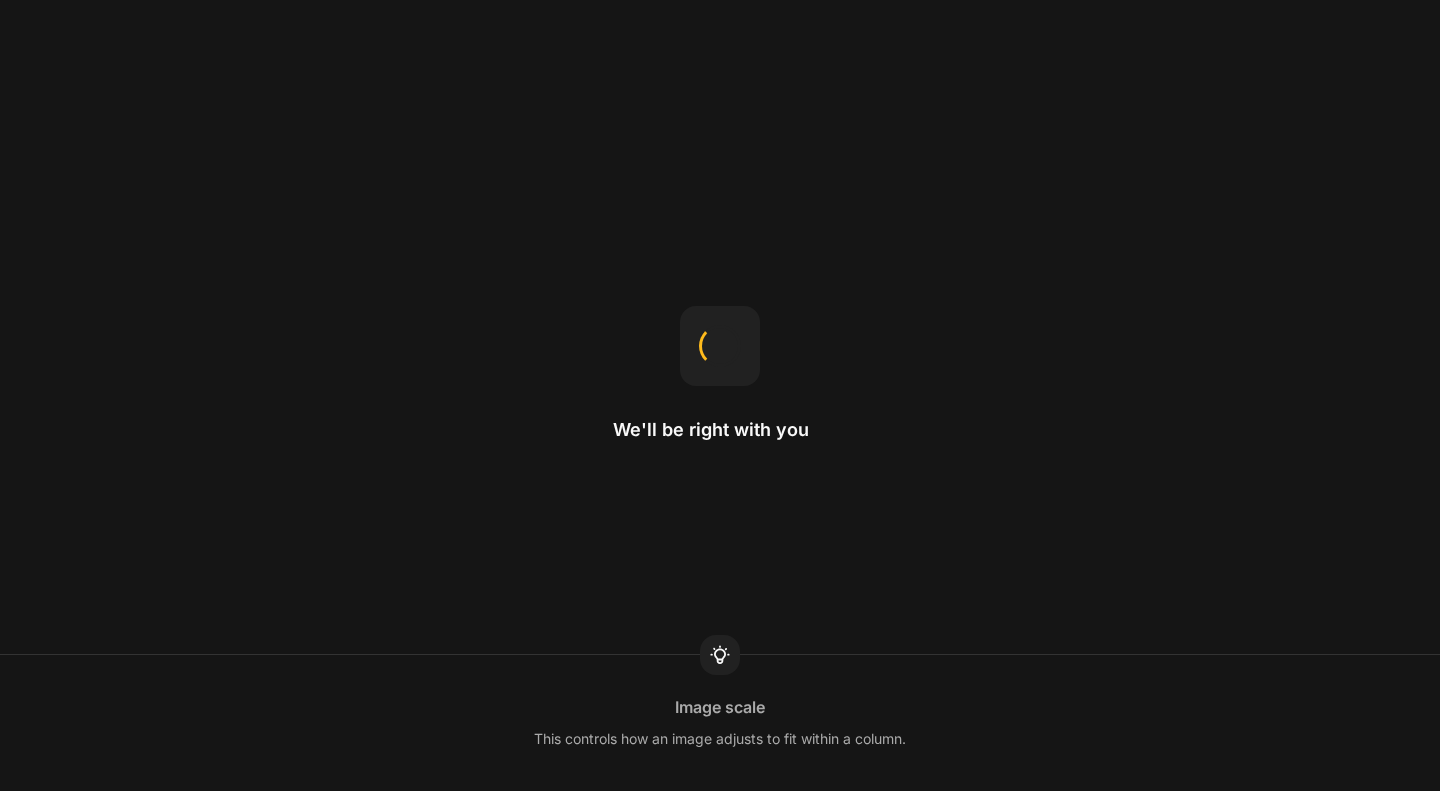scroll, scrollTop: 0, scrollLeft: 0, axis: both 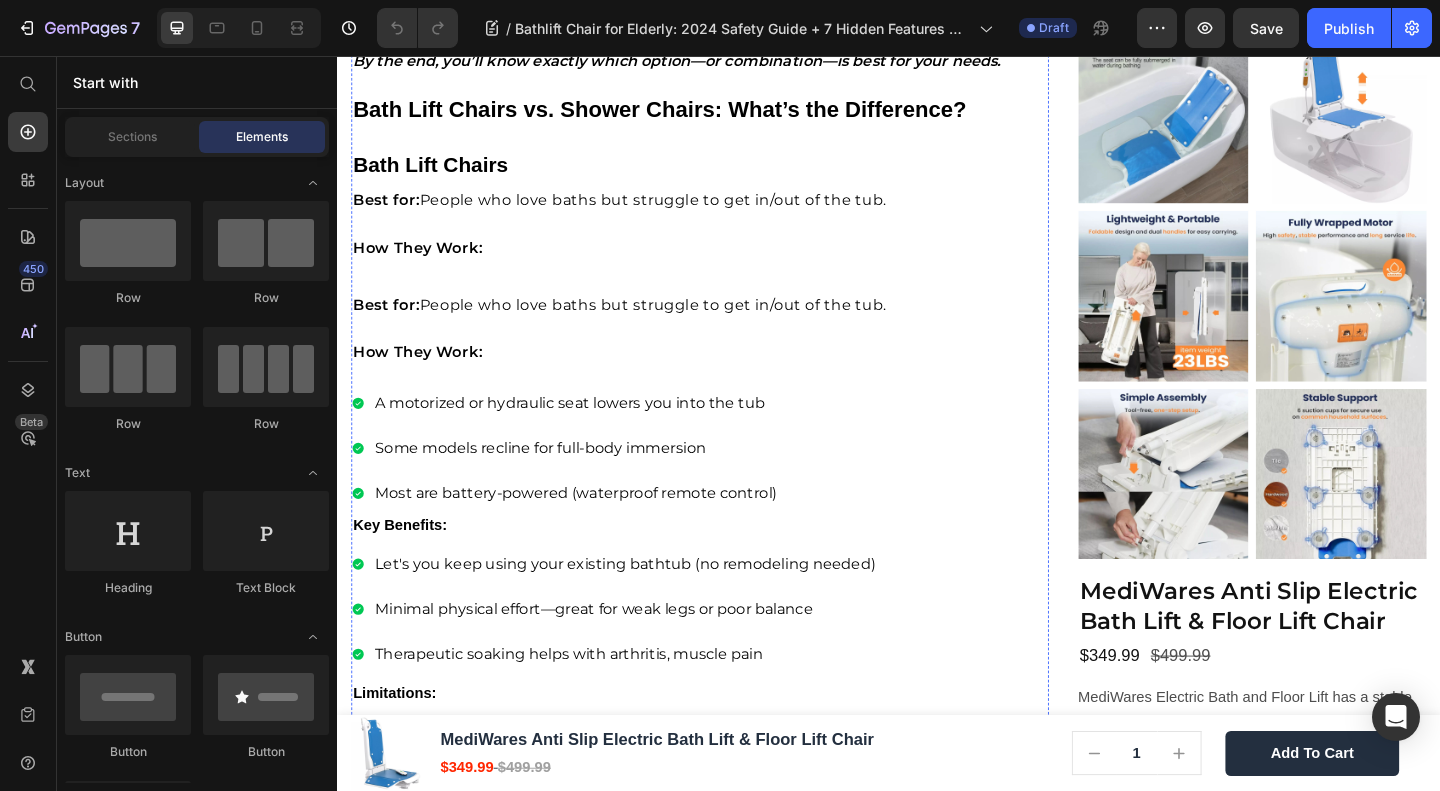 click on "The Emotional Cost: Losing Independence vs. Caregiver Burnout" at bounding box center [642, -754] 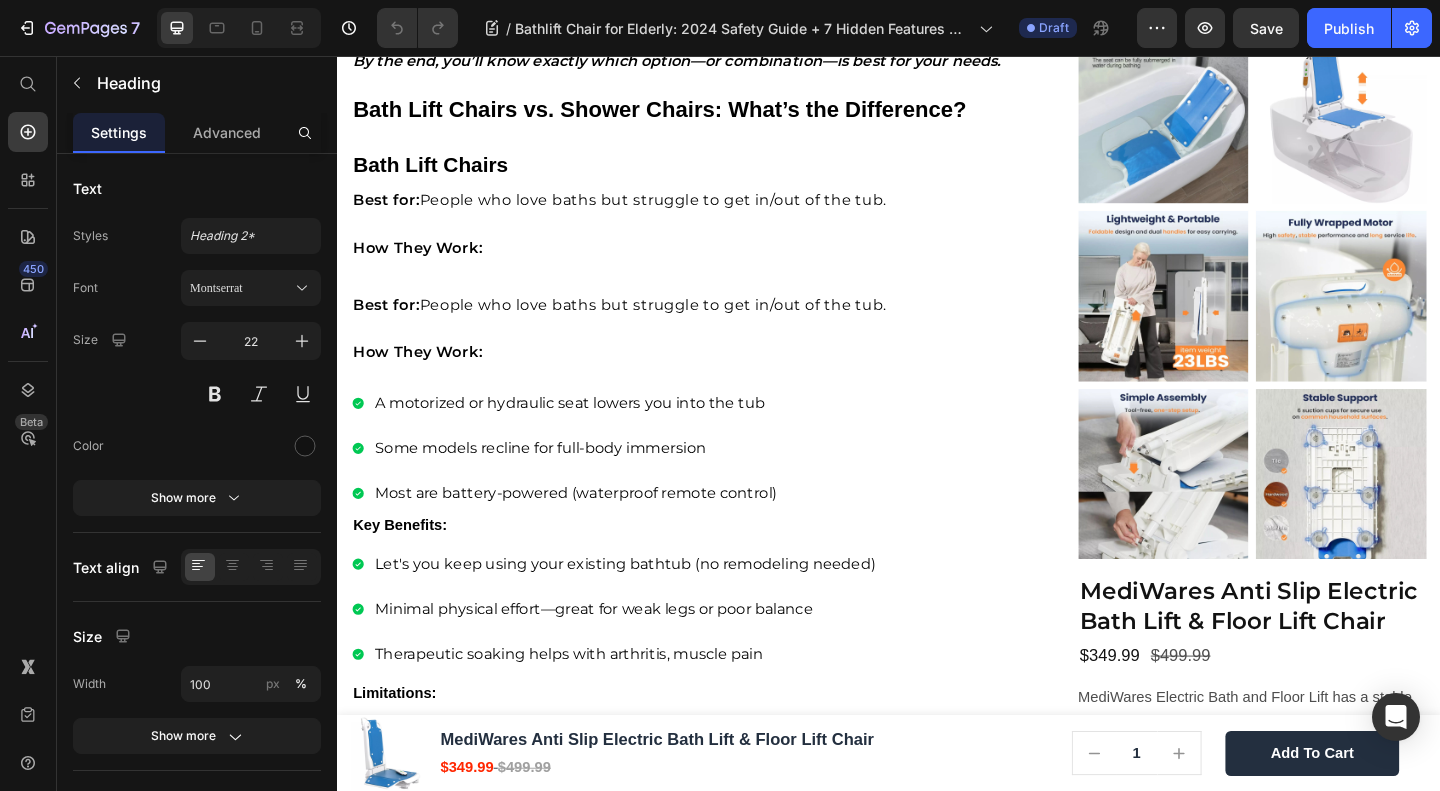 drag, startPoint x: 477, startPoint y: 321, endPoint x: 579, endPoint y: 450, distance: 164.45364 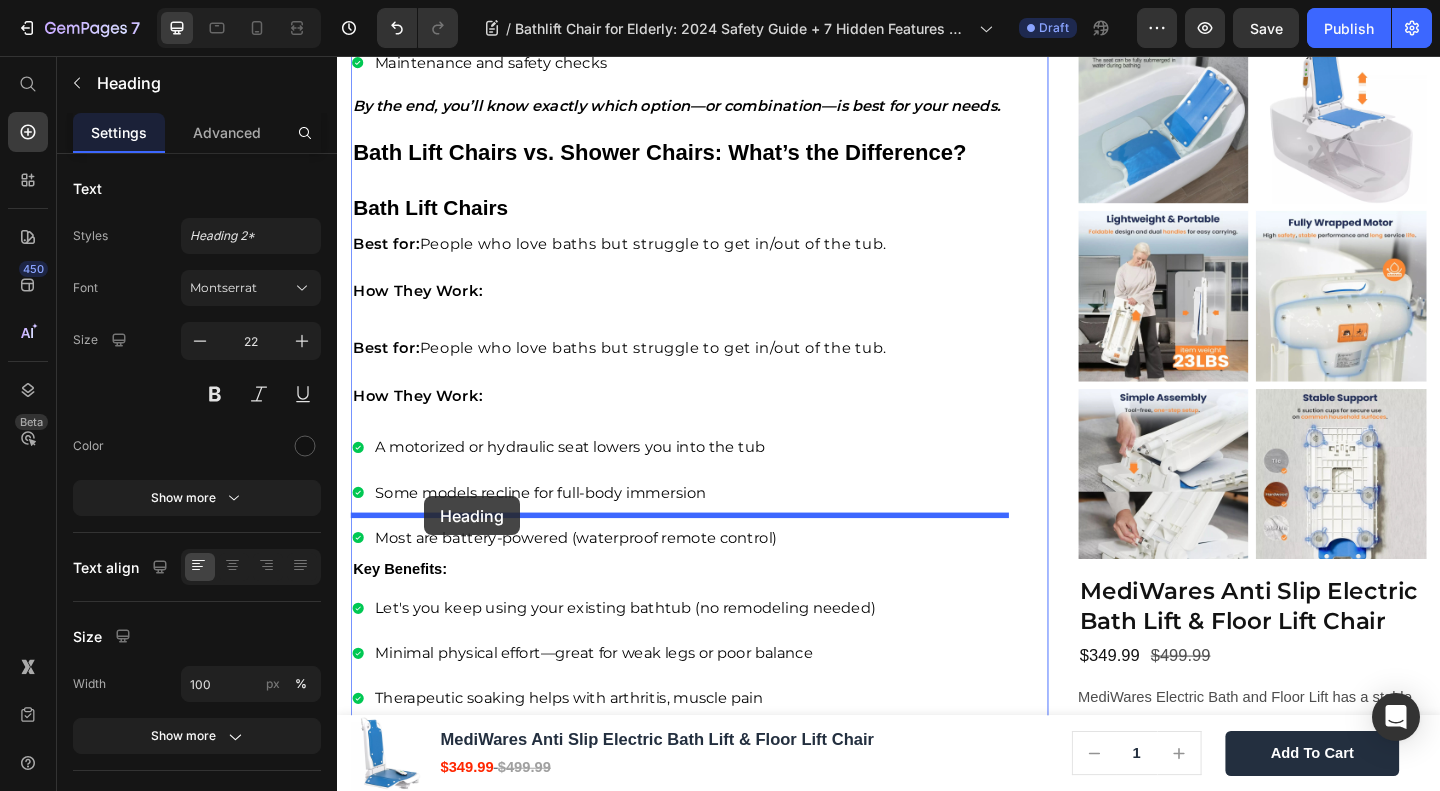 drag, startPoint x: 417, startPoint y: 376, endPoint x: 432, endPoint y: 535, distance: 159.70598 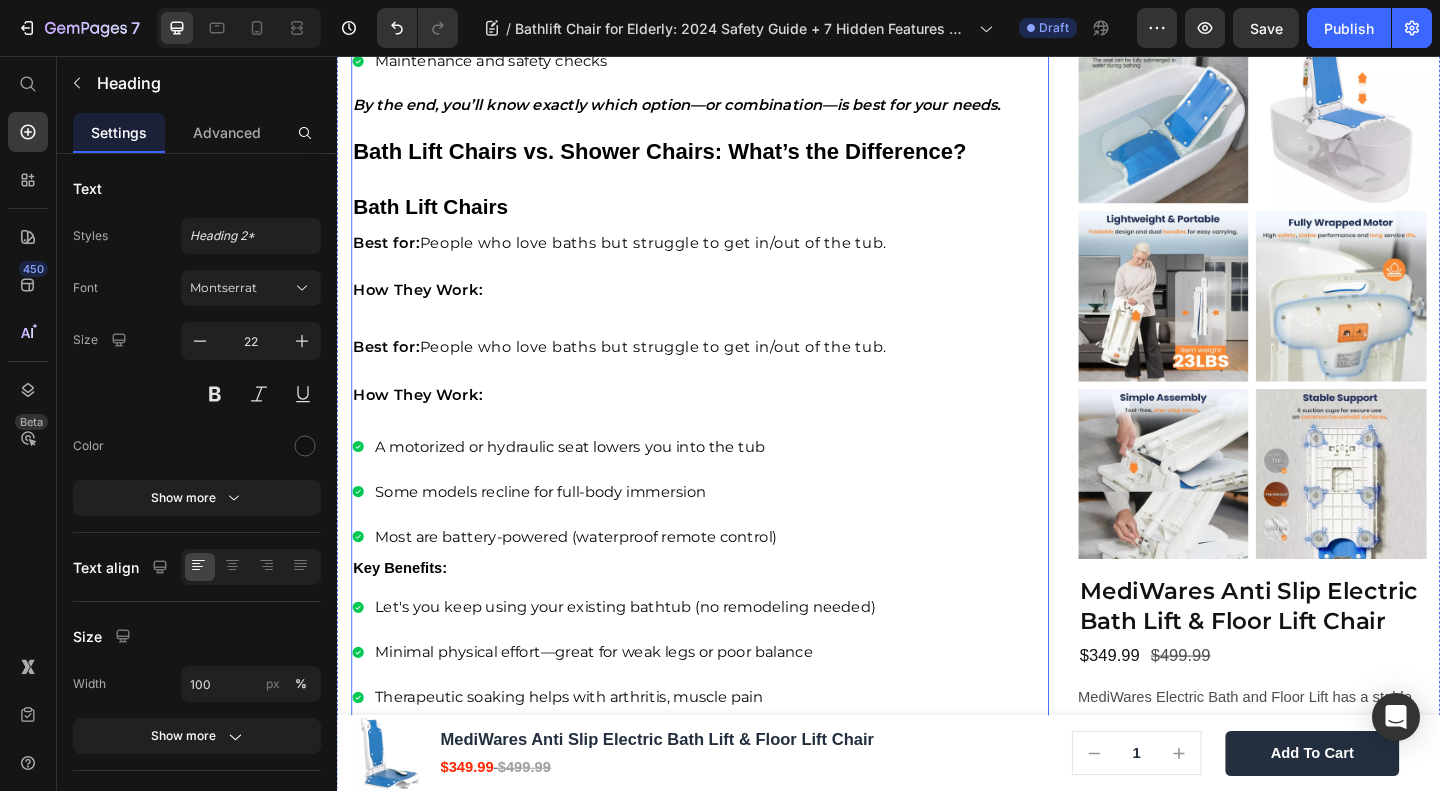 click on "Home
Blog
Article Title Breadcrumb Bathlift Chair for Elderly: 2024 Safety Guide + 7 Hidden Features Caregivers Miss Heading Row Image James Wilder Text block Advanced list Published:  April 1 , 2025 Text block Row Every 11 seconds, a senior is rushed to the ER from a bathroom fall But the right bathlift chair for elderly users can prevent 92% of these accidents.    Yet most buyers regret their purchase within weeks due to overlooked features like emergency manual lowering or diabetic-friendly seating.   This guide reveals what competitors won’t tell you, from Medicare loopholes to TSA-approved travel tips. Text block Image Why Bathroom Falls Are the #1 Risk for Seniors Heading CDC Stats: 80% of Senior Falls Happen in Bathrooms Heading Text block Image The Emotional Cost: Losing Independence vs. Caregiver Burnout Heading Text block Heading   13 Safety vs. risking a life-changing fall" at bounding box center (715, 1566) 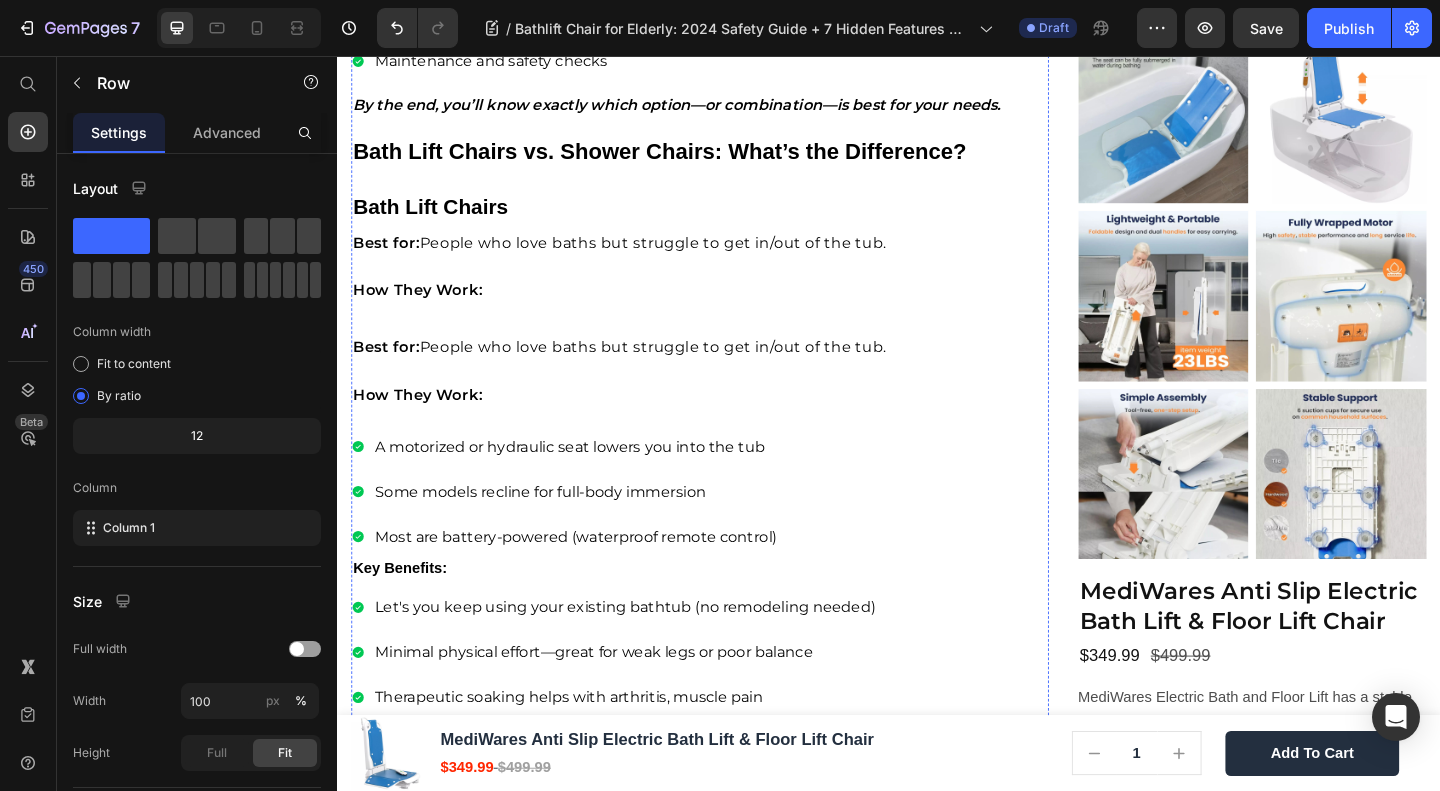 click on "The Emotional Cost: Losing Independence vs. Caregiver Burnout" at bounding box center [642, -754] 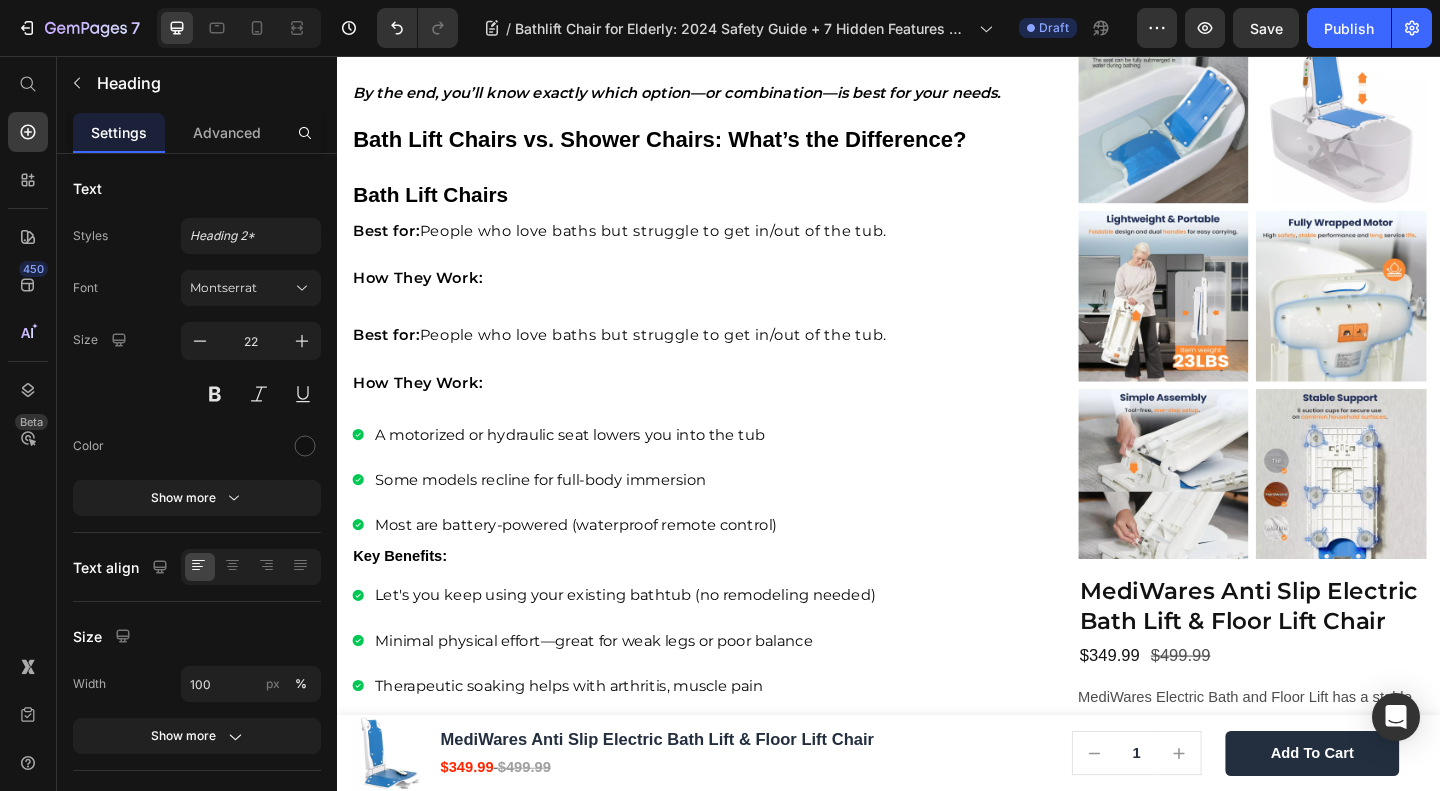 drag, startPoint x: 697, startPoint y: 395, endPoint x: 697, endPoint y: 378, distance: 17 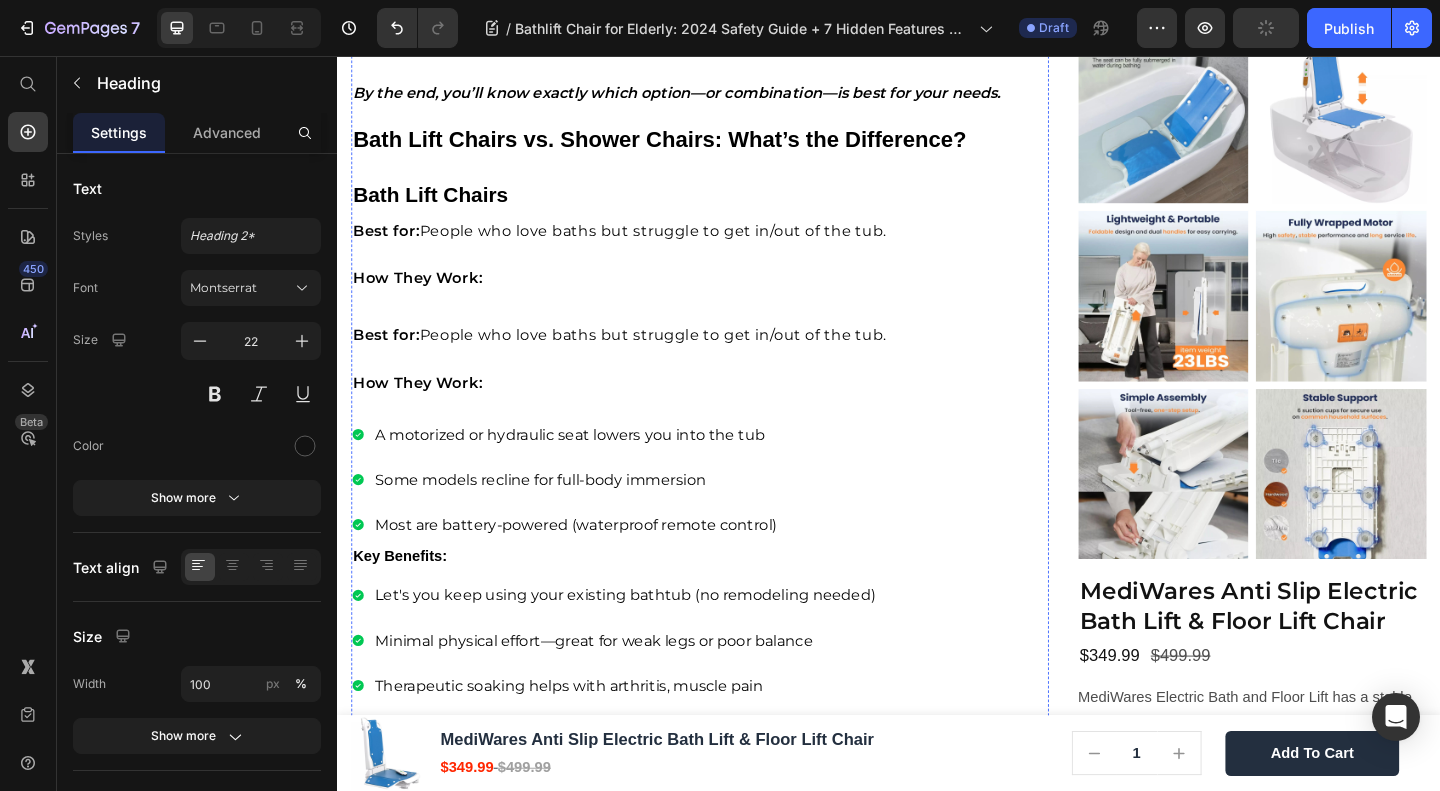 click on "The Emotional Cost: Losing Independence vs. Caregiver Burnout" at bounding box center (642, -609) 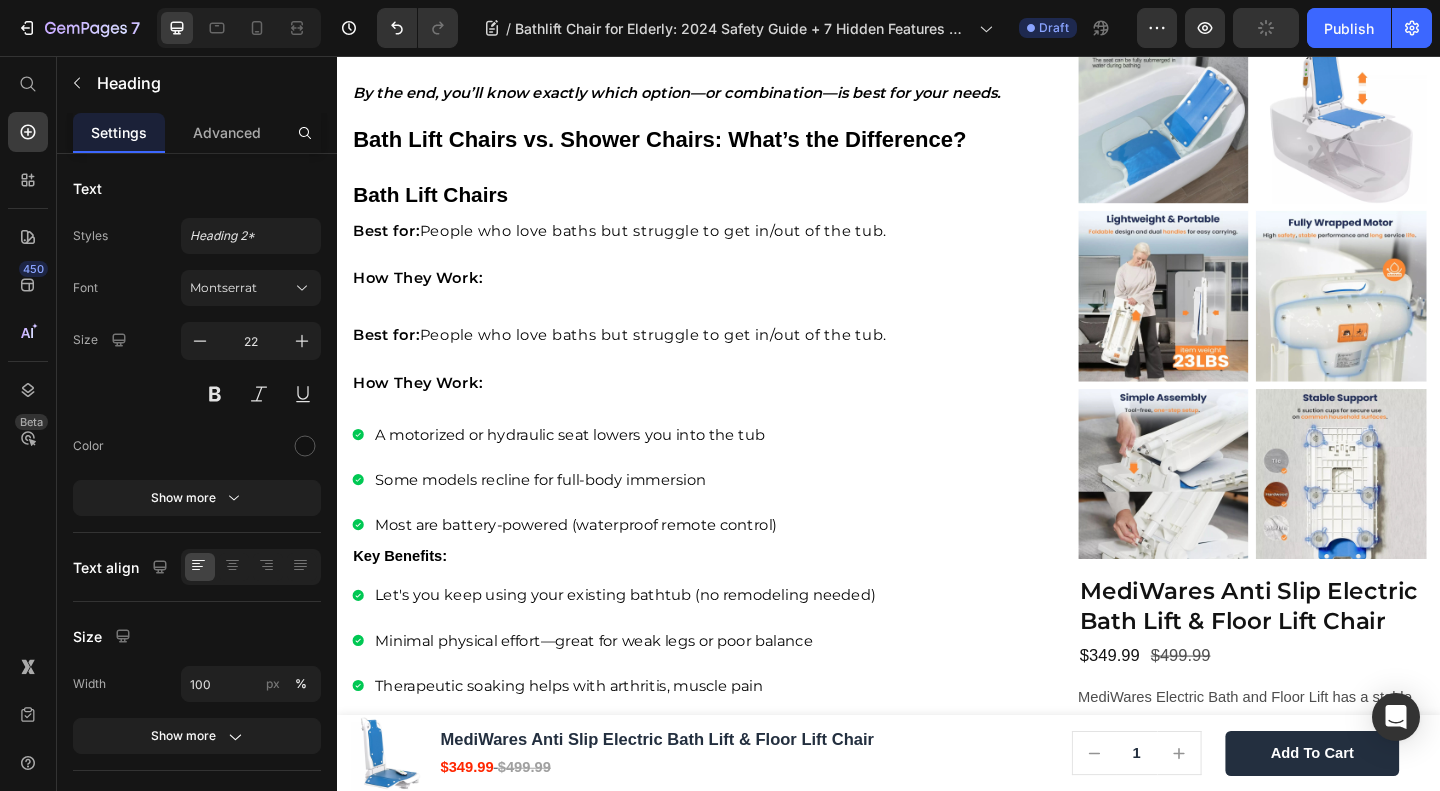 click on "The Emotional Cost: Losing Independence vs. Caregiver Burnout" at bounding box center [642, -609] 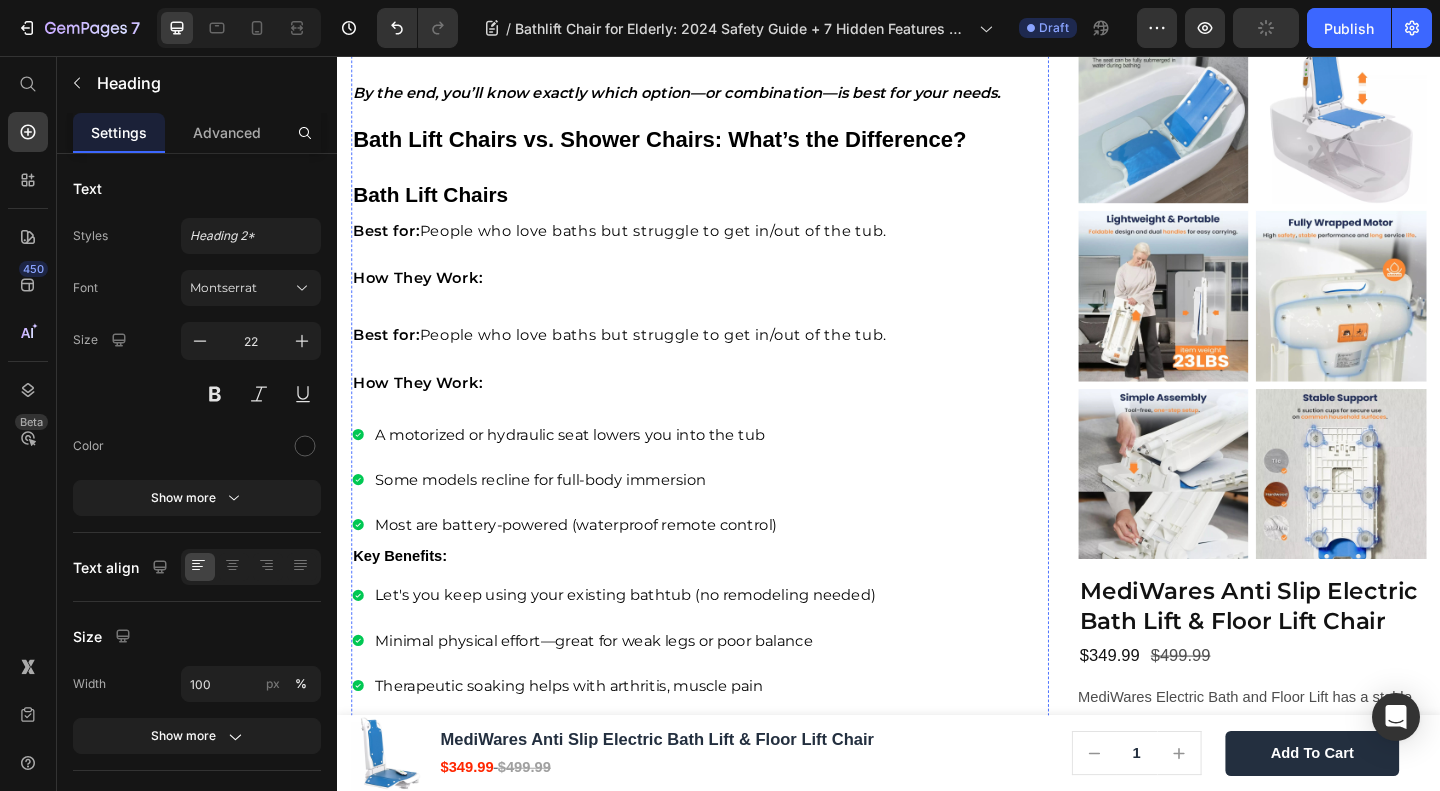 click on "A fall doesn't just lead to injury. For many seniors, it marks the end of bathing independently. For caregivers, it means added stress, emotional guilt, and physical strain. A proper electric bath lift chair can extend a senior’s independence by years." at bounding box center (703, -690) 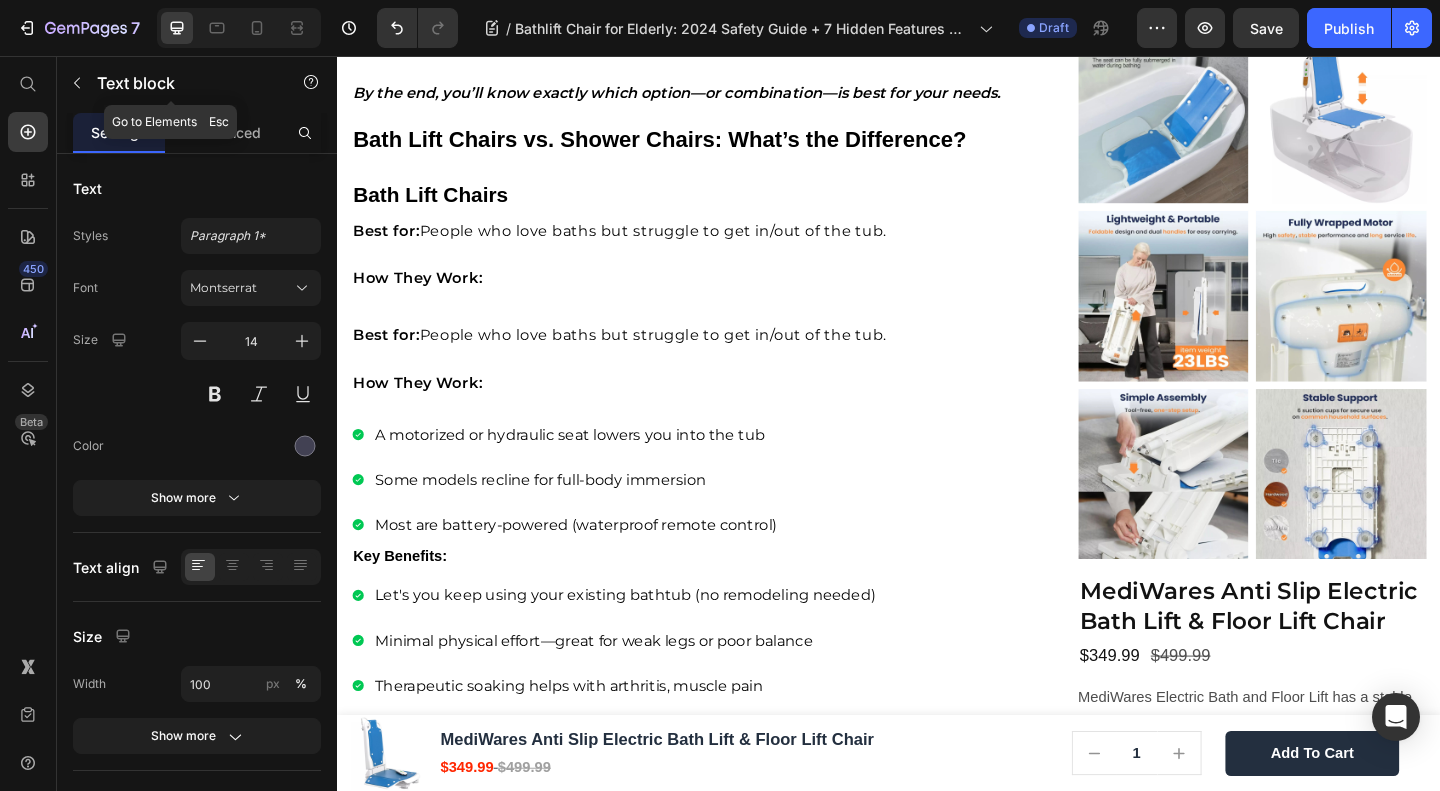drag, startPoint x: 72, startPoint y: 78, endPoint x: 94, endPoint y: 109, distance: 38.013157 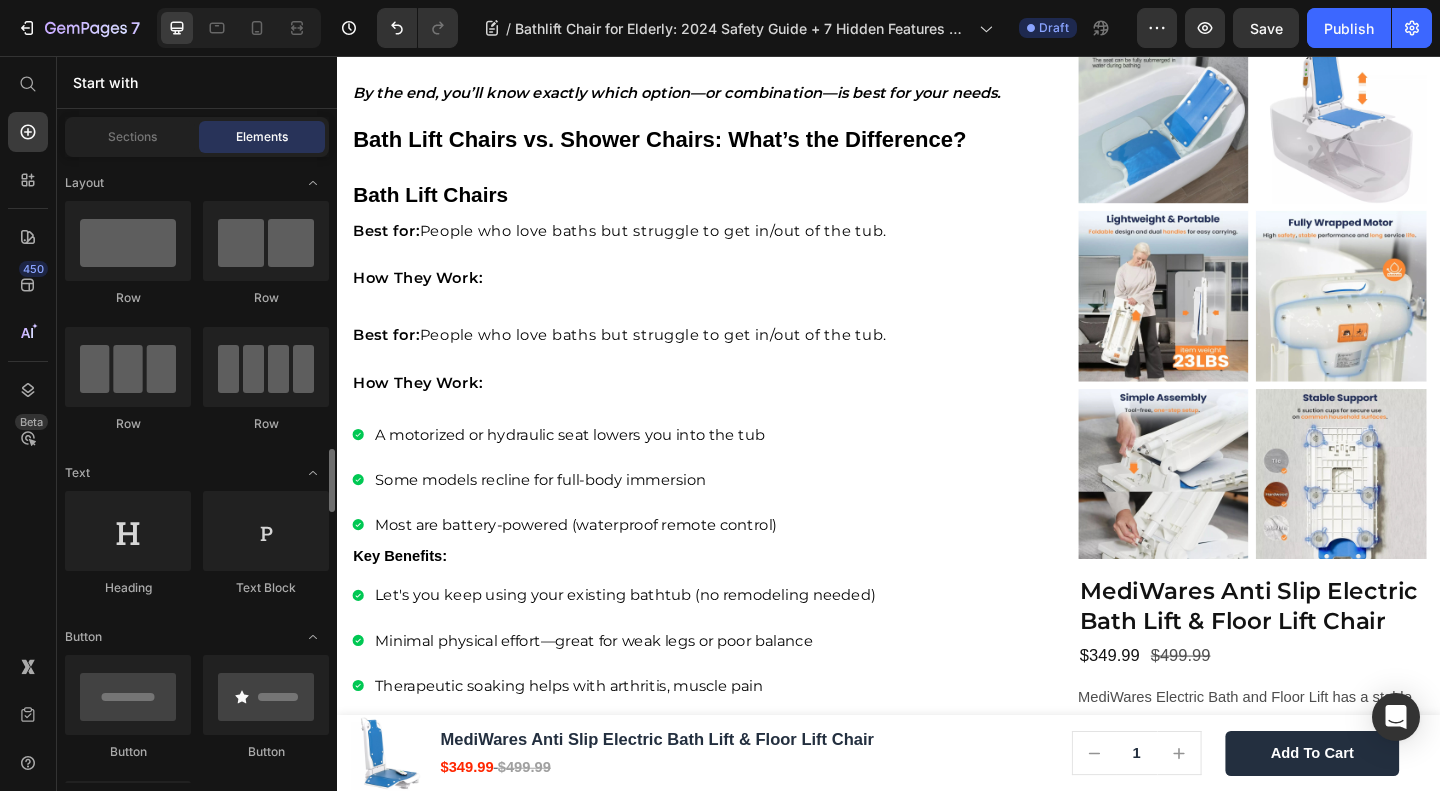 scroll, scrollTop: 533, scrollLeft: 0, axis: vertical 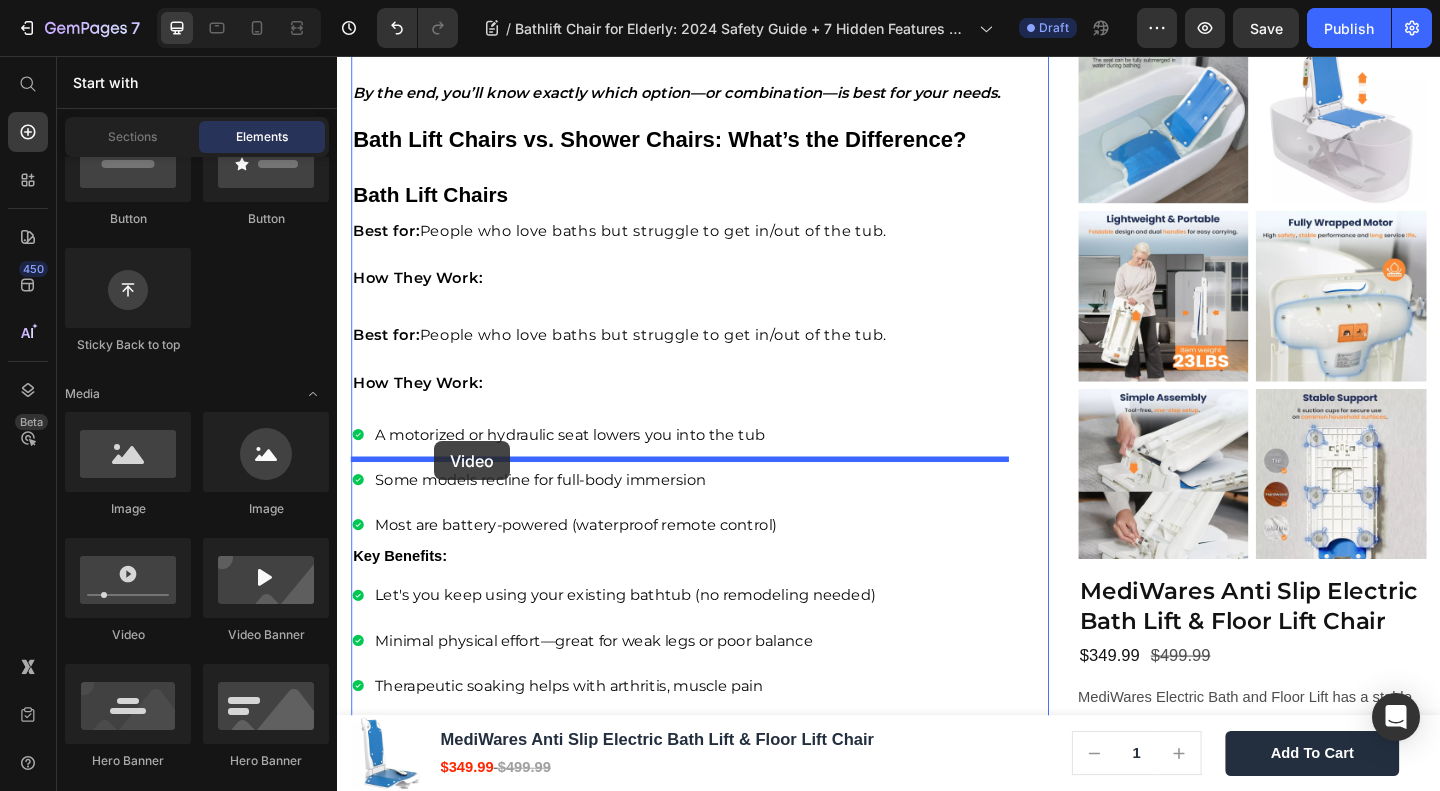 drag, startPoint x: 531, startPoint y: 635, endPoint x: 443, endPoint y: 475, distance: 182.6034 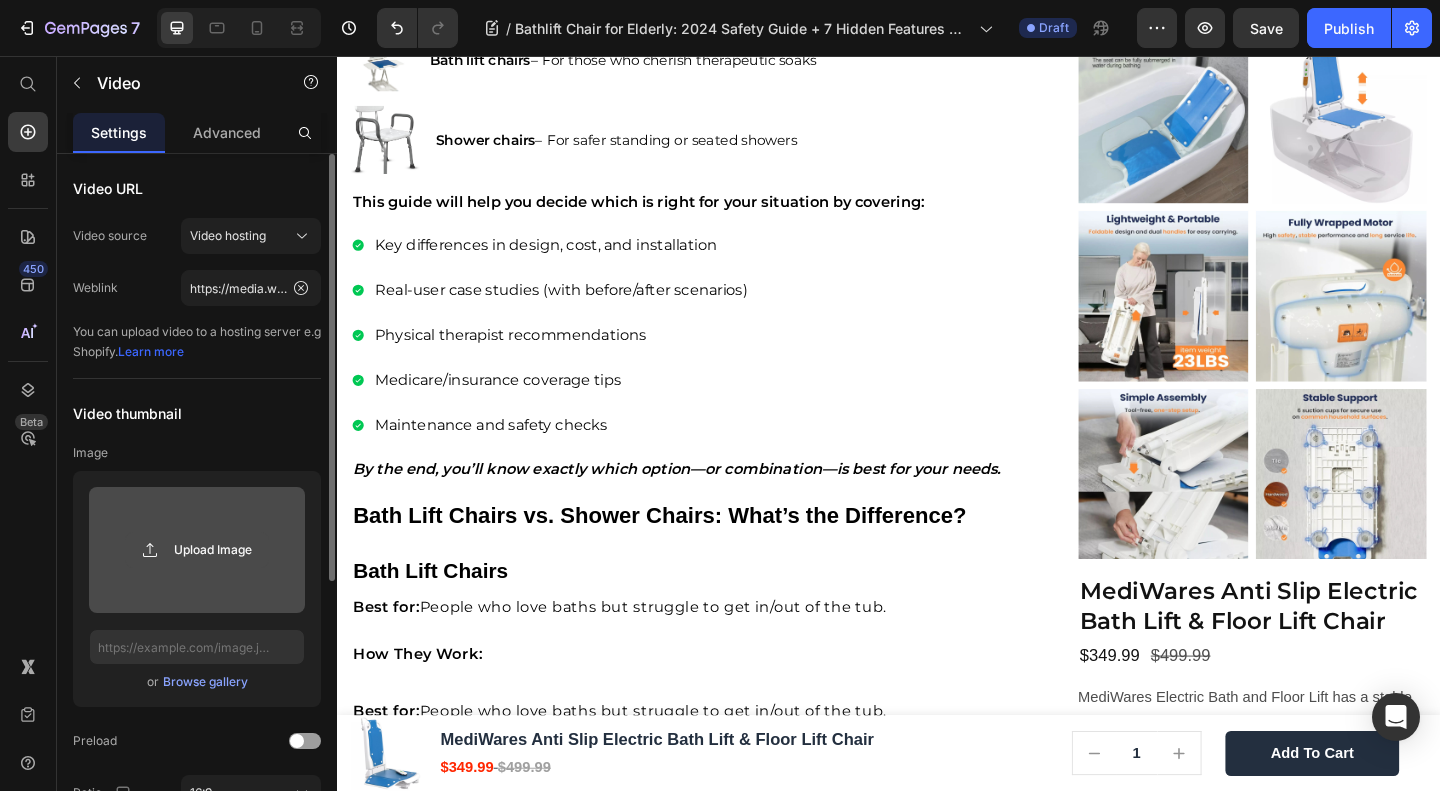 click 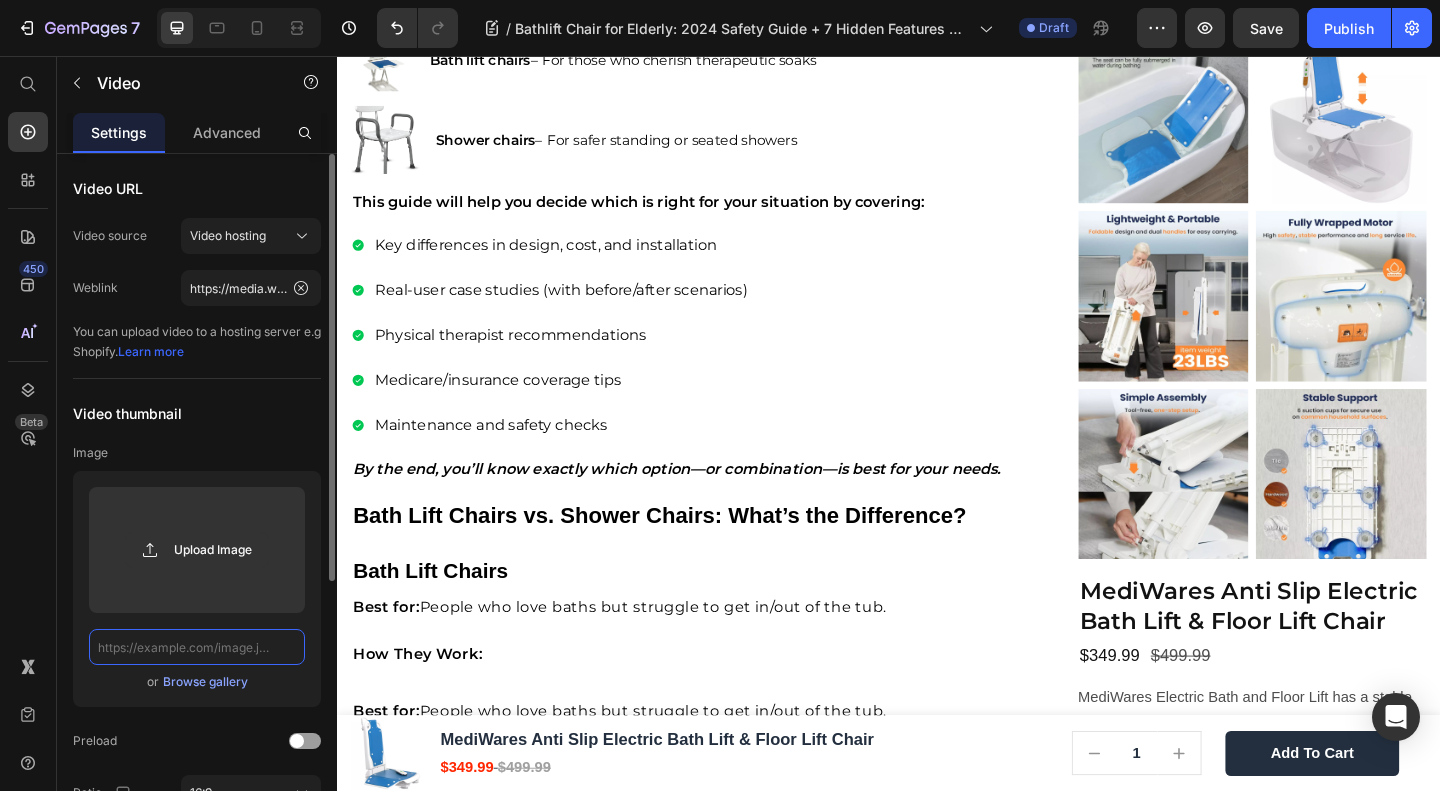 click 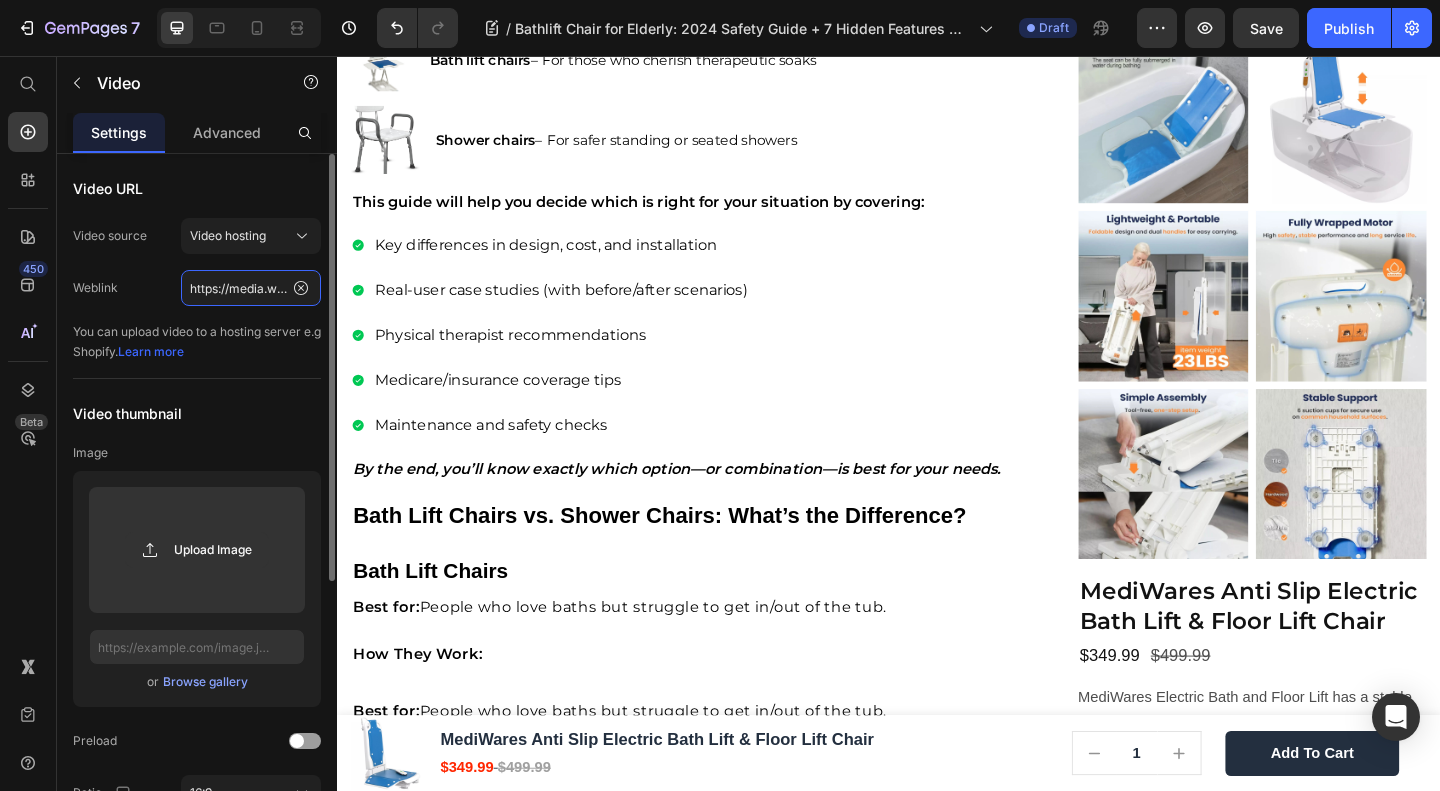 click on "https://media.w3.org/2010/05/sintel/trailer.mp4" 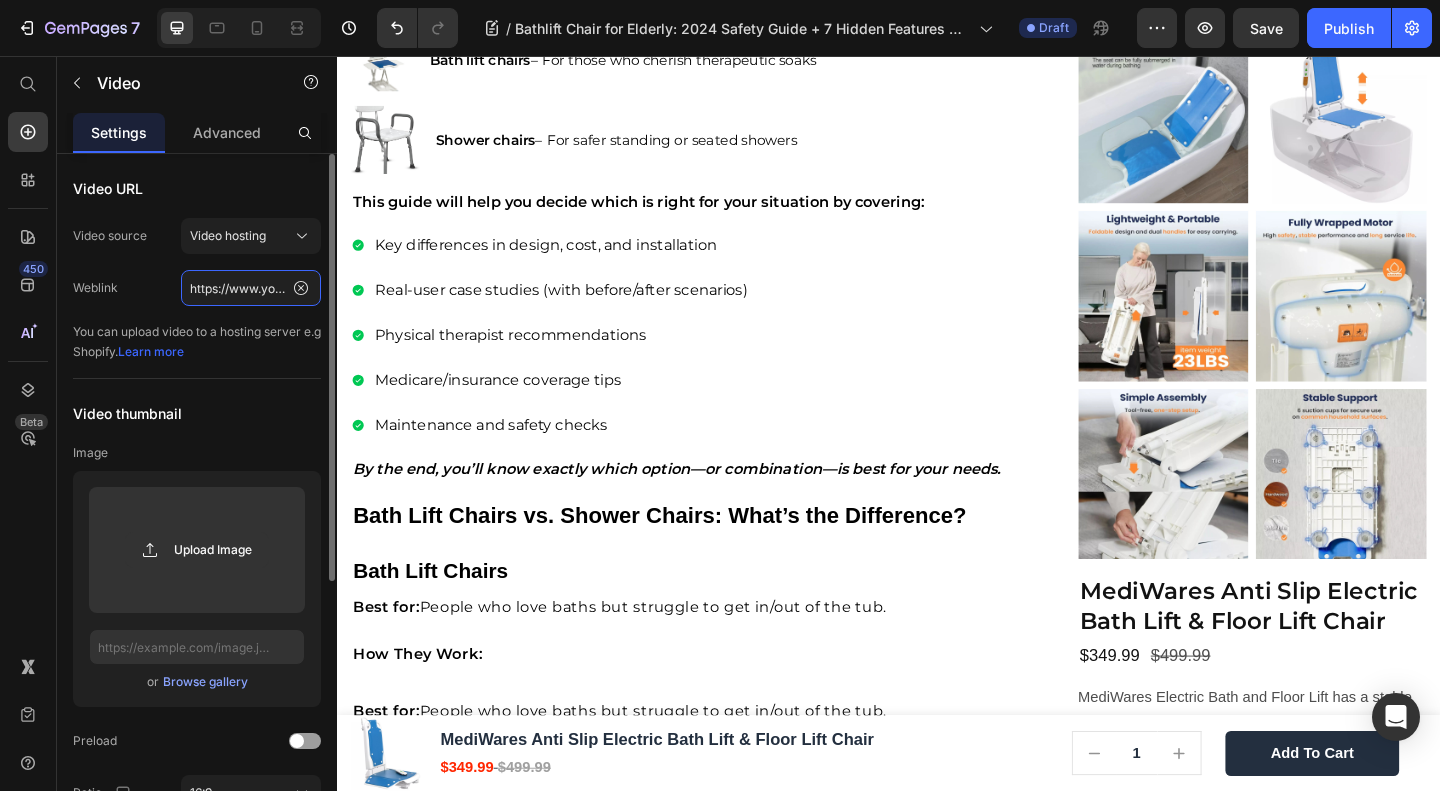scroll, scrollTop: 0, scrollLeft: 182, axis: horizontal 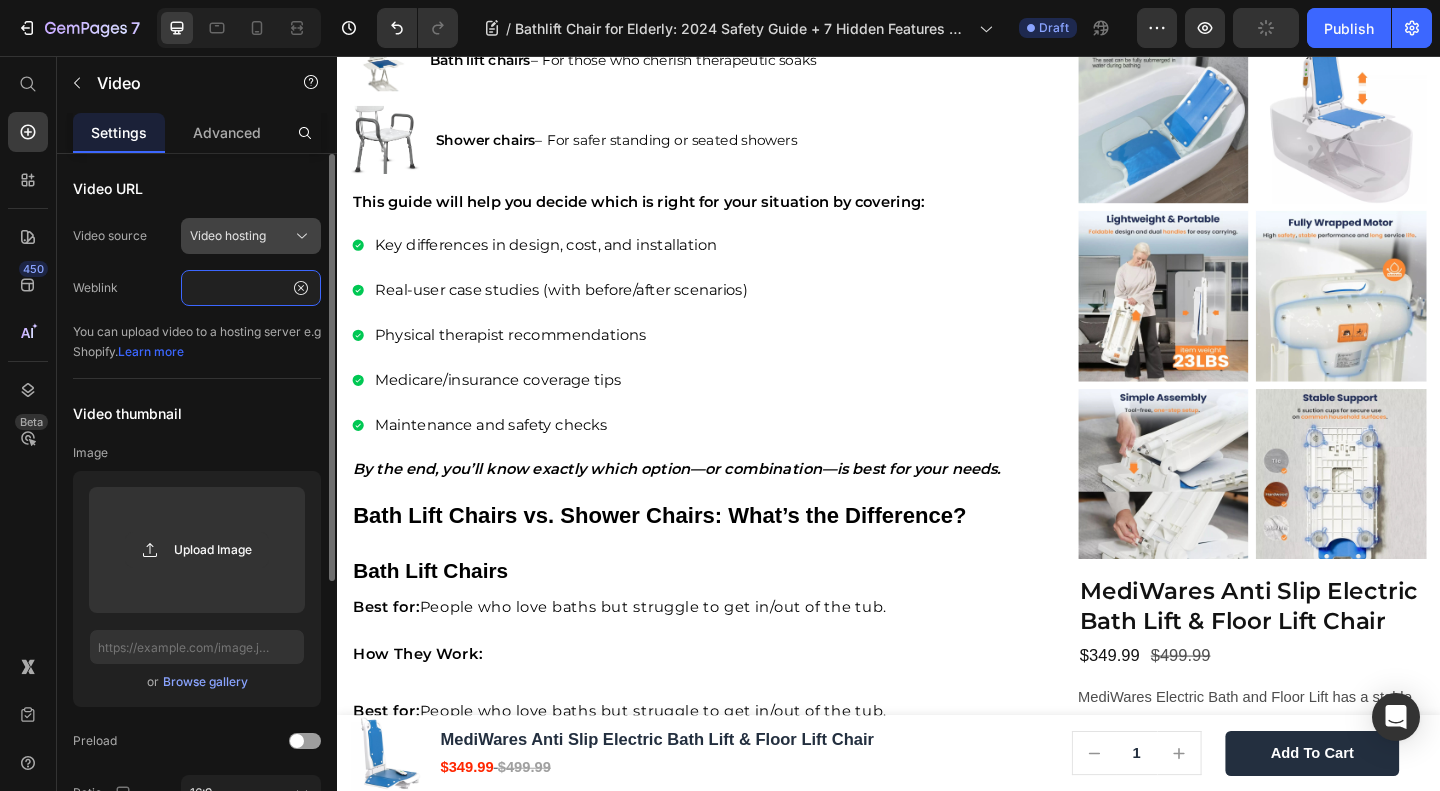 type on "https://www.youtube.com/watch?v=BCoc8t5I2Dc" 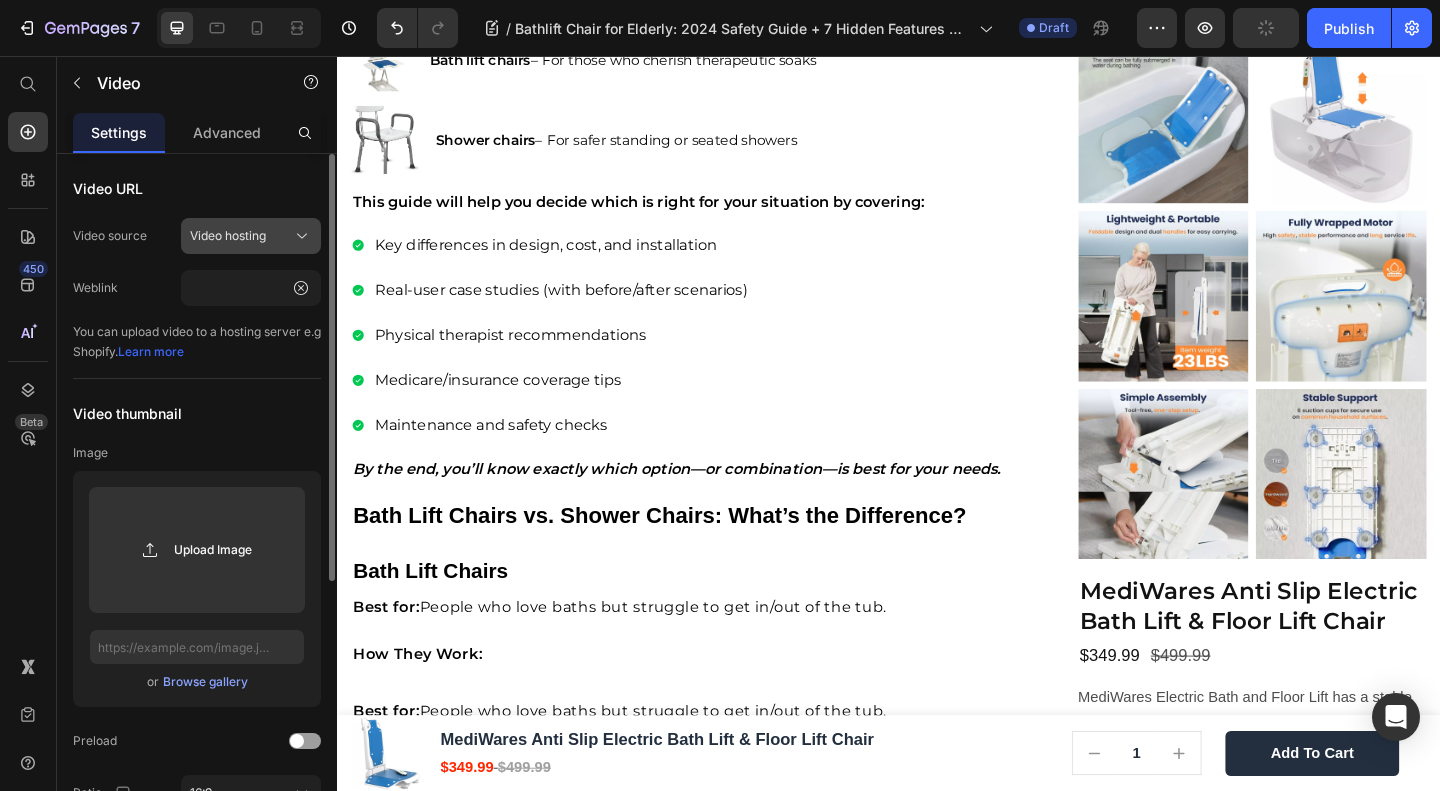 click on "Video hosting" at bounding box center [228, 236] 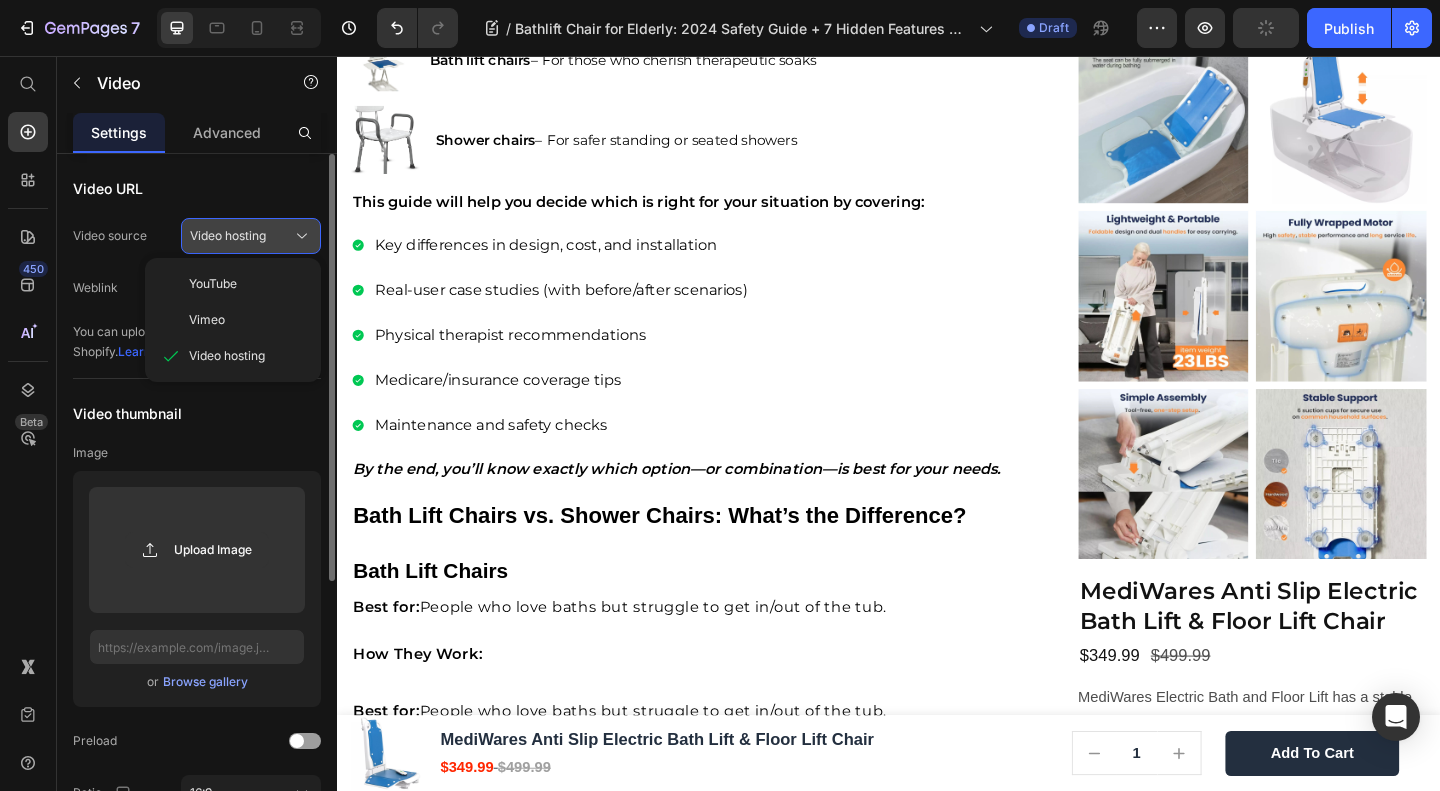 scroll, scrollTop: 0, scrollLeft: 0, axis: both 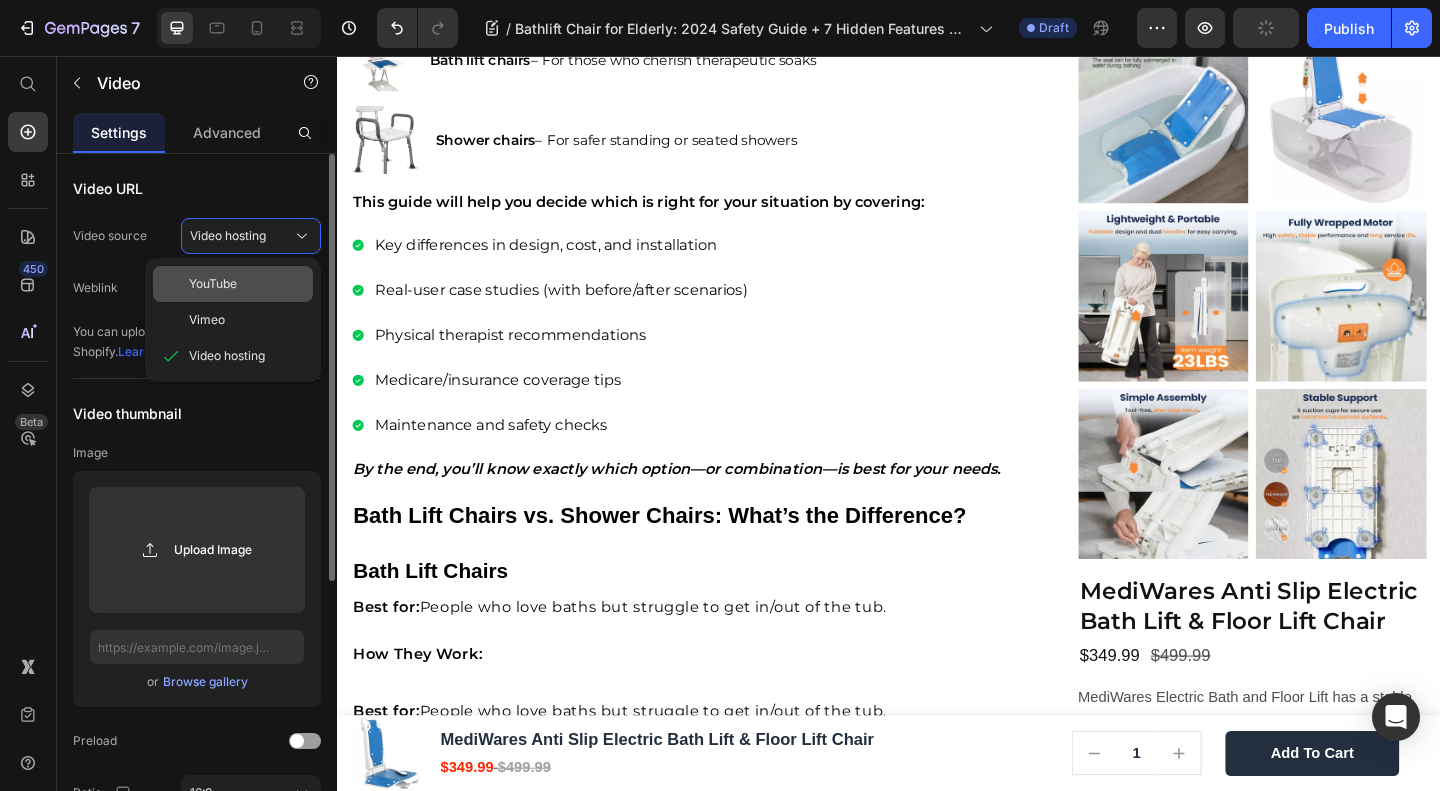 click on "YouTube" at bounding box center [213, 284] 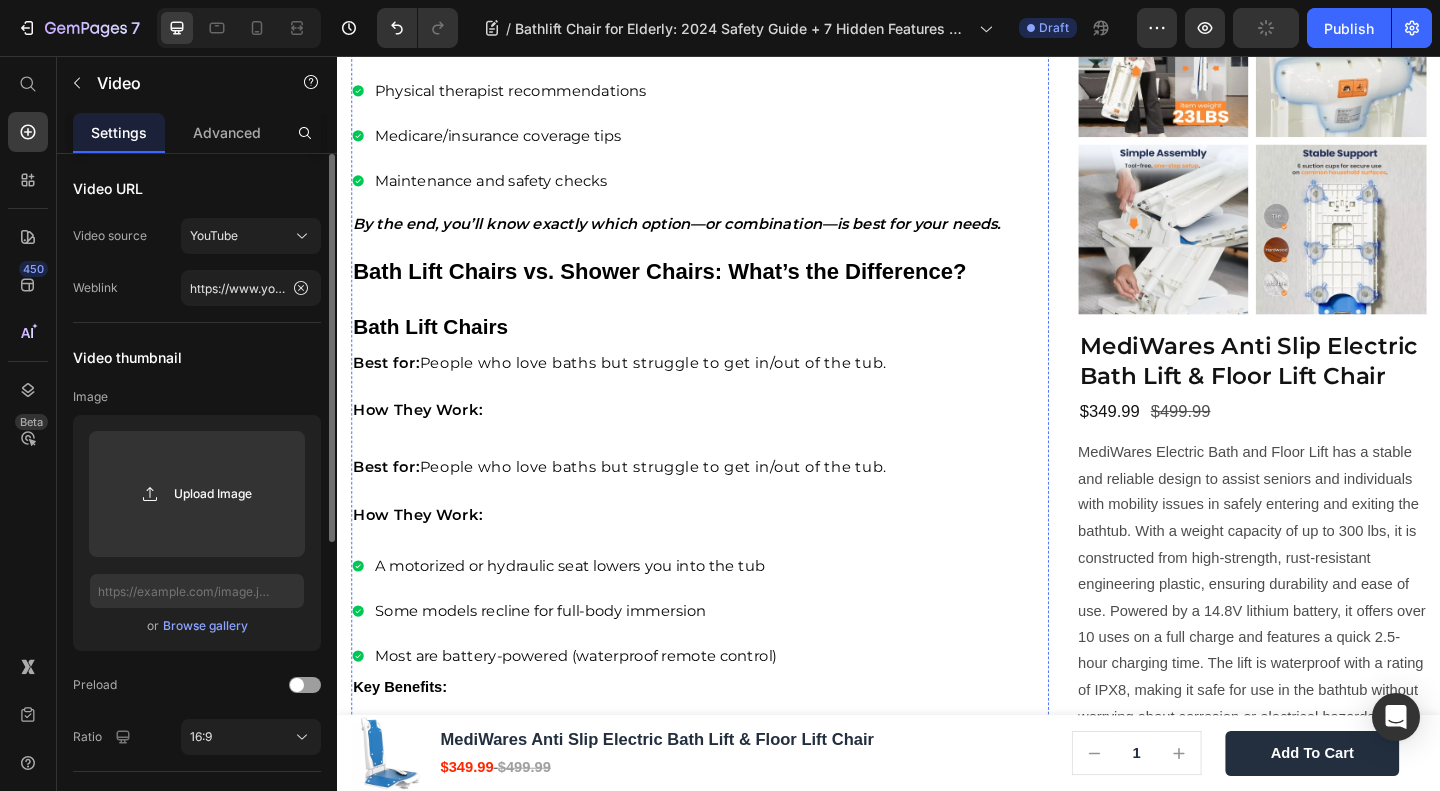 scroll, scrollTop: 1866, scrollLeft: 0, axis: vertical 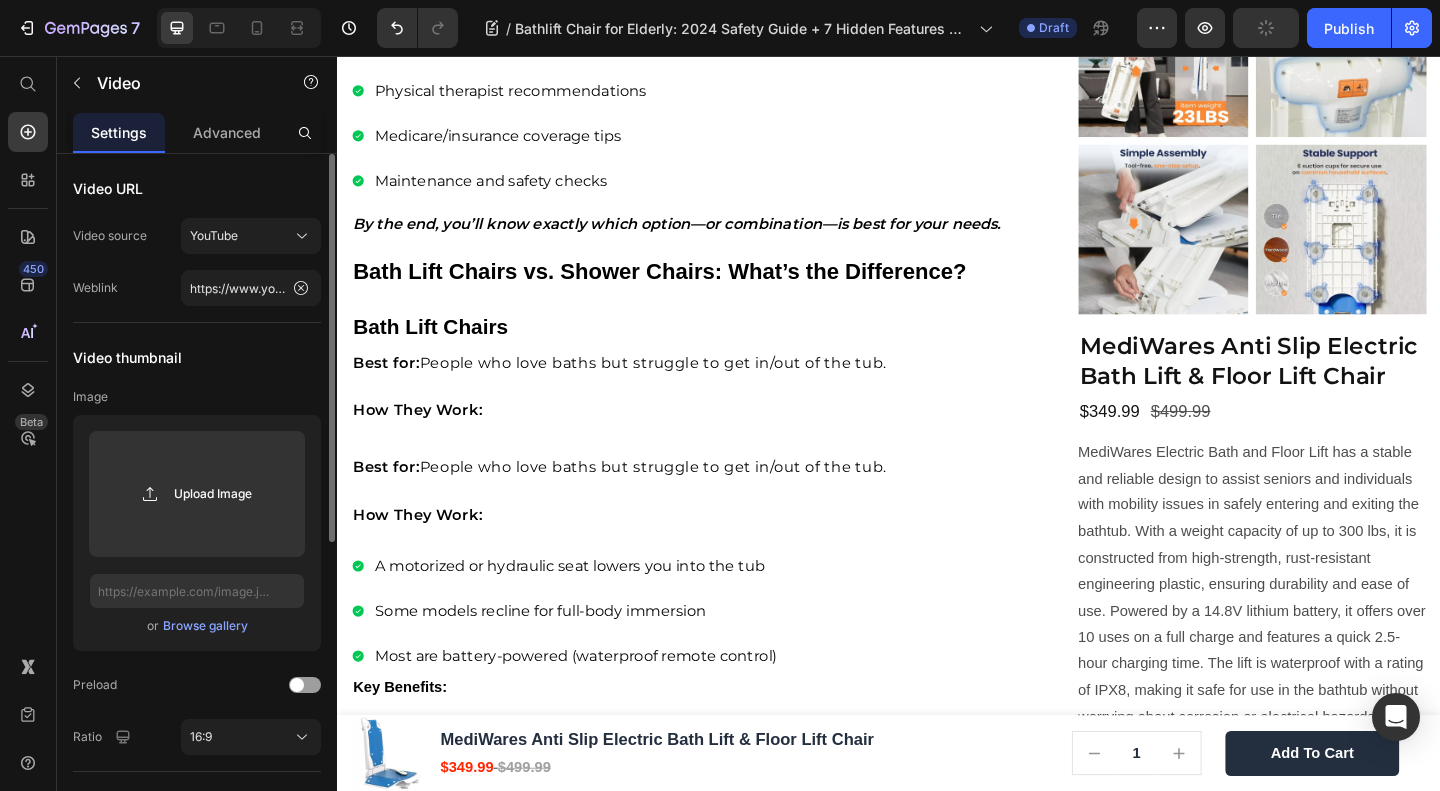 click 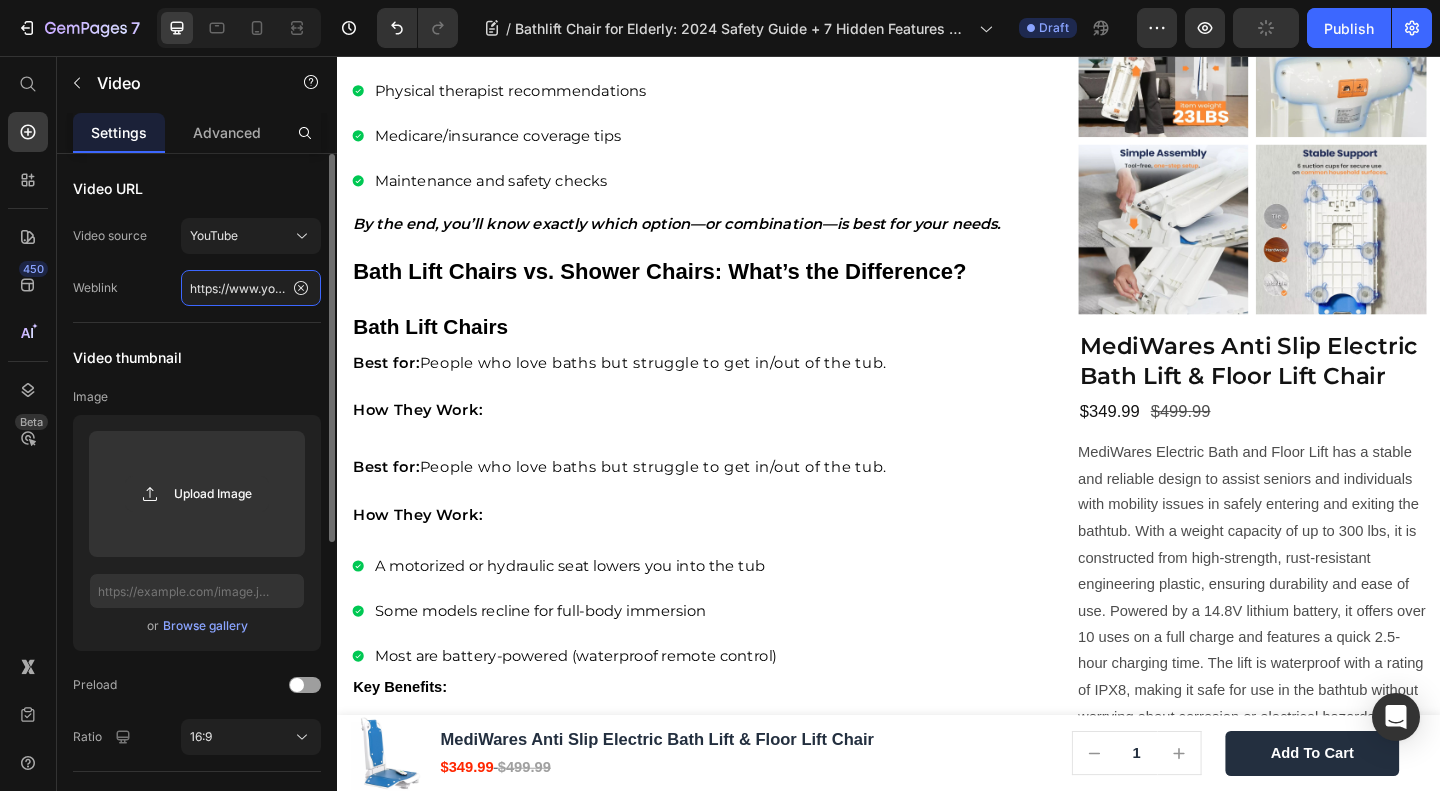 click on "https://www.youtube.com/watch?v=cyzh48XRS4M" 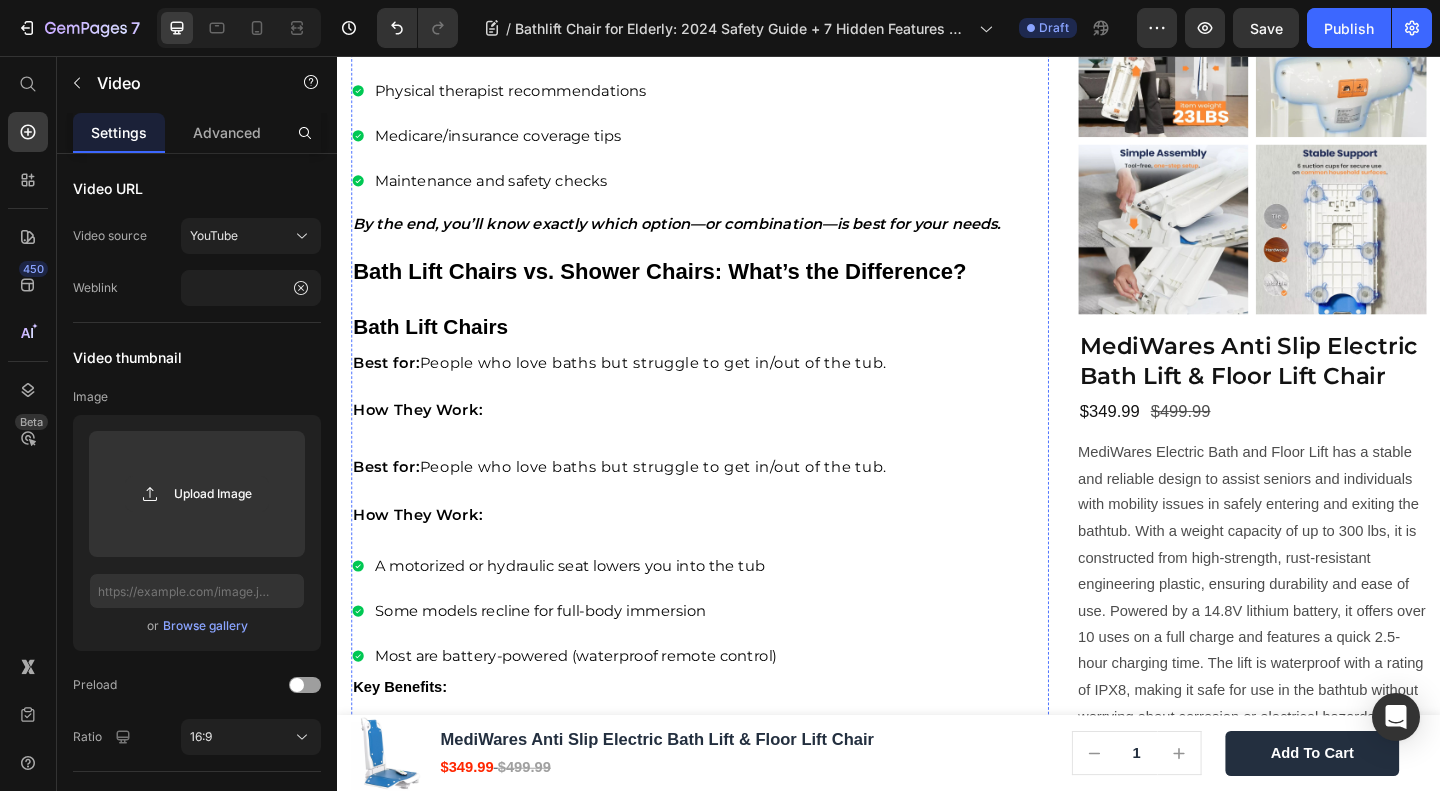 click on "A fall doesn't just lead to injury. For many seniors, it marks the end of bathing independently. For caregivers, it means added stress, emotional guilt, and physical strain. A proper electric bath lift chair can extend a senior’s independence by years." at bounding box center (703, -956) 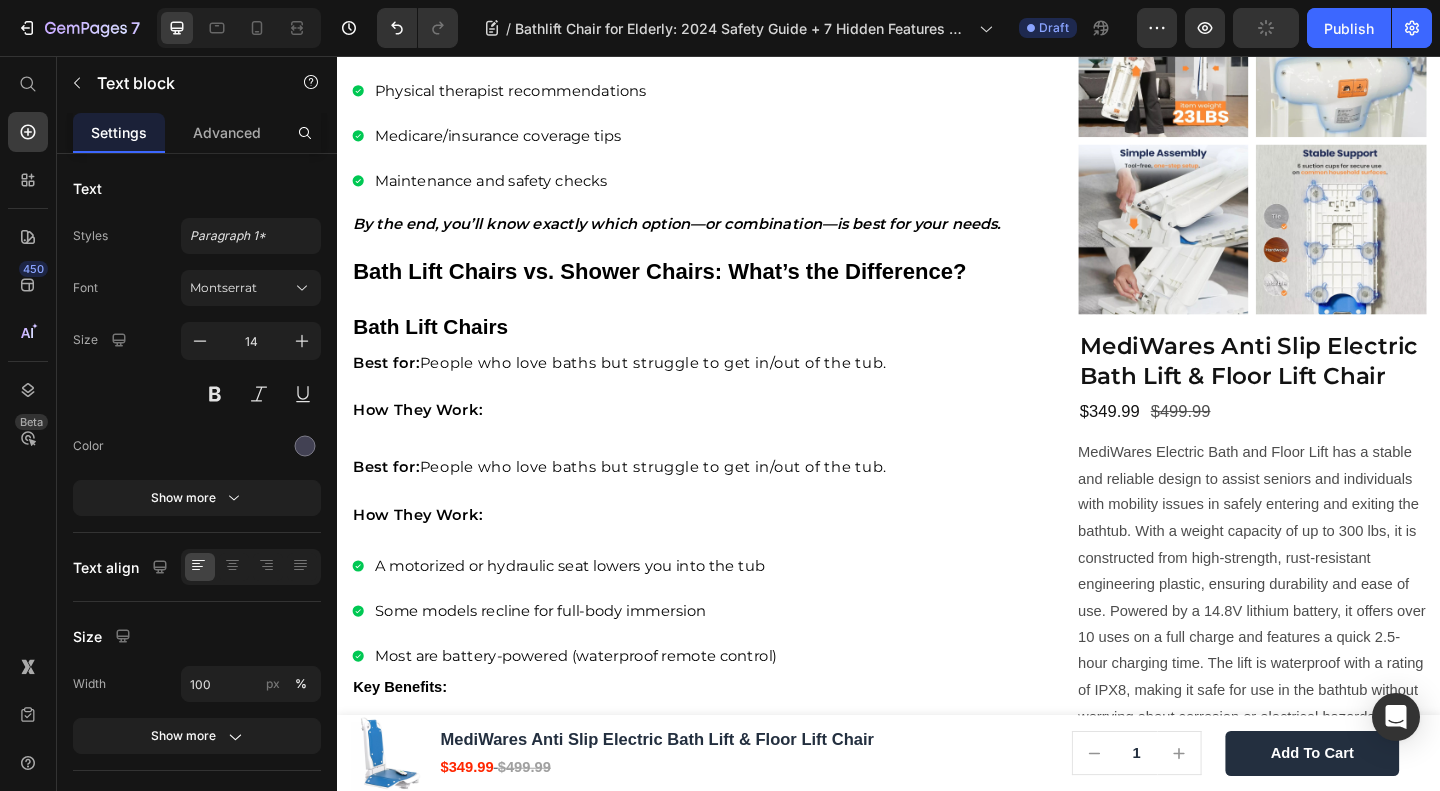 click on "A fall doesn't just lead to injury. For many seniors, it marks the end of bathing independently. For caregivers, it means added stress, emotional guilt, and physical strain. A proper electric bath lift chair can extend a senior’s independence by years." at bounding box center [703, -956] 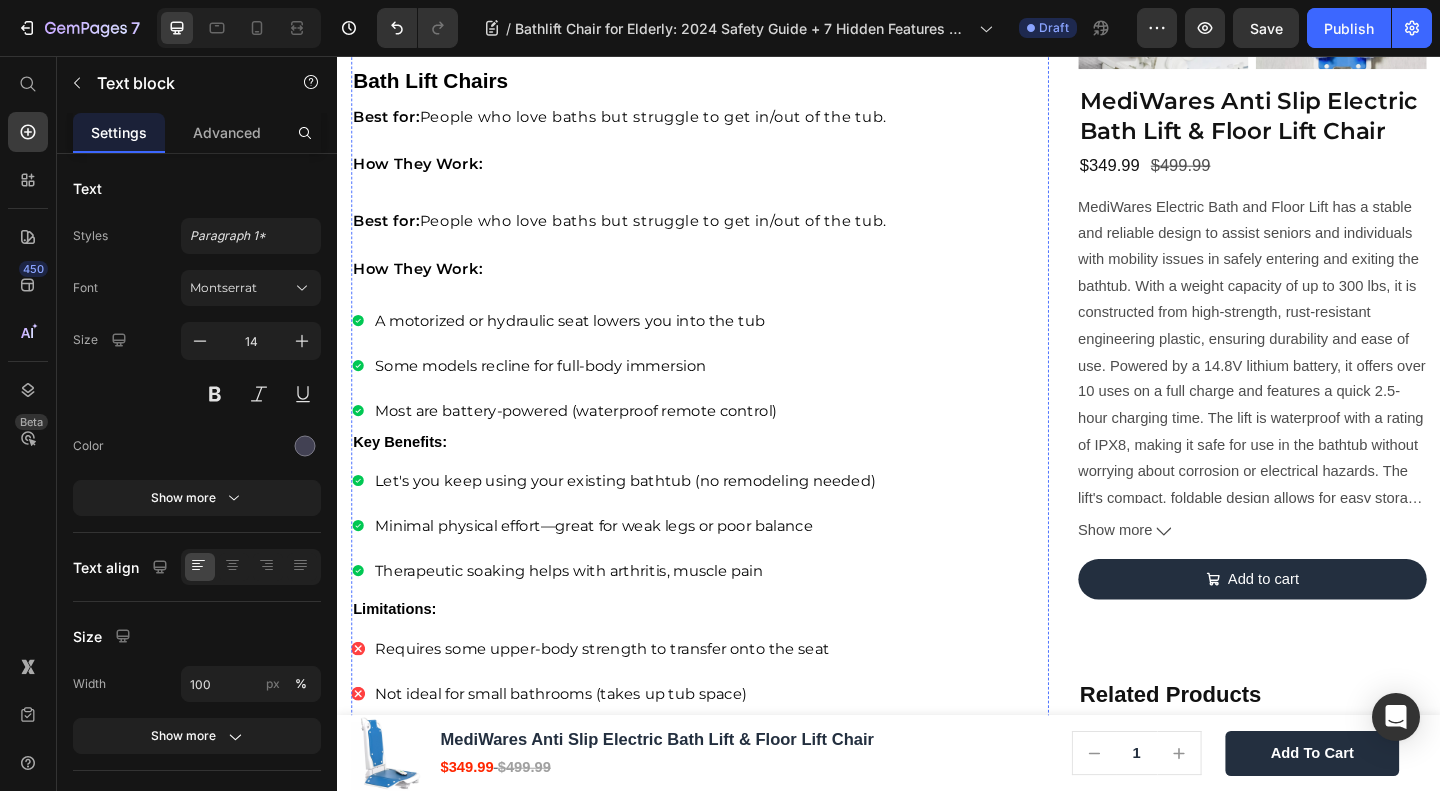 scroll, scrollTop: 1866, scrollLeft: 0, axis: vertical 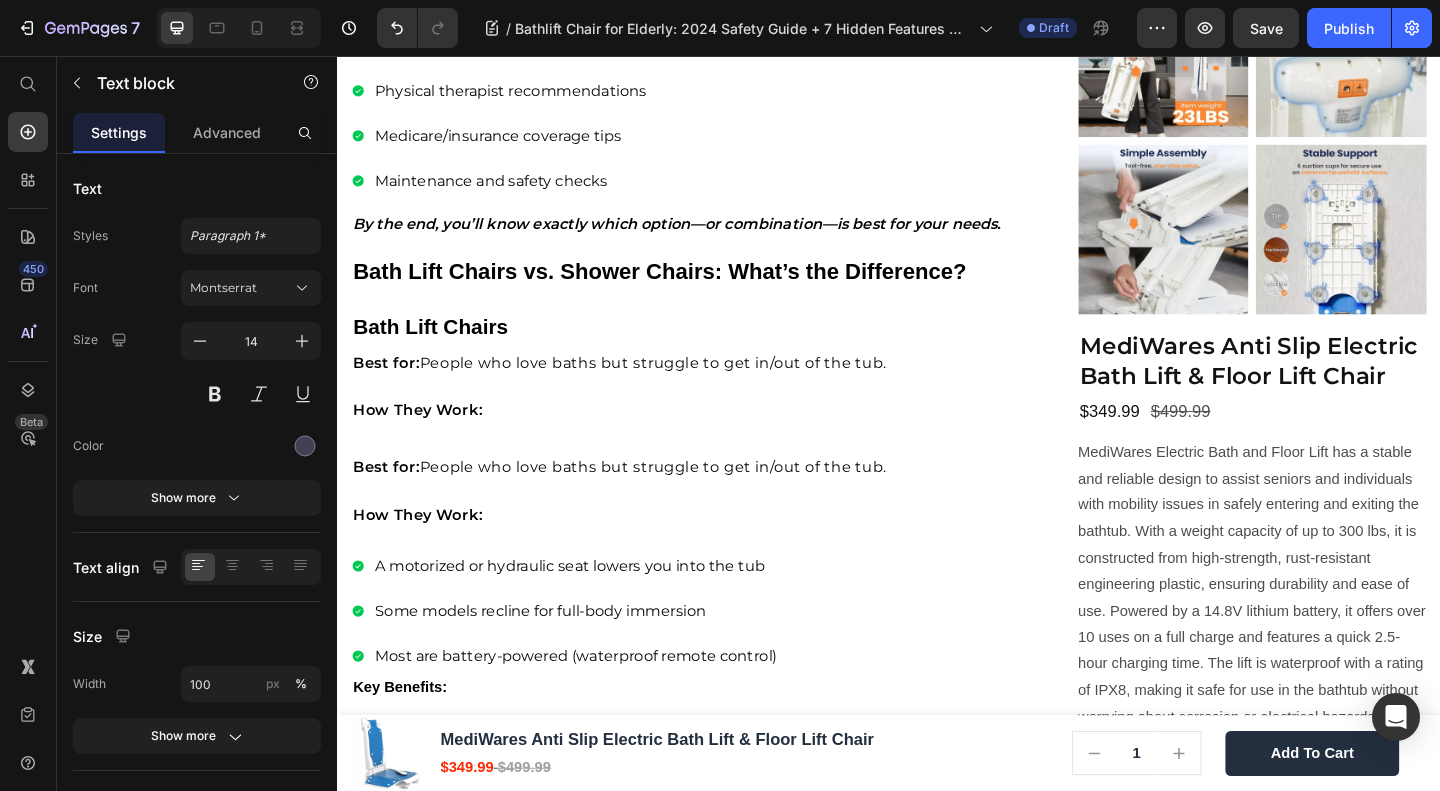 click on "A fall doesn't just lead to injury. For many seniors, it marks the end of bathing independently. For caregivers, it means added stress, emotional guilt, and physical strain. A proper electric bath lift chair can extend a senior’s independence by years. Text block   0" at bounding box center (715, -947) 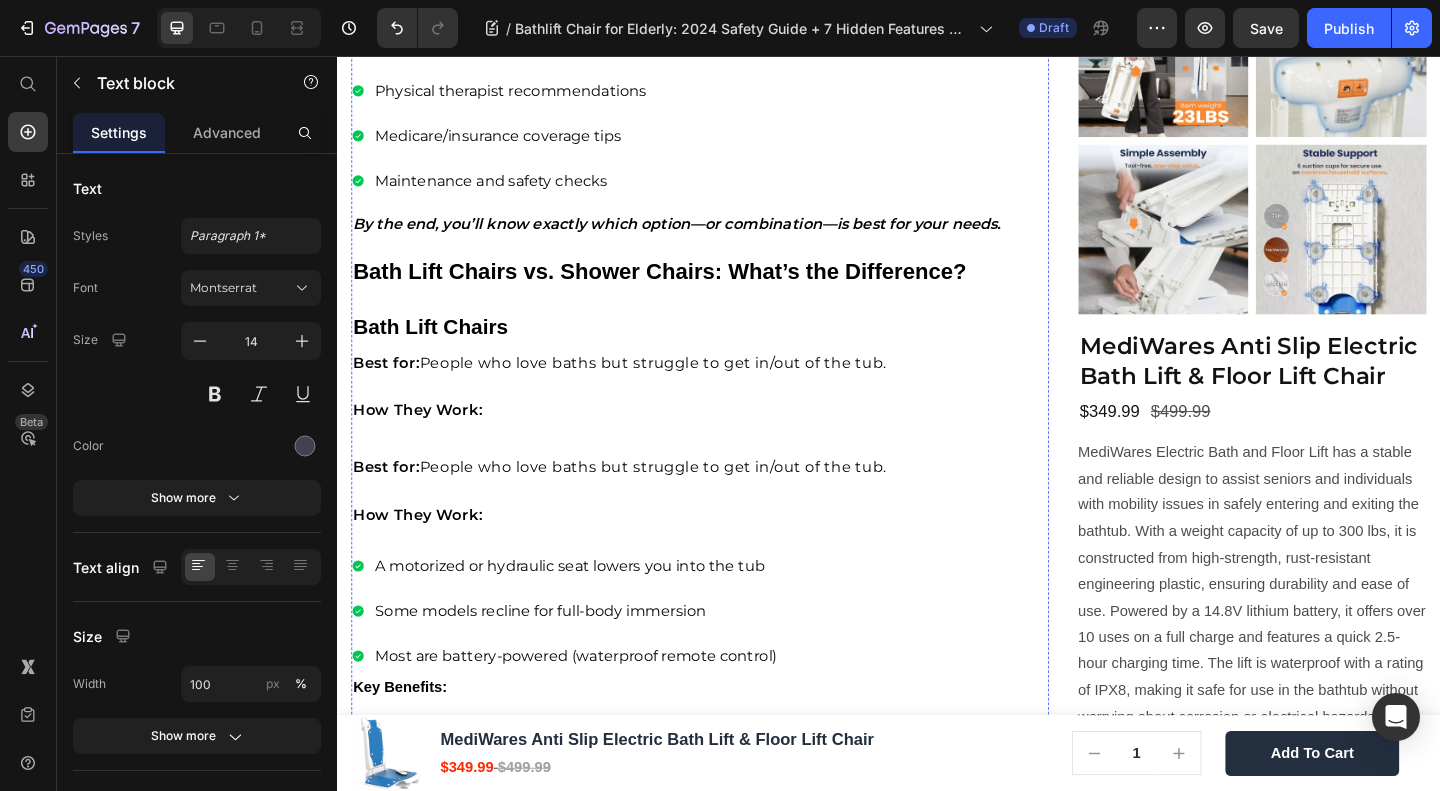 click on "The Emotional Cost: Losing Independence vs. Caregiver Burnout" at bounding box center [715, -1019] 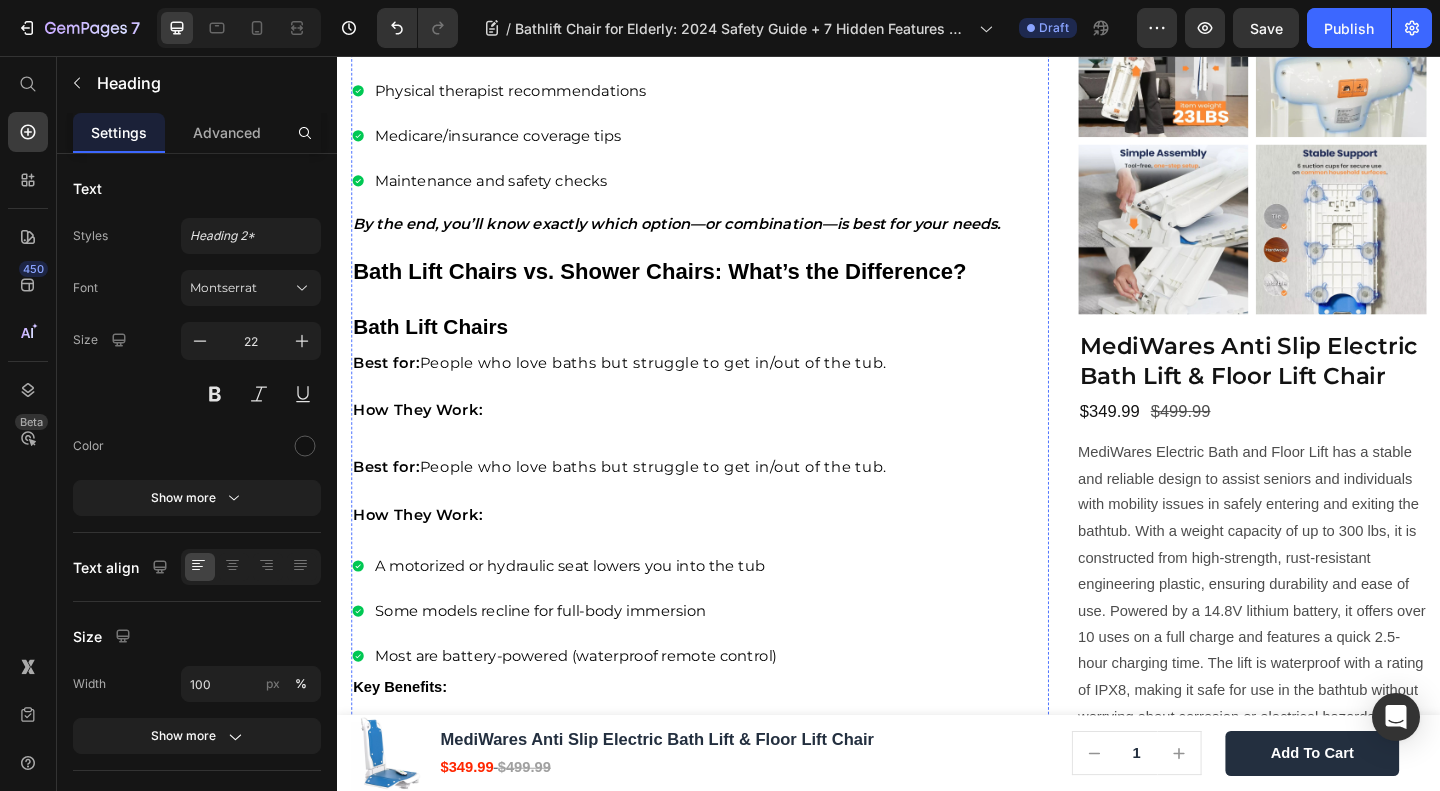click on "How a Bathlift Chair Works" at bounding box center (475, -466) 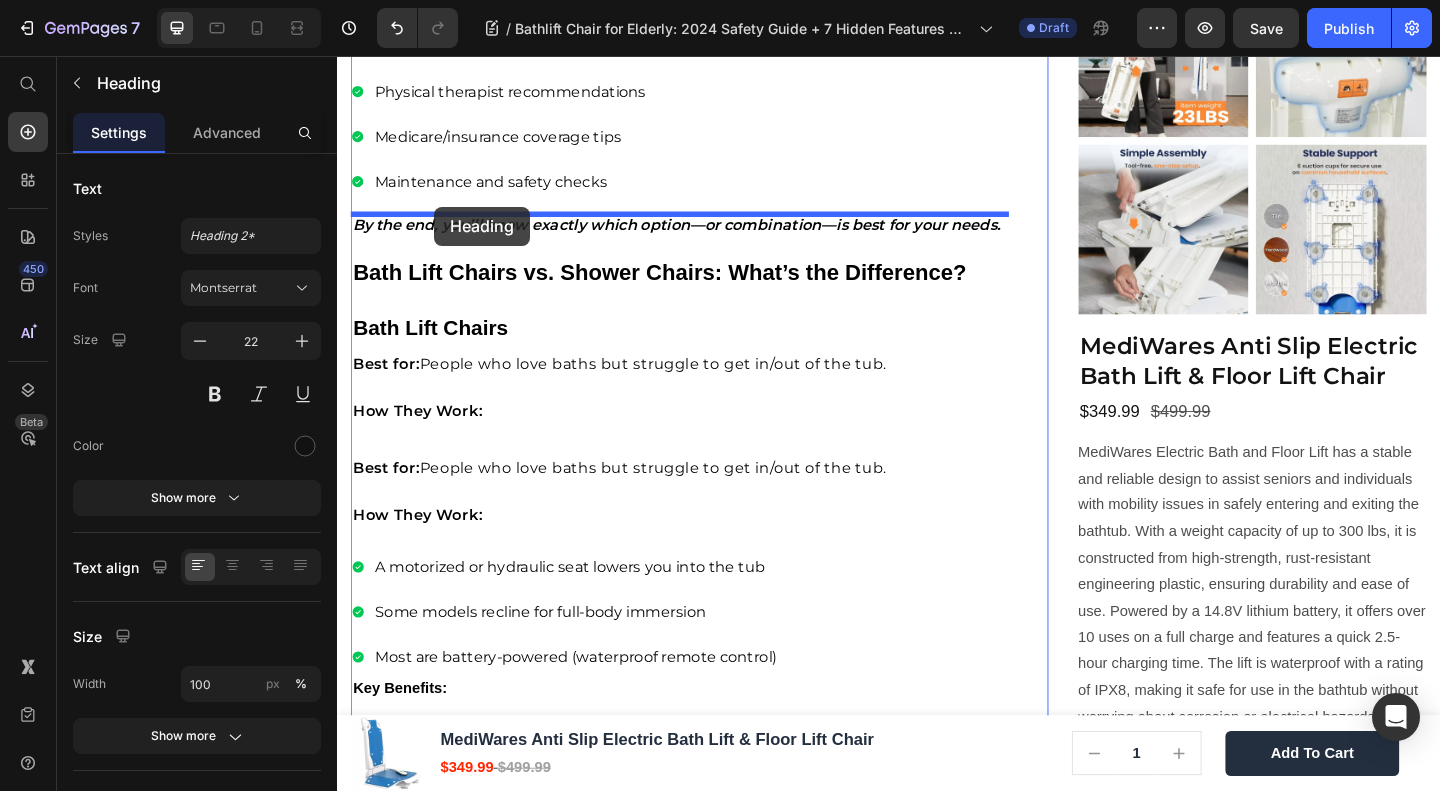 drag, startPoint x: 412, startPoint y: 613, endPoint x: 443, endPoint y: 220, distance: 394.22076 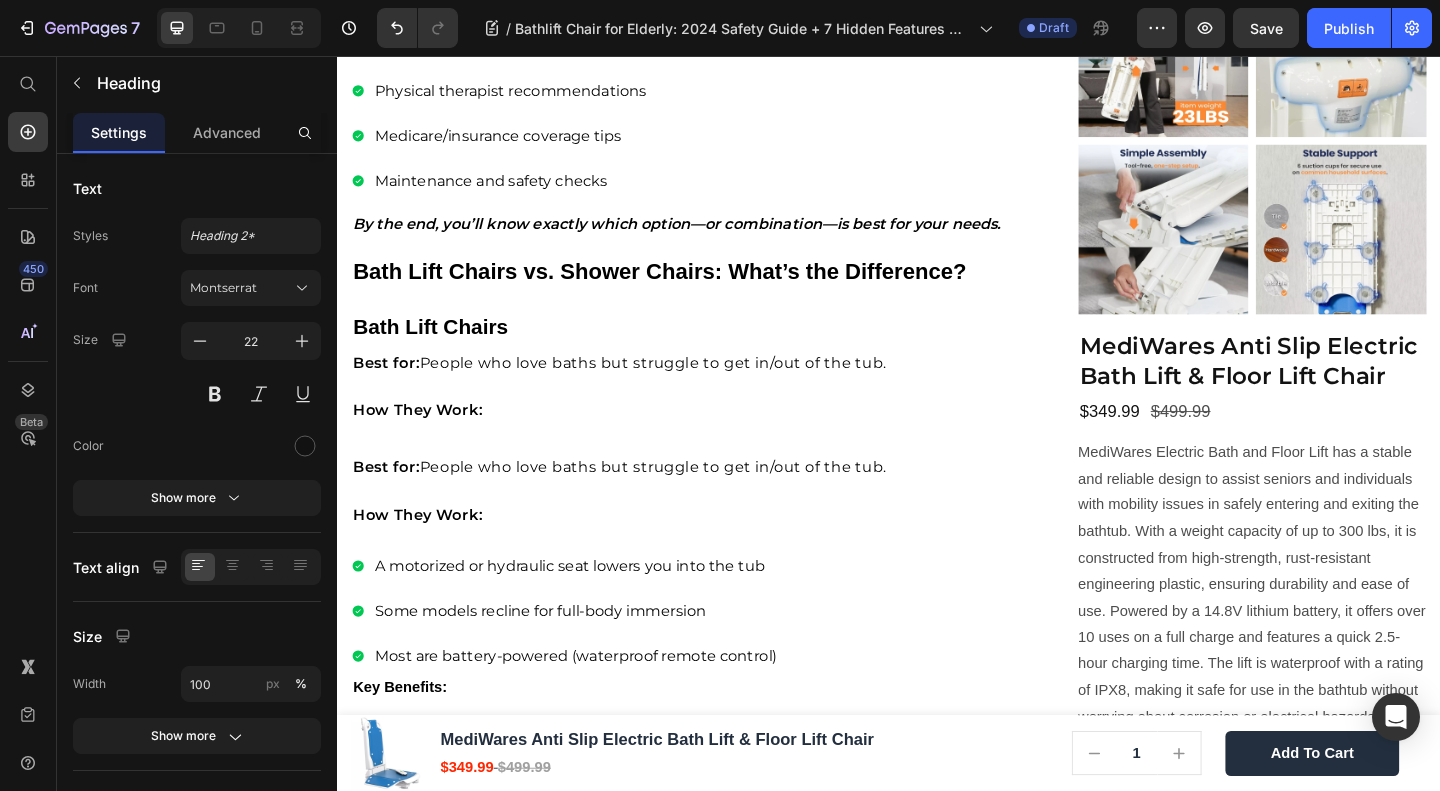 click on "A fall doesn't just lead to injury. For many seniors, it marks the end of bathing independently. For caregivers, it means added stress, emotional guilt, and physical strain. A proper electric bath lift chair can extend a senior’s independence by years." at bounding box center [703, -956] 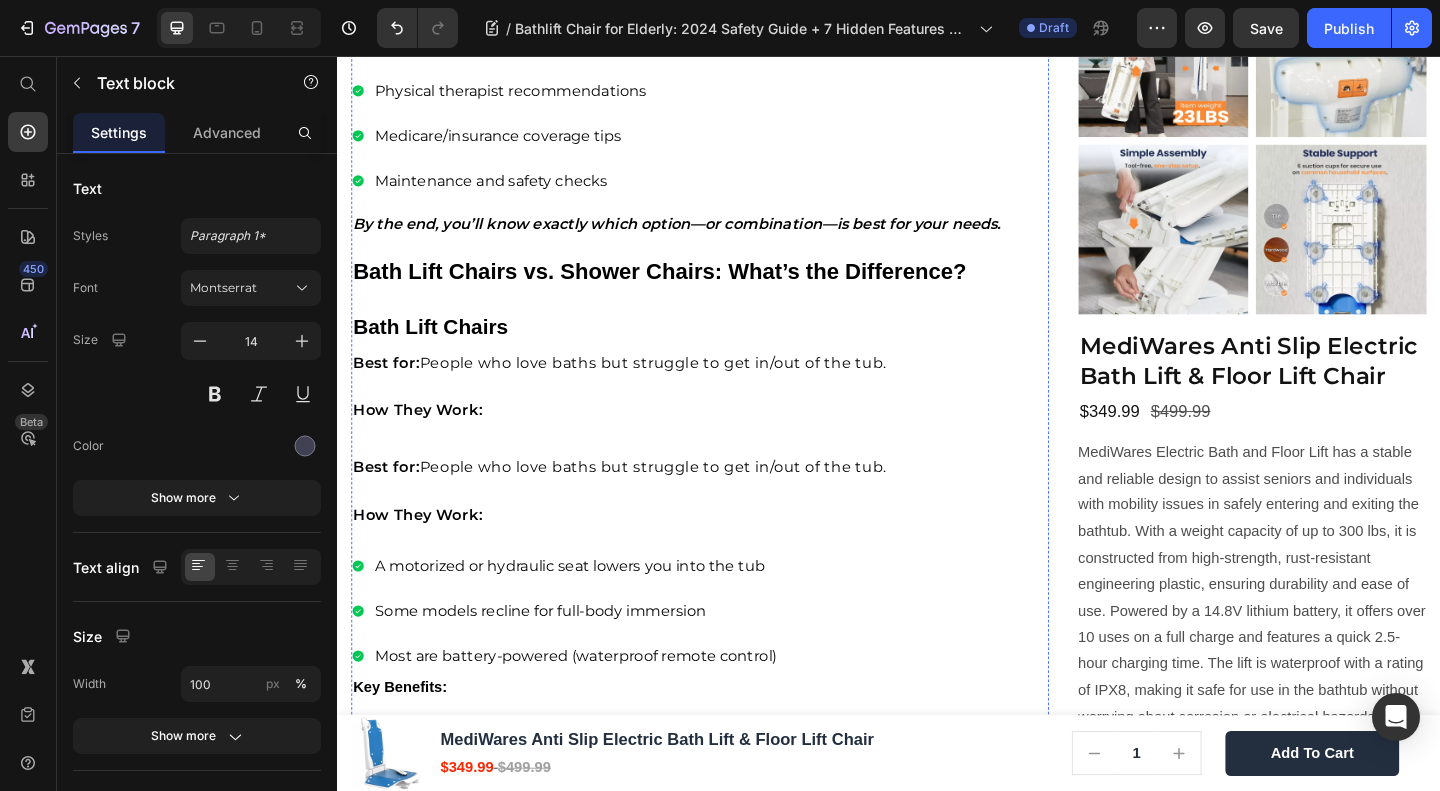 scroll, scrollTop: 2133, scrollLeft: 0, axis: vertical 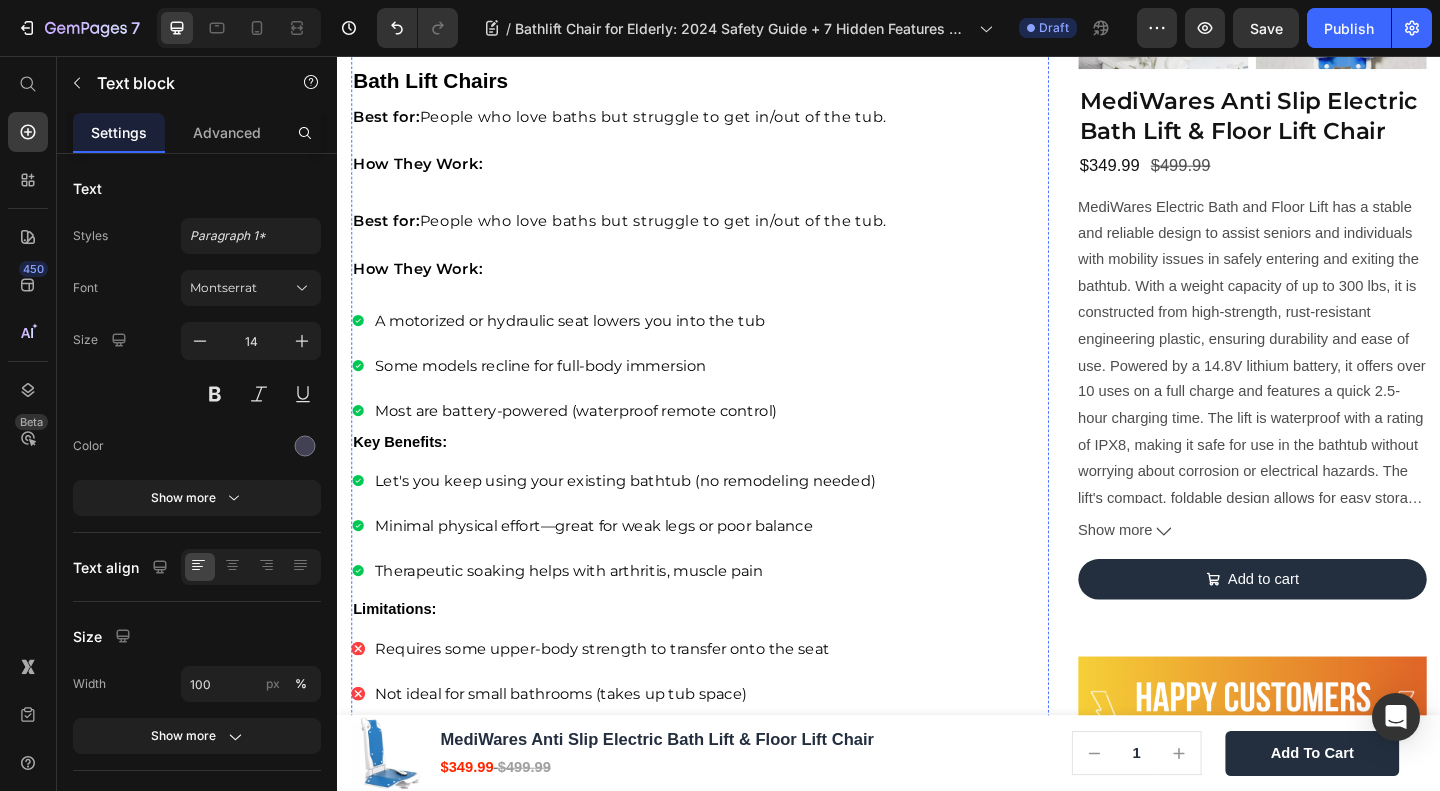 click on "Independence vs. needing caregiver assistance Safety vs. risking a life-changing fall Comfort vs. painful, stressful bathing experiences" at bounding box center (715, -635) 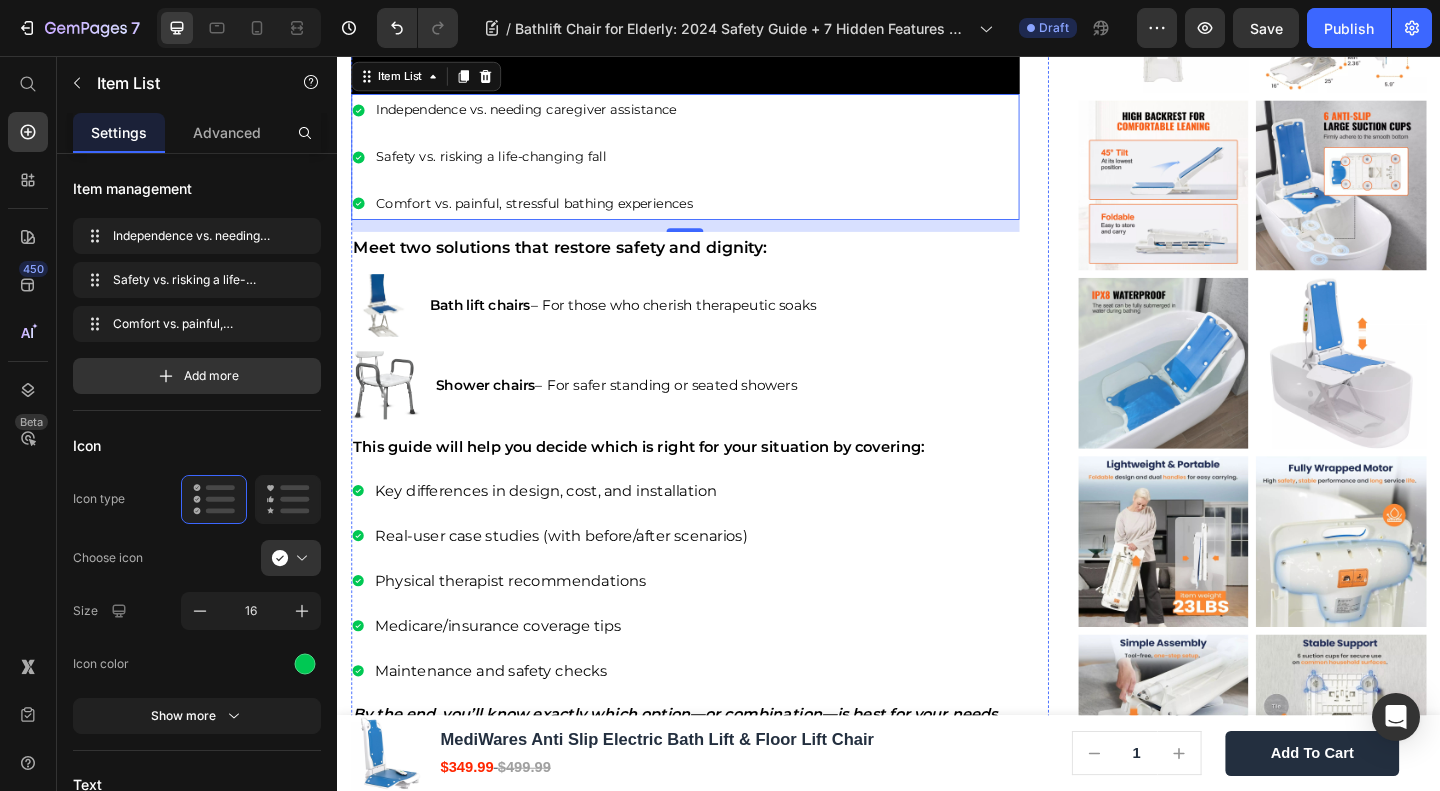 scroll, scrollTop: 1600, scrollLeft: 0, axis: vertical 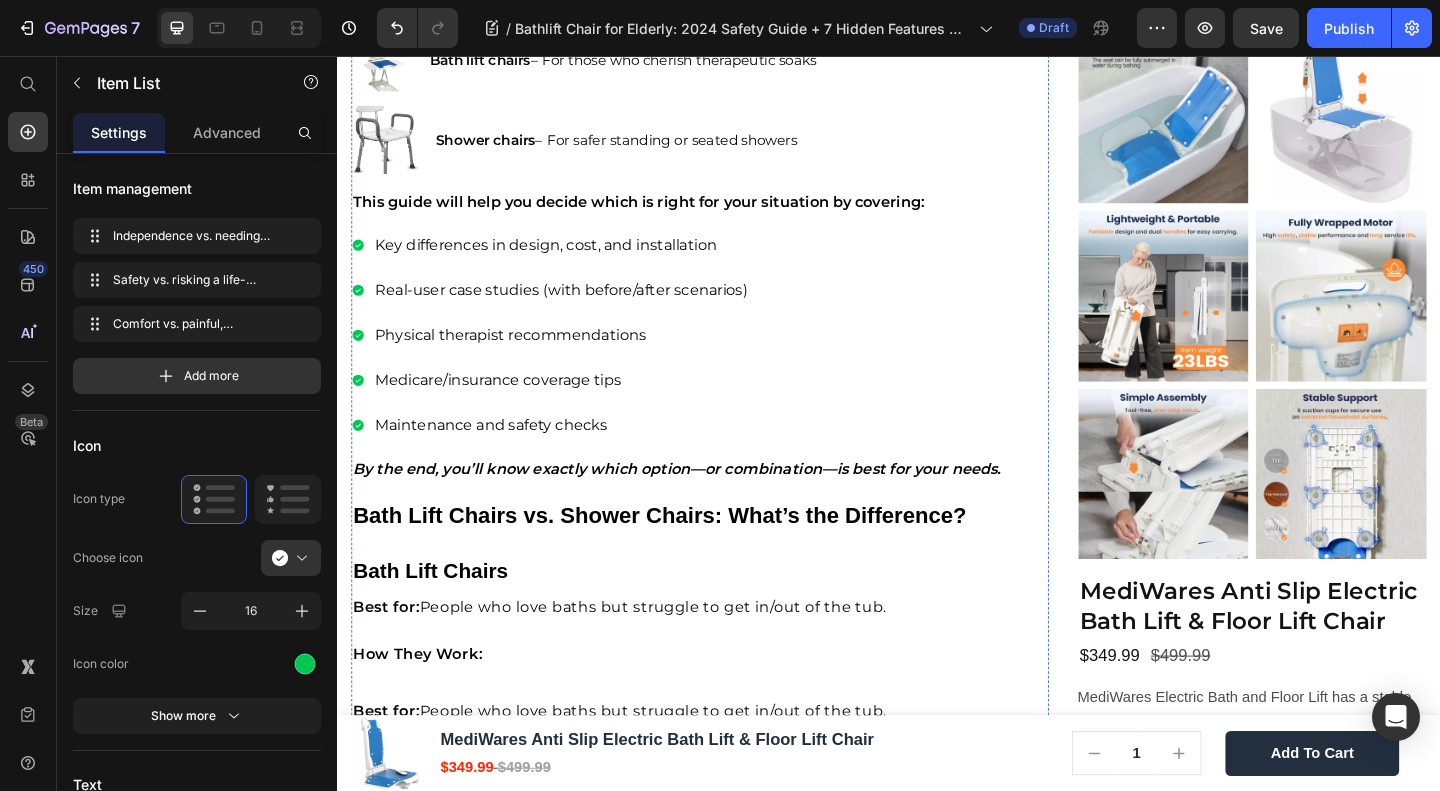 click on "A fall doesn't just lead to injury. For many seniors, it marks the end of bathing independently. For caregivers, it means added stress, emotional guilt, and physical strain. A proper electric bath lift chair can extend a senior’s independence by years." at bounding box center [703, -690] 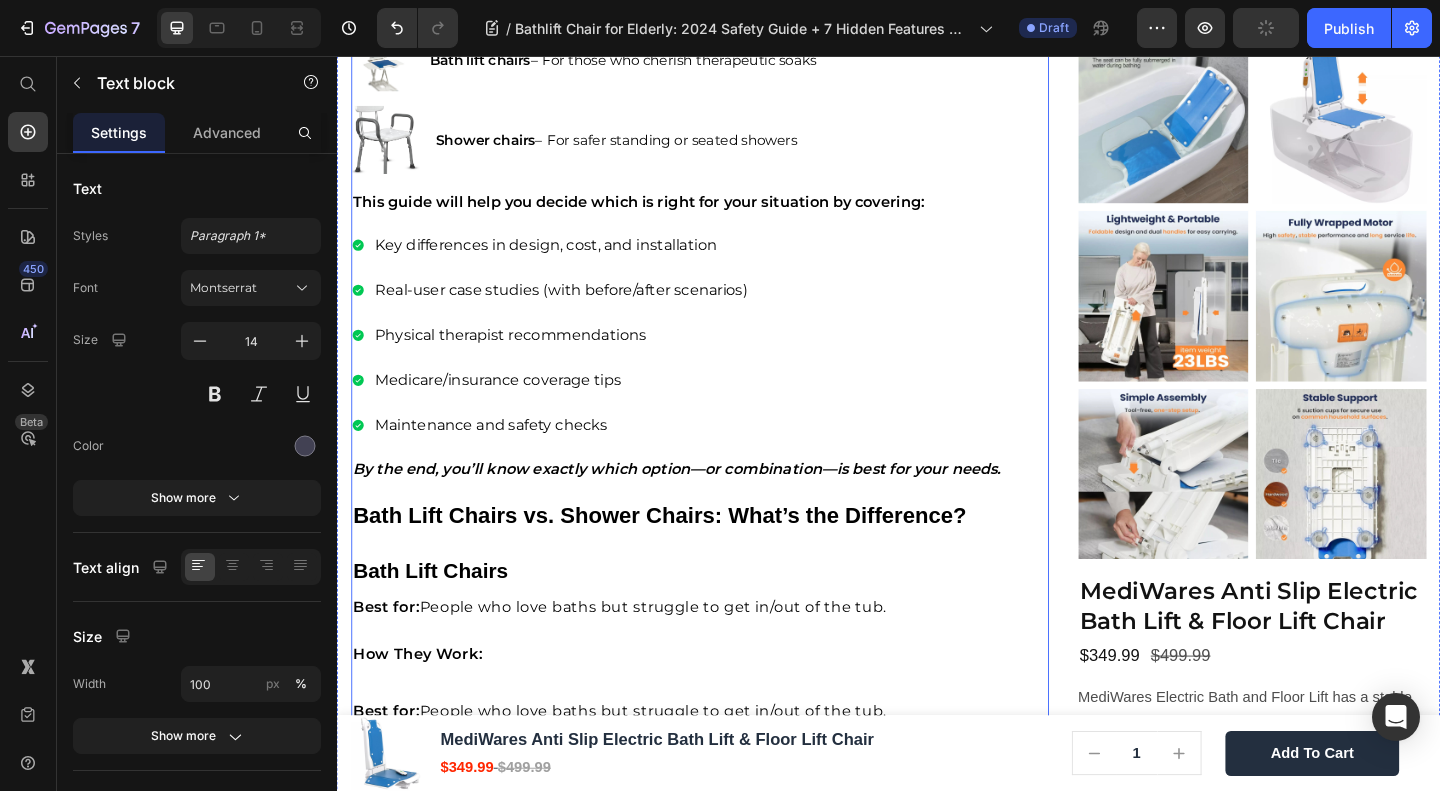 scroll, scrollTop: 1866, scrollLeft: 0, axis: vertical 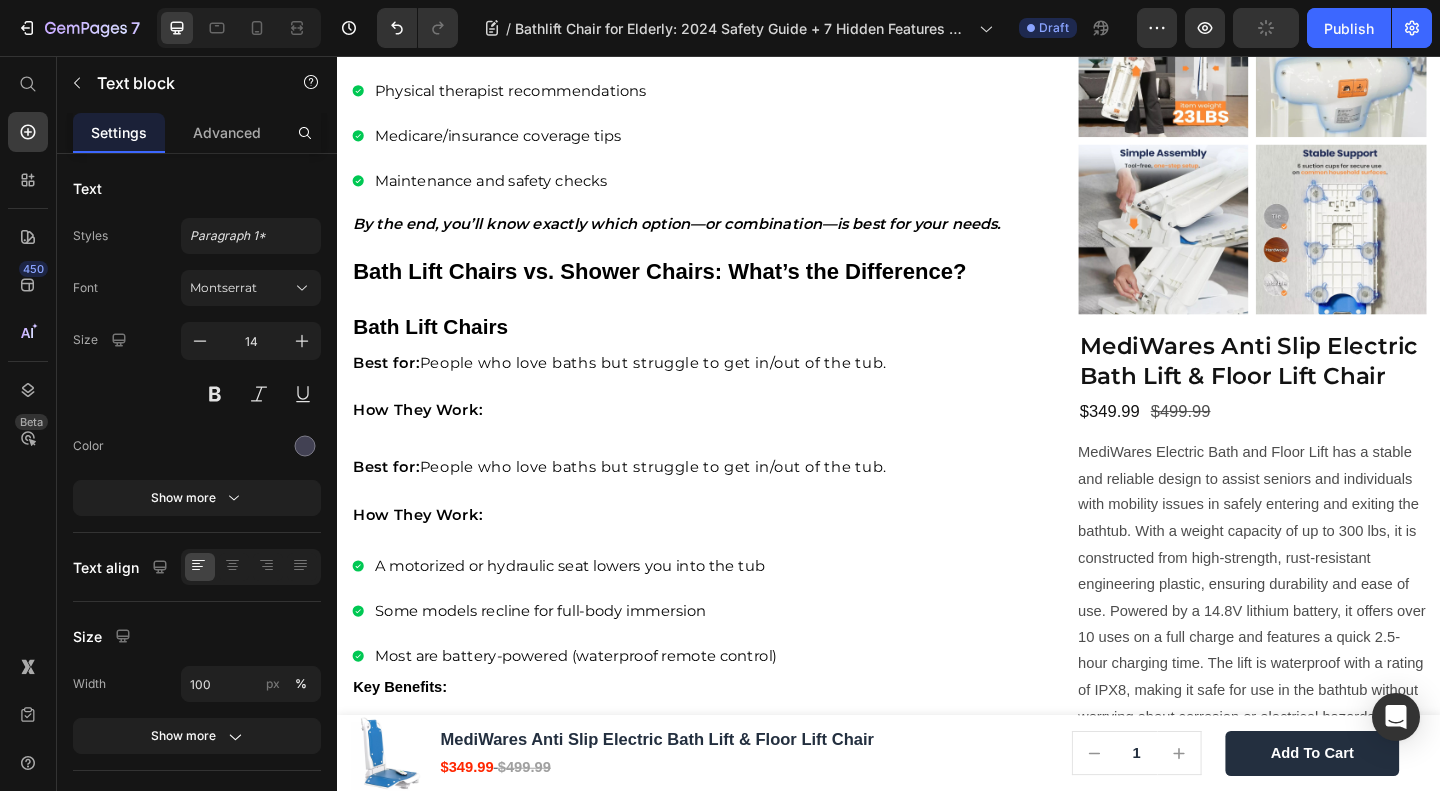 drag, startPoint x: 481, startPoint y: 102, endPoint x: 464, endPoint y: 168, distance: 68.154236 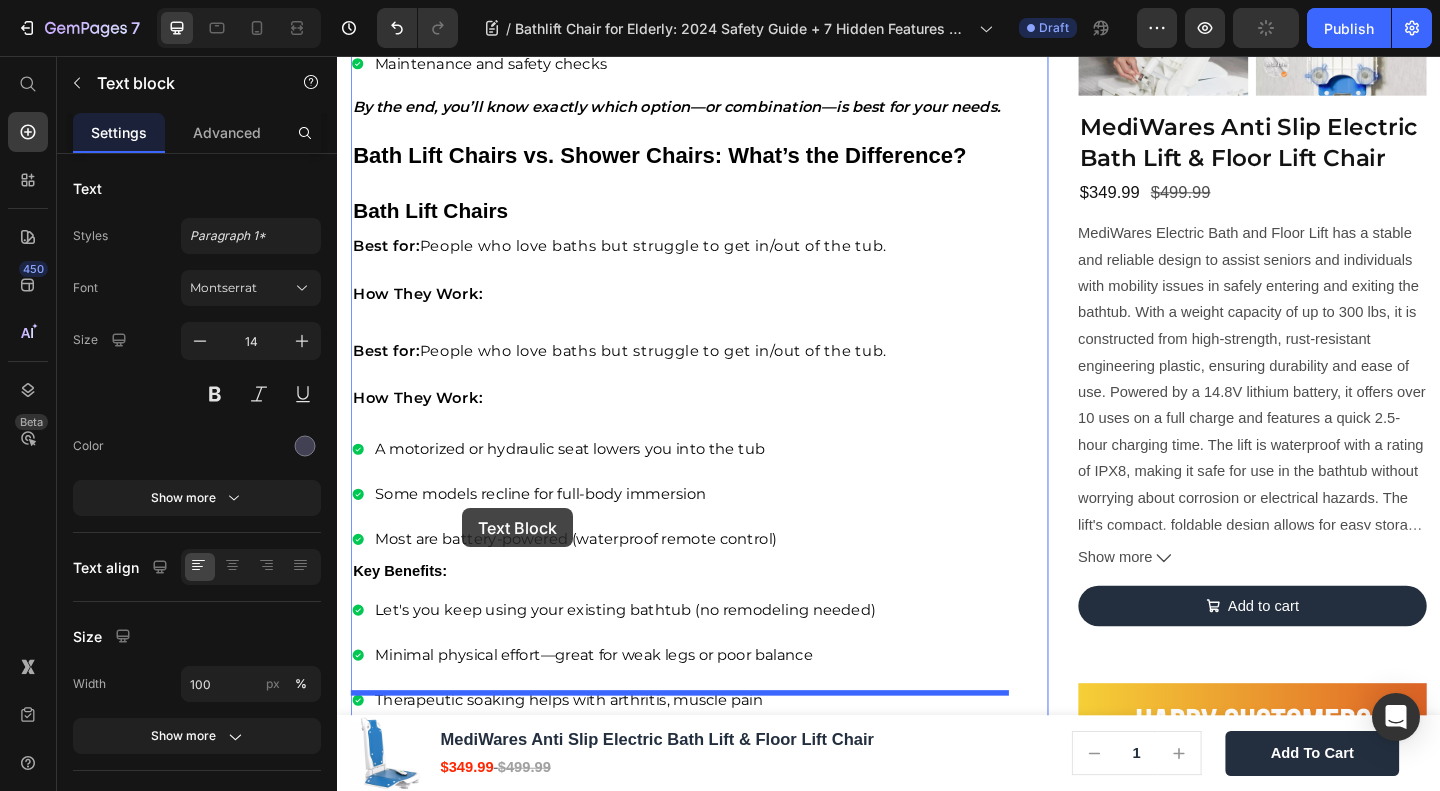 scroll, scrollTop: 2186, scrollLeft: 0, axis: vertical 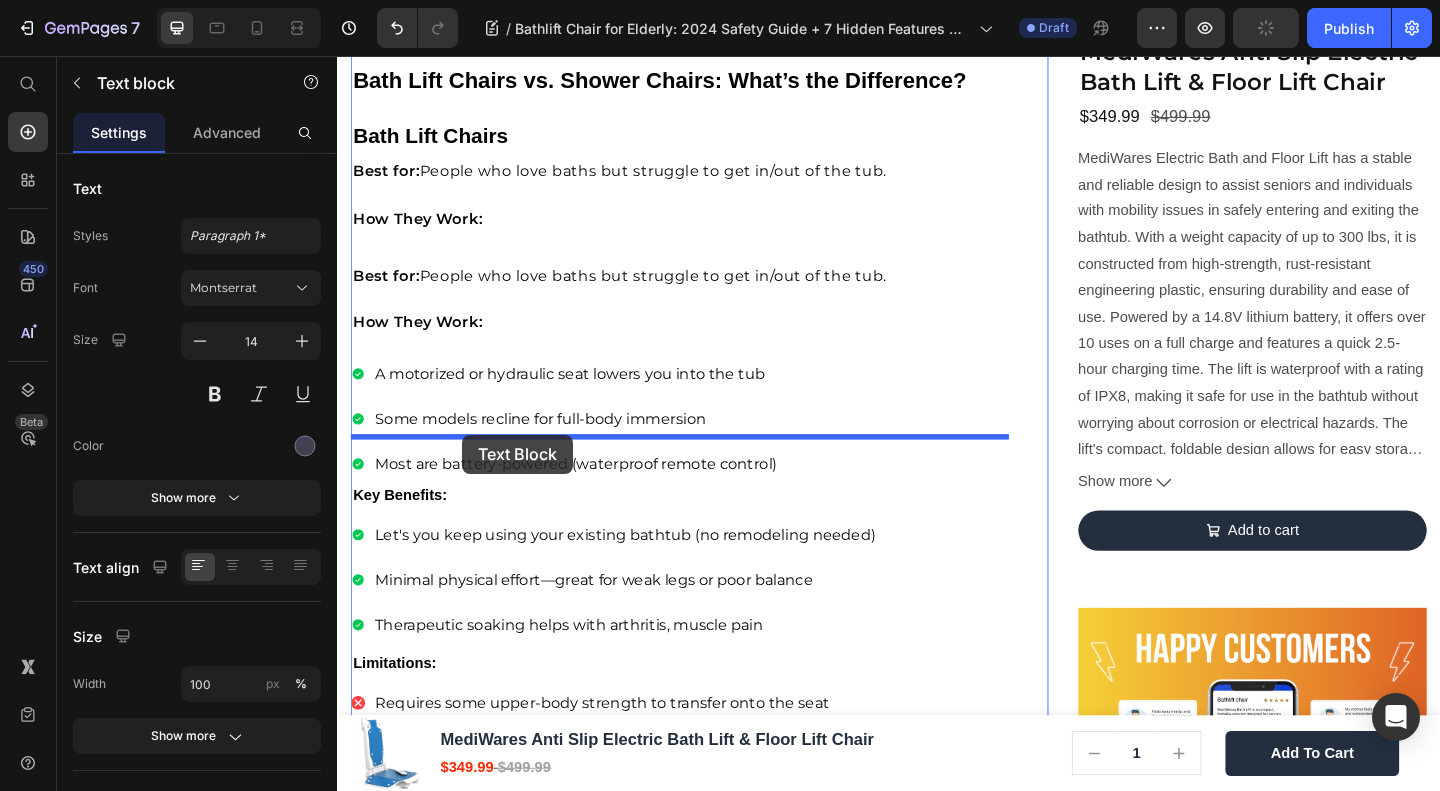 drag, startPoint x: 399, startPoint y: 200, endPoint x: 473, endPoint y: 468, distance: 278.02878 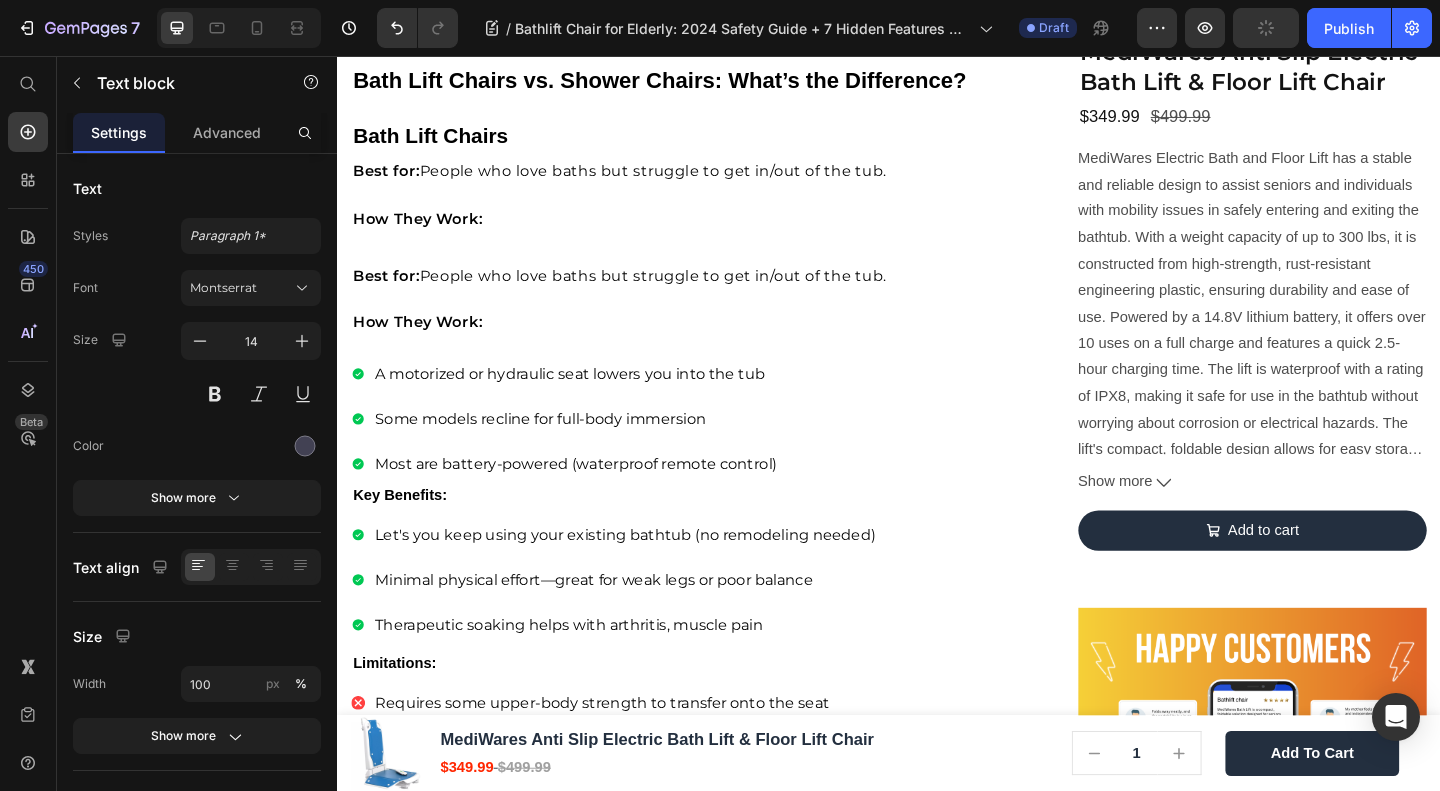 scroll, scrollTop: 2074, scrollLeft: 0, axis: vertical 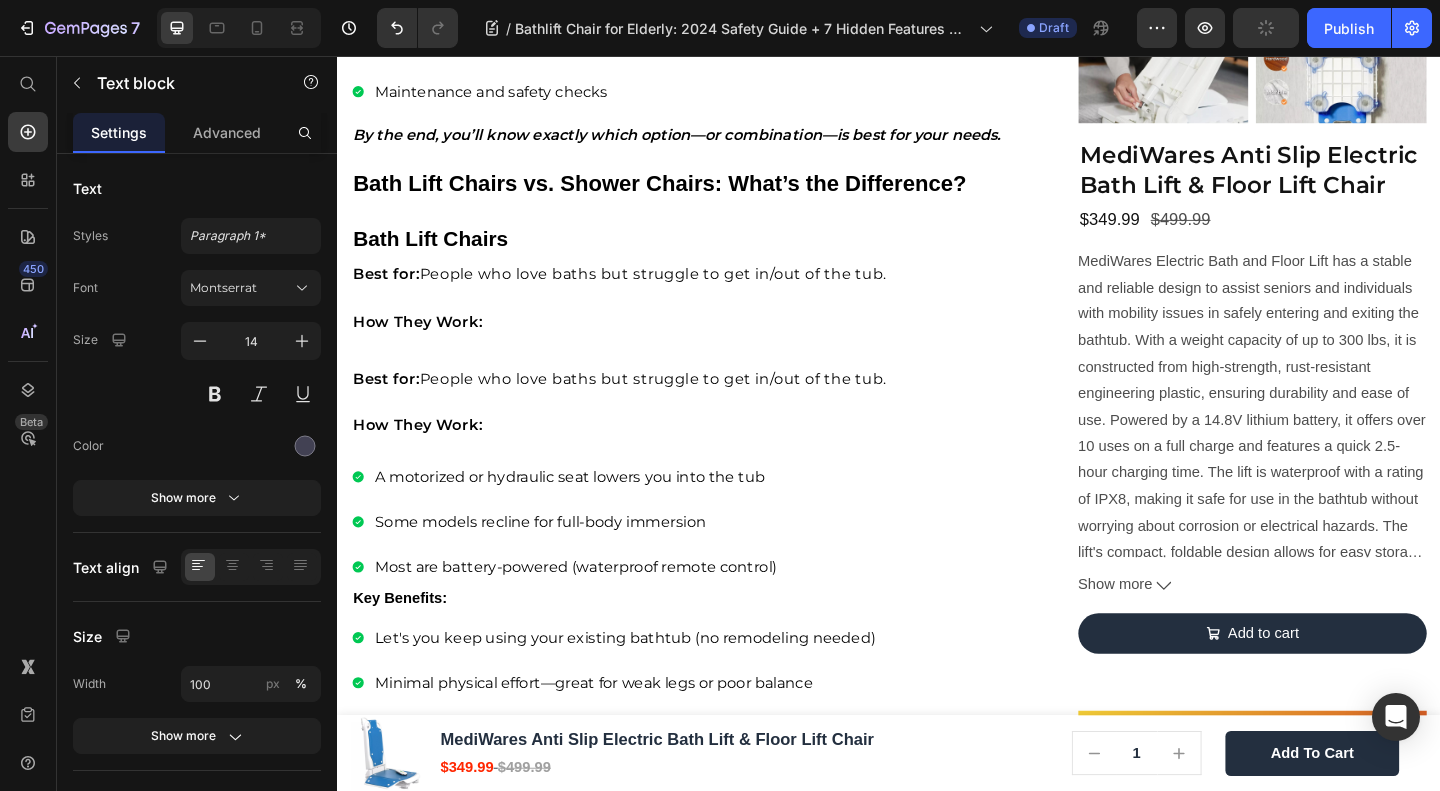 click on "A fall doesn't just lead to injury. For many seniors, it marks the end of bathing independently. For caregivers, it means added stress, emotional guilt, and physical strain. A proper electric bath lift chair can extend a senior’s independence by years." at bounding box center [715, -596] 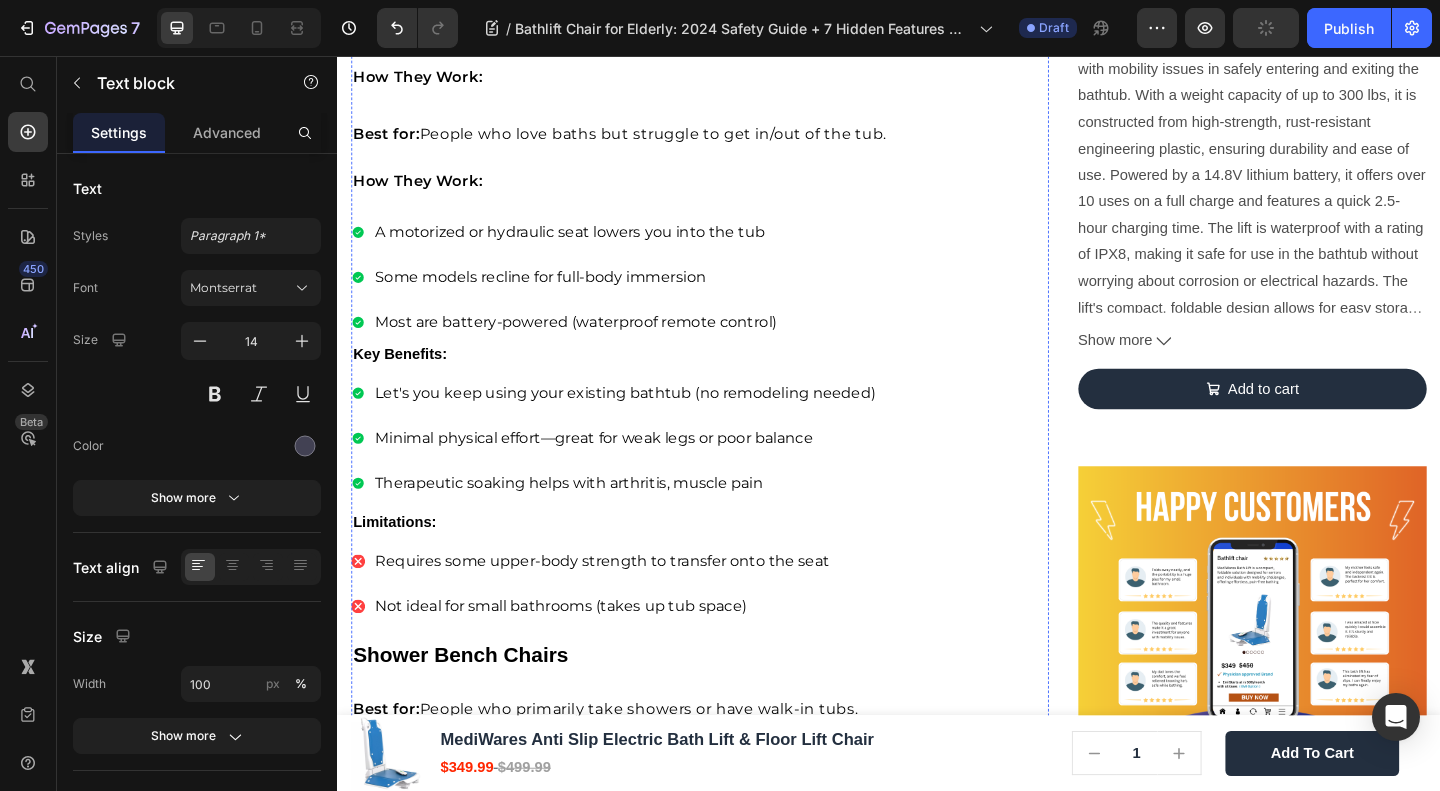scroll, scrollTop: 2341, scrollLeft: 0, axis: vertical 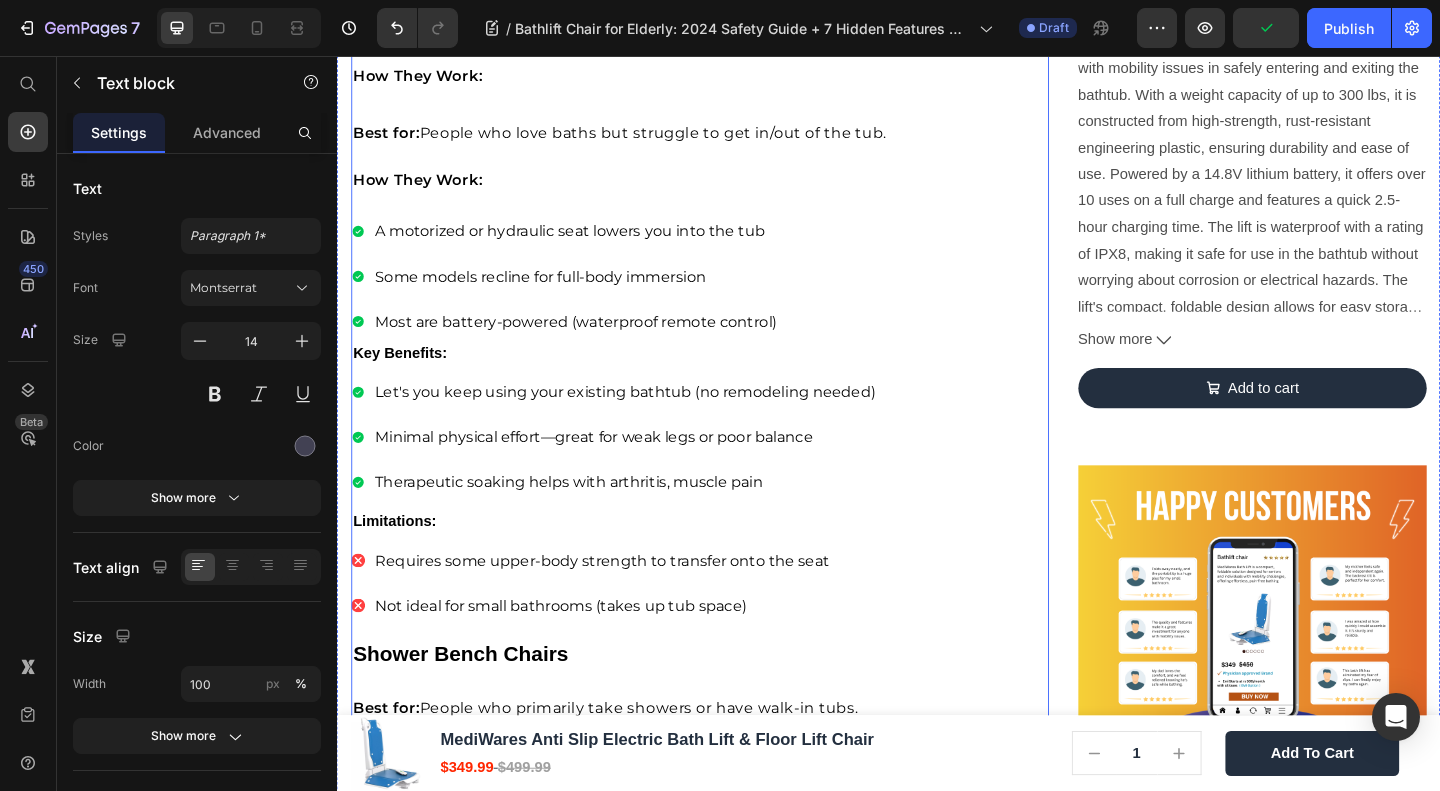 click on "Meet two solutions that restore safety and dignity:" at bounding box center [579, -634] 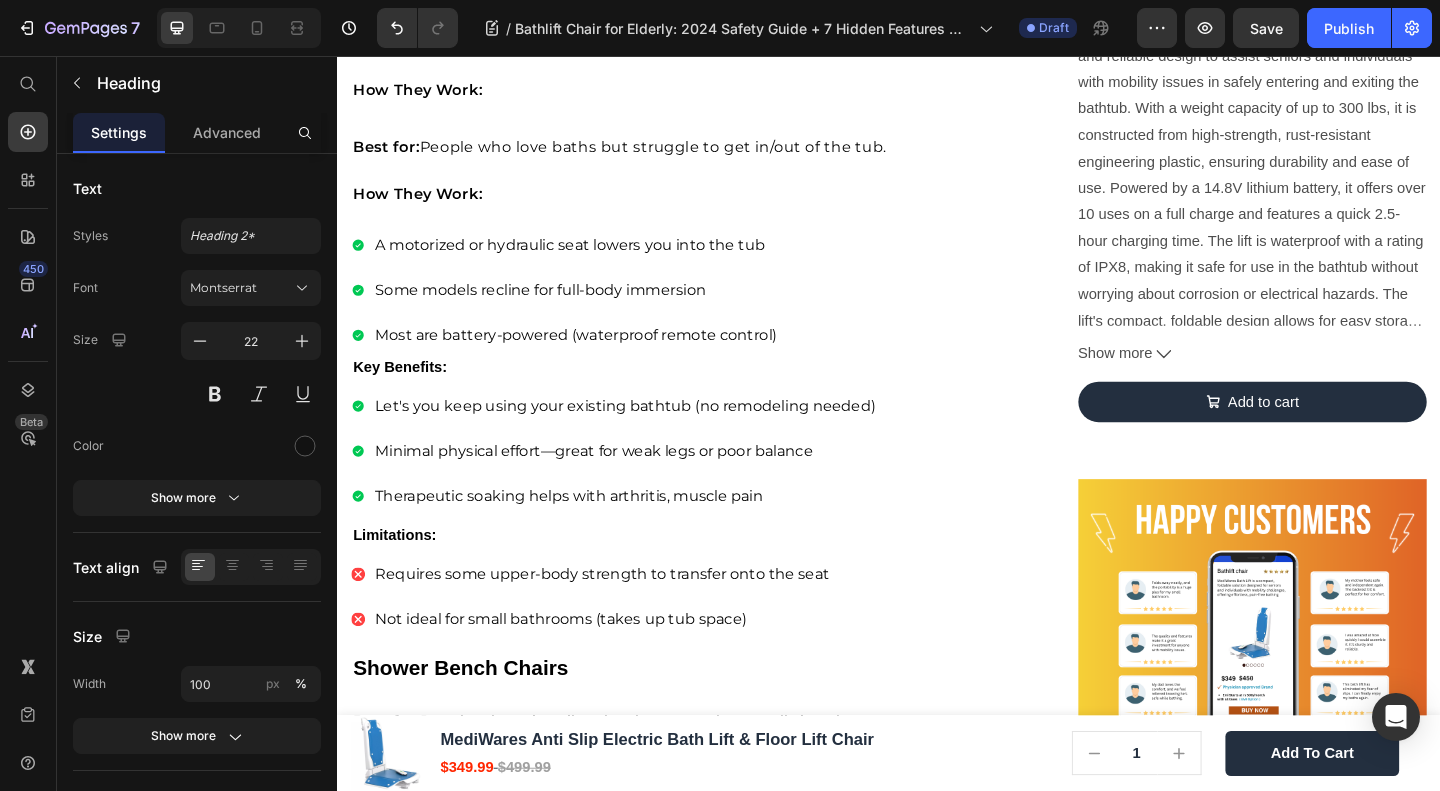 scroll, scrollTop: 2341, scrollLeft: 0, axis: vertical 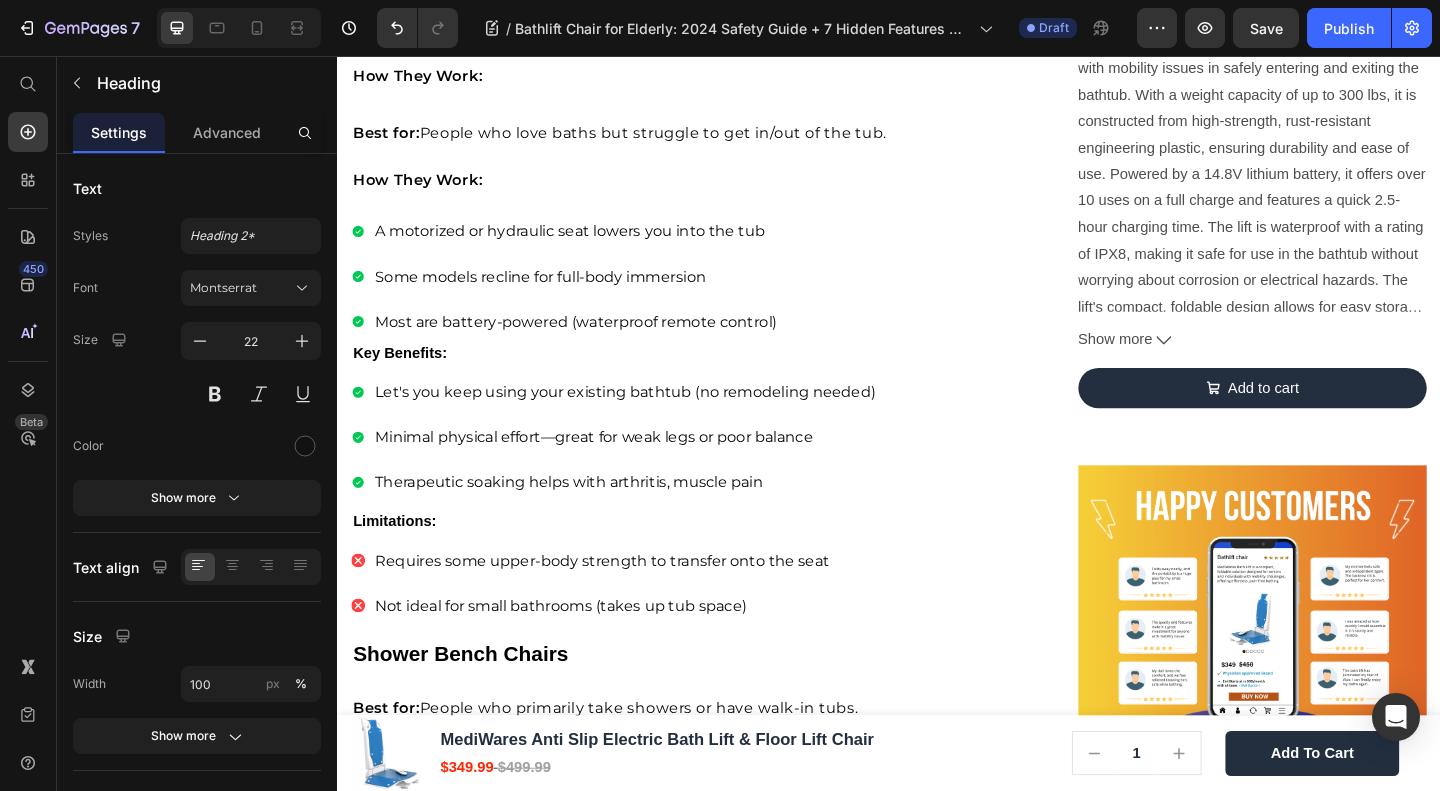 click 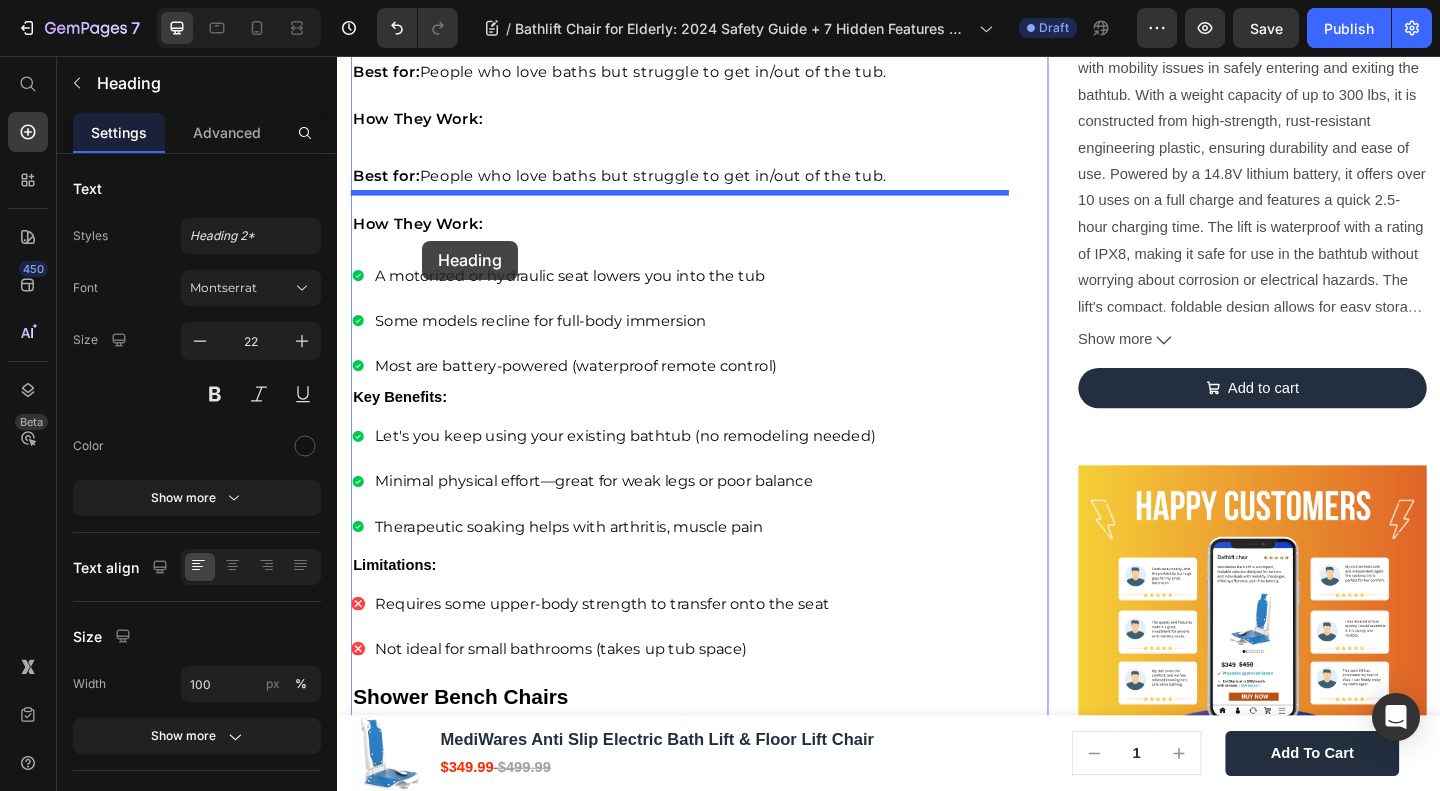 drag, startPoint x: 425, startPoint y: 493, endPoint x: 430, endPoint y: 257, distance: 236.05296 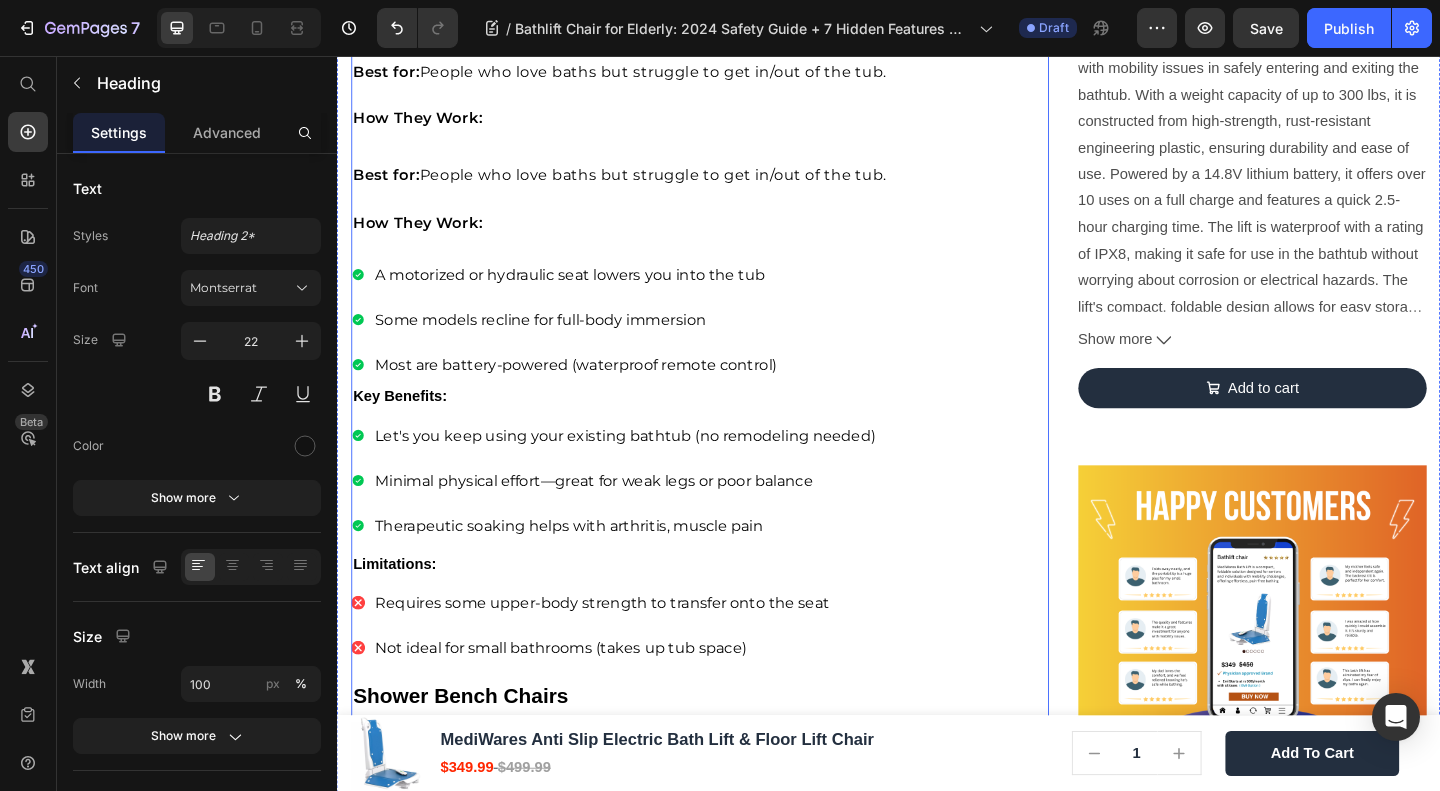 click on "Home
Blog
Article Title Breadcrumb Bathlift Chair for Elderly: 2024 Safety Guide + 7 Hidden Features Caregivers Miss Heading Row Image James Wilder Text block Advanced list Published:  April 1 , 2025 Text block Row Every 11 seconds, a senior is rushed to the ER from a bathroom fall But the right bathlift chair for elderly users can prevent 92% of these accidents.    Yet most buyers regret their purchase within weeks due to overlooked features like emergency manual lowering or diabetic-friendly seating.   This guide reveals what competitors won’t tell you, from Medicare loopholes to TSA-approved travel tips. Text block Image Why Bathroom Falls Are the #1 Risk for Seniors Heading CDC Stats: 80% of Senior Falls Happen in Bathrooms Heading Text block Image The Emotional Cost: Losing Independence vs. Caregiver Burnout Heading Text block ⁠⁠⁠⁠⁠⁠⁠ How a Bathlift Chair Works Video" at bounding box center (731, 1102) 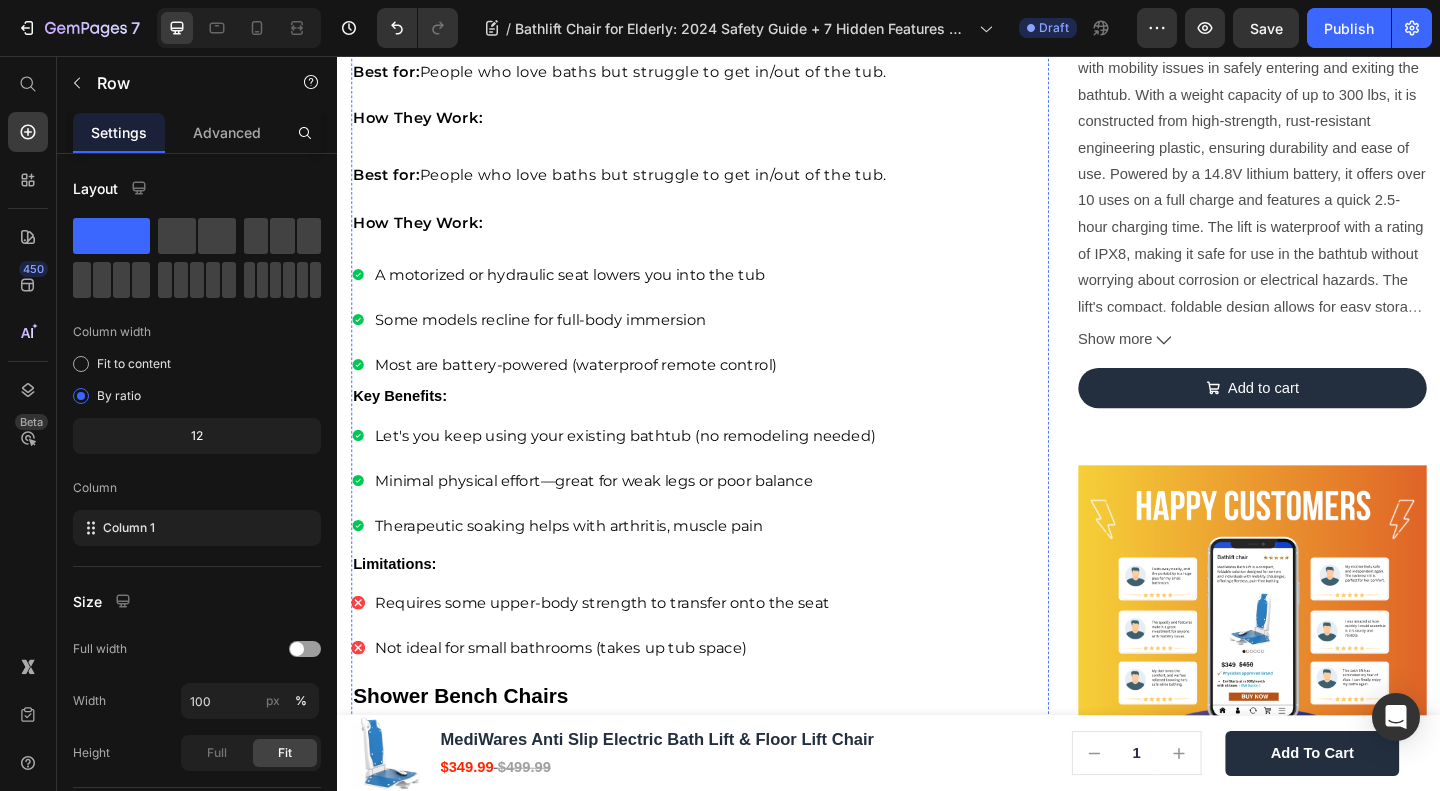 click on "Meet two solutions that restore safety and dignity:" at bounding box center (579, -895) 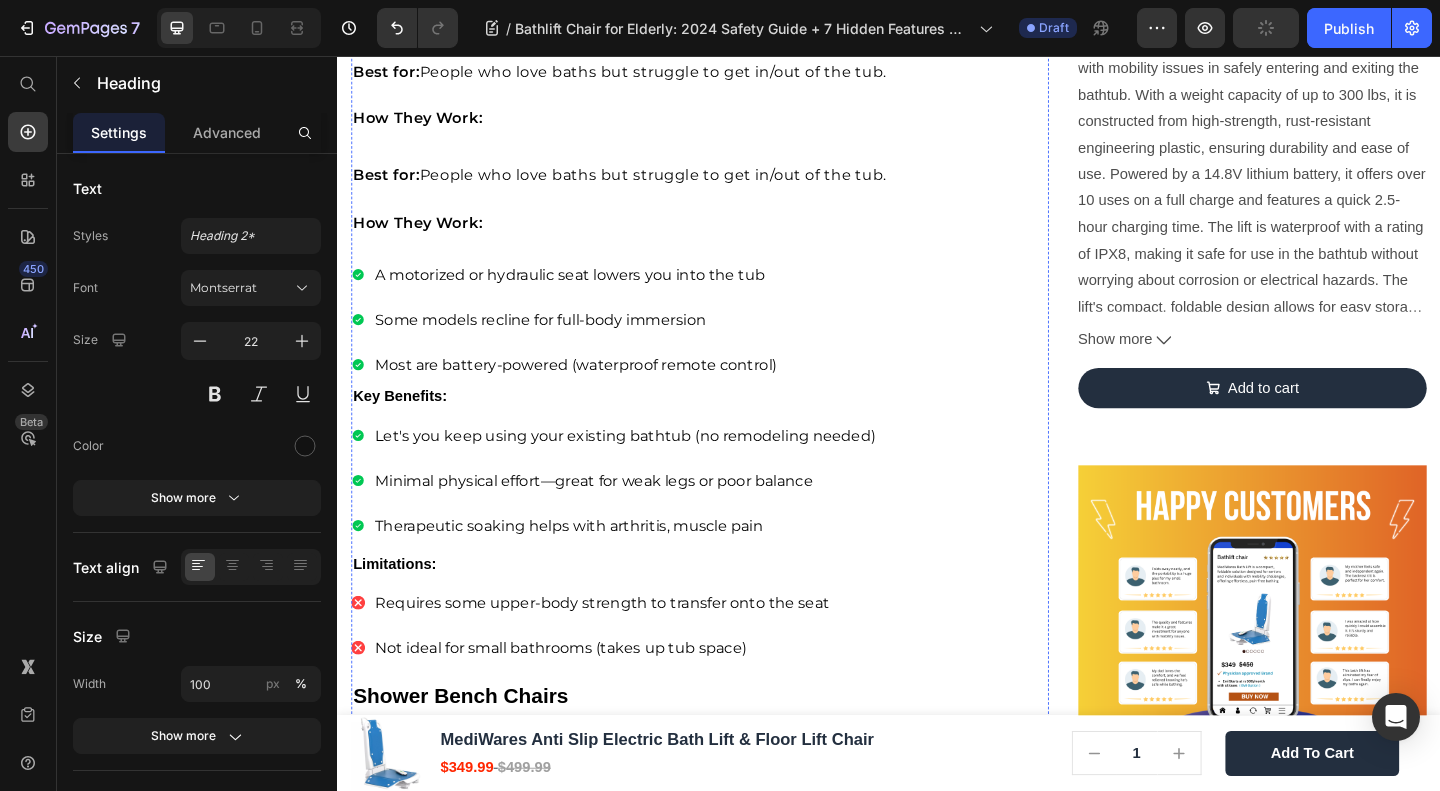 click on "A fall doesn't just lead to injury. For many seniors, it marks the end of bathing independently. For caregivers, it means added stress, emotional guilt, and physical strain. A proper electric bath lift chair can extend a senior’s independence by years." at bounding box center (703, -817) 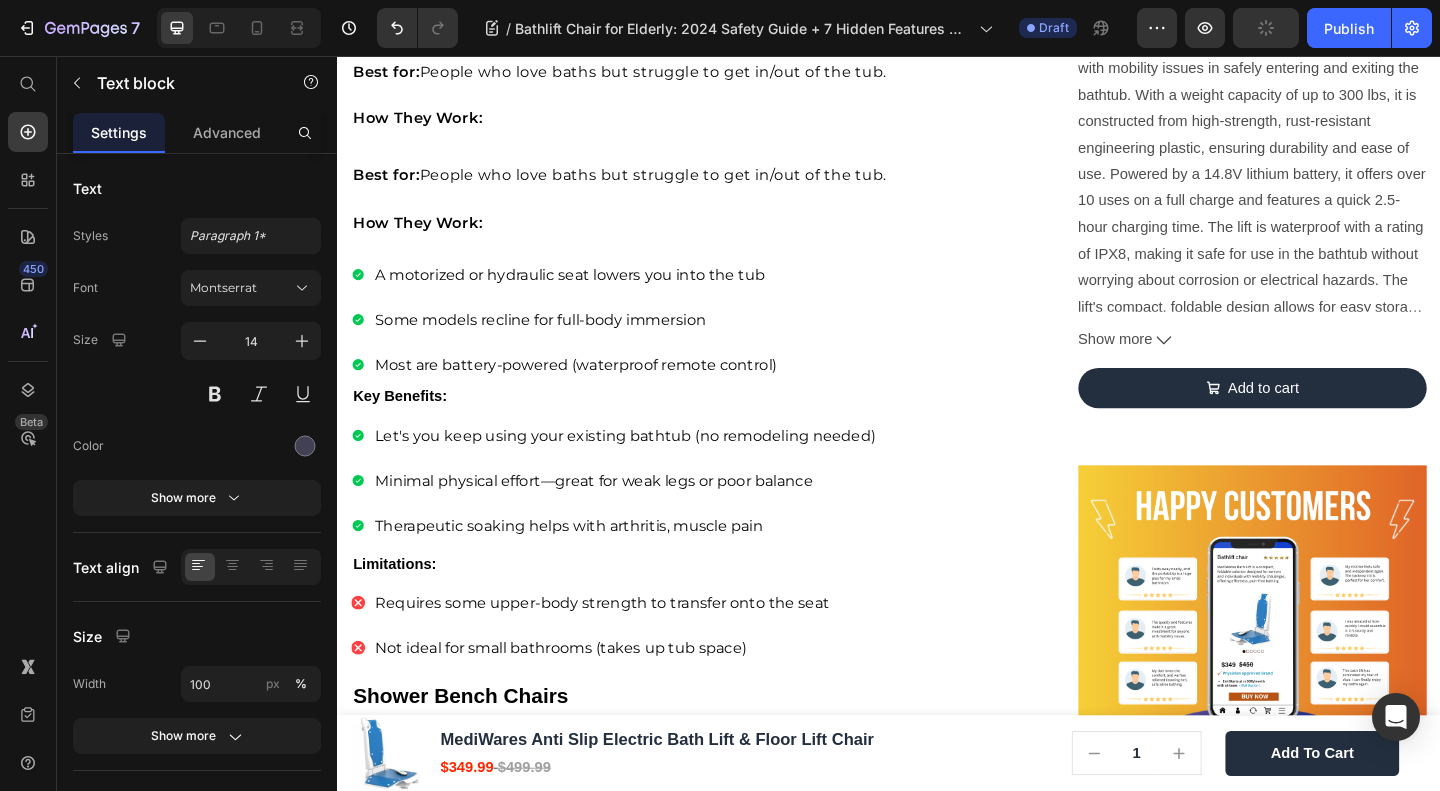 click on "A fall doesn't just lead to injury. For many seniors, it marks the end of bathing independently. For caregivers, it means added stress, emotional guilt, and physical strain. A proper electric bath lift chair can extend a senior’s independence by years." at bounding box center [703, -817] 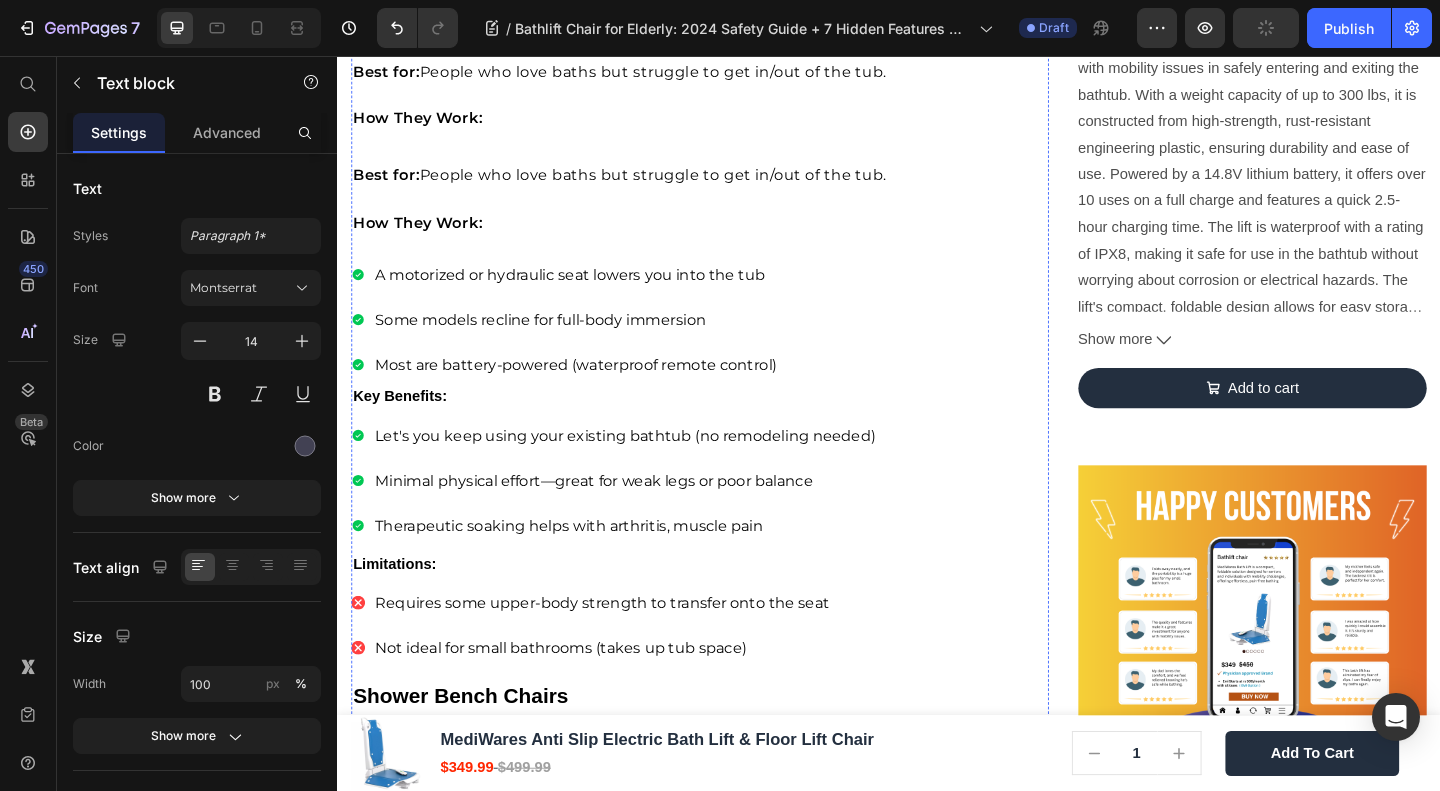 click on "Electric vs. Hydraulic Lifts: Which Lasts Longer?" at bounding box center [566, -895] 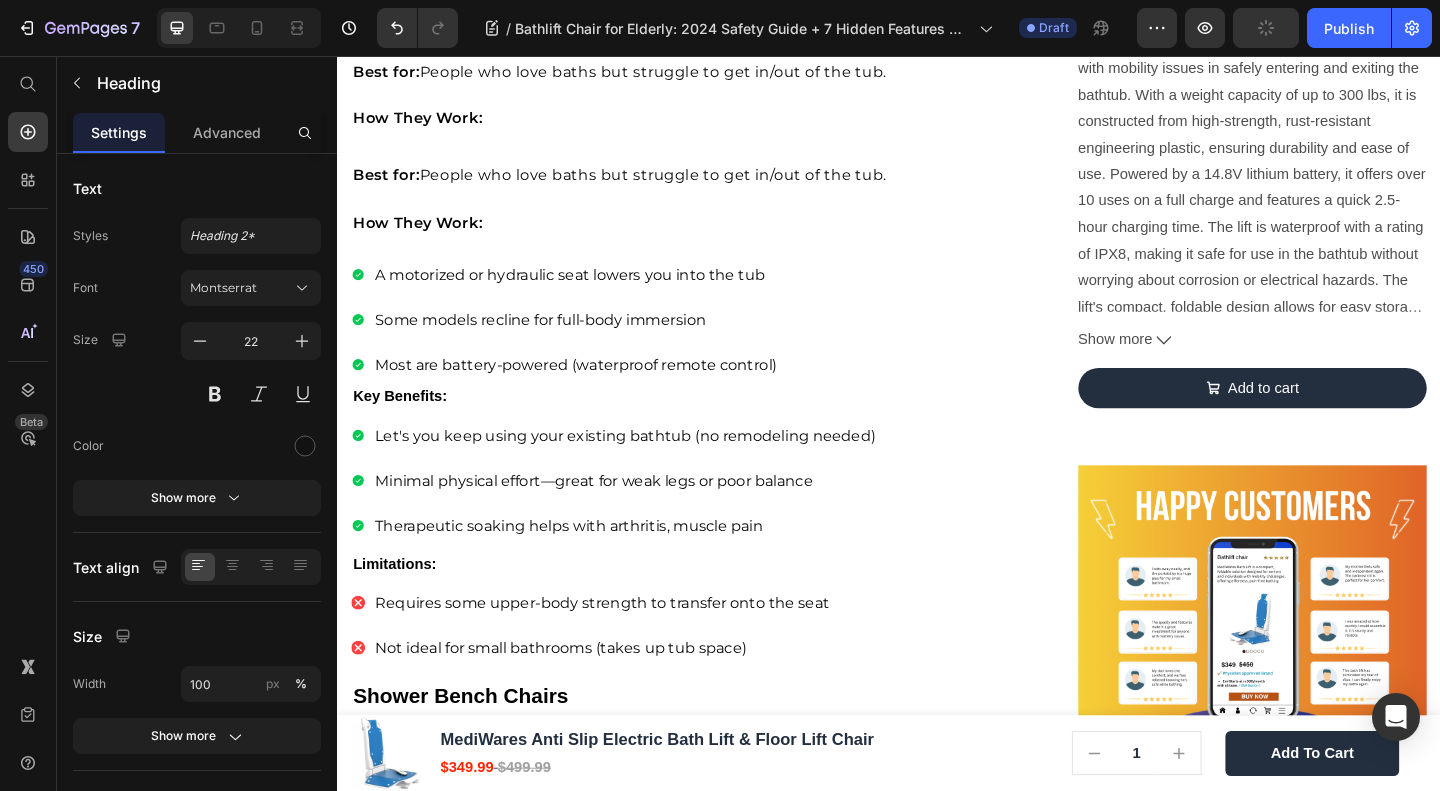 click 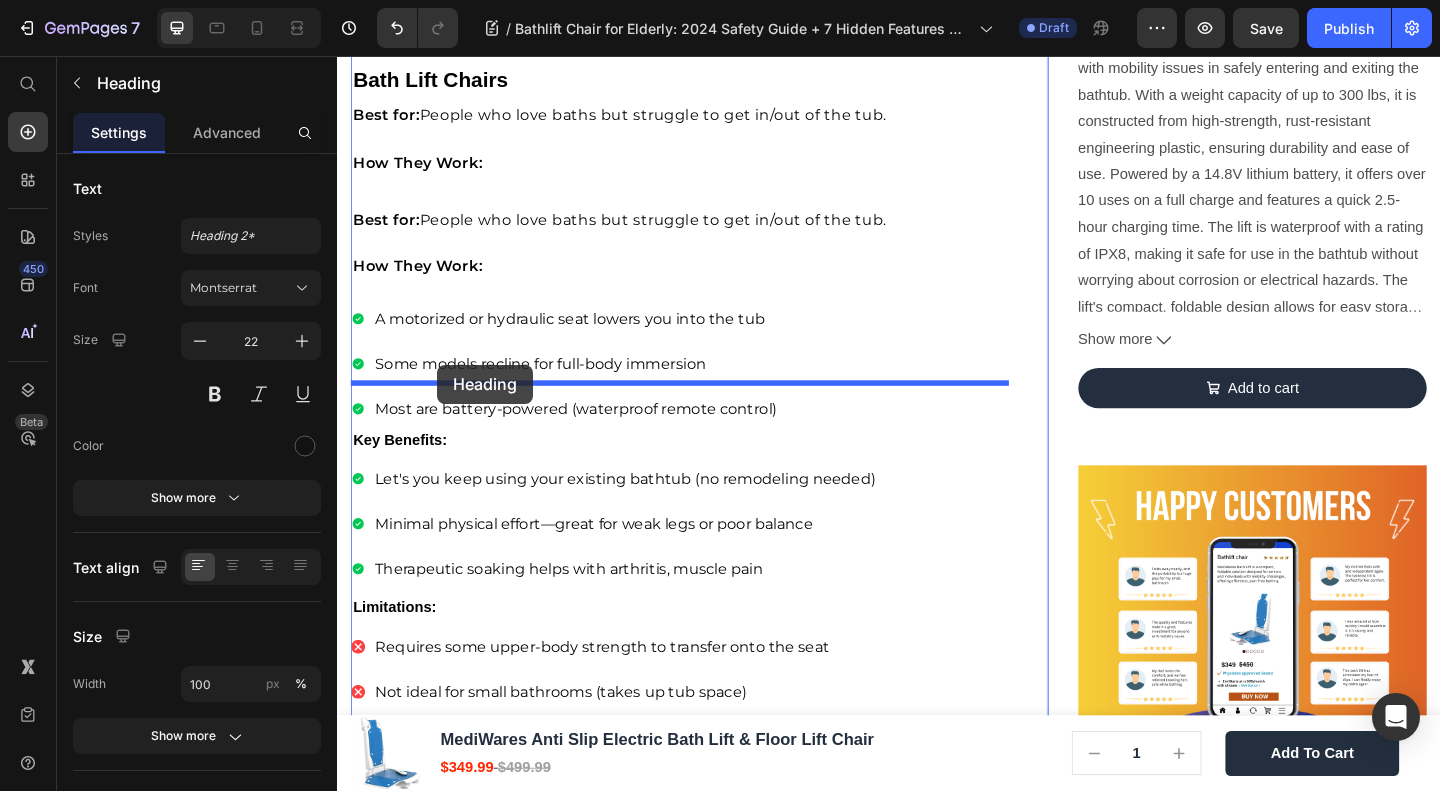 drag, startPoint x: 382, startPoint y: 233, endPoint x: 446, endPoint y: 392, distance: 171.3972 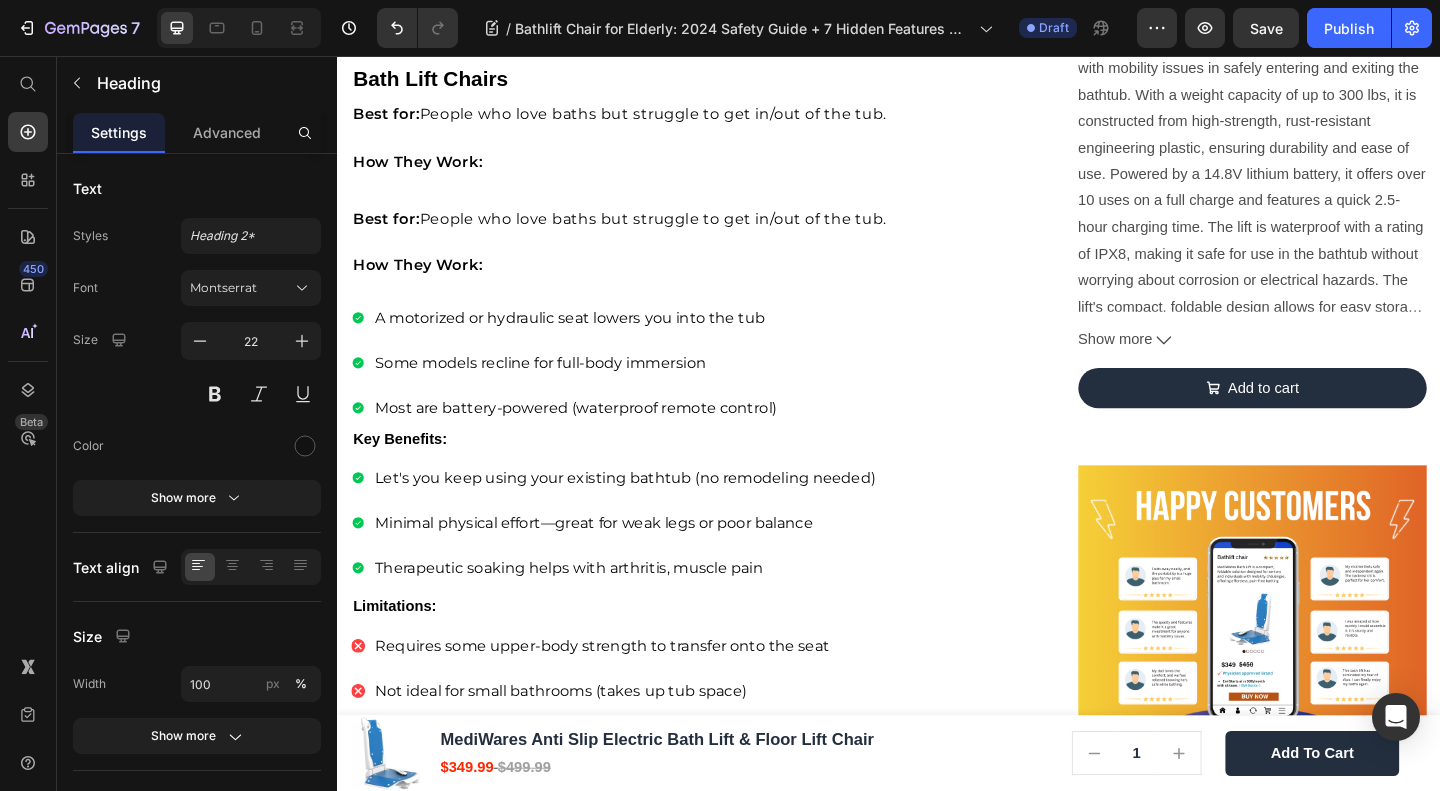 click on "Electric vs. Hydraulic Lifts: Which Lasts Longer?" at bounding box center [566, -736] 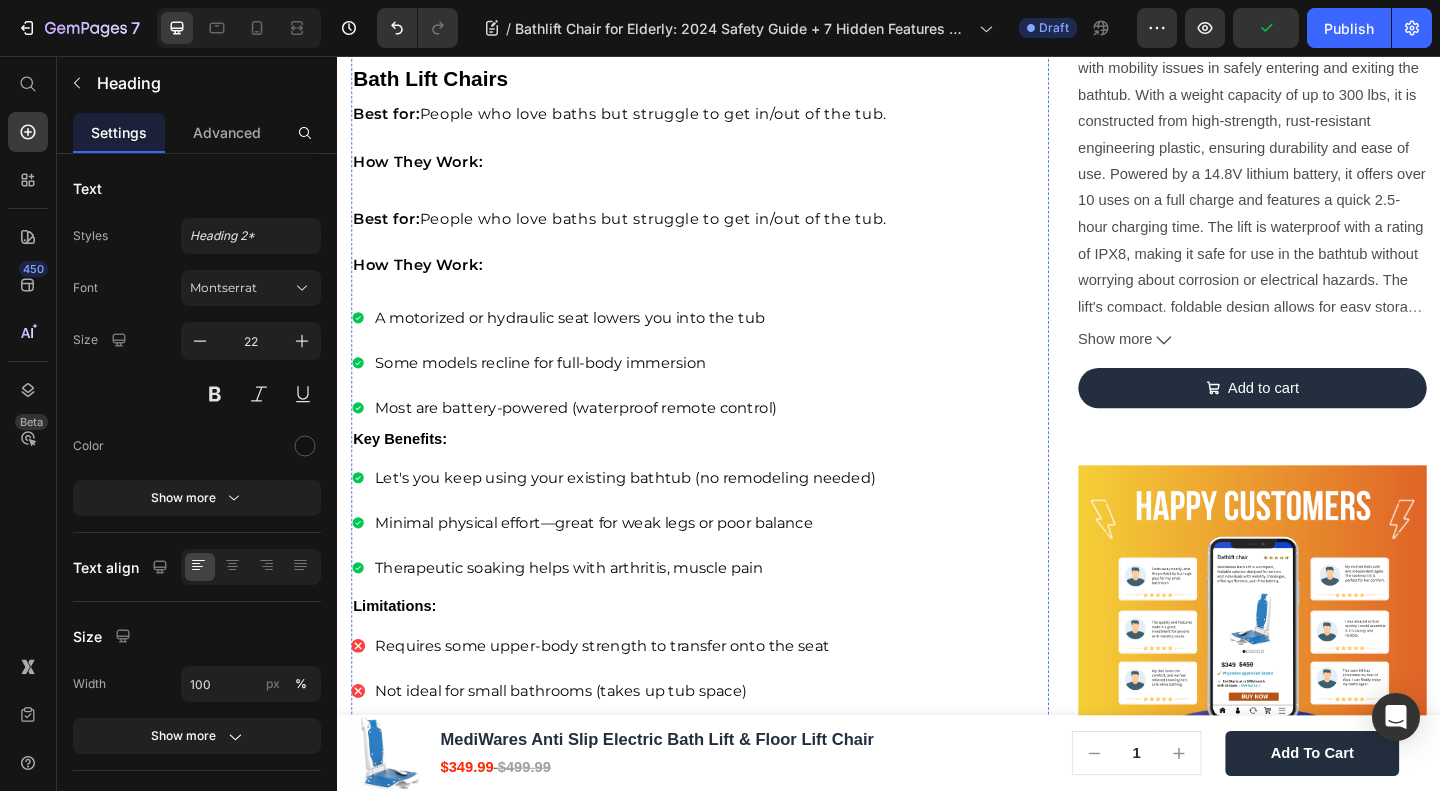 click on "Electric bathlift chairs use a battery-powered motor, while hydraulic lifts rely on manual pumping. Electric models offer smoother operation and less physical strain. In over 12 models tested, electric bathlift chairs lasted twice as long before needing service." at bounding box center (715, -816) 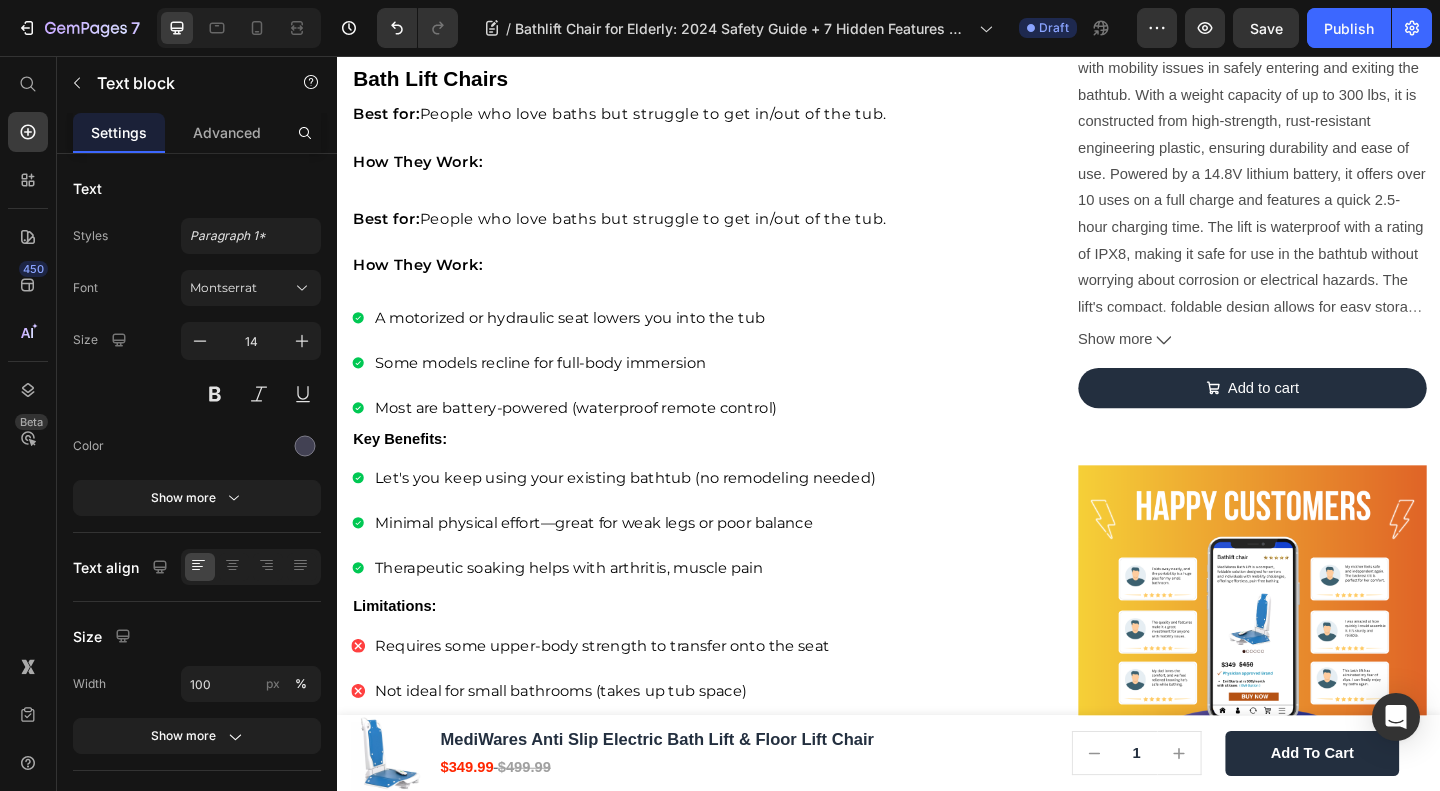 click at bounding box center (485, -883) 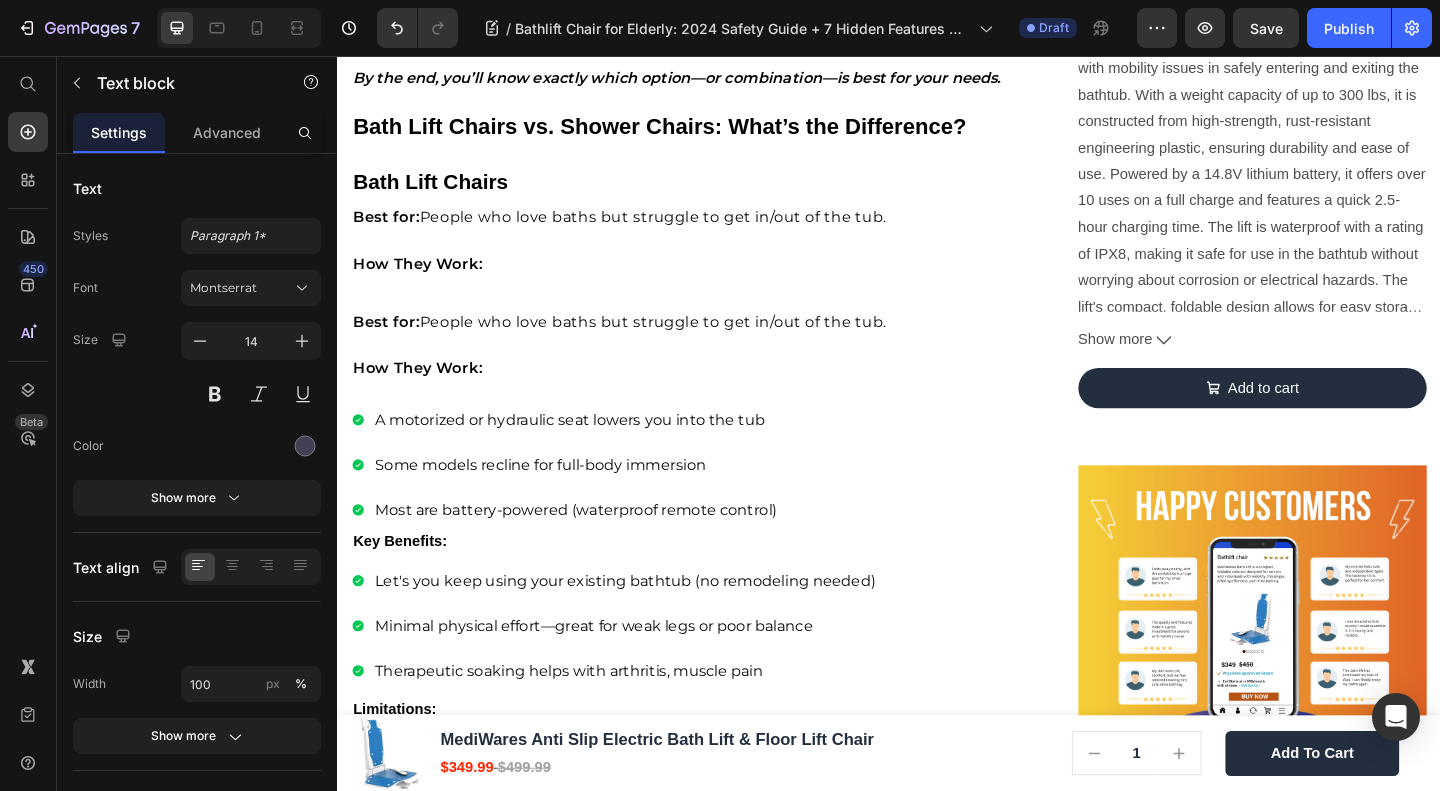 click on "Electric bathlift chairs use a battery-powered motor, while hydraulic lifts rely on manual pumping. Electric models offer smoother operation and less physical strain. In over 12 models tested, electric bathlift chairs lasted twice as long before needing service." at bounding box center (704, -705) 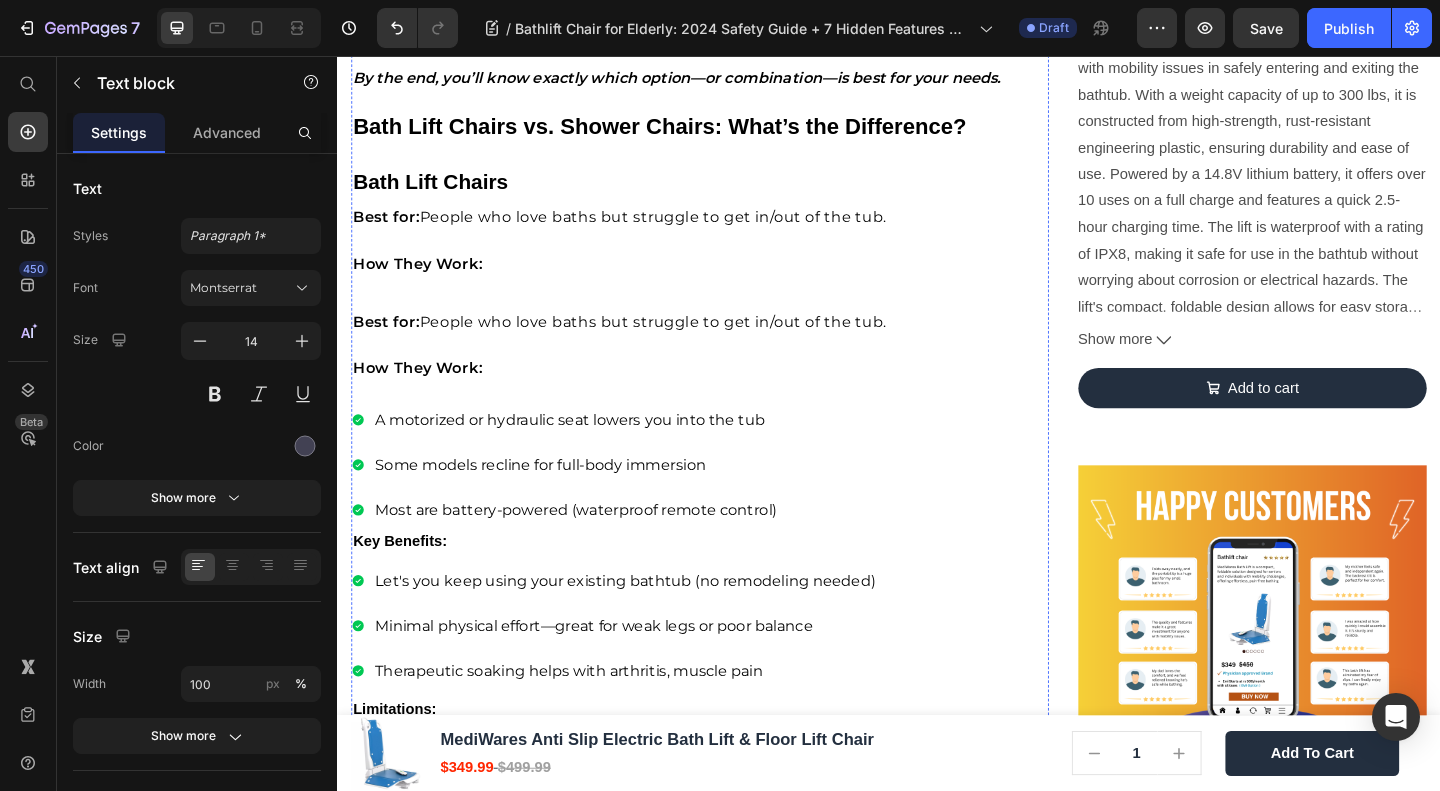 click on "Electric bathlift chairs use a battery-powered motor, while hydraulic lifts rely on manual pumping. Electric models offer smoother operation and less physical strain. In over 12 models tested, electric bathlift chairs lasted twice as long before needing service." at bounding box center (715, -816) 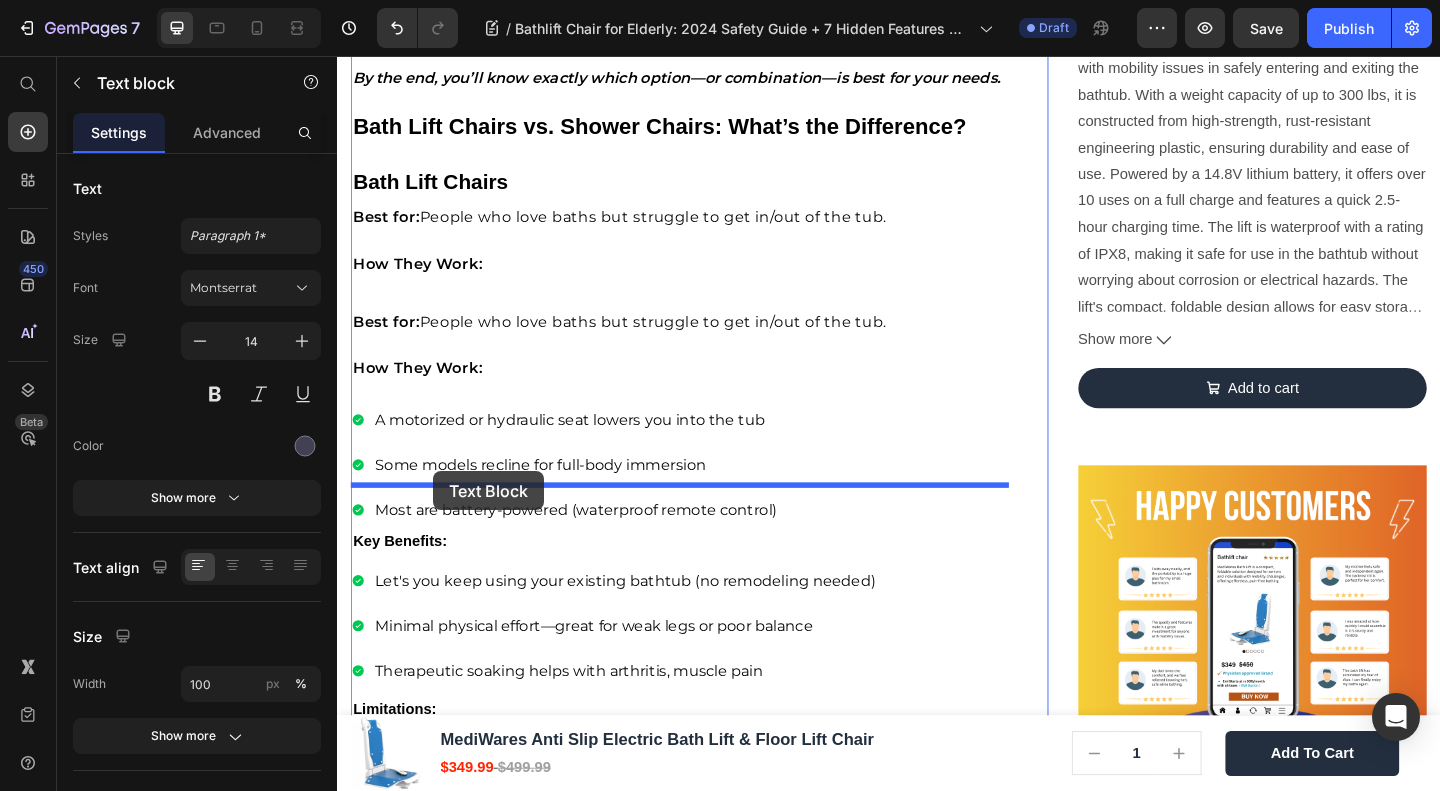 drag, startPoint x: 410, startPoint y: 342, endPoint x: 441, endPoint y: 508, distance: 168.86977 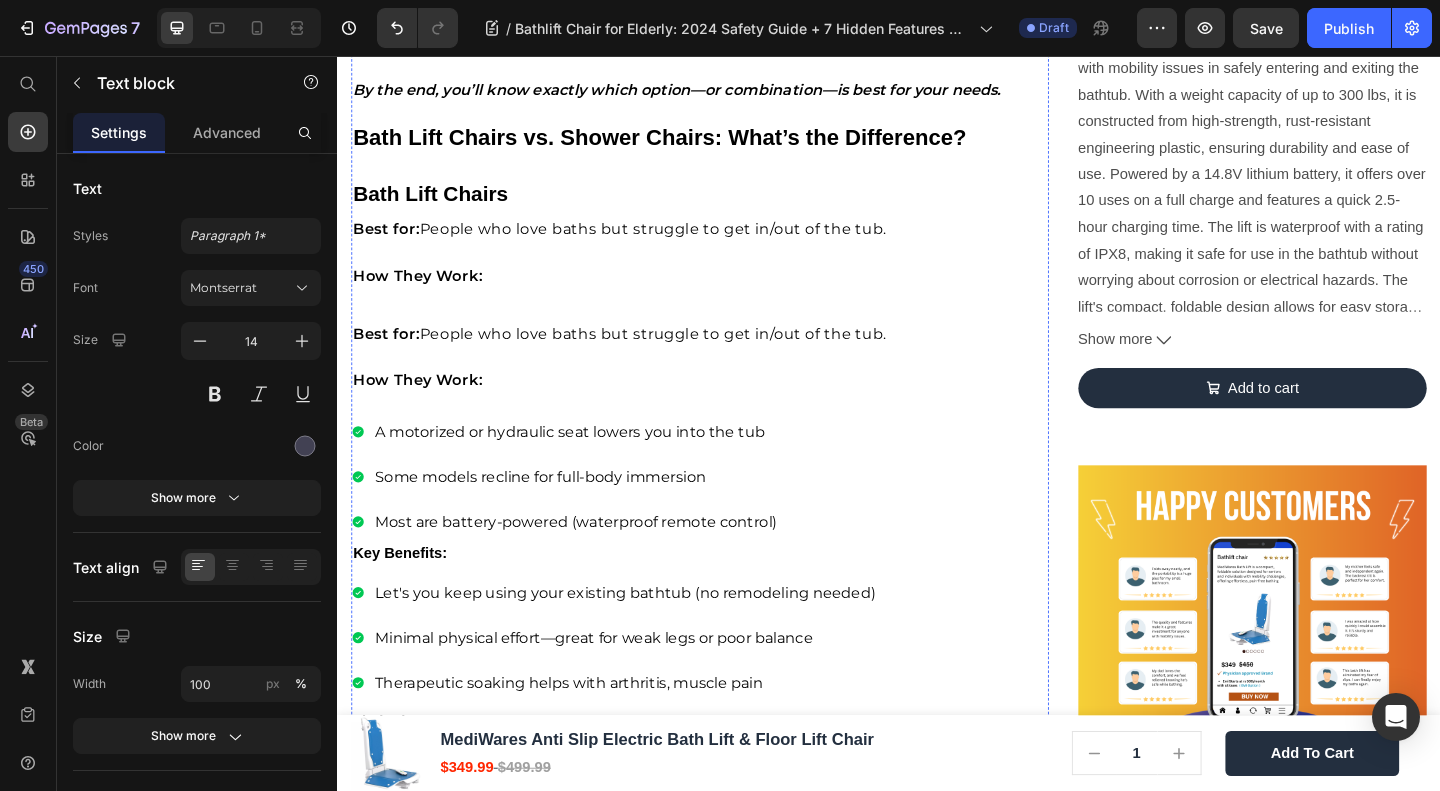 click on "Electric bathlift chairs use a battery-powered motor, while hydraulic lifts rely on manual pumping. Electric models offer smoother operation and less physical strain. In over 12 models tested, electric bathlift chairs lasted twice as long before needing service." at bounding box center [715, -816] 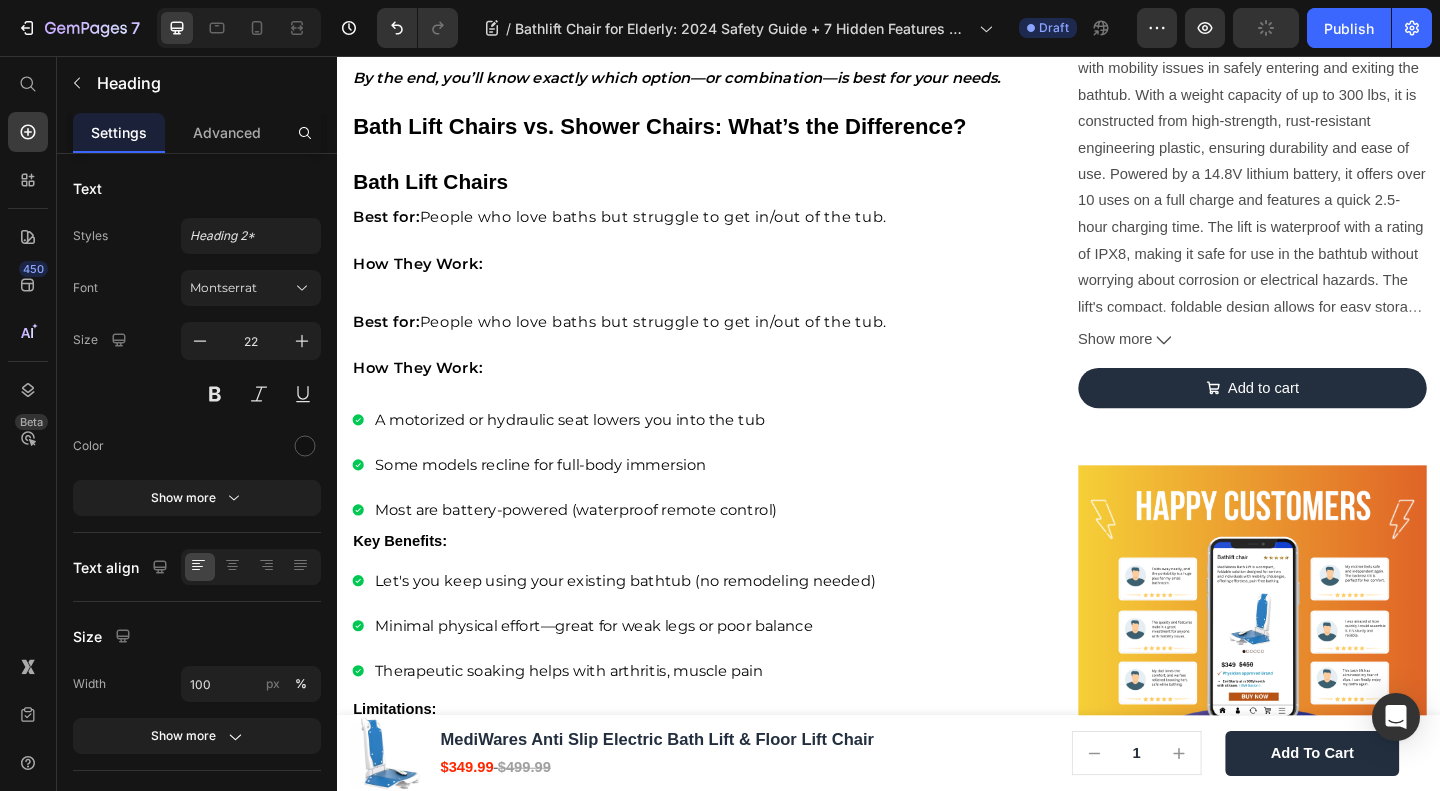 drag, startPoint x: 723, startPoint y: 408, endPoint x: 721, endPoint y: 394, distance: 14.142136 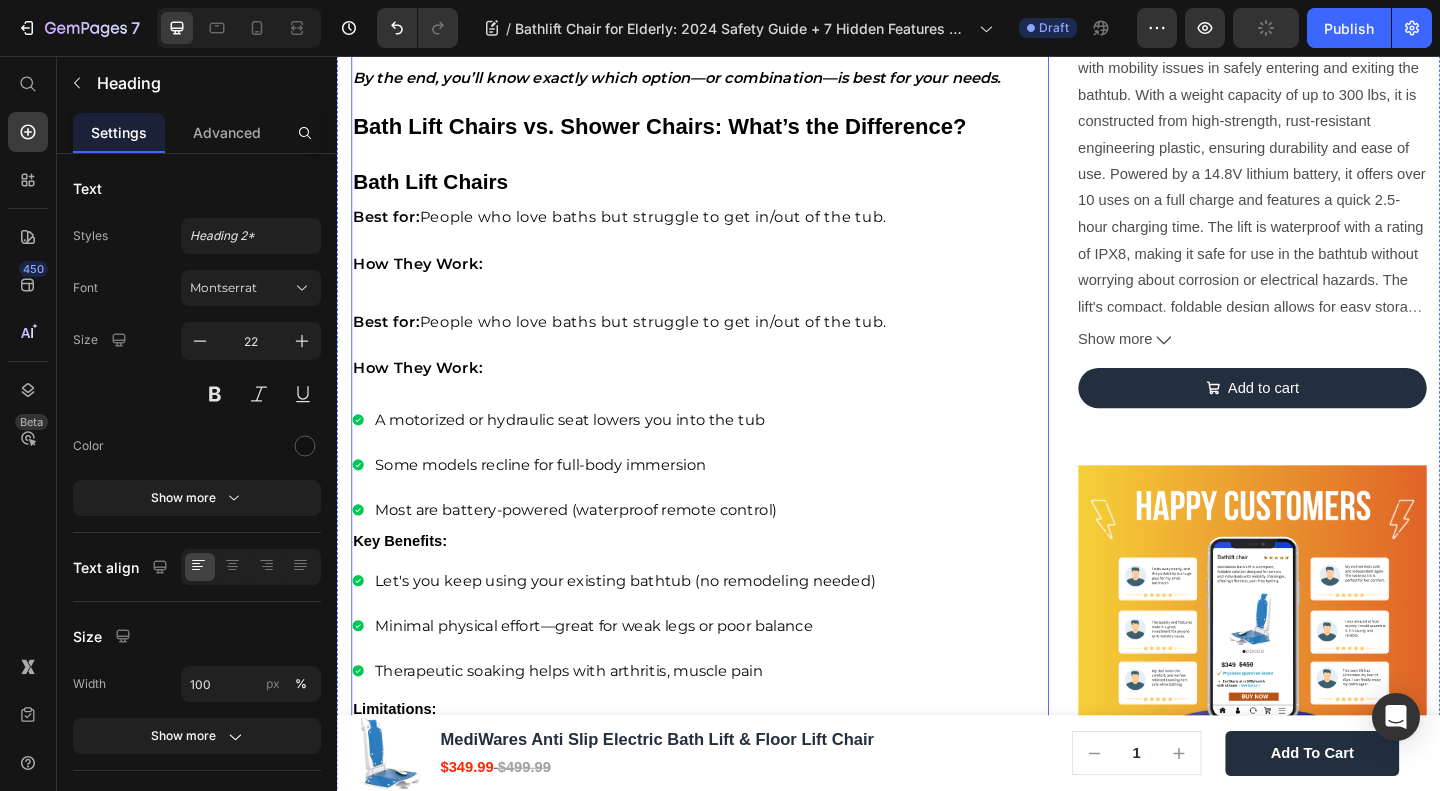 click on "Electric vs. Hydraulic Lifts: Which Lasts Longer?" at bounding box center [566, -895] 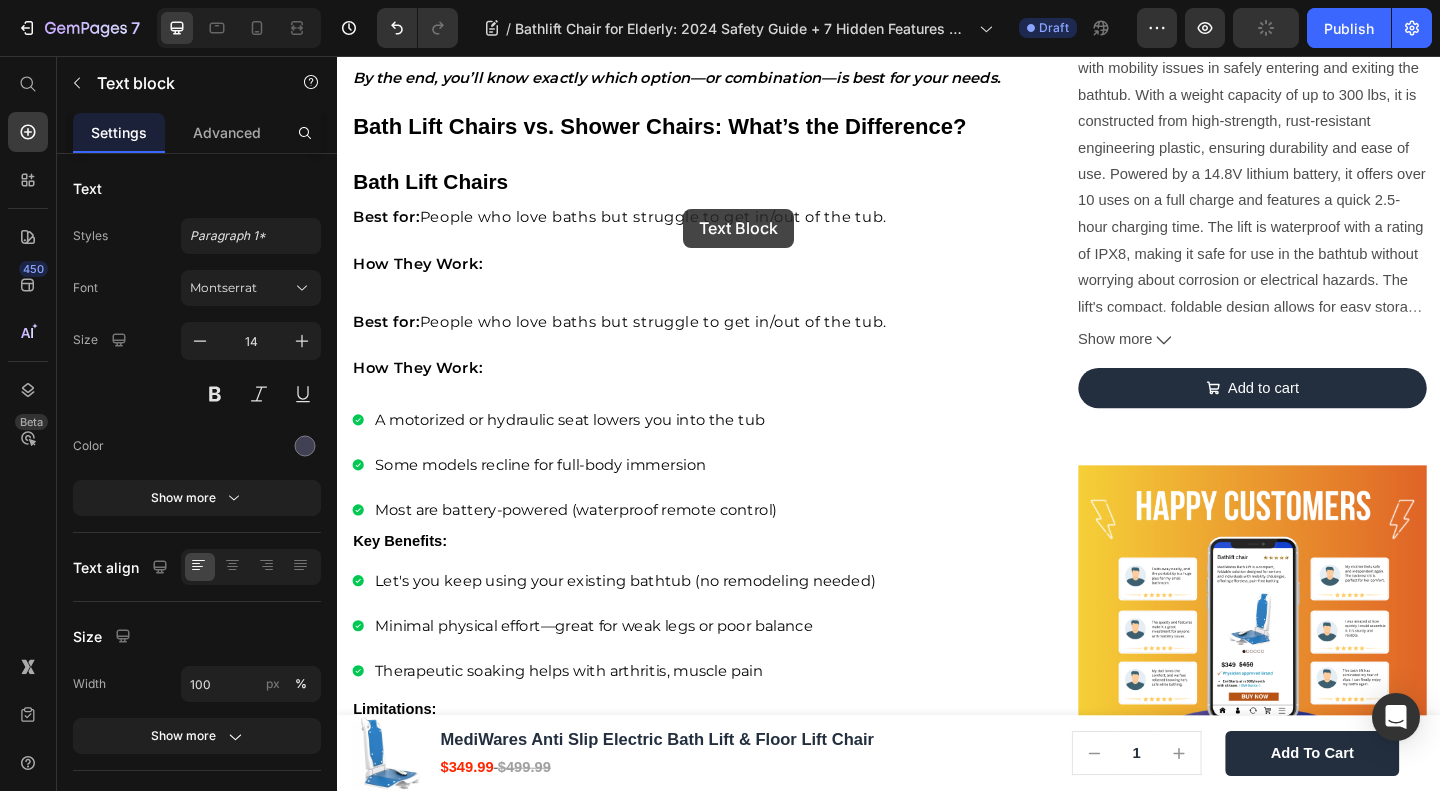 drag, startPoint x: 713, startPoint y: 250, endPoint x: 713, endPoint y: 222, distance: 28 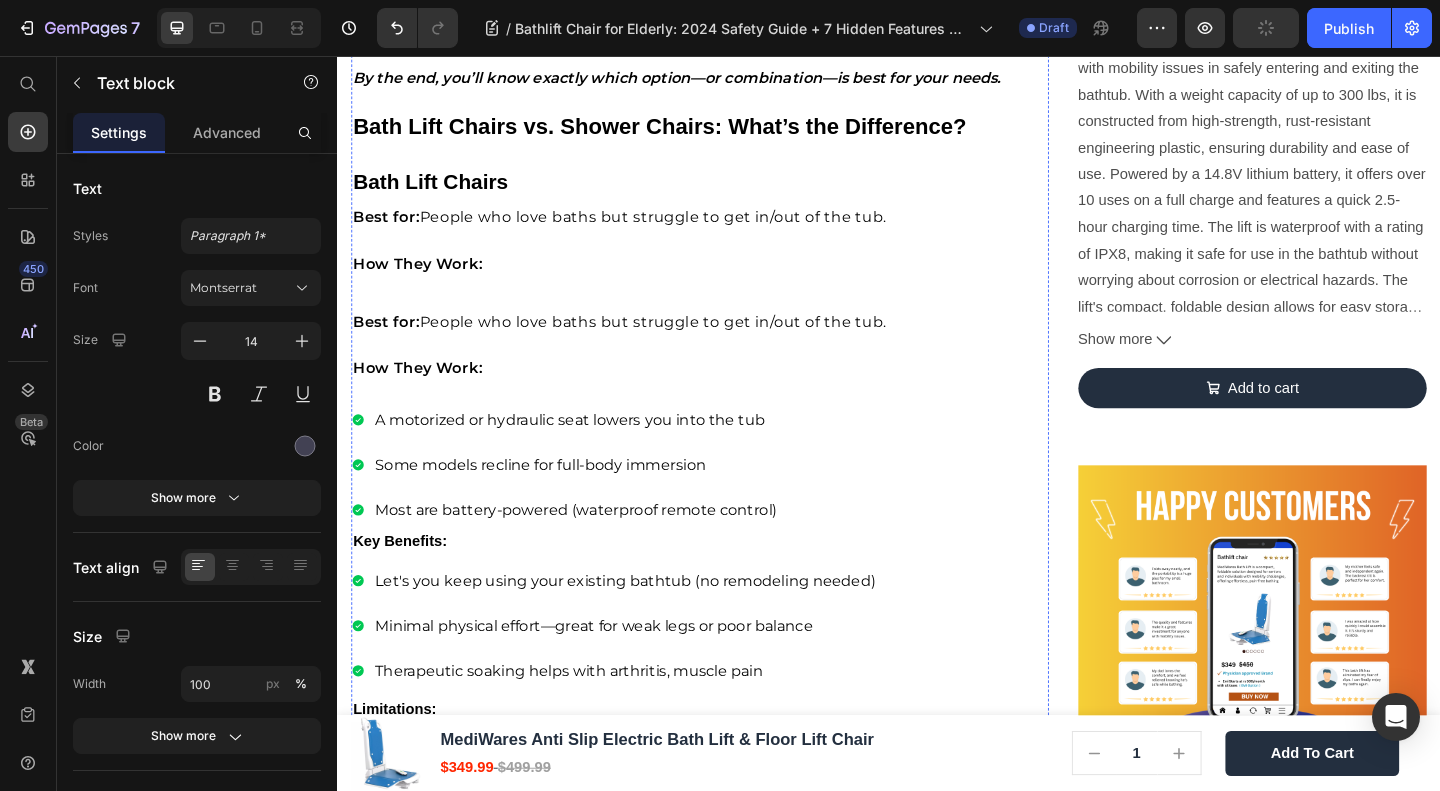 click on "Many cheaper lifts use NiMH batteries, which degrade quickly. Lithium-ion batteries, used in portable bathtub lifts for seniors, deliver up to 10 lifts per charge, faster recharge times, and longer shelf life—ideal for regular use." at bounding box center (699, -672) 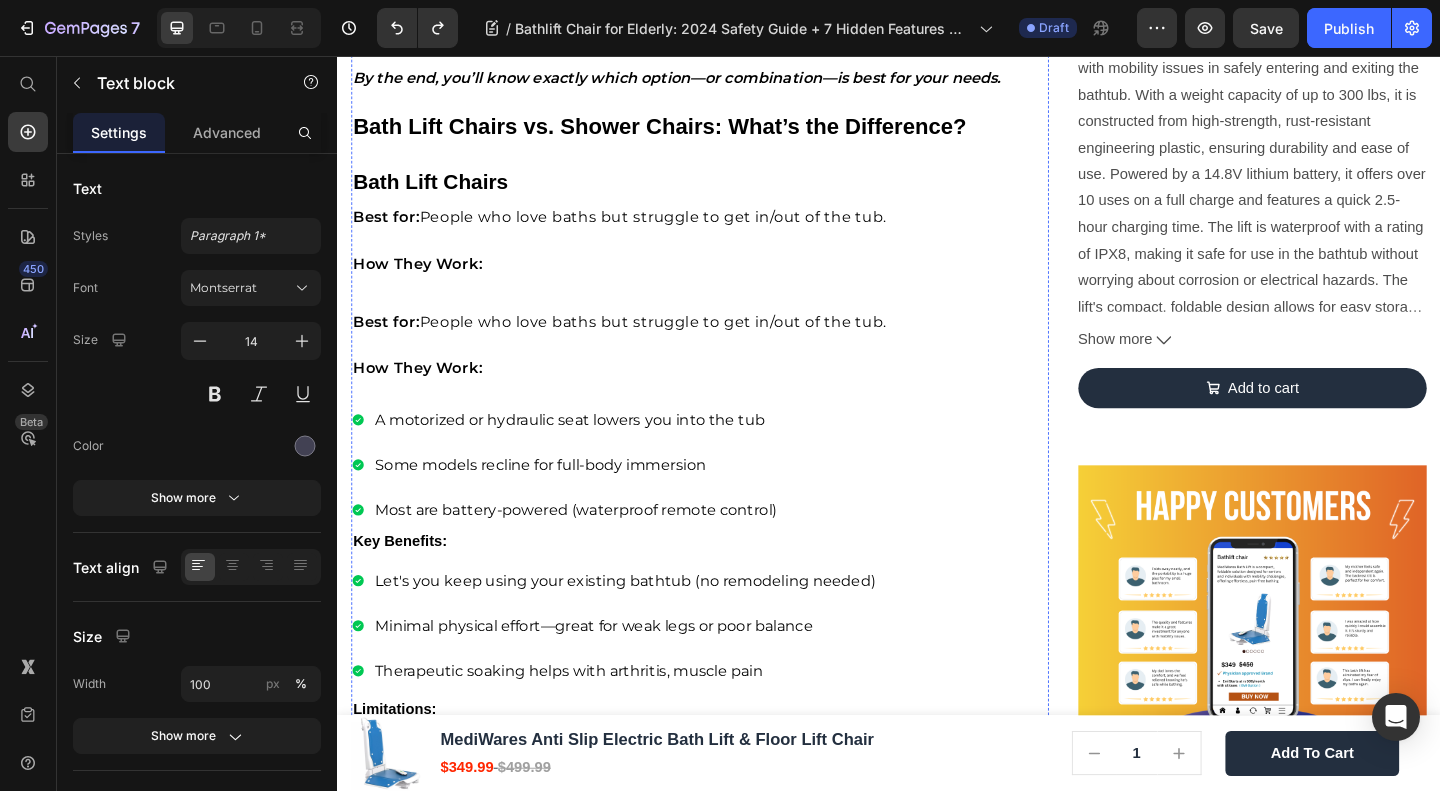 click on "Electric vs. Hydraulic Lifts: Which Lasts Longer?" at bounding box center (566, -895) 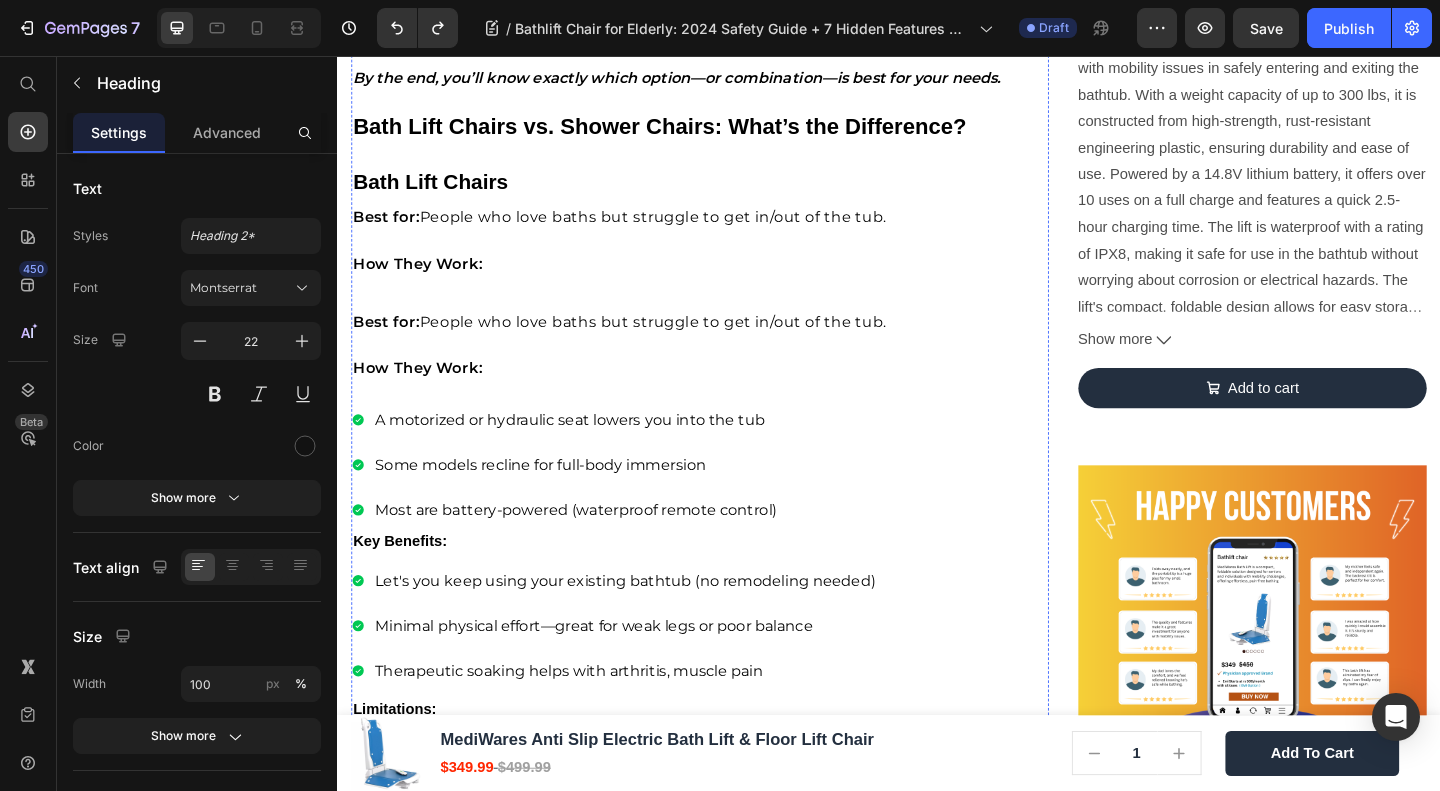 click on "Electric bathlift chairs use a battery-powered motor, while hydraulic lifts rely on manual pumping. Electric models offer smoother operation and less physical strain. In over 12 models tested, electric bathlift chairs lasted twice as long before needing service. Text block" at bounding box center [715, -808] 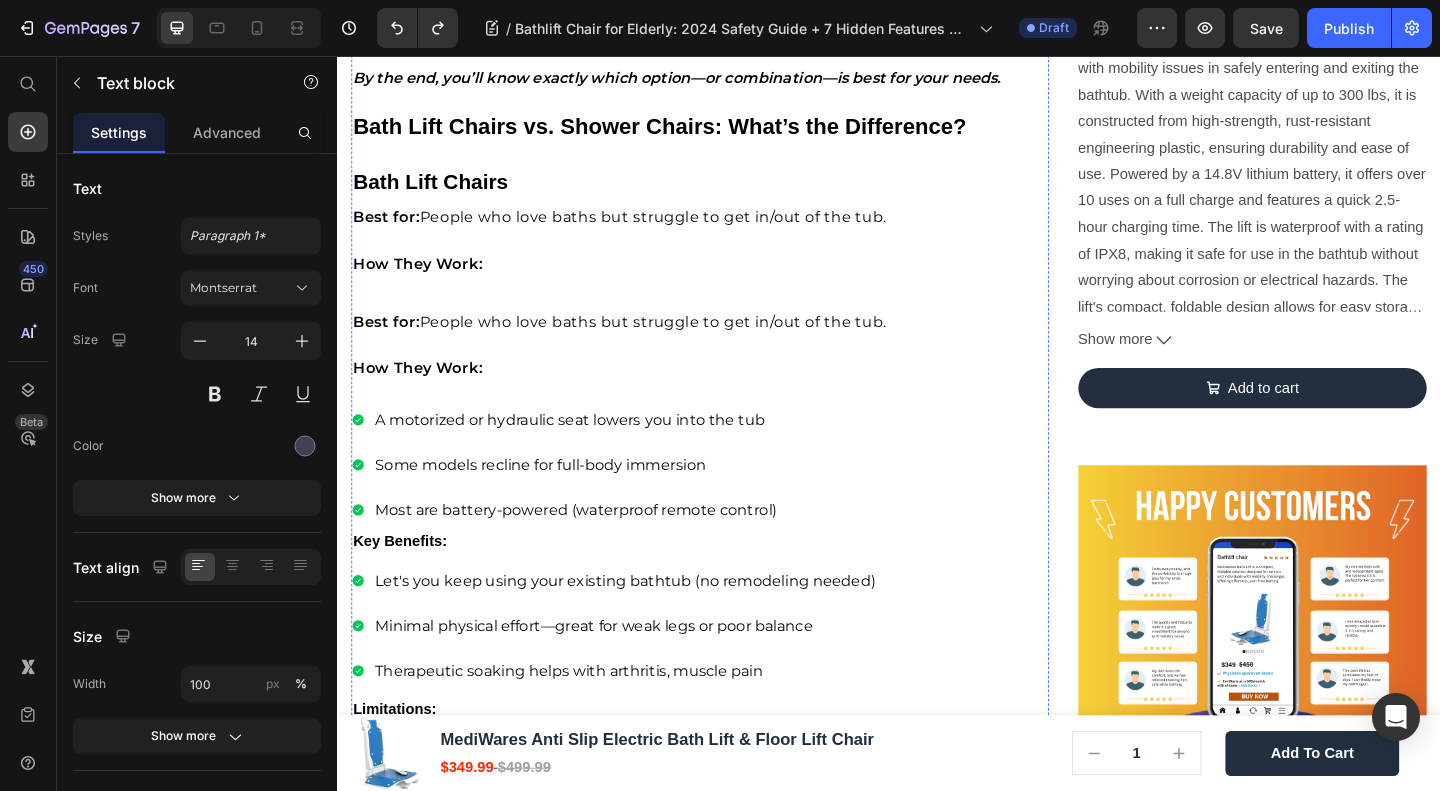 click on "Electric vs. Hydraulic Lifts: Which Lasts Longer?" at bounding box center (566, -895) 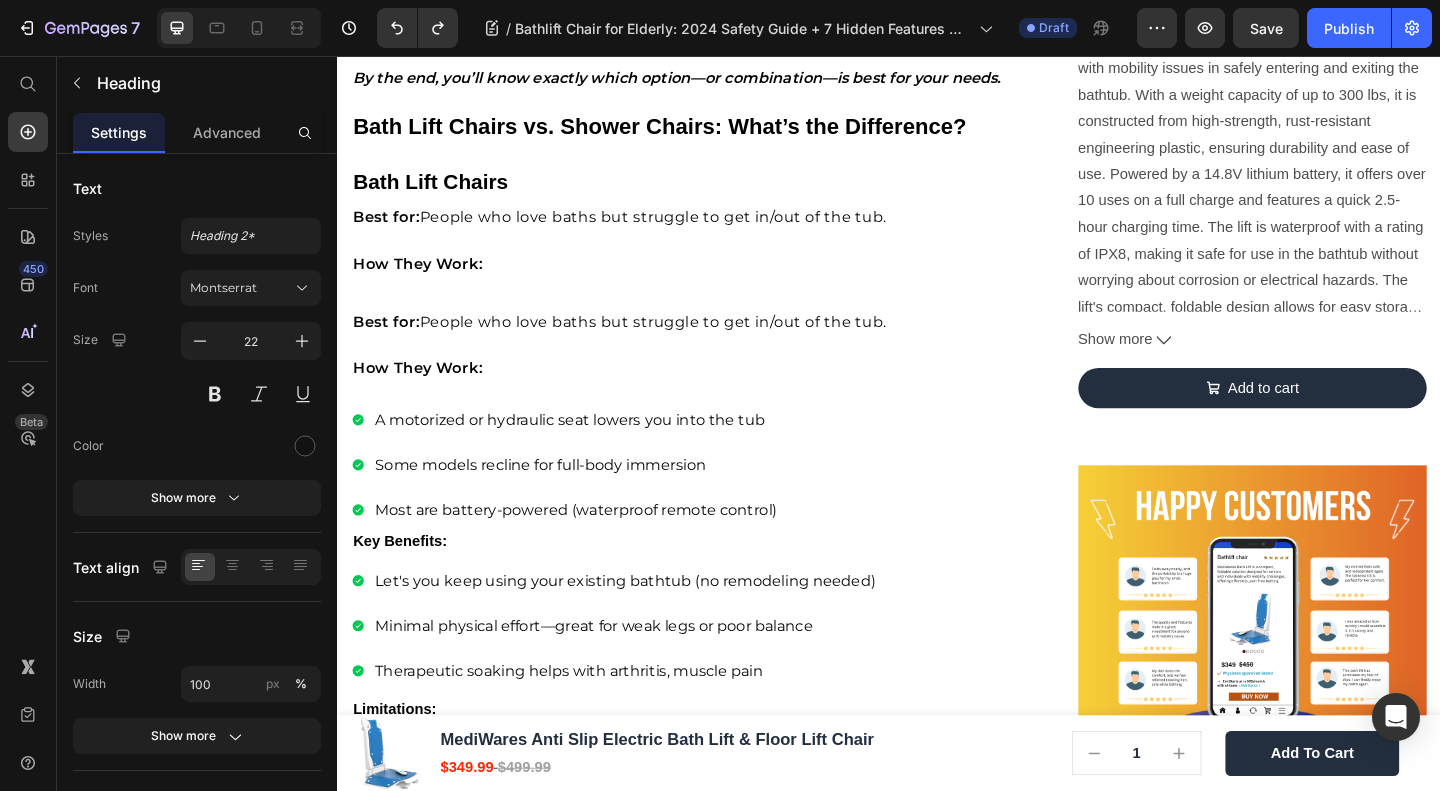 drag, startPoint x: 720, startPoint y: 250, endPoint x: 718, endPoint y: 233, distance: 17.117243 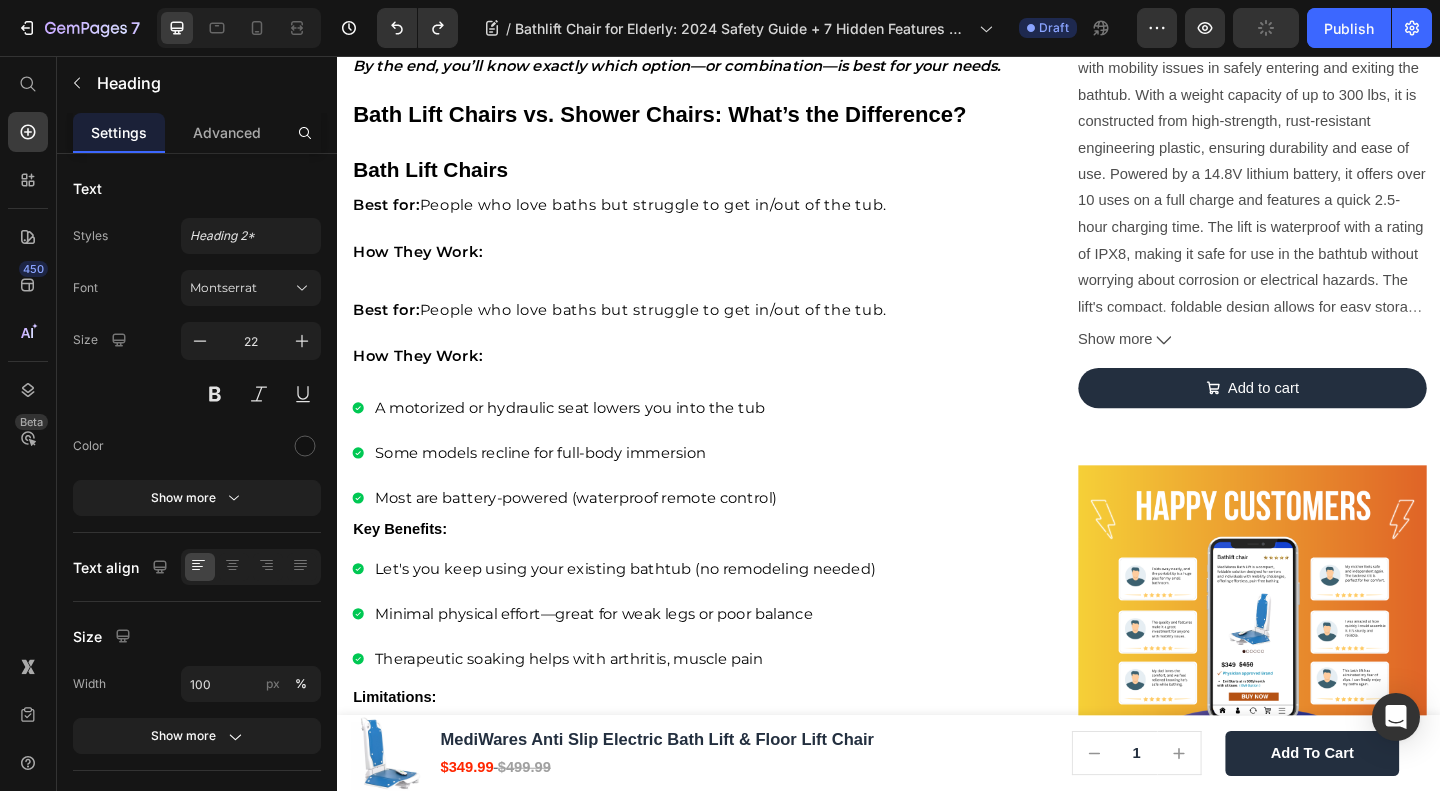 drag, startPoint x: 706, startPoint y: 247, endPoint x: 705, endPoint y: 229, distance: 18.027756 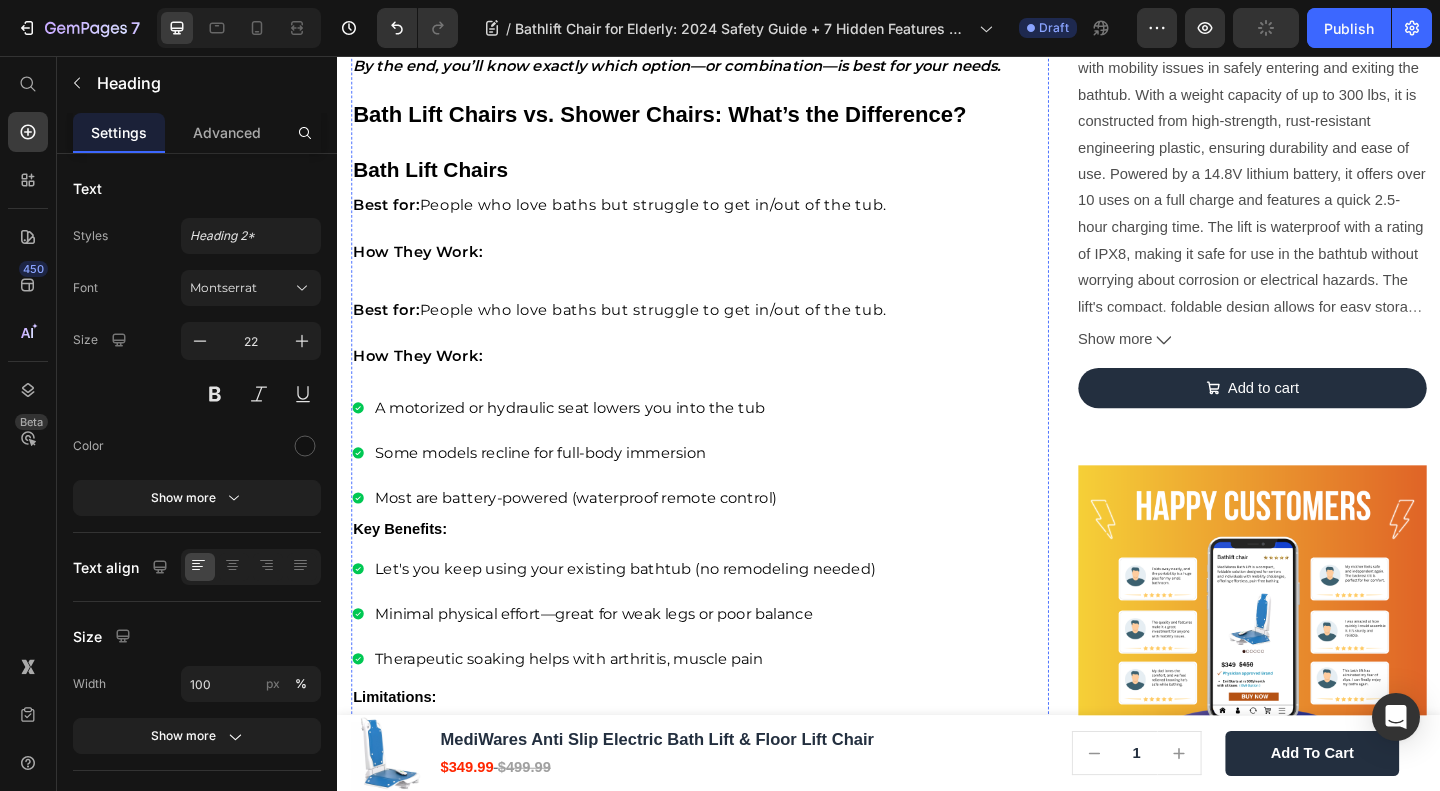 click on "Why Lithium Batteries Outperform NiMH (10+ Lifts per Charge)" at bounding box center (634, -749) 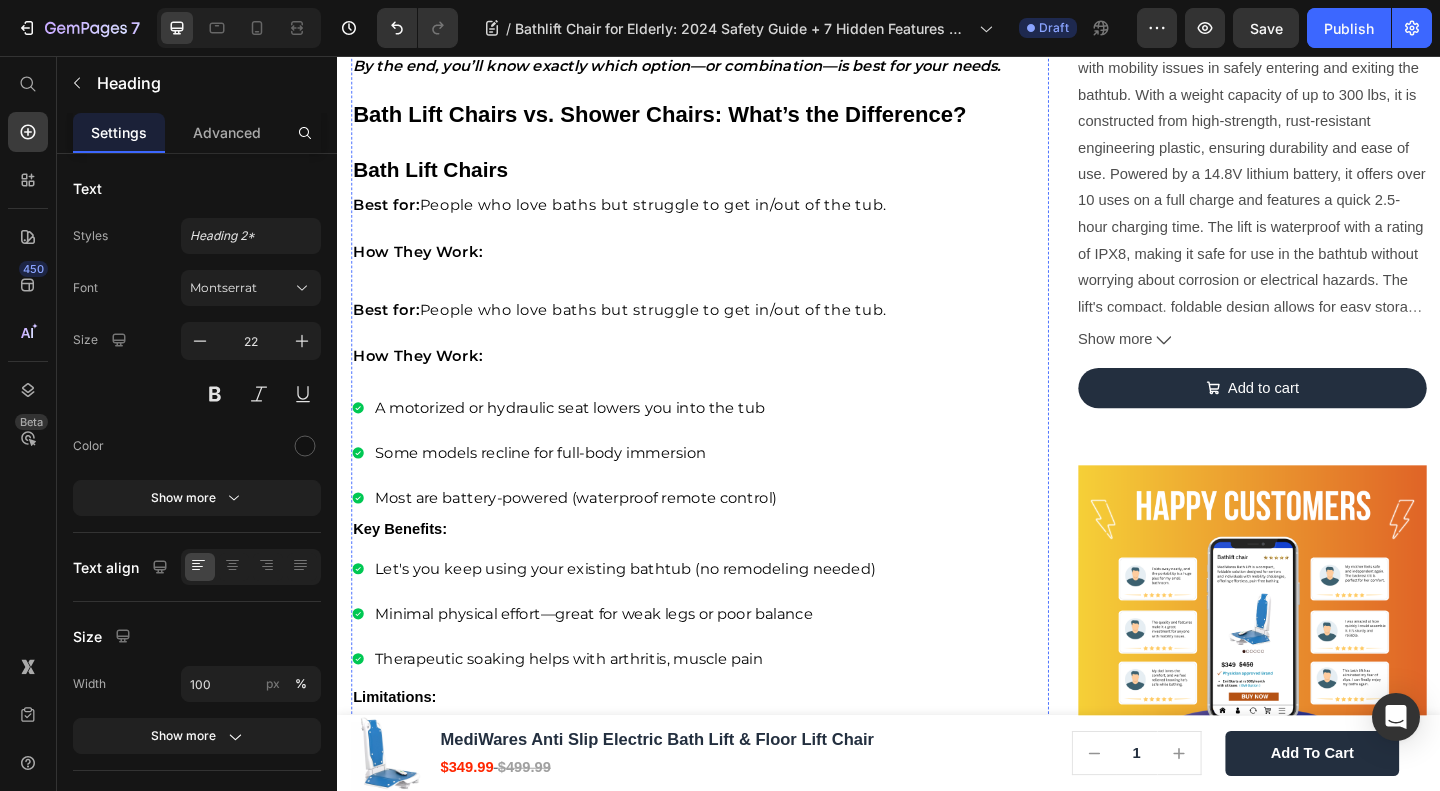 click on "Electric bathlift chairs use a battery-powered motor, while hydraulic lifts rely on manual pumping. Electric models offer smoother operation and less physical strain. In over 12 models tested, electric bathlift chairs lasted twice as long before needing service." at bounding box center (704, -830) 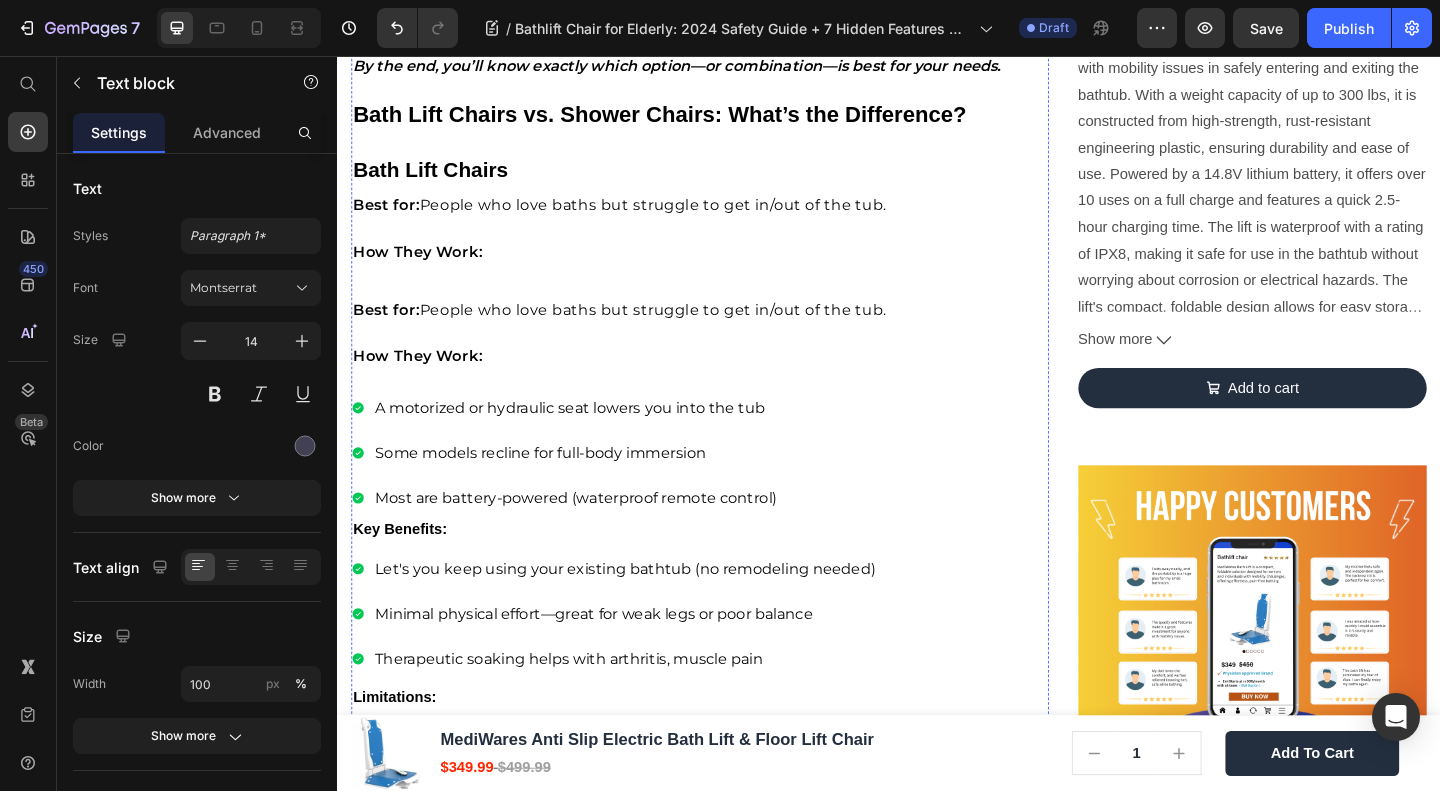 click on "Why Lithium Batteries Outperform NiMH (10+ Lifts per Charge)" at bounding box center [634, -749] 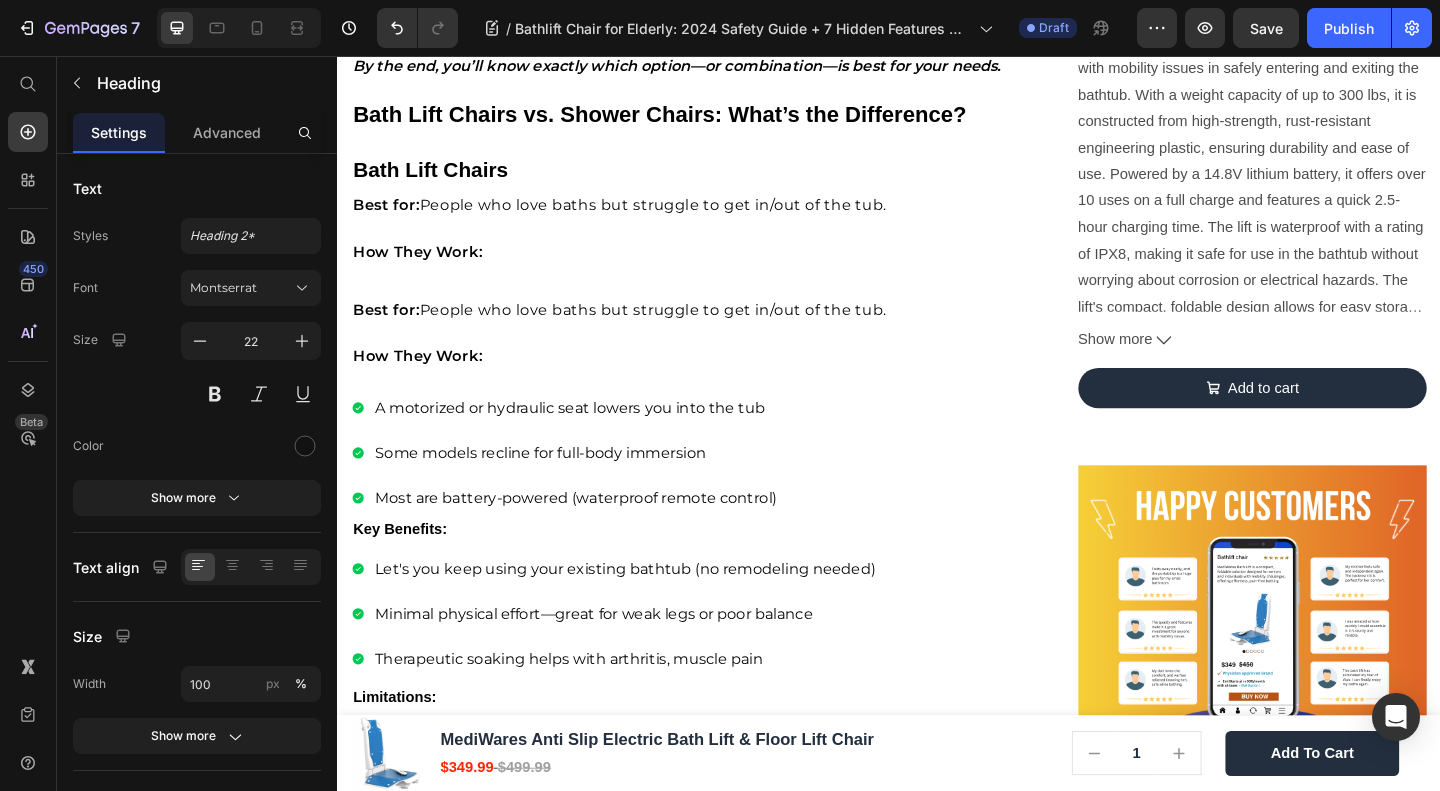 click at bounding box center (473, -784) 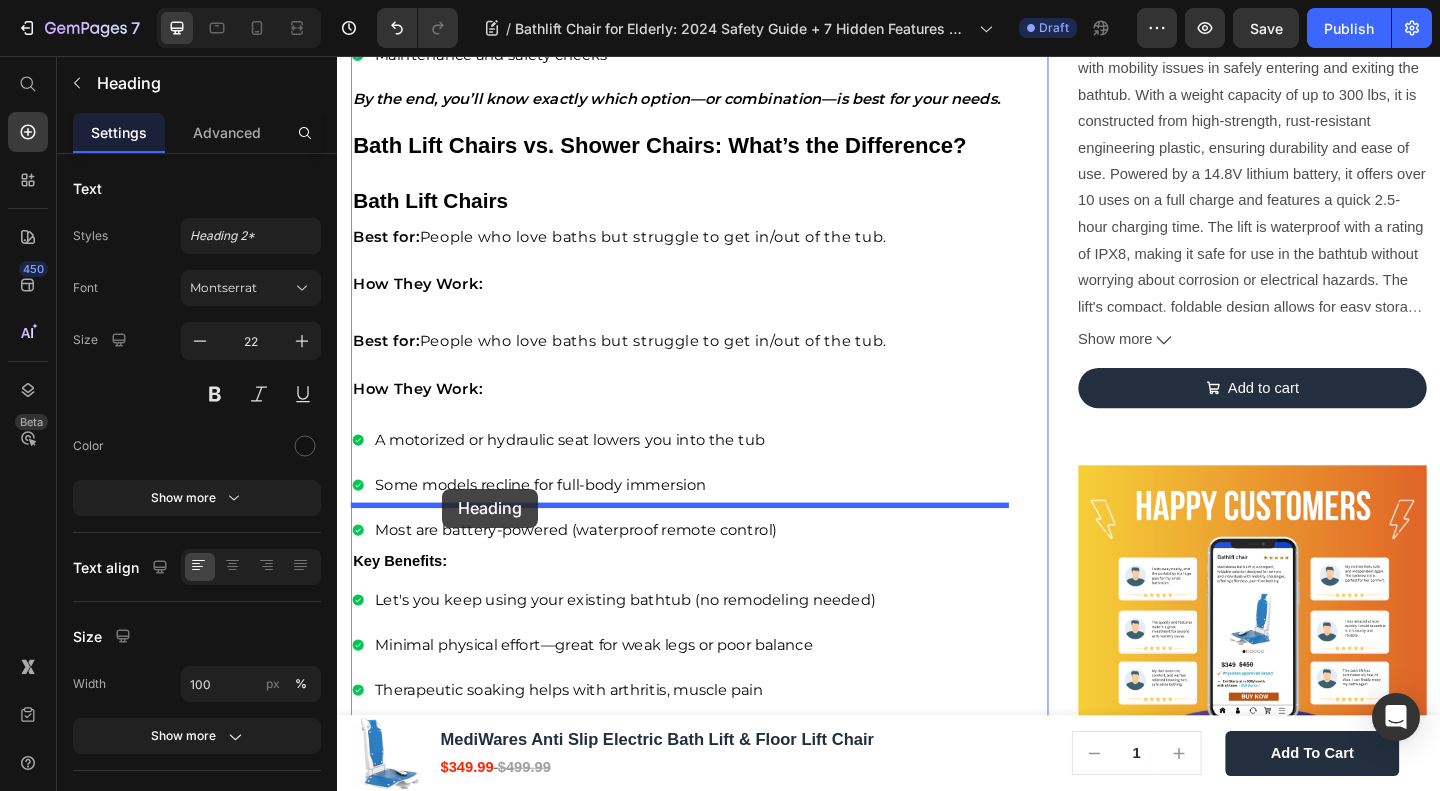 drag, startPoint x: 428, startPoint y: 361, endPoint x: 451, endPoint y: 527, distance: 167.5858 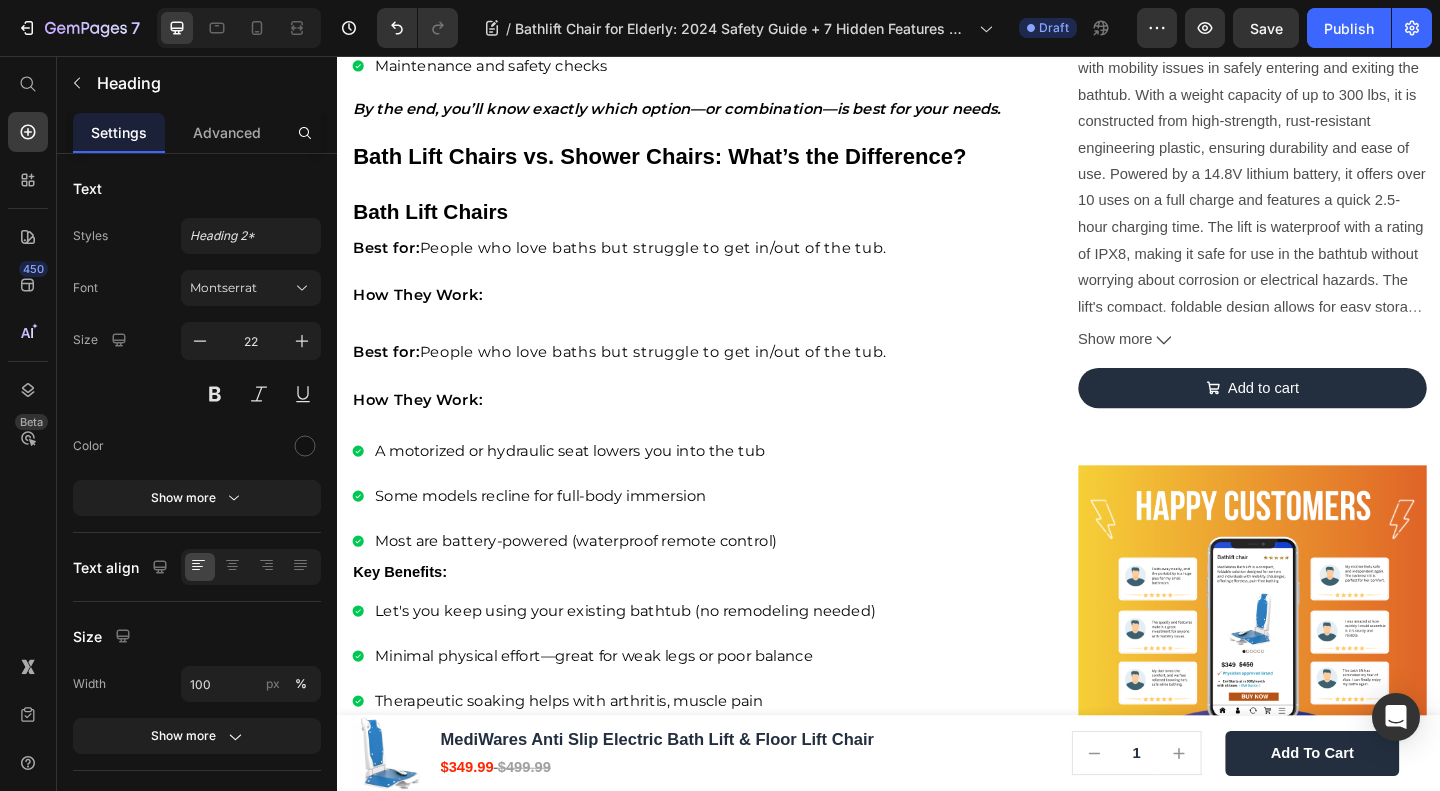 click on "Why Lithium Batteries Outperform NiMH (10+ Lifts per Charge)" at bounding box center [634, -591] 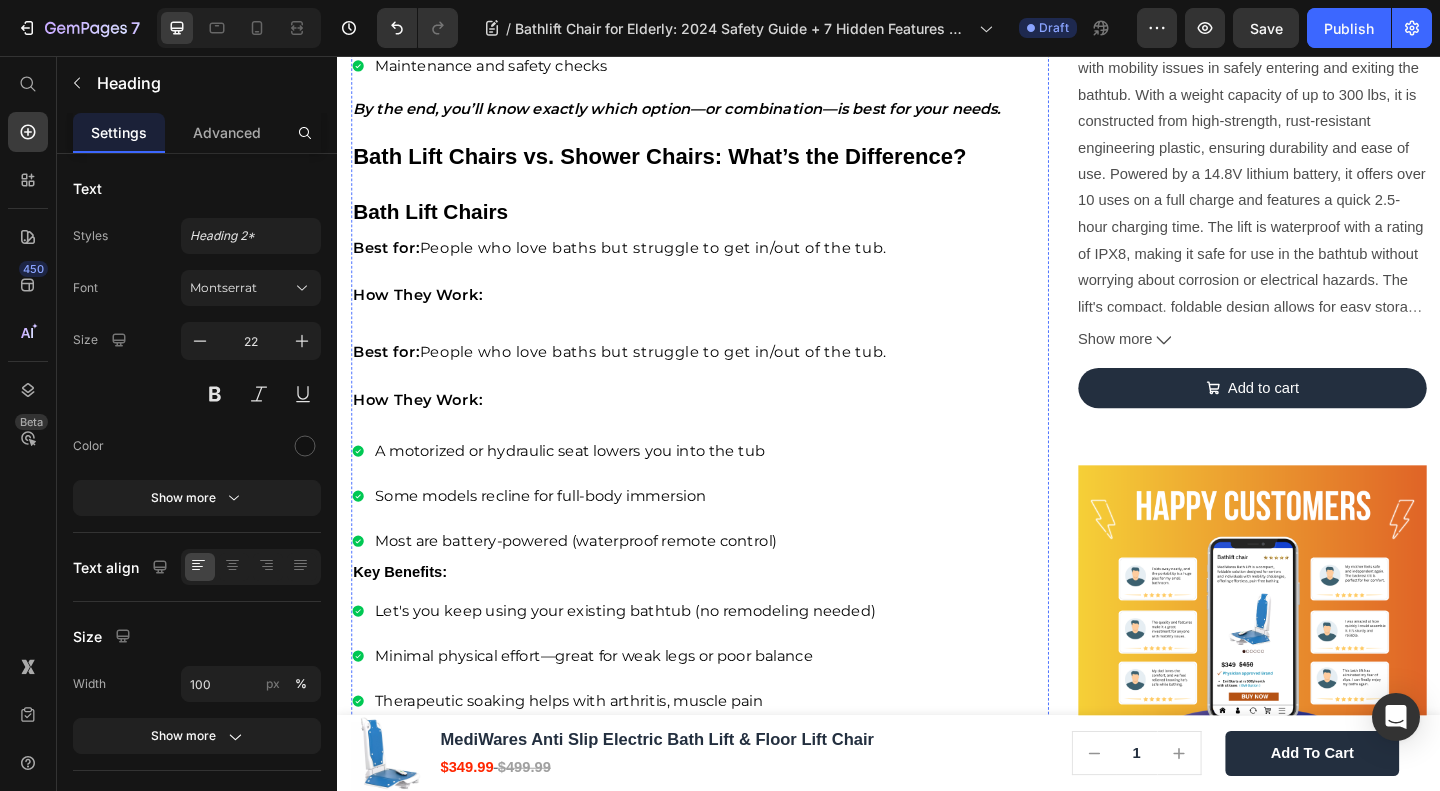 click on "Many cheaper lifts use NiMH batteries, which degrade quickly. Lithium-ion batteries, used in portable bathtub lifts for seniors, deliver up to 10 lifts per charge, faster recharge times, and longer shelf life—ideal for regular use." at bounding box center (699, -685) 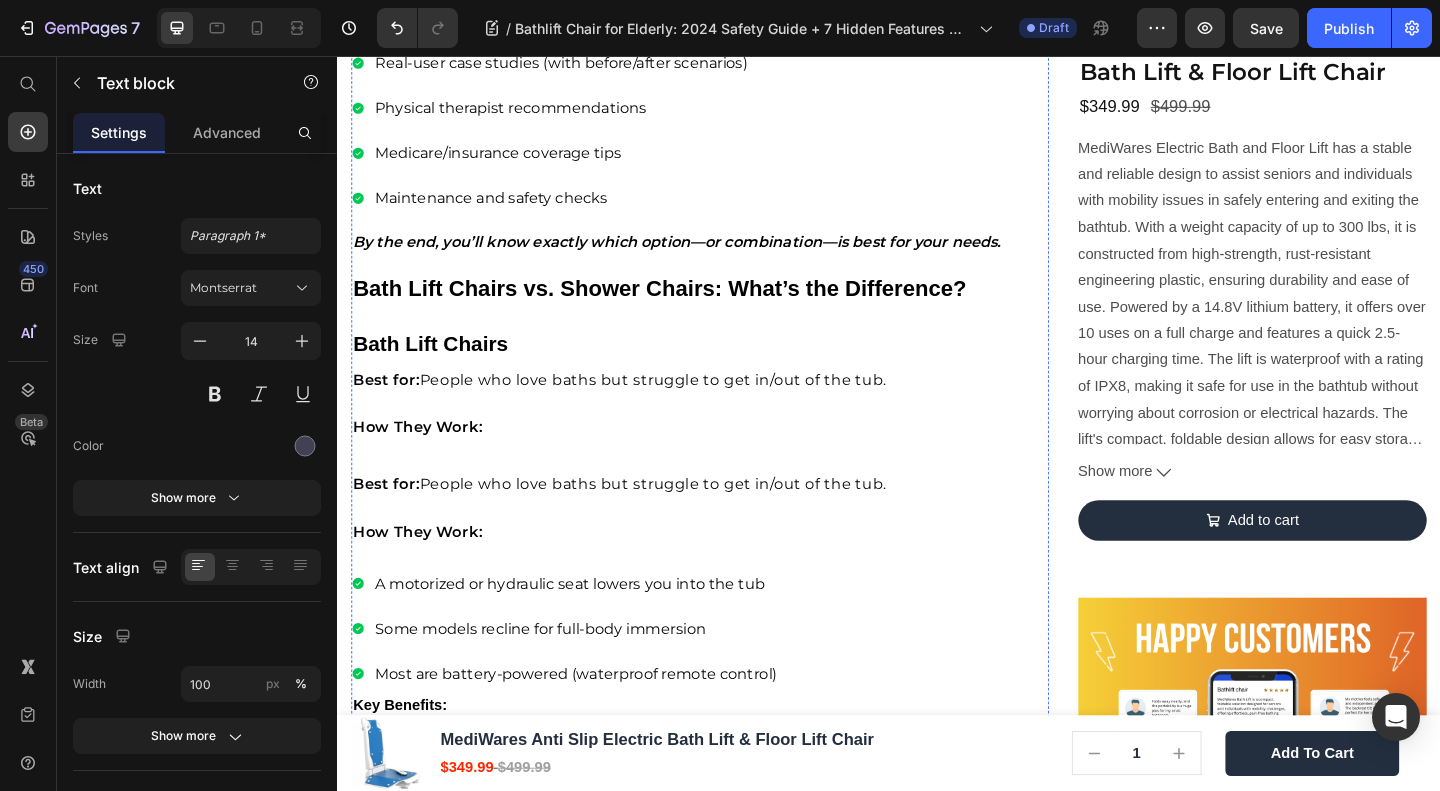 scroll, scrollTop: 2309, scrollLeft: 0, axis: vertical 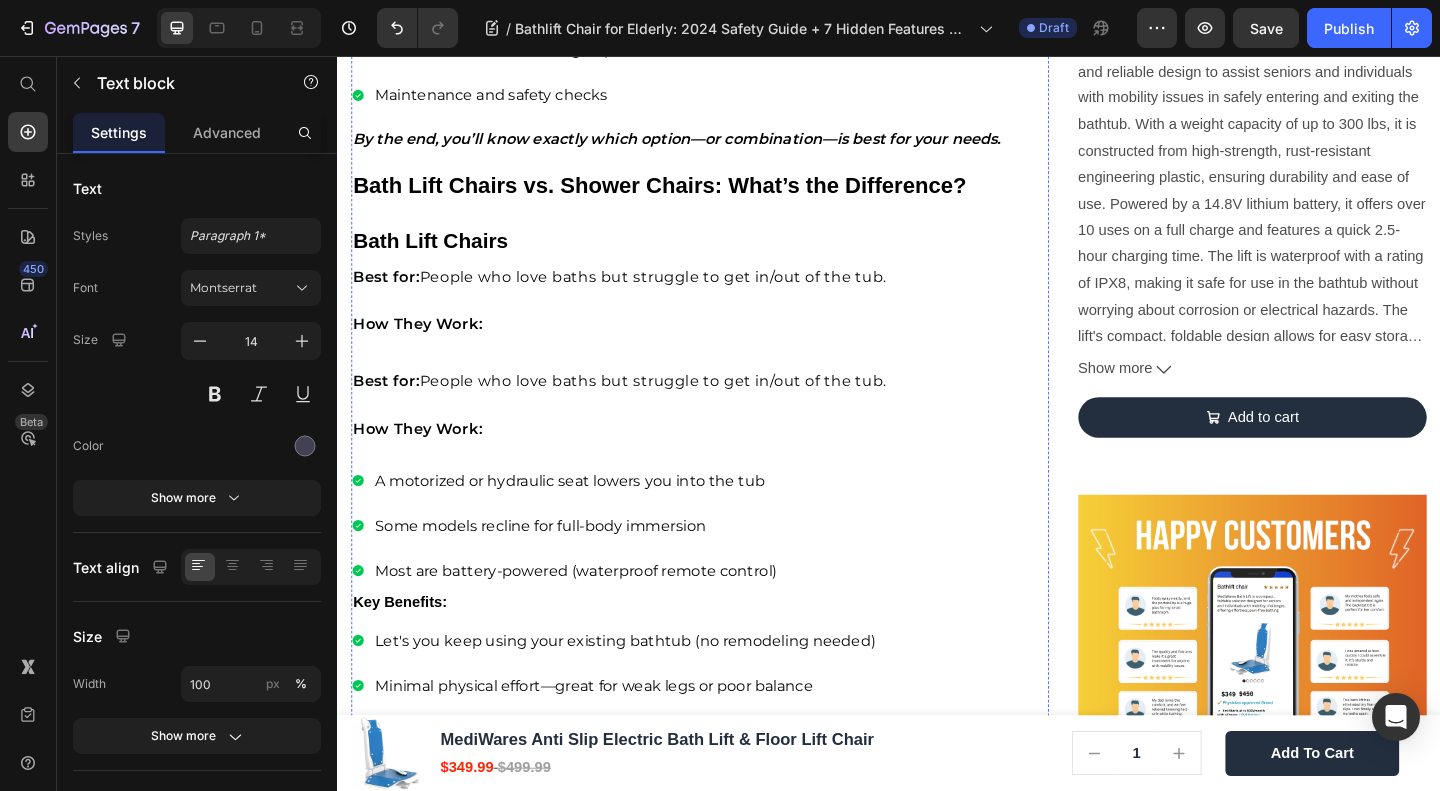 click on "Electric bathlift chairs use a battery-powered motor, while hydraulic lifts rely on manual pumping. Electric models offer smoother operation and less physical strain. In over 12 models tested, electric bathlift chairs lasted twice as long before needing service." at bounding box center [715, -797] 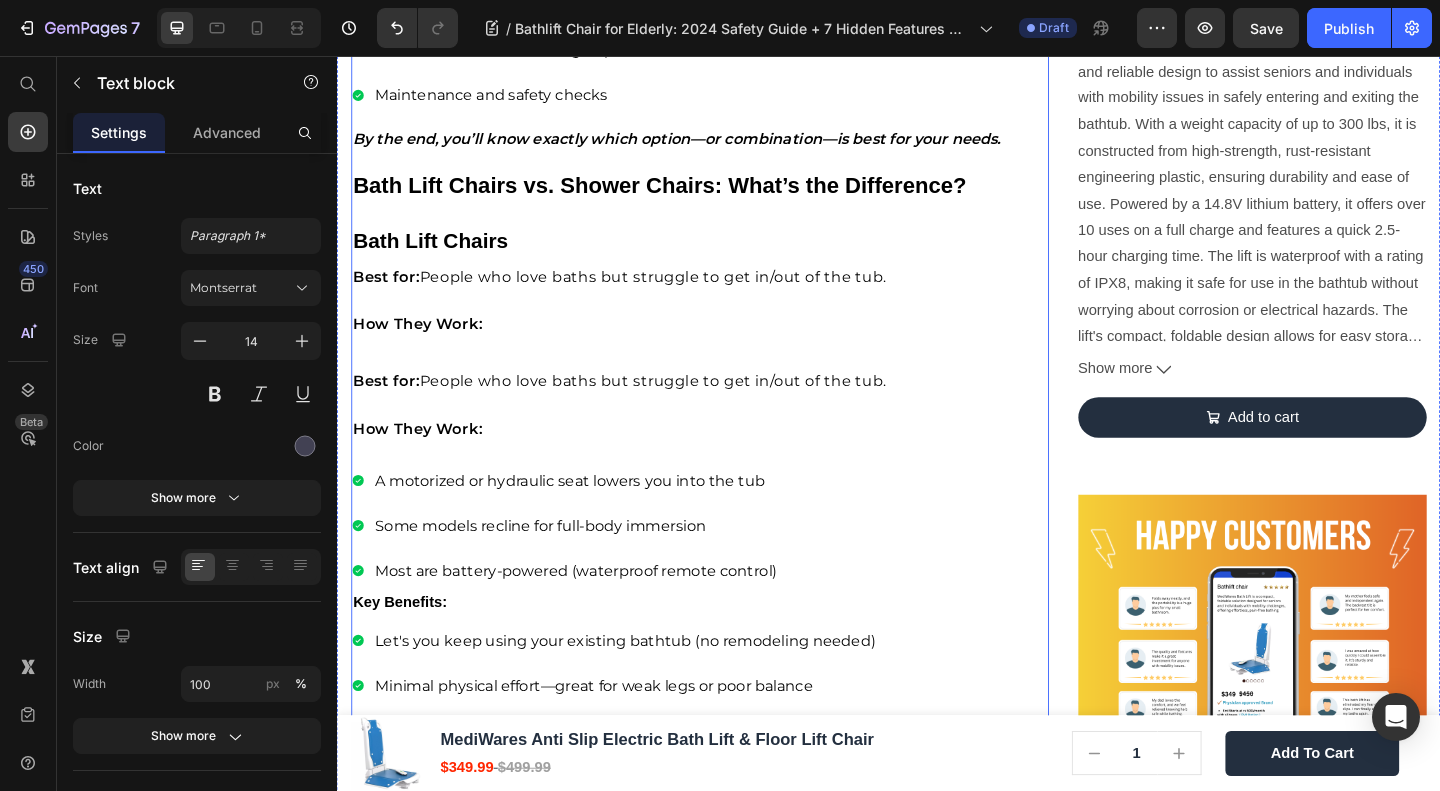 click on "Home
Blog
Article Title Breadcrumb Bathlift Chair for Elderly: 2024 Safety Guide + 7 Hidden Features Caregivers Miss Heading Row Image James Wilder Text block Advanced list Published:  April 1 , 2025 Text block Row Every 11 seconds, a senior is rushed to the ER from a bathroom fall But the right bathlift chair for elderly users can prevent 92% of these accidents.    Yet most buyers regret their purchase within weeks due to overlooked features like emergency manual lowering or diabetic-friendly seating.   This guide reveals what competitors won’t tell you, from Medicare loopholes to TSA-approved travel tips. Text block Image Why Bathroom Falls Are the #1 Risk for Seniors Heading CDC Stats: 80% of Senior Falls Happen in Bathrooms Heading Text block Image The Emotional Cost: Losing Independence vs. Caregiver Burnout Heading Text block ⁠⁠⁠⁠⁠⁠⁠ How a Bathlift Chair Works Video" at bounding box center (715, 1230) 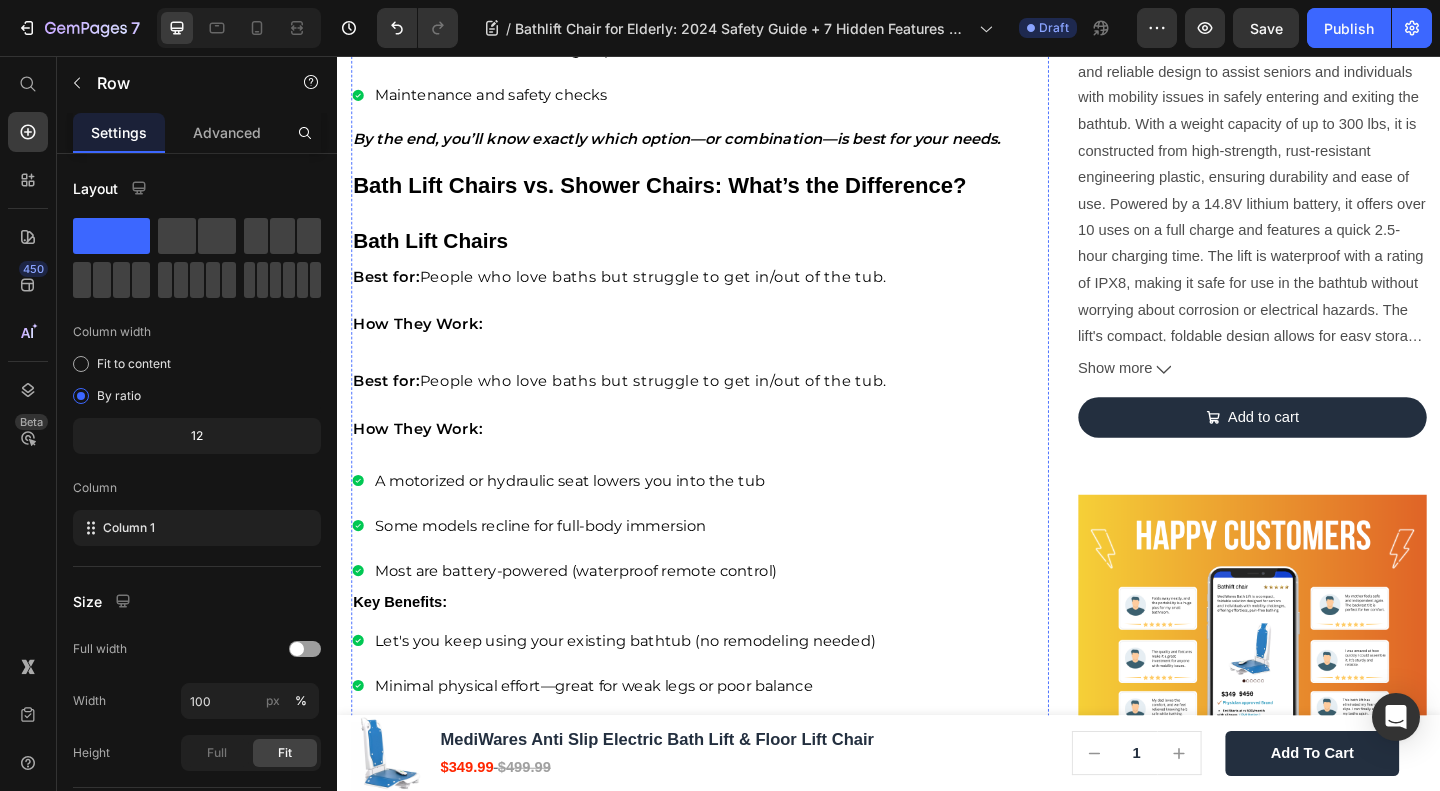 click on "Independence vs. needing caregiver assistance" at bounding box center [542, -512] 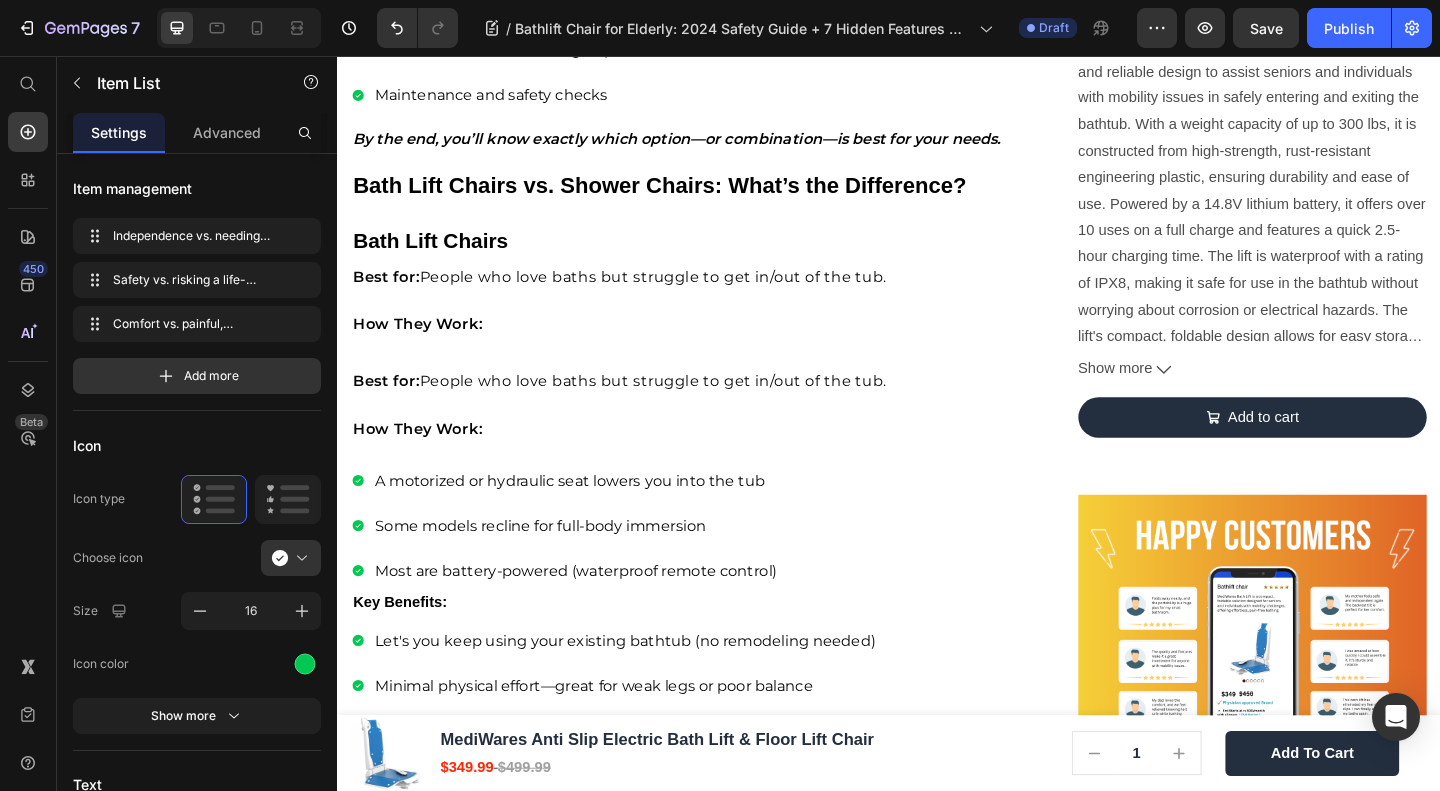 click on "Independence vs. needing caregiver assistance Safety vs. risking a life-changing fall Comfort vs. painful, stressful bathing experiences" at bounding box center [715, -461] 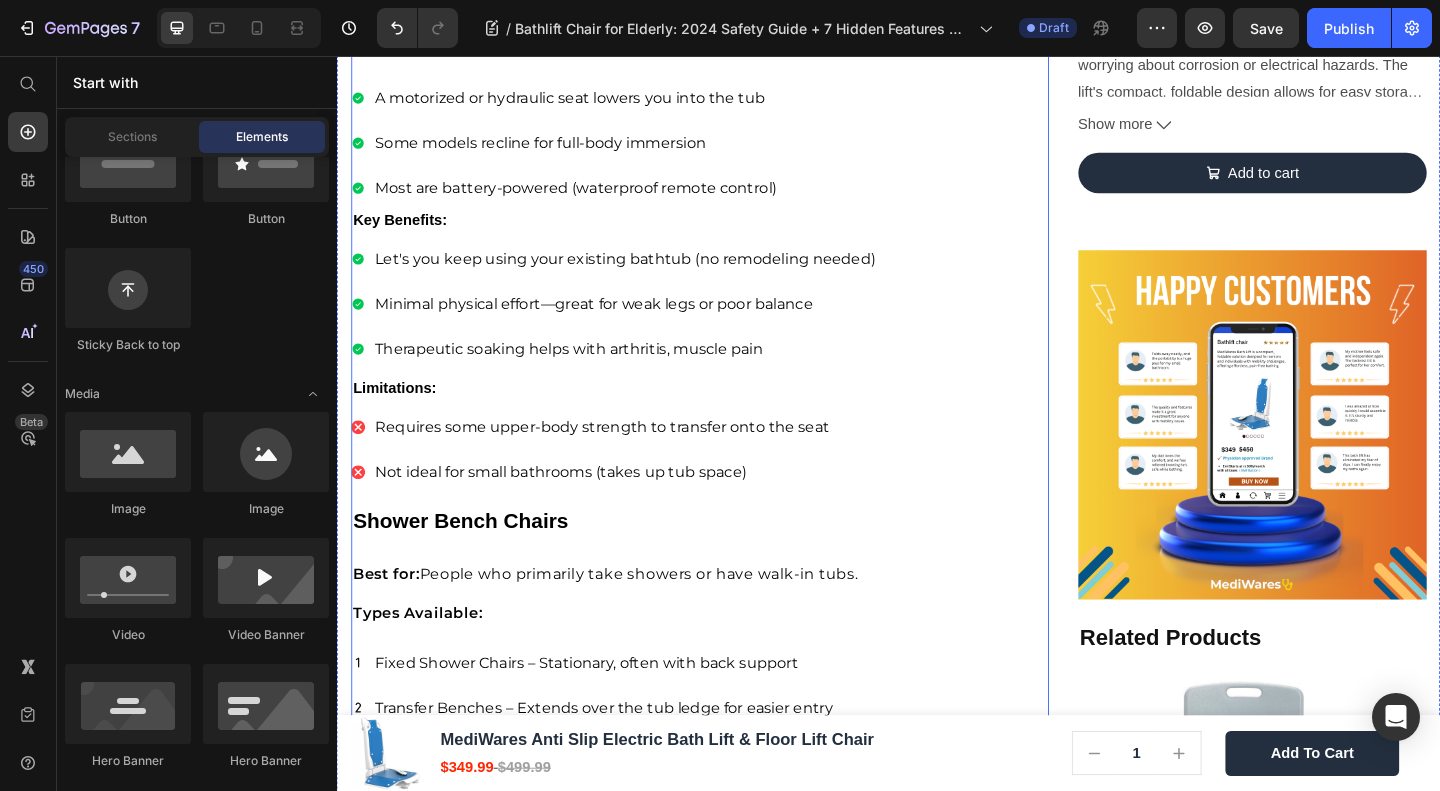 scroll, scrollTop: 2576, scrollLeft: 0, axis: vertical 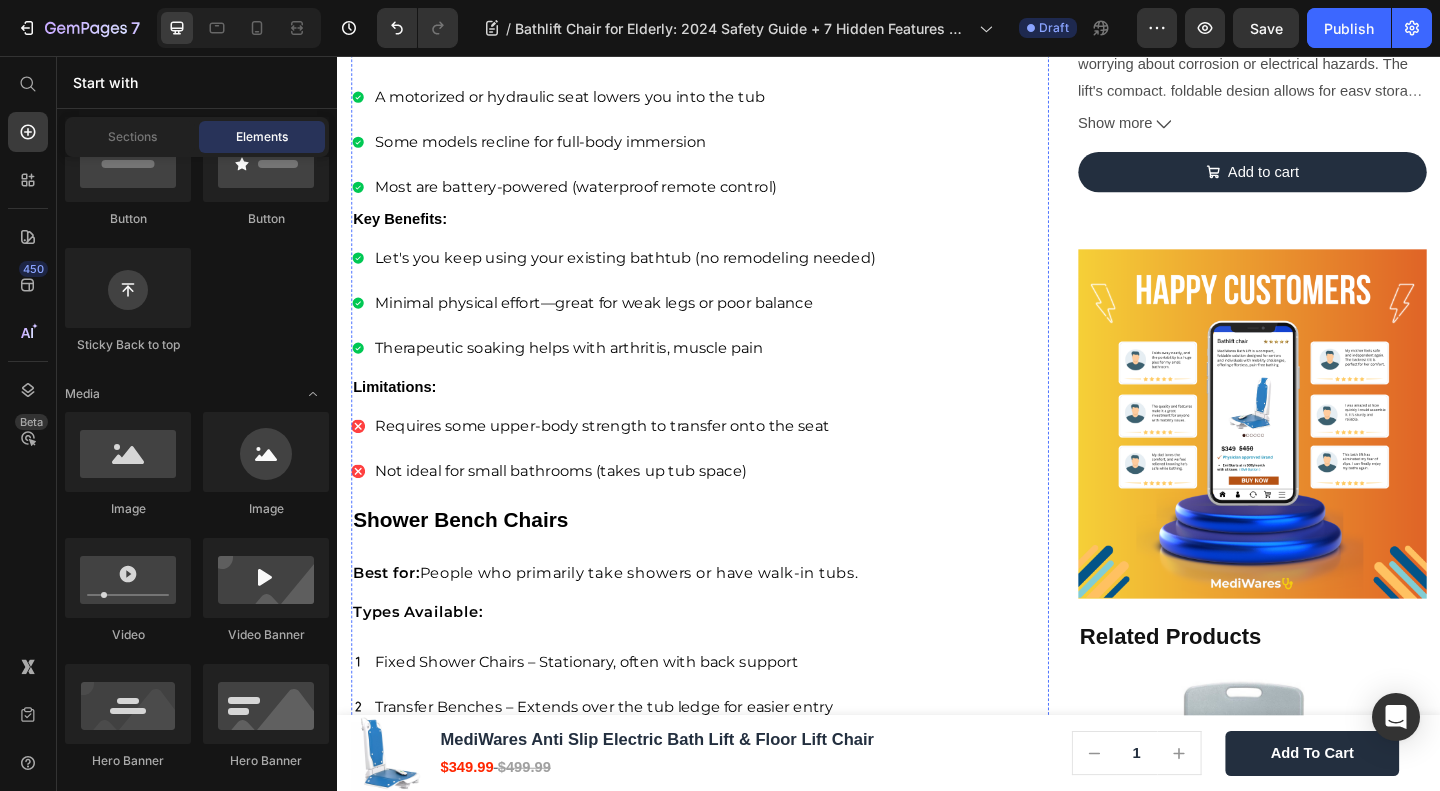 click on "Meet two solutions that restore safety and dignity:" at bounding box center (579, -780) 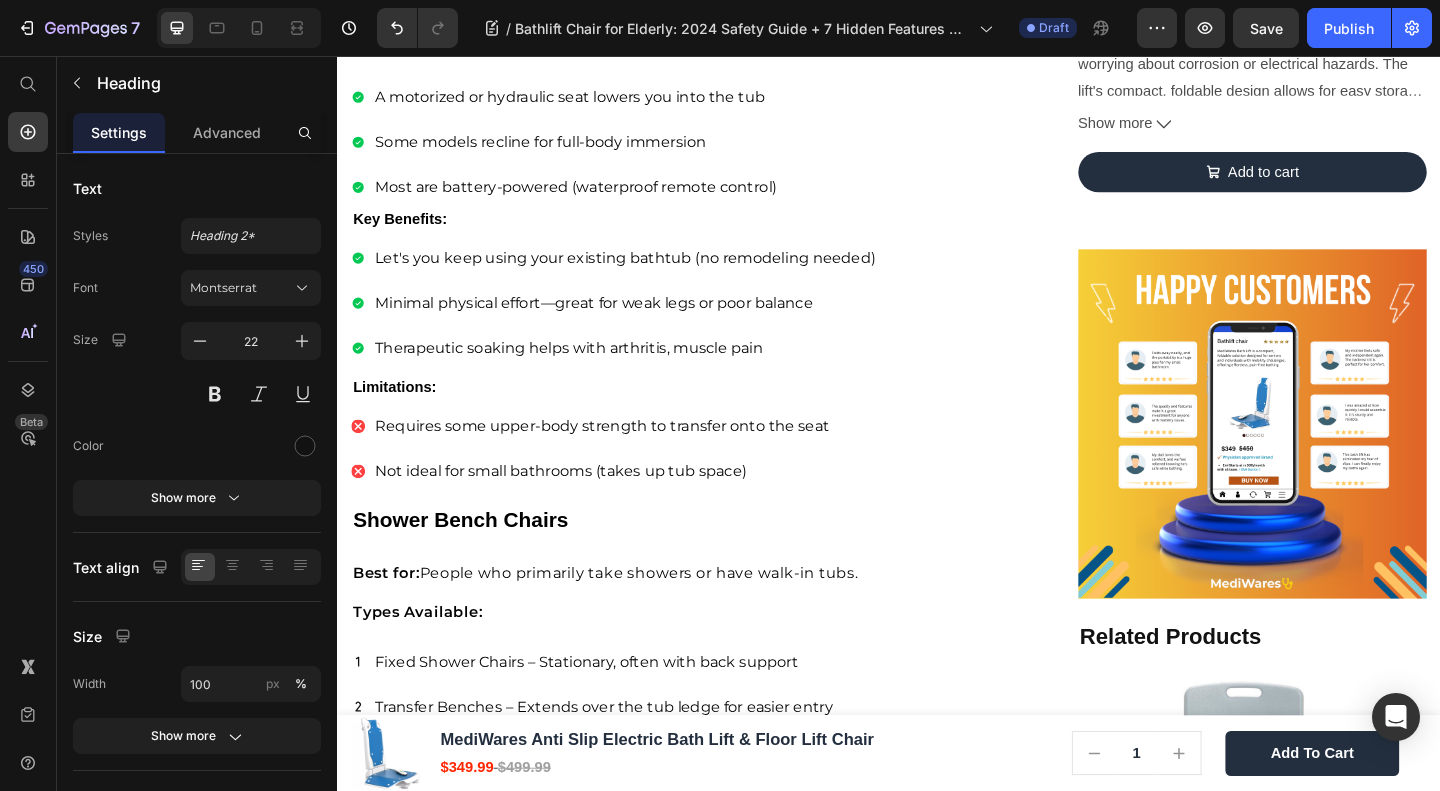 click on "Meet two solutions that restore safety and dignity:" at bounding box center (579, -780) 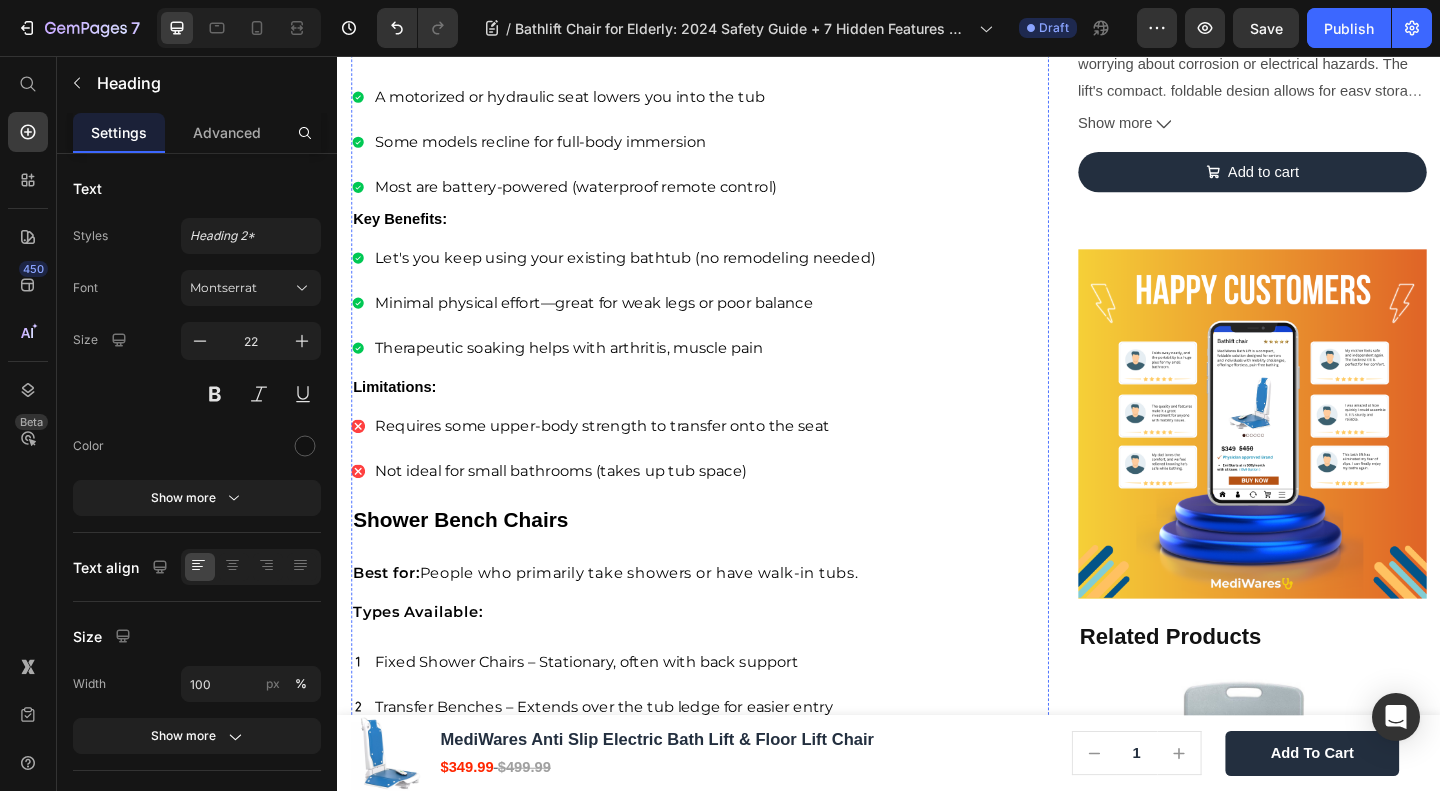 click on "5 Must-Have Features" at bounding box center [452, -826] 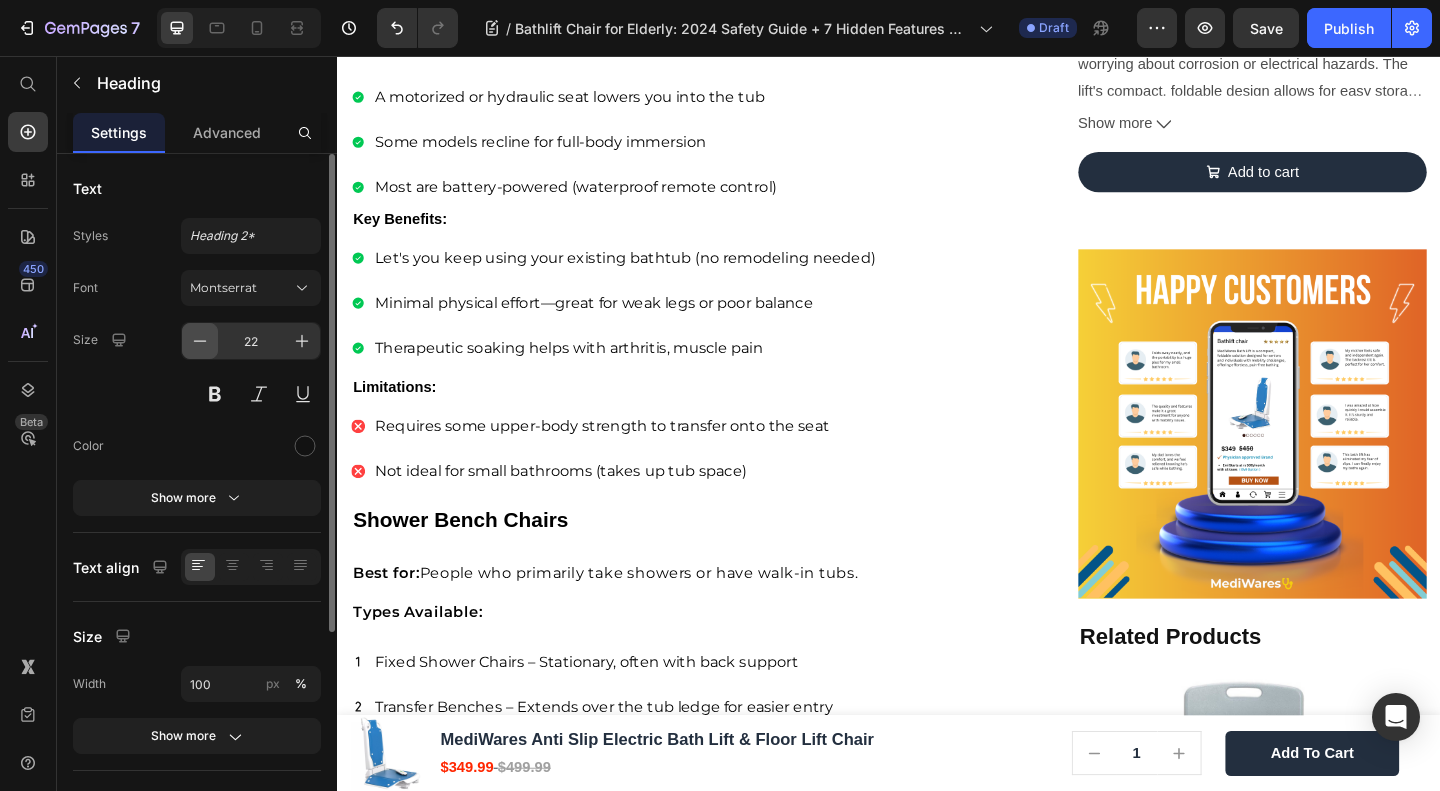 click 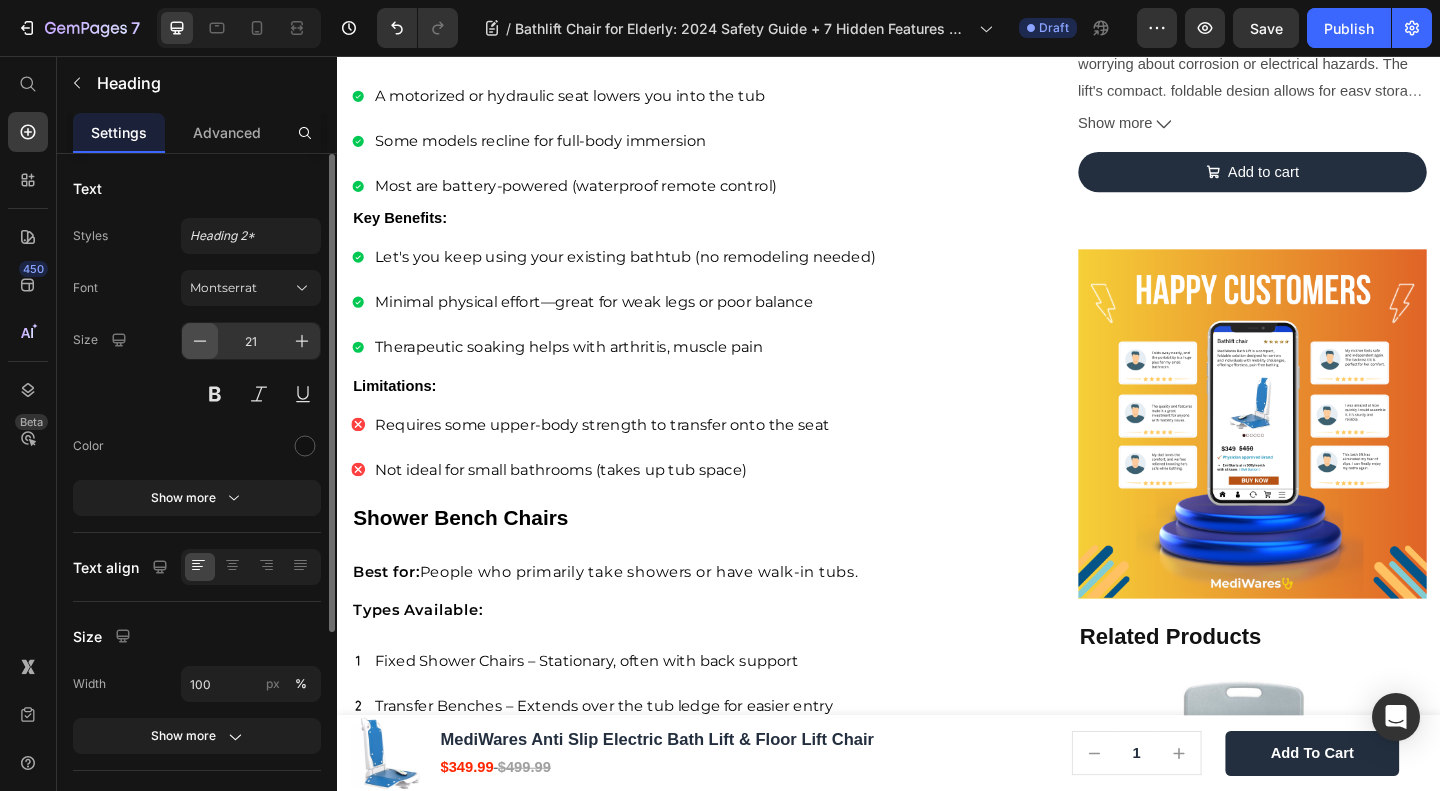 click 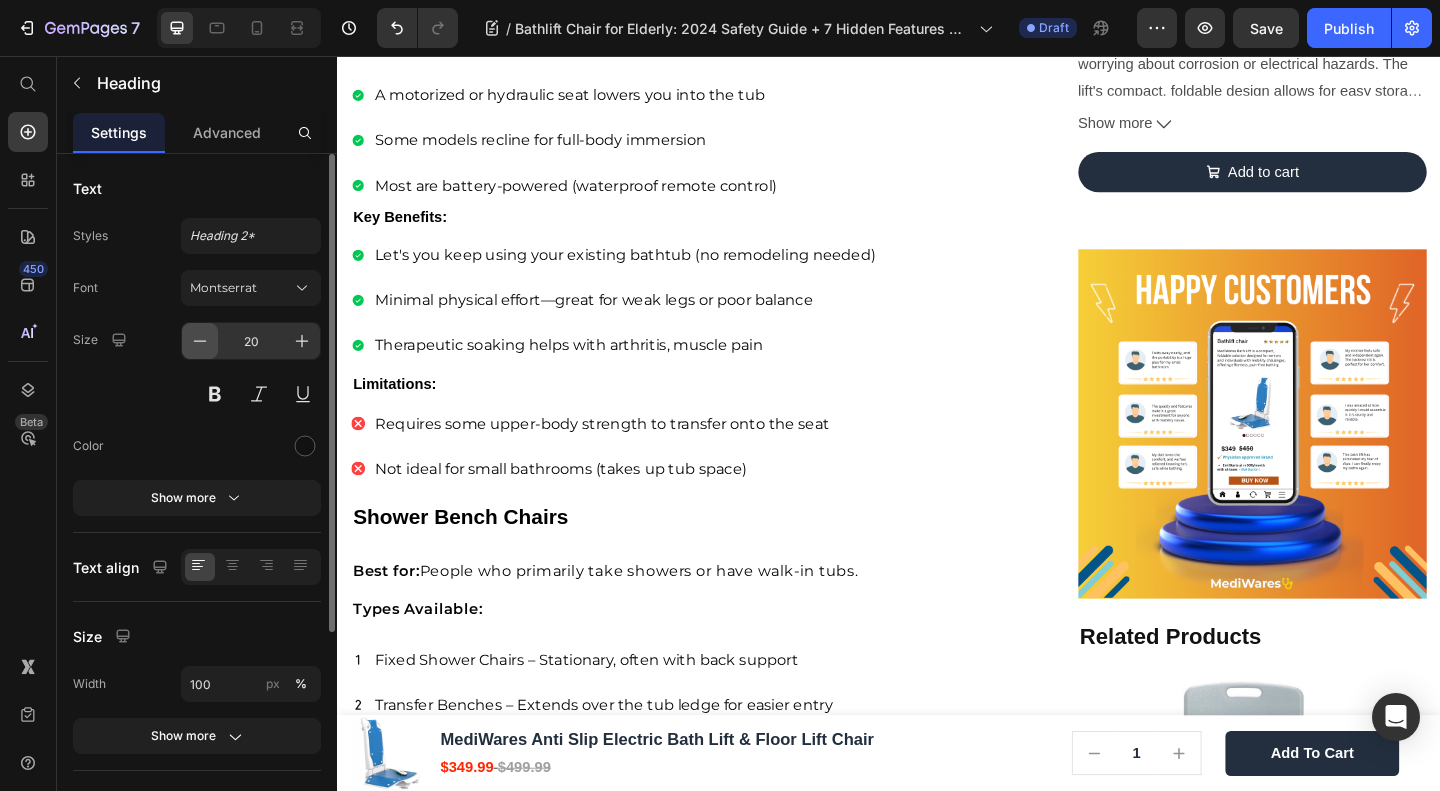 click 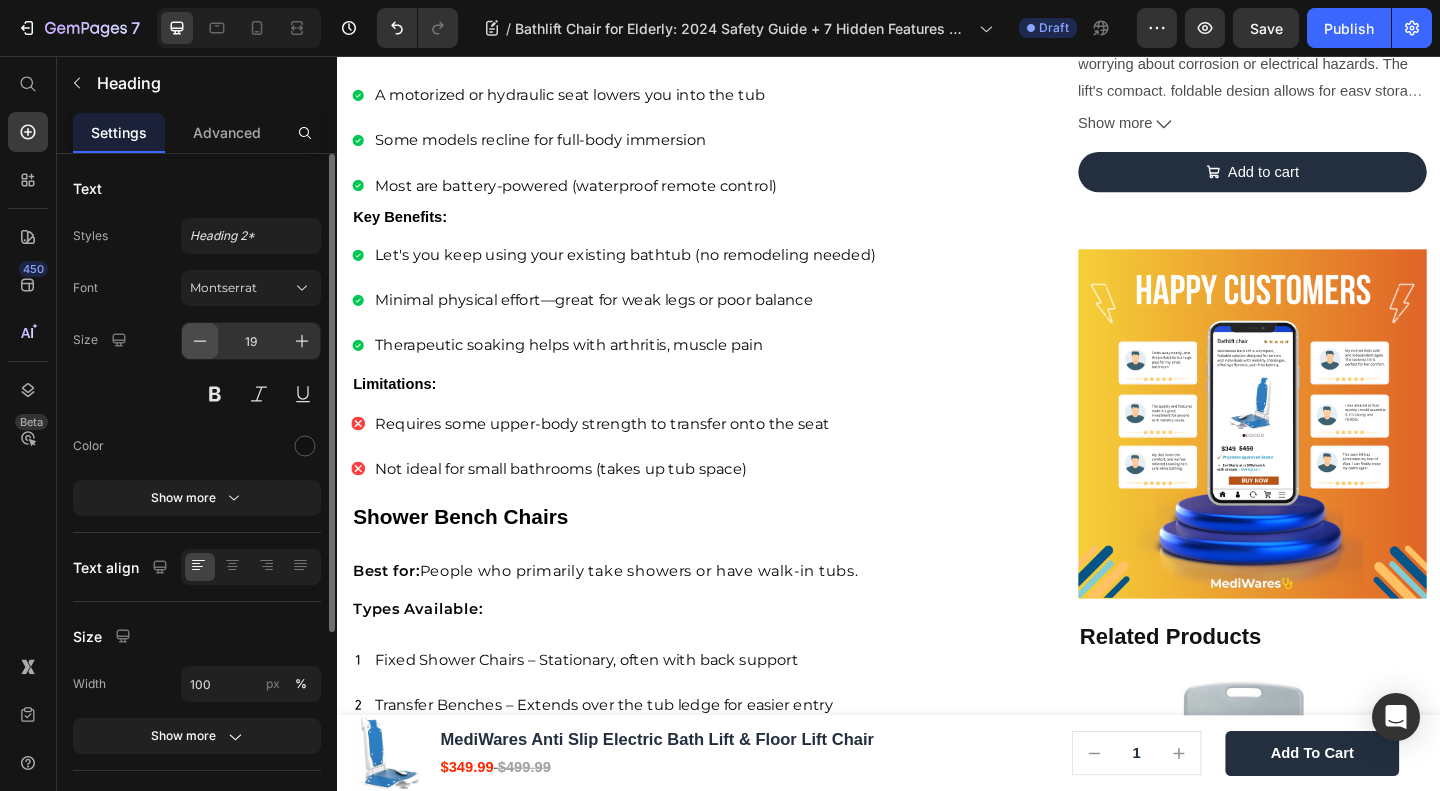 click 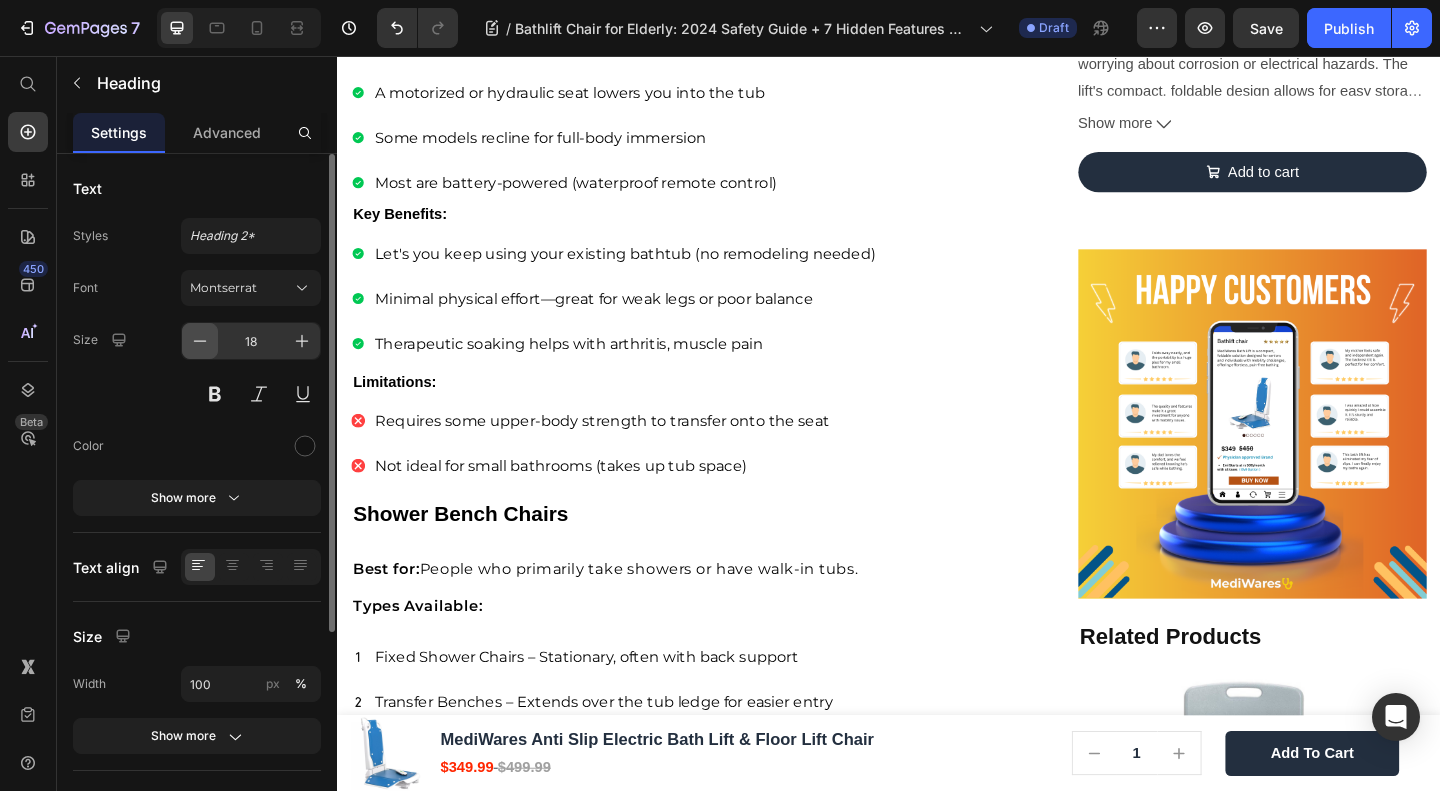 type on "17" 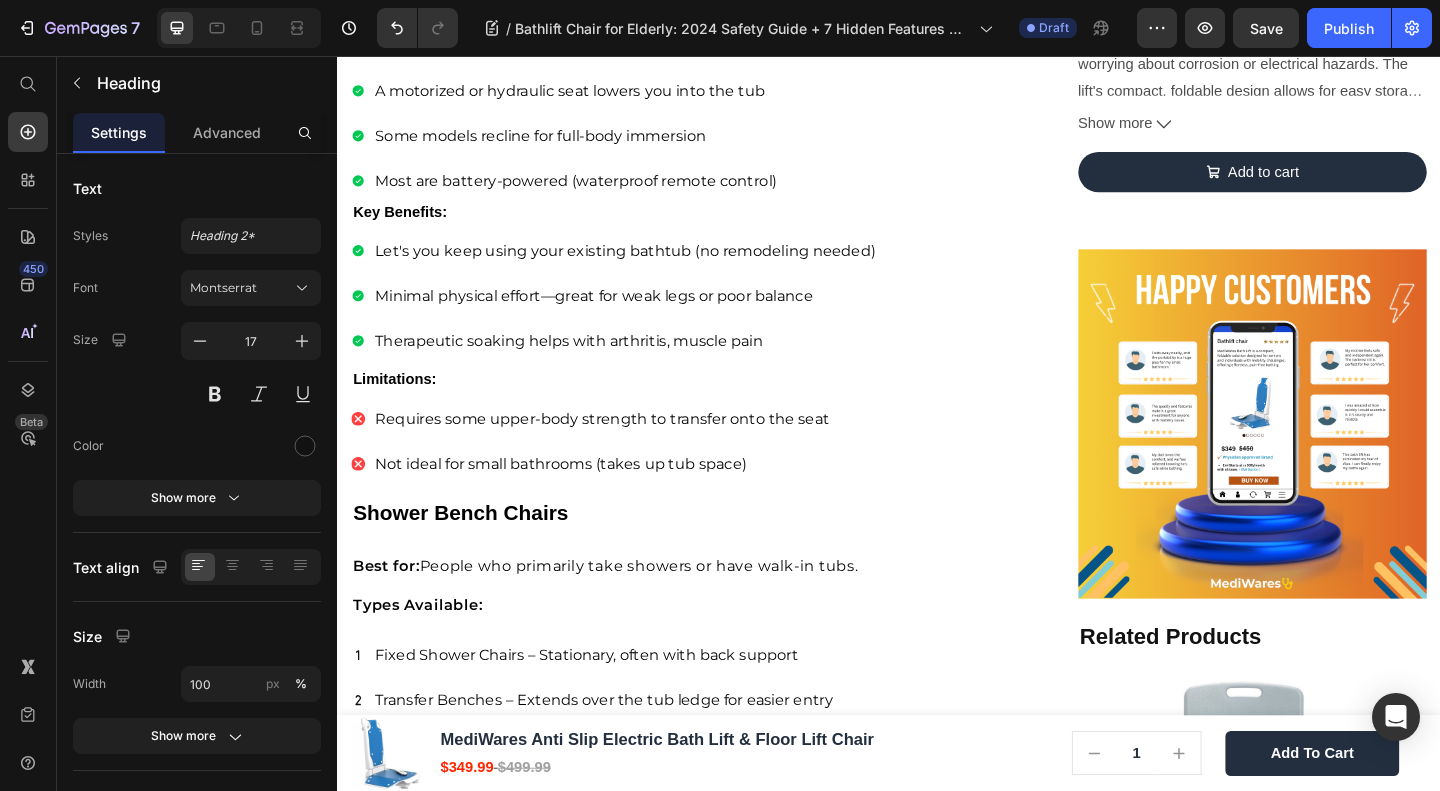 click on "Silent Mode Motors (For Noise-Sensitive Seniors)" at bounding box center (571, -784) 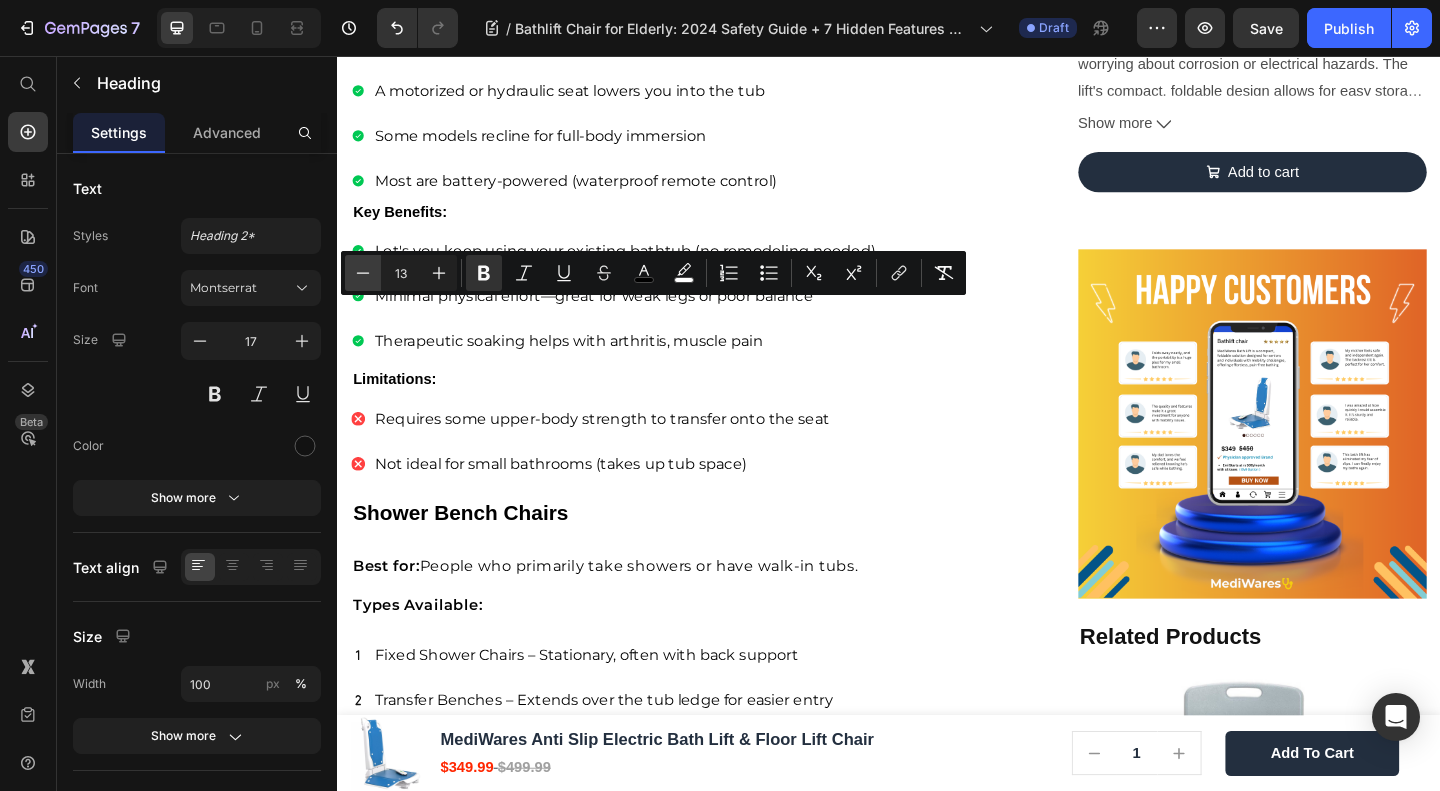 click 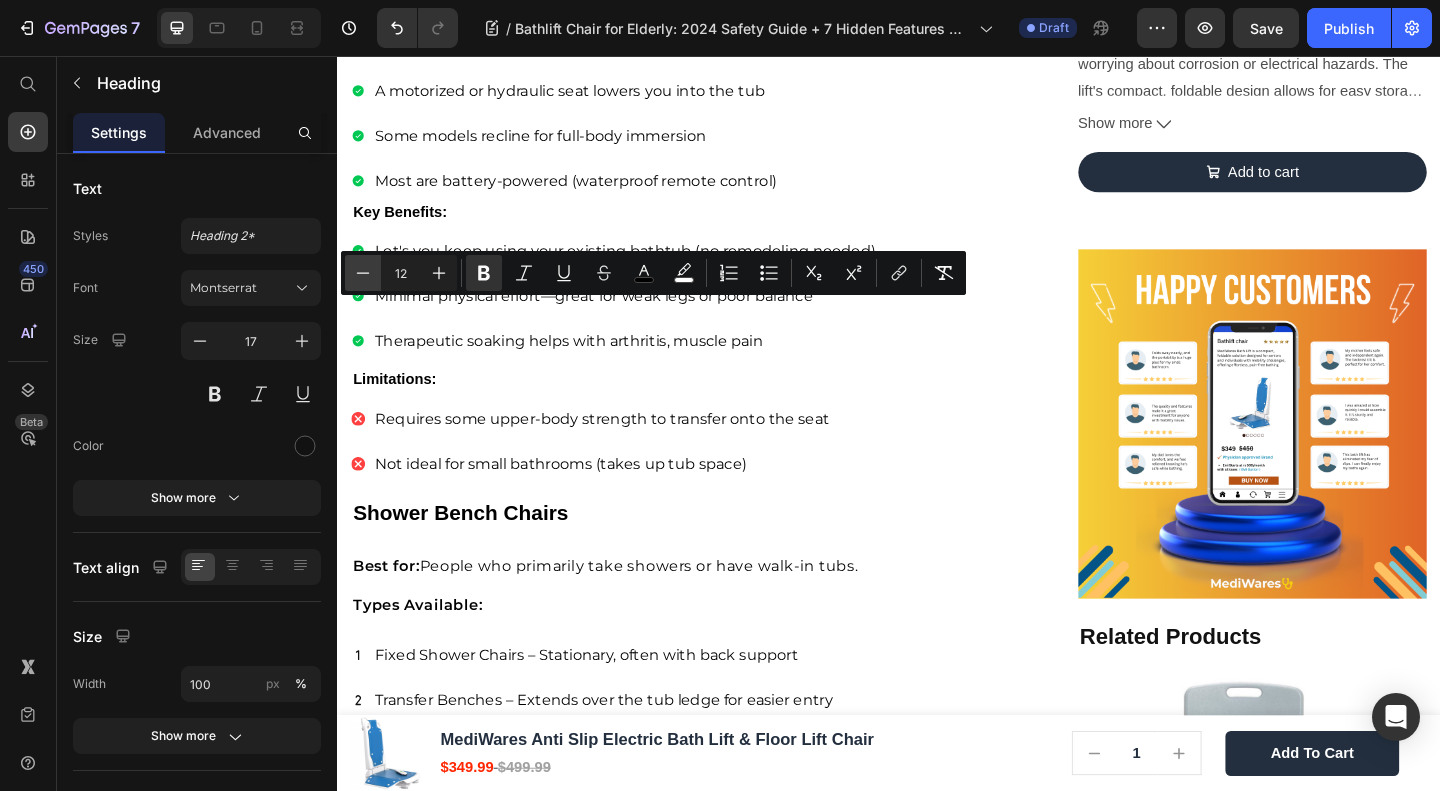 click 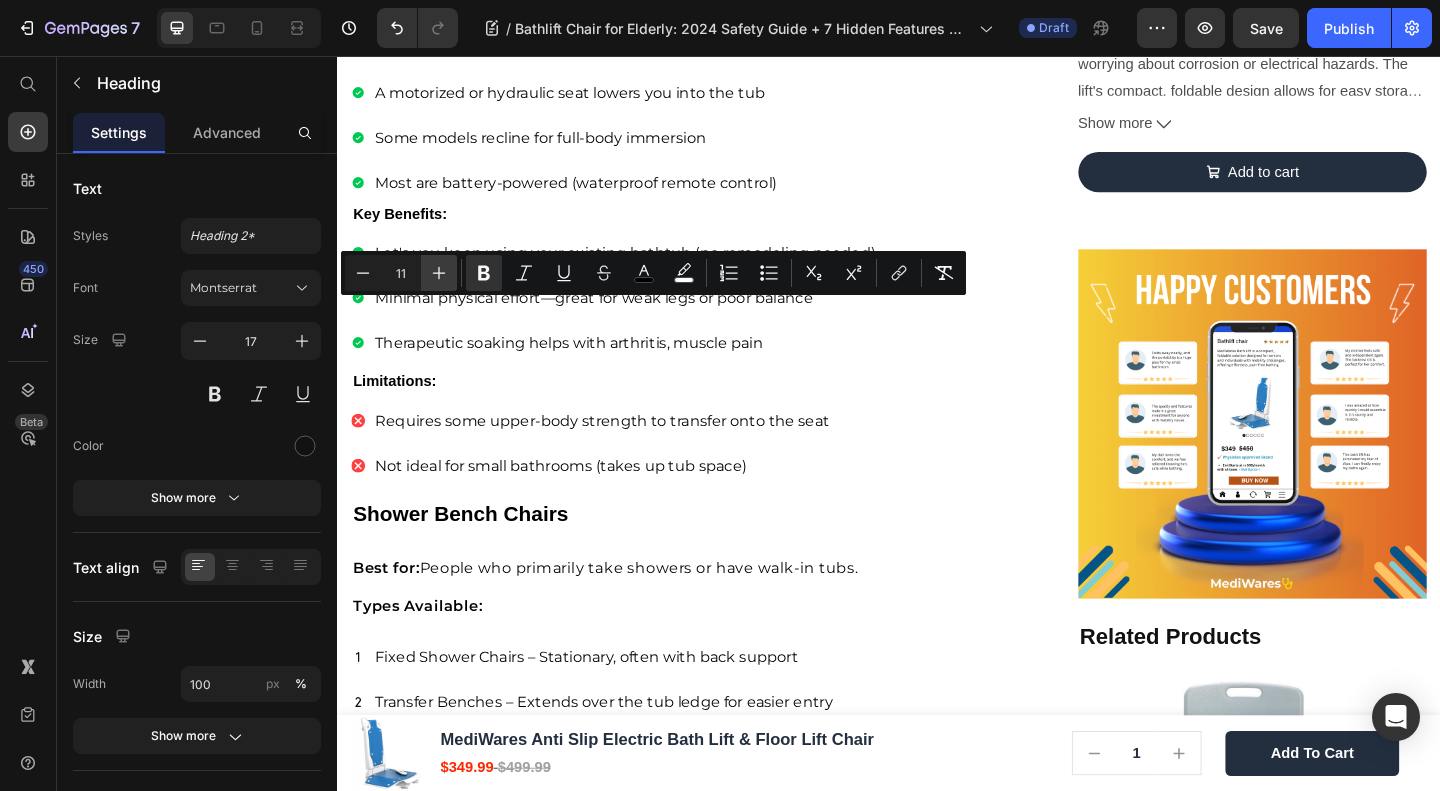 click 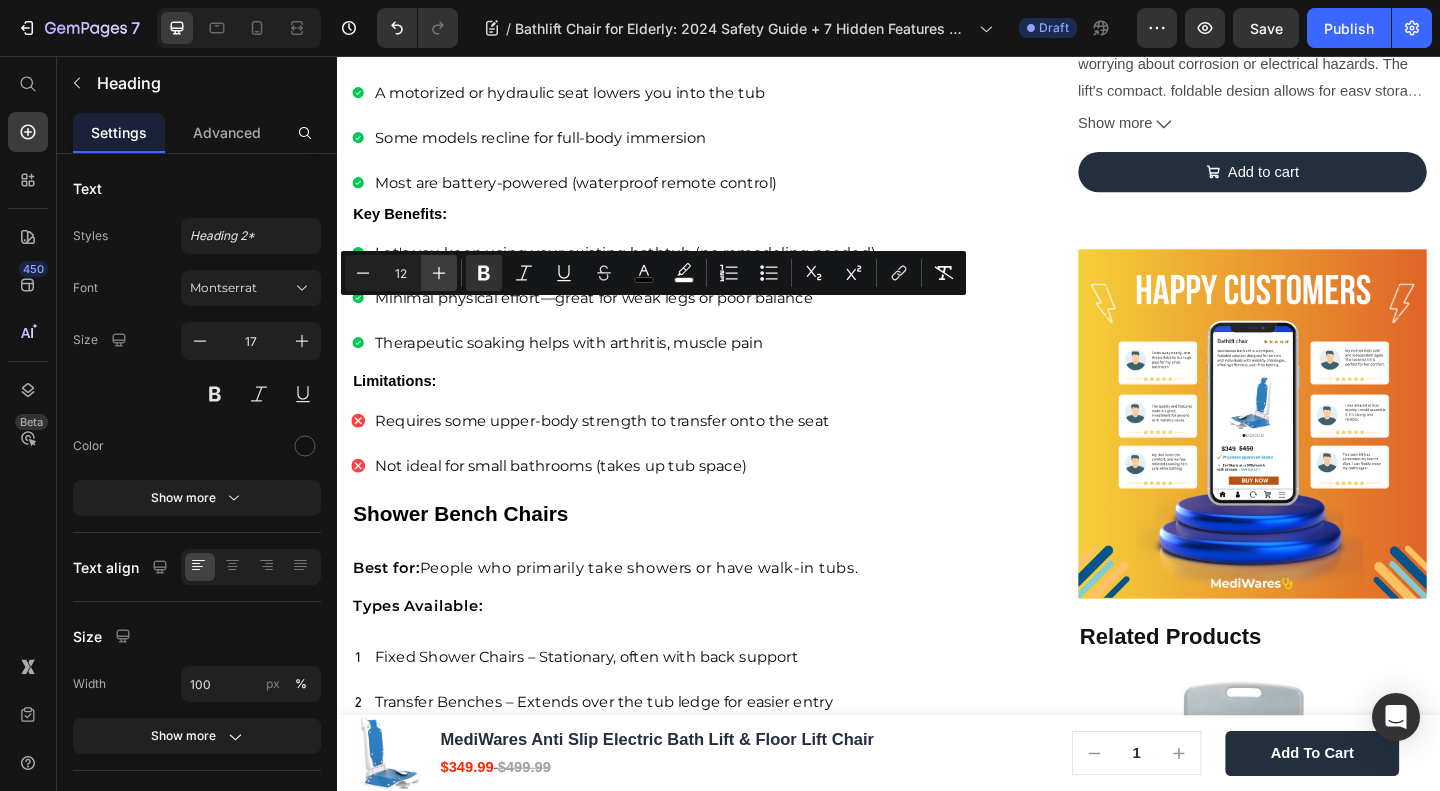 click 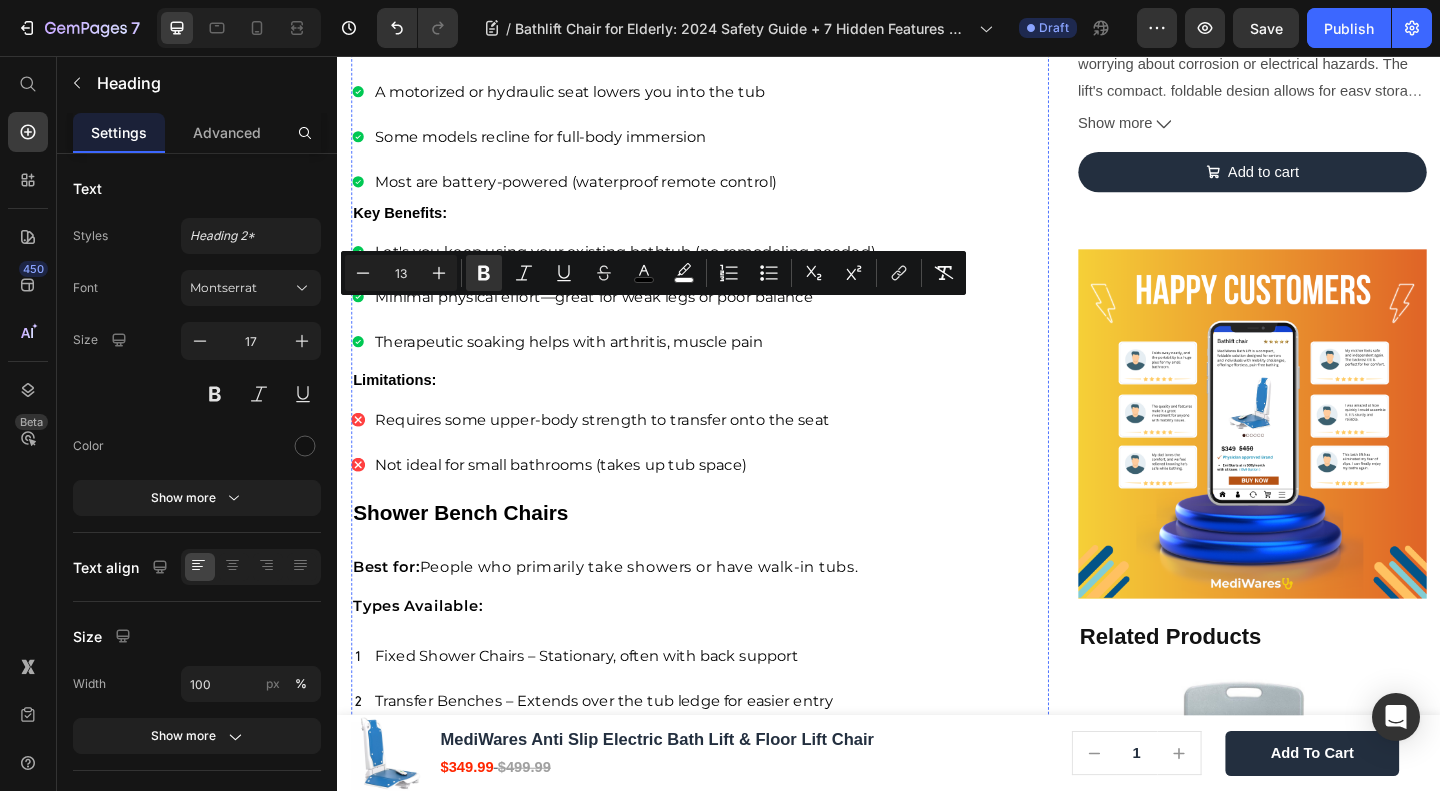 click on "Many cheaper lifts use NiMH batteries, which degrade quickly. Lithium-ion batteries, used in portable bathtub lifts for seniors, deliver up to 10 lifts per charge, faster recharge times, and longer shelf life—ideal for regular use." at bounding box center (715, -919) 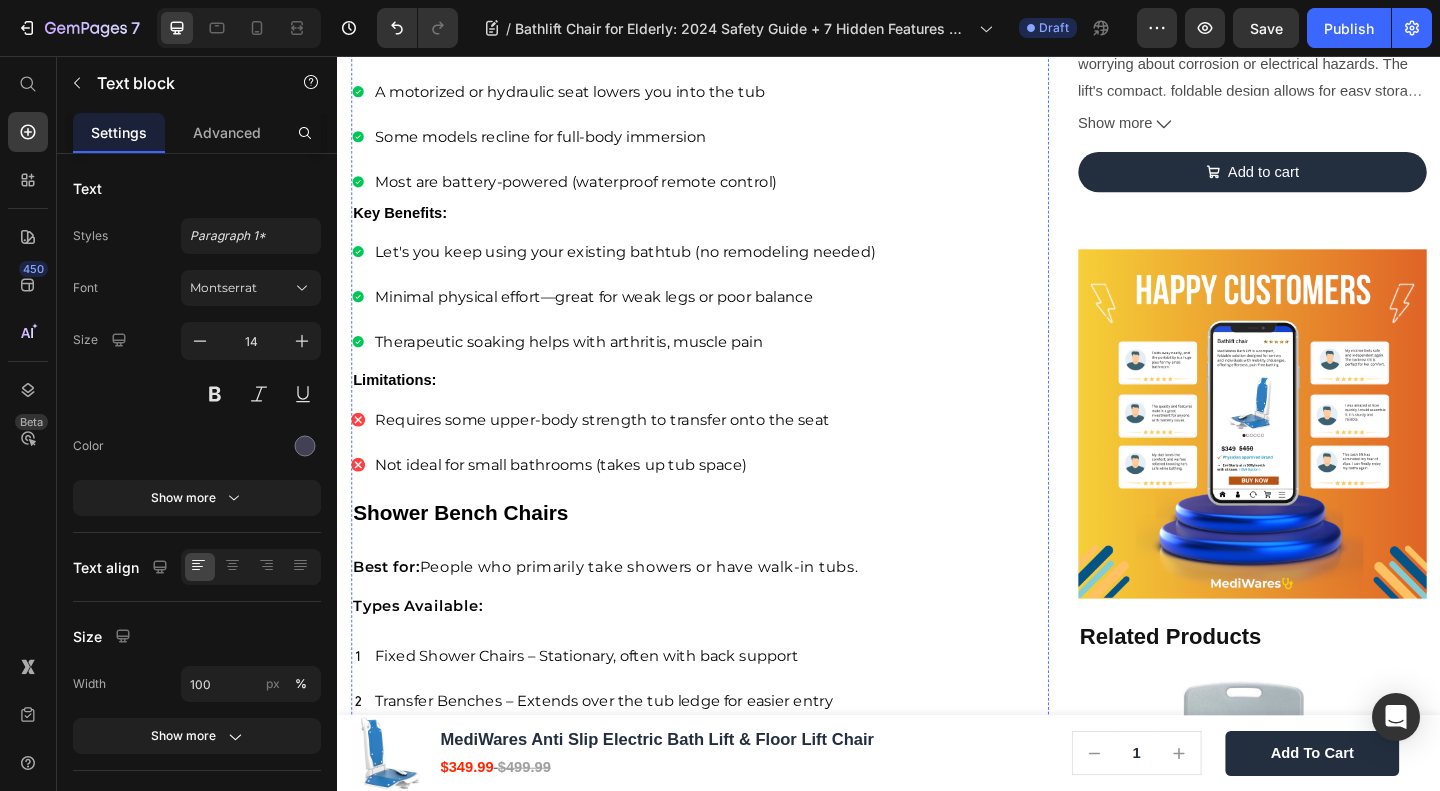 click on "5 Must-Have Features" at bounding box center [452, -826] 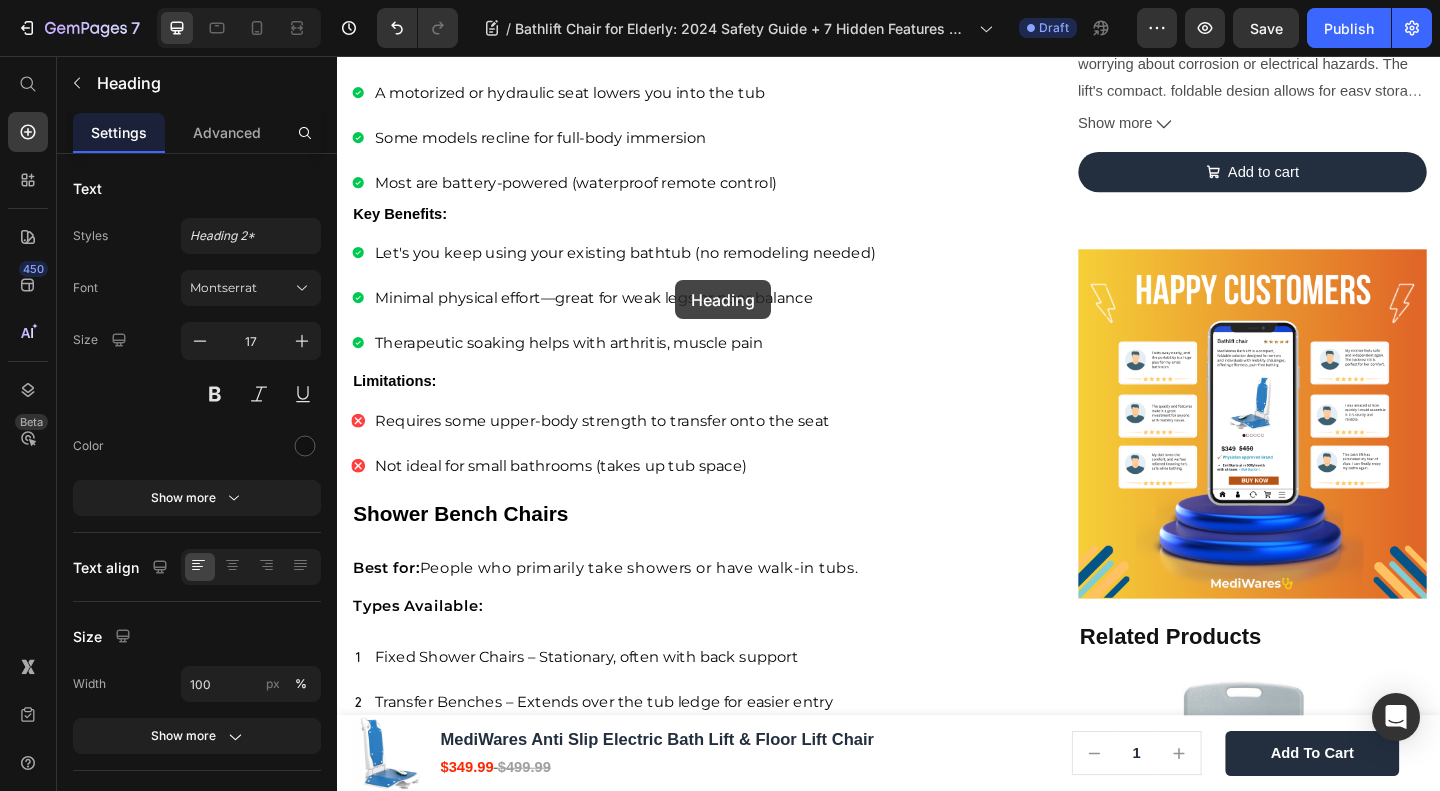 drag, startPoint x: 705, startPoint y: 311, endPoint x: 705, endPoint y: 300, distance: 11 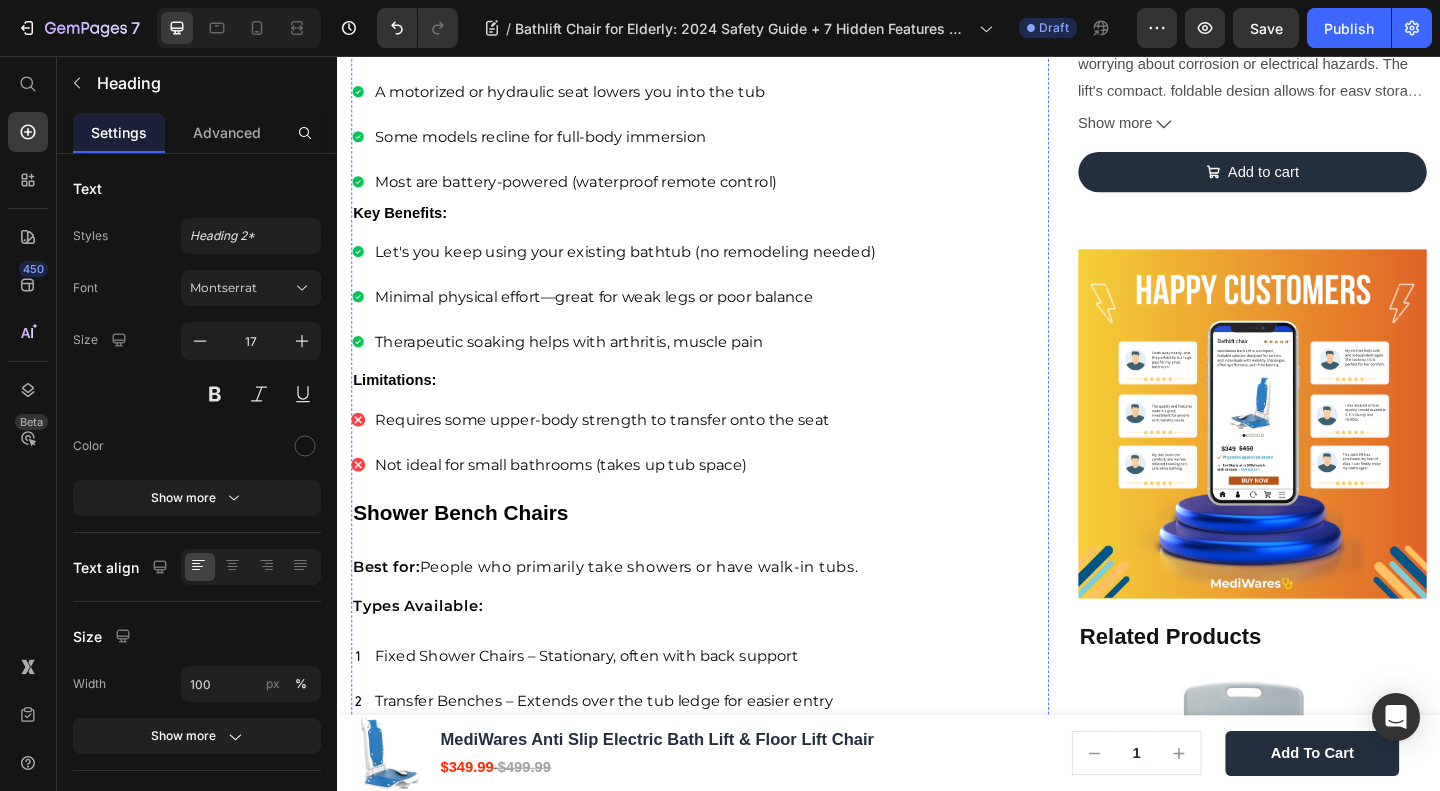 click on "⁠⁠⁠⁠⁠⁠⁠ 5 Must-Have Features" at bounding box center (715, -785) 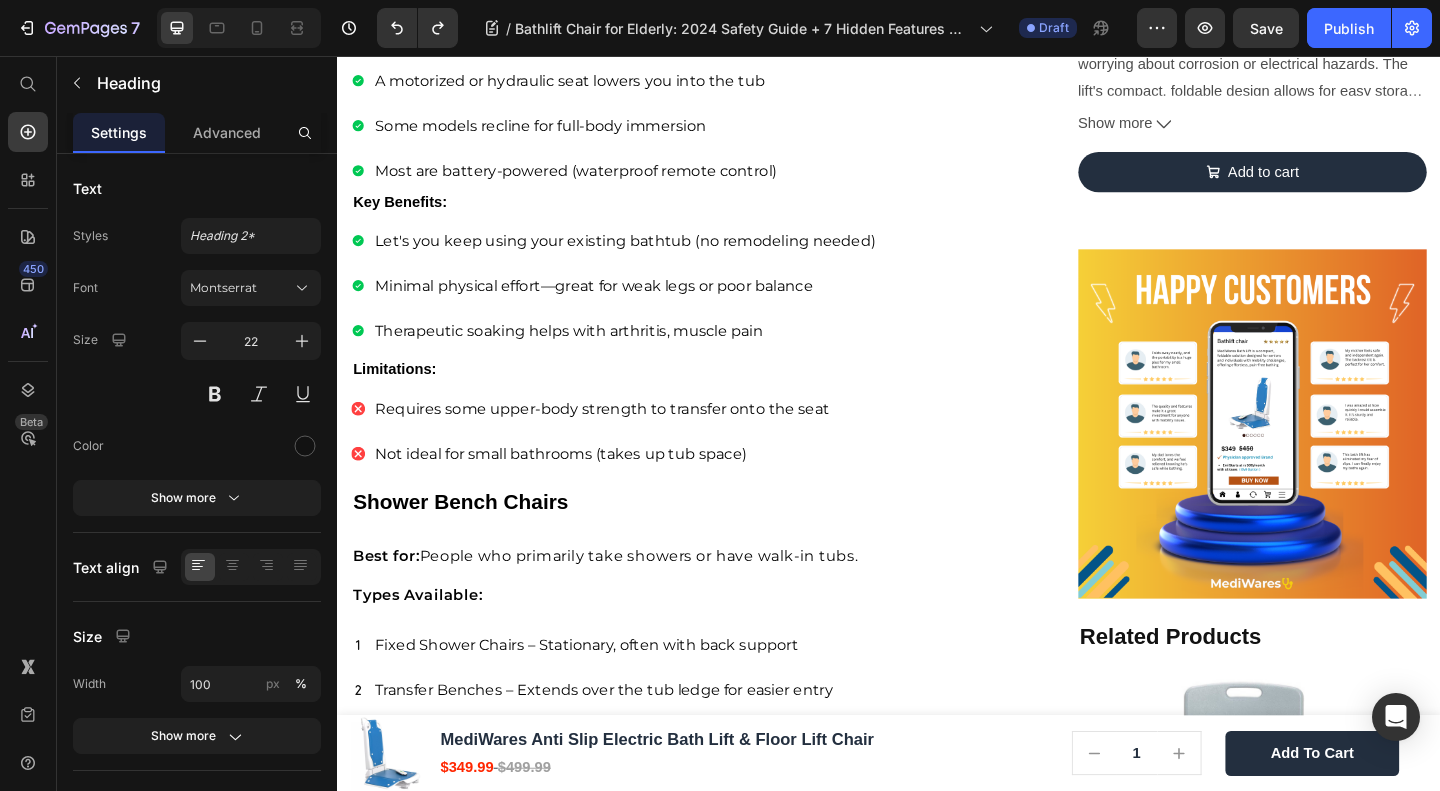 drag, startPoint x: 719, startPoint y: 320, endPoint x: 717, endPoint y: 308, distance: 12.165525 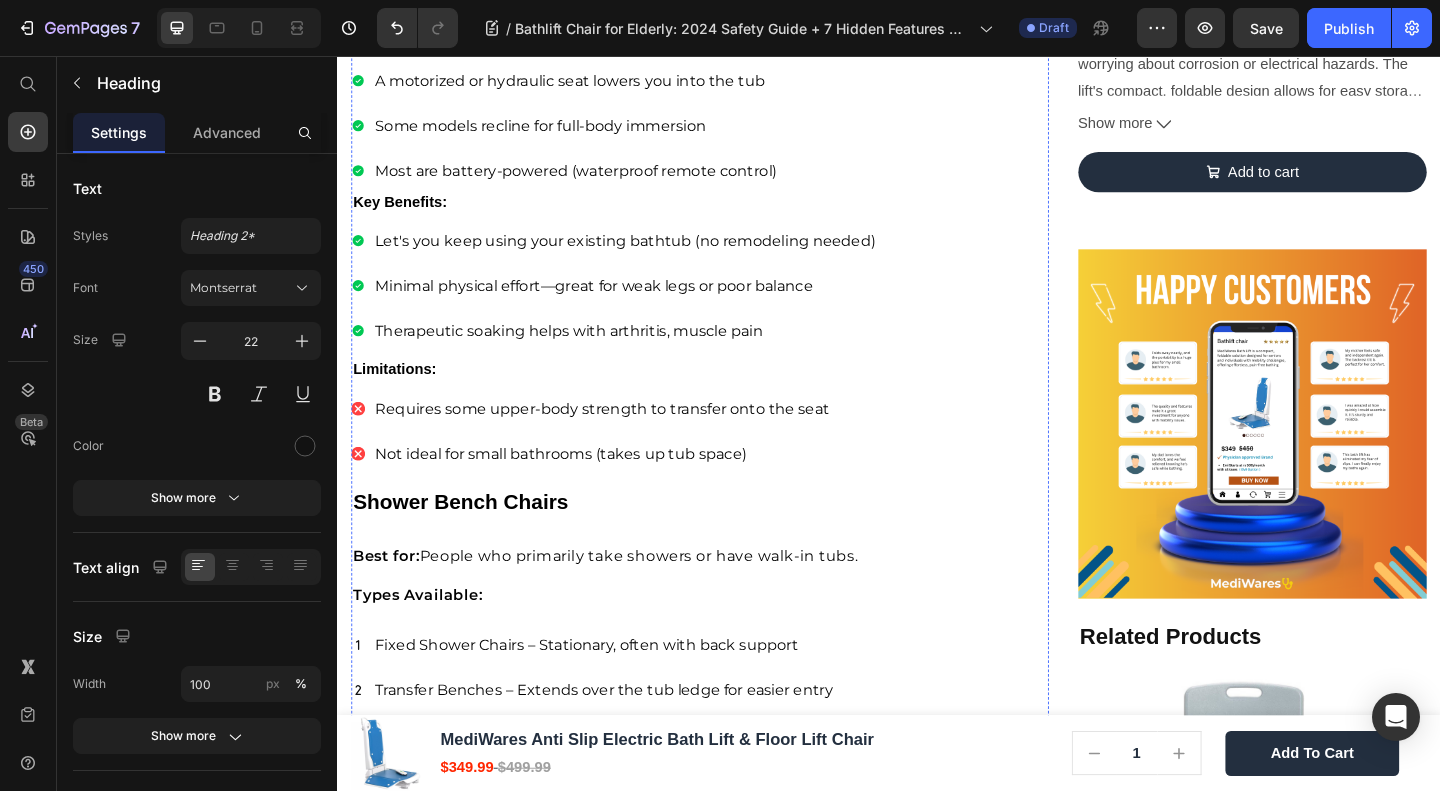 click on "Many cheaper lifts use NiMH batteries, which degrade quickly. Lithium-ion batteries, used in portable bathtub lifts for seniors, deliver up to 10 lifts per charge, faster recharge times, and longer shelf life—ideal for regular use." at bounding box center (715, -919) 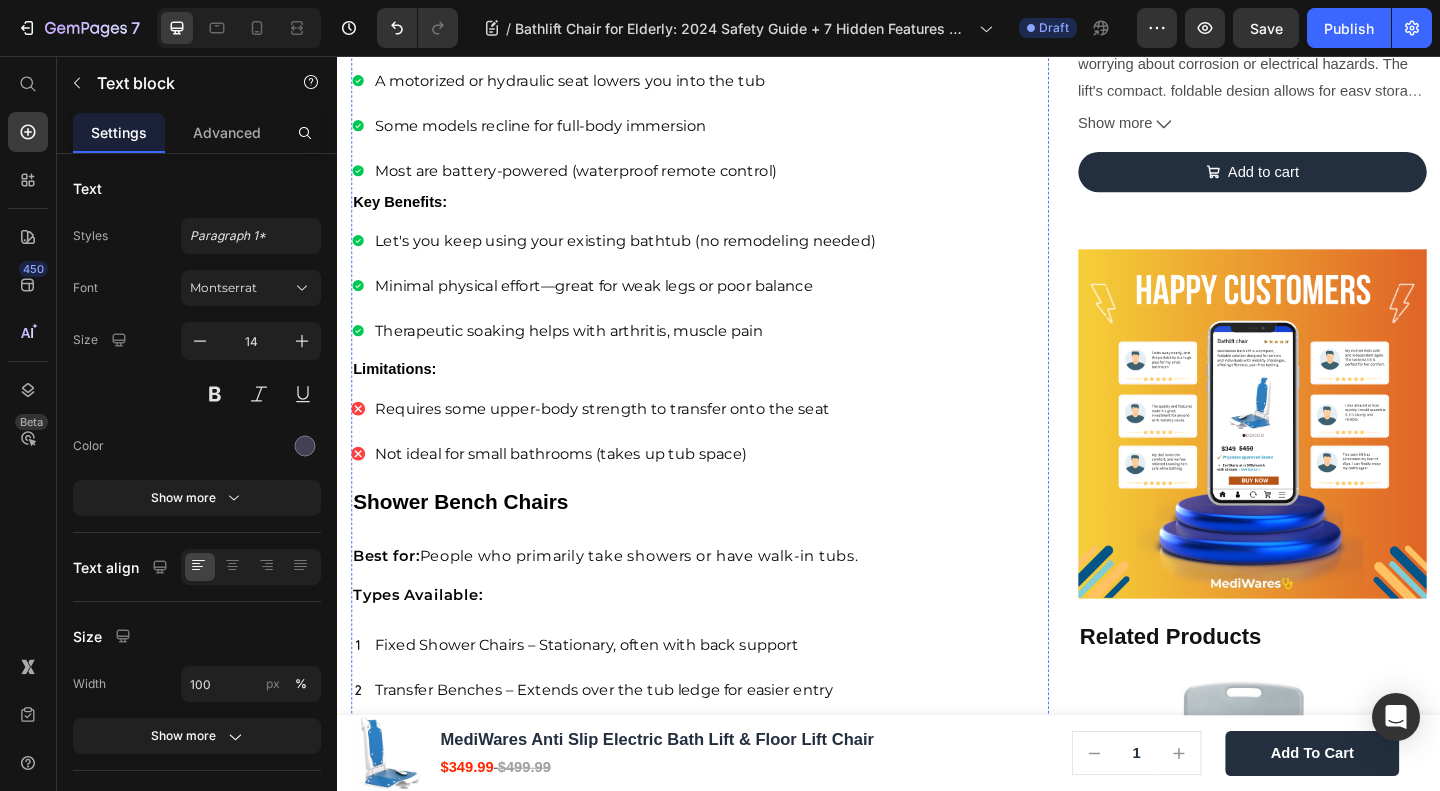 click on "Silent Mode Motors (For Noise-Sensitive Seniors)" at bounding box center [517, -794] 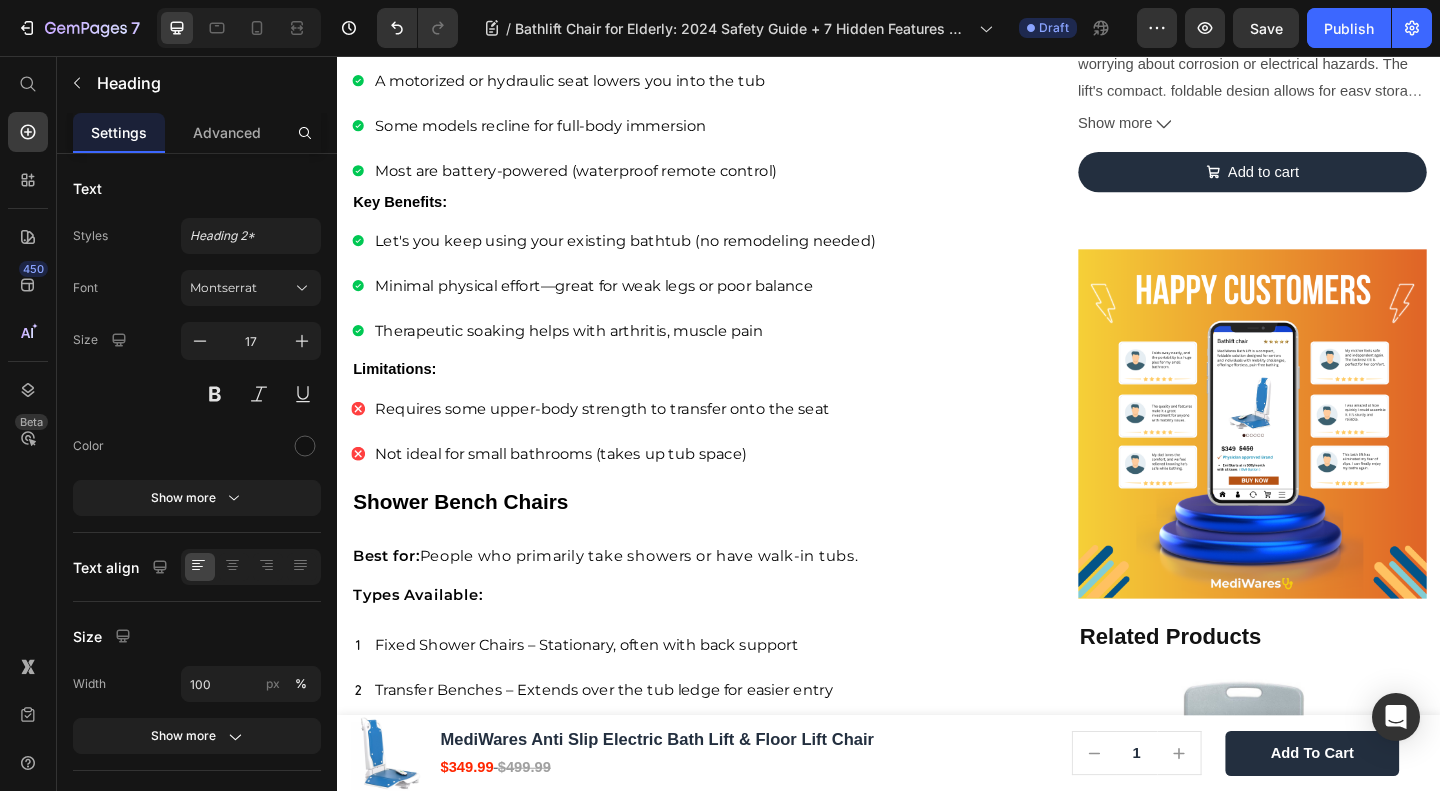 click on "Silent Mode Motors (For Noise-Sensitive Seniors)" at bounding box center (517, -794) 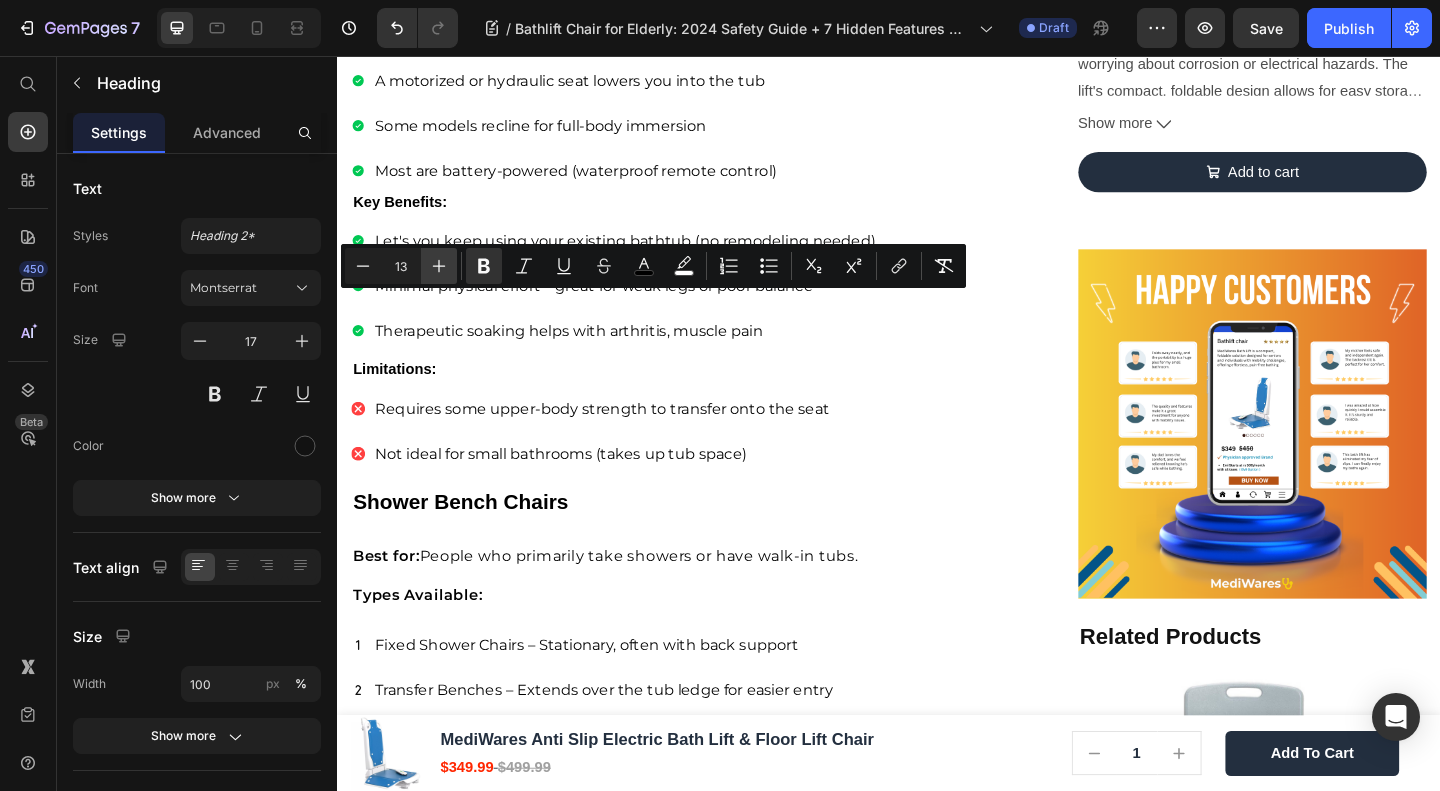 click 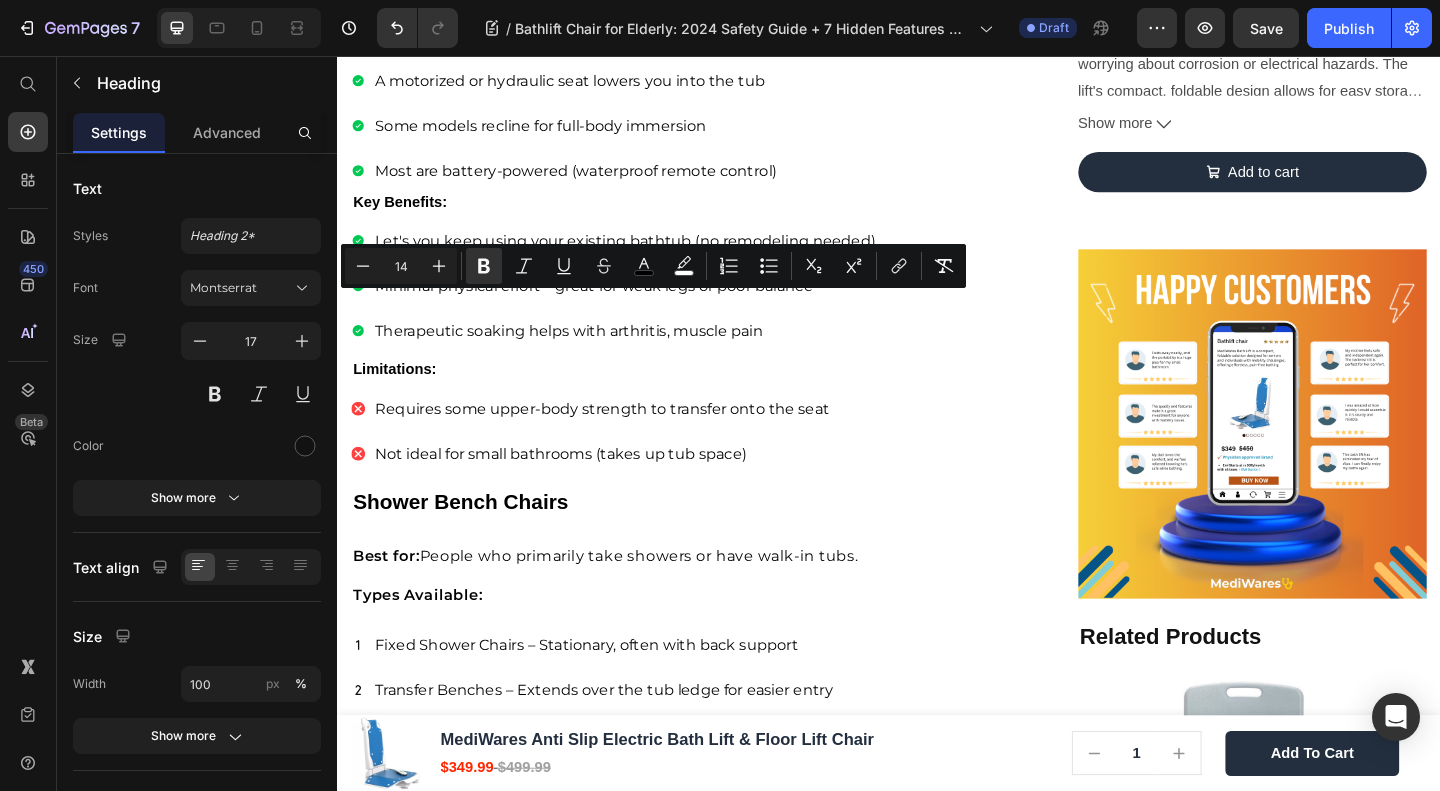 click on "Many cheaper lifts use NiMH batteries, which degrade quickly. Lithium-ion batteries, used in portable bathtub lifts for seniors, deliver up to 10 lifts per charge, faster recharge times, and longer shelf life—ideal for regular use." at bounding box center [715, -919] 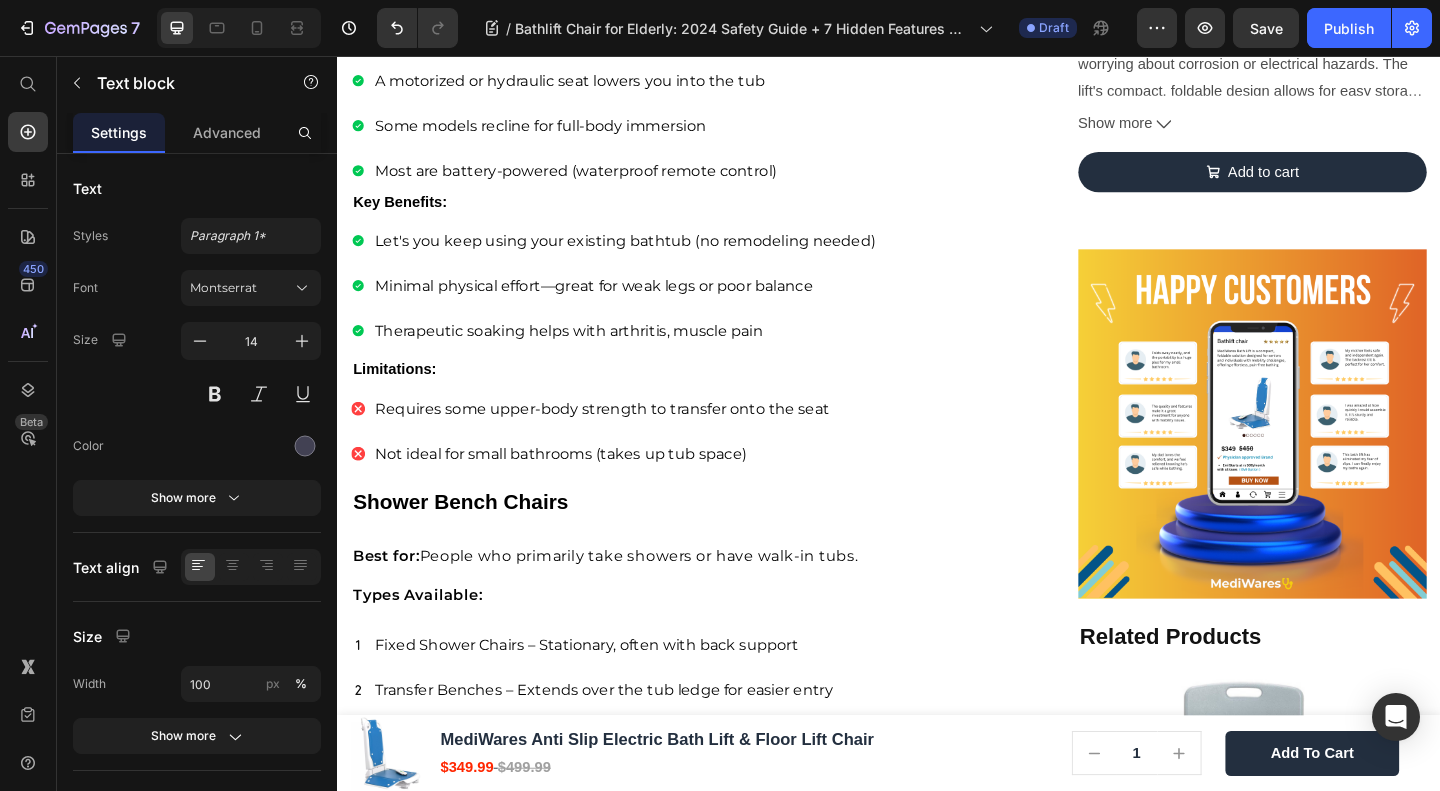 click 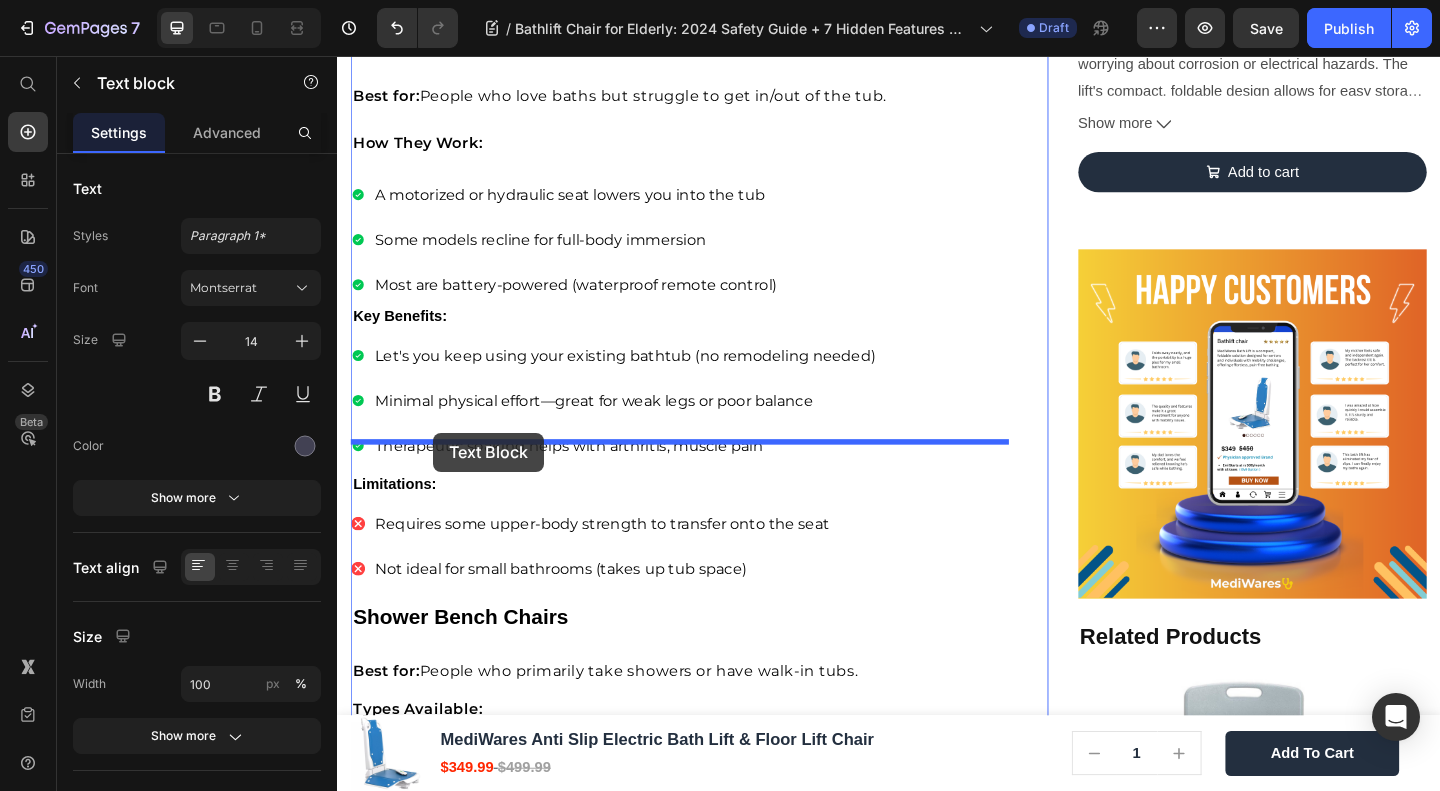 drag, startPoint x: 414, startPoint y: 247, endPoint x: 441, endPoint y: 466, distance: 220.65811 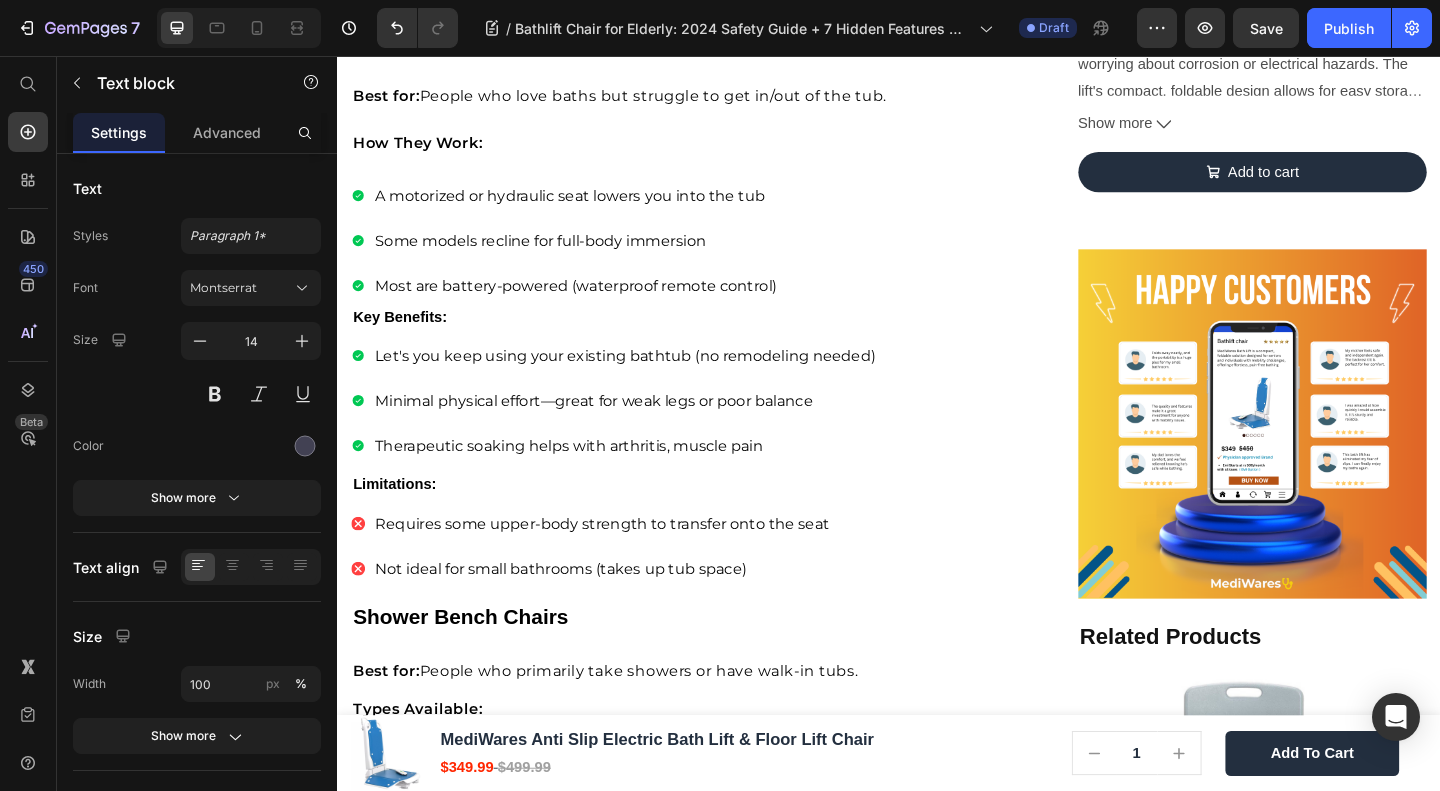 click on "Many cheaper lifts use NiMH batteries, which degrade quickly. Lithium-ion batteries, used in portable bathtub lifts for seniors, deliver up to 10 lifts per charge, faster recharge times, and longer shelf life—ideal for regular use." at bounding box center (699, -721) 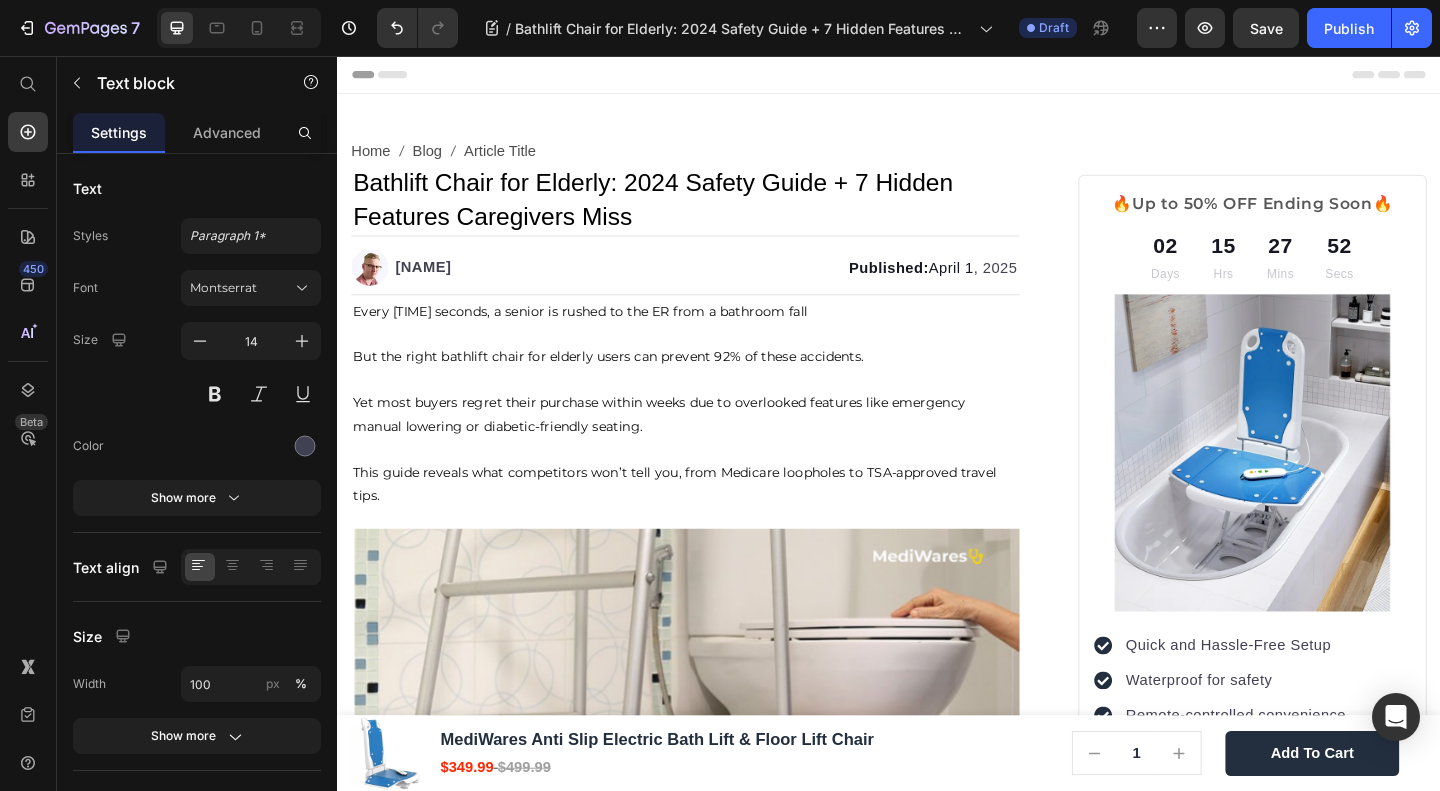 scroll, scrollTop: 2576, scrollLeft: 0, axis: vertical 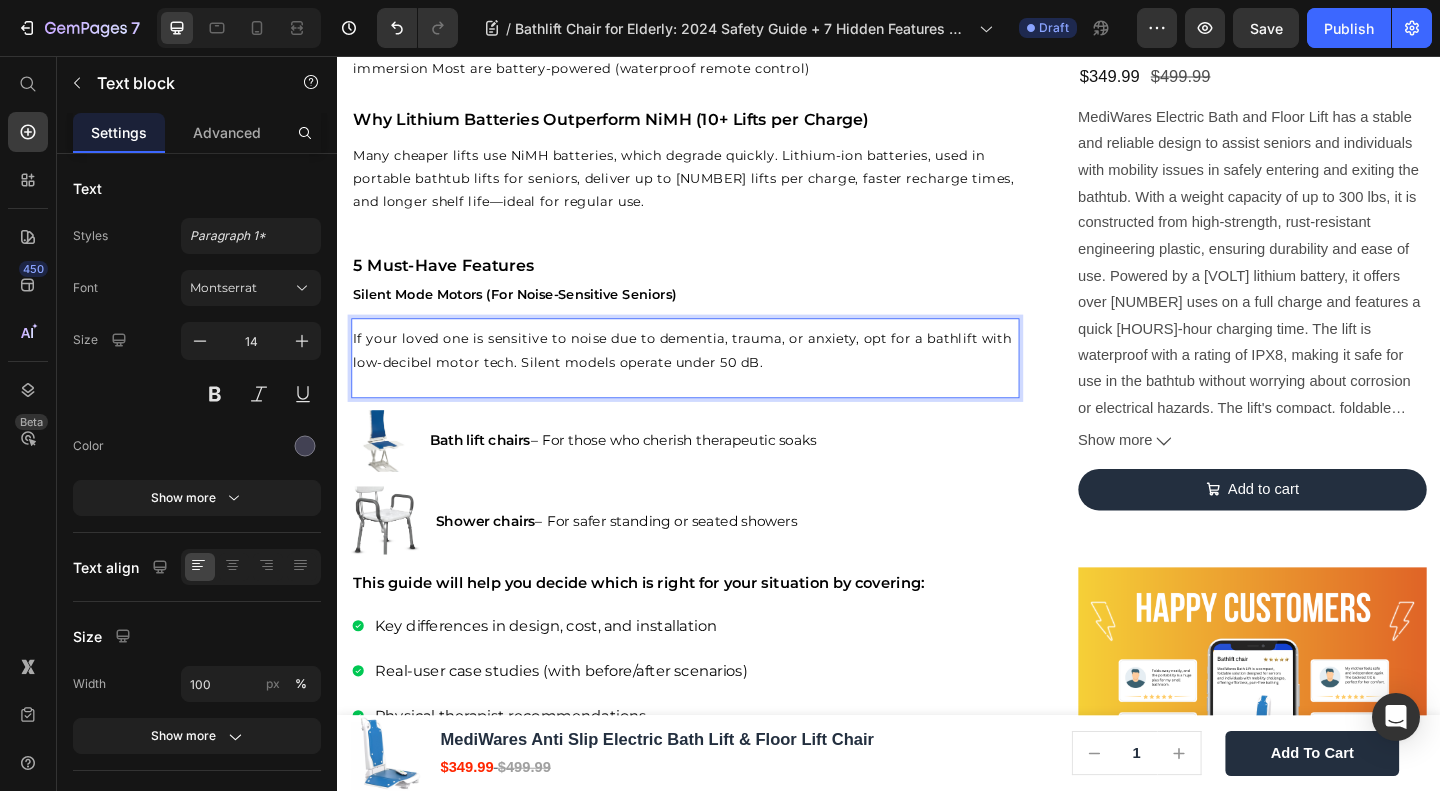 click on "If your loved one is sensitive to noise due to dementia, trauma, or anxiety, opt for a bathlift with low-decibel motor tech. Silent models operate under 50 dB. Text block   13" at bounding box center [715, 384] 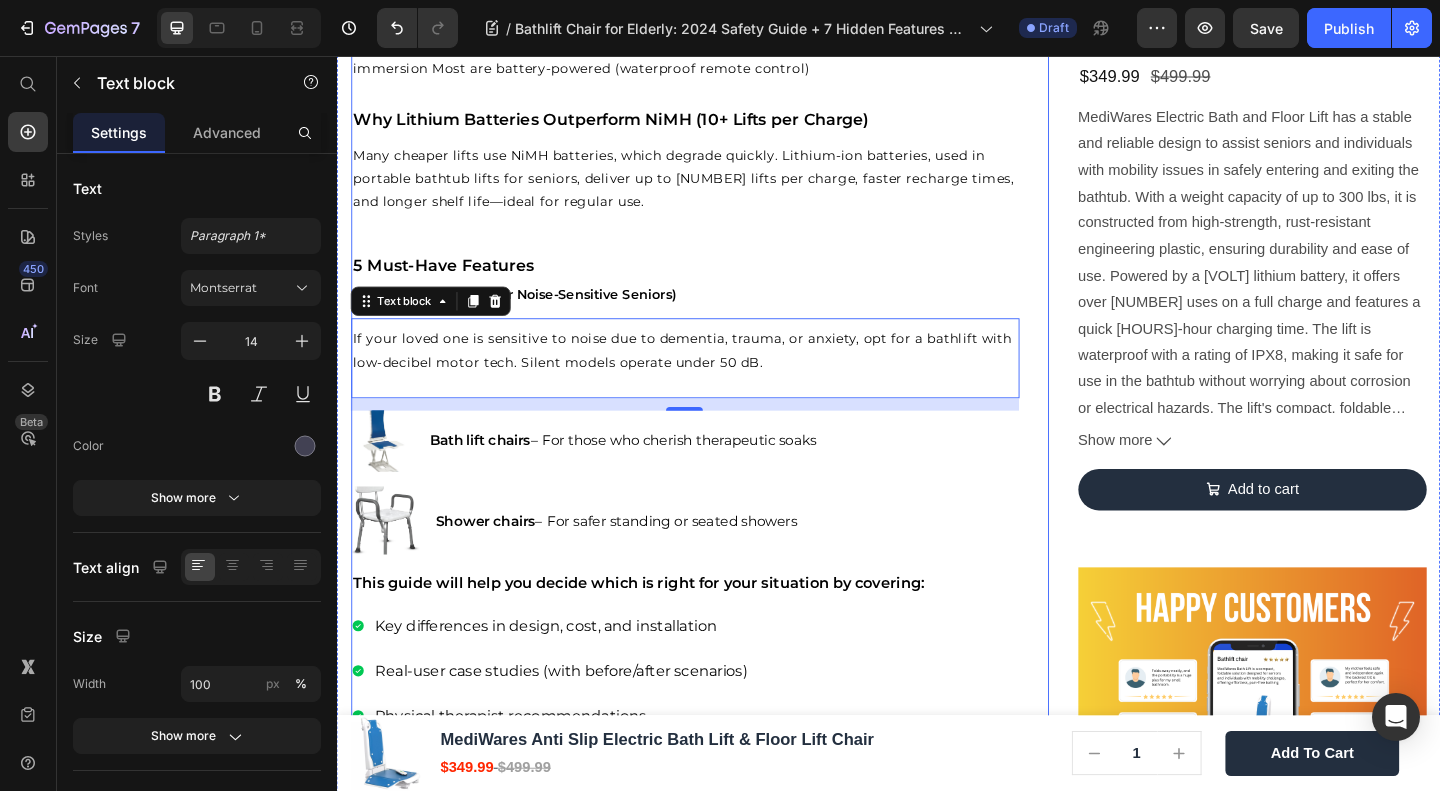 click on "Many cheaper lifts use NiMH batteries, which degrade quickly. Lithium-ion batteries, used in portable bathtub lifts for seniors, deliver up to 10 lifts per charge, faster recharge times, and longer shelf life—ideal for regular use. Text block" at bounding box center (715, 198) 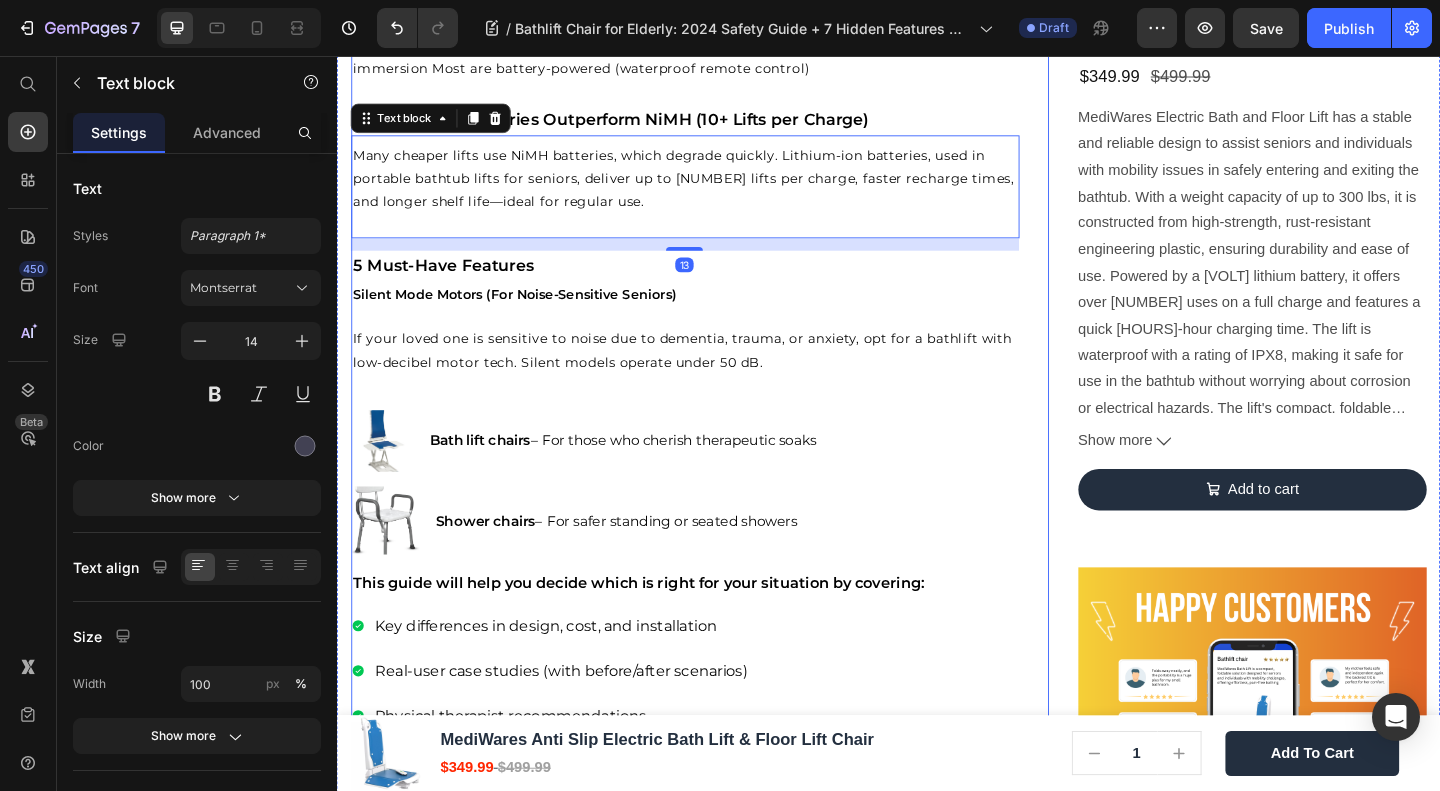 click on "Silent Mode Motors (For Noise-Sensitive Seniors)" at bounding box center [530, 315] 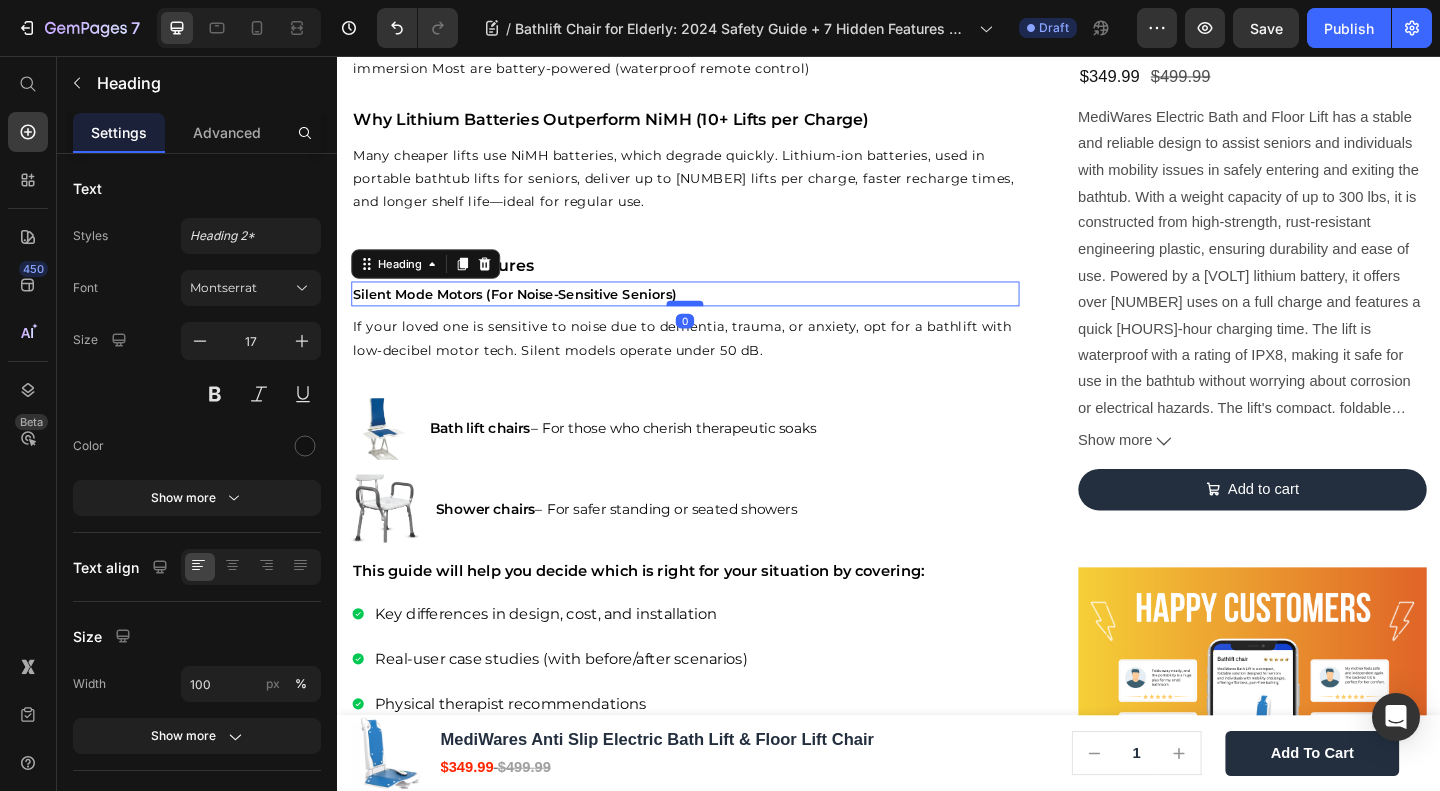 drag, startPoint x: 709, startPoint y: 345, endPoint x: 709, endPoint y: 332, distance: 13 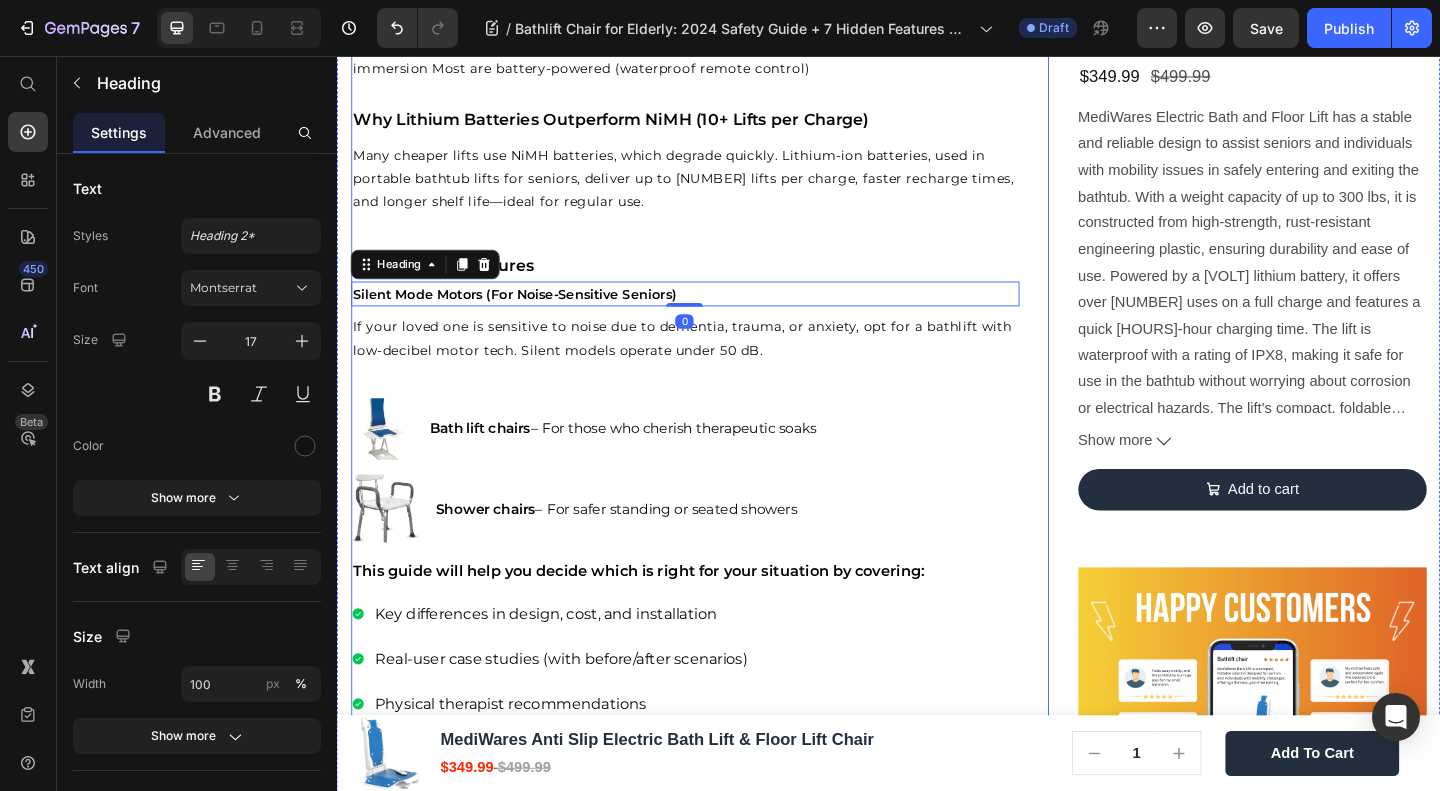 click on "Many cheaper lifts use NiMH batteries, which degrade quickly. Lithium-ion batteries, used in portable bathtub lifts for seniors, deliver up to 10 lifts per charge, faster recharge times, and longer shelf life—ideal for regular use." at bounding box center (714, 189) 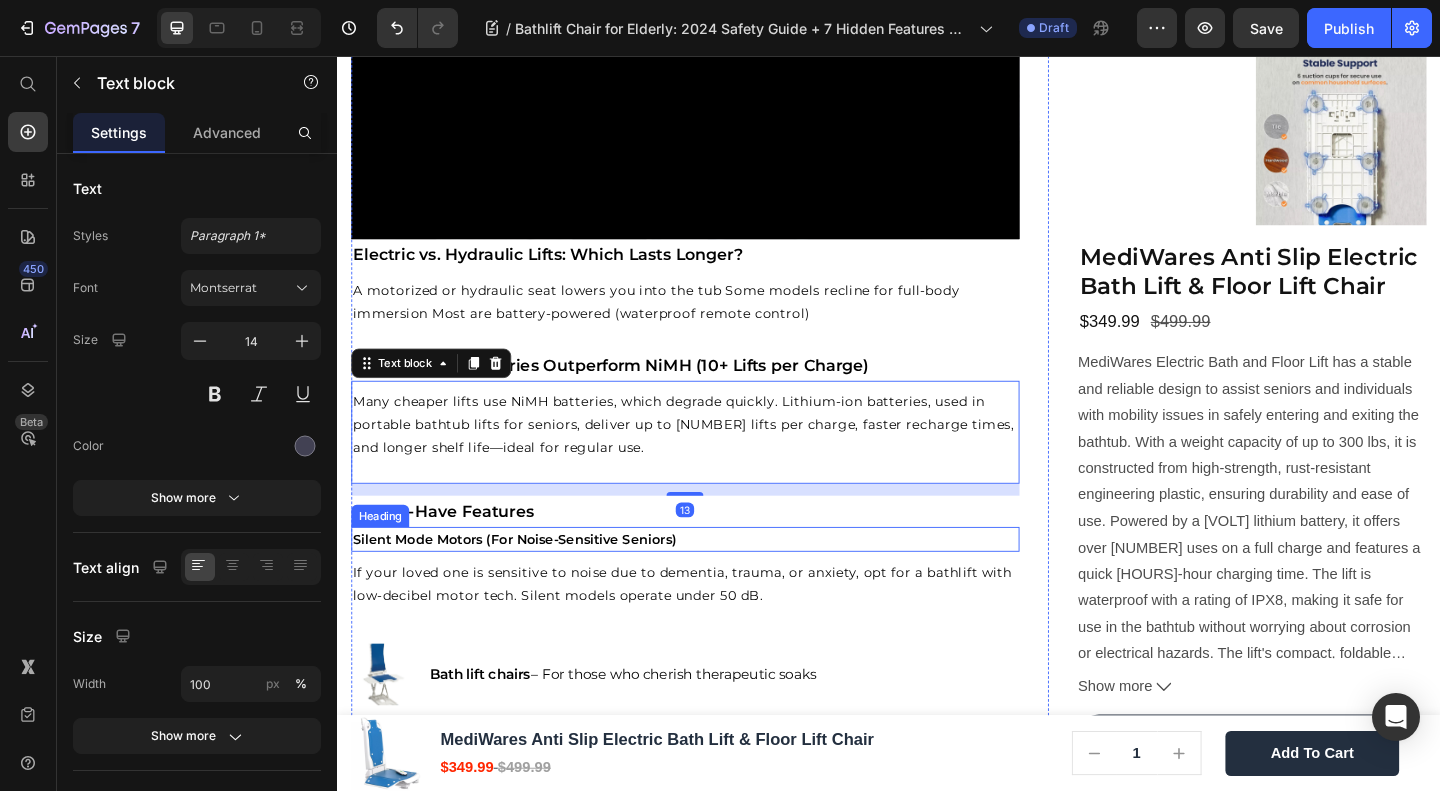 scroll, scrollTop: 2576, scrollLeft: 0, axis: vertical 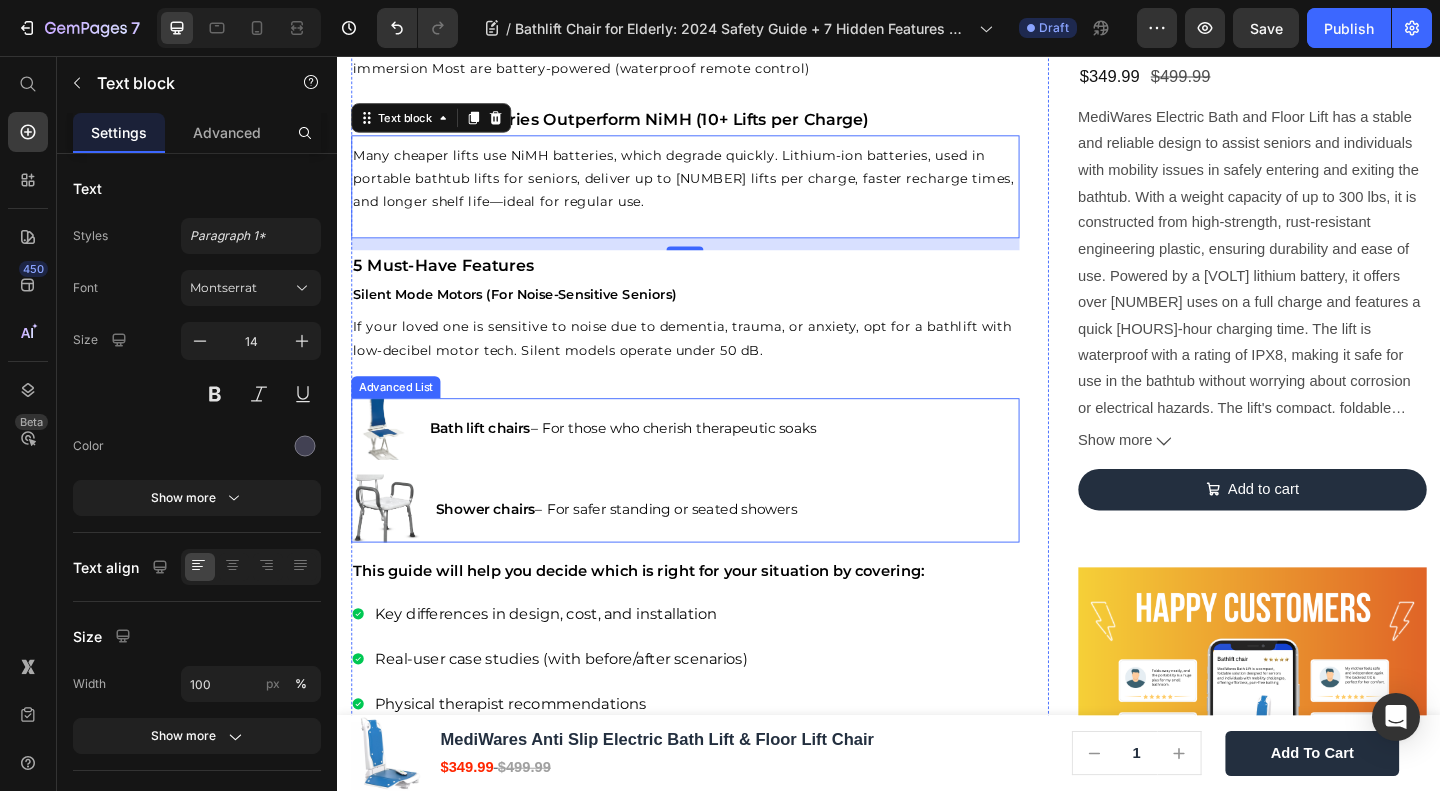 click on "Image Bath lift chairs  – For those who cherish therapeutic soaks Text Block Image Shower chairs  – For safer standing or seated showers Text Block" at bounding box center (715, 507) 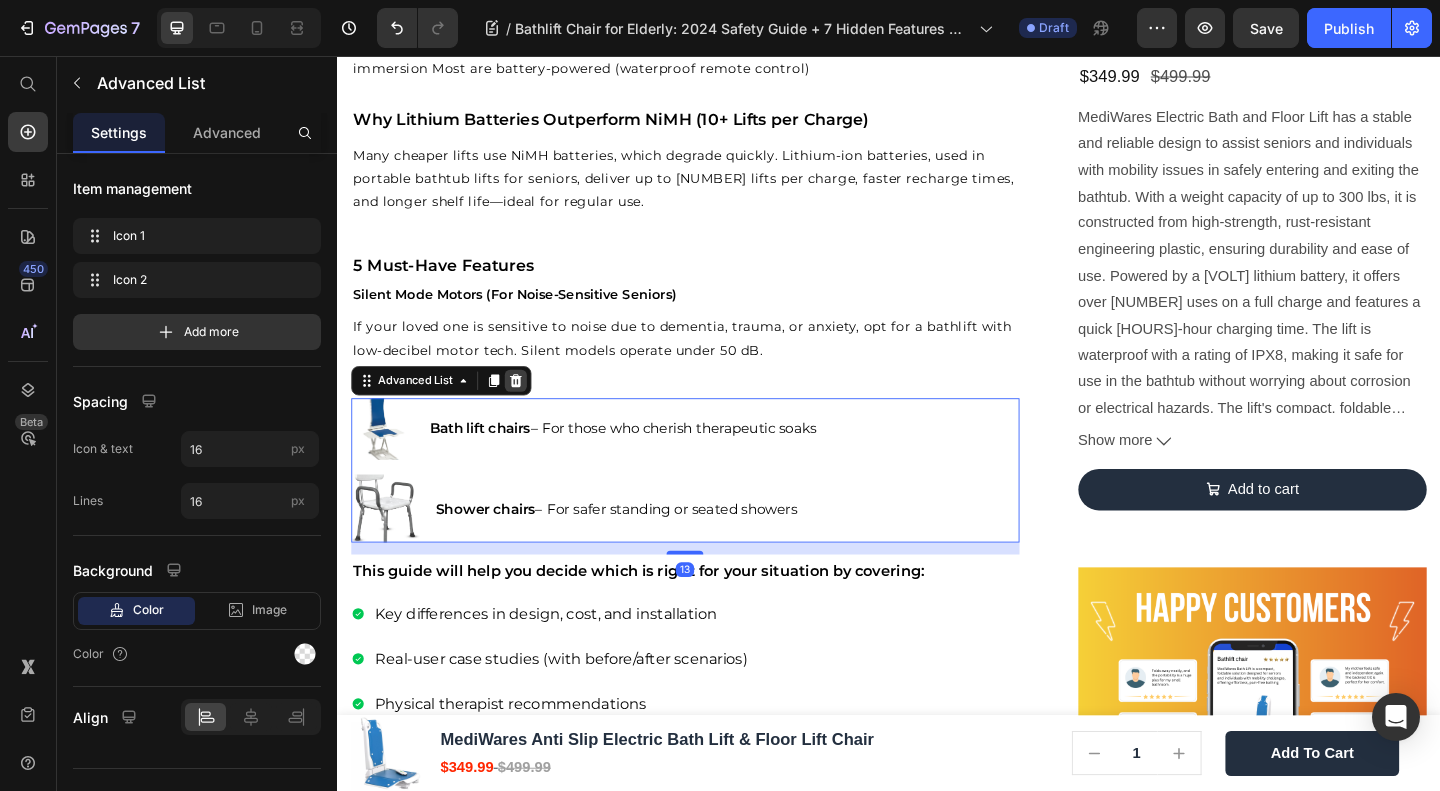 click 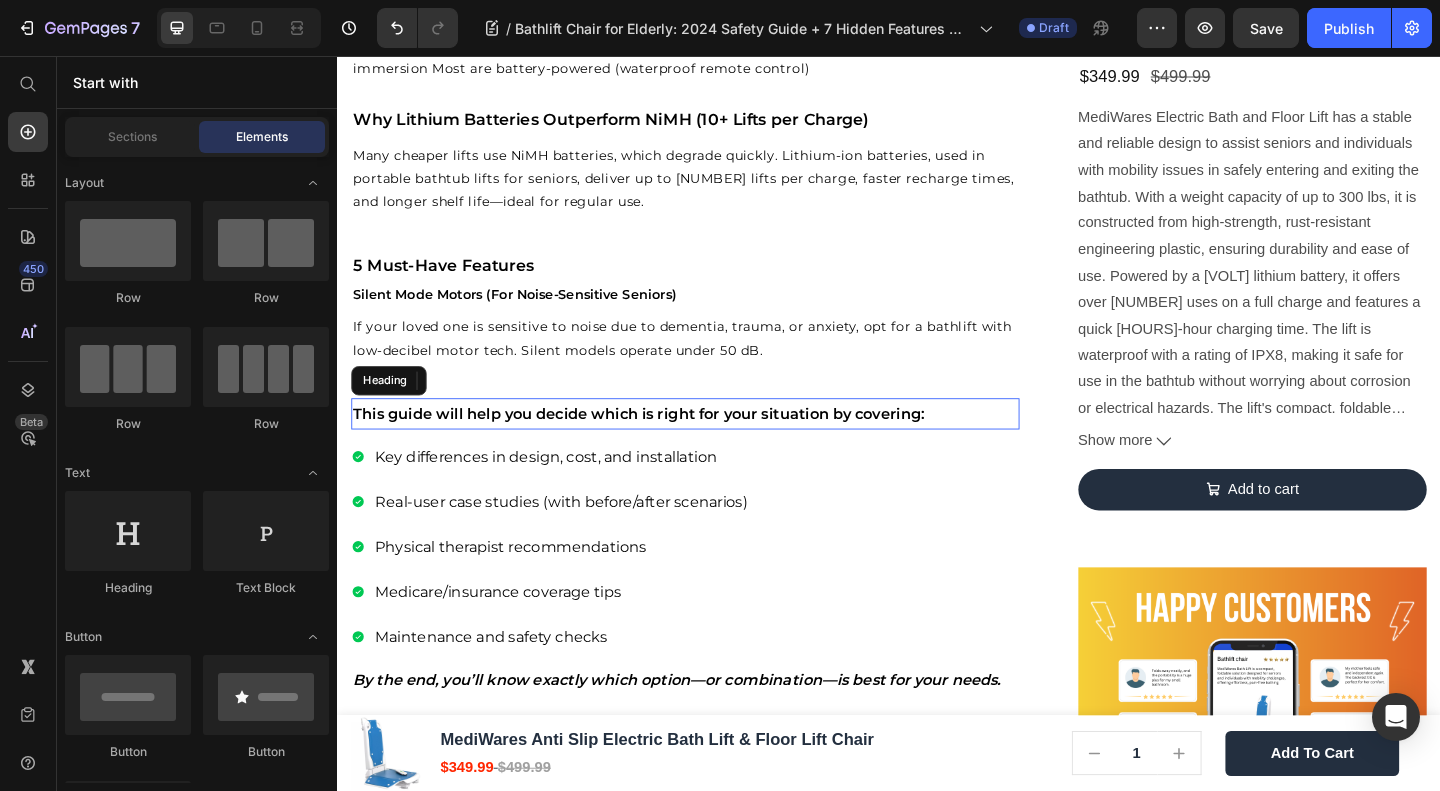 click on "This guide will help you decide which is right for your situation by covering:" at bounding box center [715, 445] 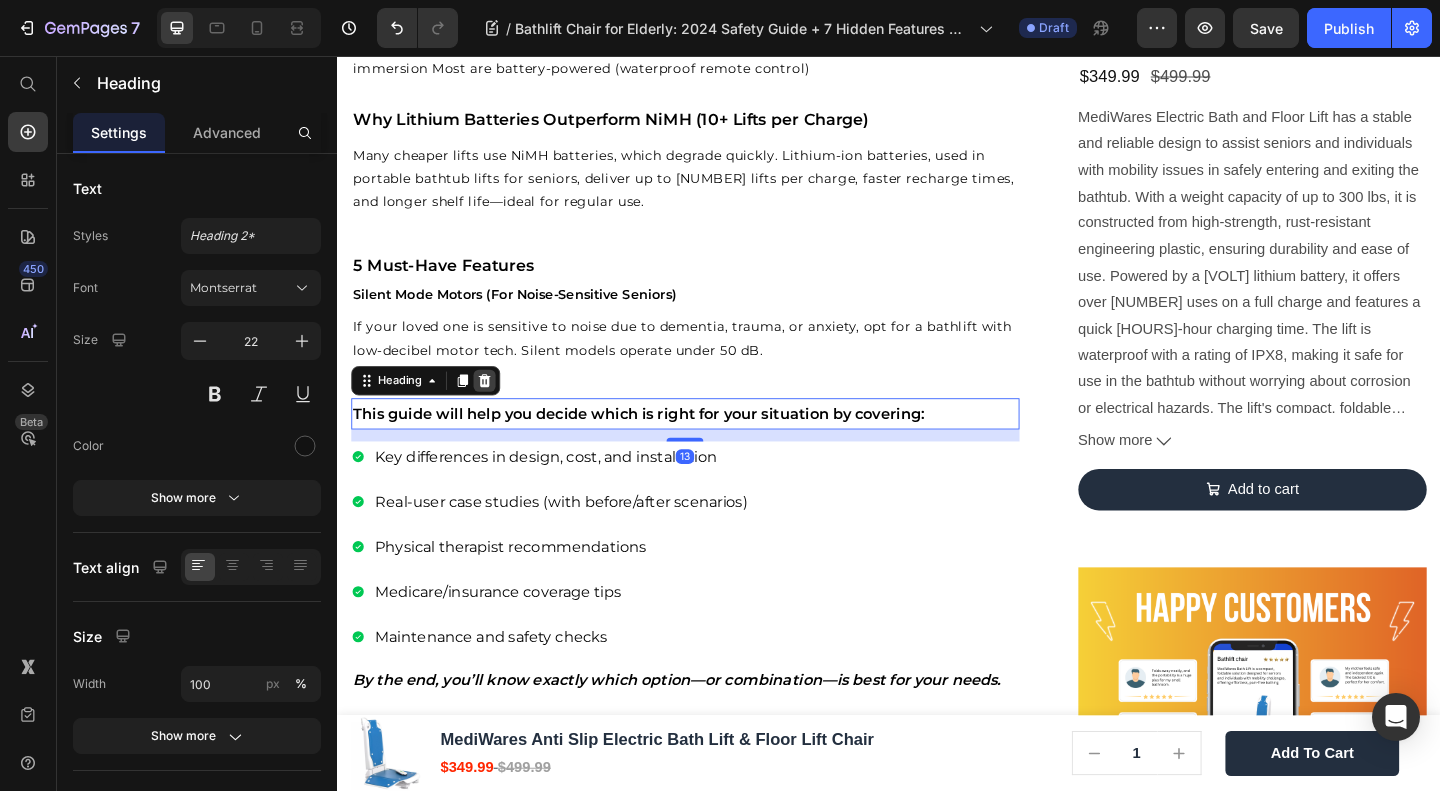 click 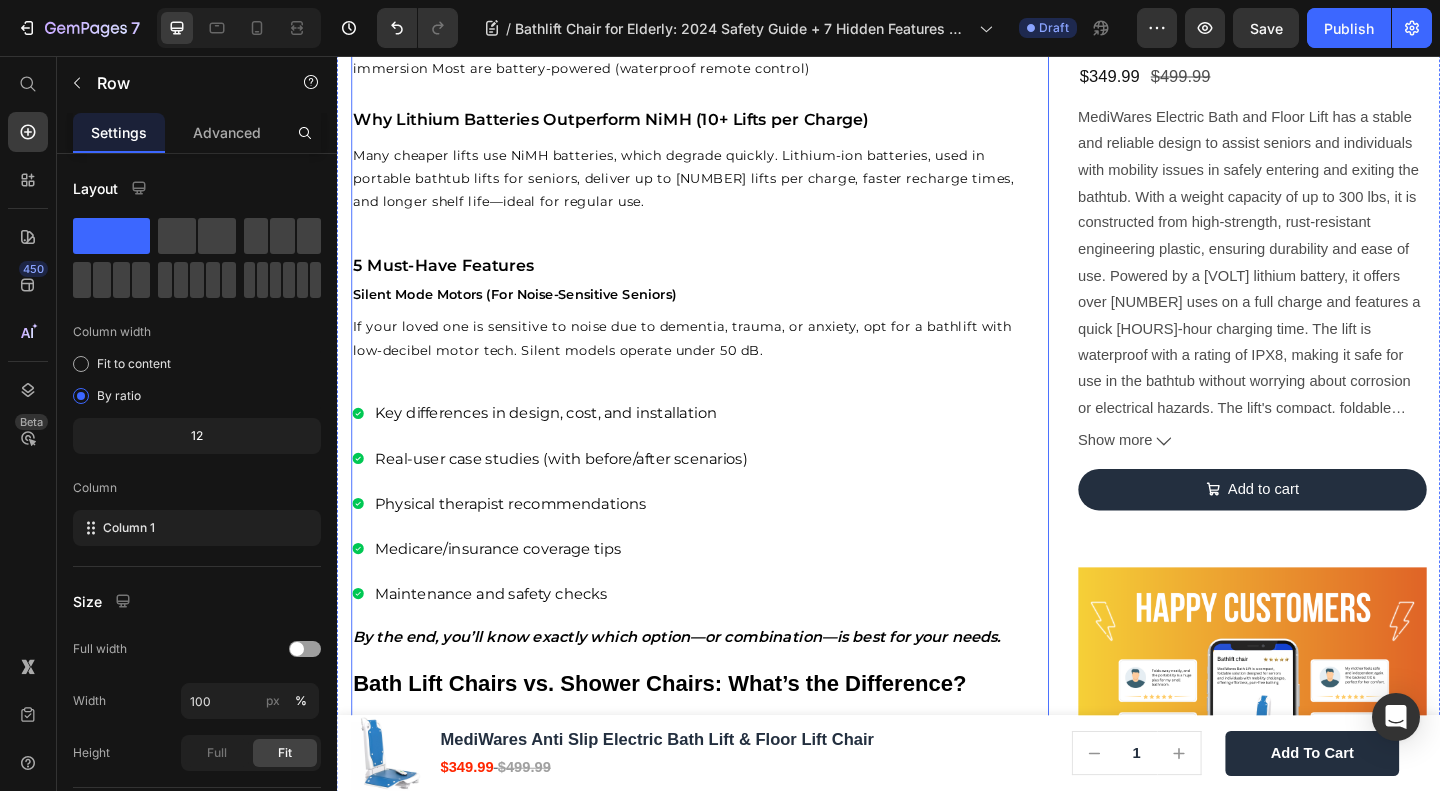 click on "Key differences in design, cost, and installation Real-user case studies (with before/after scenarios) Physical therapist recommendations Medicare/insurance coverage tips Maintenance and safety checks" at bounding box center [715, 542] 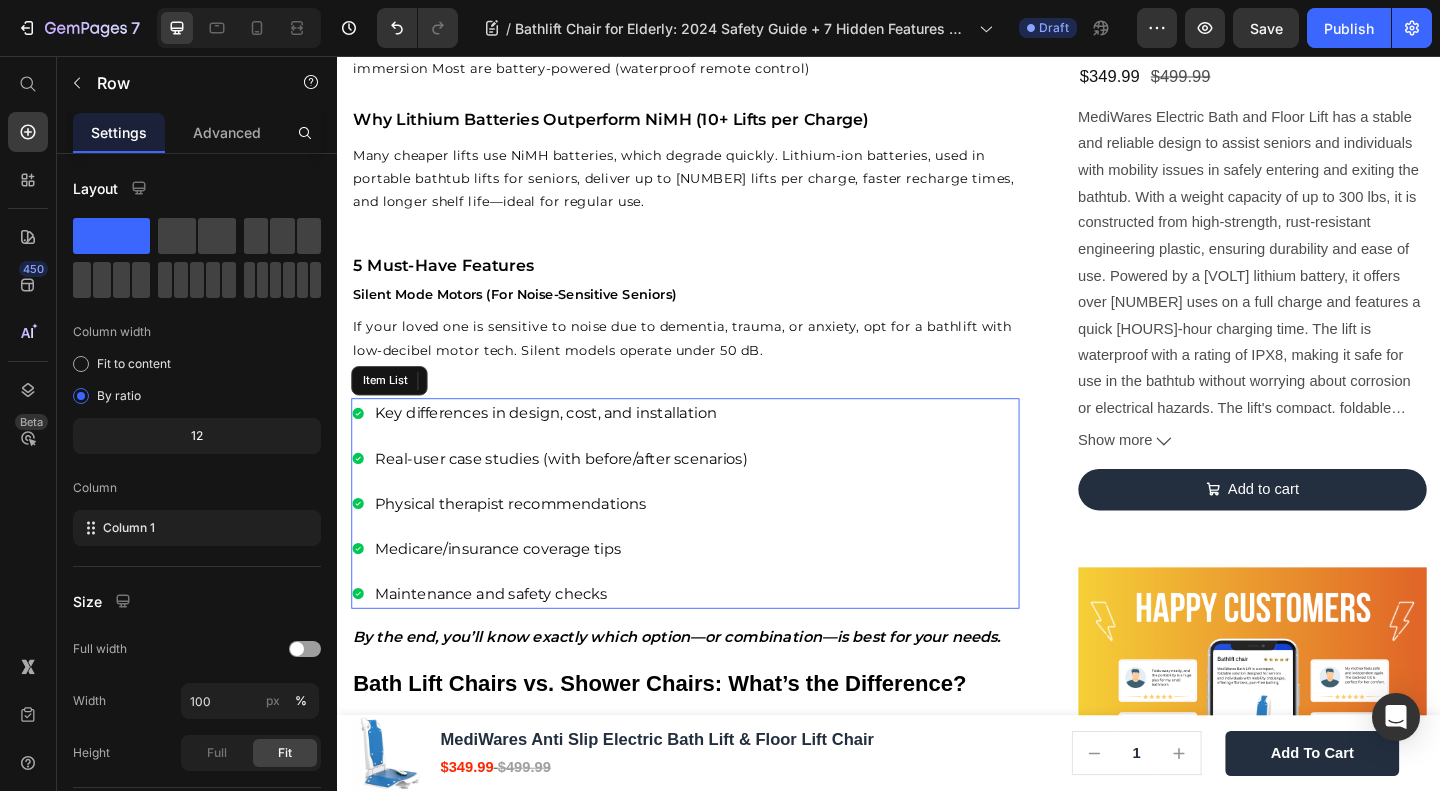 click on "Key differences in design, cost, and installation" at bounding box center [564, 444] 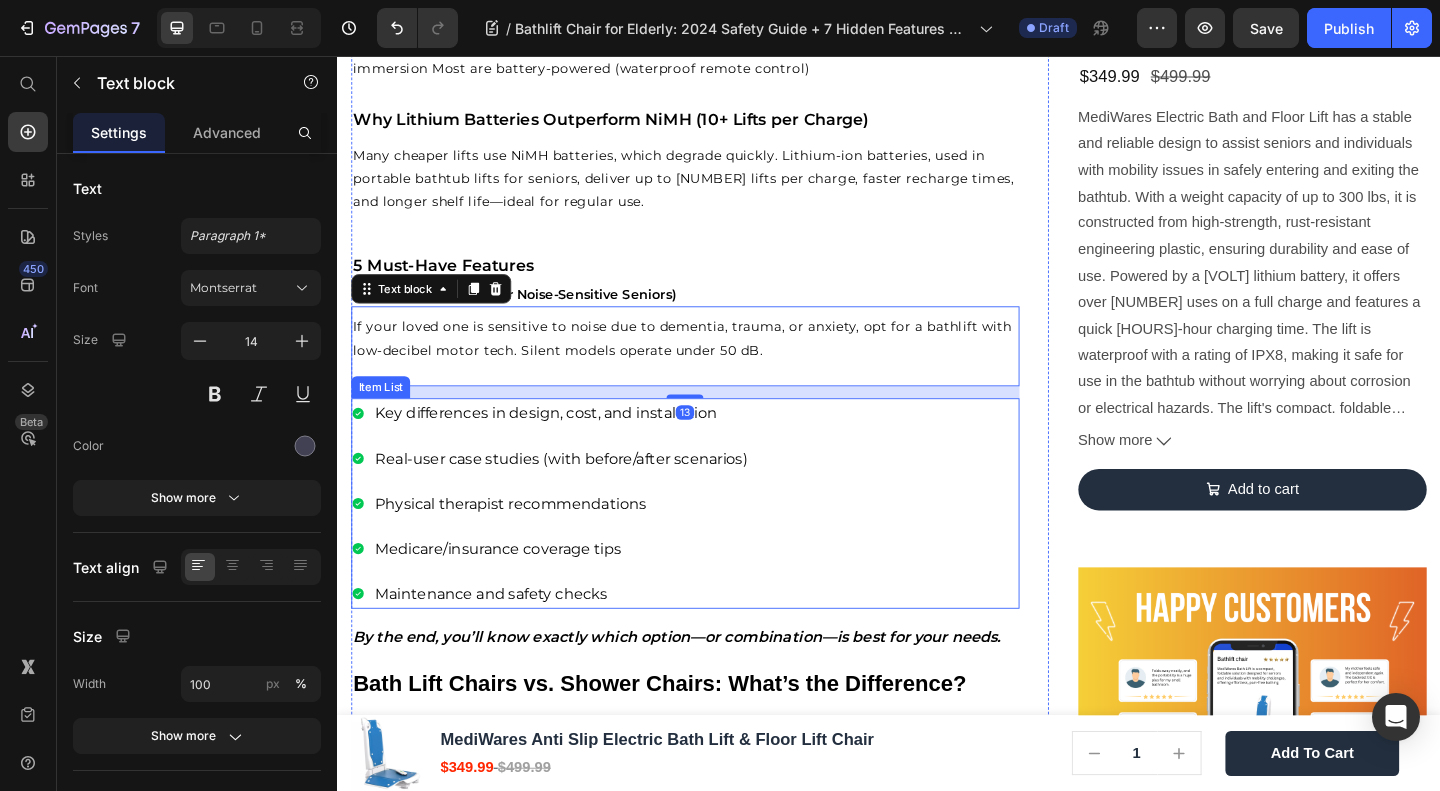 click on "Key differences in design, cost, and installation Real-user case studies (with before/after scenarios) Physical therapist recommendations Medicare/insurance coverage tips Maintenance and safety checks" at bounding box center (715, 542) 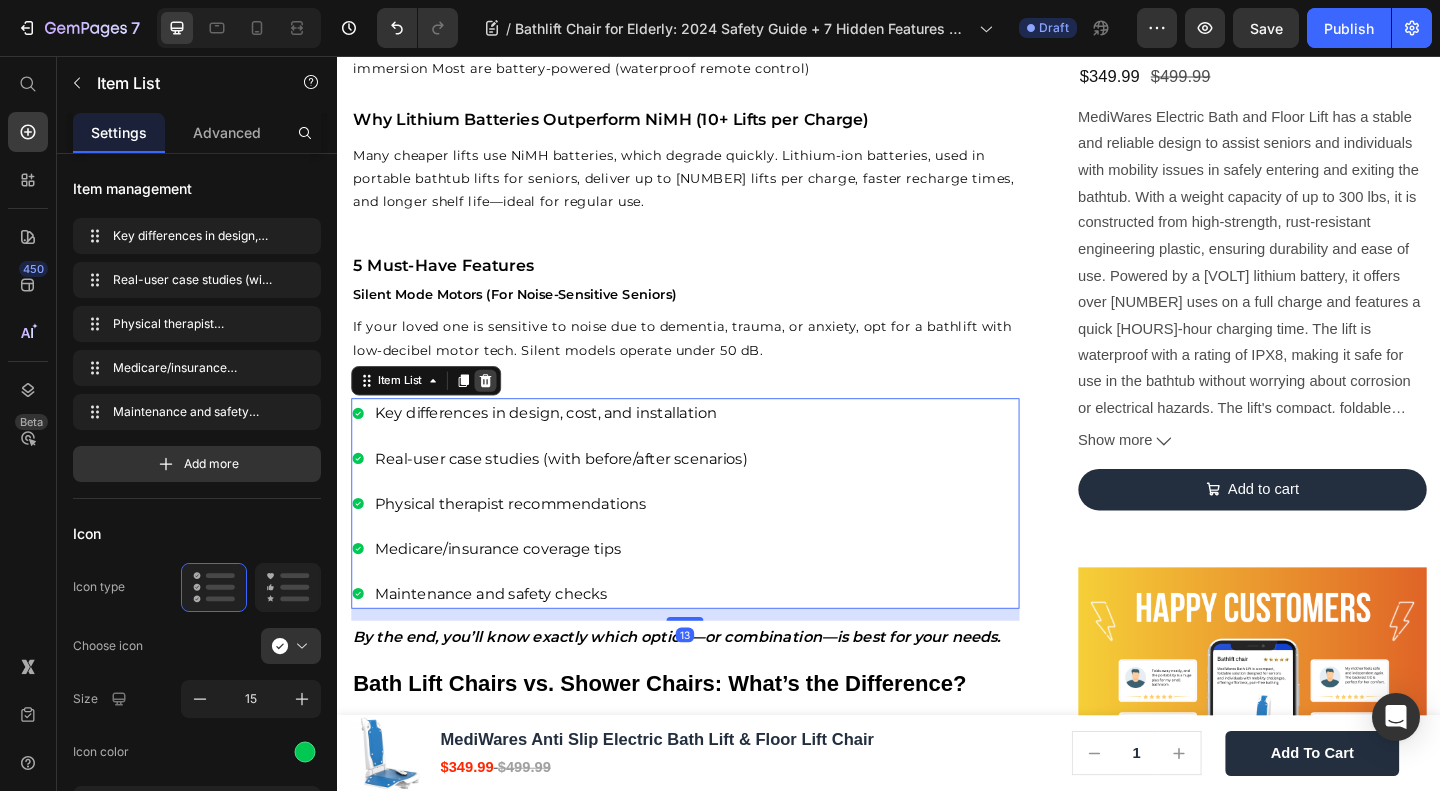 click at bounding box center [498, 409] 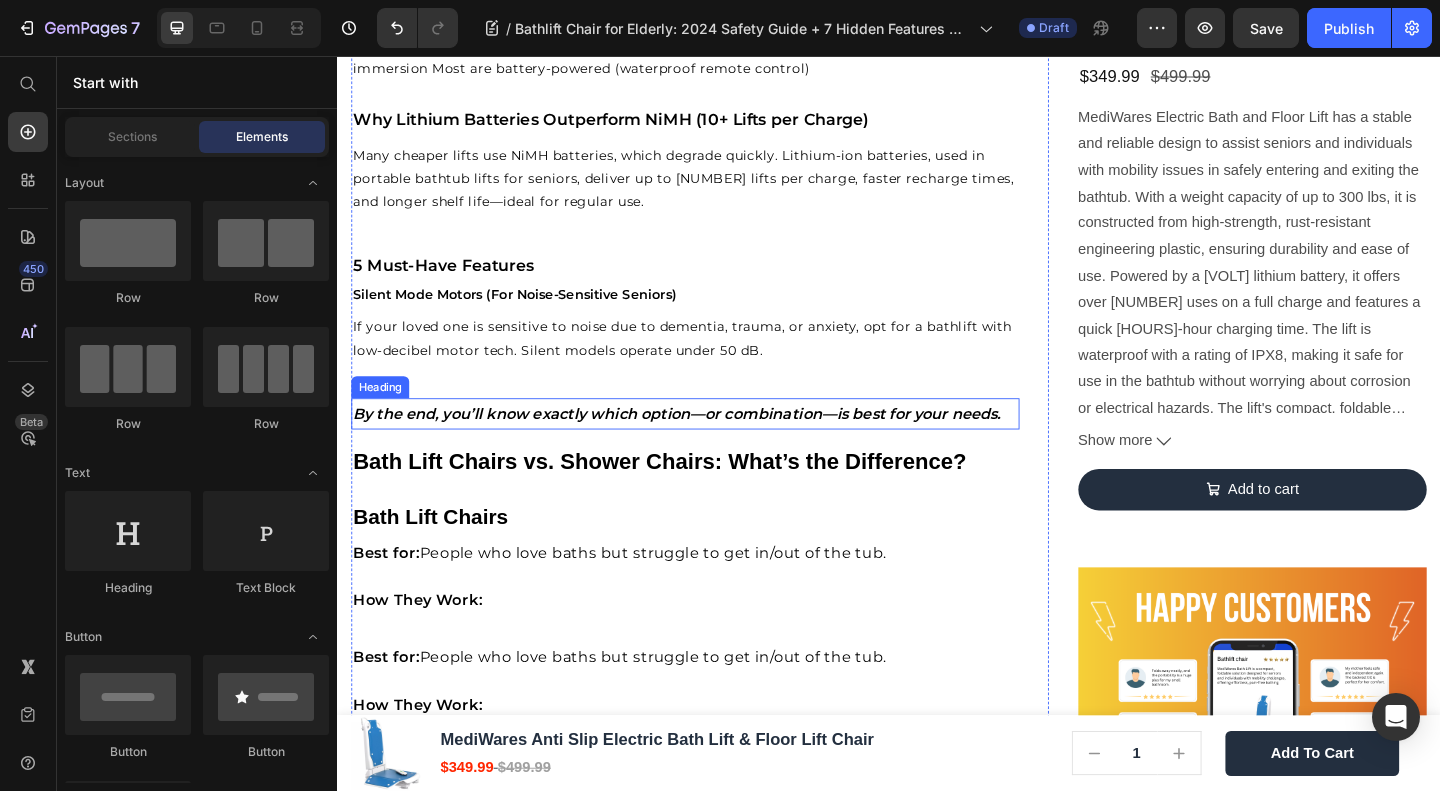 click on "By the end, you’ll know exactly which option—or combination—is best for your needs." at bounding box center (706, 445) 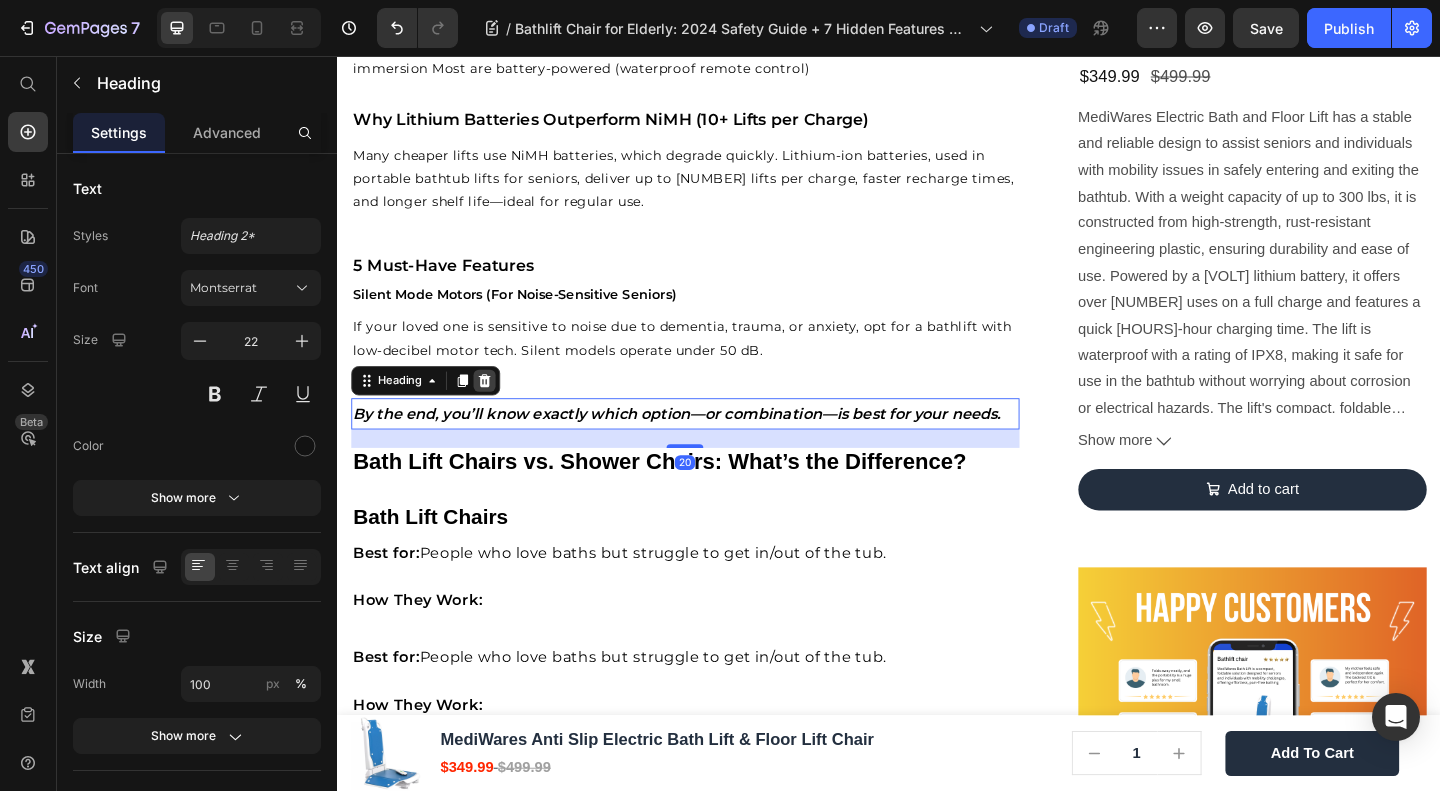 click 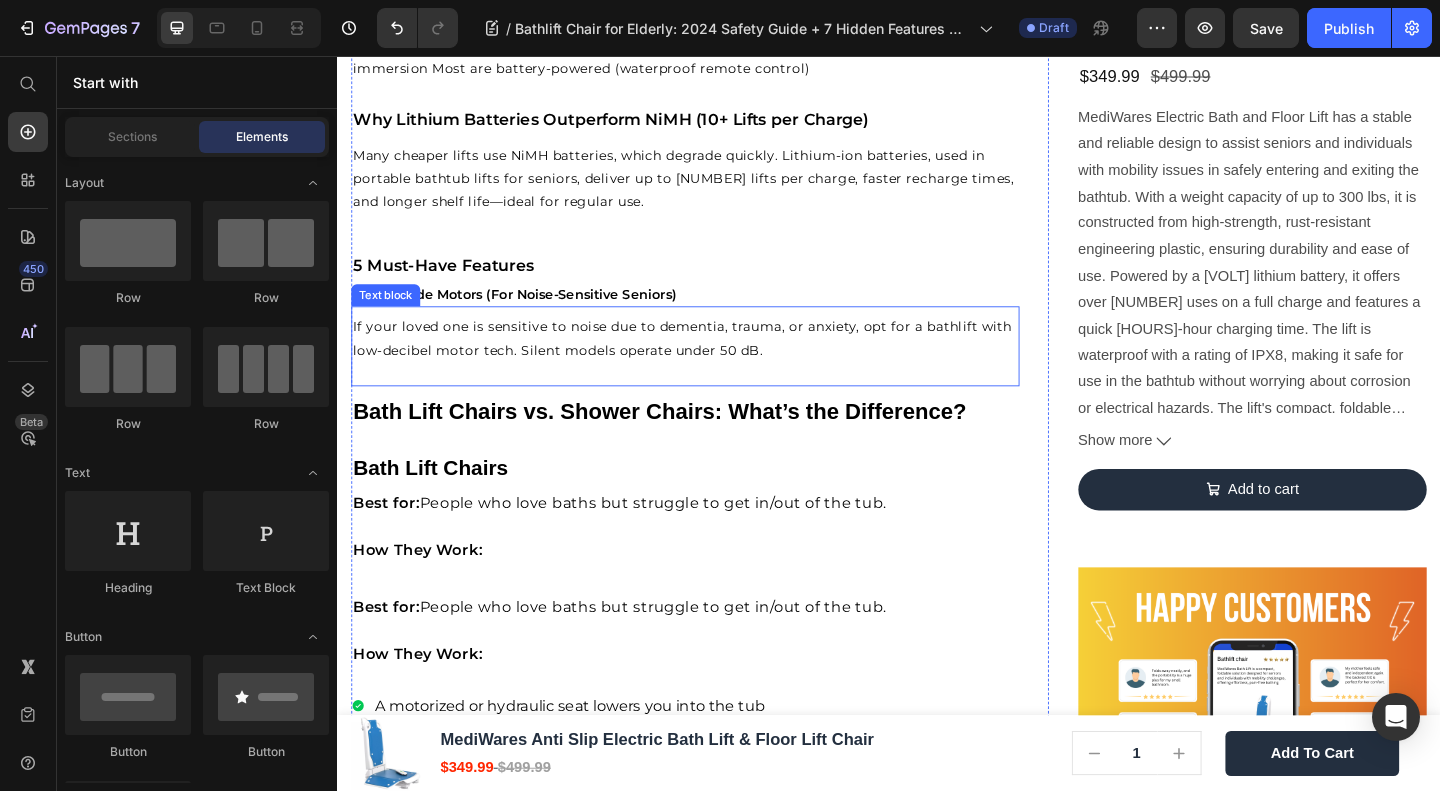 click on "If your loved one is sensitive to noise due to dementia, trauma, or anxiety, opt for a bathlift with low-decibel motor tech. Silent models operate under 50 dB." at bounding box center [712, 362] 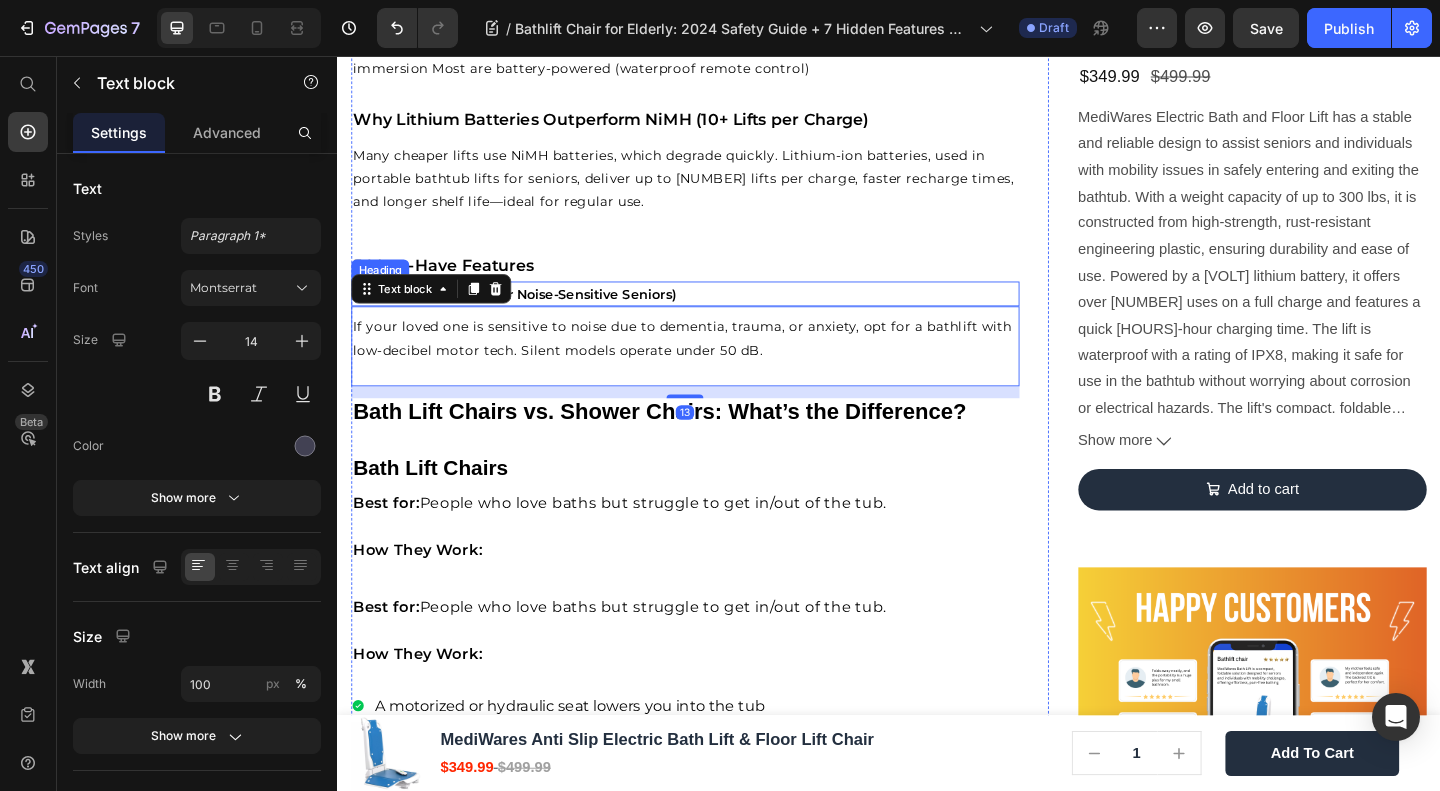 click on "Silent Mode Motors (For Noise-Sensitive Seniors)" at bounding box center [530, 315] 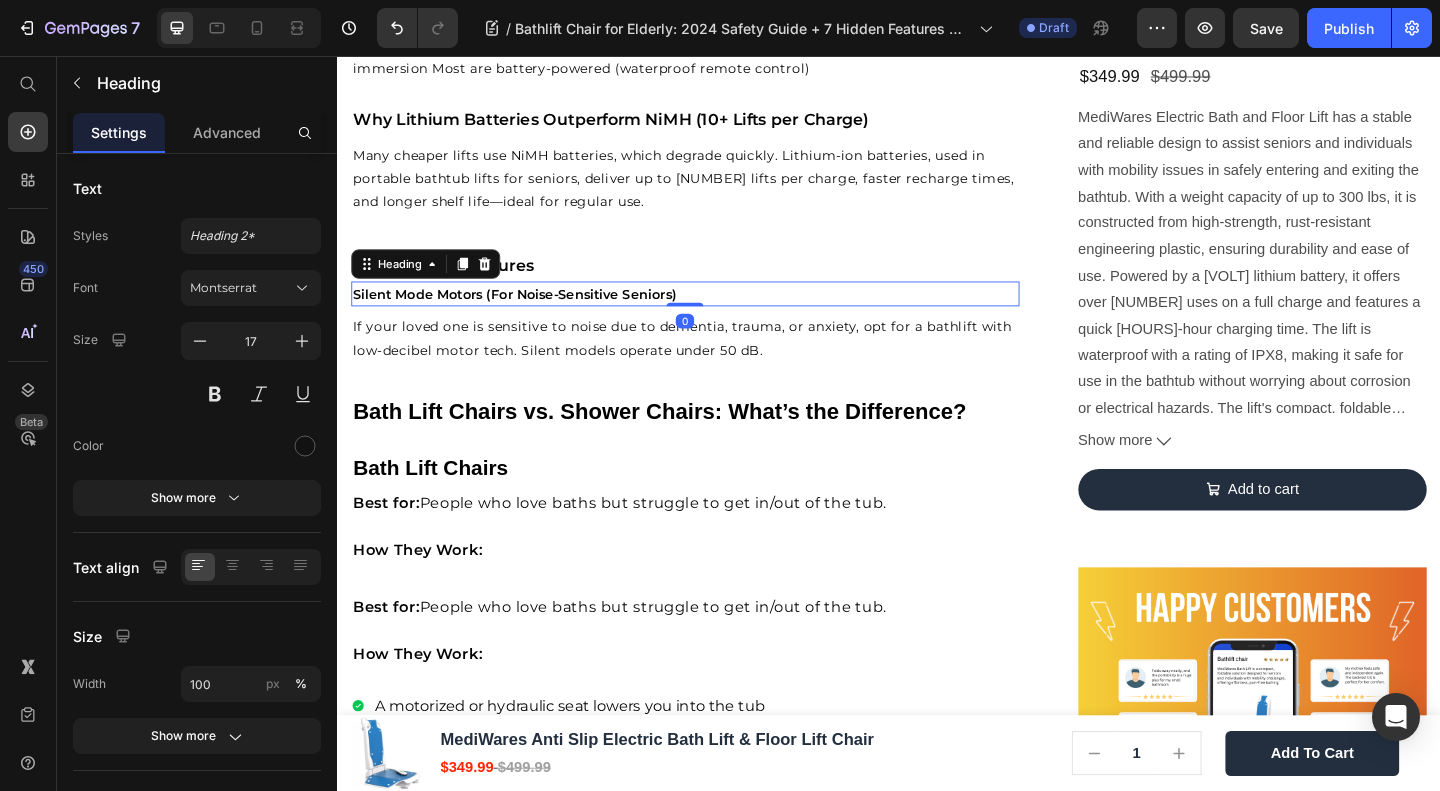 drag, startPoint x: 469, startPoint y: 286, endPoint x: 549, endPoint y: 402, distance: 140.91132 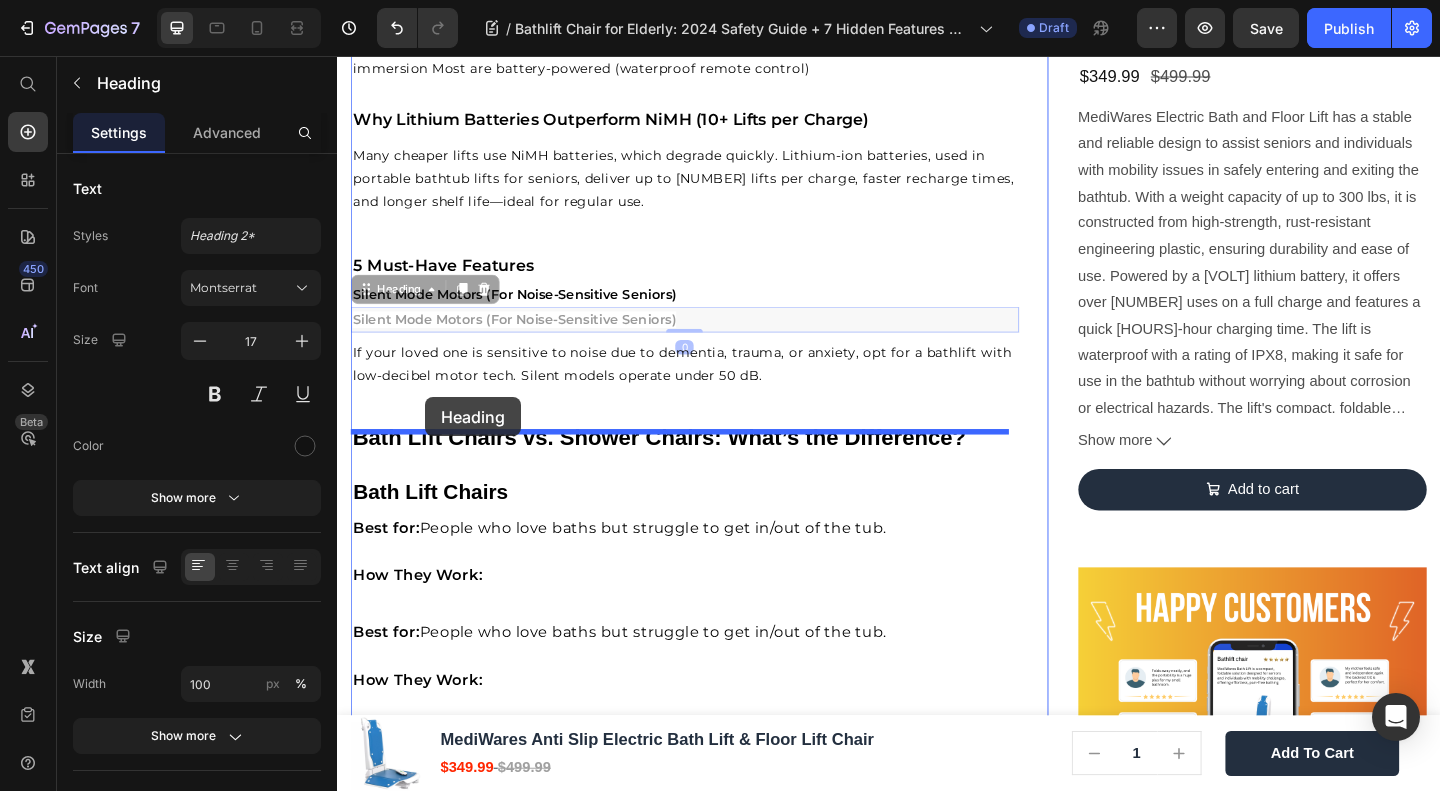 drag, startPoint x: 404, startPoint y: 318, endPoint x: 433, endPoint y: 427, distance: 112.79185 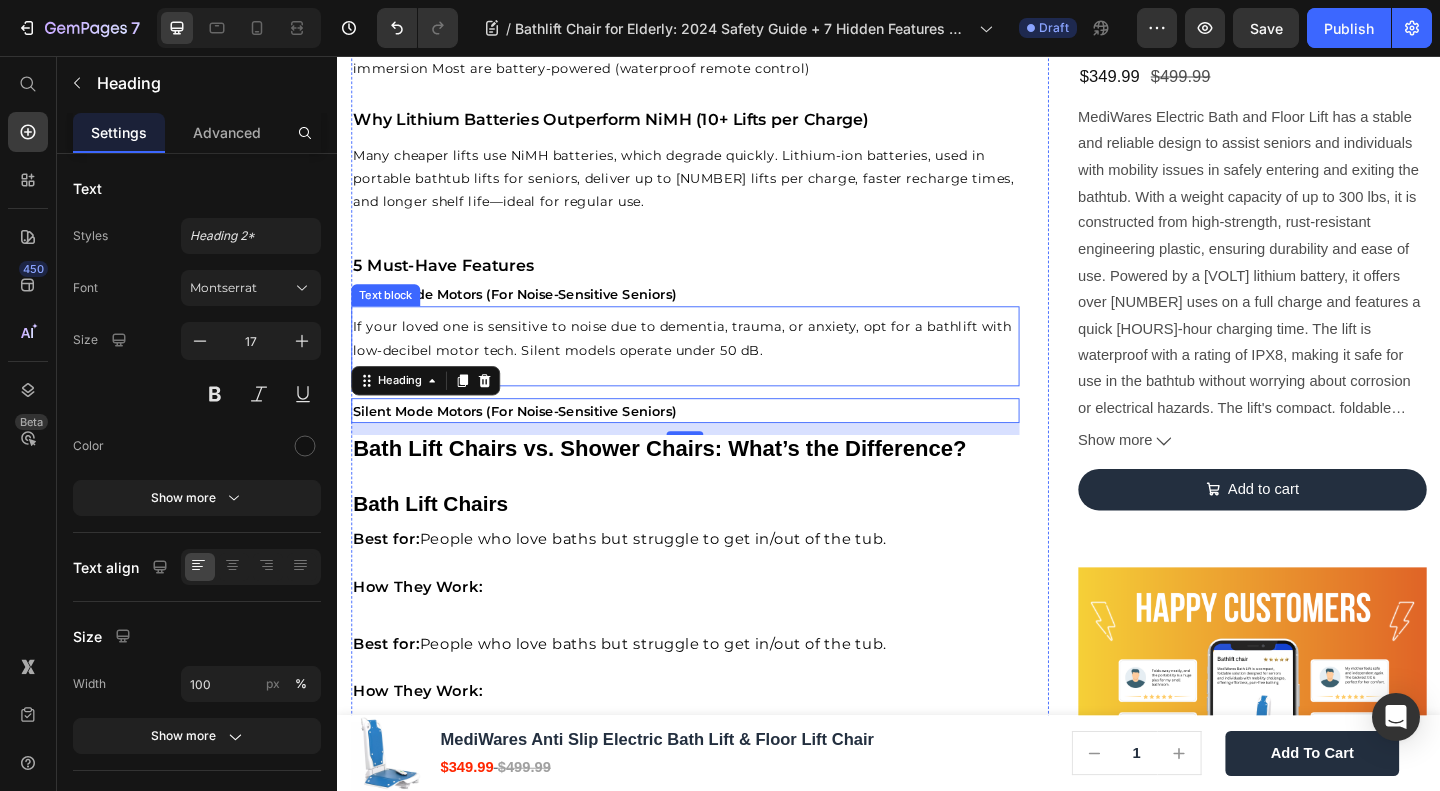 click on "If your loved one is sensitive to noise due to dementia, trauma, or anxiety, opt for a bathlift with low-decibel motor tech. Silent models operate under 50 dB." at bounding box center (712, 362) 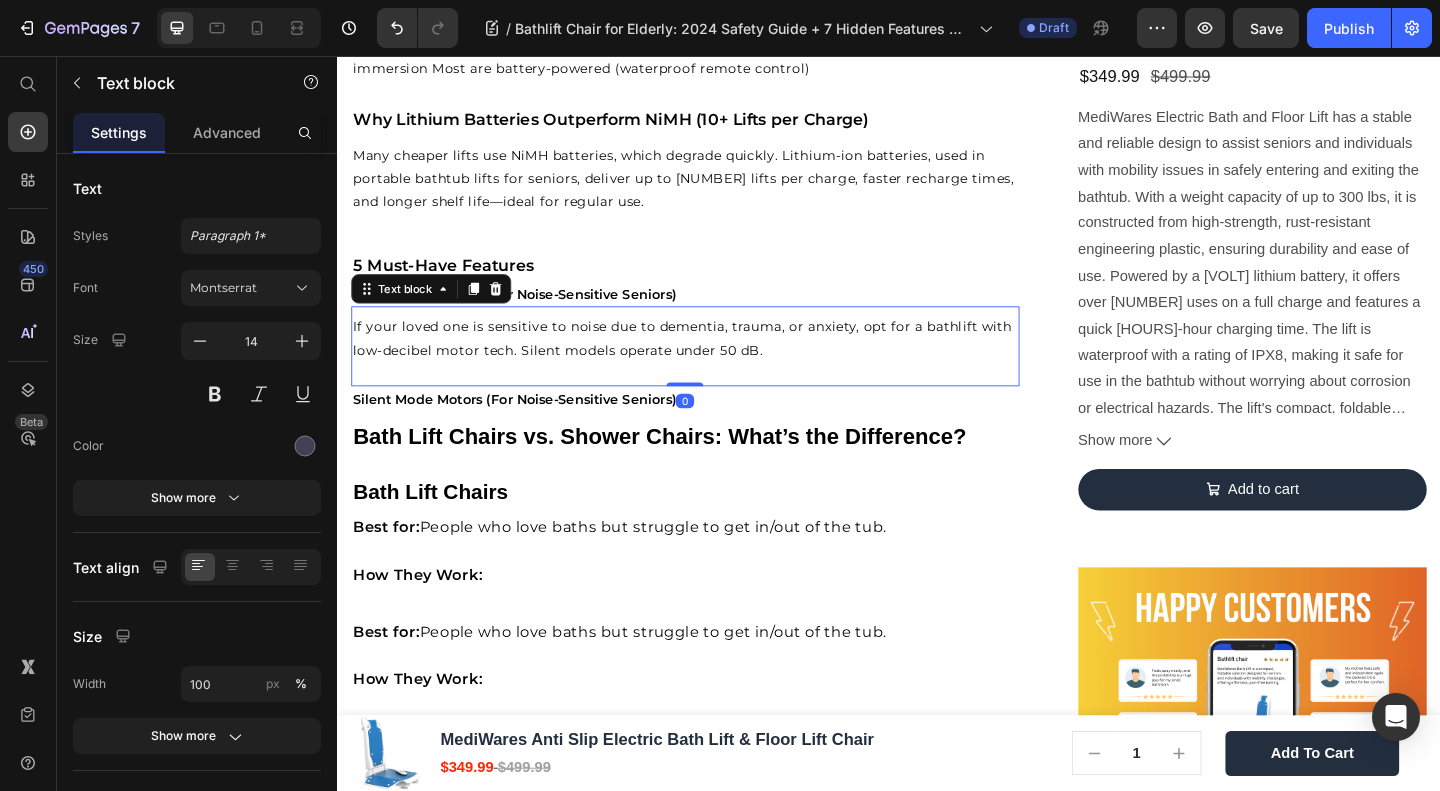 drag, startPoint x: 713, startPoint y: 436, endPoint x: 712, endPoint y: 412, distance: 24.020824 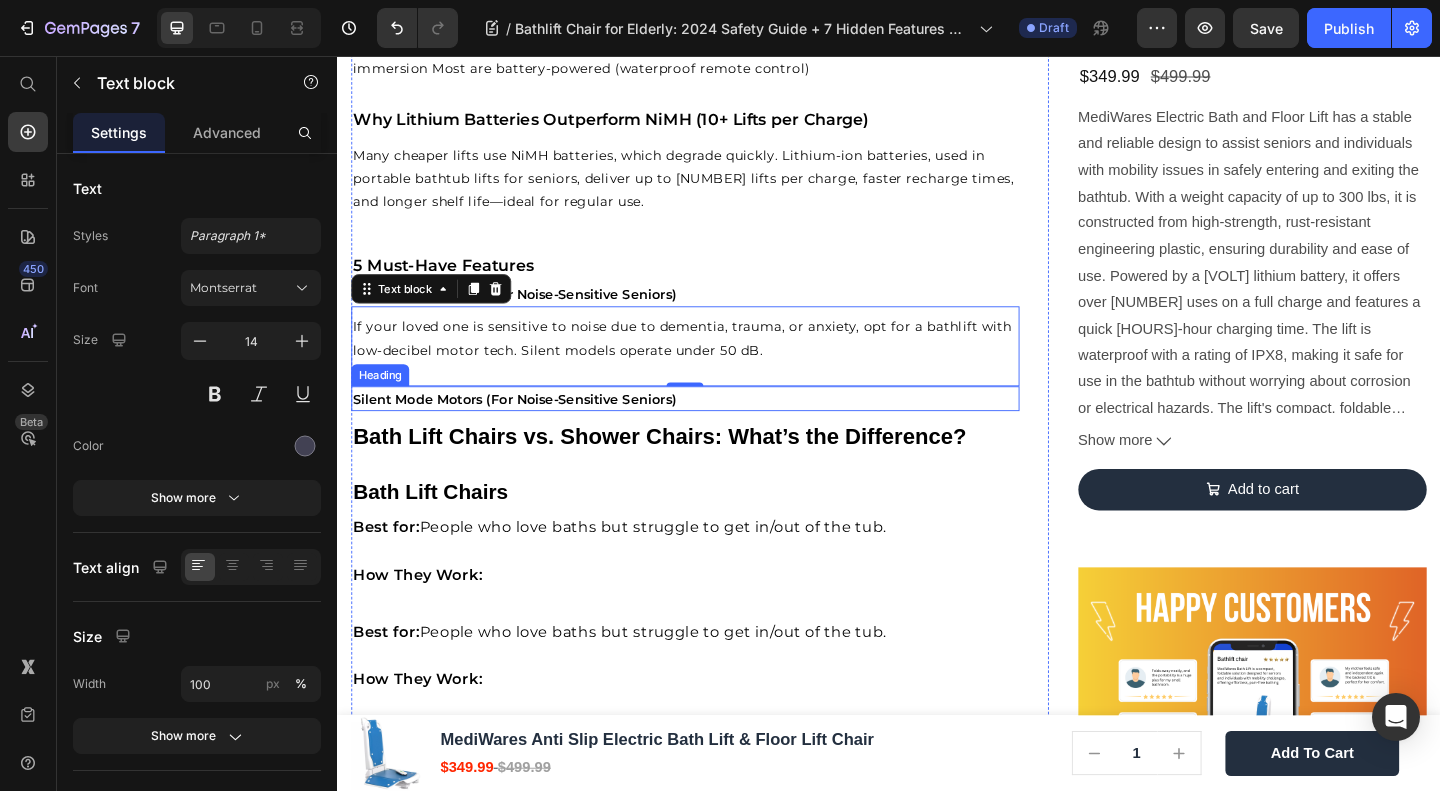 click on "Silent Mode Motors (For Noise-Sensitive Seniors)" at bounding box center (530, 429) 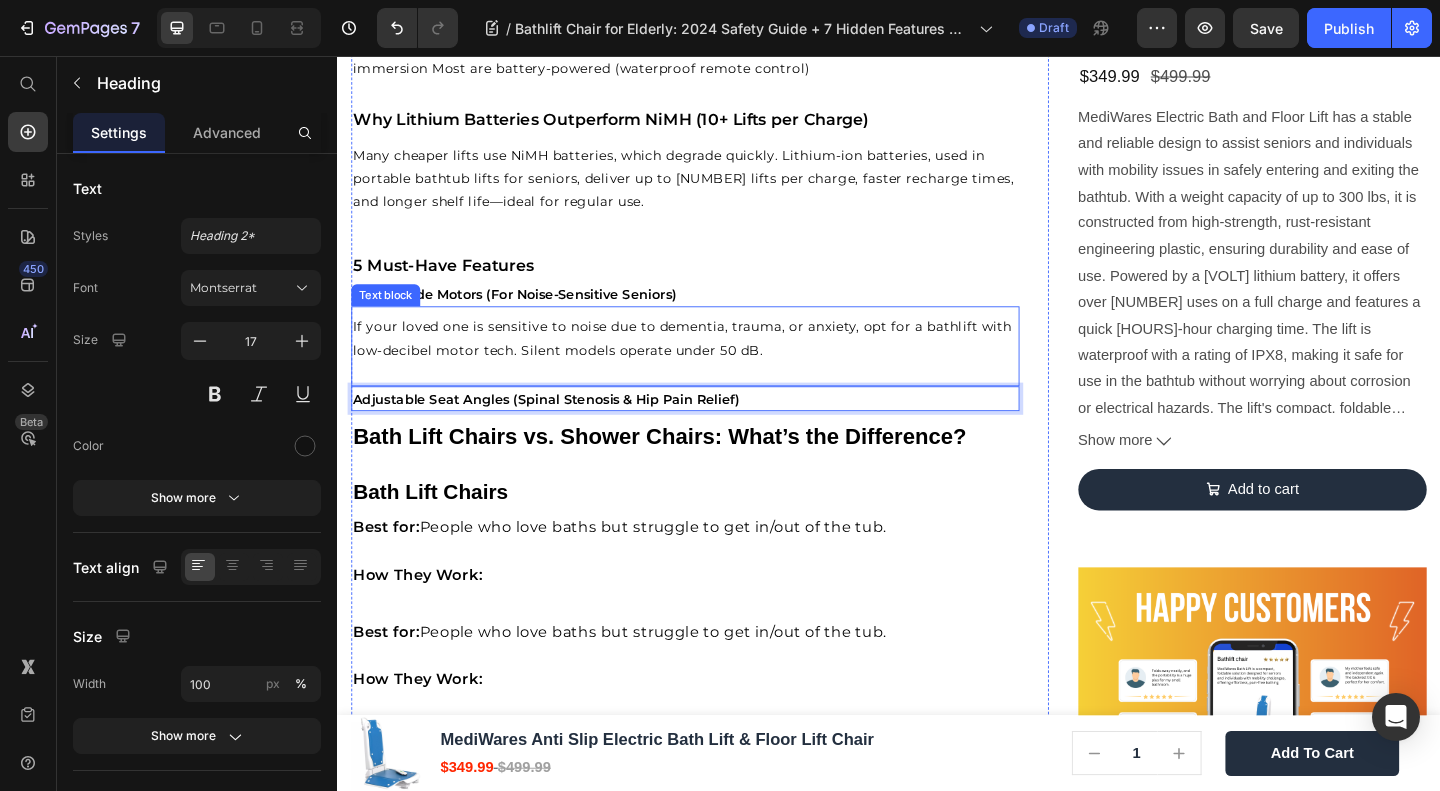 click on "If your loved one is sensitive to noise due to dementia, trauma, or anxiety, opt for a bathlift with low-decibel motor tech. Silent models operate under 50 dB." at bounding box center [712, 362] 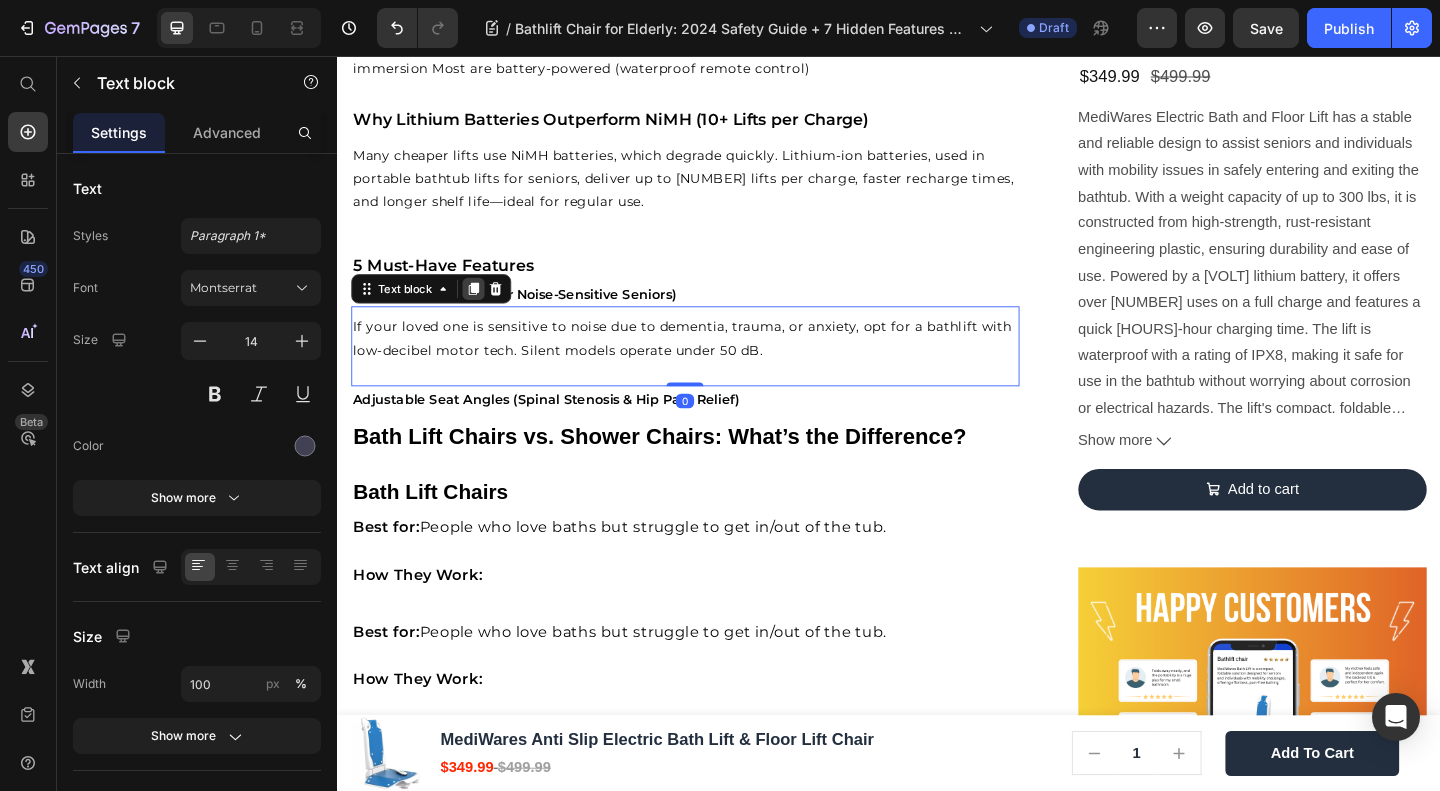 click 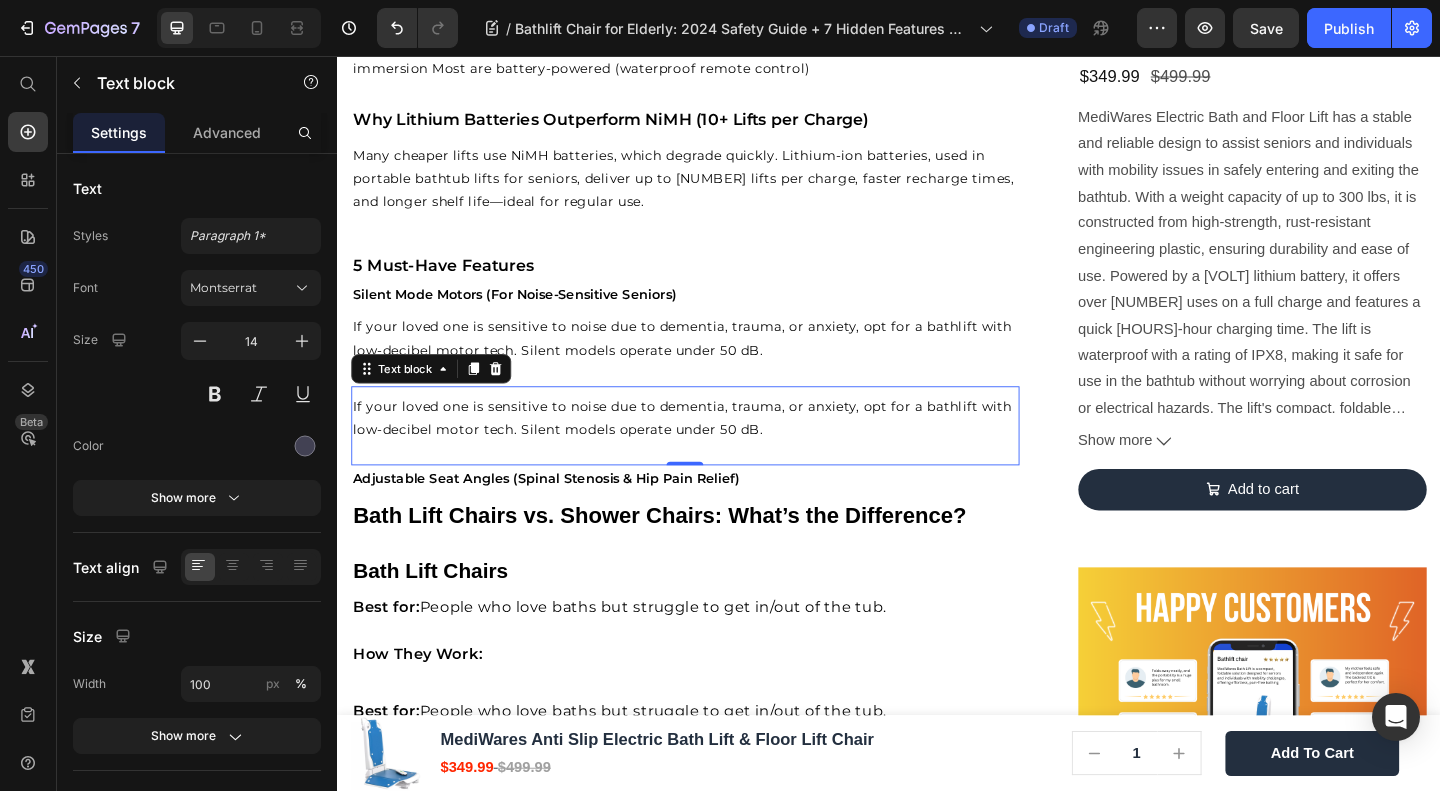 click on "If your loved one is sensitive to noise due to dementia, trauma, or anxiety, opt for a bathlift with low-decibel motor tech. Silent models operate under 50 dB." at bounding box center (712, 449) 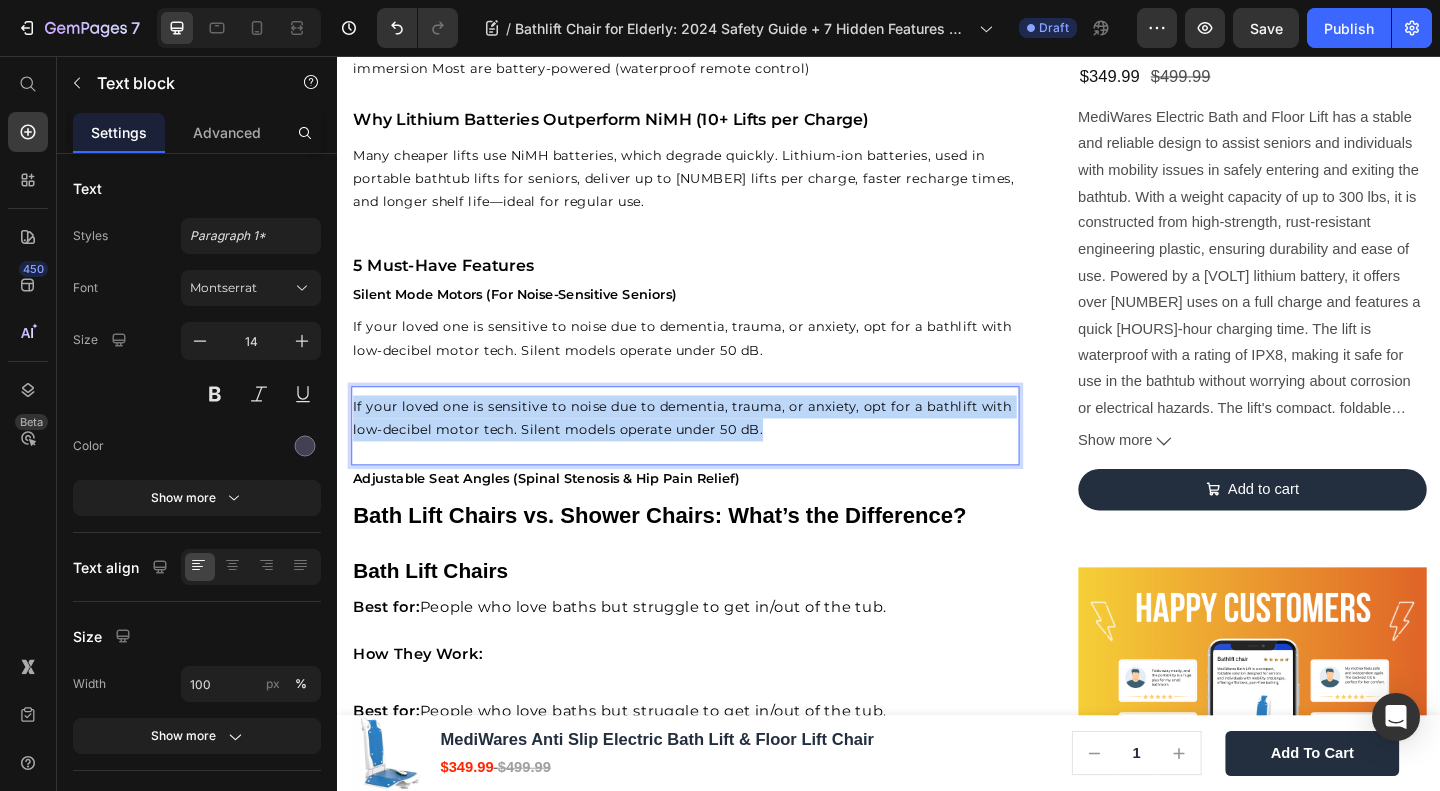 click on "If your loved one is sensitive to noise due to dementia, trauma, or anxiety, opt for a bathlift with low-decibel motor tech. Silent models operate under 50 dB." at bounding box center (712, 449) 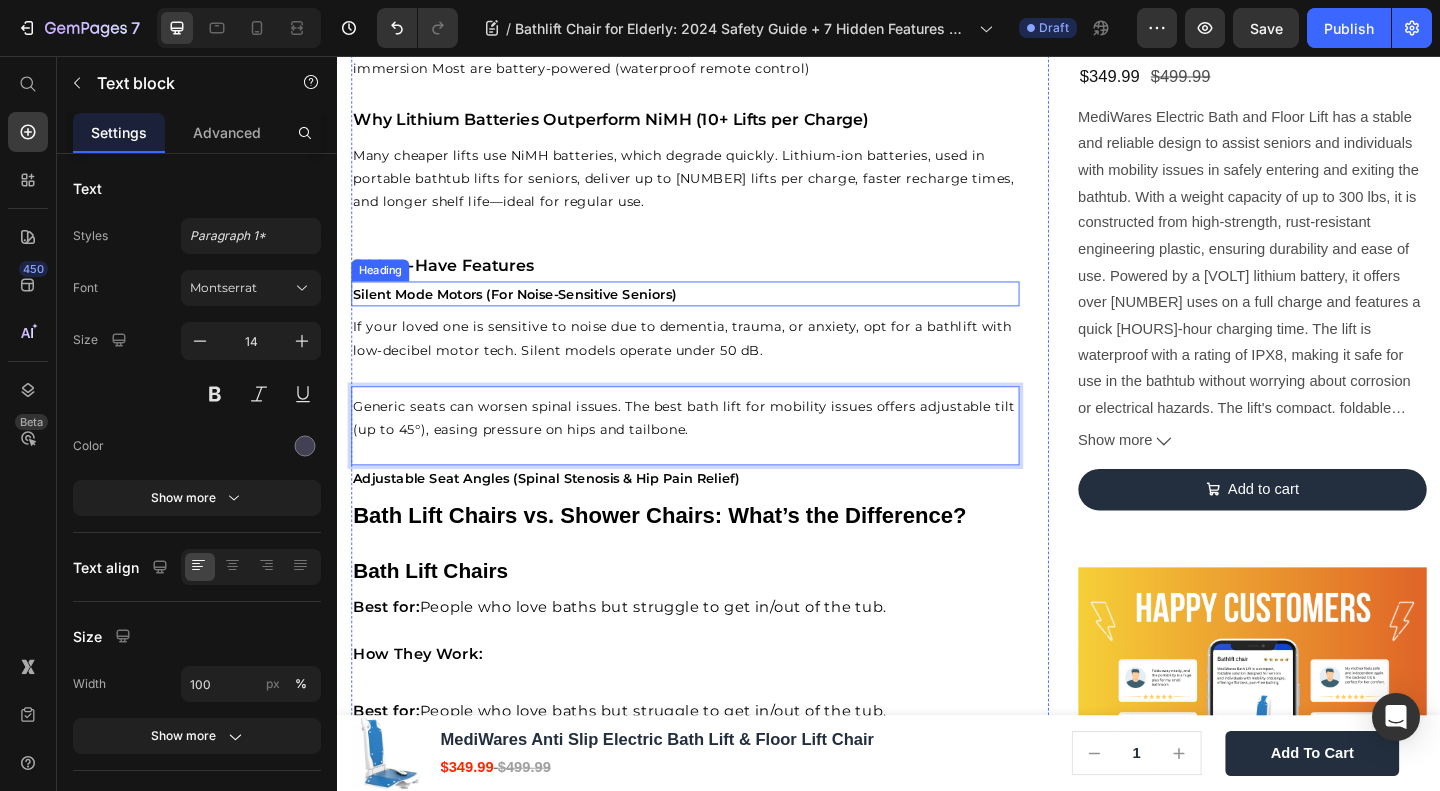 click on "Silent Mode Motors (For Noise-Sensitive Seniors)" at bounding box center [530, 315] 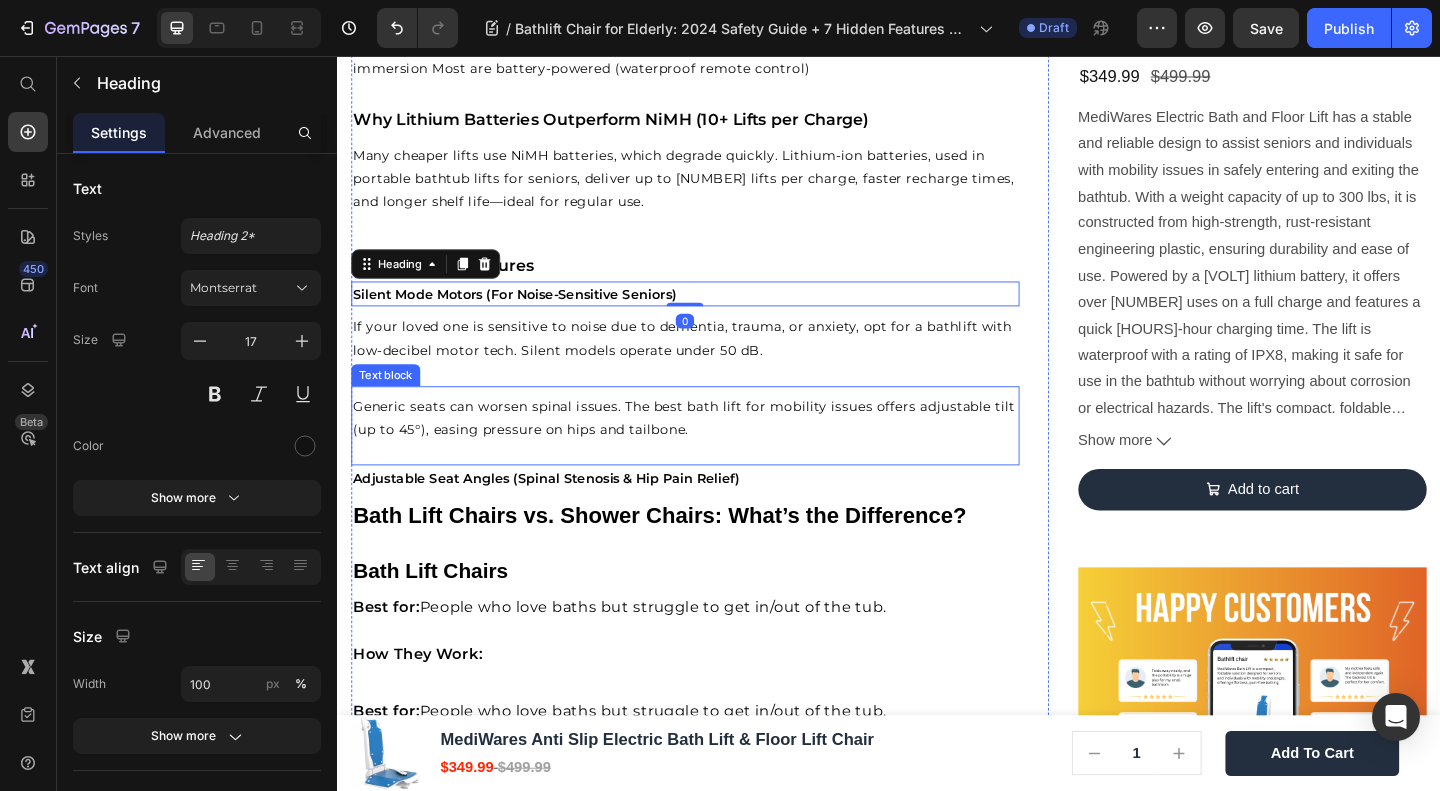 click on "Generic seats can worsen spinal issues. The best bath lift for mobility issues offers adjustable tilt (up to 45°), easing pressure on hips and tailbone." at bounding box center (714, 449) 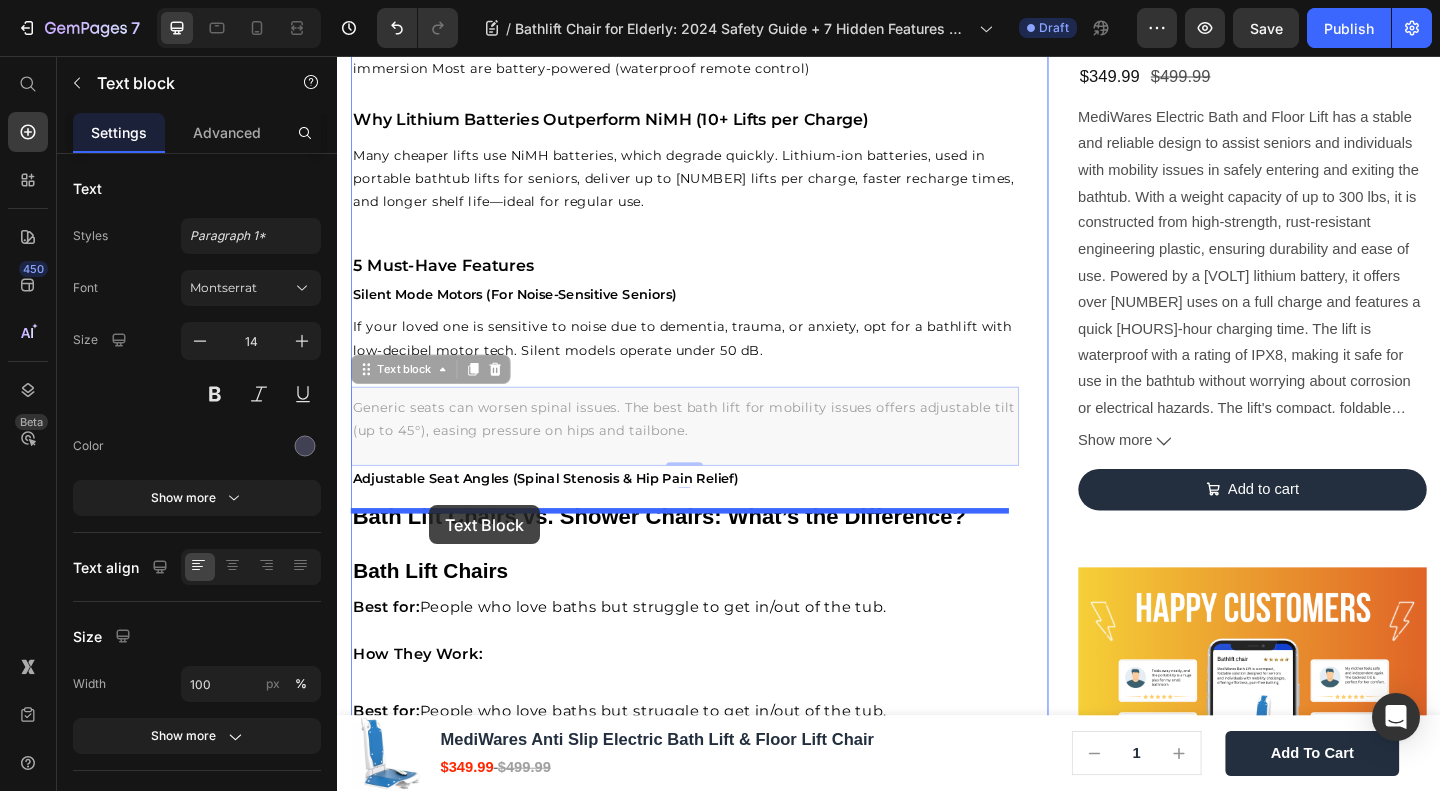 drag, startPoint x: 404, startPoint y: 406, endPoint x: 438, endPoint y: 545, distance: 143.09787 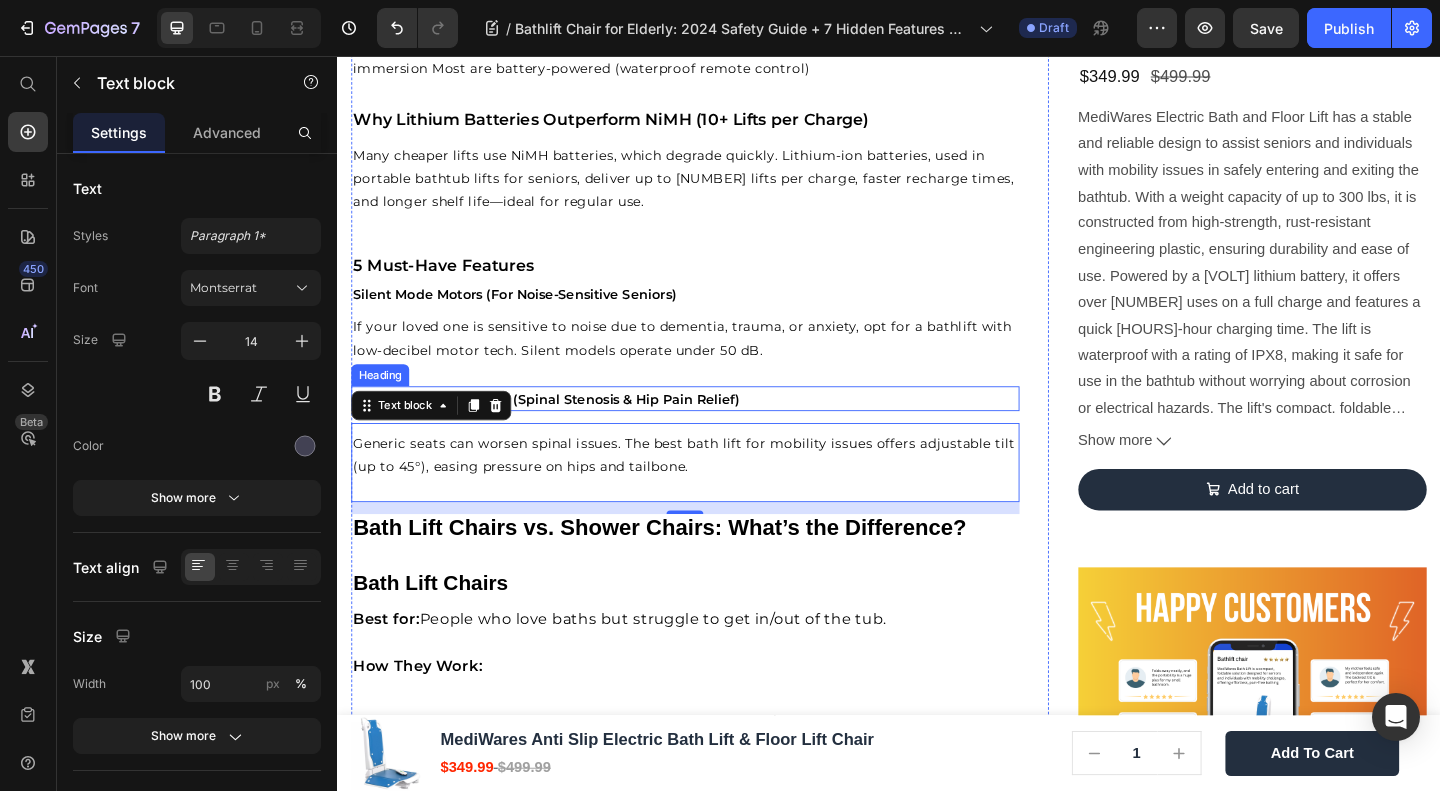 click on "Adjustable Seat Angles (Spinal Stenosis & Hip Pain Relief)" at bounding box center [564, 429] 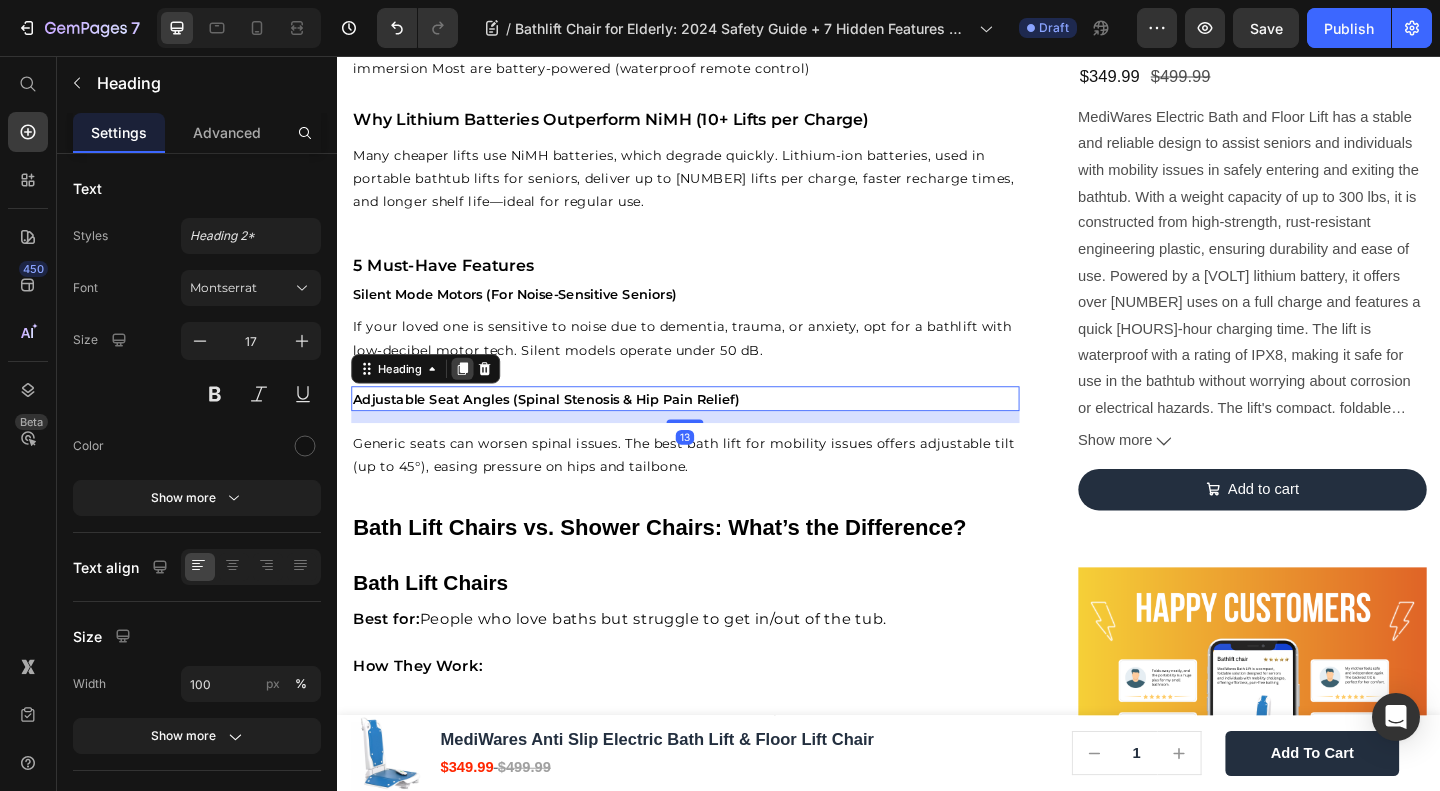 click 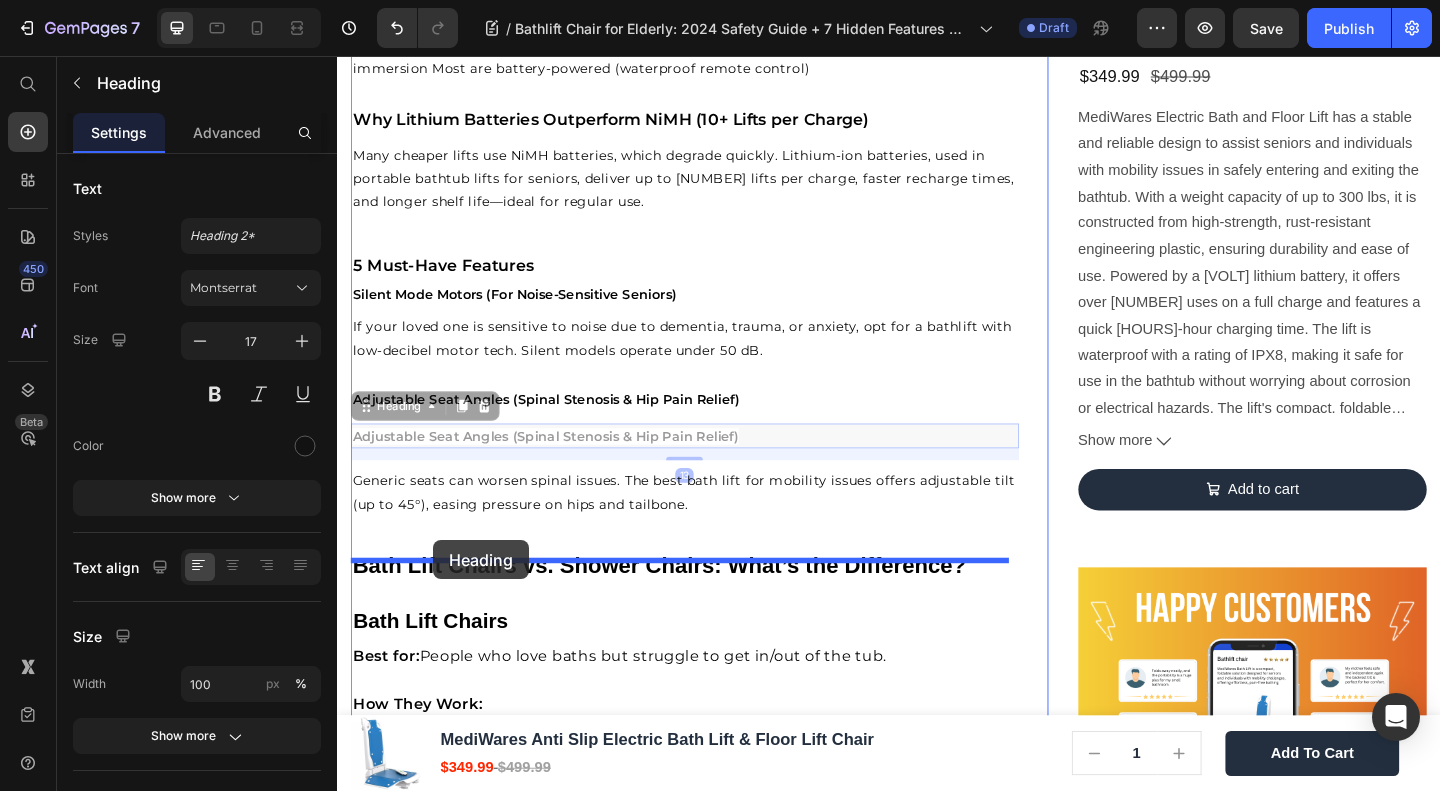 drag, startPoint x: 382, startPoint y: 447, endPoint x: 441, endPoint y: 583, distance: 148.24641 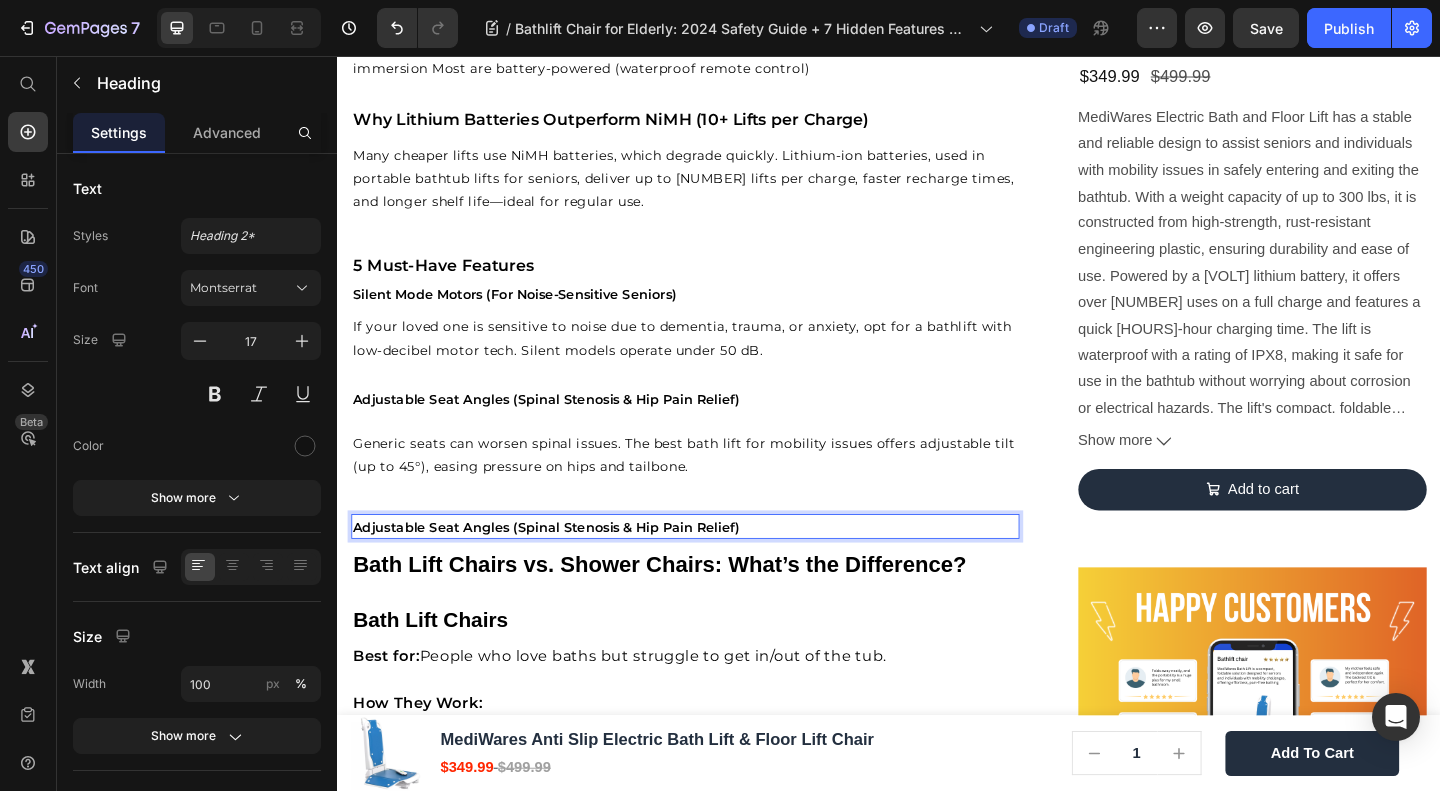 click on "Adjustable Seat Angles (Spinal Stenosis & Hip Pain Relief)" at bounding box center (564, 568) 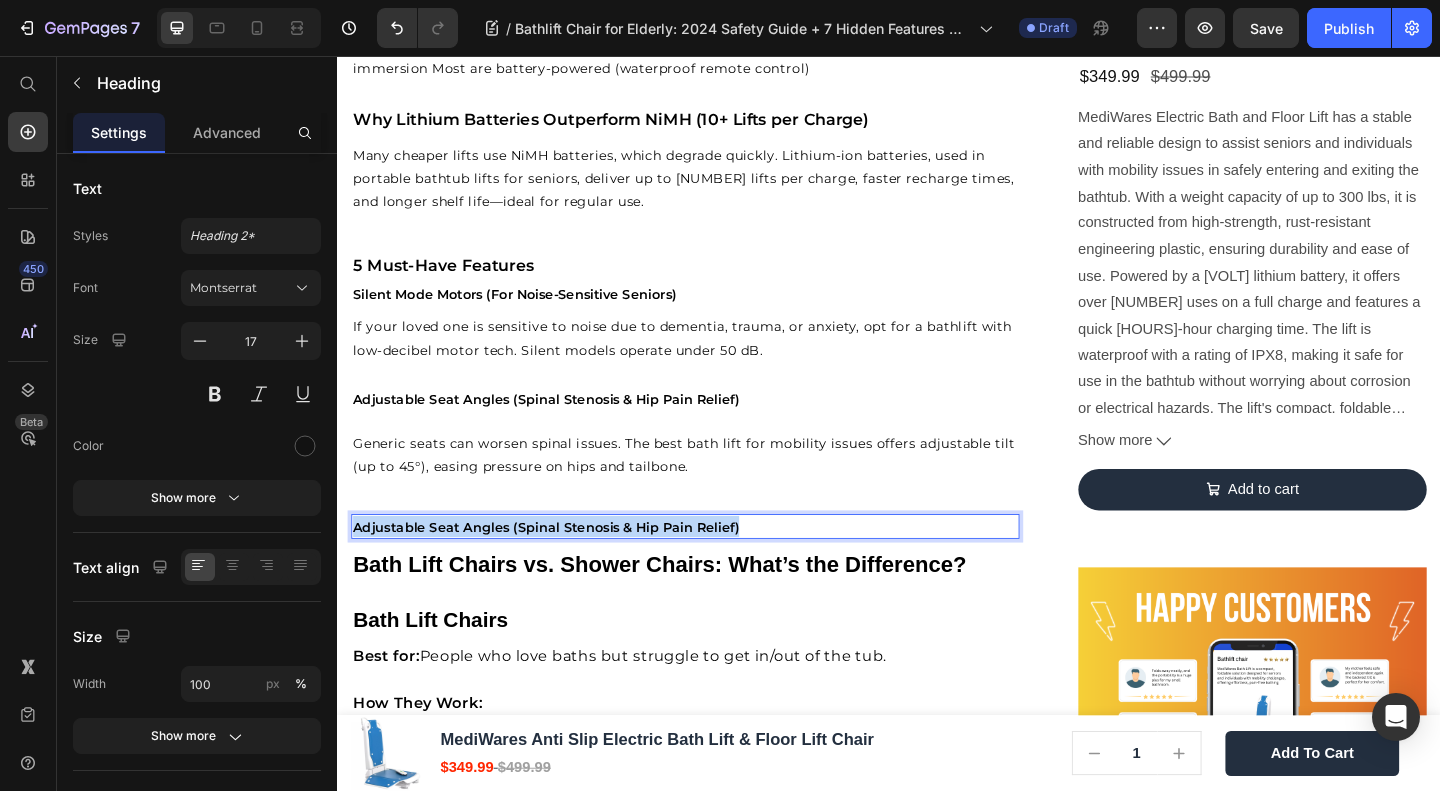 click on "Adjustable Seat Angles (Spinal Stenosis & Hip Pain Relief)" at bounding box center [564, 568] 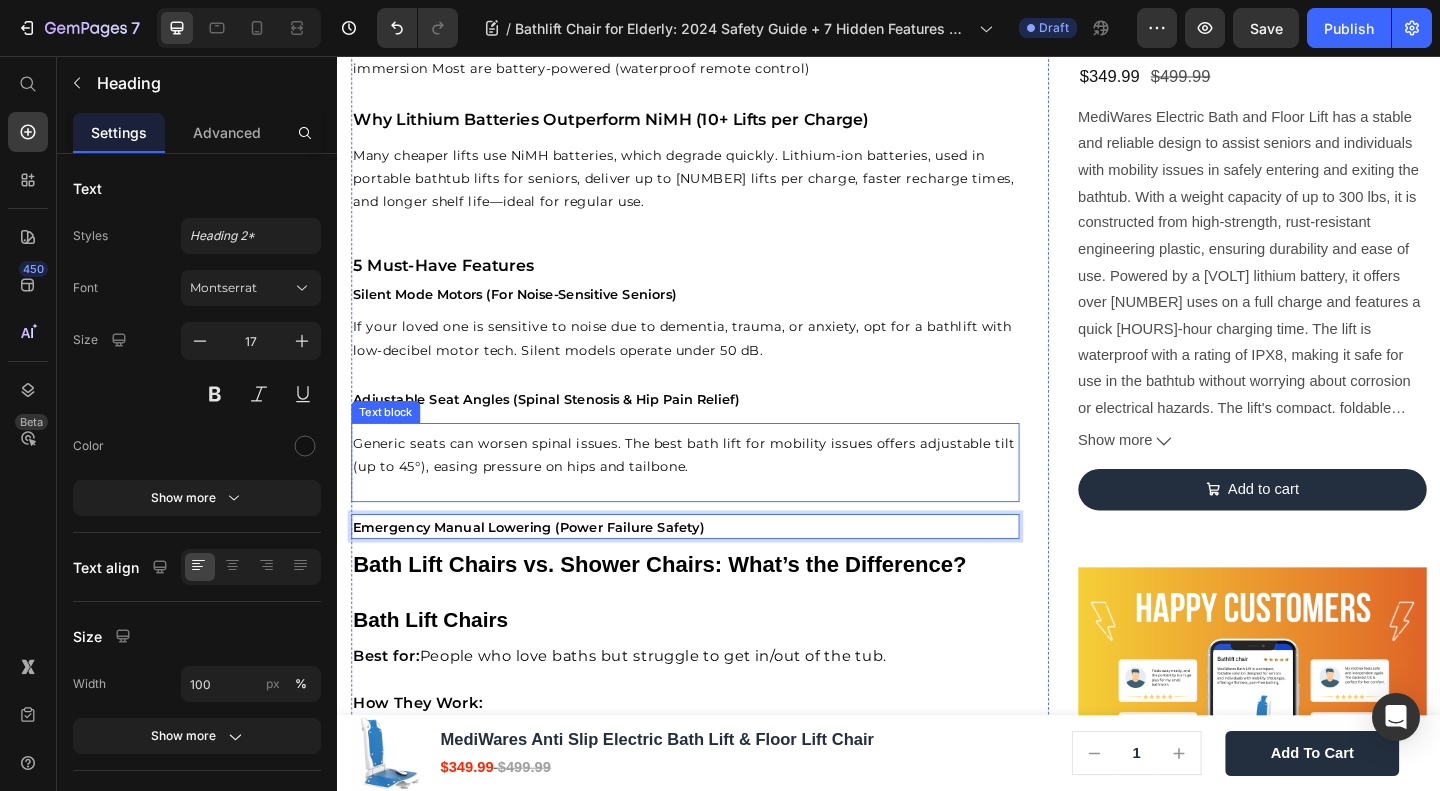 click on "Generic seats can worsen spinal issues. The best bath lift for mobility issues offers adjustable tilt (up to 45°), easing pressure on hips and tailbone." at bounding box center [715, 490] 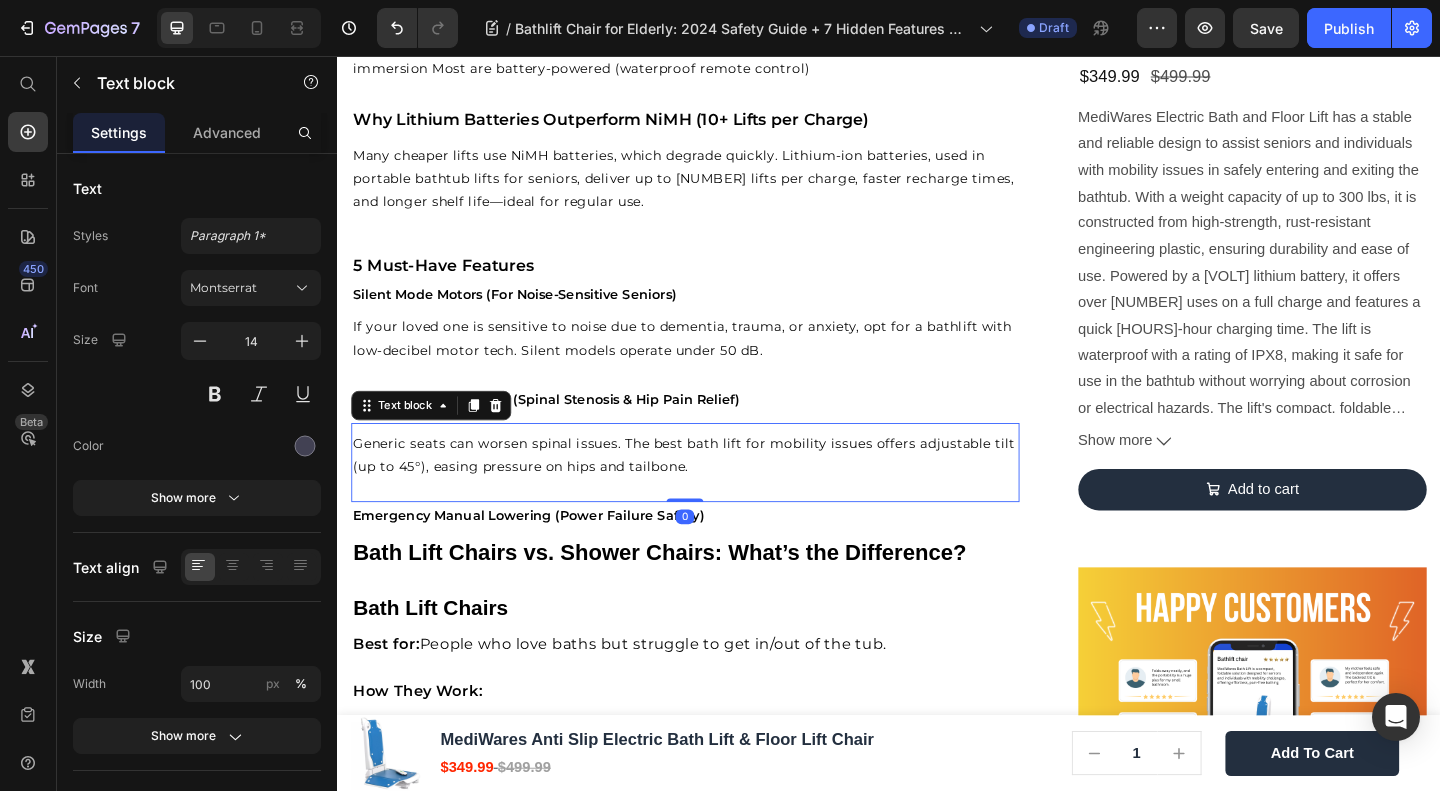 drag, startPoint x: 701, startPoint y: 558, endPoint x: 697, endPoint y: 535, distance: 23.345236 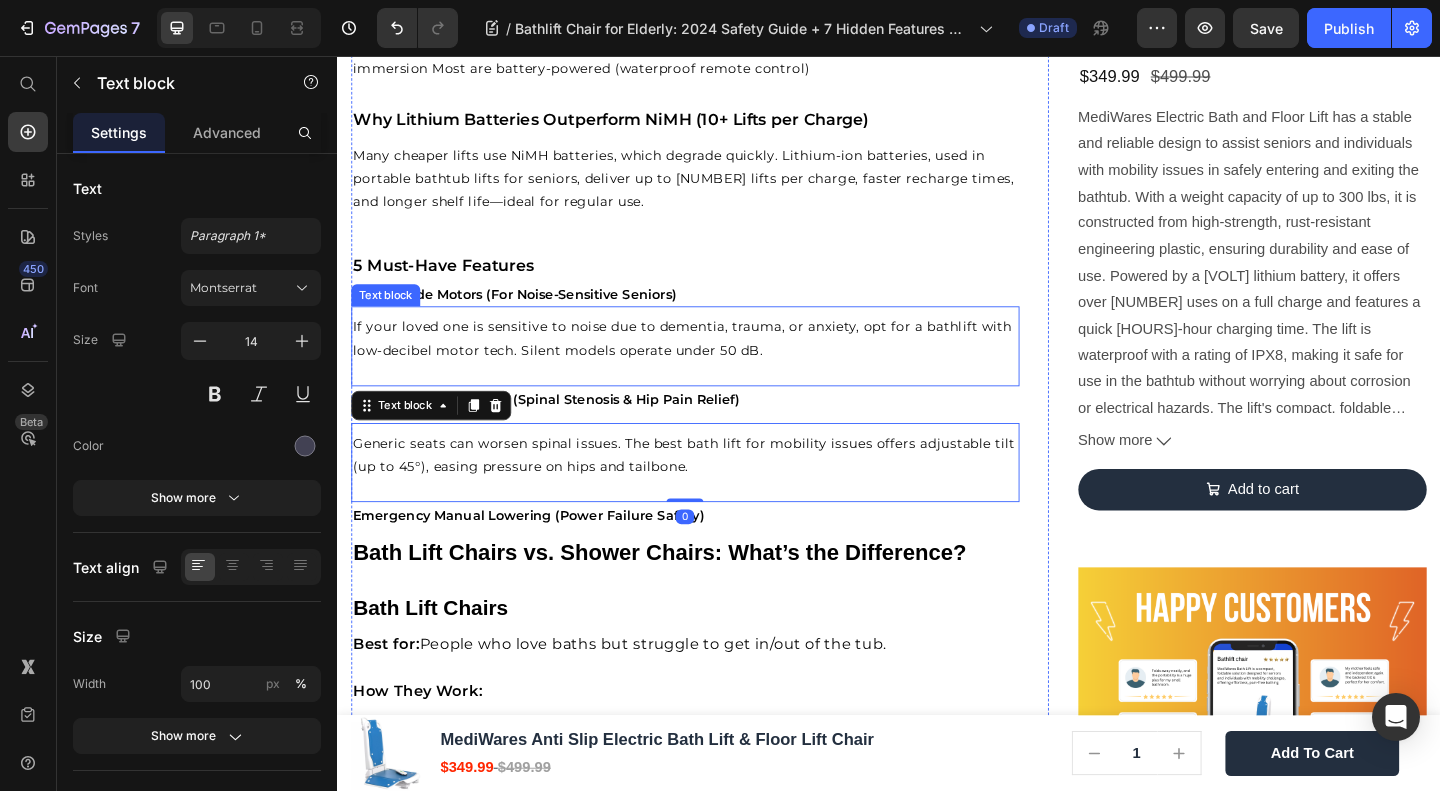 click on "If your loved one is sensitive to noise due to dementia, trauma, or anxiety, opt for a bathlift with low-decibel motor tech. Silent models operate under 50 dB." at bounding box center [712, 362] 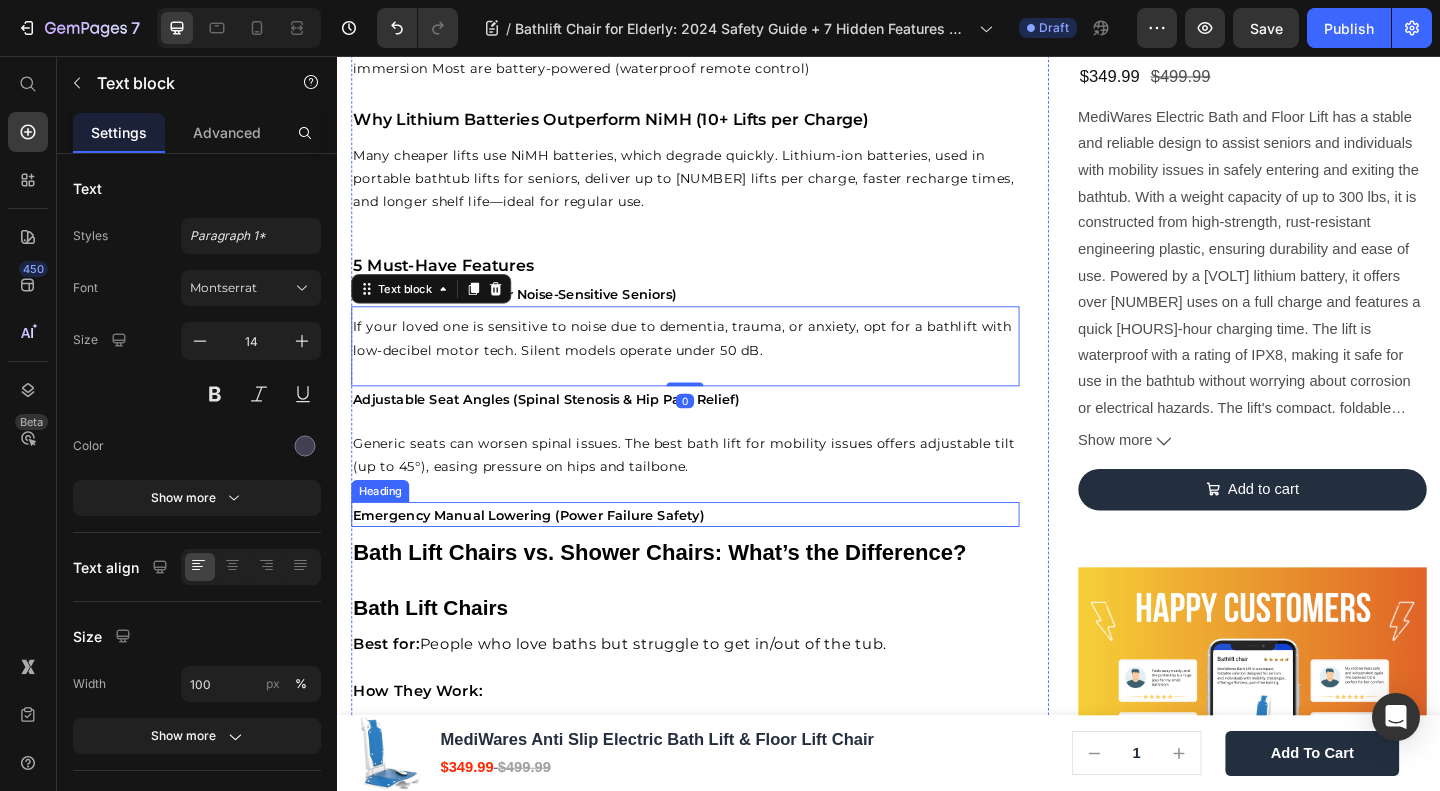 click on "Bath Lift Chairs vs. Shower Chairs: What’s the Difference?" at bounding box center [715, 596] 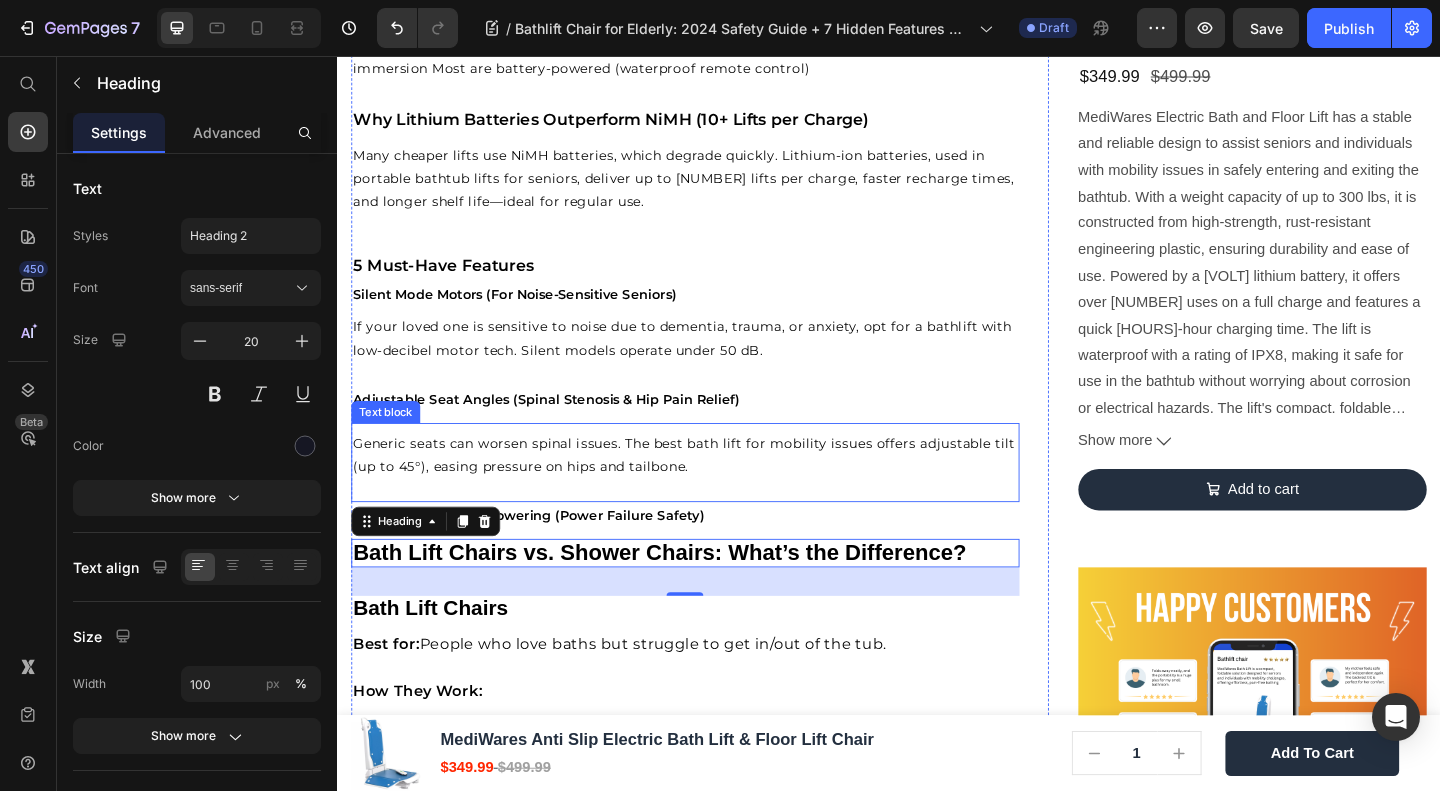click on "Generic seats can worsen spinal issues. The best bath lift for mobility issues offers adjustable tilt (up to 45°), easing pressure on hips and tailbone." at bounding box center [714, 489] 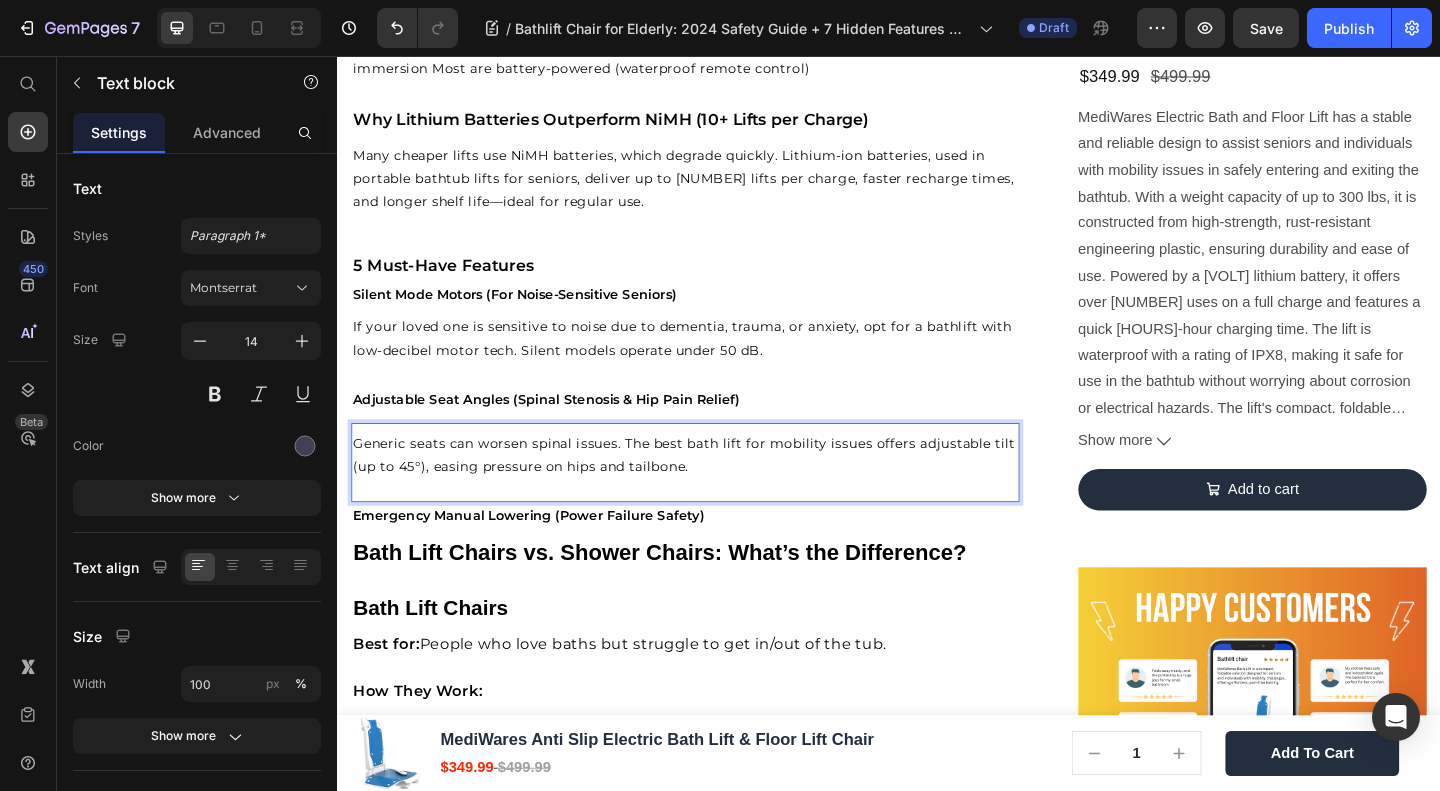click on "Generic seats can worsen spinal issues. The best bath lift for mobility issues offers adjustable tilt (up to 45°), easing pressure on hips and tailbone. Text block   0" at bounding box center (715, 498) 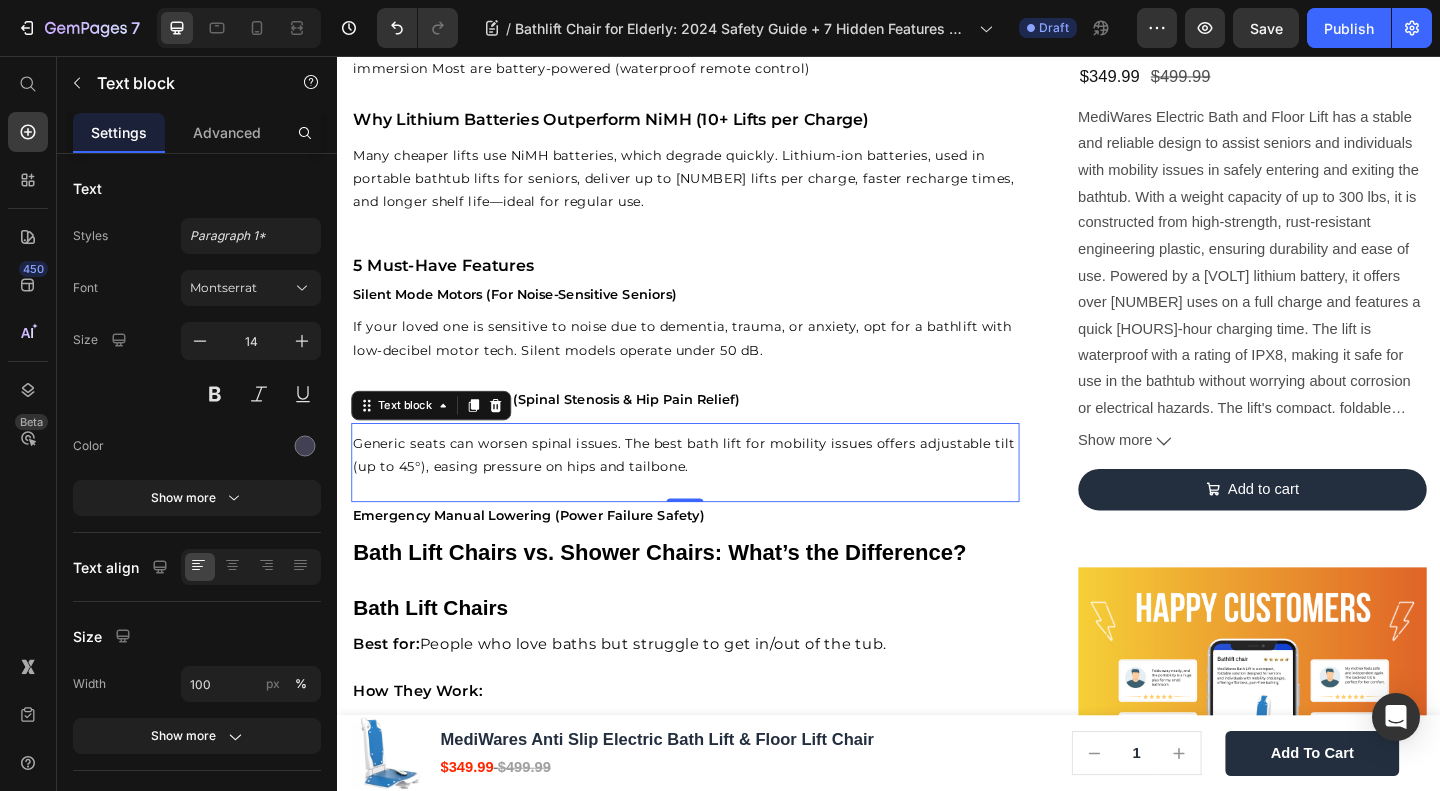 click on "Generic seats can worsen spinal issues. The best bath lift for mobility issues offers adjustable tilt (up to 45°), easing pressure on hips and tailbone." at bounding box center [714, 489] 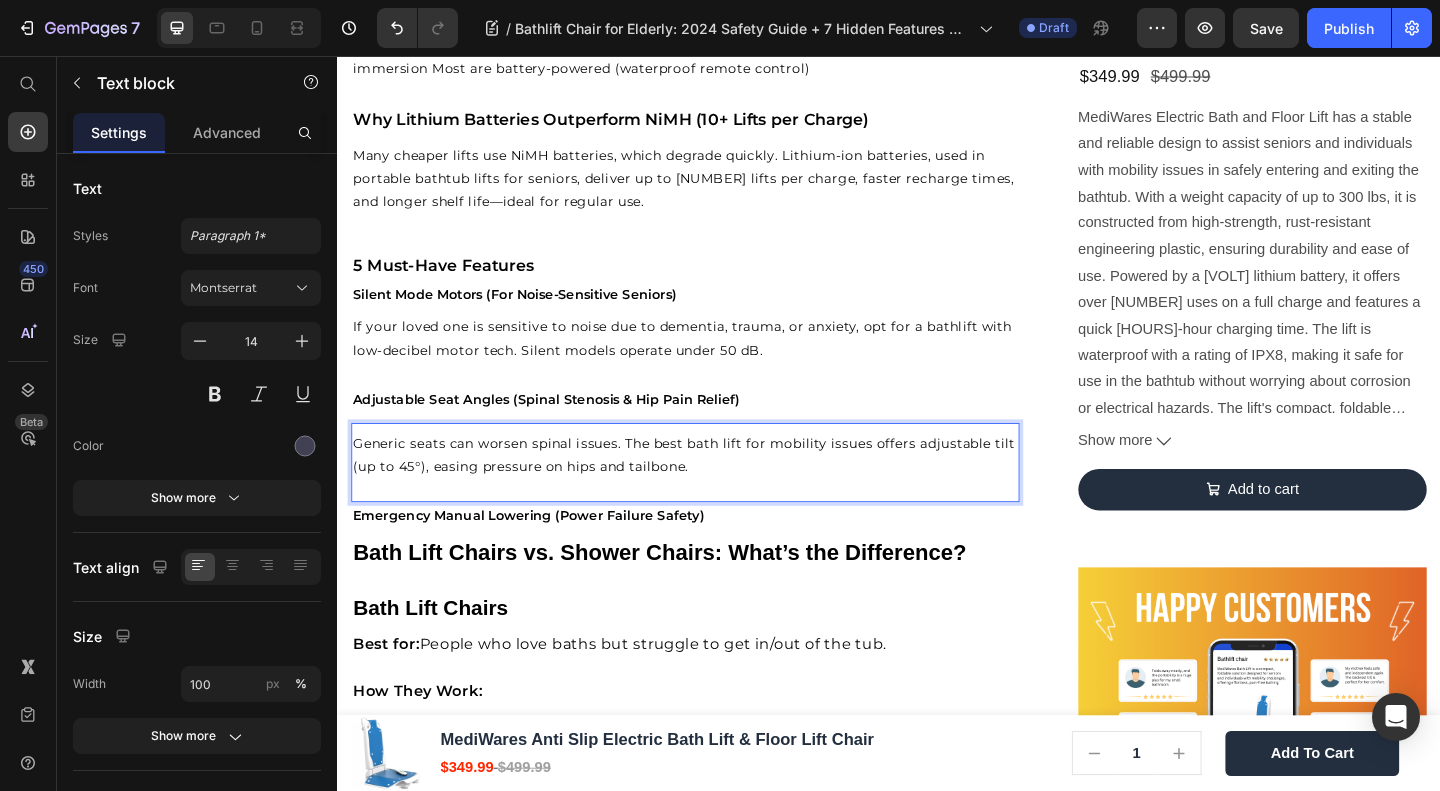 click on "Generic seats can worsen spinal issues. The best bath lift for mobility issues offers adjustable tilt (up to 45°), easing pressure on hips and tailbone." at bounding box center (715, 490) 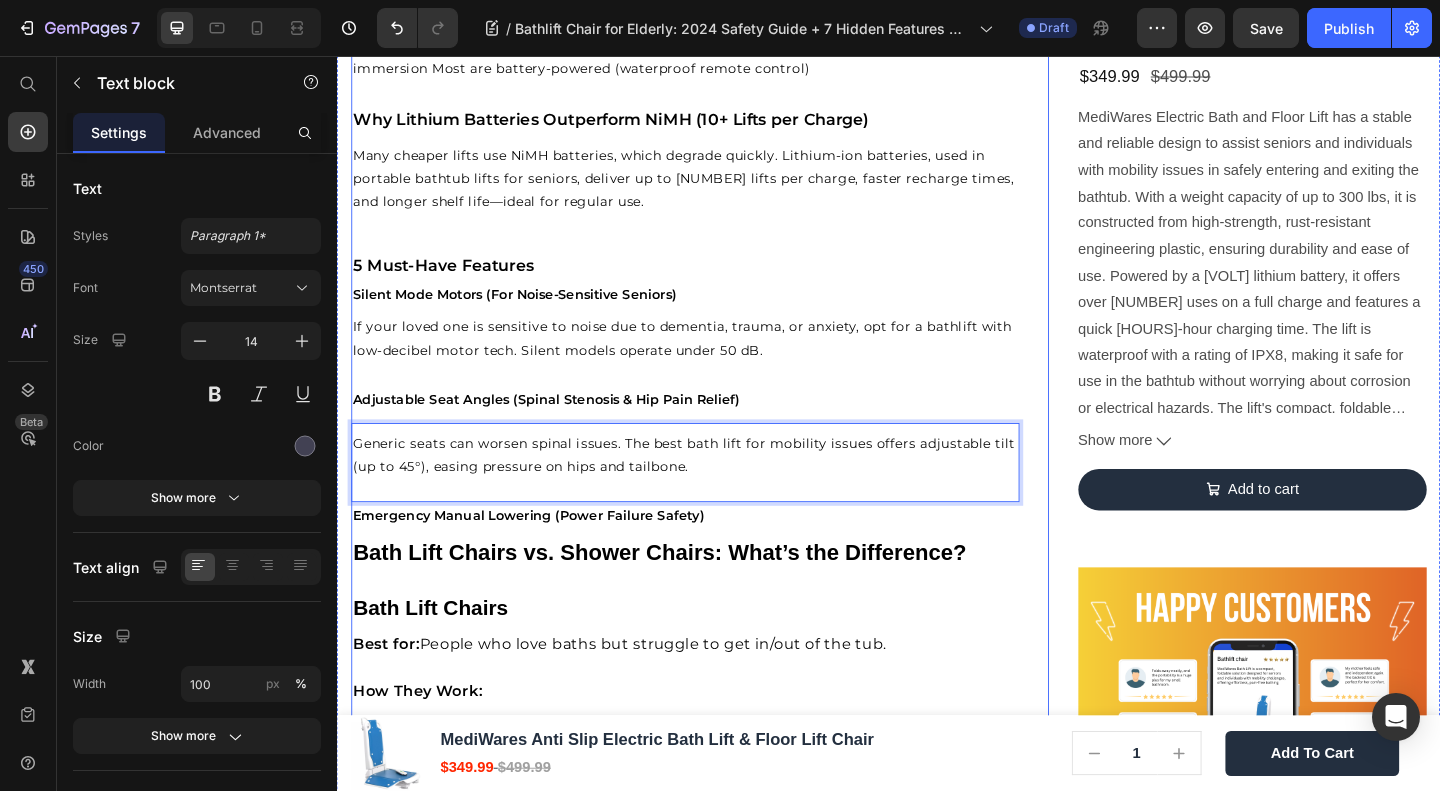 click on "⁠⁠⁠⁠⁠⁠⁠ Adjustable Seat Angles (Spinal Stenosis & Hip Pain Relief)" at bounding box center (715, 428) 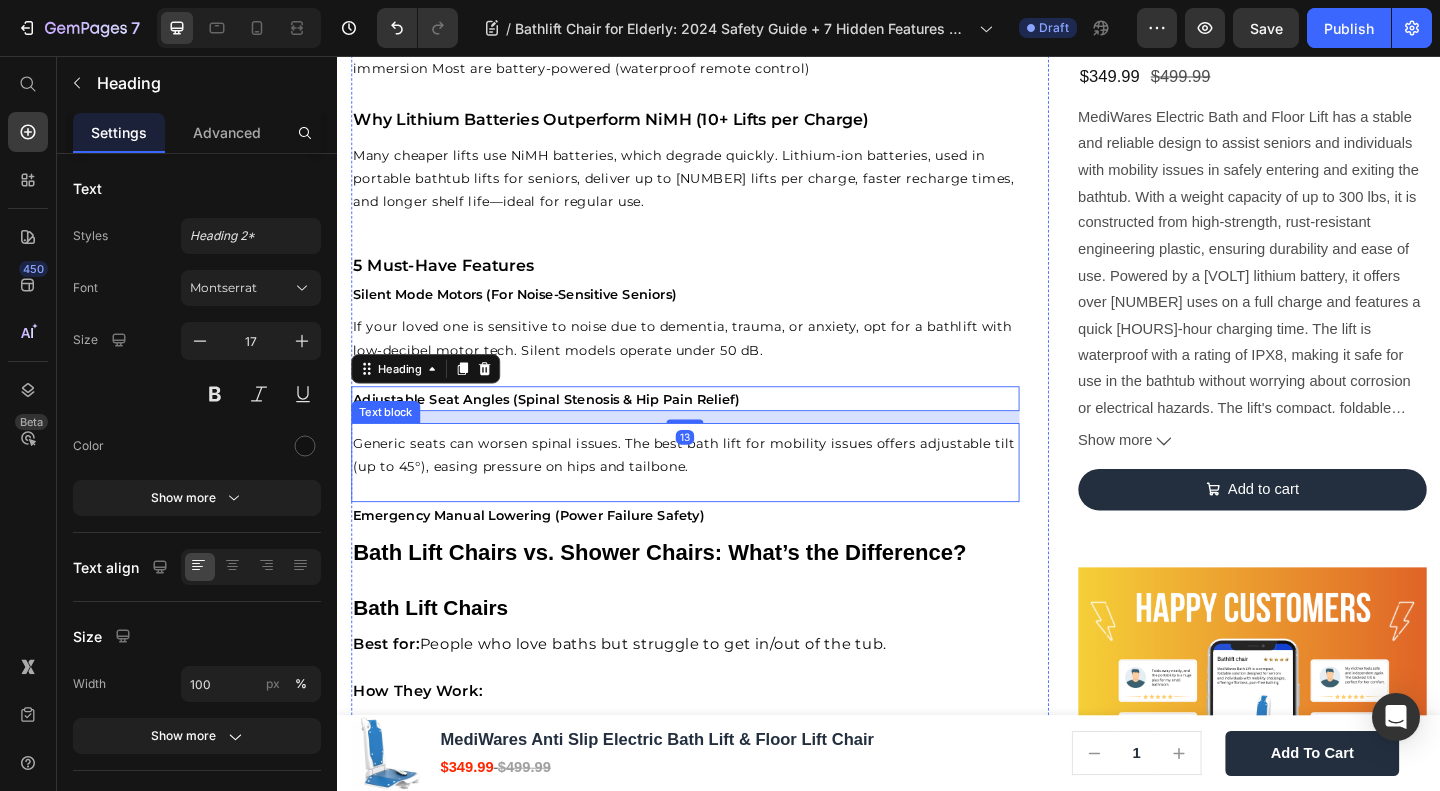 click on "Generic seats can worsen spinal issues. The best bath lift for mobility issues offers adjustable tilt (up to 45°), easing pressure on hips and tailbone." at bounding box center (715, 490) 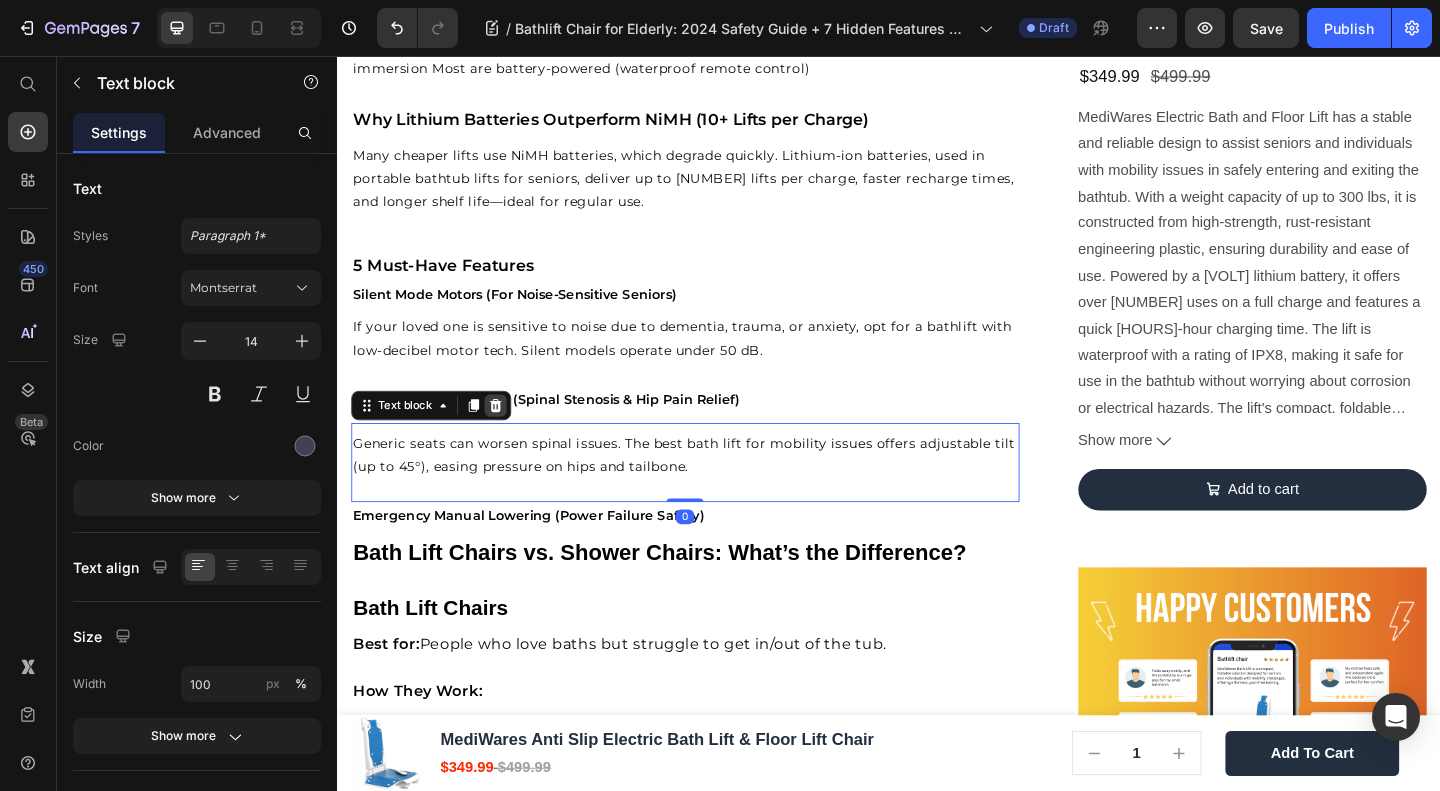click 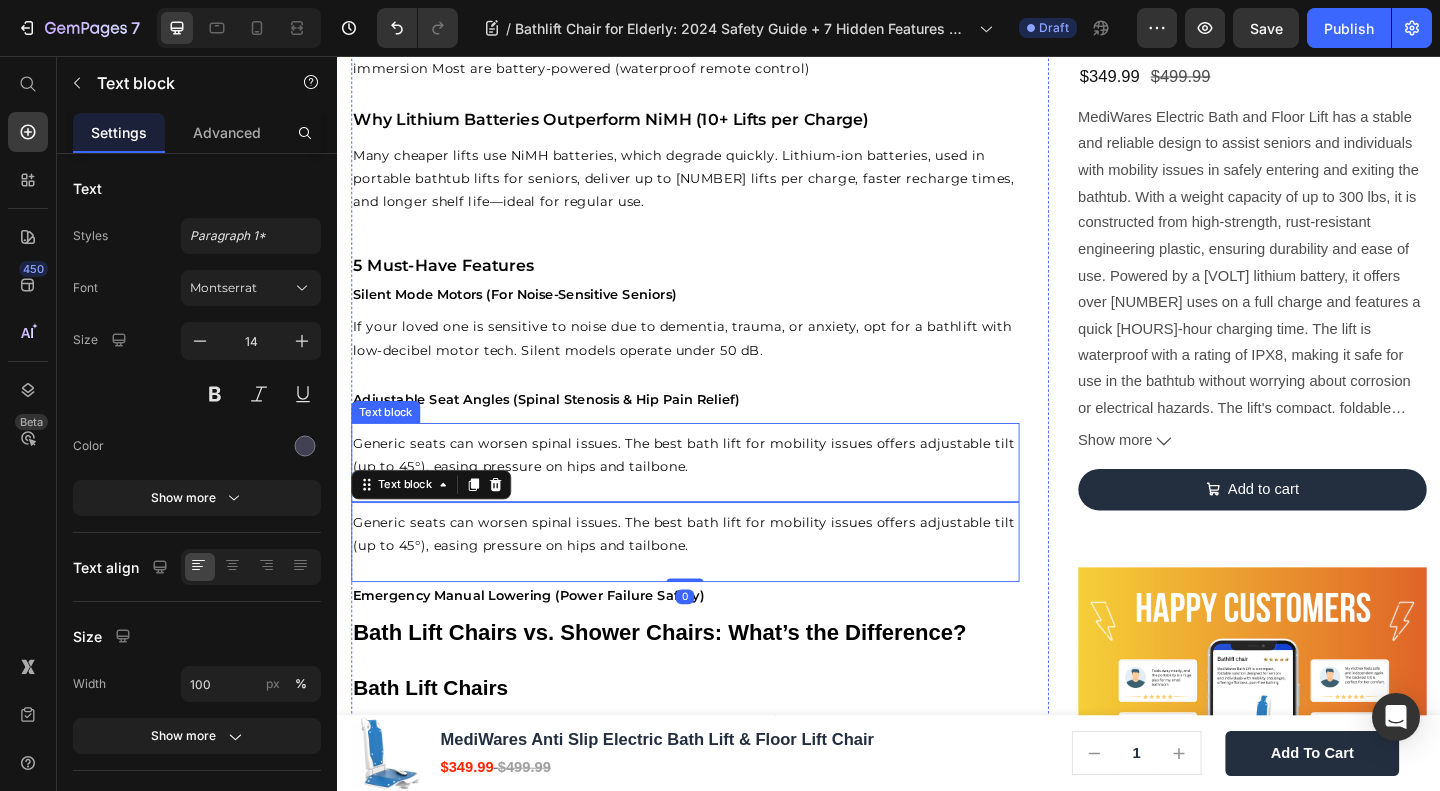 scroll, scrollTop: 2842, scrollLeft: 0, axis: vertical 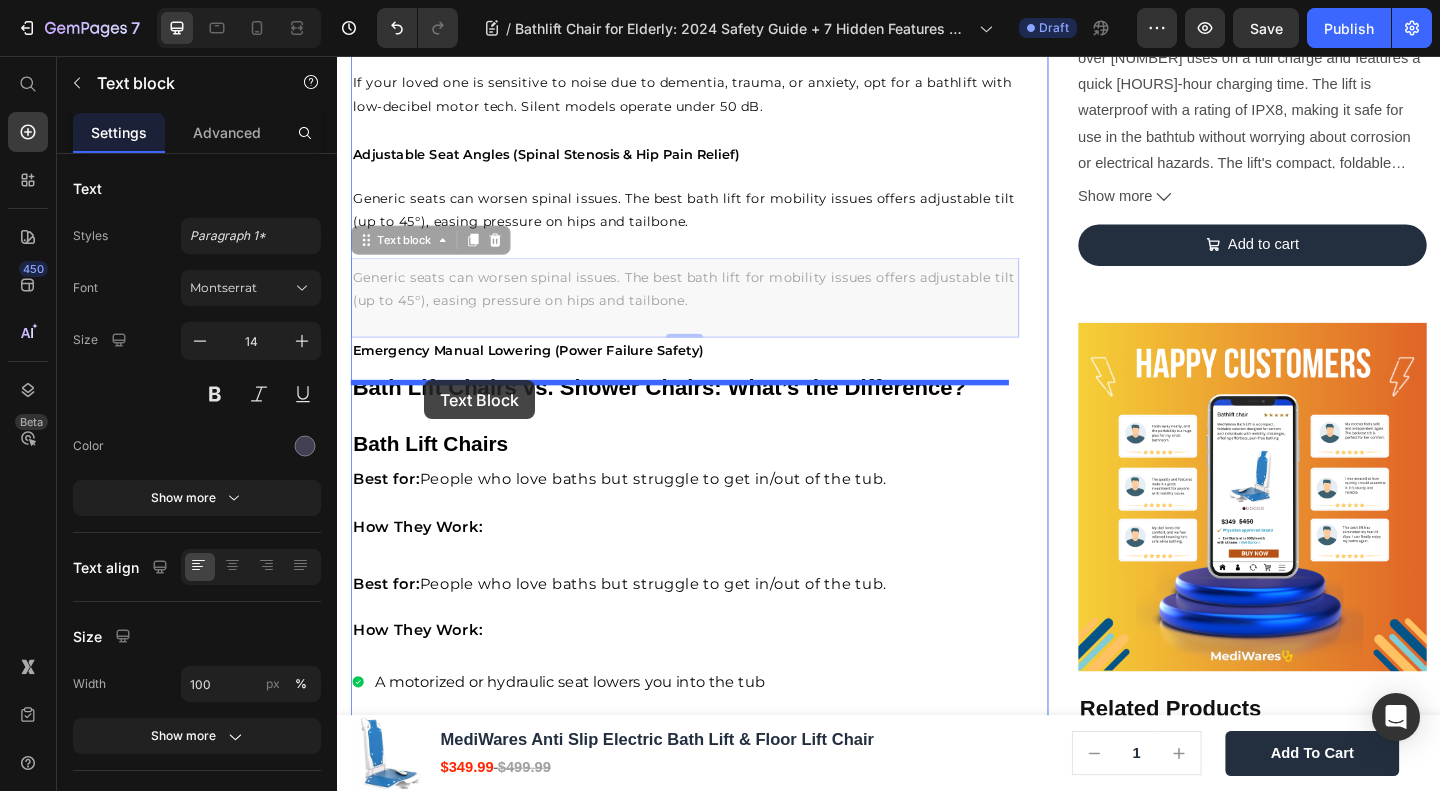 drag, startPoint x: 399, startPoint y: 257, endPoint x: 432, endPoint y: 409, distance: 155.54099 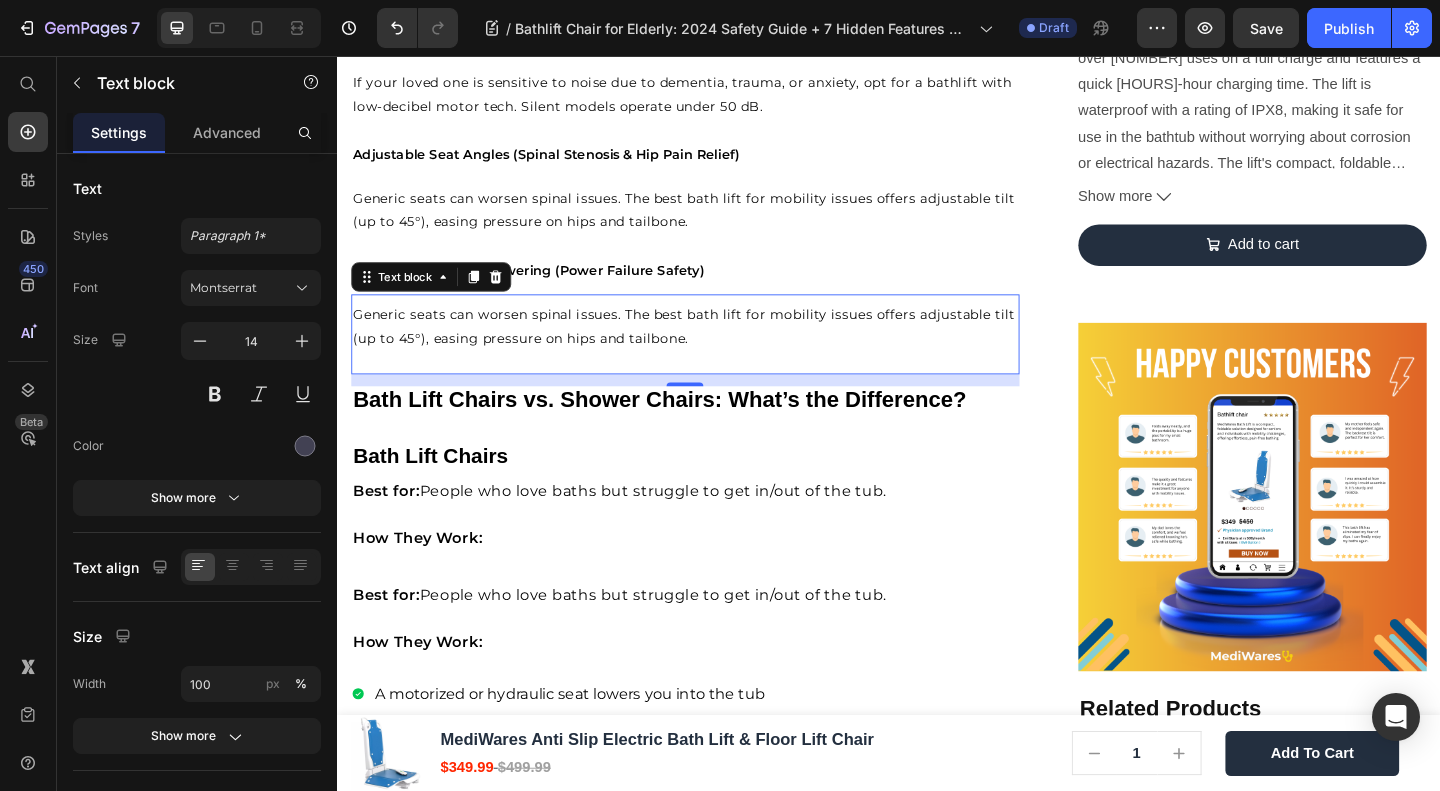 click on "Generic seats can worsen spinal issues. The best bath lift for mobility issues offers adjustable tilt (up to 45°), easing pressure on hips and tailbone." at bounding box center (714, 349) 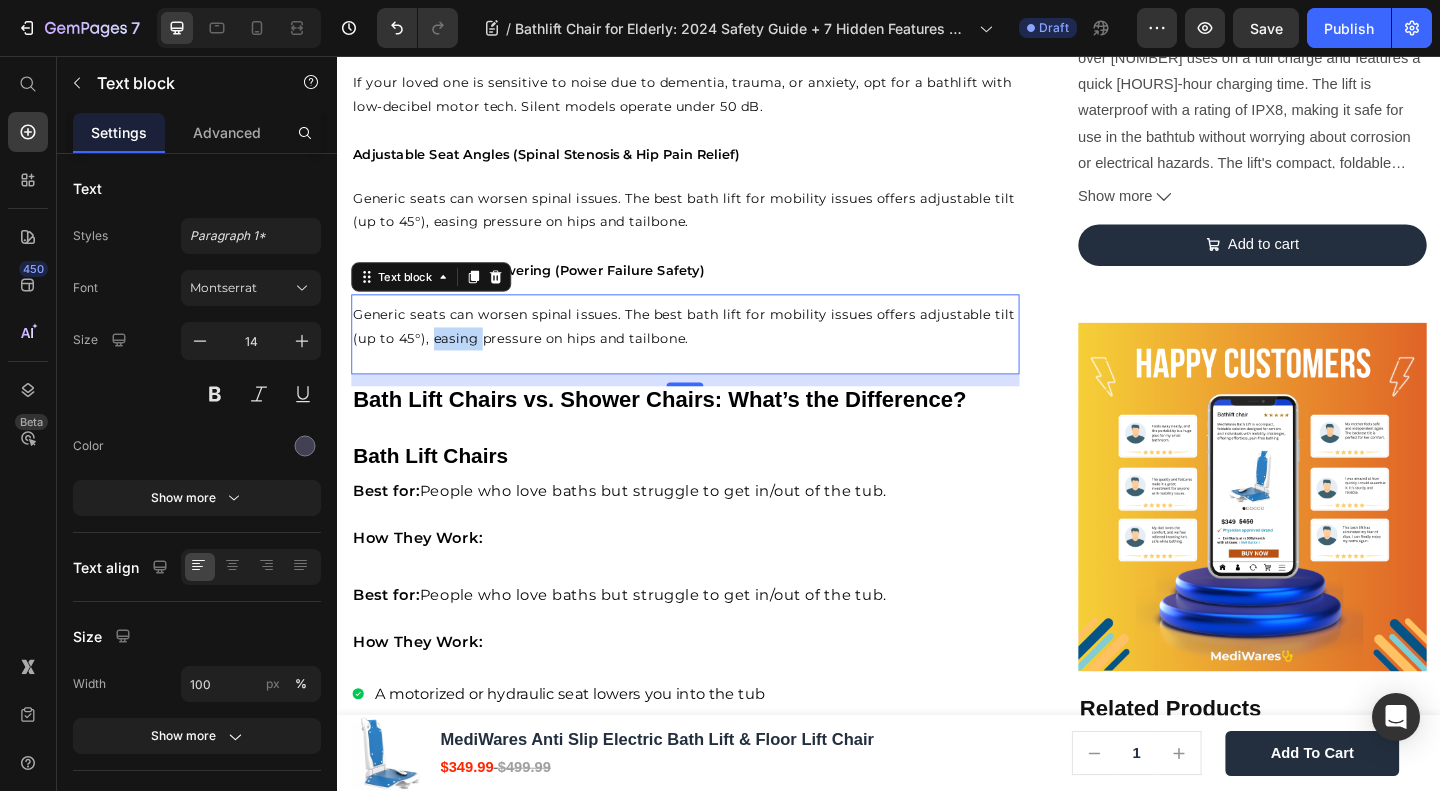 click on "Generic seats can worsen spinal issues. The best bath lift for mobility issues offers adjustable tilt (up to 45°), easing pressure on hips and tailbone." at bounding box center [714, 349] 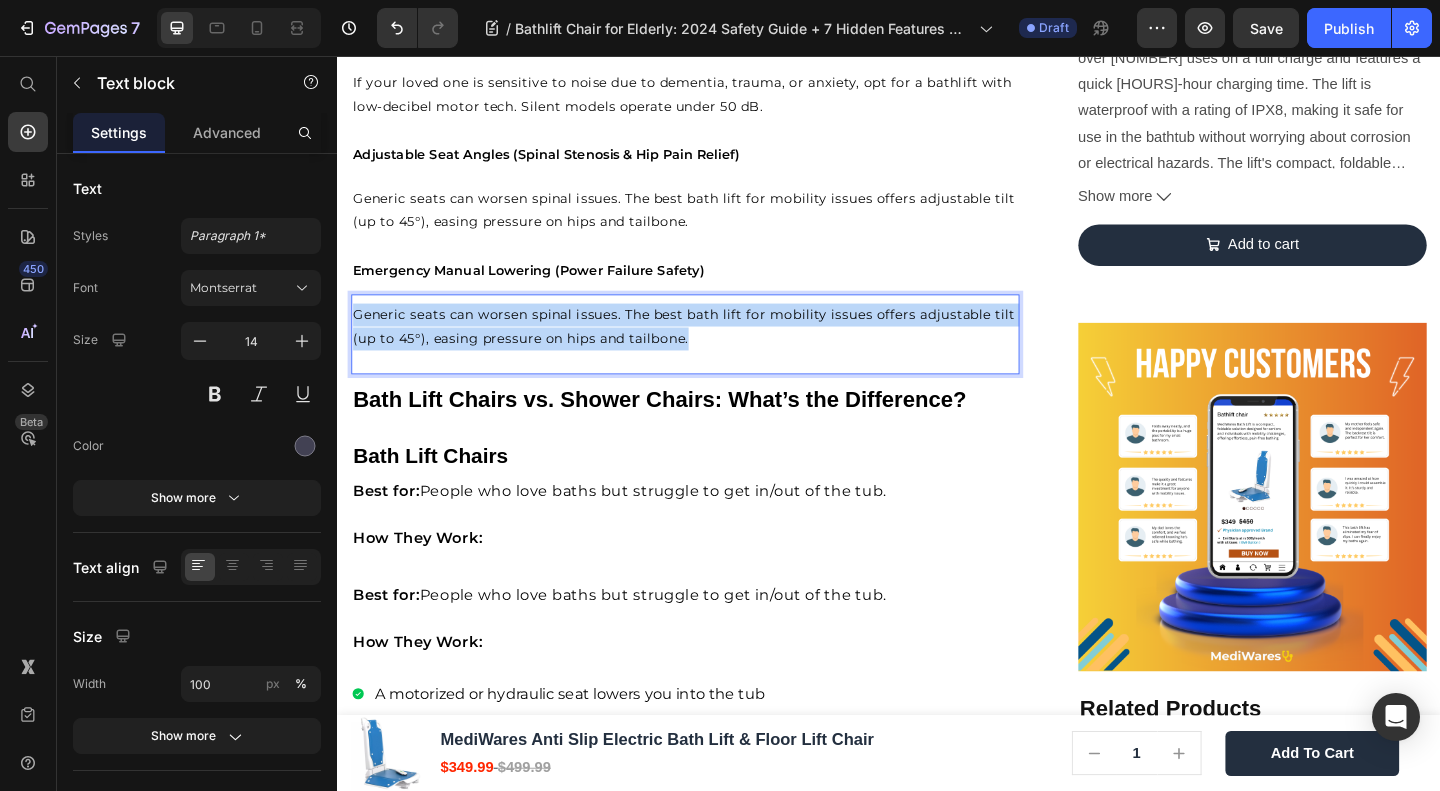 click on "Generic seats can worsen spinal issues. The best bath lift for mobility issues offers adjustable tilt (up to 45°), easing pressure on hips and tailbone." at bounding box center [714, 349] 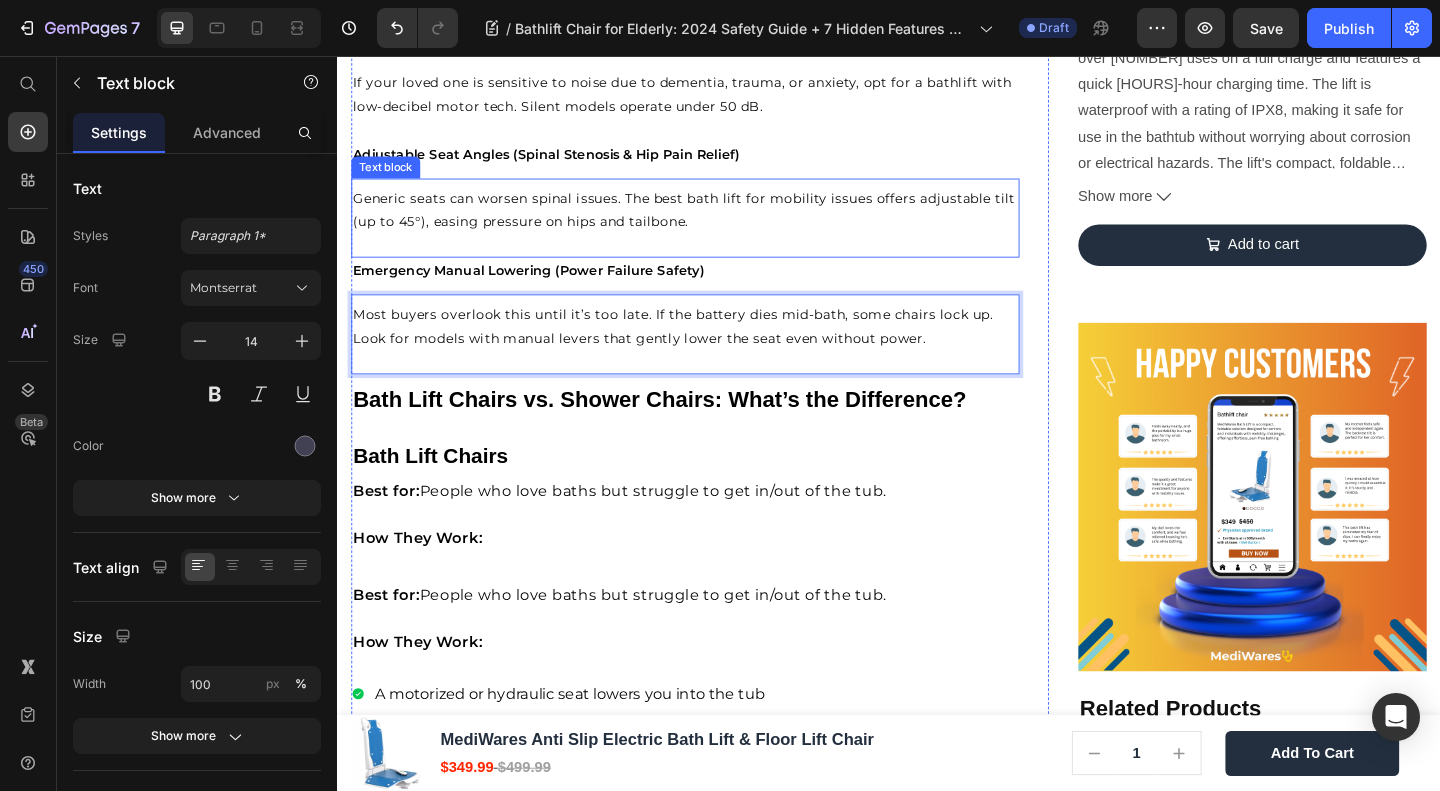 click on "Generic seats can worsen spinal issues. The best bath lift for mobility issues offers adjustable tilt (up to 45°), easing pressure on hips and tailbone." at bounding box center (714, 223) 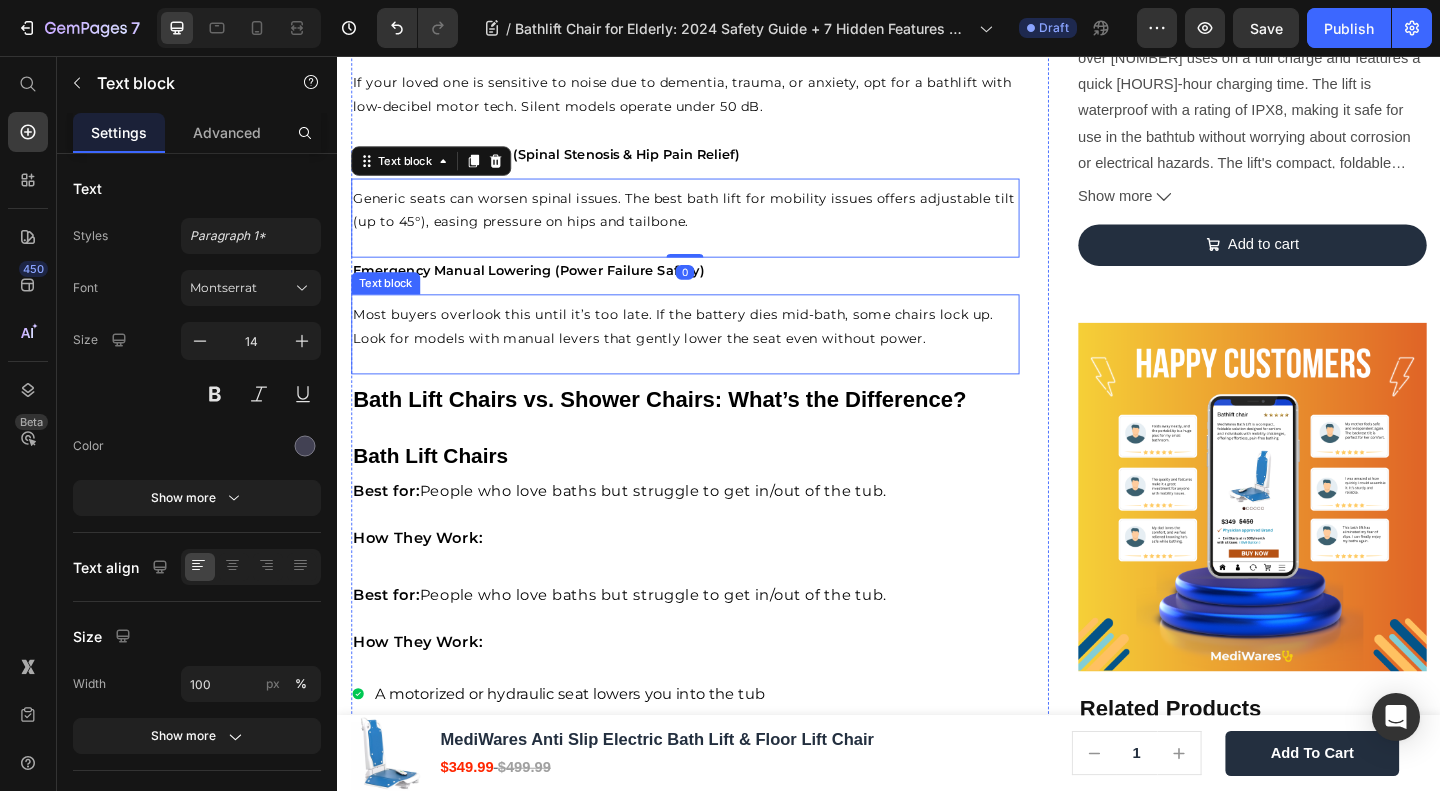 scroll, scrollTop: 2576, scrollLeft: 0, axis: vertical 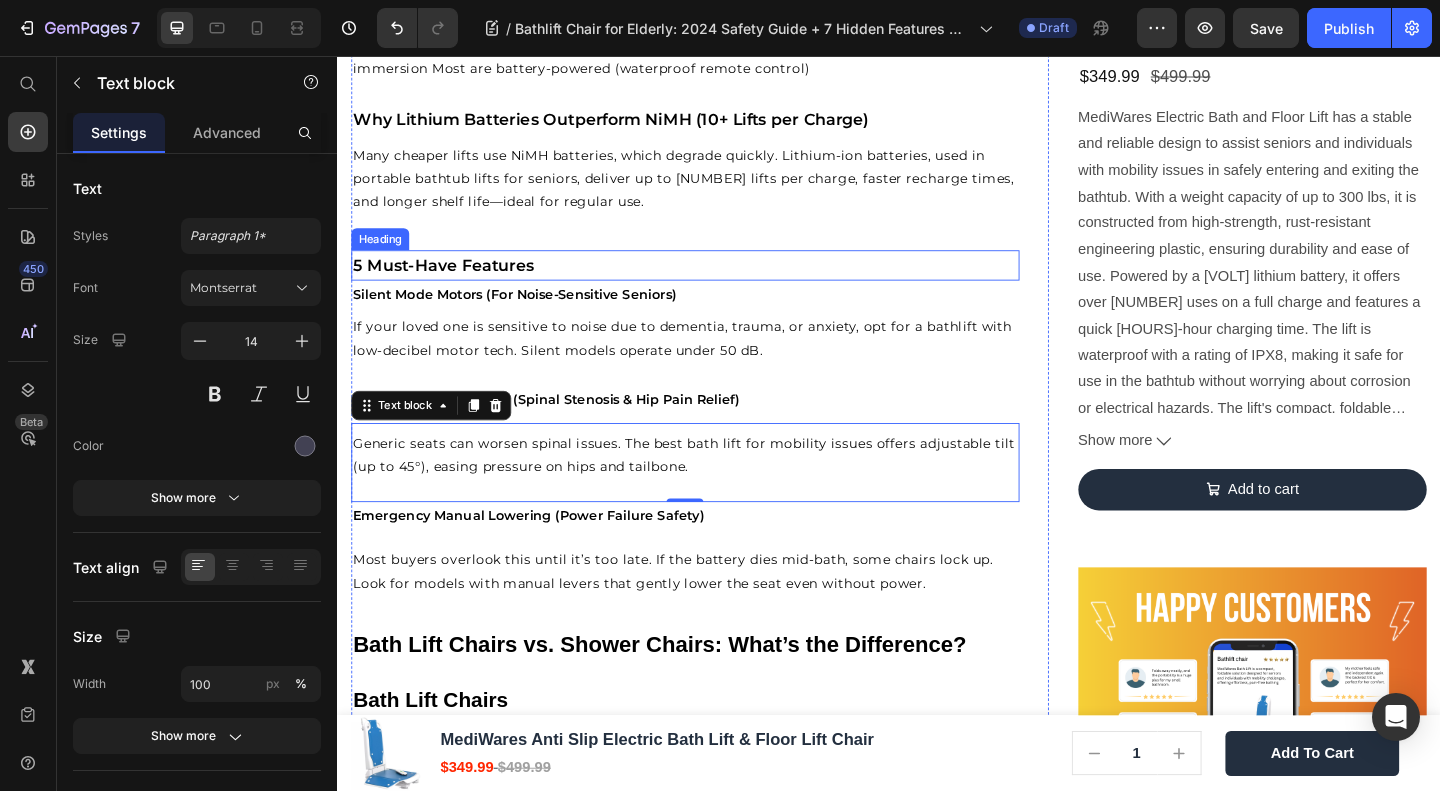 click on "5 Must-Have Features" at bounding box center [452, 283] 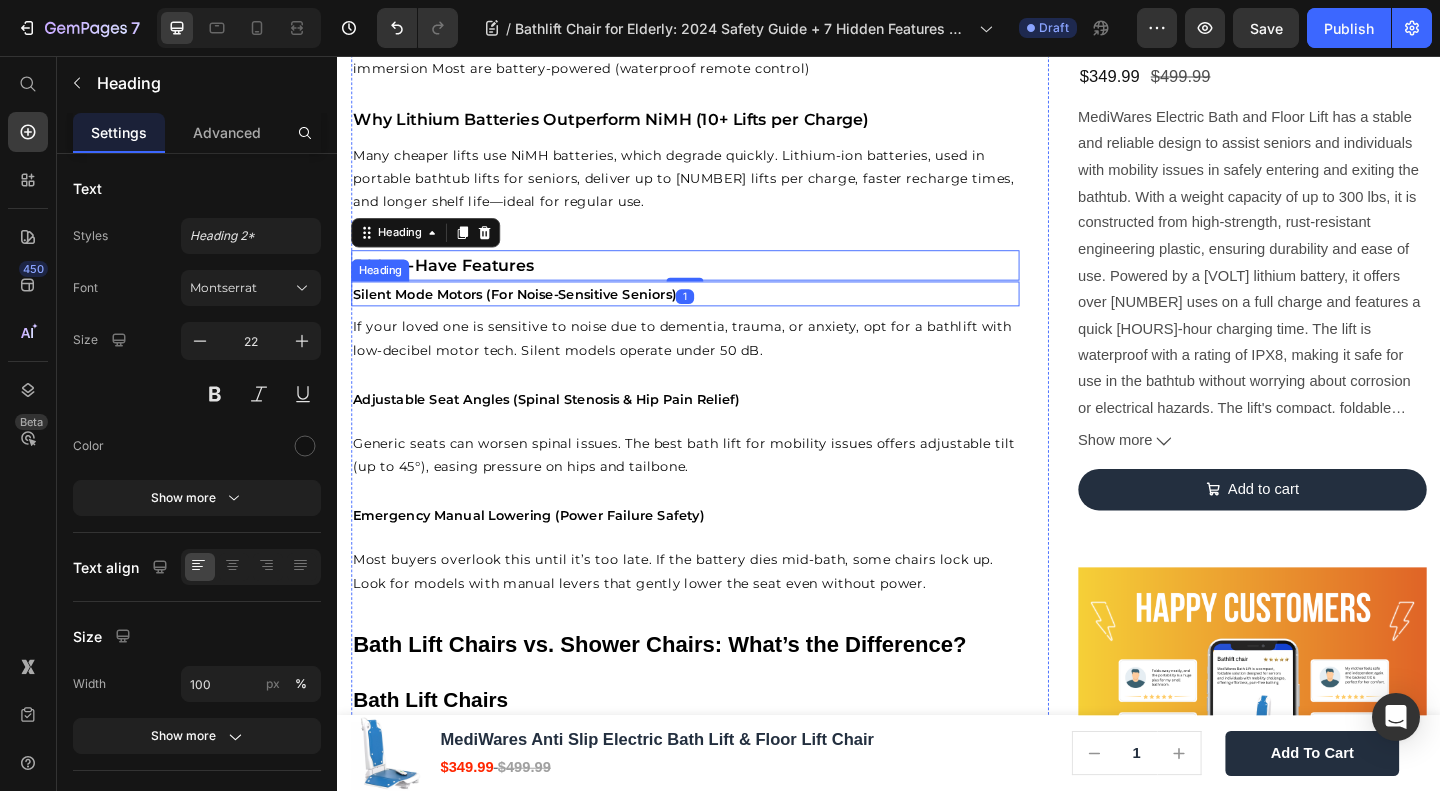 click on "⁠⁠⁠⁠⁠⁠⁠ Silent Mode Motors (For Noise-Sensitive Seniors)" at bounding box center [715, 314] 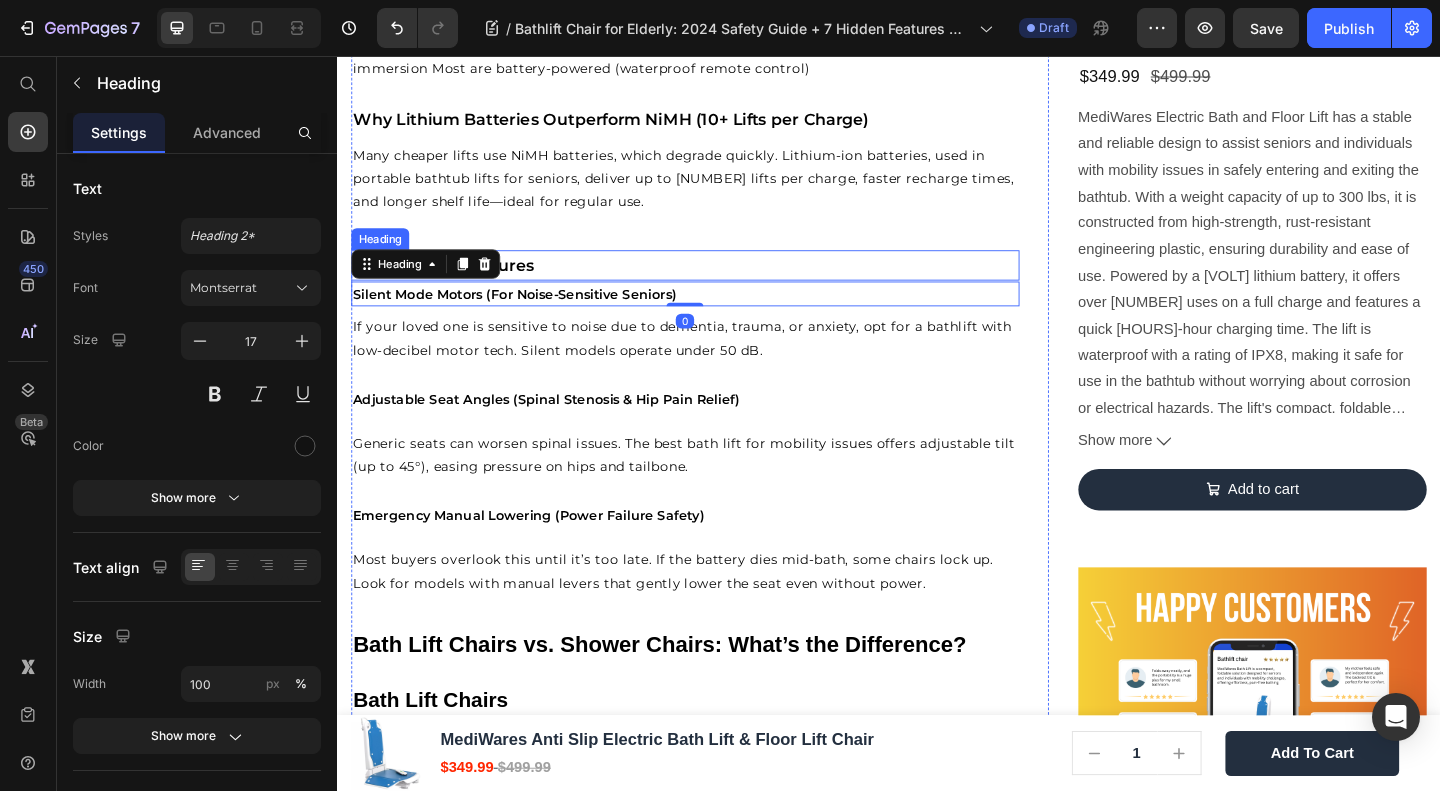 click on "⁠⁠⁠⁠⁠⁠⁠ 5 Must-Have Features" at bounding box center [715, 284] 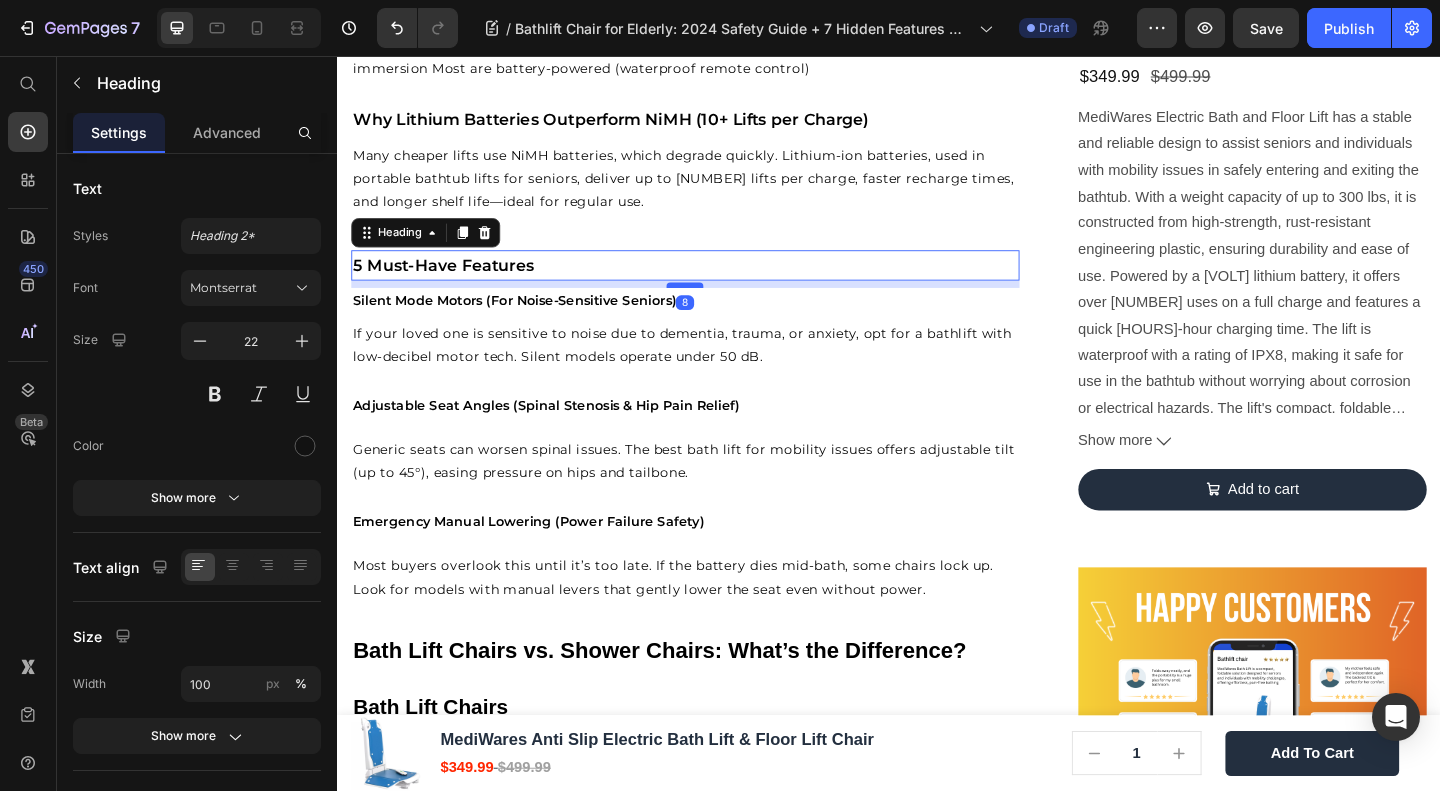 click at bounding box center [715, 305] 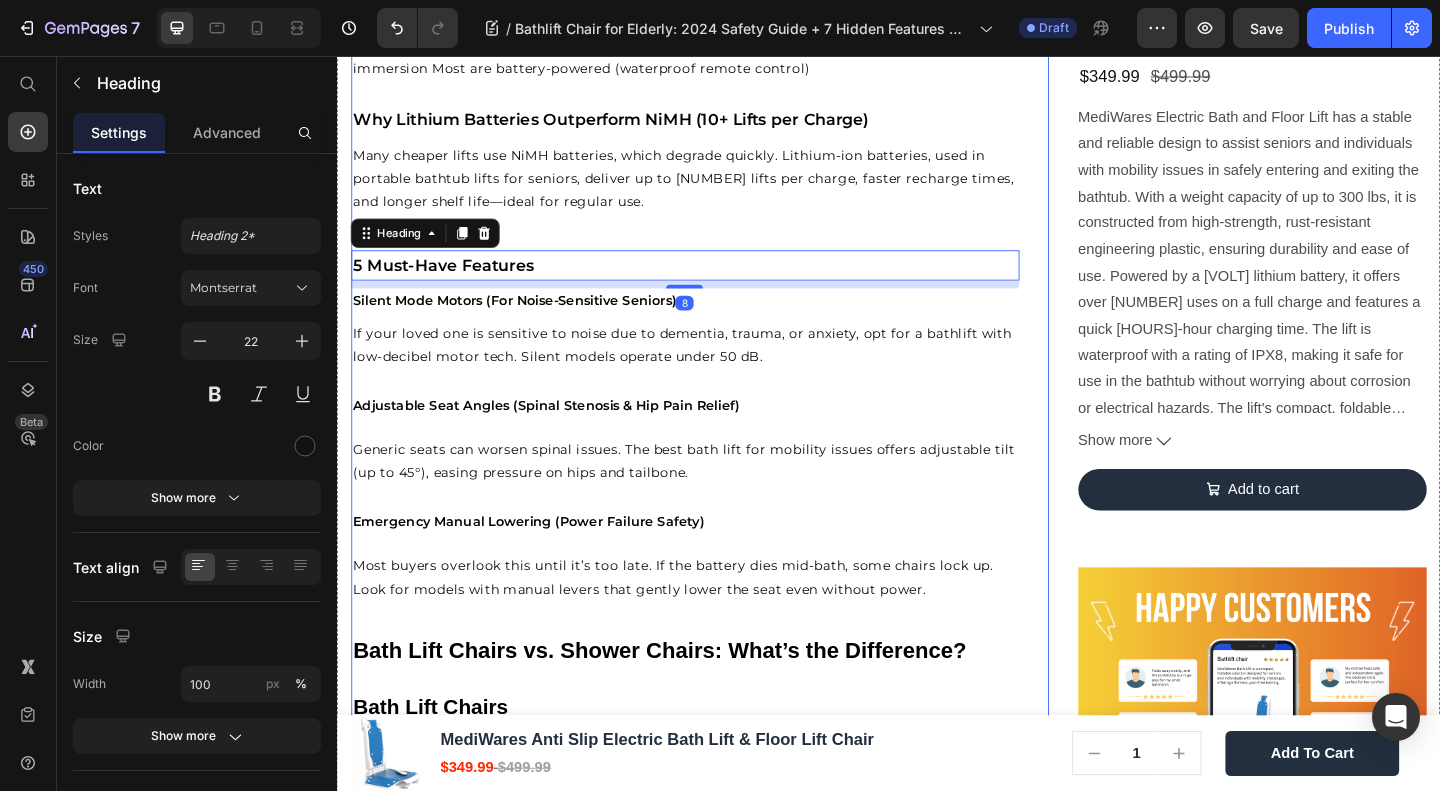 click on "Many cheaper lifts use NiMH batteries, which degrade quickly. Lithium-ion batteries, used in portable bathtub lifts for seniors, deliver up to 10 lifts per charge, faster recharge times, and longer shelf life—ideal for regular use." at bounding box center [714, 189] 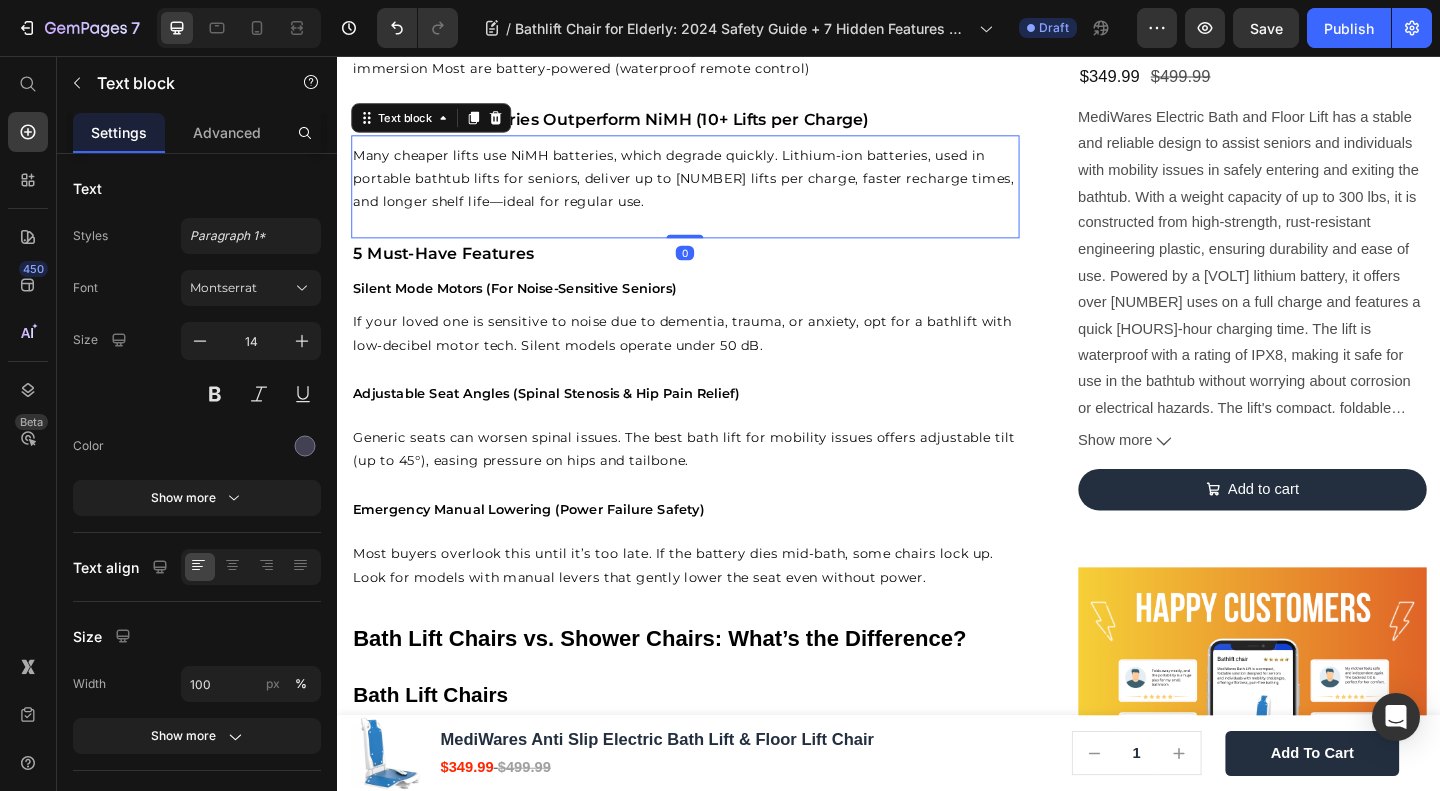 drag, startPoint x: 705, startPoint y: 271, endPoint x: 694, endPoint y: 243, distance: 30.083218 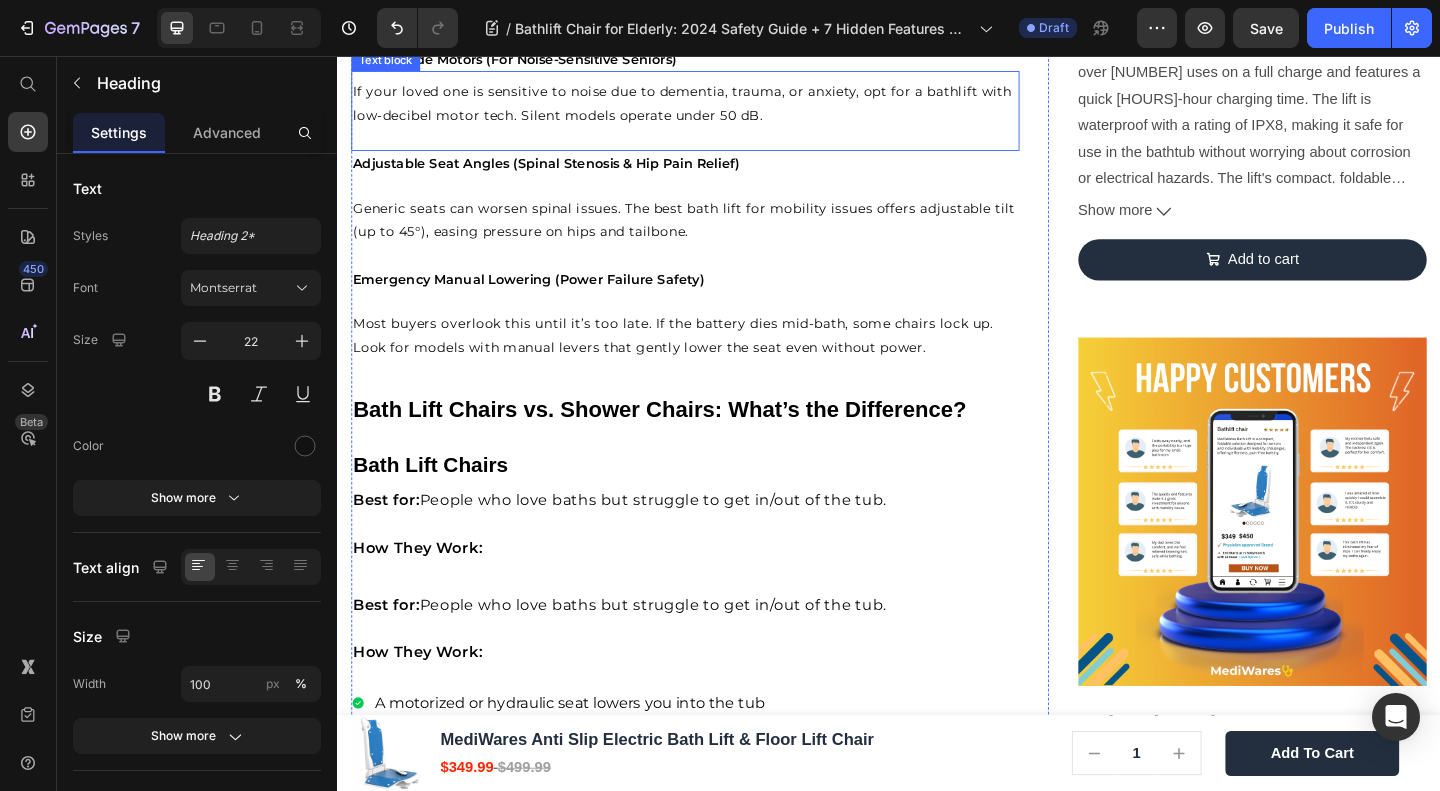 scroll, scrollTop: 2842, scrollLeft: 0, axis: vertical 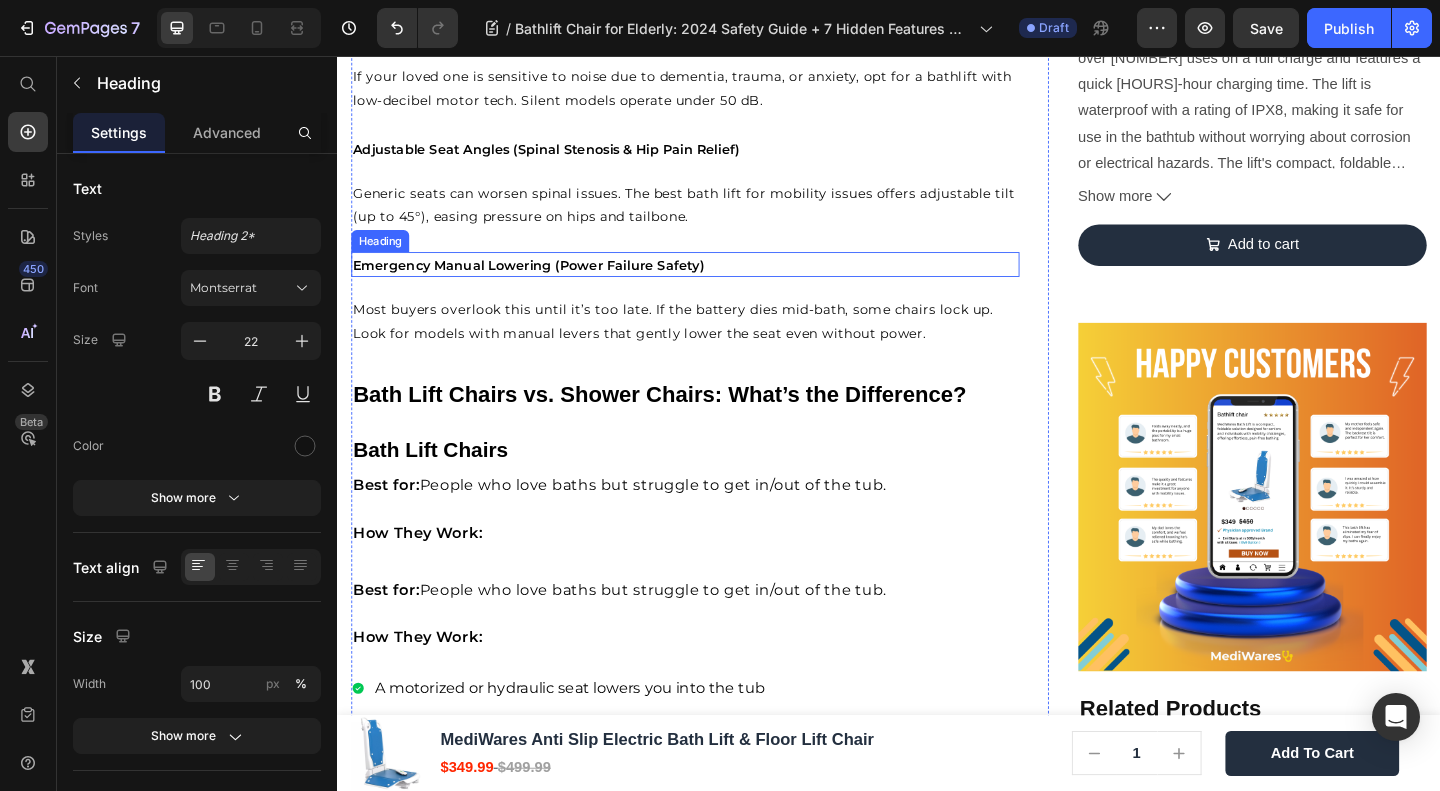 click on "Emergency Manual Lowering (Power Failure Safety)" at bounding box center (545, 283) 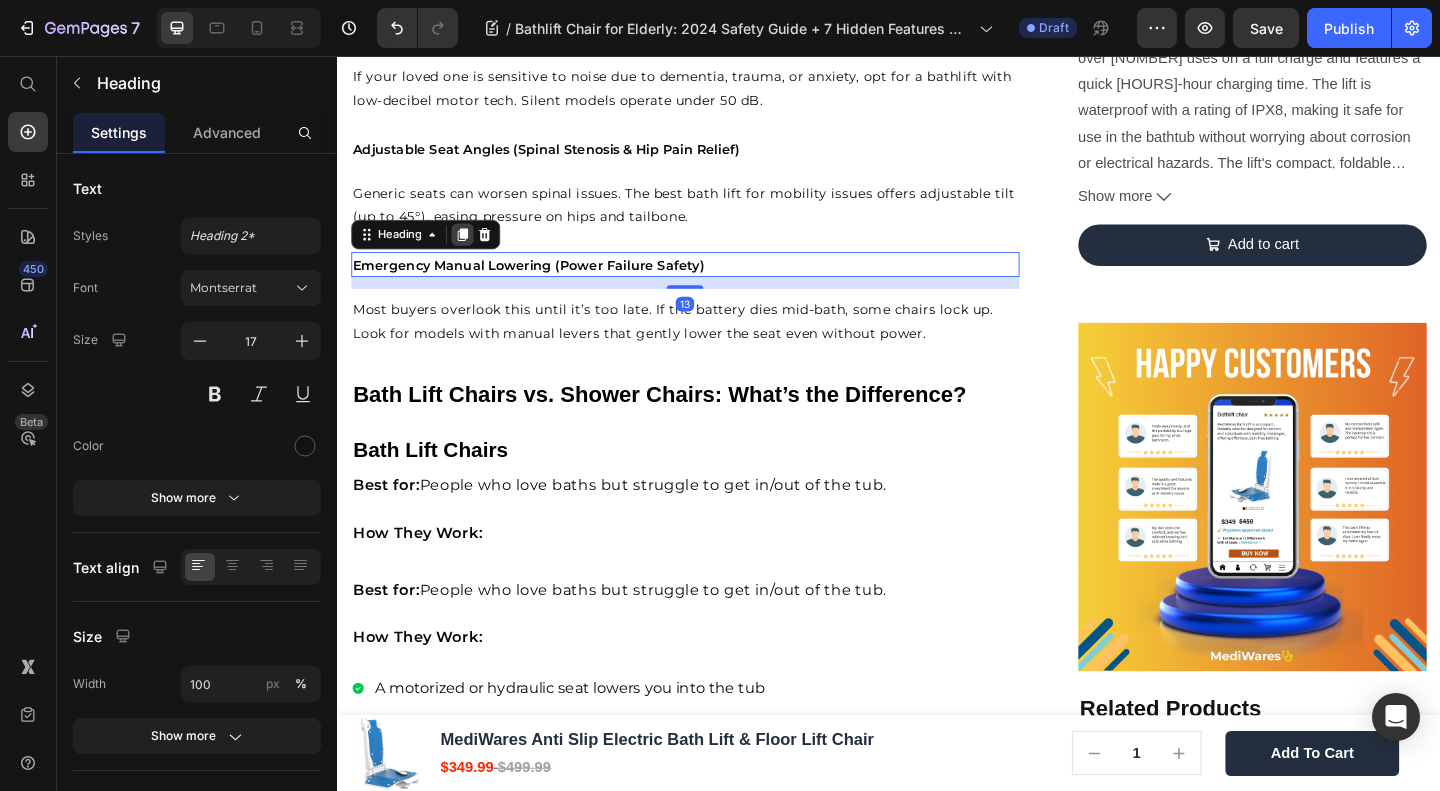 click 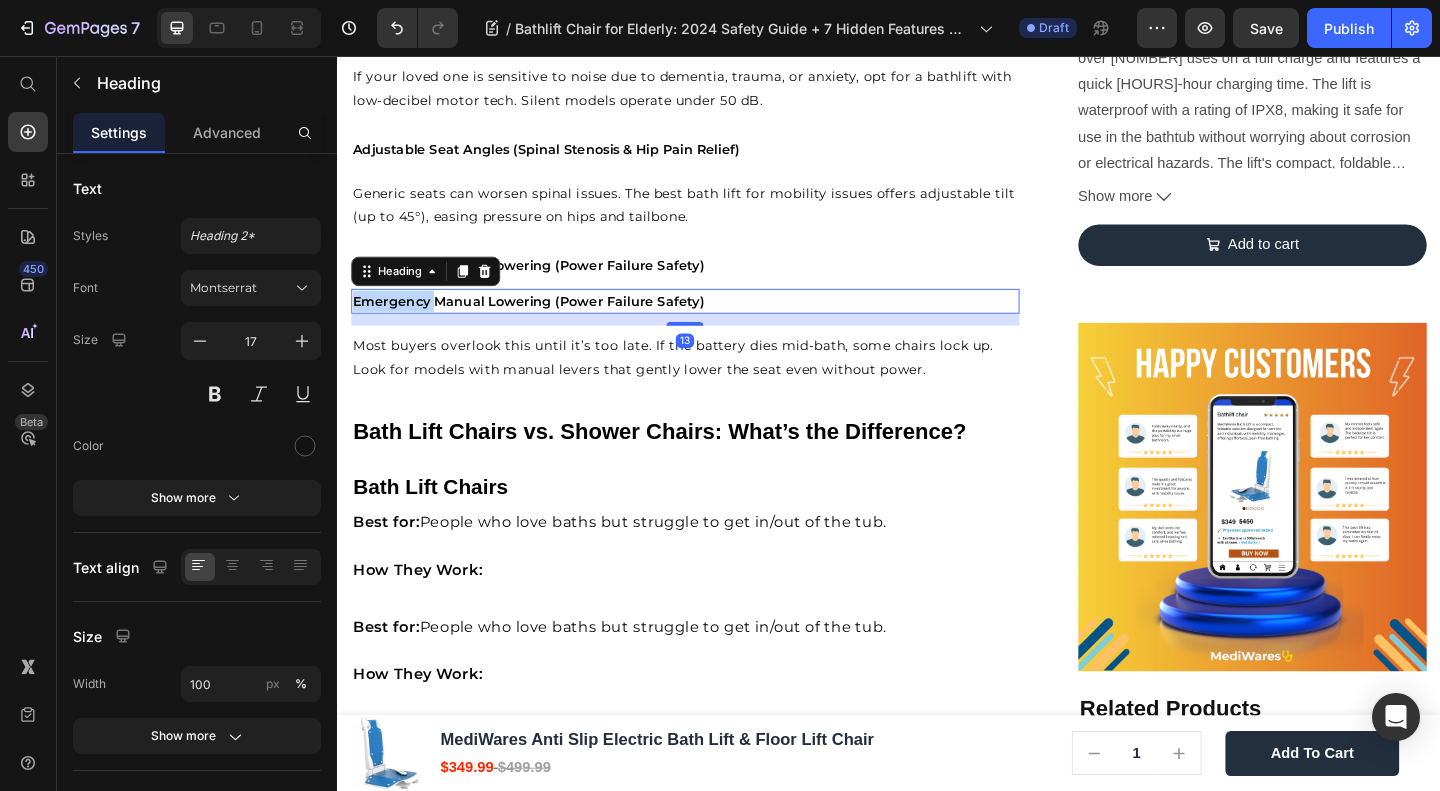 click on "Emergency Manual Lowering (Power Failure Safety)" at bounding box center [545, 323] 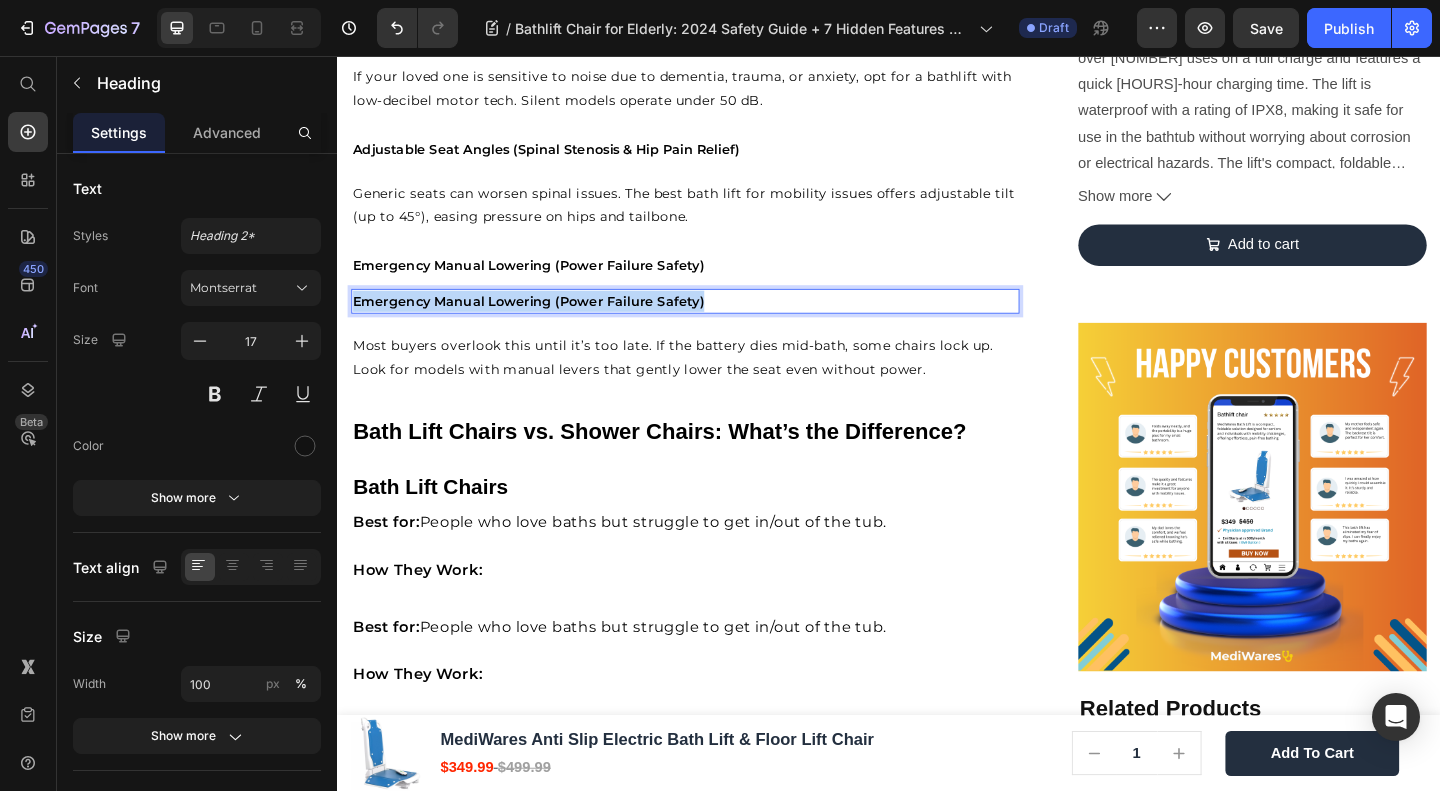 click on "Emergency Manual Lowering (Power Failure Safety)" at bounding box center (545, 323) 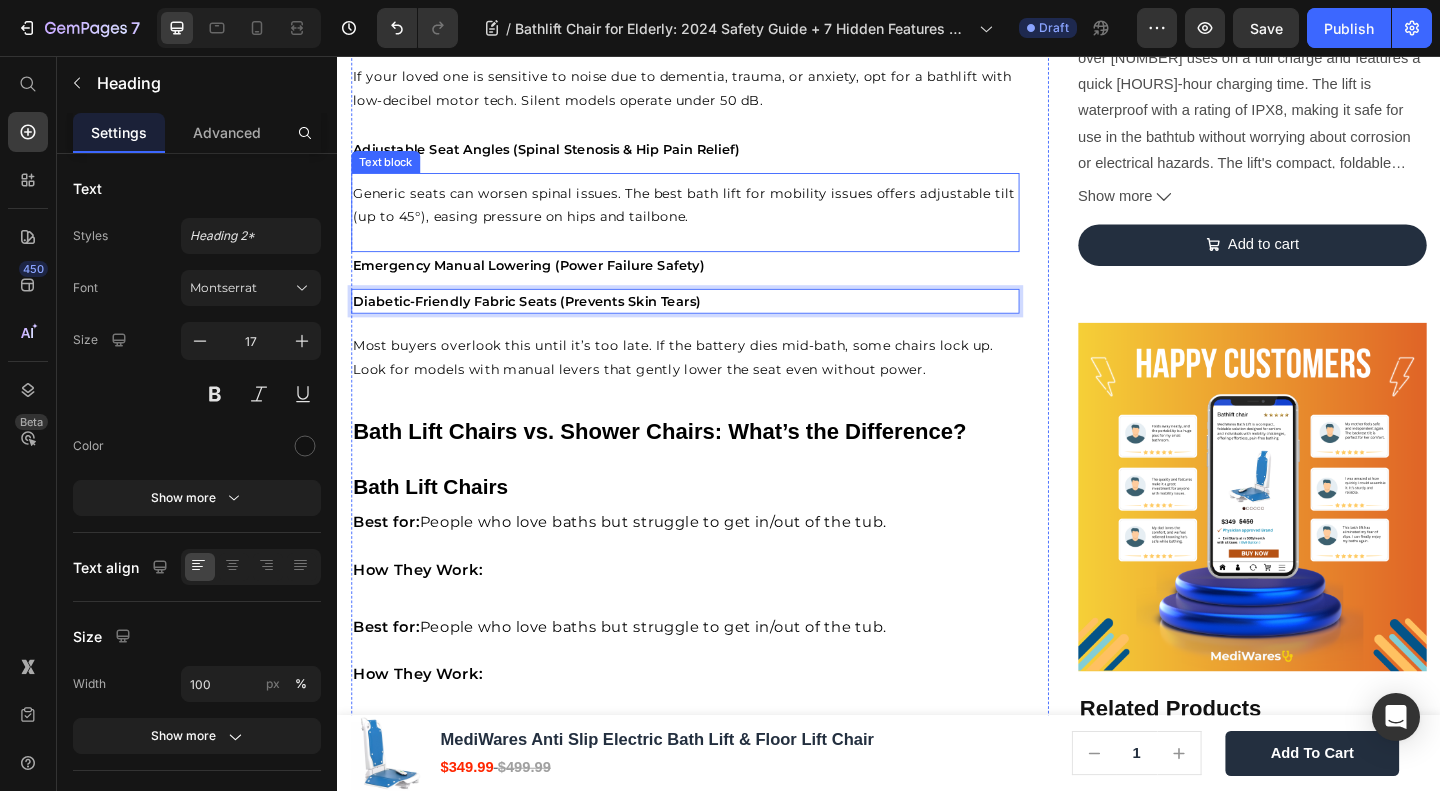 click on "Generic seats can worsen spinal issues. The best bath lift for mobility issues offers adjustable tilt (up to 45°), easing pressure on hips and tailbone. Text block" at bounding box center (715, 226) 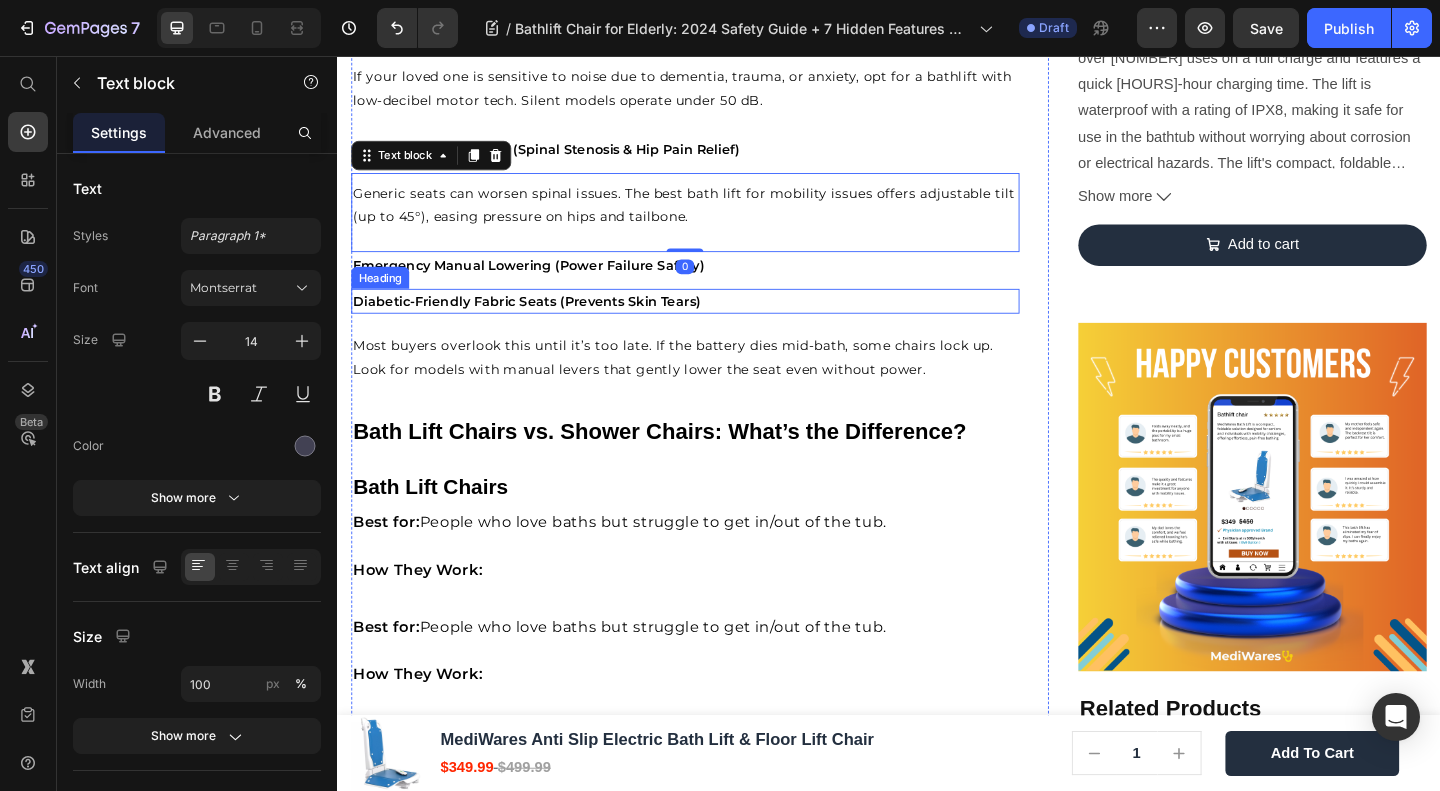 click on "Diabetic-Friendly Fabric Seats (Prevents Skin Tears)" at bounding box center [543, 323] 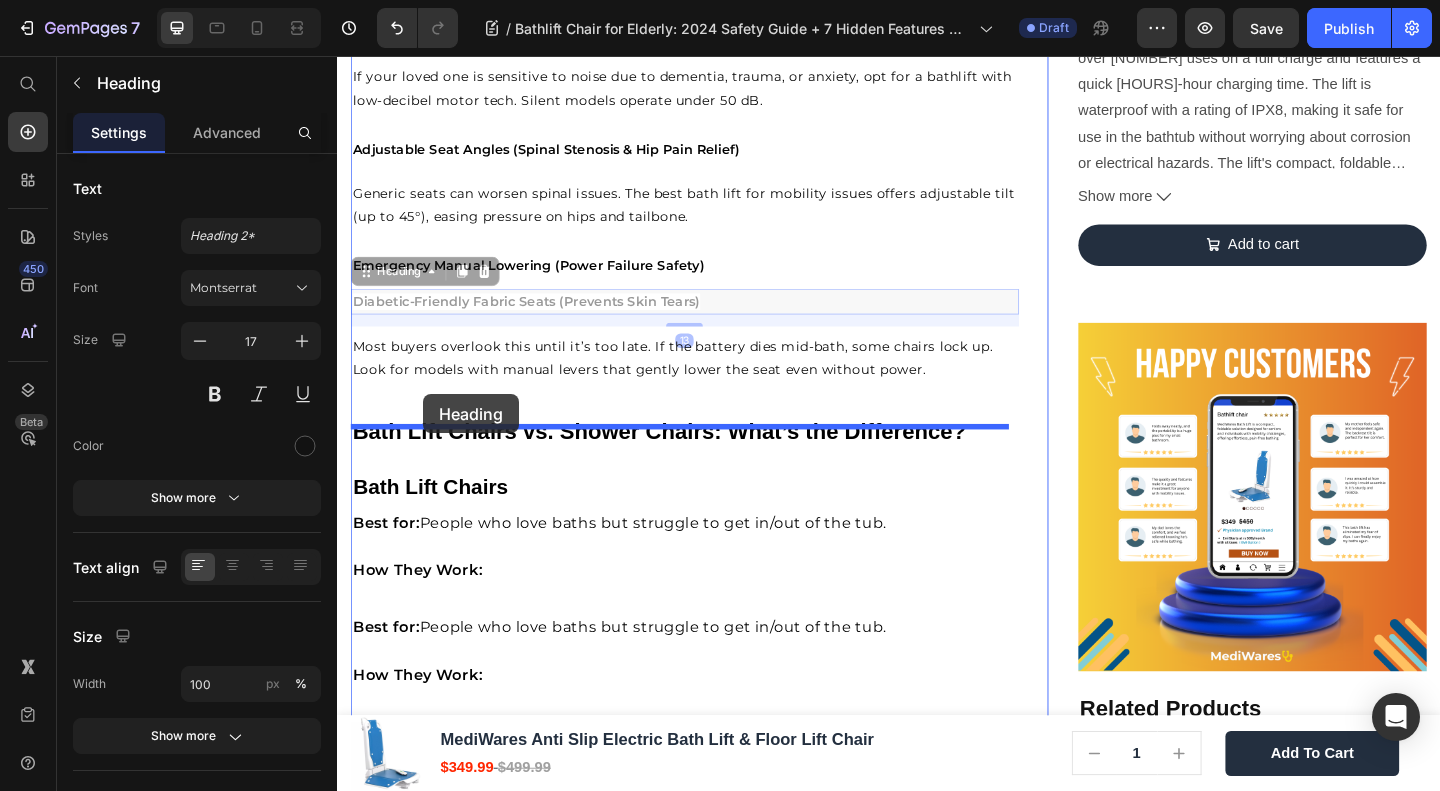 drag, startPoint x: 404, startPoint y: 299, endPoint x: 431, endPoint y: 424, distance: 127.88276 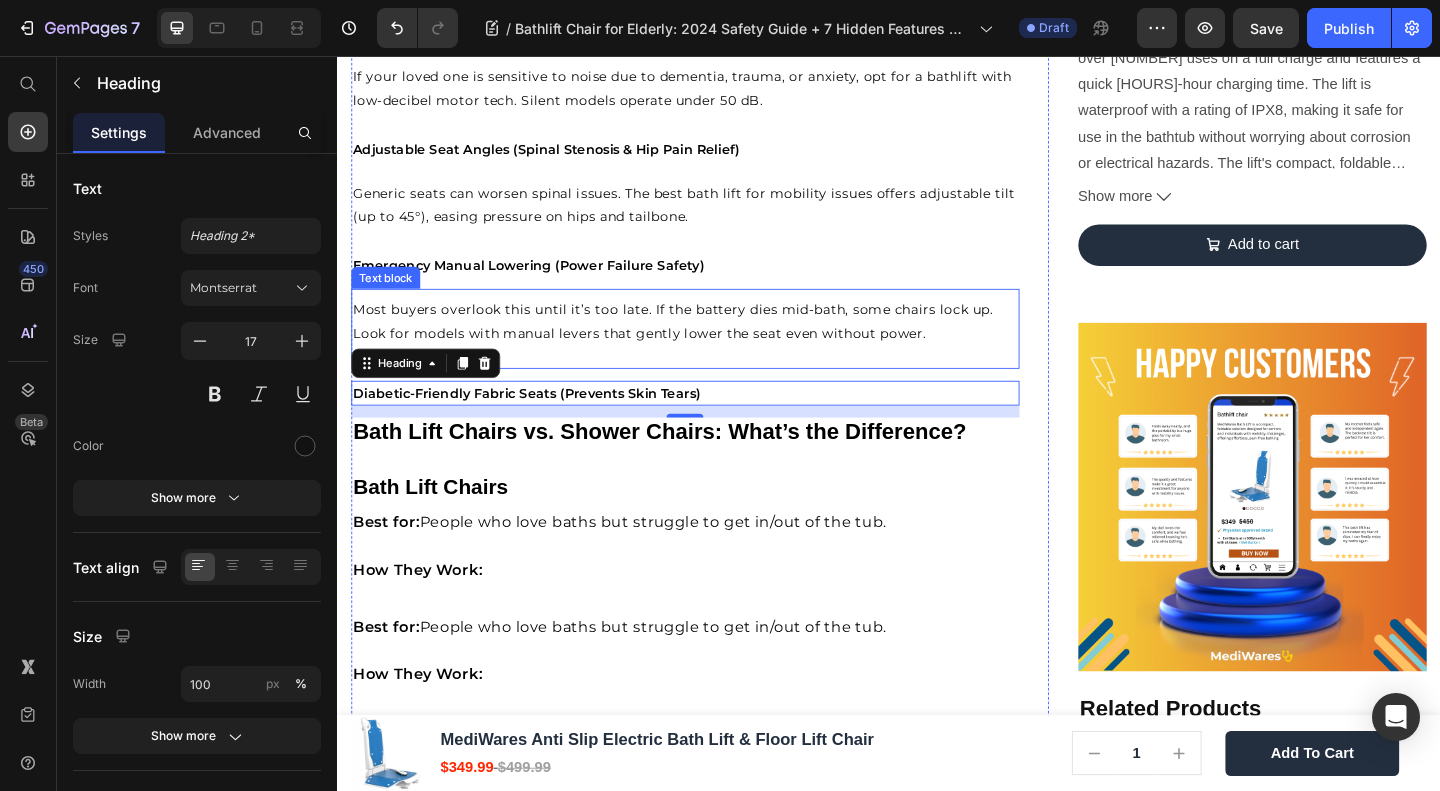 click on "Most buyers overlook this until it’s too late. If the battery dies mid-bath, some chairs lock up. Look for models with manual levers that gently lower the seat even without power." at bounding box center [702, 343] 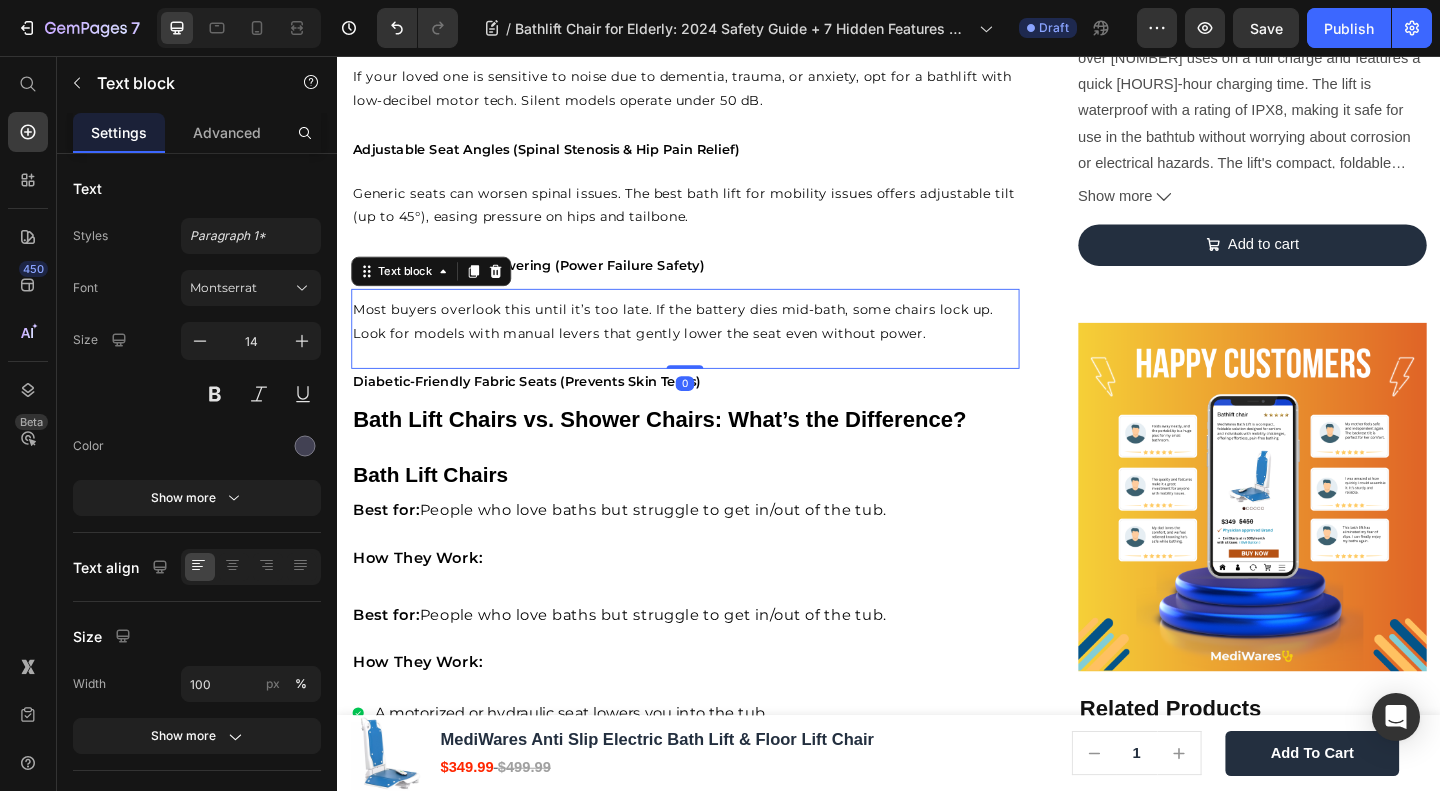 drag, startPoint x: 713, startPoint y: 416, endPoint x: 714, endPoint y: 385, distance: 31.016125 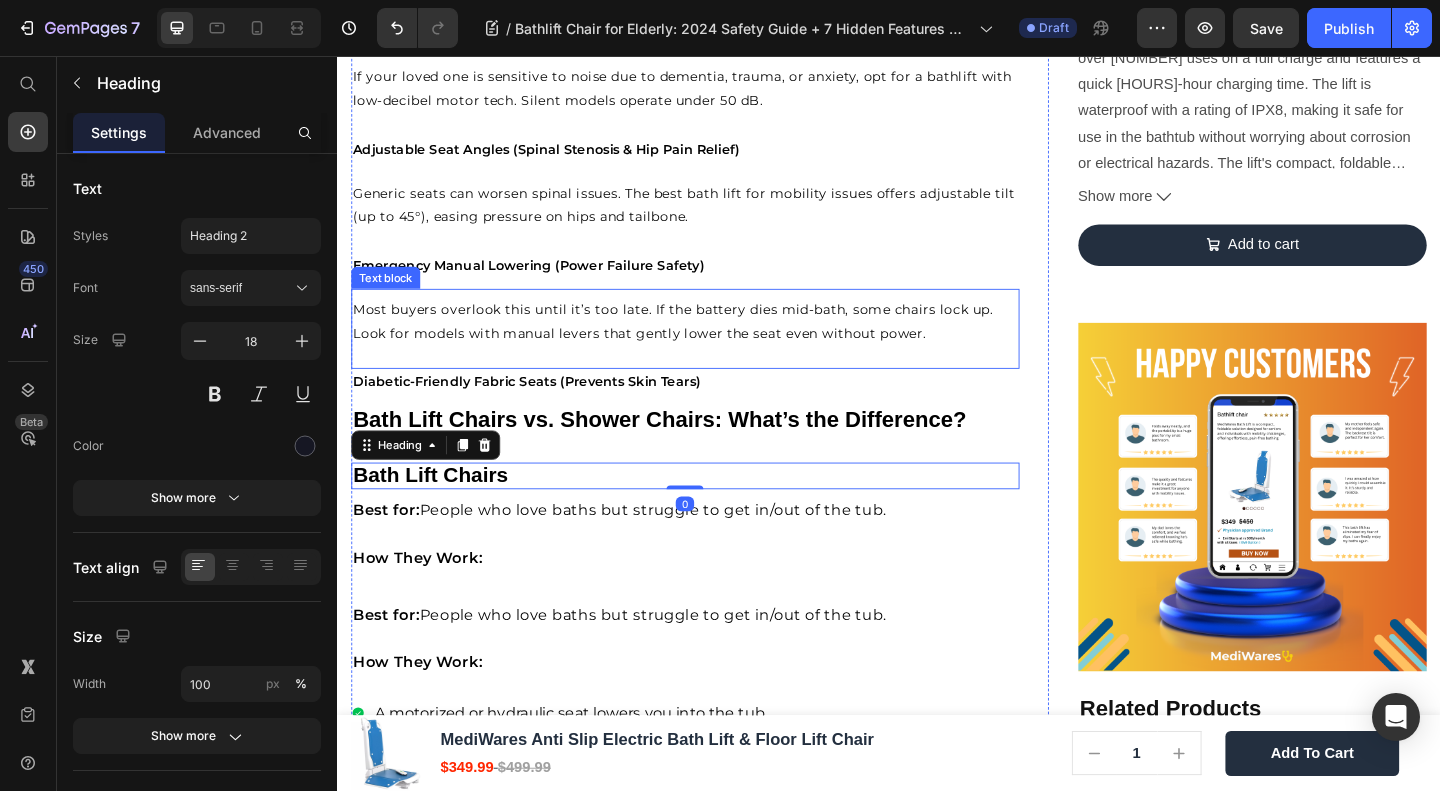 click on "Most buyers overlook this until it’s too late. If the battery dies mid-bath, some chairs lock up. Look for models with manual levers that gently lower the seat even without power." at bounding box center (702, 343) 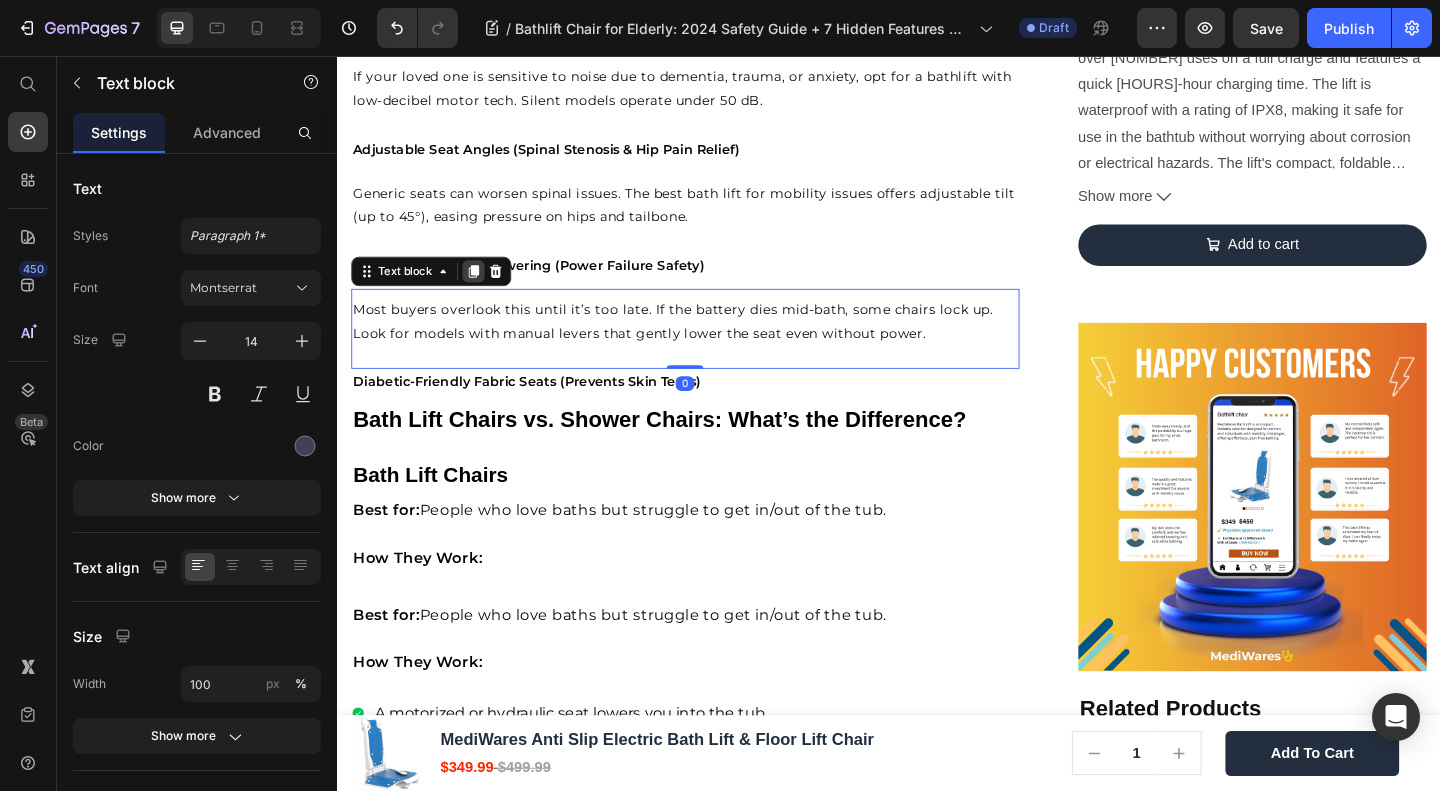 click at bounding box center [485, 290] 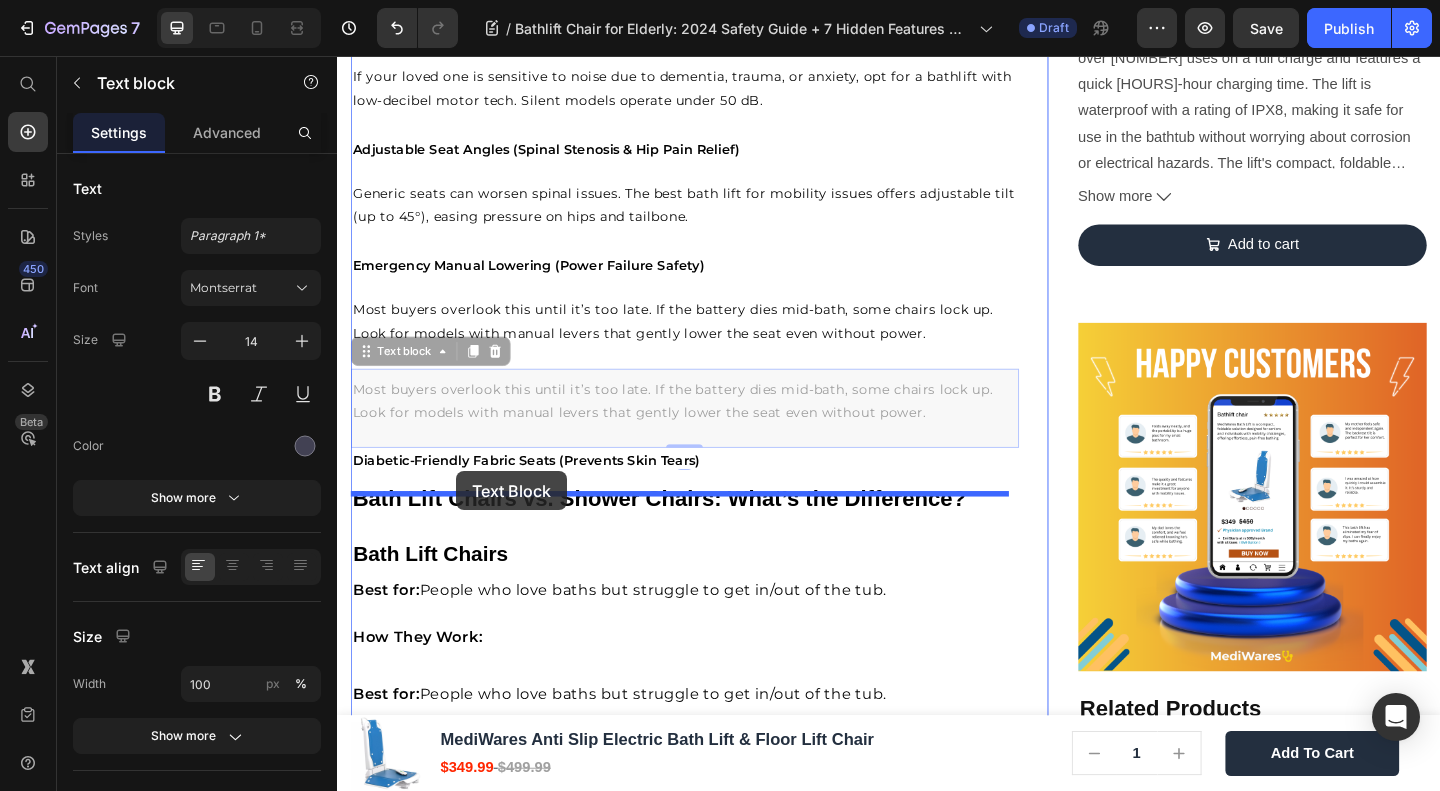 drag, startPoint x: 433, startPoint y: 384, endPoint x: 466, endPoint y: 508, distance: 128.31601 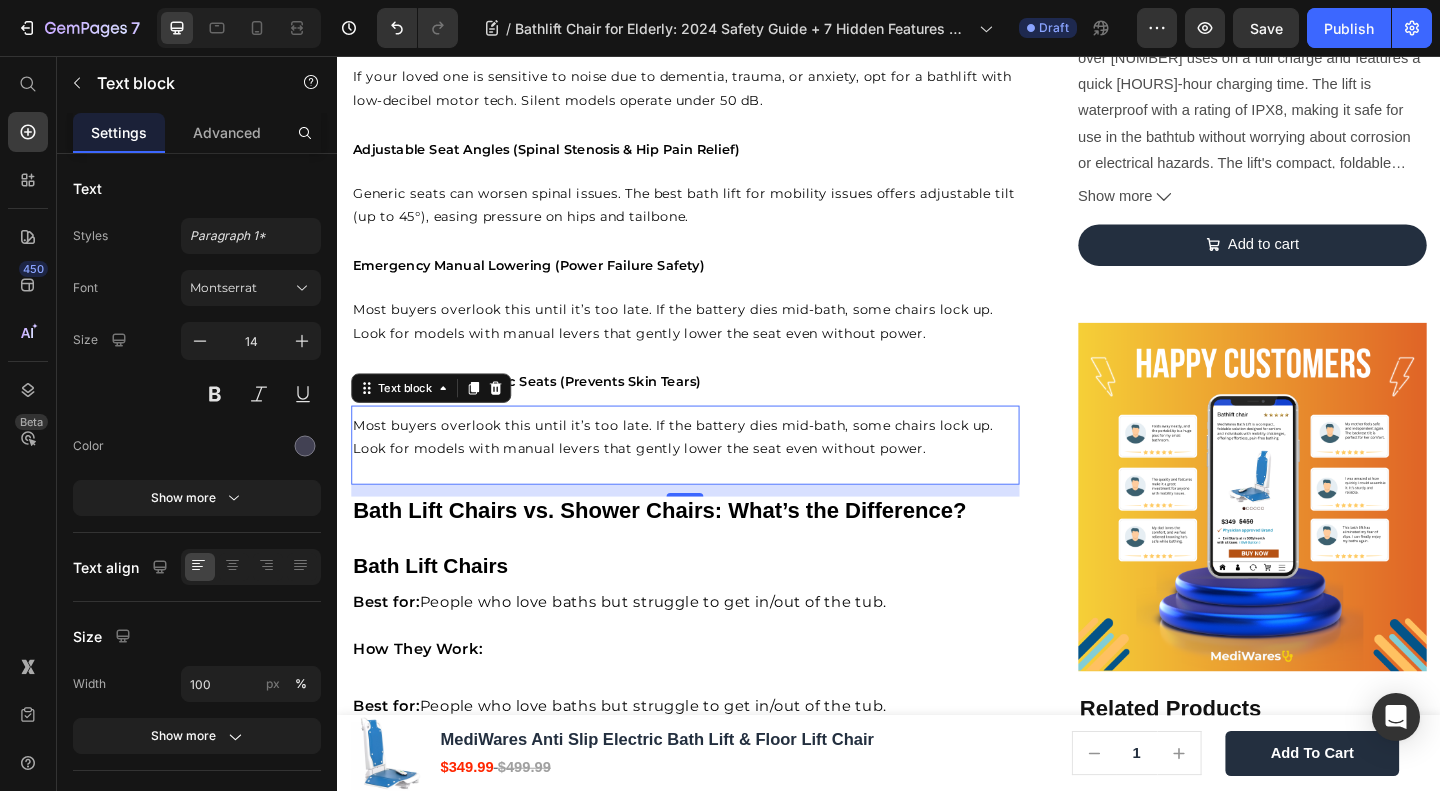 click on "Most buyers overlook this until it’s too late. If the battery dies mid-bath, some chairs lock up. Look for models with manual levers that gently lower the seat even without power." at bounding box center [715, 471] 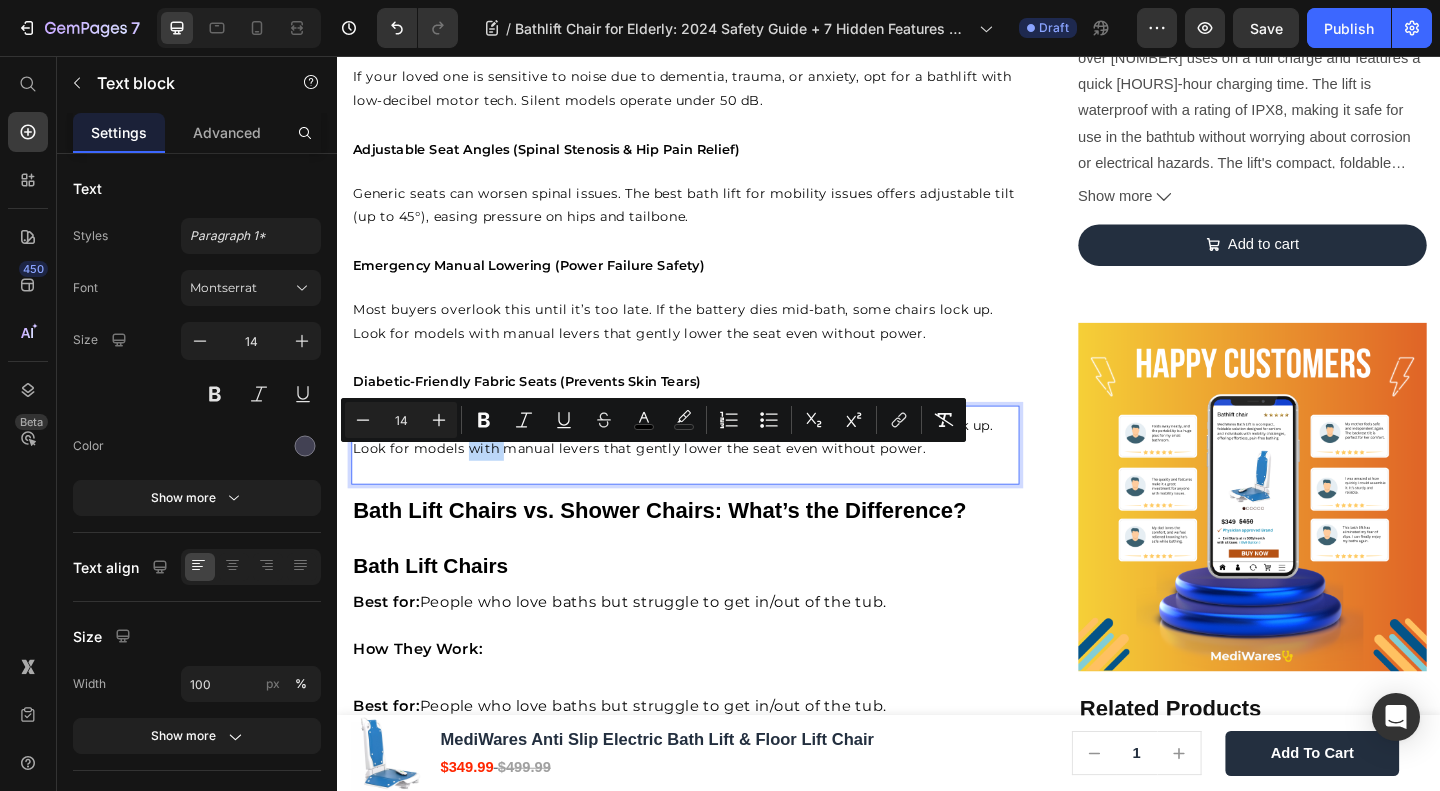 click on "Most buyers overlook this until it’s too late. If the battery dies mid-bath, some chairs lock up. Look for models with manual levers that gently lower the seat even without power." at bounding box center (715, 471) 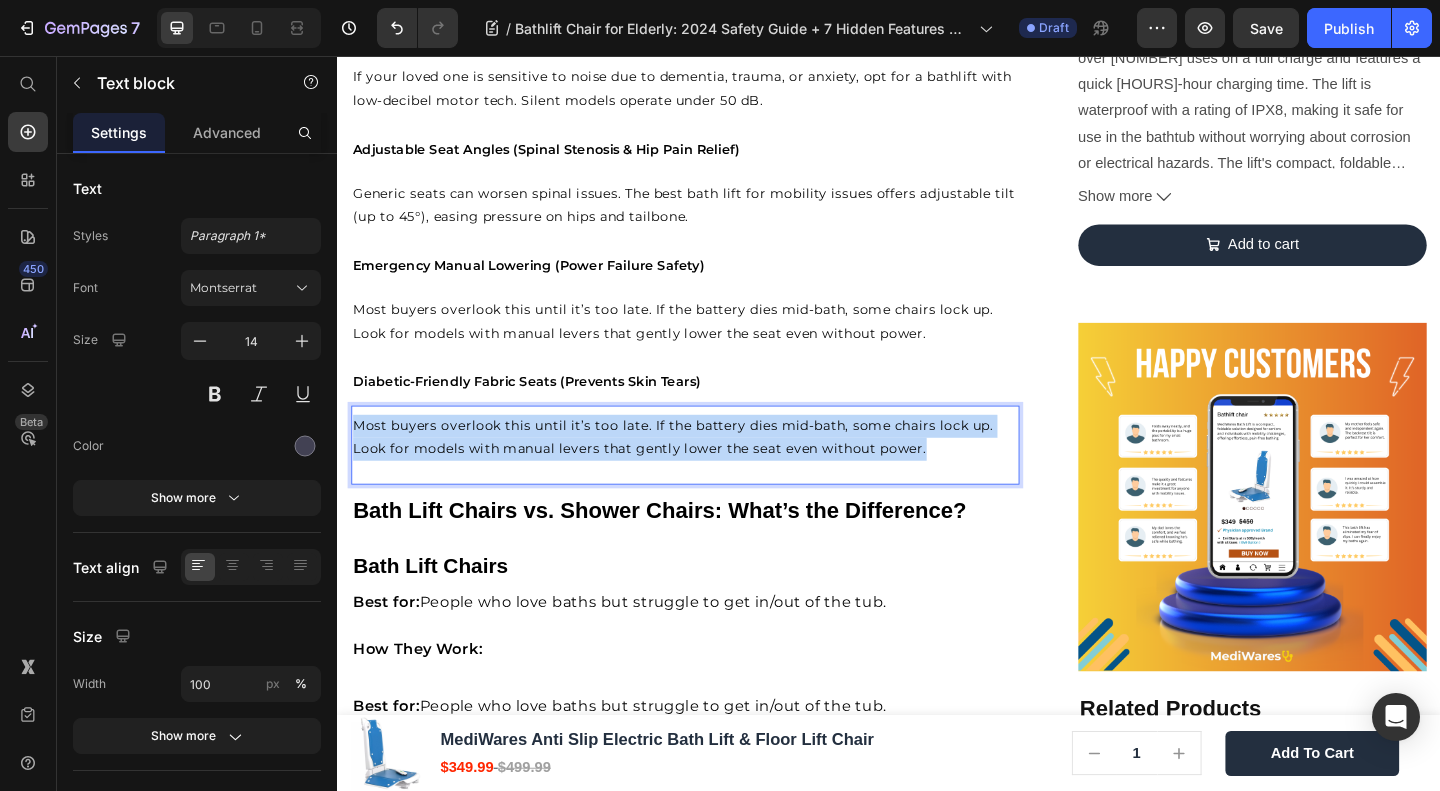 click on "Most buyers overlook this until it’s too late. If the battery dies mid-bath, some chairs lock up. Look for models with manual levers that gently lower the seat even without power." at bounding box center [715, 471] 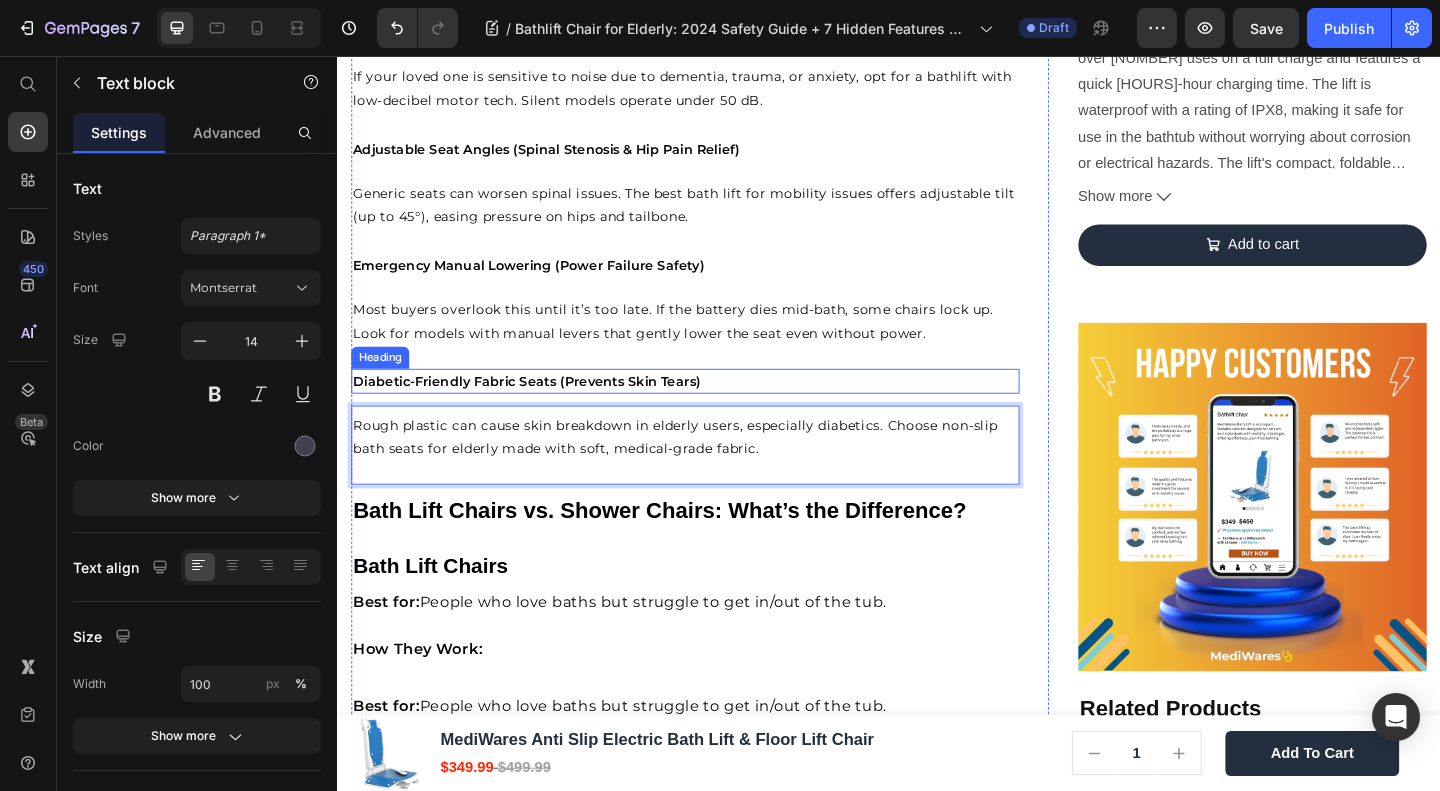 click on "Most buyers overlook this until it’s too late. If the battery dies mid-bath, some chairs lock up. Look for models with manual levers that gently lower the seat even without power." at bounding box center (702, 343) 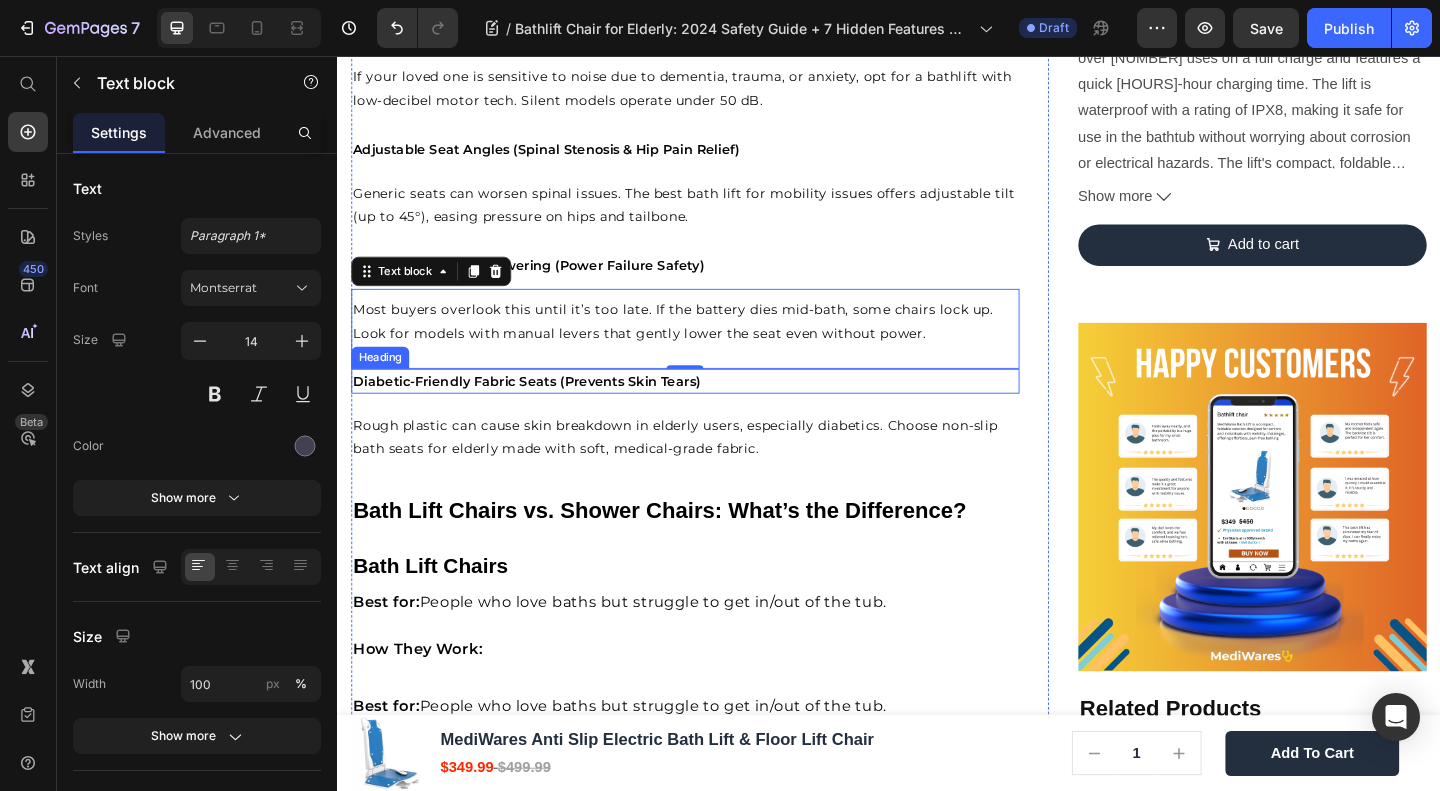 click on "⁠⁠⁠⁠⁠⁠⁠ Diabetic-Friendly Fabric Seats (Prevents Skin Tears)" at bounding box center [715, 409] 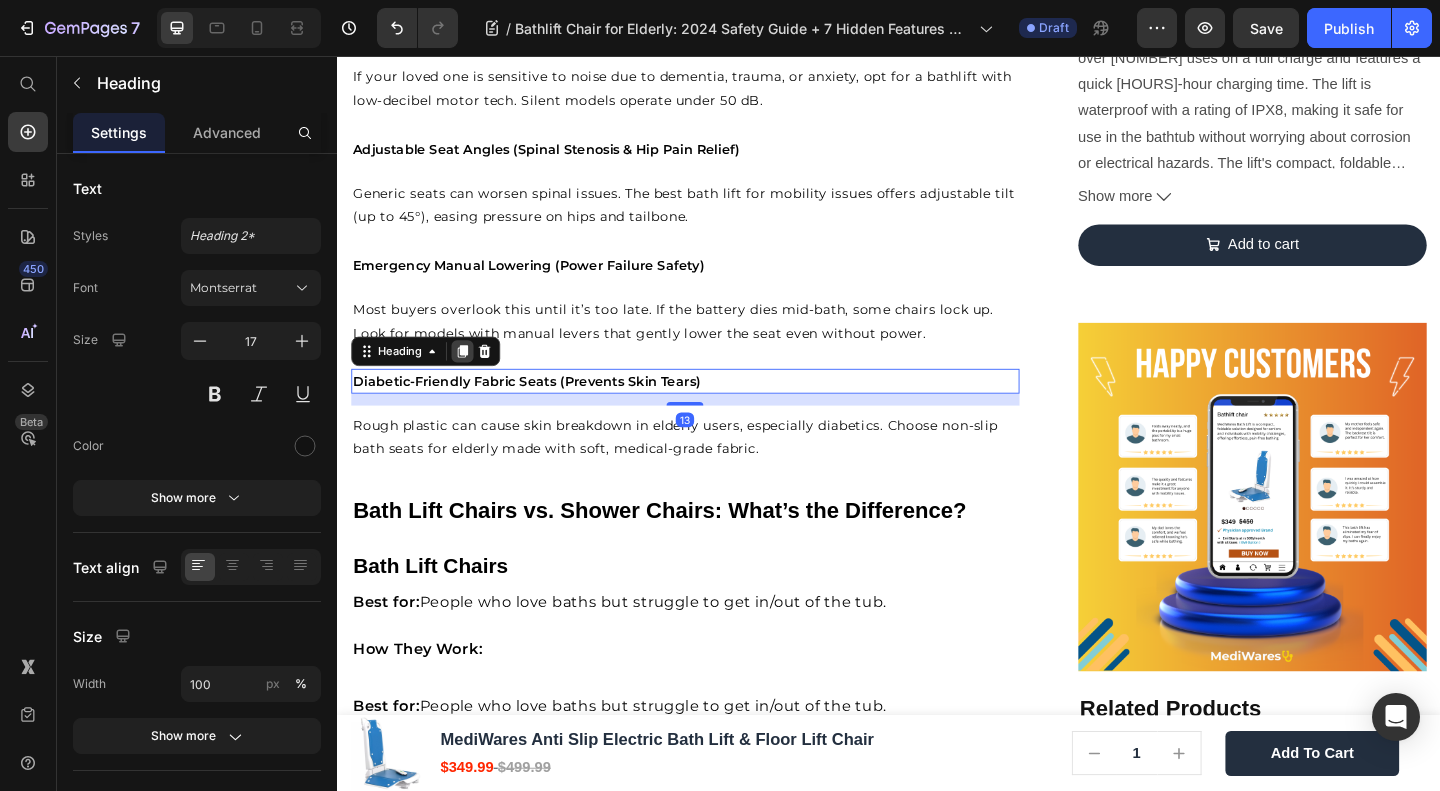 click 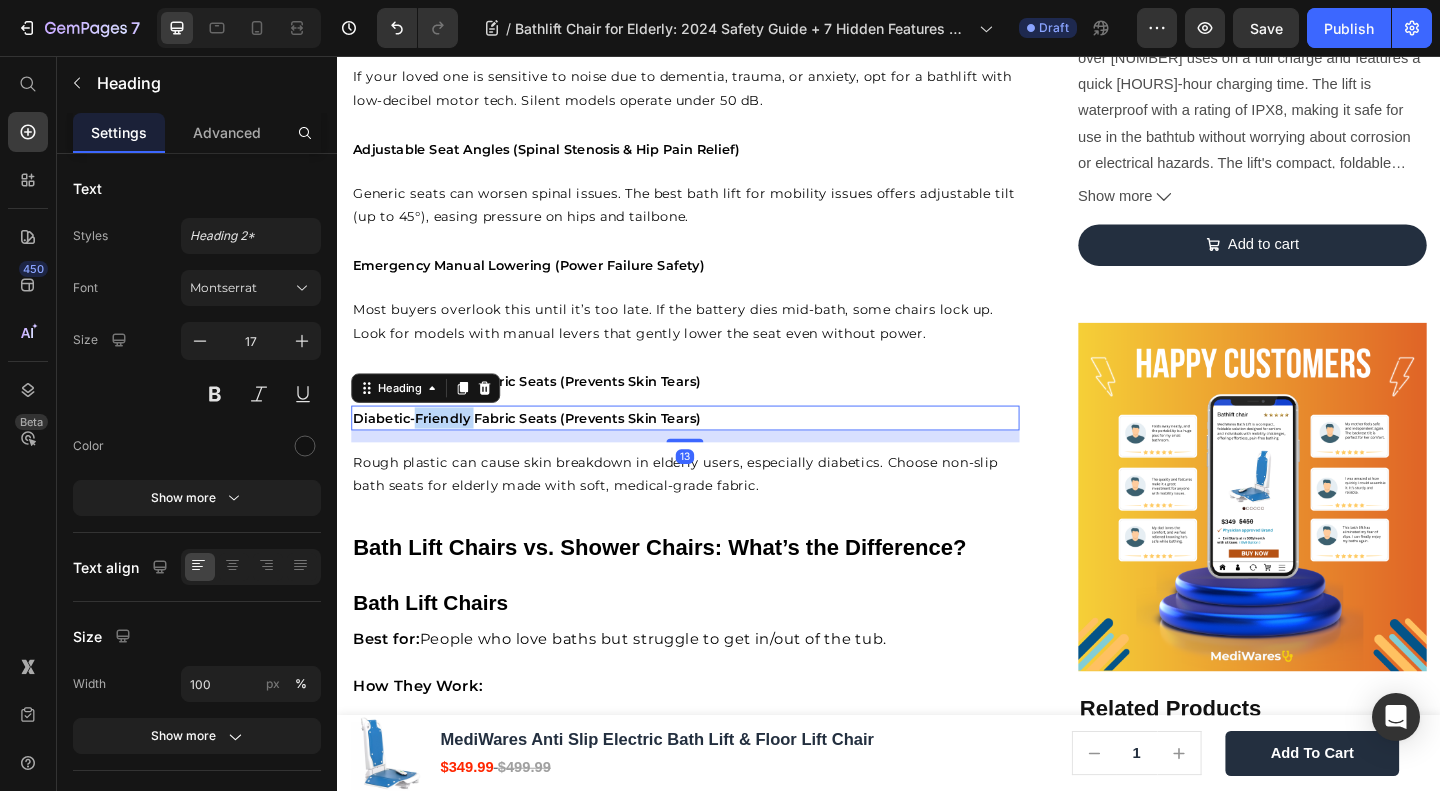 click on "Diabetic-Friendly Fabric Seats (Prevents Skin Tears)" at bounding box center (543, 450) 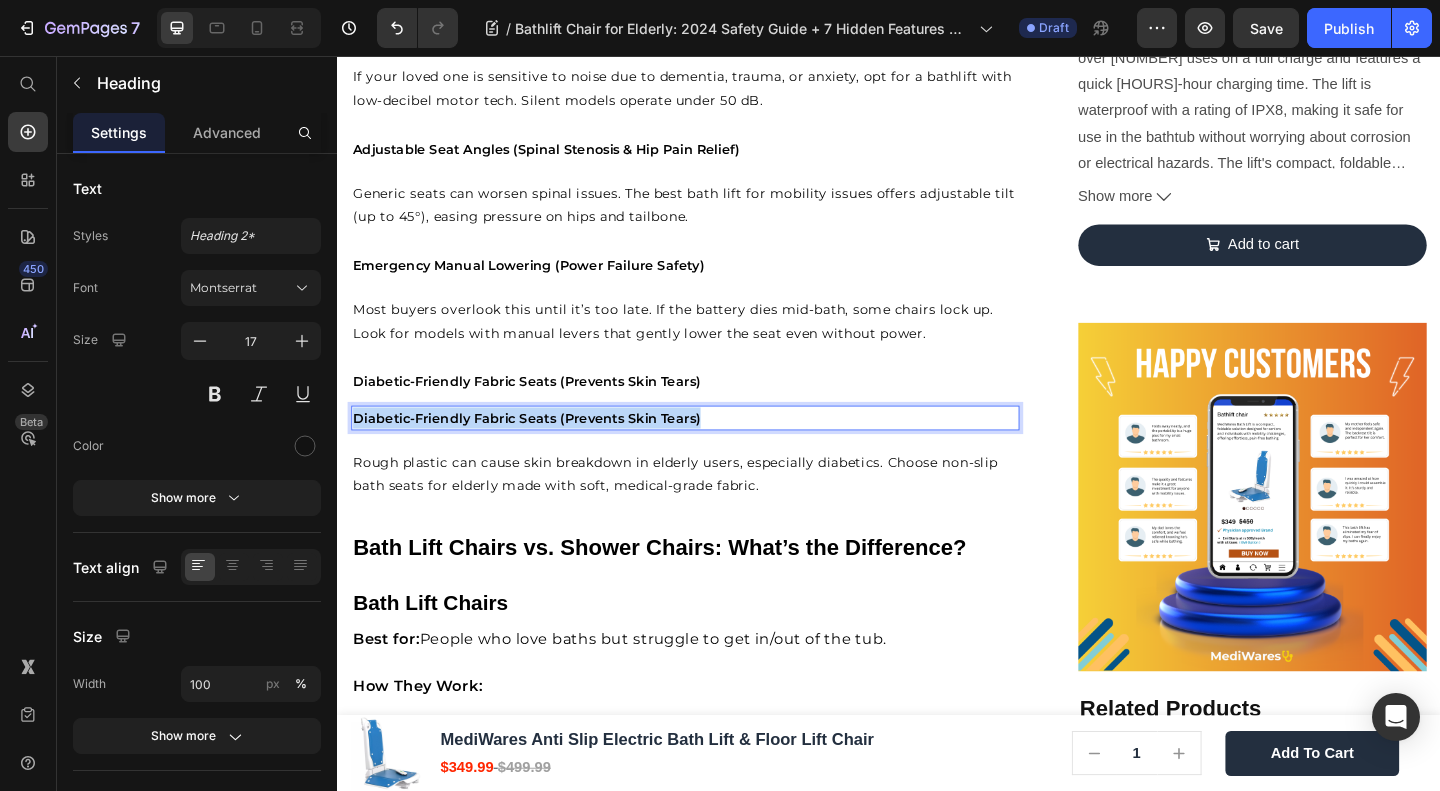click on "Diabetic-Friendly Fabric Seats (Prevents Skin Tears)" at bounding box center (543, 450) 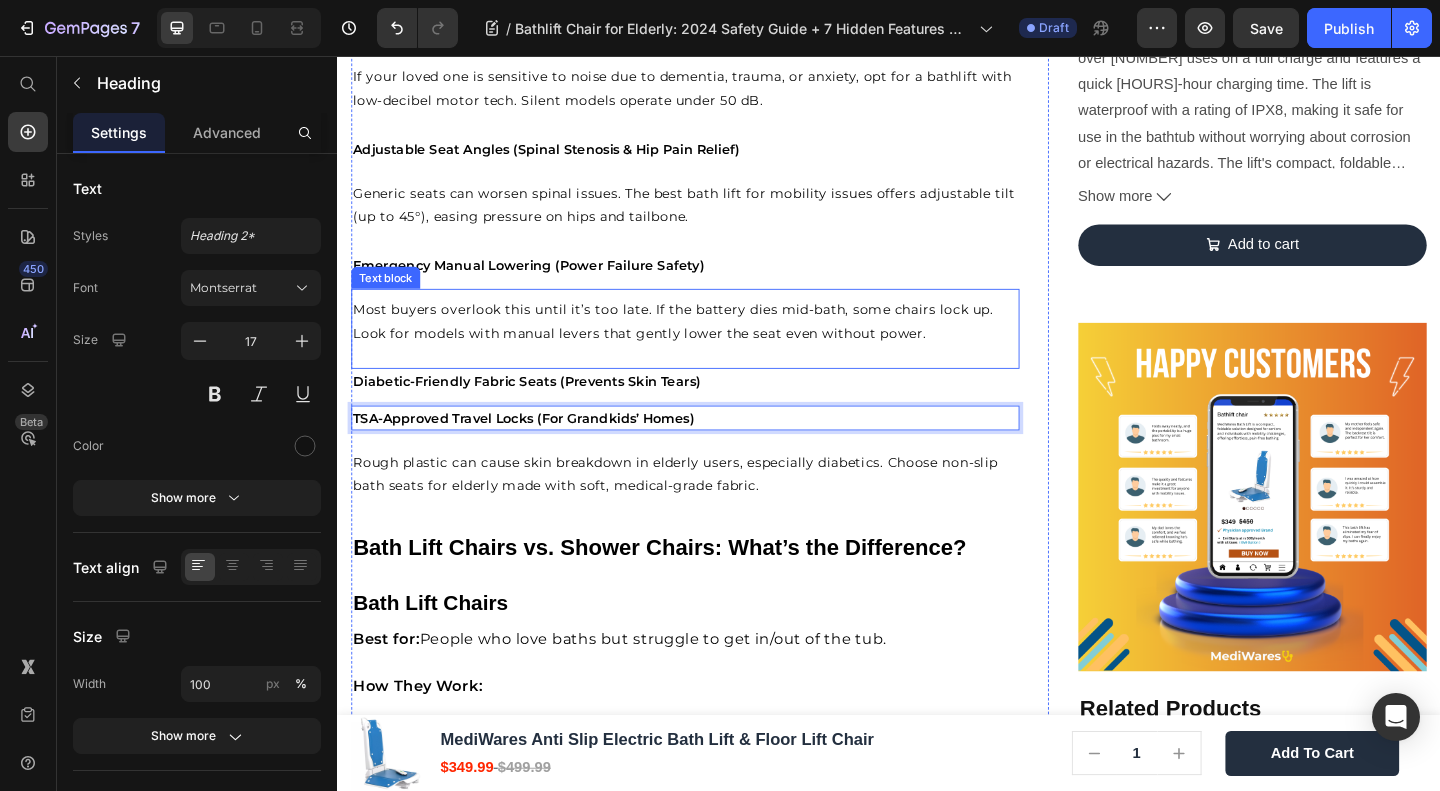 click on "Most buyers overlook this until it’s too late. If the battery dies mid-bath, some chairs lock up. Look for models with manual levers that gently lower the seat even without power." at bounding box center (702, 343) 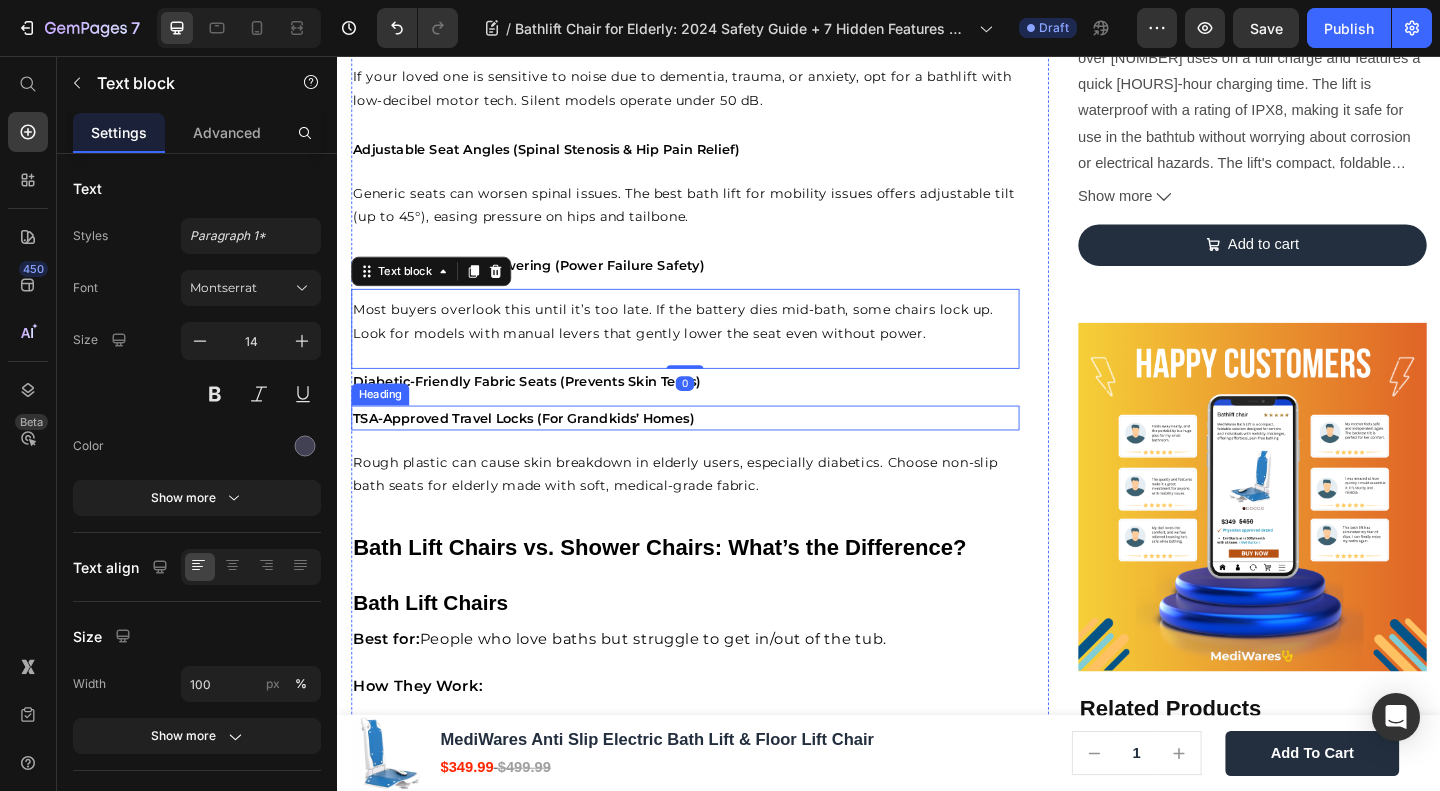 click on "TSA-Approved Travel Locks (For Grandkids’ Homes)" at bounding box center [539, 450] 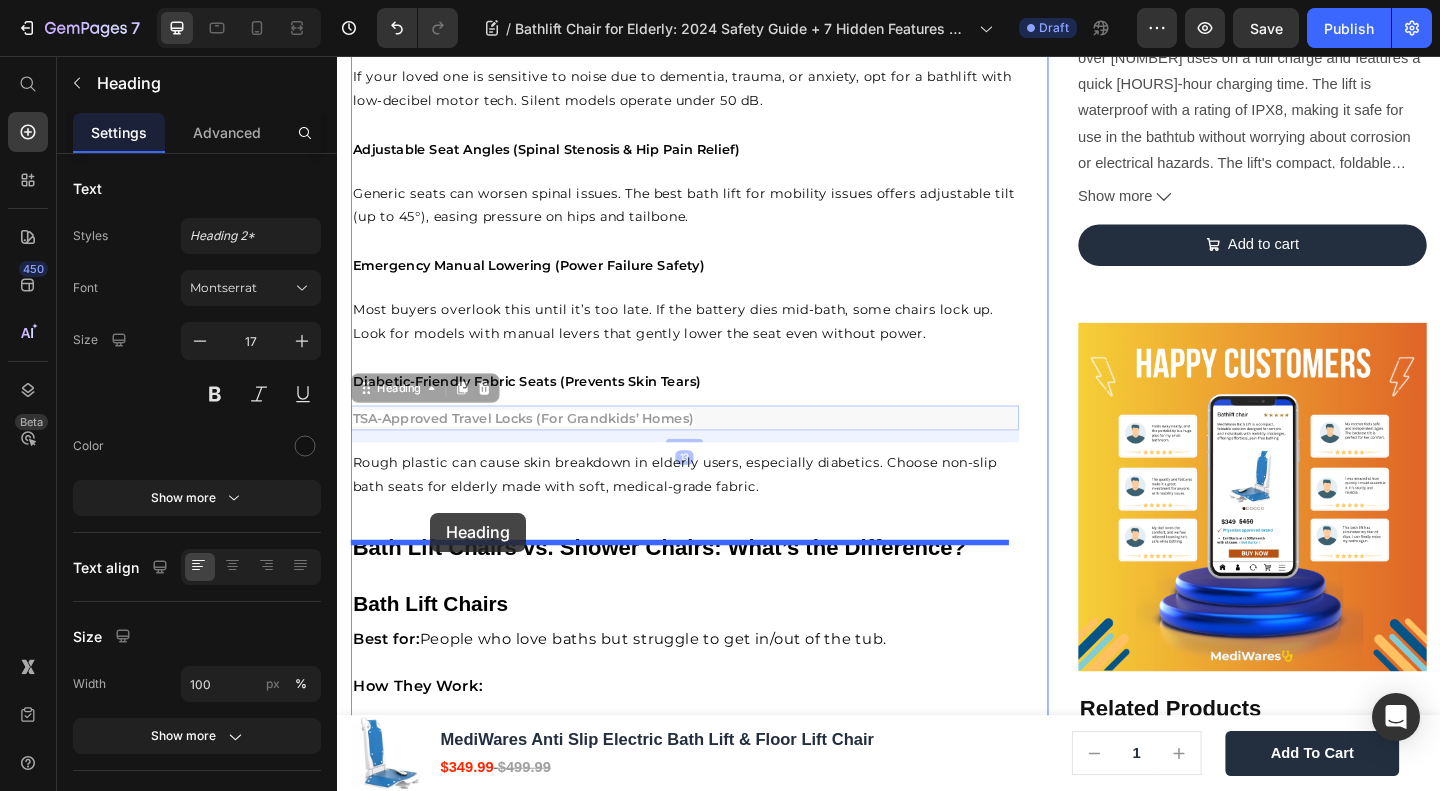 drag, startPoint x: 403, startPoint y: 421, endPoint x: 438, endPoint y: 553, distance: 136.56134 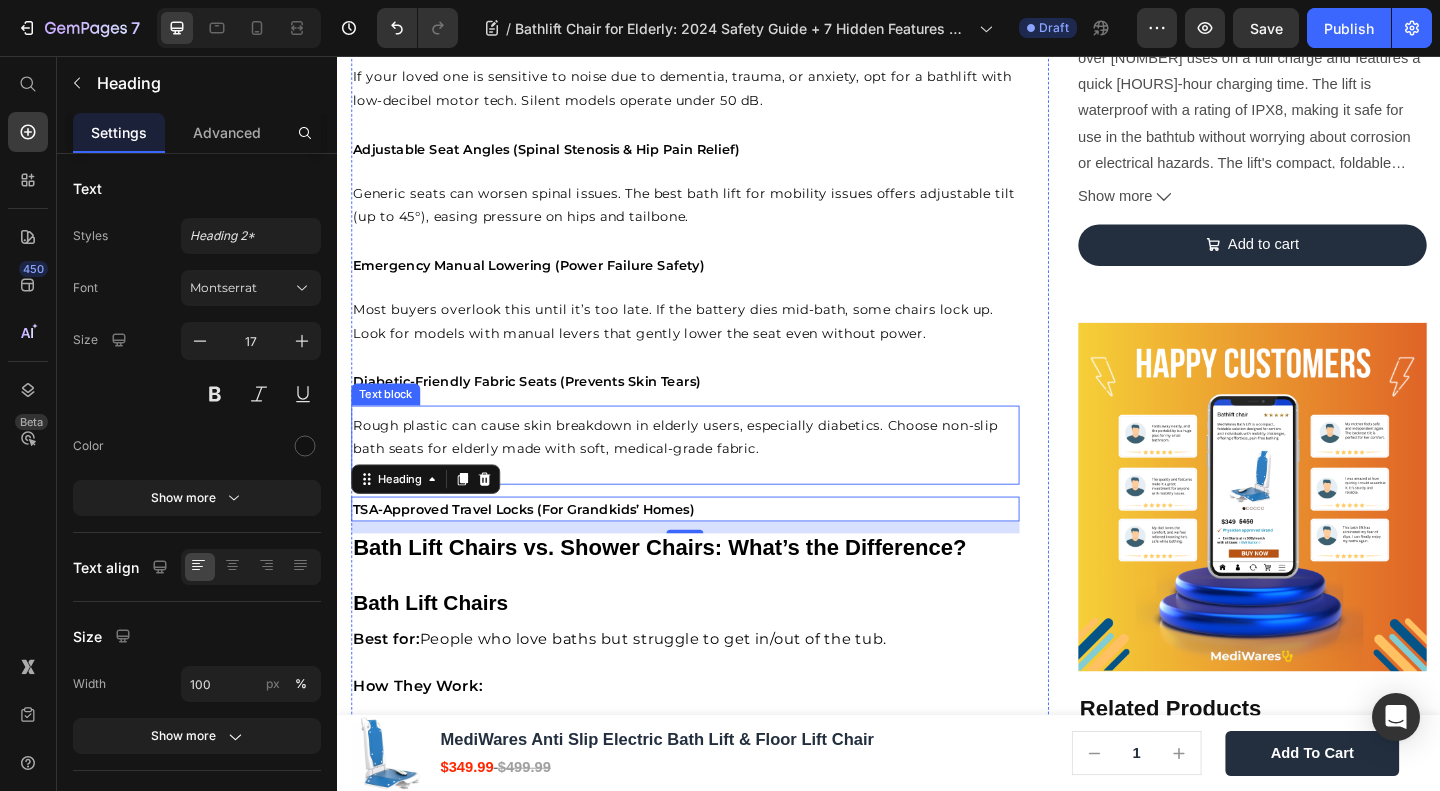 click on "Rough plastic can cause skin breakdown in elderly users, especially diabetics. Choose non-slip bath seats for elderly made with soft, medical-grade fabric." at bounding box center [704, 470] 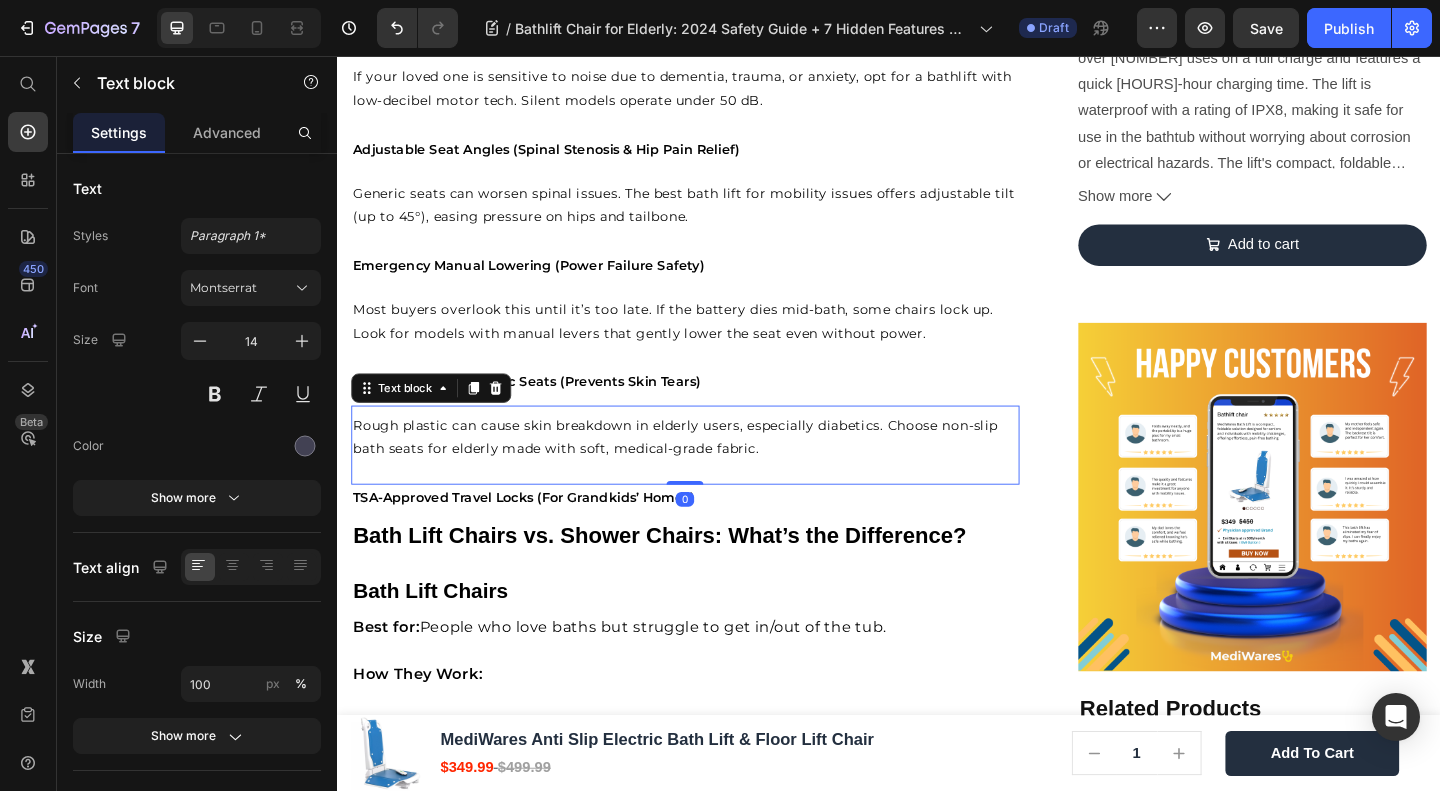drag, startPoint x: 711, startPoint y: 543, endPoint x: 709, endPoint y: 511, distance: 32.06244 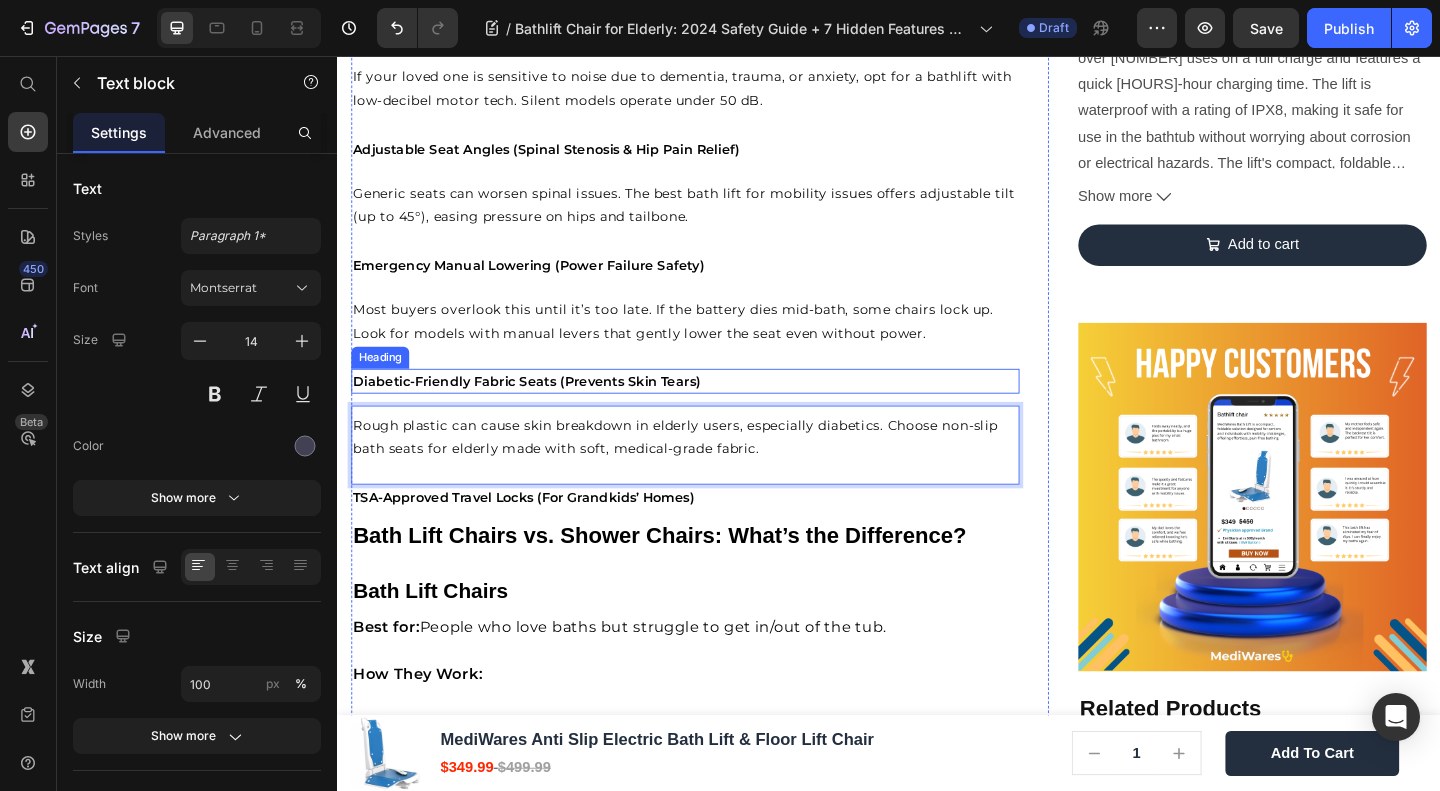 click on "Most buyers overlook this until it’s too late. If the battery dies mid-bath, some chairs lock up. Look for models with manual levers that gently lower the seat even without power. Text block" at bounding box center (715, 352) 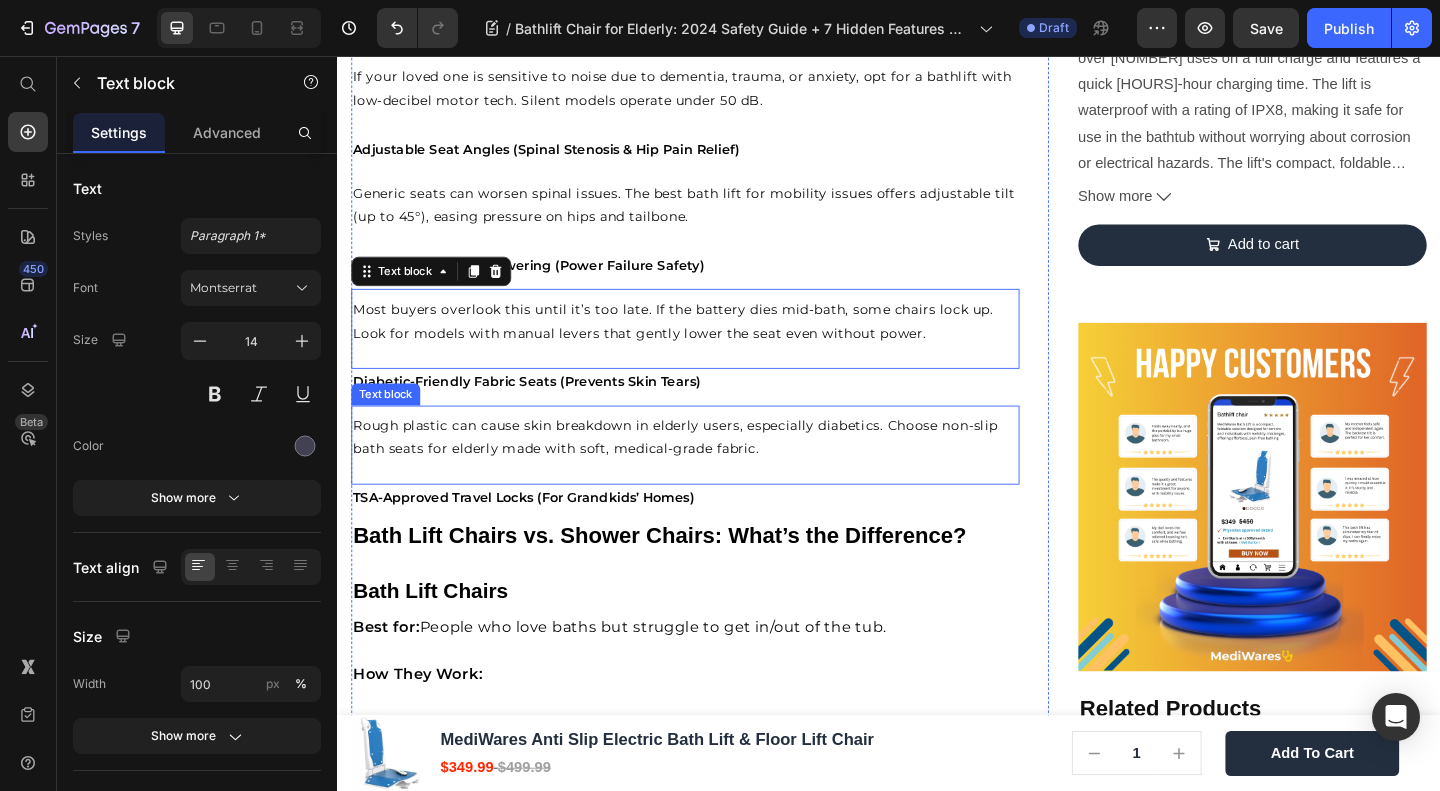 click on "Rough plastic can cause skin breakdown in elderly users, especially diabetics. Choose non-slip bath seats for elderly made with soft, medical-grade fabric." at bounding box center [704, 470] 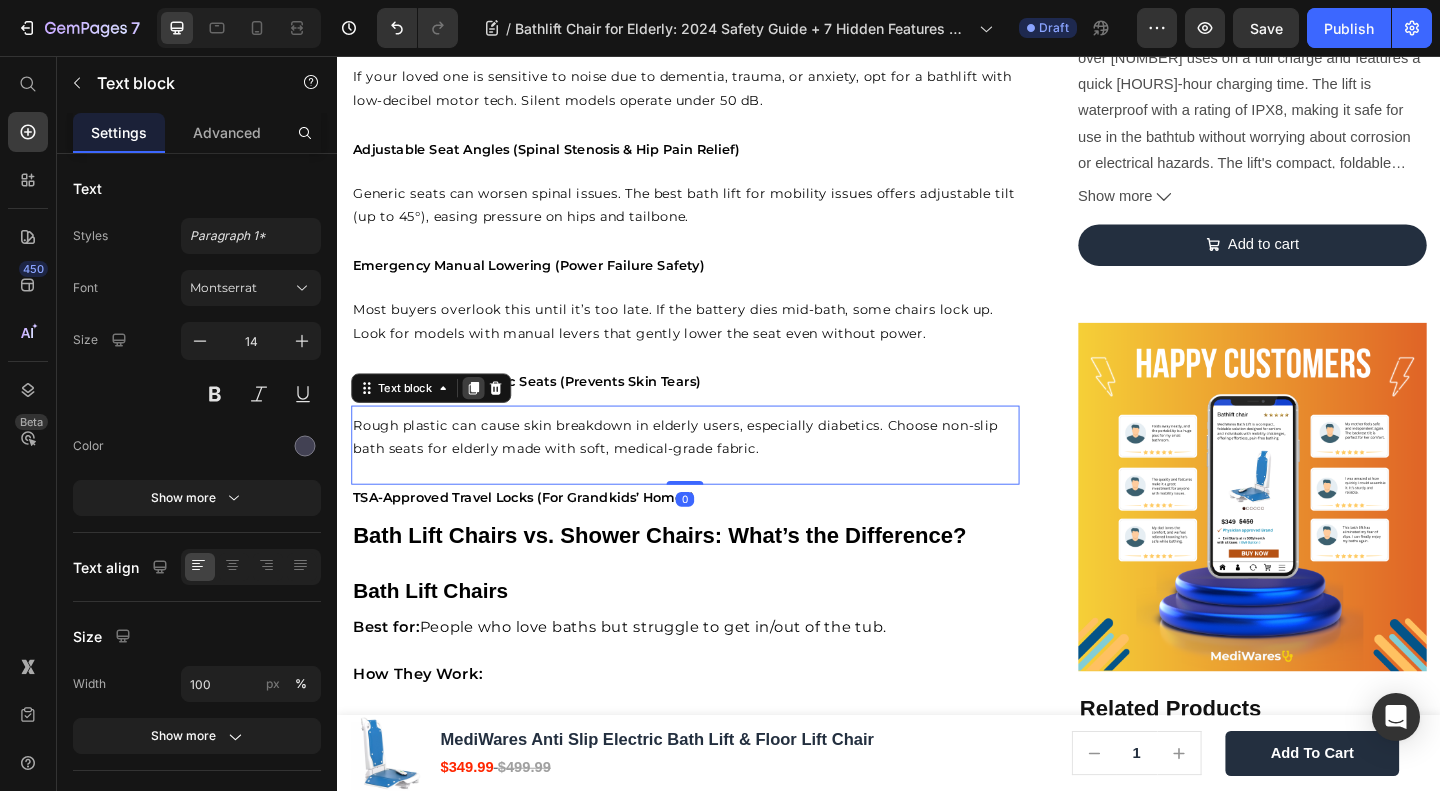 click 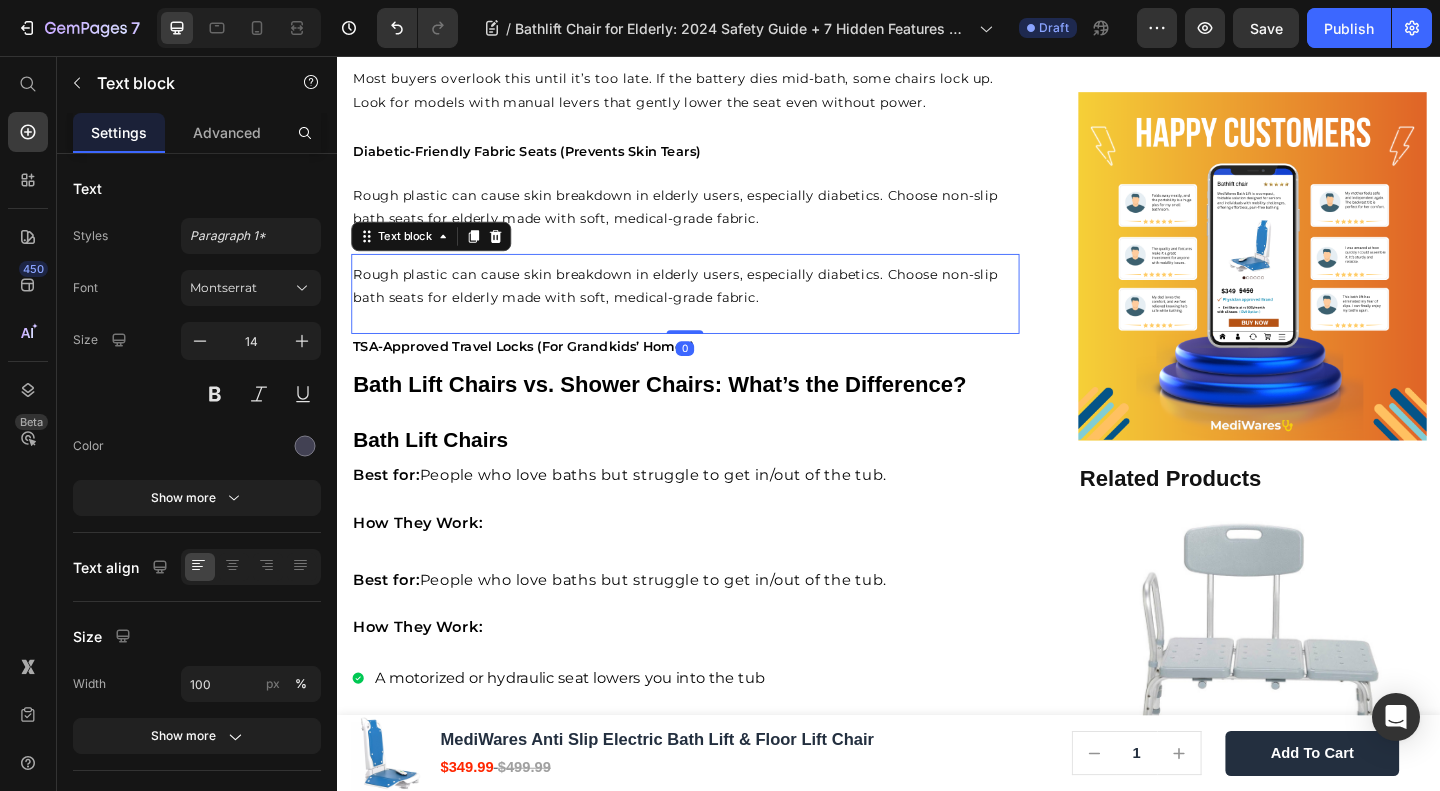 scroll, scrollTop: 3109, scrollLeft: 0, axis: vertical 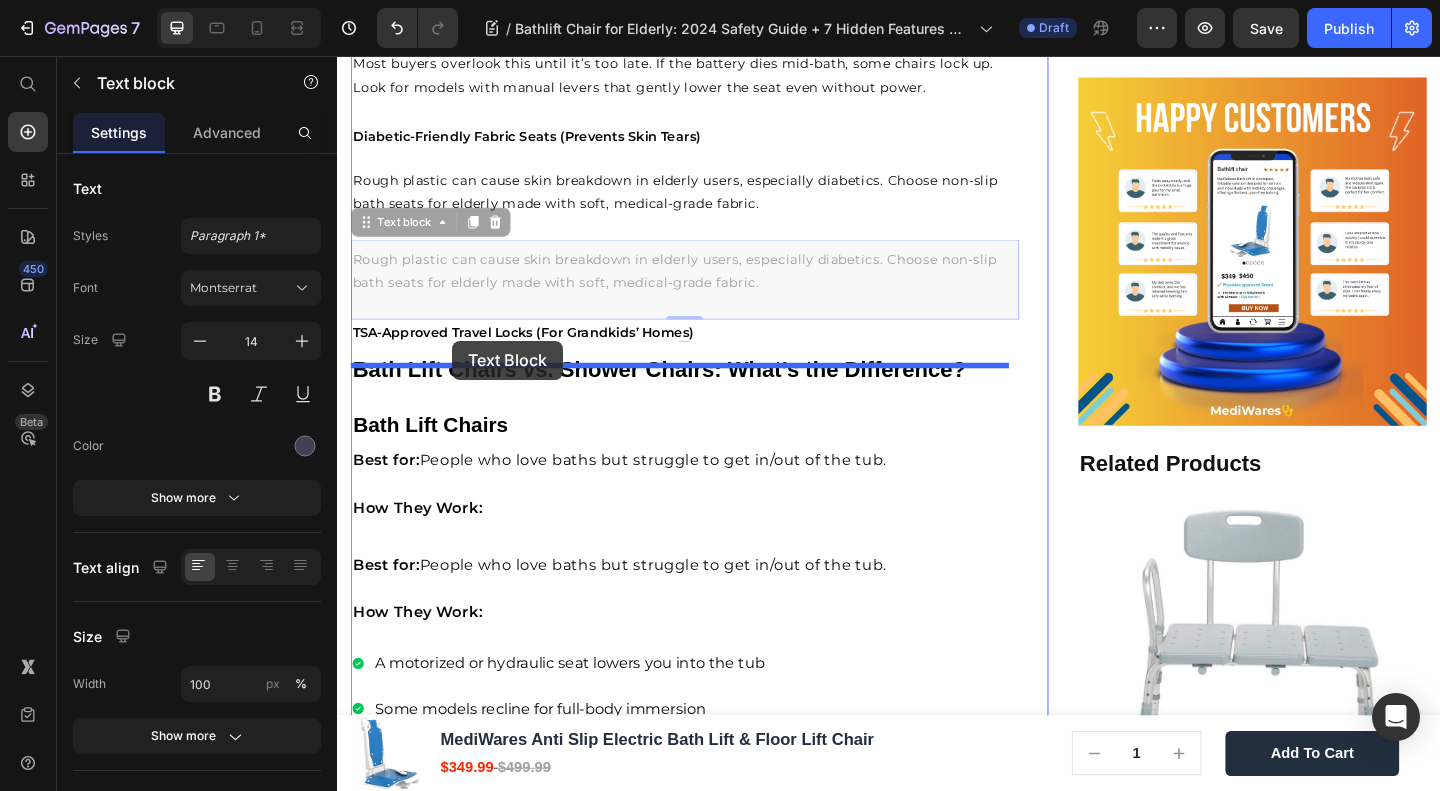 drag, startPoint x: 423, startPoint y: 243, endPoint x: 462, endPoint y: 366, distance: 129.03488 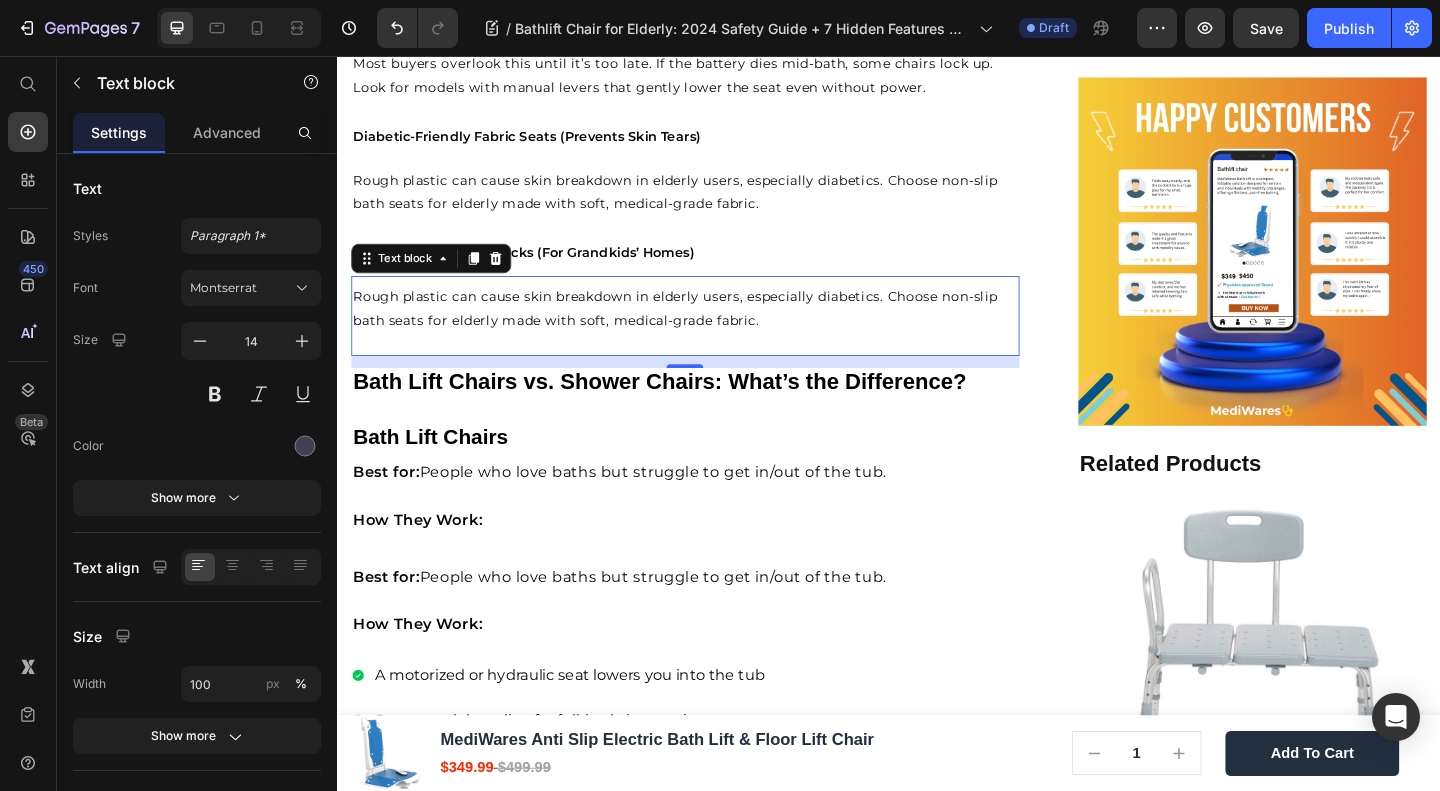 click on "Rough plastic can cause skin breakdown in elderly users, especially diabetics. Choose non-slip bath seats for elderly made with soft, medical-grade fabric." at bounding box center (704, 329) 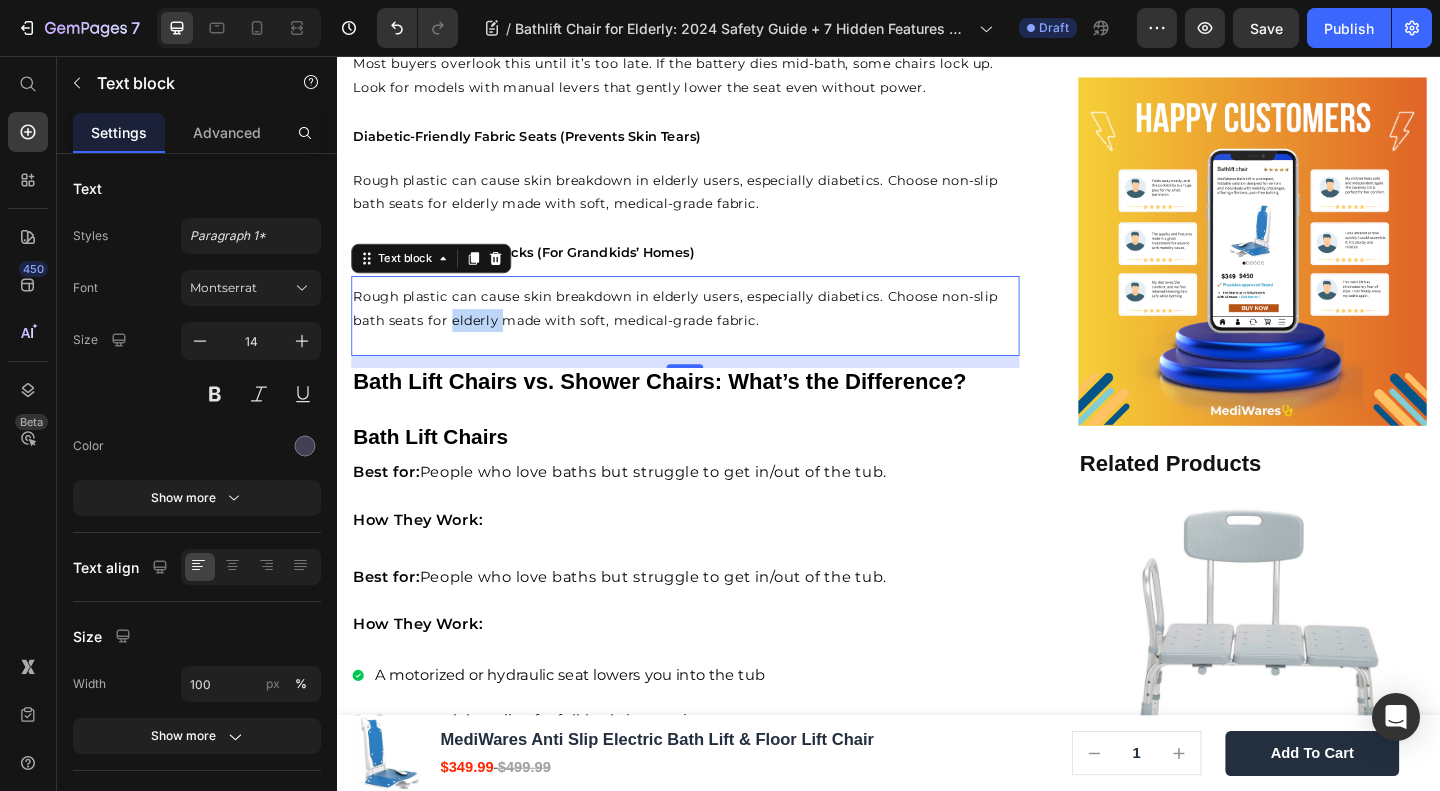 click on "Rough plastic can cause skin breakdown in elderly users, especially diabetics. Choose non-slip bath seats for elderly made with soft, medical-grade fabric." at bounding box center (704, 329) 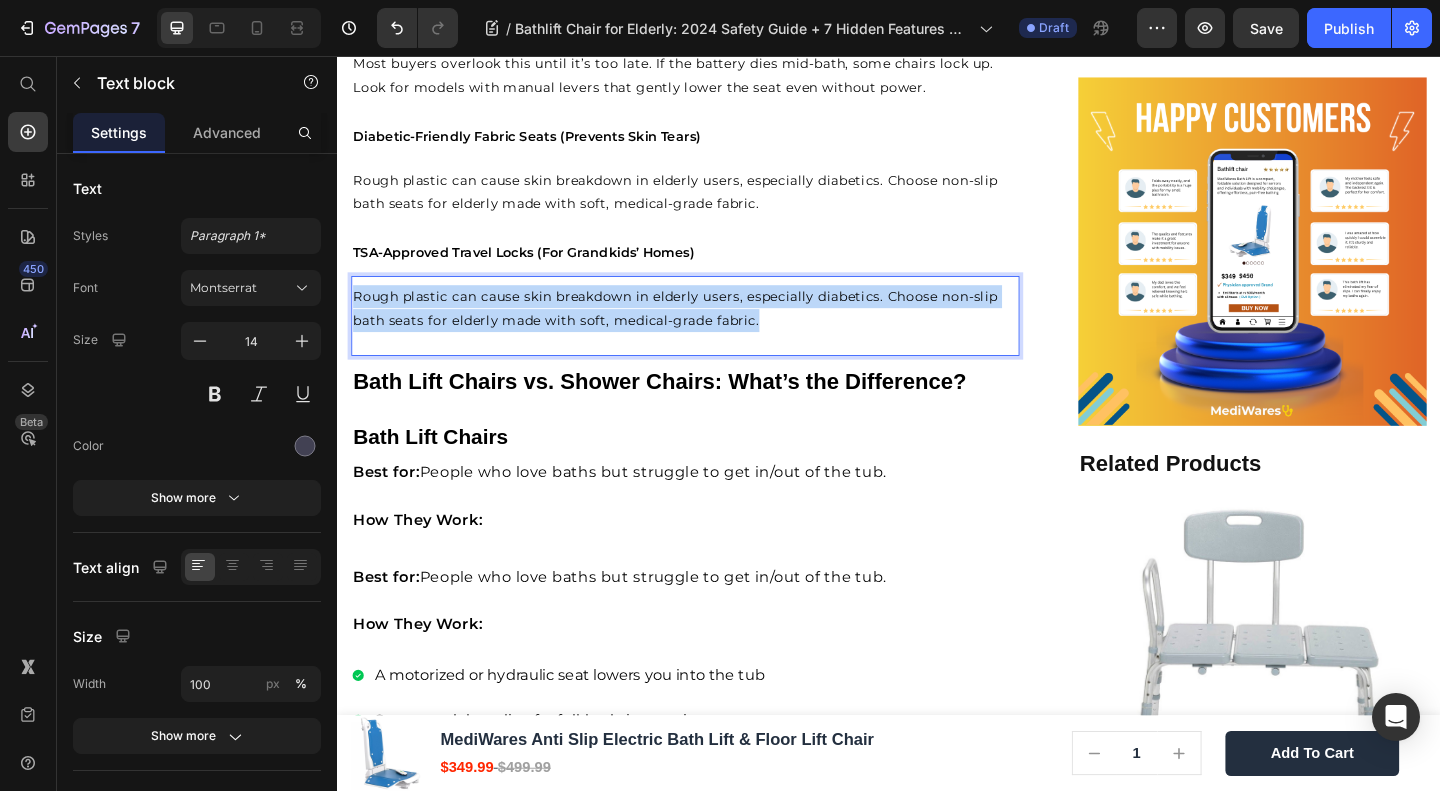 click on "Rough plastic can cause skin breakdown in elderly users, especially diabetics. Choose non-slip bath seats for elderly made with soft, medical-grade fabric." at bounding box center (704, 329) 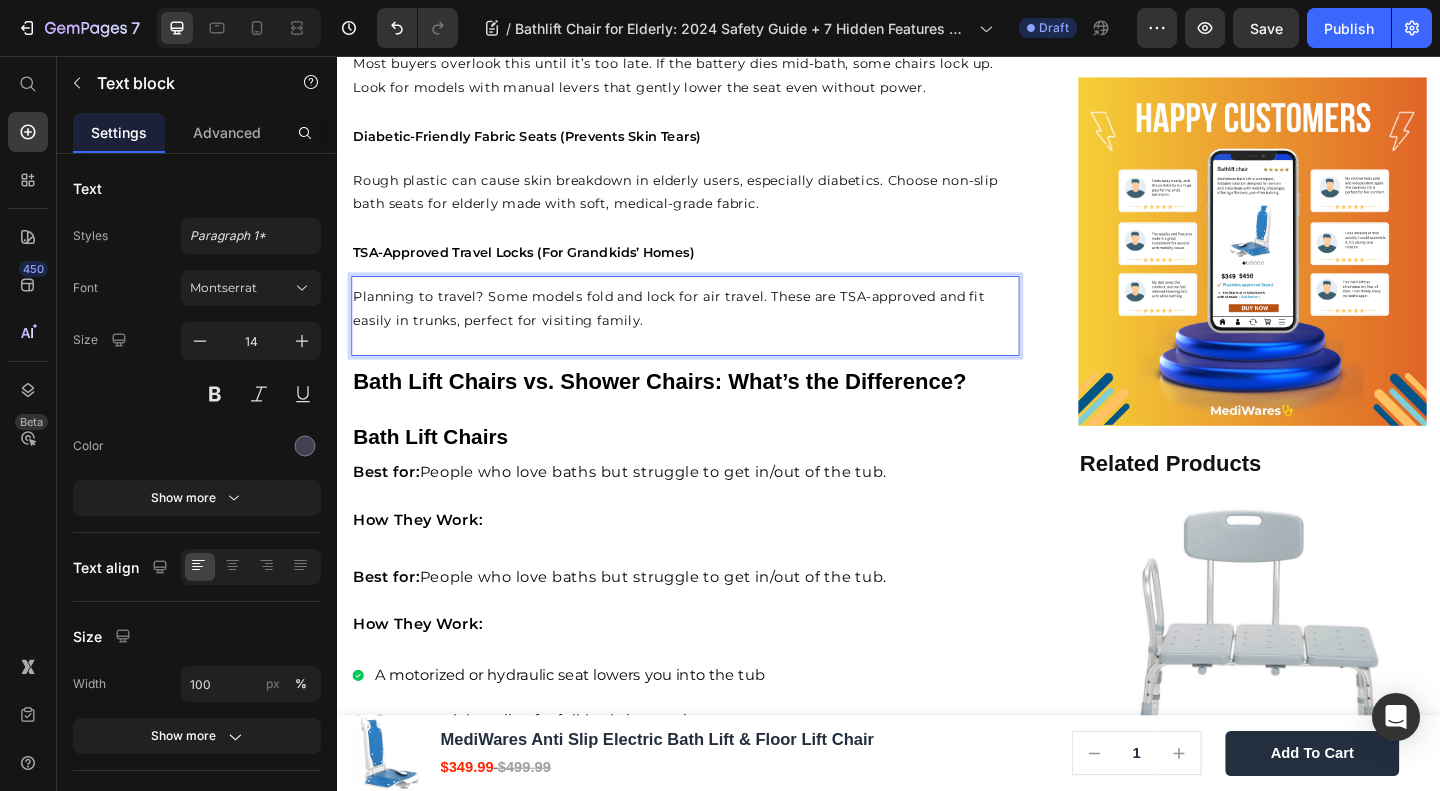 click on "Rough plastic can cause skin breakdown in elderly users, especially diabetics. Choose non-slip bath seats for elderly made with soft, medical-grade fabric." at bounding box center (715, 204) 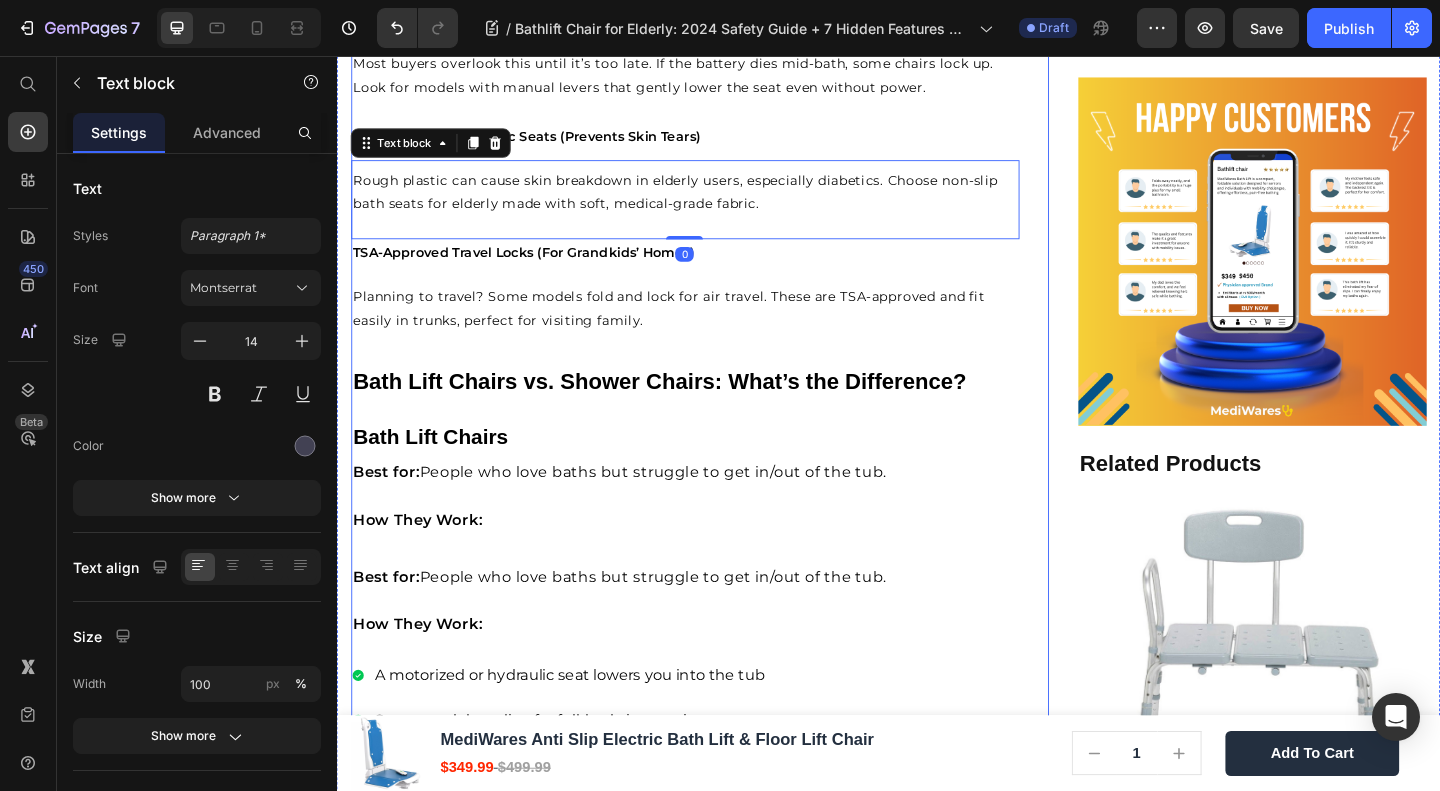 click on "Home
Blog
Article Title Breadcrumb Bathlift Chair for Elderly: 2024 Safety Guide + 7 Hidden Features Caregivers Miss Heading Row Image James Wilder Text block Advanced list Published:  April 1 , 2025 Text block Row Every 11 seconds, a senior is rushed to the ER from a bathroom fall But the right bathlift chair for elderly users can prevent 92% of these accidents.    Yet most buyers regret their purchase within weeks due to overlooked features like emergency manual lowering or diabetic-friendly seating.   This guide reveals what competitors won’t tell you, from Medicare loopholes to TSA-approved travel tips. Text block Image Why Bathroom Falls Are the #1 Risk for Seniors Heading CDC Stats: 80% of Senior Falls Happen in Bathrooms Heading Text block Image The Emotional Cost: Losing Independence vs. Caregiver Burnout Heading Text block ⁠⁠⁠⁠⁠⁠⁠ How a Bathlift Chair Works Video" at bounding box center (715, 936) 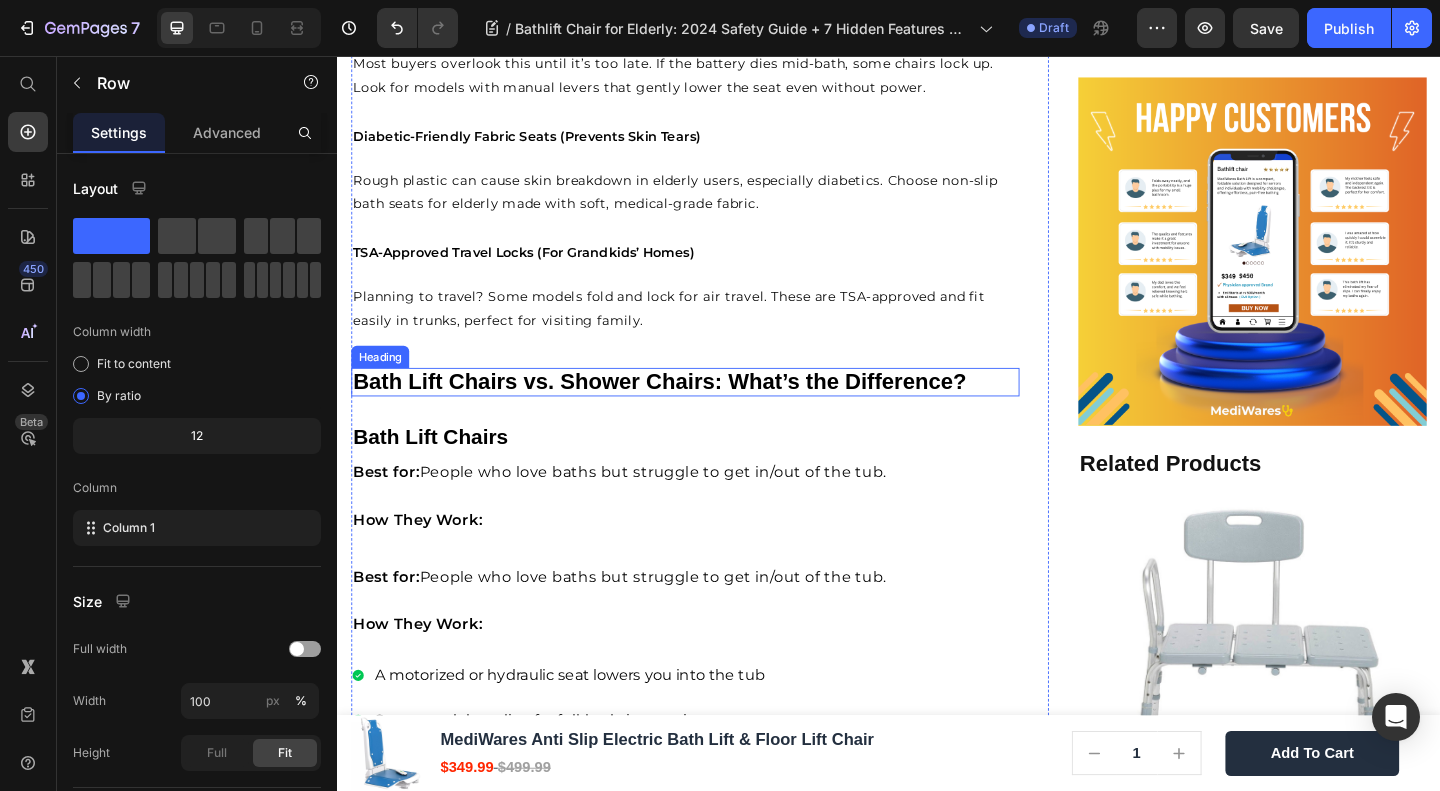 click on "Bath Lift Chairs vs. Shower Chairs: What’s the Difference?" at bounding box center (687, 409) 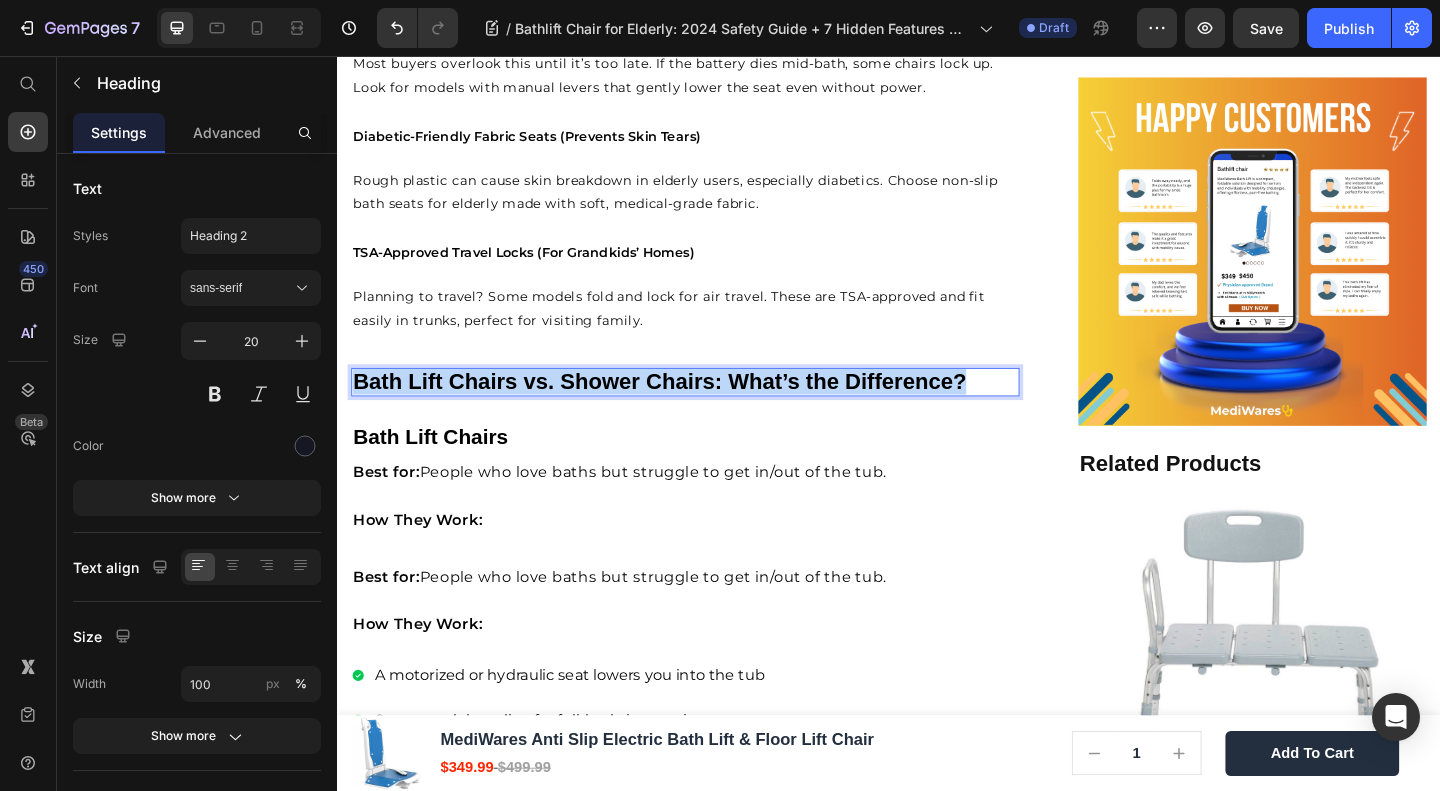 click on "Bath Lift Chairs vs. Shower Chairs: What’s the Difference?" at bounding box center (687, 409) 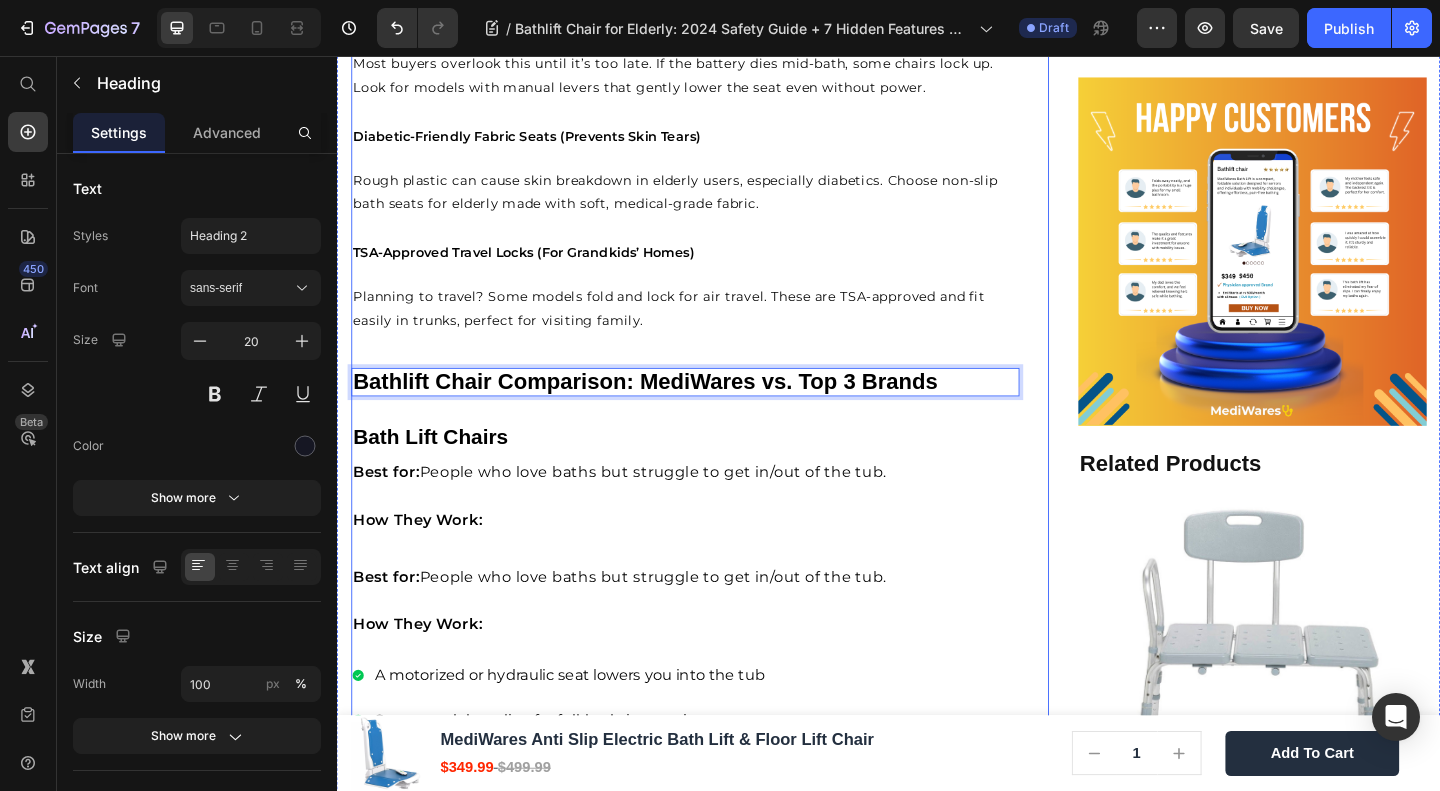 click on "⁠⁠⁠⁠⁠⁠⁠ TSA-Approved Travel Locks (For Grandkids’ Homes)" at bounding box center (715, 268) 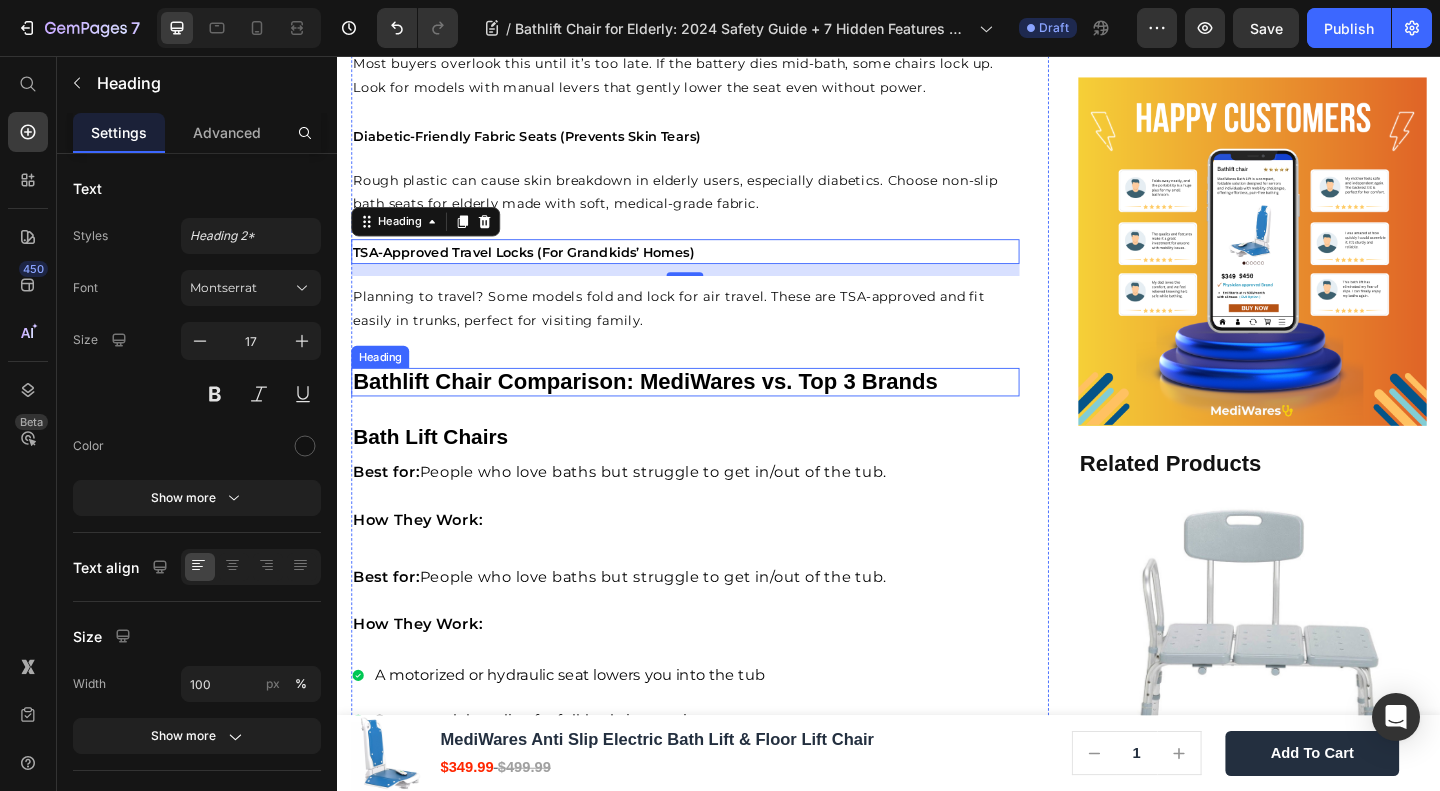 click on "Bathlift Chair Comparison: MediWares vs. Top 3 Brands" at bounding box center (672, 409) 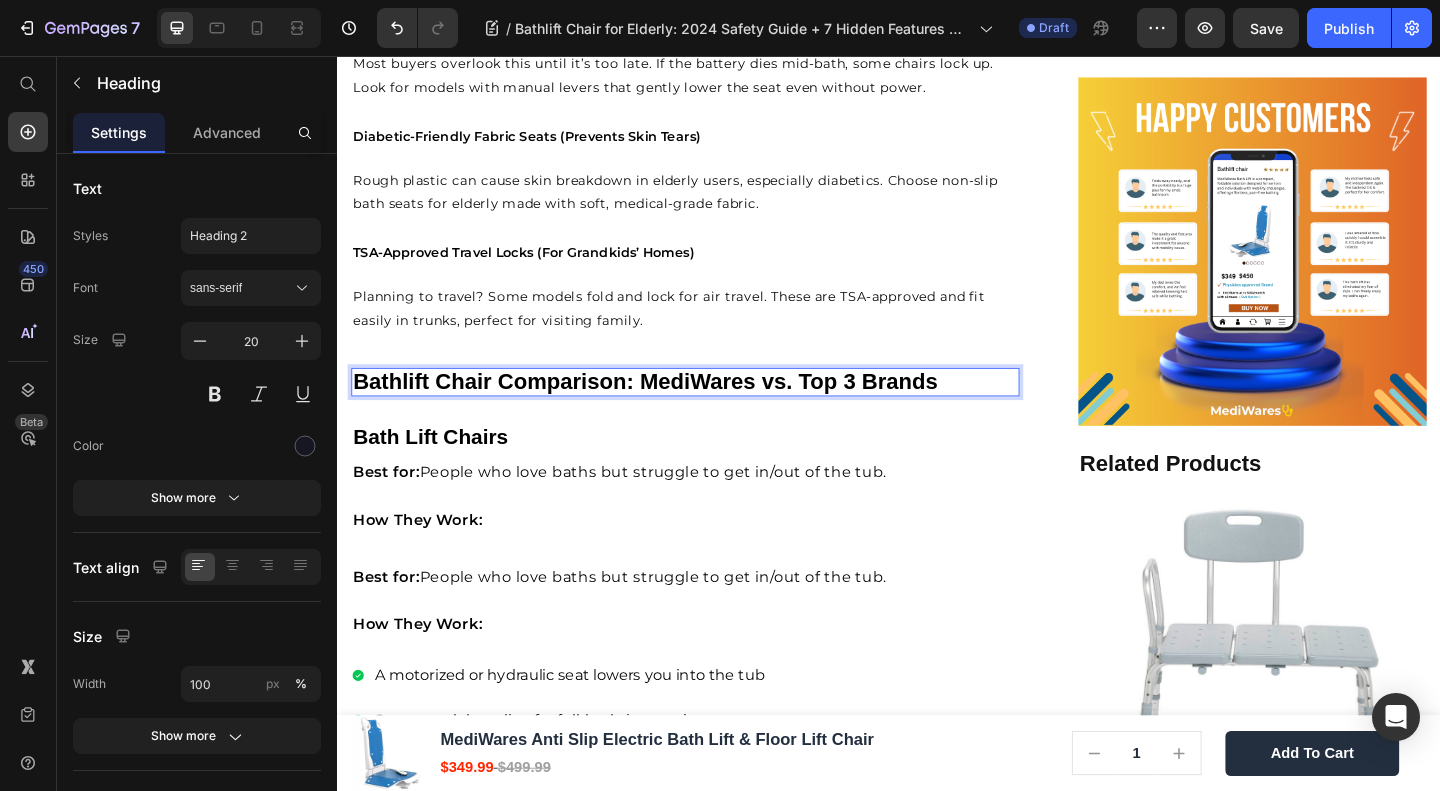 click on "Bathlift Chair Comparison: MediWares vs. Top 3 Brands" at bounding box center [672, 409] 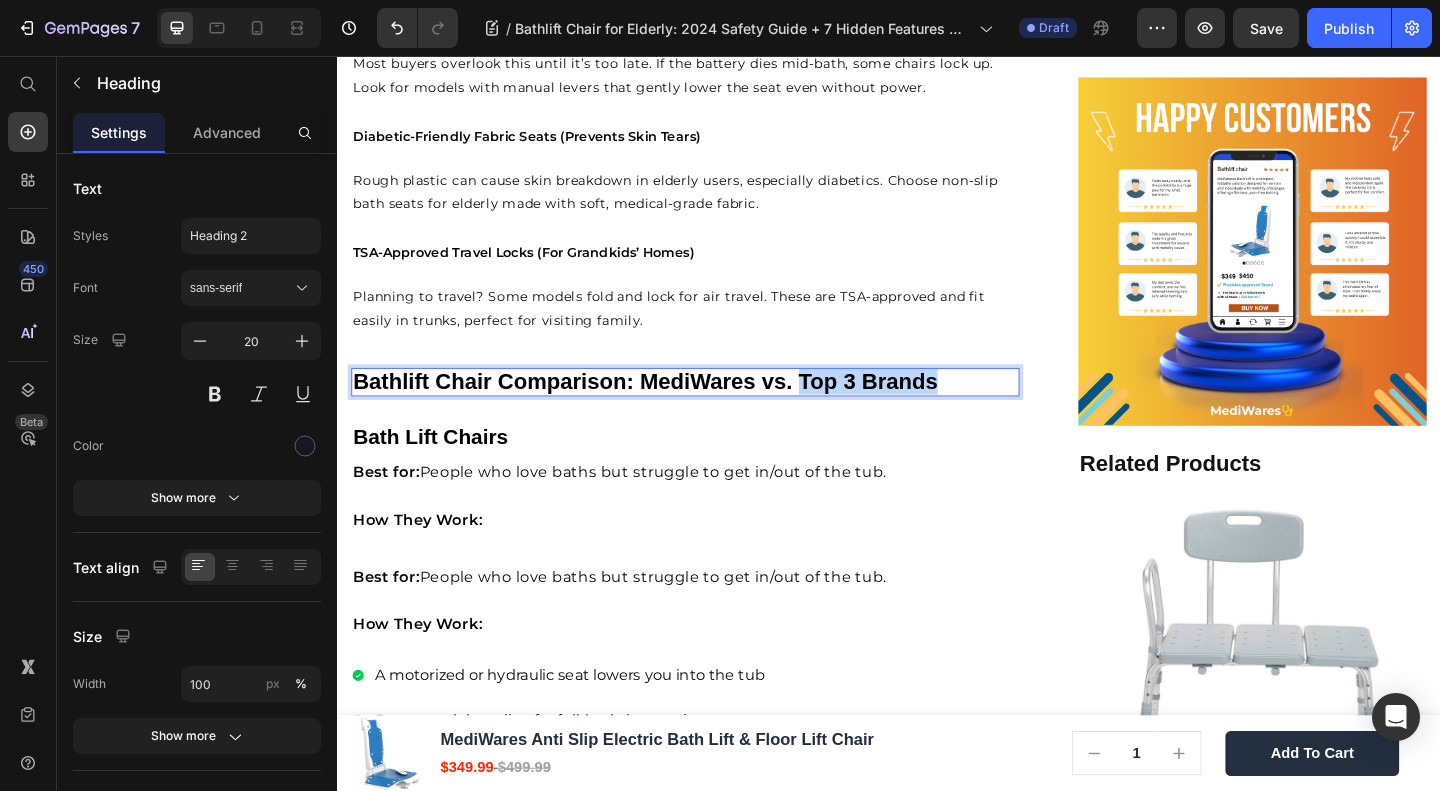 drag, startPoint x: 839, startPoint y: 417, endPoint x: 1011, endPoint y: 419, distance: 172.01163 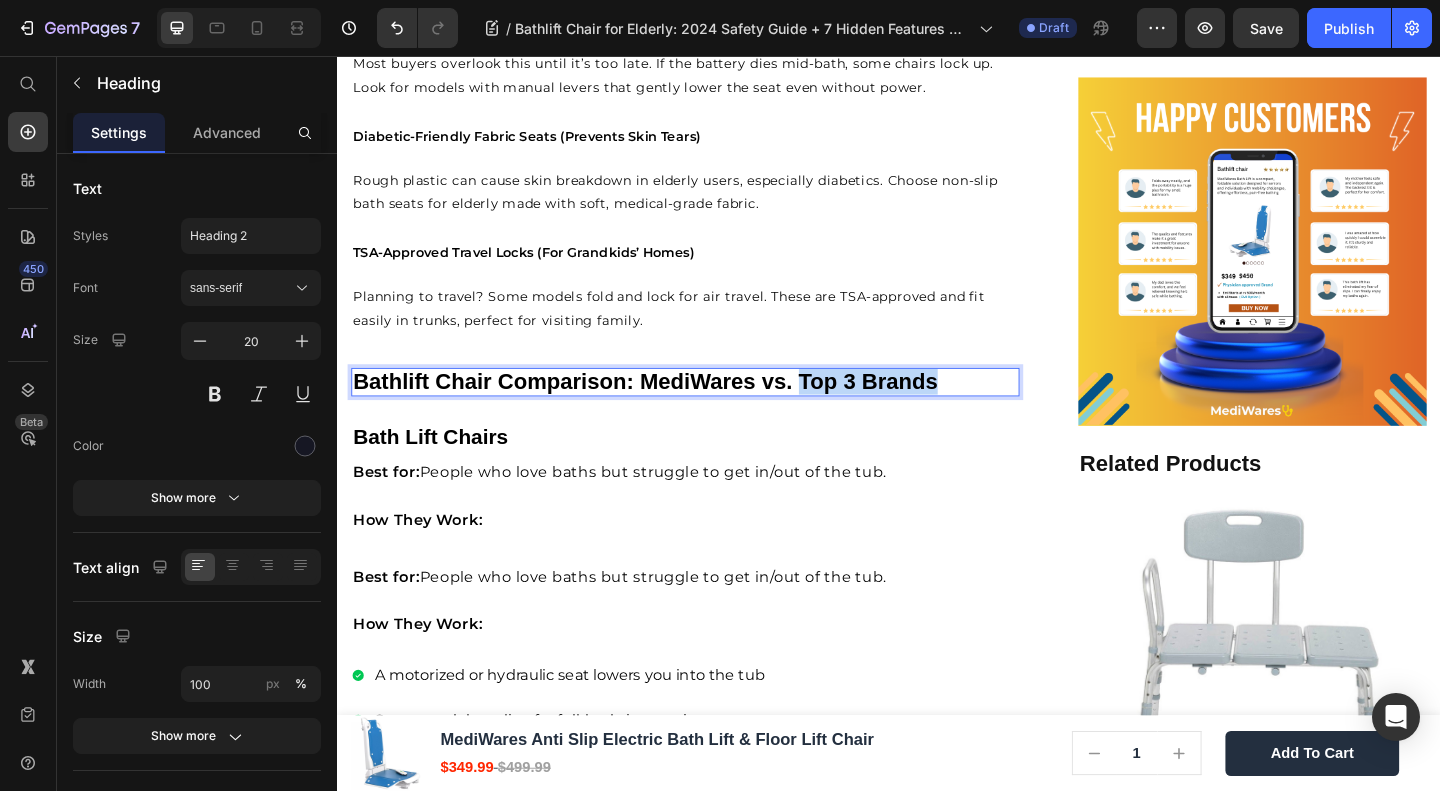 click on "Bathlift Chair Comparison: MediWares vs. Top 3 Brands" at bounding box center (715, 410) 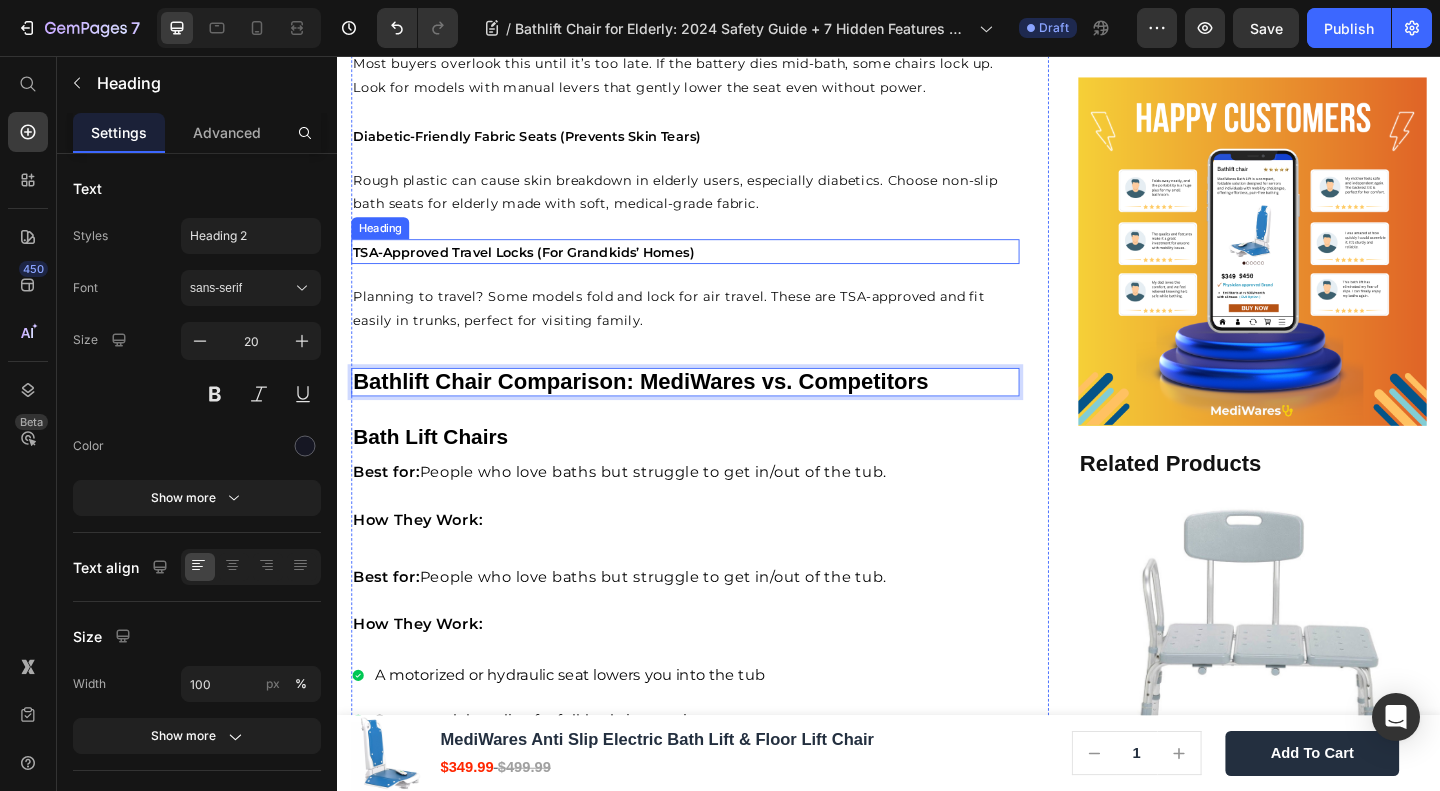 click on "⁠⁠⁠⁠⁠⁠⁠ TSA-Approved Travel Locks (For Grandkids’ Homes)" at bounding box center [715, 268] 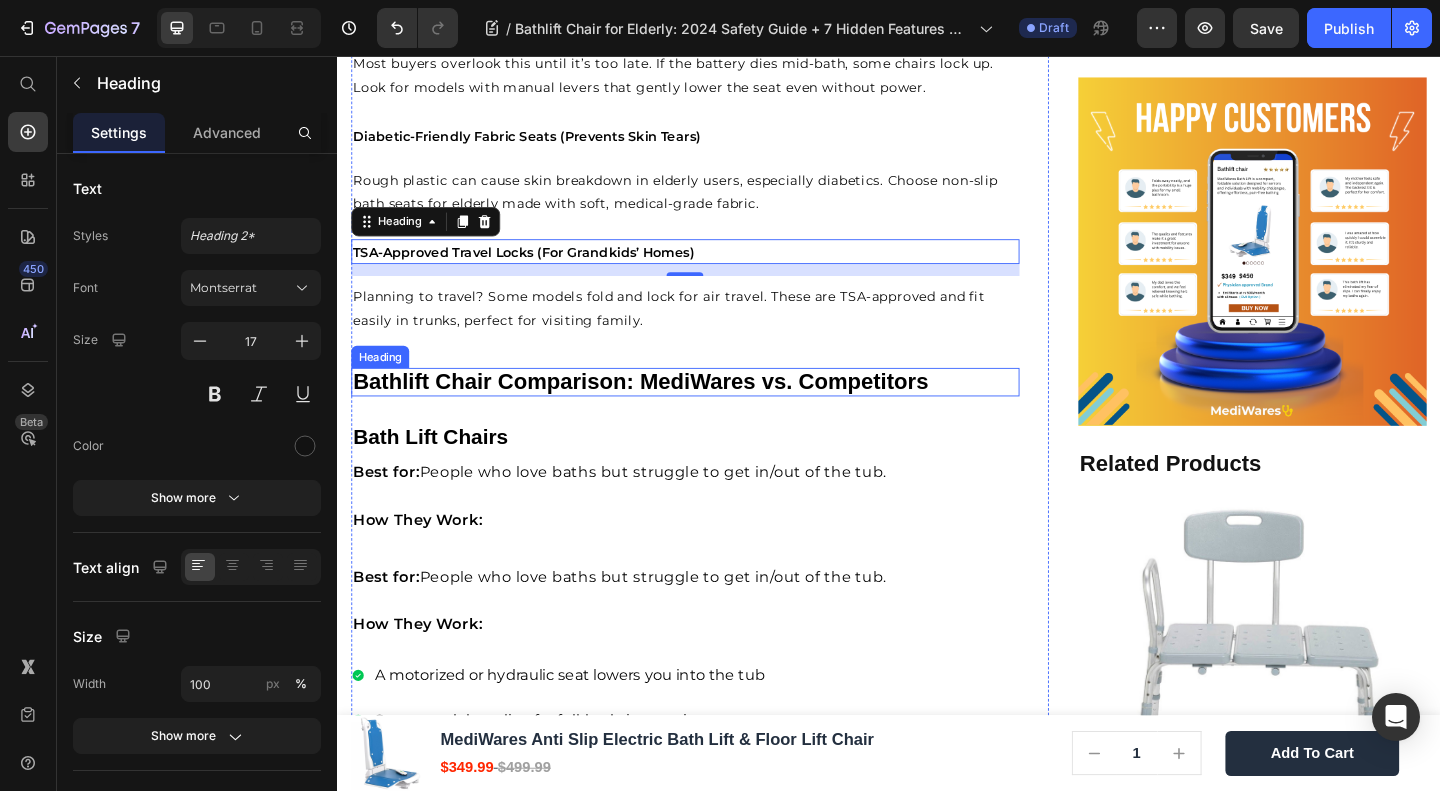 click on "Planning to travel? Some models fold and lock for air travel. These are TSA-approved and fit easily in trunks, perfect for visiting family. Text block" at bounding box center [715, 338] 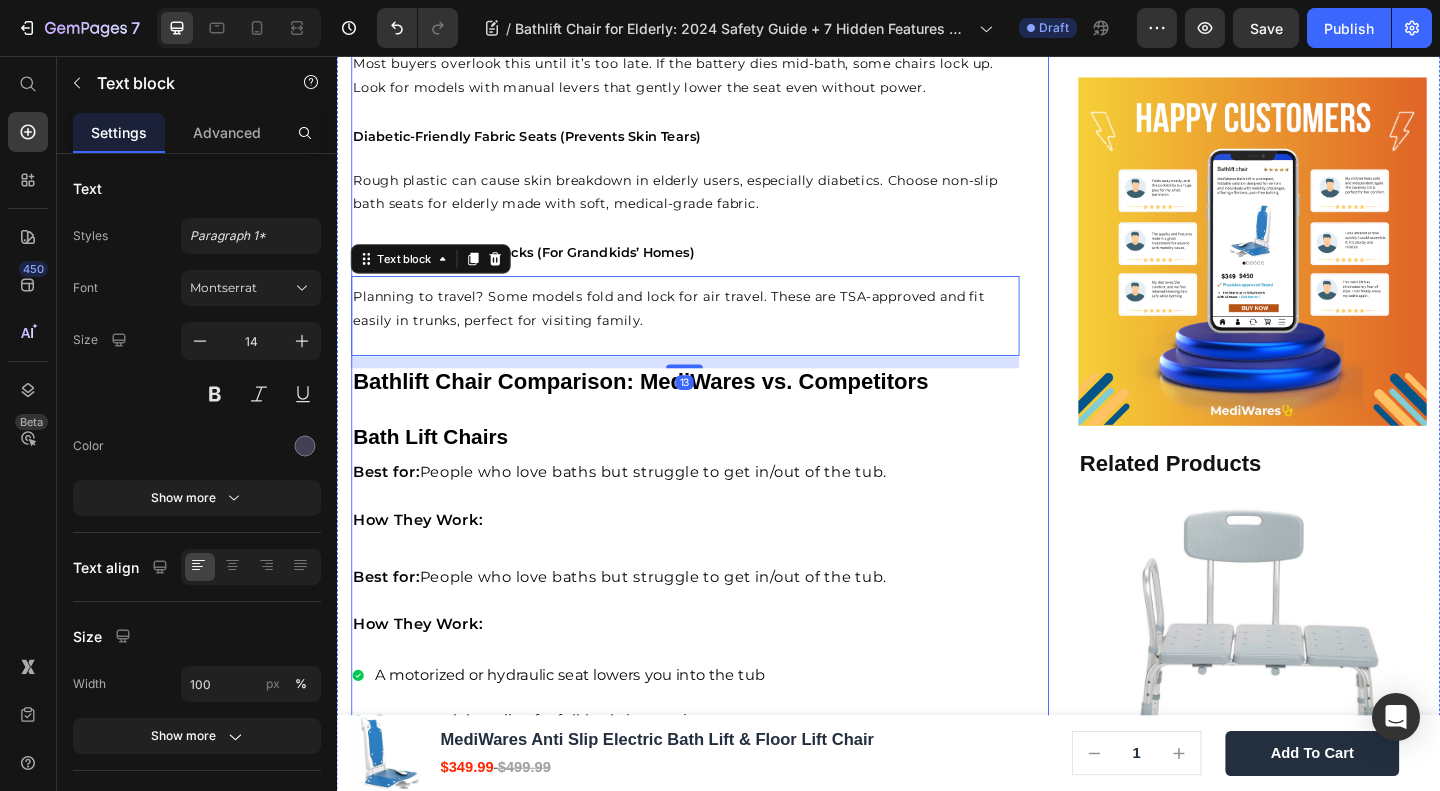 click on "Home
Blog
Article Title Breadcrumb Bathlift Chair for Elderly: 2024 Safety Guide + 7 Hidden Features Caregivers Miss Heading Row Image James Wilder Text block Advanced list Published:  April 1 , 2025 Text block Row Every 11 seconds, a senior is rushed to the ER from a bathroom fall But the right bathlift chair for elderly users can prevent 92% of these accidents.    Yet most buyers regret their purchase within weeks due to overlooked features like emergency manual lowering or diabetic-friendly seating.   This guide reveals what competitors won’t tell you, from Medicare loopholes to TSA-approved travel tips. Text block Image Why Bathroom Falls Are the #1 Risk for Seniors Heading CDC Stats: 80% of Senior Falls Happen in Bathrooms Heading Text block Image The Emotional Cost: Losing Independence vs. Caregiver Burnout Heading Text block ⁠⁠⁠⁠⁠⁠⁠ How a Bathlift Chair Works Video" at bounding box center [715, 936] 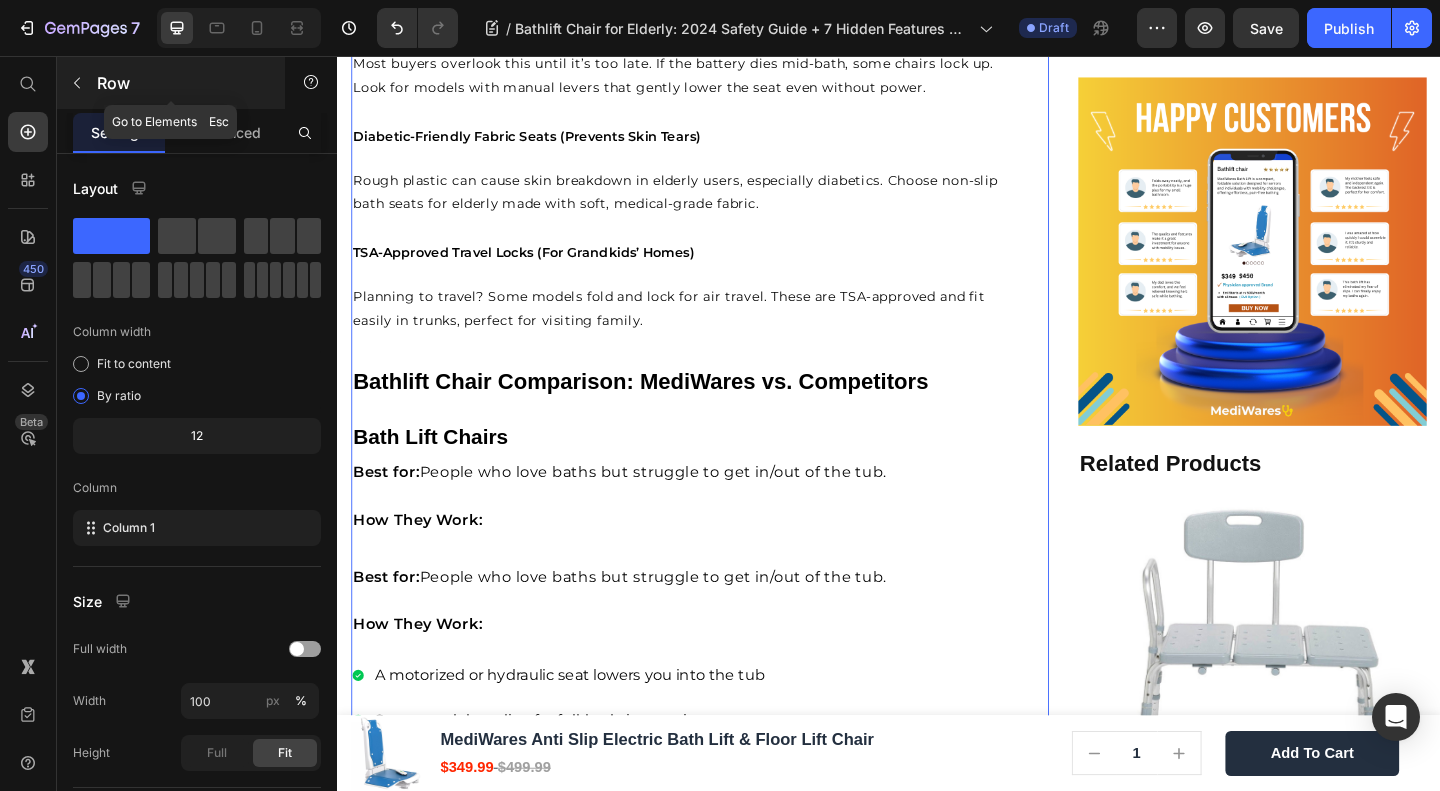 click at bounding box center (77, 83) 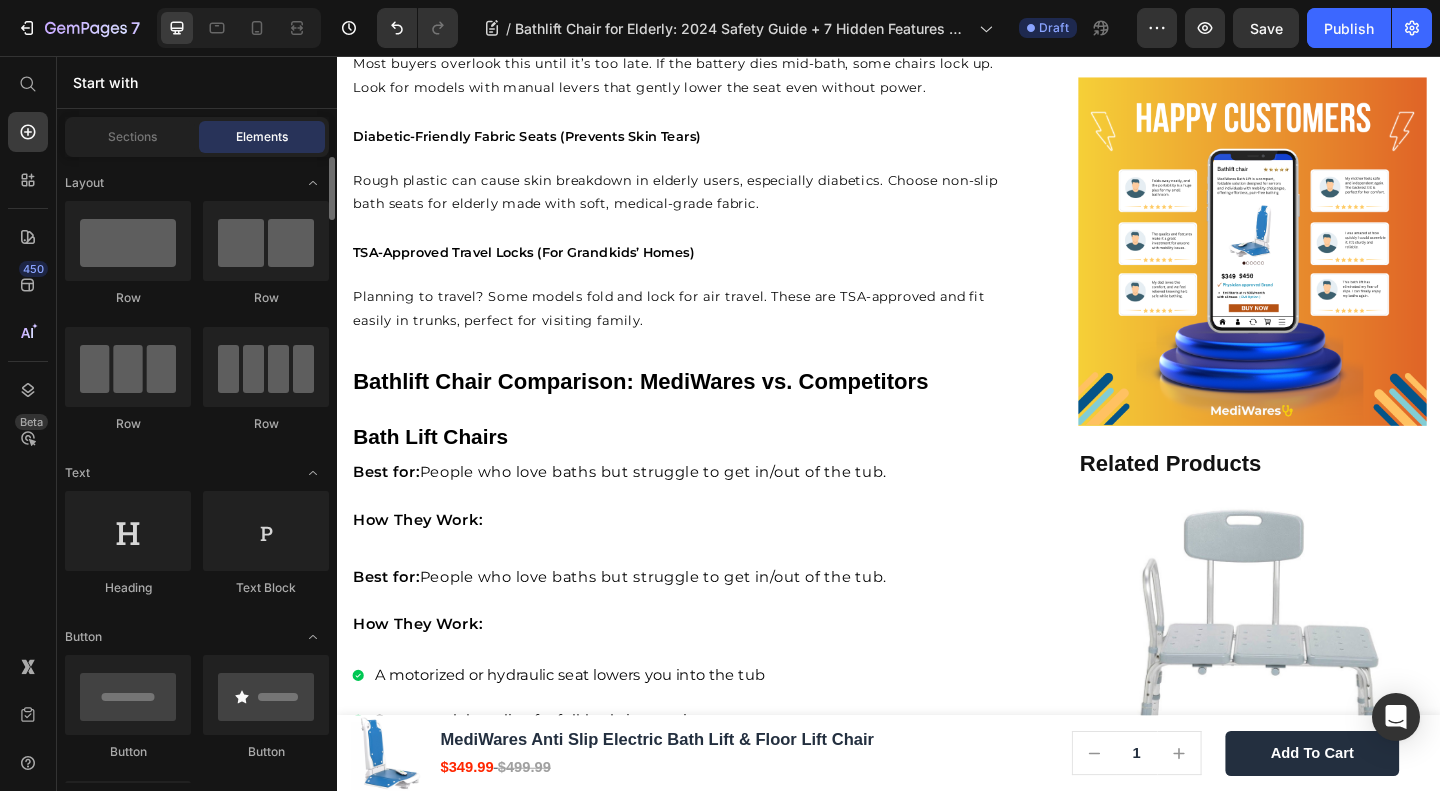 scroll, scrollTop: 266, scrollLeft: 0, axis: vertical 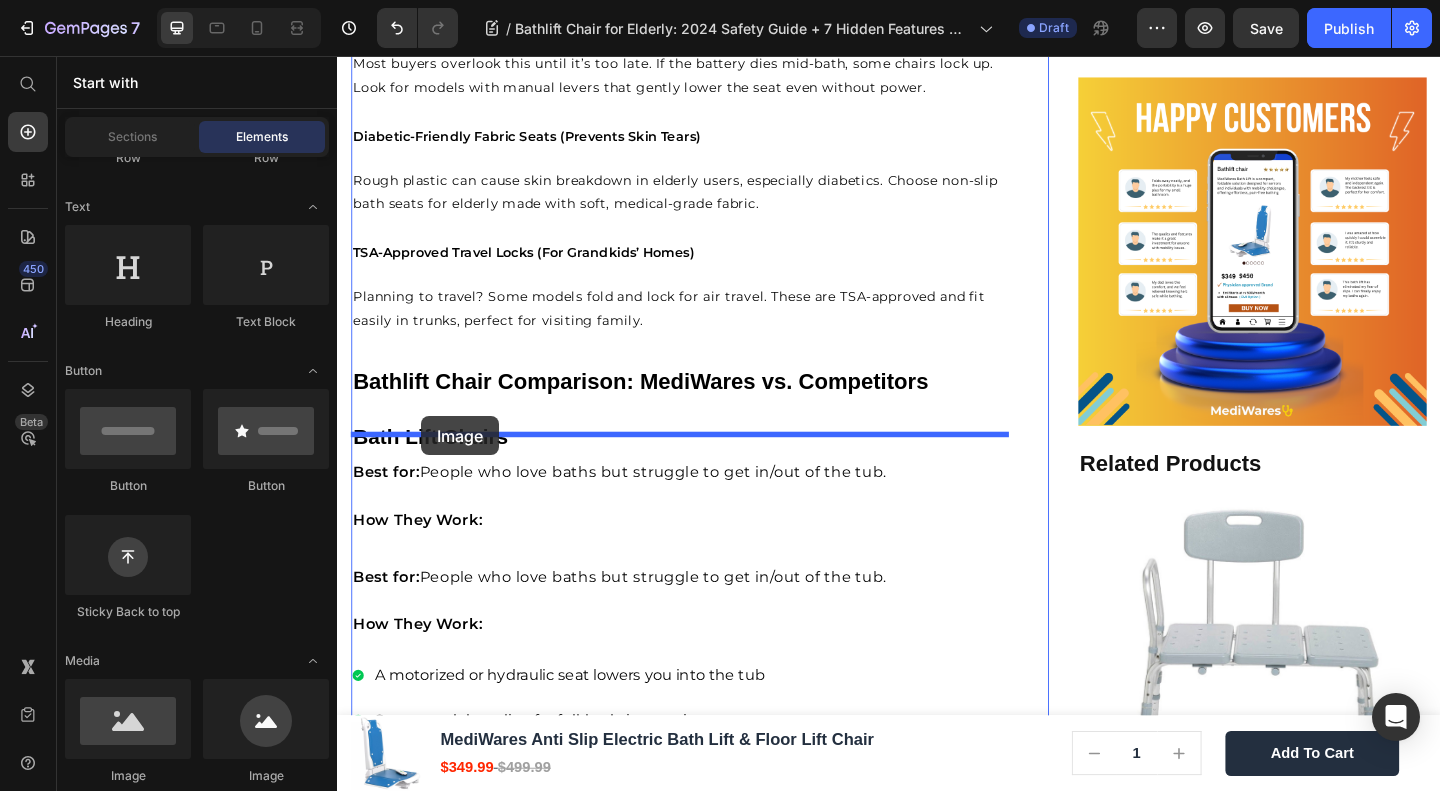 drag, startPoint x: 448, startPoint y: 782, endPoint x: 428, endPoint y: 448, distance: 334.59827 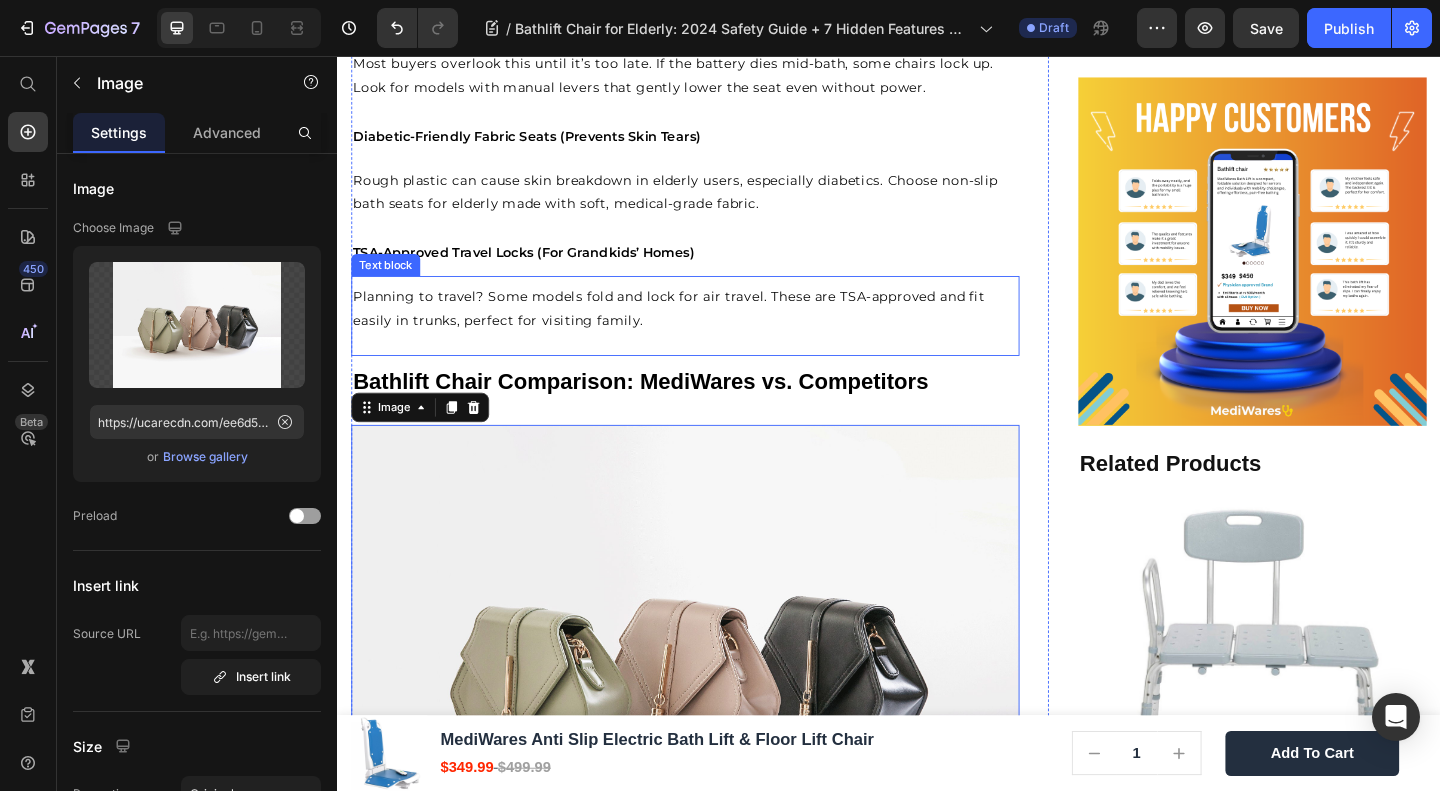 scroll, scrollTop: 3376, scrollLeft: 0, axis: vertical 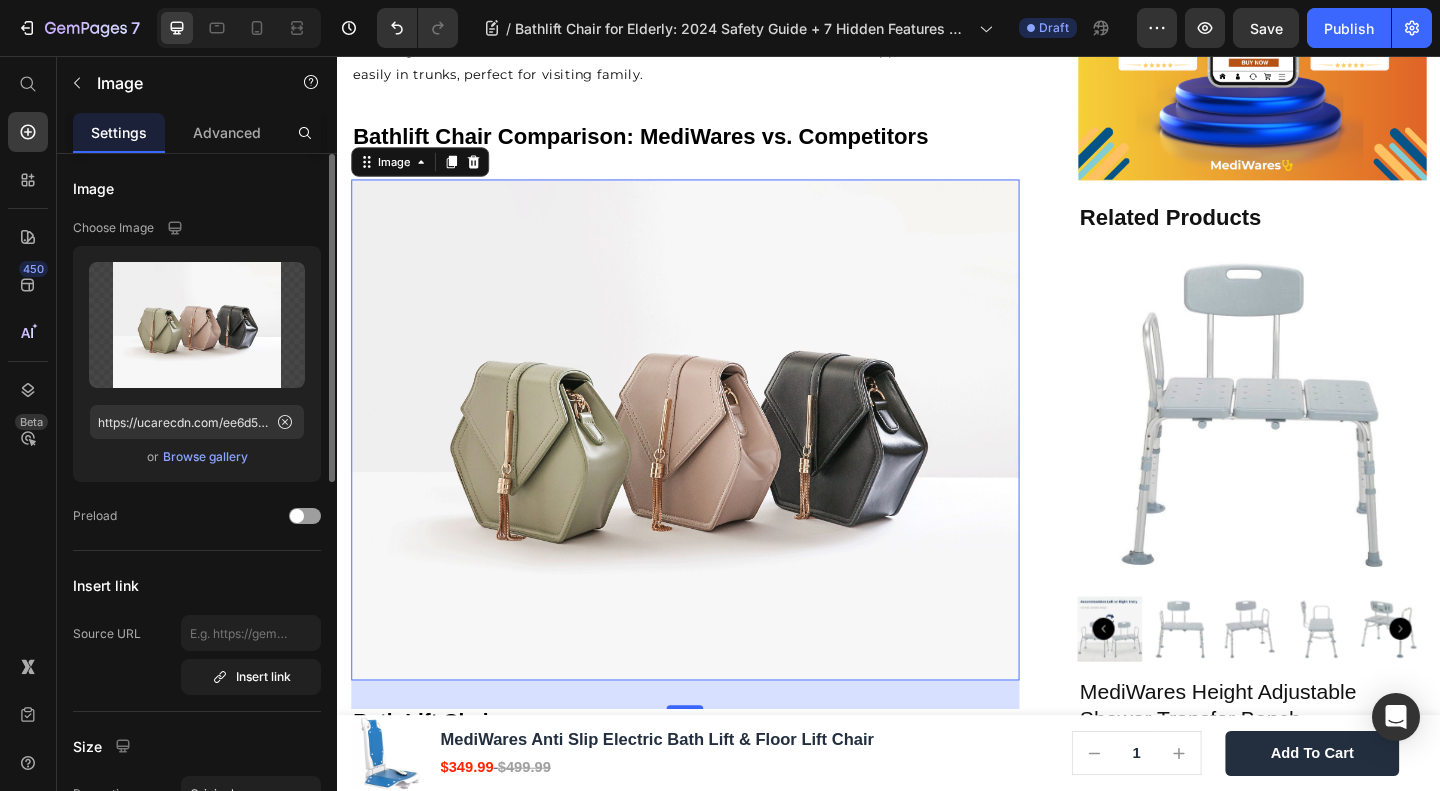 click on "Browse gallery" at bounding box center (205, 457) 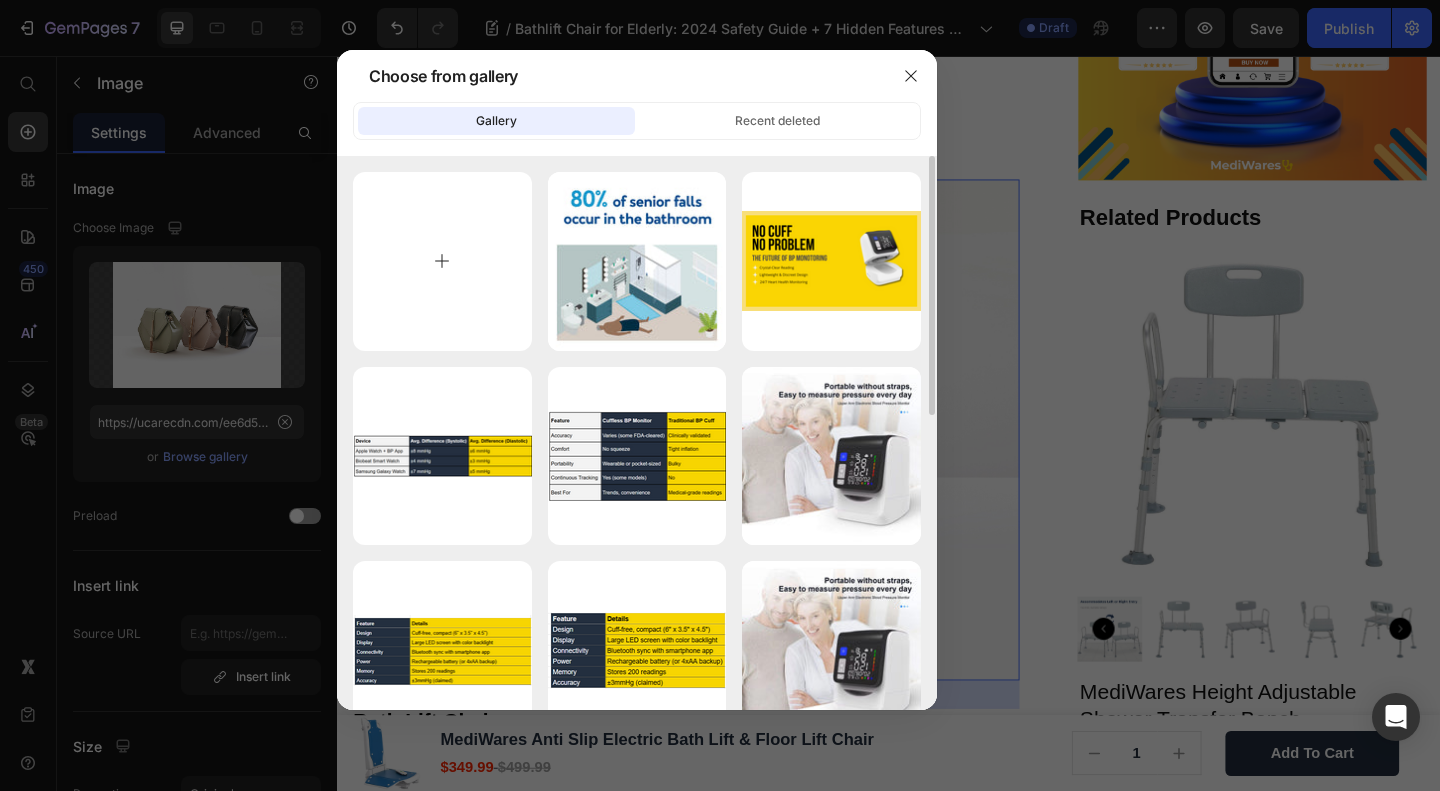 click at bounding box center [442, 261] 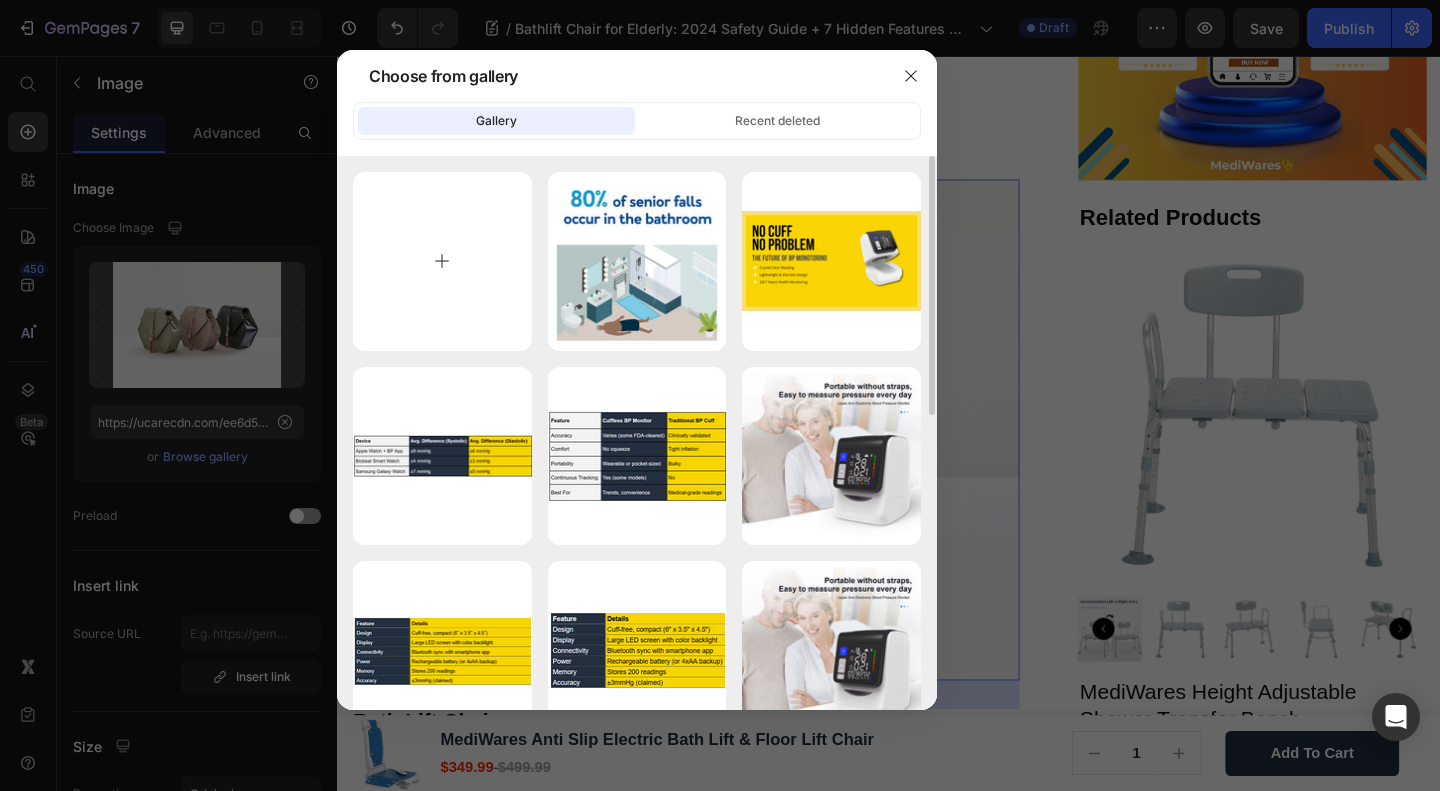 type on "C:\fakepath\Screenshot 2025-07-13 221052.png" 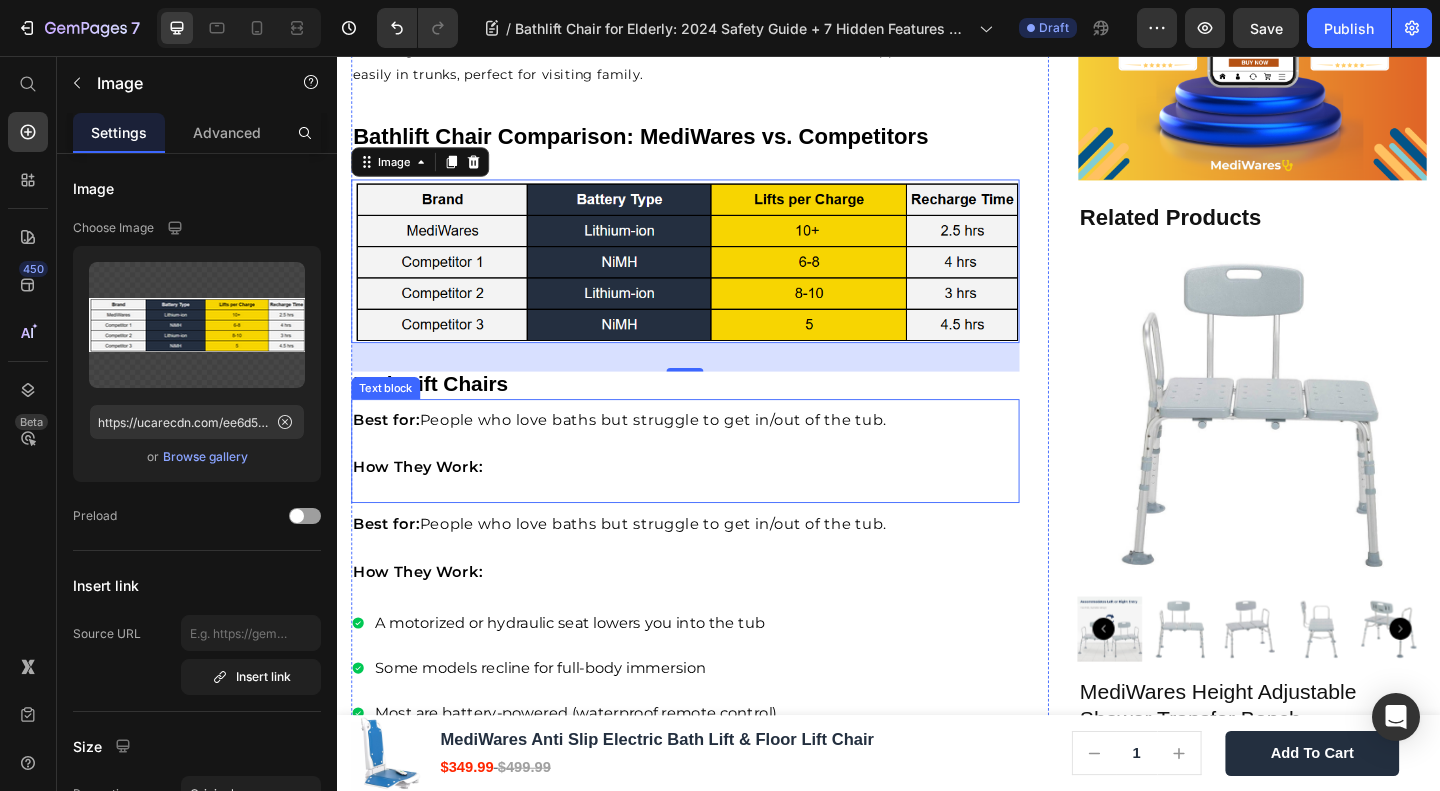 click on "How They Work:" at bounding box center (715, 503) 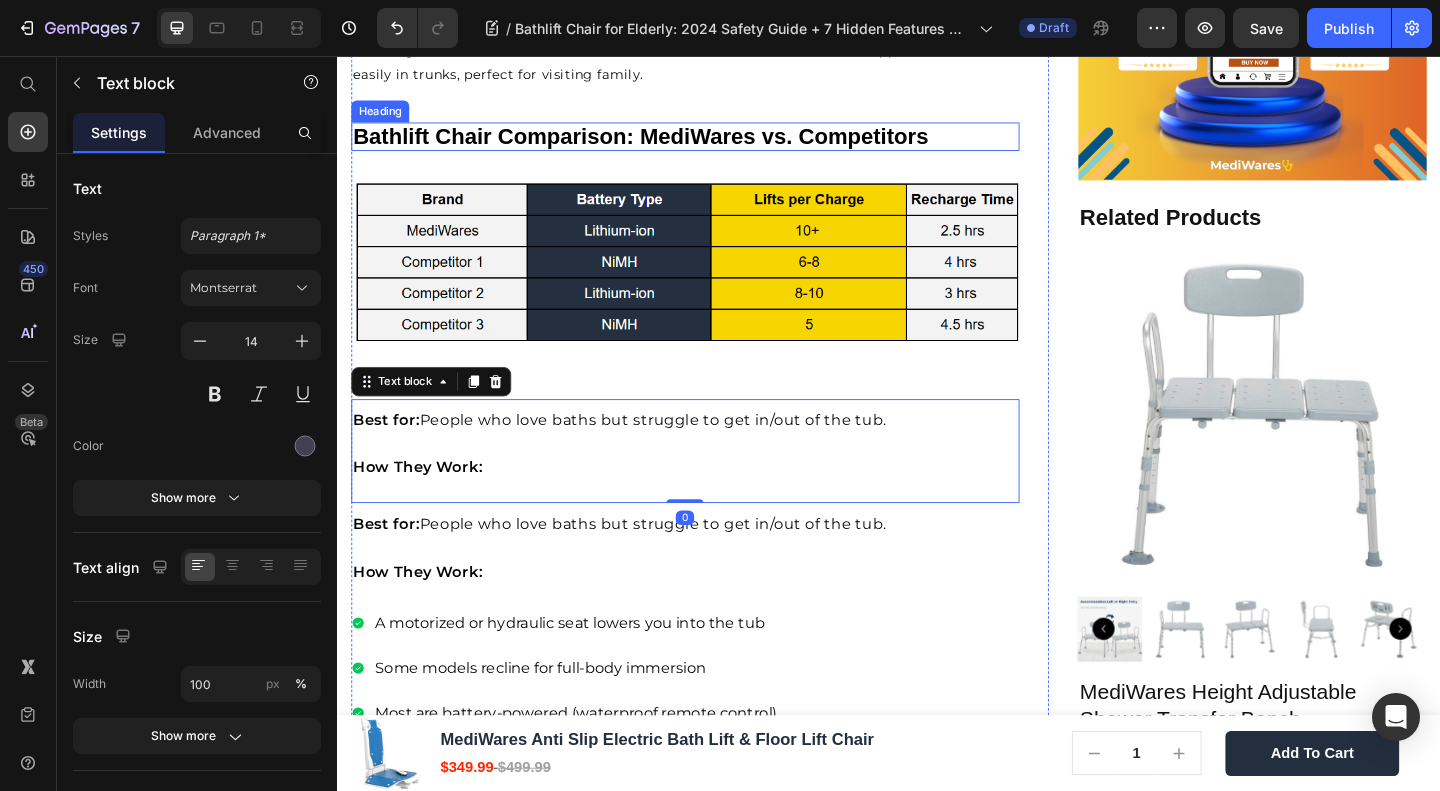 click on "Bathlift Chair Comparison: MediWares vs. Competitors" at bounding box center [667, 142] 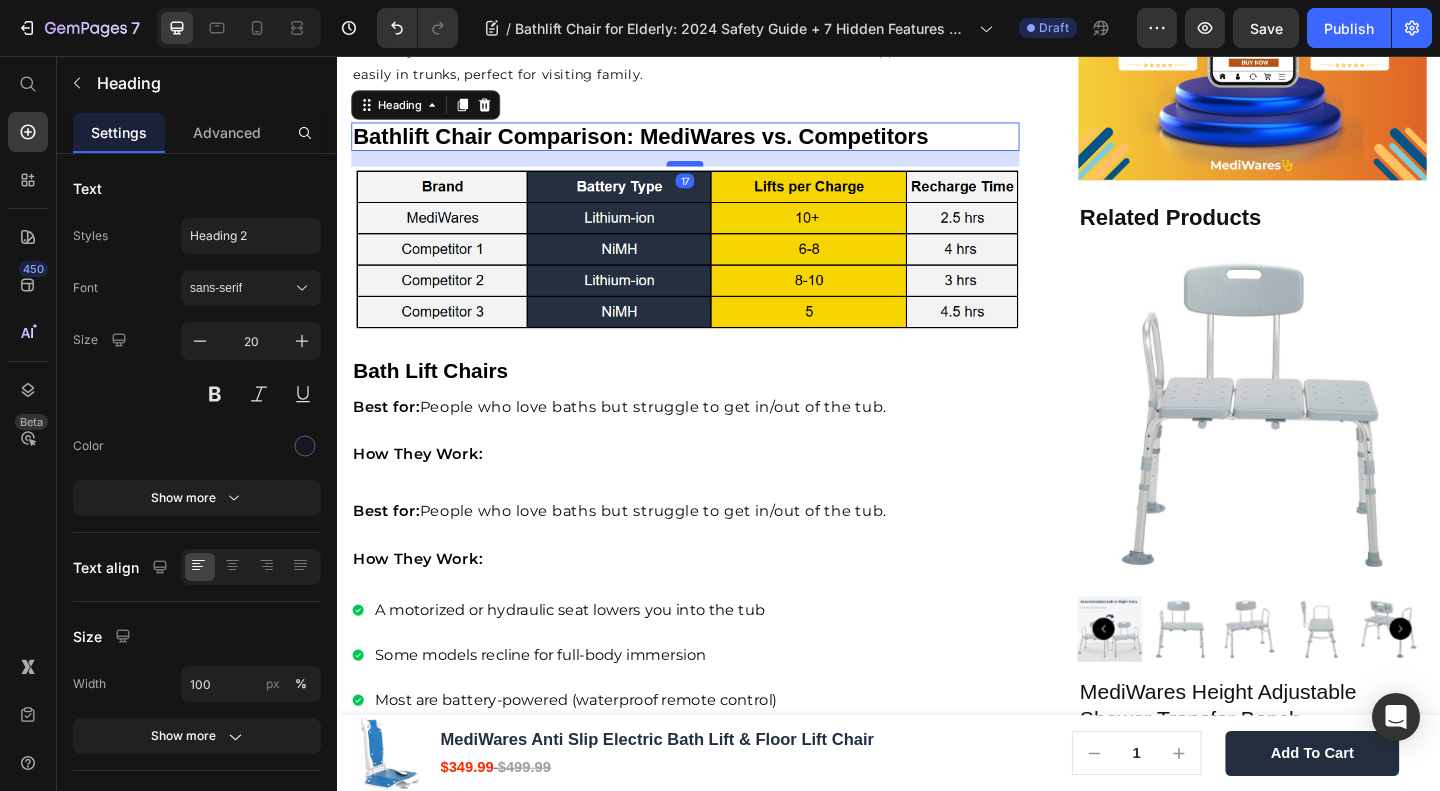 drag, startPoint x: 705, startPoint y: 197, endPoint x: 701, endPoint y: 183, distance: 14.56022 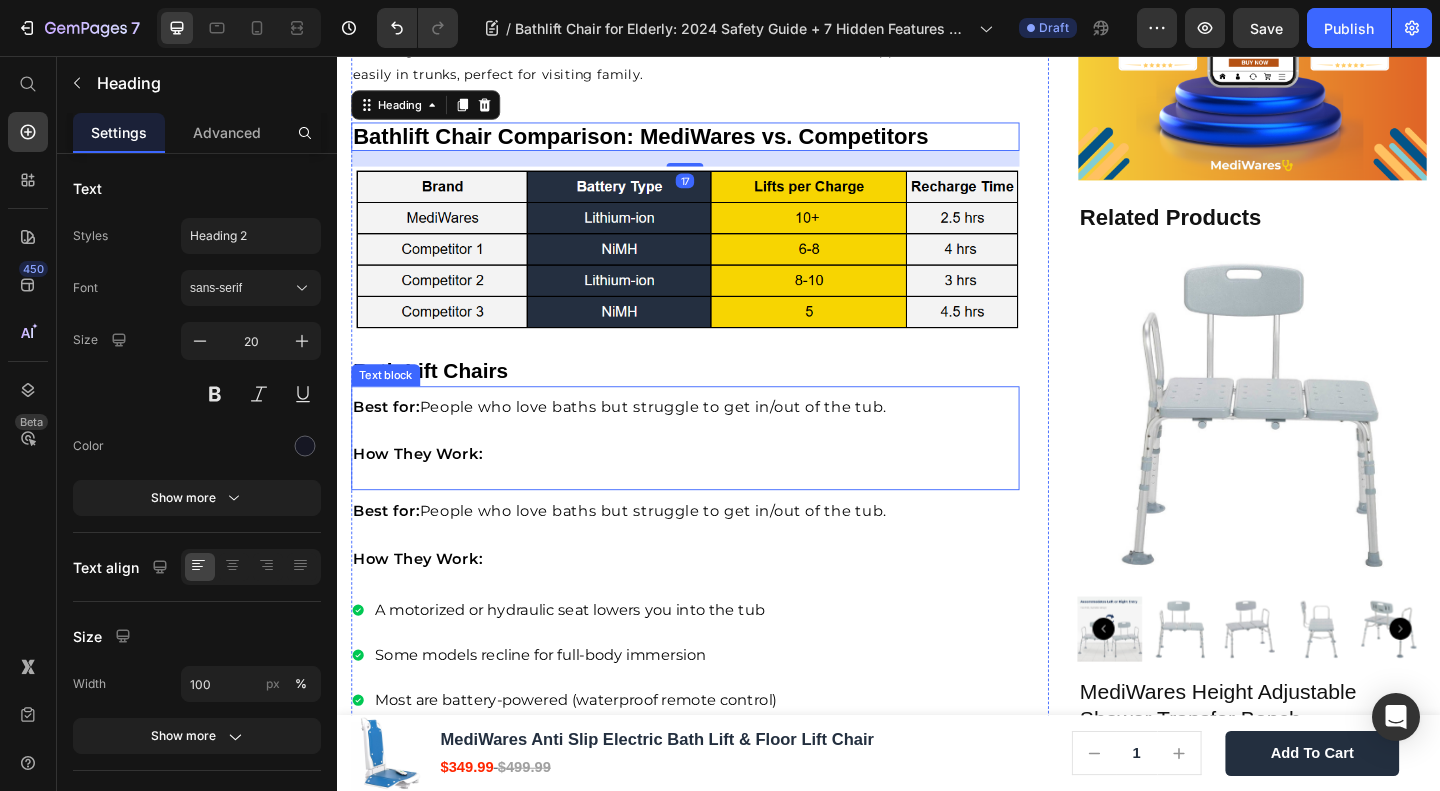 click on "Best for:  People who love baths but struggle to get in/out of the tub.   How They Work: Text block" at bounding box center [715, 472] 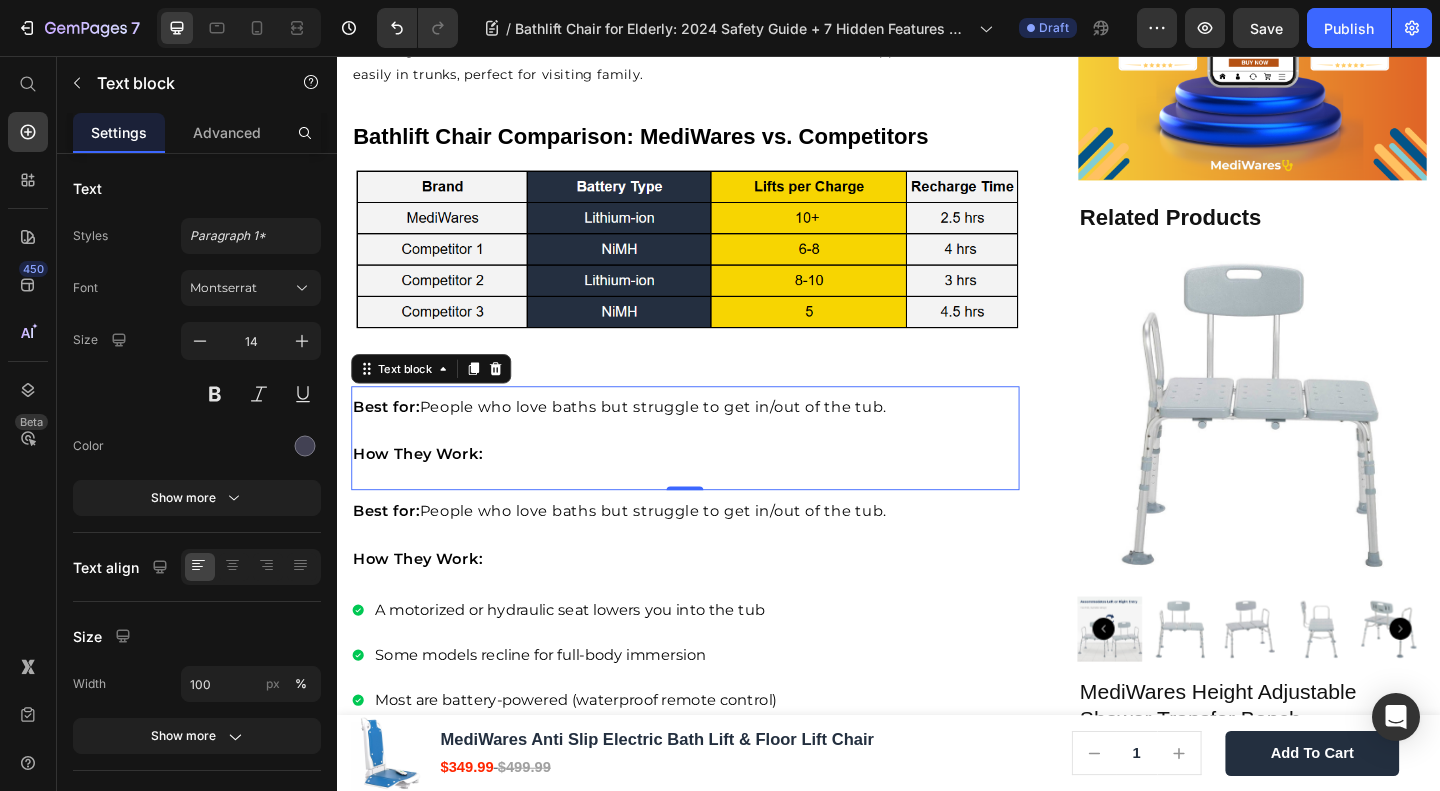 click on "How They Work:" at bounding box center (424, 488) 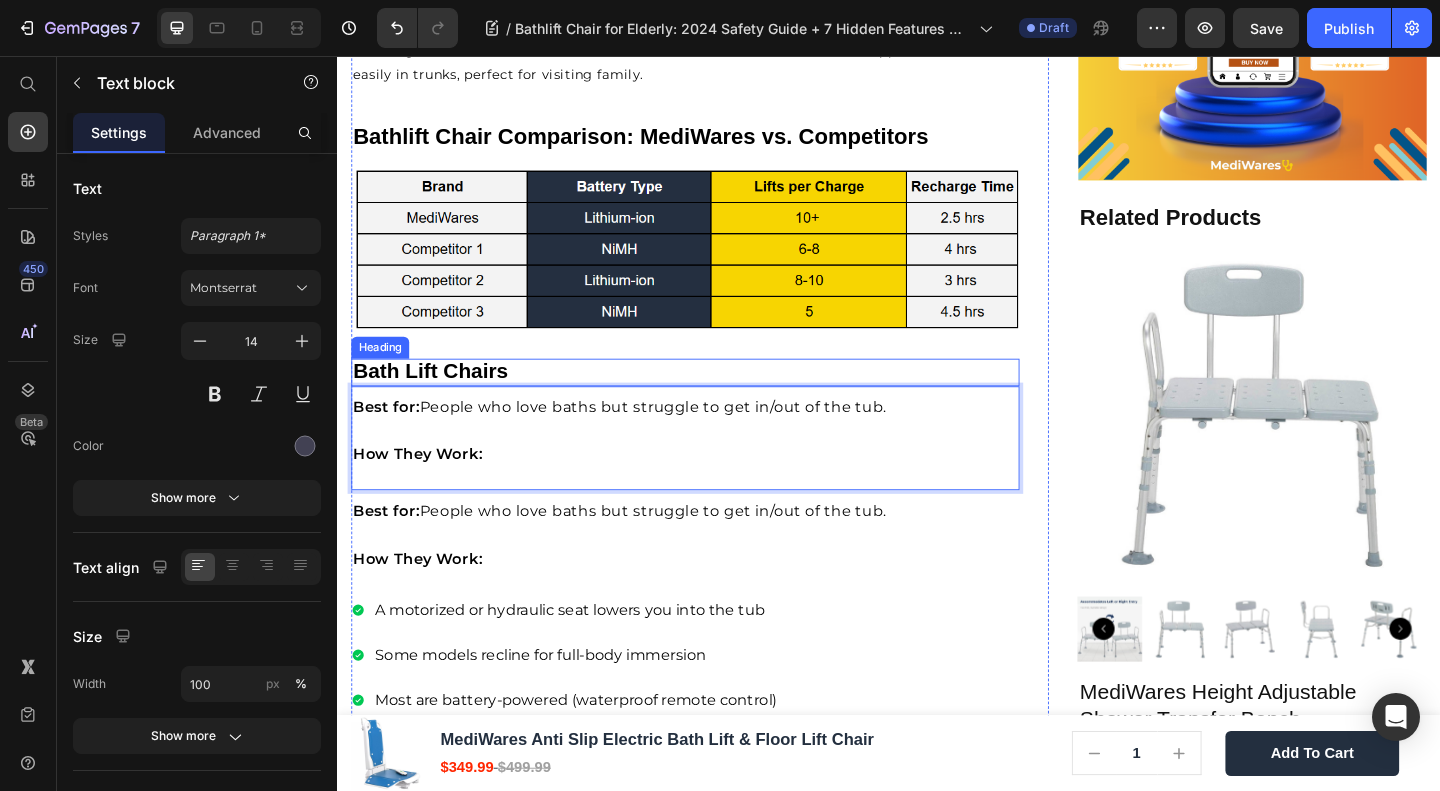 click on "Bath Lift Chairs" at bounding box center [438, 398] 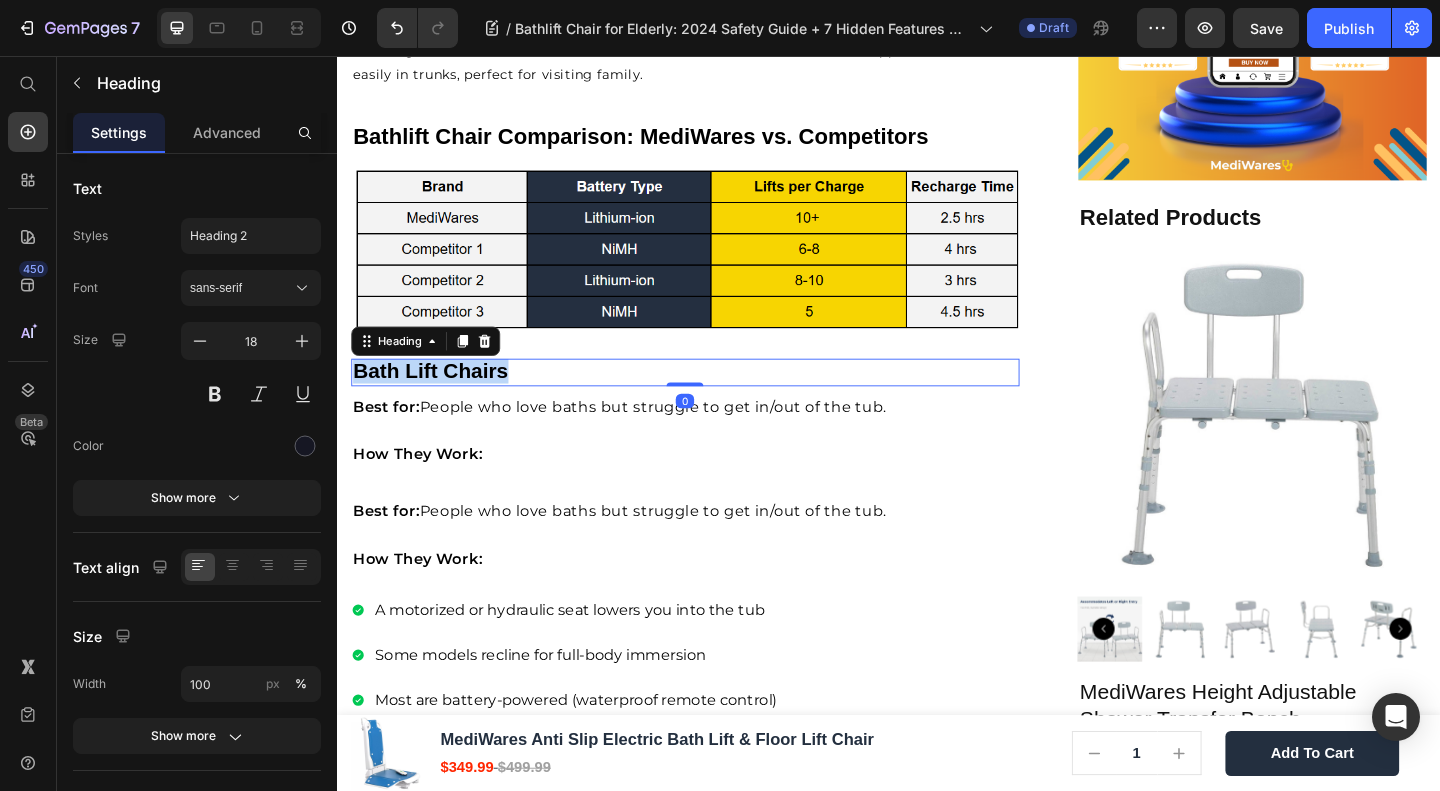 click on "Bath Lift Chairs" at bounding box center (438, 398) 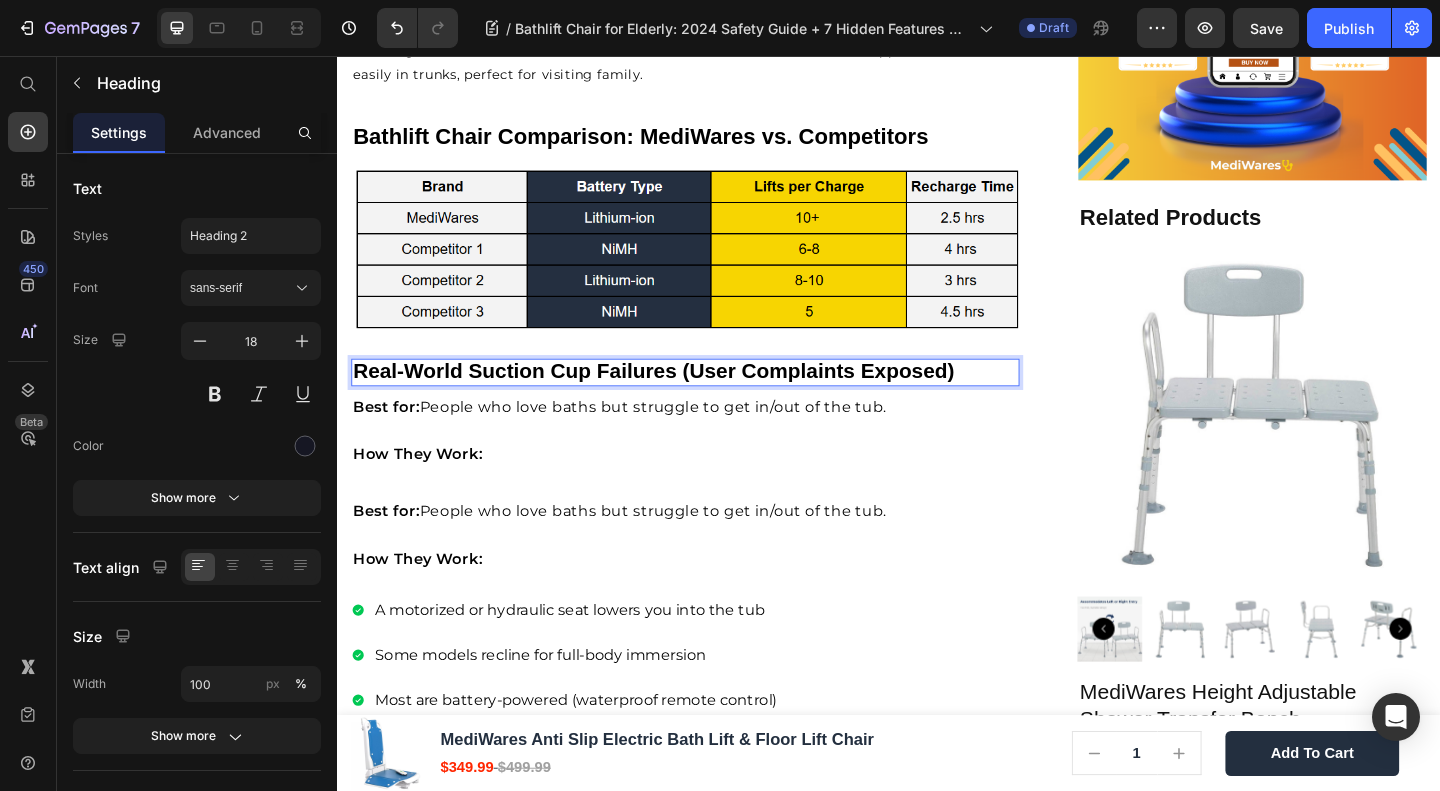 click on "Real-World Suction Cup Failures (User Complaints Exposed)" at bounding box center [681, 398] 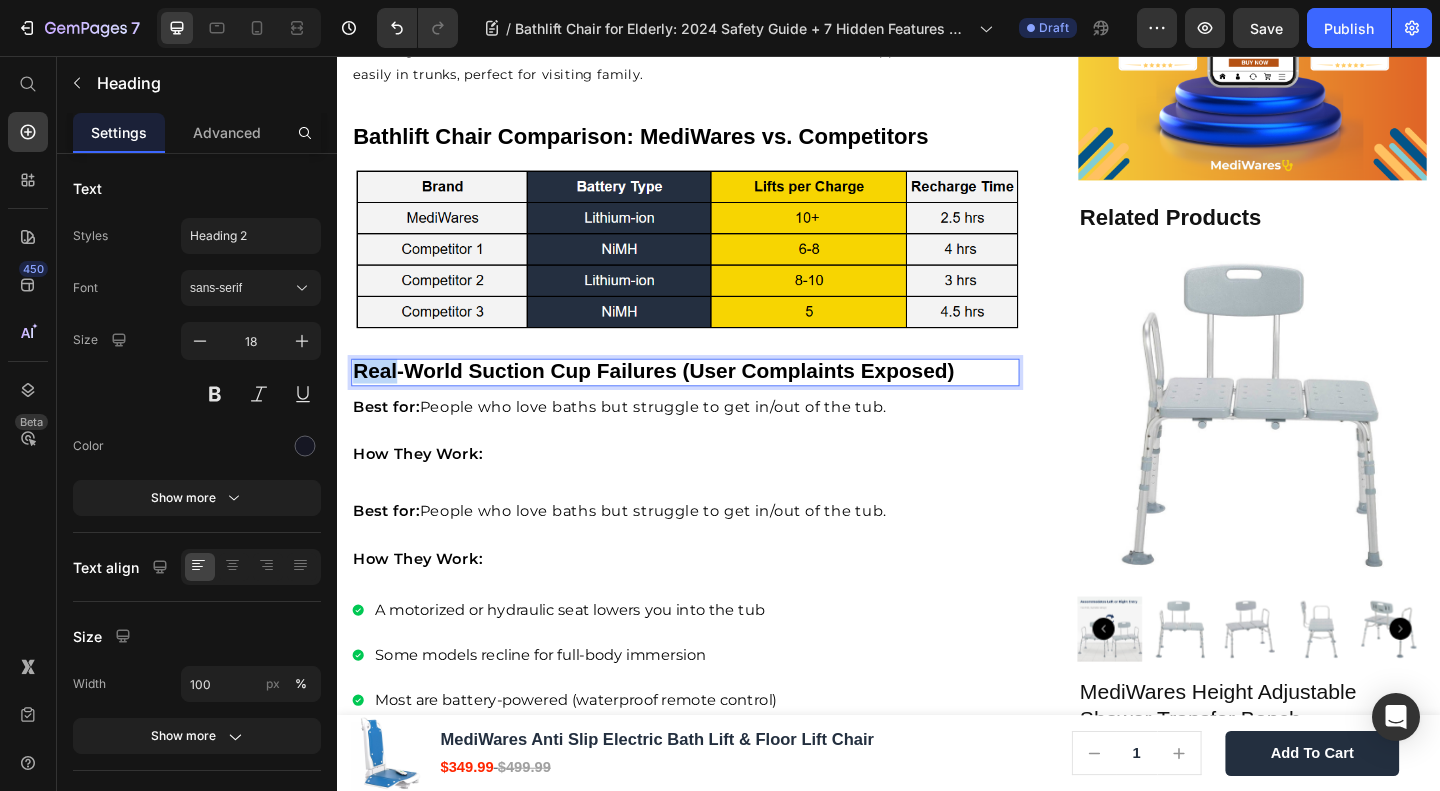 click on "Real-World Suction Cup Failures (User Complaints Exposed)" at bounding box center [681, 398] 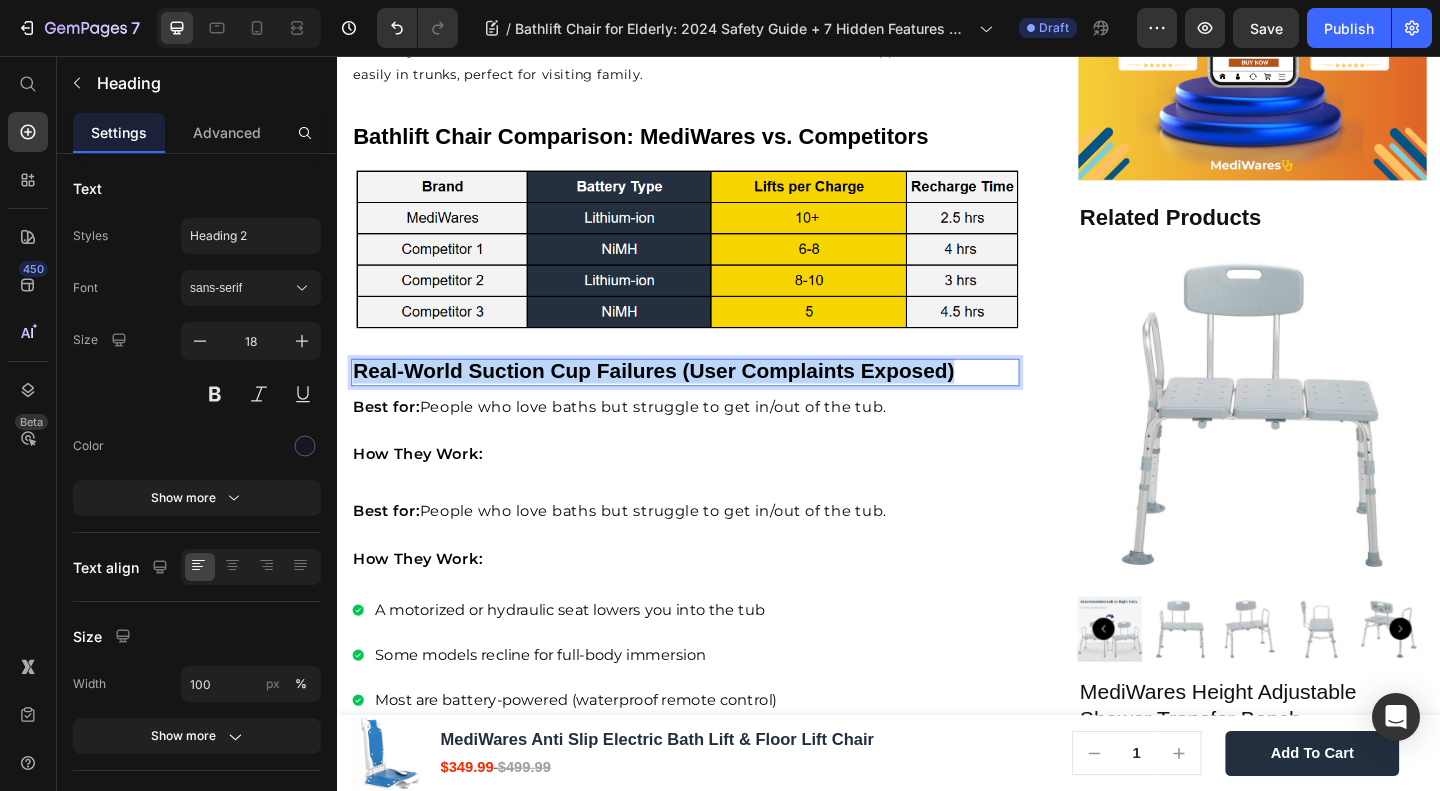 click on "Real-World Suction Cup Failures (User Complaints Exposed)" at bounding box center [681, 398] 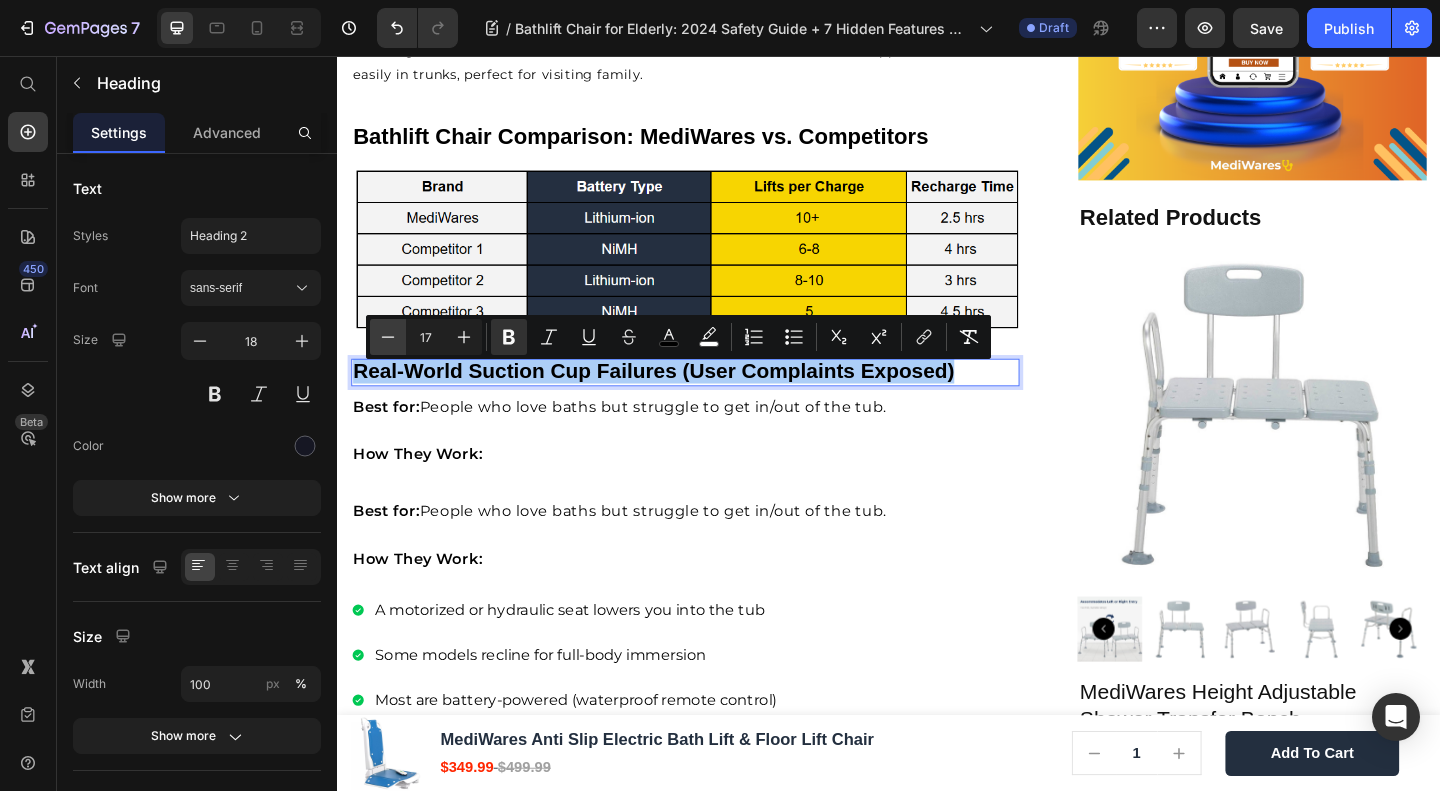 click 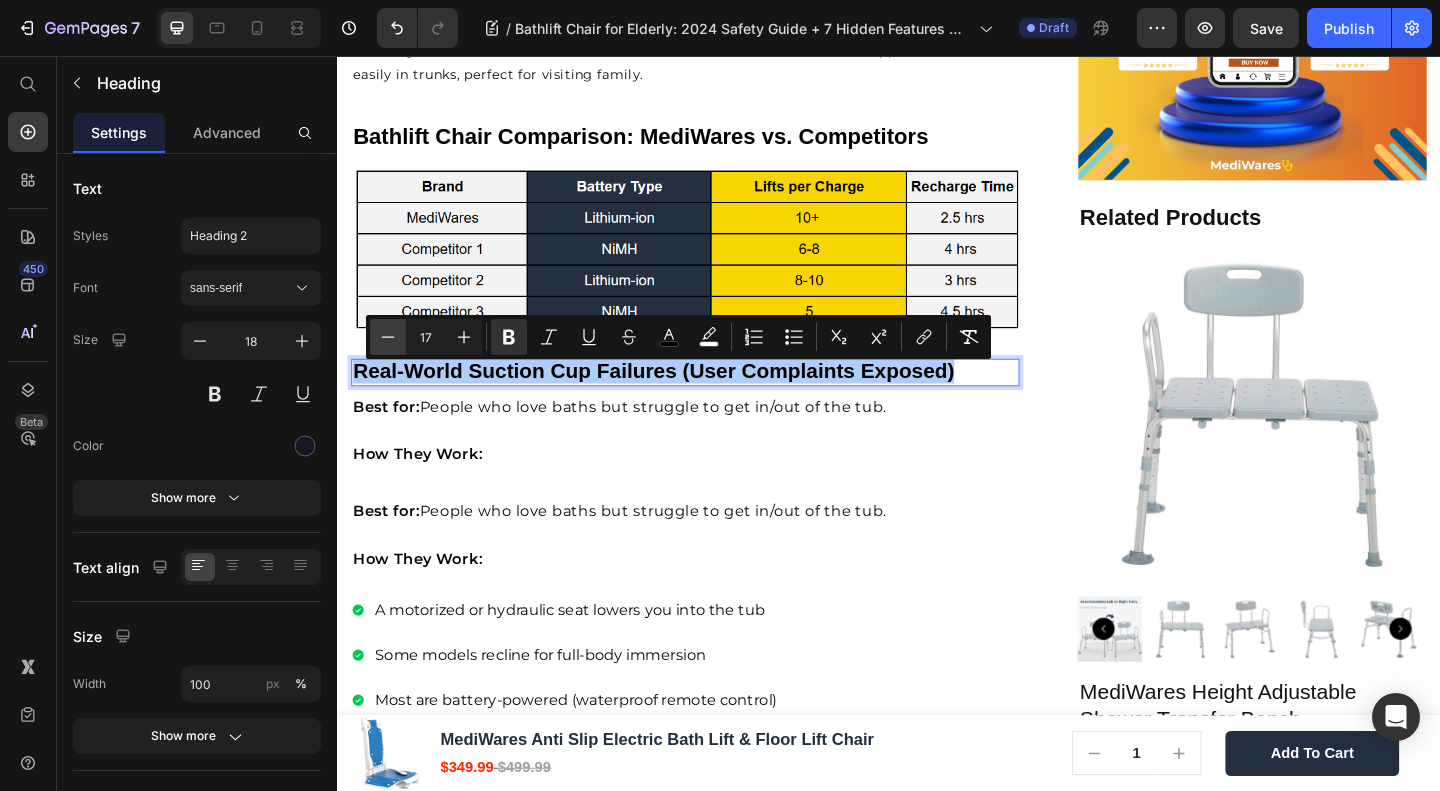 click 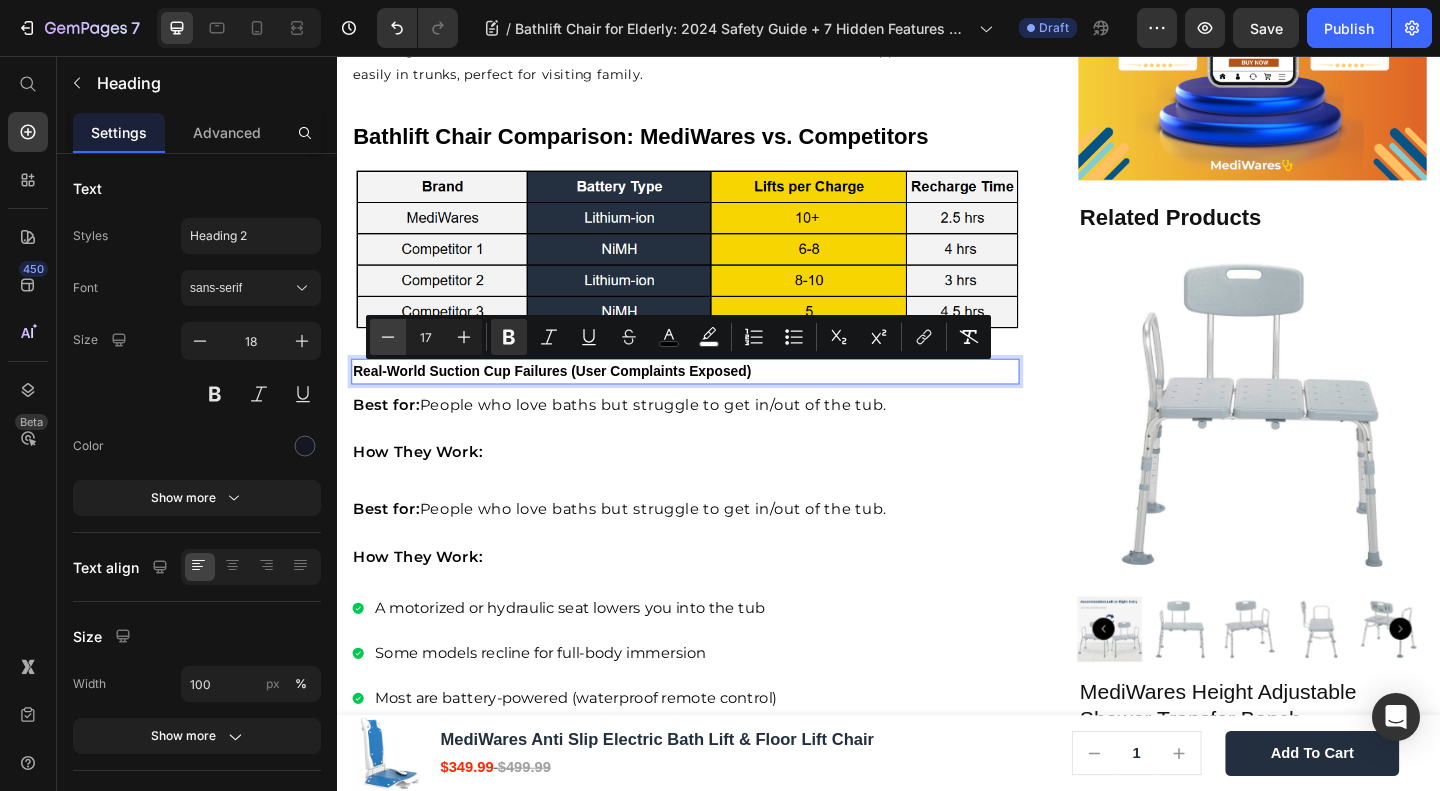 click 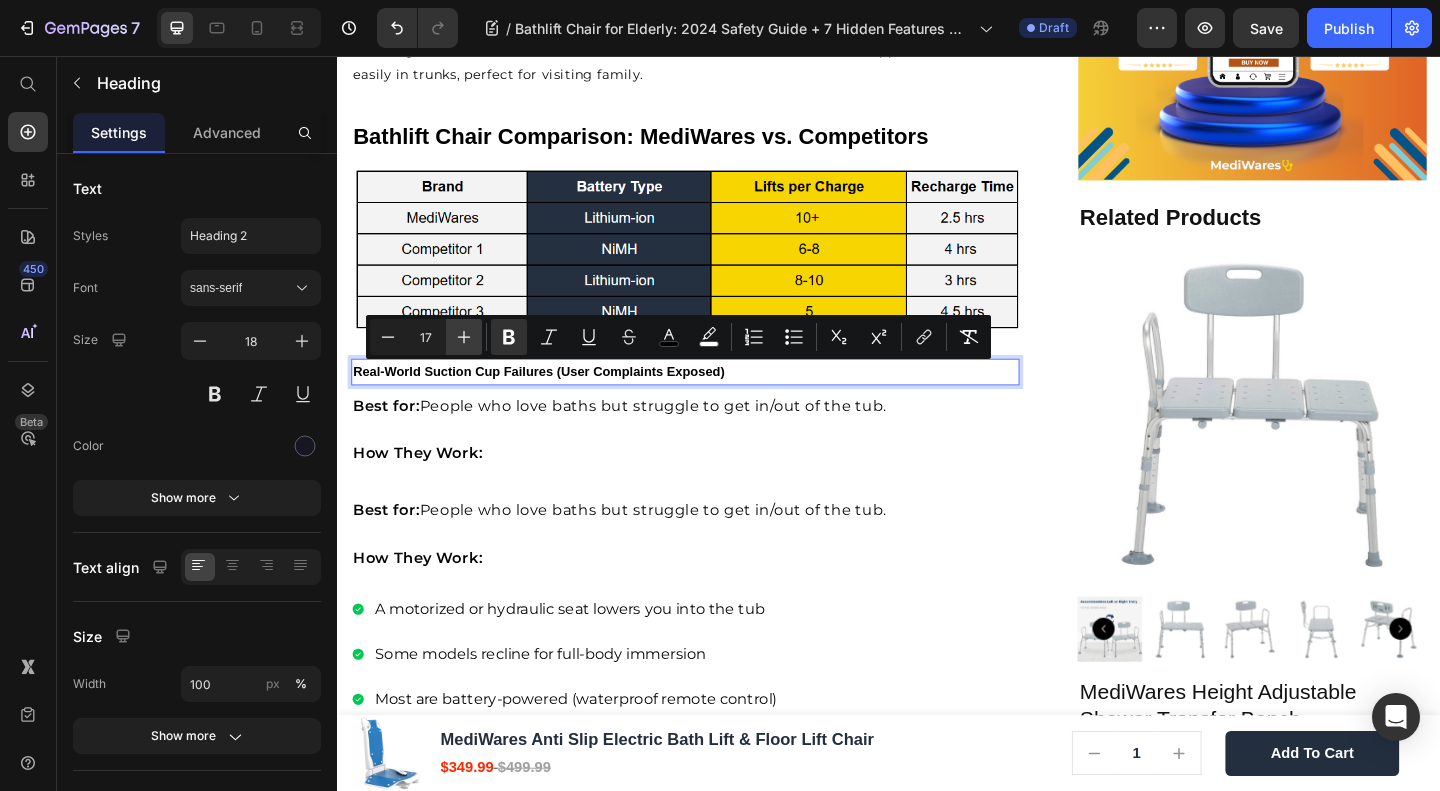 click 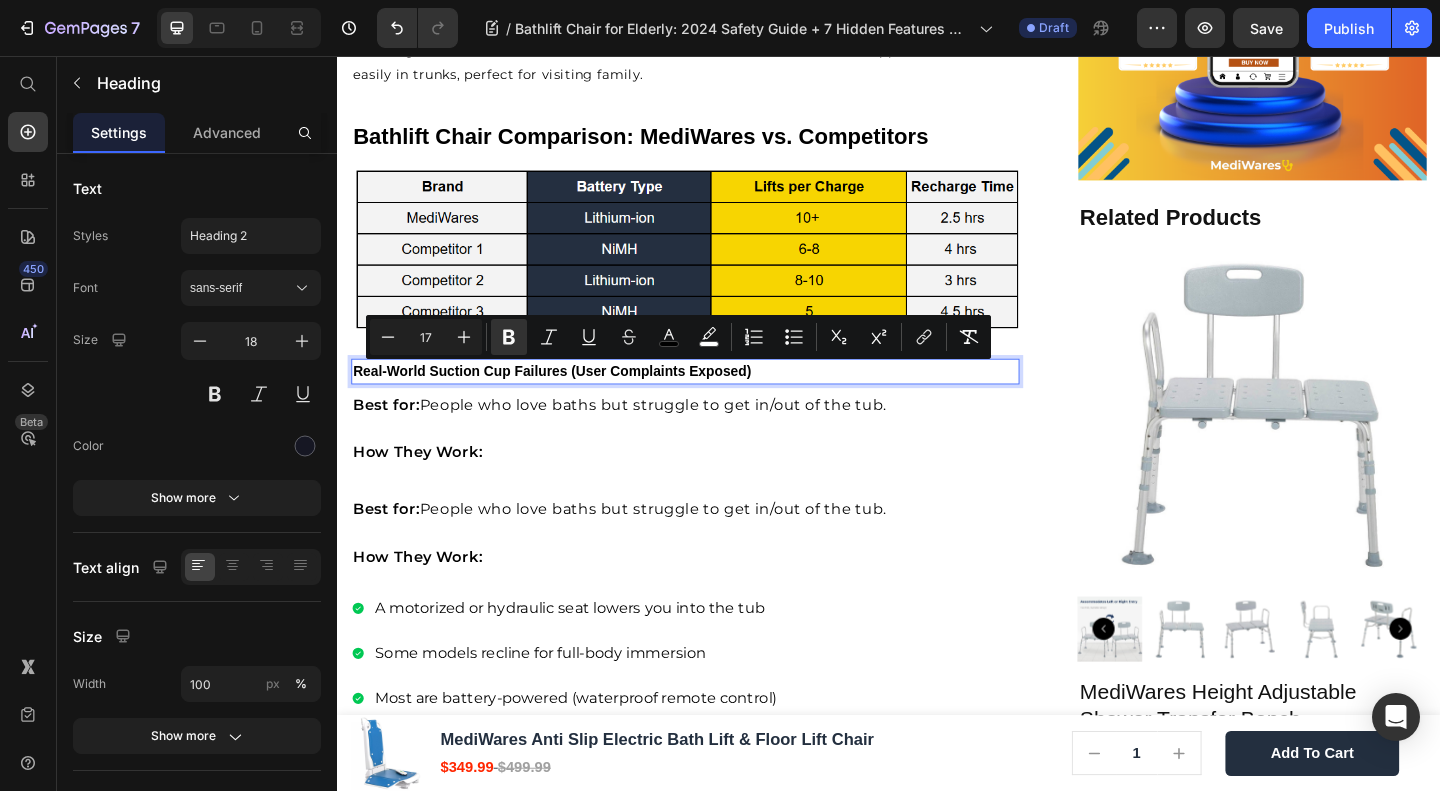 click on "Best for:  People who love baths but struggle to get in/out of the tub." at bounding box center (644, 548) 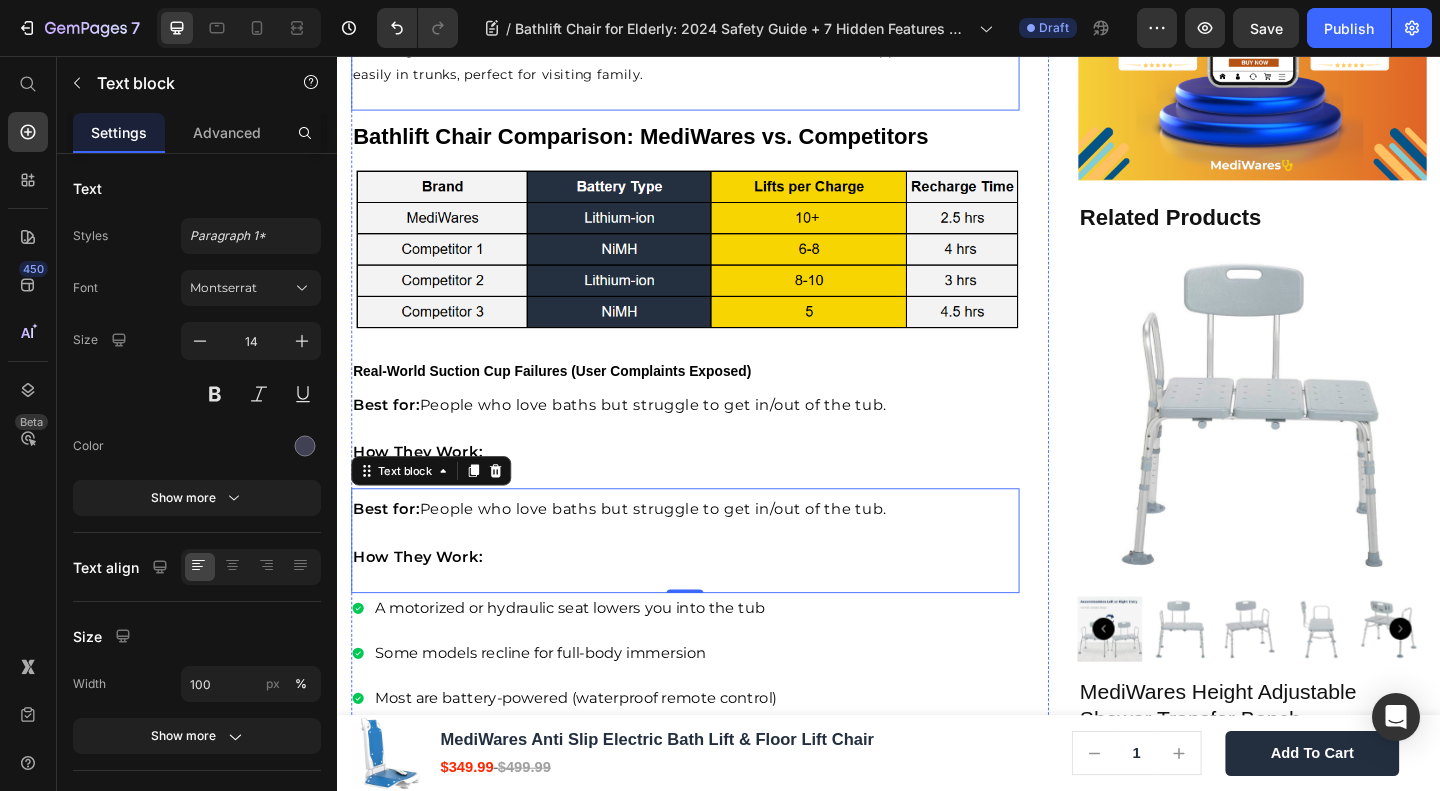 click on "Planning to travel? Some models fold and lock for air travel. These are TSA-approved and fit easily in trunks, perfect for visiting family." at bounding box center [697, 62] 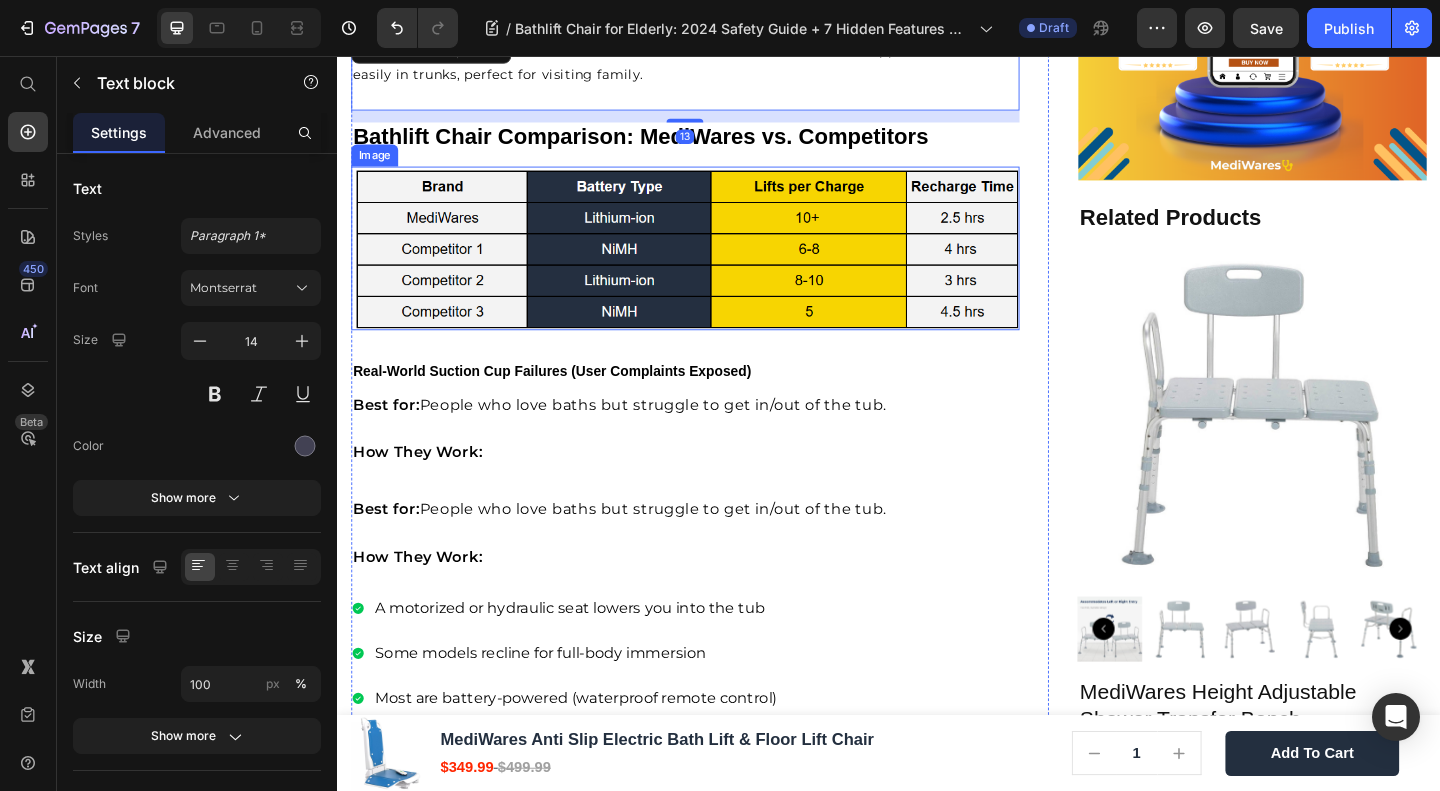 scroll, scrollTop: 3109, scrollLeft: 0, axis: vertical 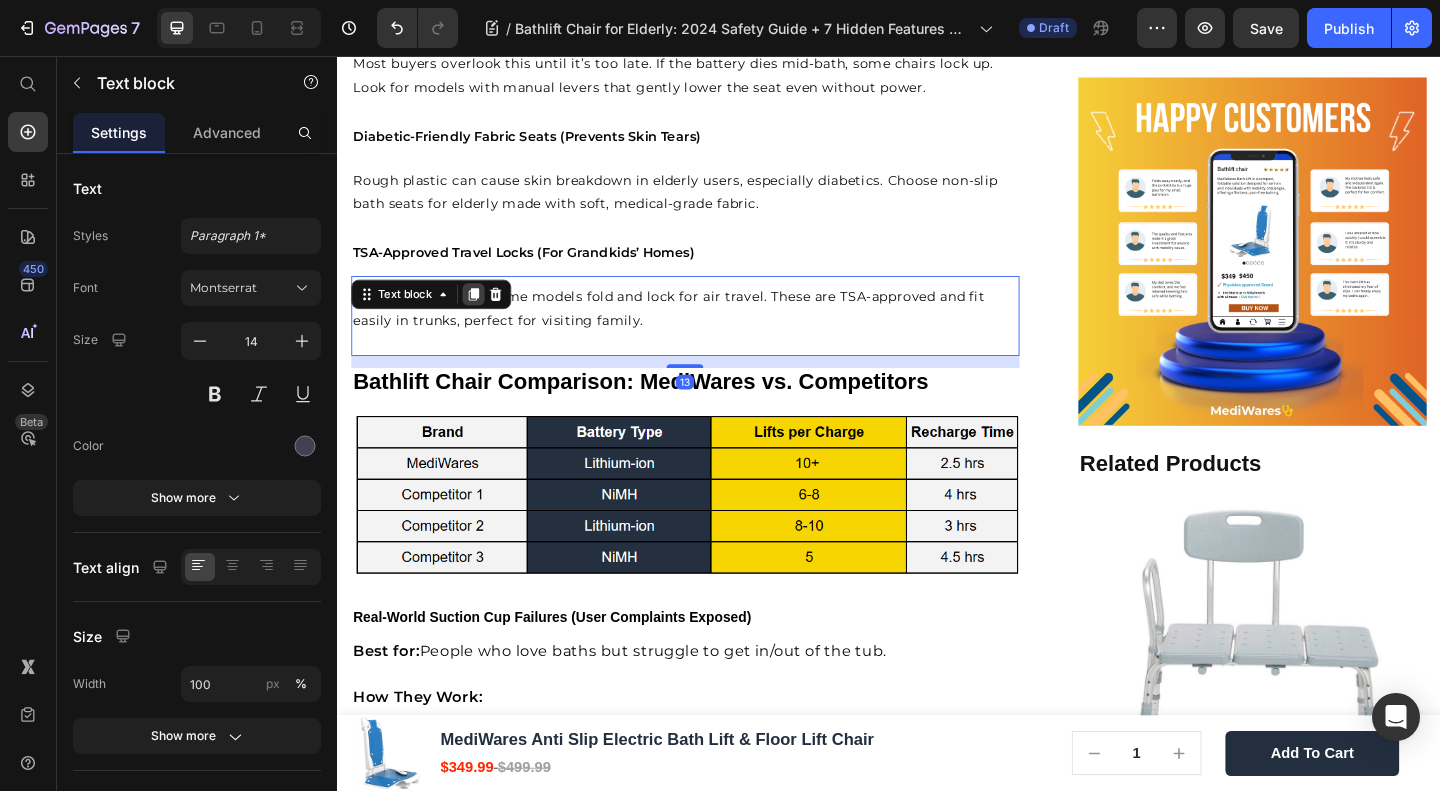 click at bounding box center [485, 315] 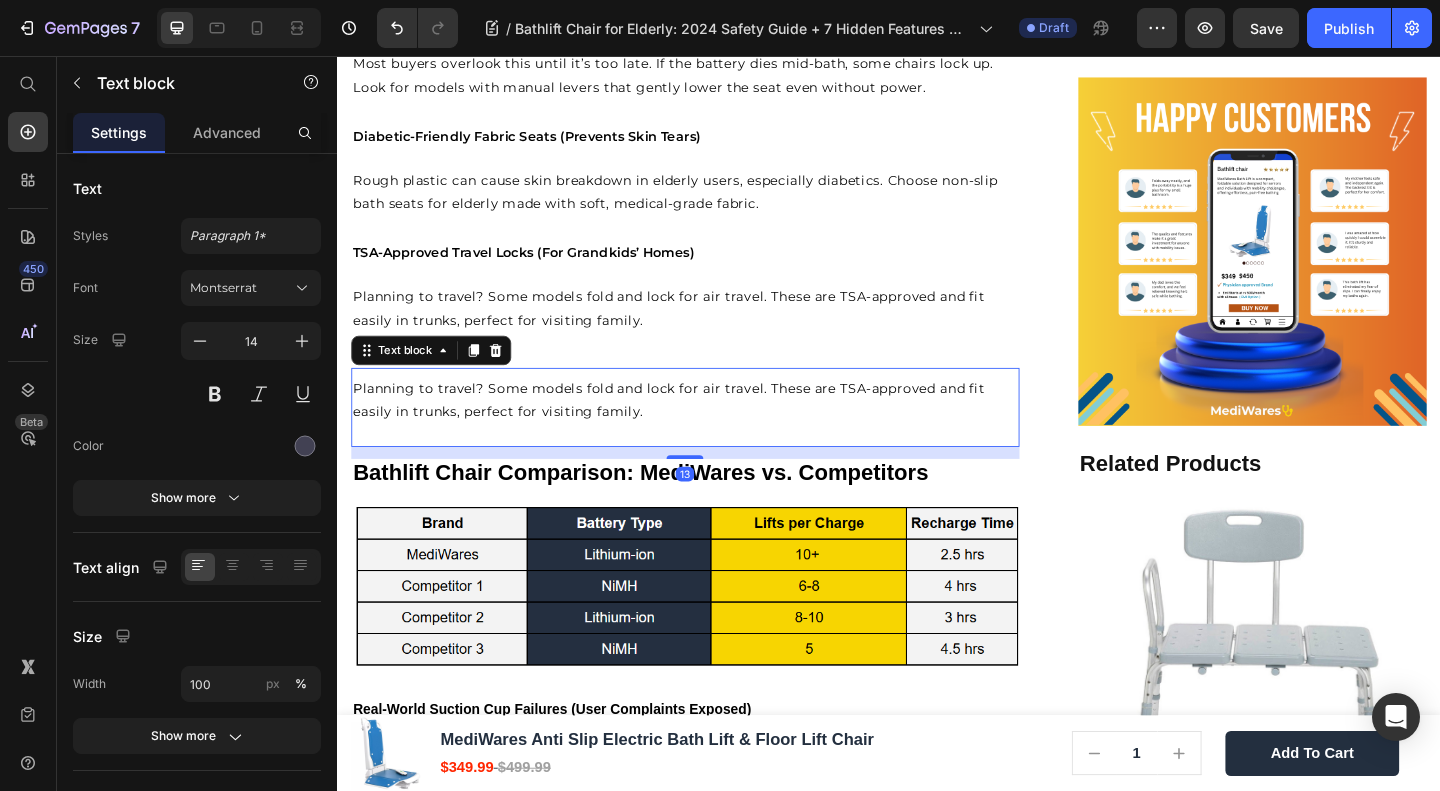 scroll, scrollTop: 3376, scrollLeft: 0, axis: vertical 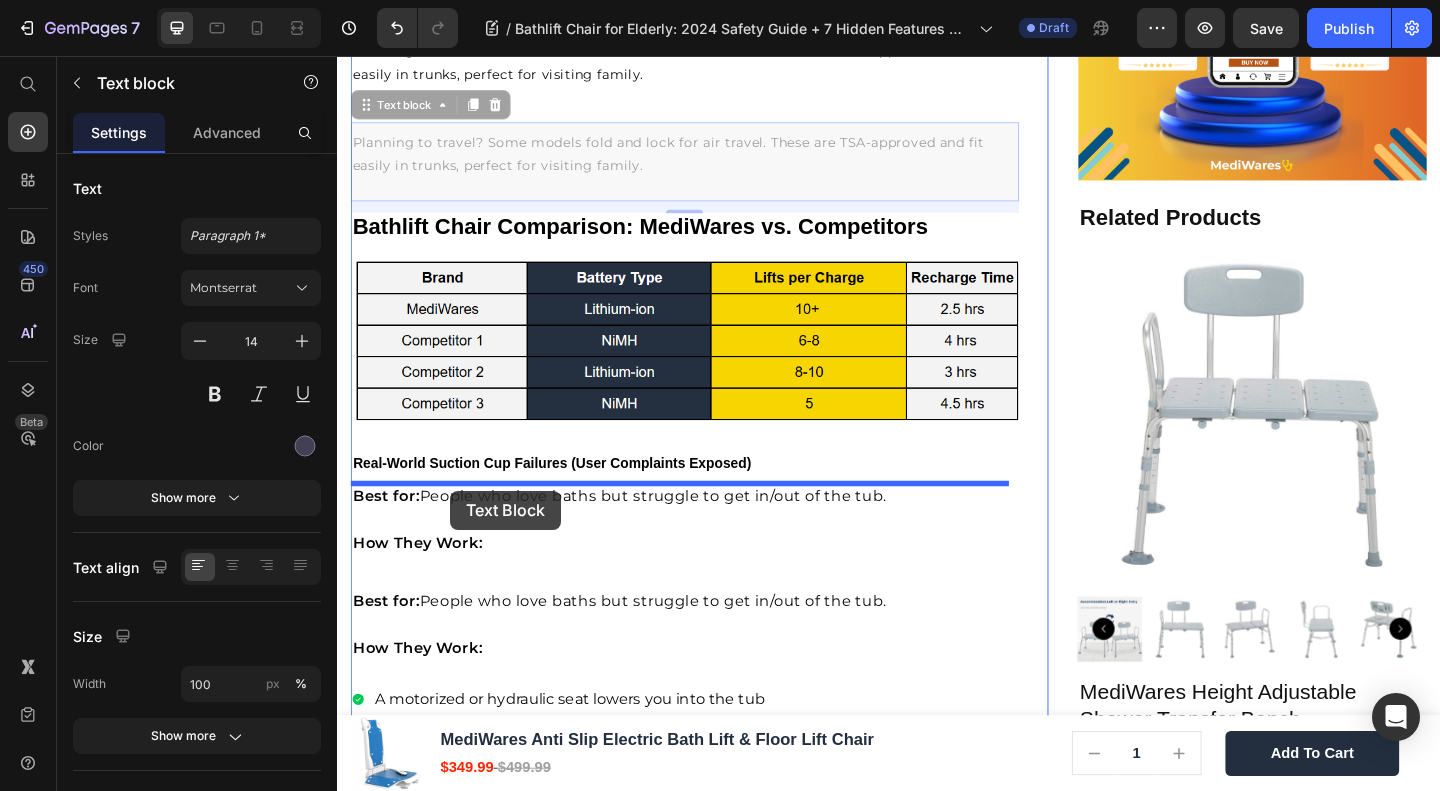 drag, startPoint x: 412, startPoint y: 123, endPoint x: 460, endPoint y: 529, distance: 408.8276 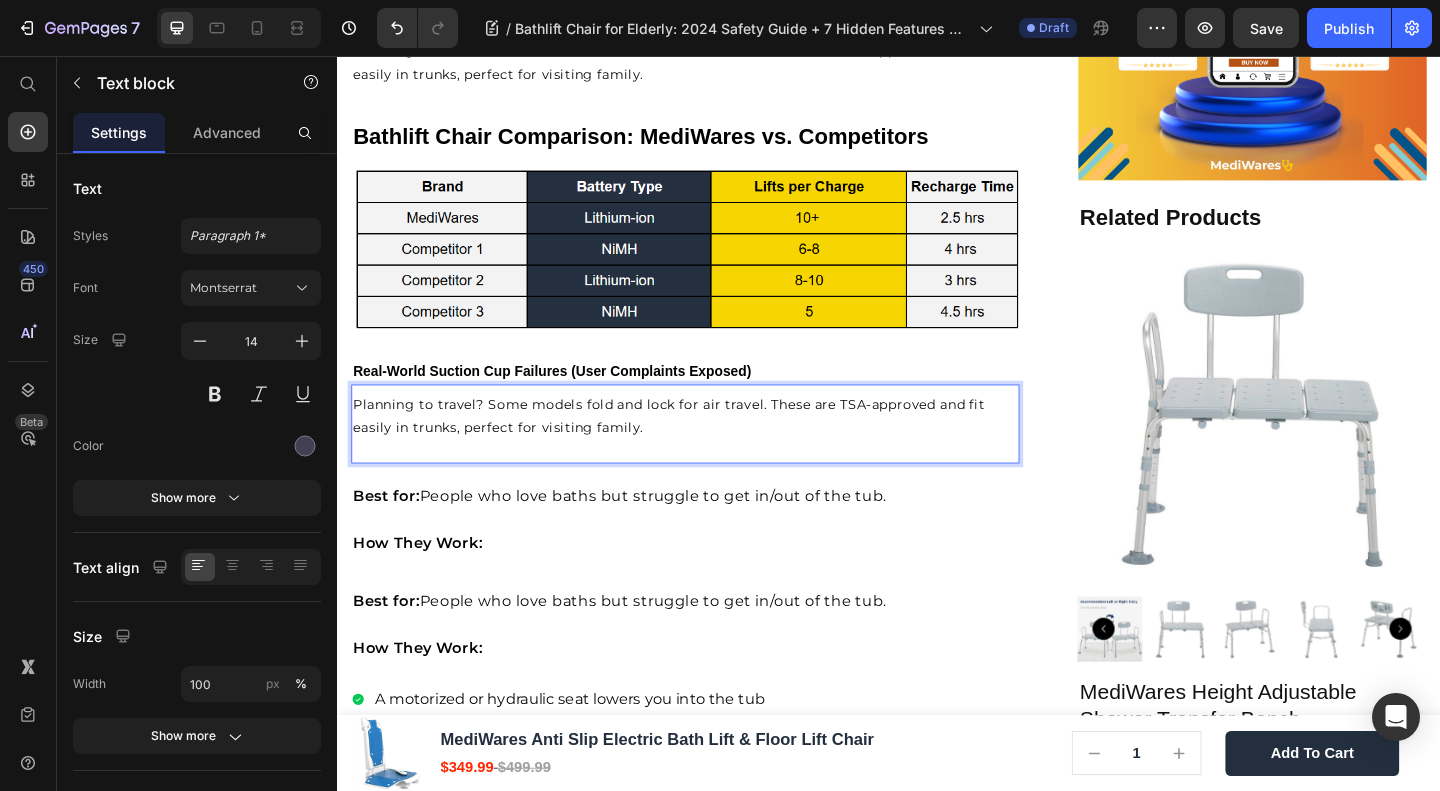 click on "Planning to travel? Some models fold and lock for air travel. These are TSA-approved and fit easily in trunks, perfect for visiting family." at bounding box center [697, 447] 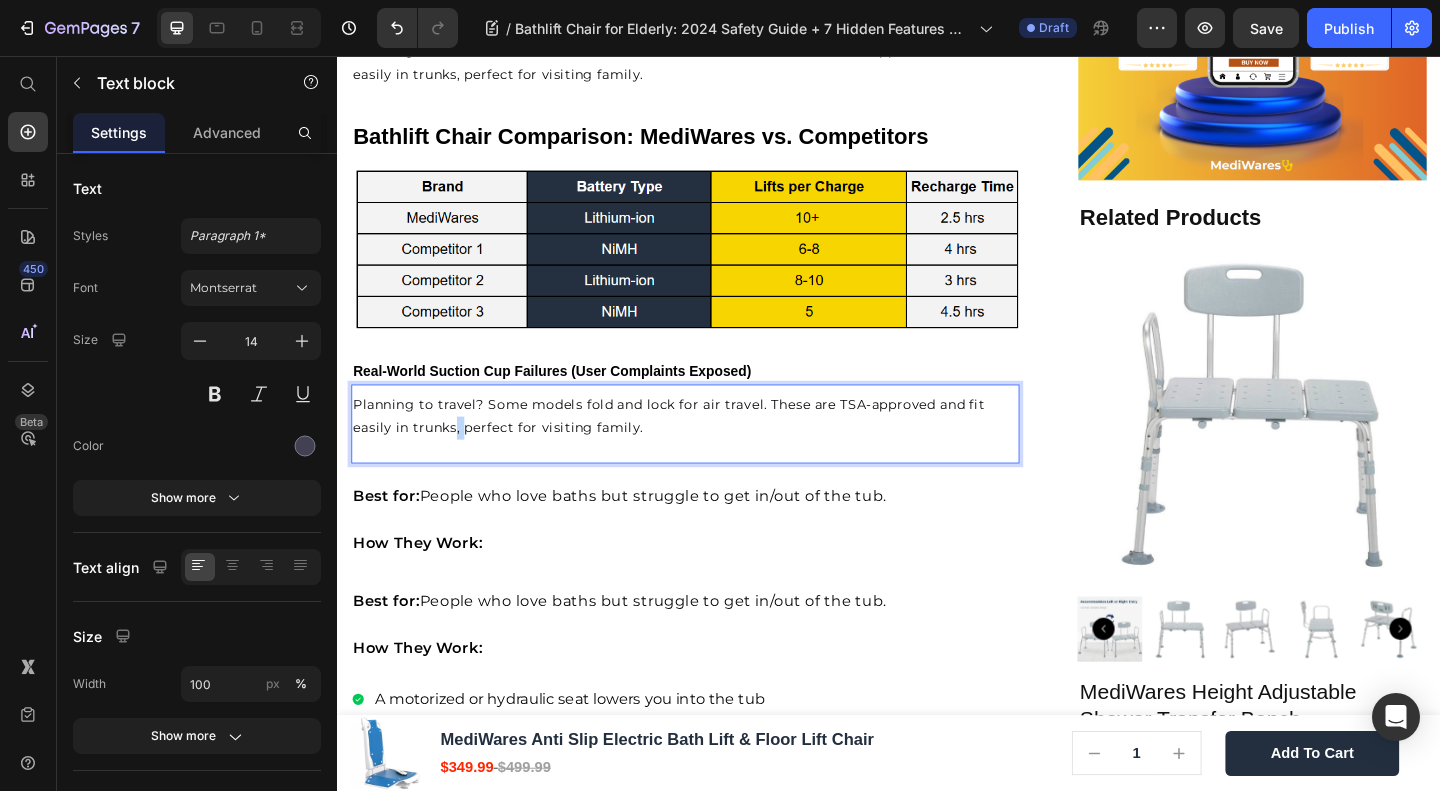 click on "Planning to travel? Some models fold and lock for air travel. These are TSA-approved and fit easily in trunks, perfect for visiting family." at bounding box center (697, 447) 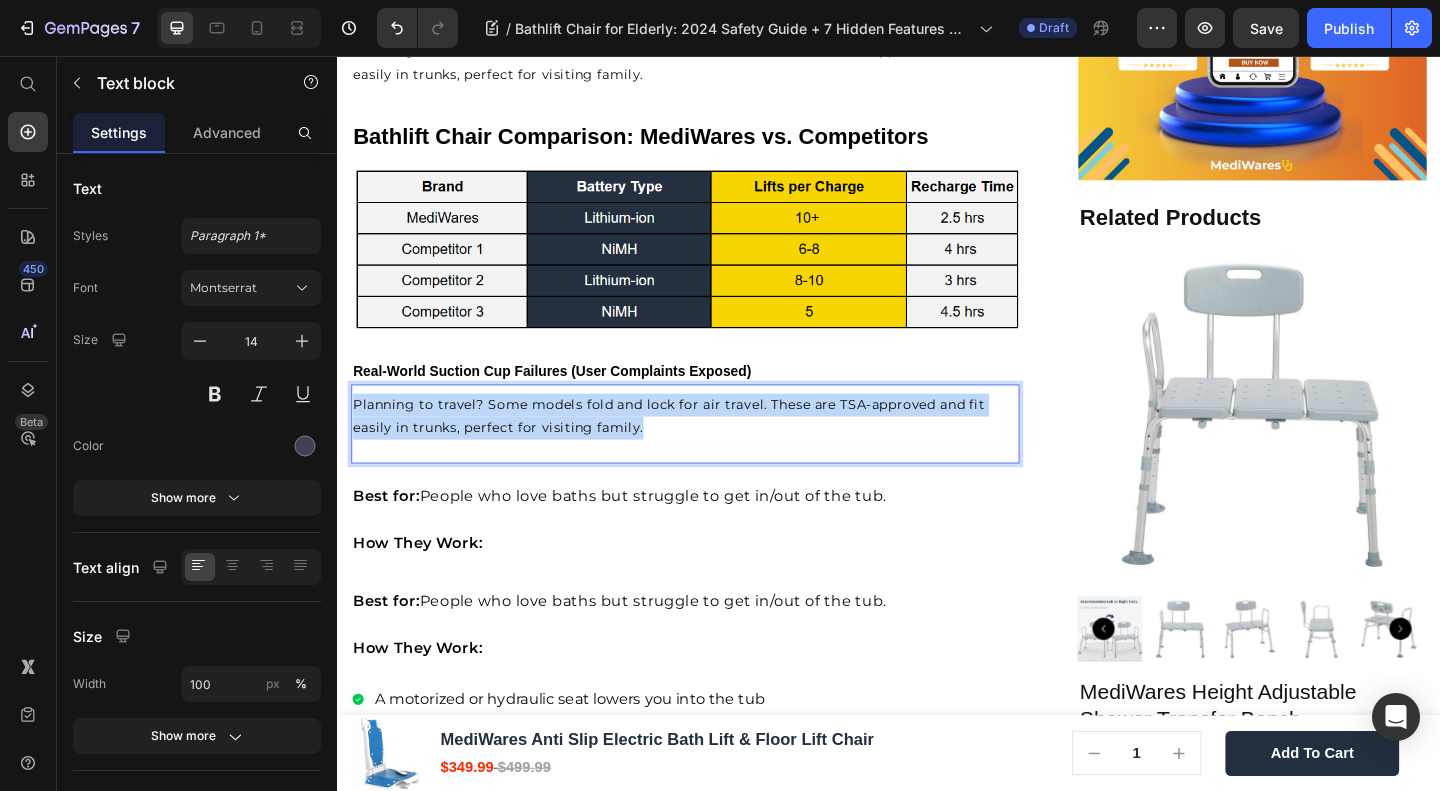 click on "Planning to travel? Some models fold and lock for air travel. These are TSA-approved and fit easily in trunks, perfect for visiting family." at bounding box center [697, 447] 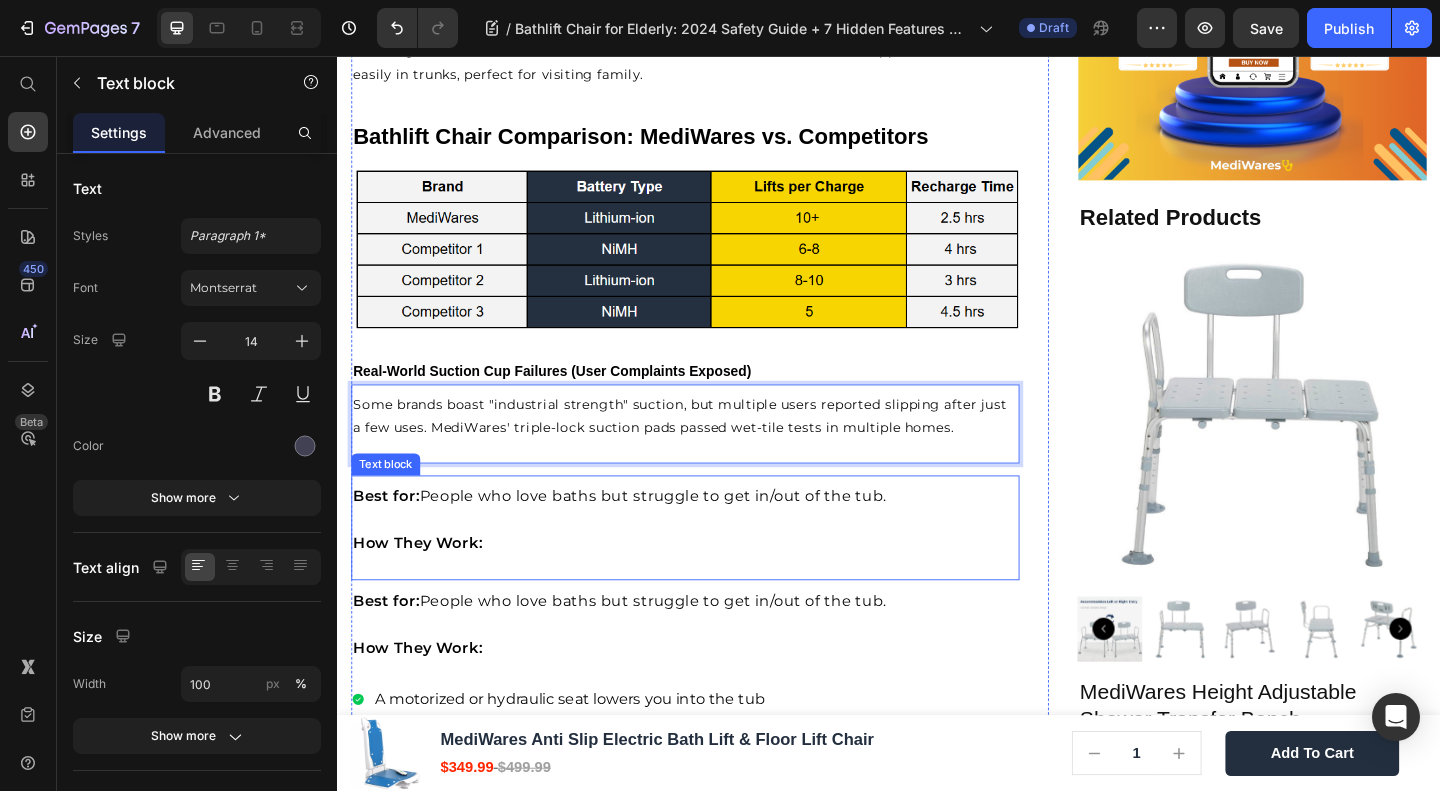 click at bounding box center (715, 674) 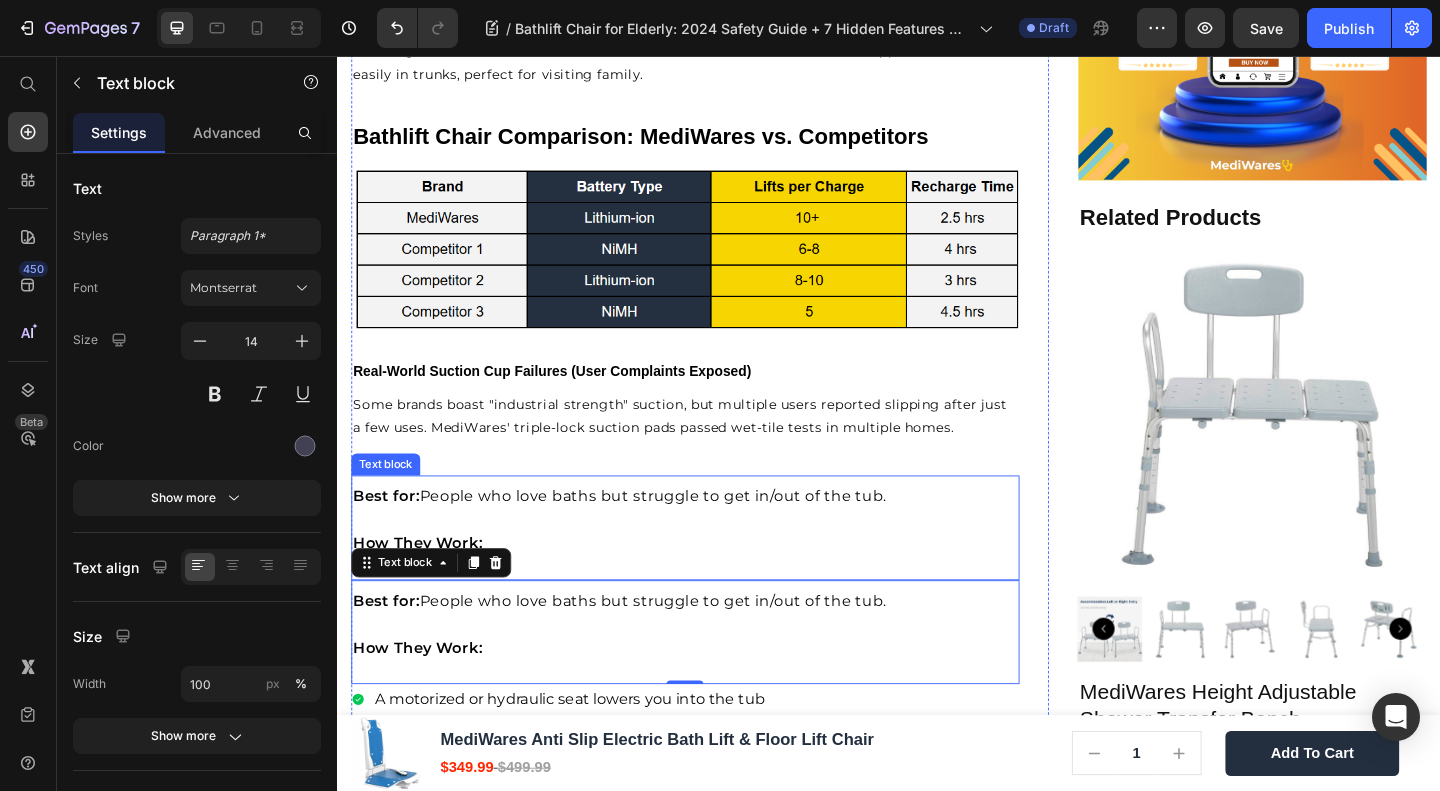 click at bounding box center (715, 560) 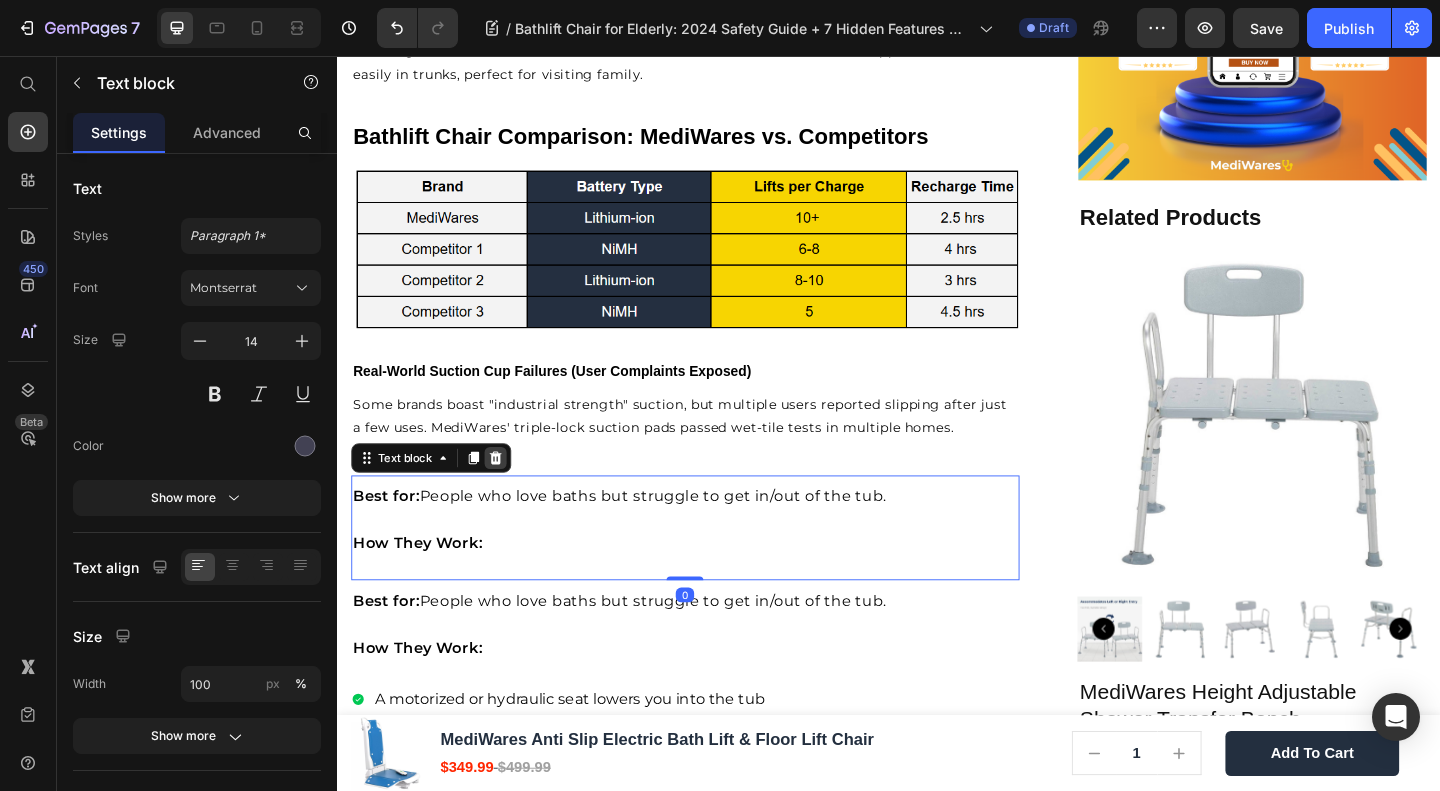 click 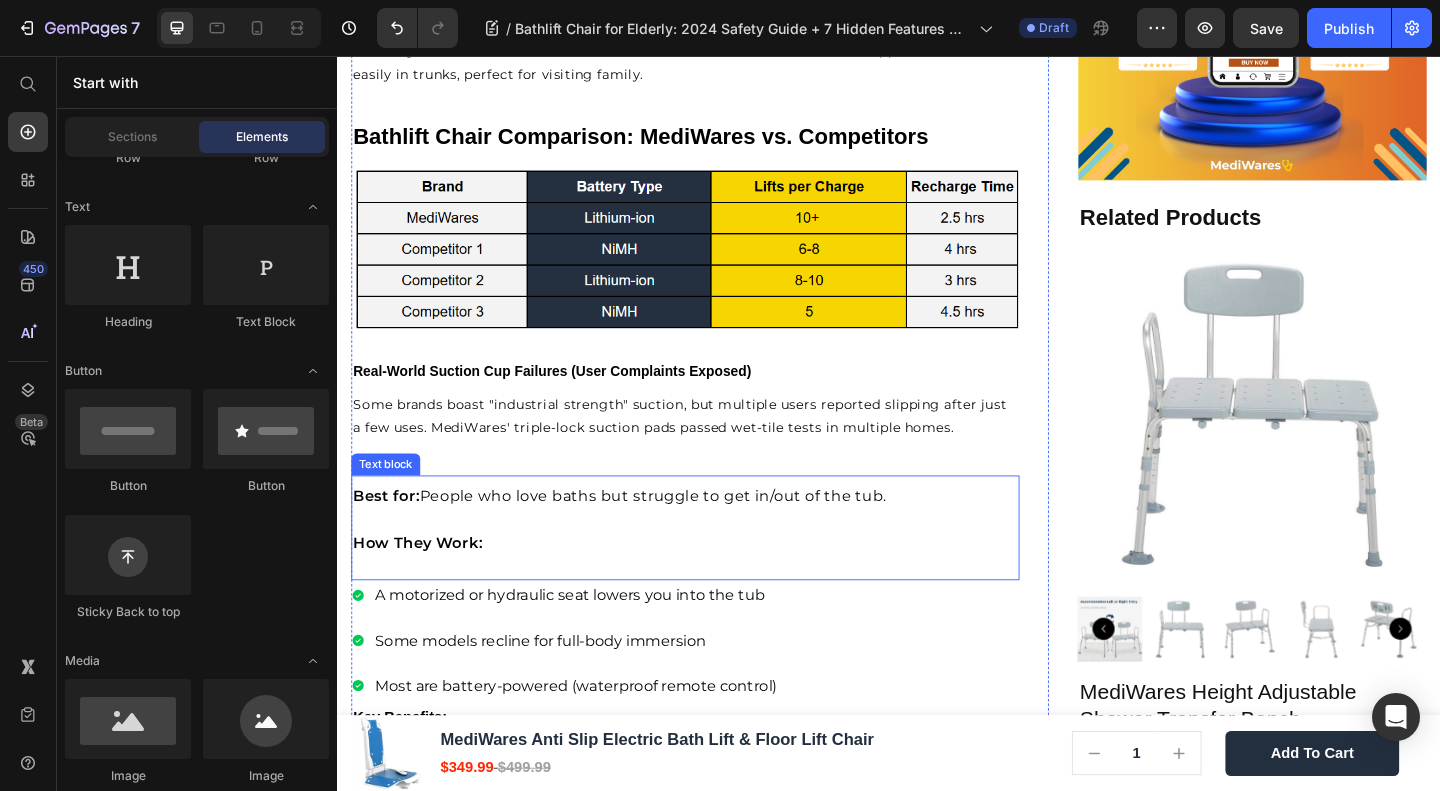 click on "How They Work:" at bounding box center (715, 586) 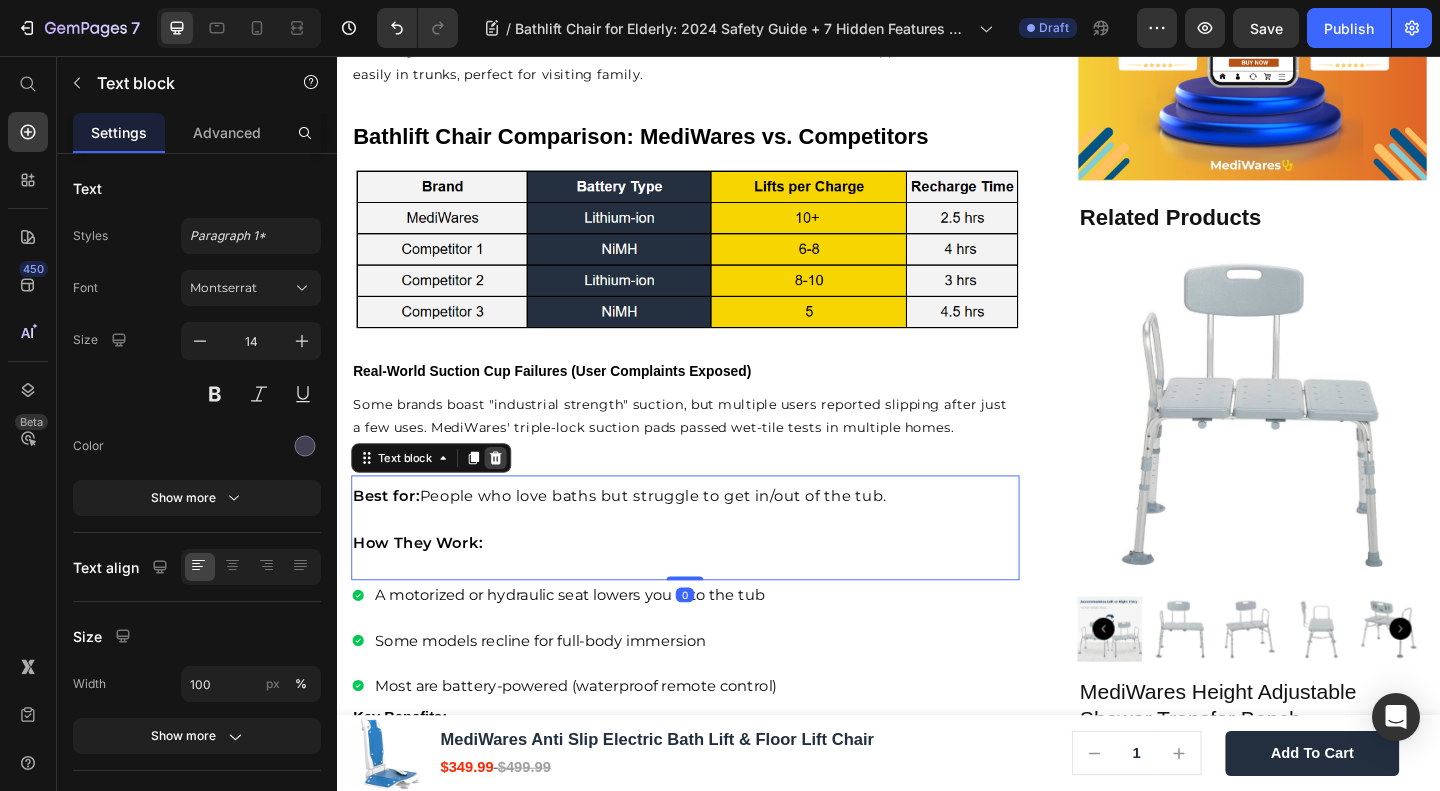 click 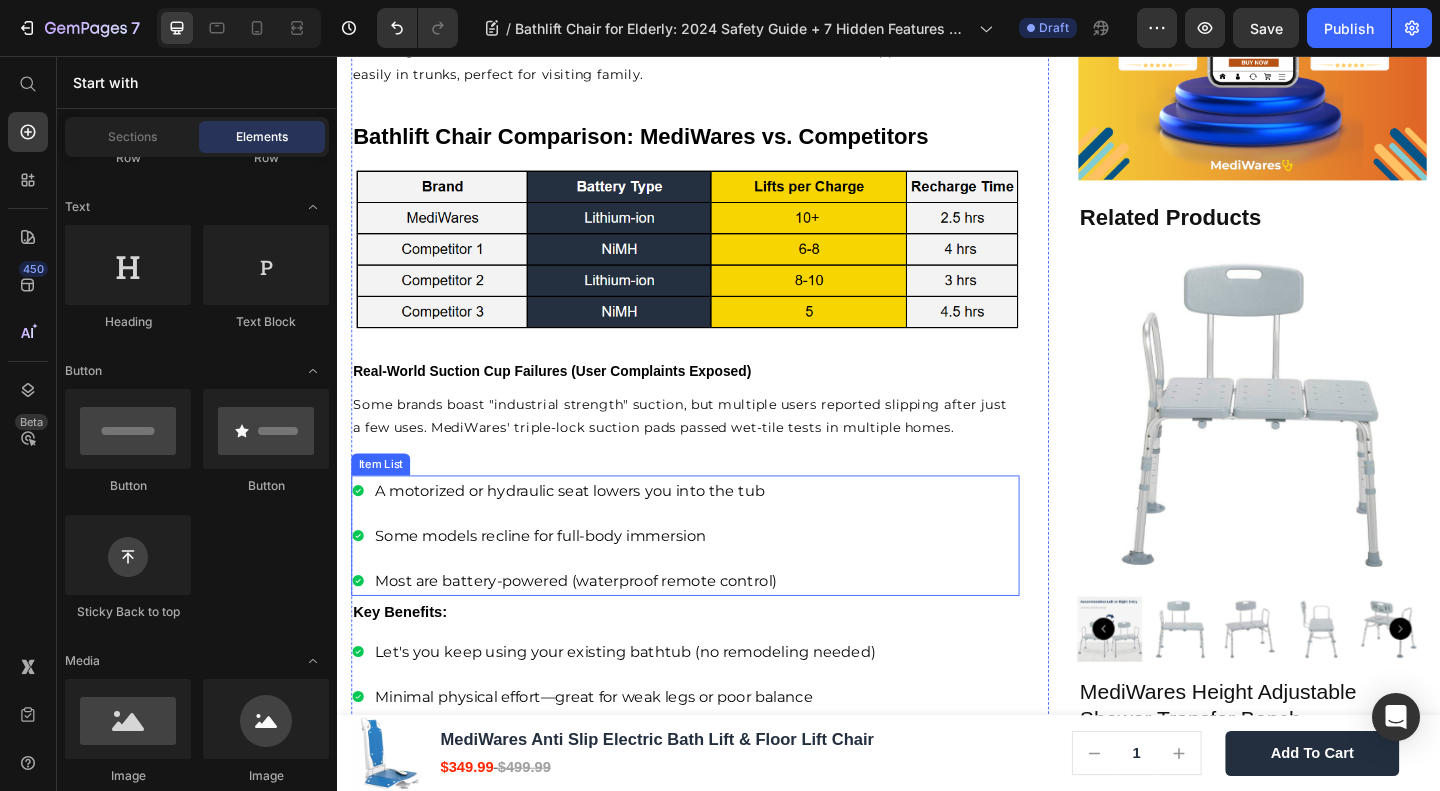 click on "A motorized or hydraulic seat lowers you into the tub Some models recline for full-body immersion Most are battery-powered (waterproof remote control)" at bounding box center [715, 577] 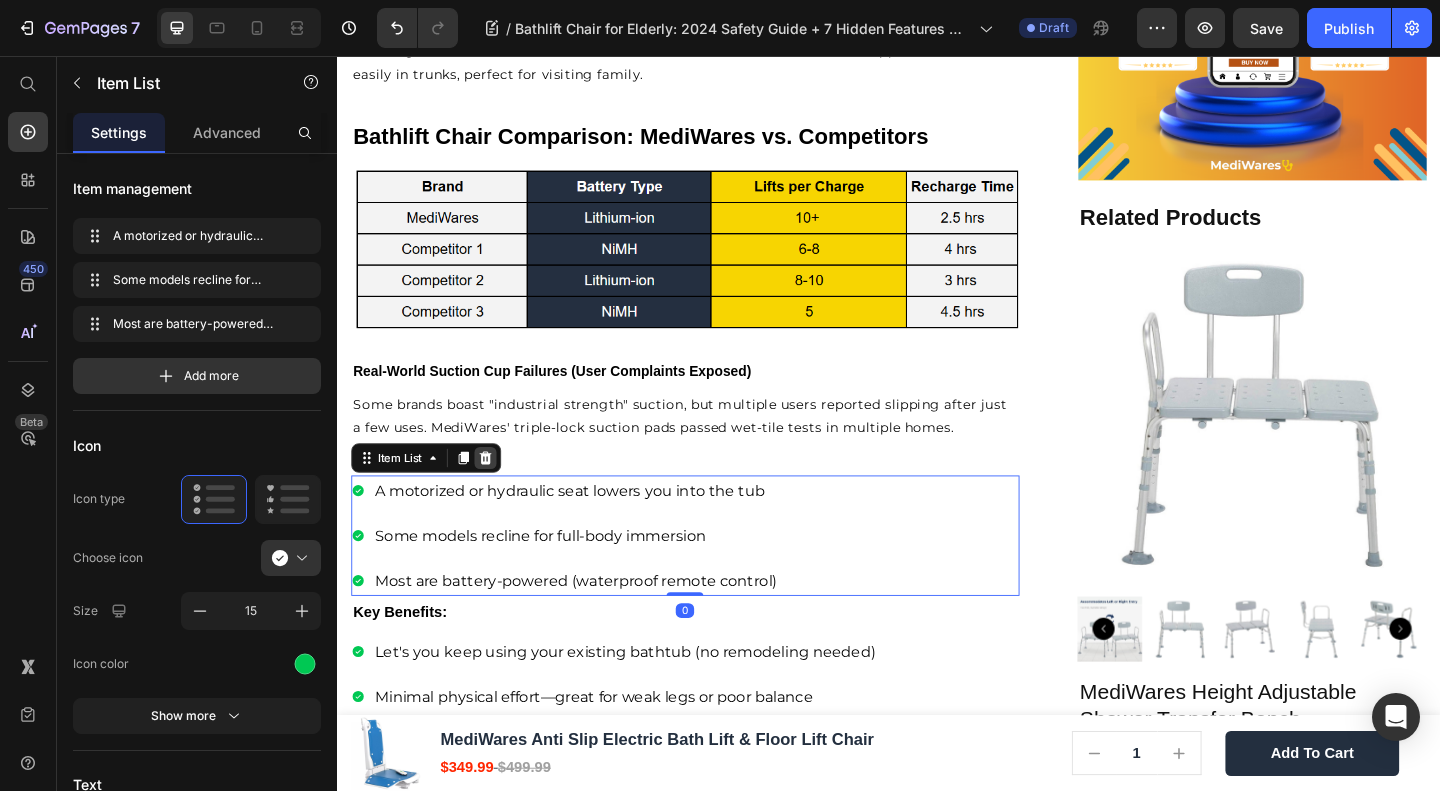 click at bounding box center (498, 493) 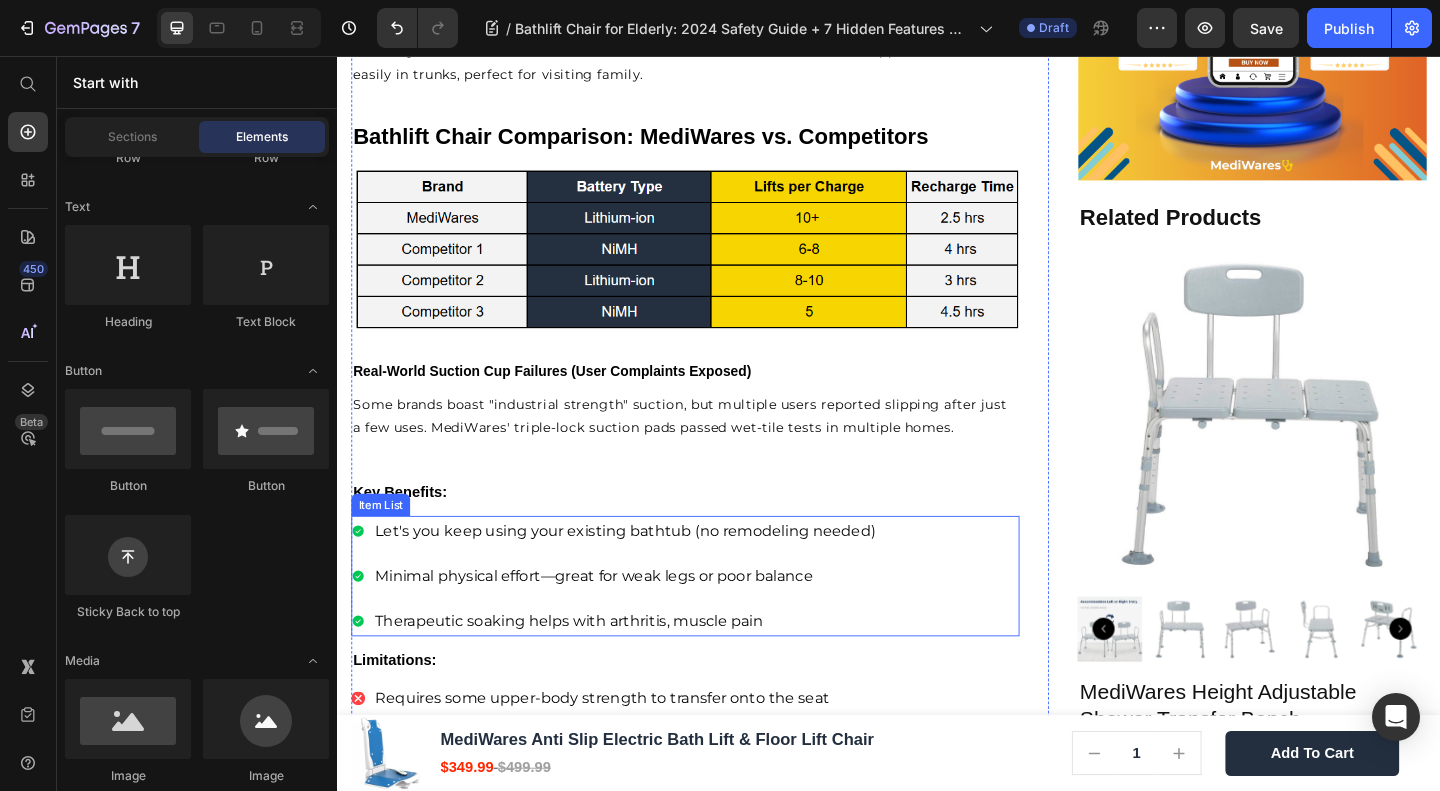 click on "Let's you keep using your existing bathtub (no remodeling needed) Minimal physical effort—great for weak legs or poor balance Therapeutic soaking helps with arthritis, muscle pain" at bounding box center (715, 621) 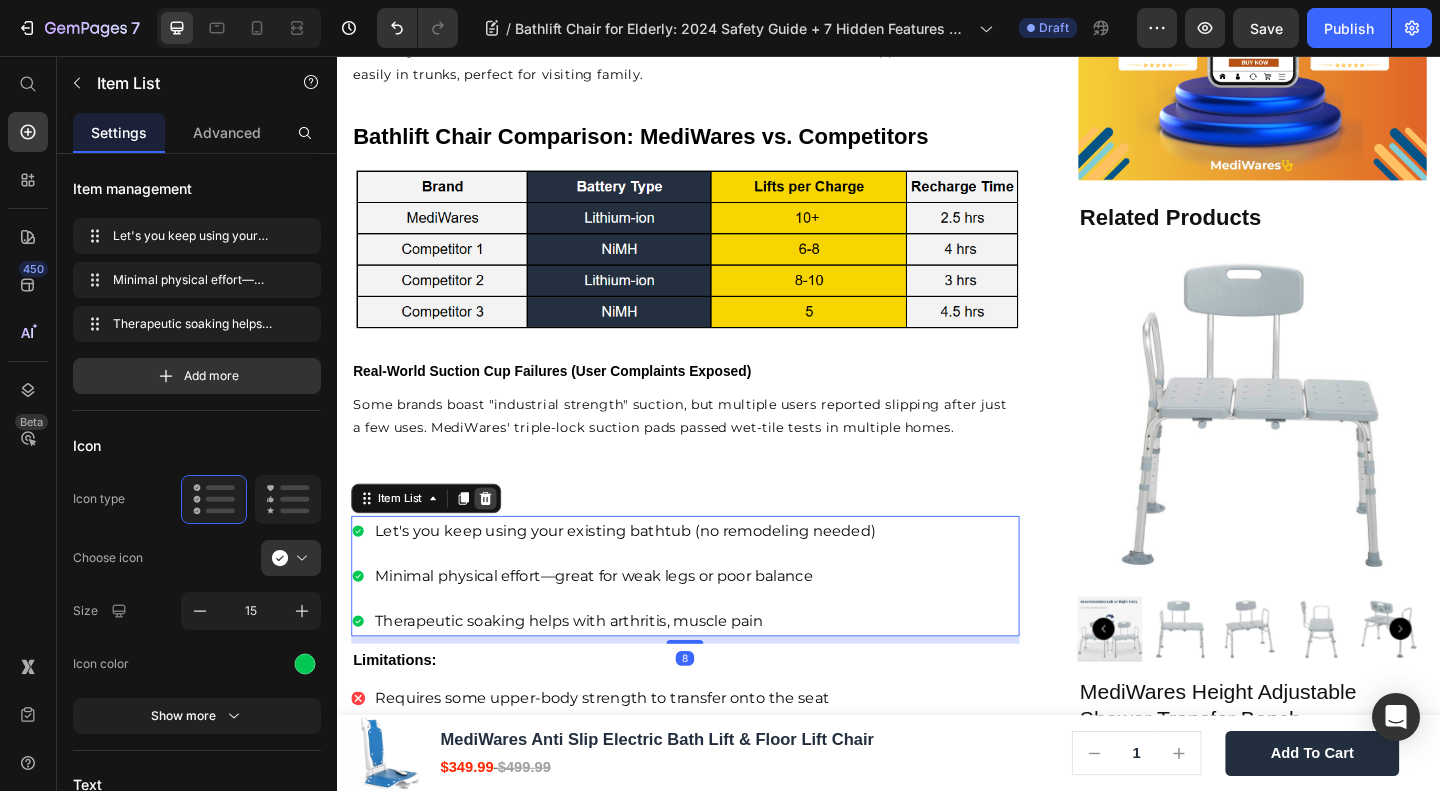 click 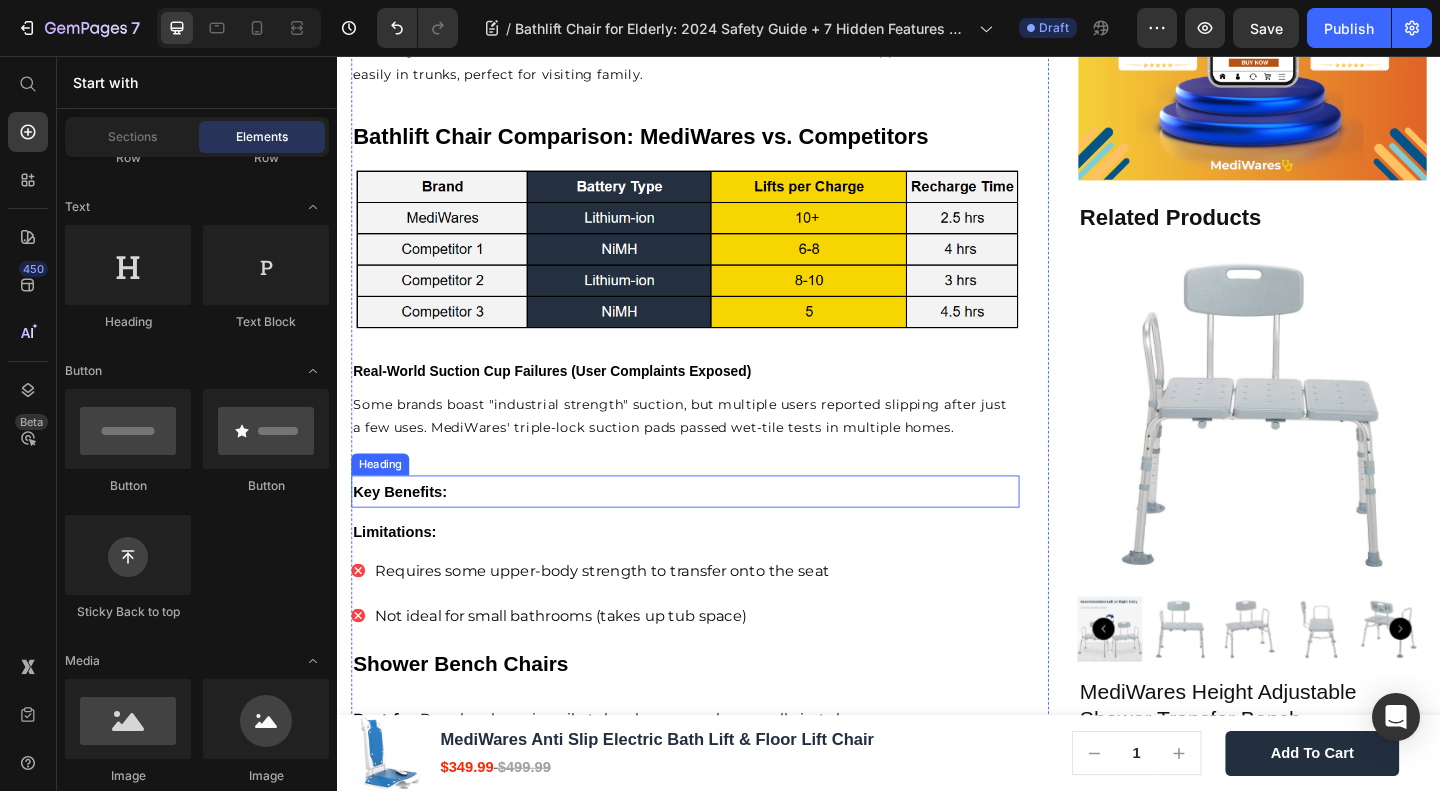click on "Key Benefits:" at bounding box center [715, 529] 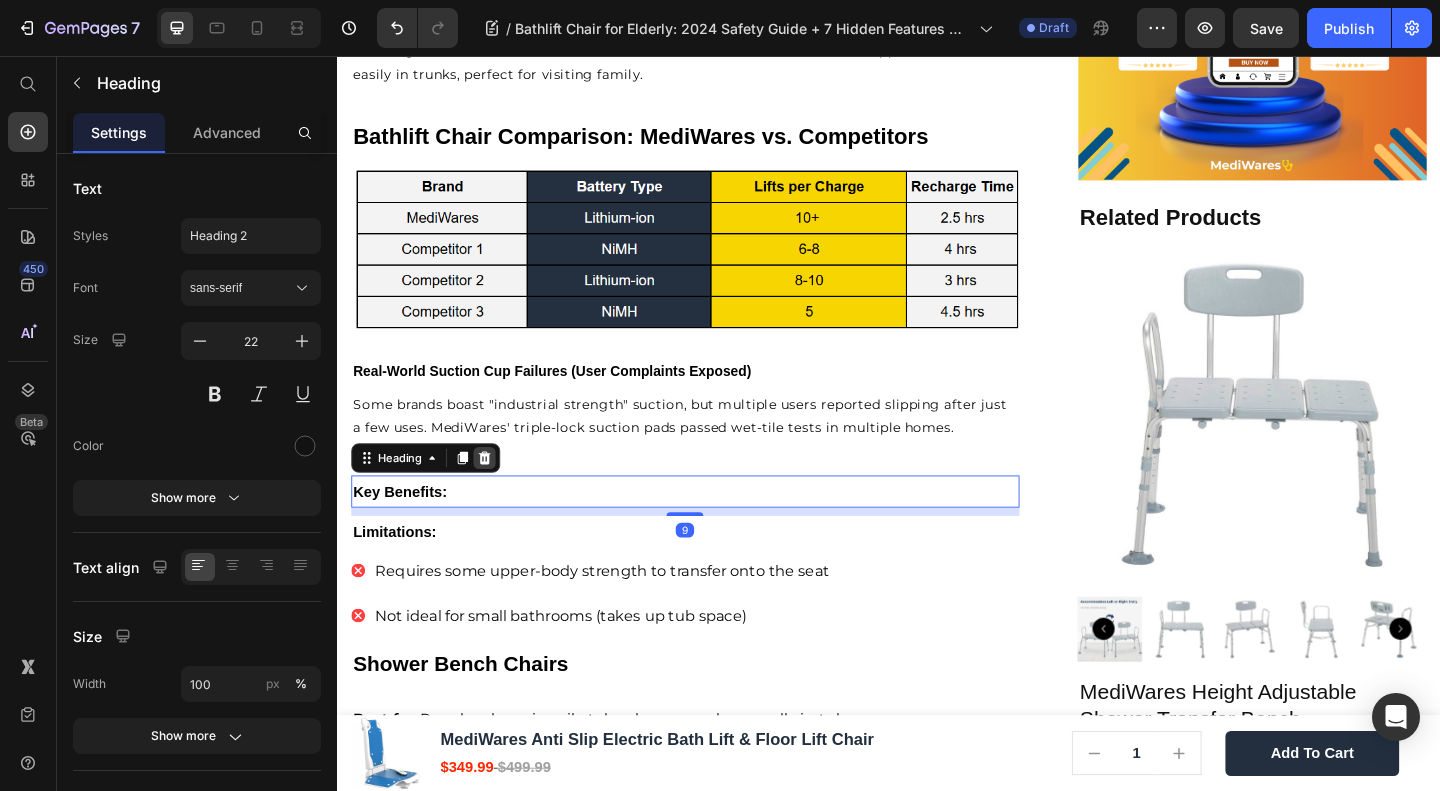 click 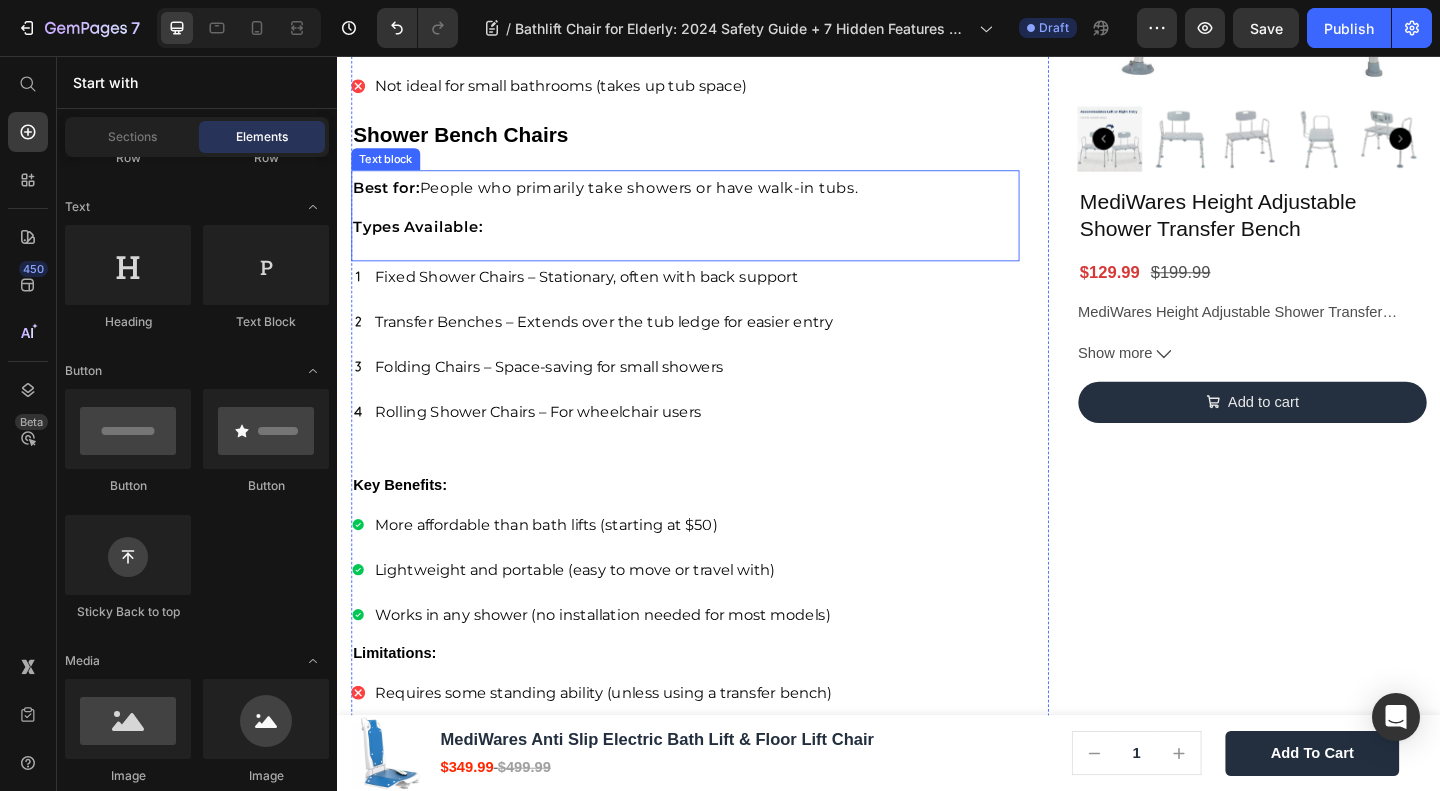 scroll, scrollTop: 3642, scrollLeft: 0, axis: vertical 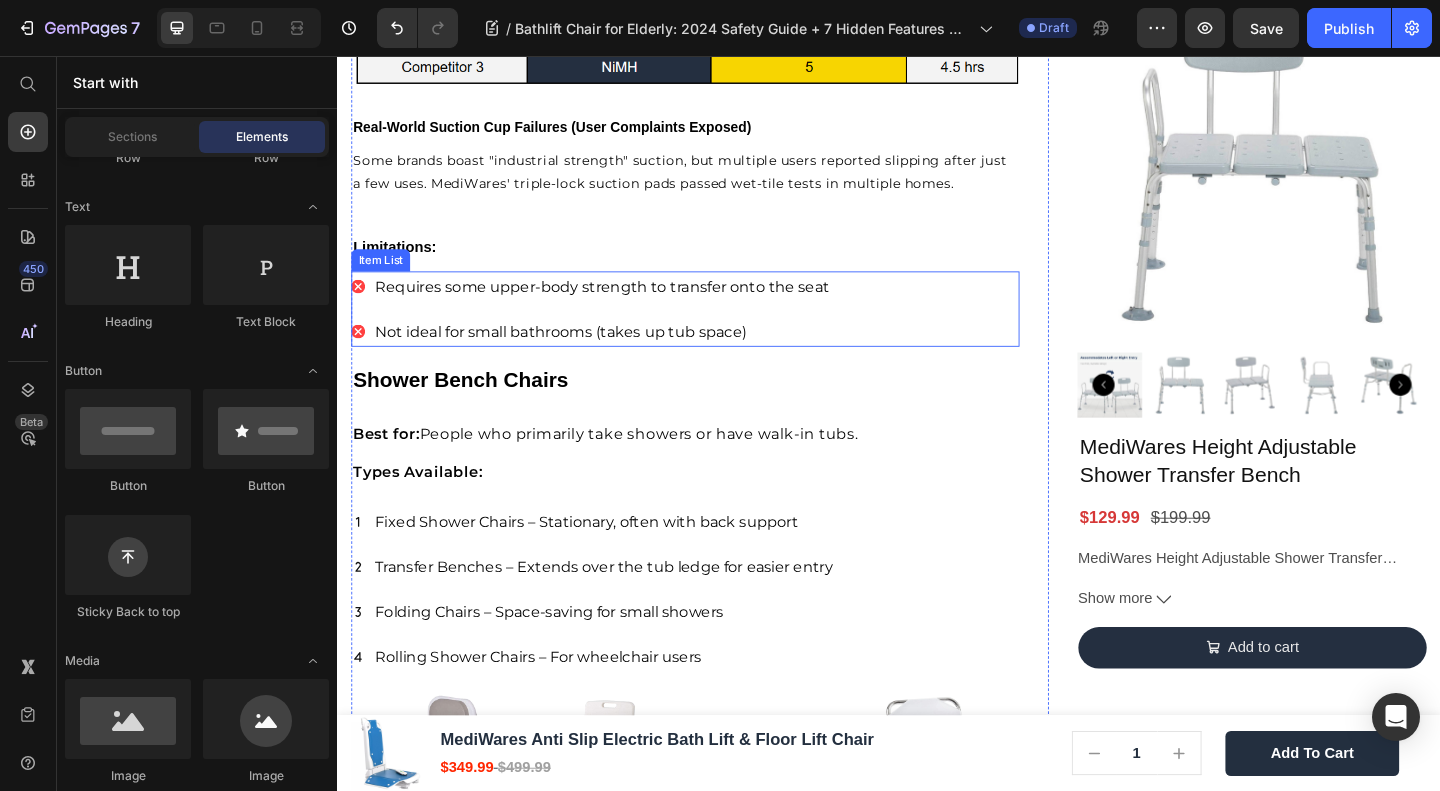 click on "Requires some upper-body strength to transfer onto the seat
Not ideal for small bathrooms (takes up tub space)" at bounding box center (715, 331) 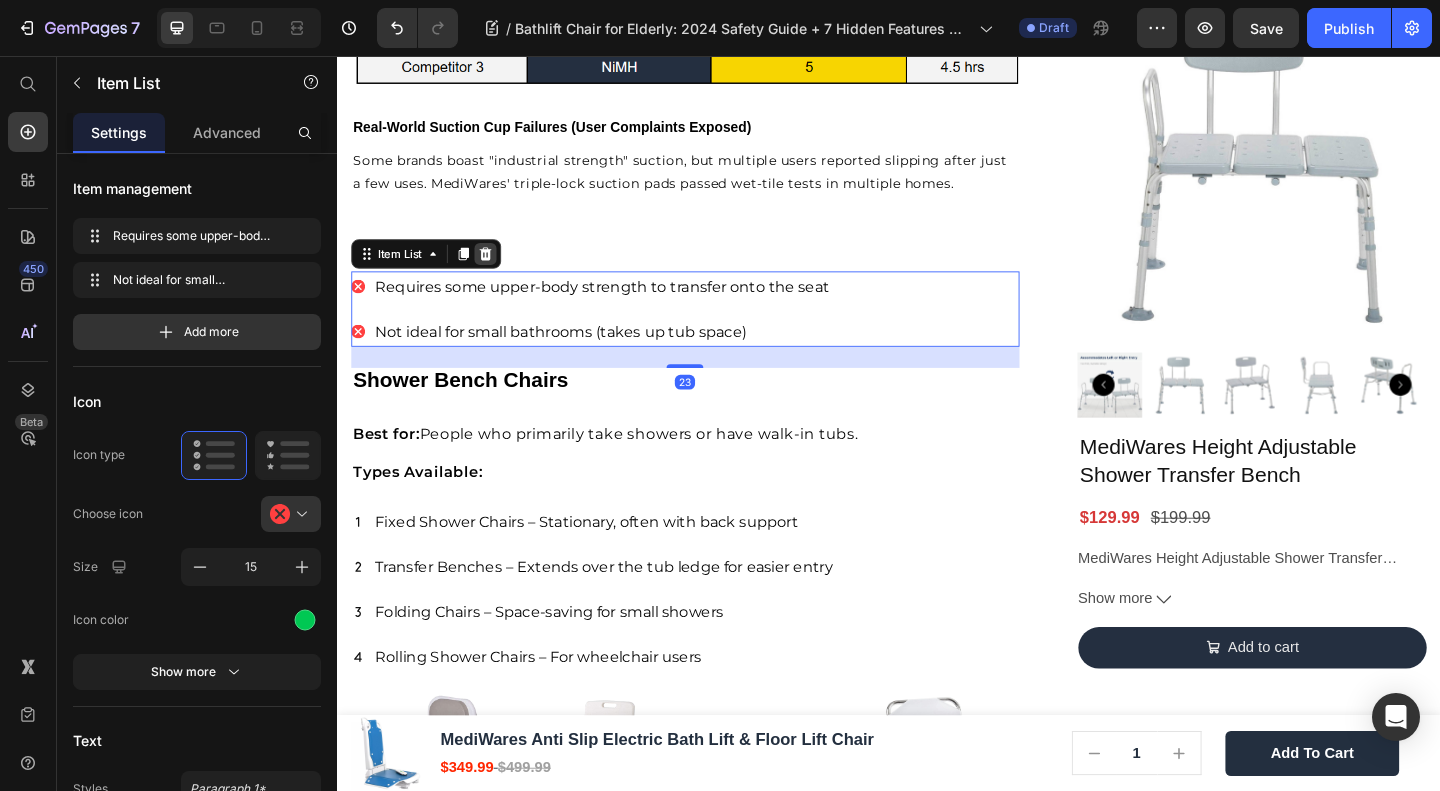 click 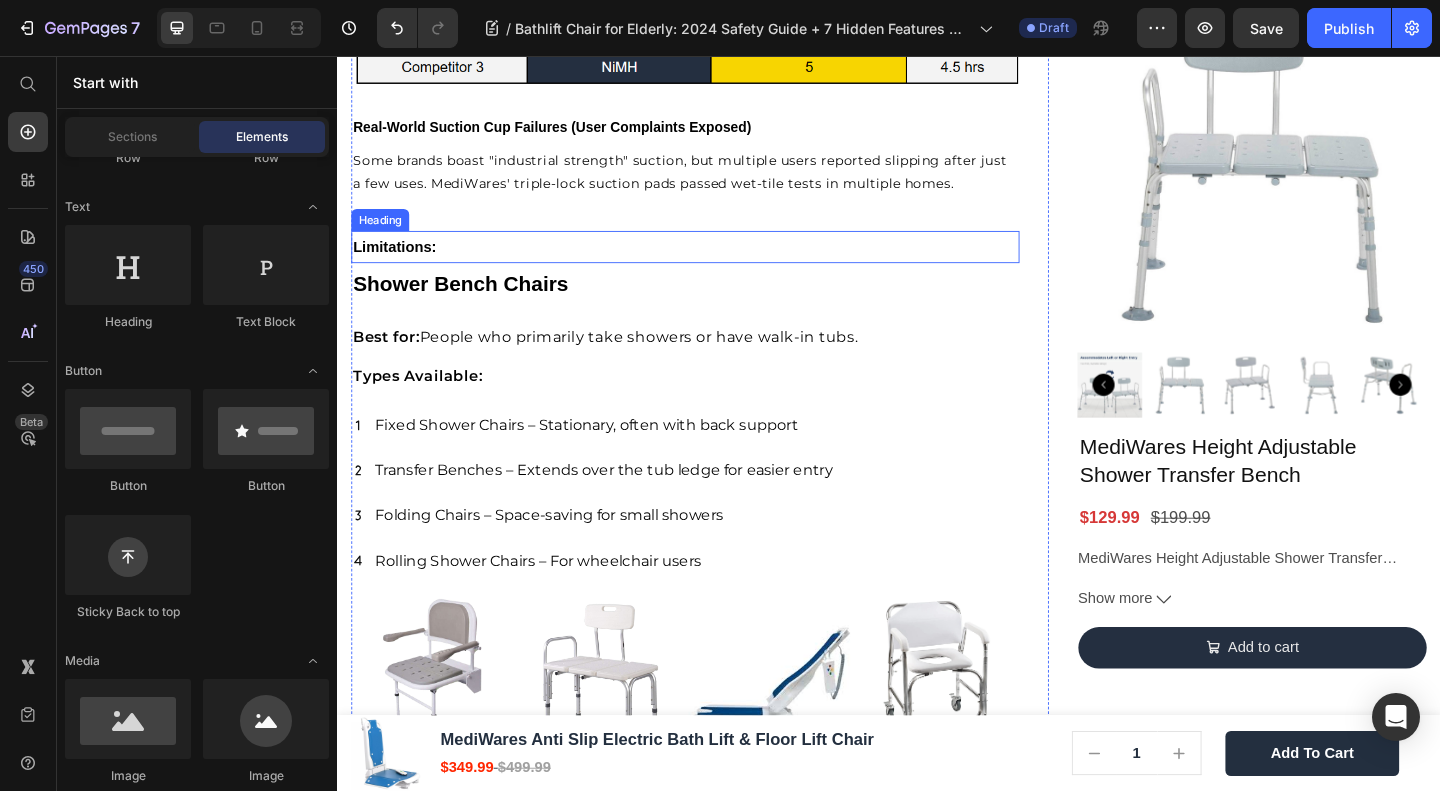 click on "Limitations:" at bounding box center (715, 263) 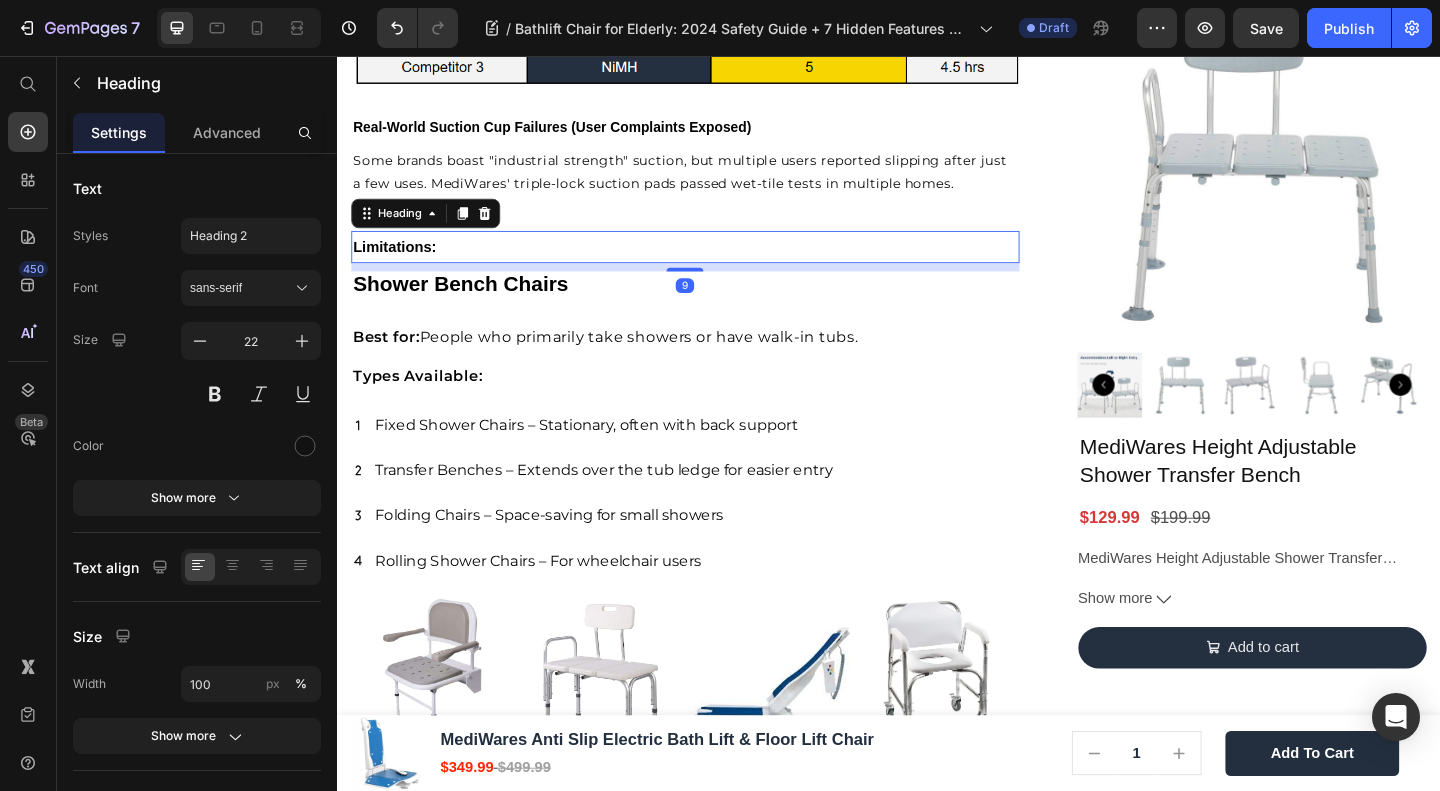click on "Heading" at bounding box center (433, 227) 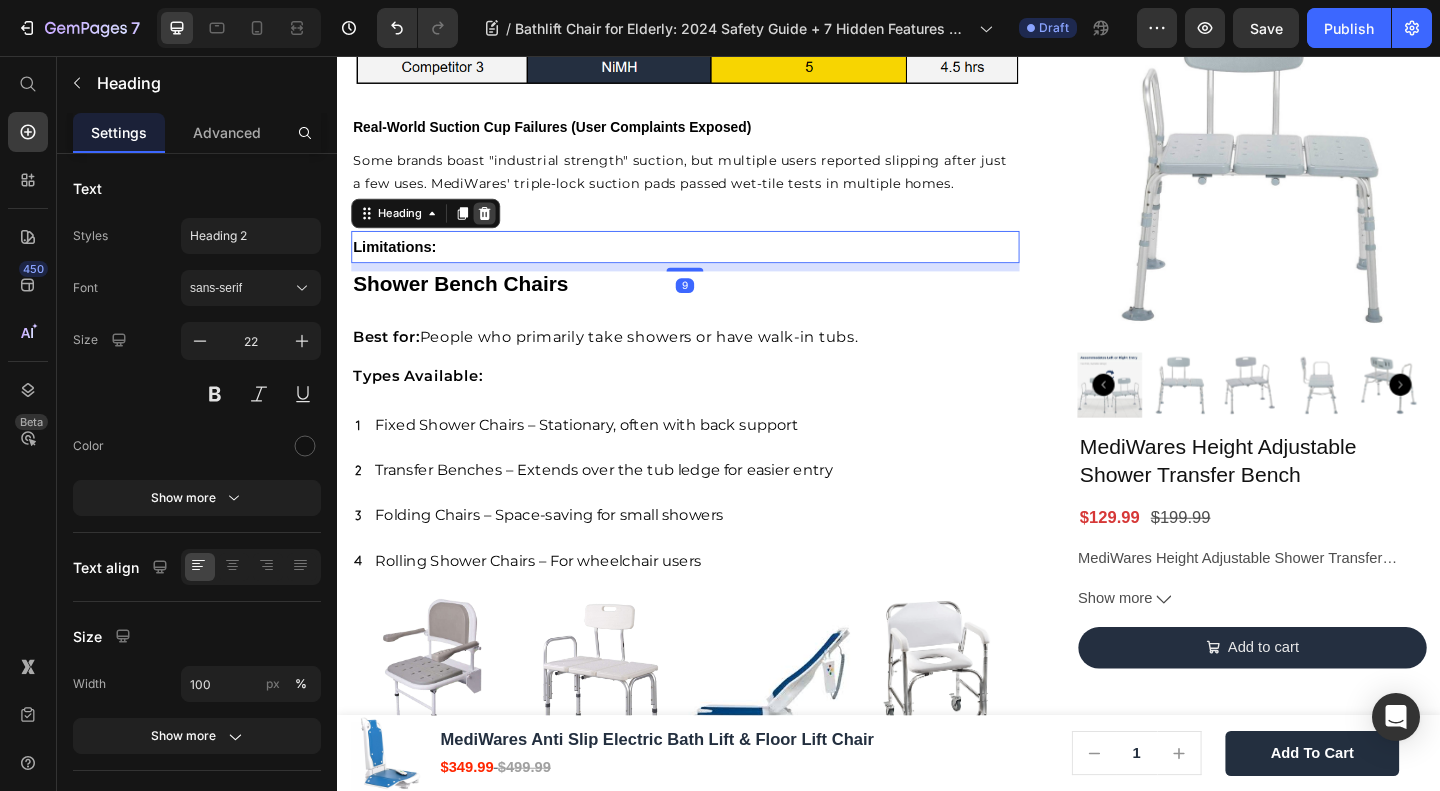 click 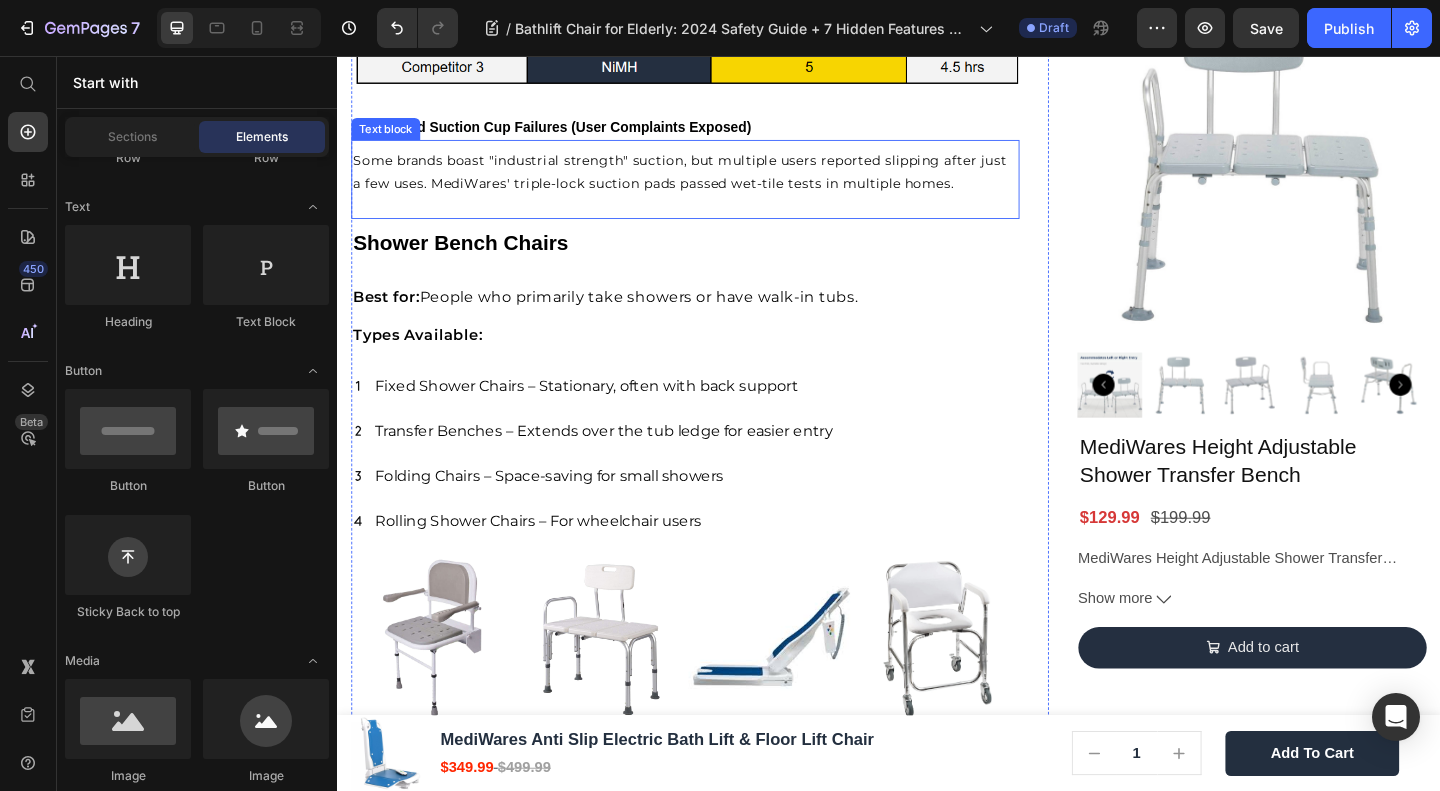 click on "Some brands boast "industrial strength" suction, but multiple users reported slipping after just a few uses. MediWares' triple-lock suction pads passed wet-tile tests in multiple homes." at bounding box center [709, 181] 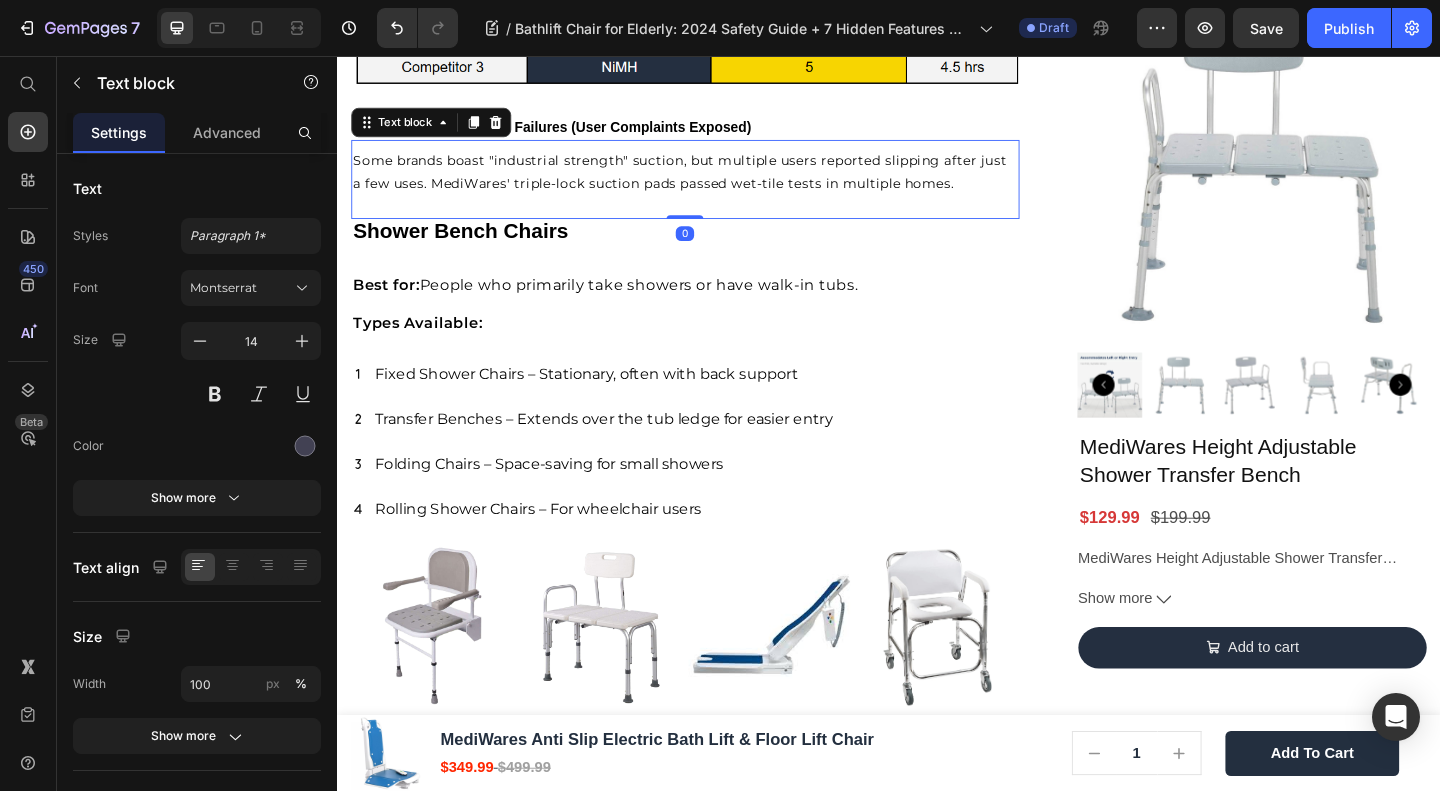drag, startPoint x: 713, startPoint y: 252, endPoint x: 700, endPoint y: 222, distance: 32.695564 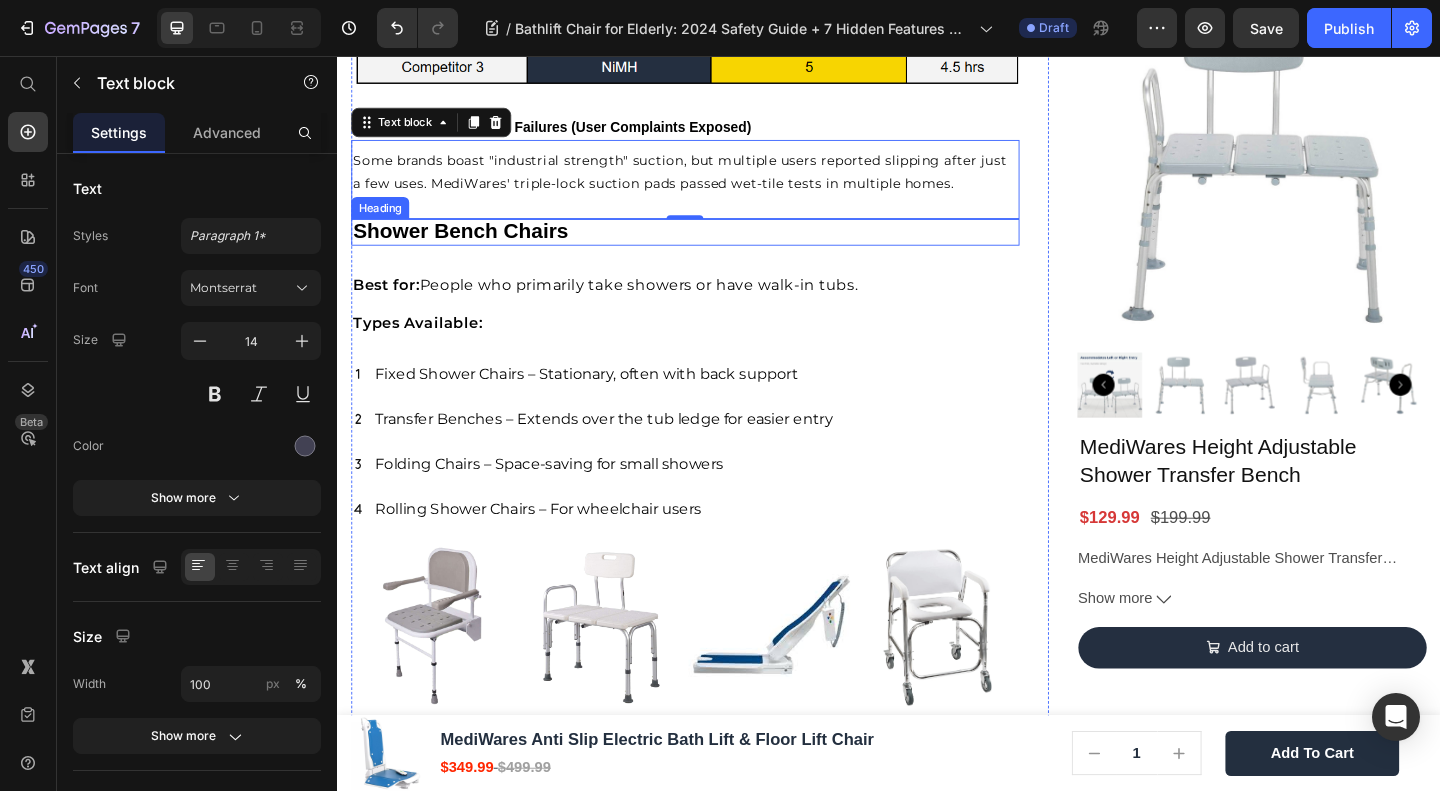 click on "Shower Bench Chairs" at bounding box center [471, 246] 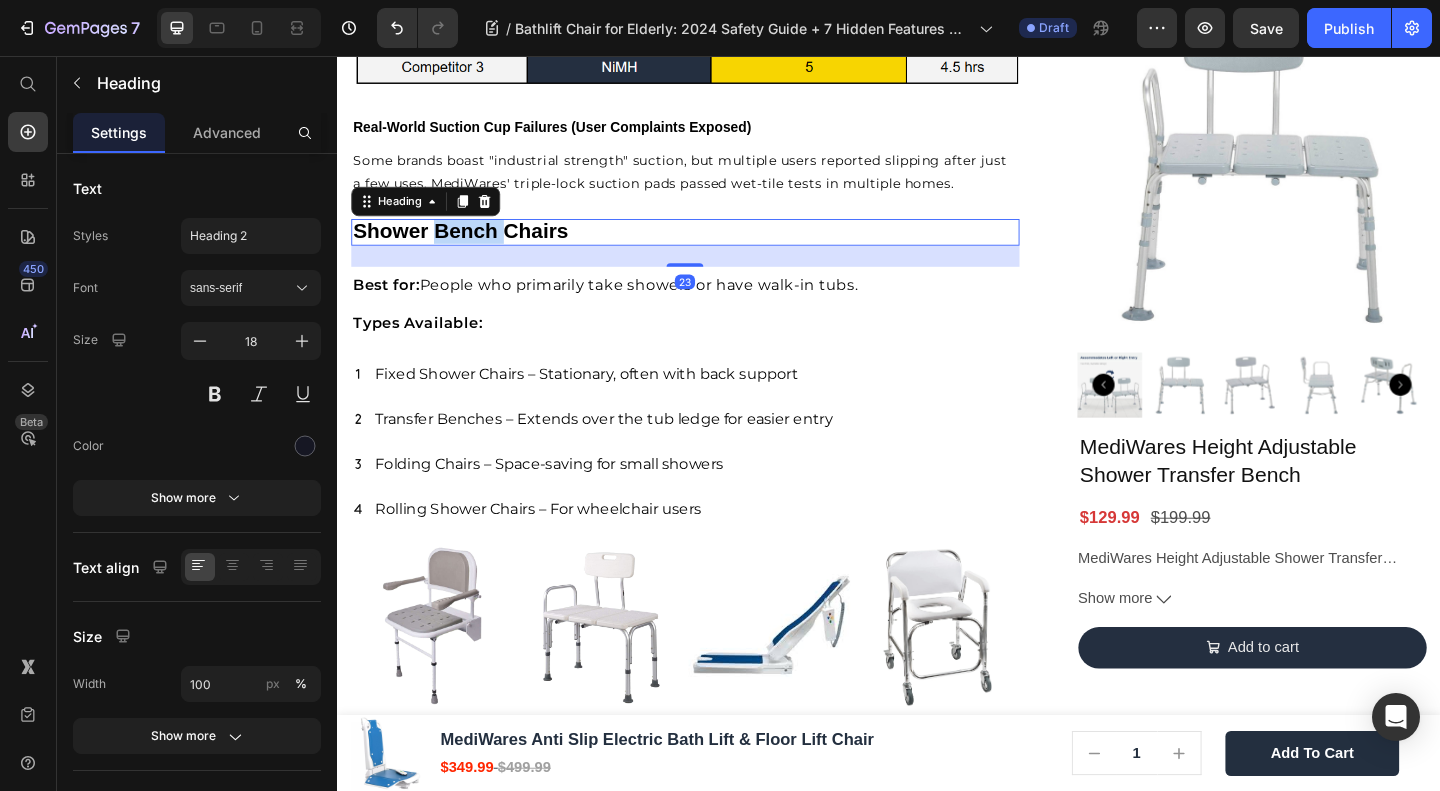 click on "Shower Bench Chairs" at bounding box center (471, 246) 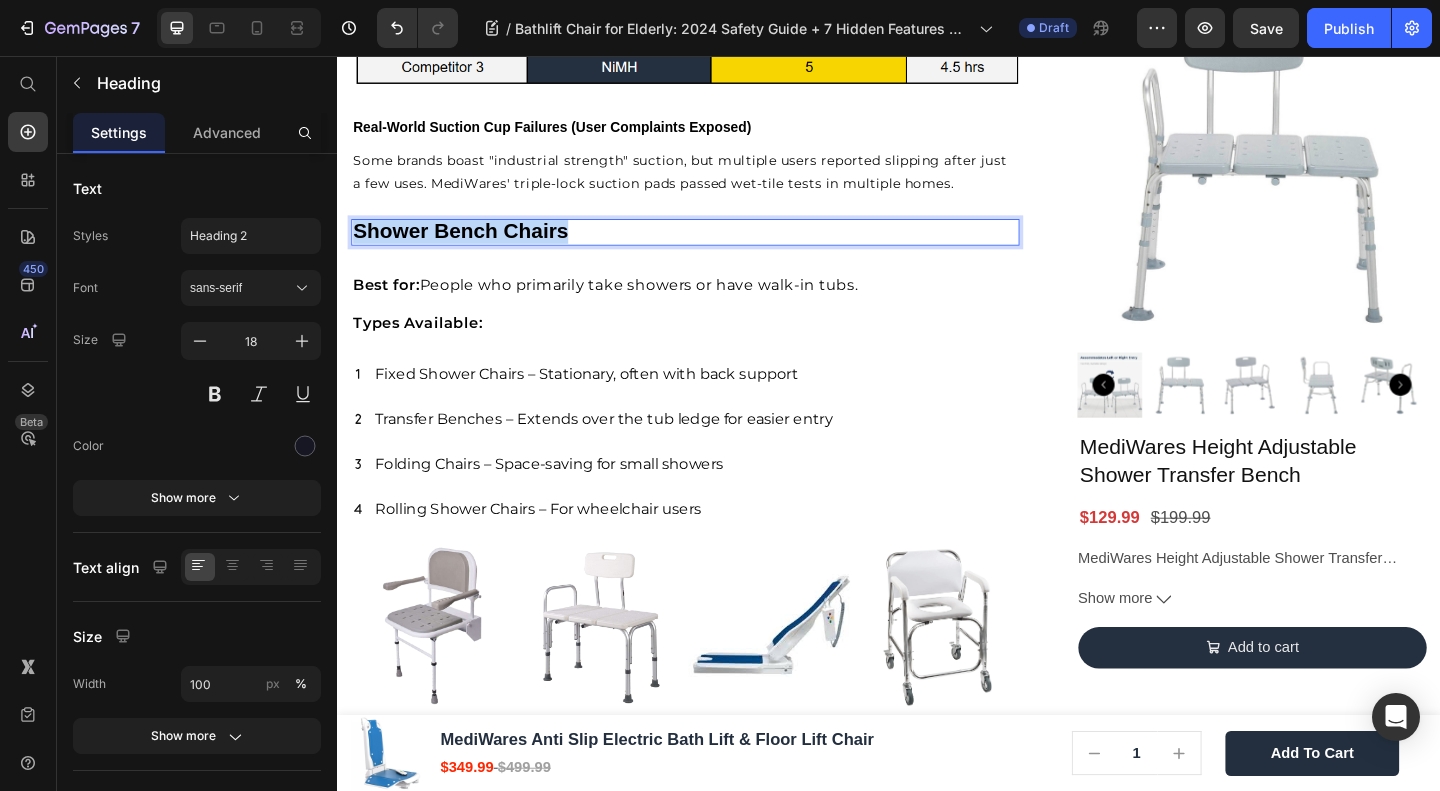 click on "Shower Bench Chairs" at bounding box center (471, 246) 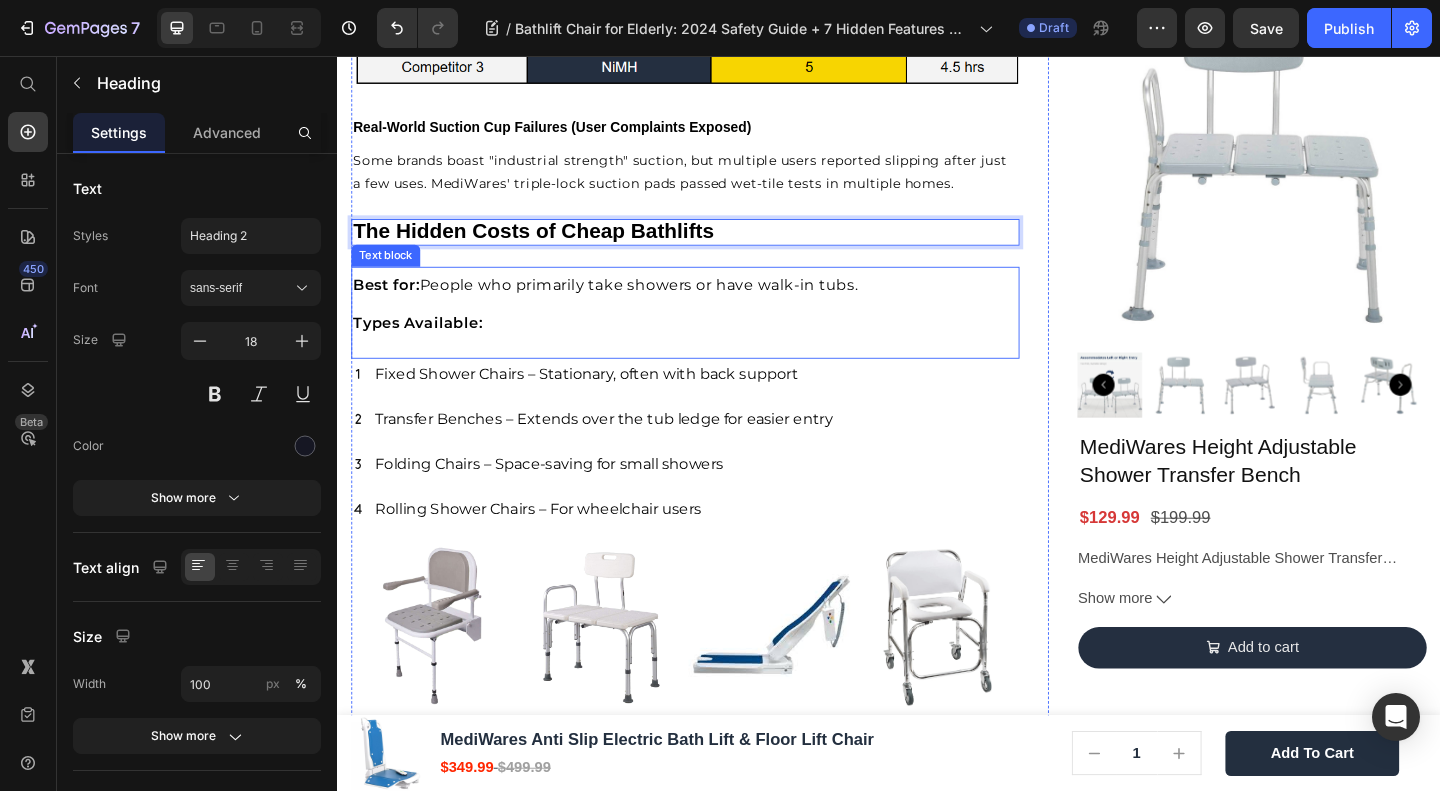 click on "Types Available:" at bounding box center [715, 348] 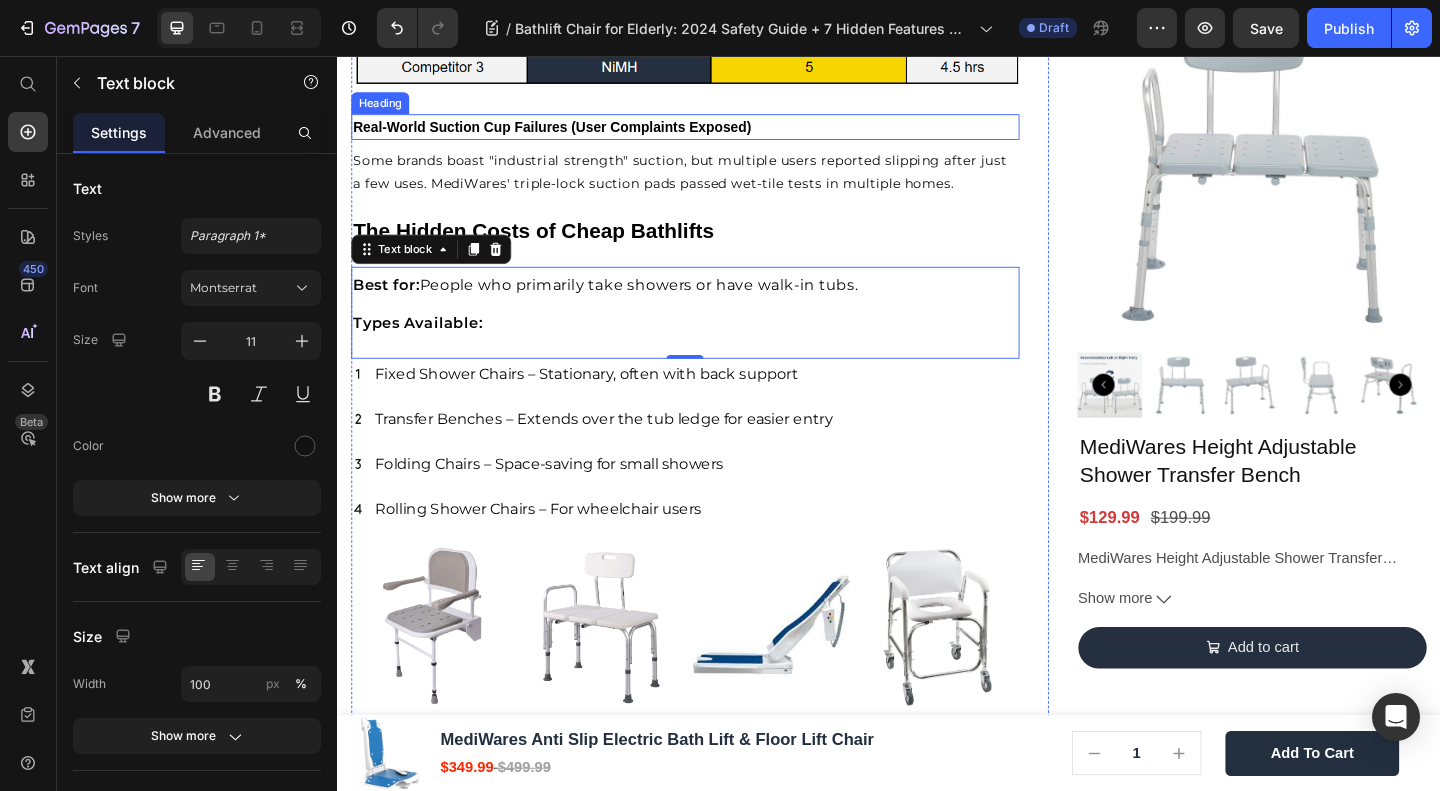 click on "Real-World Suction Cup Failures (User Complaints Exposed)" at bounding box center [570, 132] 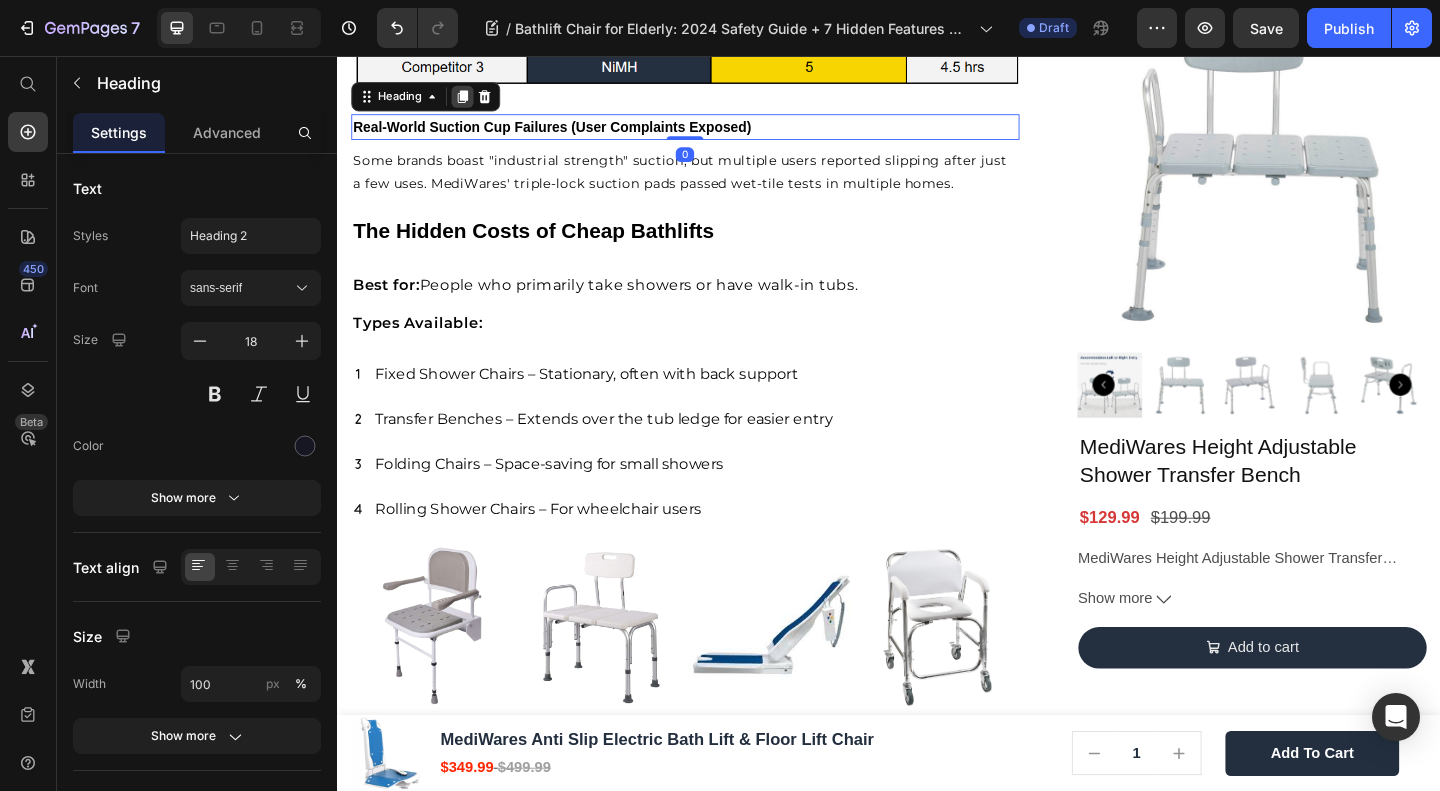 click 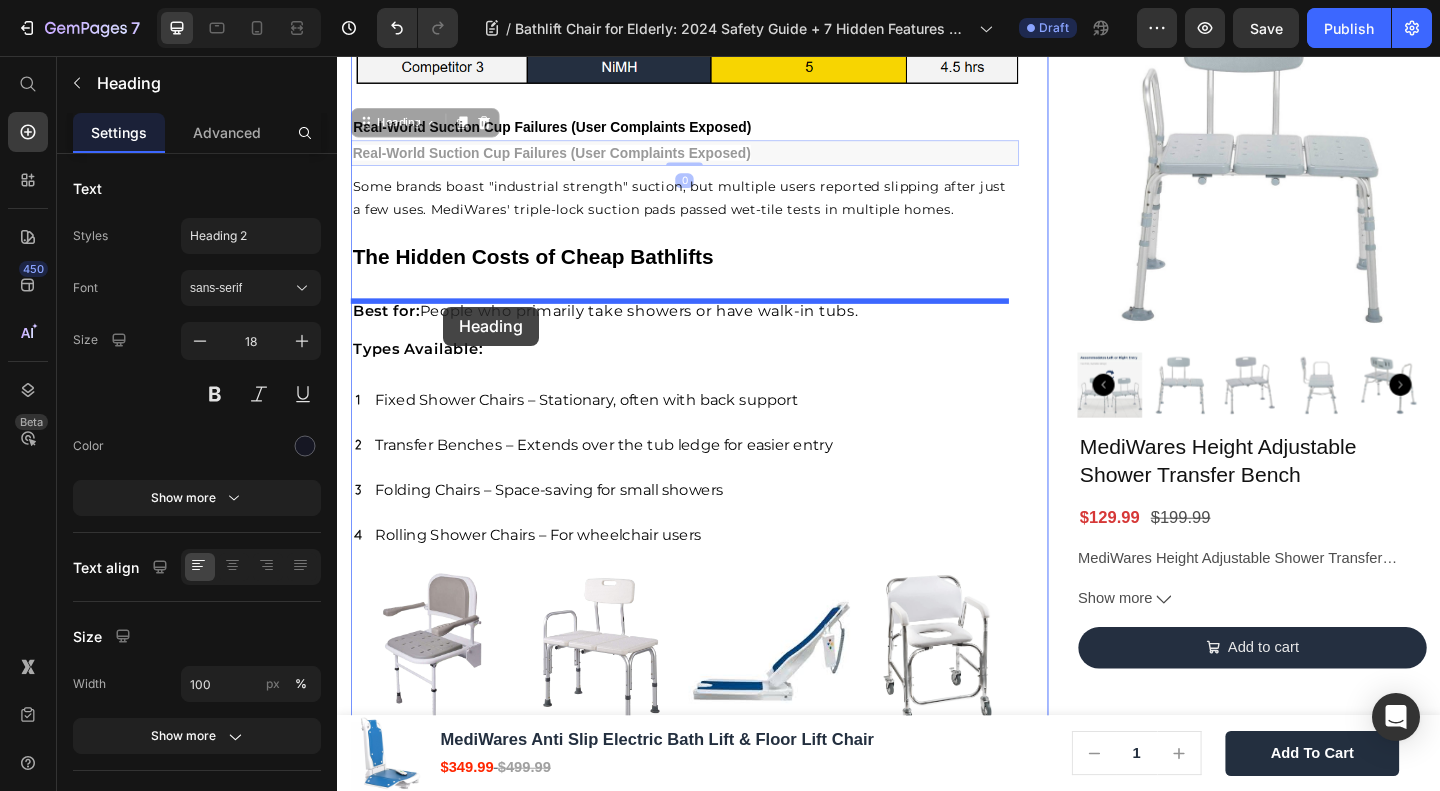 drag, startPoint x: 393, startPoint y: 134, endPoint x: 452, endPoint y: 329, distance: 203.73021 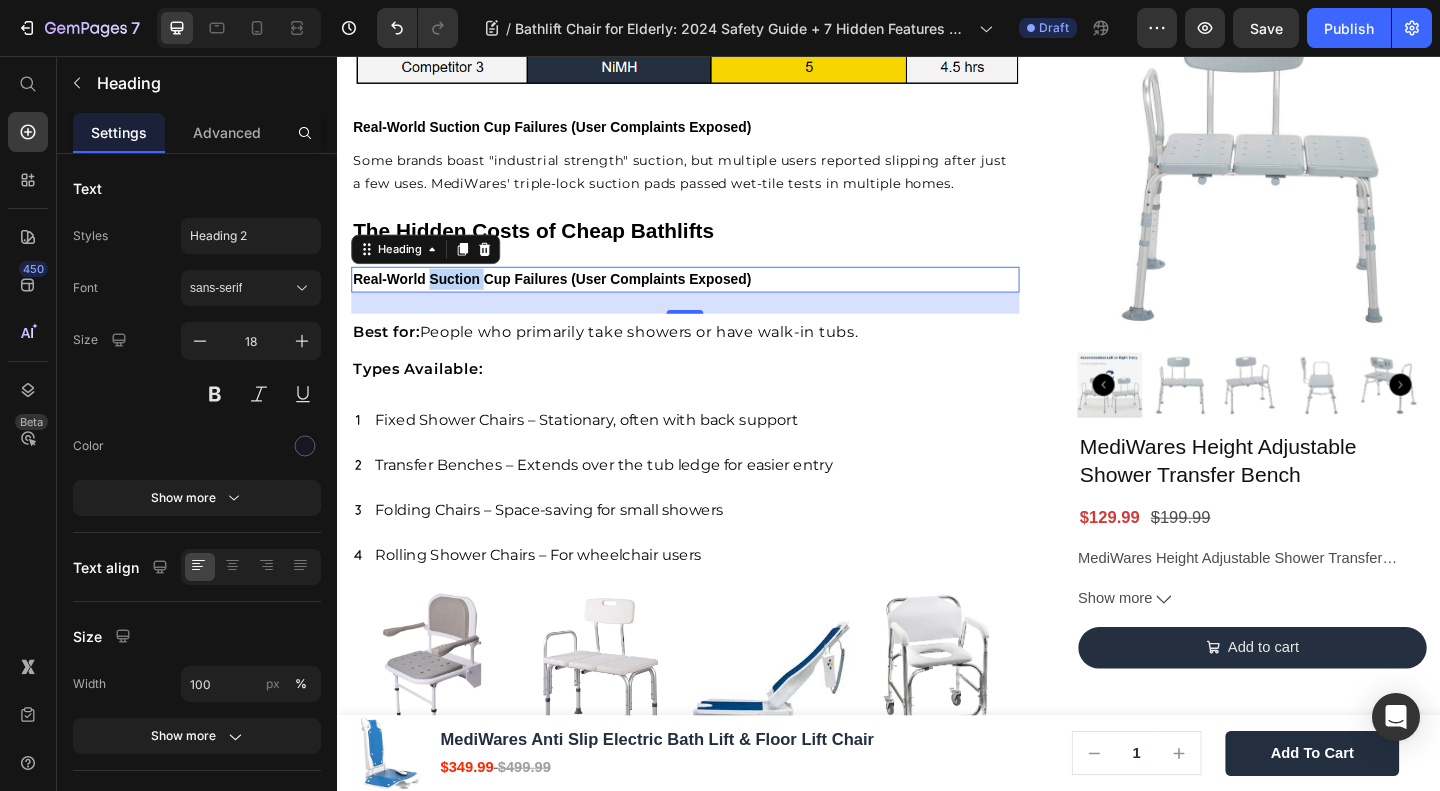 click on "Real-World Suction Cup Failures (User Complaints Exposed)" at bounding box center (570, 298) 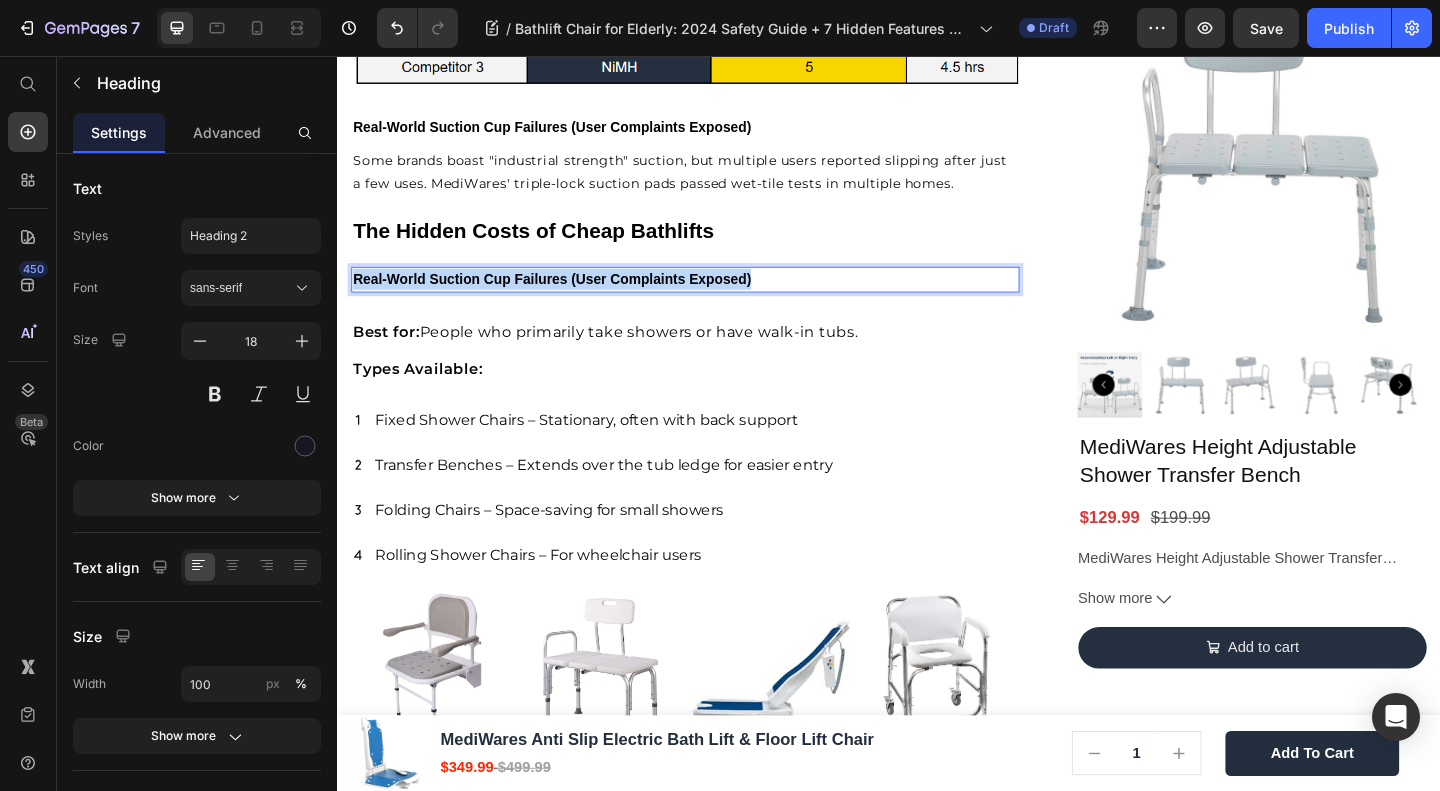 click on "Real-World Suction Cup Failures (User Complaints Exposed)" at bounding box center [570, 298] 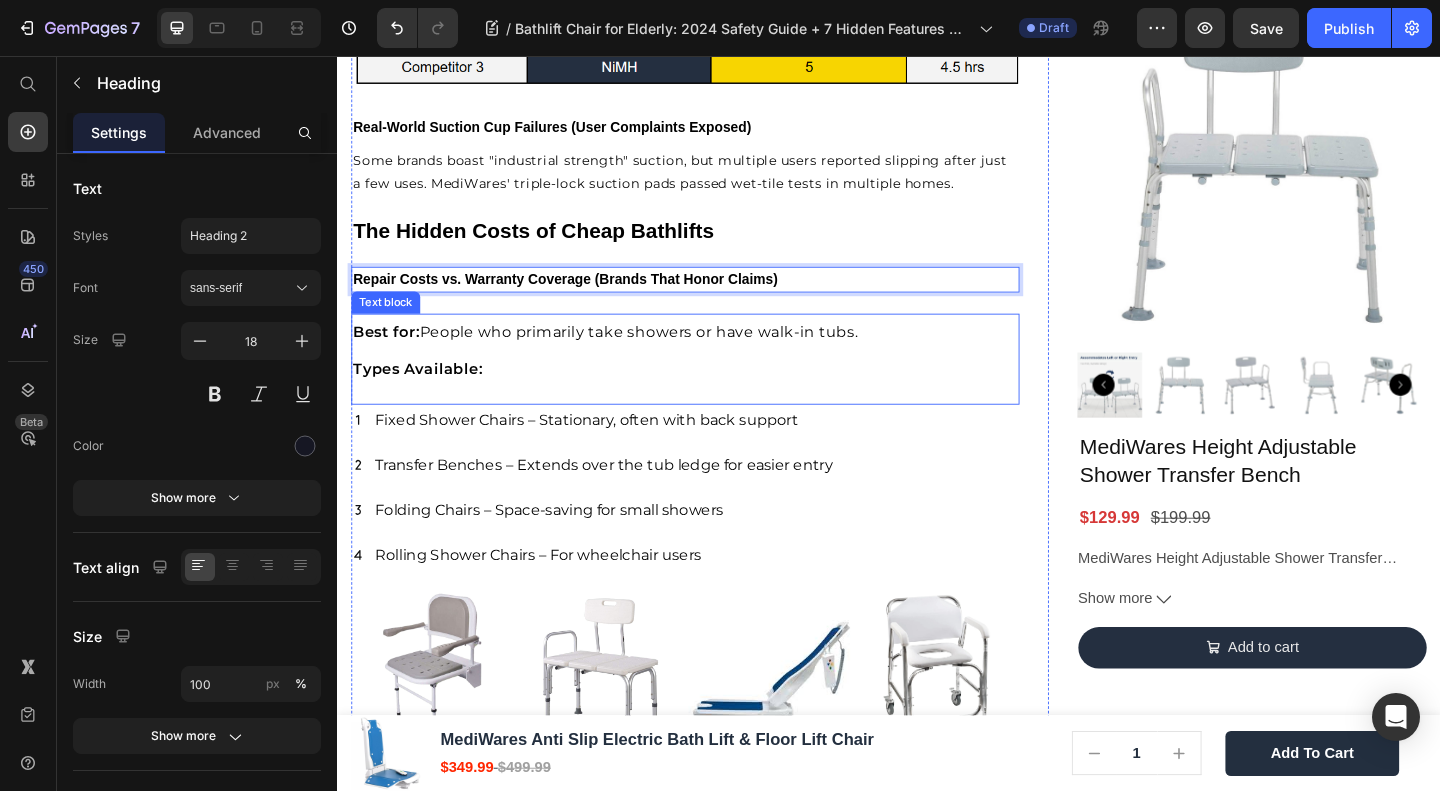 click on "Types Available:" at bounding box center [715, 398] 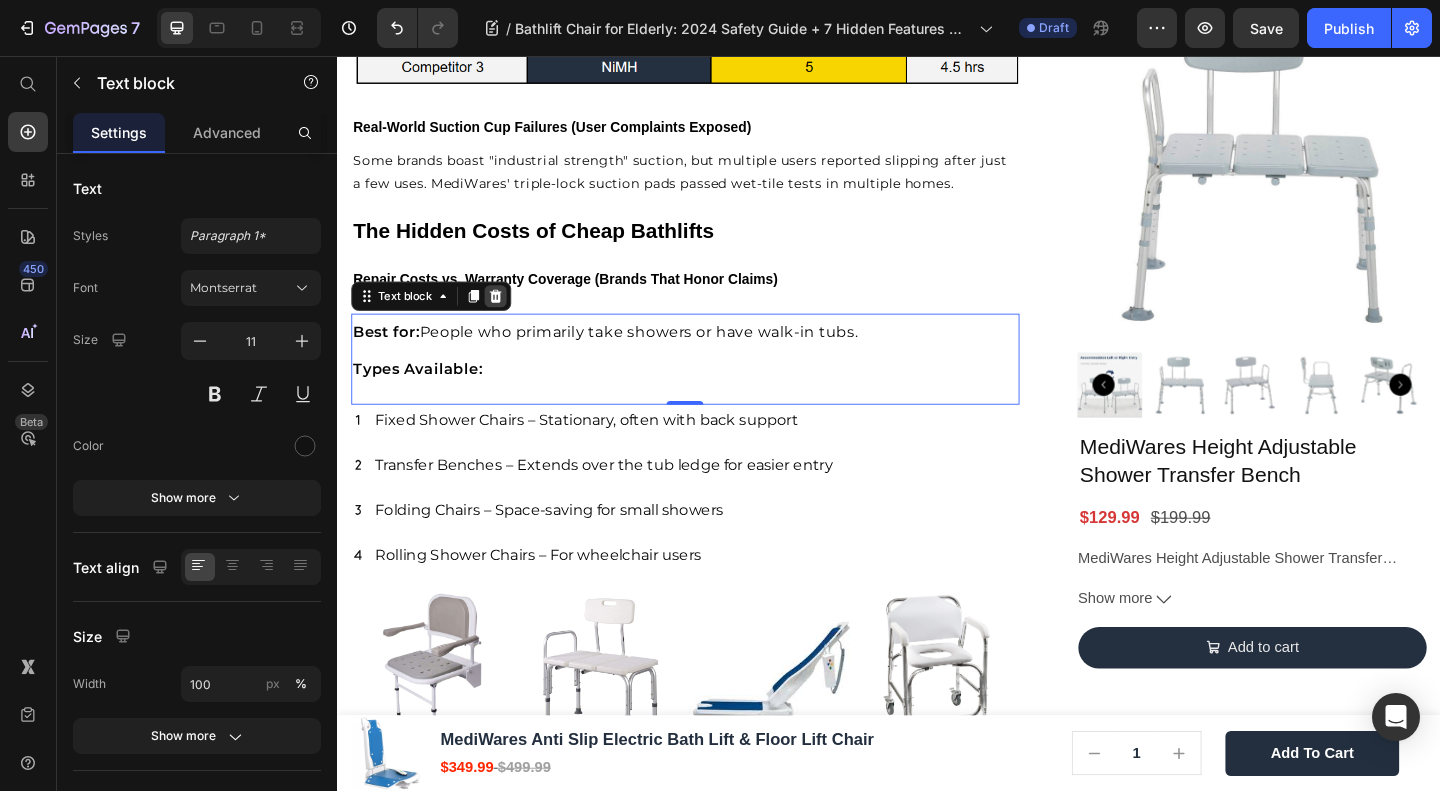 click 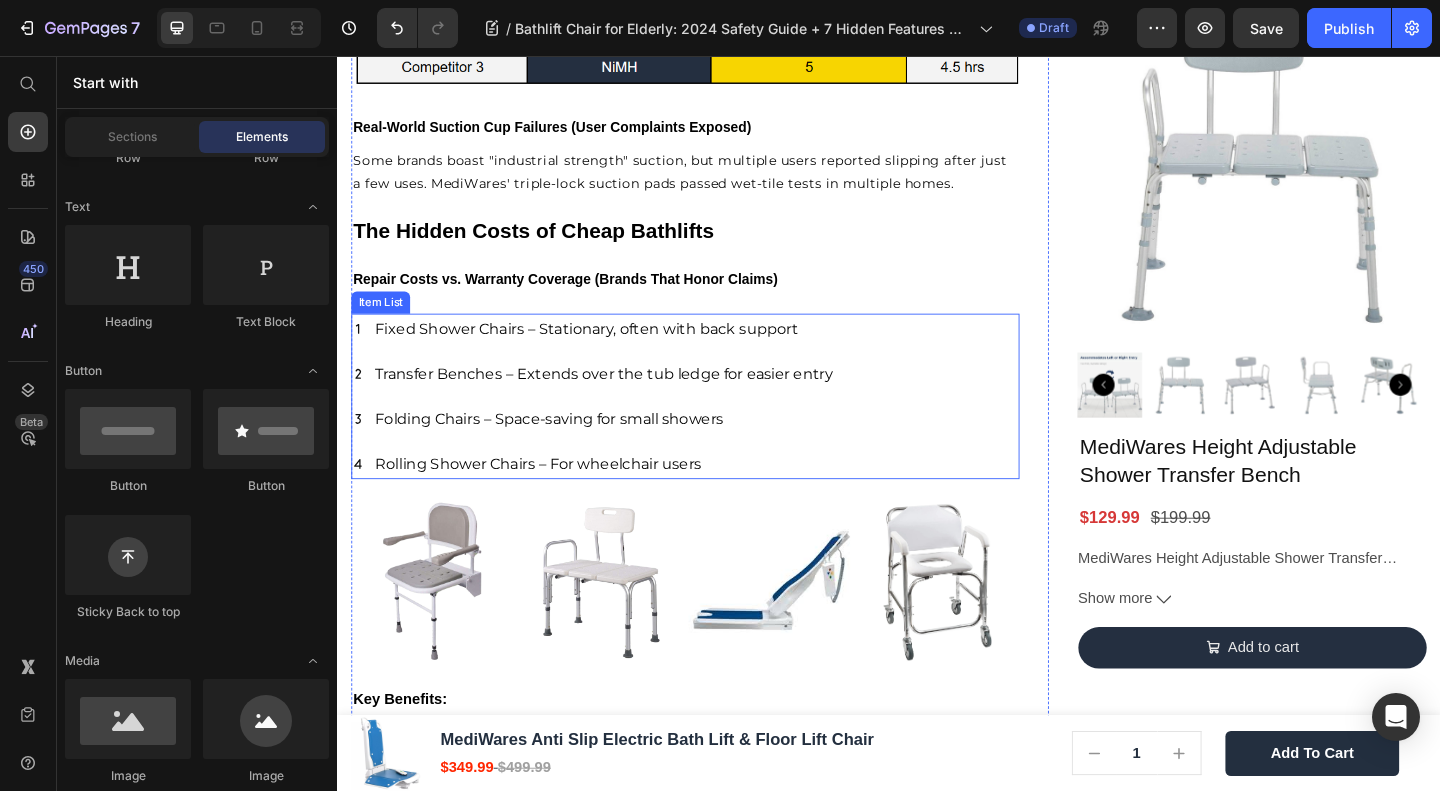 click on "Fixed Shower Chairs – Stationary, often with back support
Transfer Benches – Extends over the tub ledge for easier entry
Folding Chairs – Space-saving for small showers
Rolling Shower Chairs – For wheelchair users" at bounding box center [715, 426] 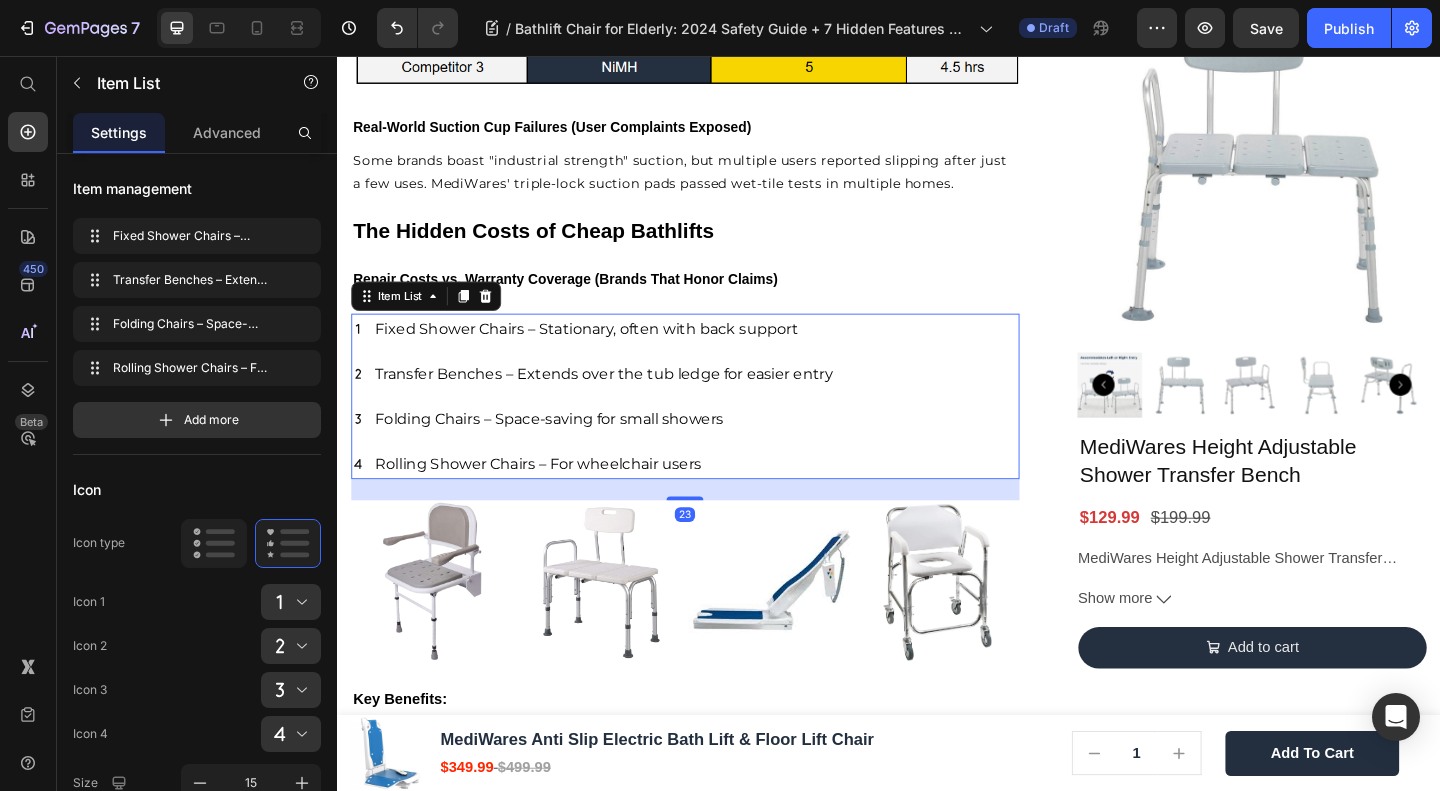 click 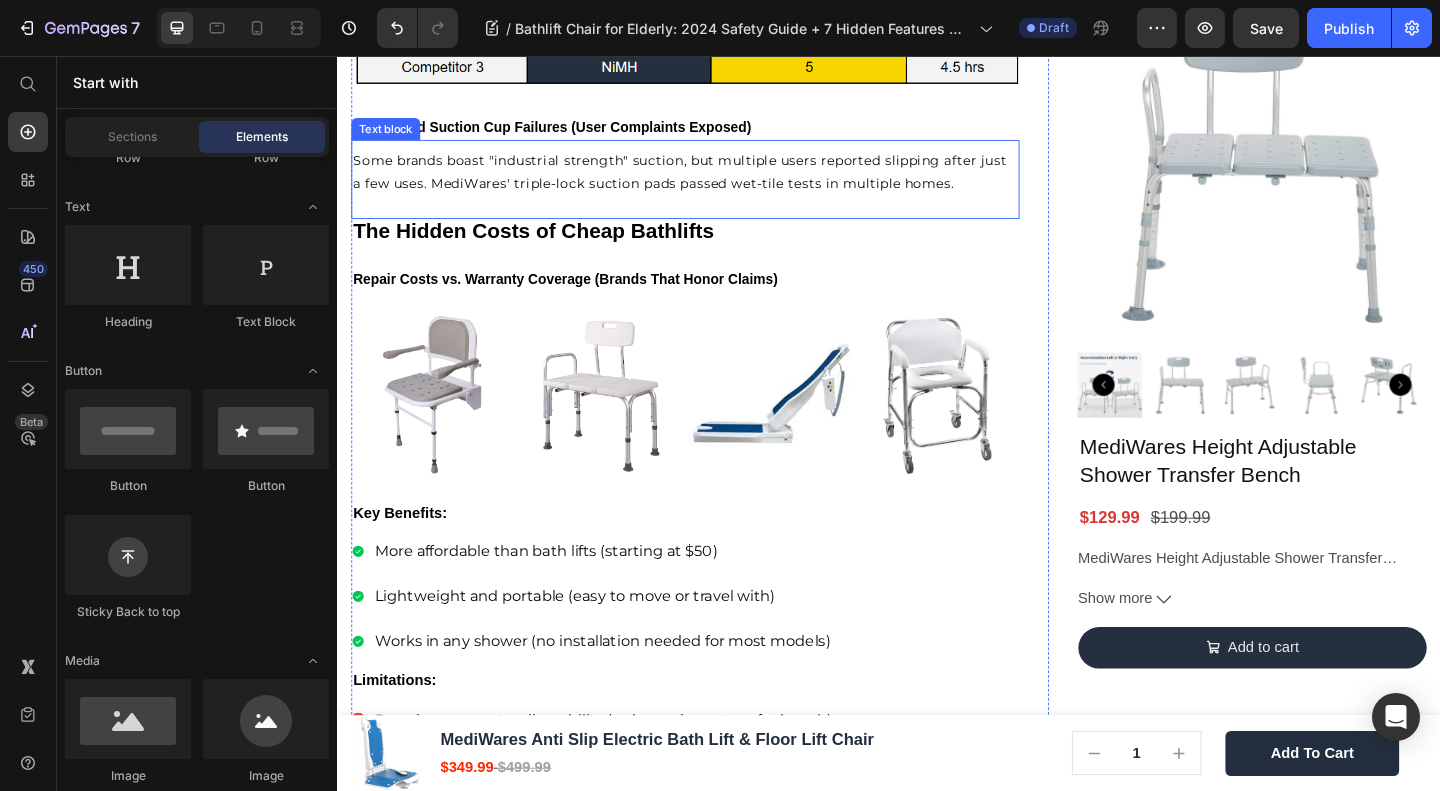 click on "Some brands boast "industrial strength" suction, but multiple users reported slipping after just a few uses. MediWares' triple-lock suction pads passed wet-tile tests in multiple homes." at bounding box center [709, 181] 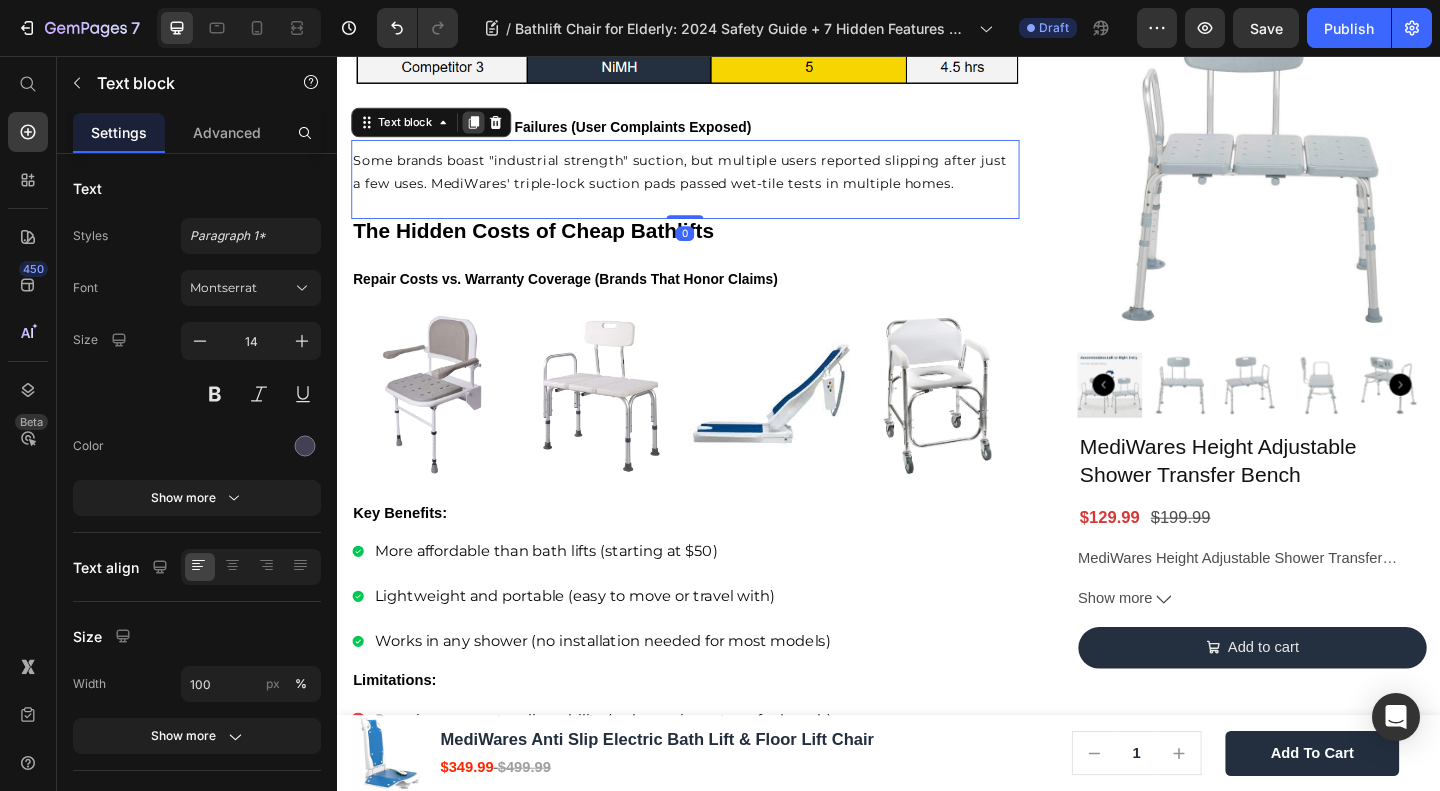 click 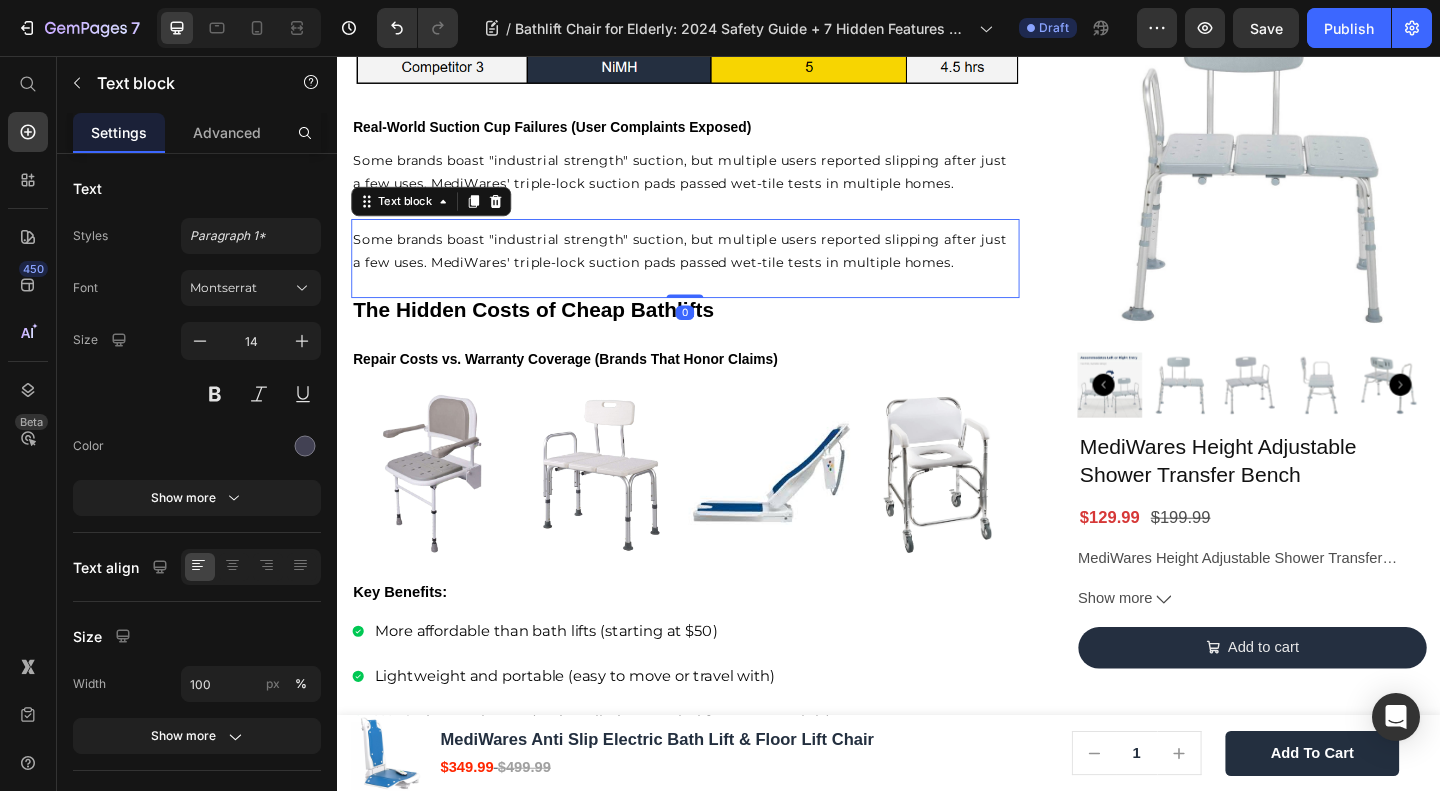 click on "Some brands boast "industrial strength" suction, but multiple users reported slipping after just a few uses. MediWares' triple-lock suction pads passed wet-tile tests in multiple homes." at bounding box center (709, 267) 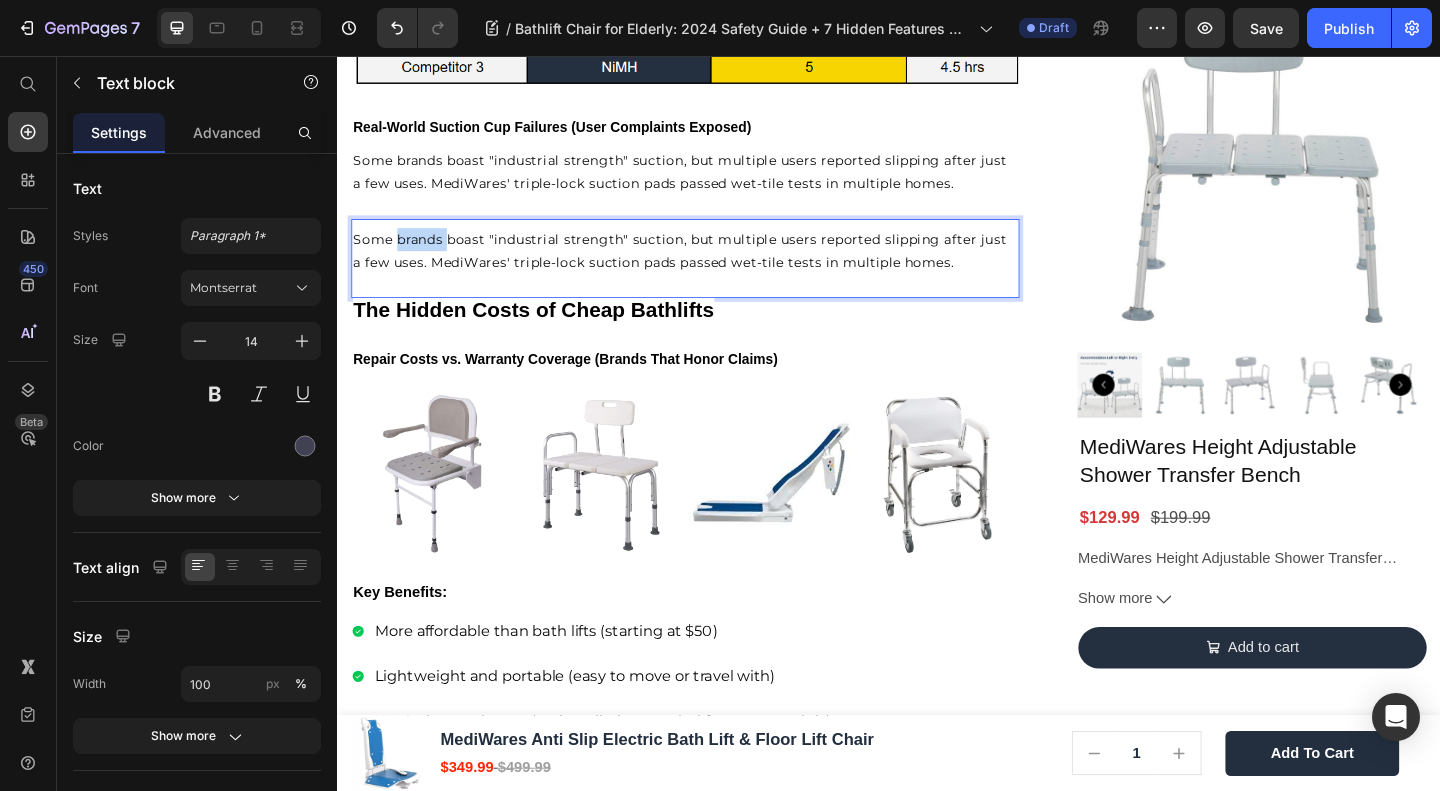 click on "Some brands boast "industrial strength" suction, but multiple users reported slipping after just a few uses. MediWares' triple-lock suction pads passed wet-tile tests in multiple homes." at bounding box center (709, 267) 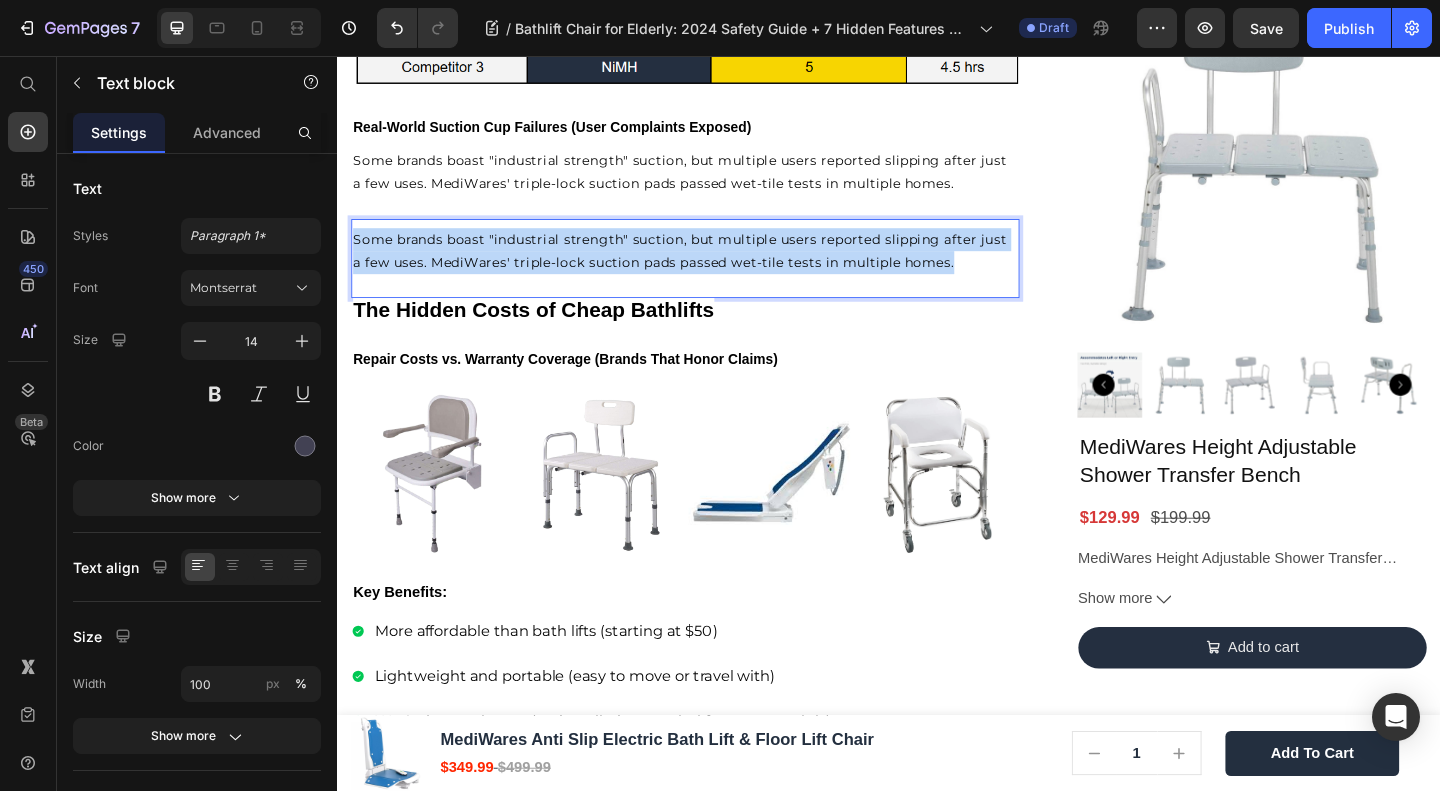 click on "Some brands boast "industrial strength" suction, but multiple users reported slipping after just a few uses. MediWares' triple-lock suction pads passed wet-tile tests in multiple homes." at bounding box center [709, 267] 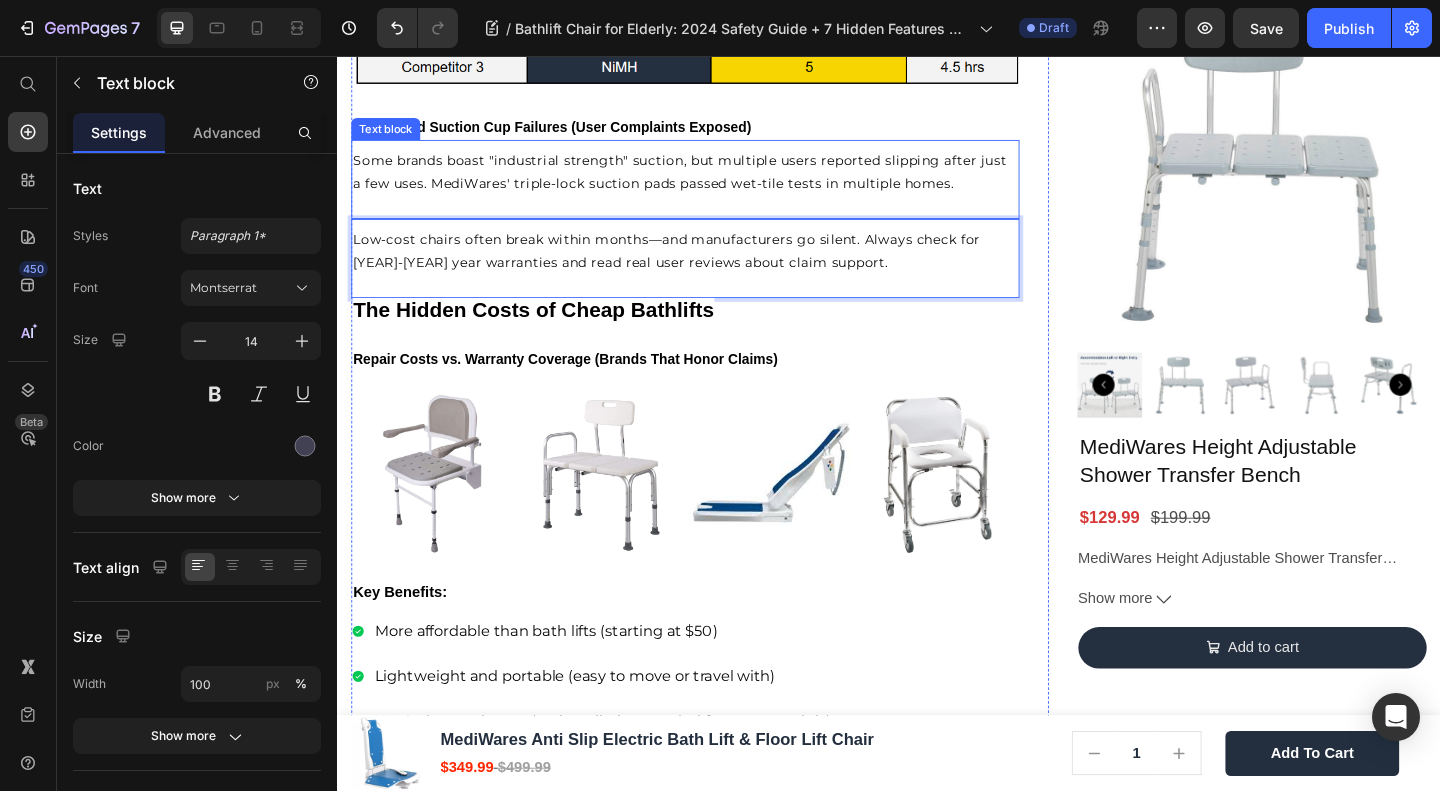 drag, startPoint x: 571, startPoint y: 188, endPoint x: 586, endPoint y: 269, distance: 82.37718 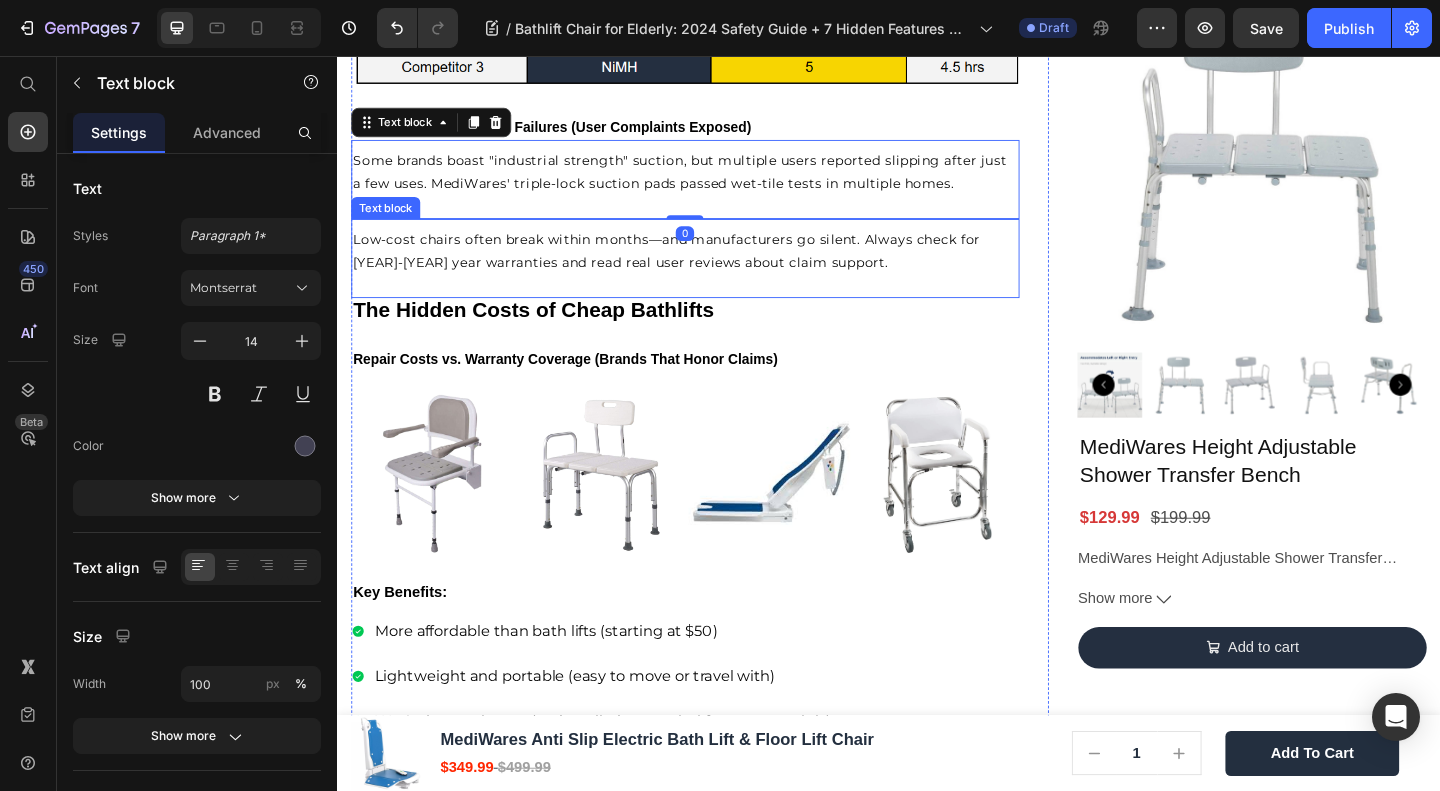 click on "Low-cost chairs often break within months—and manufacturers go silent. Always check for 1-2 year warranties and read real user reviews about claim support." at bounding box center (695, 267) 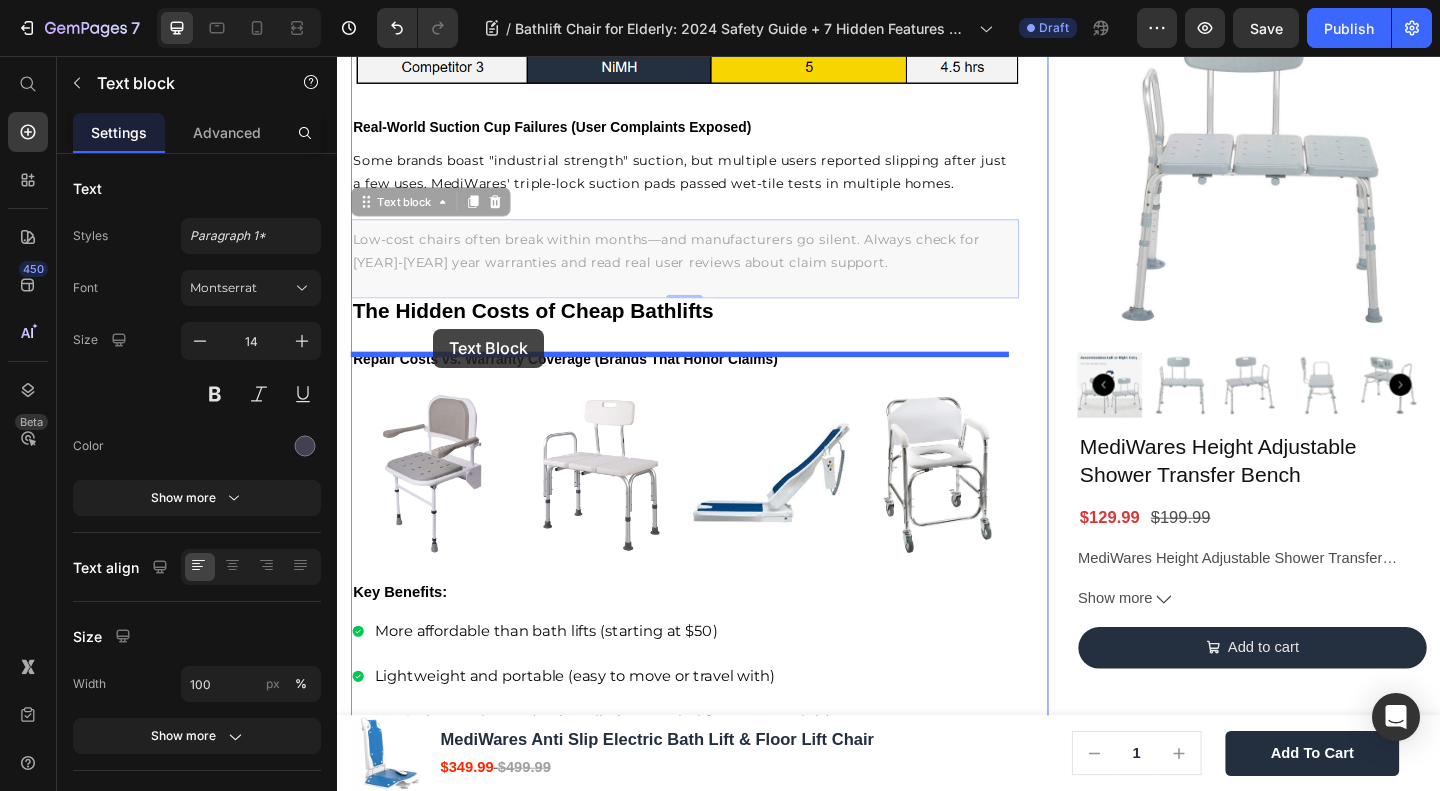 drag, startPoint x: 416, startPoint y: 223, endPoint x: 441, endPoint y: 353, distance: 132.38202 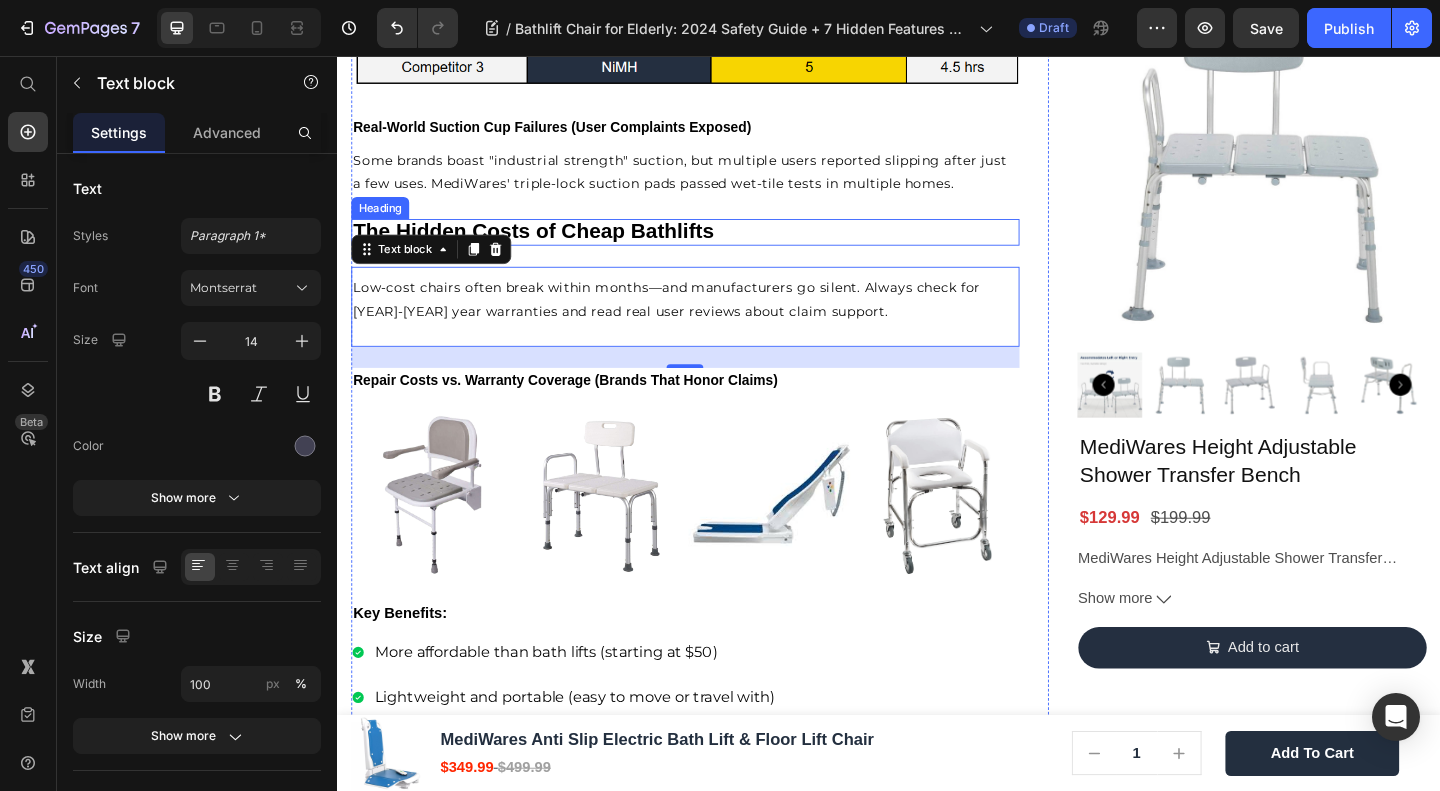 click on "The Hidden Costs of Cheap Bathlifts" at bounding box center [550, 246] 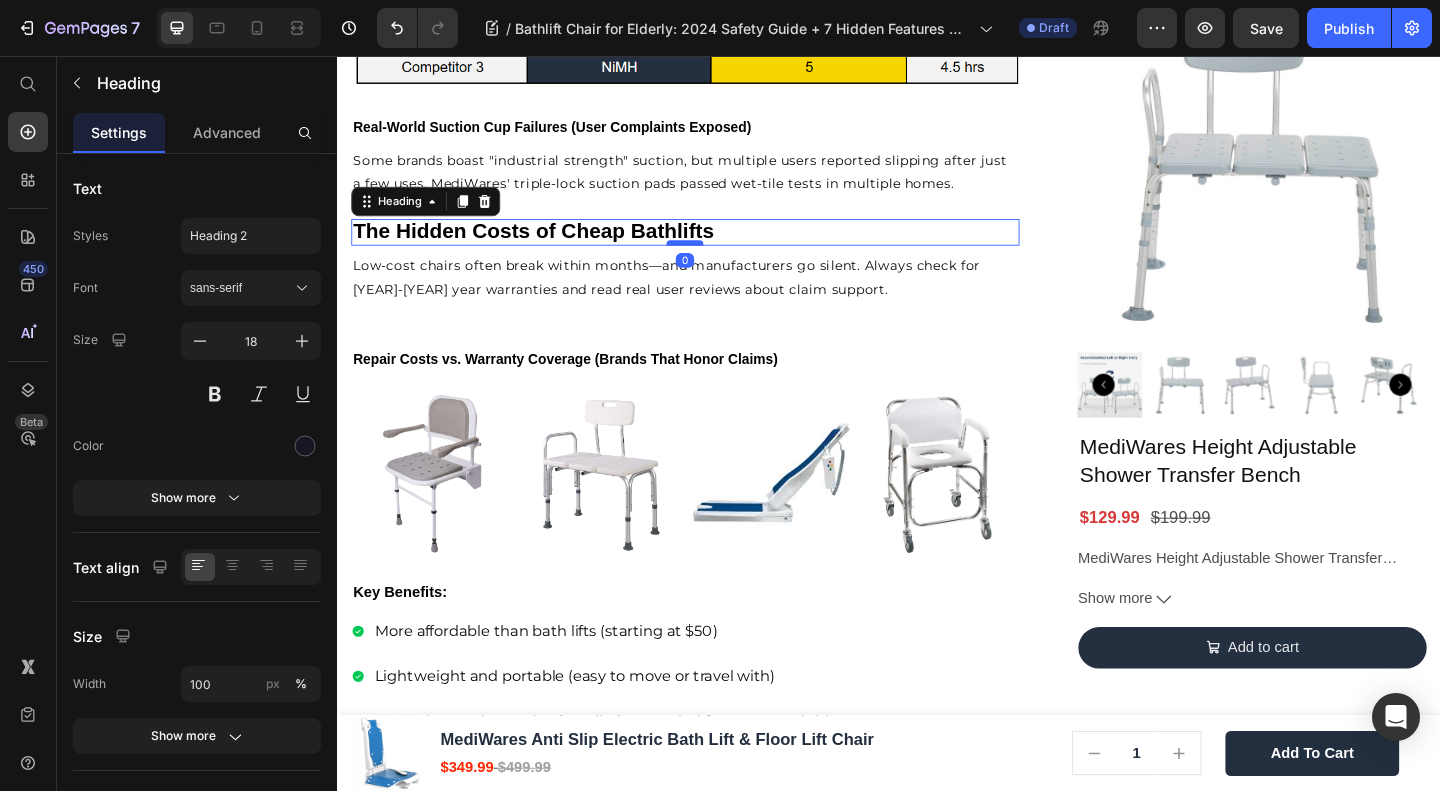 drag, startPoint x: 716, startPoint y: 291, endPoint x: 713, endPoint y: 265, distance: 26.172504 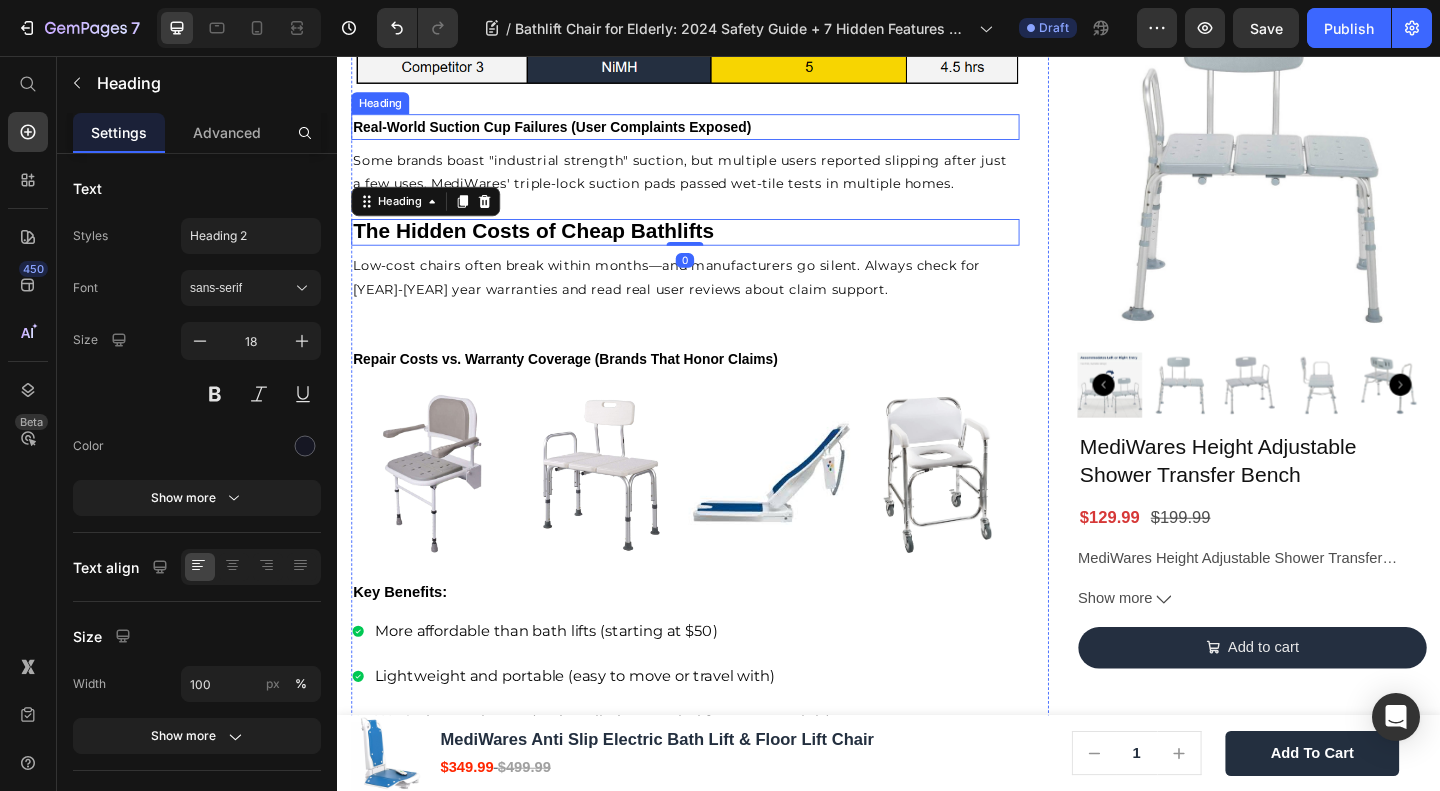 click on "⁠⁠⁠⁠⁠⁠⁠ Real-World Suction Cup Failures (User Complaints Exposed)" at bounding box center [715, 132] 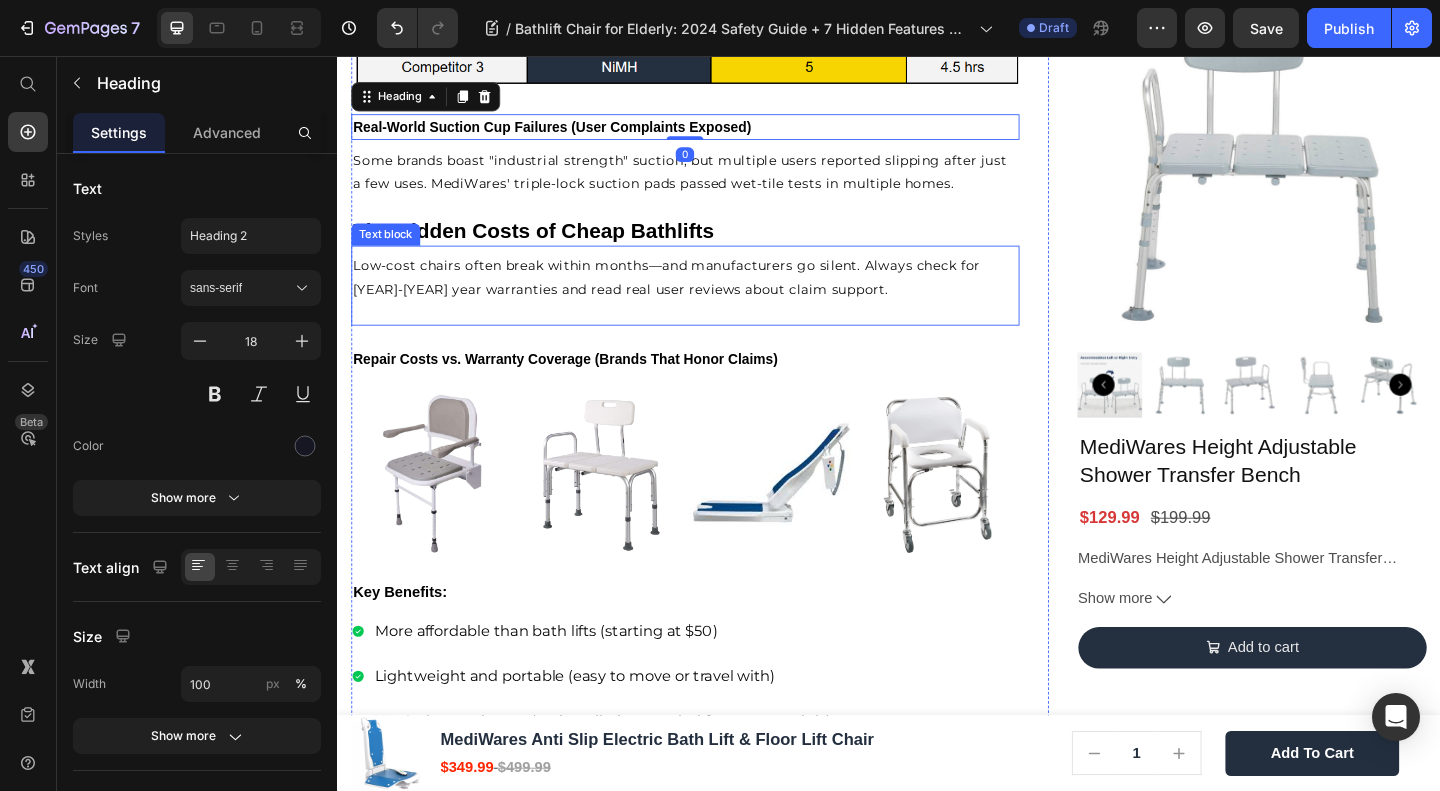 click on "Low-cost chairs often break within months—and manufacturers go silent. Always check for 1-2 year warranties and read real user reviews about claim support. Text block" at bounding box center [715, 305] 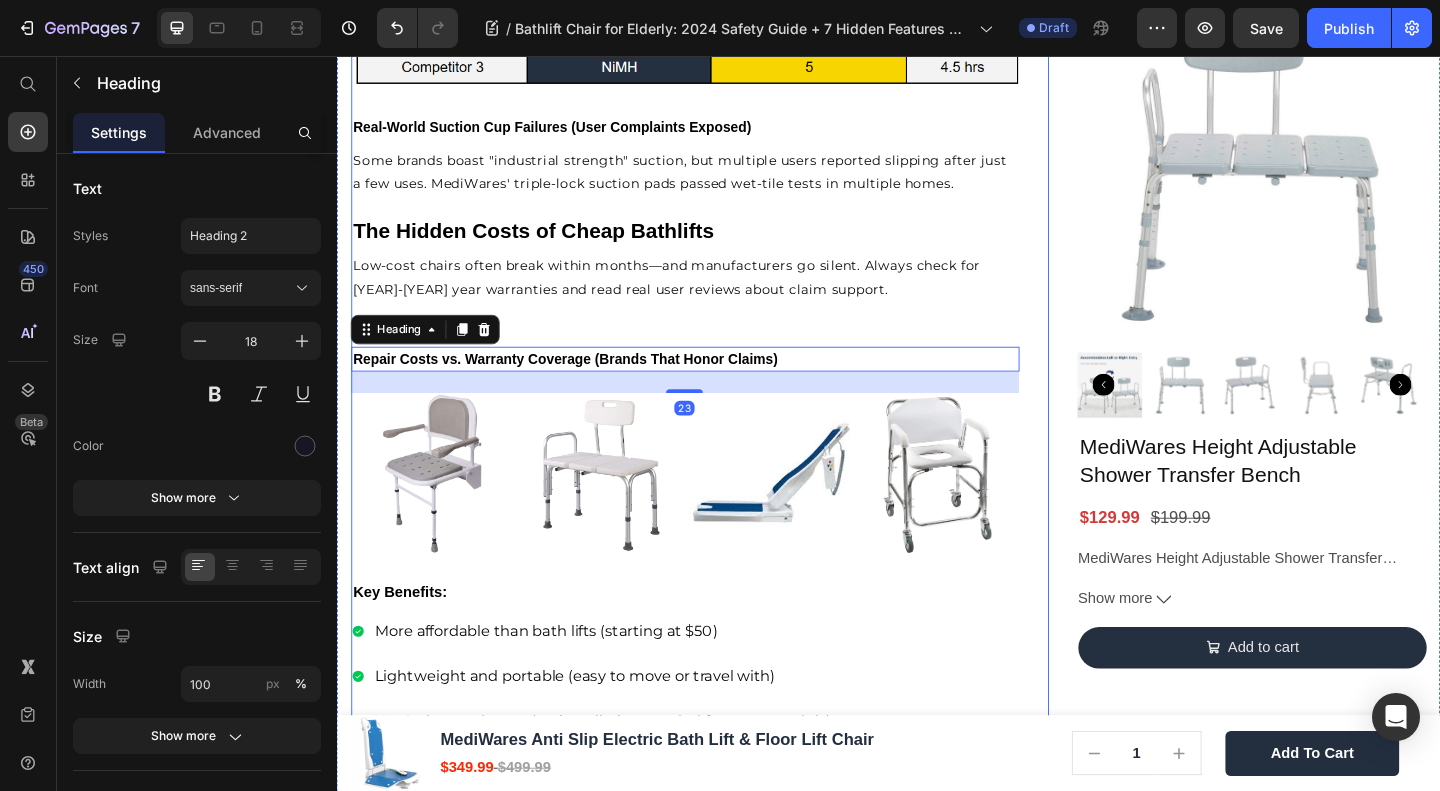 click on "Home
Blog
Article Title Breadcrumb Bathlift Chair for Elderly: 2024 Safety Guide + 7 Hidden Features Caregivers Miss Heading Row Image James Wilder Text block Advanced list Published:  April 1 , 2025 Text block Row Every 11 seconds, a senior is rushed to the ER from a bathroom fall But the right bathlift chair for elderly users can prevent 92% of these accidents.    Yet most buyers regret their purchase within weeks due to overlooked features like emergency manual lowering or diabetic-friendly seating.   This guide reveals what competitors won’t tell you, from Medicare loopholes to TSA-approved travel tips. Text block Image Why Bathroom Falls Are the #1 Risk for Seniors Heading CDC Stats: 80% of Senior Falls Happen in Bathrooms Heading Text block Image The Emotional Cost: Losing Independence vs. Caregiver Burnout Heading Text block ⁠⁠⁠⁠⁠⁠⁠ How a Bathlift Chair Works Video" at bounding box center [715, 204] 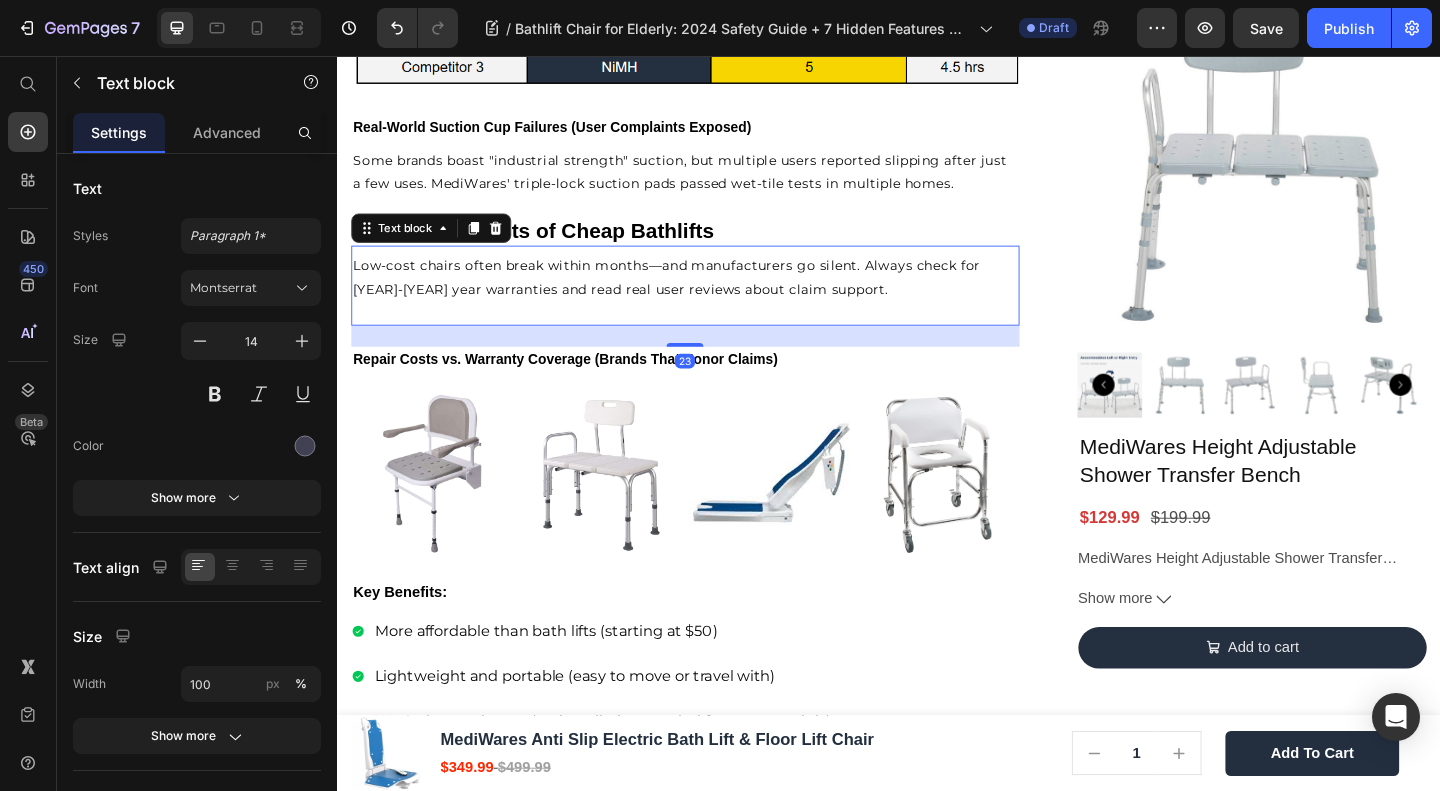 click on "23" at bounding box center [715, 360] 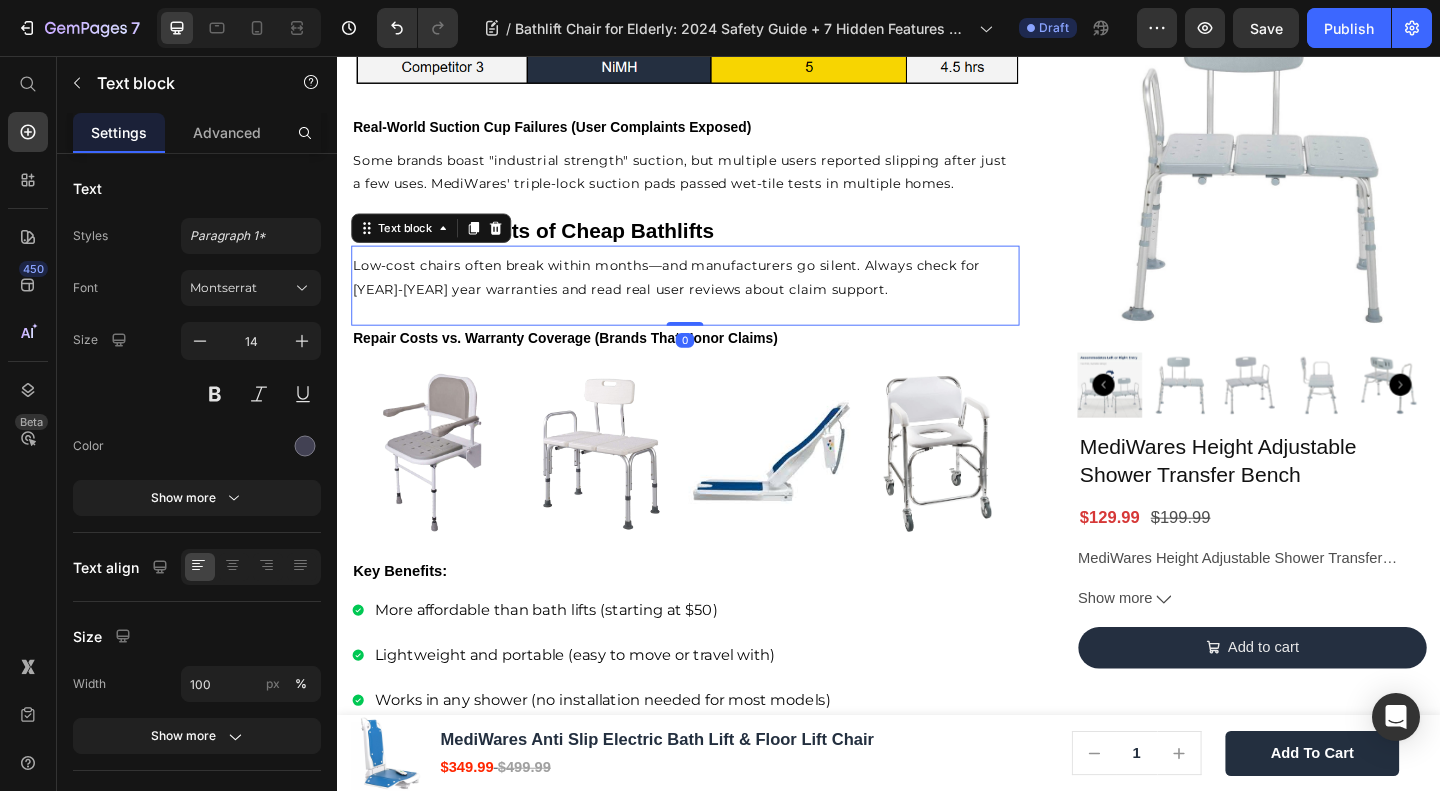 drag, startPoint x: 710, startPoint y: 376, endPoint x: 712, endPoint y: 339, distance: 37.054016 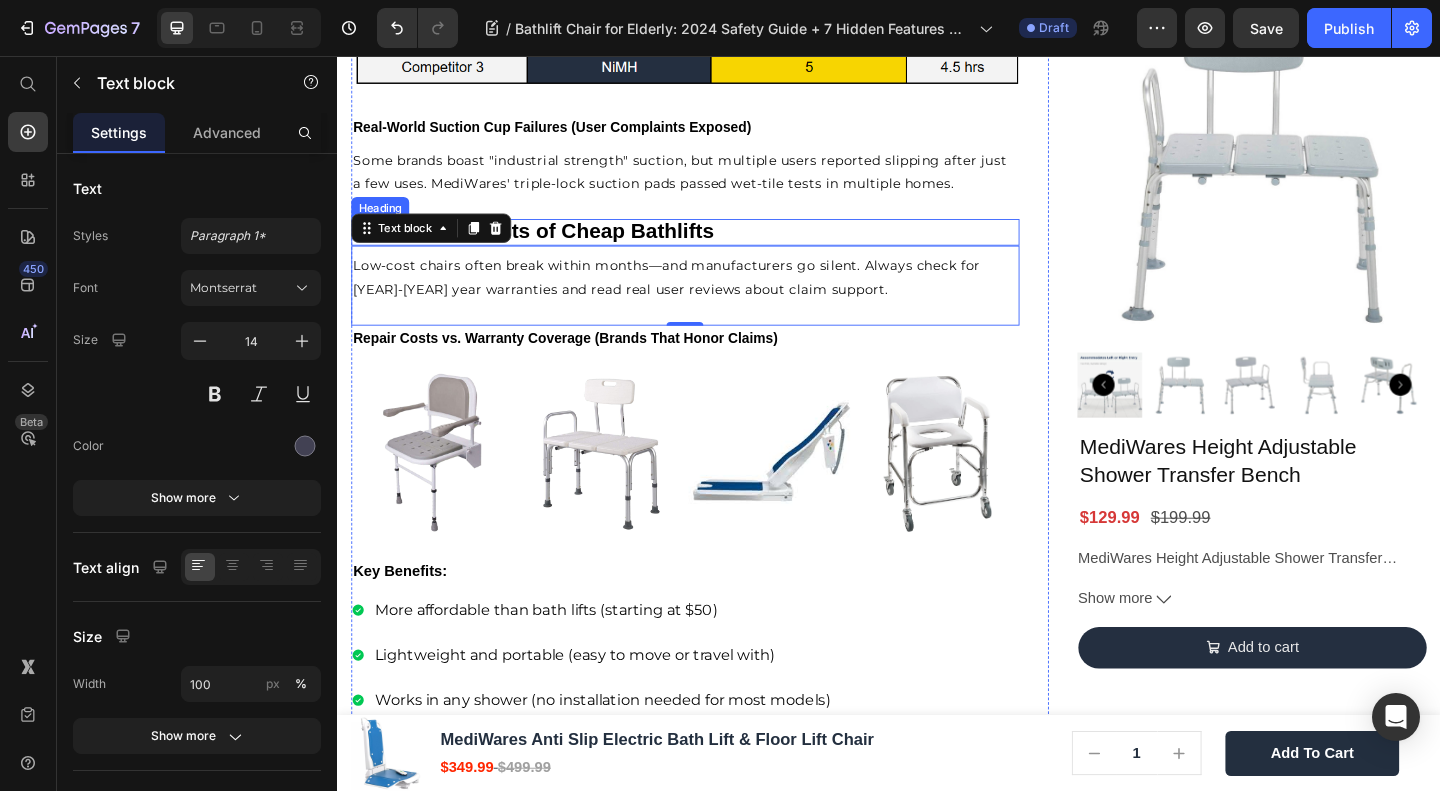 click on "The Hidden Costs of Cheap Bathlifts" at bounding box center (550, 246) 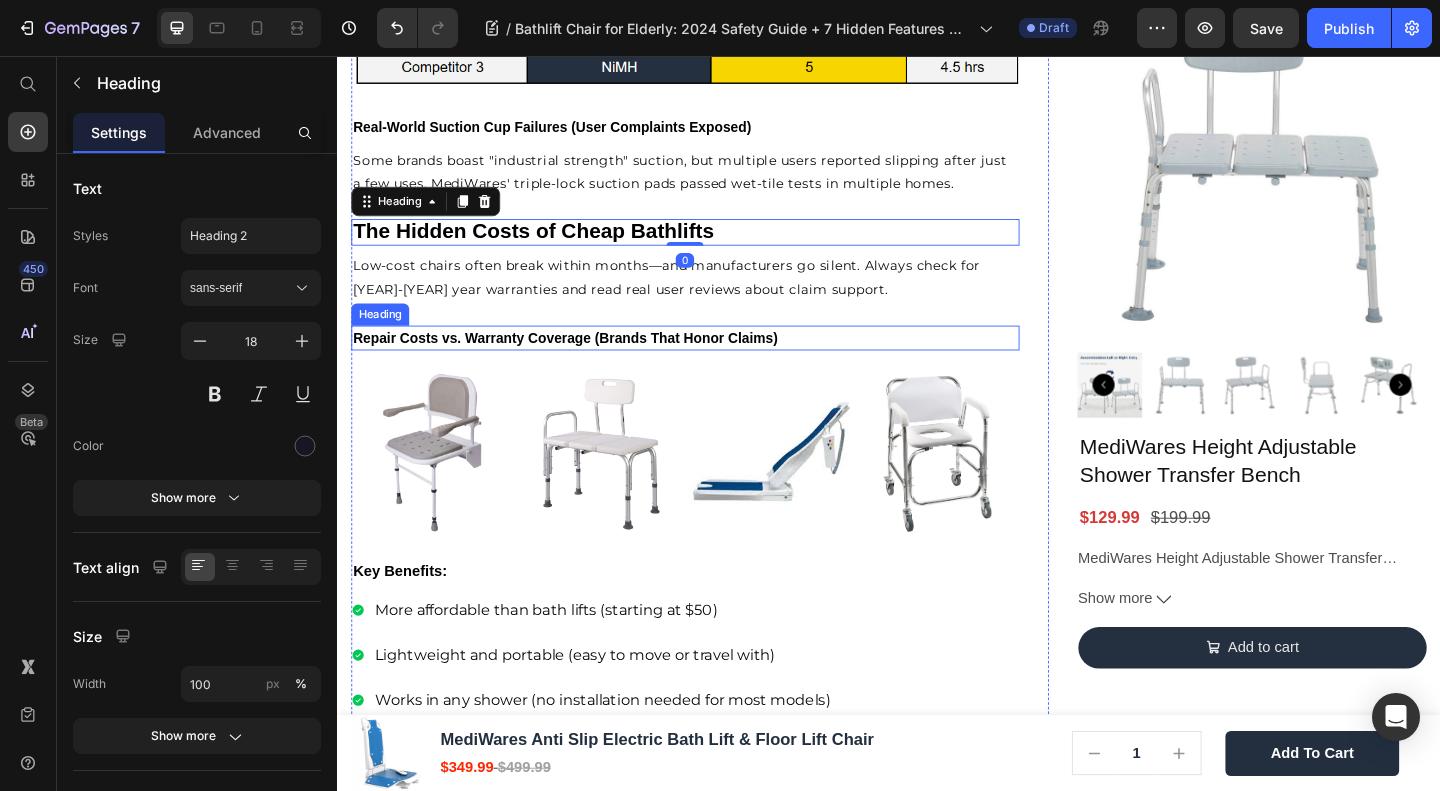 click on "Repair Costs vs. Warranty Coverage (Brands That Honor Claims)" at bounding box center [585, 362] 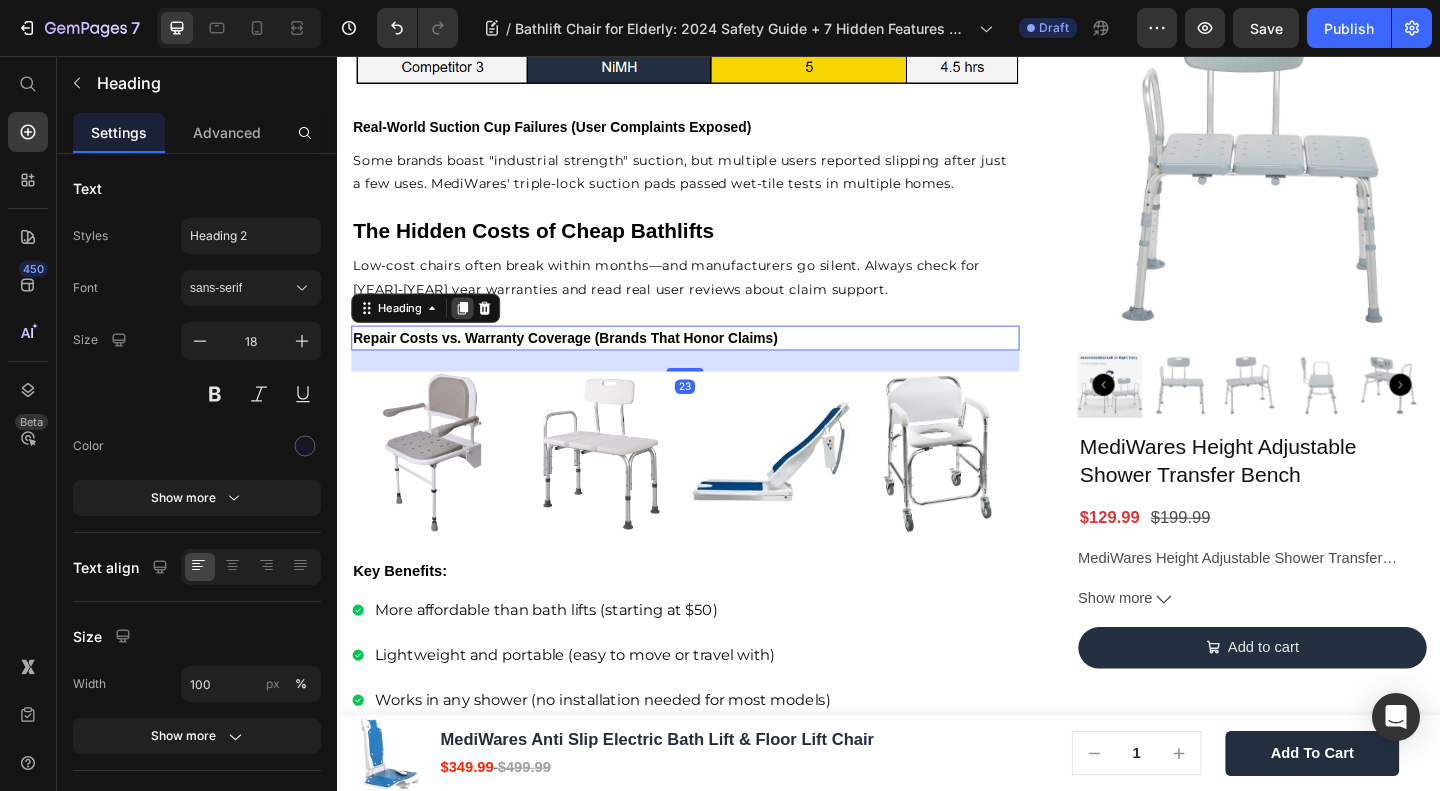 click 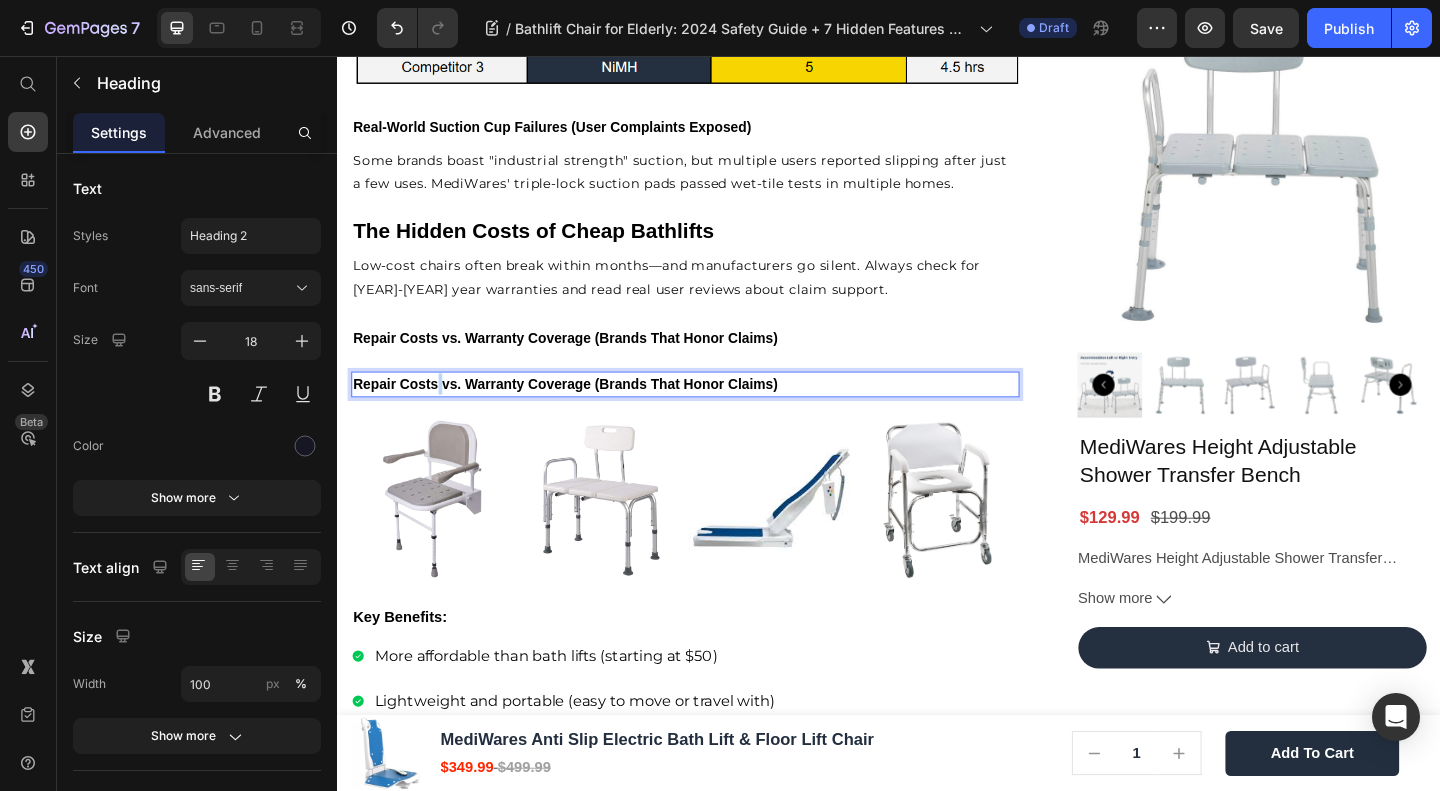 click on "Repair Costs vs. Warranty Coverage (Brands That Honor Claims)" at bounding box center (585, 412) 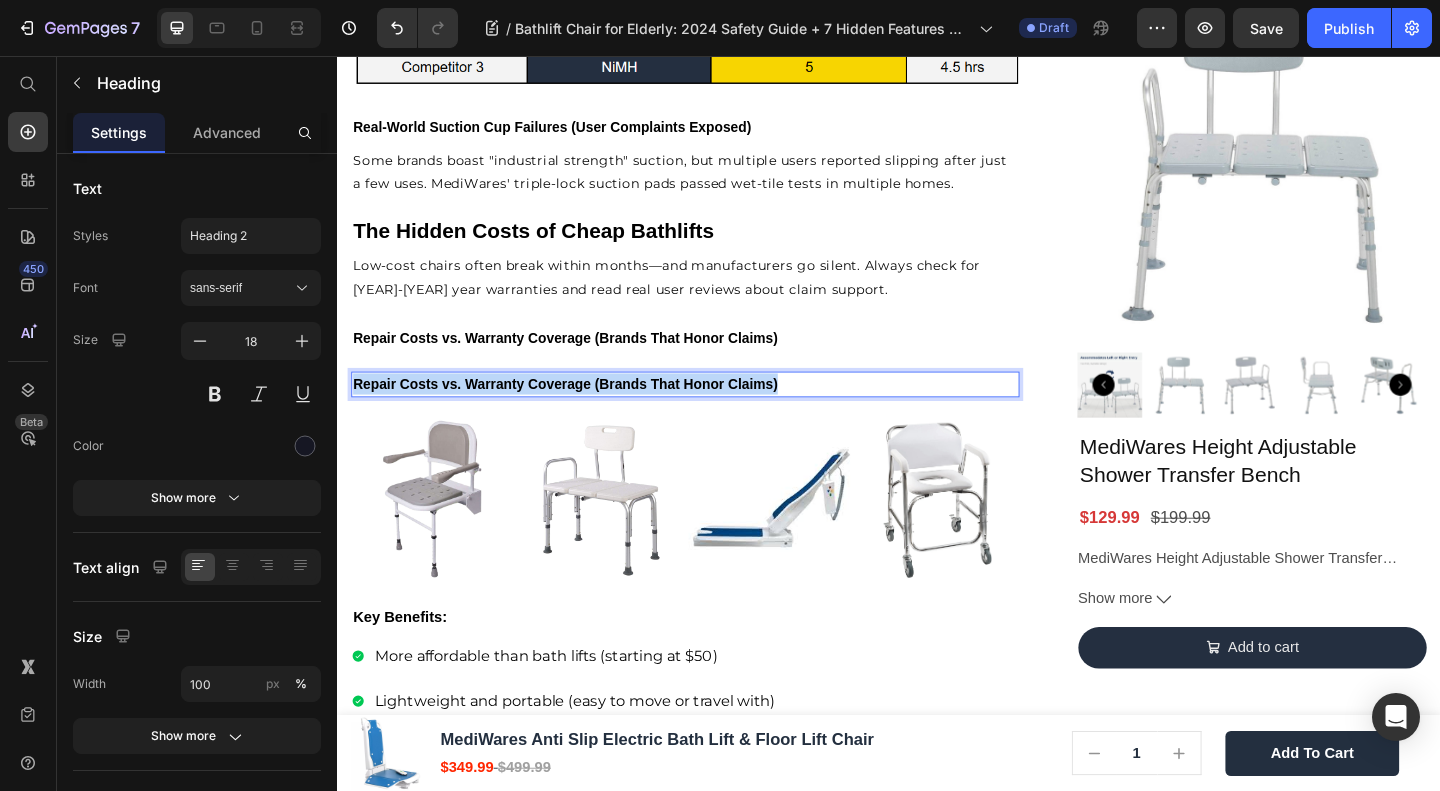 click on "Repair Costs vs. Warranty Coverage (Brands That Honor Claims)" at bounding box center [585, 412] 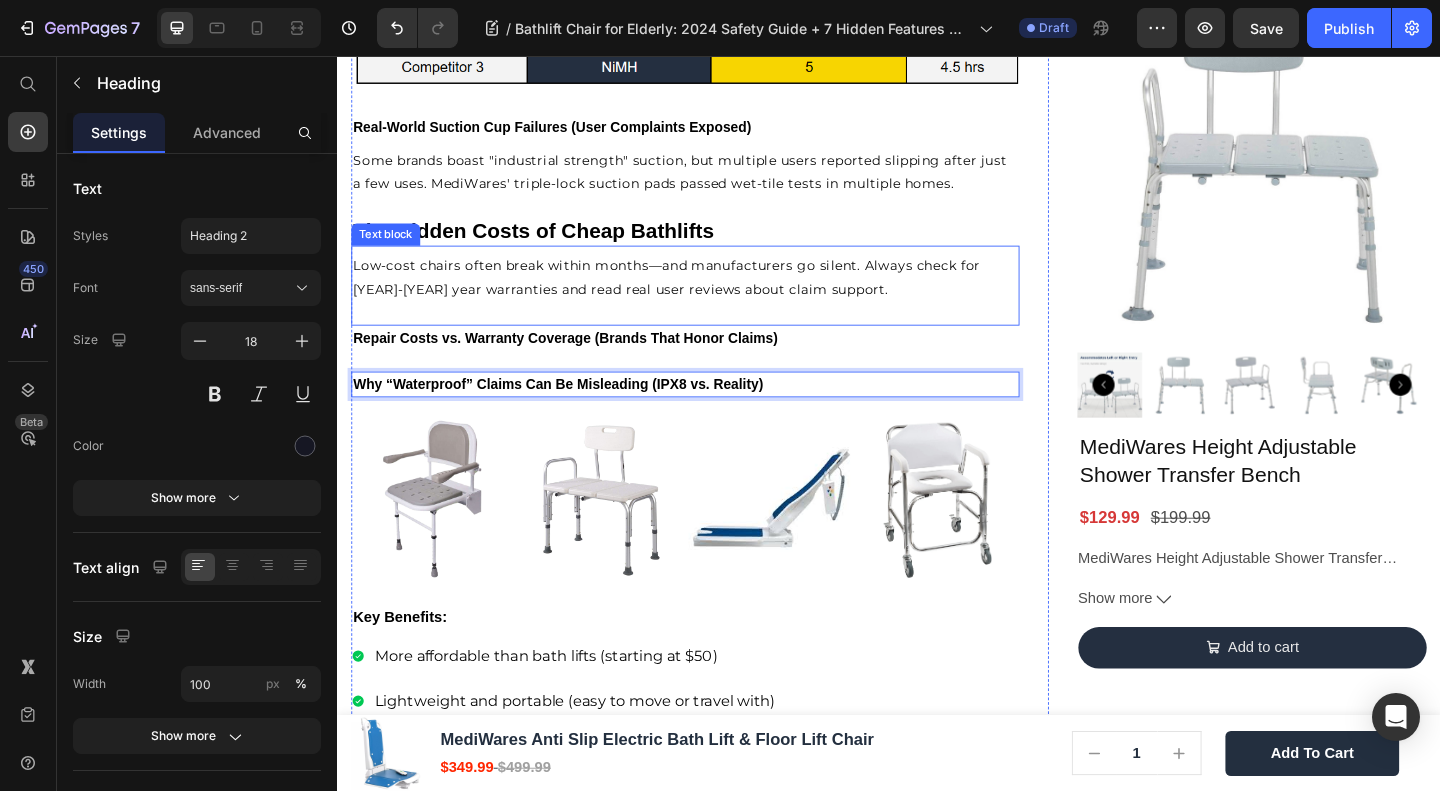 drag, startPoint x: 764, startPoint y: 273, endPoint x: 726, endPoint y: 321, distance: 61.220913 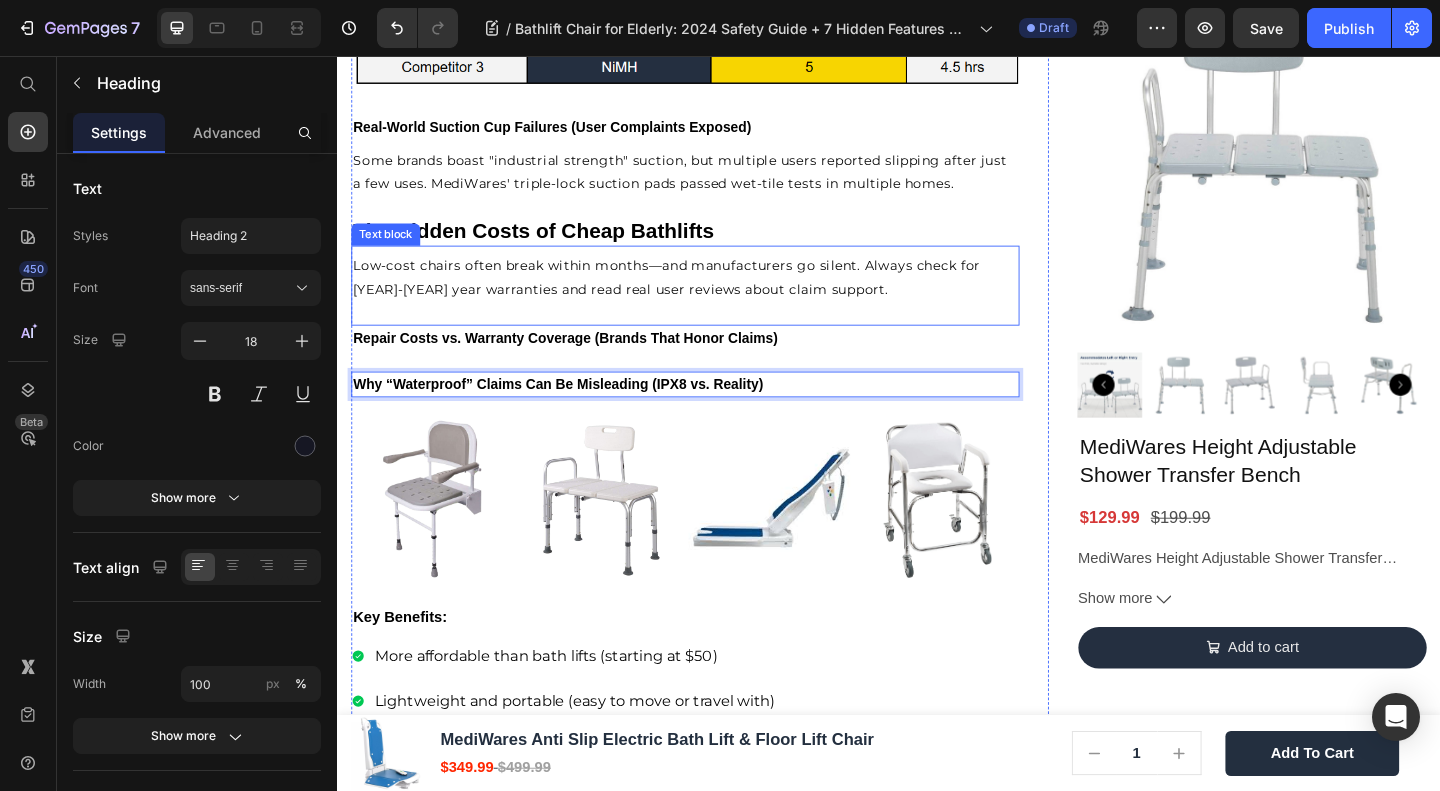 click on "Low-cost chairs often break within months—and manufacturers go silent. Always check for 1-2 year warranties and read real user reviews about claim support. Text block" at bounding box center (715, 305) 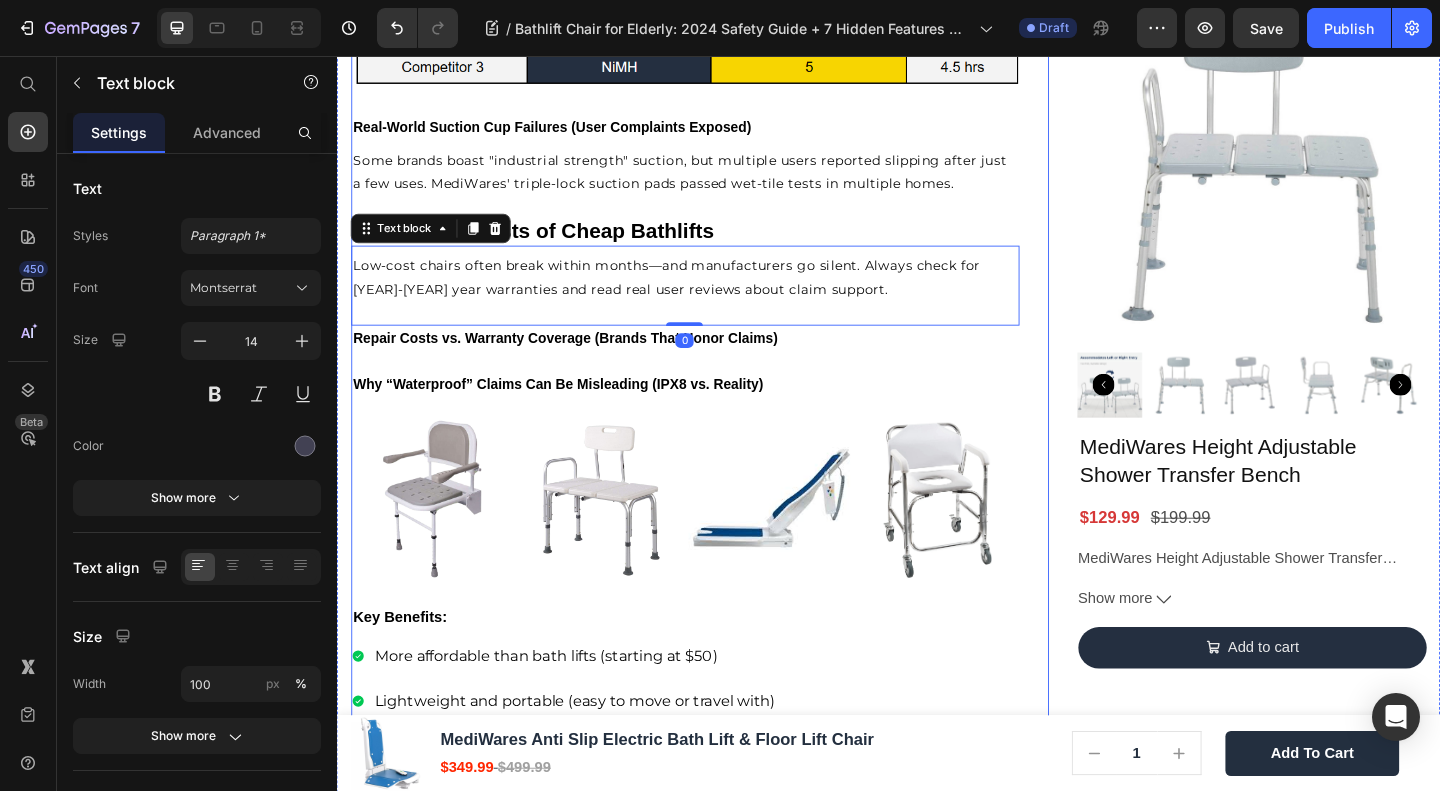 click on "Repair Costs vs. Warranty Coverage (Brands That Honor Claims)" at bounding box center (585, 362) 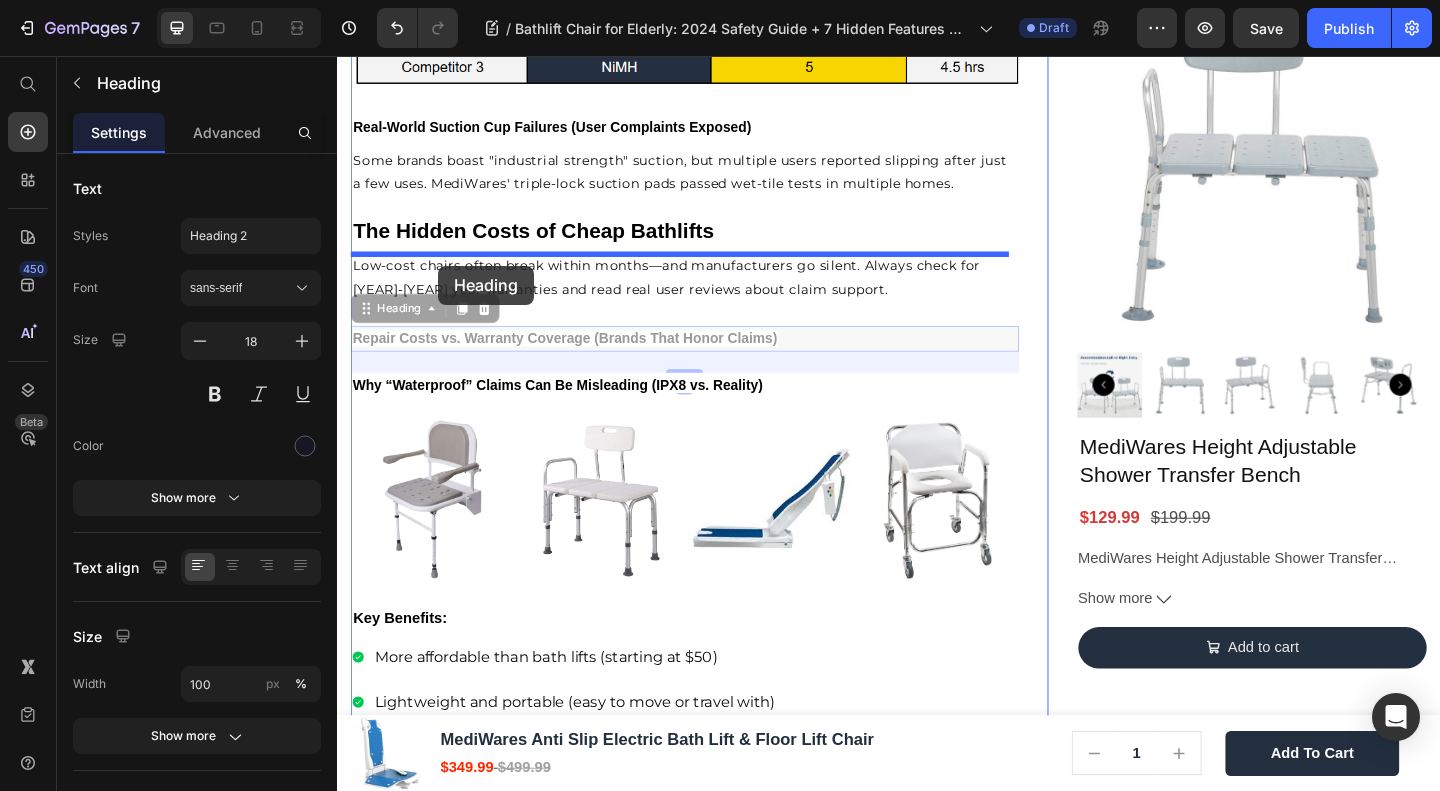 drag, startPoint x: 435, startPoint y: 337, endPoint x: 447, endPoint y: 284, distance: 54.34151 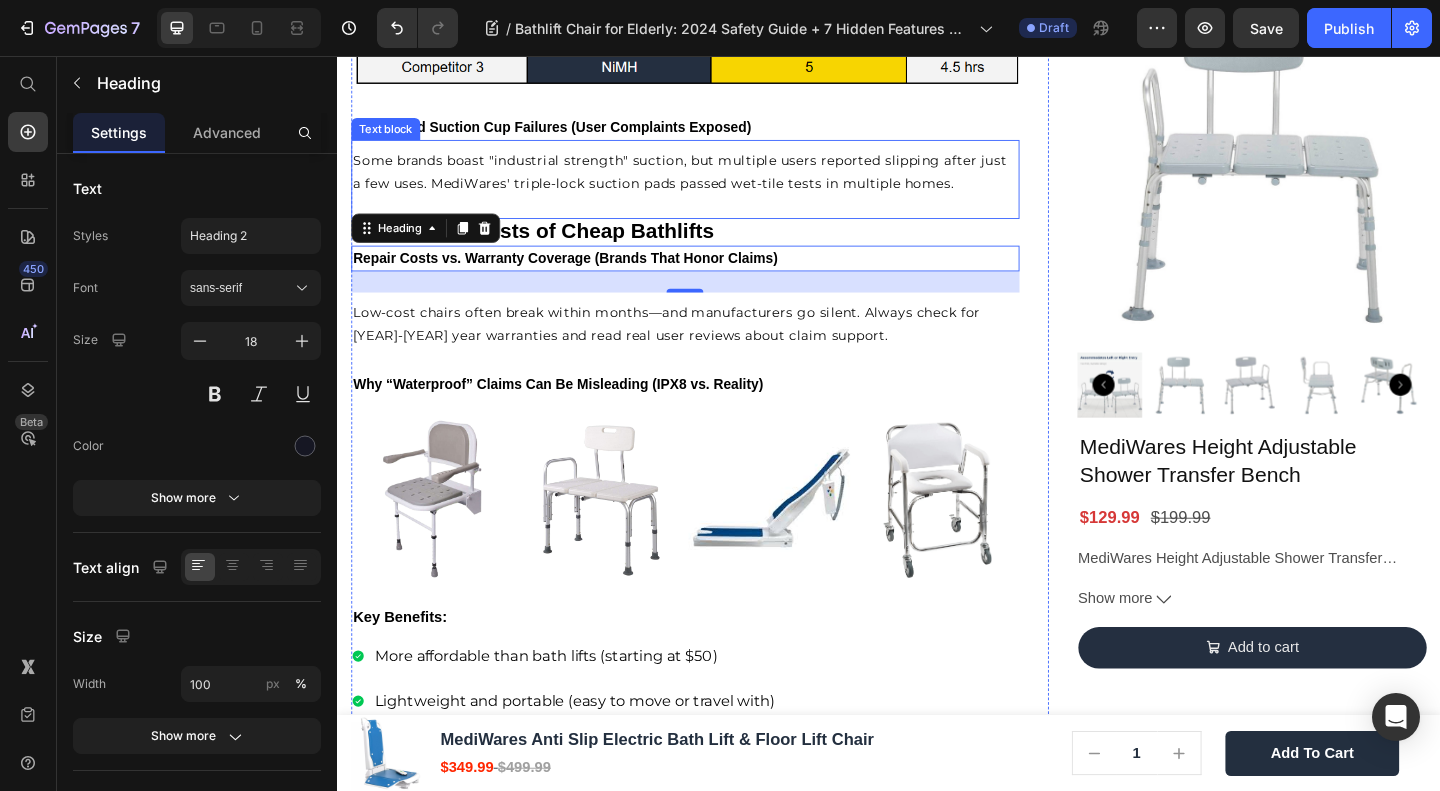 click on "Some brands boast "industrial strength" suction, but multiple users reported slipping after just a few uses. MediWares' triple-lock suction pads passed wet-tile tests in multiple homes." at bounding box center [709, 181] 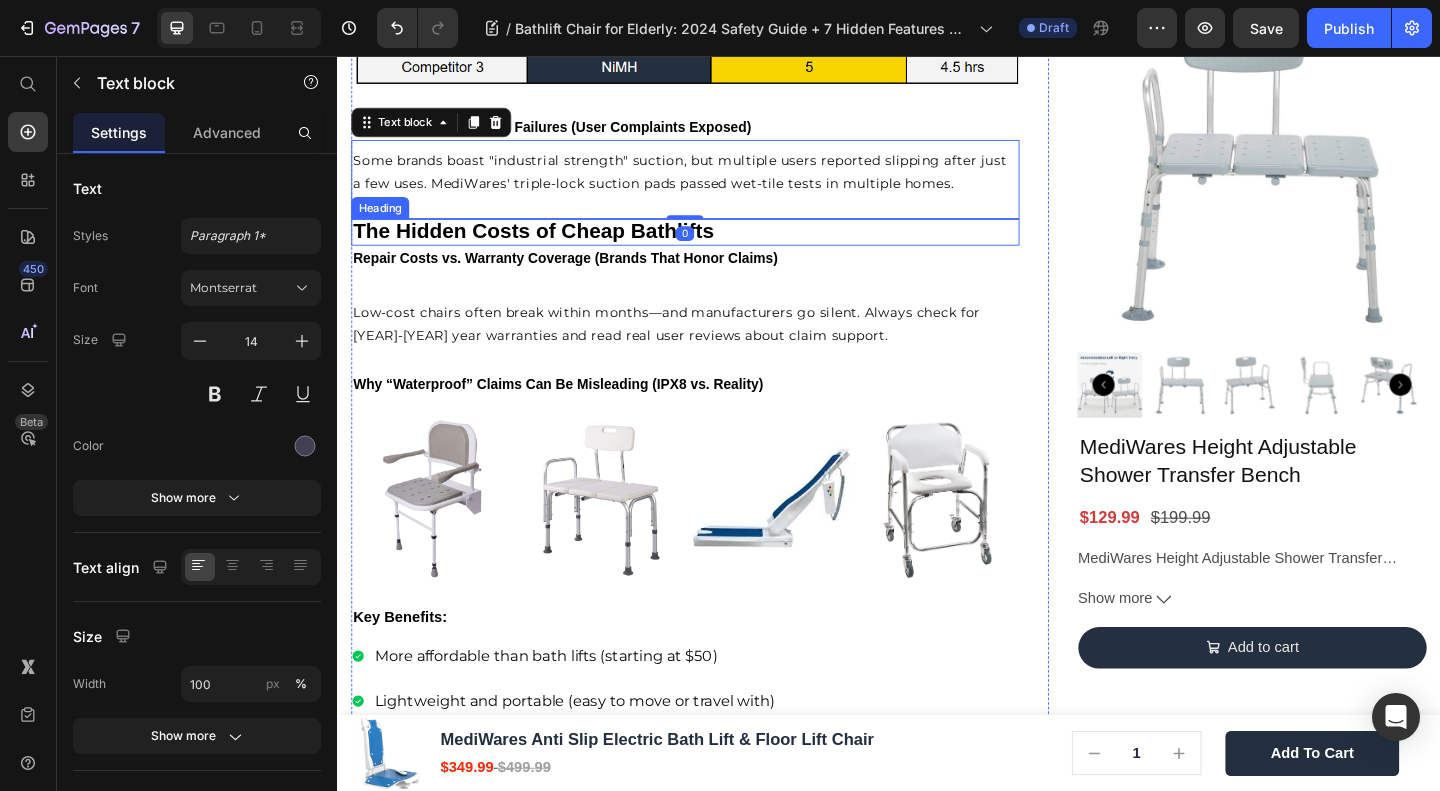 click on "The Hidden Costs of Cheap Bathlifts" at bounding box center (550, 246) 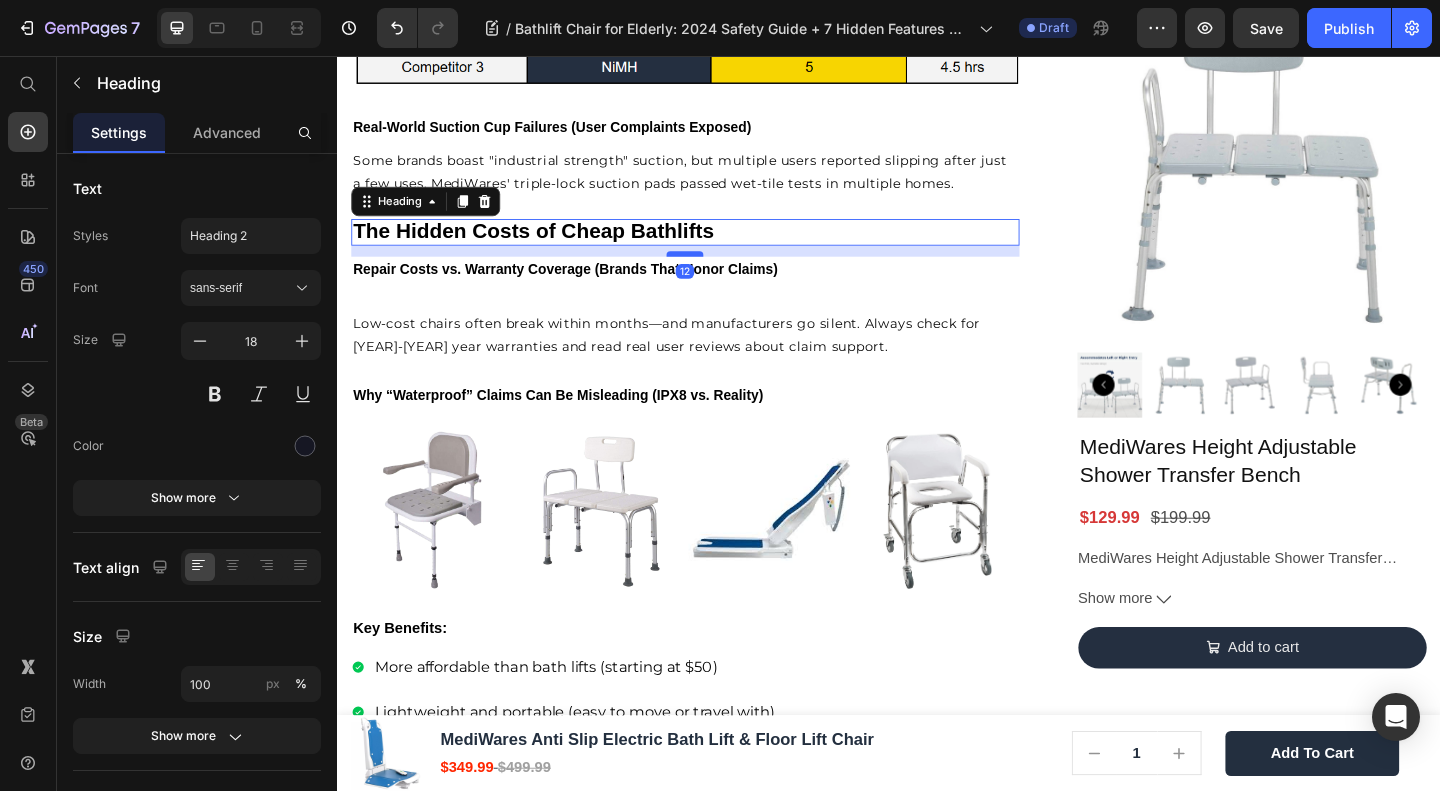 drag, startPoint x: 709, startPoint y: 269, endPoint x: 708, endPoint y: 281, distance: 12.0415945 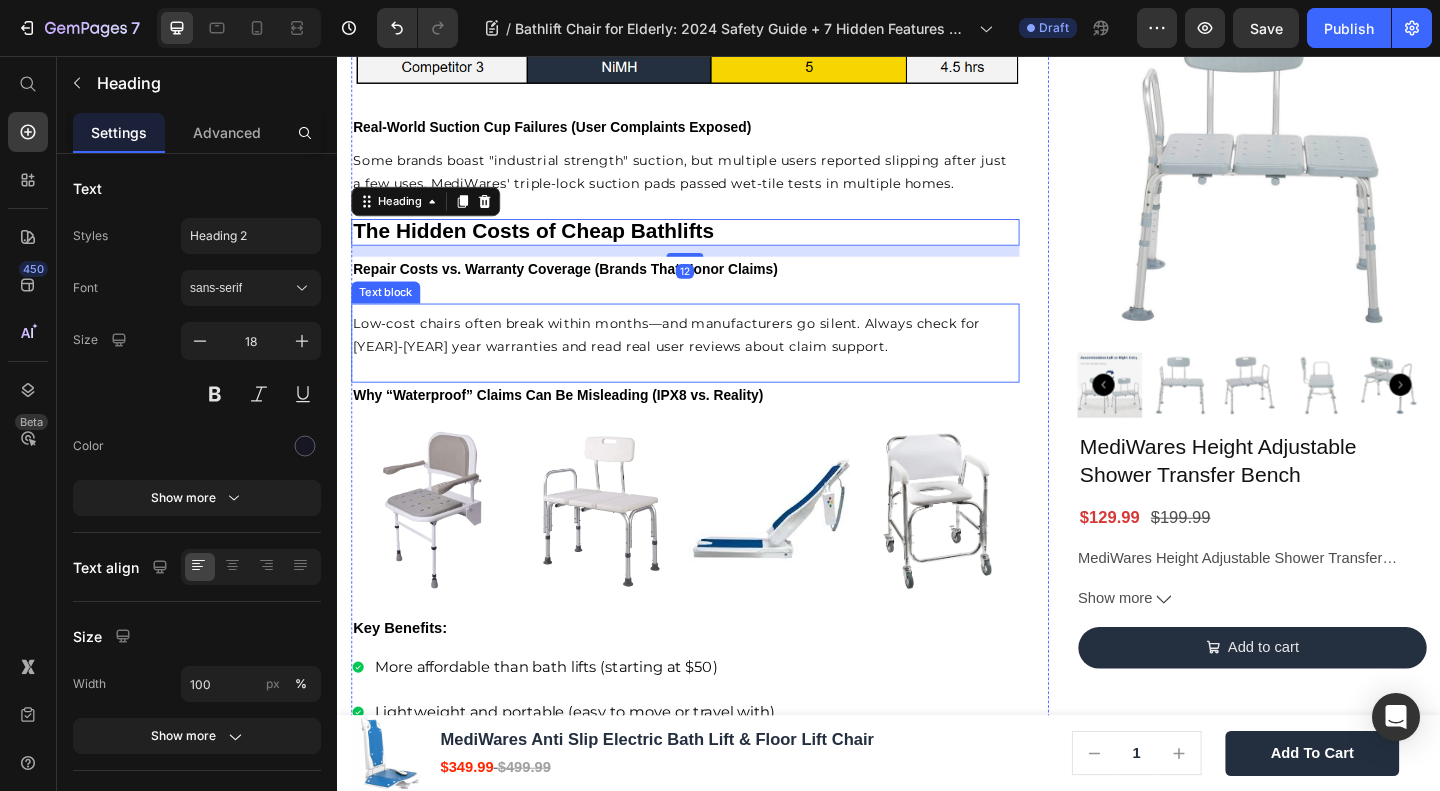 click on "Low-cost chairs often break within months—and manufacturers go silent. Always check for 1-2 year warranties and read real user reviews about claim support." at bounding box center (715, 360) 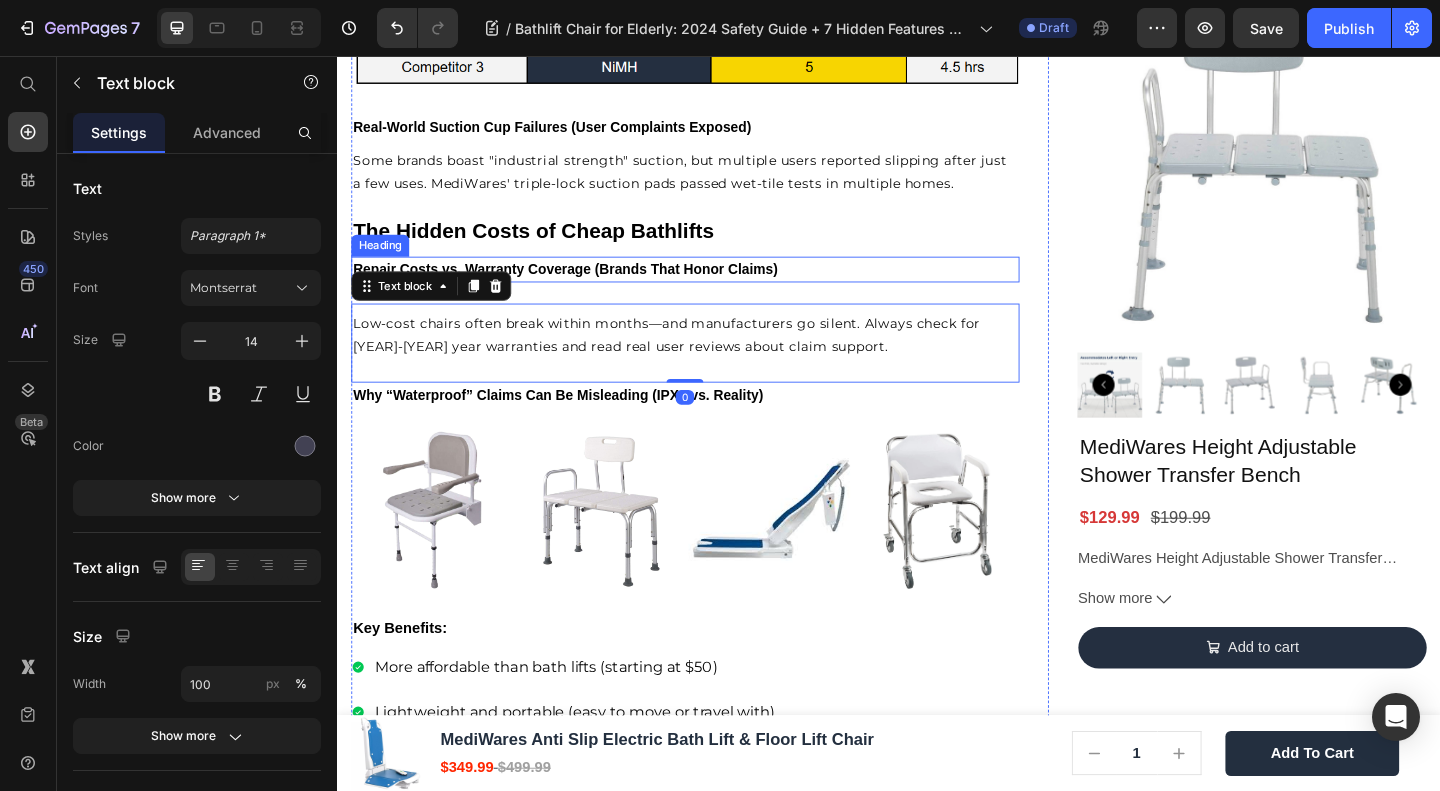 click on "Repair Costs vs. Warranty Coverage (Brands That Honor Claims)" at bounding box center (585, 287) 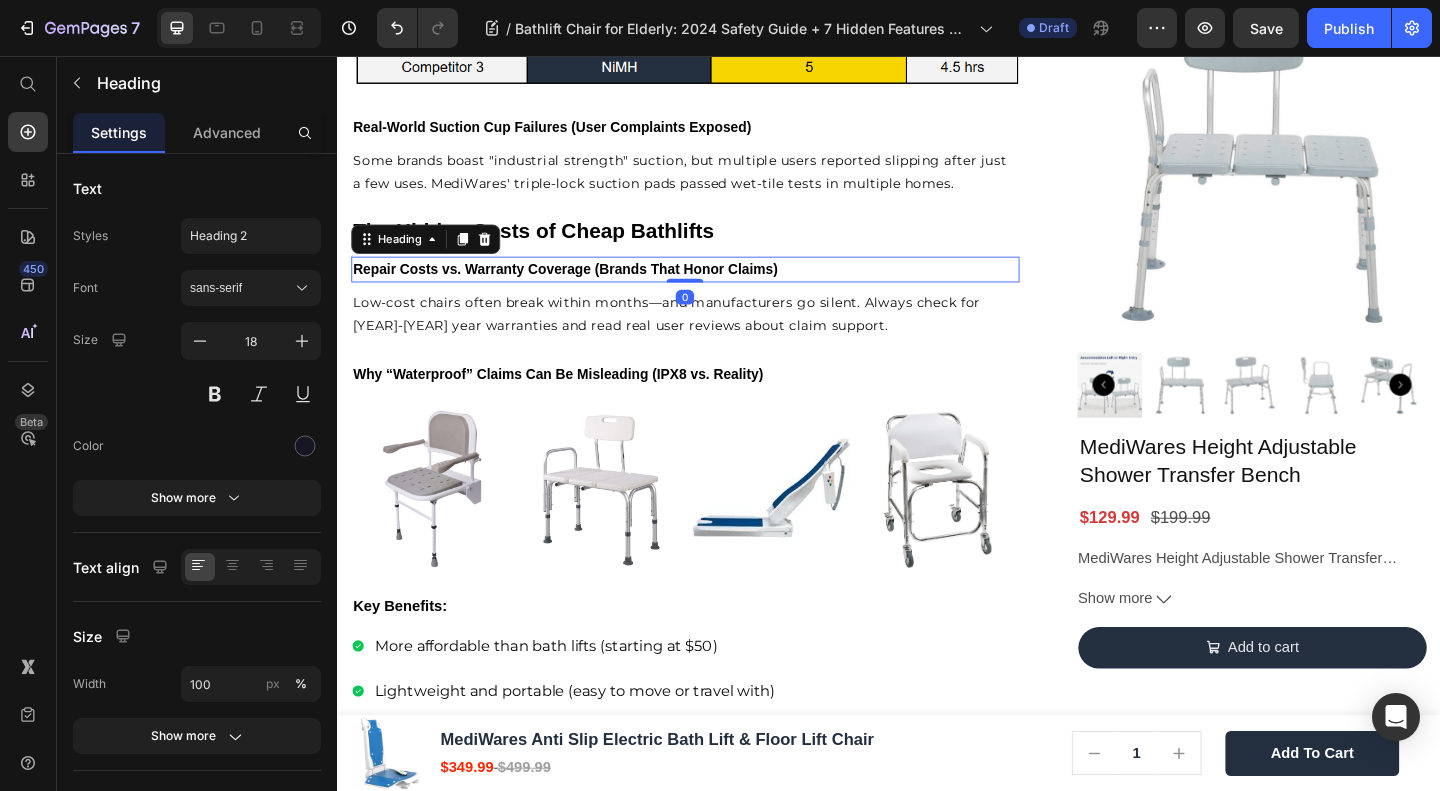 drag, startPoint x: 707, startPoint y: 330, endPoint x: 702, endPoint y: 293, distance: 37.336308 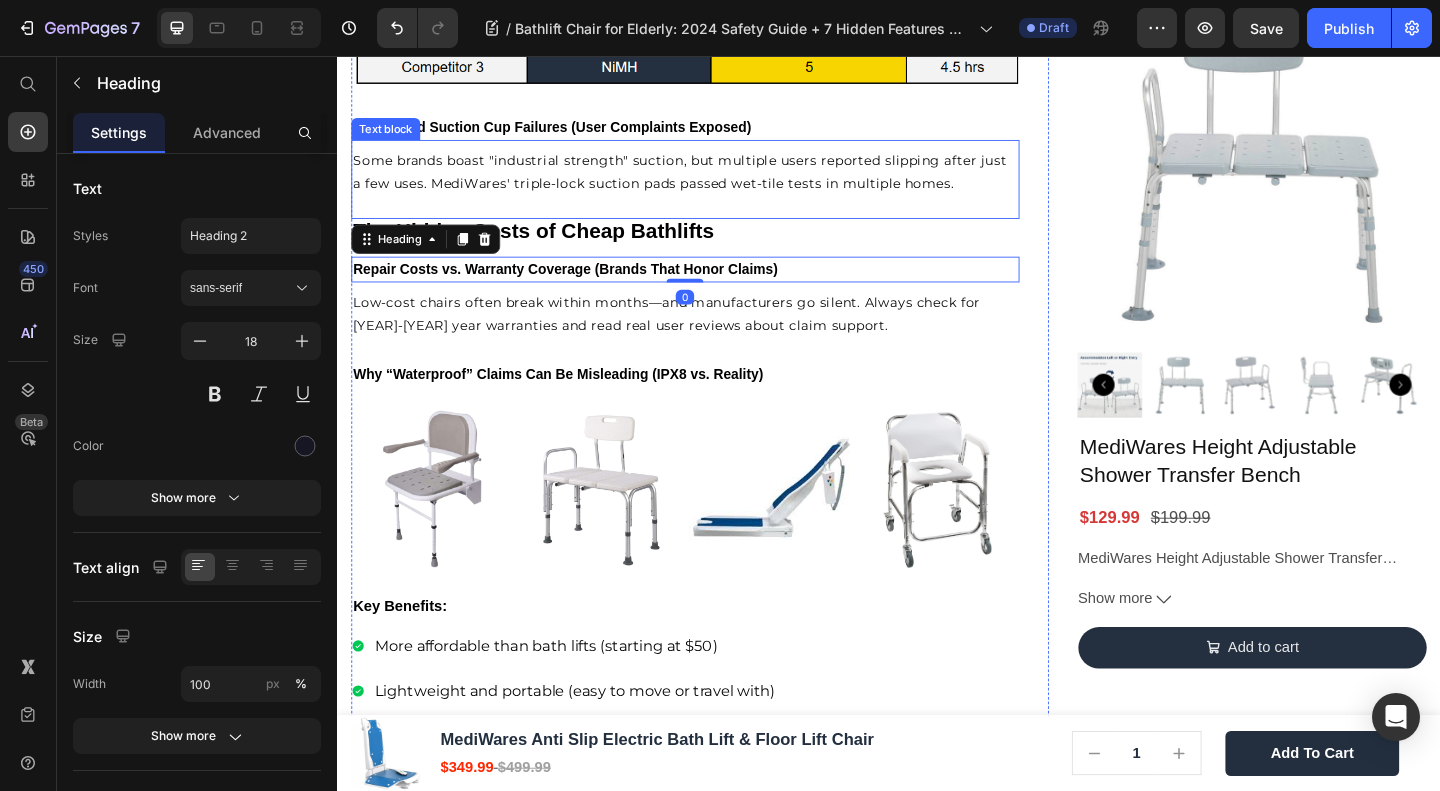 click on "Some brands boast "industrial strength" suction, but multiple users reported slipping after just a few uses. MediWares' triple-lock suction pads passed wet-tile tests in multiple homes. Text block" at bounding box center [715, 190] 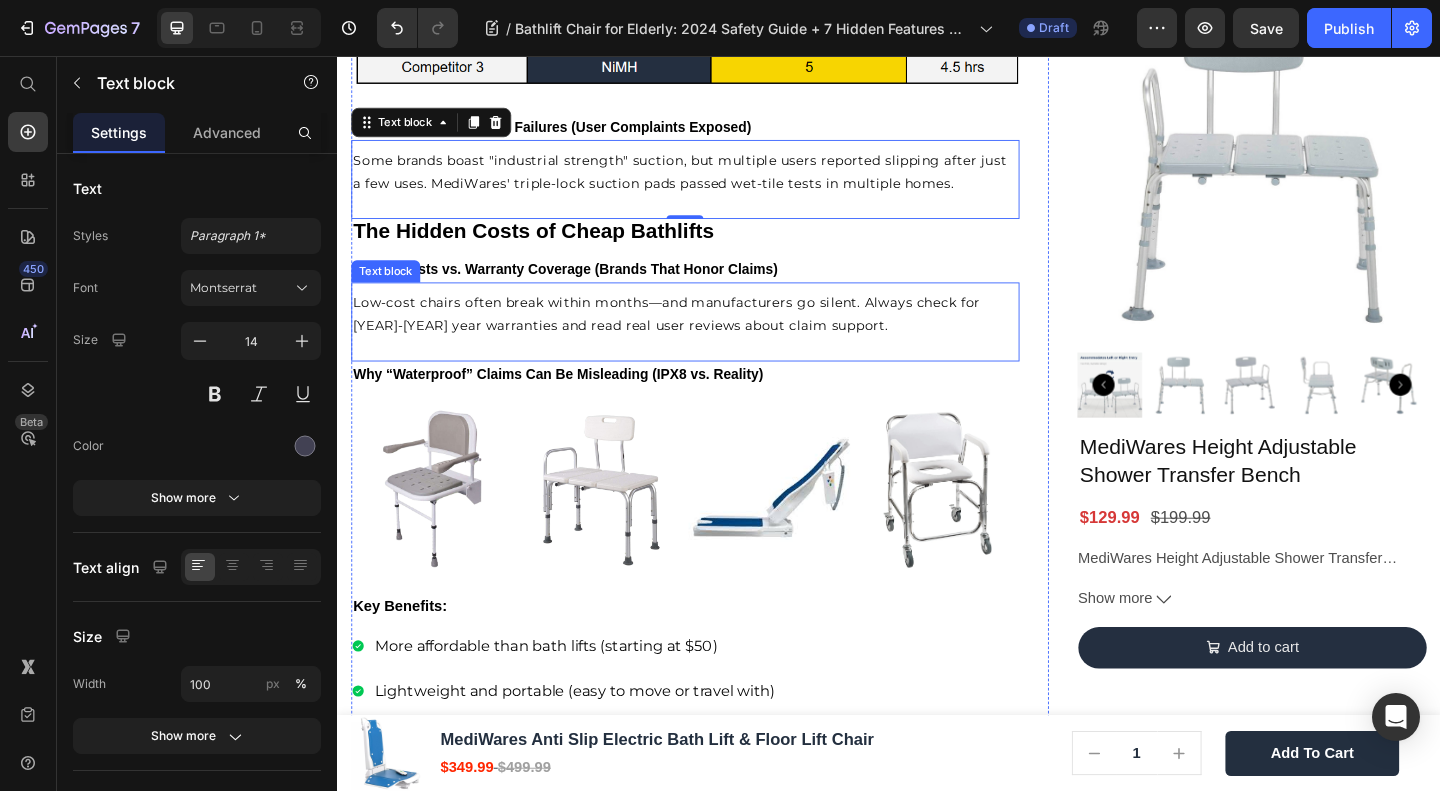 click on "Low-cost chairs often break within months—and manufacturers go silent. Always check for 1-2 year warranties and read real user reviews about claim support." at bounding box center [695, 336] 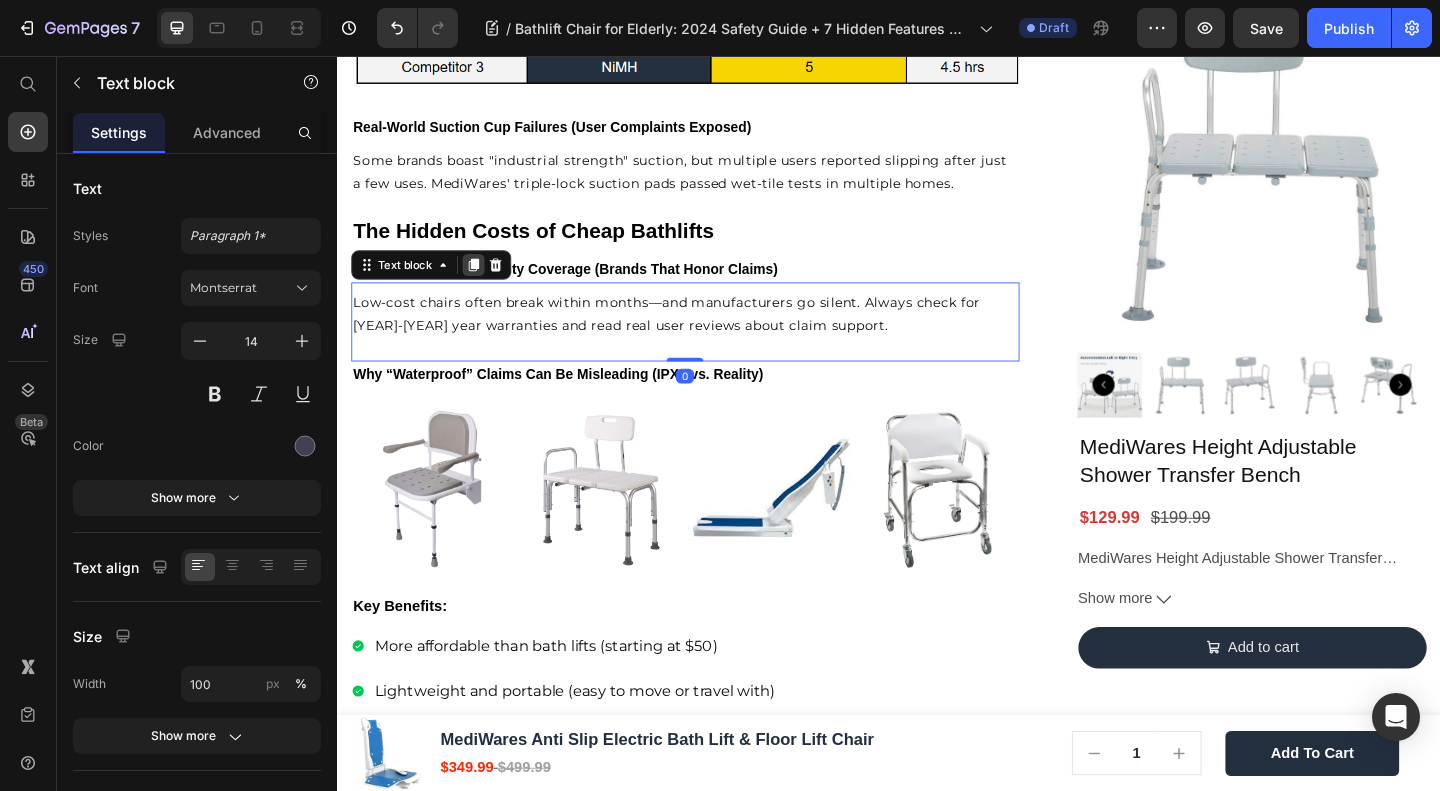 click 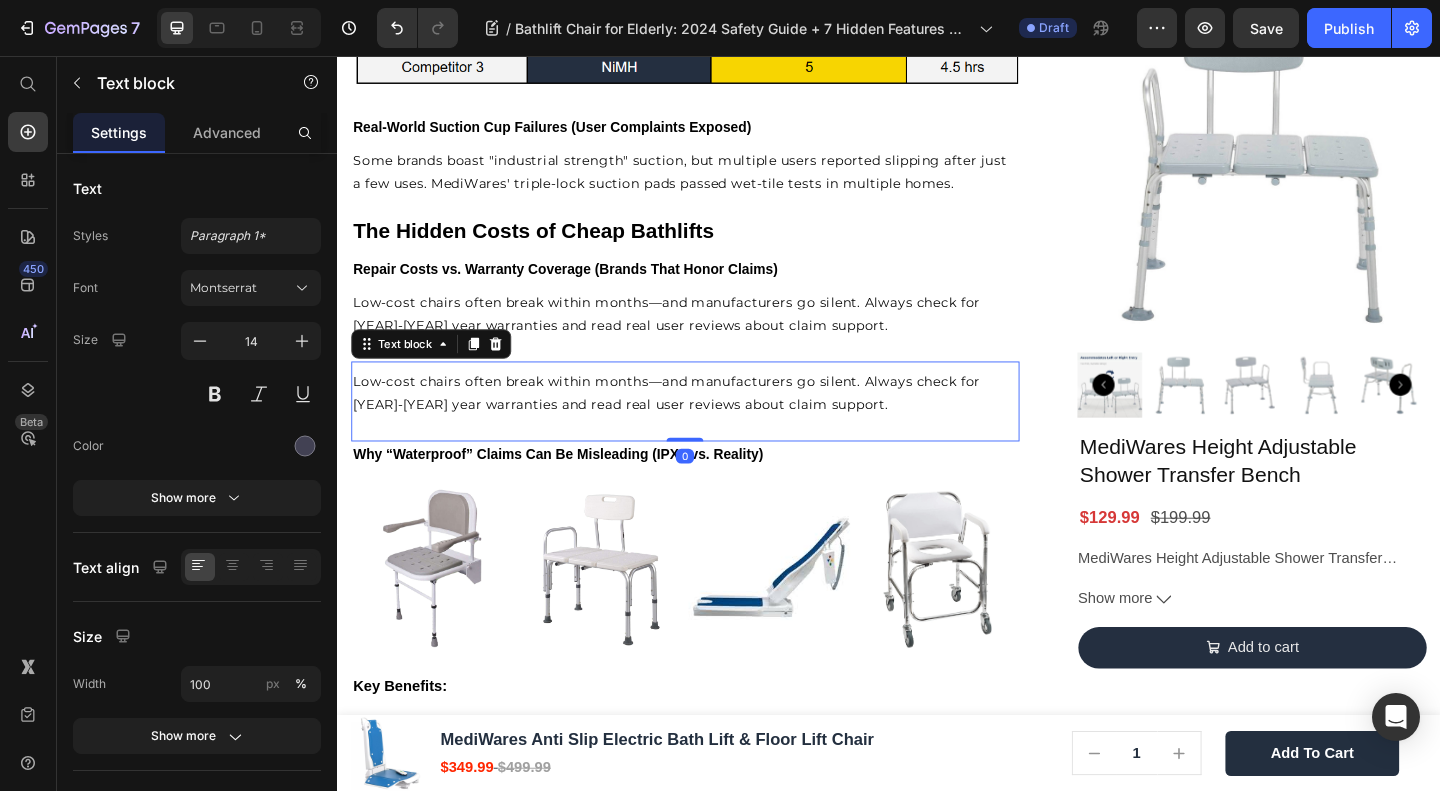 click on "Low-cost chairs often break within months—and manufacturers go silent. Always check for 1-2 year warranties and read real user reviews about claim support." at bounding box center (695, 422) 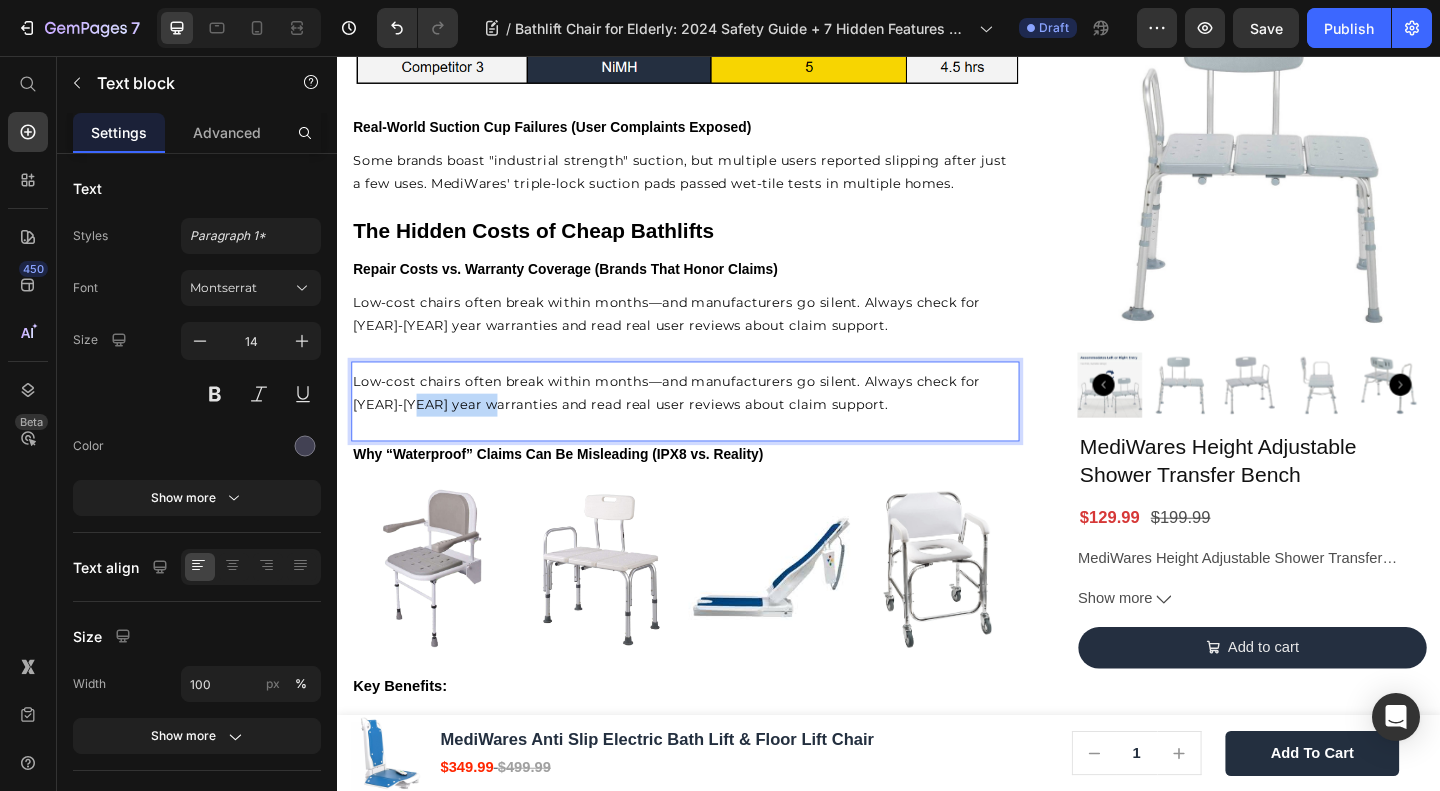 click on "Low-cost chairs often break within months—and manufacturers go silent. Always check for 1-2 year warranties and read real user reviews about claim support." at bounding box center [695, 422] 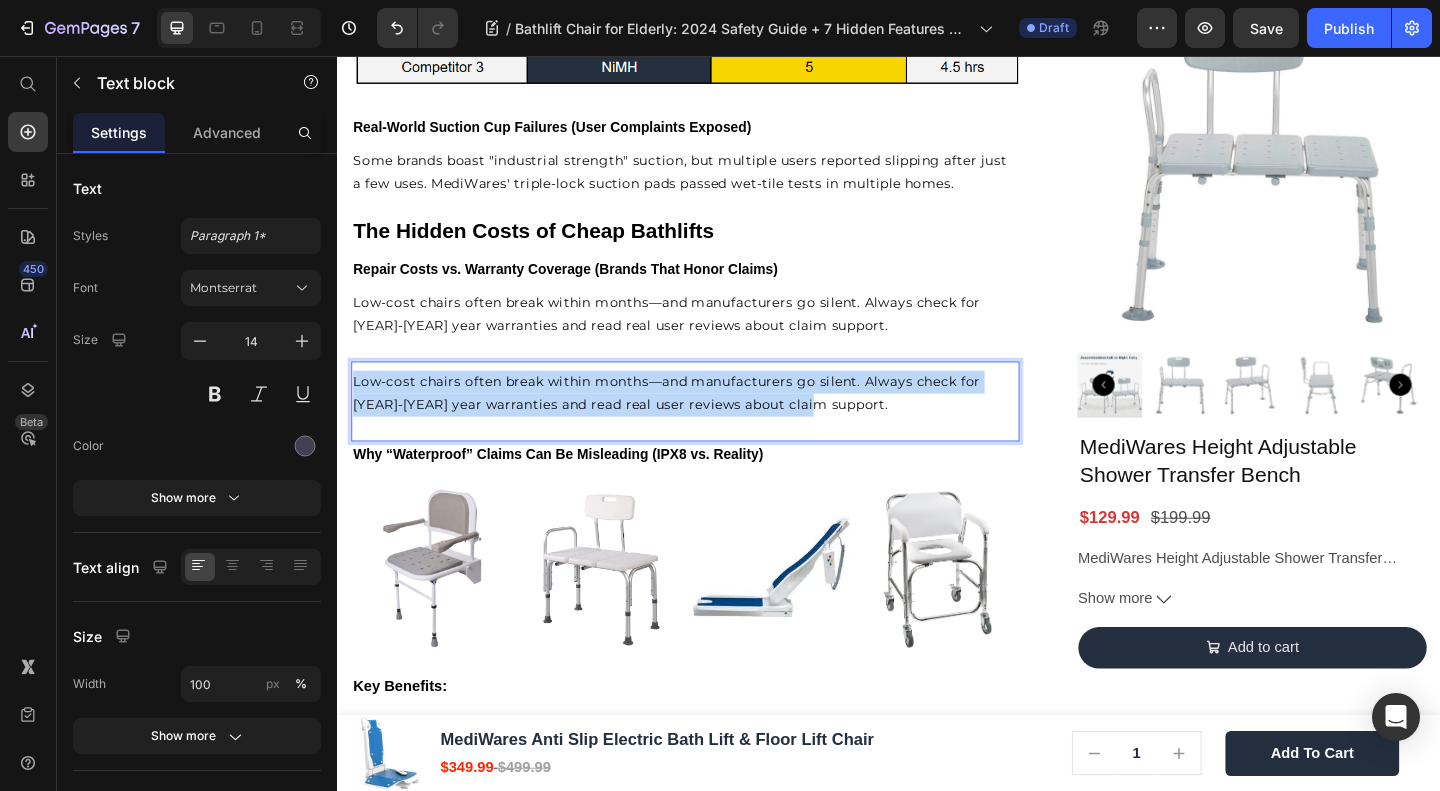 click on "Low-cost chairs often break within months—and manufacturers go silent. Always check for 1-2 year warranties and read real user reviews about claim support." at bounding box center [695, 422] 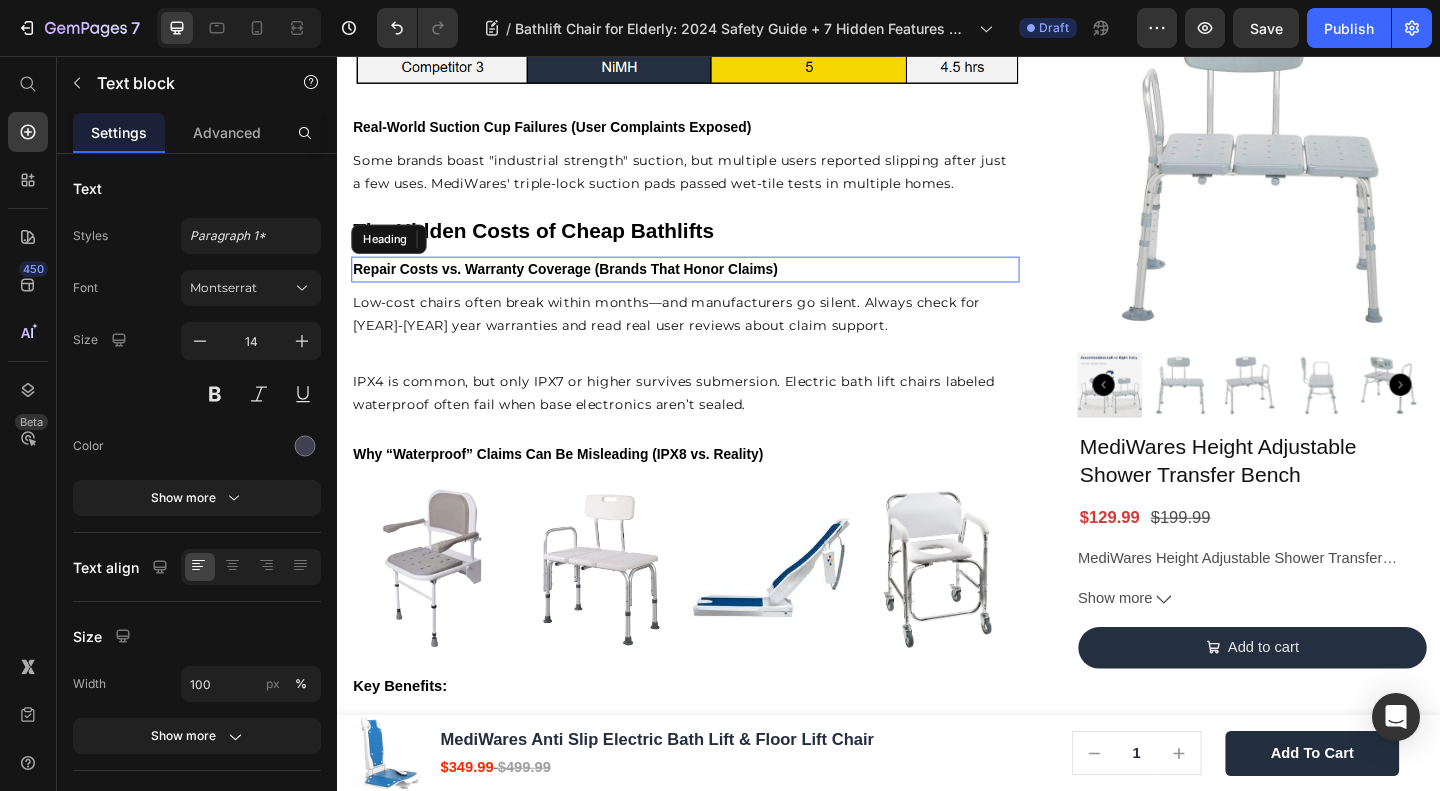 click on "Repair Costs vs. Warranty Coverage (Brands That Honor Claims)" at bounding box center [585, 287] 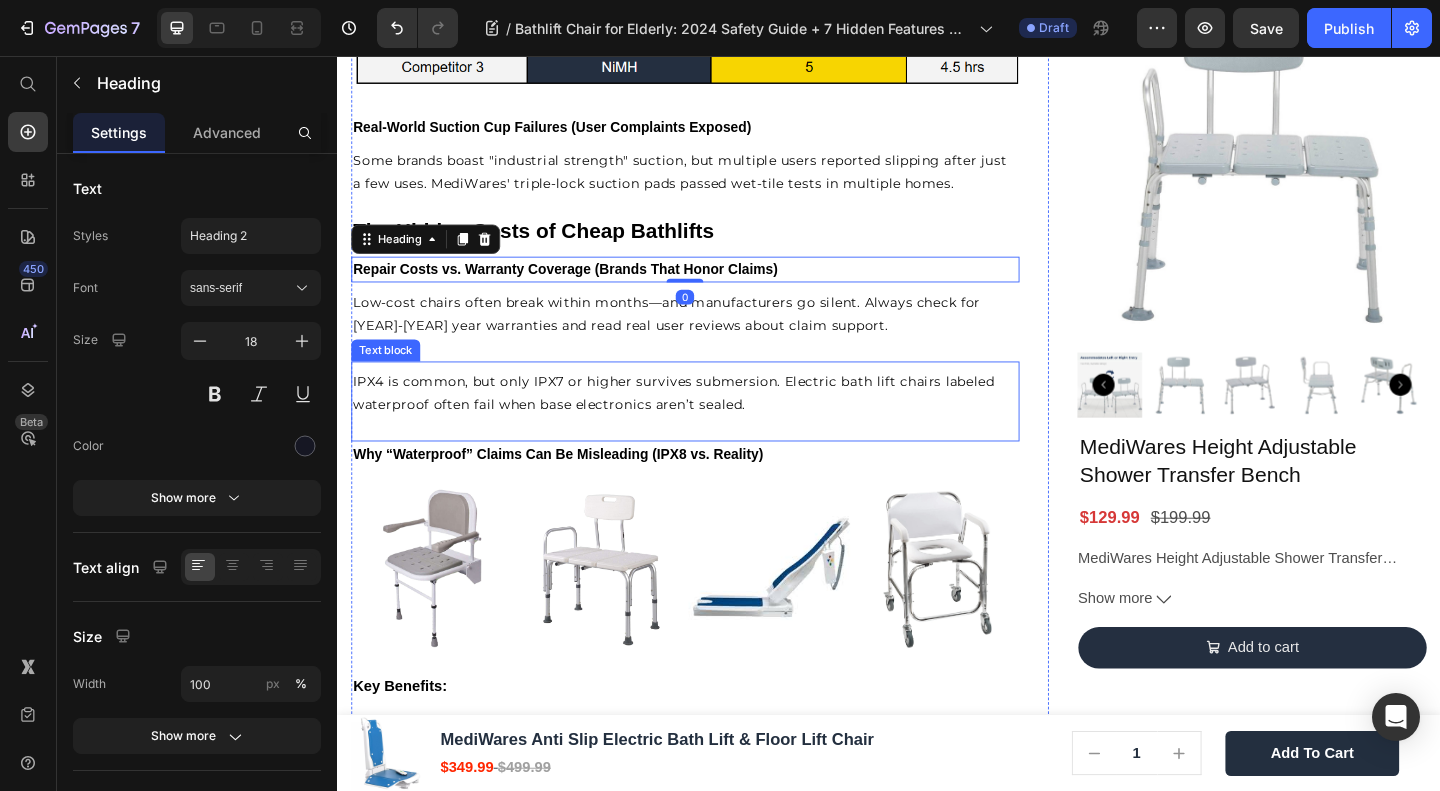 click on "IPX4 is common, but only IPX7 or higher survives submersion. Electric bath lift chairs labeled waterproof often fail when base electronics aren’t sealed." at bounding box center (715, 423) 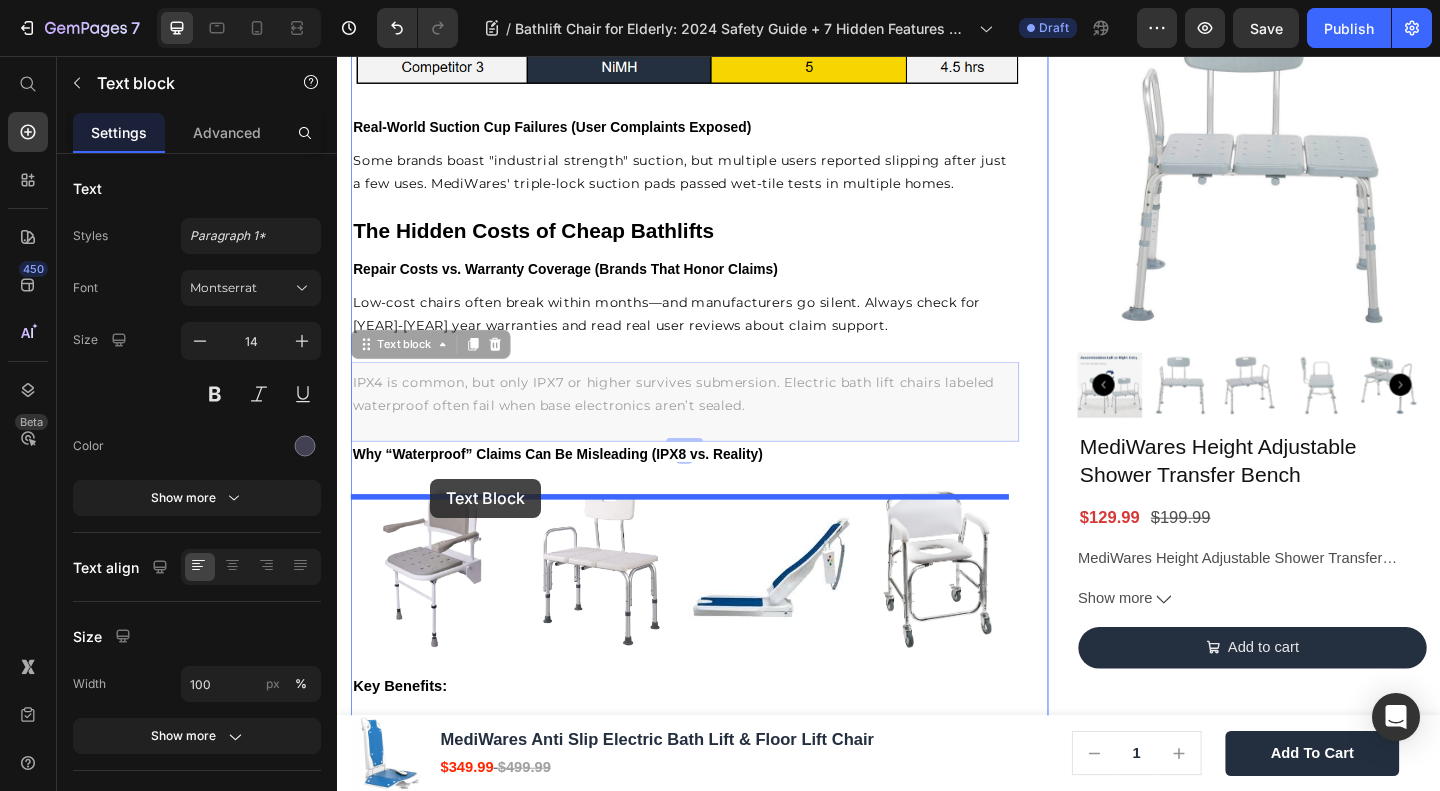 drag, startPoint x: 417, startPoint y: 378, endPoint x: 438, endPoint y: 516, distance: 139.58868 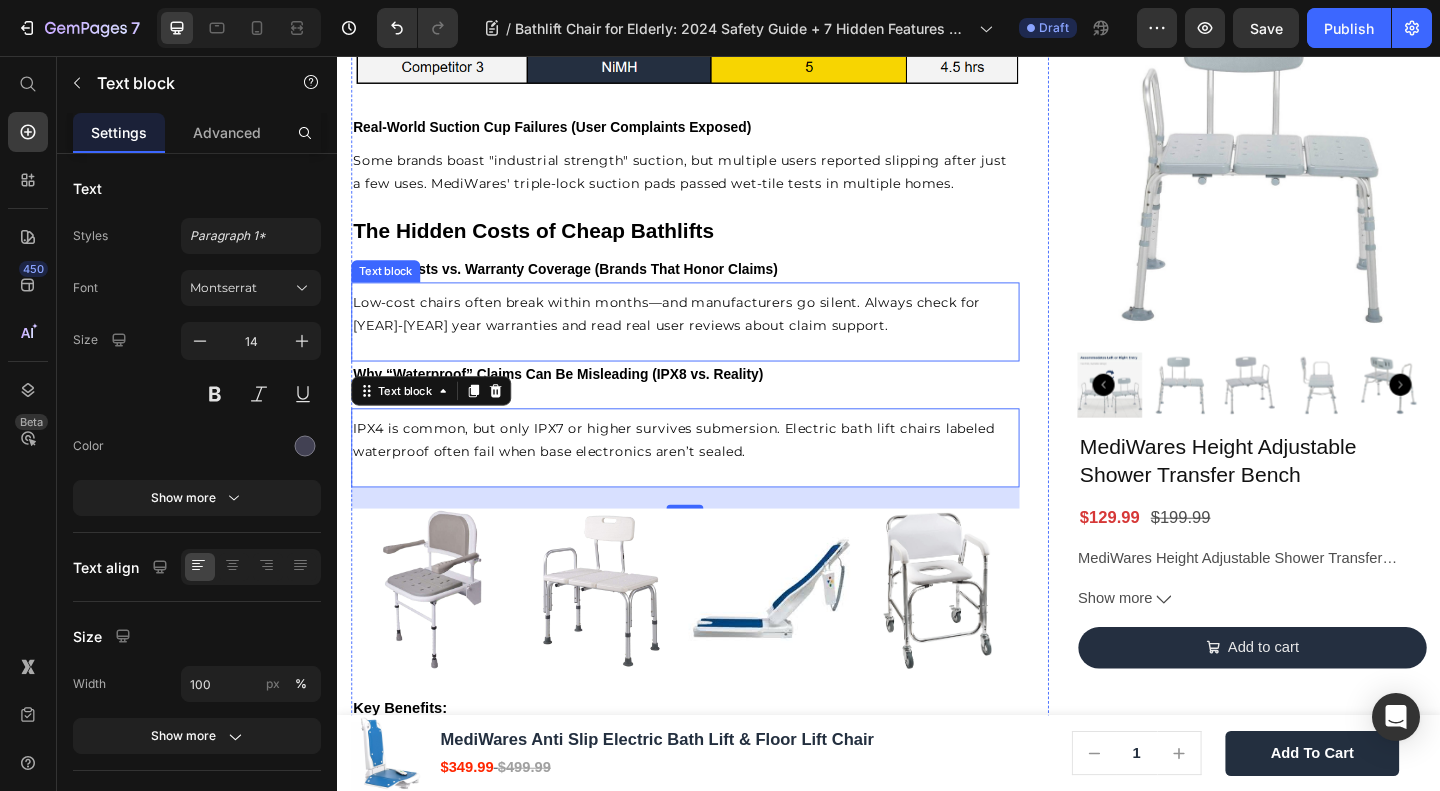 click on "Low-cost chairs often break within months—and manufacturers go silent. Always check for 1-2 year warranties and read real user reviews about claim support. Text block" at bounding box center (715, 345) 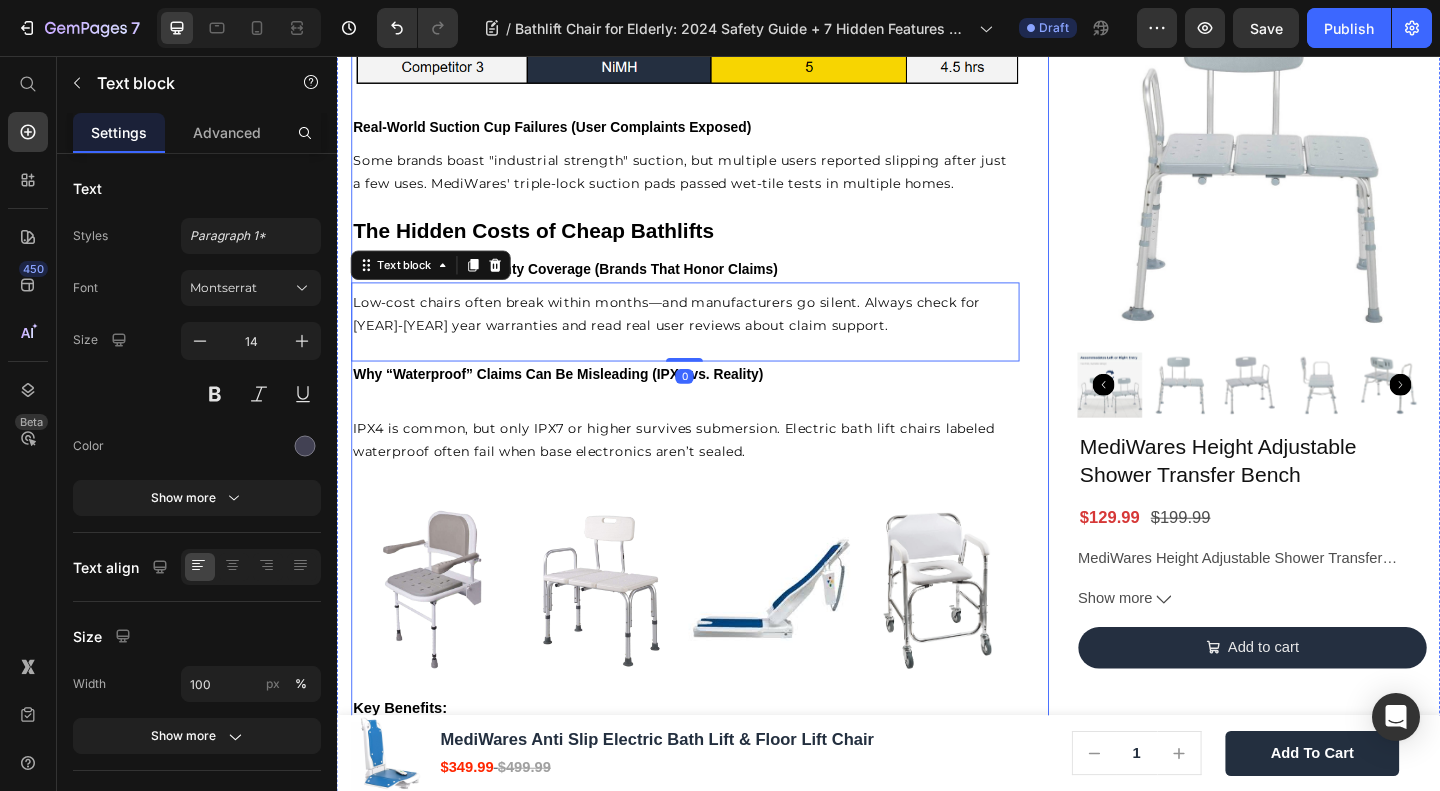 click on "Home
Blog
Article Title Breadcrumb Bathlift Chair for Elderly: 2024 Safety Guide + 7 Hidden Features Caregivers Miss Heading Row Image James Wilder Text block Advanced list Published:  April 1 , 2025 Text block Row Every 11 seconds, a senior is rushed to the ER from a bathroom fall But the right bathlift chair for elderly users can prevent 92% of these accidents.    Yet most buyers regret their purchase within weeks due to overlooked features like emergency manual lowering or diabetic-friendly seating.   This guide reveals what competitors won’t tell you, from Medicare loopholes to TSA-approved travel tips. Text block Image Why Bathroom Falls Are the #1 Risk for Seniors Heading CDC Stats: 80% of Senior Falls Happen in Bathrooms Heading Text block Image The Emotional Cost: Losing Independence vs. Caregiver Burnout Heading Text block ⁠⁠⁠⁠⁠⁠⁠ How a Bathlift Chair Works Video" at bounding box center (715, 266) 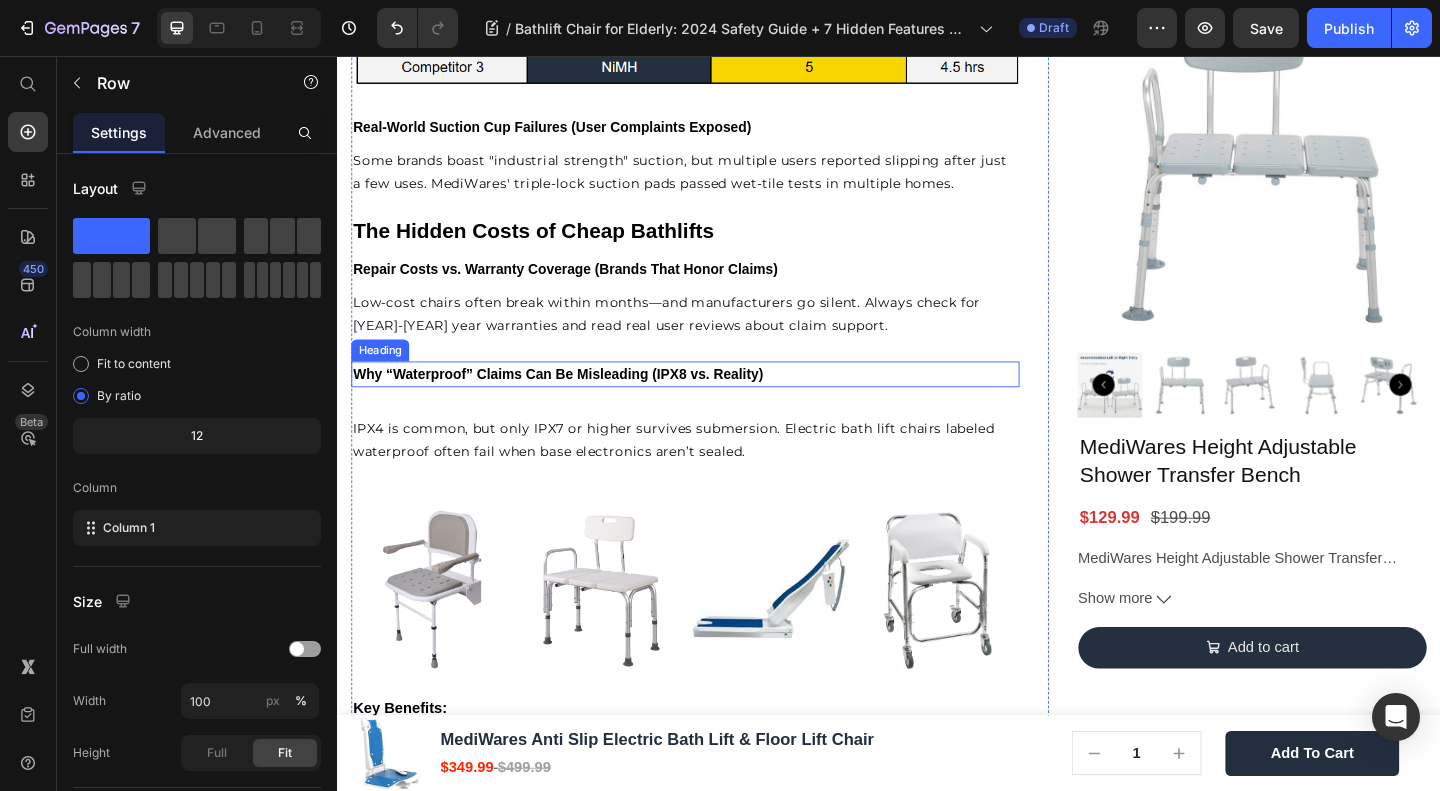 click on "Why “Waterproof” Claims Can Be Misleading (IPX8 vs. Reality)" at bounding box center [577, 401] 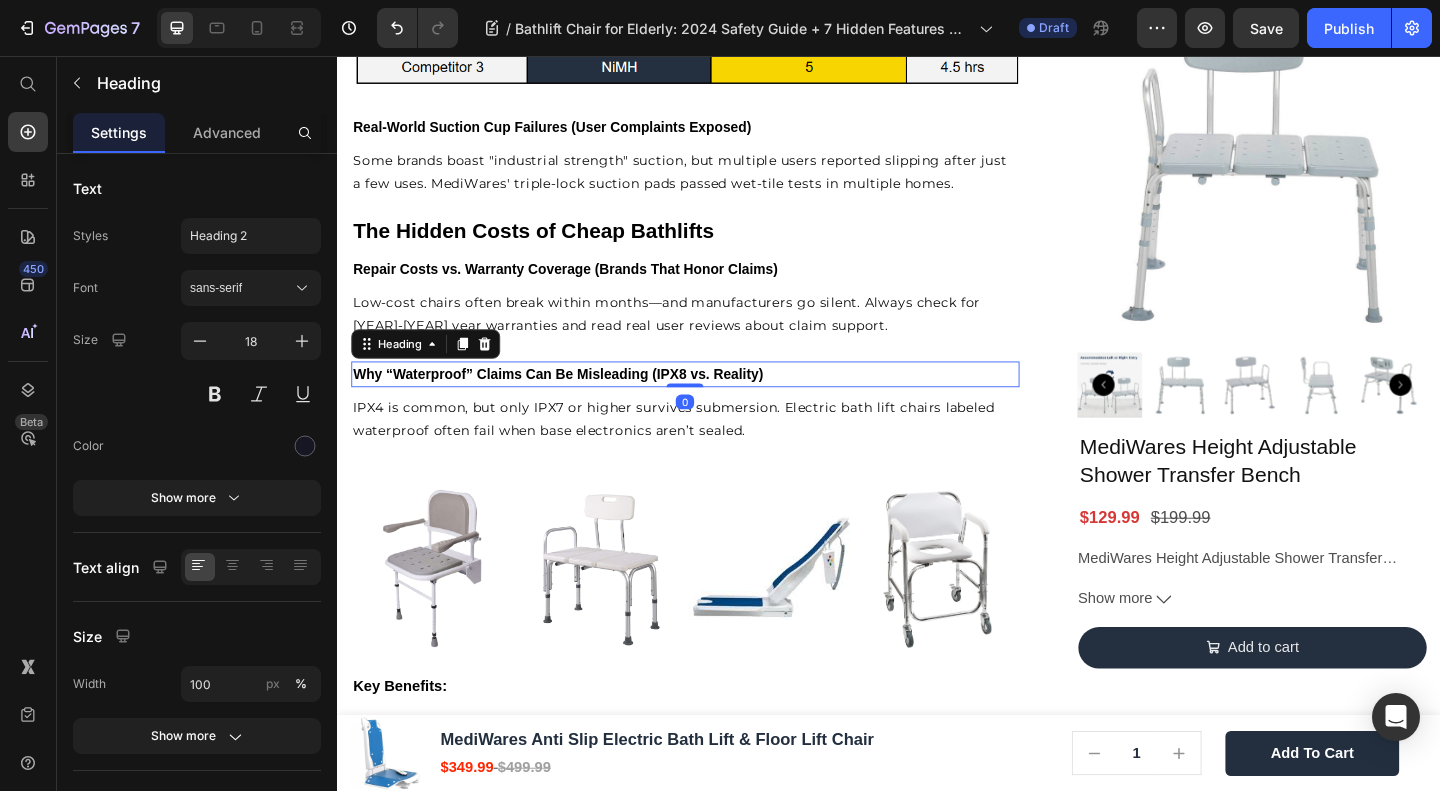 drag, startPoint x: 705, startPoint y: 447, endPoint x: 705, endPoint y: 415, distance: 32 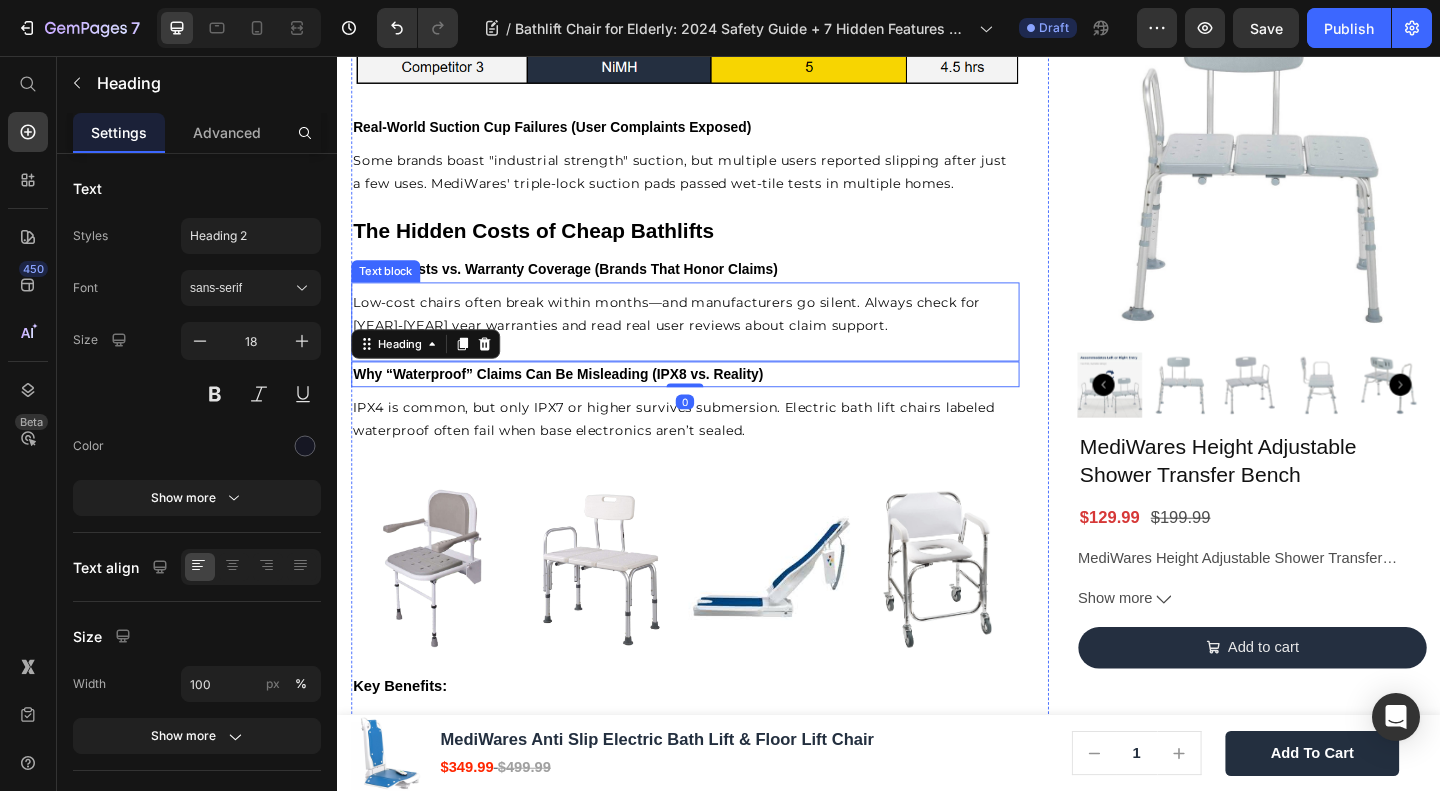 click on "Home
Blog
Article Title Breadcrumb Bathlift Chair for Elderly: 2024 Safety Guide + 7 Hidden Features Caregivers Miss Heading Row Image James Wilder Text block Advanced list Published:  April 1 , 2025 Text block Row Every 11 seconds, a senior is rushed to the ER from a bathroom fall But the right bathlift chair for elderly users can prevent 92% of these accidents.    Yet most buyers regret their purchase within weeks due to overlooked features like emergency manual lowering or diabetic-friendly seating.   This guide reveals what competitors won’t tell you, from Medicare loopholes to TSA-approved travel tips. Text block Image Why Bathroom Falls Are the #1 Risk for Seniors Heading CDC Stats: 80% of Senior Falls Happen in Bathrooms Heading Text block Image The Emotional Cost: Losing Independence vs. Caregiver Burnout Heading Text block ⁠⁠⁠⁠⁠⁠⁠ How a Bathlift Chair Works Video" at bounding box center (715, 255) 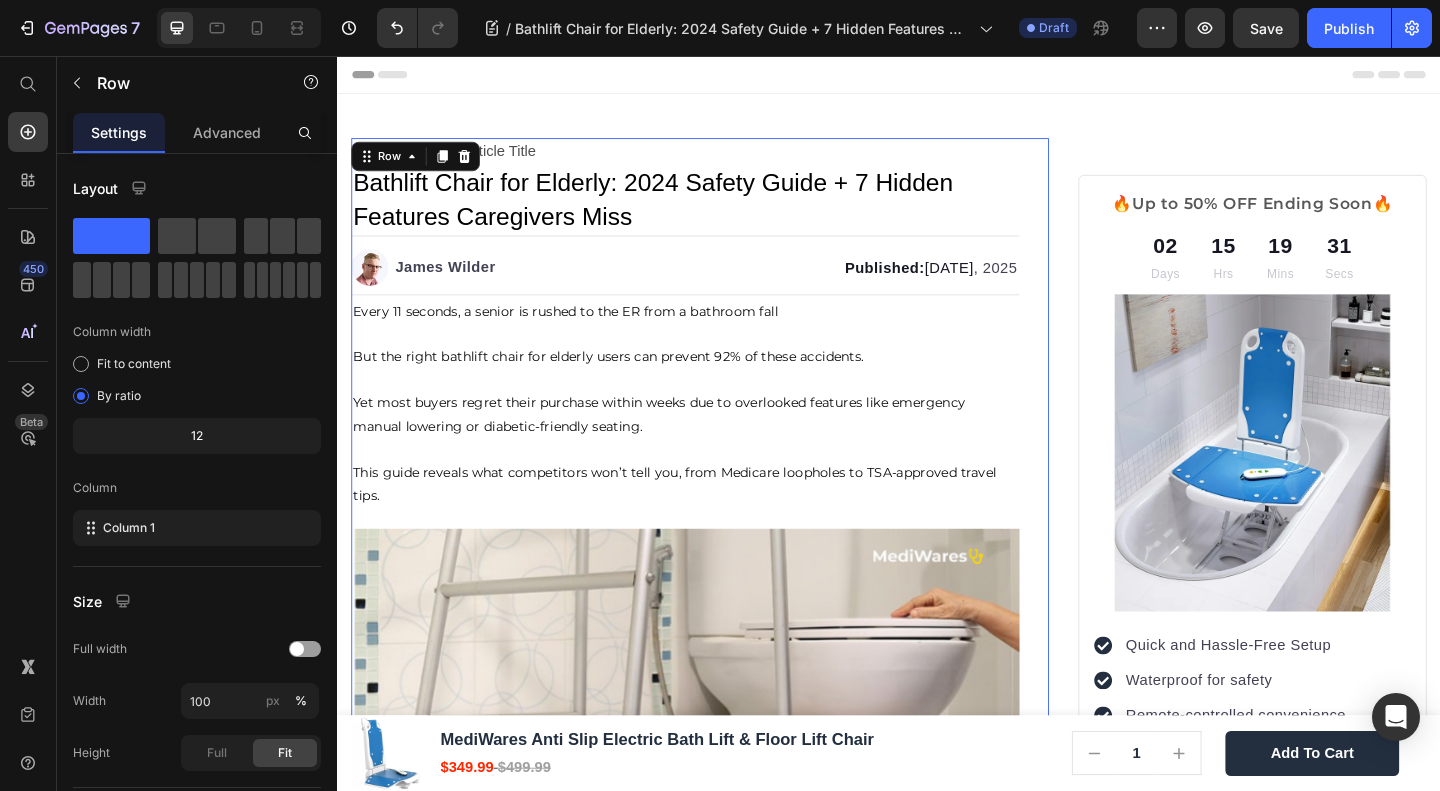 scroll, scrollTop: 0, scrollLeft: 0, axis: both 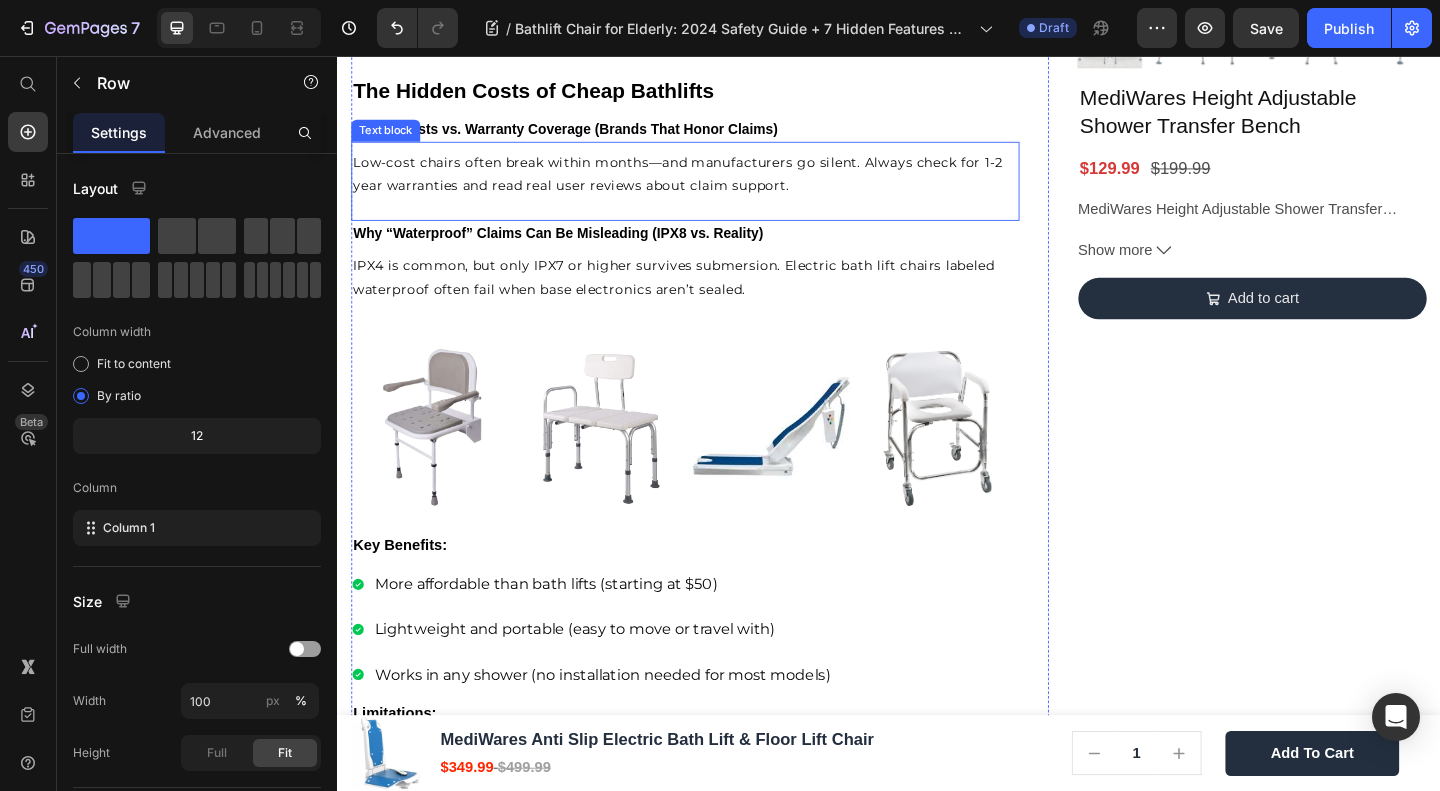 click on "Low-cost chairs often break within months—and manufacturers go silent. Always check for 1-2 year warranties and read real user reviews about claim support. Text block" at bounding box center (715, 192) 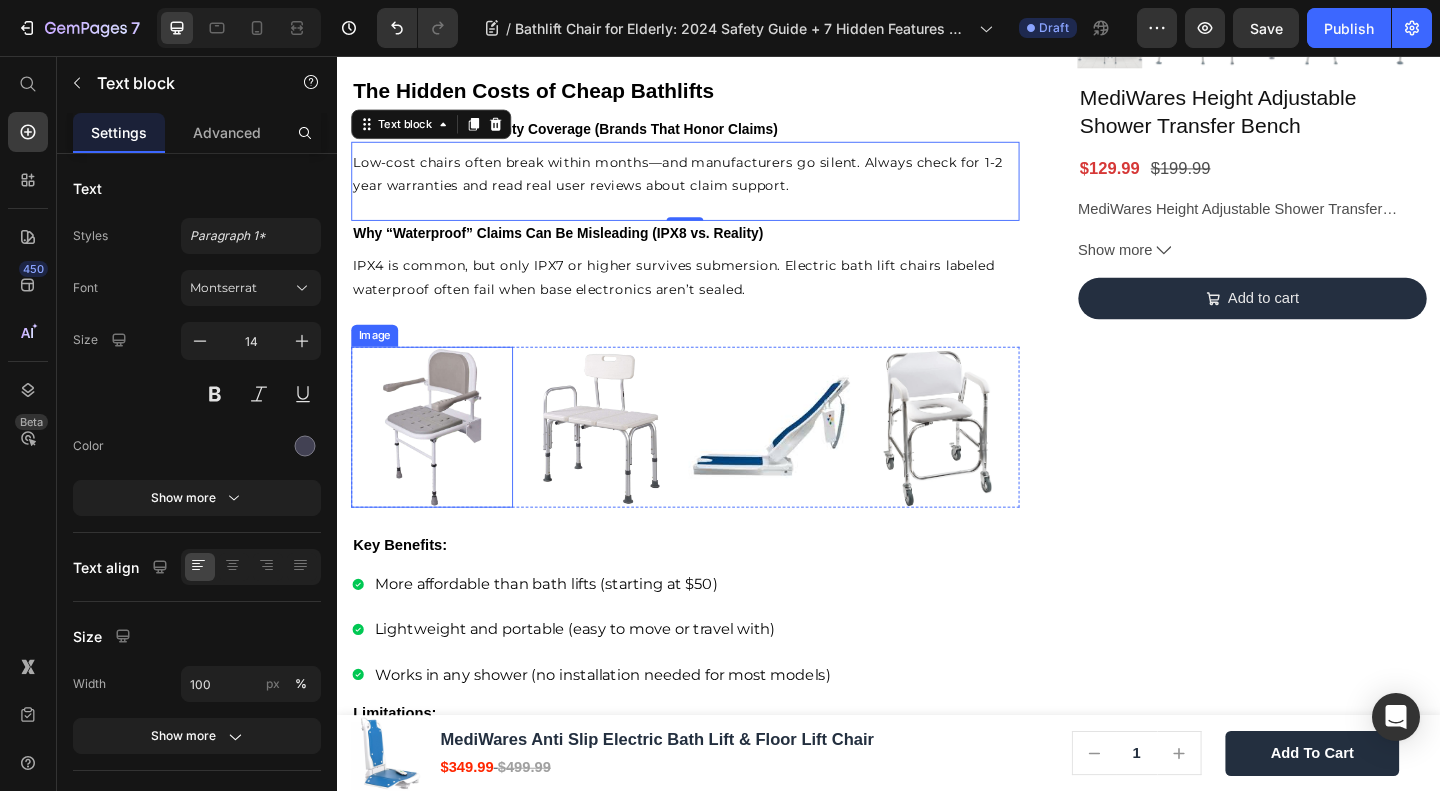 click at bounding box center (440, 460) 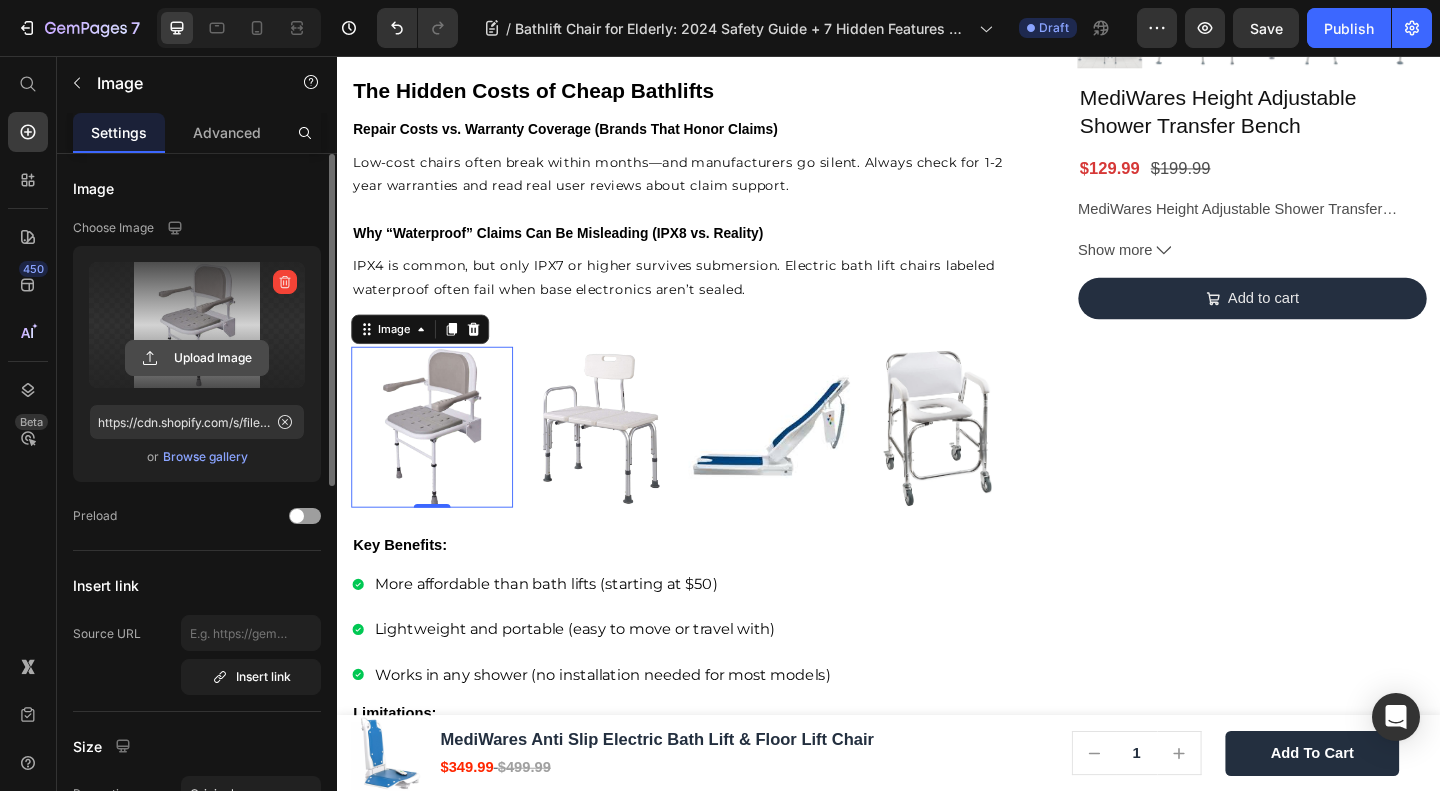 click 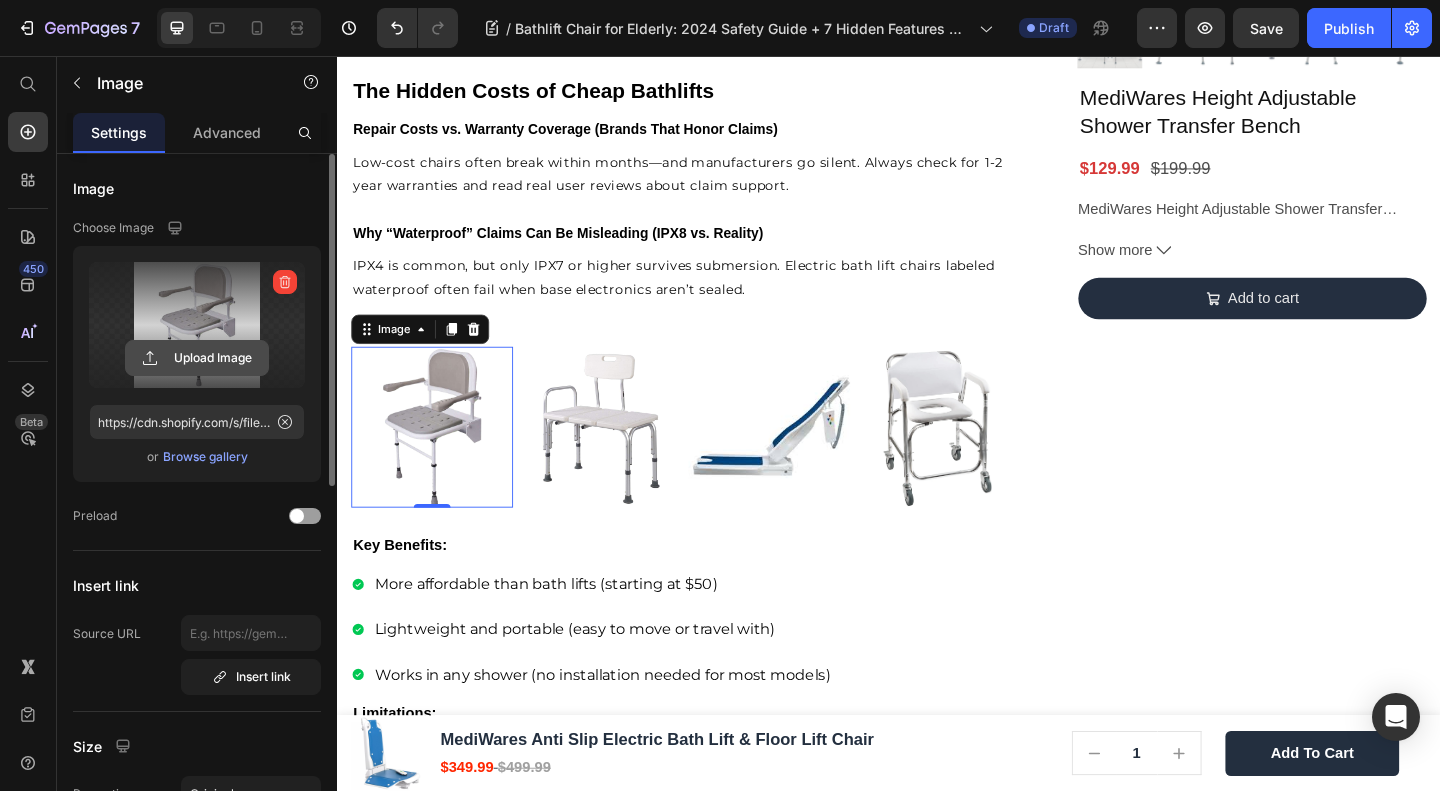 click 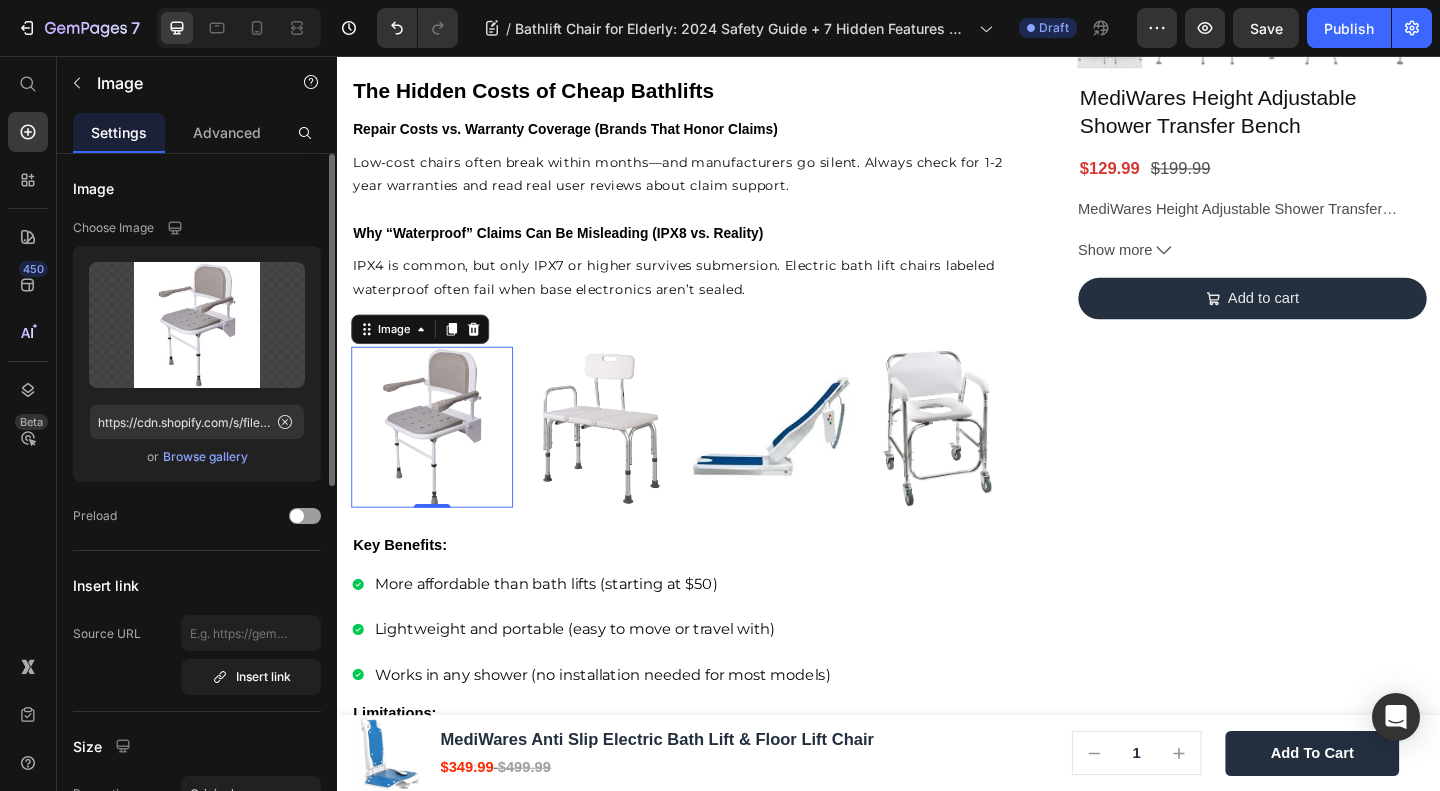 click on "Browse gallery" at bounding box center (205, 457) 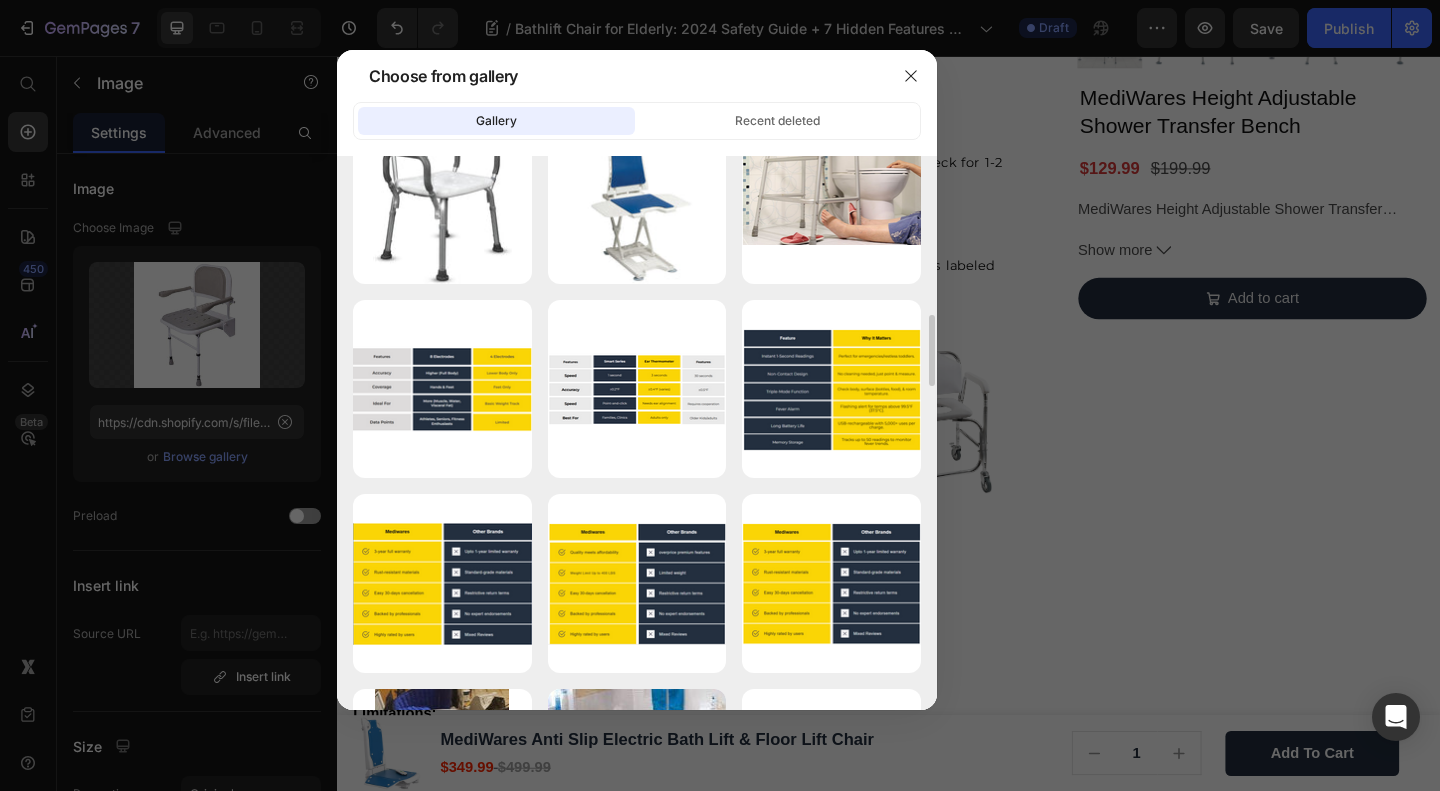 scroll, scrollTop: 3304, scrollLeft: 0, axis: vertical 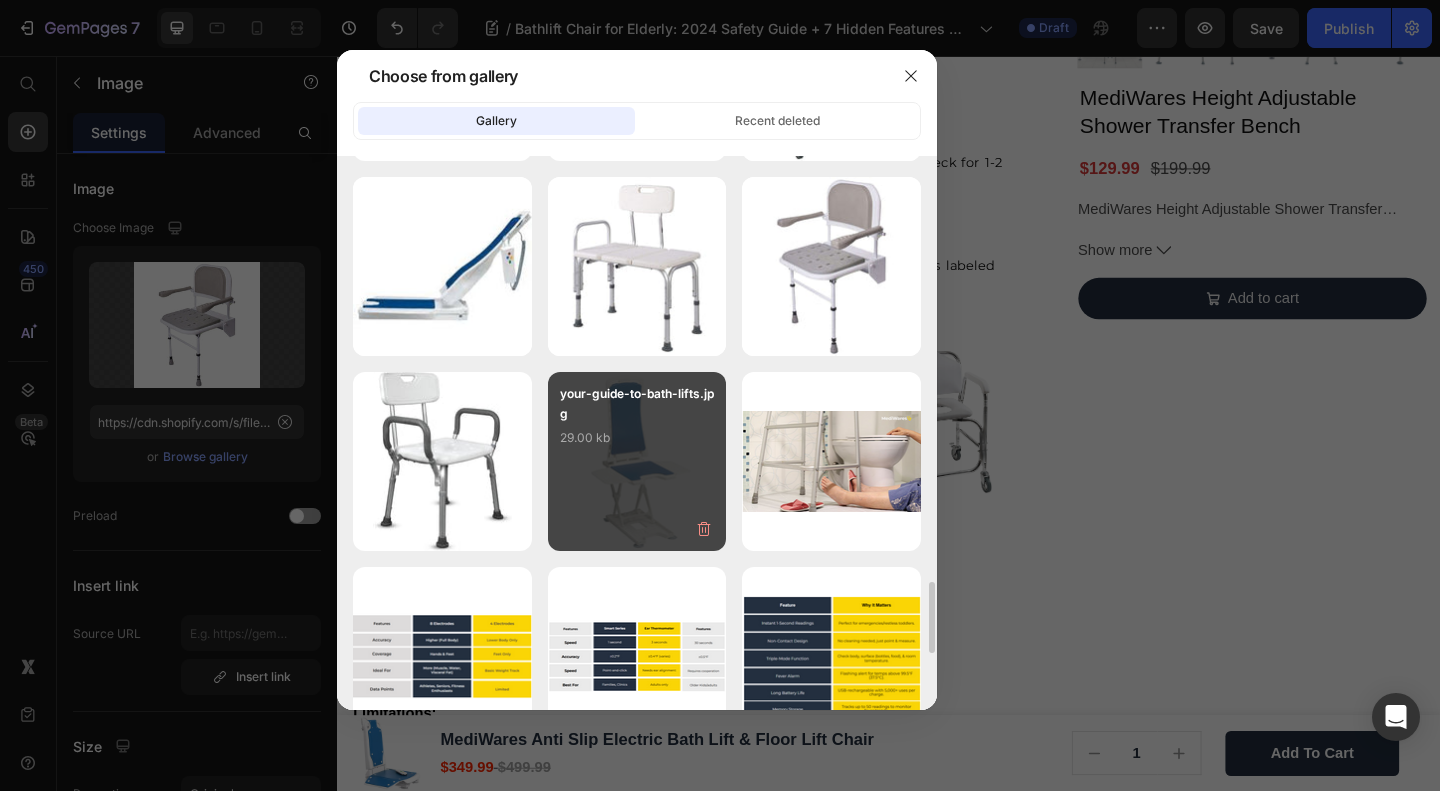 click on "your-guide-to-bath-lifts.jpg 29.00 kb" at bounding box center (637, 424) 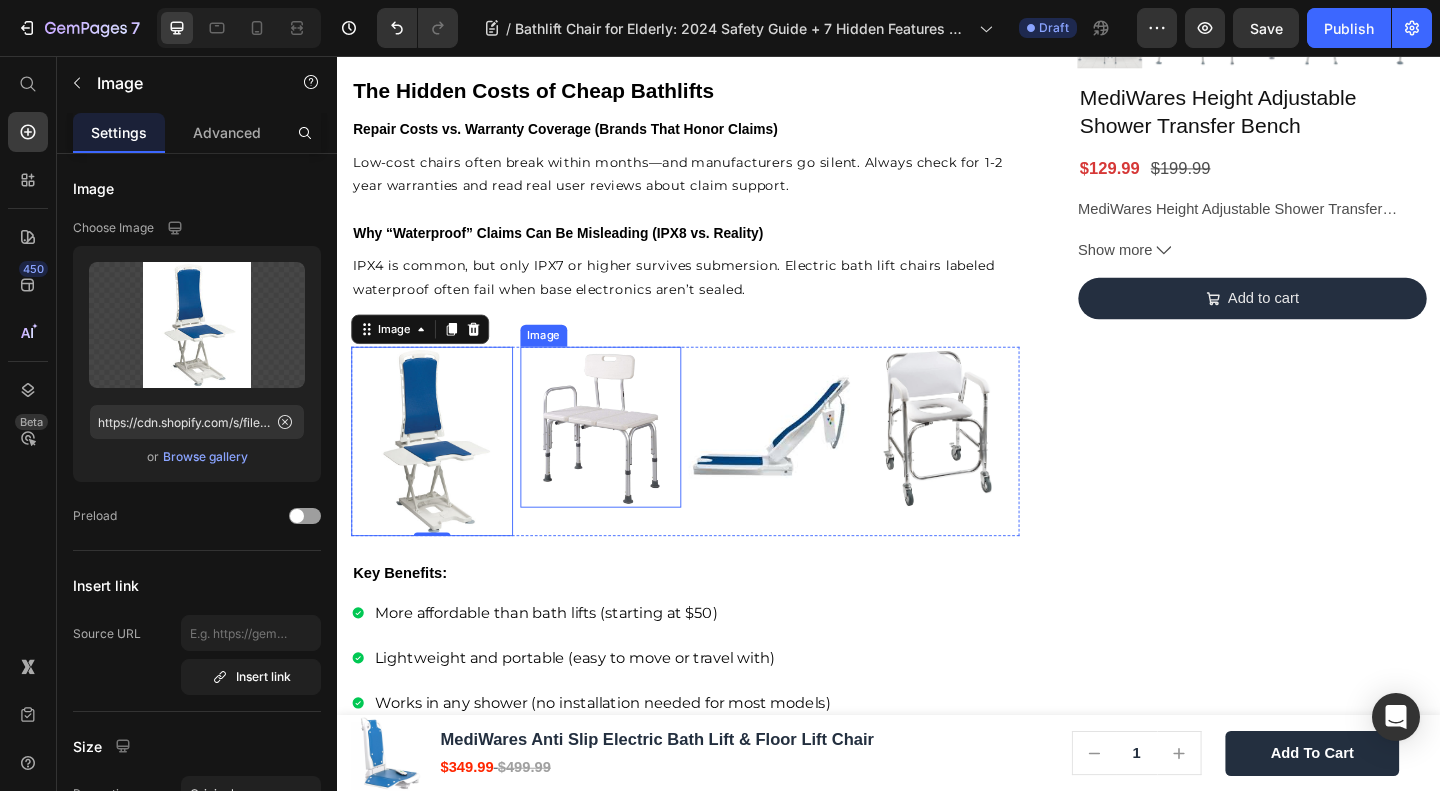 click at bounding box center [624, 460] 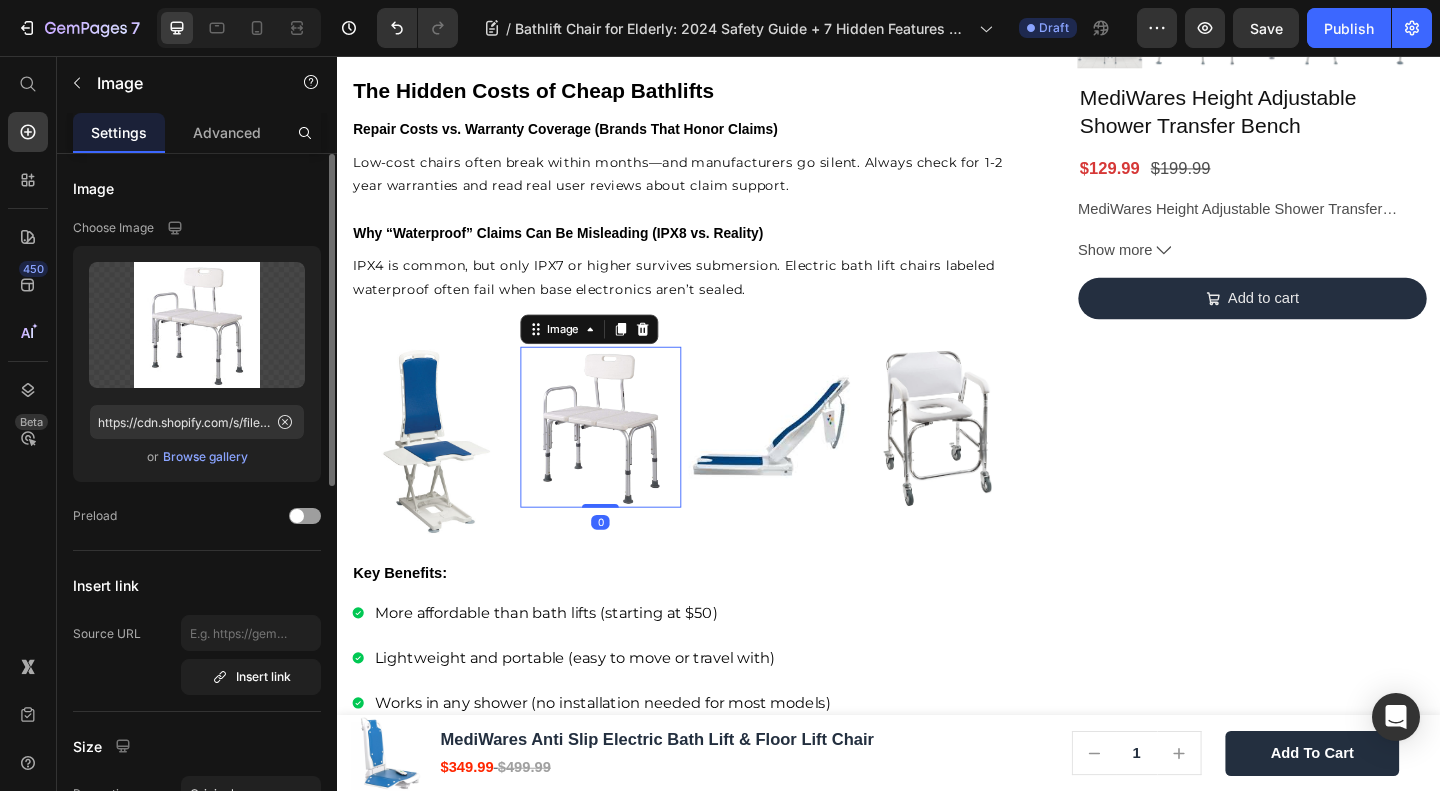 click on "Upload Image https://cdn.shopify.com/s/files/1/0691/2760/2401/files/gempages_549128476653781794-90cbd6f2-5fcd-4d9e-a54e-dee4eeb16630.jpg  or   Browse gallery" at bounding box center [197, 364] 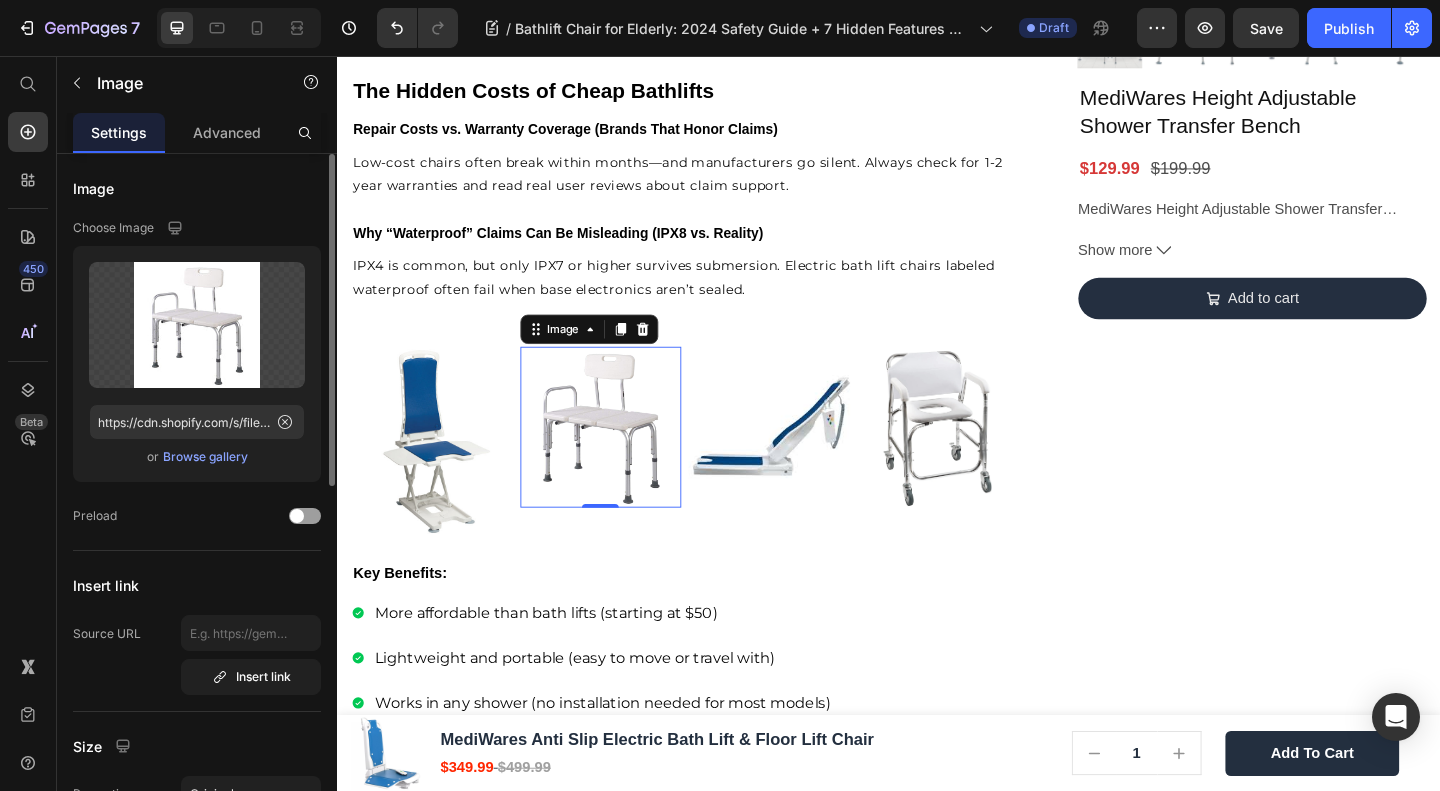 click on "Browse gallery" at bounding box center [205, 457] 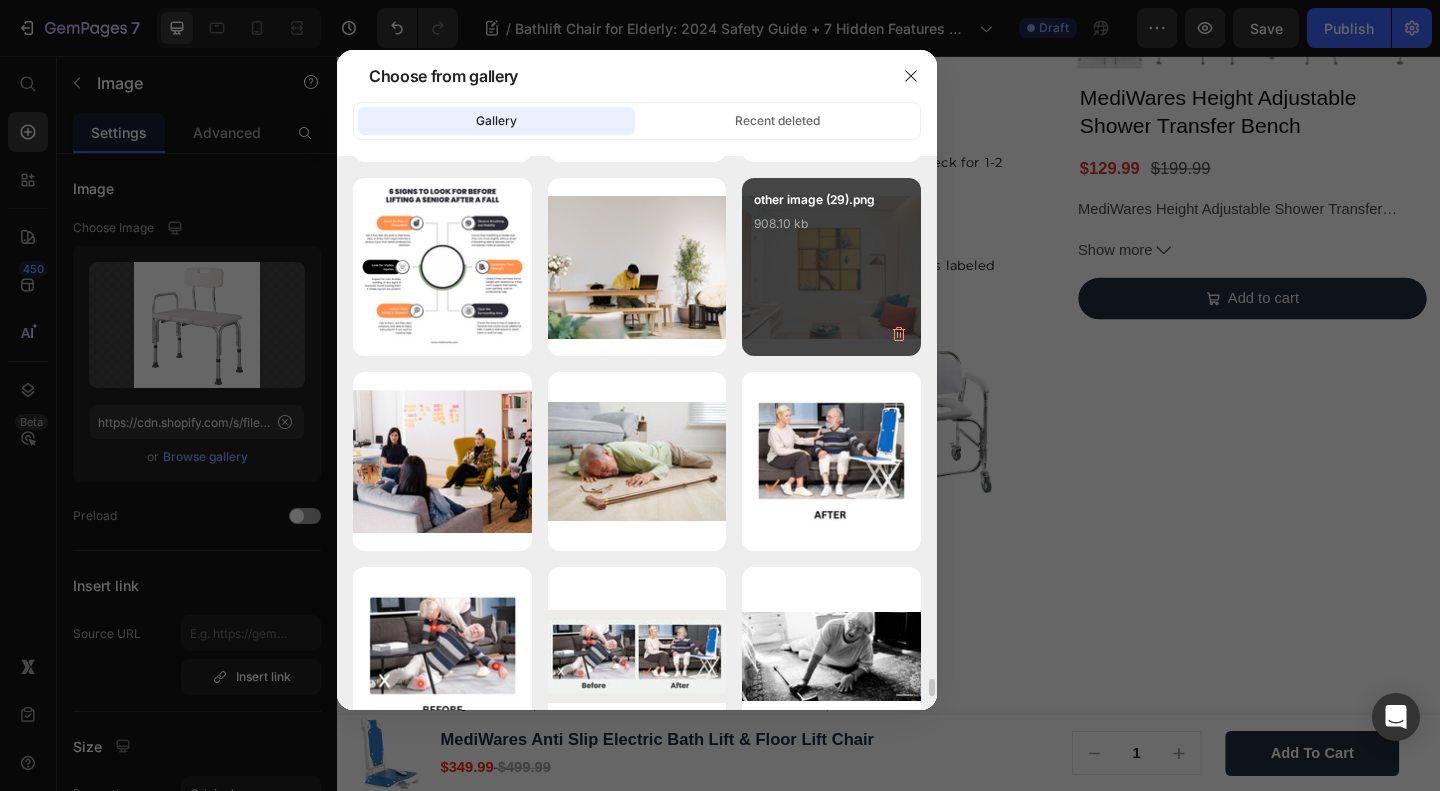 scroll, scrollTop: 17003, scrollLeft: 0, axis: vertical 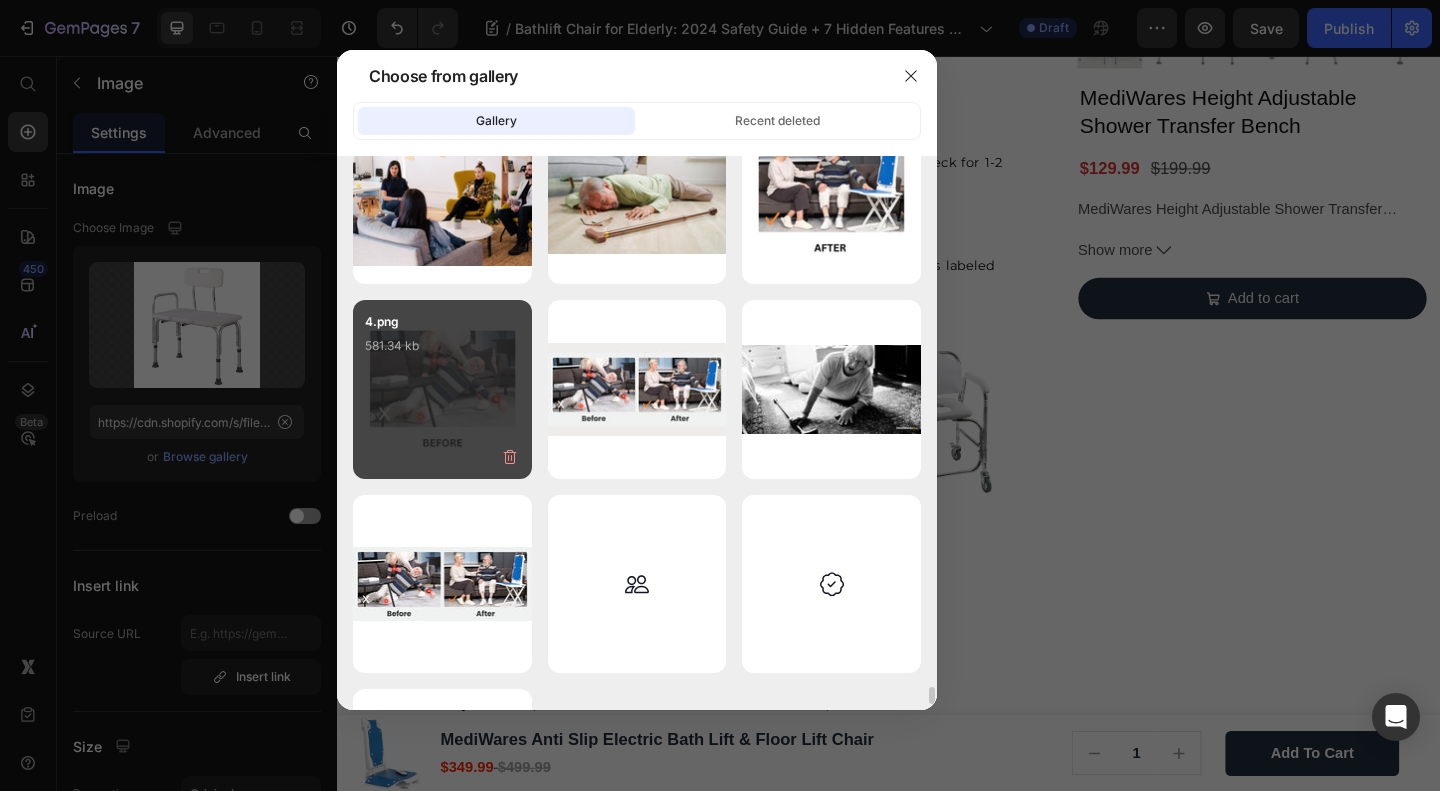 click on "[NUMBER].png [SIZE] kb" at bounding box center (442, 389) 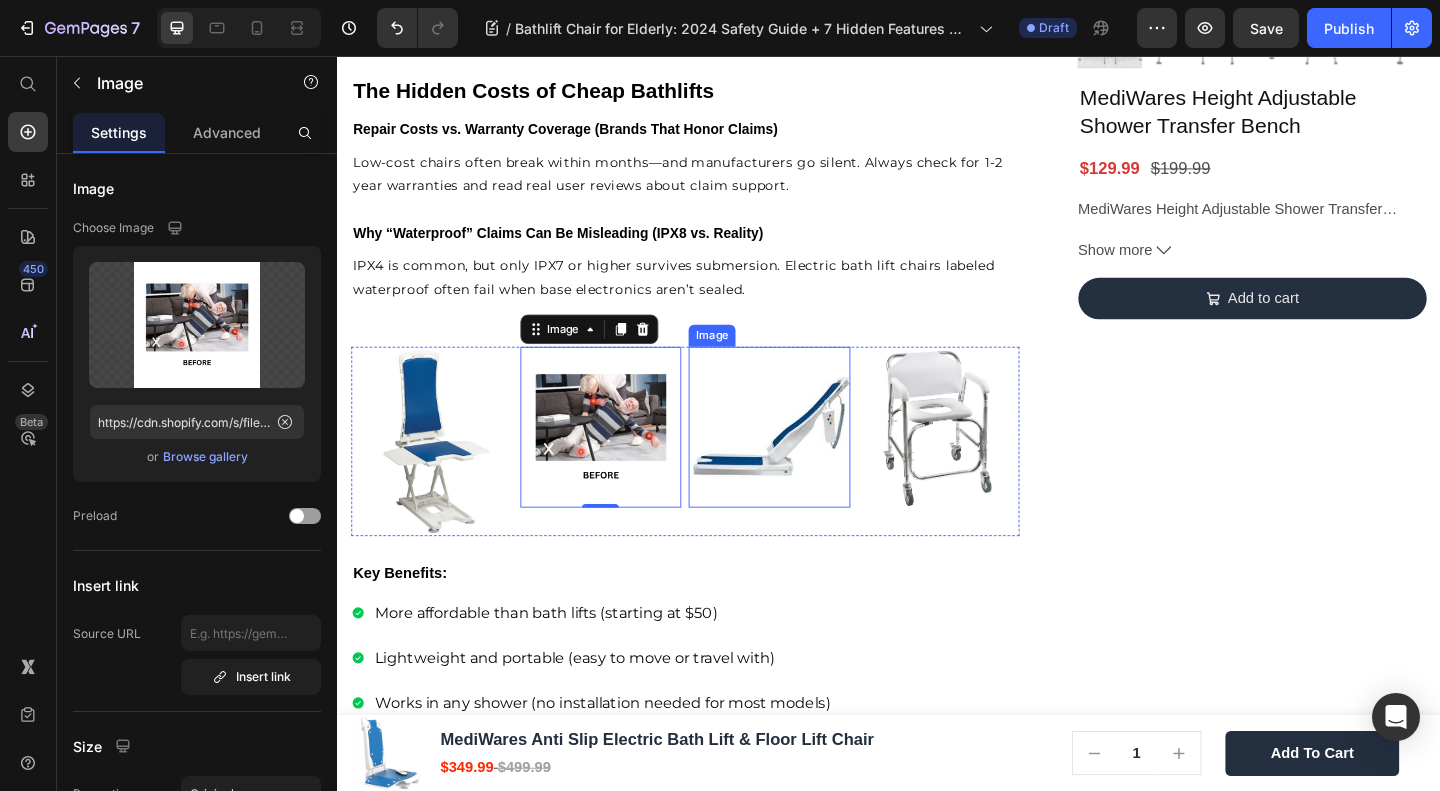 click at bounding box center [807, 460] 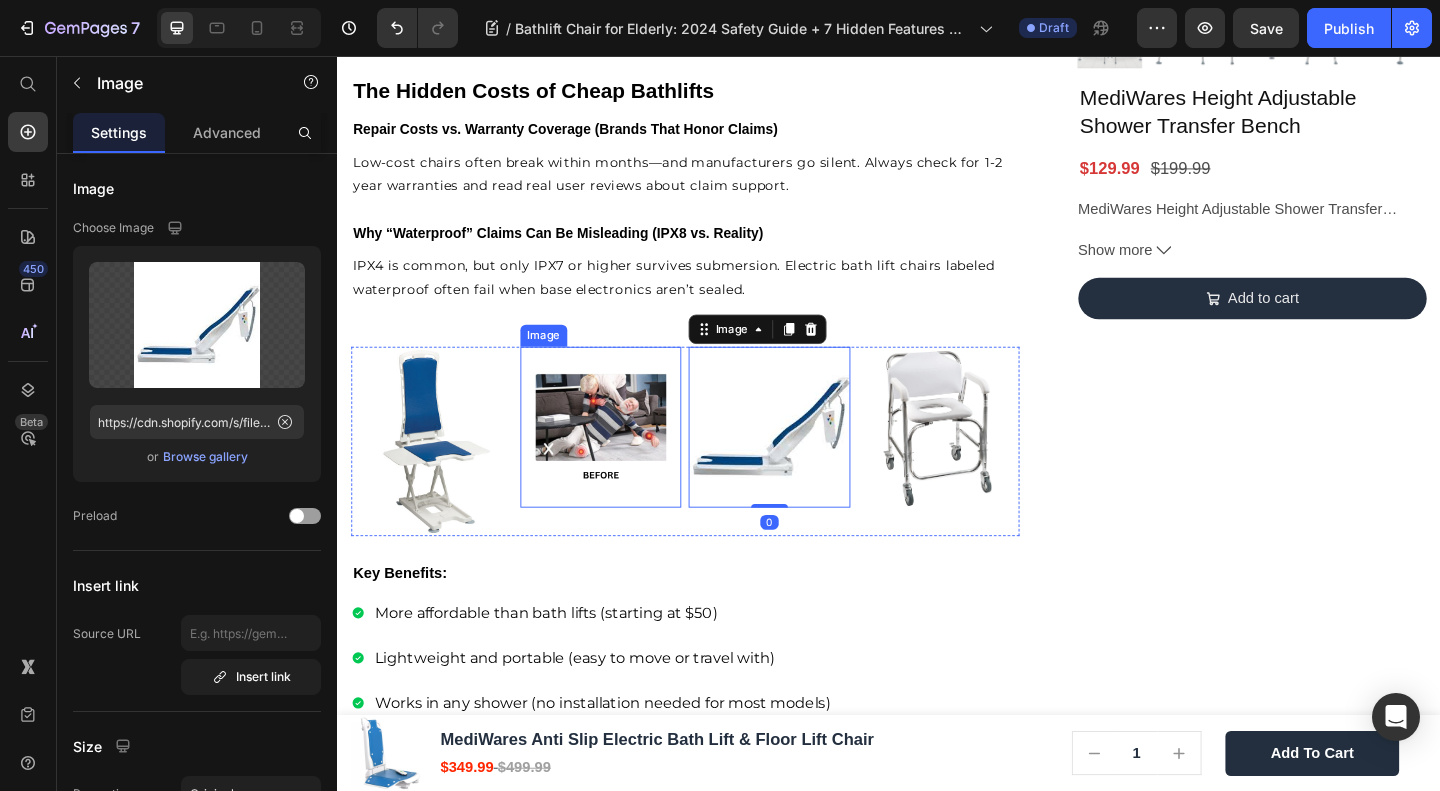 click at bounding box center (624, 460) 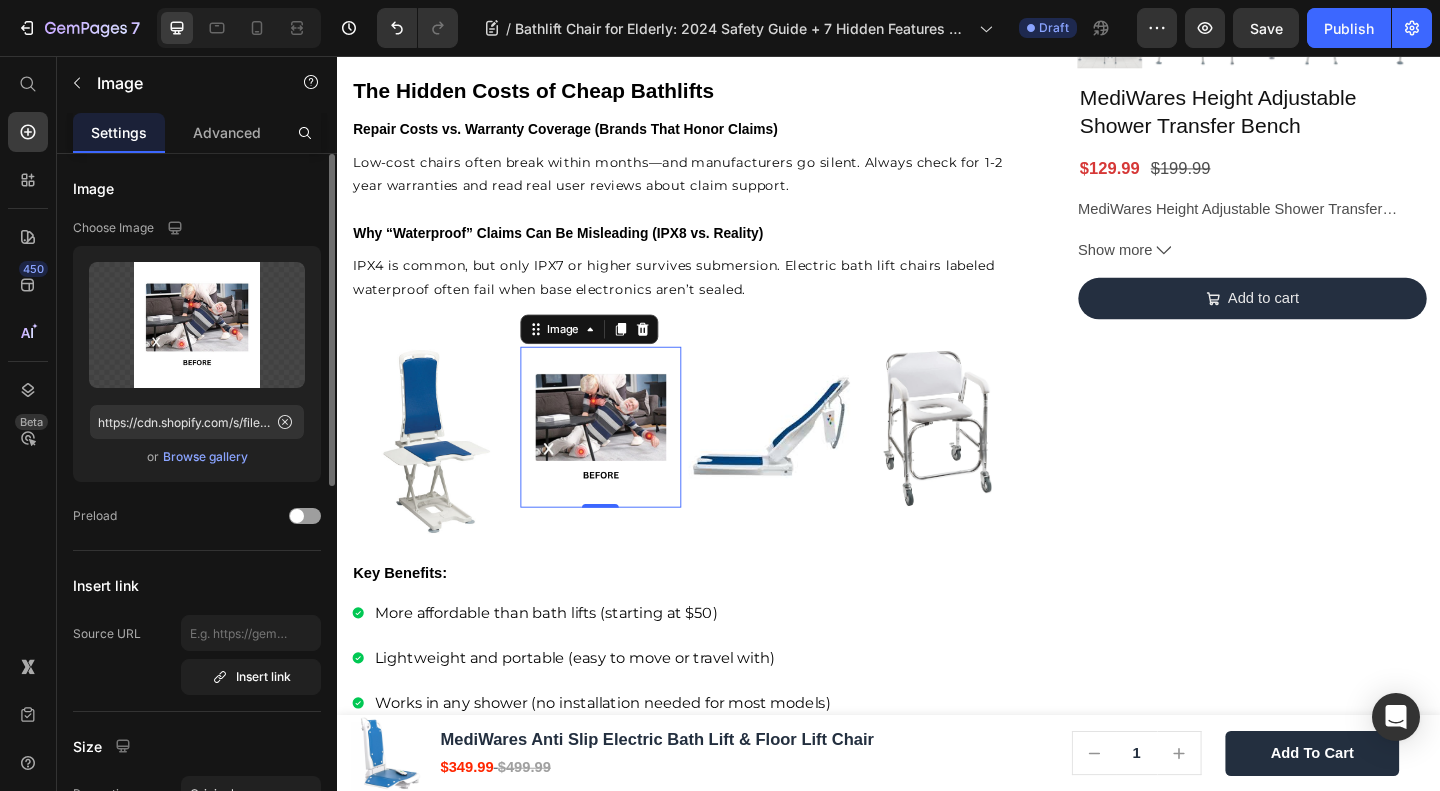 click on "Browse gallery" at bounding box center (205, 457) 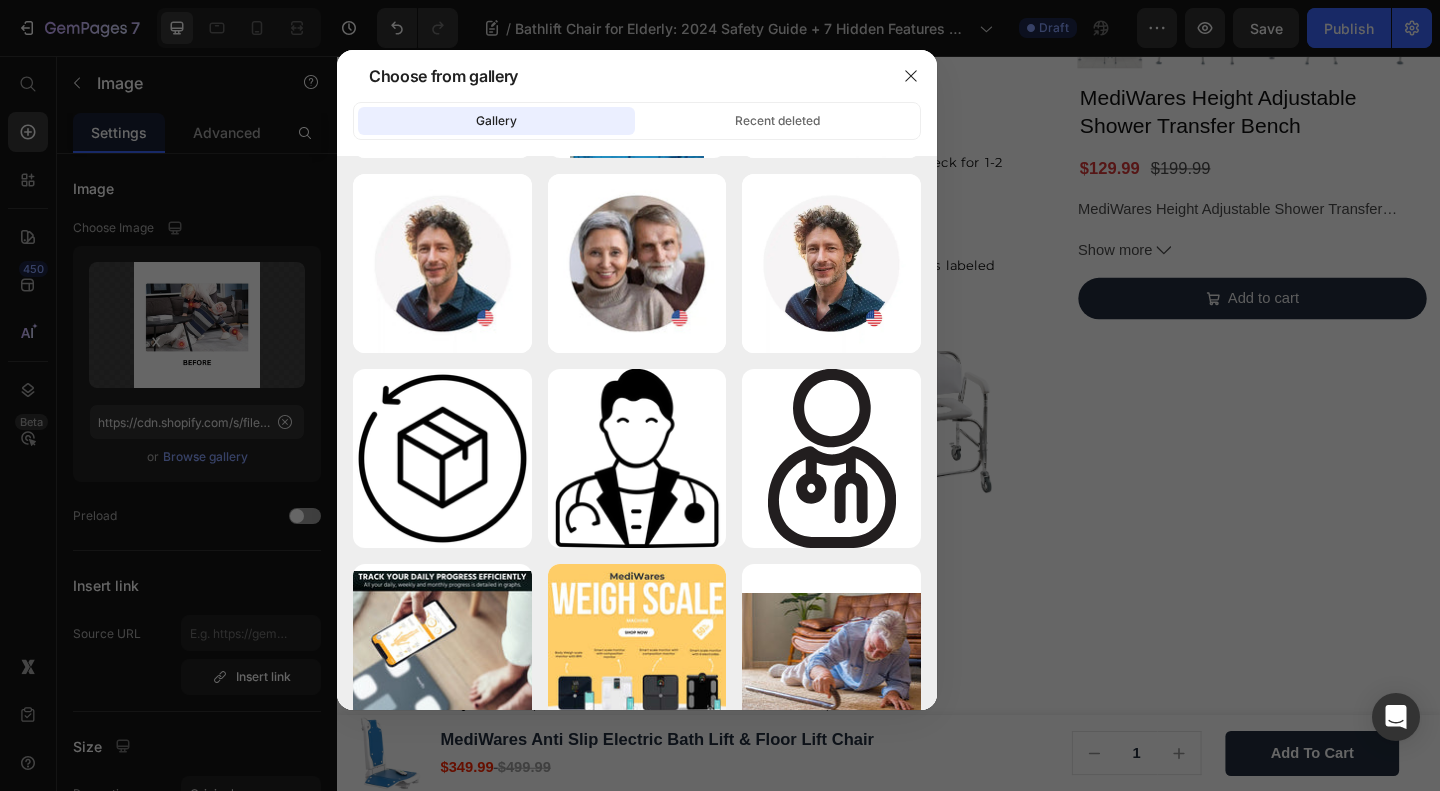 scroll, scrollTop: 10776, scrollLeft: 0, axis: vertical 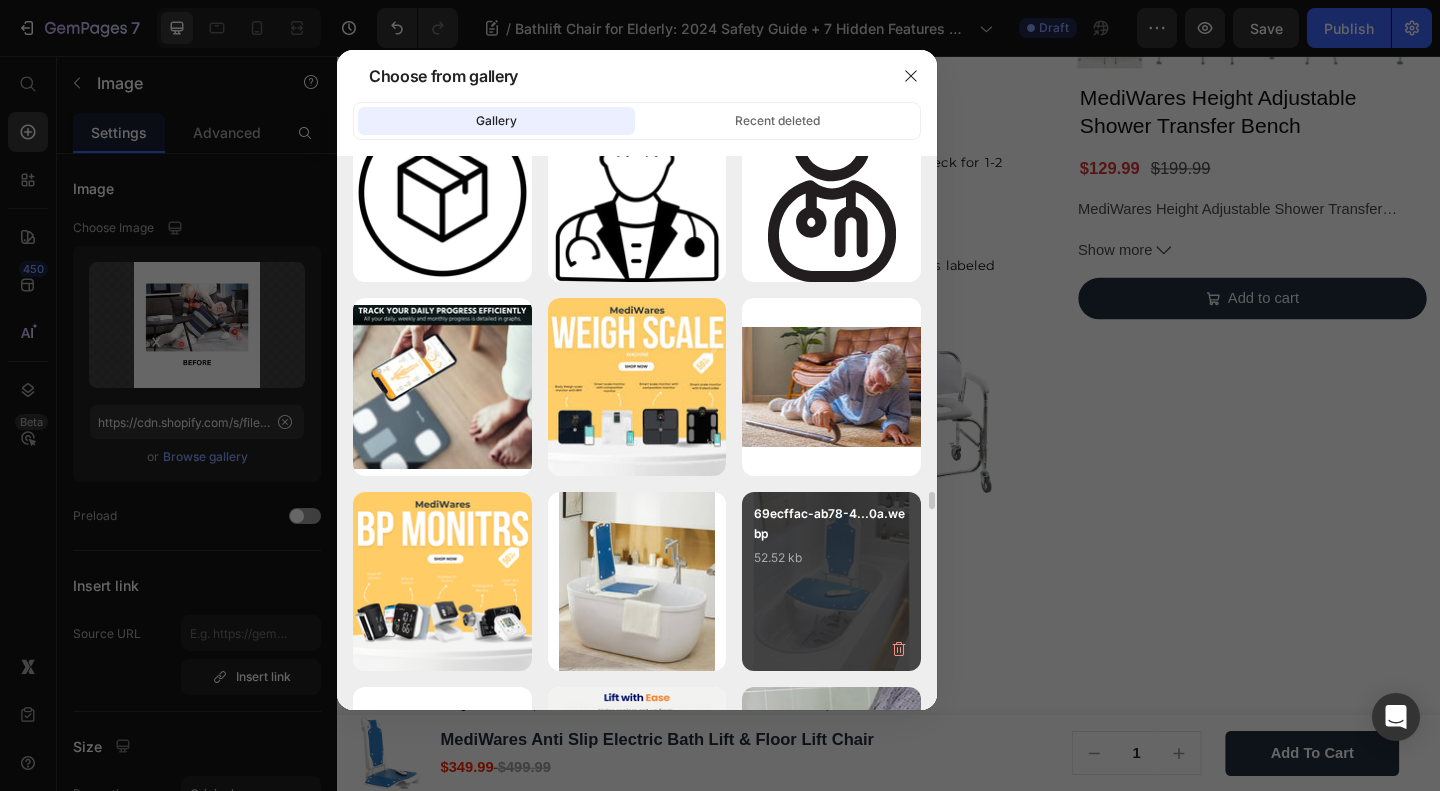 click on "[ID]-[ID]-[ID]-[ID].webp [SIZE] kb" at bounding box center (831, 581) 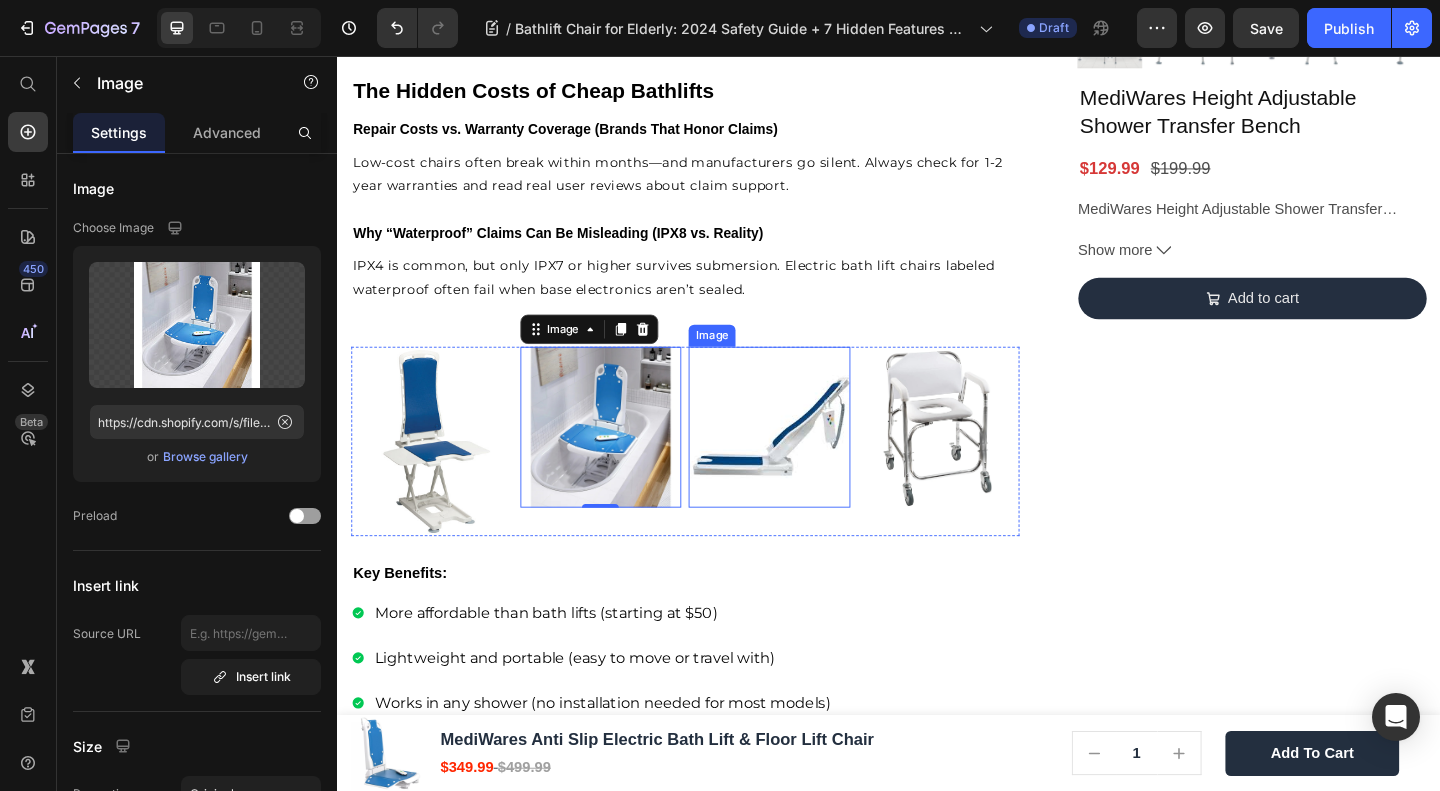 click at bounding box center [807, 460] 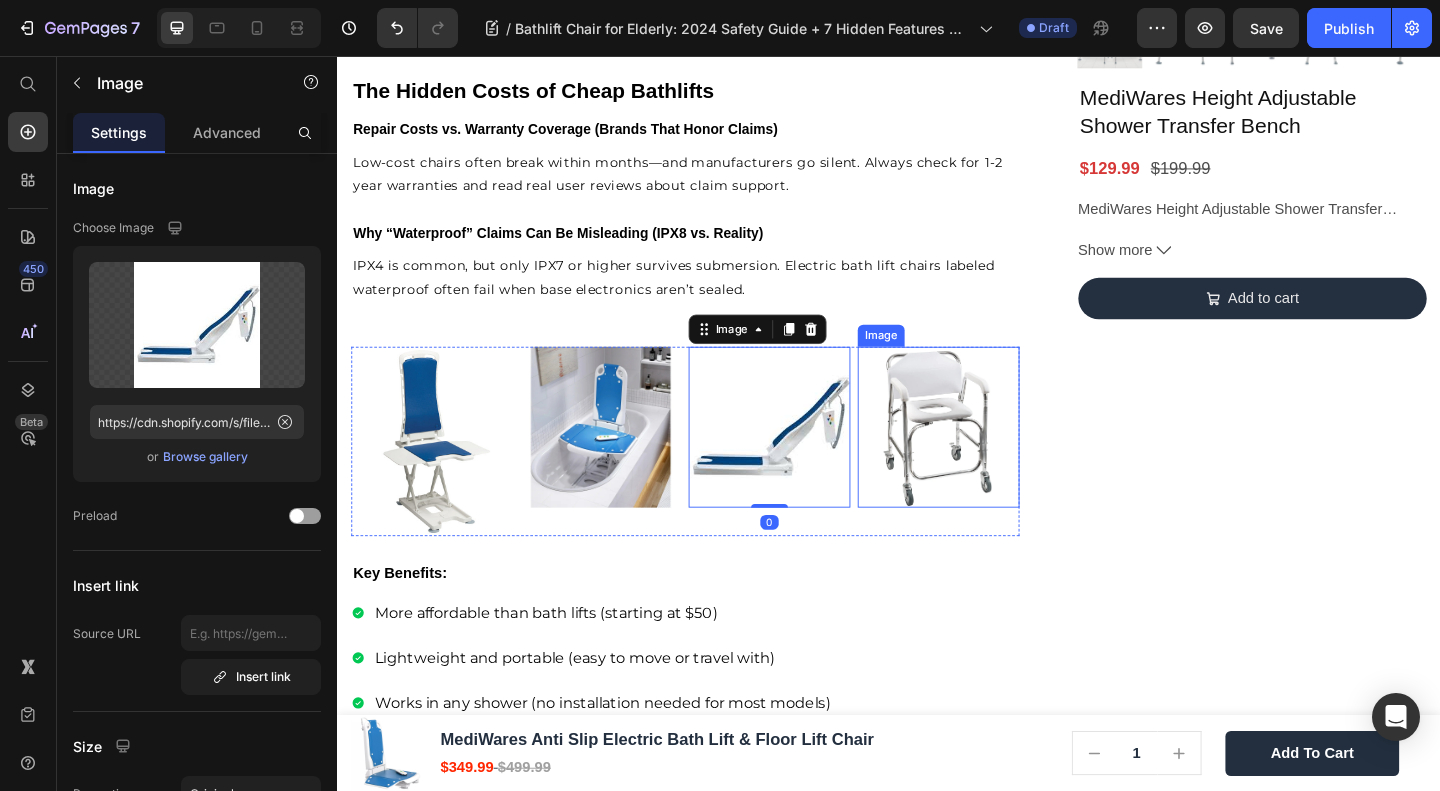 click at bounding box center [991, 460] 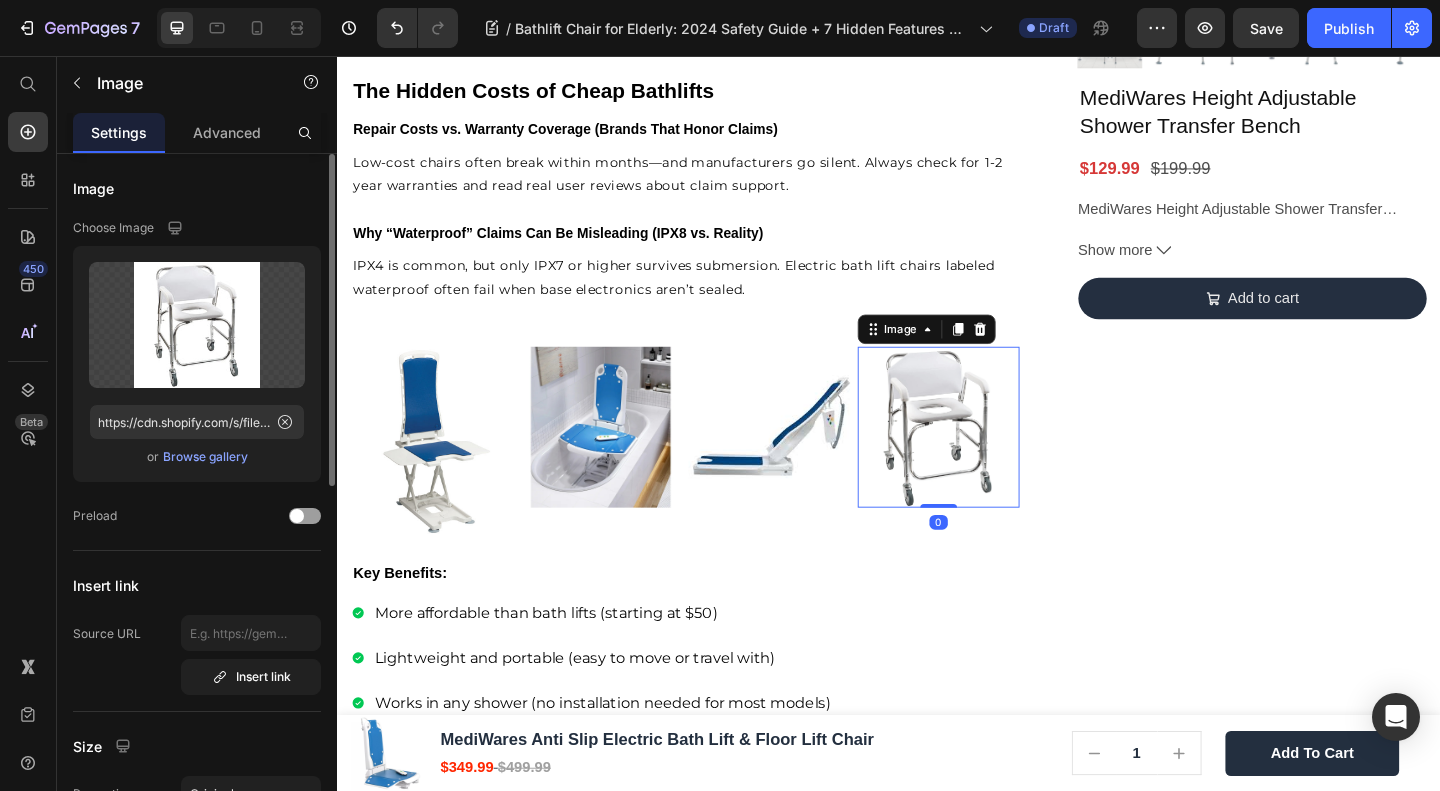 click on "Browse gallery" at bounding box center (205, 457) 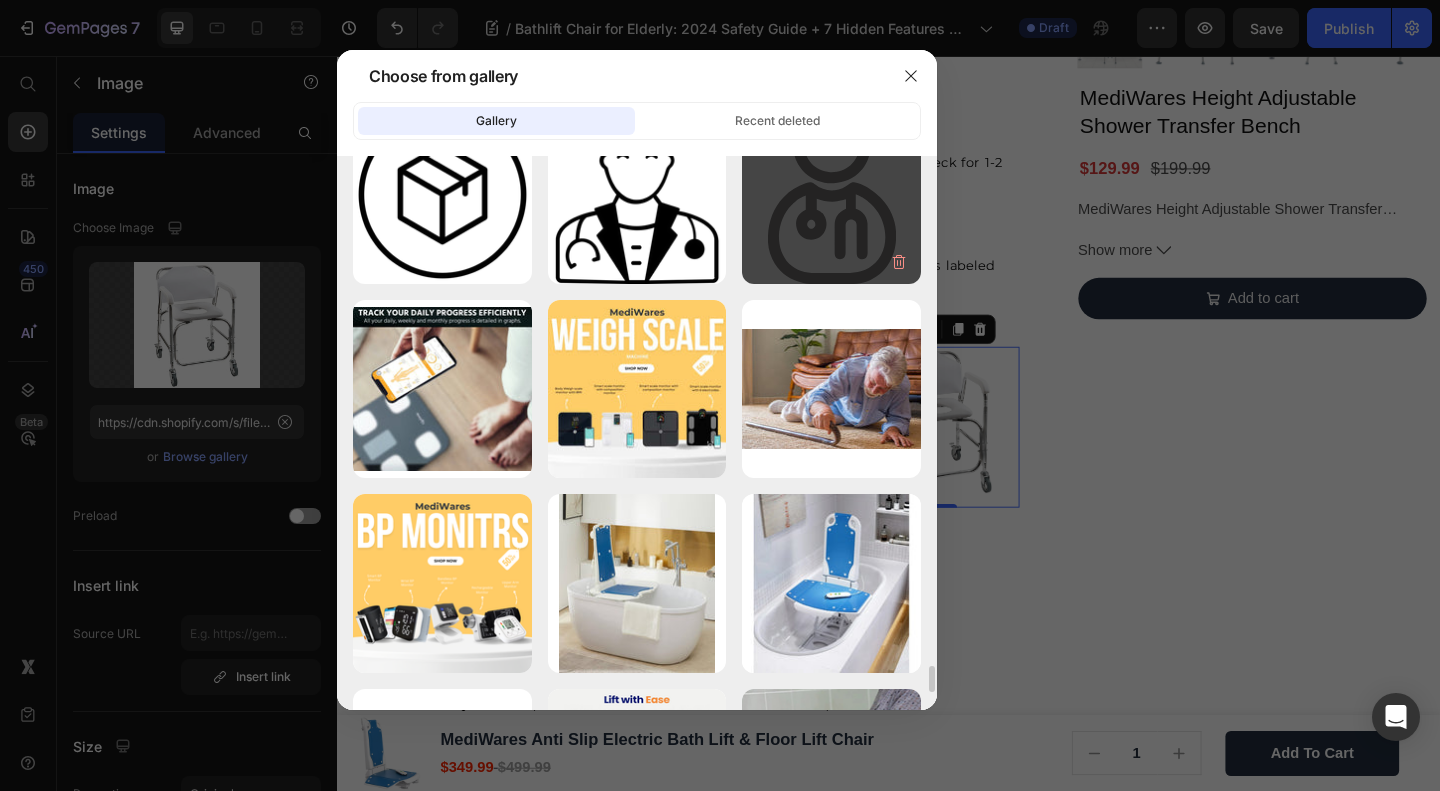 scroll, scrollTop: 11040, scrollLeft: 0, axis: vertical 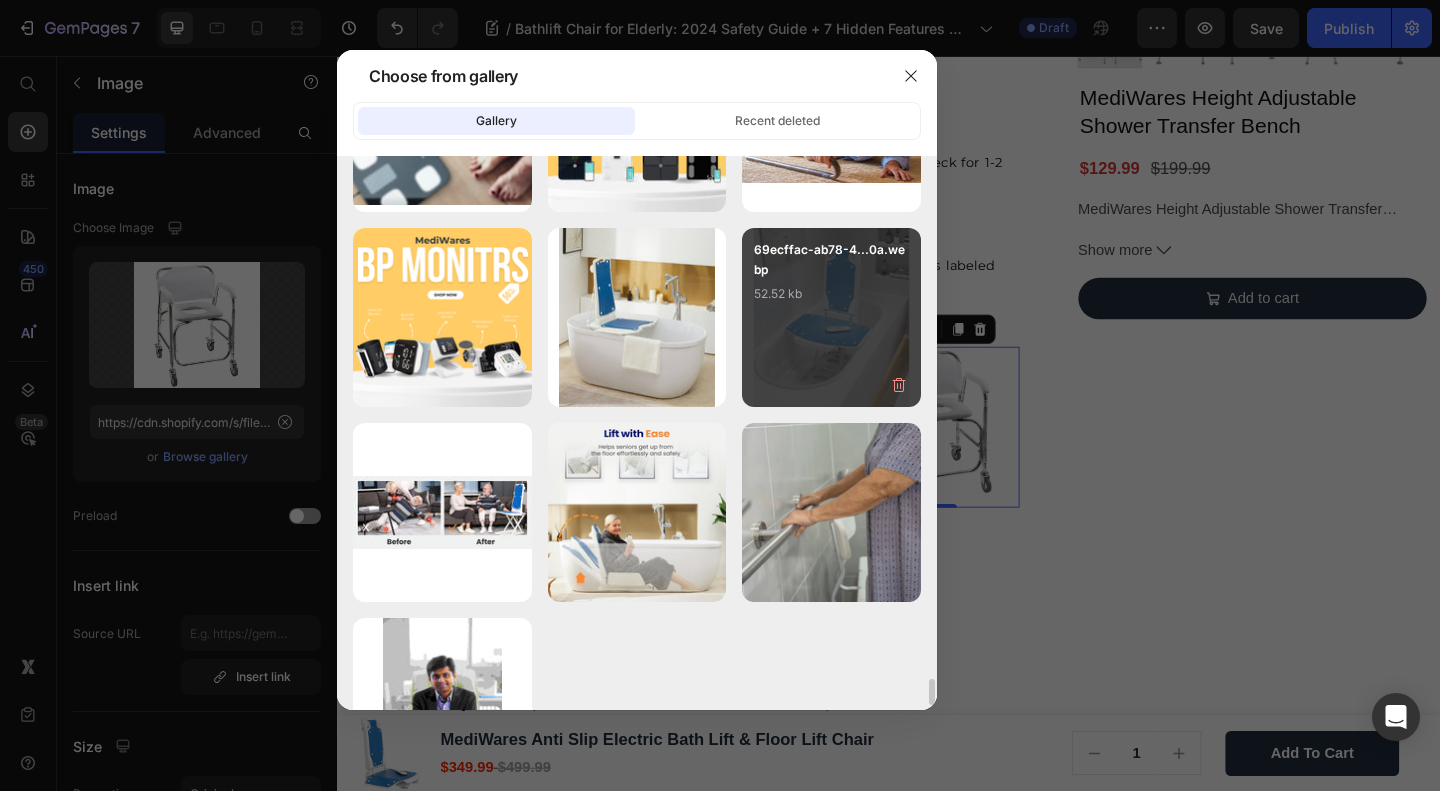 click on "[ID]-[ID]-[ID]-[ID].webp [SIZE] kb" at bounding box center (831, 280) 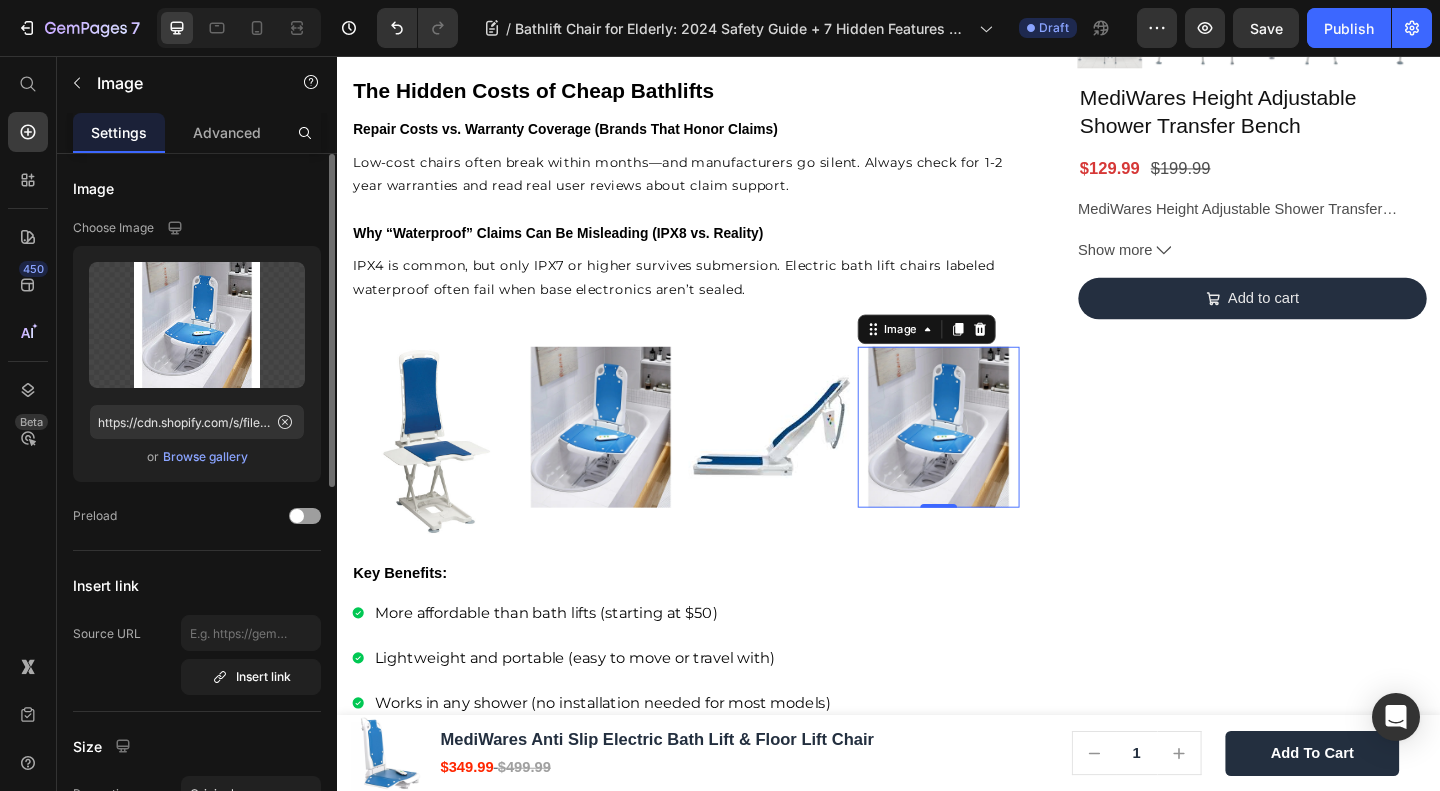 click on "Upload Image https://cdn.shopify.com/s/files/1/0691/2760/2401/files/gempages_549128476653781794-5895d70b-56bc-4f3d-9e77-ca21b84961bf.webp  or   Browse gallery" 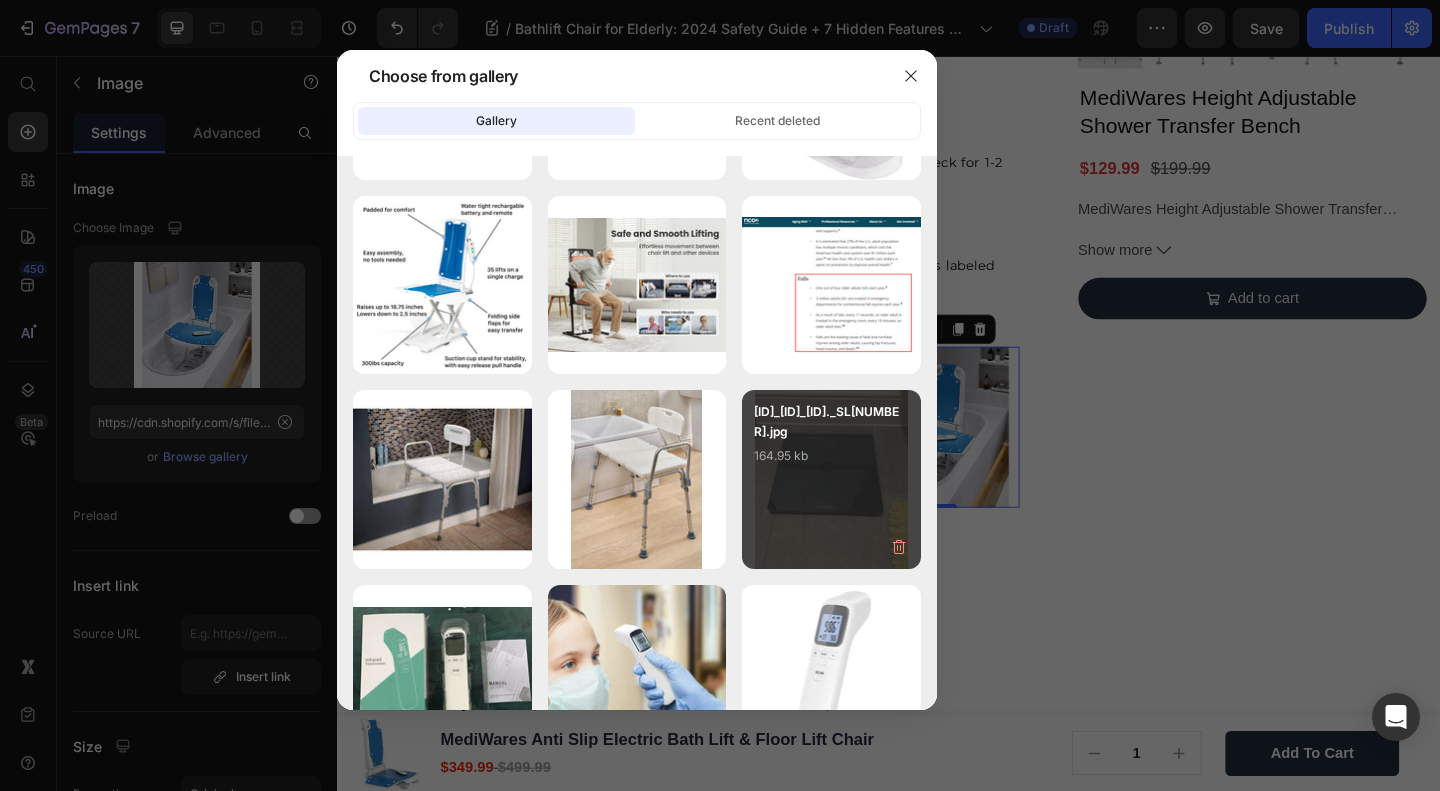 scroll, scrollTop: 9176, scrollLeft: 0, axis: vertical 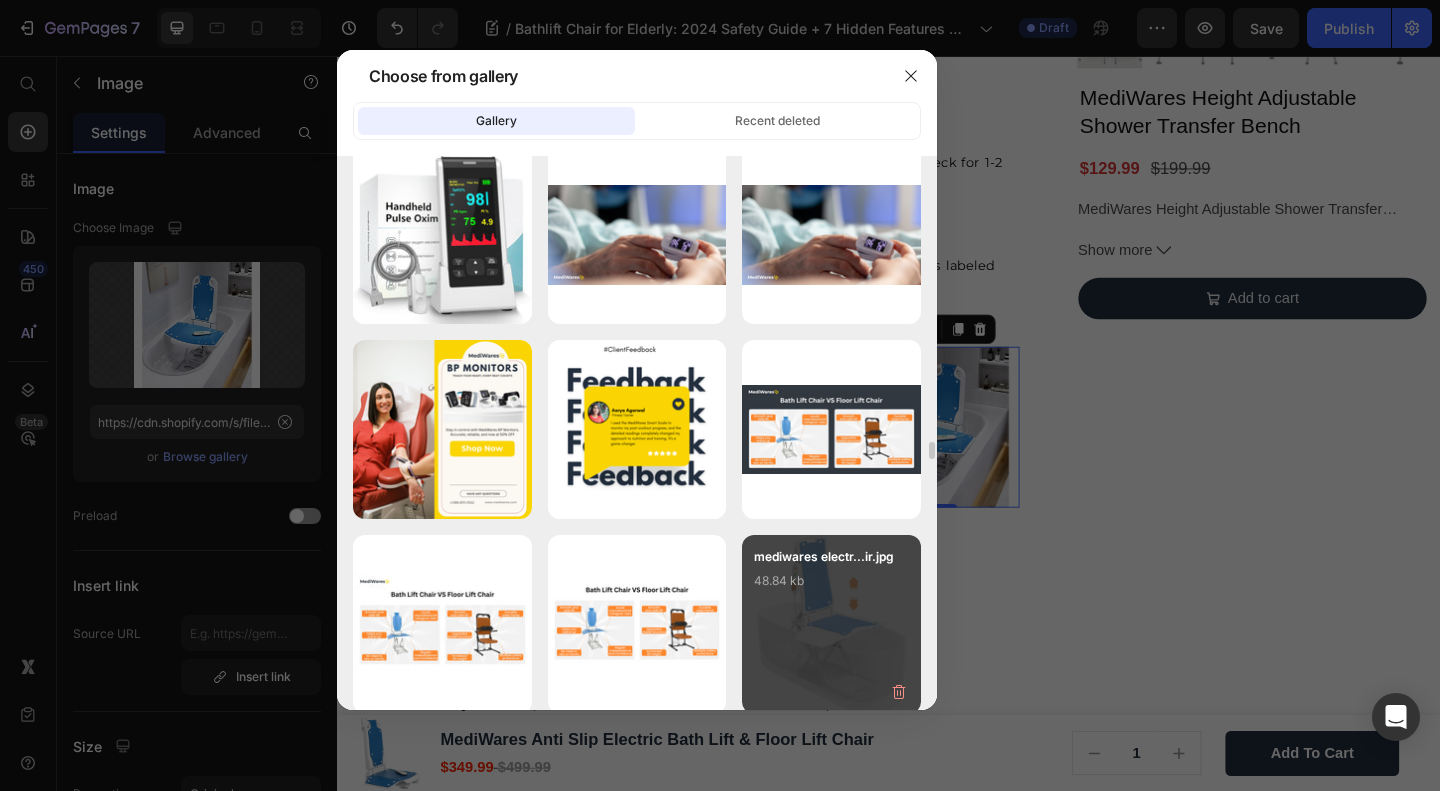 click on "mediwares electr...ir.jpg 48.84 kb" at bounding box center [831, 624] 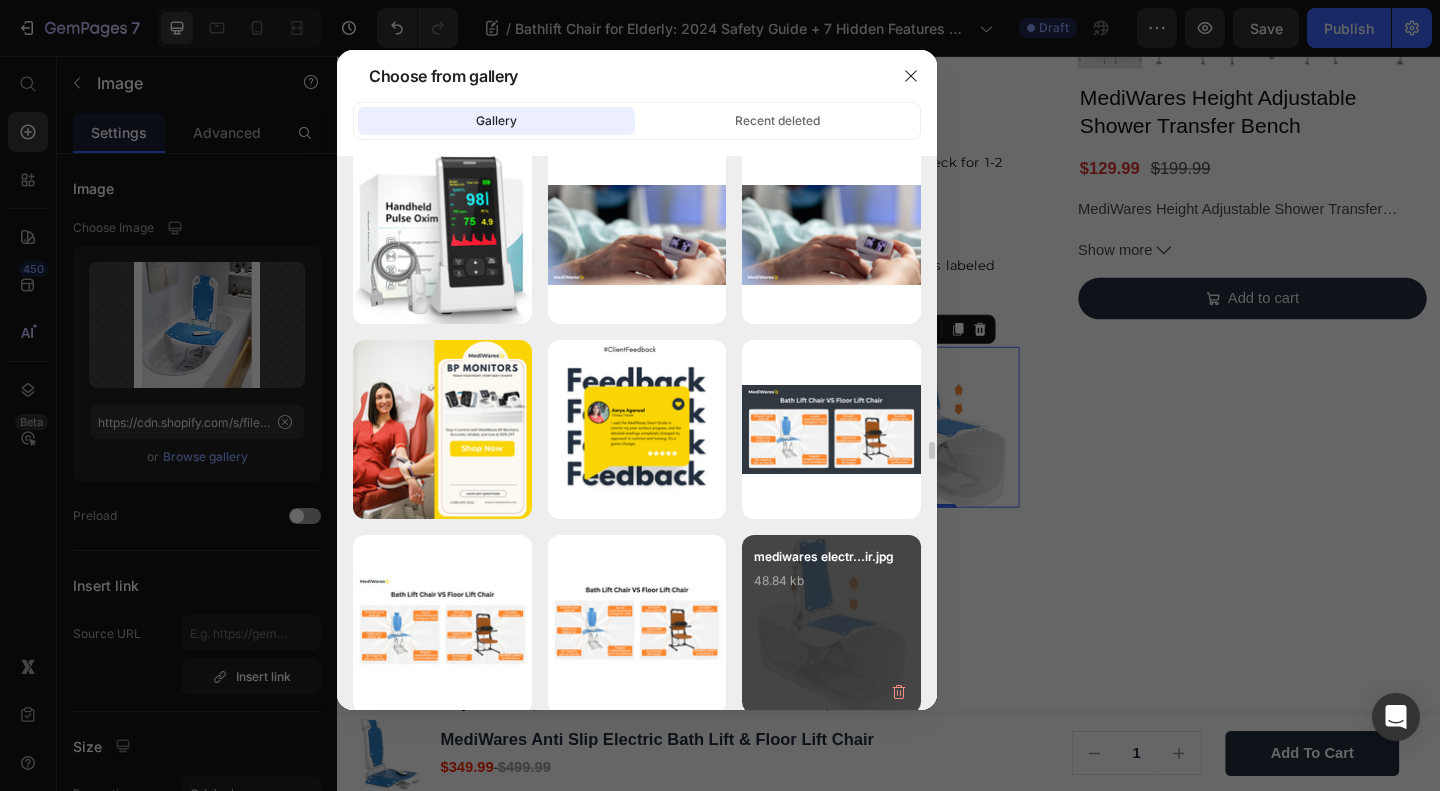 type on "https://cdn.shopify.com/s/files/1/0691/2760/2401/files/gempages_549128476653781794-4ecd0753-83df-4ca0-af76-9a06f0a0ead7.jpg" 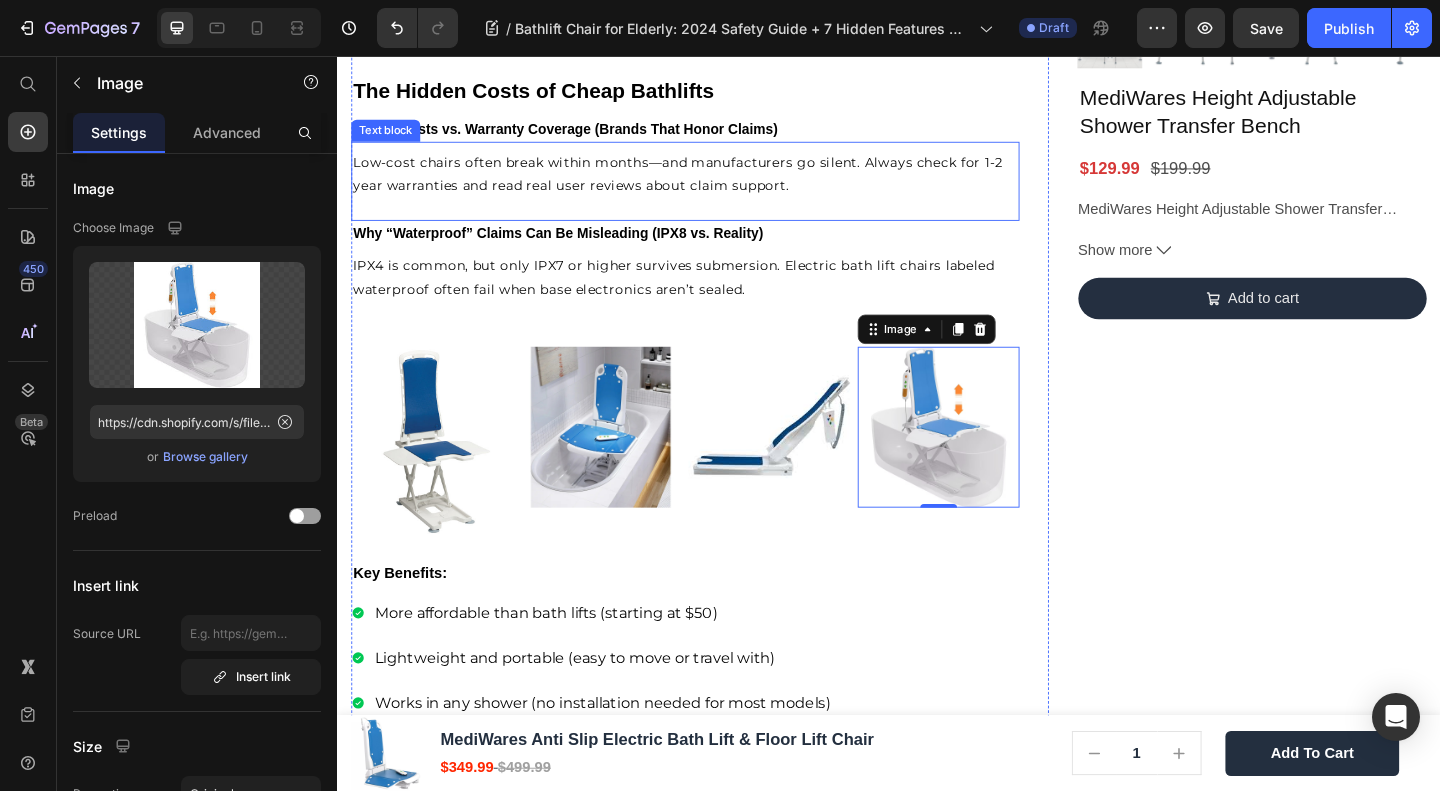 click on "Low-cost chairs often break within months—and manufacturers go silent. Always check for 1-2 year warranties and read real user reviews about claim support. Text block" at bounding box center (715, 192) 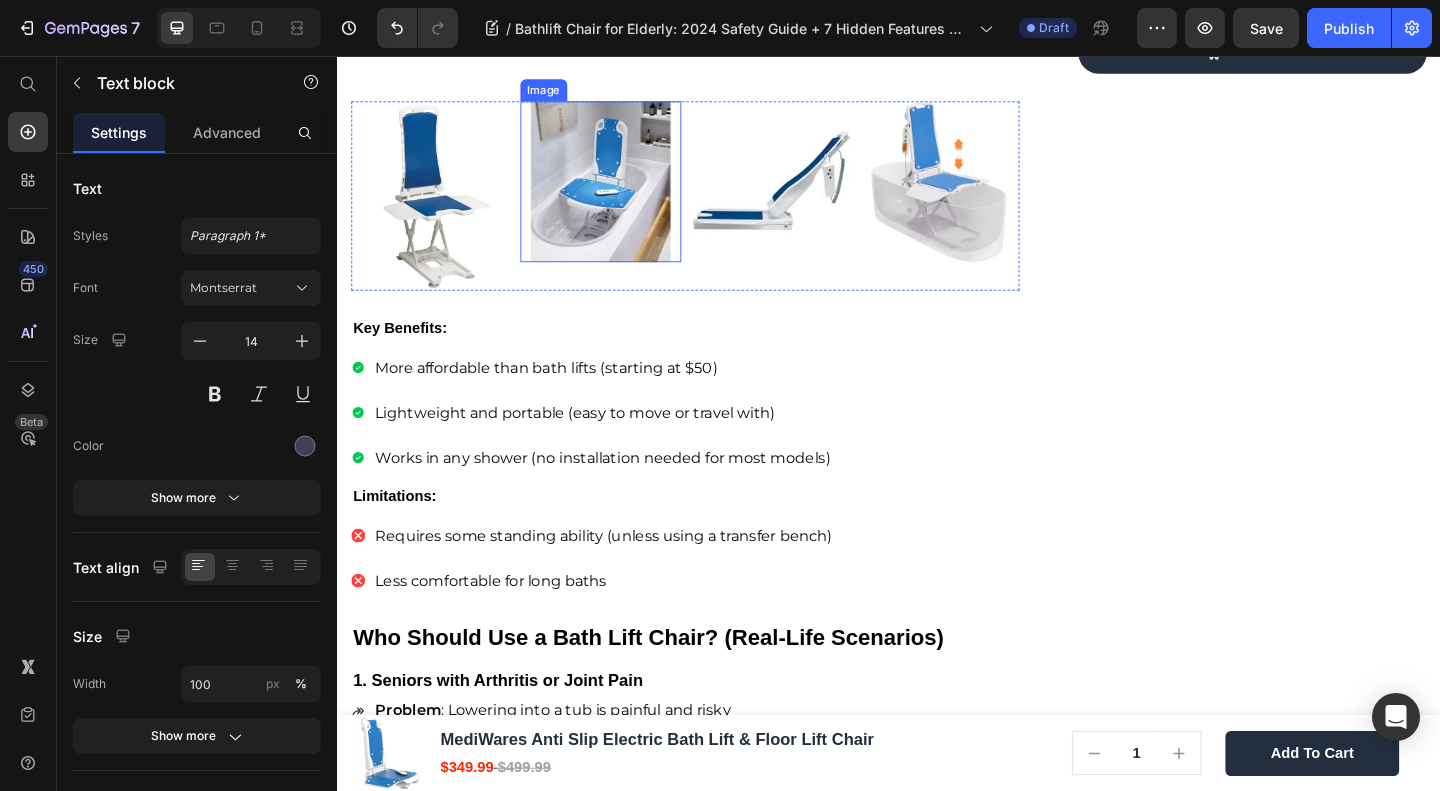 scroll, scrollTop: 3642, scrollLeft: 0, axis: vertical 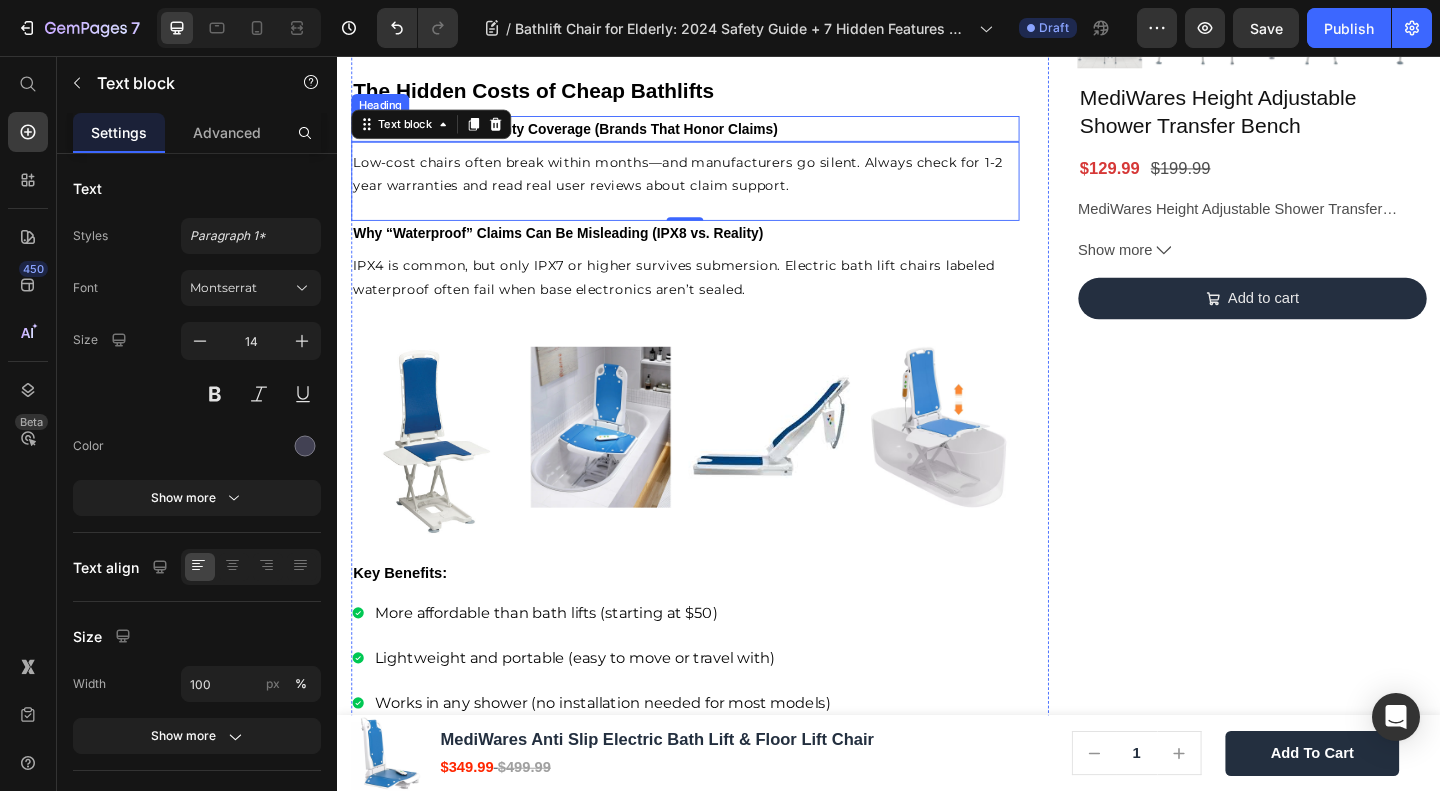 click on "Repair Costs vs. Warranty Coverage (Brands That Honor Claims)" at bounding box center [585, 134] 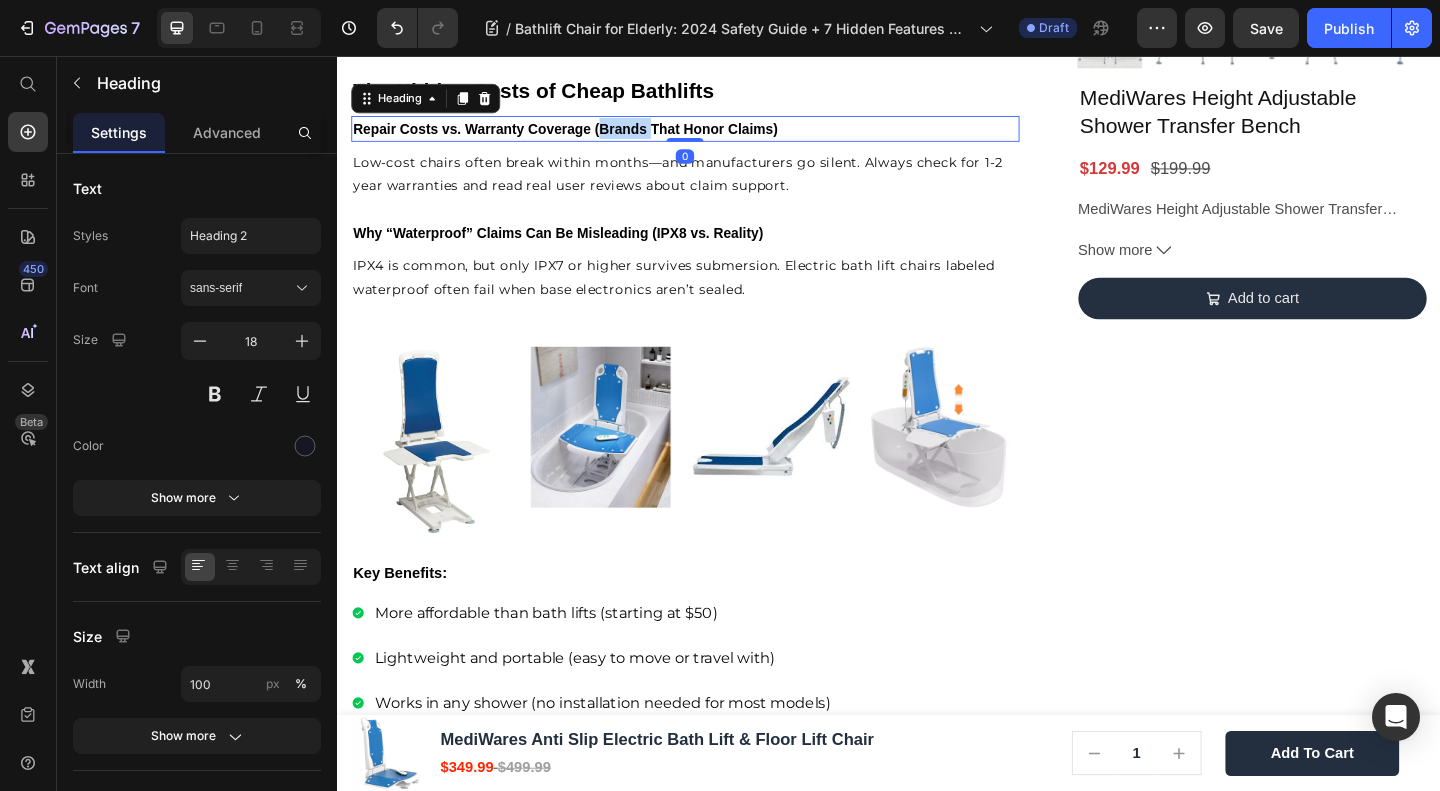 click on "Repair Costs vs. Warranty Coverage (Brands That Honor Claims)" at bounding box center (585, 134) 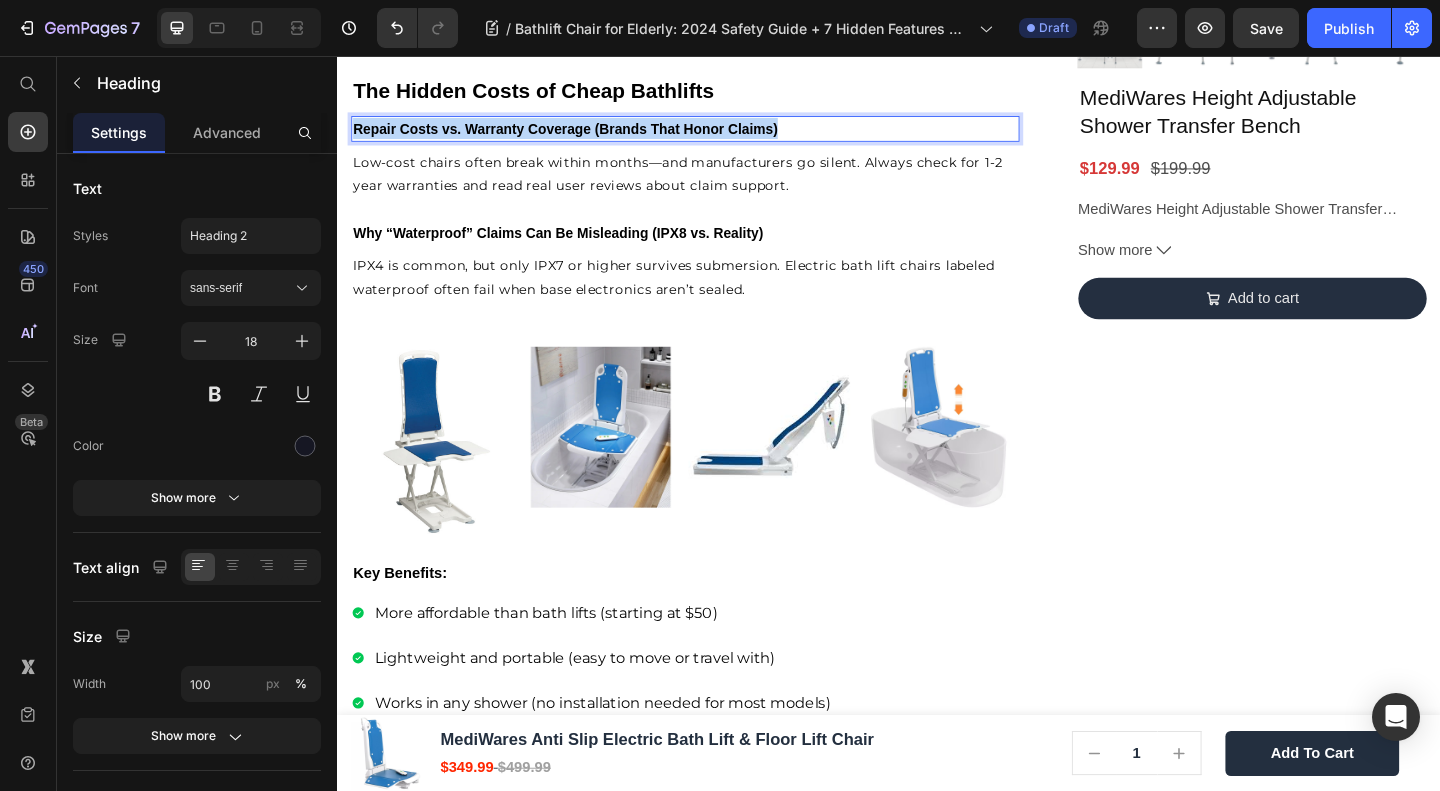 click on "Repair Costs vs. Warranty Coverage (Brands That Honor Claims)" at bounding box center [585, 134] 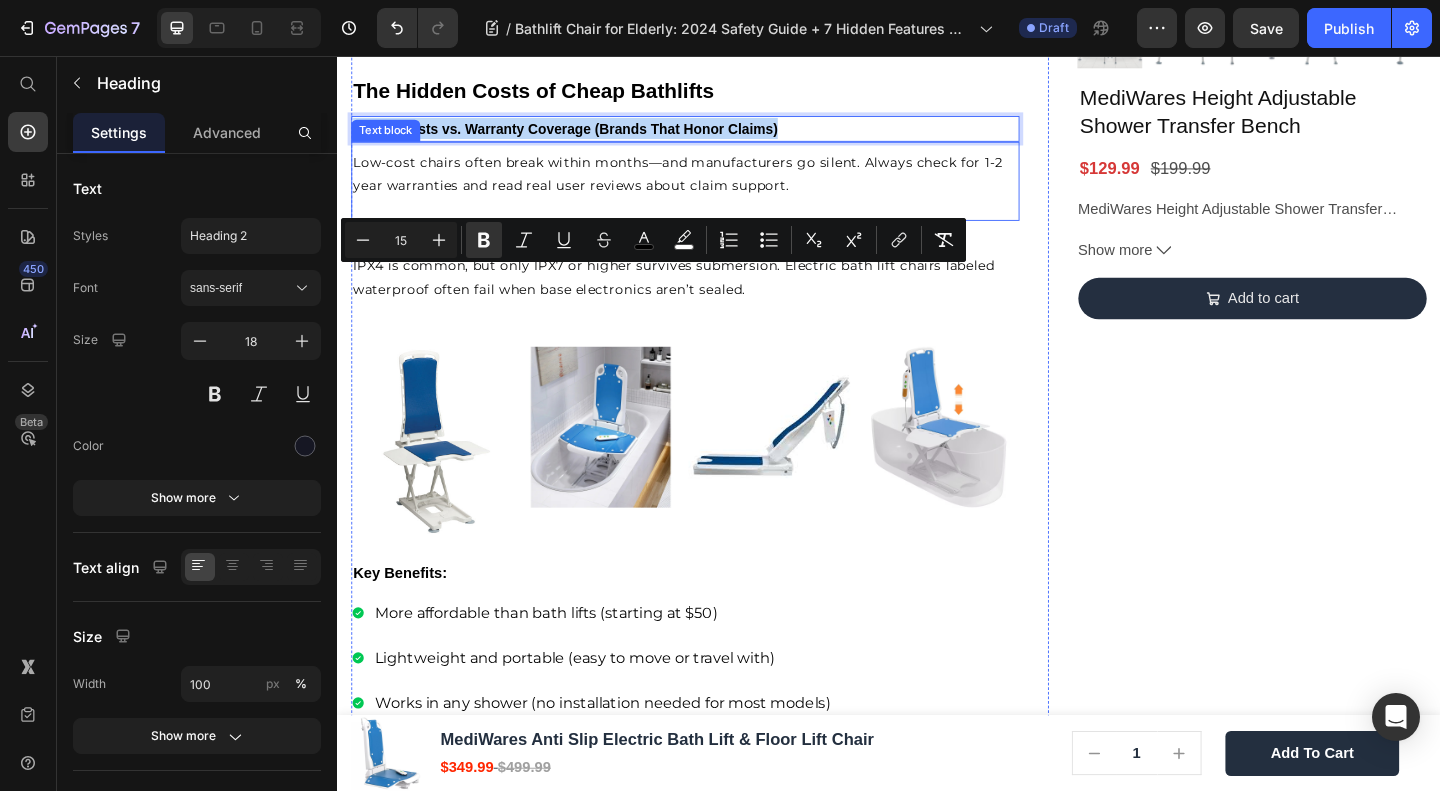 click on "Why “Waterproof” Claims Can Be Misleading (IPX8 vs. Reality)" at bounding box center (577, 248) 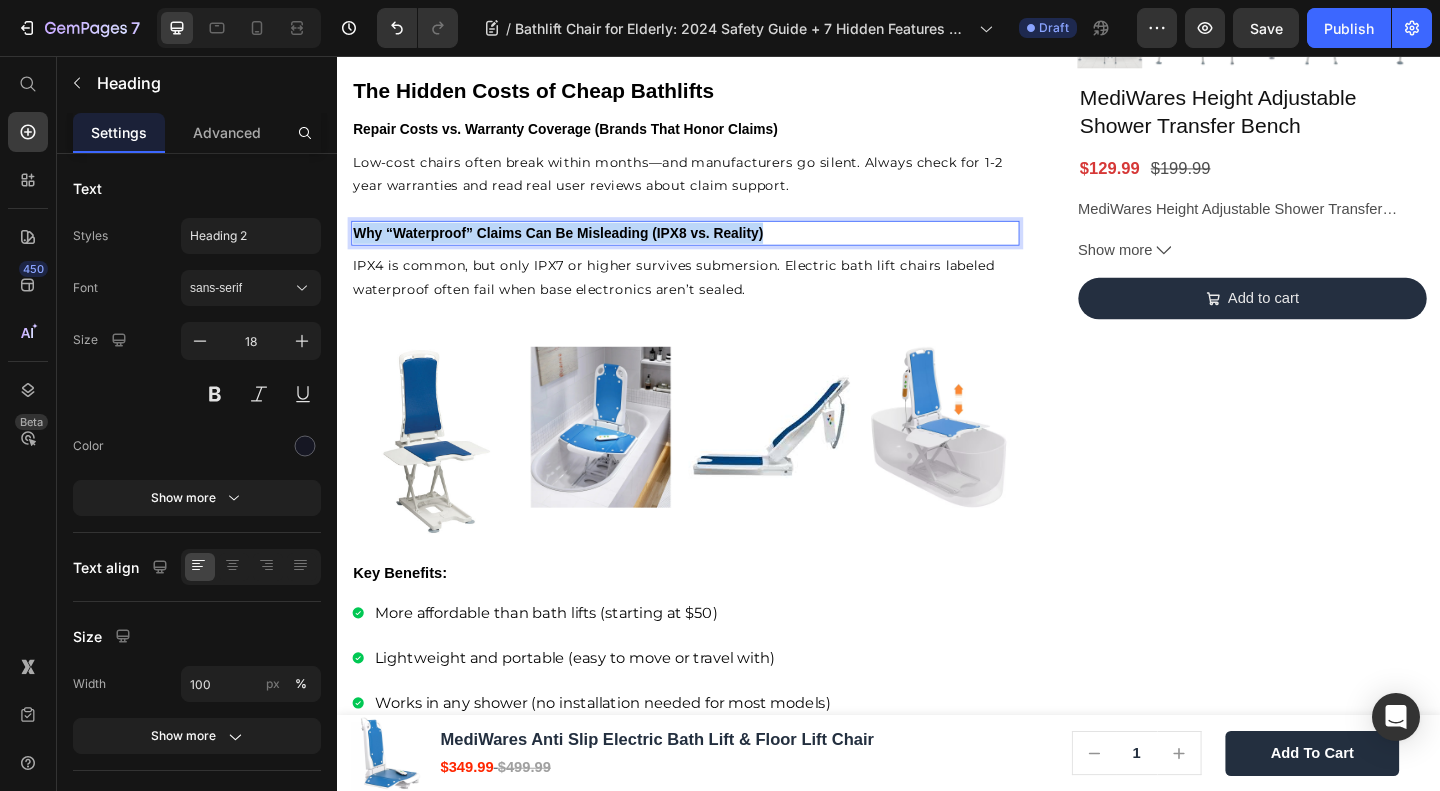click on "Why “Waterproof” Claims Can Be Misleading (IPX8 vs. Reality)" at bounding box center (577, 248) 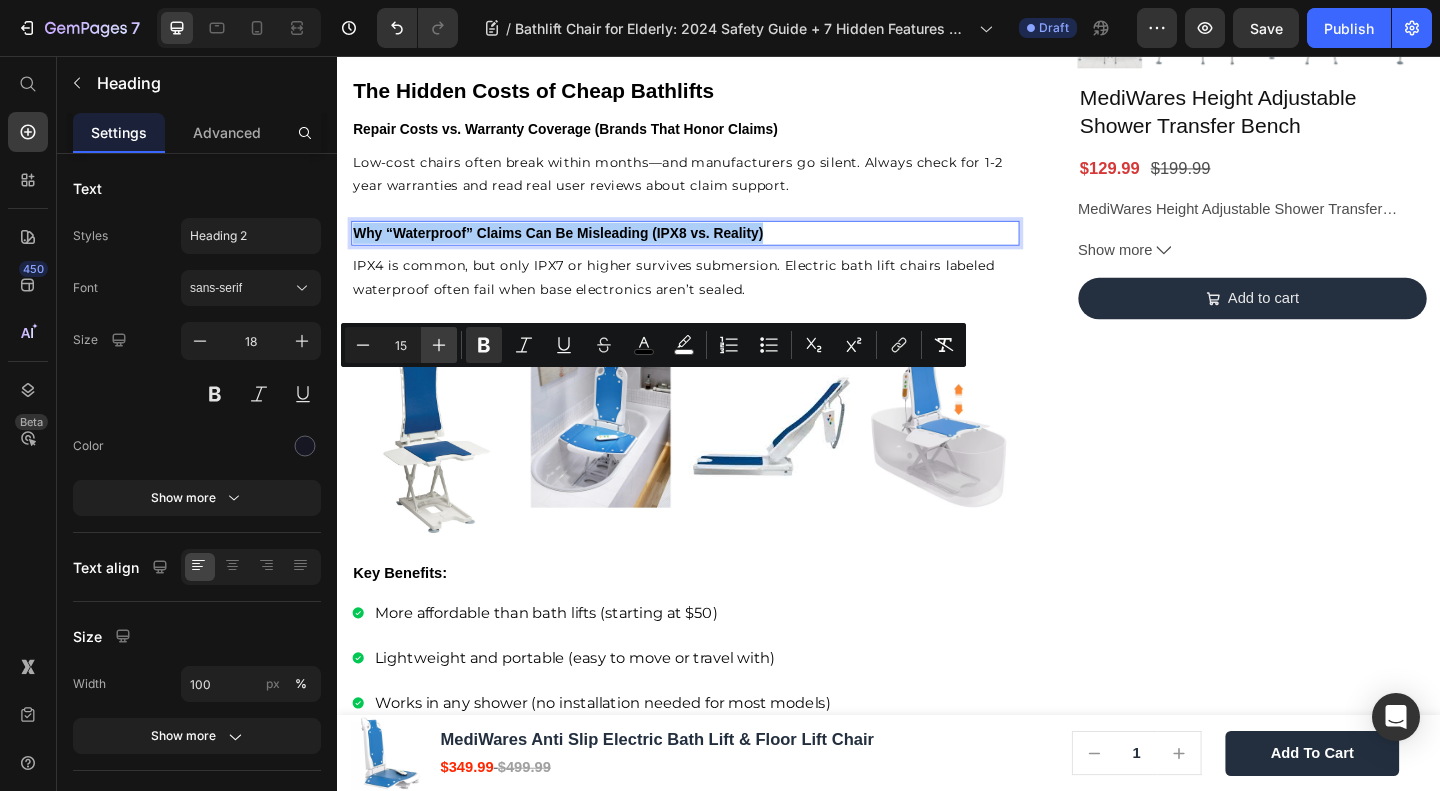 click 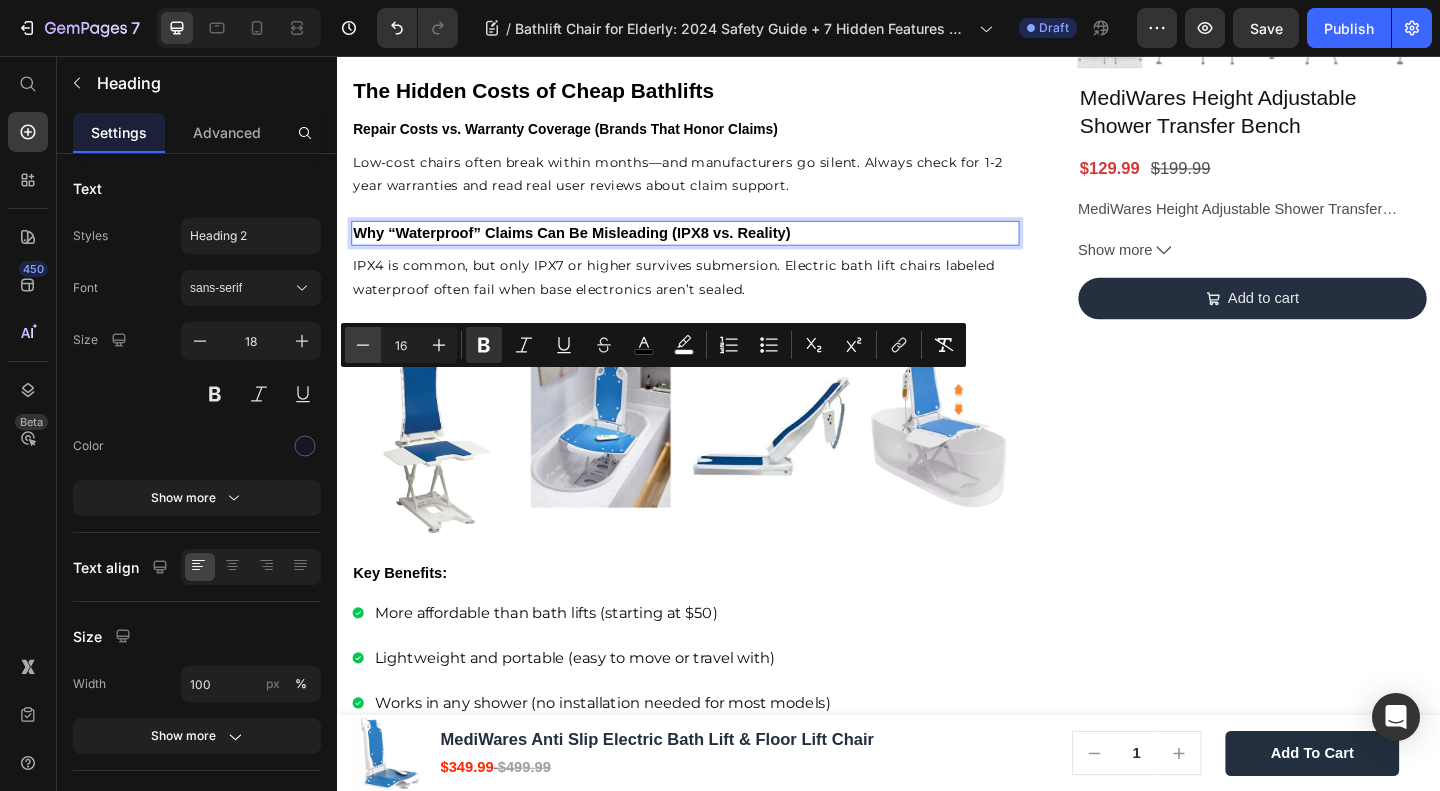 click 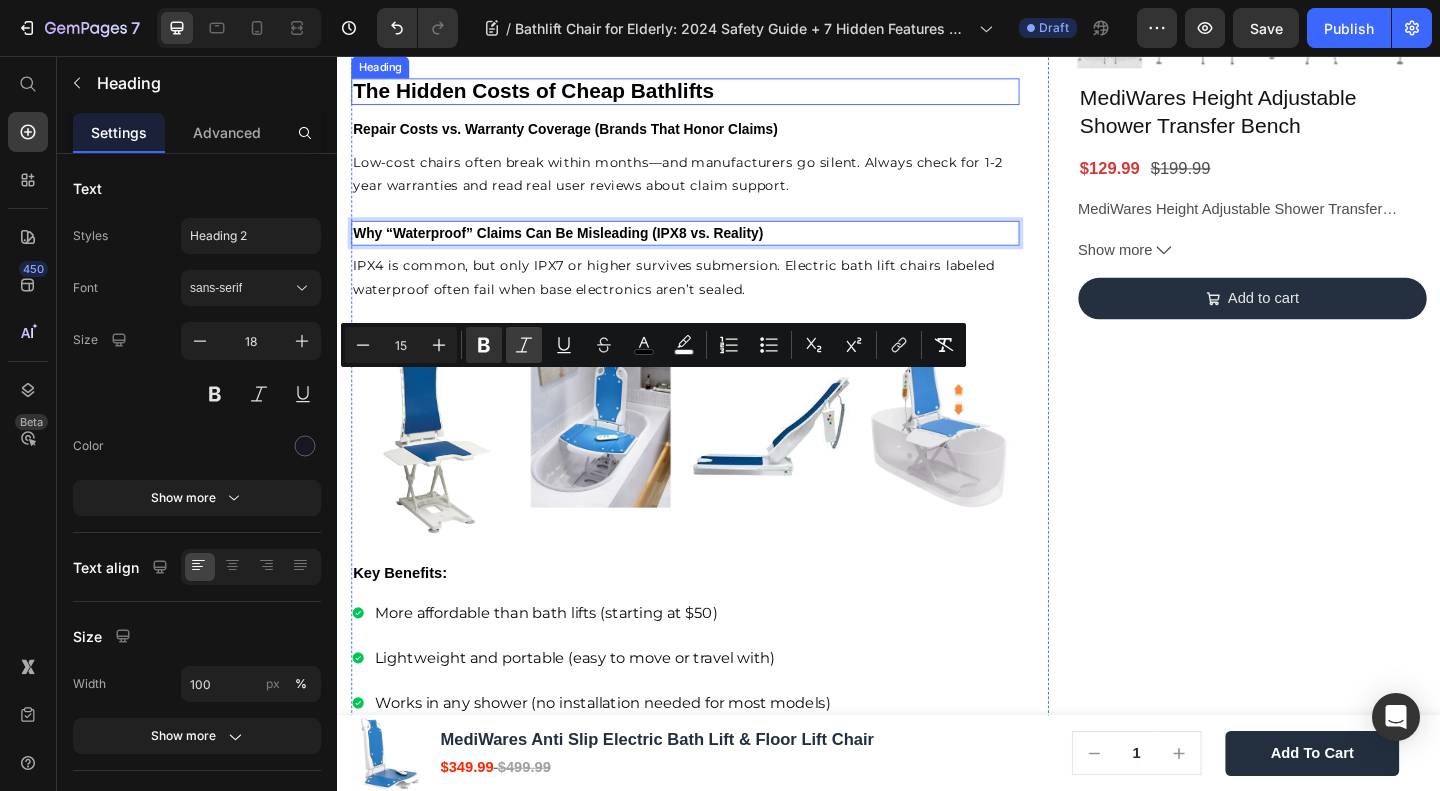 click on "The Hidden Costs of Cheap Bathlifts" at bounding box center [550, 93] 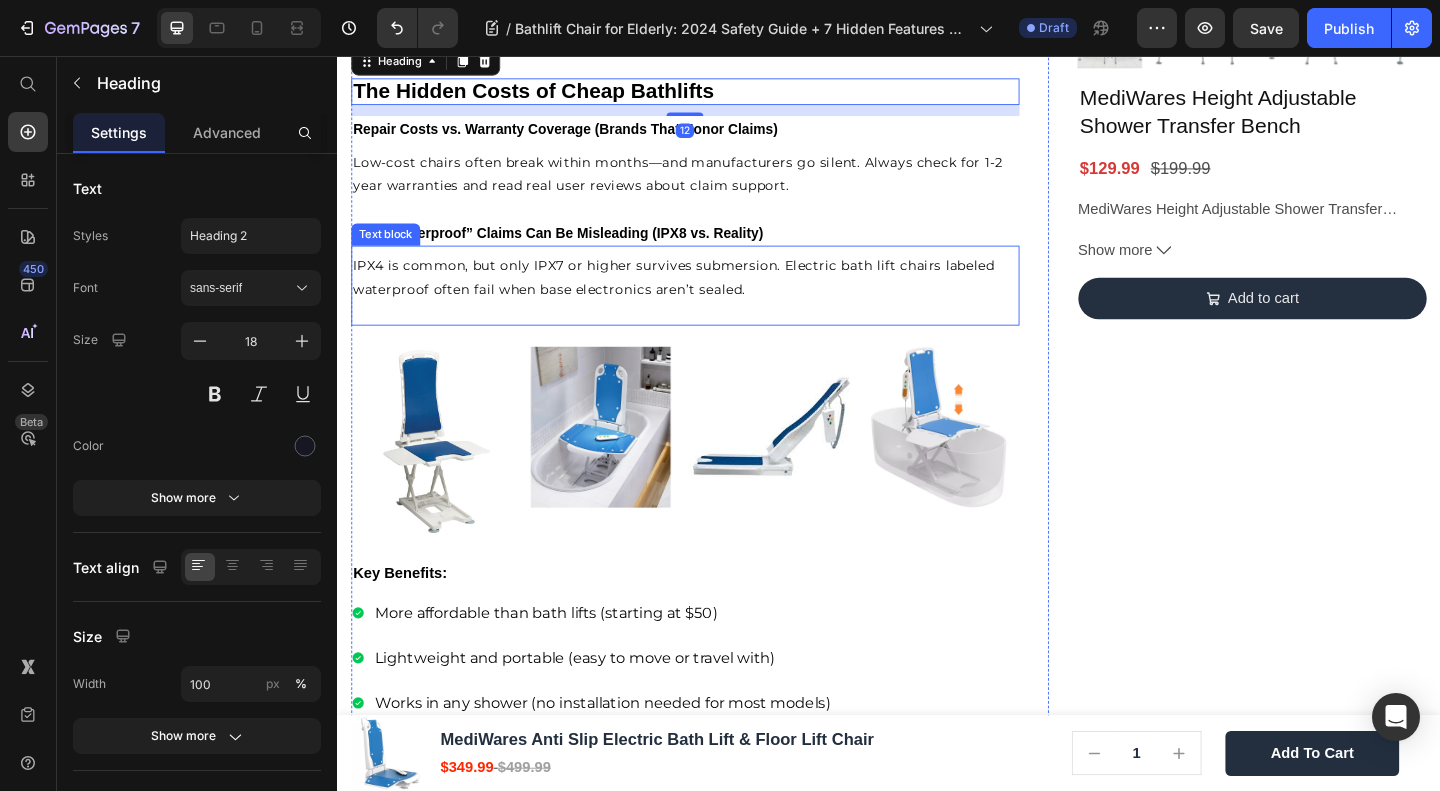 scroll, scrollTop: 3909, scrollLeft: 0, axis: vertical 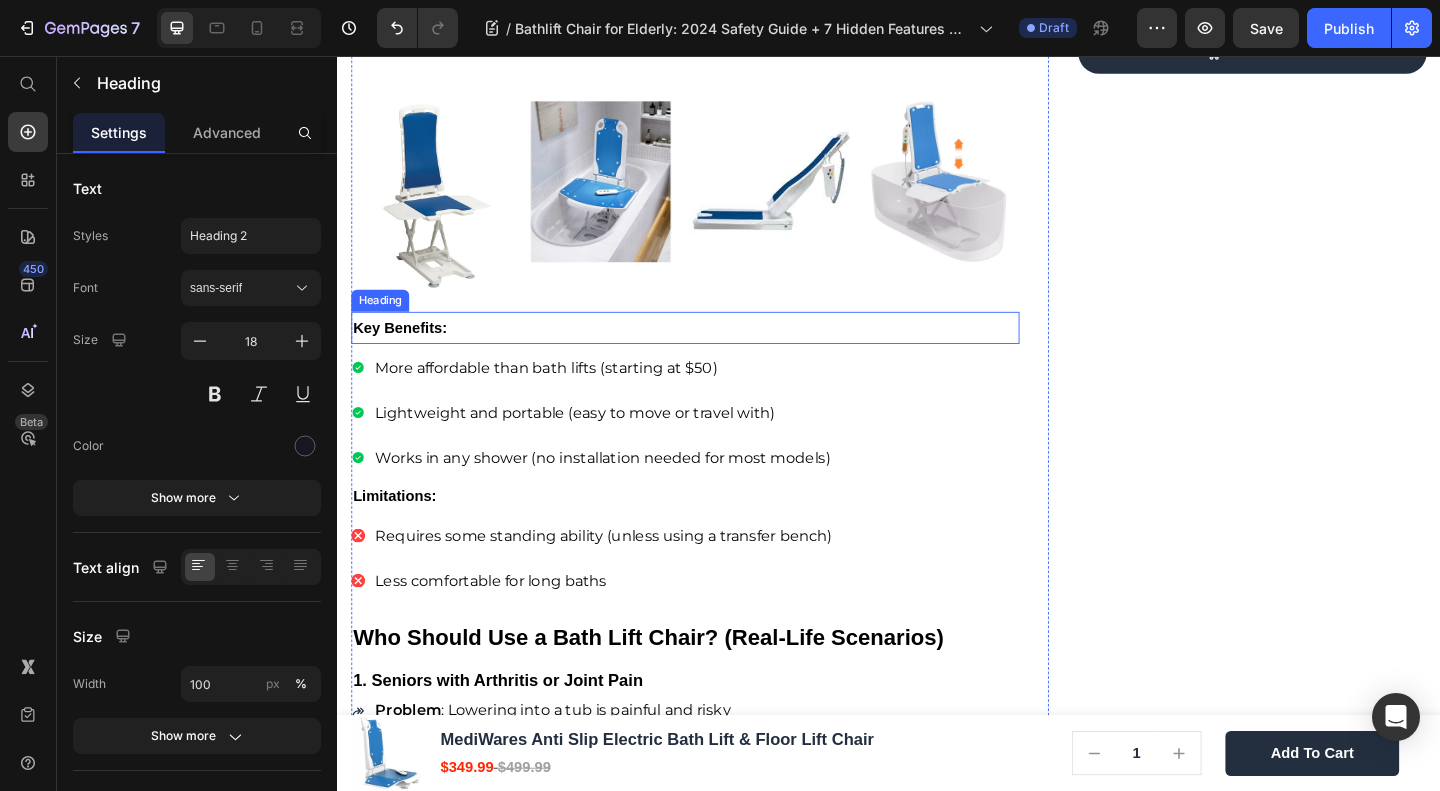 click on "Key Benefits:" at bounding box center [715, 351] 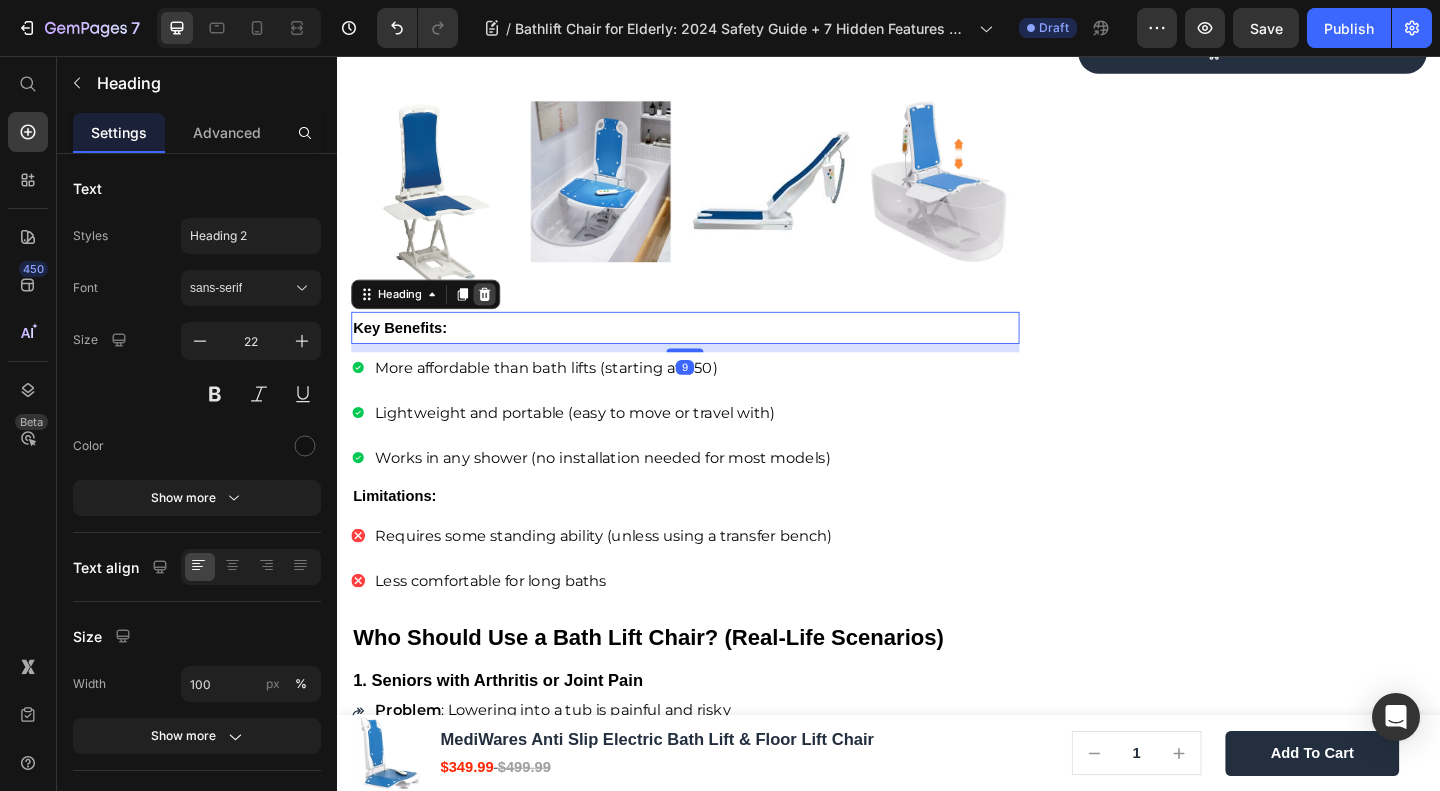 click 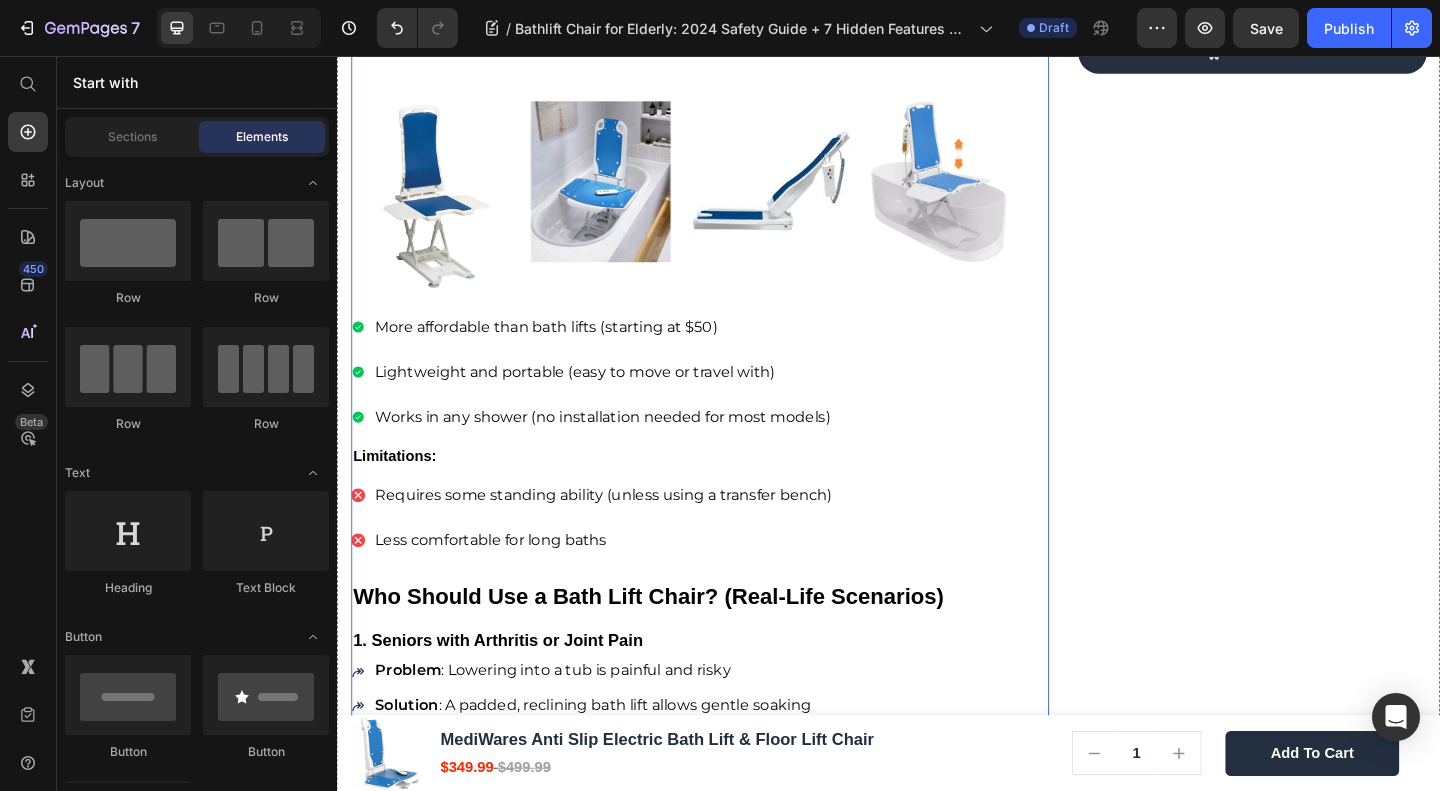 click on "More affordable than bath lifts (starting at $50)" at bounding box center (564, 350) 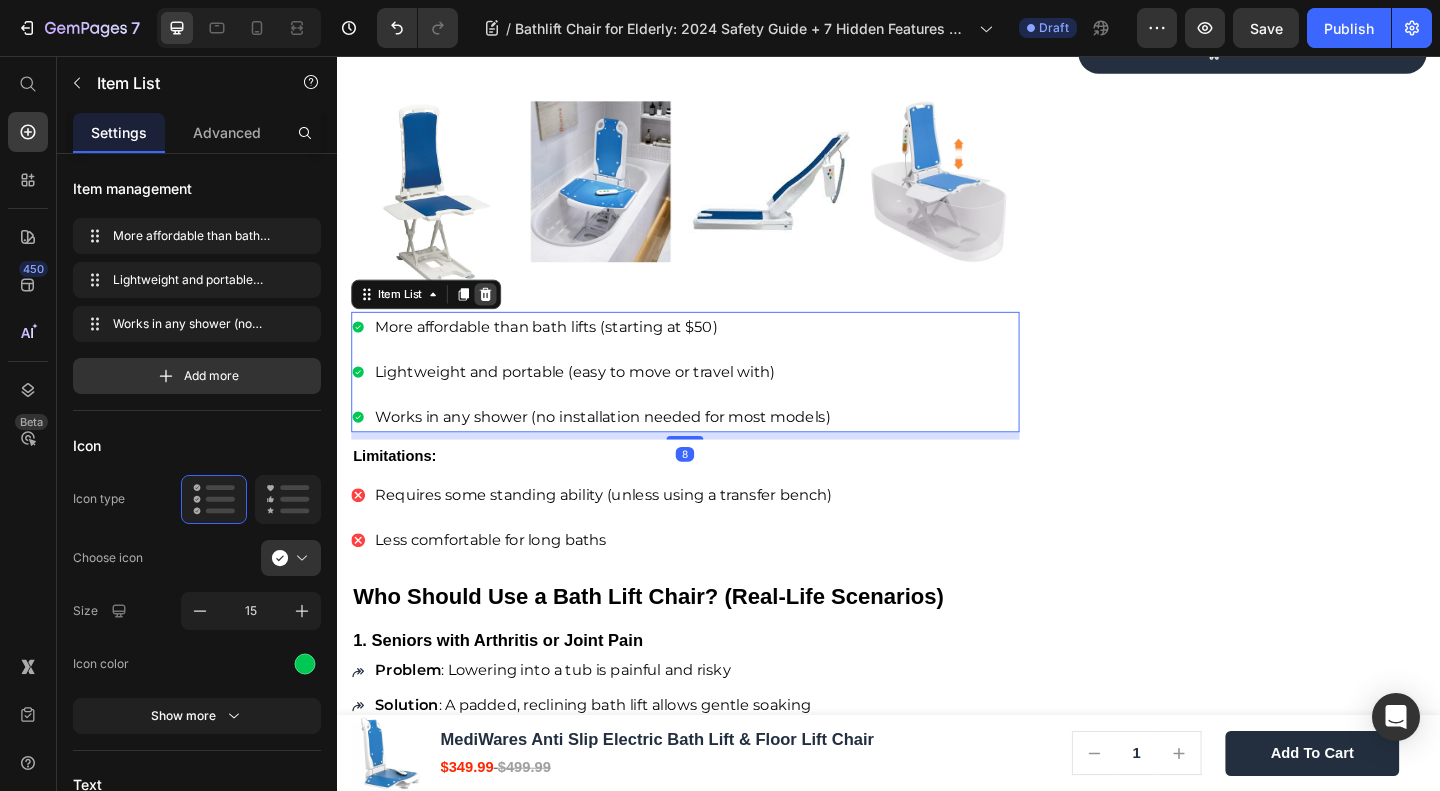 click at bounding box center (498, 315) 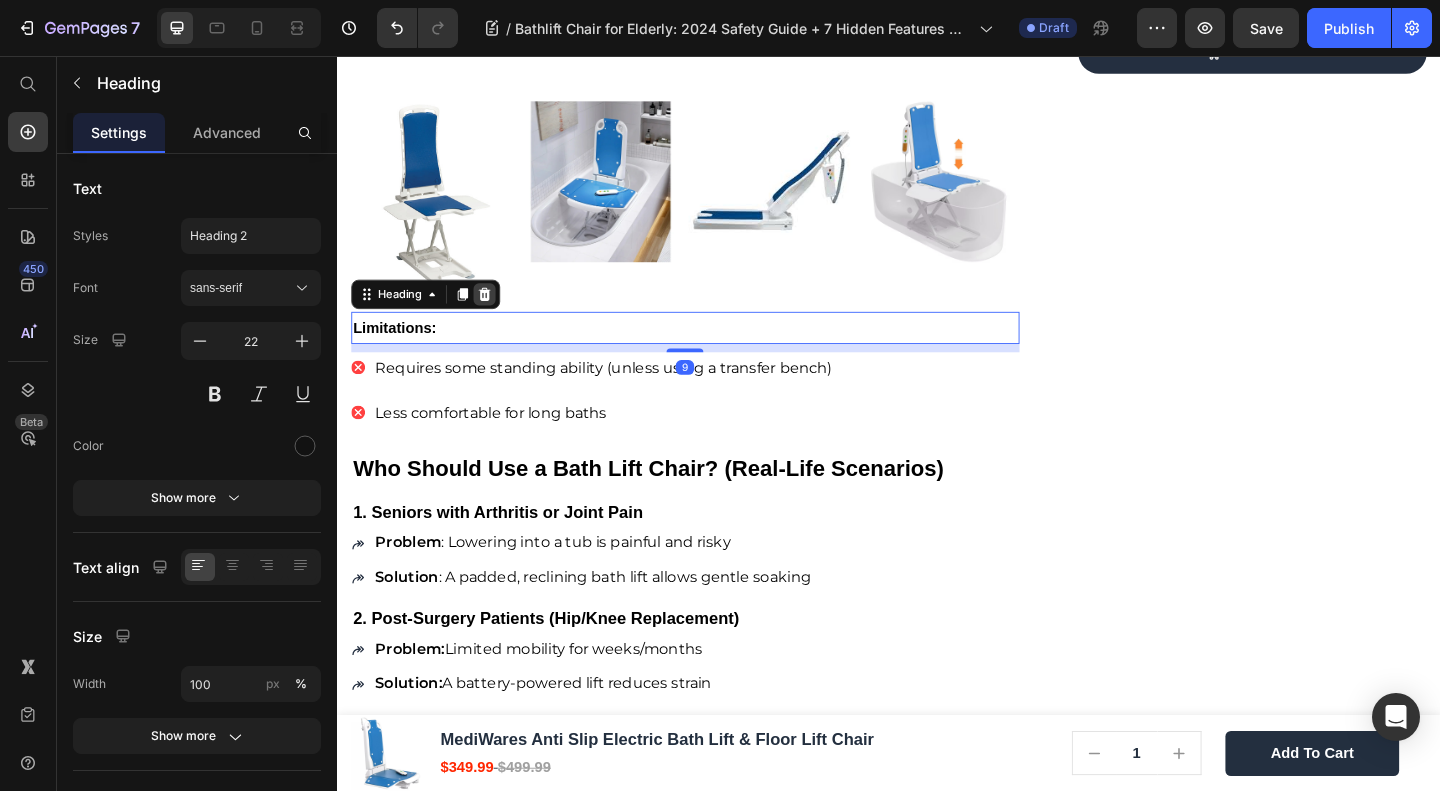 click at bounding box center [497, 315] 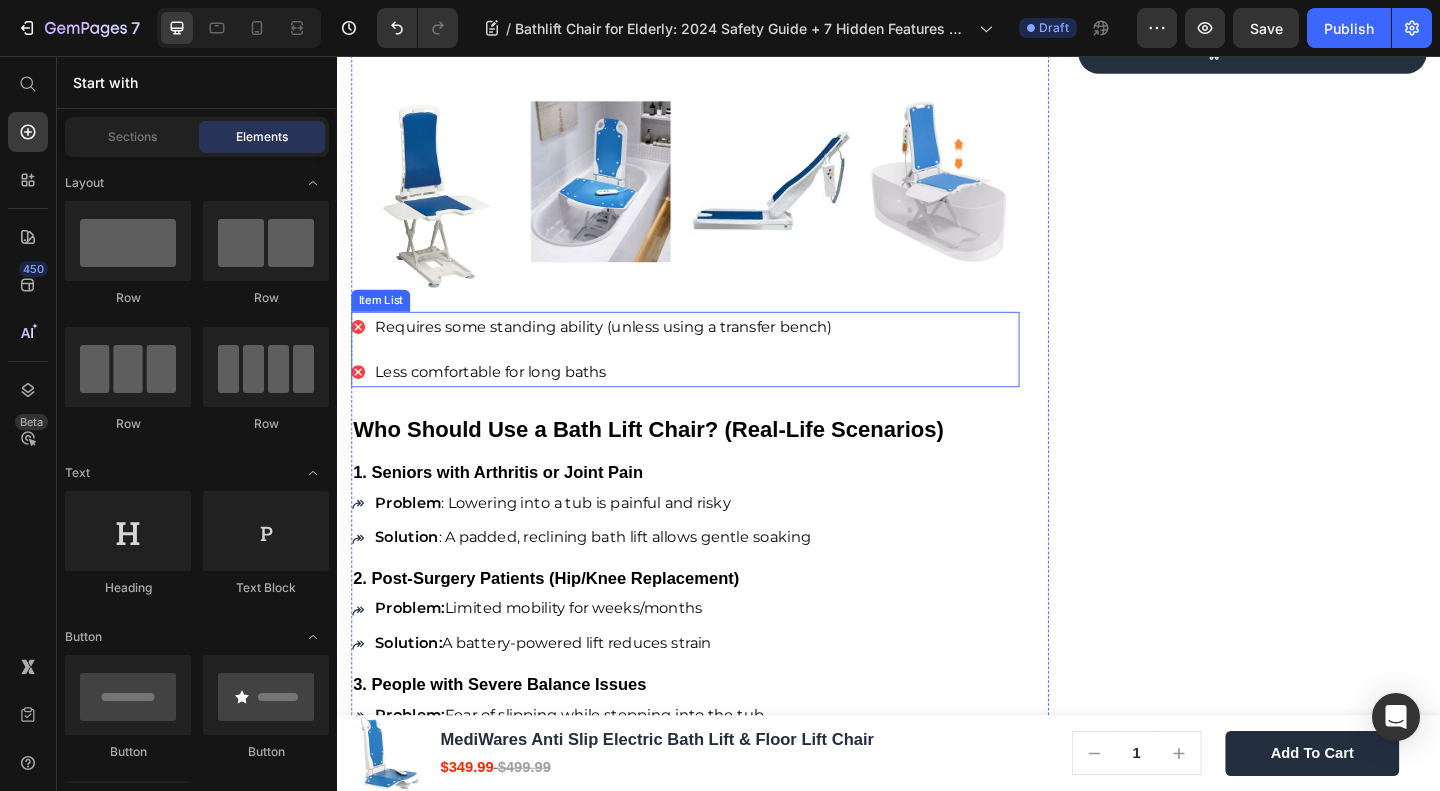 click on "Requires some standing ability (unless using a transfer bench)" at bounding box center [626, 350] 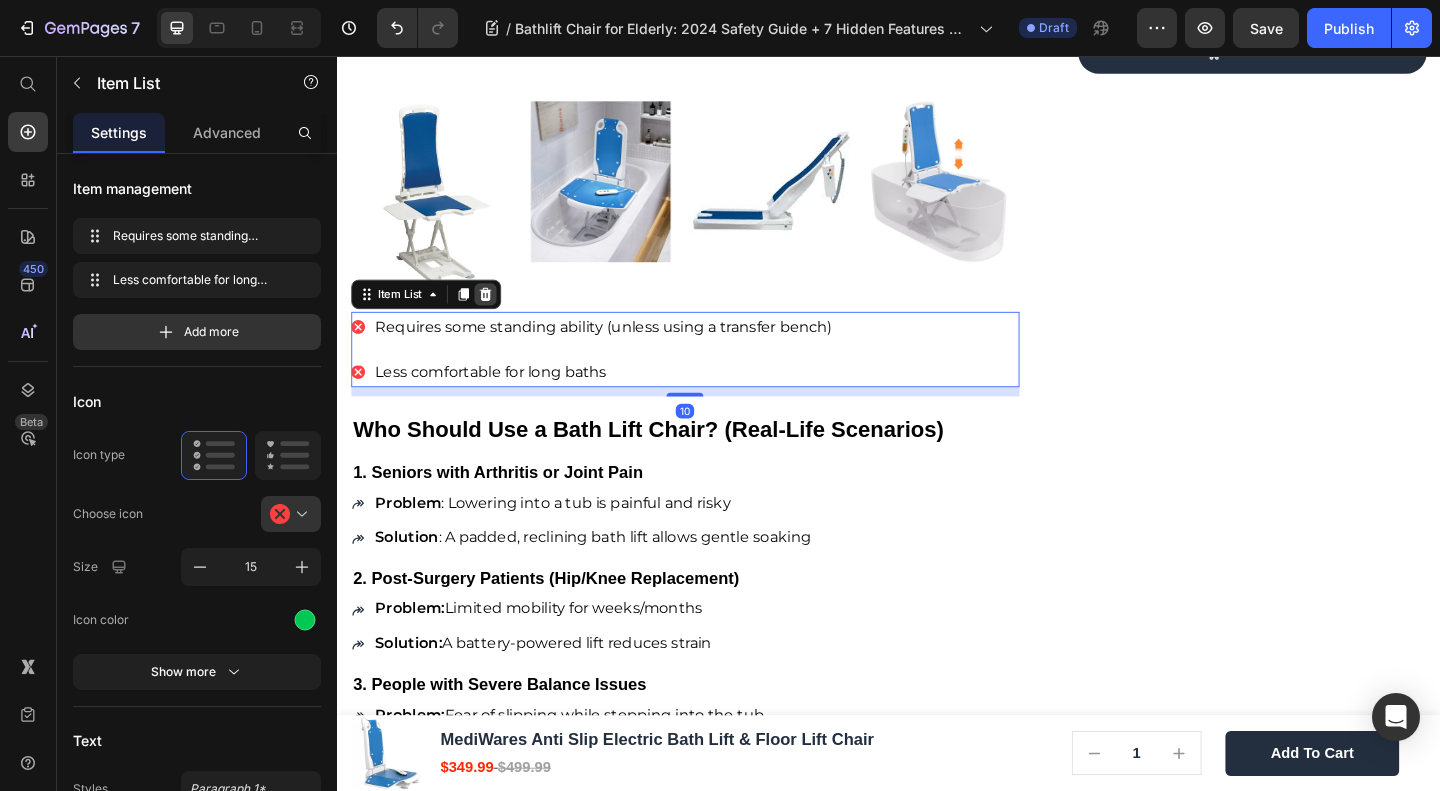 click 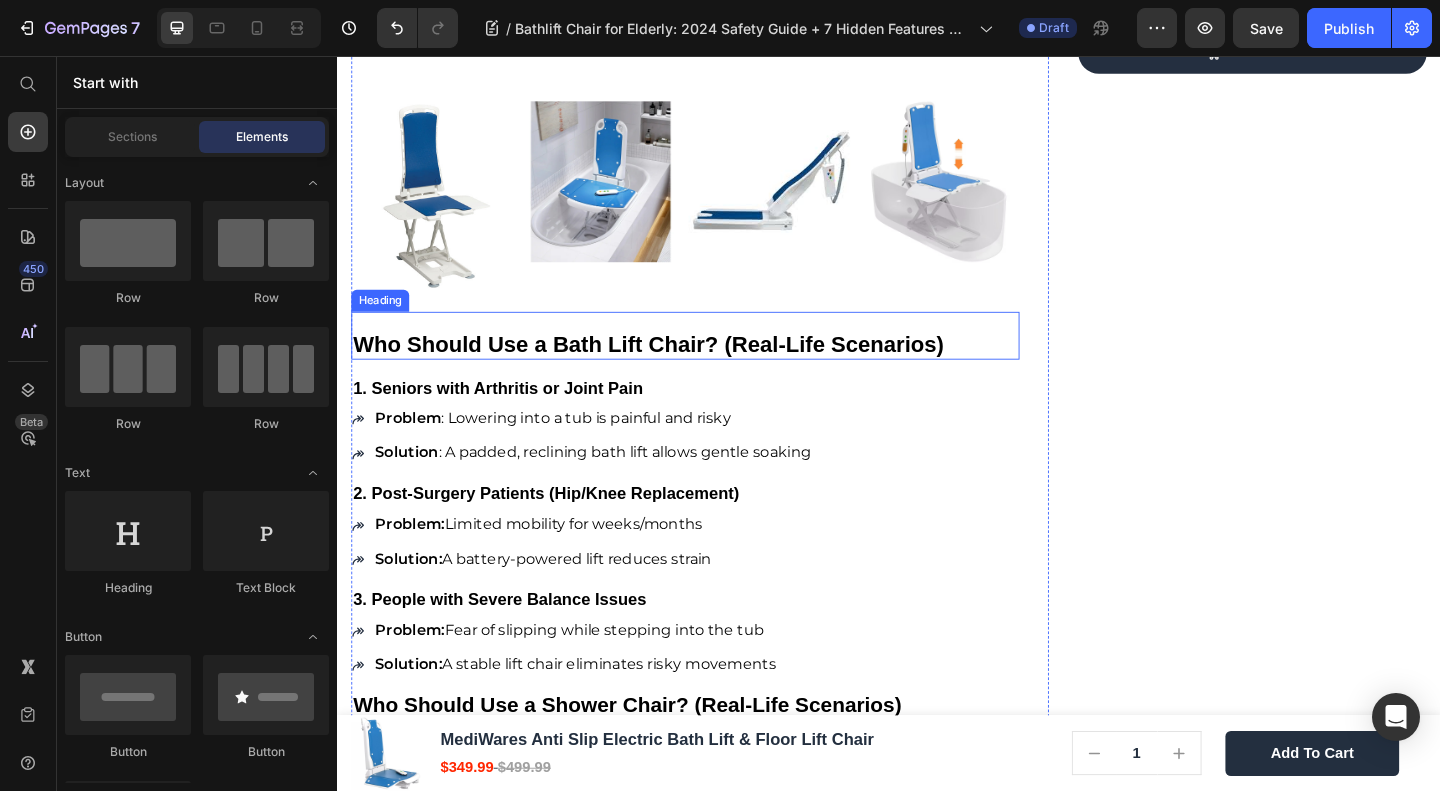 click on "Who Should Use a Bath Lift Chair? (Real-Life Scenarios)" at bounding box center (675, 369) 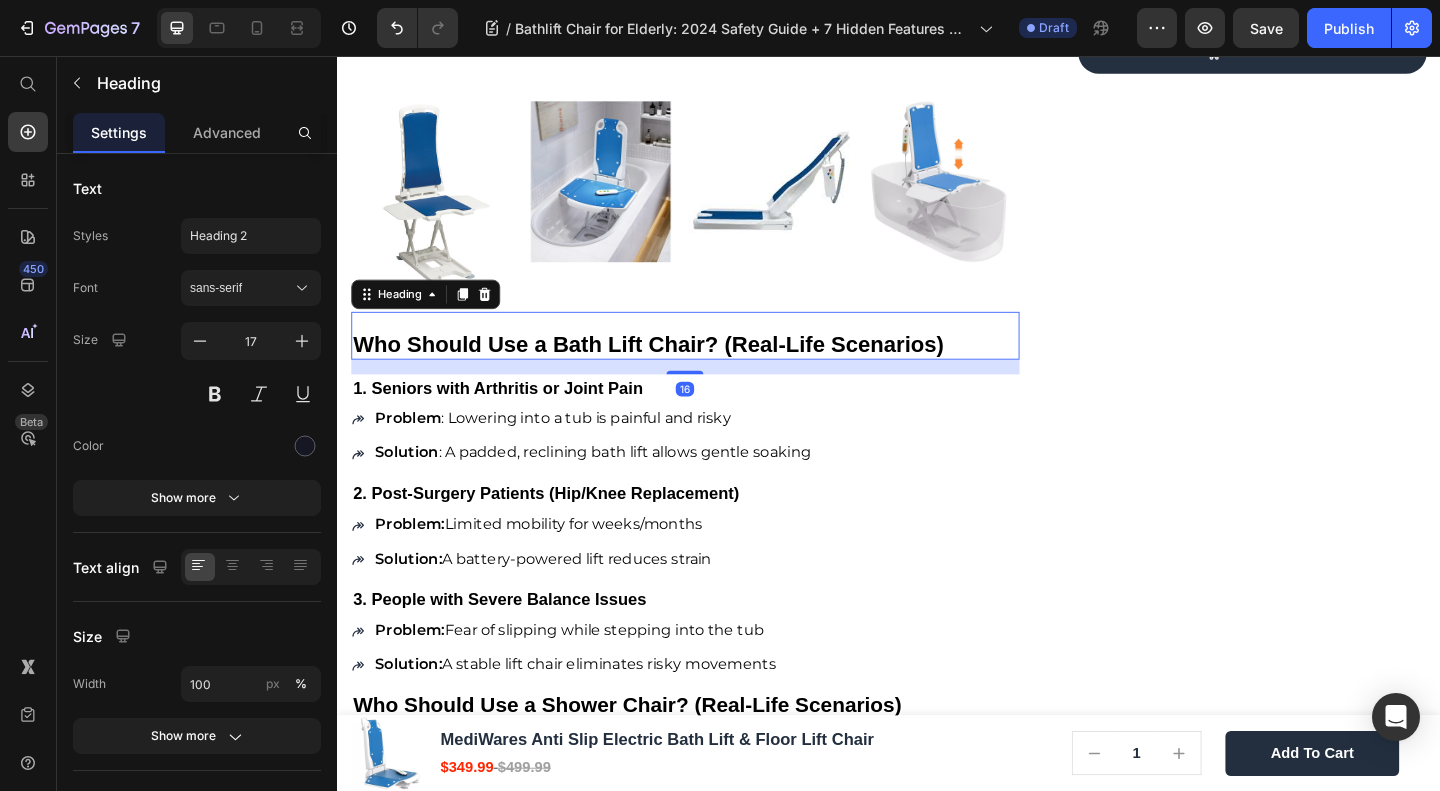 click on "Who Should Use a Bath Lift Chair? (Real-Life Scenarios)" at bounding box center [675, 369] 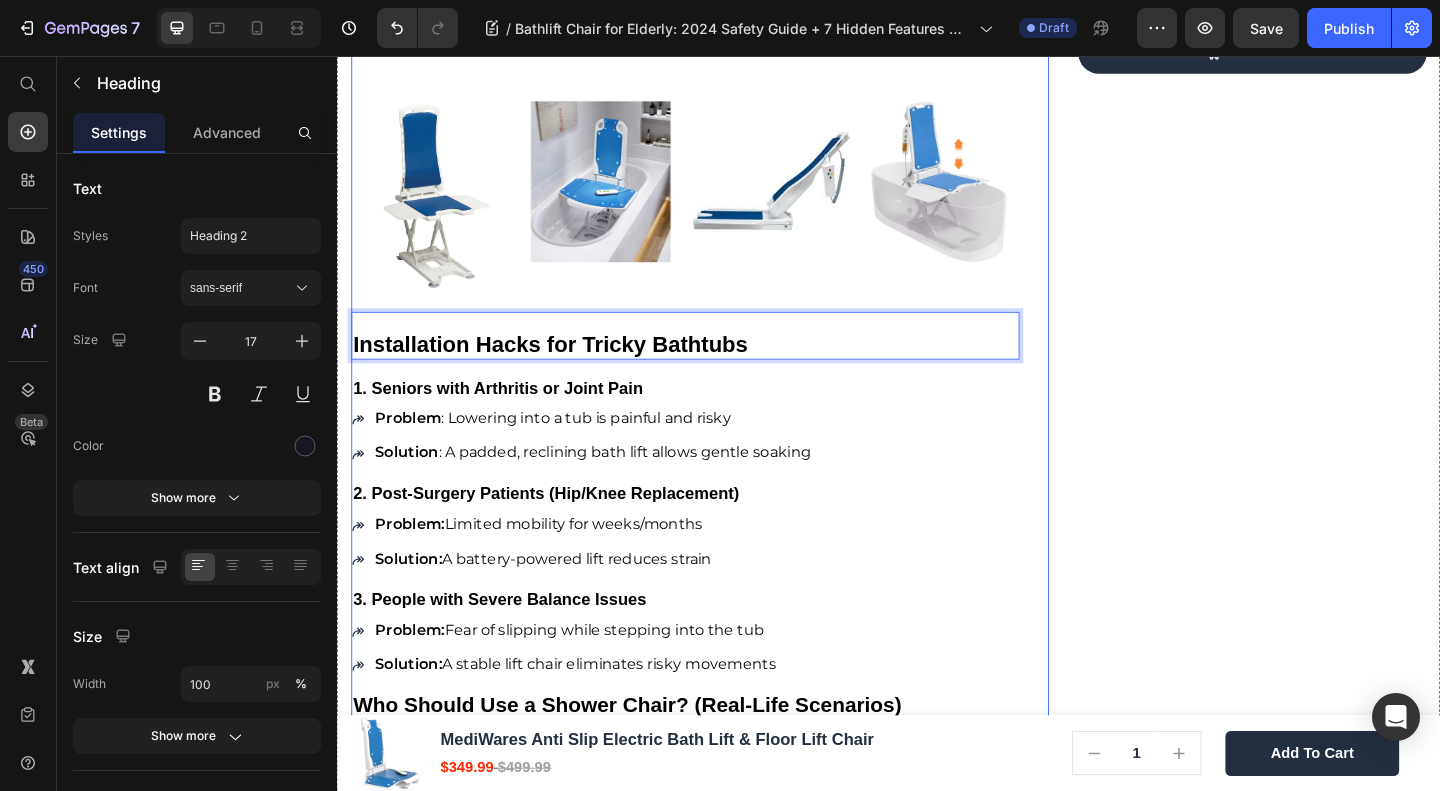 click on "Problem : Lowering into a tub is painful and risky
Solution : A padded, reclining bath lift allows gentle soaking" at bounding box center (715, 470) 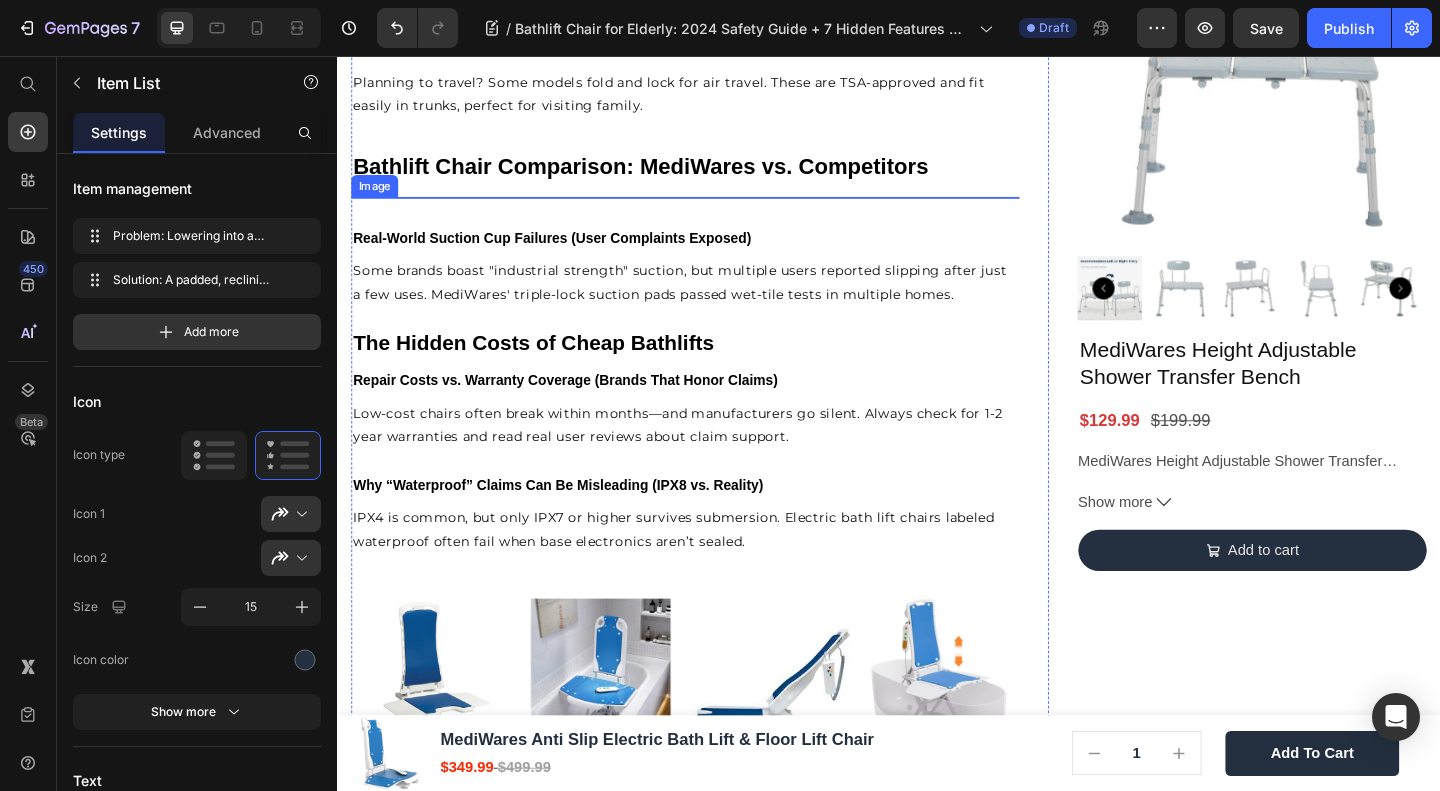 scroll, scrollTop: 3376, scrollLeft: 0, axis: vertical 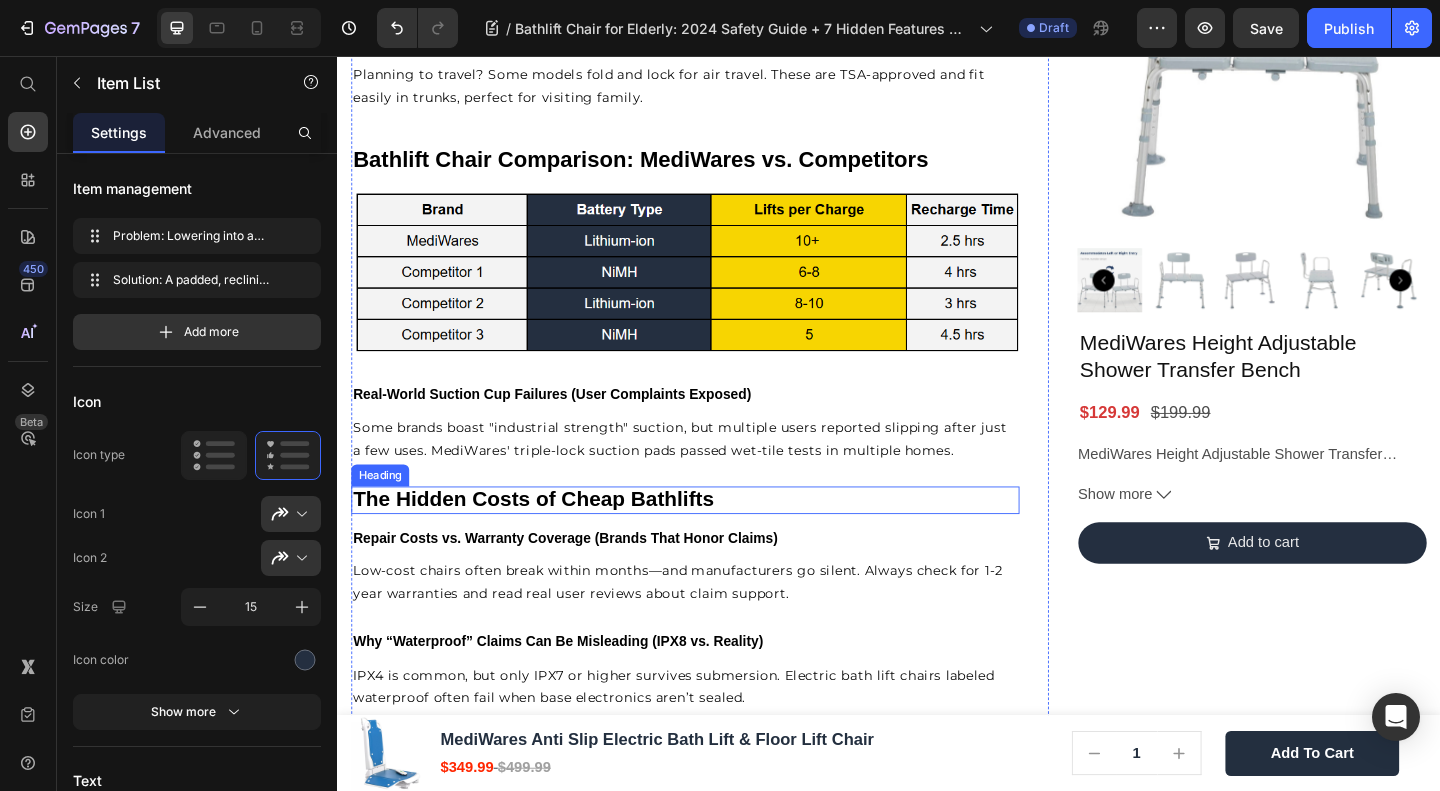 click on "The Hidden Costs of Cheap Bathlifts" at bounding box center [550, 537] 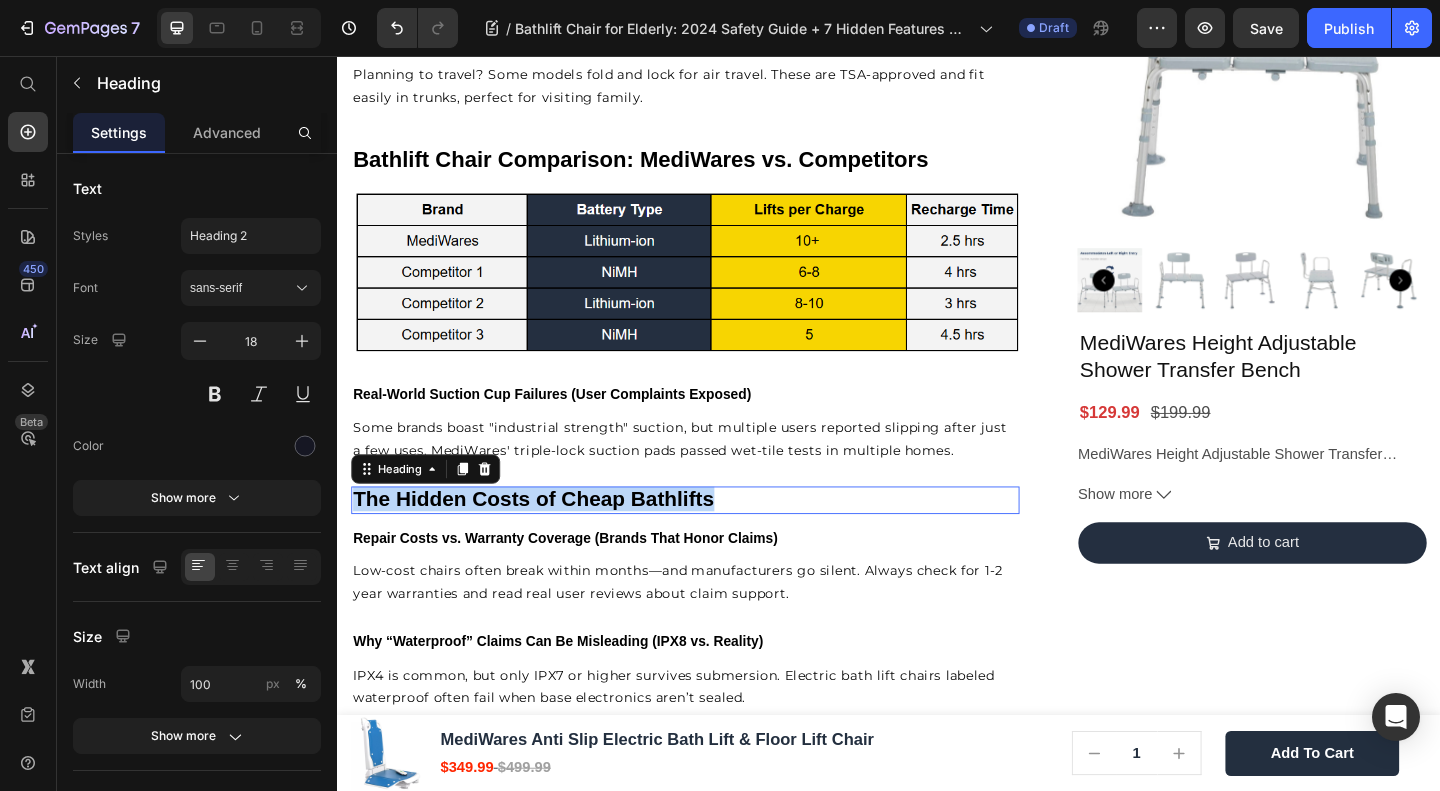 click on "The Hidden Costs of Cheap Bathlifts" at bounding box center [550, 537] 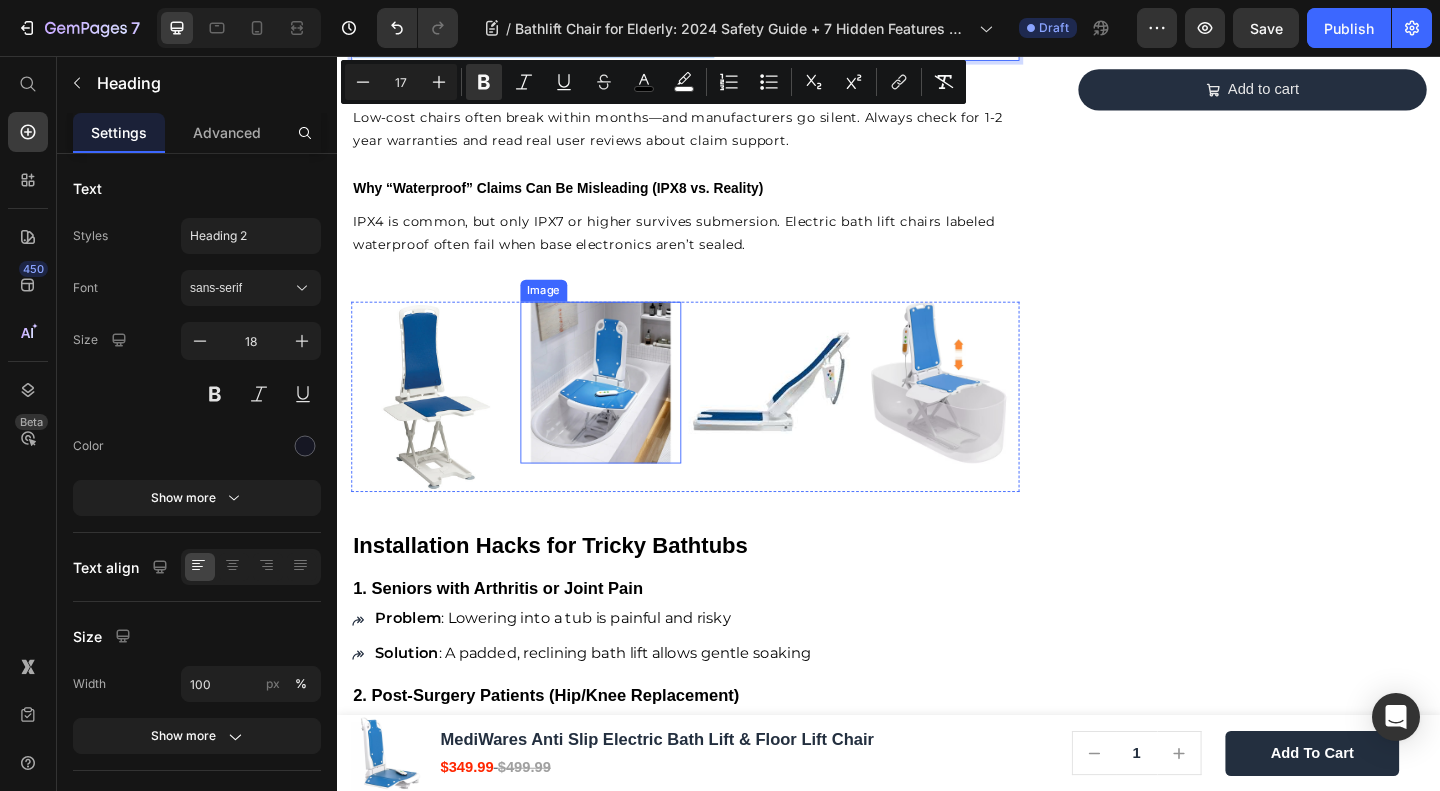 scroll, scrollTop: 3909, scrollLeft: 0, axis: vertical 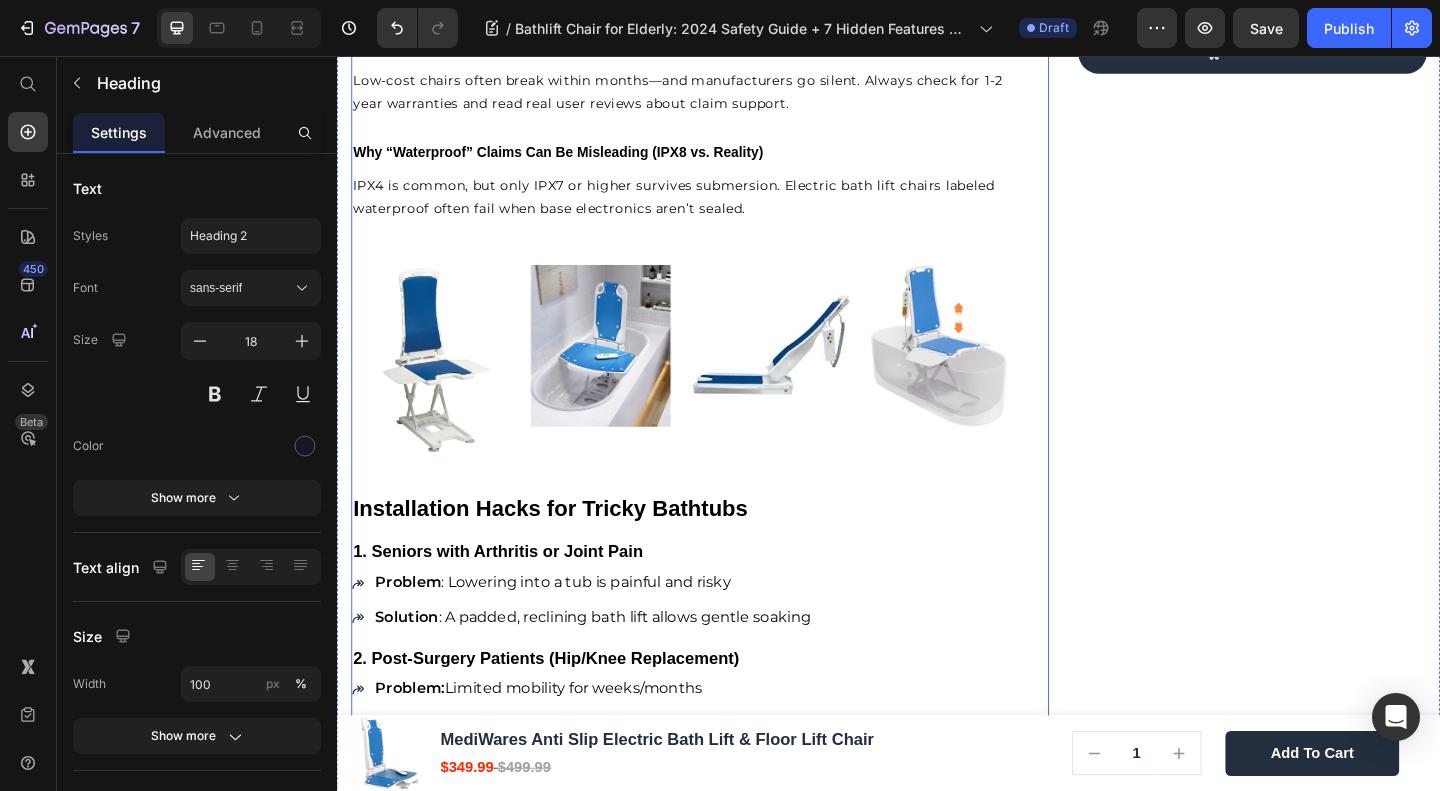 click on "Installation Hacks for Tricky Bathtubs" at bounding box center (568, 547) 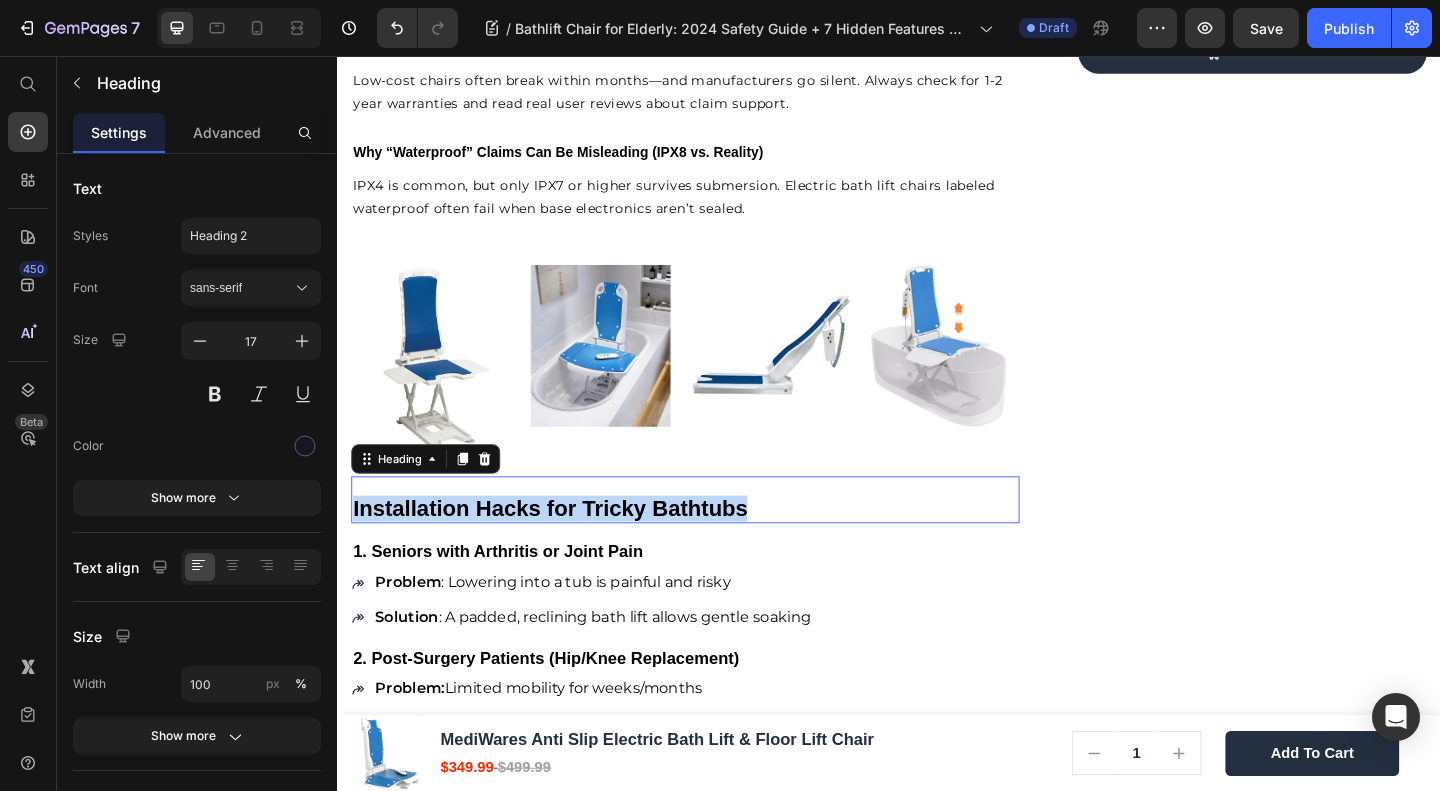 click on "Installation Hacks for Tricky Bathtubs" at bounding box center [568, 547] 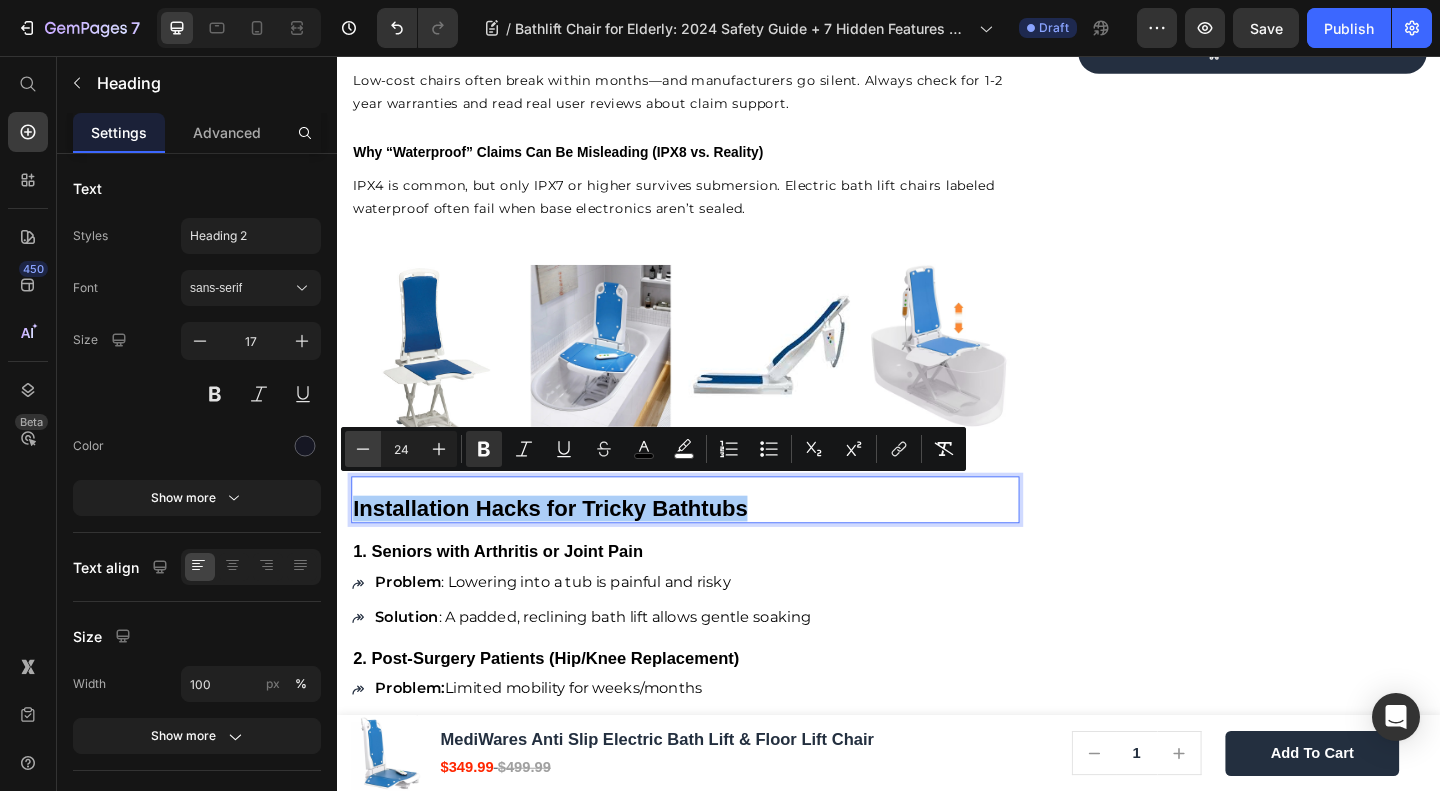 click on "Minus" at bounding box center [363, 449] 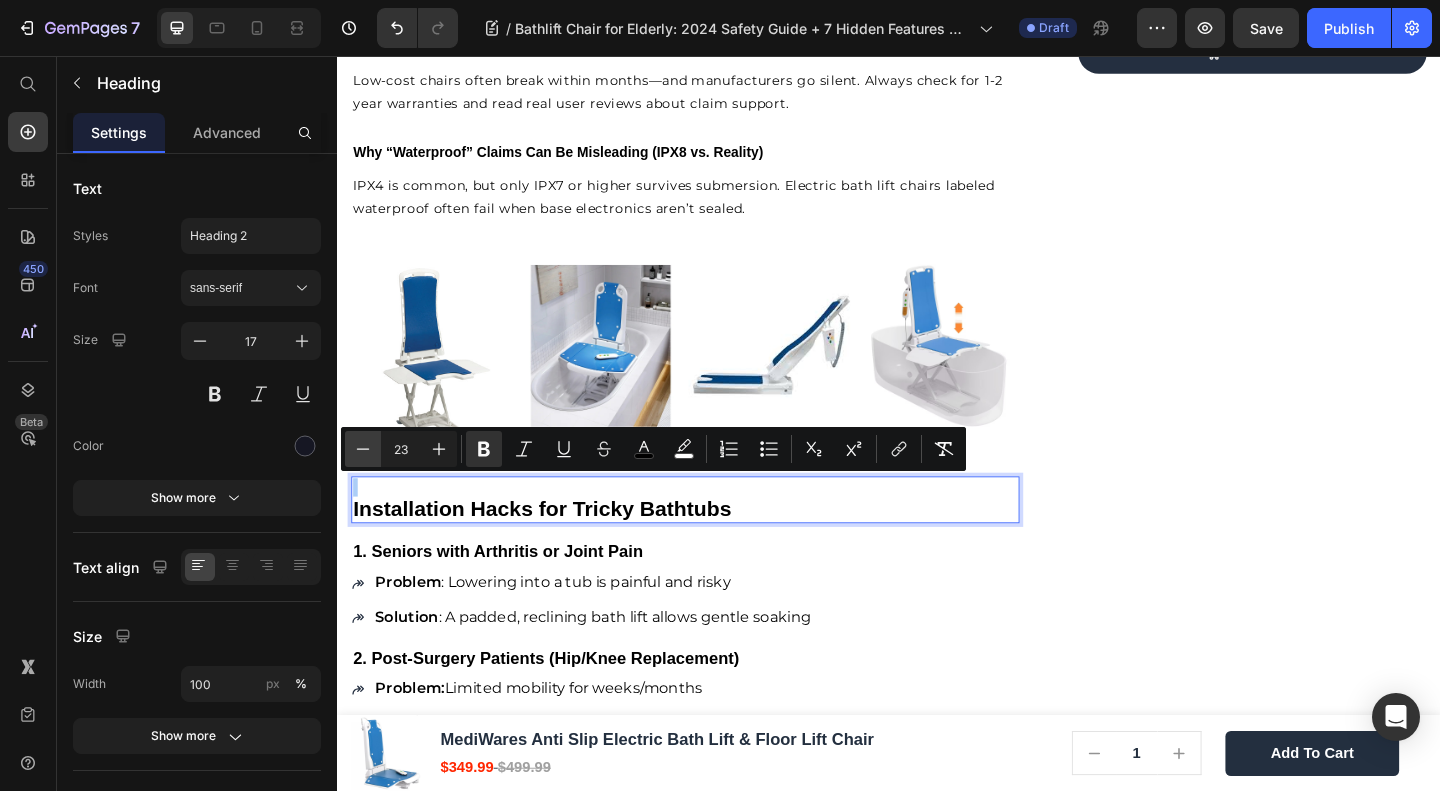 click on "Minus" at bounding box center [363, 449] 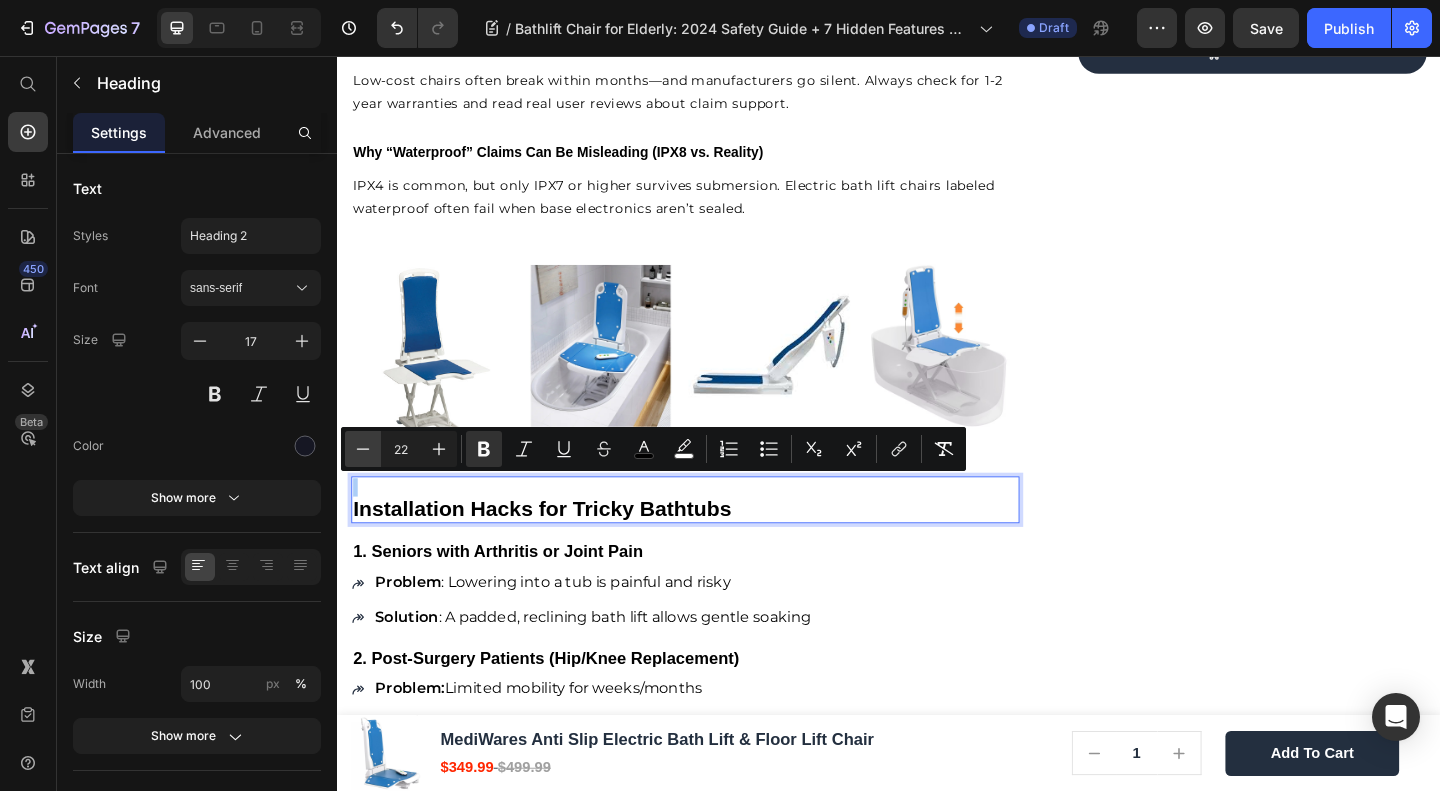 click on "Minus" at bounding box center (363, 449) 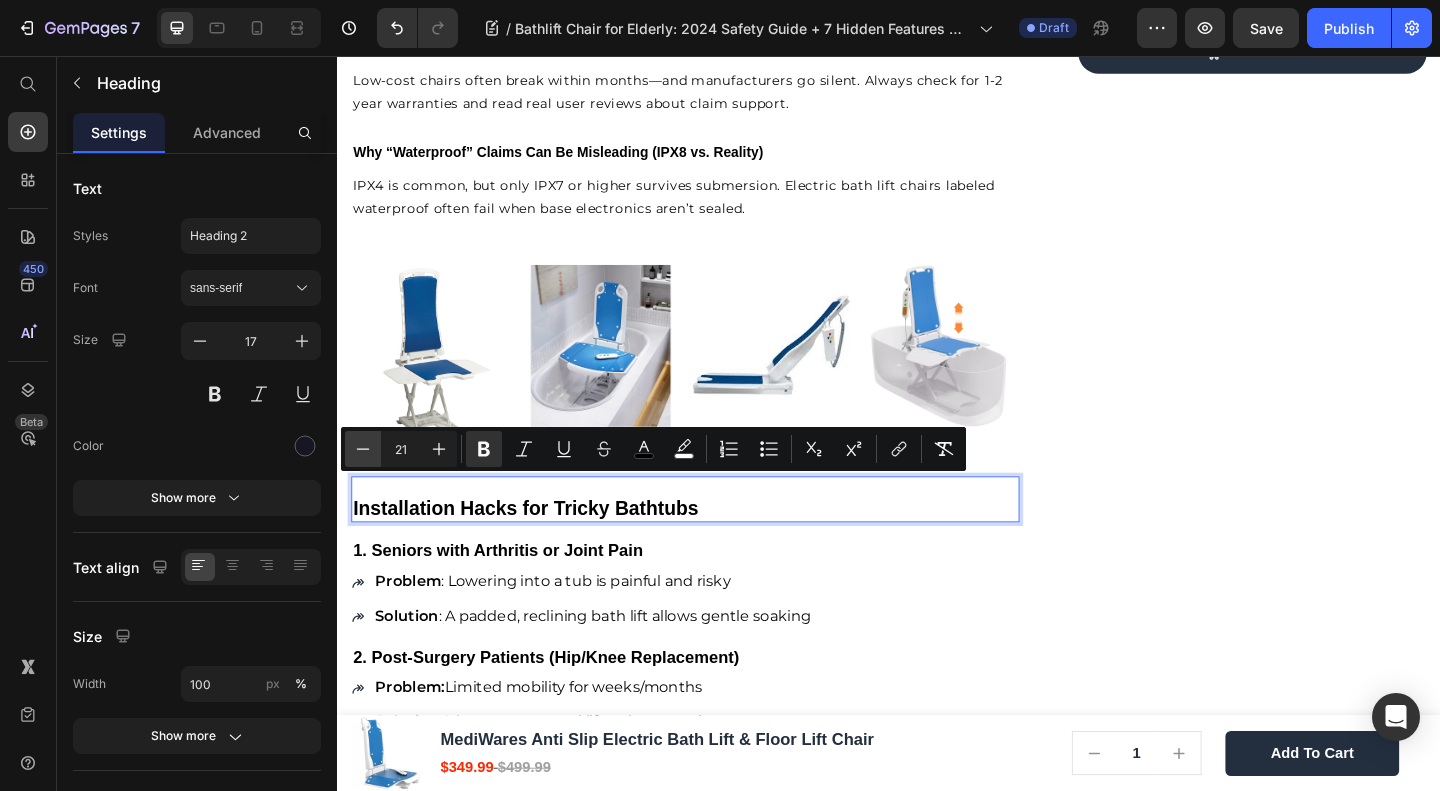 click 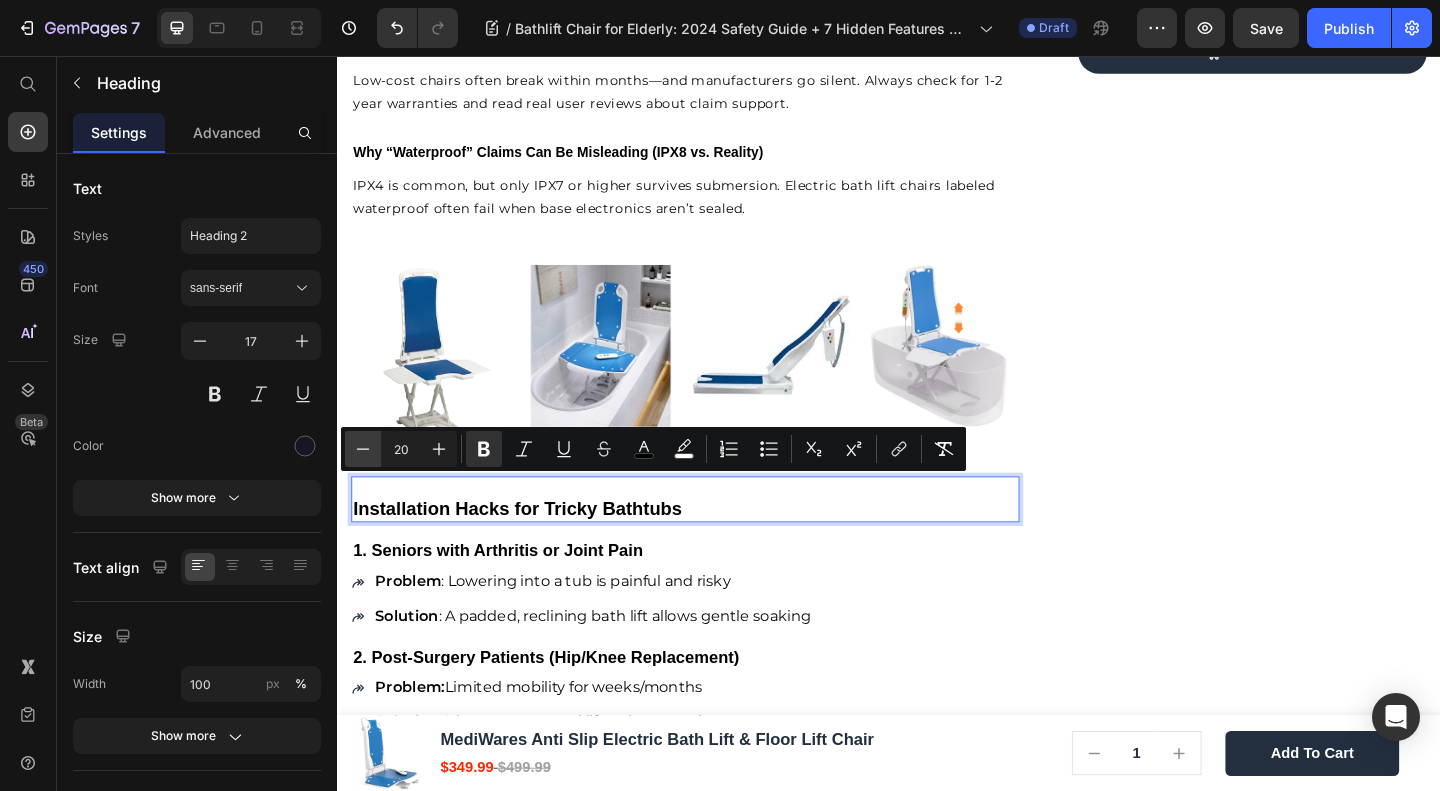 click 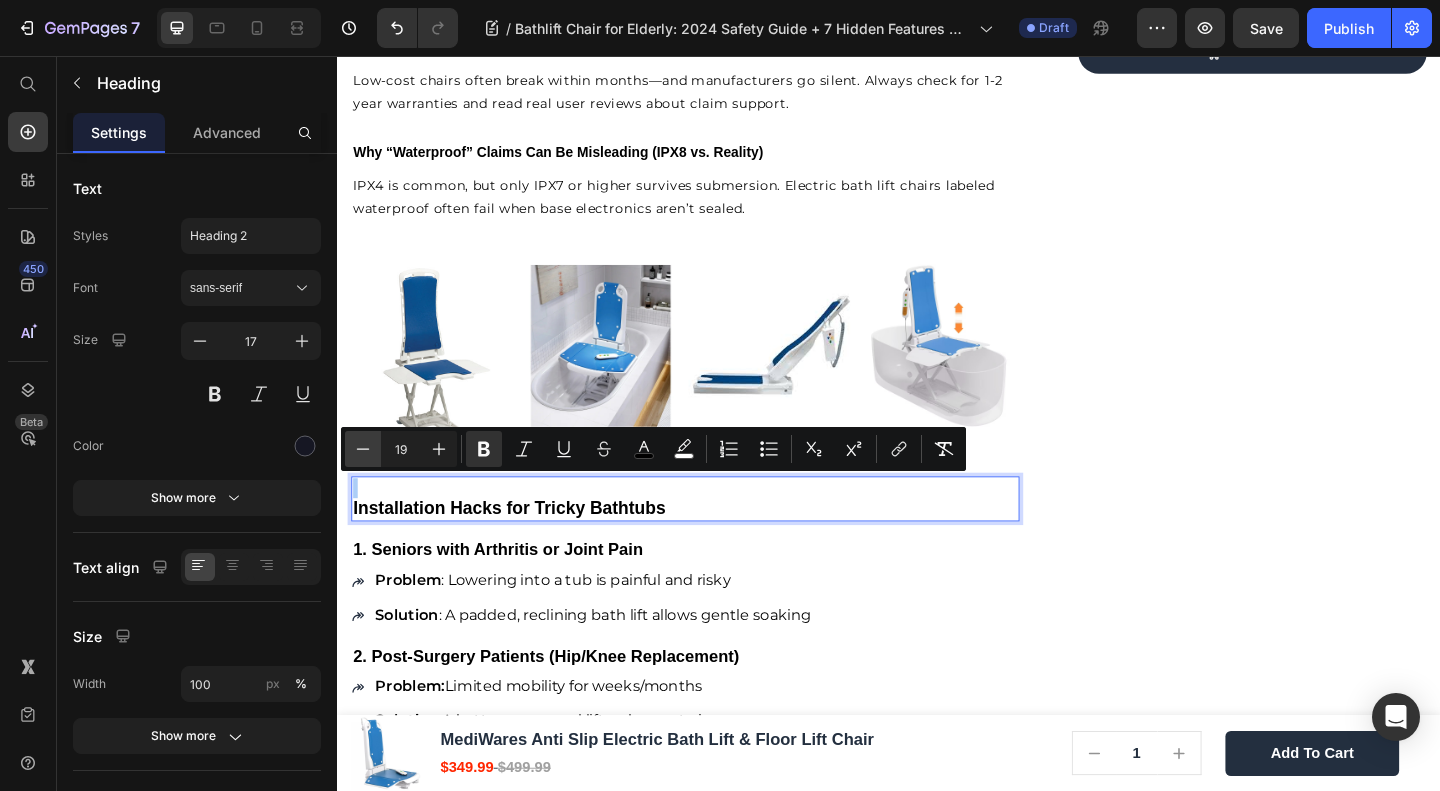 click 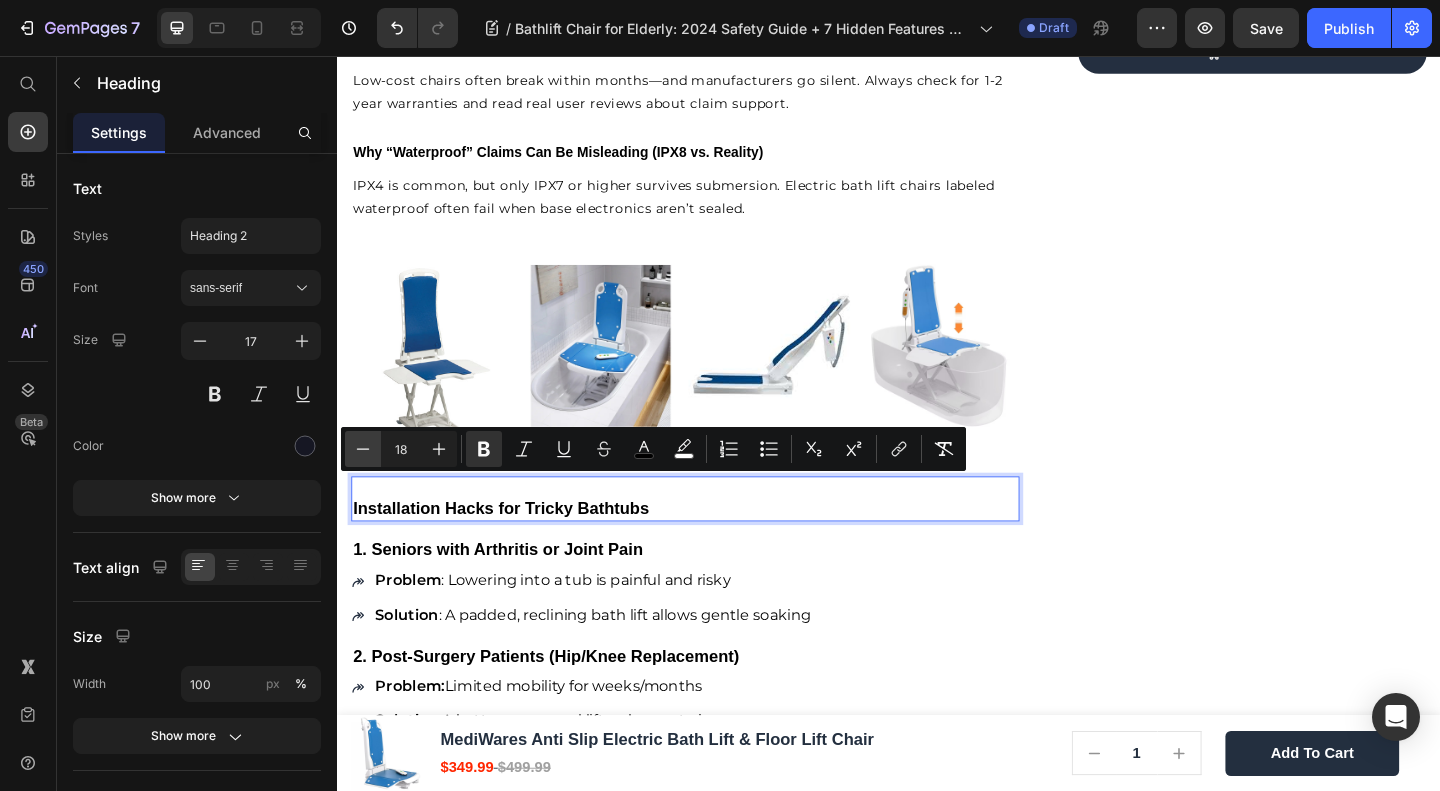 type on "17" 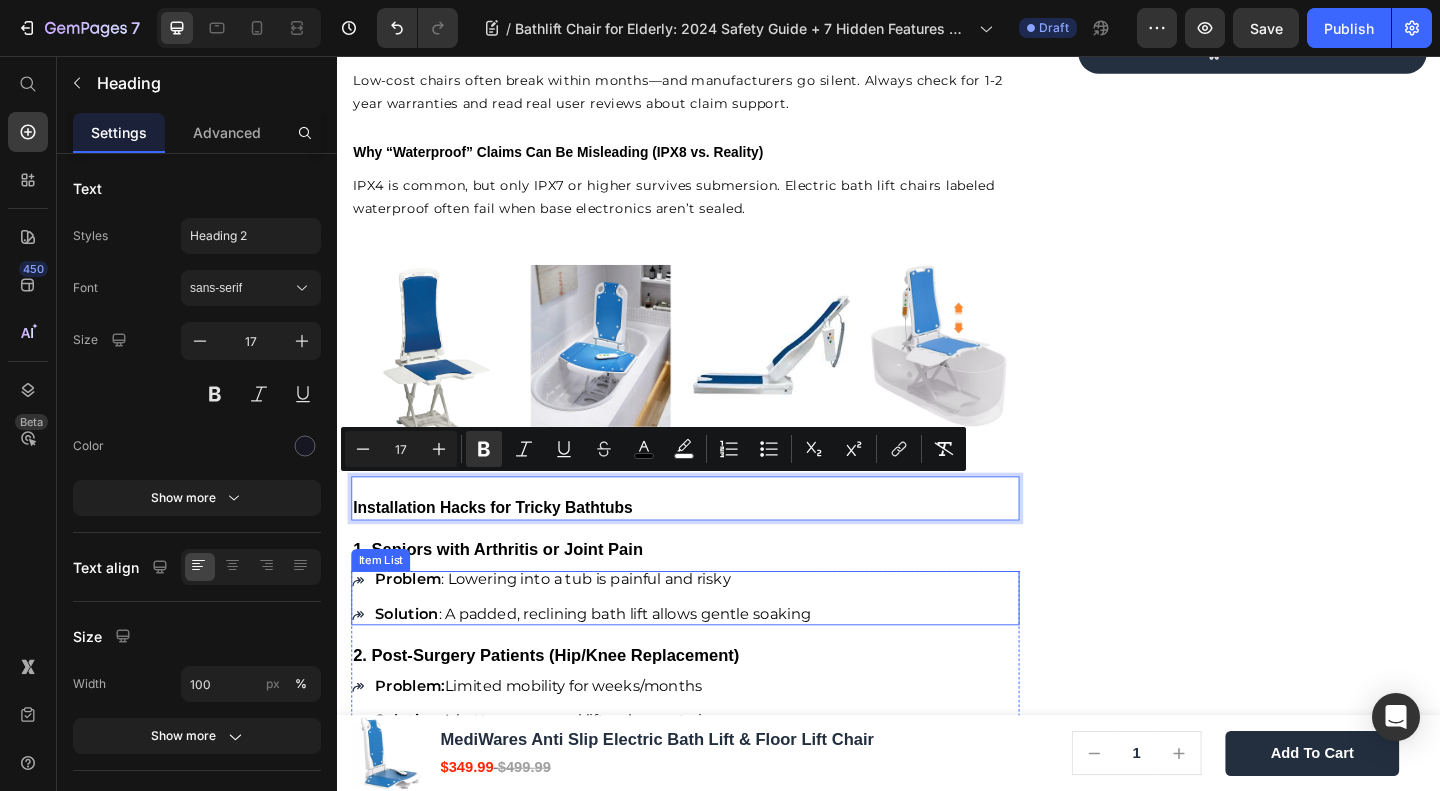 click on "Problem : Lowering into a tub is painful and risky
Solution : A padded, reclining bath lift allows gentle soaking" at bounding box center [603, 645] 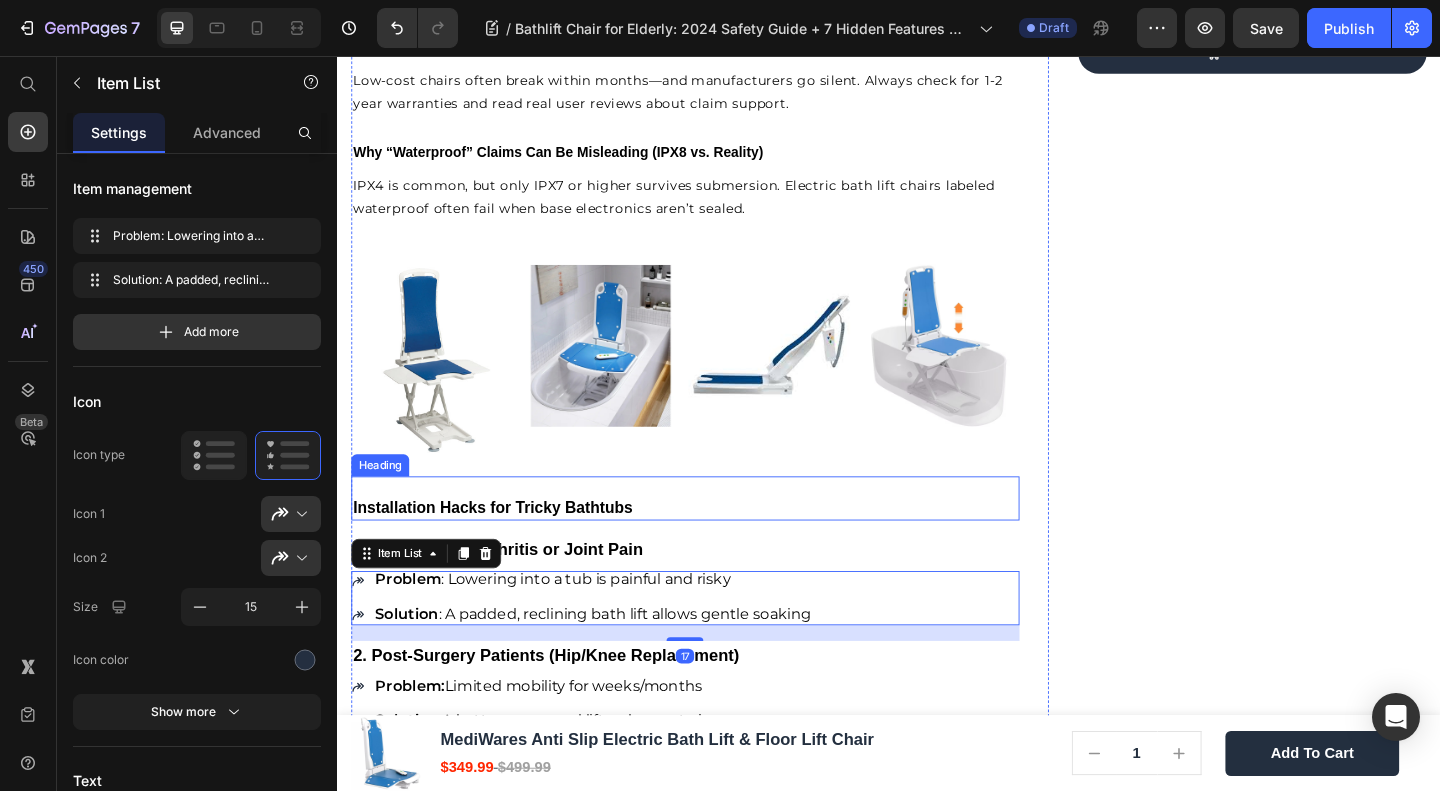 click on "Installation Hacks for Tricky Bathtubs" at bounding box center [506, 547] 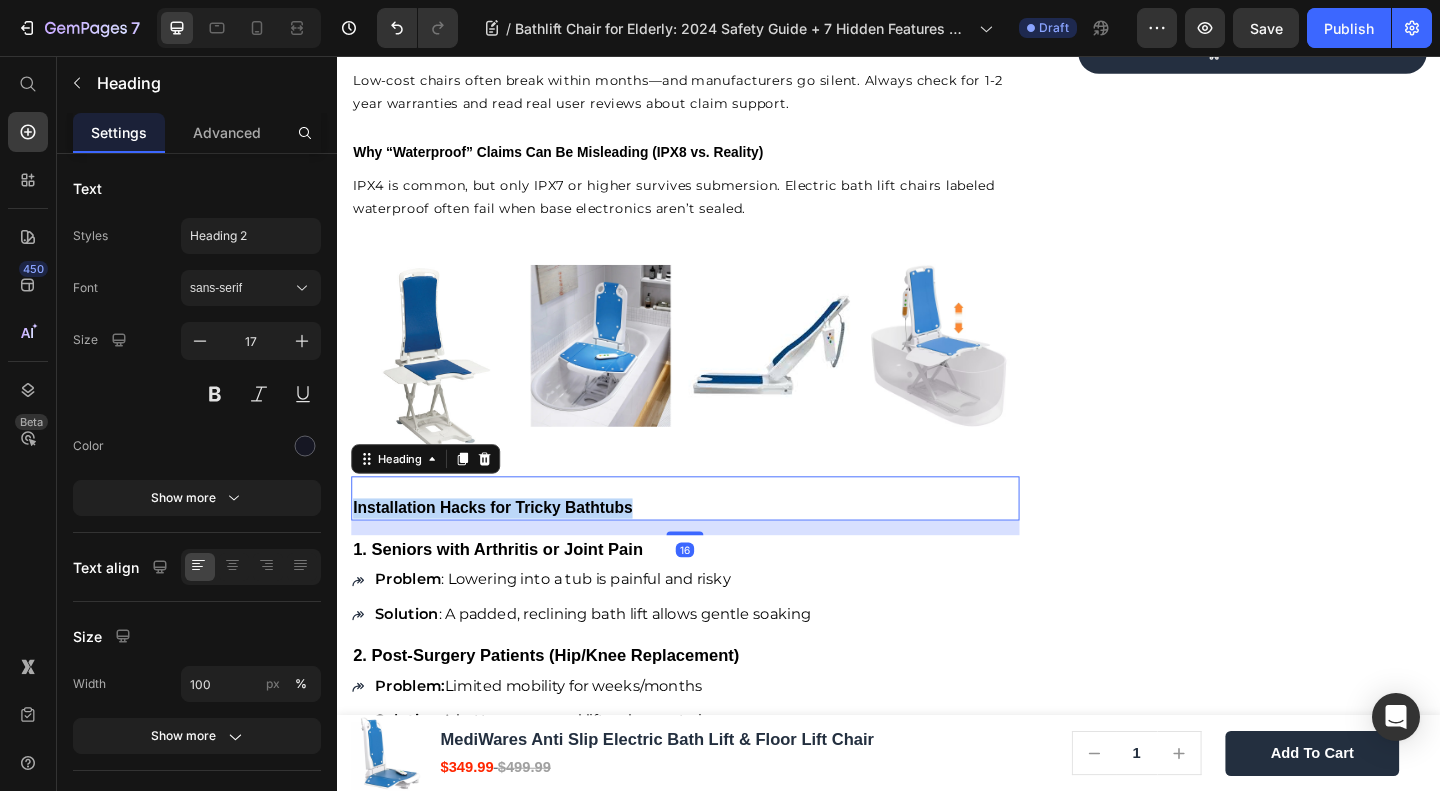 click on "Installation Hacks for Tricky Bathtubs" at bounding box center (506, 547) 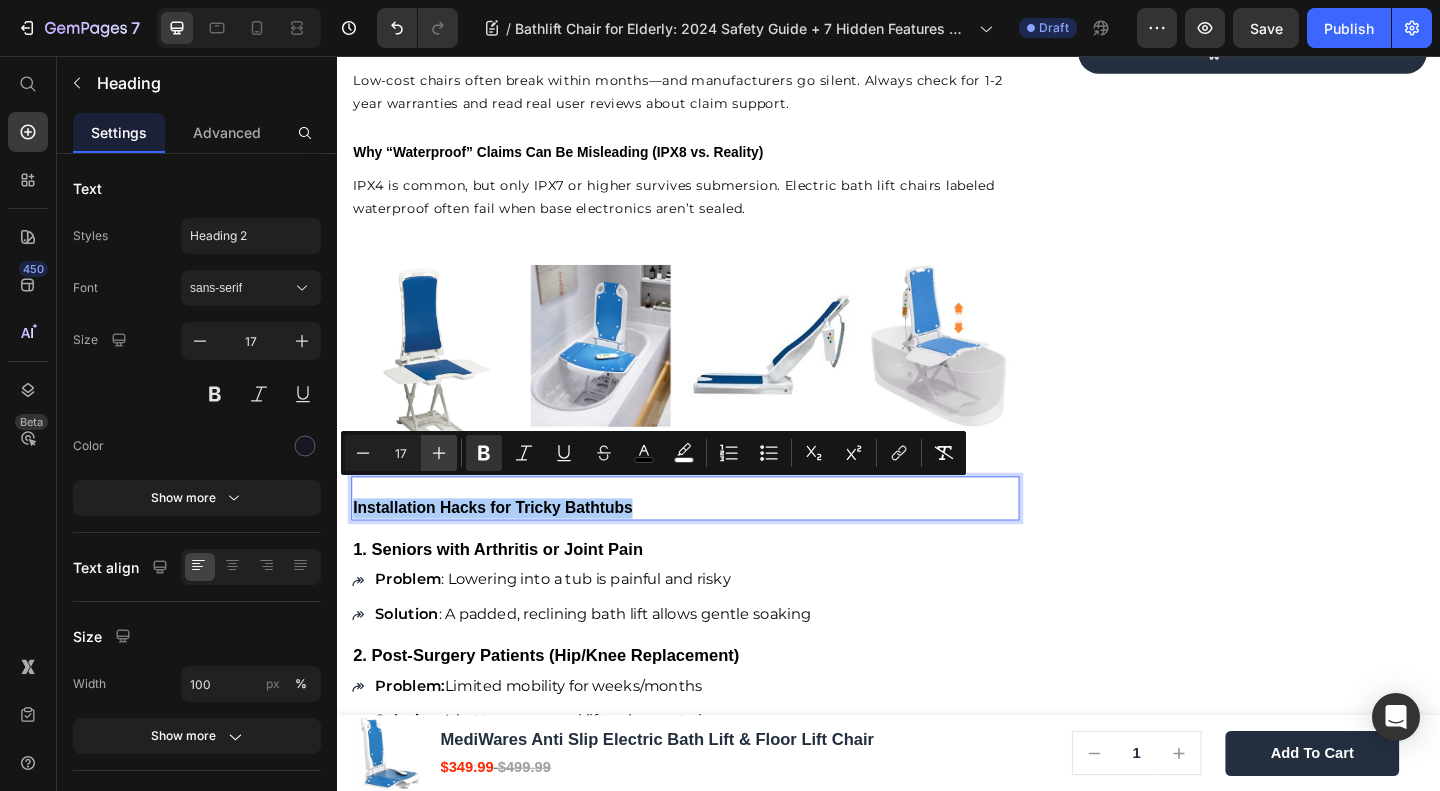 click 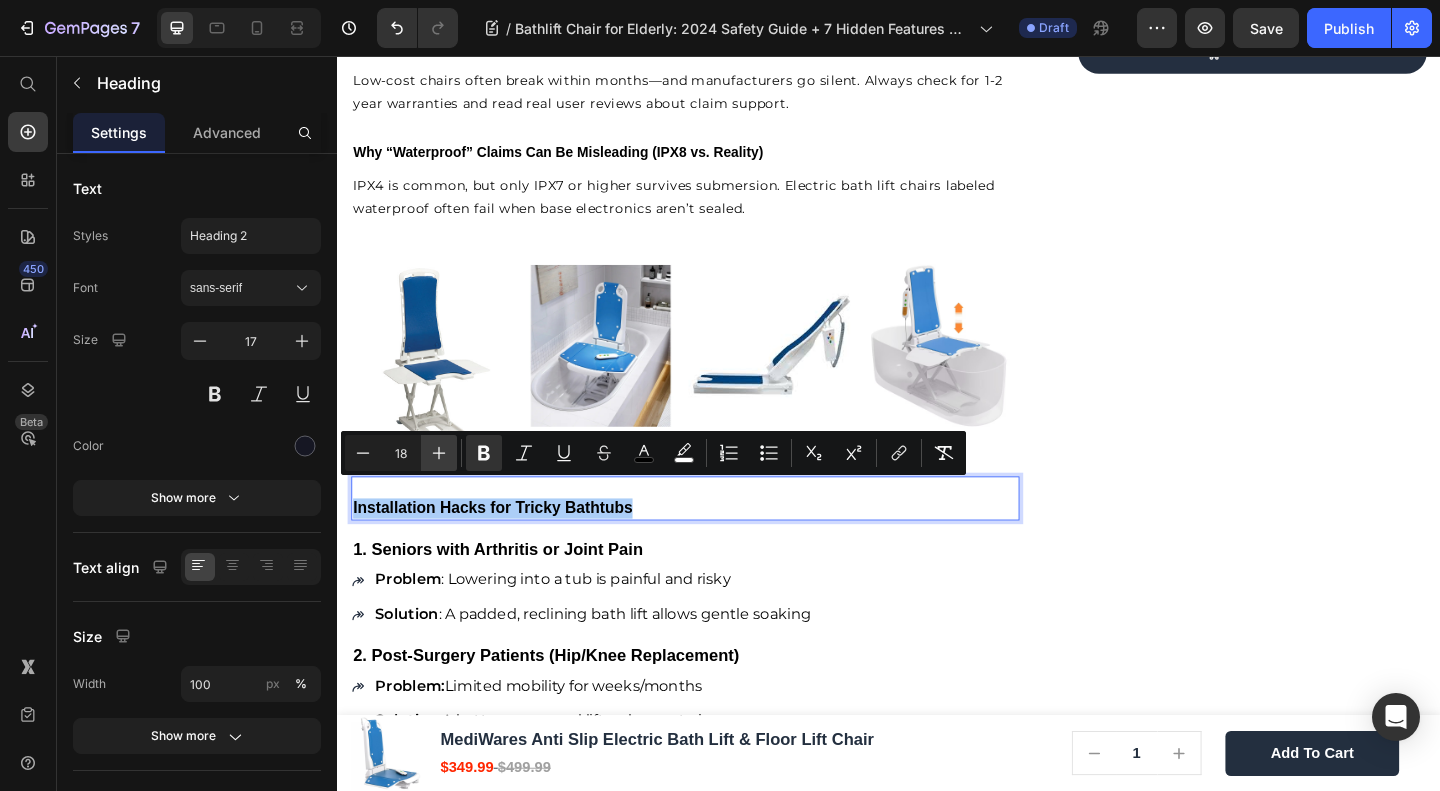 click 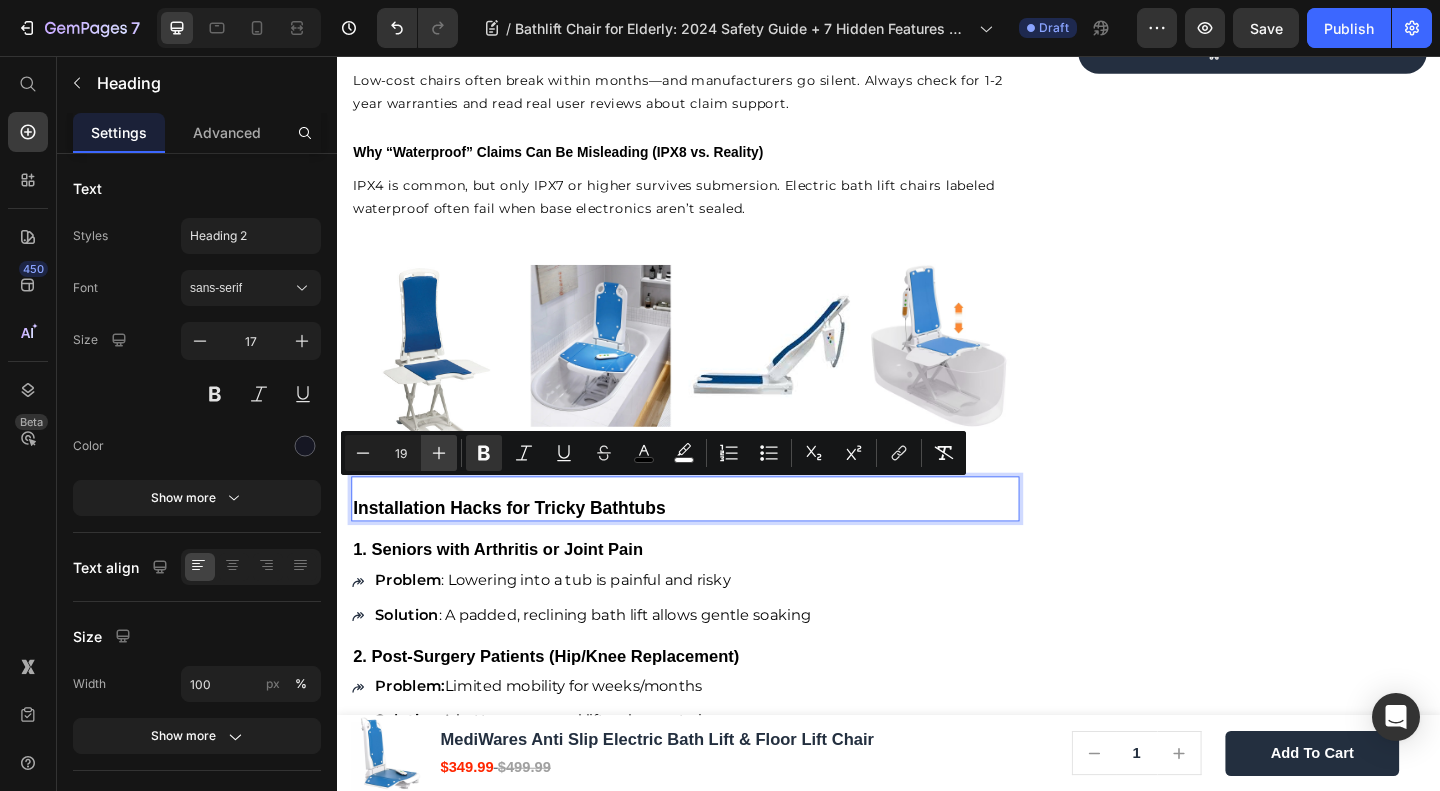 click 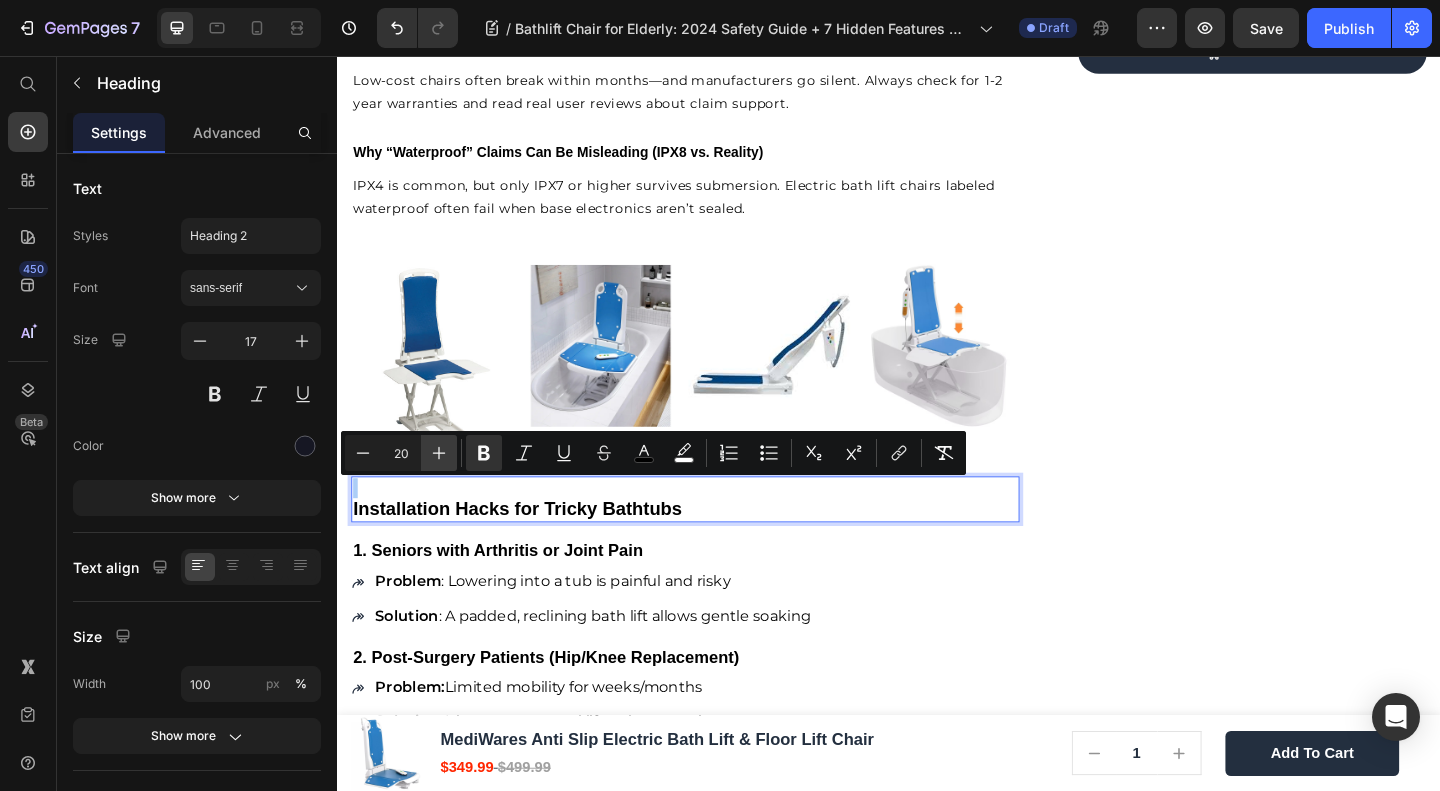 click 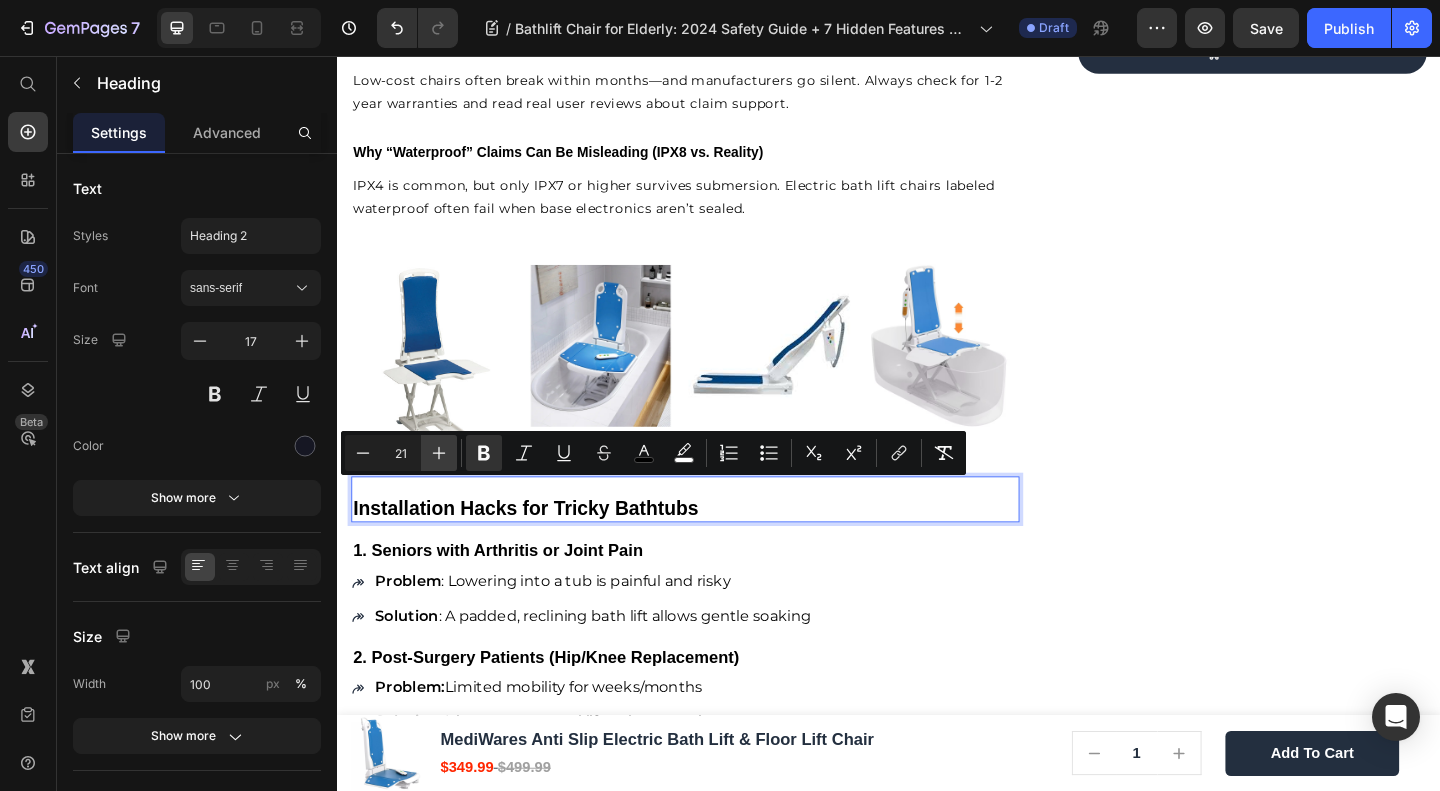 click 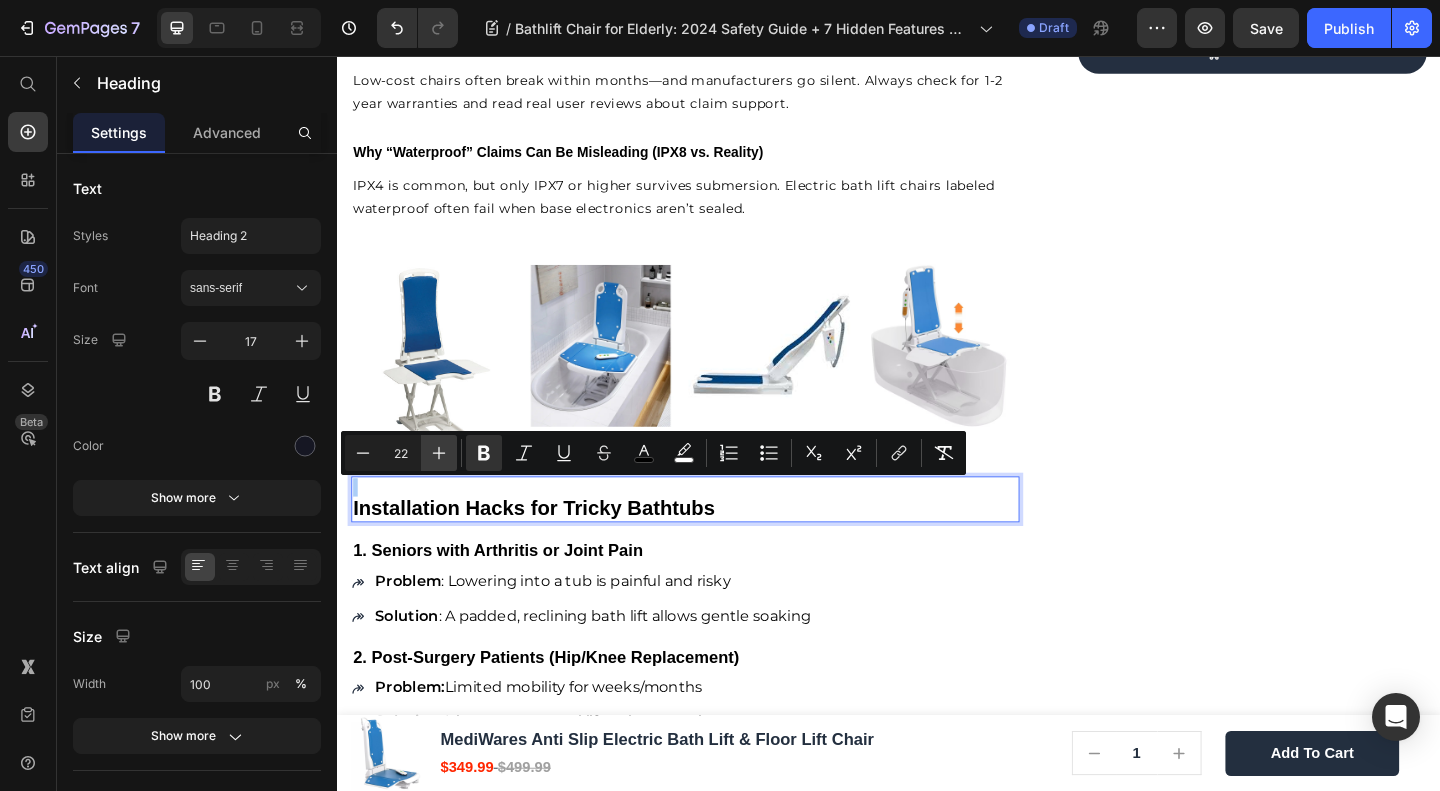 click 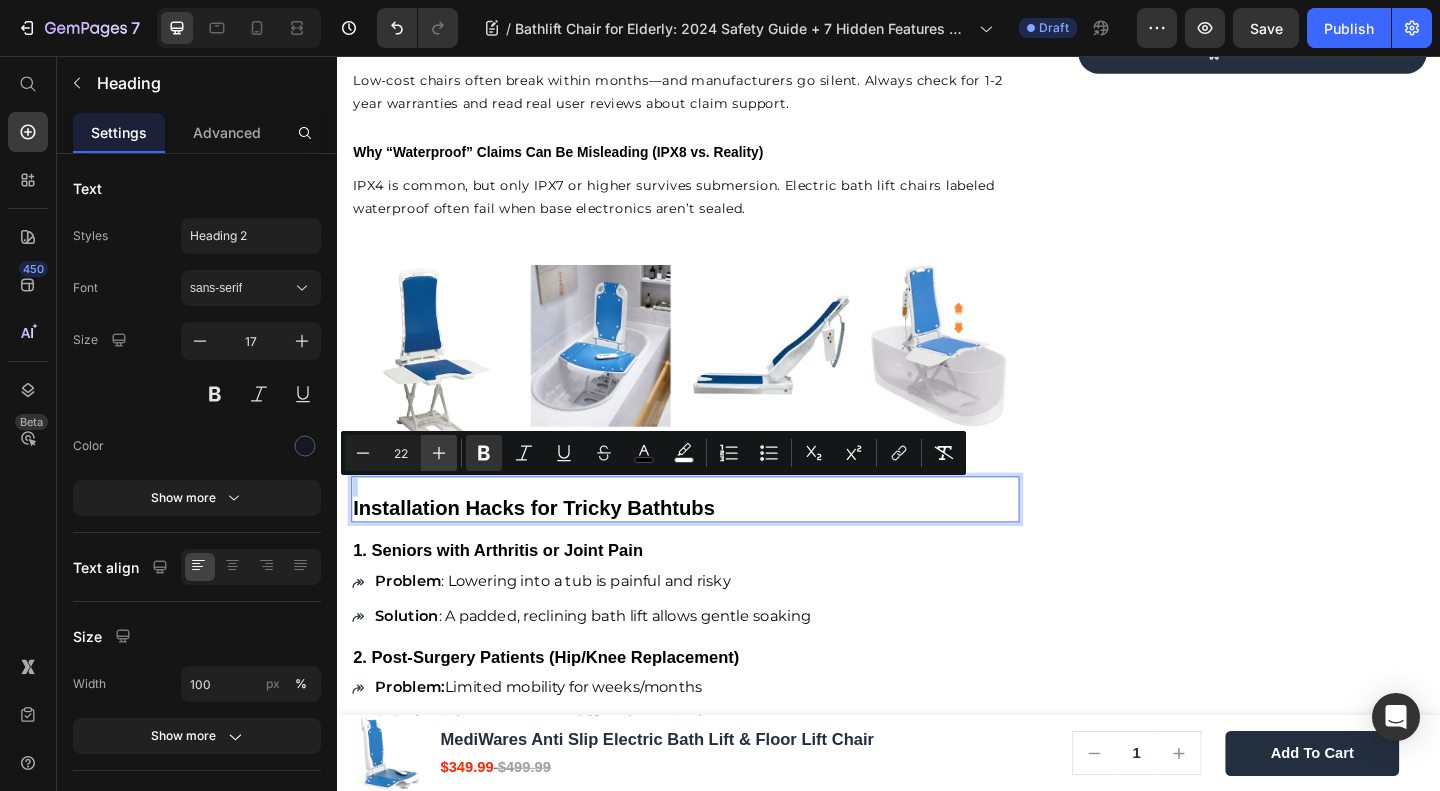 type on "23" 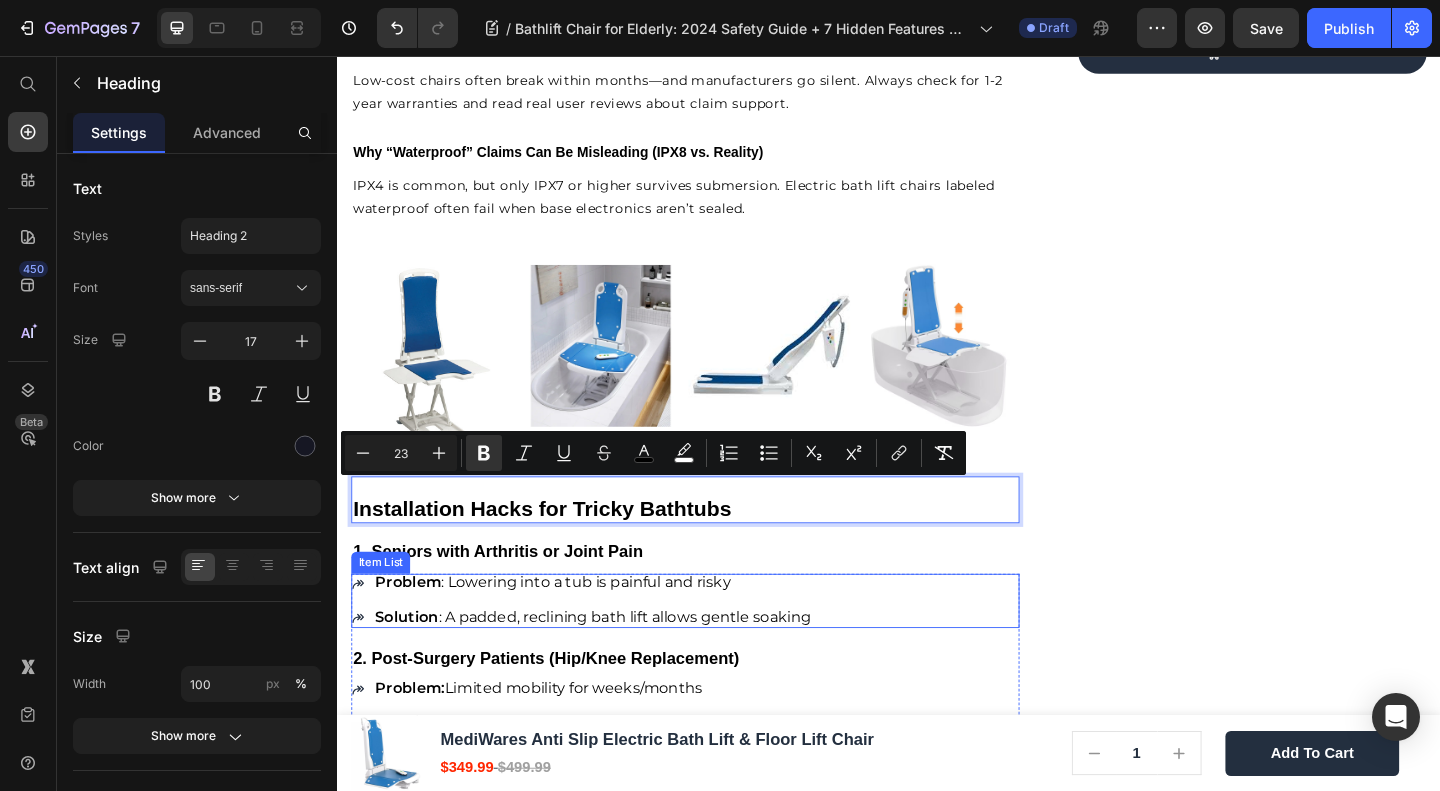 click on "Problem : Lowering into a tub is painful and risky
Solution : A padded, reclining bath lift allows gentle soaking" at bounding box center [603, 648] 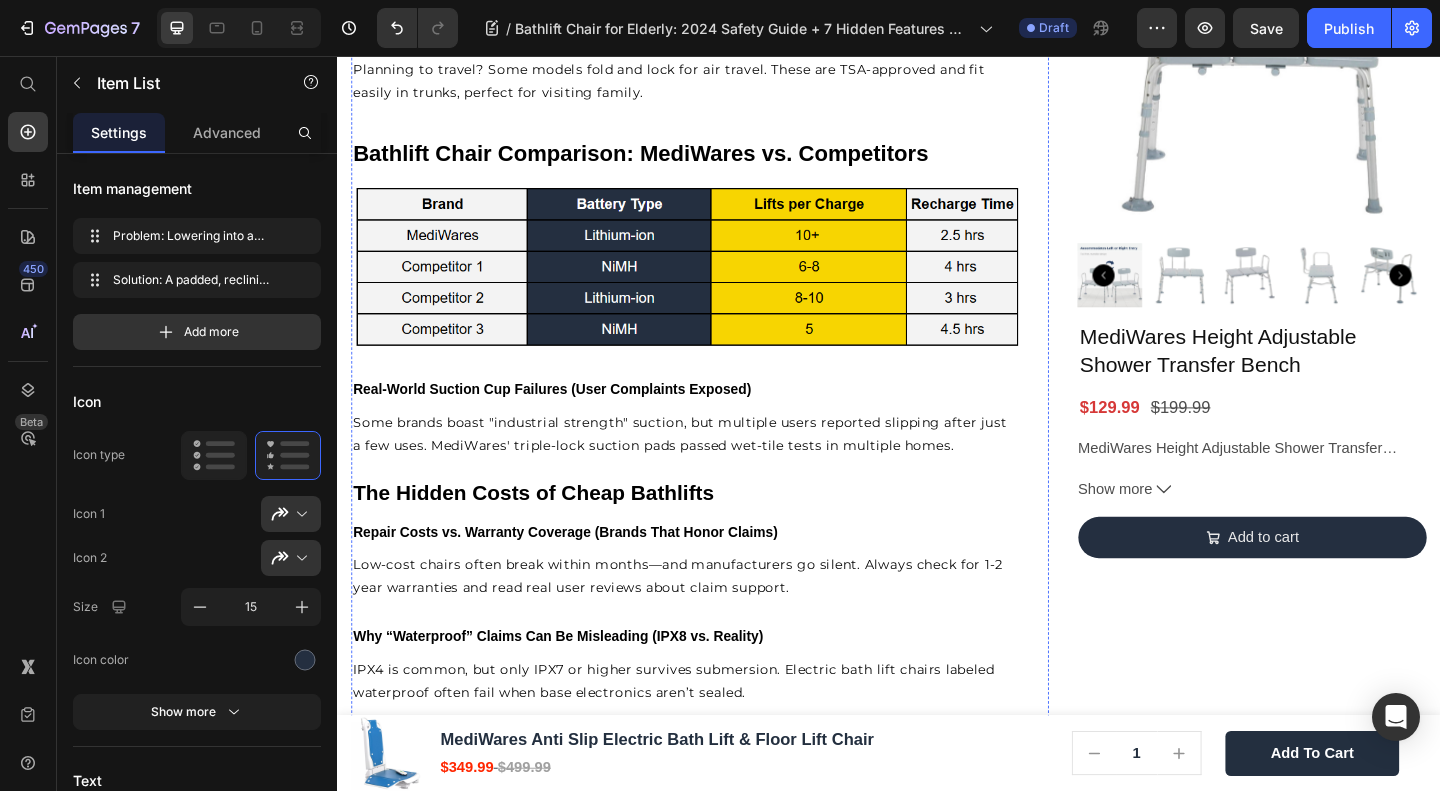 scroll, scrollTop: 3376, scrollLeft: 0, axis: vertical 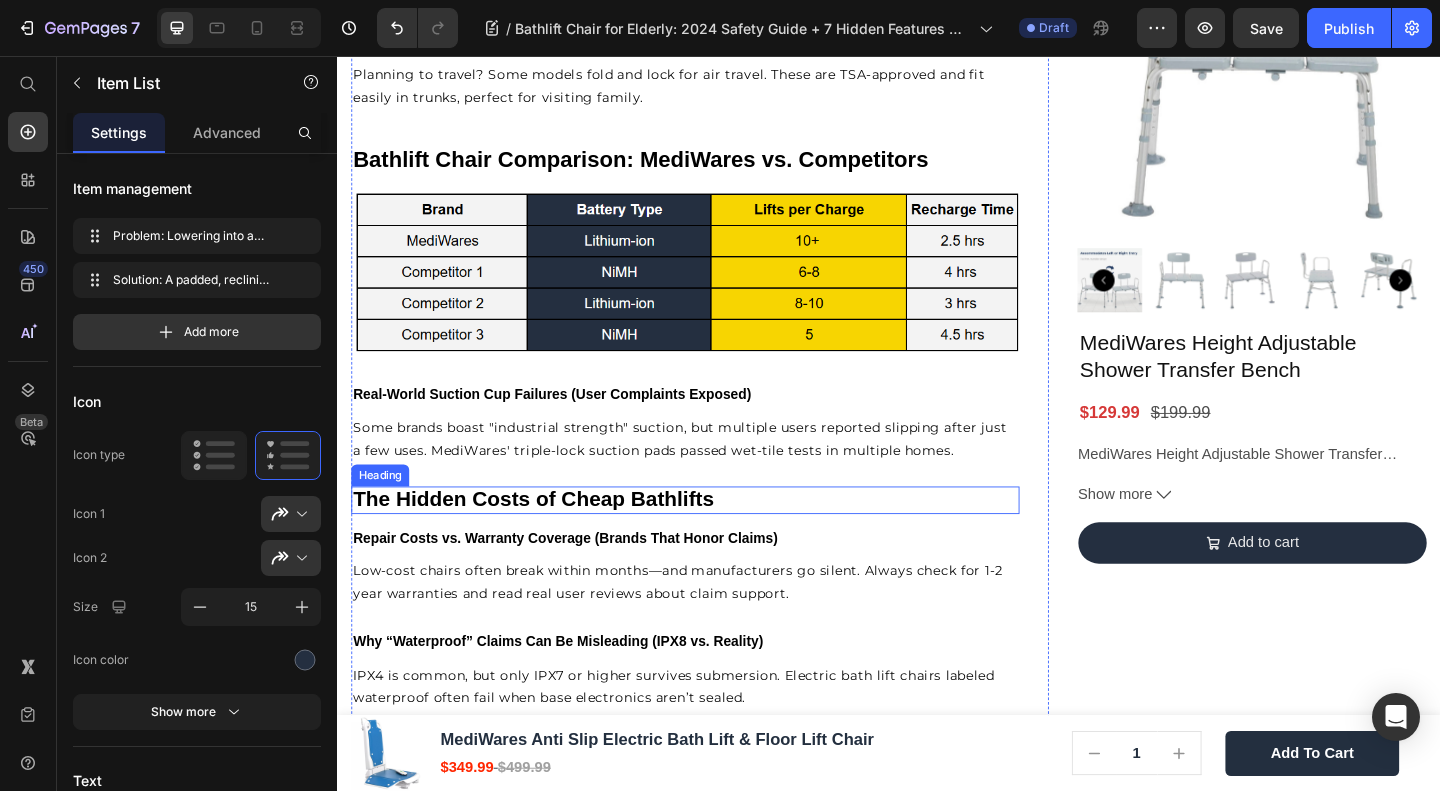 click on "The Hidden Costs of Cheap Bathlifts" at bounding box center (550, 537) 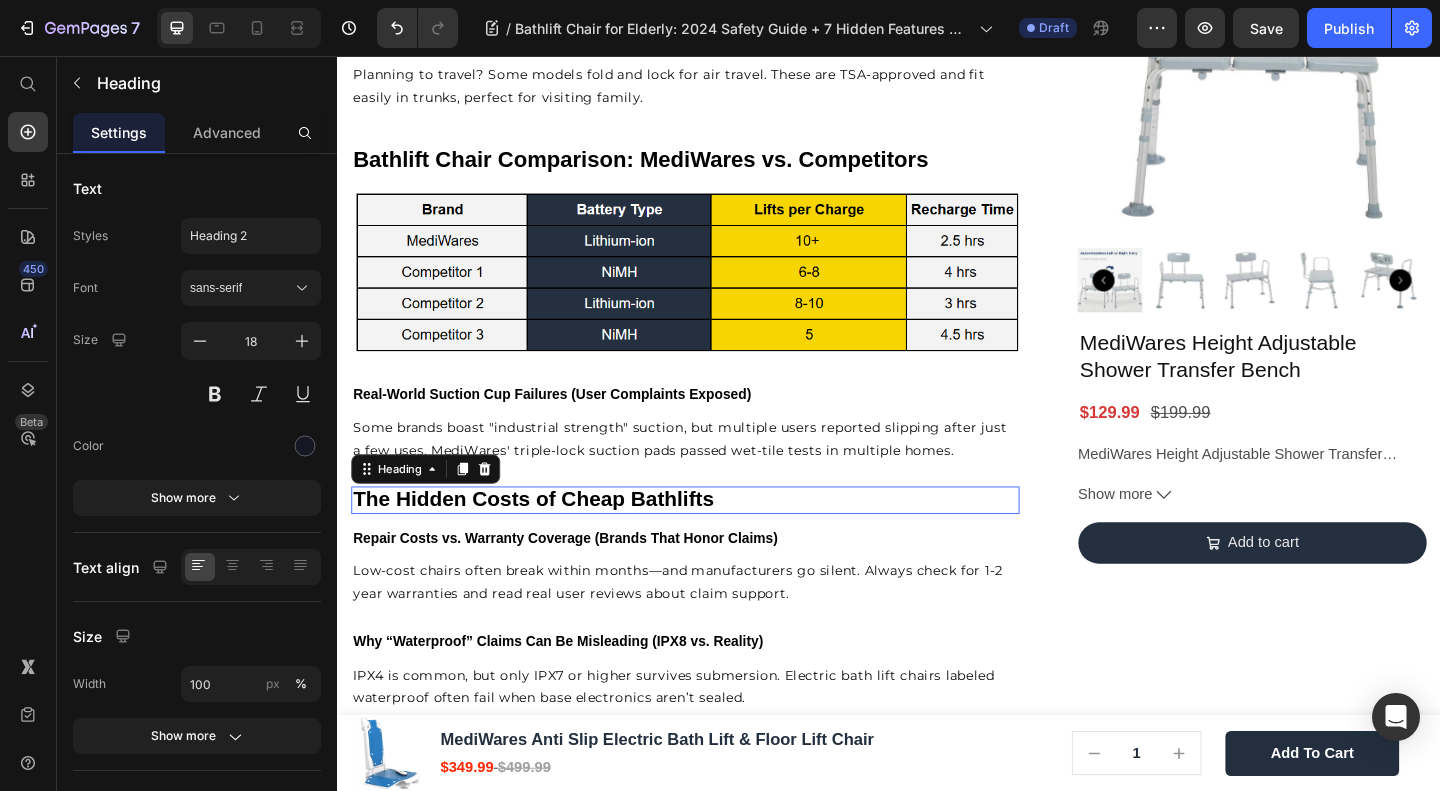 click on "The Hidden Costs of Cheap Bathlifts" at bounding box center [550, 537] 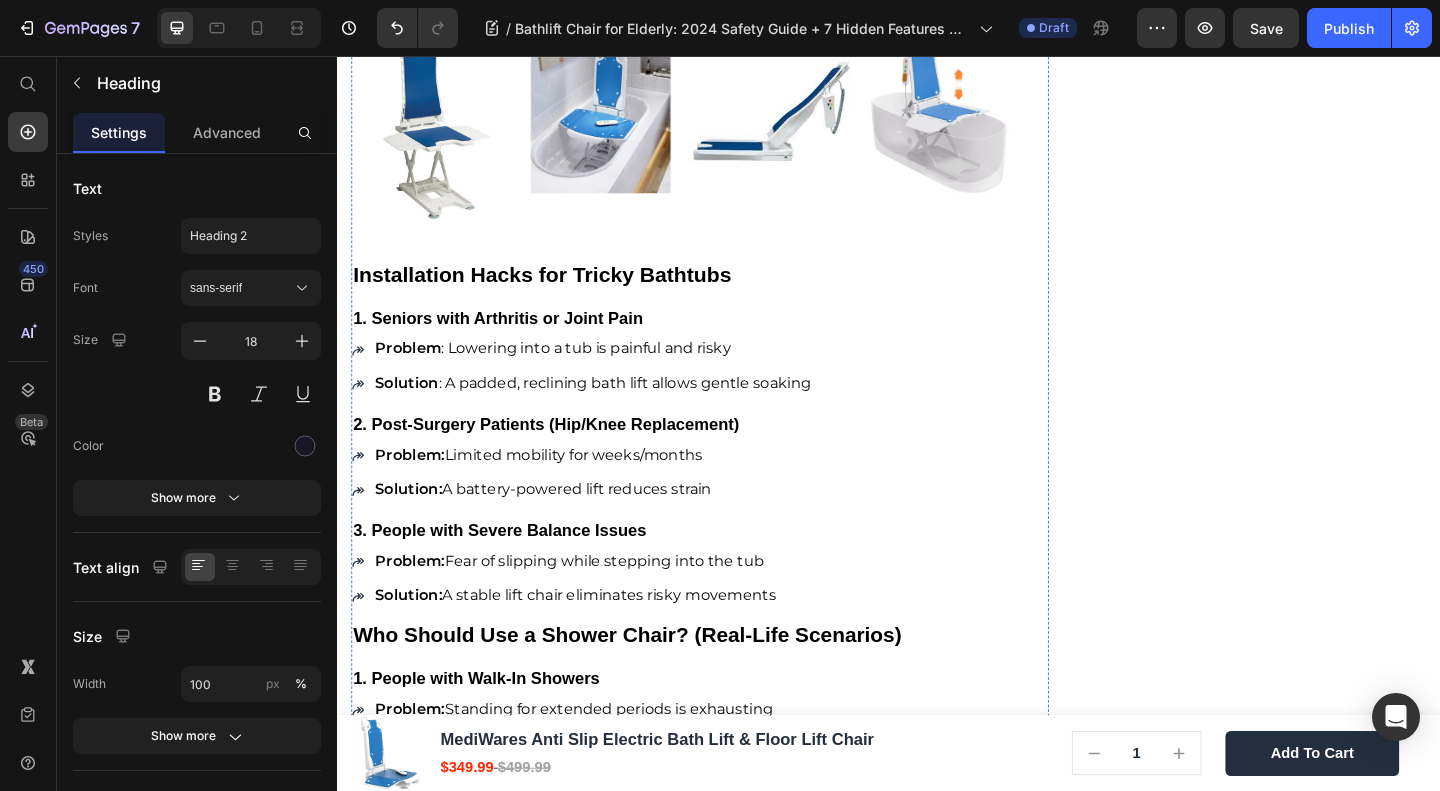 scroll, scrollTop: 4176, scrollLeft: 0, axis: vertical 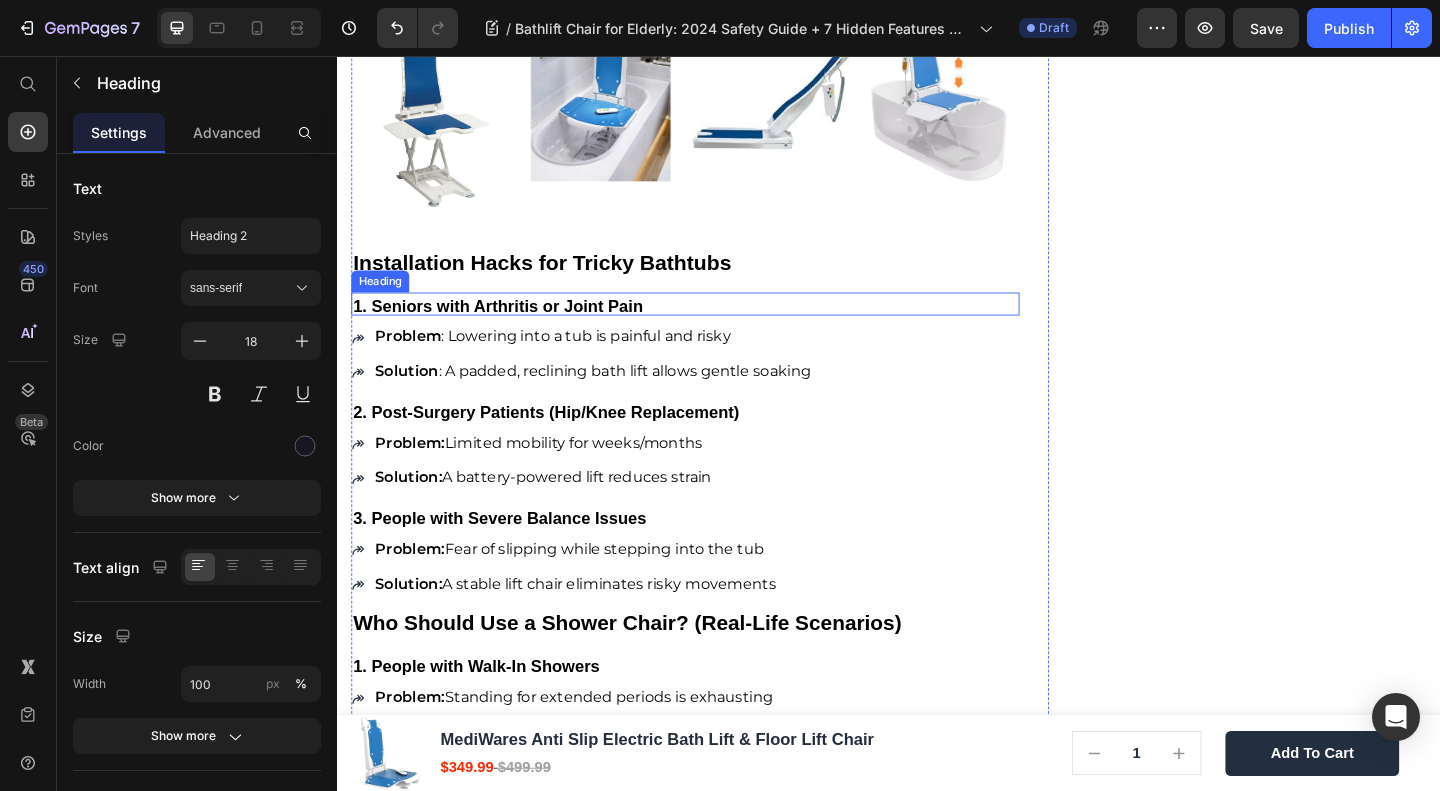click on "1. Seniors with Arthritis or Joint Pain" at bounding box center (511, 328) 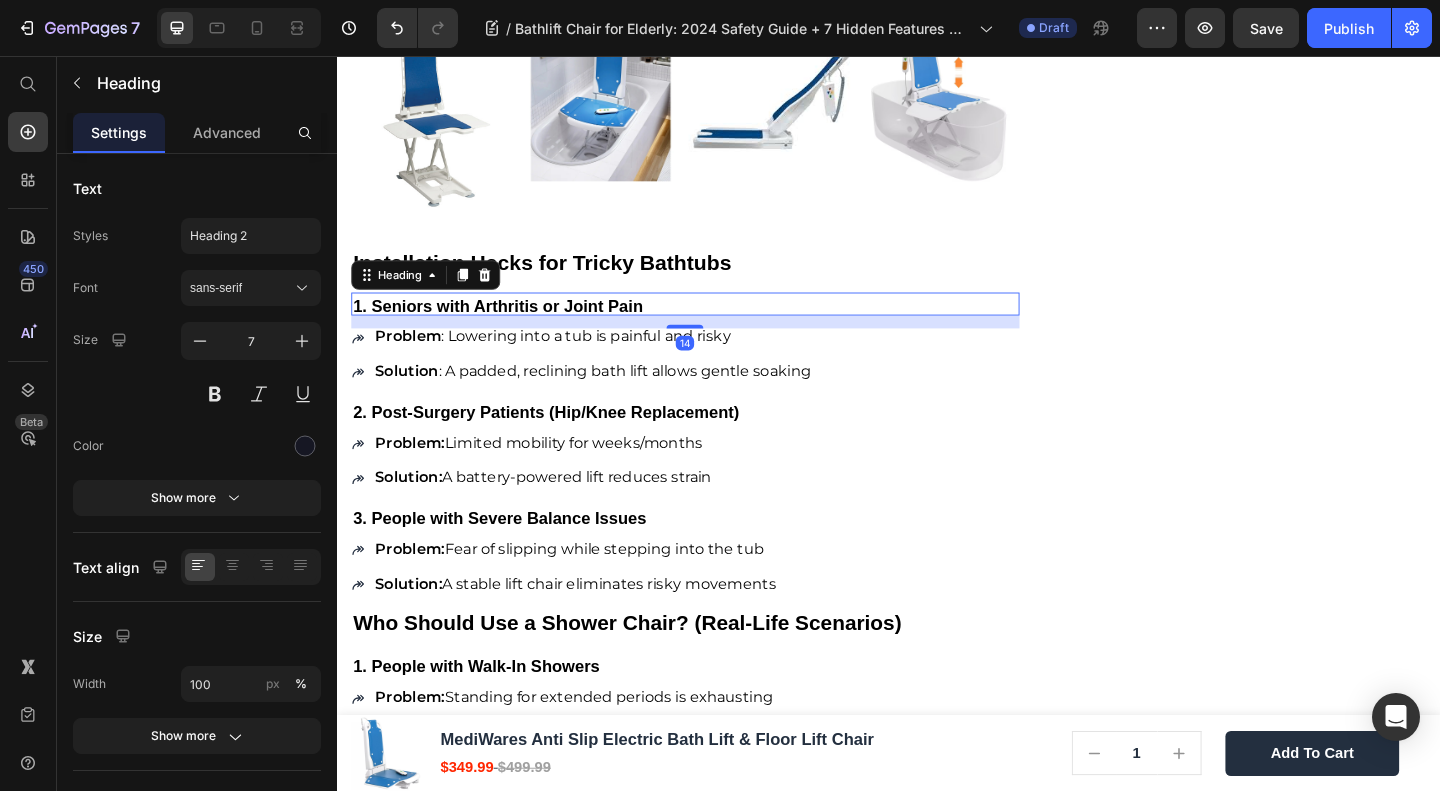 click on "1. Seniors with Arthritis or Joint Pain" at bounding box center (511, 328) 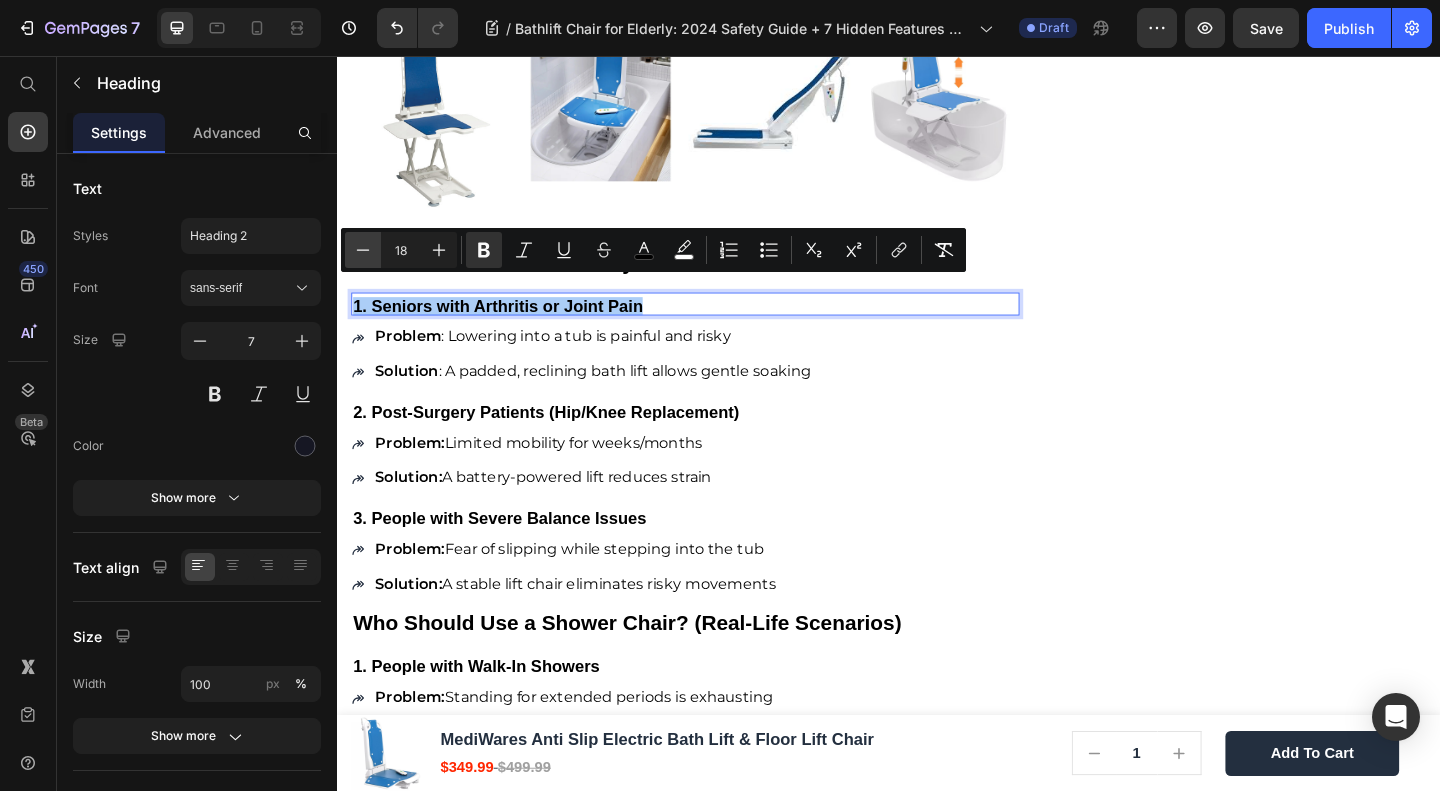 click on "Minus" at bounding box center (363, 250) 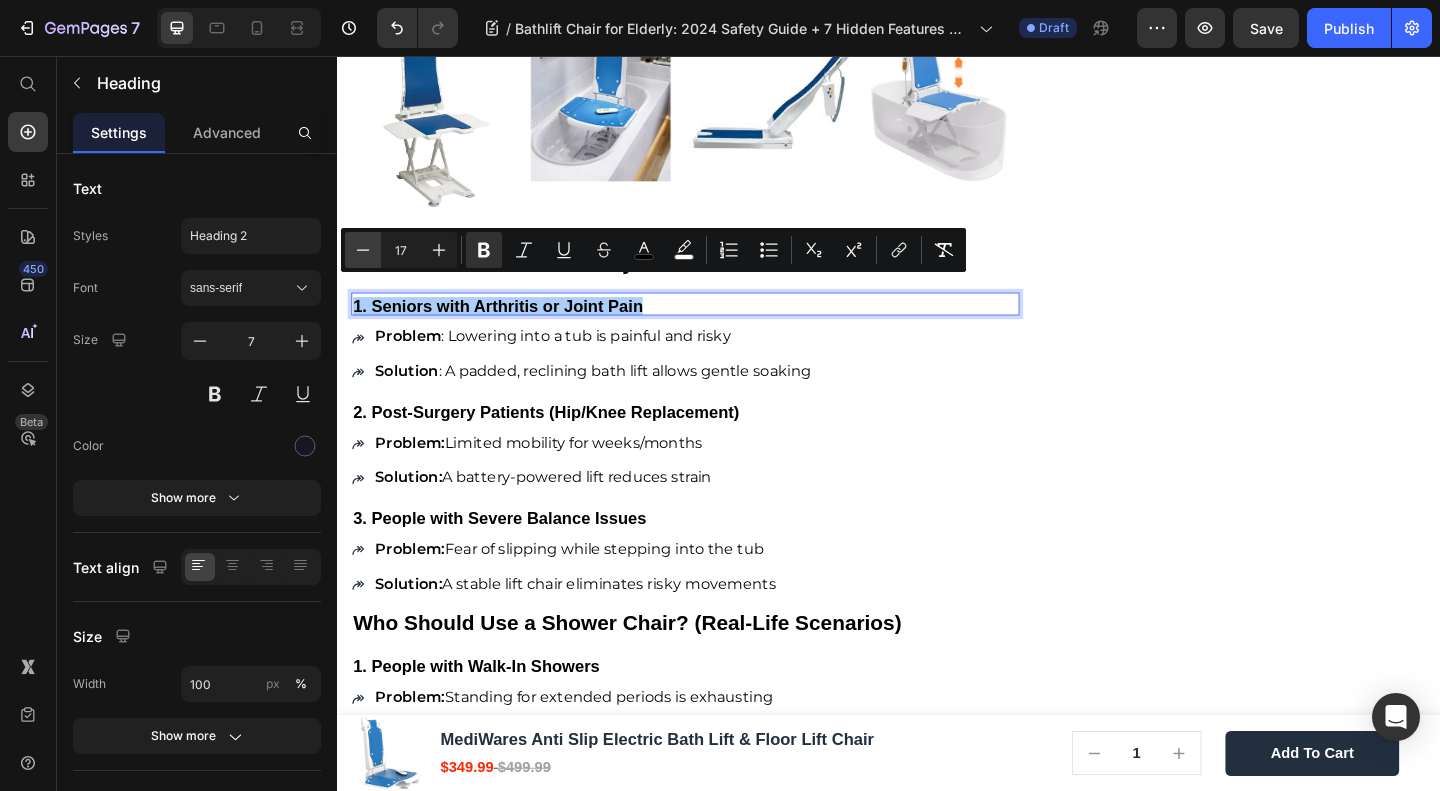 click on "Minus" at bounding box center (363, 250) 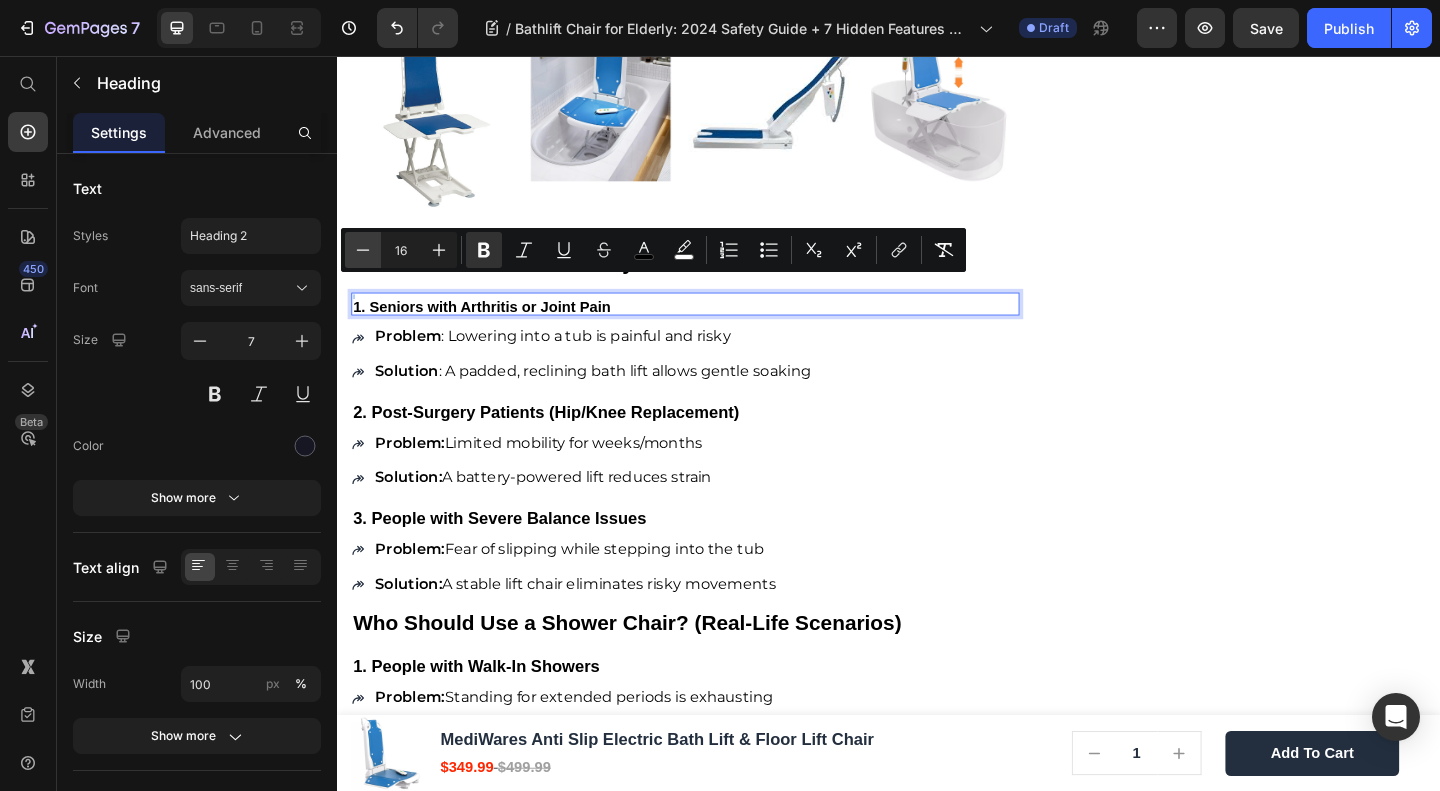 click 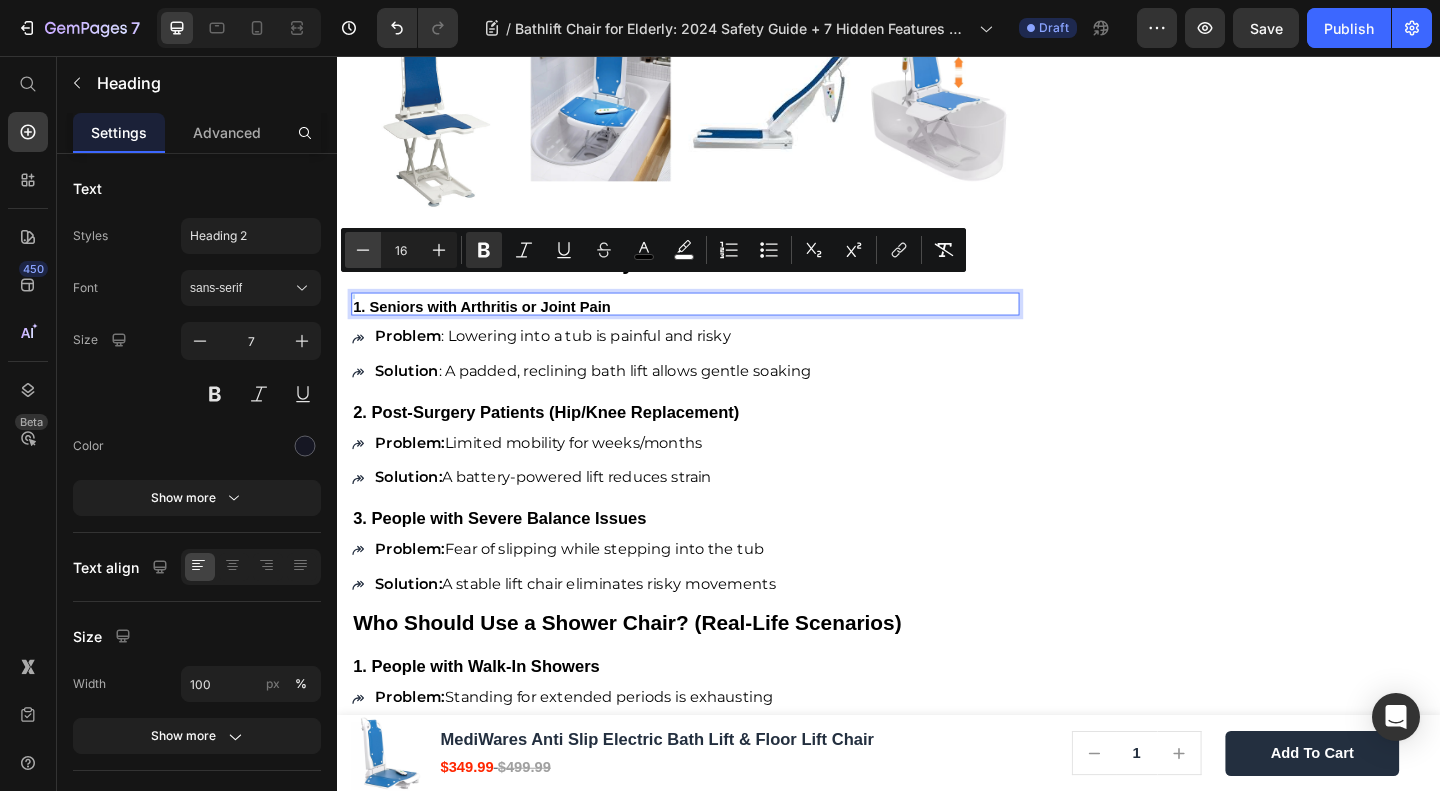 type on "15" 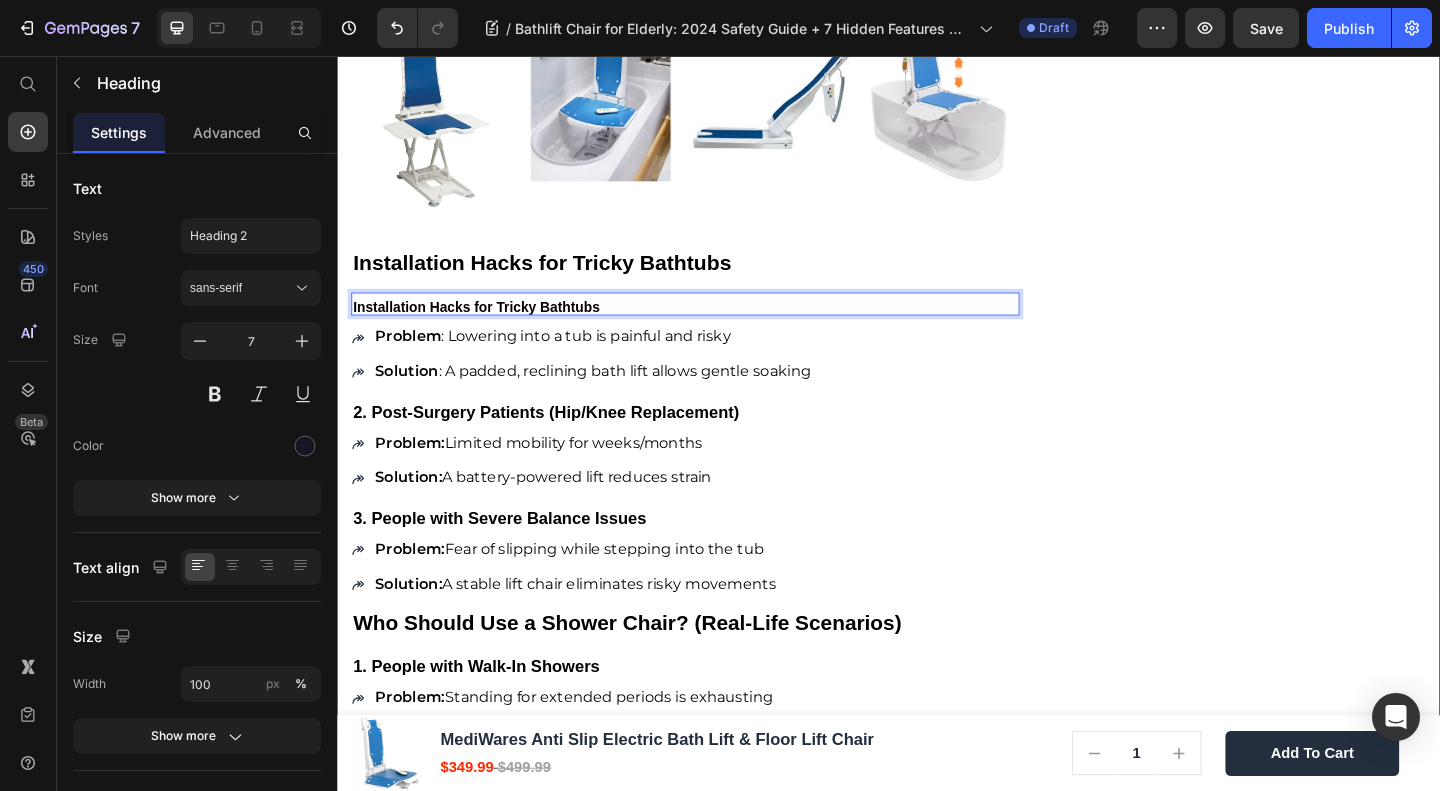 click on "🔥Up to 50% OFF Ending Soon🔥 Text block 02 Days 15 Hrs 15 Mins 41 Secs Countdown Timer Image Quick and Hassle-Free Setup Waterproof for safety Remote-controlled convenience Comfortable backrest tilt Enhances bathing independence Item list Shop Now and Save 50% Button
30-day money back guarantee Item list Row              Download Our Free              Guide on Senior Safety           After Falls Heading Download Now Button Image Row Product Images MediWares Anti Slip Electric Bath Lift & Floor Lift Chair Product Title $349.99 Product Price $499.99 Product Price Row
Key Features:
Powerful Electric Lifting:  Equipped with a rechargeable [VOLTAGE] lithium battery, the lift can raise or lower the seat to a height range of [HEIGHT] using a remote control, allowing for over [NUMBER] uses per full charge.
High Load Capacity of [WEIGHT] lbs:
IPX8 Waterproof Rating:
Anti-slip Suction Cups:
45° Backrest Tilt & Foldable Design:
Row" at bounding box center (1332, -410) 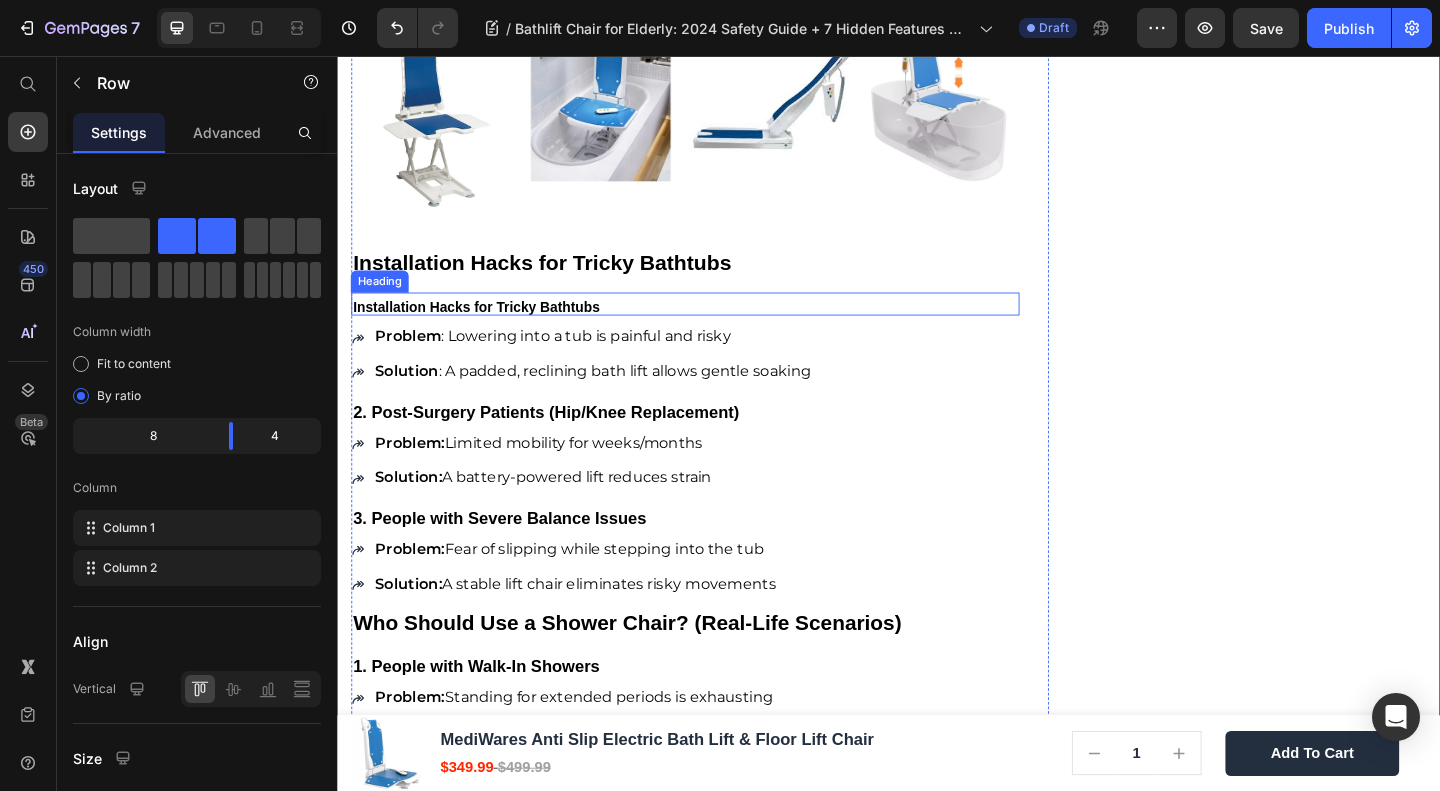 click on "Installation Hacks for Tricky Bathtubs" at bounding box center (488, 328) 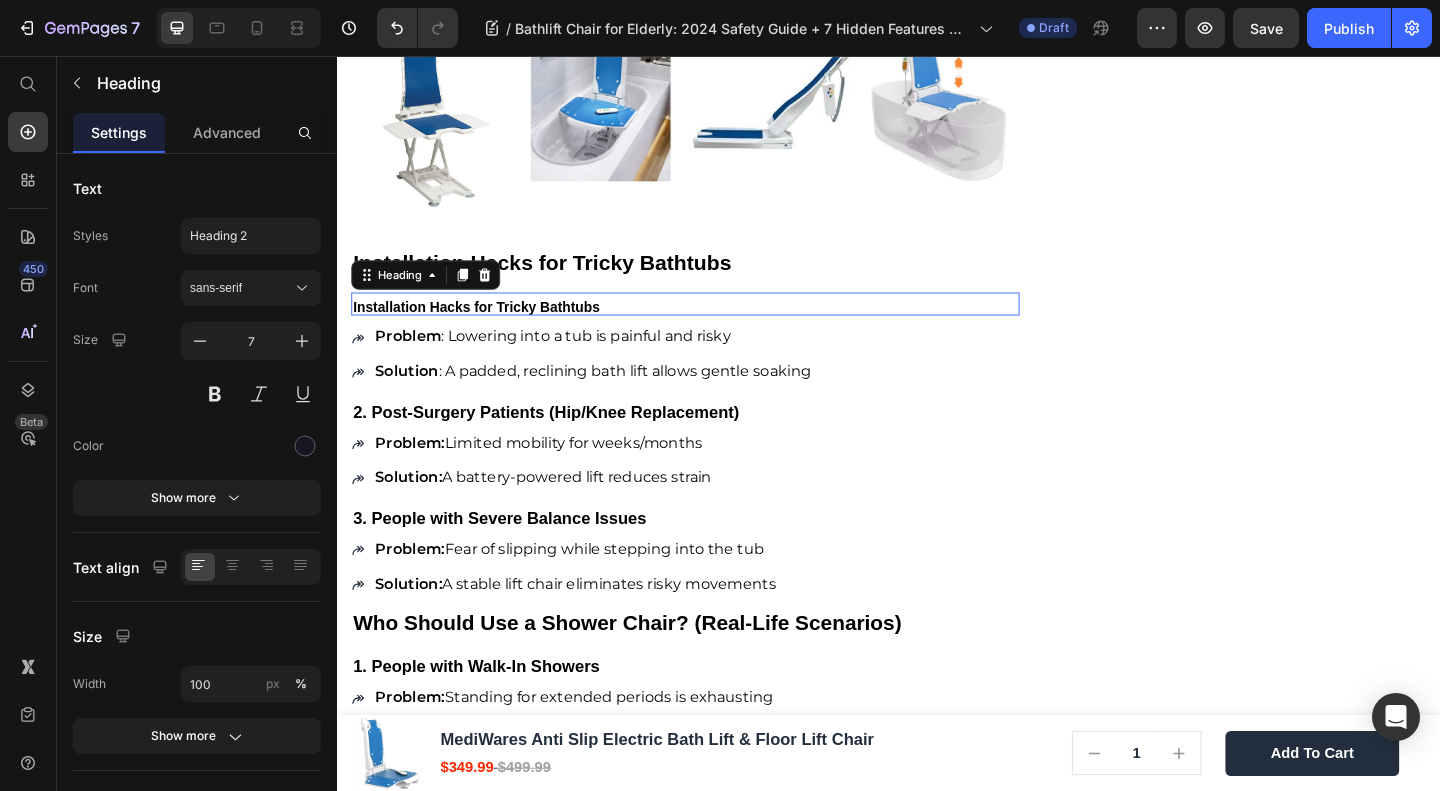 click on "Installation Hacks for Tricky Bathtubs" at bounding box center [488, 328] 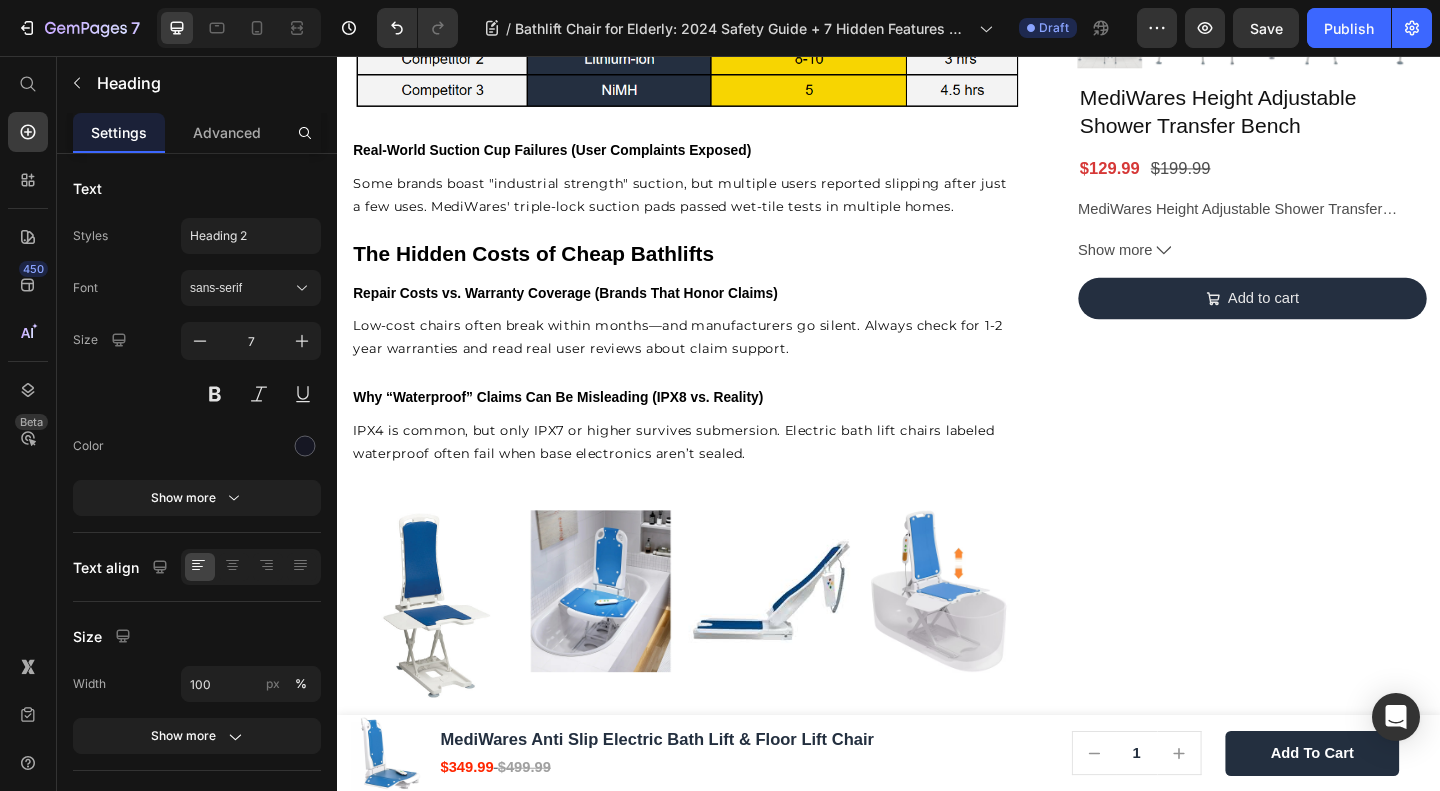 scroll, scrollTop: 3909, scrollLeft: 0, axis: vertical 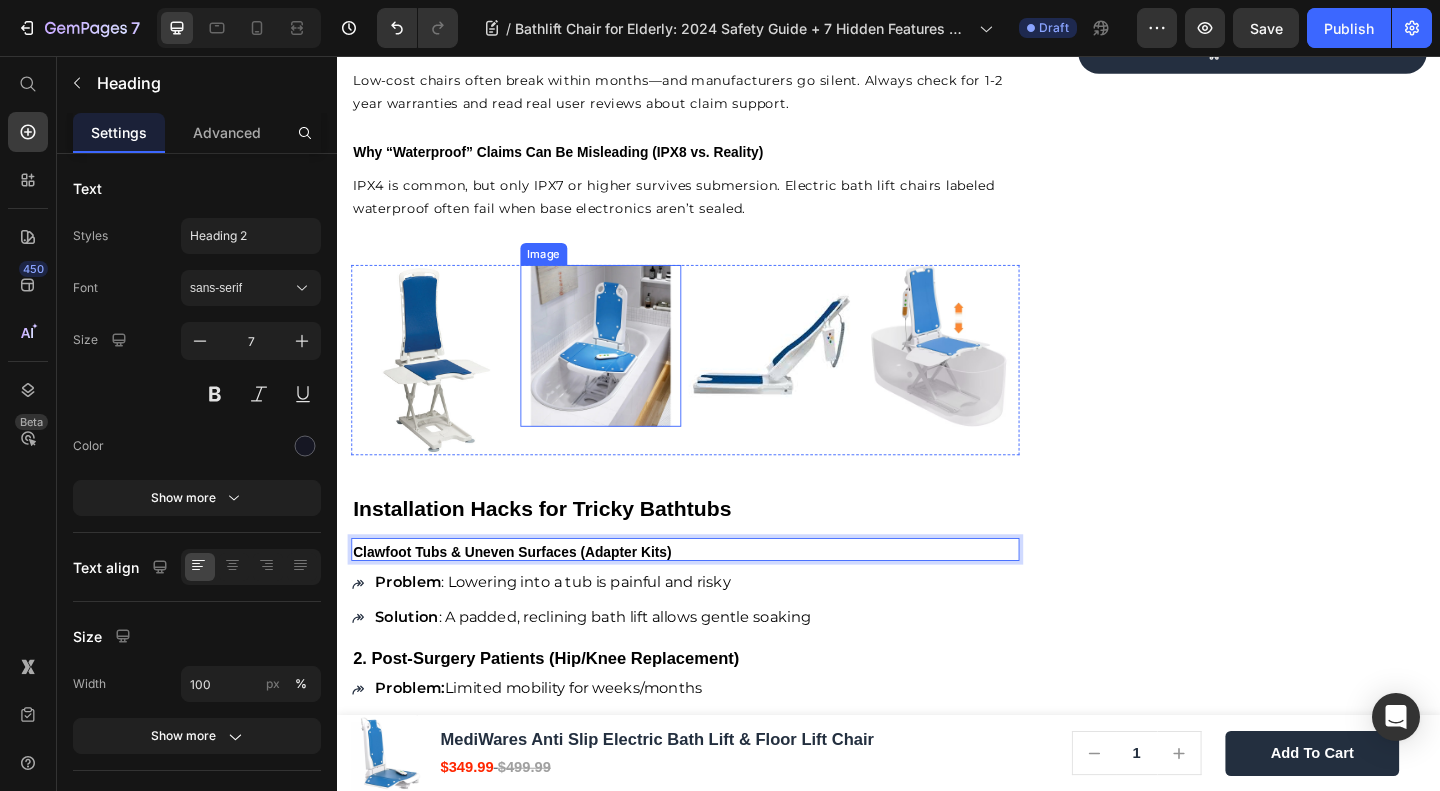 click on "IPX4 is common, but only IPX7 or higher survives submersion. Electric bath lift chairs labeled waterproof often fail when base electronics aren’t sealed." at bounding box center (715, 209) 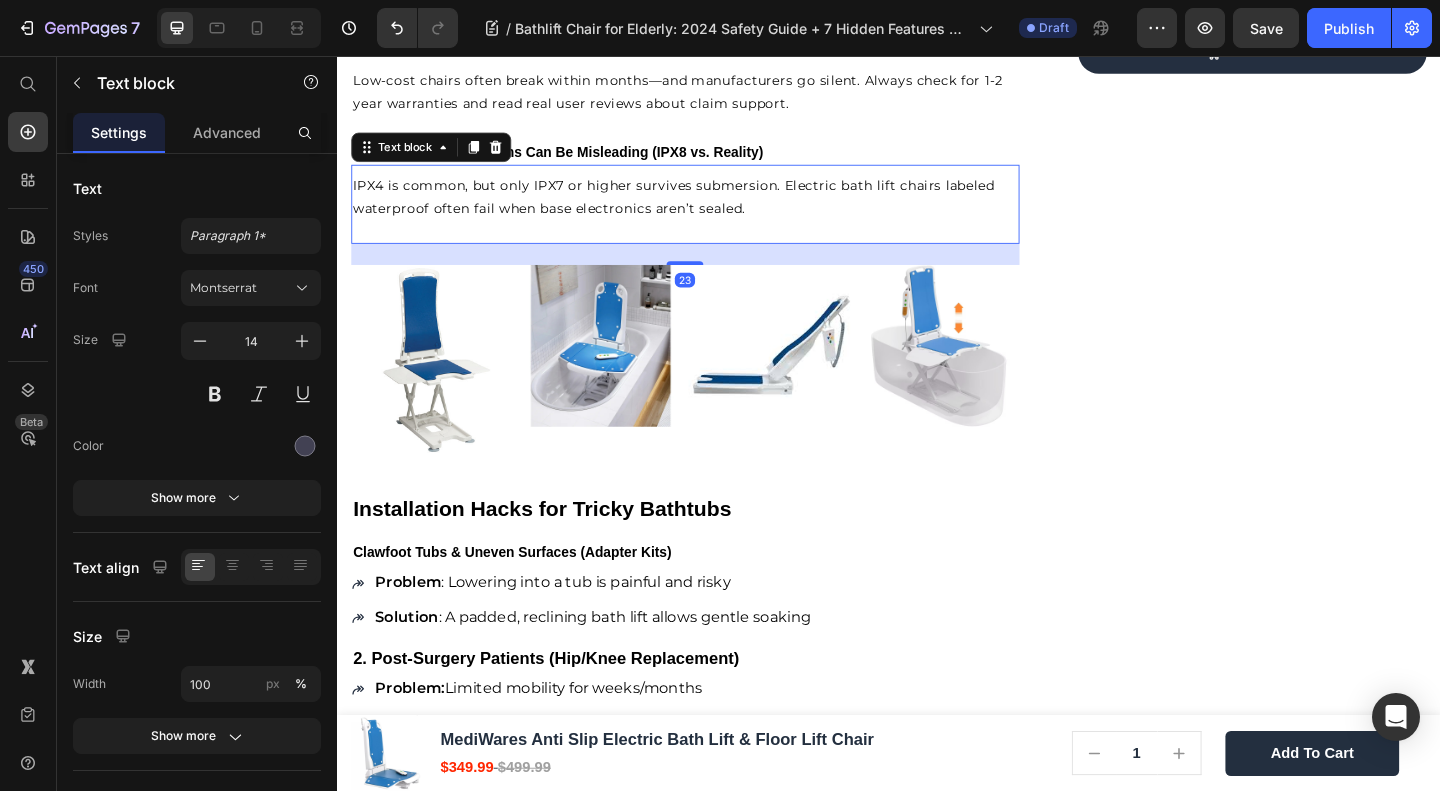 drag, startPoint x: 472, startPoint y: 139, endPoint x: 502, endPoint y: 261, distance: 125.63439 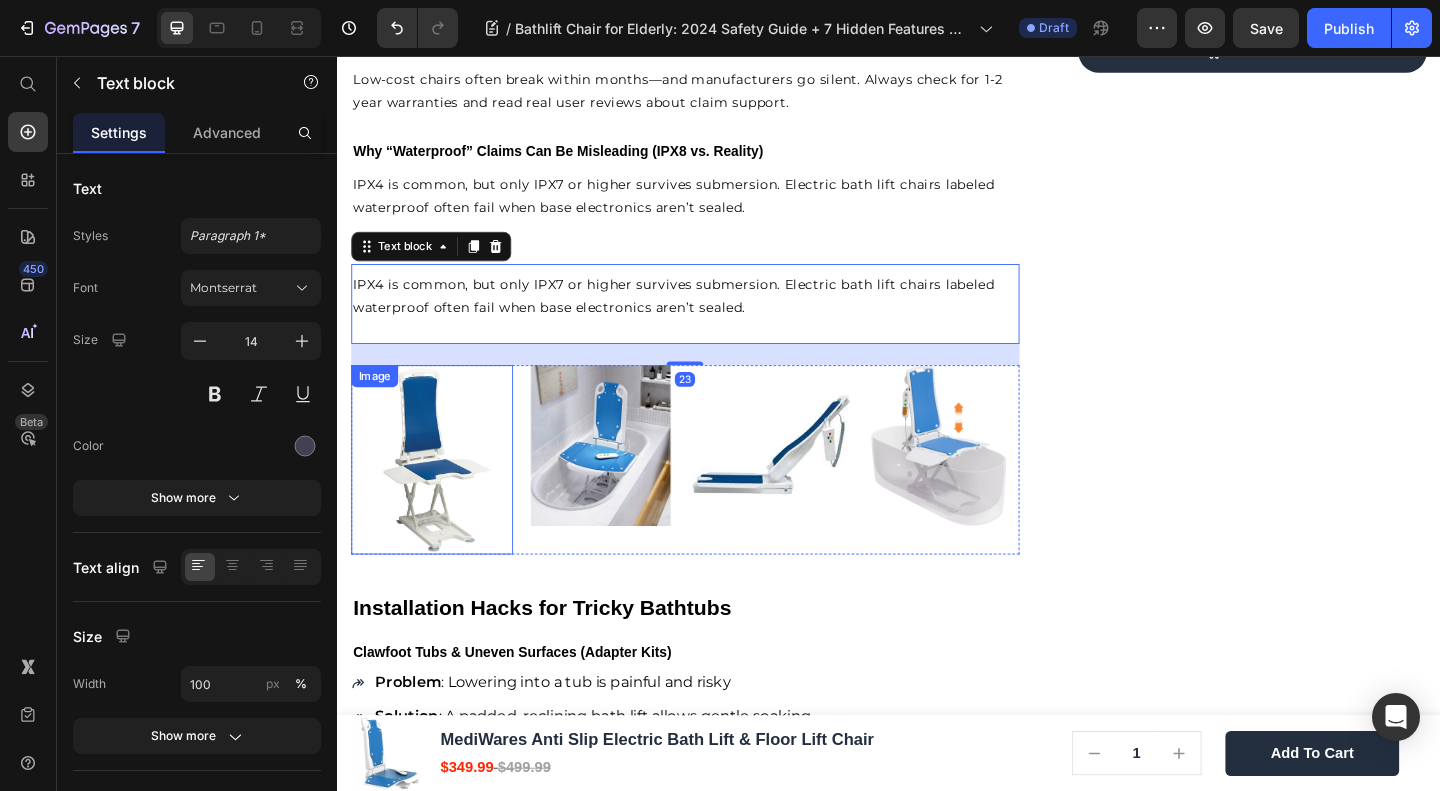 scroll, scrollTop: 3909, scrollLeft: 0, axis: vertical 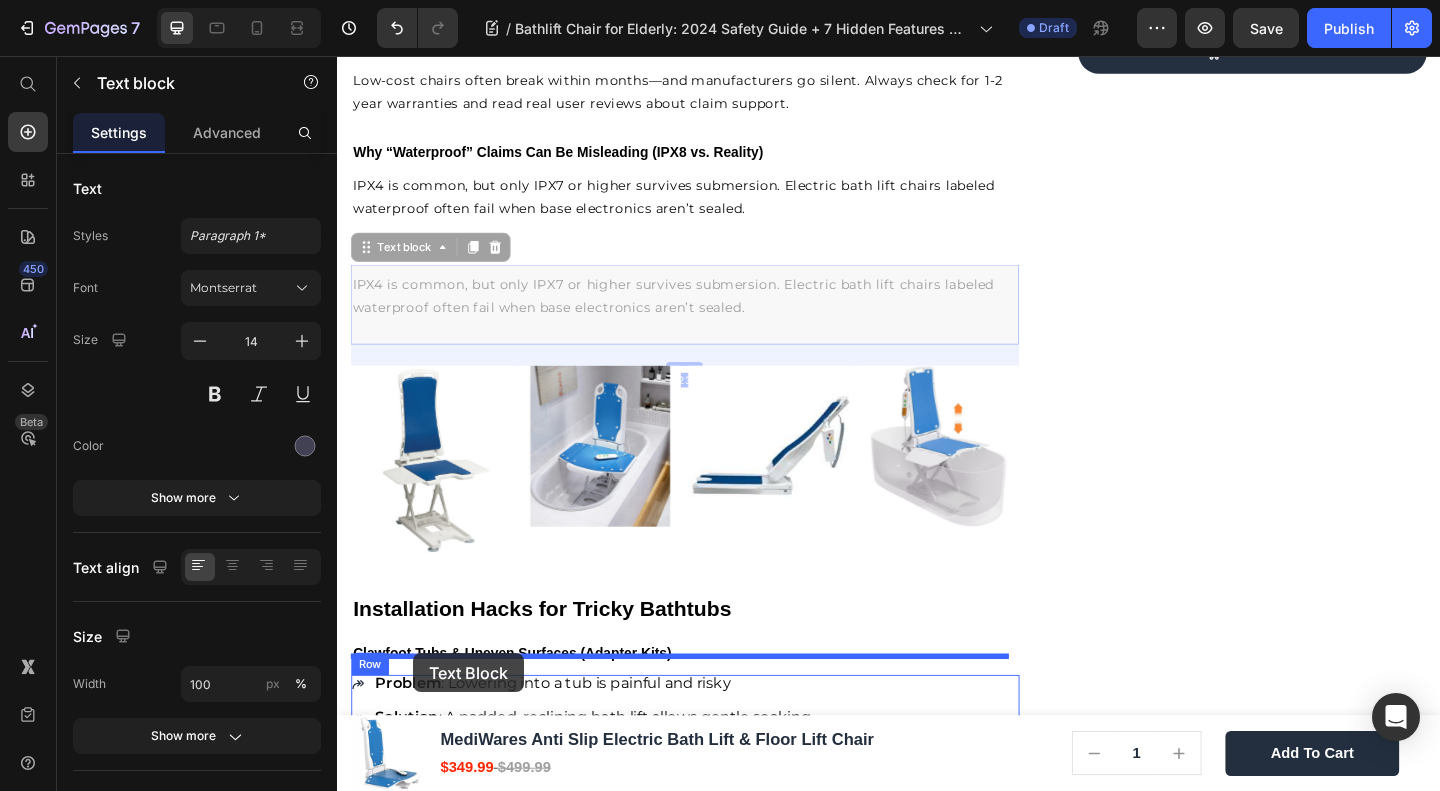 drag, startPoint x: 406, startPoint y: 245, endPoint x: 420, endPoint y: 706, distance: 461.21252 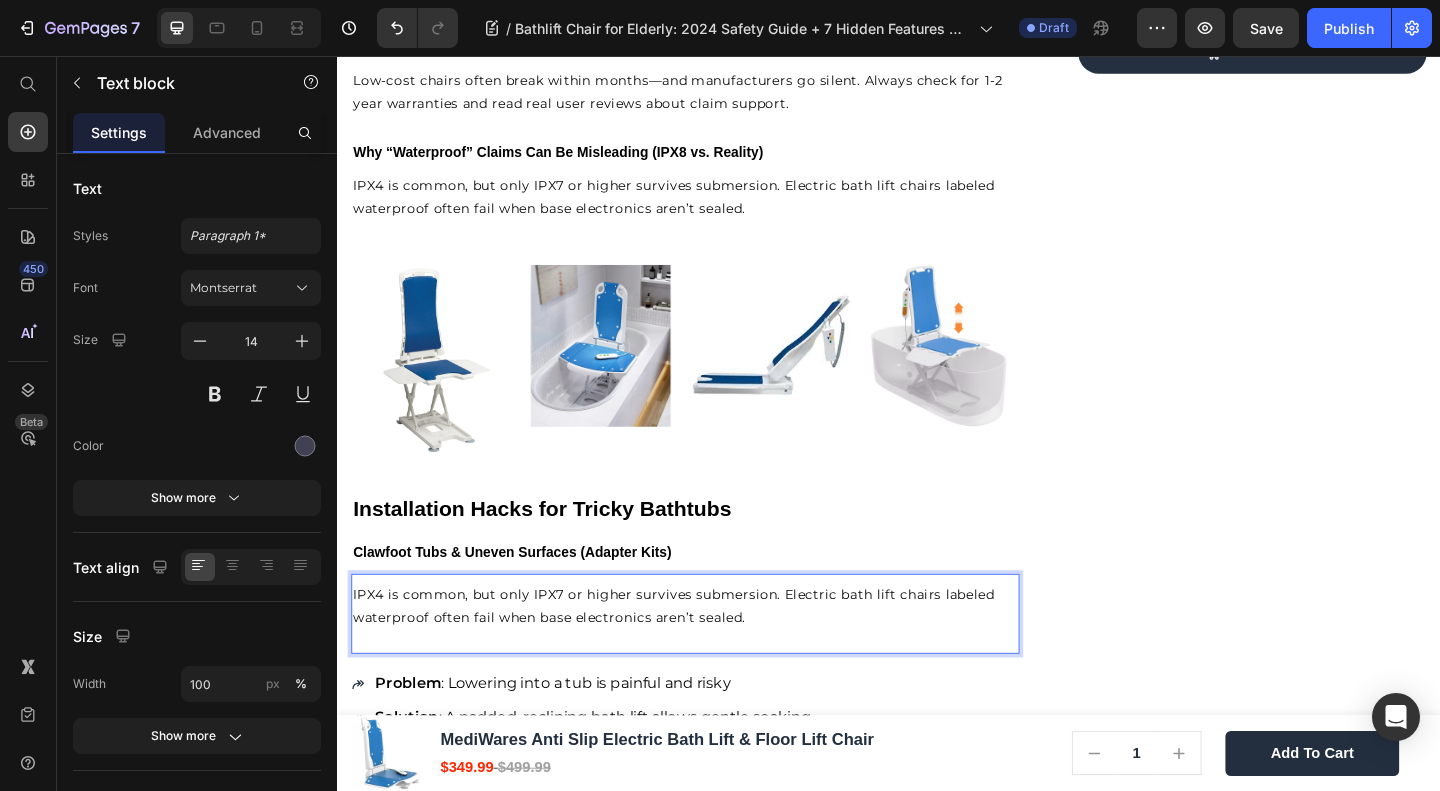 click on "IPX4 is common, but only IPX7 or higher survives submersion. Electric bath lift chairs labeled waterproof often fail when base electronics aren’t sealed." at bounding box center [715, 654] 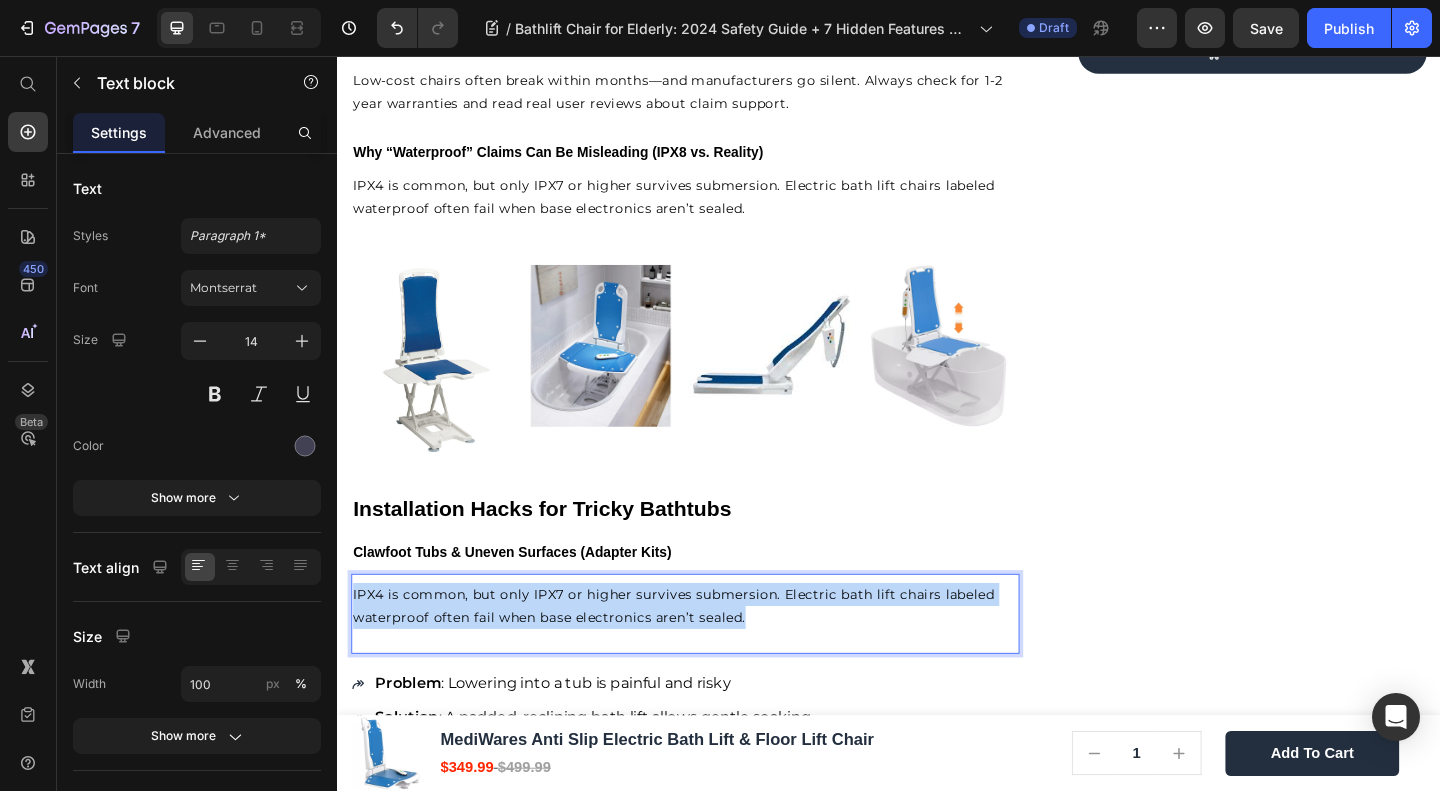 click on "IPX4 is common, but only IPX7 or higher survives submersion. Electric bath lift chairs labeled waterproof often fail when base electronics aren’t sealed." at bounding box center (715, 654) 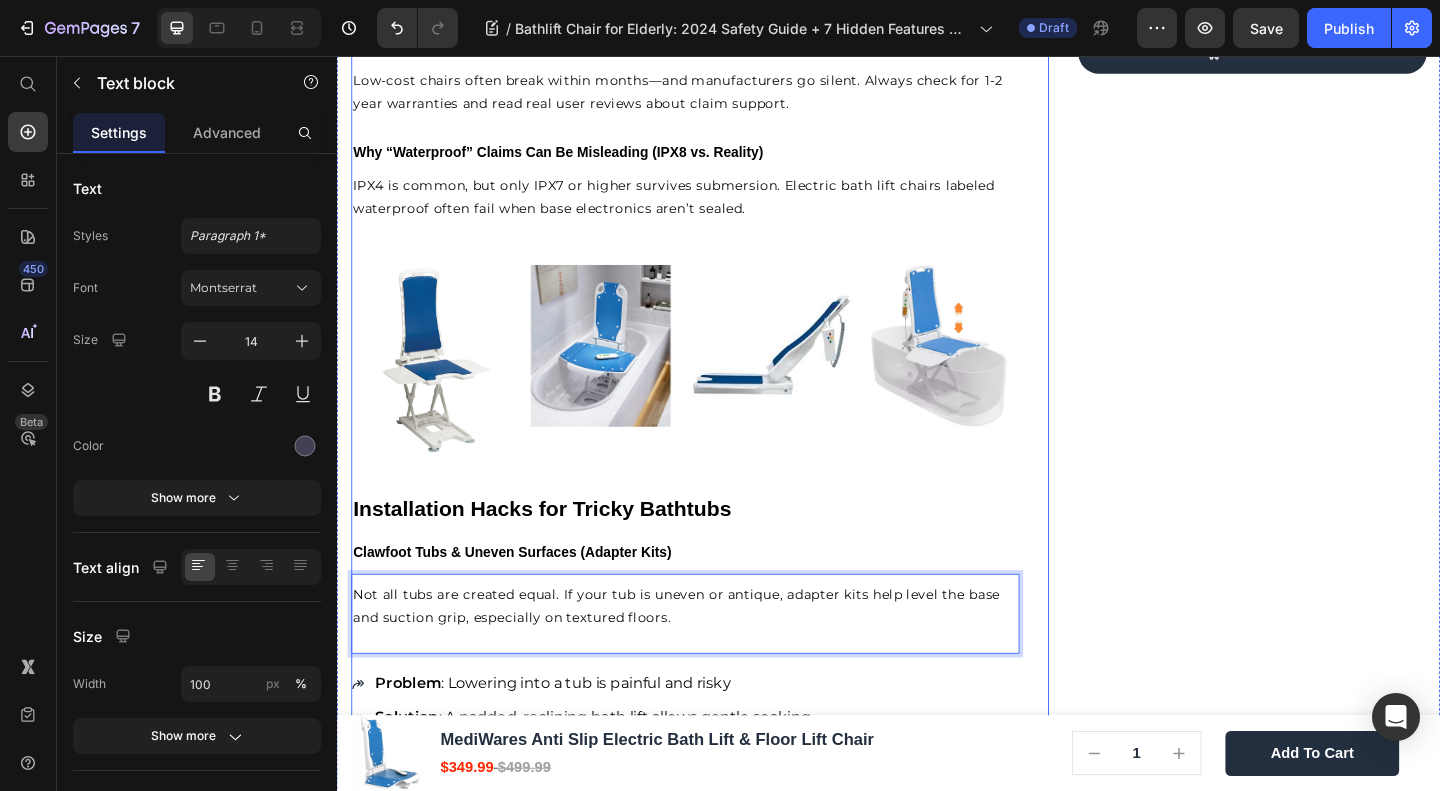 click on "Clawfoot Tubs & Uneven Surfaces (Adapter Kits)" at bounding box center (527, 595) 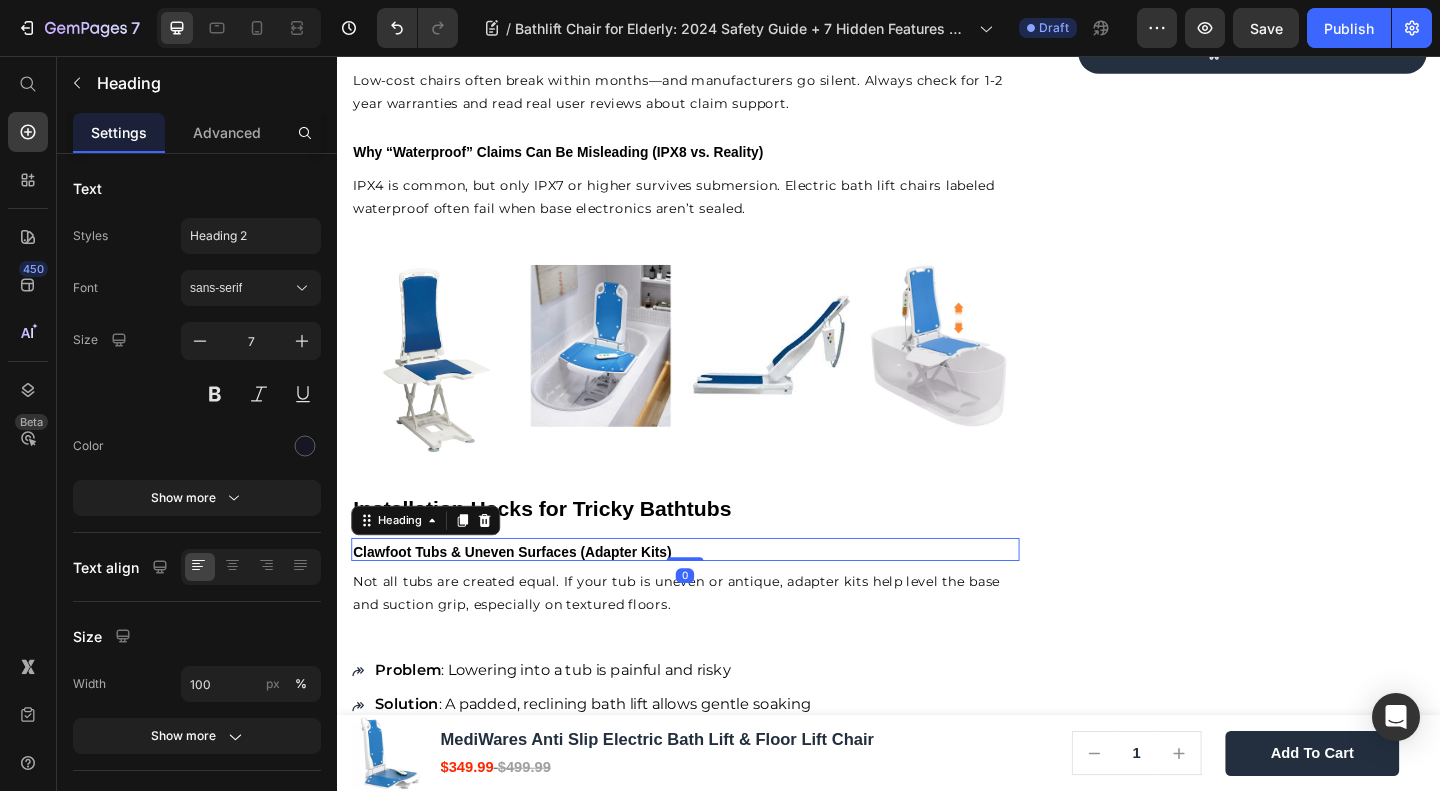 drag, startPoint x: 715, startPoint y: 595, endPoint x: 714, endPoint y: 578, distance: 17.029387 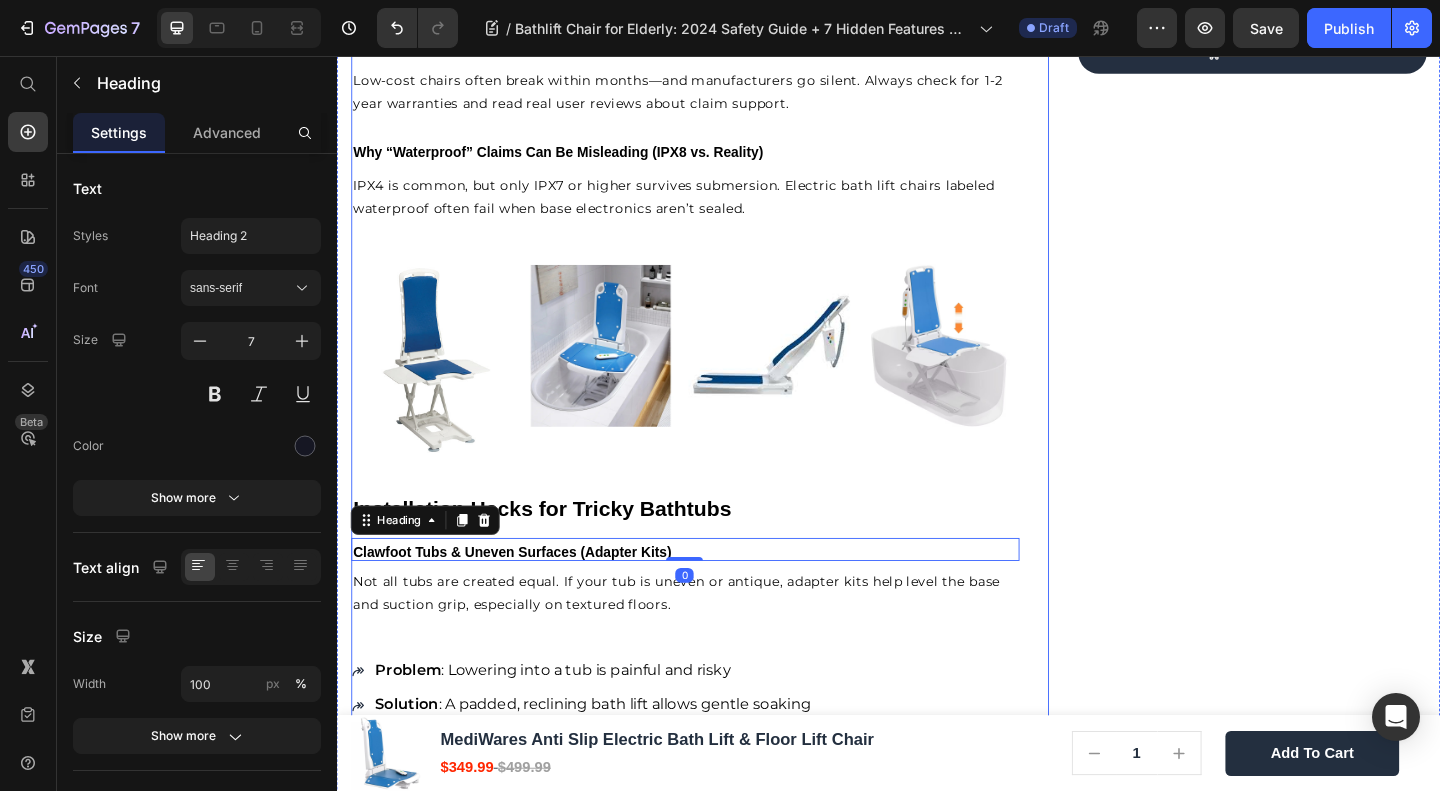 click on "🔥Up to 50% OFF Ending Soon🔥 Text block 02 Days 15 Hrs 15 Mins 10 Secs Countdown Timer Image Quick and Hassle-Free Setup Waterproof for safety Remote-controlled convenience Comfortable backrest tilt Enhances bathing independence Item list Shop Now and Save 50% Button
30-day money back guarantee Item list Row              Download Our Free              Guide on Senior Safety           After Falls Heading Download Now Button Image Row Product Images MediWares Anti Slip Electric Bath Lift & Floor Lift Chair Product Title $349.99 Product Price $499.99 Product Price Row
Key Features:
Powerful Electric Lifting:  Equipped with a rechargeable 14.8V lithium battery, the lift can raise or lower the seat to a height range of 3.03-19.96 inches using a remote control, allowing for over 10 uses per full charge.
High Load Capacity of 300 lbs:
IPX8 Waterproof Rating:
Anti-slip Suction Cups:
45° Backrest Tilt & Foldable Design:
Row" at bounding box center (1332, -95) 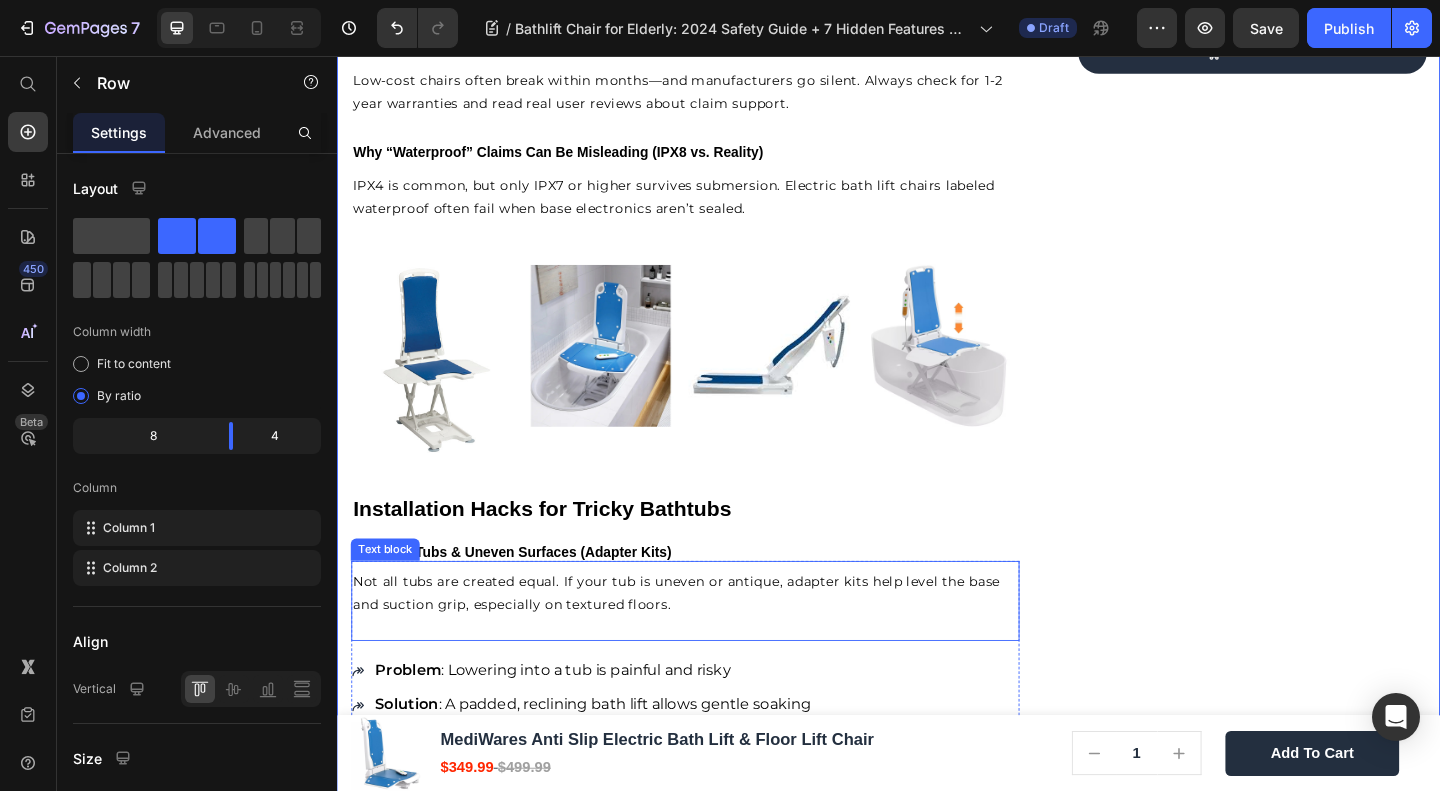 click on "Not all tubs are created equal. If your tub is uneven or antique, adapter kits help level the base and suction grip, especially on textured floors." at bounding box center (706, 639) 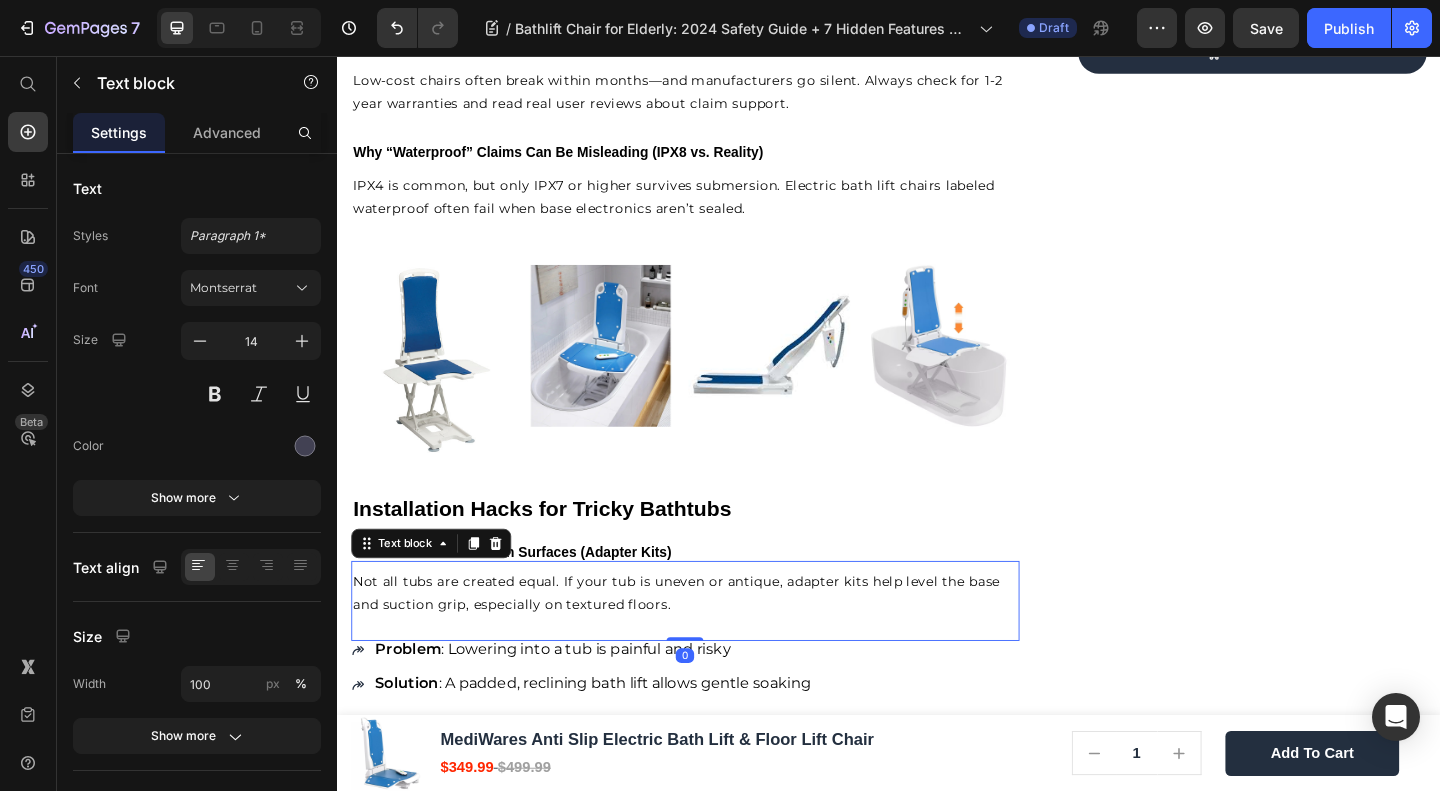 drag, startPoint x: 705, startPoint y: 691, endPoint x: 701, endPoint y: 641, distance: 50.159744 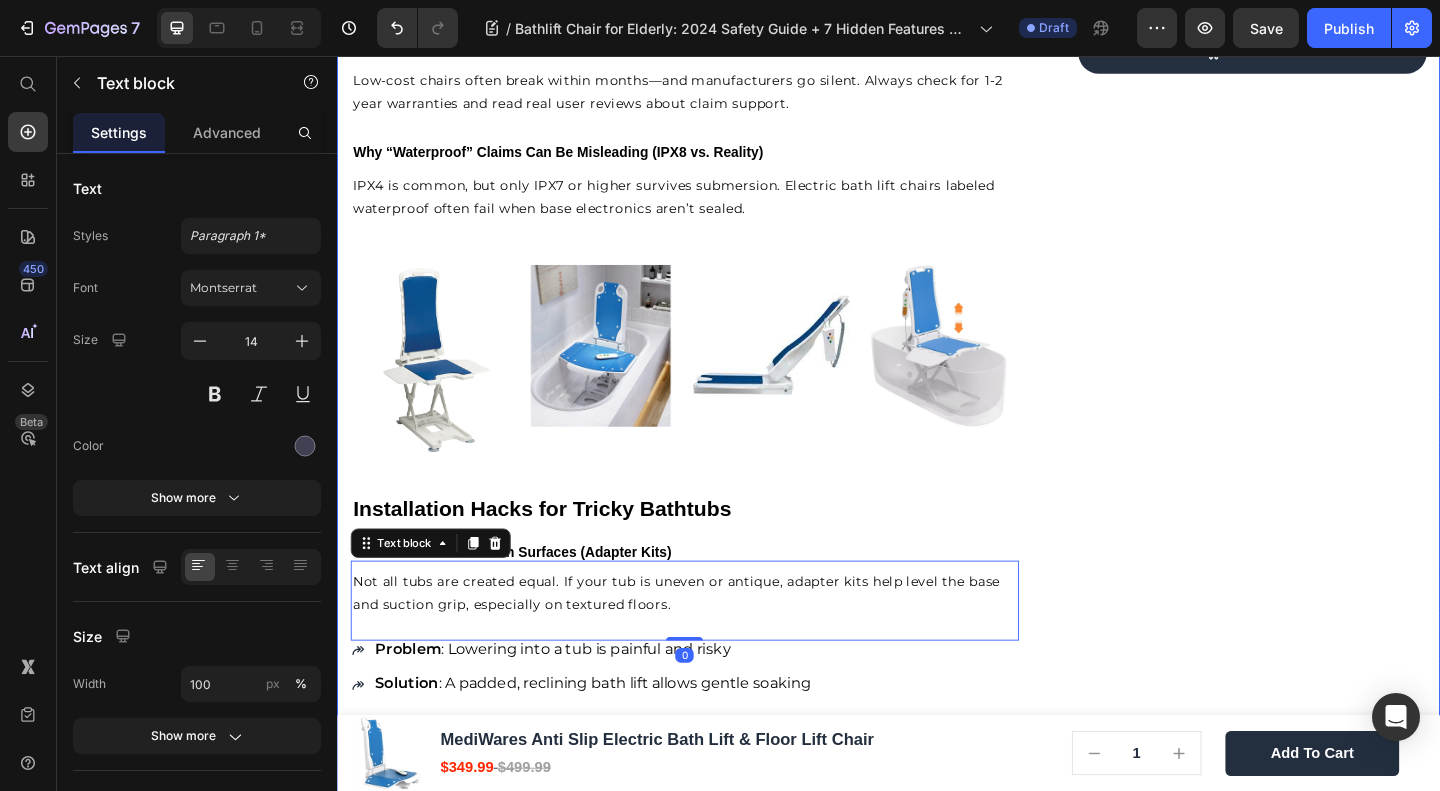 click on "🔥Up to 50% OFF Ending Soon🔥 Text block 02 Days 15 Hrs 15 Mins 07 Secs Countdown Timer Image Quick and Hassle-Free Setup Waterproof for safety Remote-controlled convenience Comfortable backrest tilt Enhances bathing independence Item list Shop Now and Save 50% Button
30-day money back guarantee Item list Row              Download Our Free              Guide on Senior Safety           After Falls Heading Download Now Button Image Row Product Images MediWares Anti Slip Electric Bath Lift & Floor Lift Chair Product Title $349.99 Product Price $499.99 Product Price Row
Key Features:
Powerful Electric Lifting:  Equipped with a rechargeable [VOLTAGE] lithium battery, the lift can raise or lower the seat to a height range of [HEIGHT] using a remote control, allowing for over [NUMBER] uses per full charge.
High Load Capacity of [WEIGHT] lbs:
IPX8 Waterproof Rating:
Anti-slip Suction Cups:
45° Backrest Tilt & Foldable Design:
Row" at bounding box center [1332, -107] 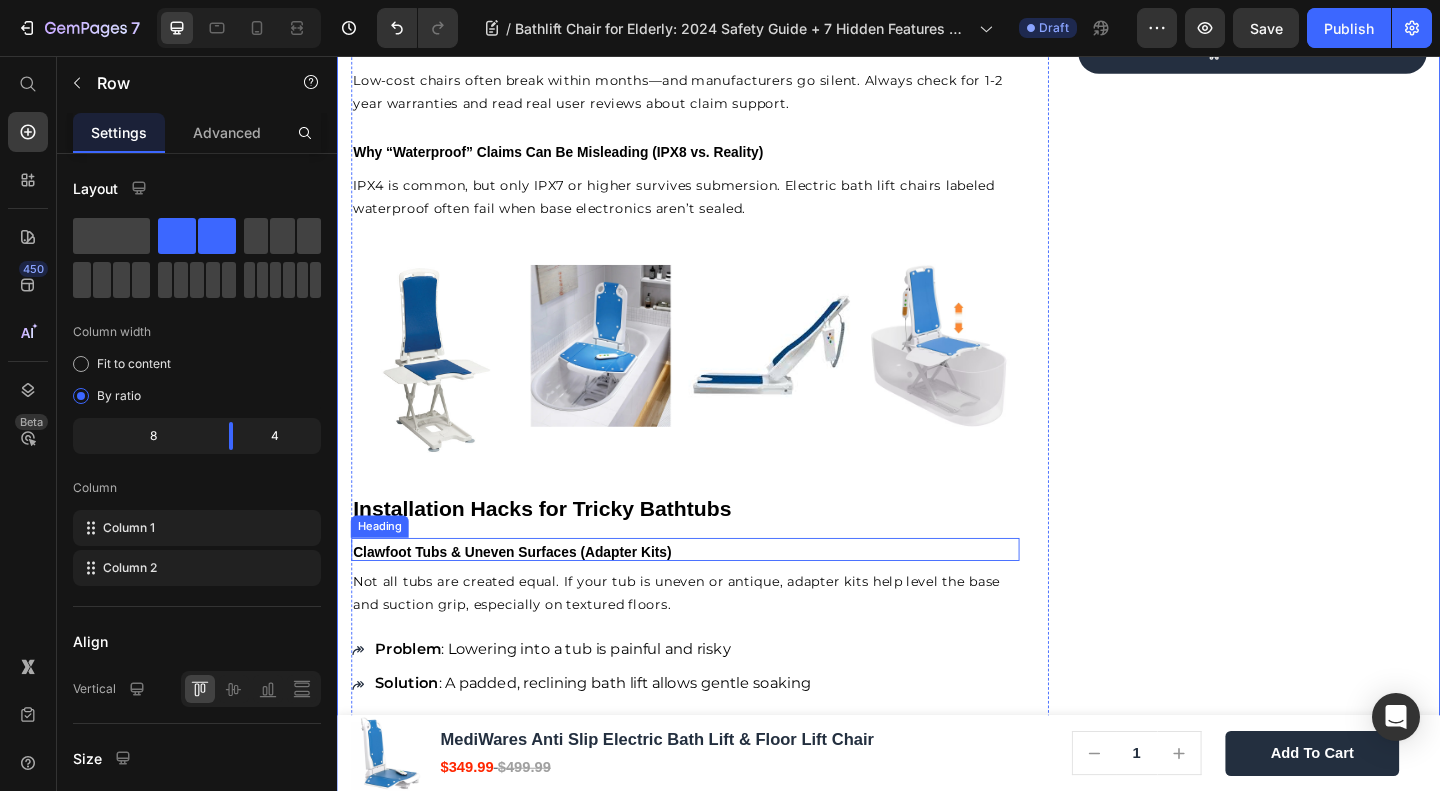 click on "Clawfoot Tubs & Uneven Surfaces (Adapter Kits)" at bounding box center (527, 595) 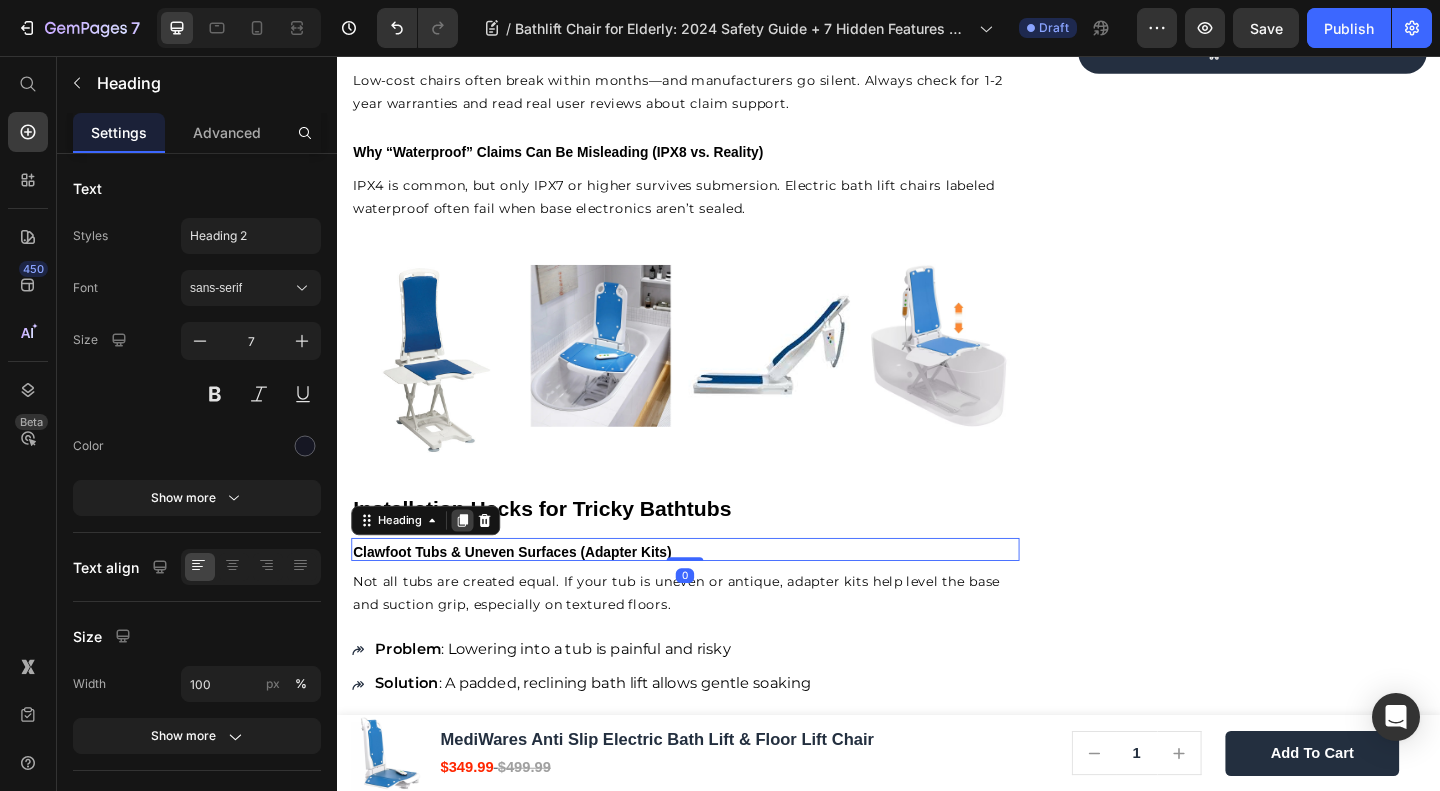 click 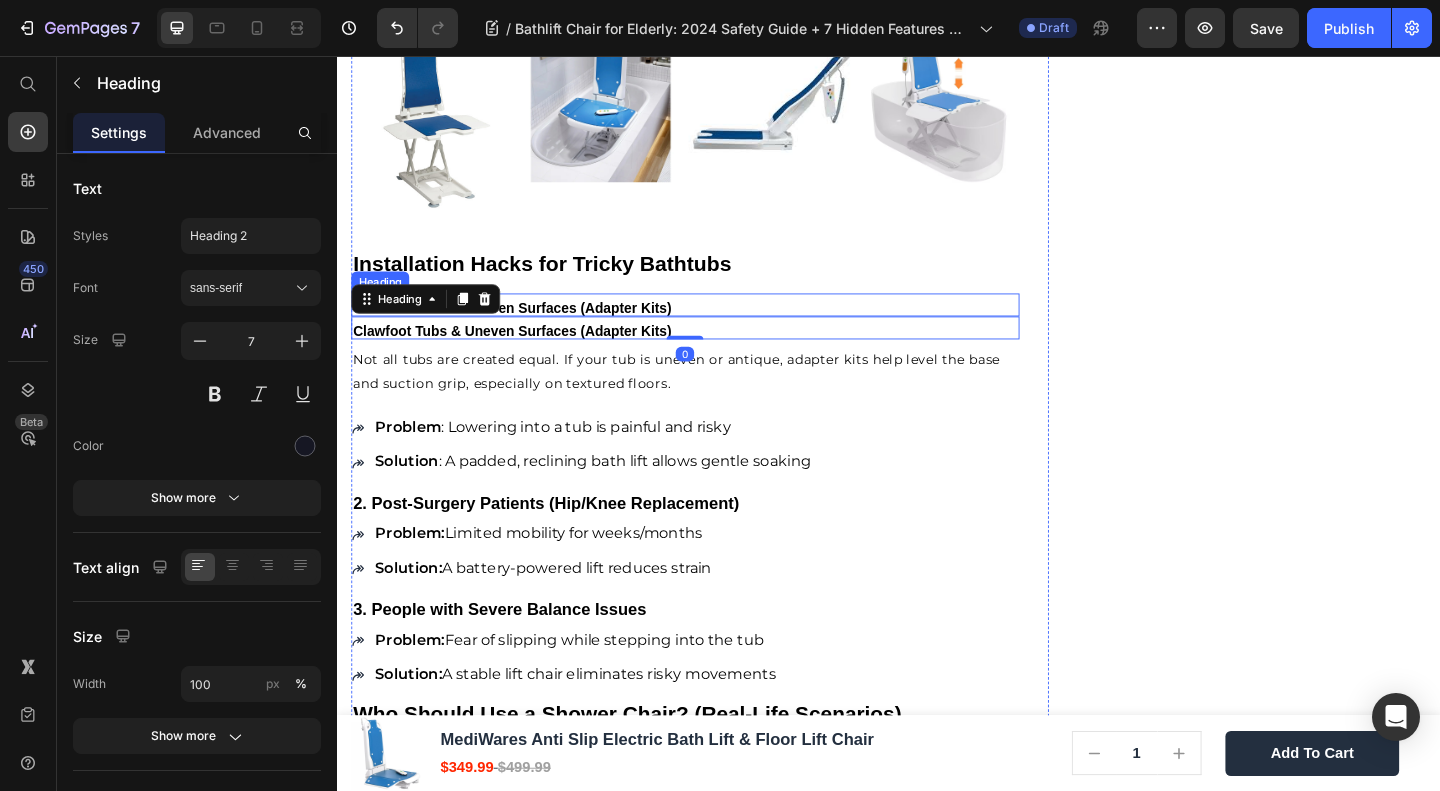 scroll, scrollTop: 4176, scrollLeft: 0, axis: vertical 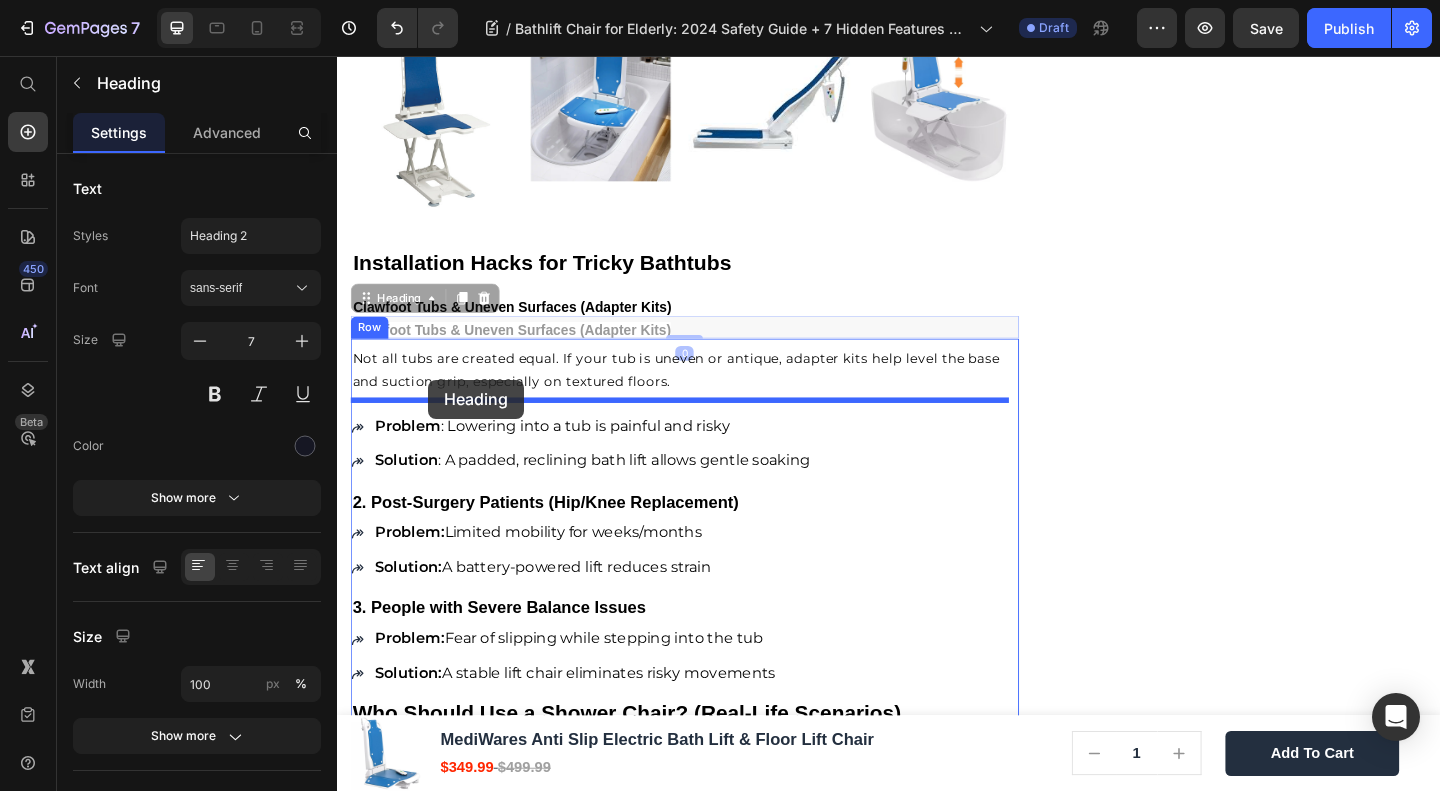 drag, startPoint x: 395, startPoint y: 298, endPoint x: 436, endPoint y: 408, distance: 117.3925 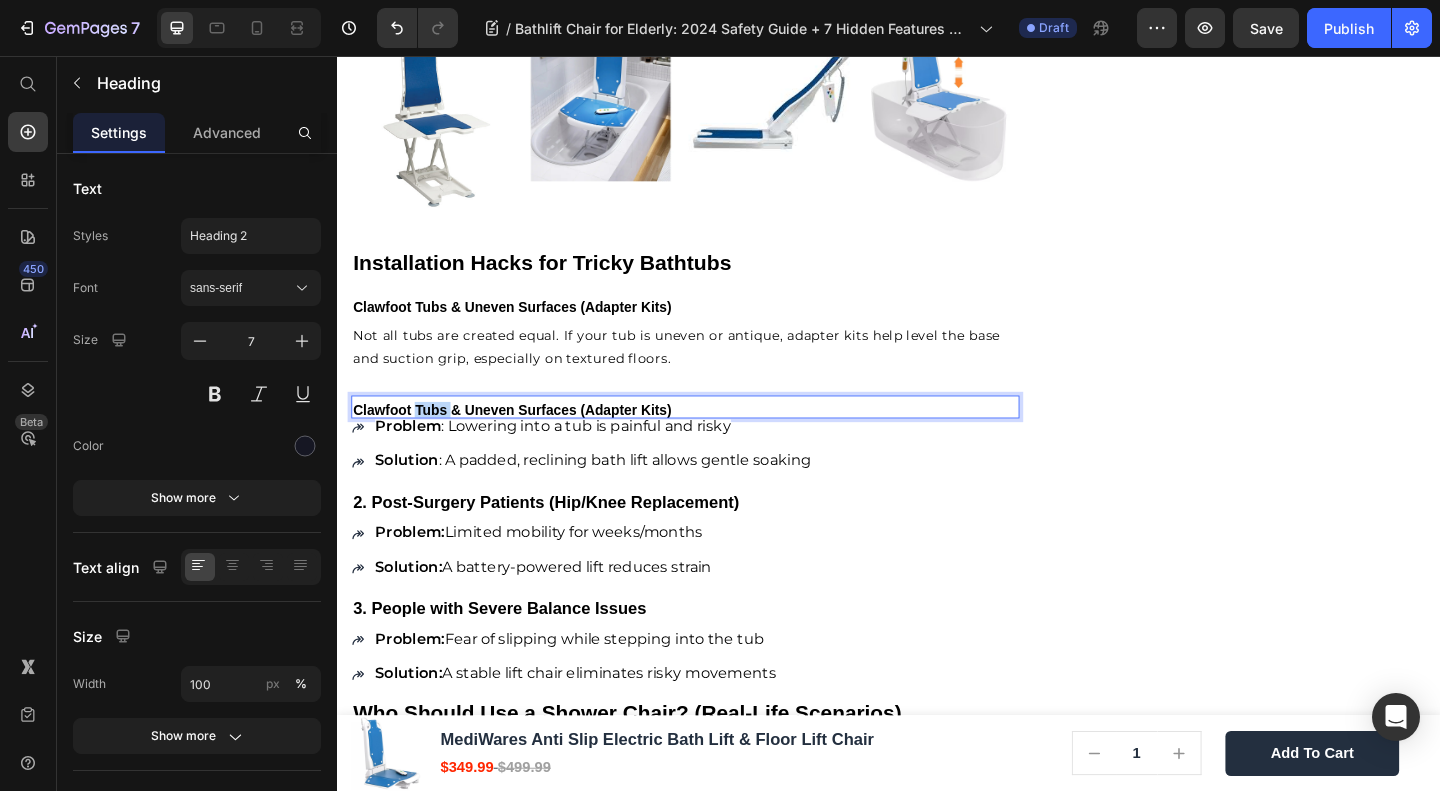 click on "Clawfoot Tubs & Uneven Surfaces (Adapter Kits)" at bounding box center (527, 440) 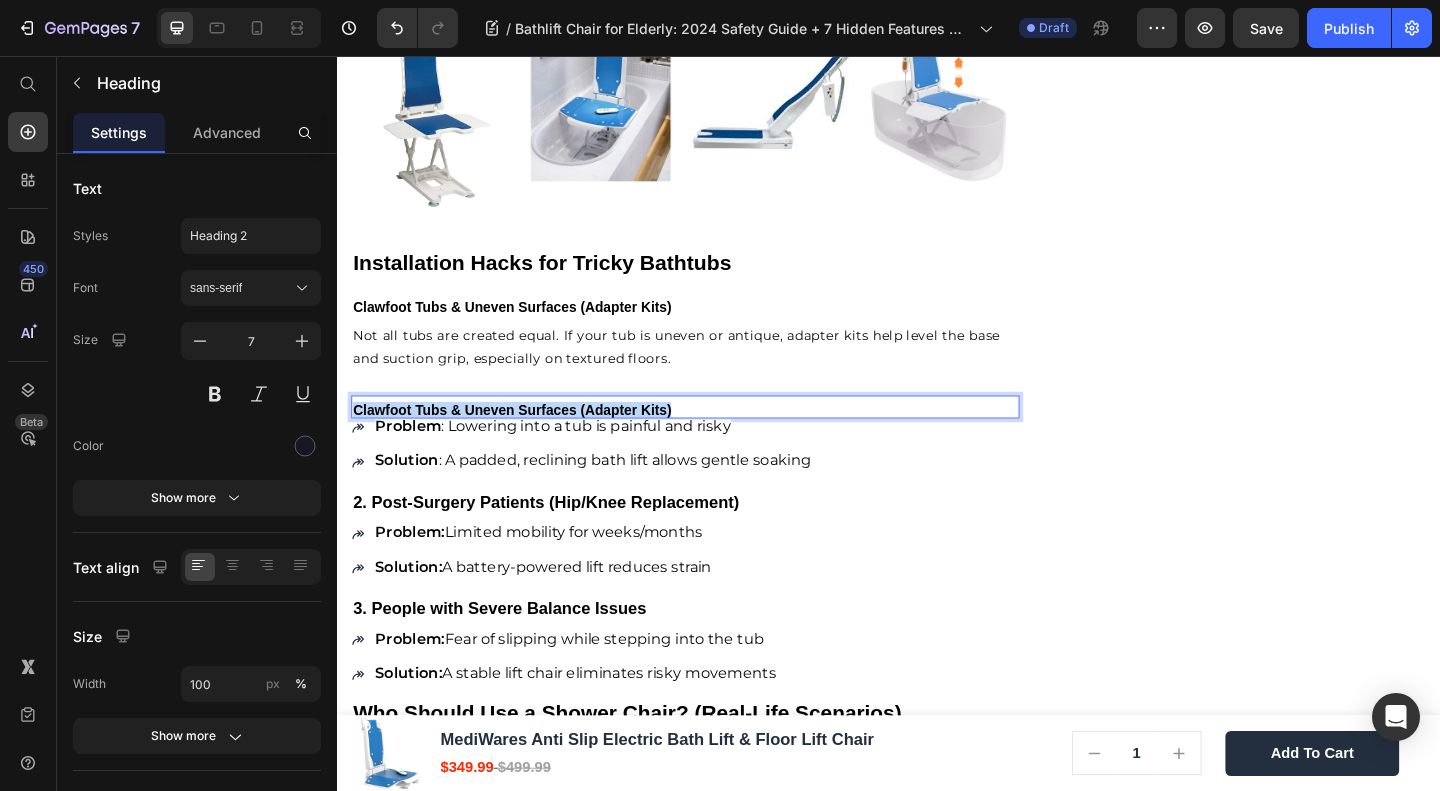 click on "Clawfoot Tubs & Uneven Surfaces (Adapter Kits)" at bounding box center [527, 440] 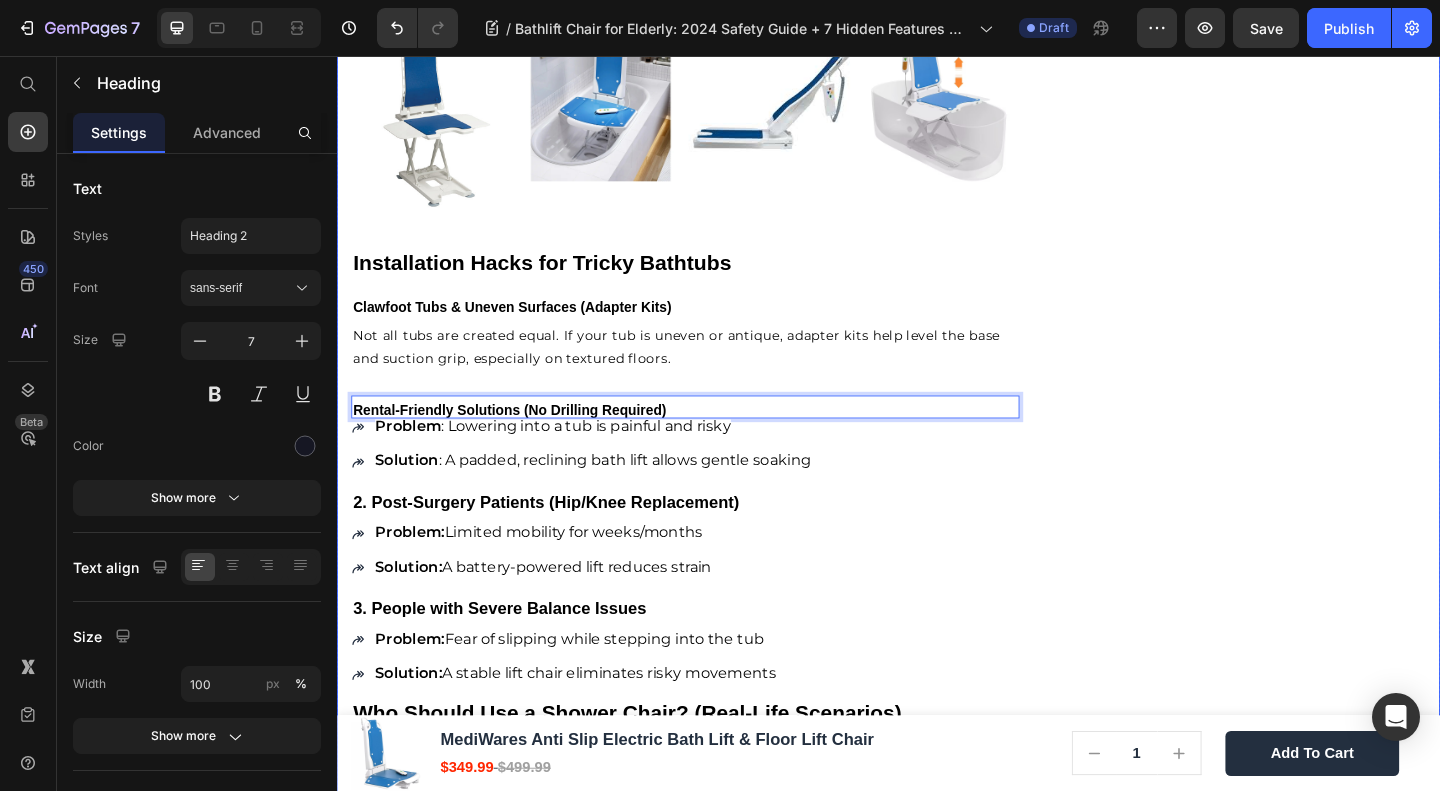 click on "🔥Up to 50% OFF Ending Soon🔥 Text block 02 Days 15 Hrs 14 Mins 54 Secs Countdown Timer Image Quick and Hassle-Free Setup Waterproof for safety Remote-controlled convenience Comfortable backrest tilt Enhances bathing independence Item list Shop Now and Save 50% Button
30-day money back guarantee Item list Row              Download Our Free              Guide on Senior Safety           After Falls Heading Download Now Button Image Row Product Images MediWares Anti Slip Electric Bath Lift & Floor Lift Chair Product Title $349.99 Product Price $499.99 Product Price Row
Key Features:
Powerful Electric Lifting:  Equipped with a rechargeable [VOLTAGE] lithium battery, the lift can raise or lower the seat to a height range of [HEIGHT] using a remote control, allowing for over [NUMBER] uses per full charge.
High Load Capacity of [WEIGHT] lbs:
IPX8 Waterproof Rating:
Anti-slip Suction Cups:
45° Backrest Tilt & Foldable Design:
Row" at bounding box center [1332, -361] 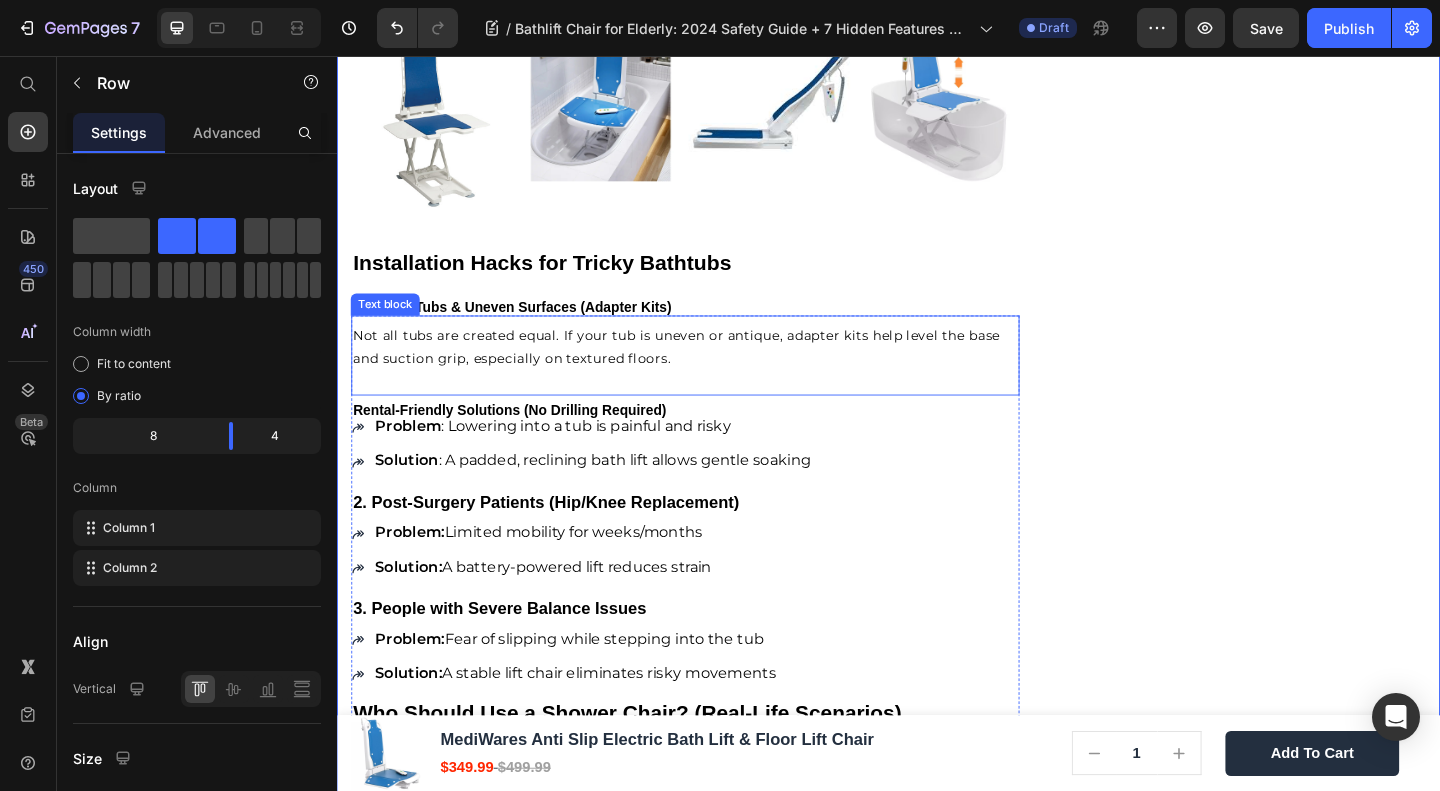 click on "Problem : Lowering into a tub is painful and risky" at bounding box center (571, 458) 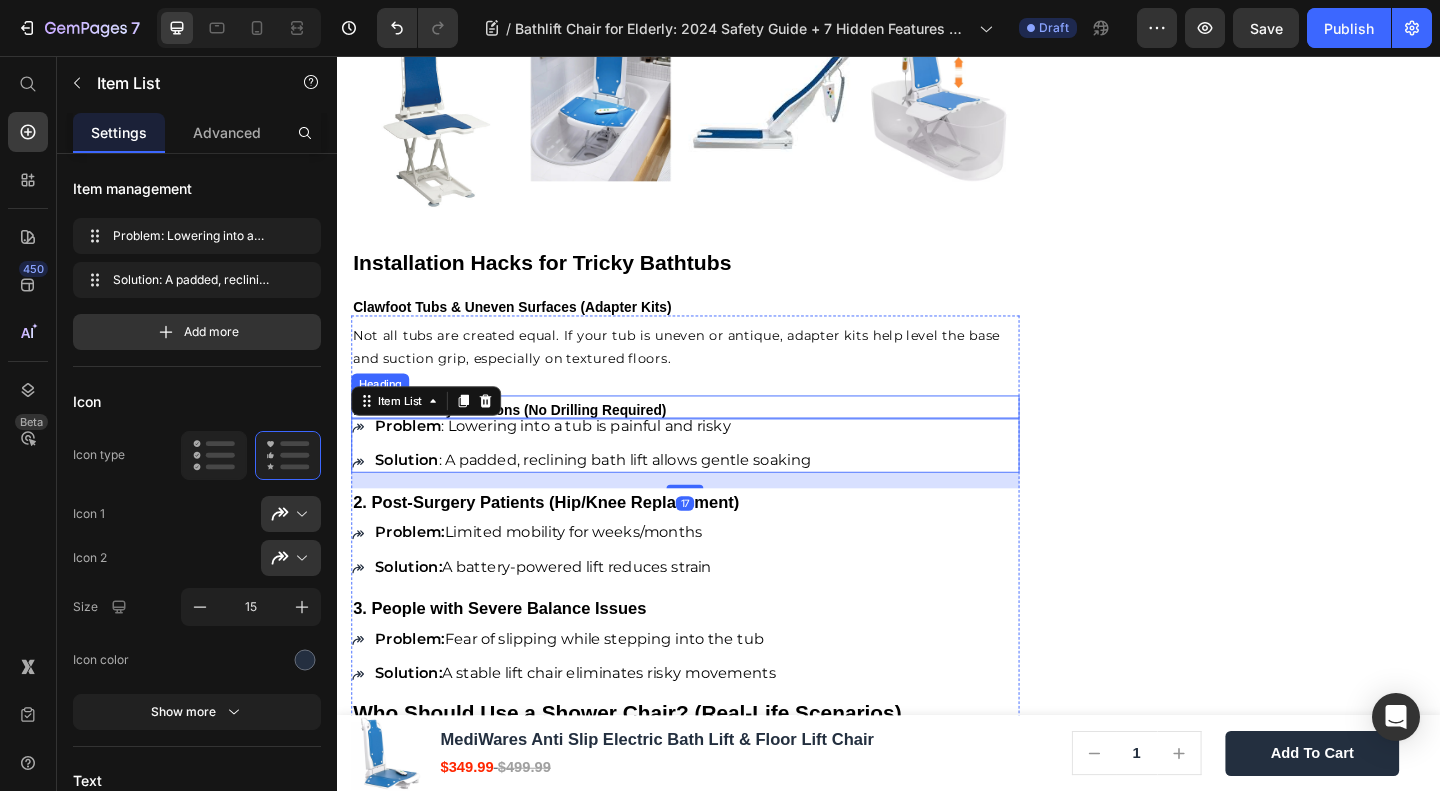 click on "⁠⁠⁠⁠⁠⁠⁠ Rental-Friendly Solutions (No Drilling Required)" at bounding box center [715, 437] 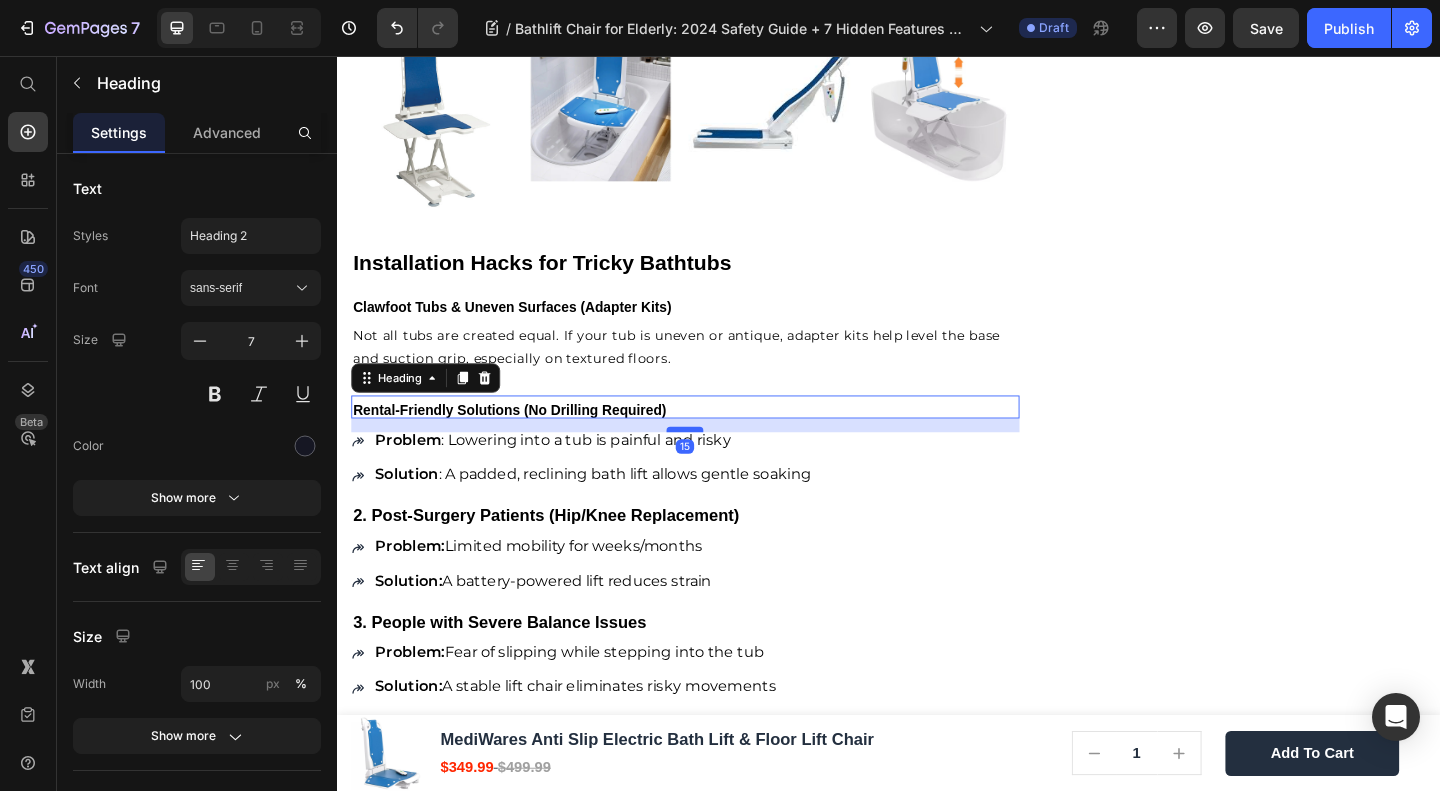 drag, startPoint x: 707, startPoint y: 428, endPoint x: 707, endPoint y: 443, distance: 15 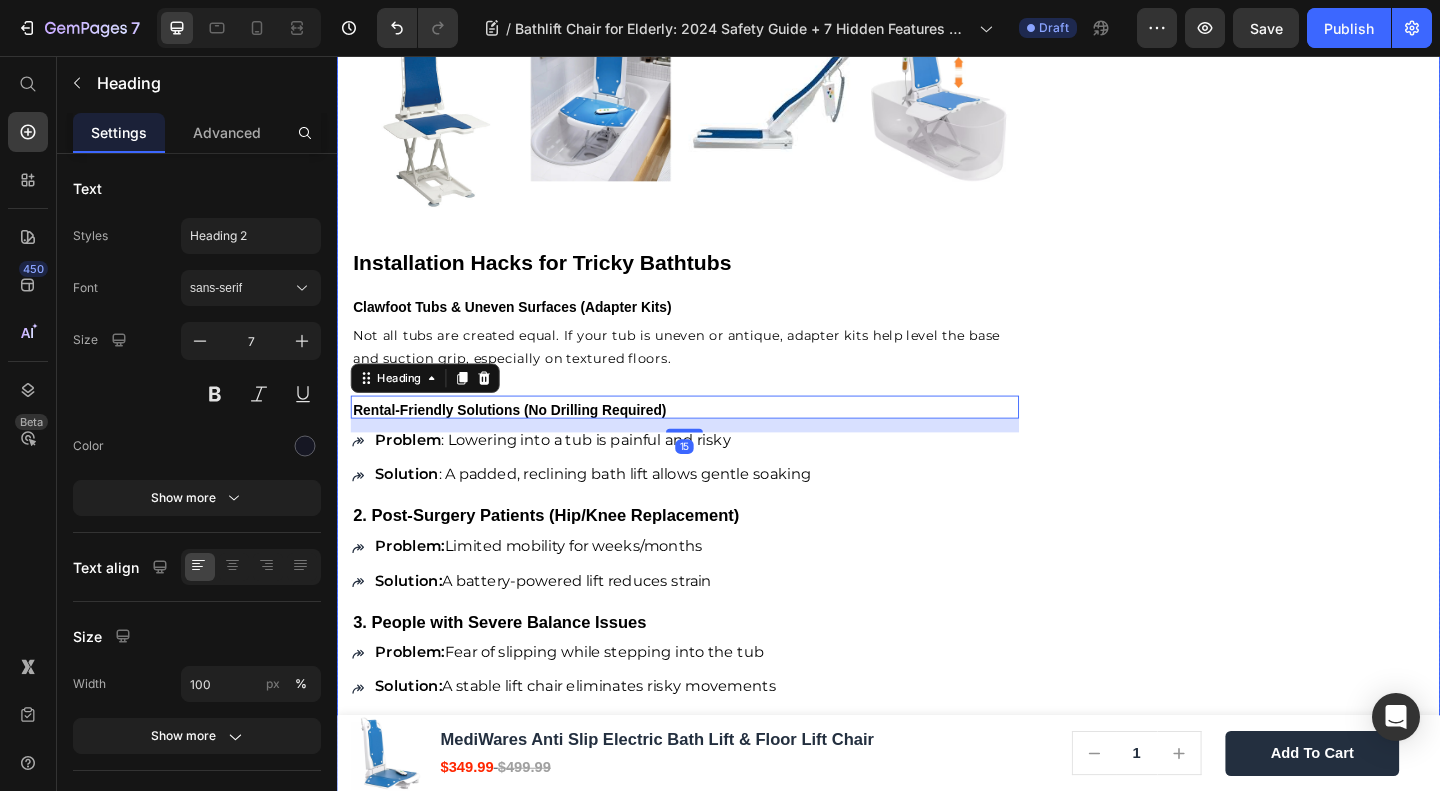 click on "🔥Up to 50% OFF Ending Soon🔥 Text block 02 Days 15 Hrs 14 Mins 50 Secs Countdown Timer Image Quick and Hassle-Free Setup Waterproof for safety Remote-controlled convenience Comfortable backrest tilt Enhances bathing independence Item list Shop Now and Save 50% Button
30-day money back guarantee Item list Row              Download Our Free              Guide on Senior Safety           After Falls Heading Download Now Button Image Row Product Images MediWares Anti Slip Electric Bath Lift & Floor Lift Chair Product Title $349.99 Product Price $499.99 Product Price Row
Key Features:
Powerful Electric Lifting:  Equipped with a rechargeable 14.8V lithium battery, the lift can raise or lower the seat to a height range of 3.03-19.96 inches using a remote control, allowing for over 10 uses per full charge.
High Load Capacity of 300 lbs:
IPX8 Waterproof Rating:
Anti-slip Suction Cups:
45° Backrest Tilt & Foldable Design:
Row" at bounding box center (1332, -354) 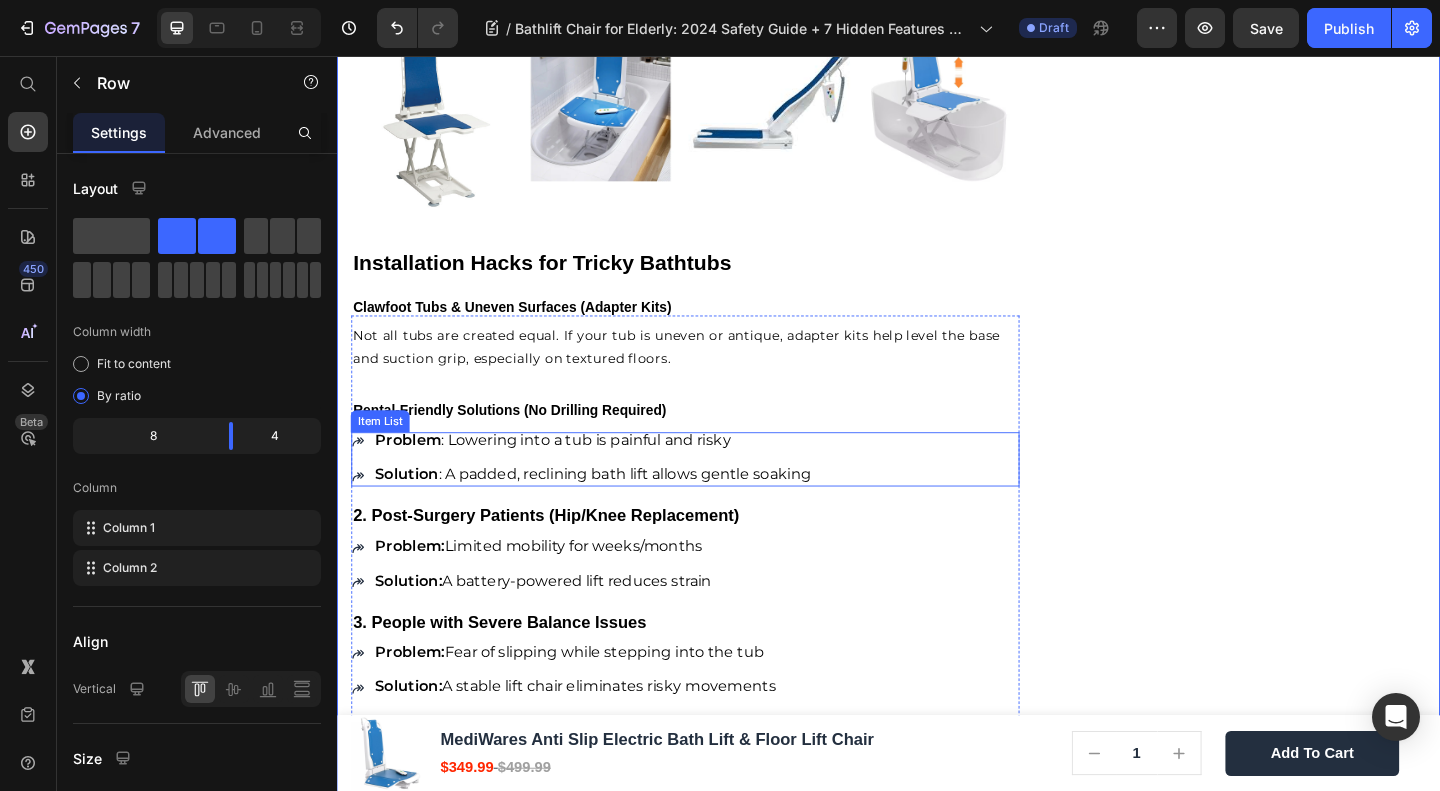 click on "Not all tubs are created equal. If your tub is uneven or antique, adapter kits help level the base and suction grip, especially on textured floors. Text block ⁠⁠⁠⁠⁠⁠⁠ Rental-Friendly Solutions (No Drilling Required) Heading
Problem : Lowering into a tub is painful and risky
Solution : A padded, reclining bath lift allows gentle soaking Item List 2. Post-Surgery Patients (Hip/Knee Replacement) Heading
Problem:  Limited mobility for weeks/months
Solution:  A battery-powered lift reduces strain Item List 3. People with Severe Balance Issues Heading
Problem:  Fear of slipping while stepping into the tub
Solution:  A stable lift chair eliminates risky movements Item List Who Should Use a Shower Chair? (Real-Life Scenarios) Heading 1. People with Walk-In Showers Heading
Problem:  Standing for extended periods is exhausting
Solution:  A teak shower stool provides rest" at bounding box center (715, 1831) 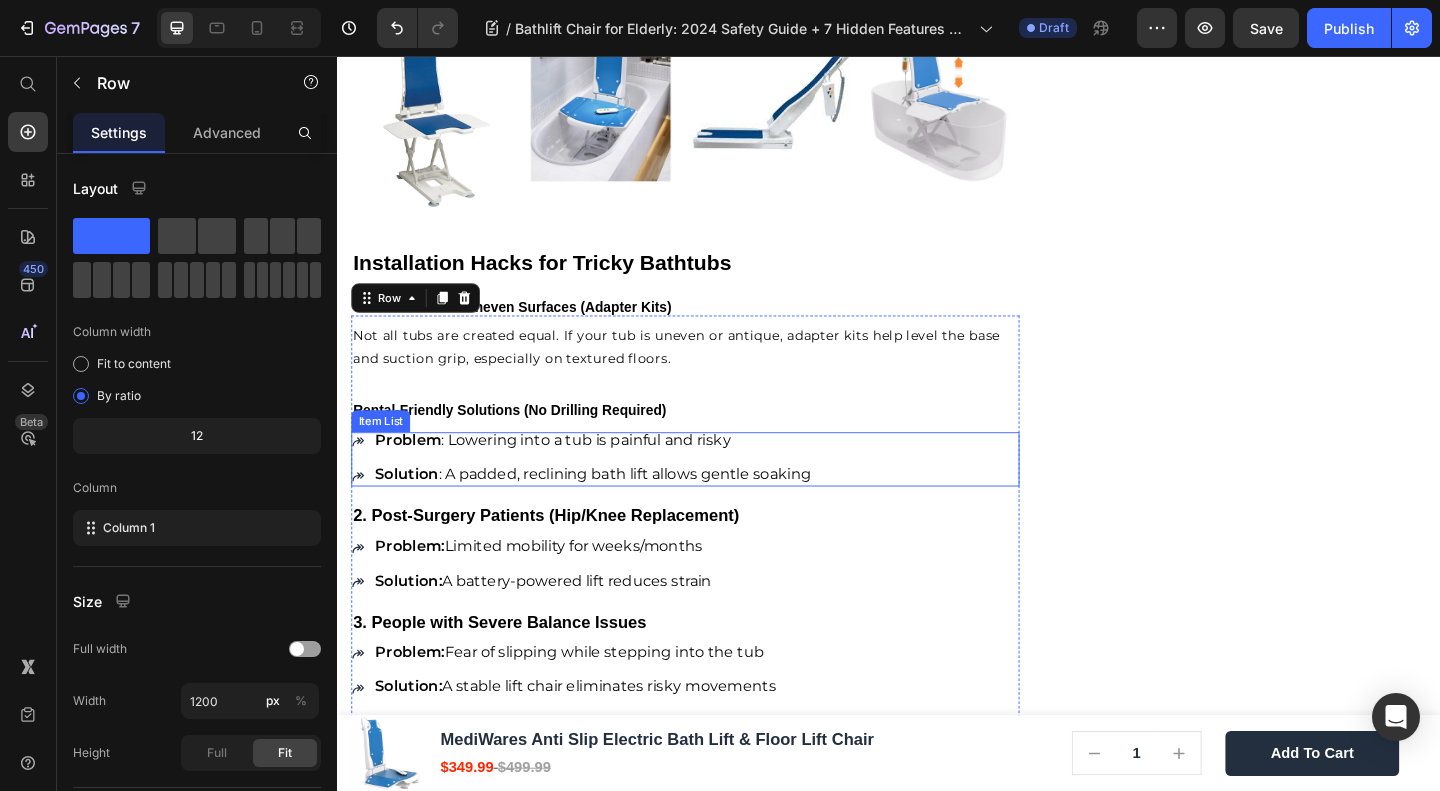 click on "Problem : Lowering into a tub is painful and risky
Solution : A padded, reclining bath lift allows gentle soaking" at bounding box center (715, 494) 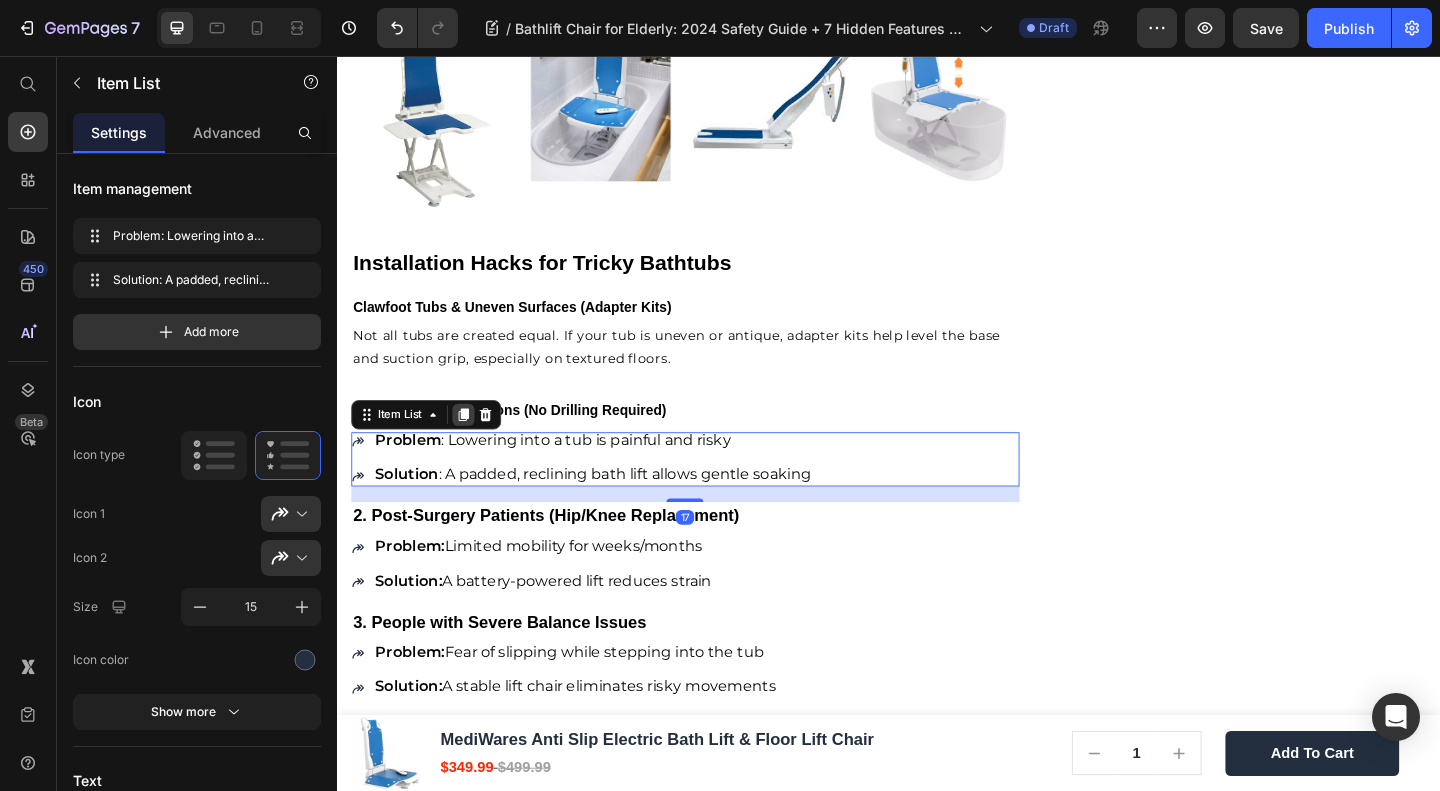 click 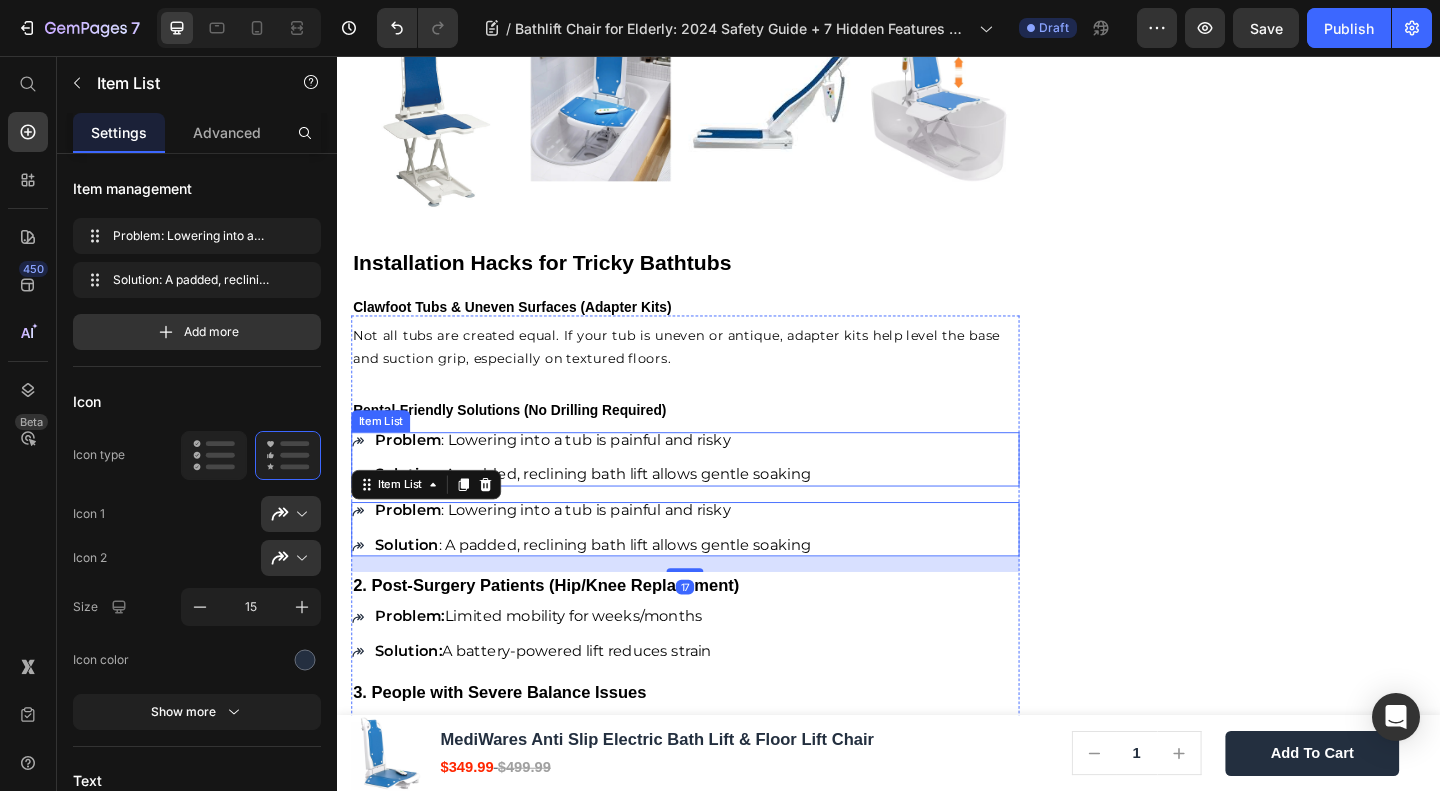click on "Problem : Lowering into a tub is painful and risky
Solution : A padded, reclining bath lift allows gentle soaking" at bounding box center [715, 494] 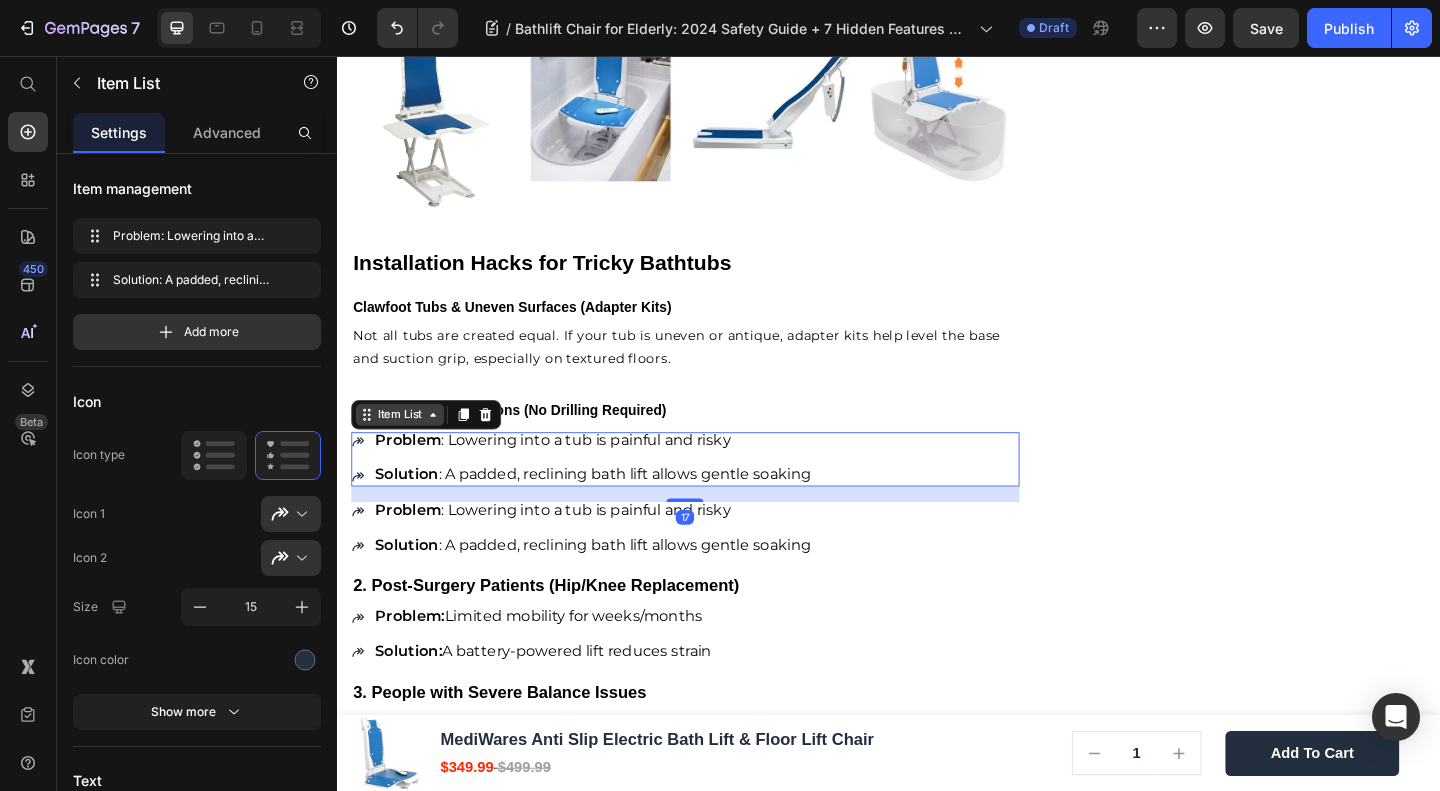 click on "Item List" at bounding box center (405, 446) 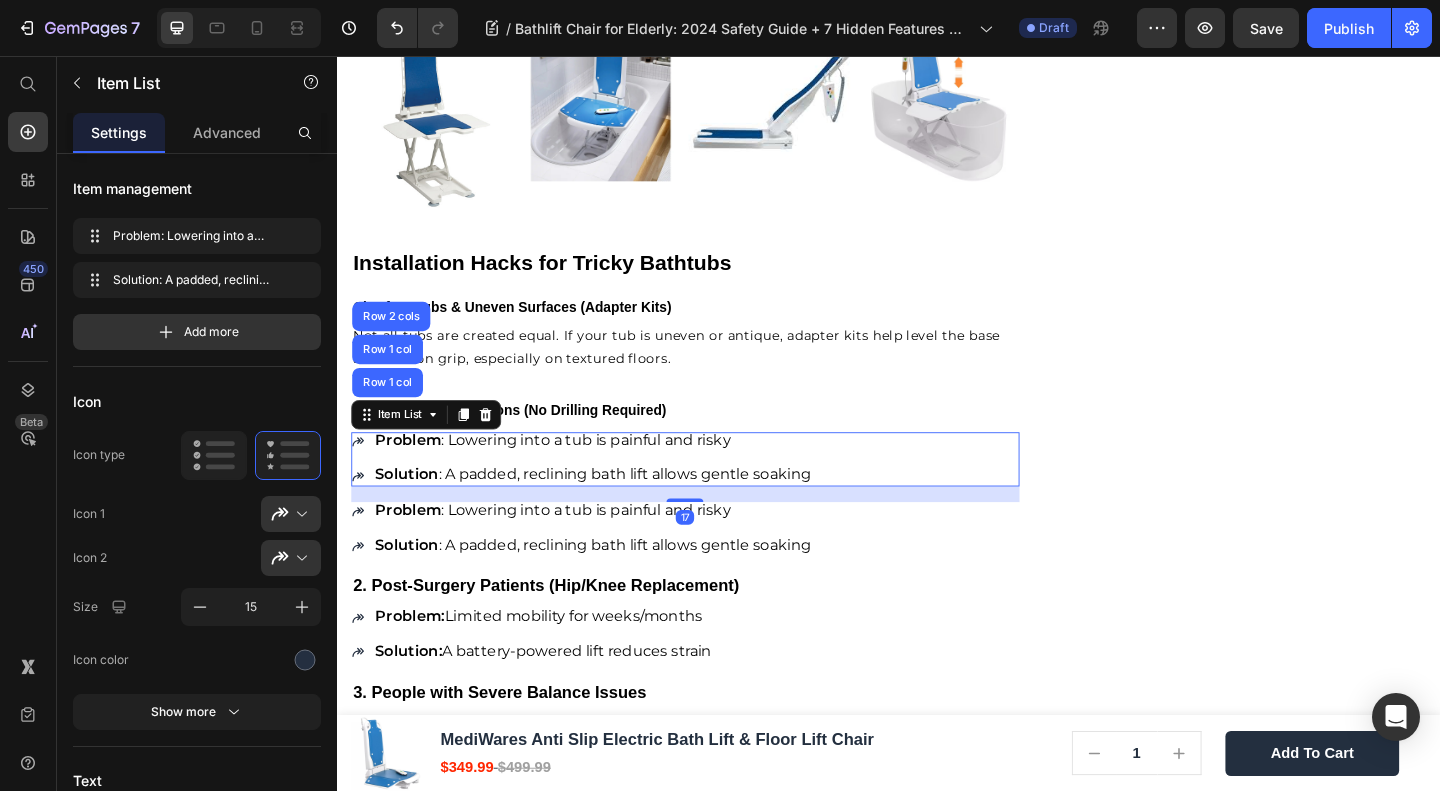 click on "Problem : Lowering into a tub is painful and risky
Solution : A padded, reclining bath lift allows gentle soaking" at bounding box center [715, 494] 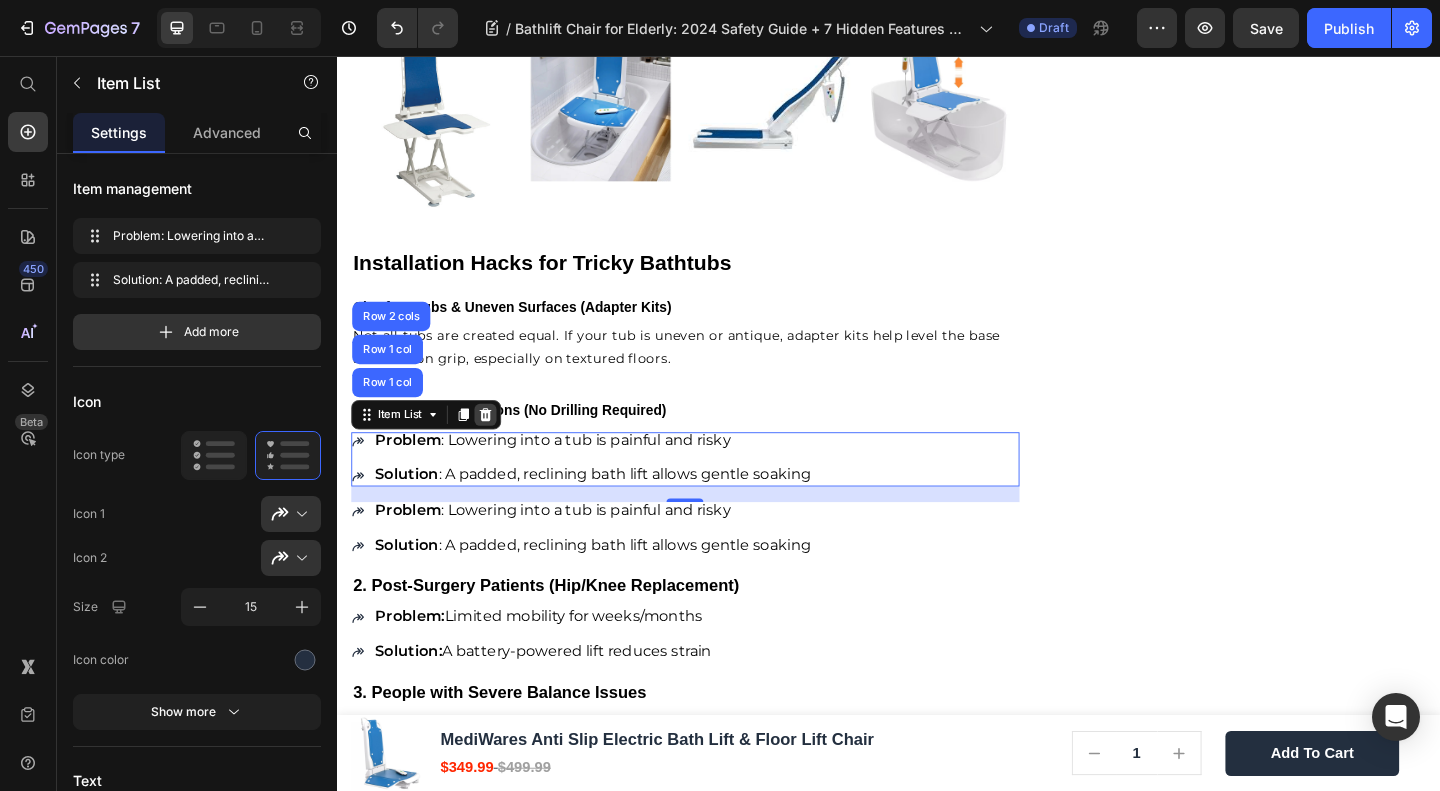 click 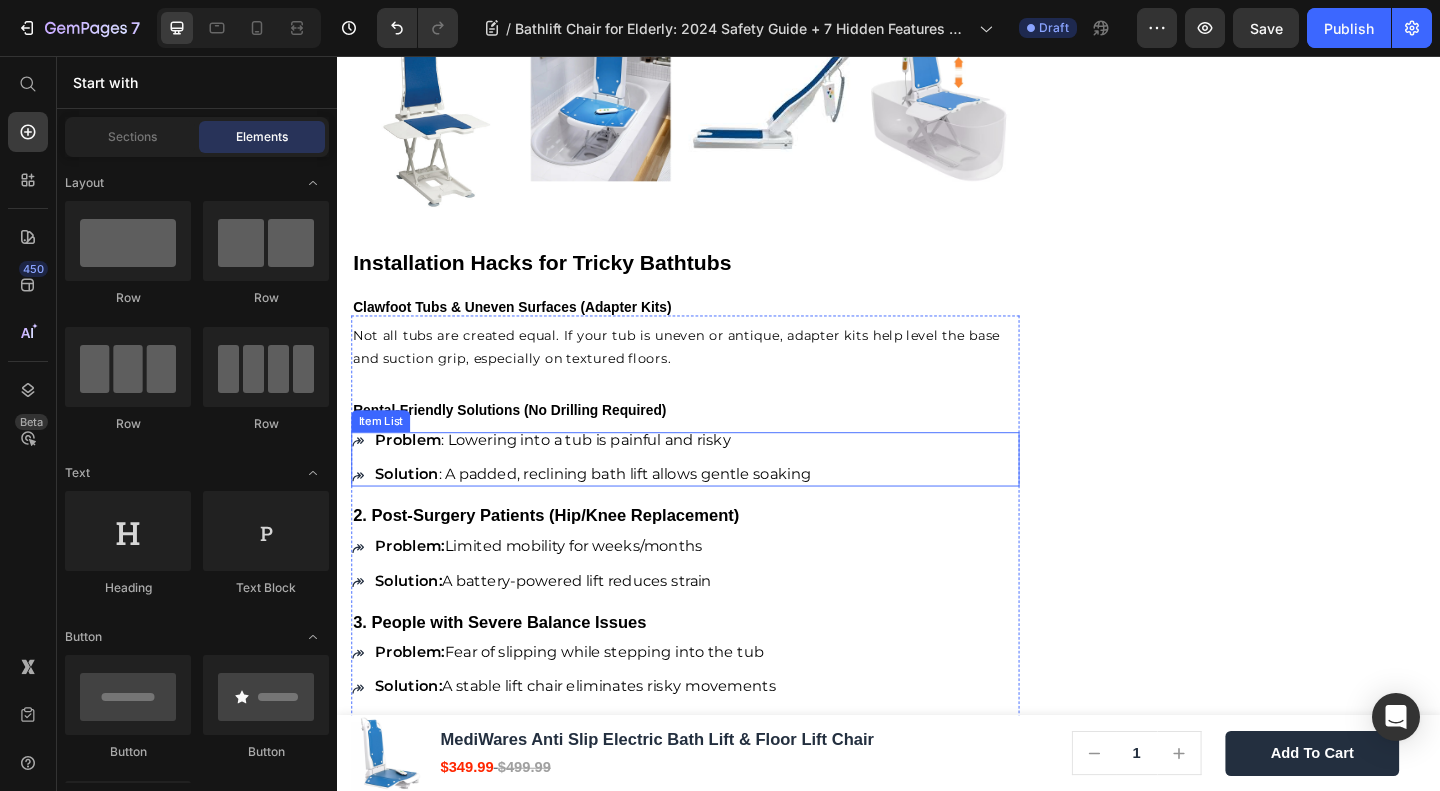 click on "Problem : Lowering into a tub is painful and risky
Solution : A padded, reclining bath lift allows gentle soaking" at bounding box center [715, 494] 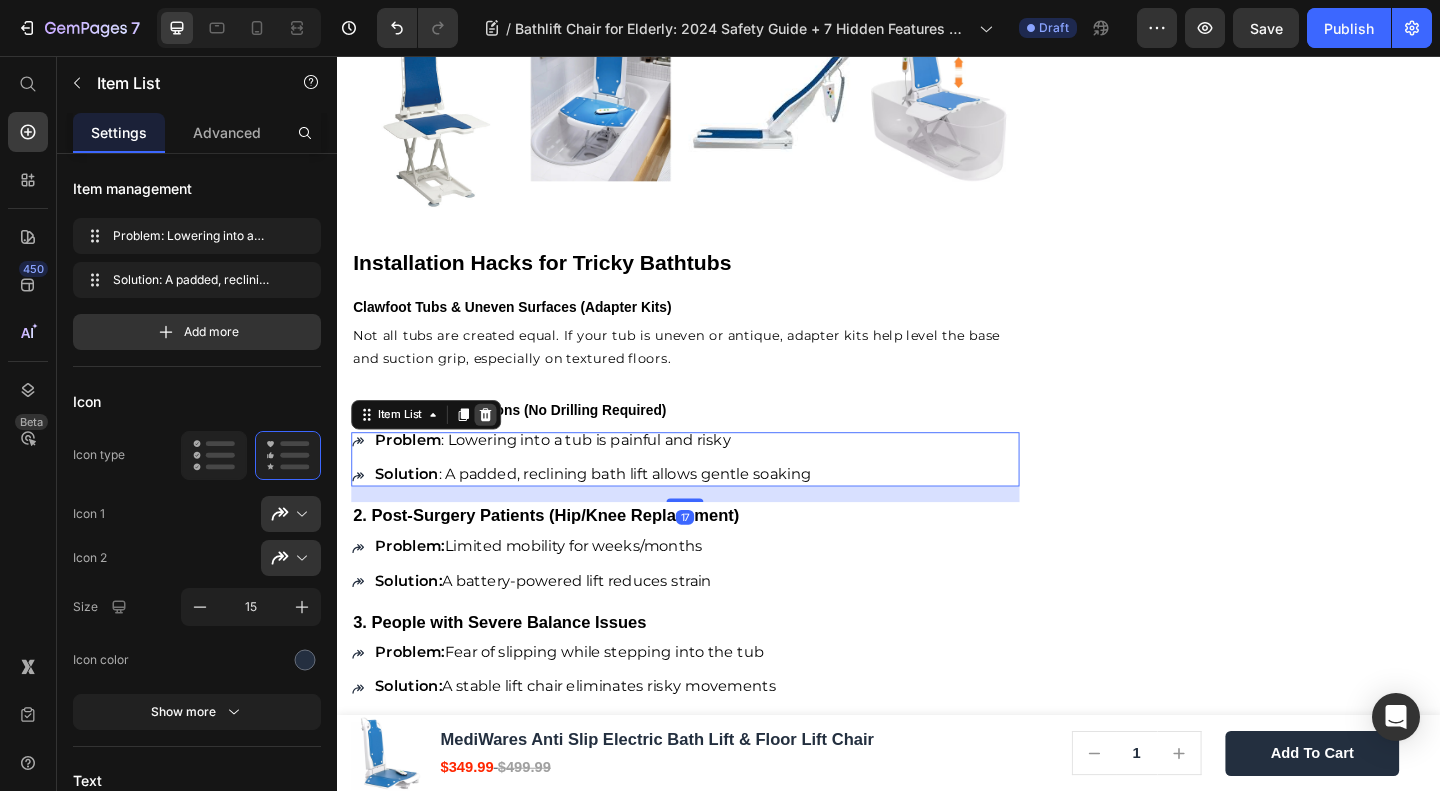 click 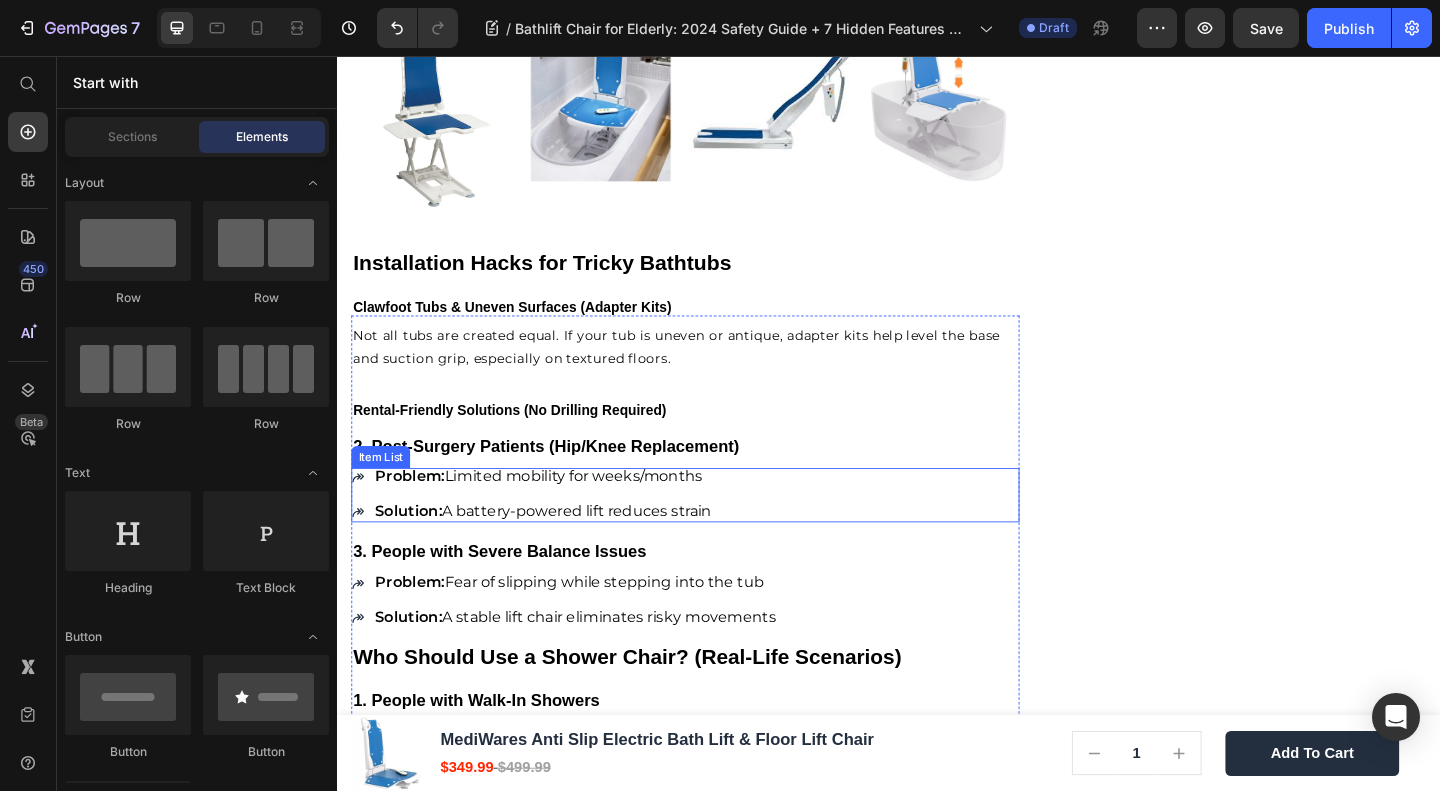click on "Problem:  Limited mobility for weeks/months
Solution:  A battery-powered lift reduces strain" at bounding box center (715, 533) 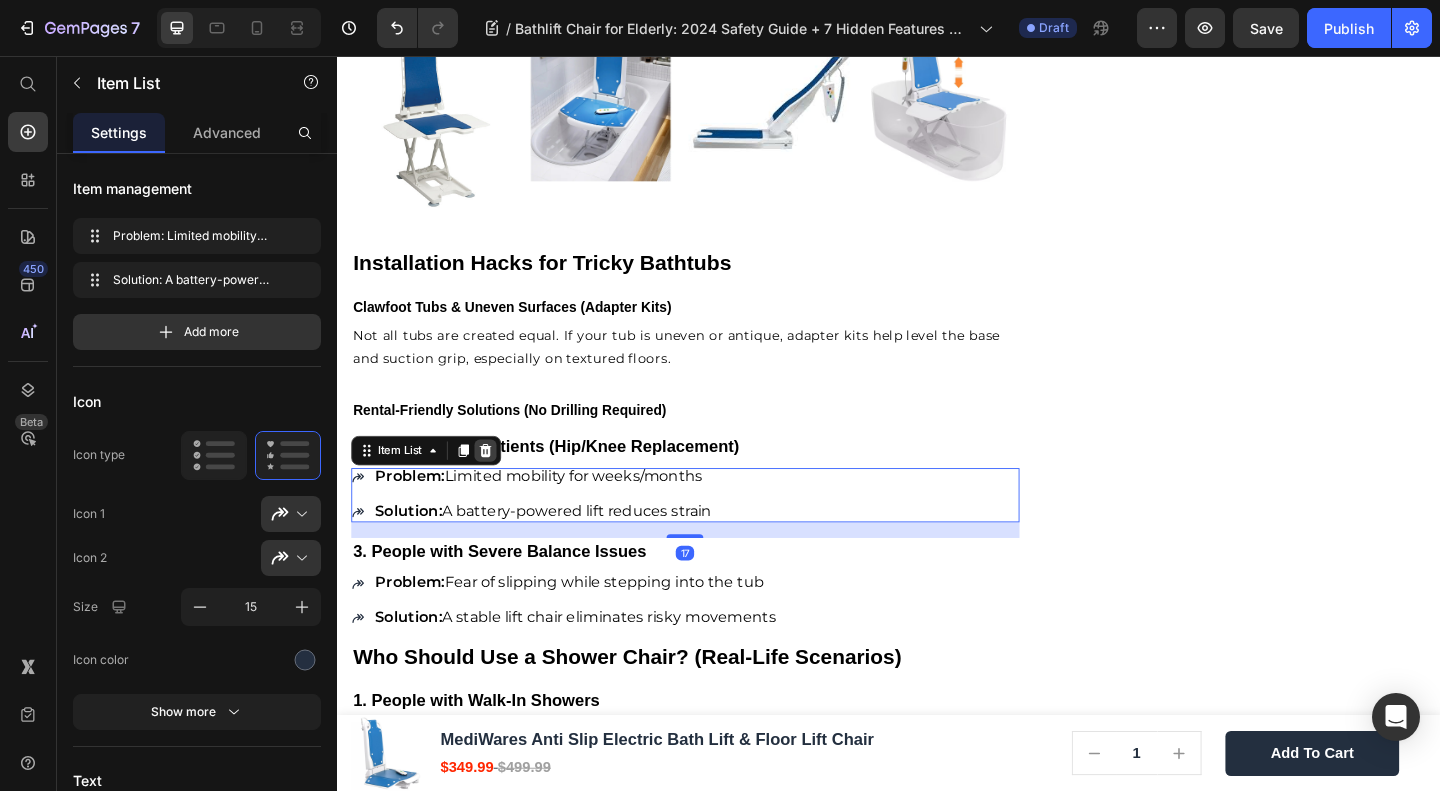 click at bounding box center (498, 485) 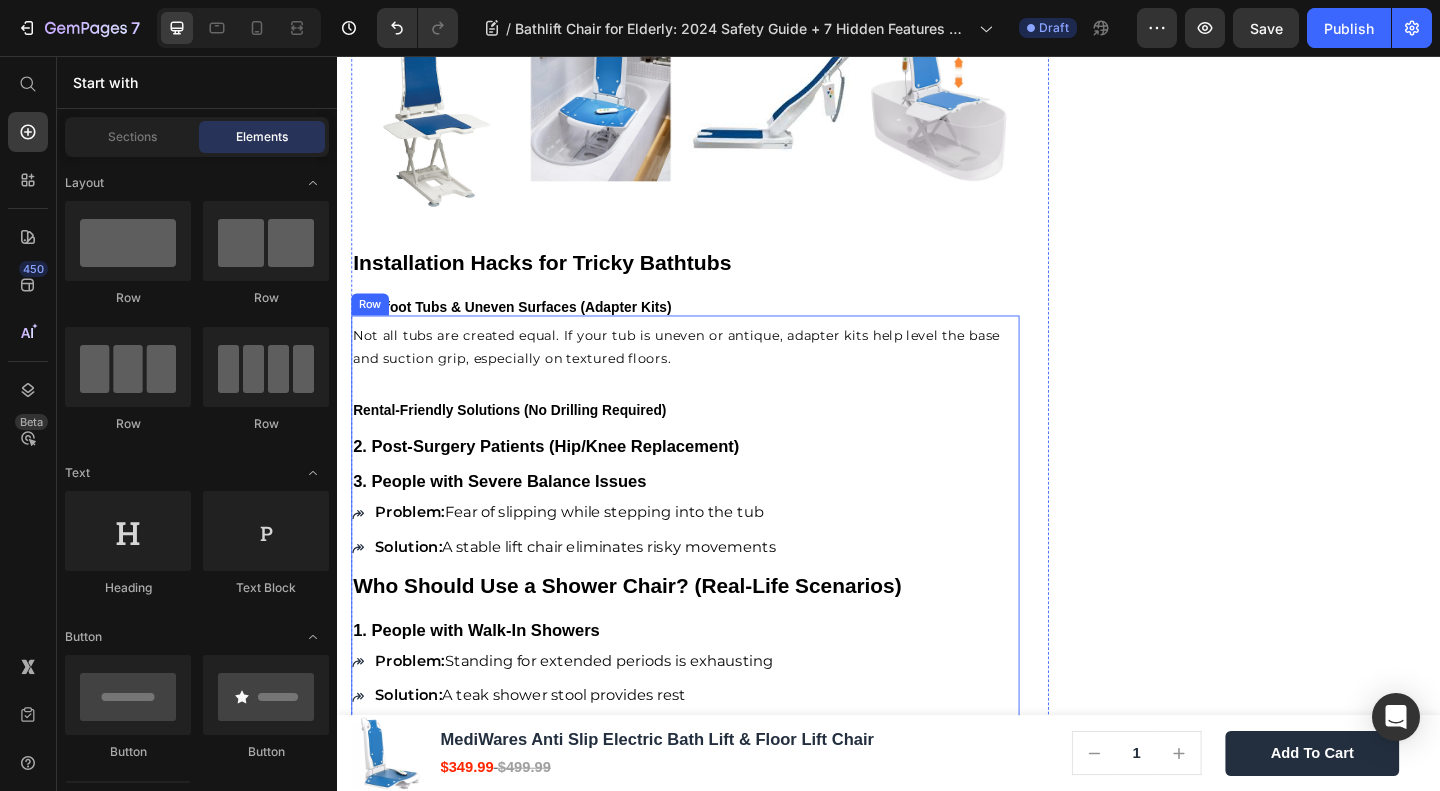 click on "2. Post-Surgery Patients (Hip/Knee Replacement)" at bounding box center (715, 477) 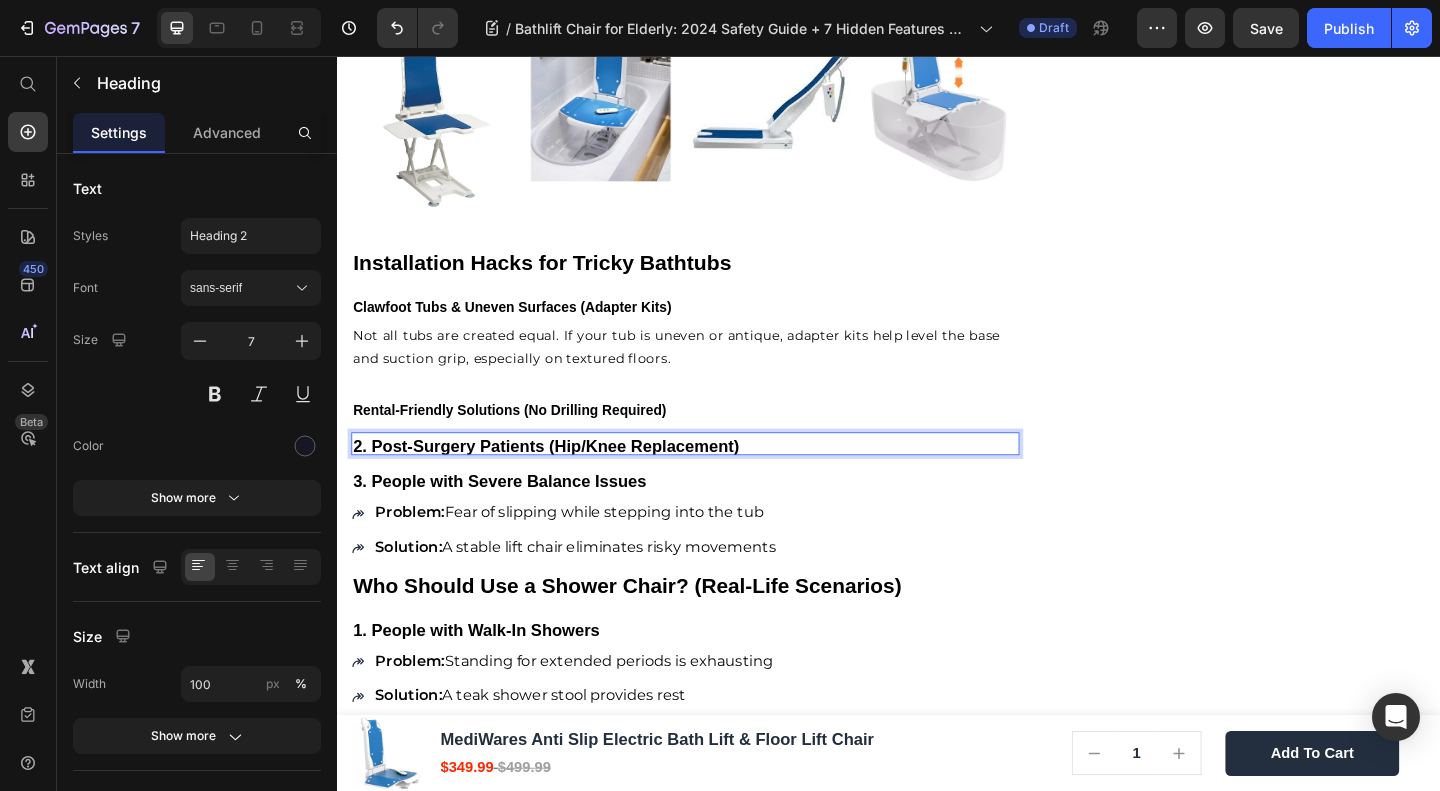 click on "⁠⁠⁠⁠⁠⁠⁠ Rental-Friendly Solutions (No Drilling Required)" at bounding box center (715, 437) 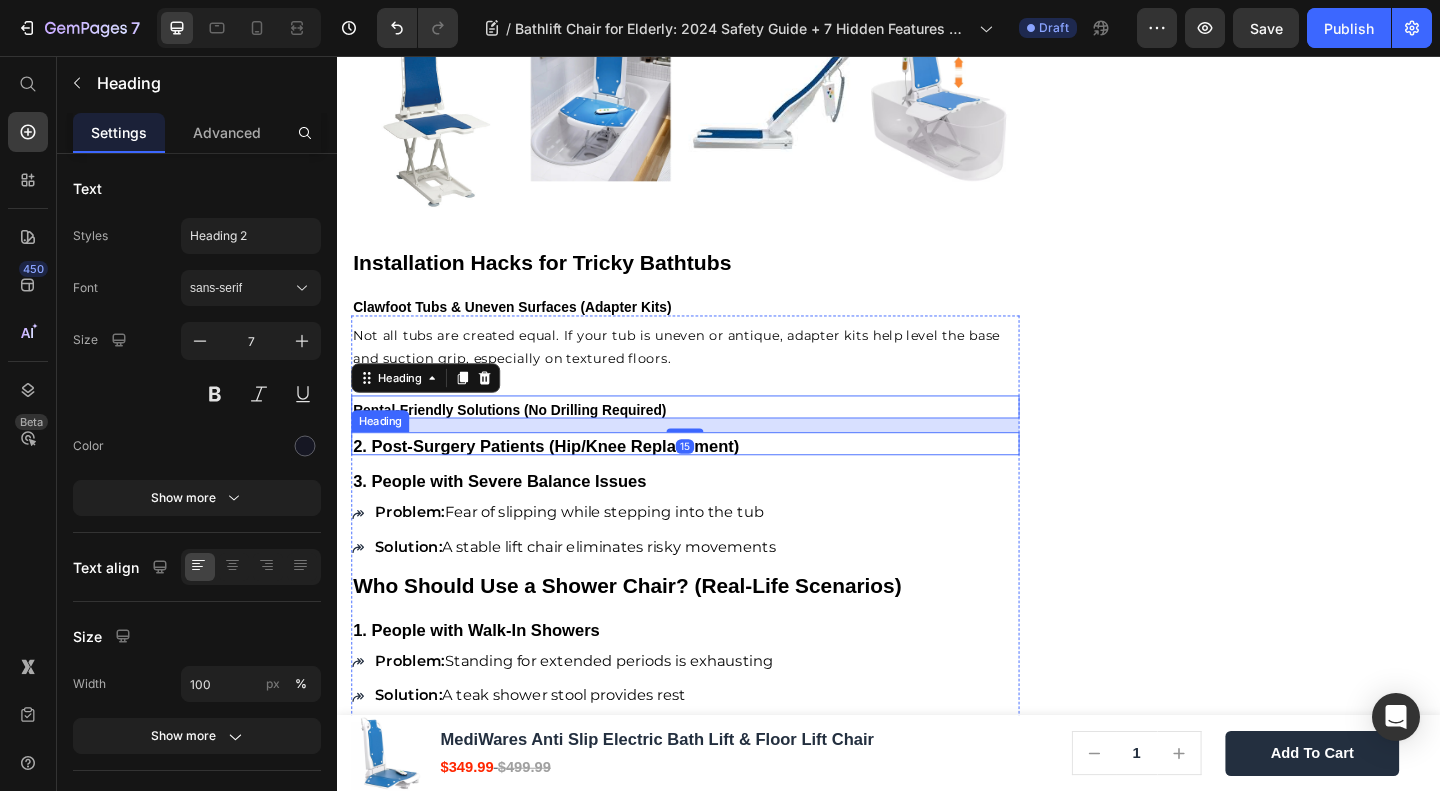 click on "2. Post-Surgery Patients (Hip/Knee Replacement)" at bounding box center [564, 480] 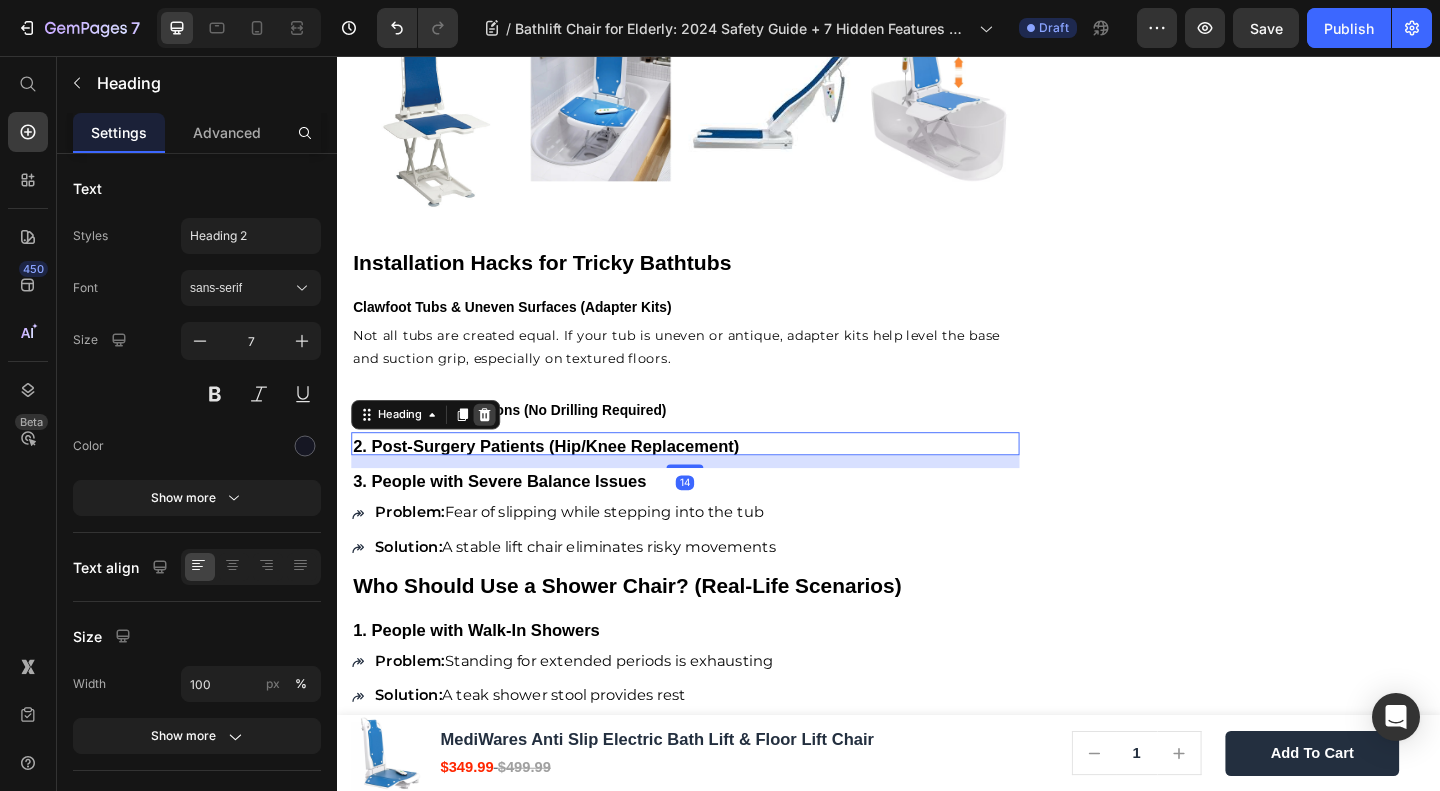 click 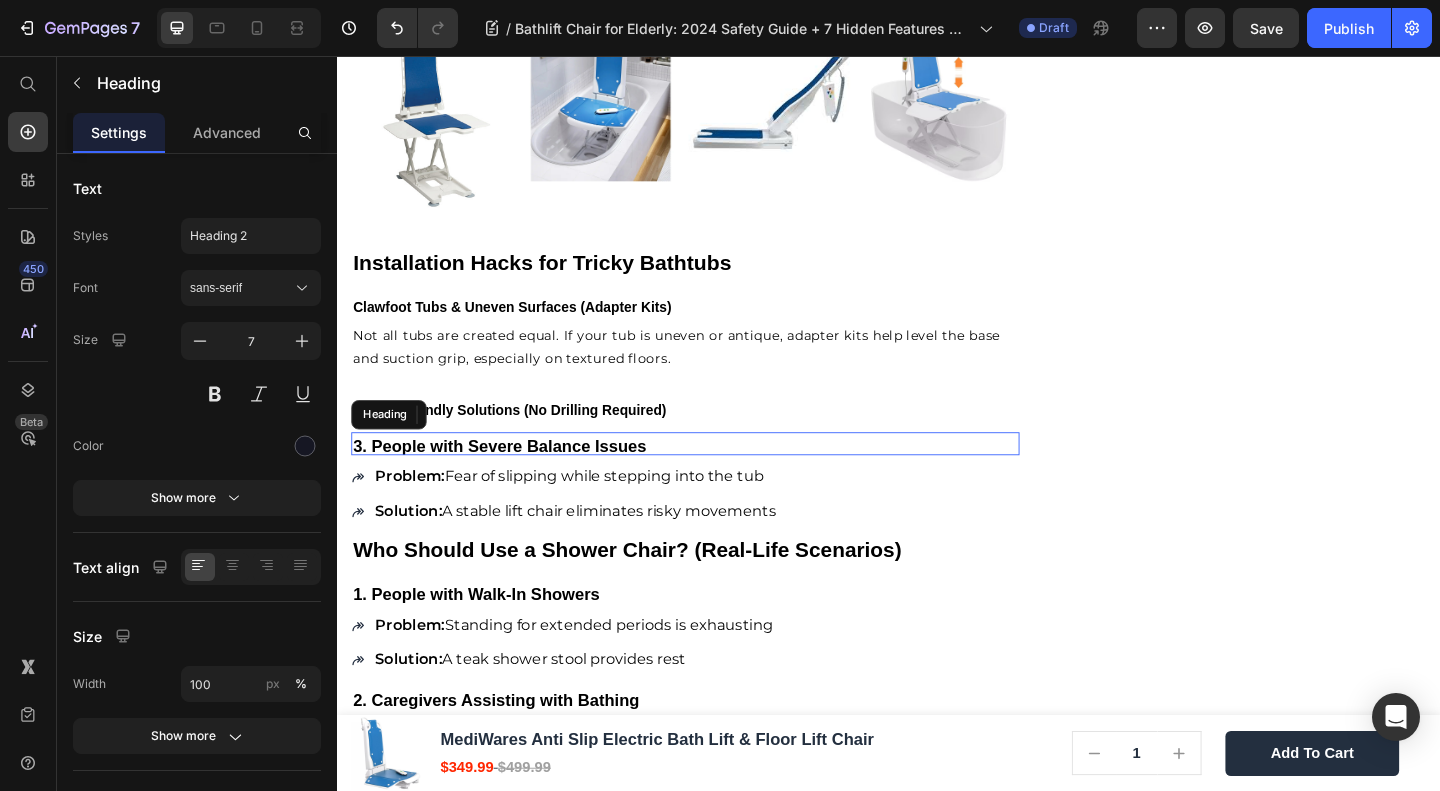 click on "3. People with Severe Balance Issues" at bounding box center [513, 480] 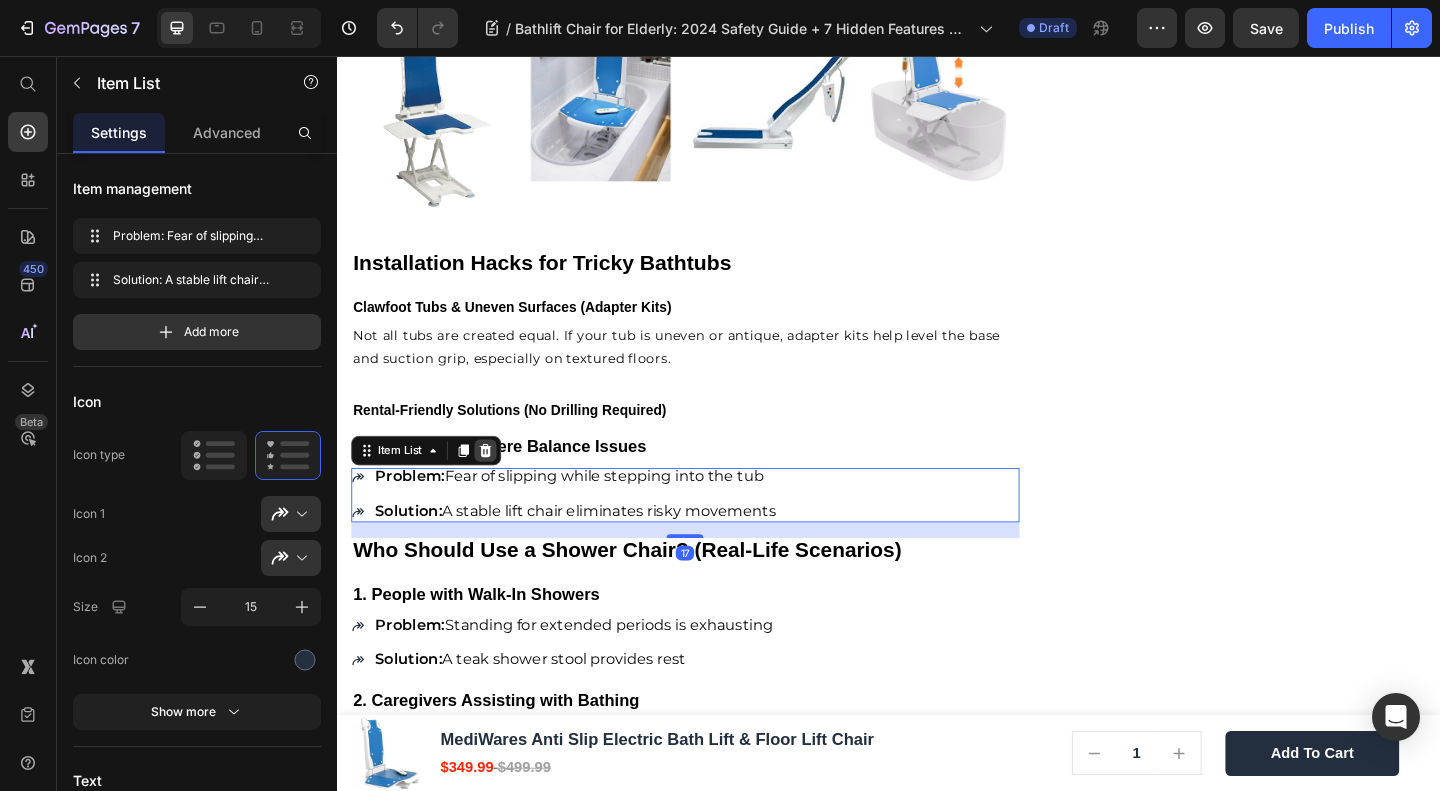 click 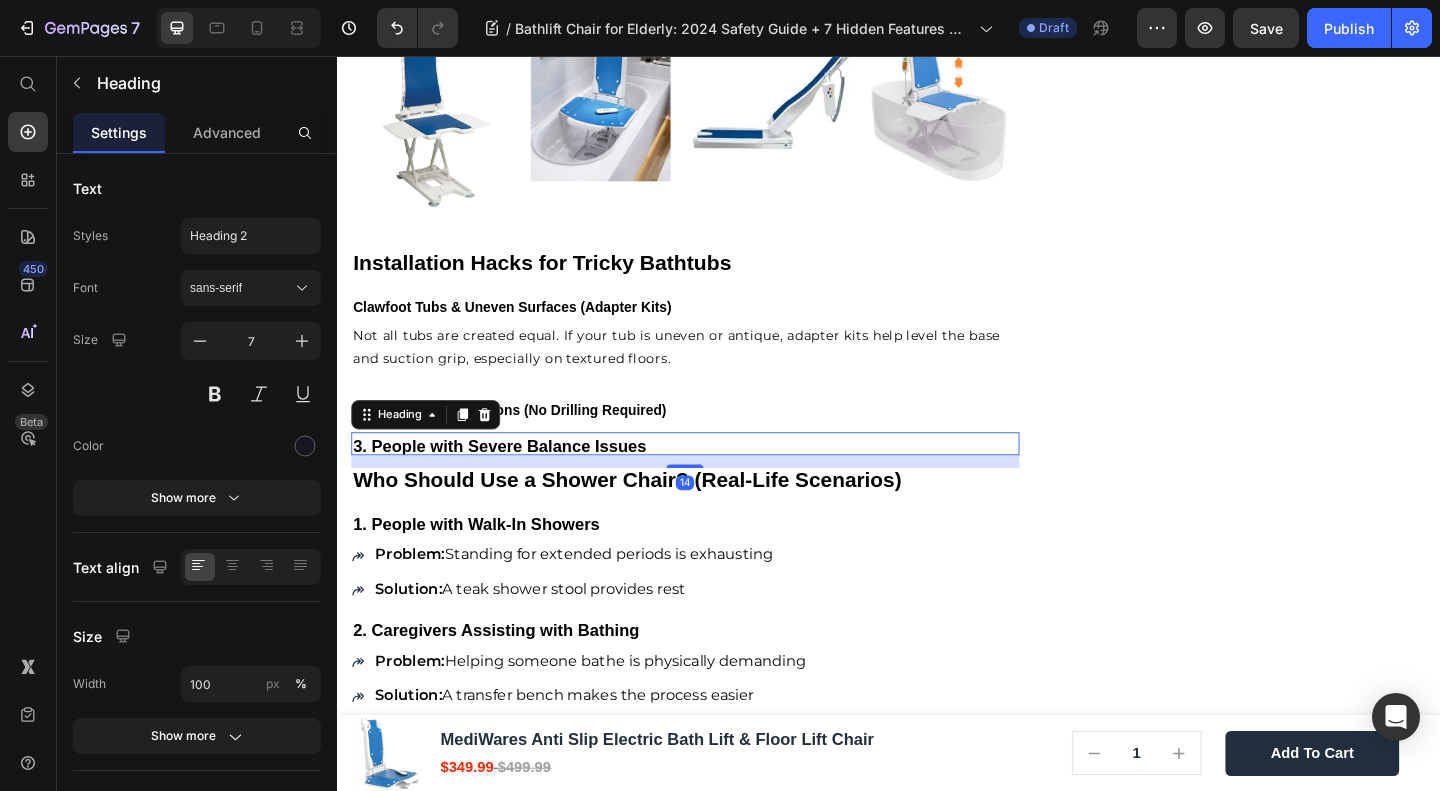 click on "3. People with Severe Balance Issues" at bounding box center (715, 477) 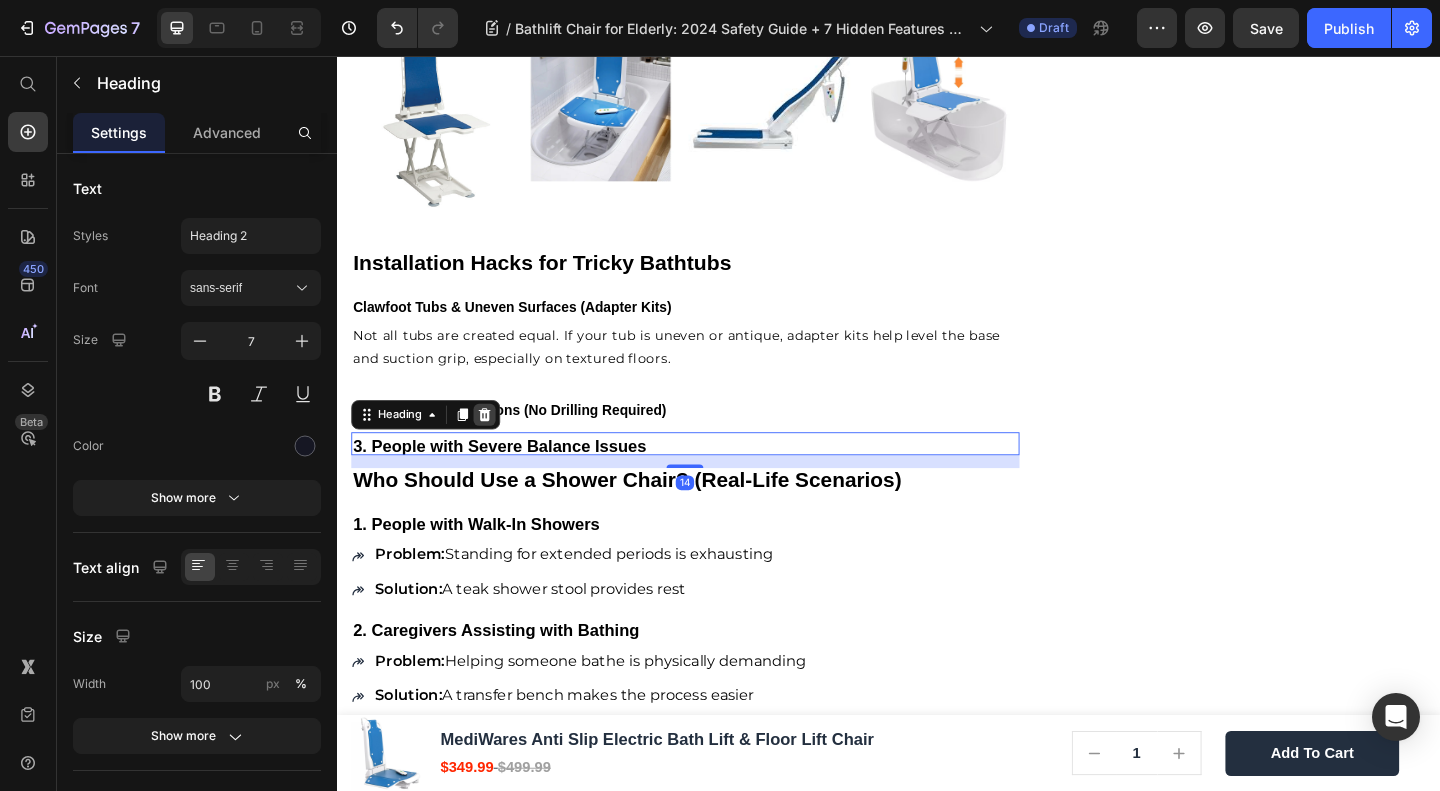 click 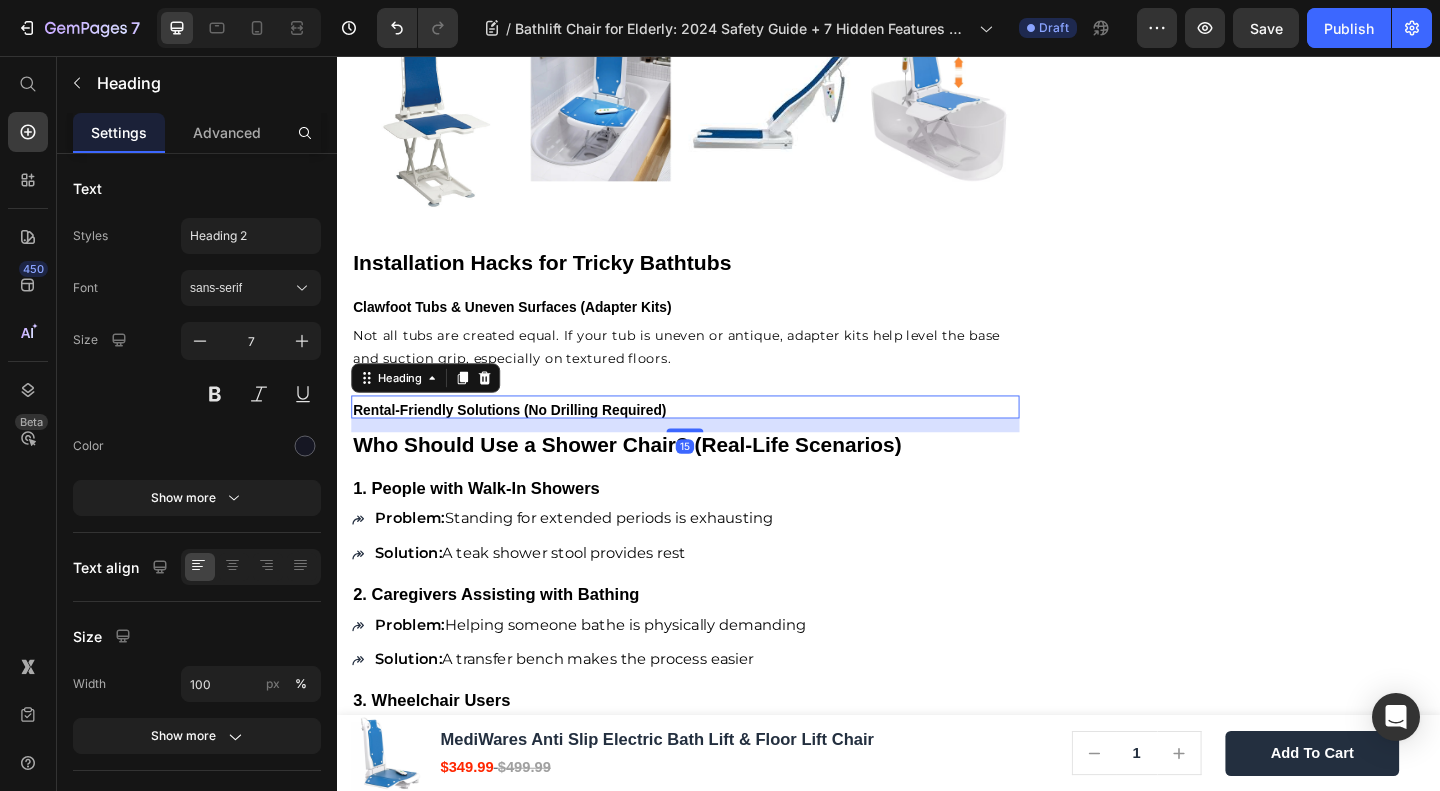 click on "Rental-Friendly Solutions (No Drilling Required)" at bounding box center [524, 440] 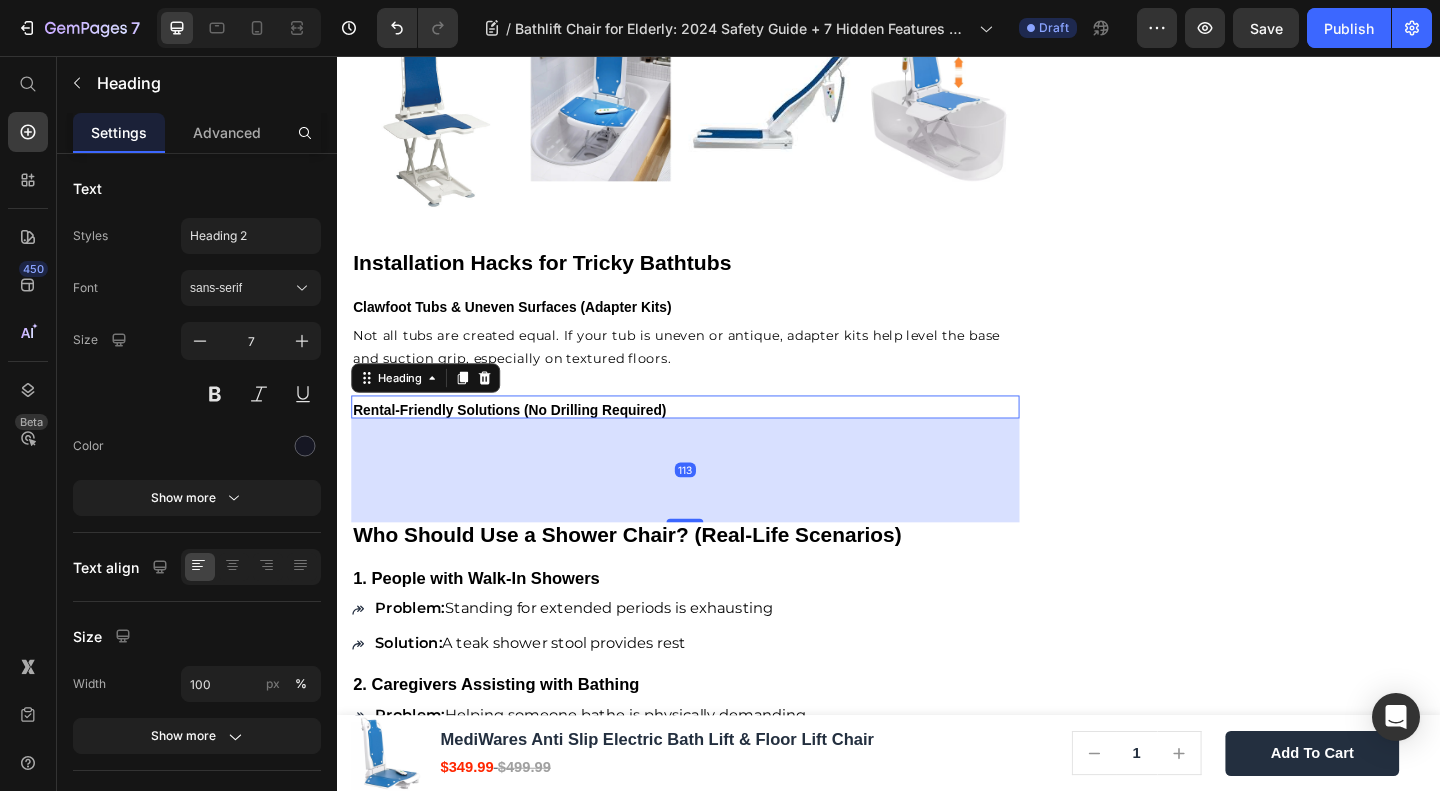 drag, startPoint x: 692, startPoint y: 442, endPoint x: 1008, endPoint y: 498, distance: 320.92368 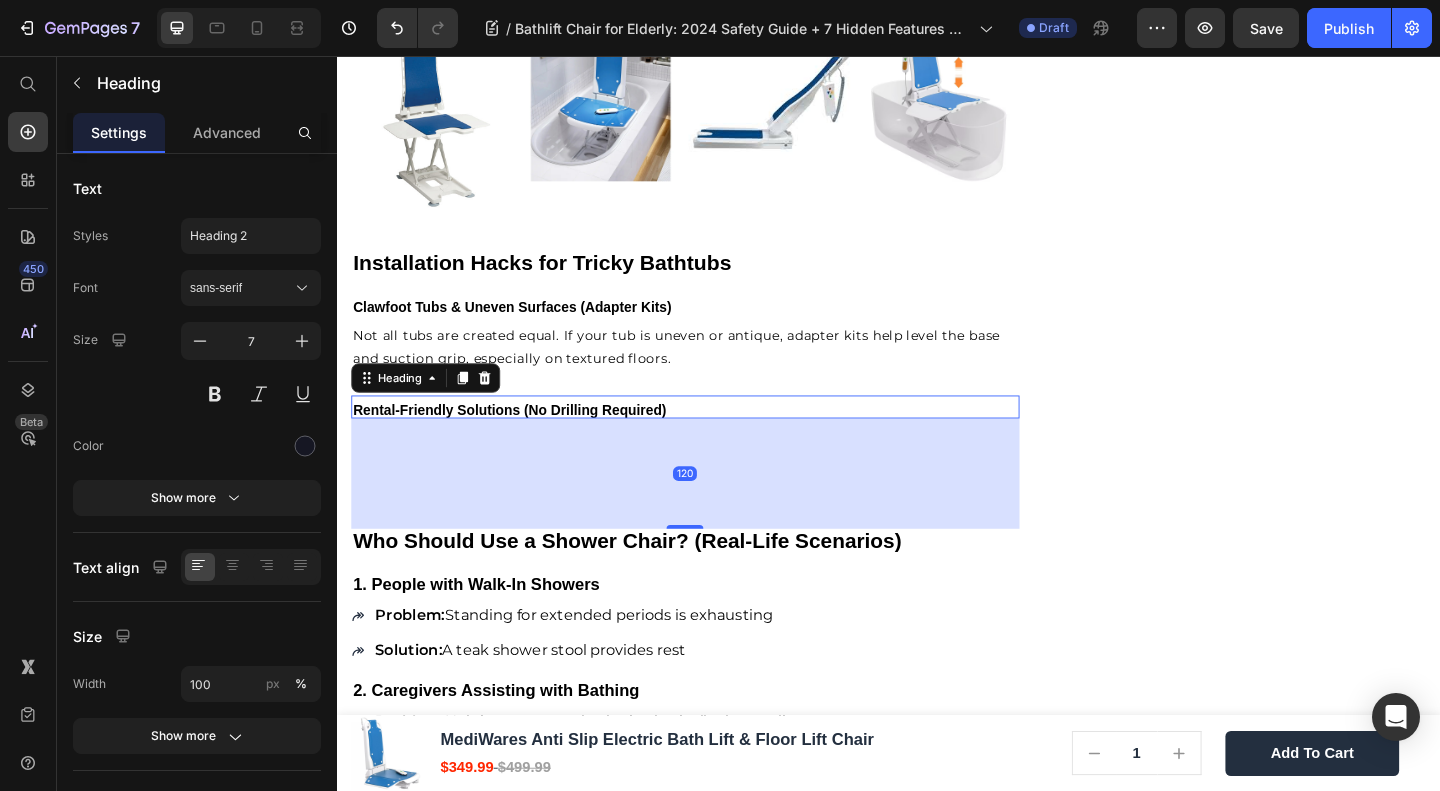 click on "🔥Up to 50% OFF Ending Soon🔥 Text block 02 Days 15 Hrs 14 Mins 26 Secs Countdown Timer Image Quick and Hassle-Free Setup Waterproof for safety Remote-controlled convenience Comfortable backrest tilt Enhances bathing independence Item list Shop Now and Save 50% Button
30-day money back guarantee Item list Row              Download Our Free              Guide on Senior Safety           After Falls Heading Download Now Button Image Row Product Images MediWares Anti Slip Electric Bath Lift & Floor Lift Chair Product Title $349.99 Product Price $499.99 Product Price Row
Key Features:
Powerful Electric Lifting:  Equipped with a rechargeable 14.8V lithium battery, the lift can raise or lower the seat to a height range of 3.03-19.96 inches using a remote control, allowing for over 10 uses per full charge.
High Load Capacity of 300 lbs:
IPX8 Waterproof Rating:
Anti-slip Suction Cups:
45° Backrest Tilt & Foldable Design:
Row" at bounding box center (1332, -455) 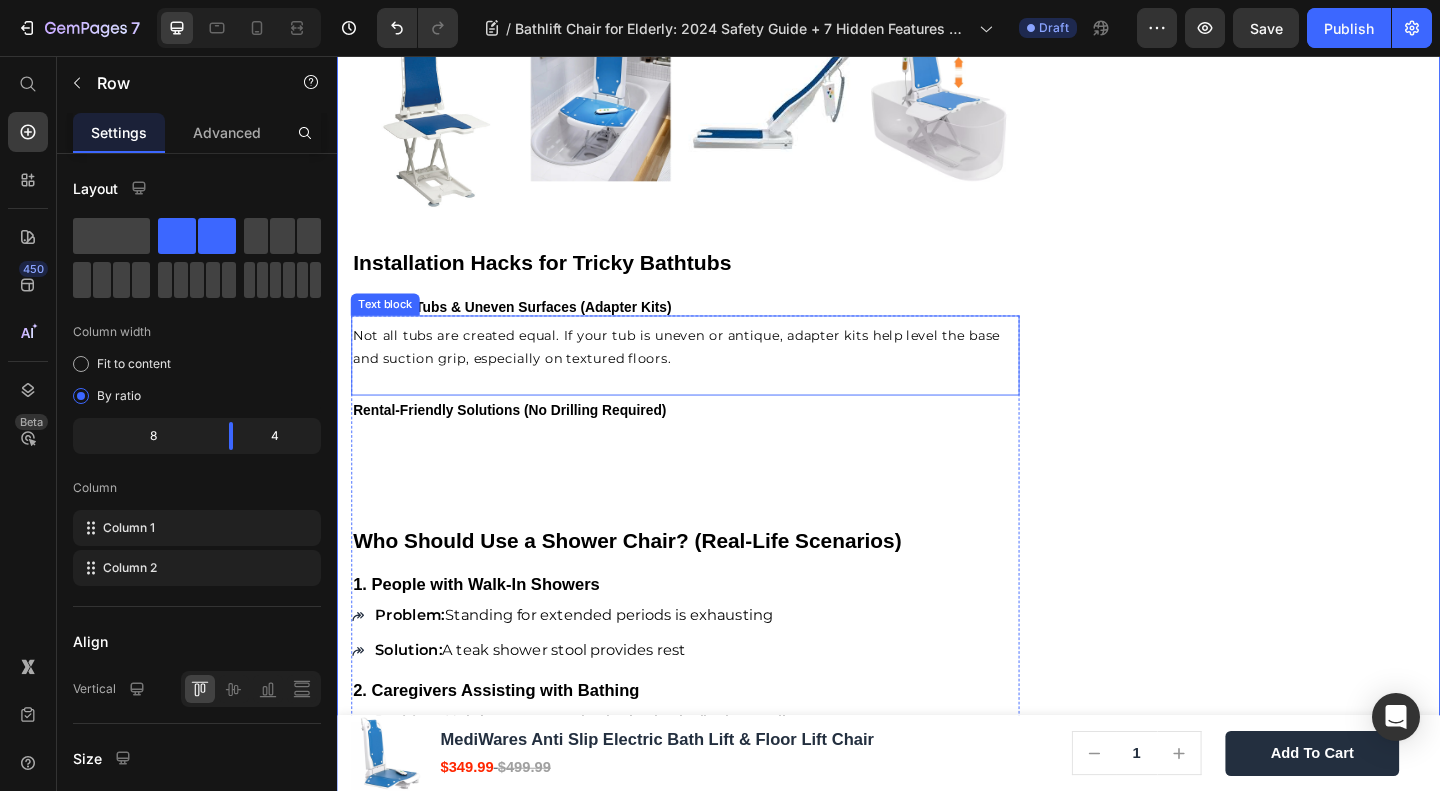 click on "Not all tubs are created equal. If your tub is uneven or antique, adapter kits help level the base and suction grip, especially on textured floors." at bounding box center [715, 373] 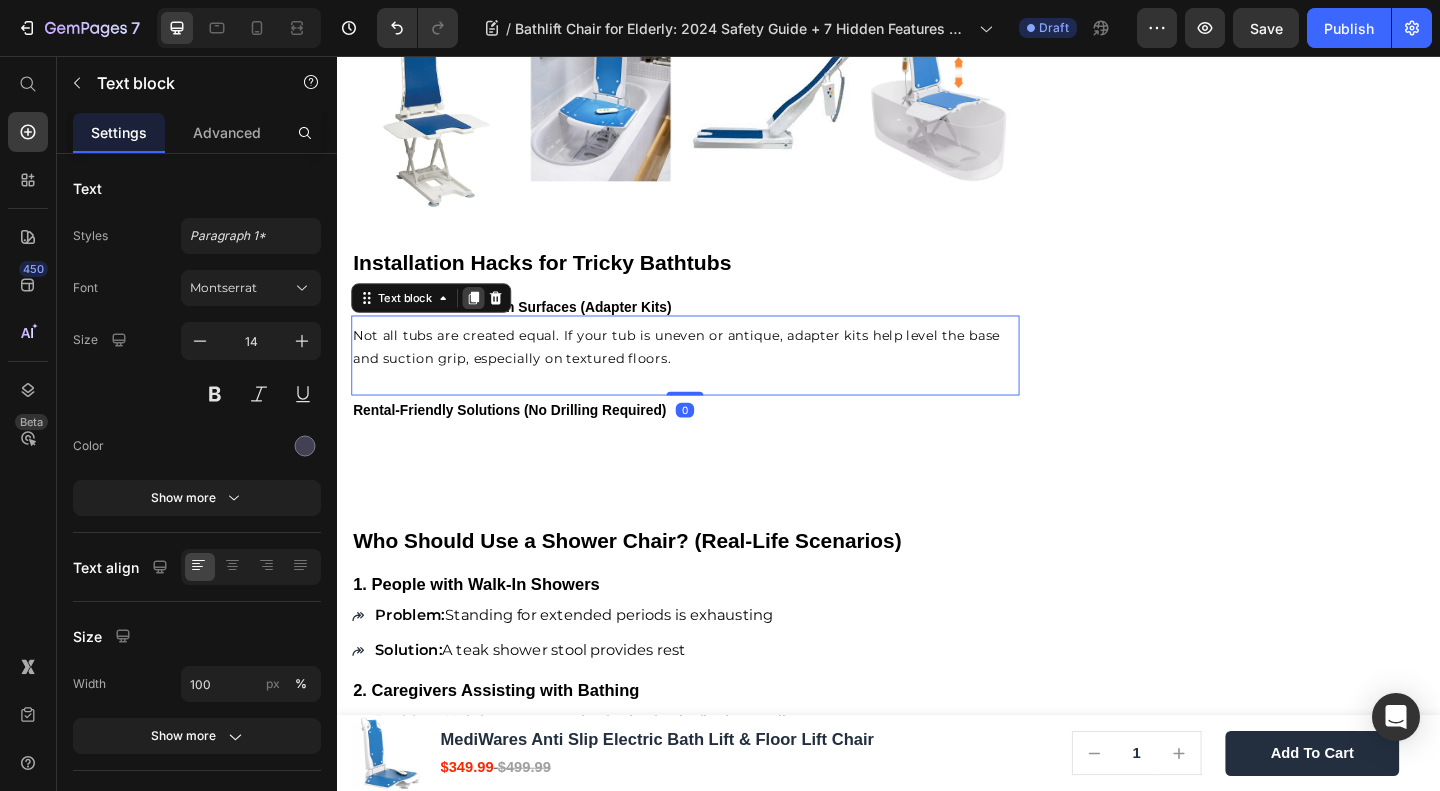 click 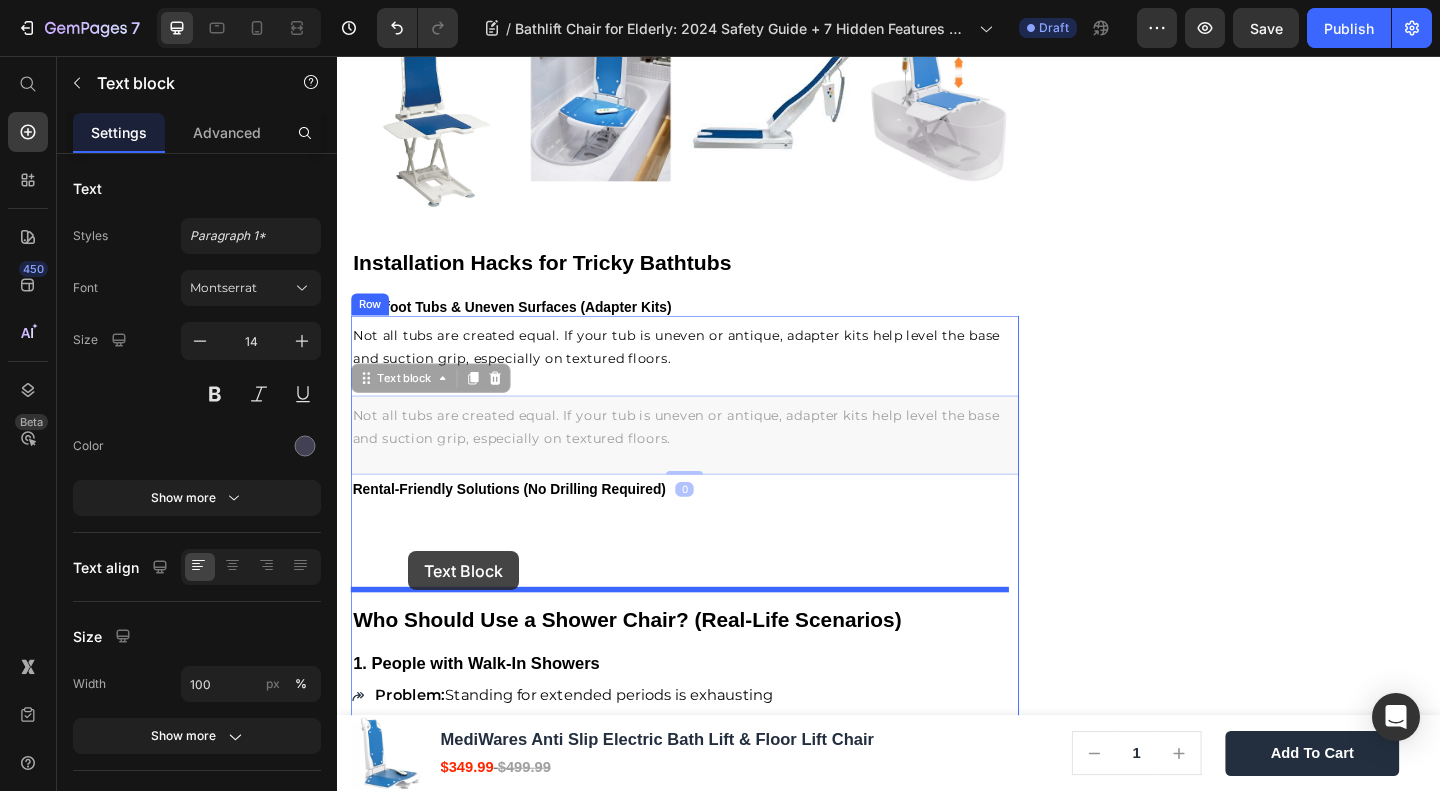 drag, startPoint x: 395, startPoint y: 383, endPoint x: 414, endPoint y: 595, distance: 212.84972 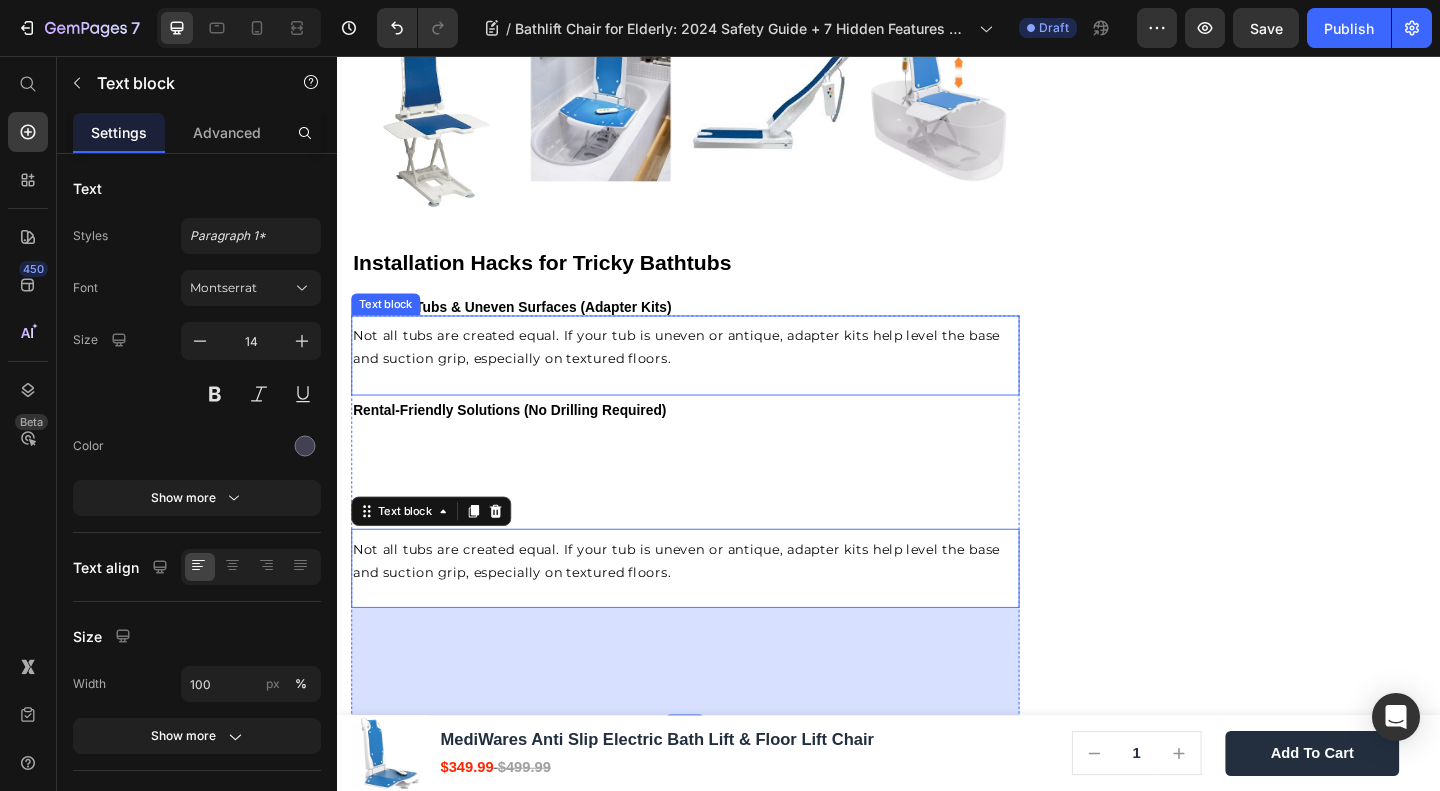 click on "🔥Up to 50% OFF Ending Soon🔥 Text block 02 Days 15 Hrs 14 Mins 17 Secs Countdown Timer Image Quick and Hassle-Free Setup Waterproof for safety Remote-controlled convenience Comfortable backrest tilt Enhances bathing independence Item list Shop Now and Save 50% Button
30-day money back guarantee Item list Row              Download Our Free        Guide on Senior Safety         After Falls Heading Download Now Button Image Row Product Images MediWares Anti Slip Electric Bath Lift & Floor Lift Chair Product Title $349.99 Product Price $499.99 Product Price Row
Key Features:
Powerful Electric Lifting:  Equipped with a rechargeable 14.8V lithium battery, the lift can raise or lower the seat to a height range of 3.03-19.96 inches using a remote control, allowing for over 10 uses per full charge.
High Load Capacity of 300 lbs:
IPX8 Waterproof Rating:
Anti-slip Suction Cups:
45° Backrest Tilt & Foldable Design:
Row" at bounding box center (1332, -352) 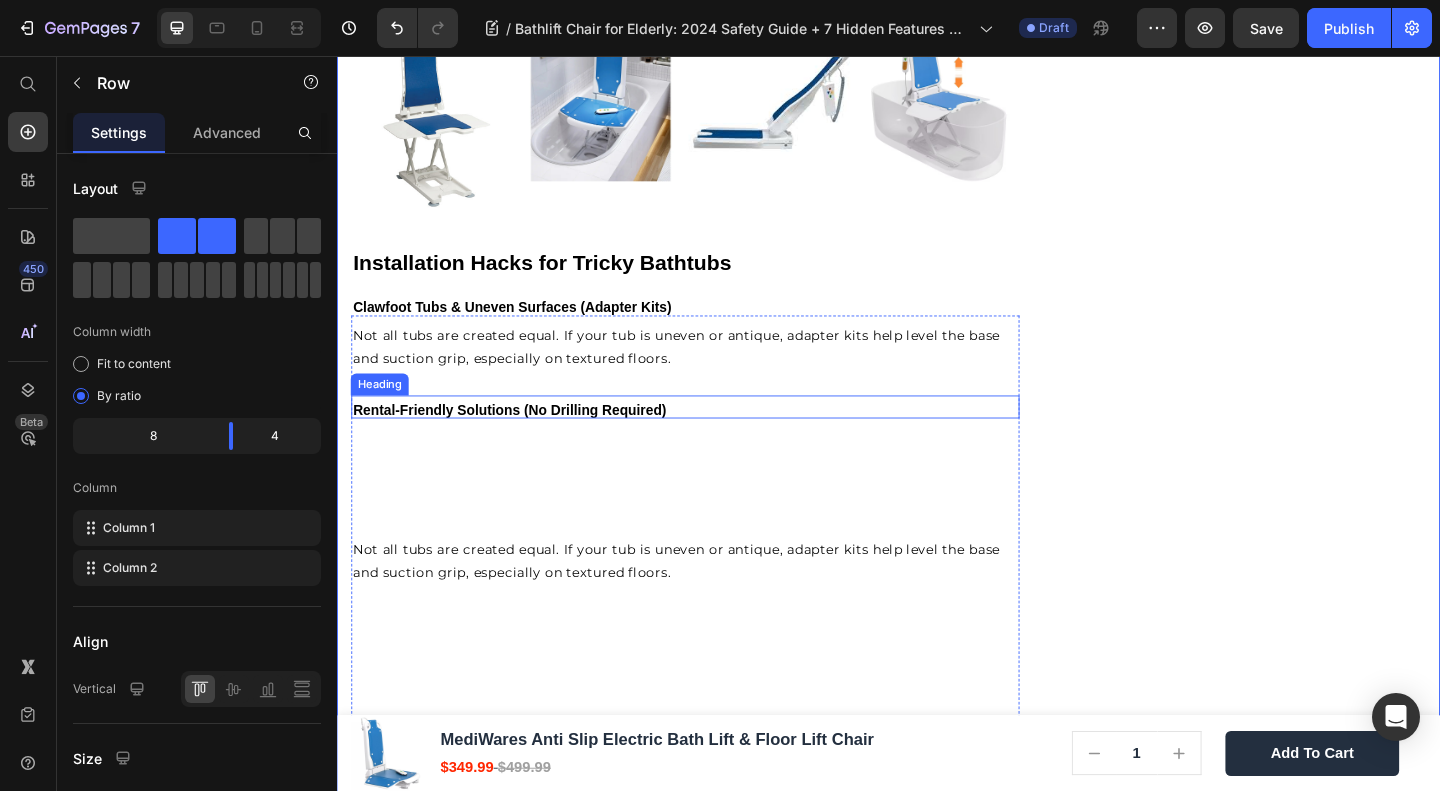 click on "Rental-Friendly Solutions (No Drilling Required)" at bounding box center (524, 440) 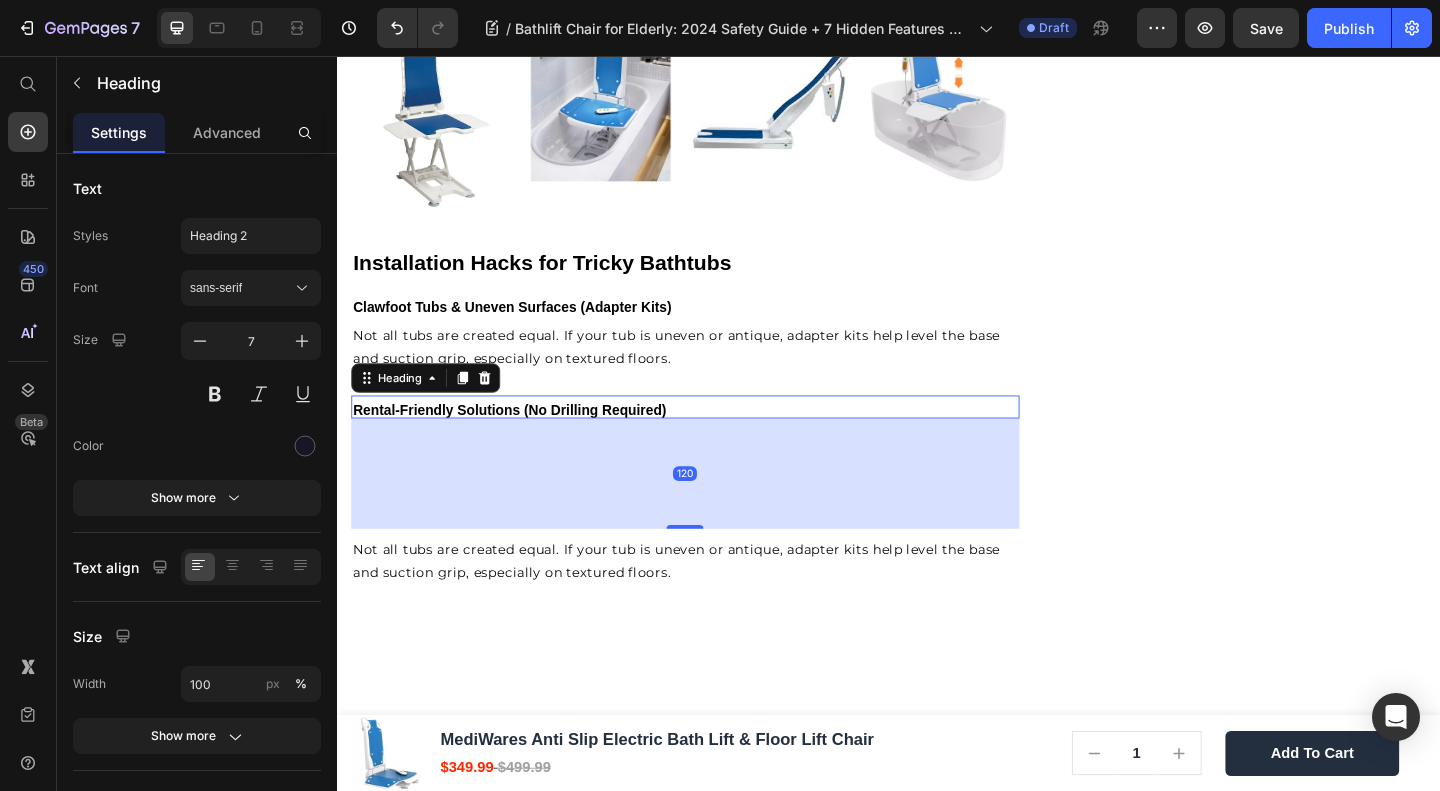 click on "120" at bounding box center (715, 510) 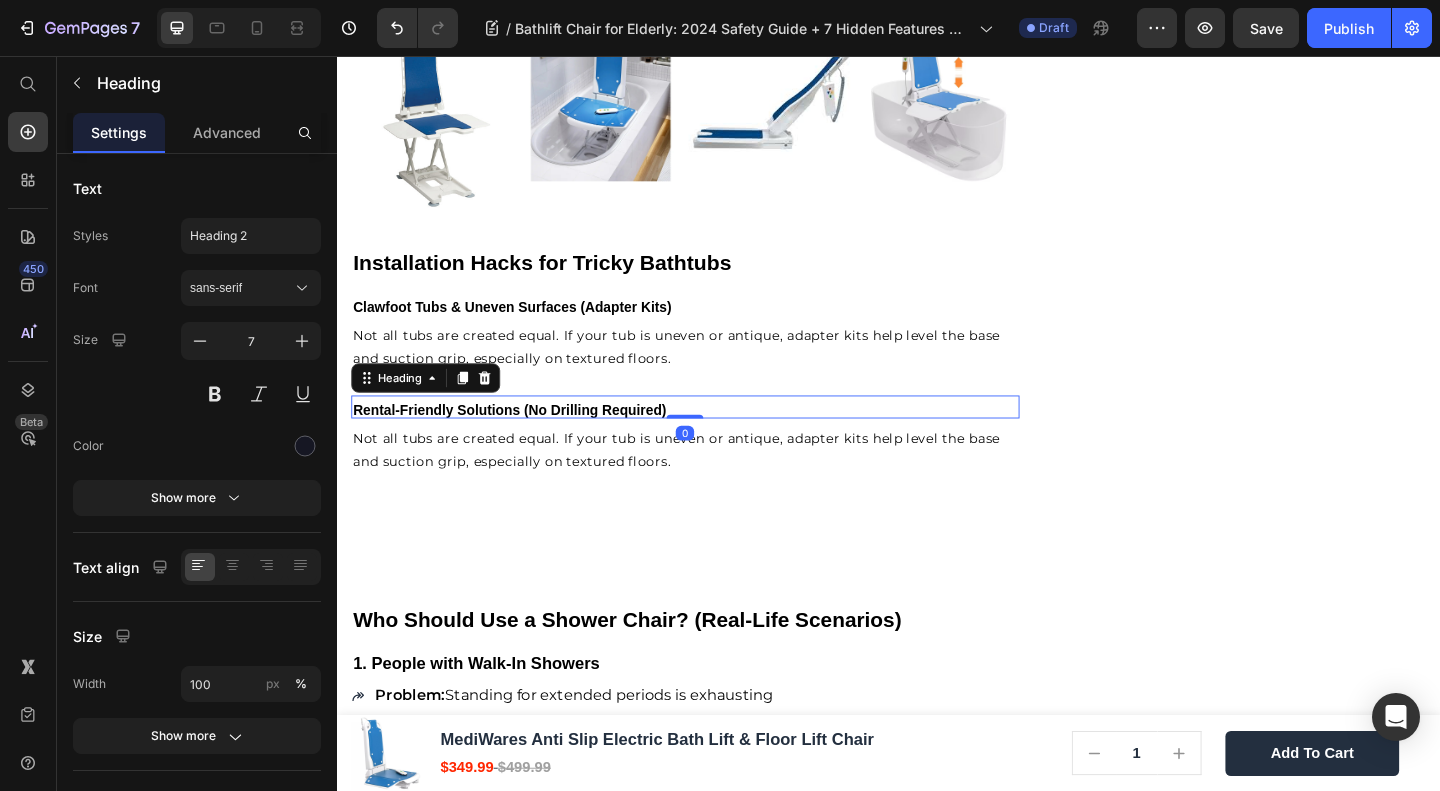 drag, startPoint x: 700, startPoint y: 545, endPoint x: 680, endPoint y: 422, distance: 124.61541 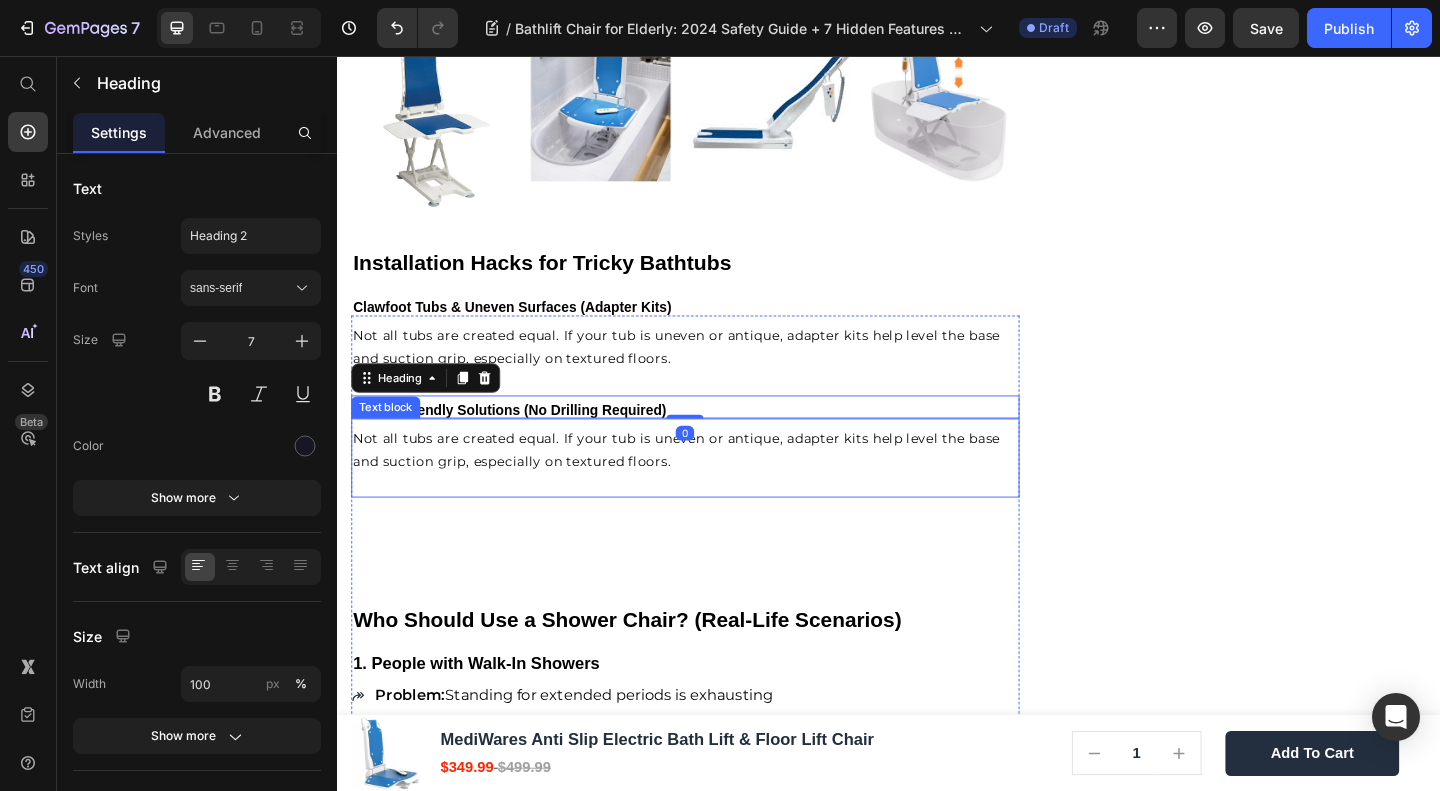 click on "🔥Up to 50% OFF Ending Soon🔥 Text block 02 Days 15 Hrs 14 Mins 12 Secs Countdown Timer Image Quick and Hassle-Free Setup Waterproof for safety Remote-controlled convenience Comfortable backrest tilt Enhances bathing independence Item list Shop Now and Save 50% Button
30-day money back guarantee Item list Row              Download Our Free              Guide on Senior Safety           After Falls Heading Download Now Button Image Row Product Images MediWares Anti Slip Electric Bath Lift & Floor Lift Chair Product Title $349.99 Product Price $499.99 Product Price Row
Key Features:
Powerful Electric Lifting:  Equipped with a rechargeable [VOLTAGE] lithium battery, the lift can raise or lower the seat to a height range of [HEIGHT] using a remote control, allowing for over [NUMBER] uses per full charge.
High Load Capacity of [WEIGHT] lbs:
IPX8 Waterproof Rating:
Anti-slip Suction Cups:
45° Backrest Tilt & Foldable Design:
Row" at bounding box center (1332, -412) 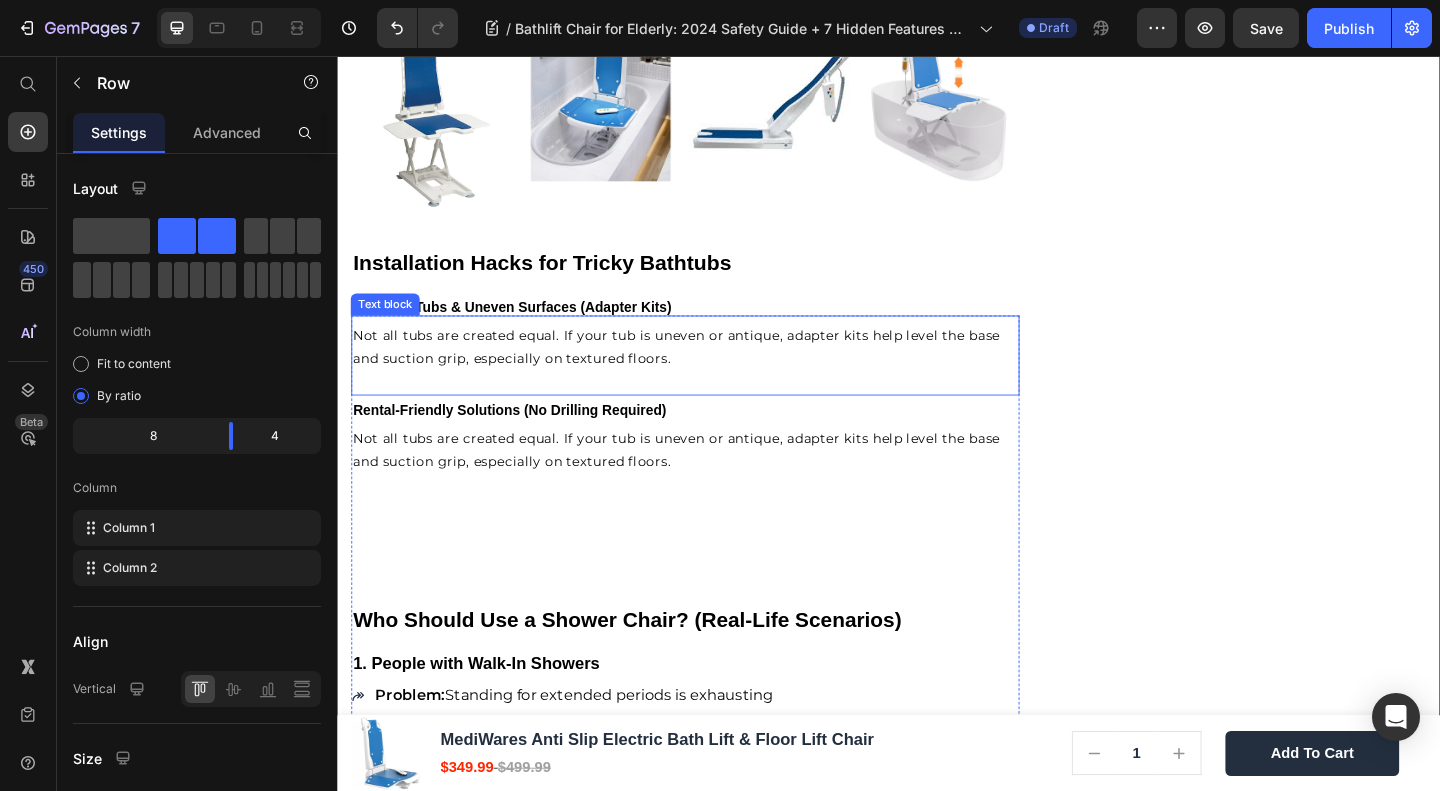 click on "Clawfoot Tubs & Uneven Surfaces (Adapter Kits)" at bounding box center [527, 328] 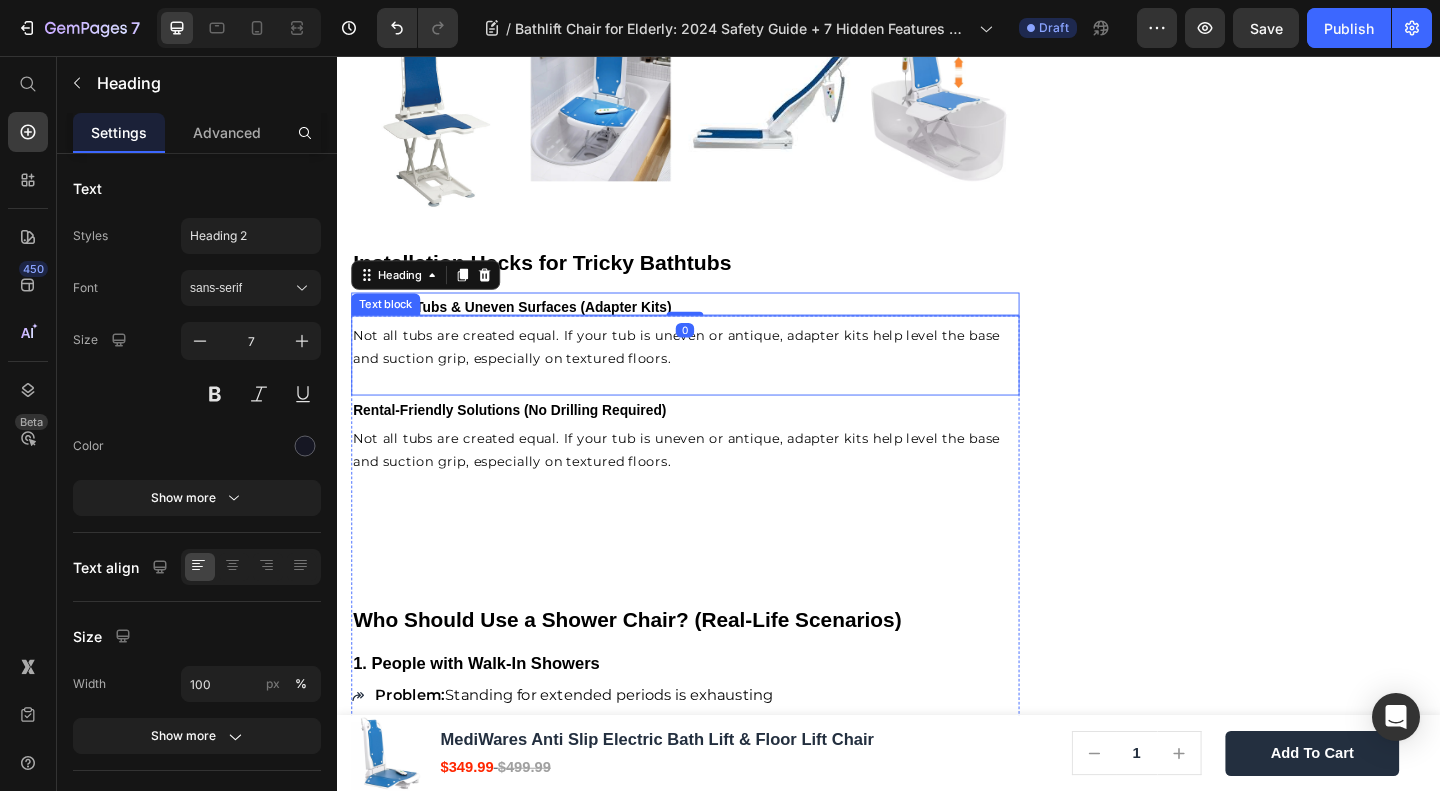 click on "Not all tubs are created equal. If your tub is uneven or antique, adapter kits help level the base and suction grip, especially on textured floors." at bounding box center (706, 372) 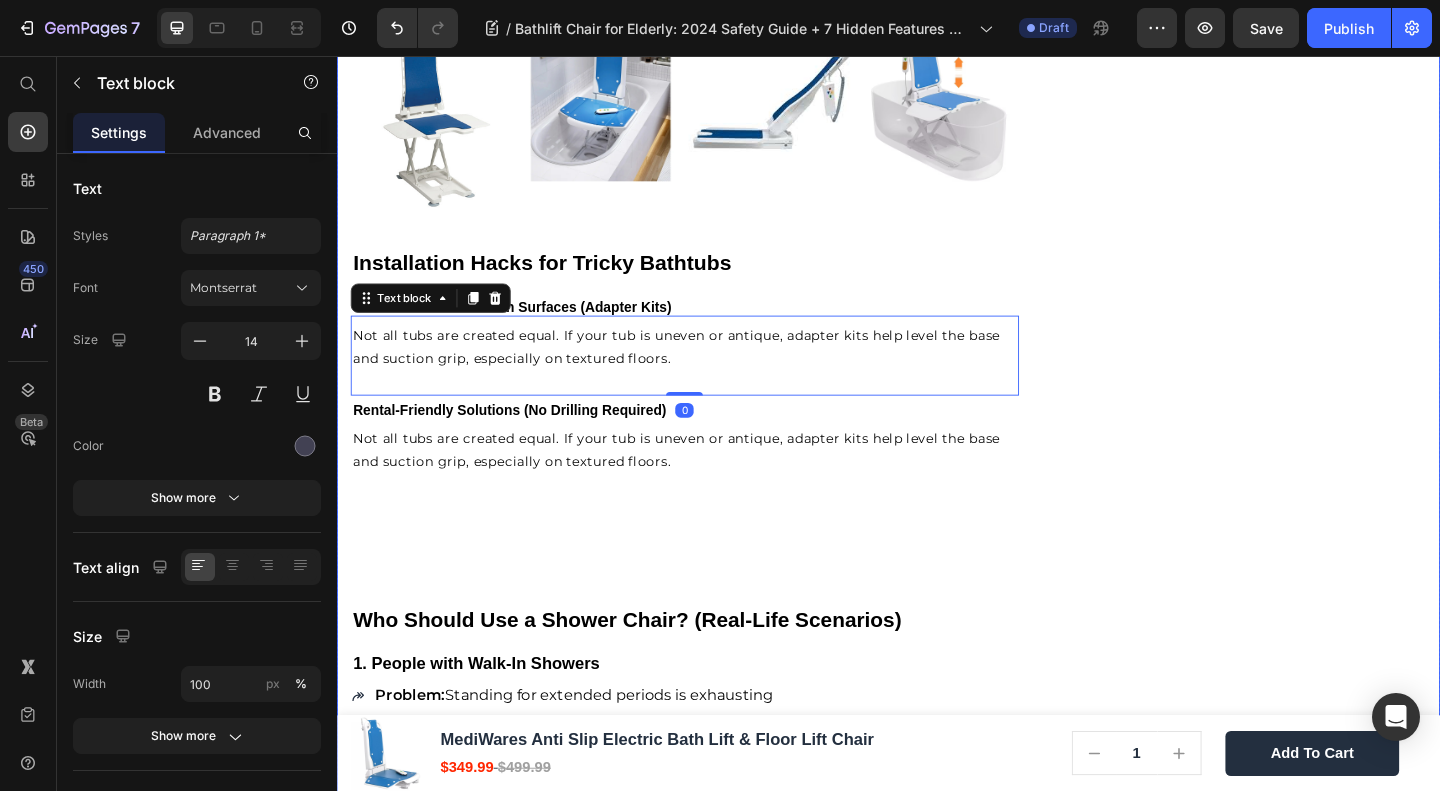click on "🔥Up to 50% OFF Ending Soon🔥 Text block 02 Days 15 Hrs 14 Mins 09 Secs Countdown Timer Image Quick and Hassle-Free Setup Waterproof for safety Remote-controlled convenience Comfortable backrest tilt Enhances bathing independence Item list Shop Now and Save 50% Button
30-day money back guarantee Item list Row              Download Our Free              Guide on Senior Safety           After Falls Heading Download Now Button Image Row Product Images MediWares Anti Slip Electric Bath Lift & Floor Lift Chair Product Title $349.99 Product Price $499.99 Product Price Row
Key Features:
Powerful Electric Lifting:  Equipped with a rechargeable 14.8V lithium battery, the lift can raise or lower the seat to a height range of 3.03-19.96 inches using a remote control, allowing for over 10 uses per full charge.
High Load Capacity of 300 lbs:
IPX8 Waterproof Rating:
Anti-slip Suction Cups:
45° Backrest Tilt & Foldable Design:
Row" at bounding box center (1332, -412) 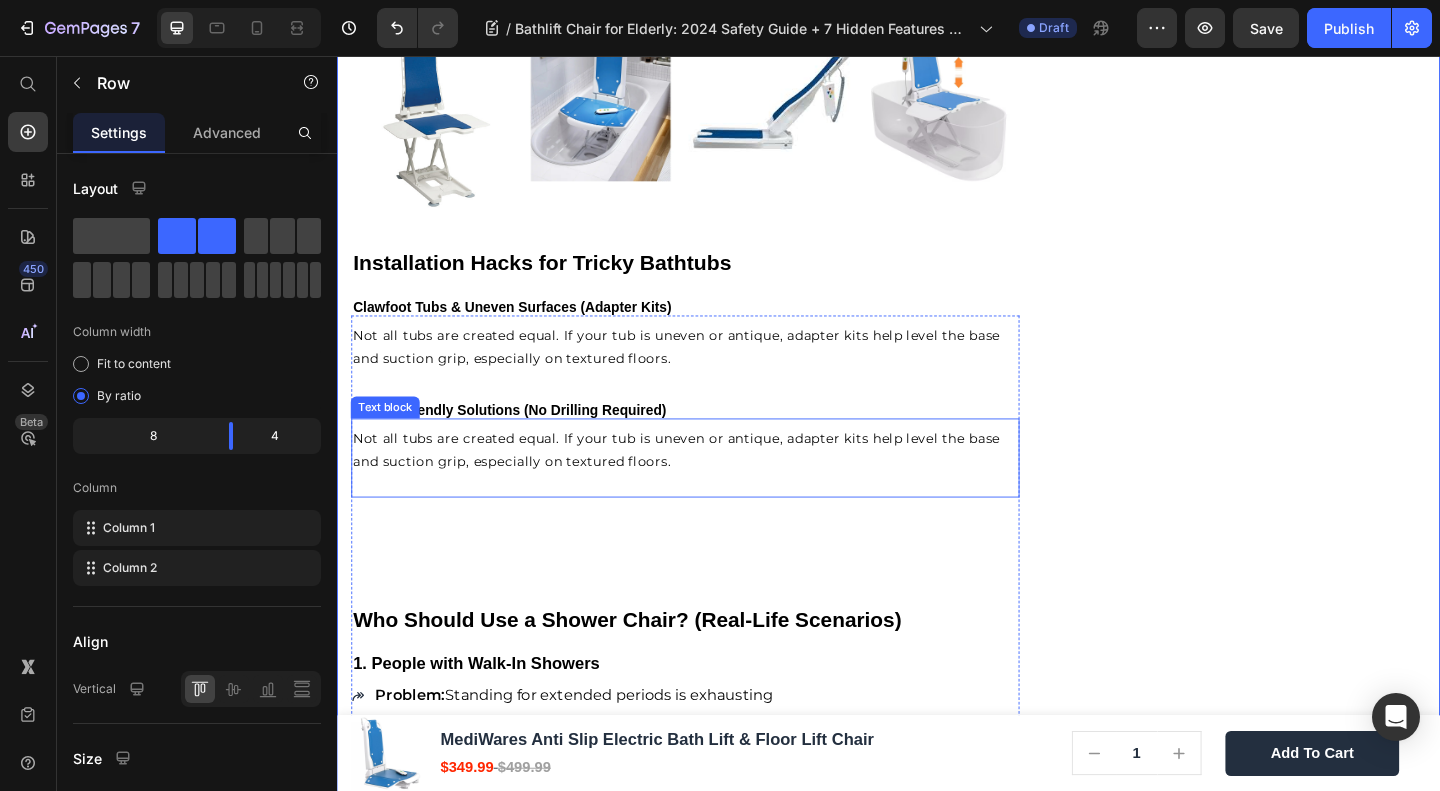 click on "Not all tubs are created equal. If your tub is uneven or antique, adapter kits help level the base and suction grip, especially on textured floors." at bounding box center [706, 484] 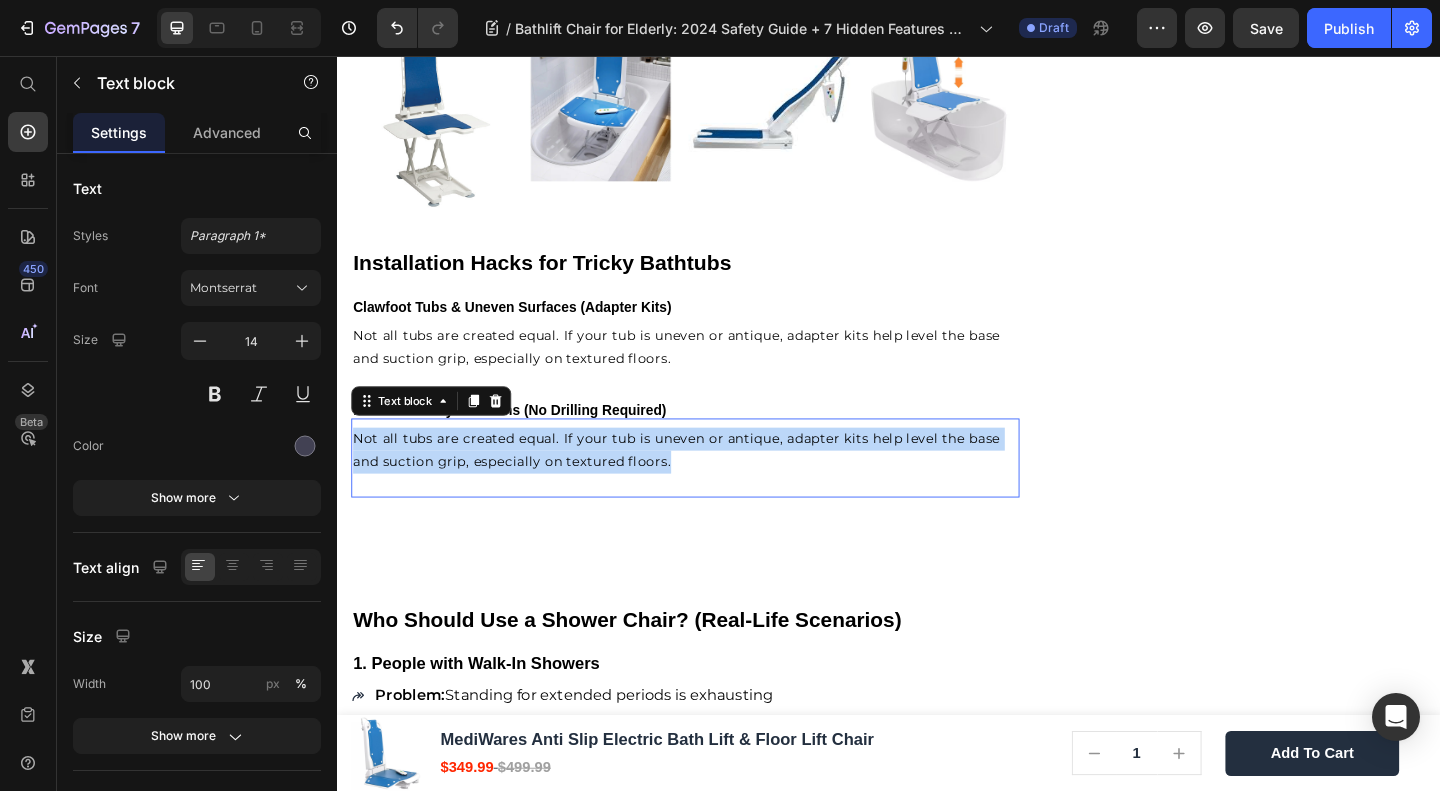 click on "Not all tubs are created equal. If your tub is uneven or antique, adapter kits help level the base and suction grip, especially on textured floors." at bounding box center (706, 484) 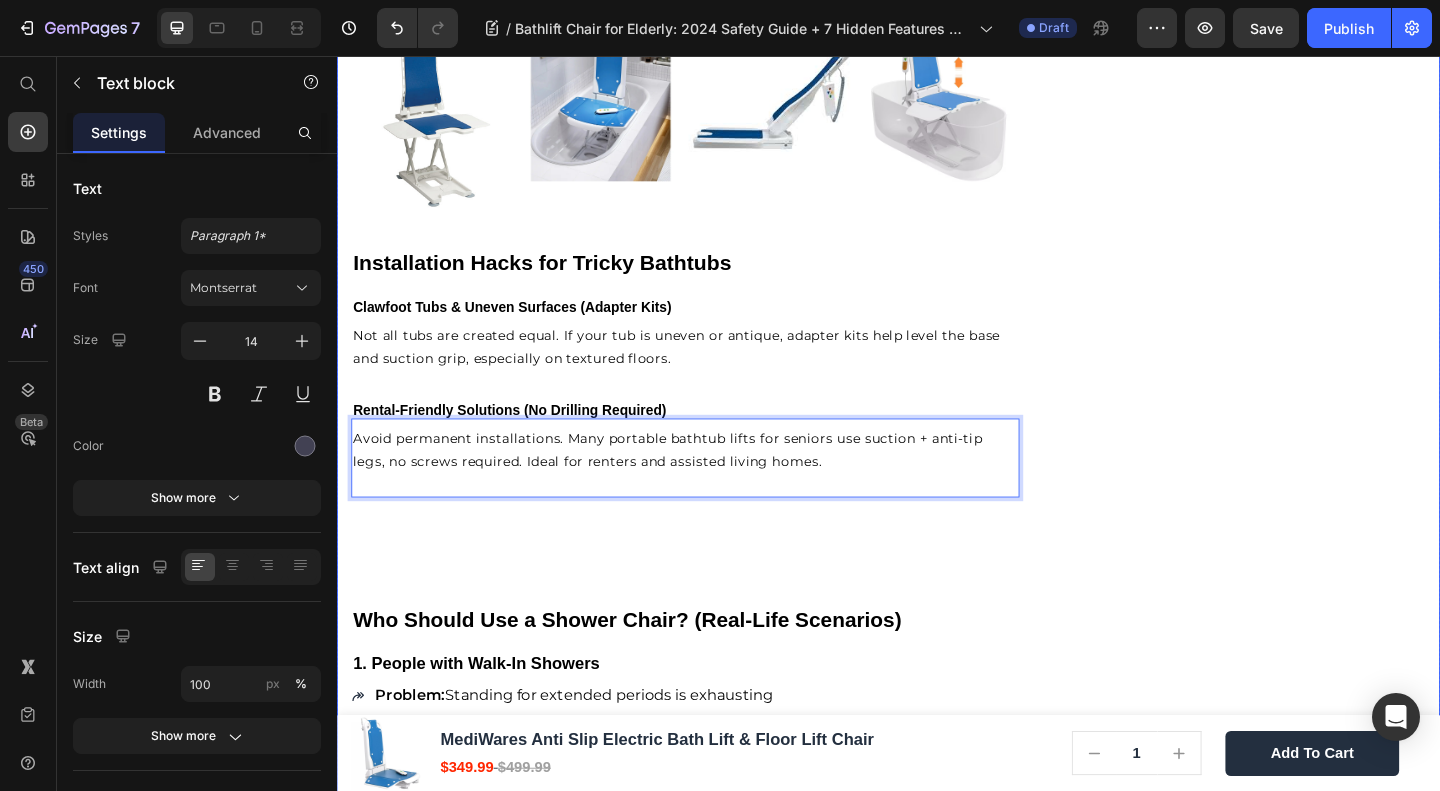 click on "🔥Up to 50% OFF Ending Soon🔥 Text block 02 Days 15 Hrs 14 Mins 00 Secs Countdown Timer Image Quick and Hassle-Free Setup Waterproof for safety Remote-controlled convenience Comfortable backrest tilt Enhances bathing independence Item list Shop Now and Save 50% Button
30-day money back guarantee Item list Row              Download Our Free              Guide on Senior Safety           After Falls Heading Download Now Button Image Row Product Images MediWares Anti Slip Electric Bath Lift & Floor Lift Chair Product Title $349.99 Product Price $499.99 Product Price Row
Key Features:
Powerful Electric Lifting:  Equipped with a rechargeable 14.8V lithium battery, the lift can raise or lower the seat to a height range of 3.03-19.96 inches using a remote control, allowing for over 10 uses per full charge.
High Load Capacity of 300 lbs:
IPX8 Waterproof Rating:
Anti-slip Suction Cups:
45° Backrest Tilt & Foldable Design:
Row" at bounding box center [1332, -412] 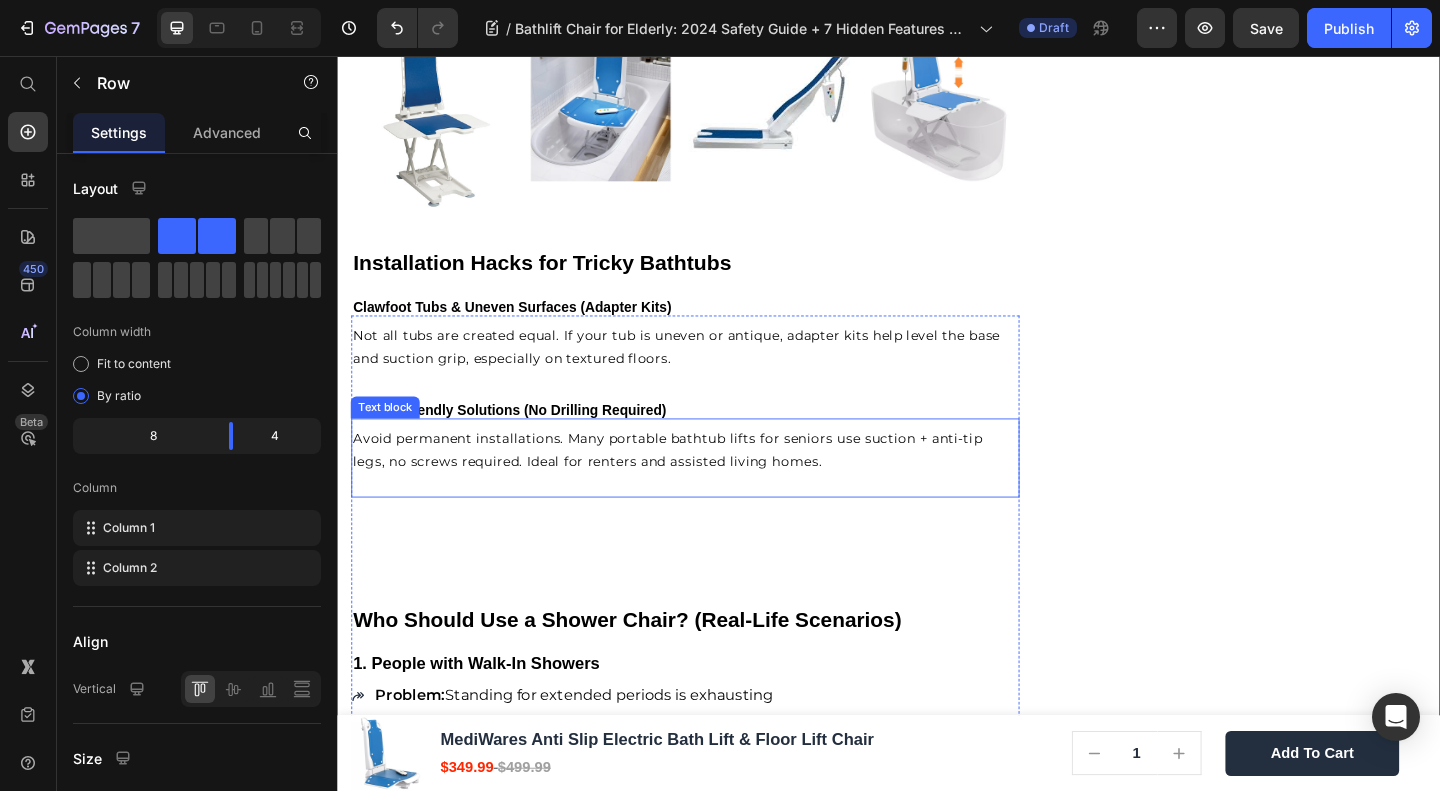 click on "Avoid permanent installations. Many portable bathtub lifts for seniors use suction + anti-tip legs, no screws required. Ideal for renters and assisted living homes." at bounding box center (696, 484) 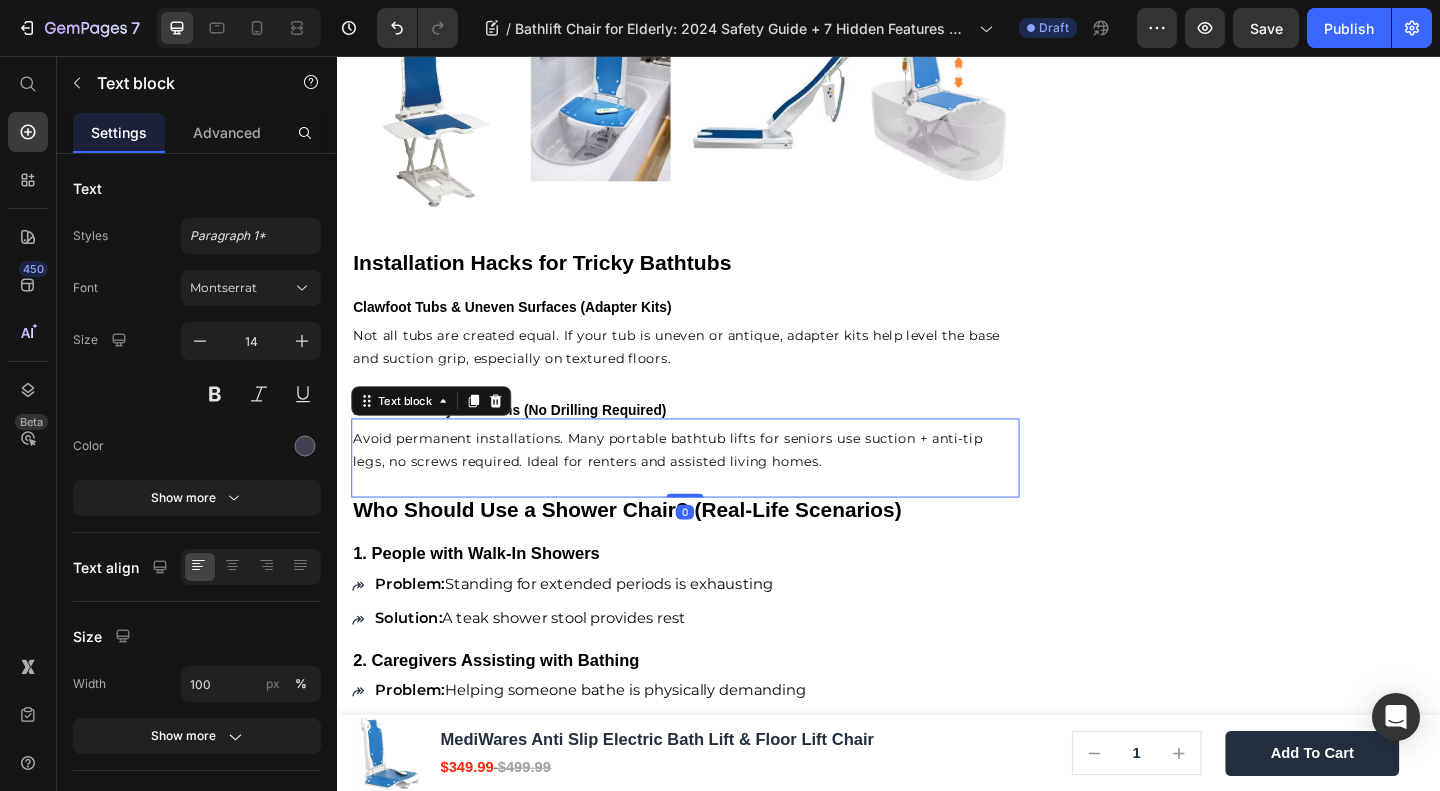 drag, startPoint x: 716, startPoint y: 635, endPoint x: 702, endPoint y: 503, distance: 132.74034 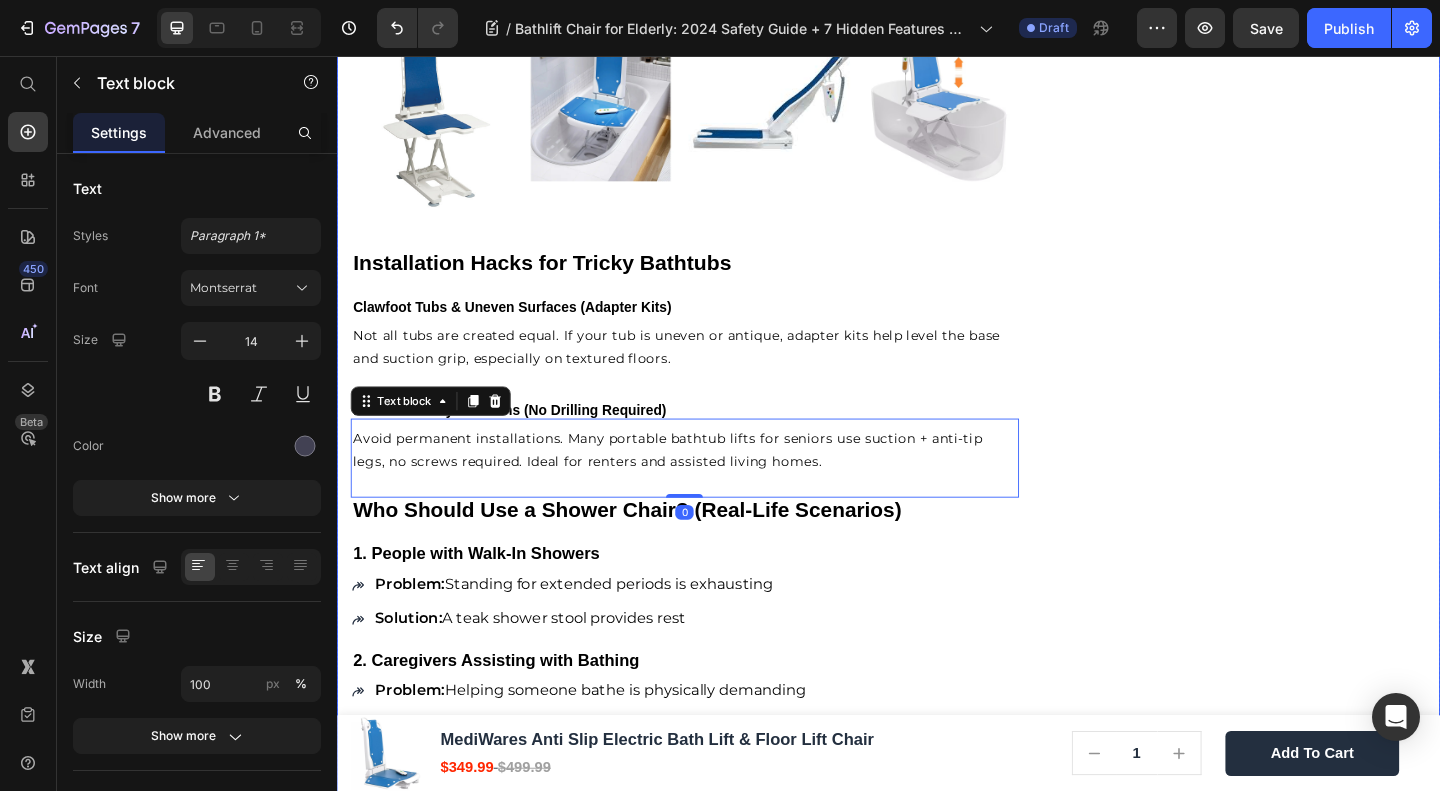 click on "🔥Up to 50% OFF Ending Soon🔥 Text block 02 Days 15 Hrs 13 Mins 50 Secs Countdown Timer Image Quick and Hassle-Free Setup Waterproof for safety Remote-controlled convenience Comfortable backrest tilt Enhances bathing independence Item list Shop Now and Save 50% Button
30-day money back guarantee Item list Row              Download Our Free              Guide on Senior Safety           After Falls Heading Download Now Button Image Row Product Images MediWares Anti Slip Electric Bath Lift & Floor Lift Chair Product Title $349.99 Product Price $499.99 Product Price Row
Key Features:
Powerful Electric Lifting:  Equipped with a rechargeable 14.8V lithium battery, the lift can raise or lower the seat to a height range of 3.03-19.96 inches using a remote control, allowing for over 10 uses per full charge.
High Load Capacity of 300 lbs:
IPX8 Waterproof Rating:
Anti-slip Suction Cups:
45° Backrest Tilt & Foldable Design:
Row" at bounding box center (1332, -472) 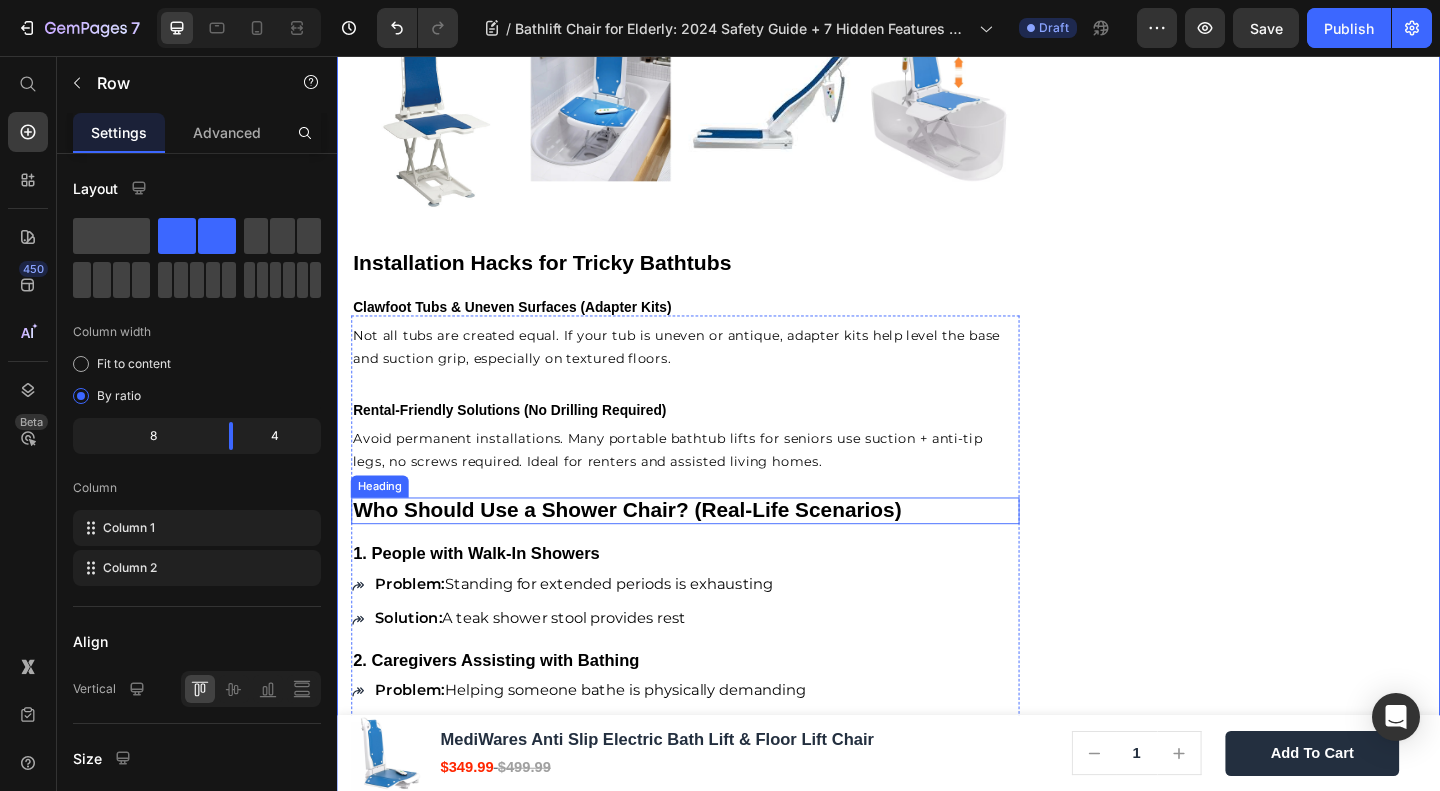 click on "Who Should Use a Shower Chair? (Real-Life Scenarios)" at bounding box center (652, 549) 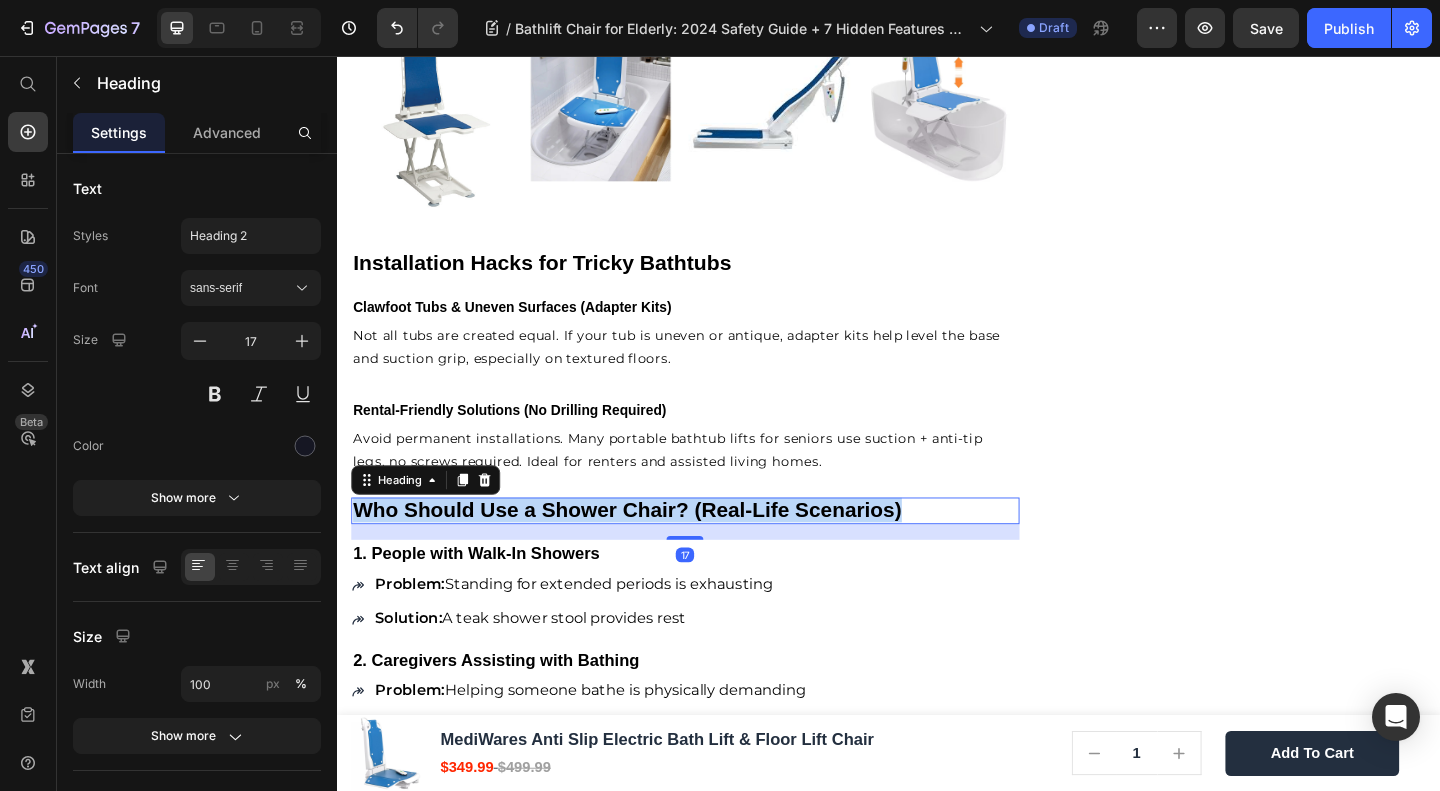 click on "Who Should Use a Shower Chair? (Real-Life Scenarios)" at bounding box center (652, 549) 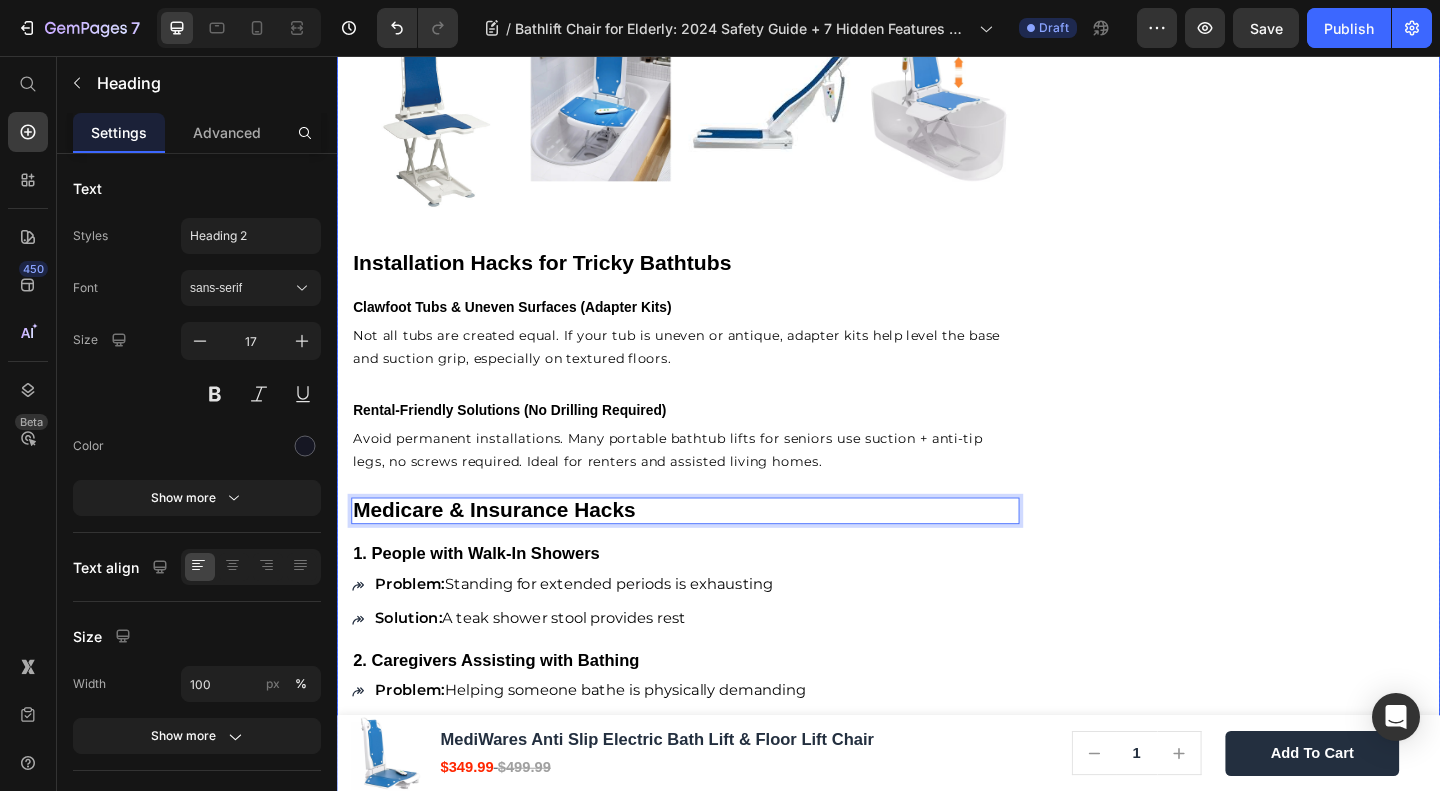 drag, startPoint x: 1292, startPoint y: 461, endPoint x: 941, endPoint y: 491, distance: 352.27972 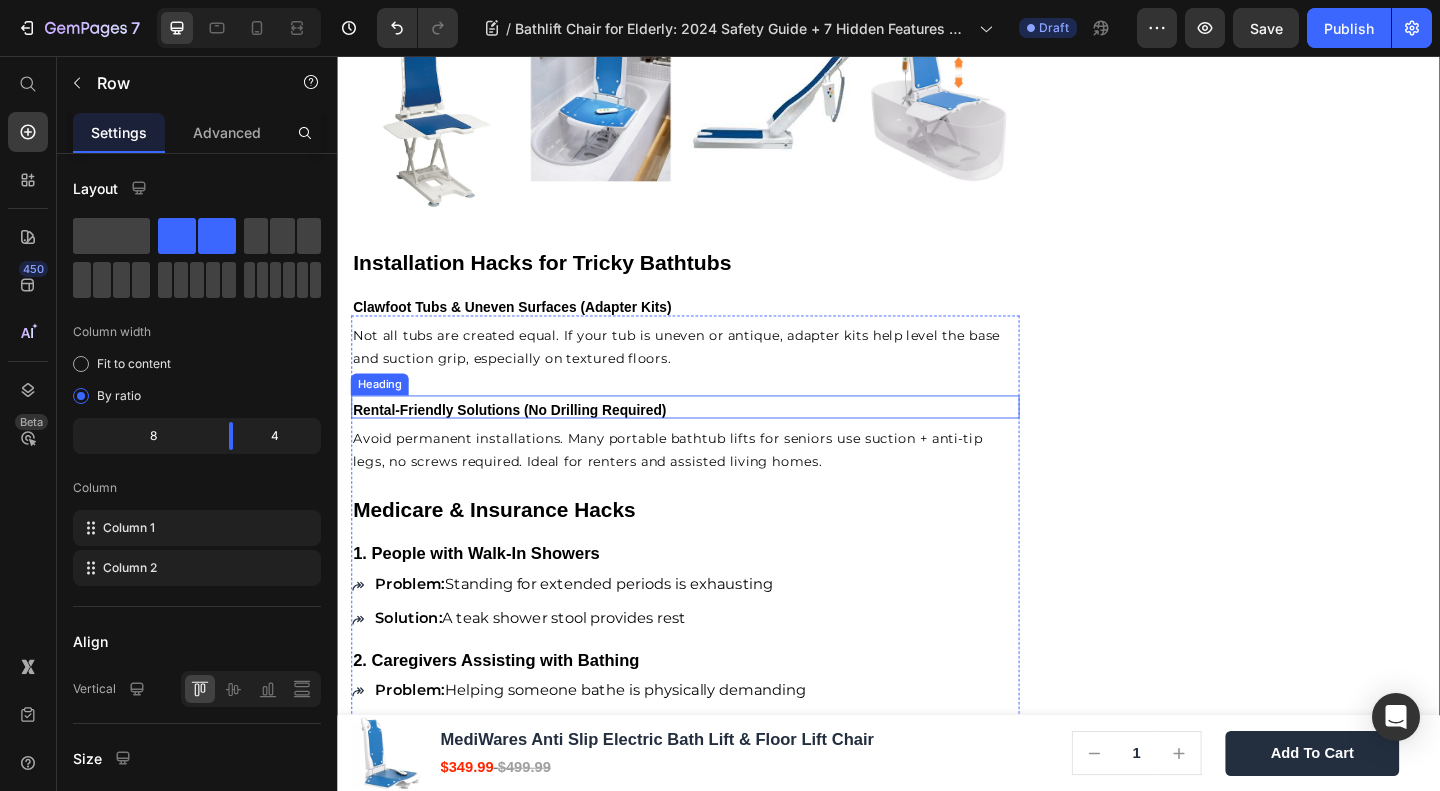 click on "Rental-Friendly Solutions (No Drilling Required)" at bounding box center (524, 440) 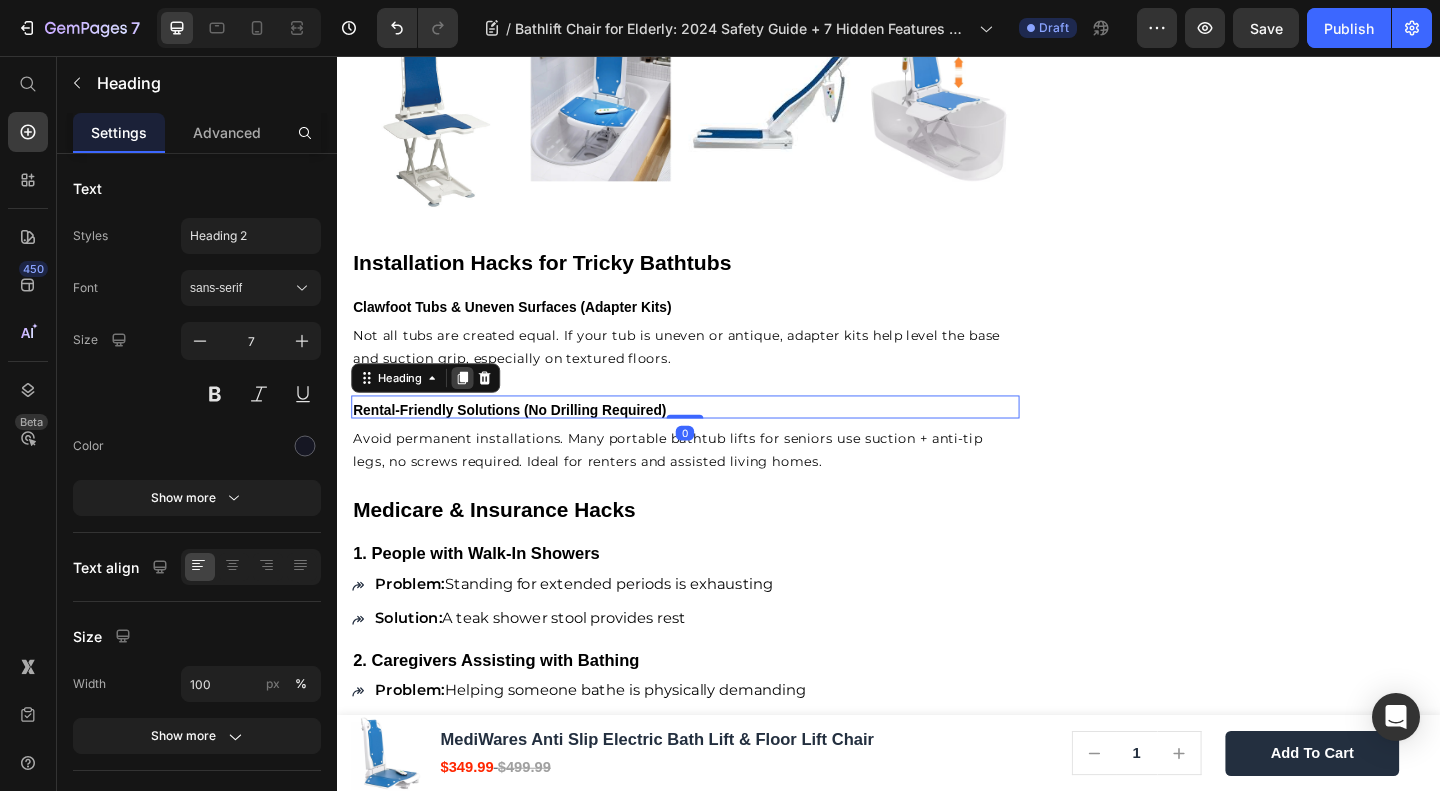 click 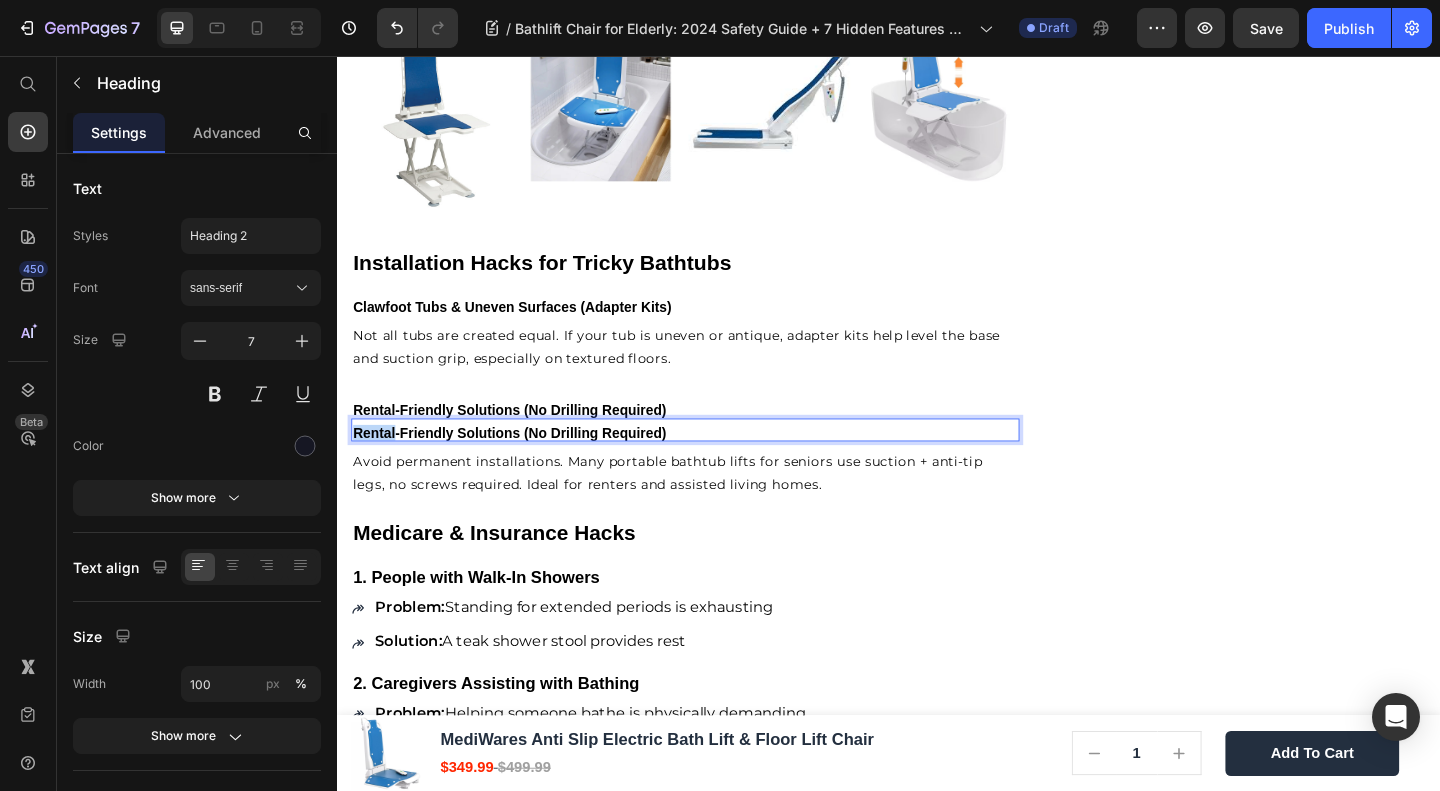 click on "Rental-Friendly Solutions (No Drilling Required)" at bounding box center (524, 465) 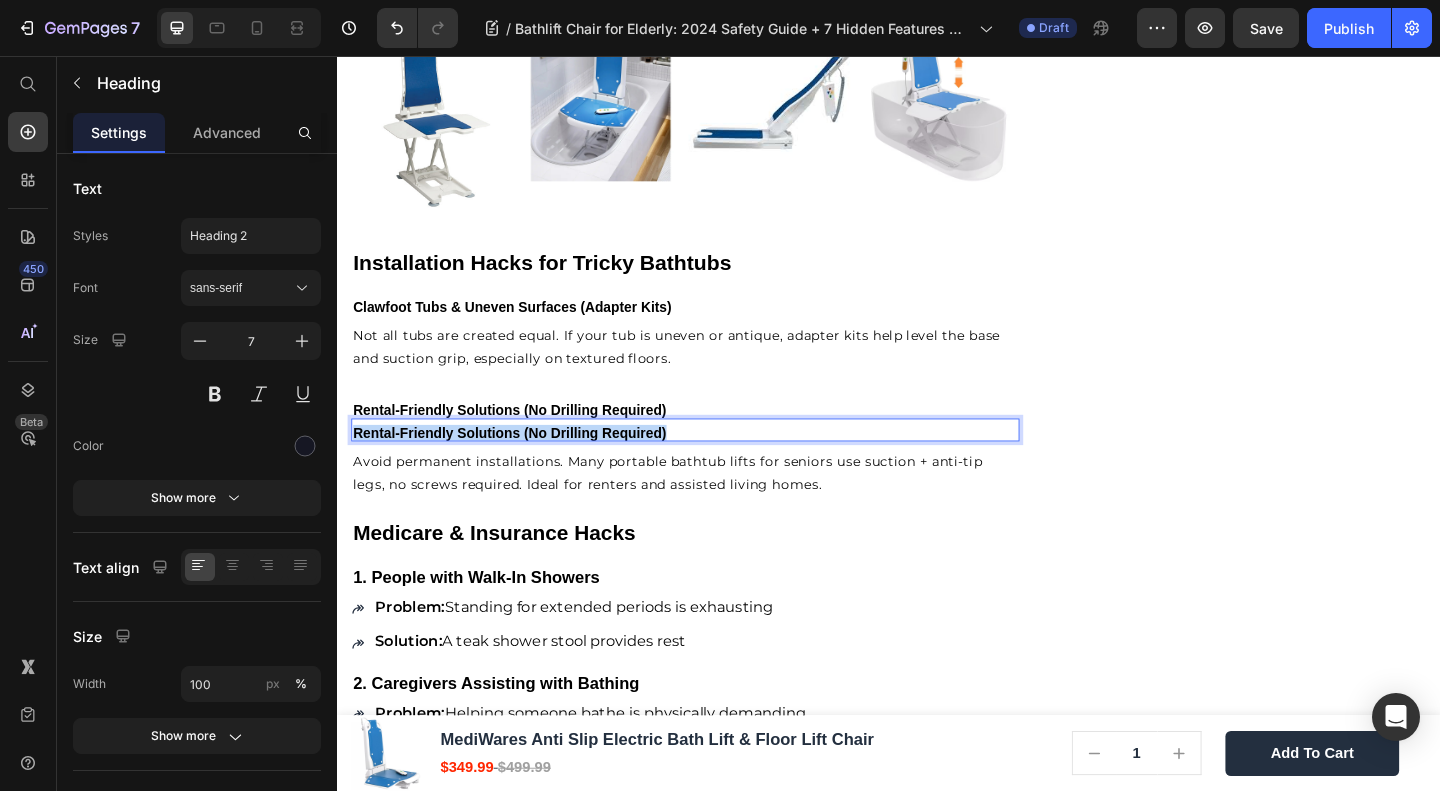 click on "Rental-Friendly Solutions (No Drilling Required)" at bounding box center (524, 465) 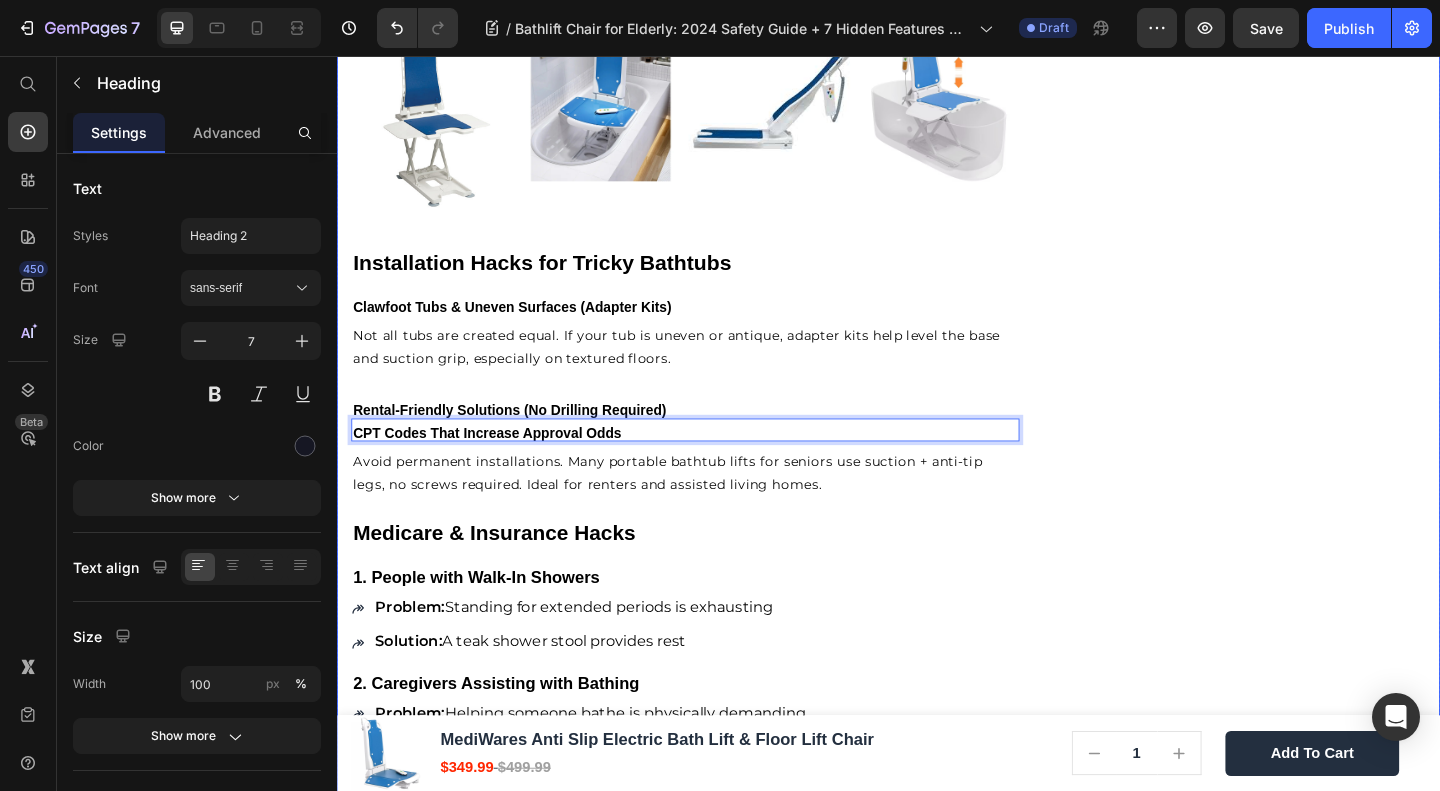click on "🔥Up to 50% OFF Ending Soon🔥 Text block 02 Days 15 Hrs 13 Mins 36 Secs Countdown Timer Image Quick and Hassle-Free Setup Waterproof for safety Remote-controlled convenience Comfortable backrest tilt Enhances bathing independence Item list Shop Now and Save 50% Button
30-day money back guarantee Item list Row              Download Our Free              Guide on Senior Safety           After Falls Heading Download Now Button Image Row Product Images MediWares Anti Slip Electric Bath Lift & Floor Lift Chair Product Title $349.99 Product Price $499.99 Product Price Row
Key Features:
Powerful Electric Lifting:  Equipped with a rechargeable 14.8V lithium battery, the lift can raise or lower the seat to a height range of 3.03-19.96 inches using a remote control, allowing for over 10 uses per full charge.
High Load Capacity of 300 lbs:
IPX8 Waterproof Rating:
Anti-slip Suction Cups:
45° Backrest Tilt & Foldable Design:
Row" at bounding box center [1332, -459] 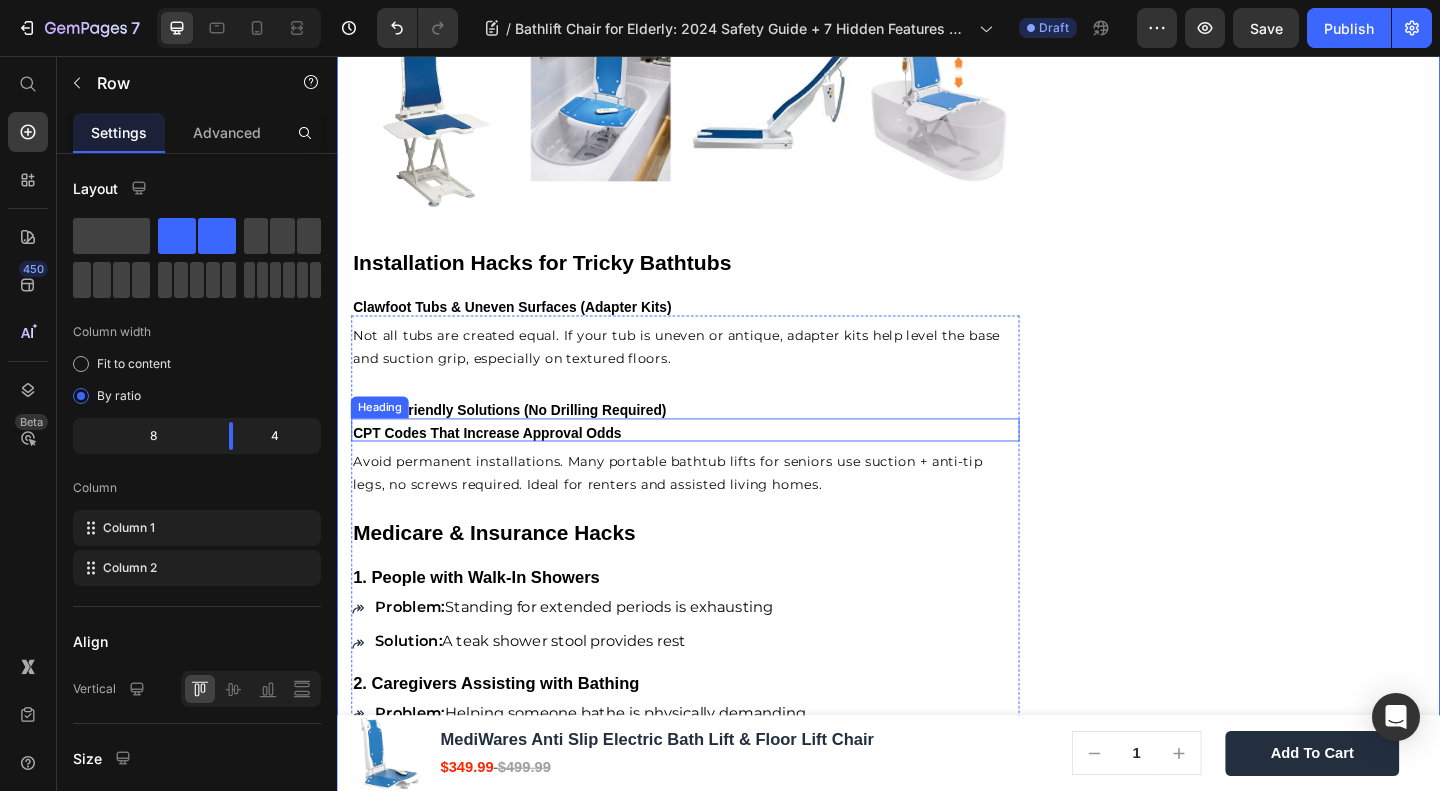 click on "CPT Codes That Increase Approval Odds" at bounding box center (500, 465) 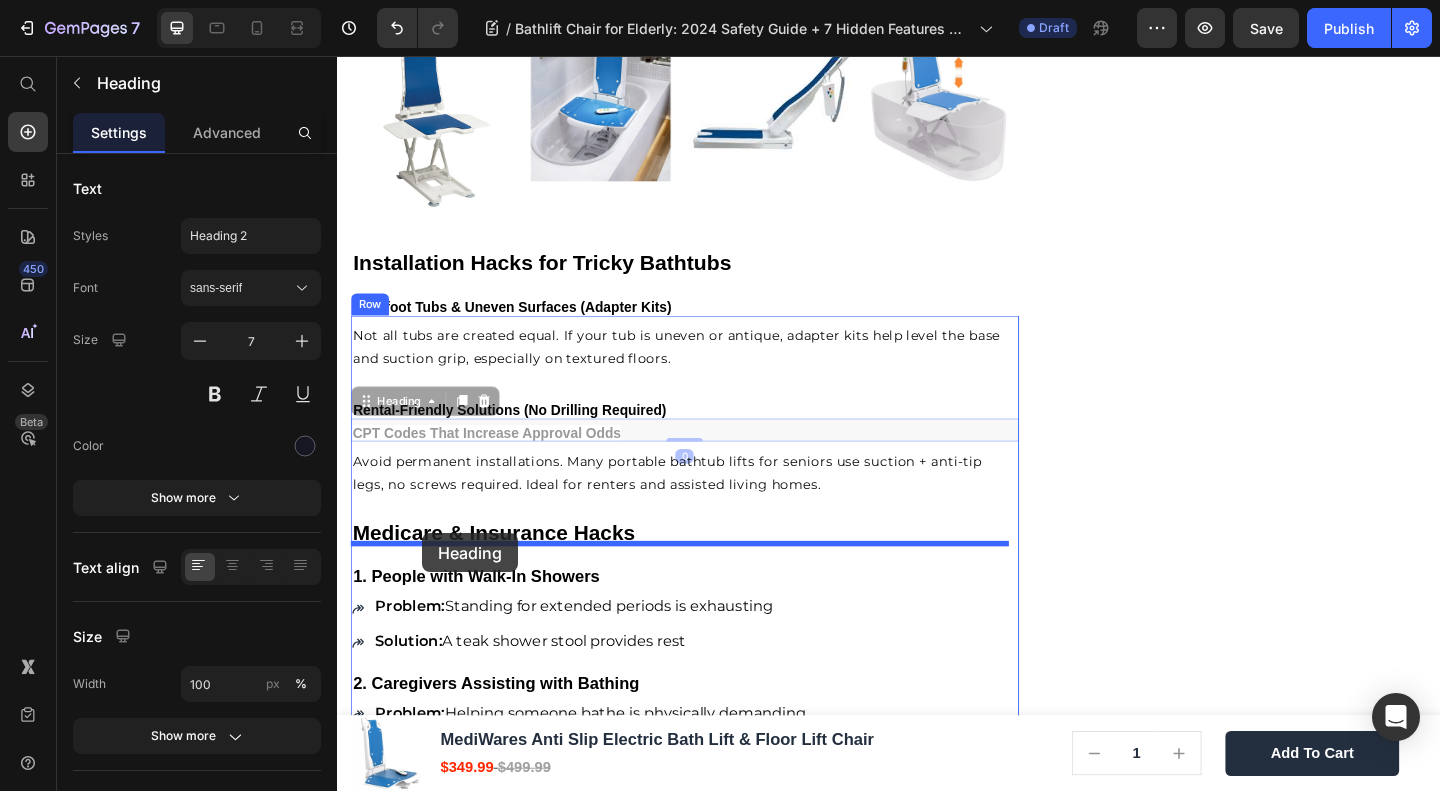 drag, startPoint x: 406, startPoint y: 413, endPoint x: 430, endPoint y: 575, distance: 163.76813 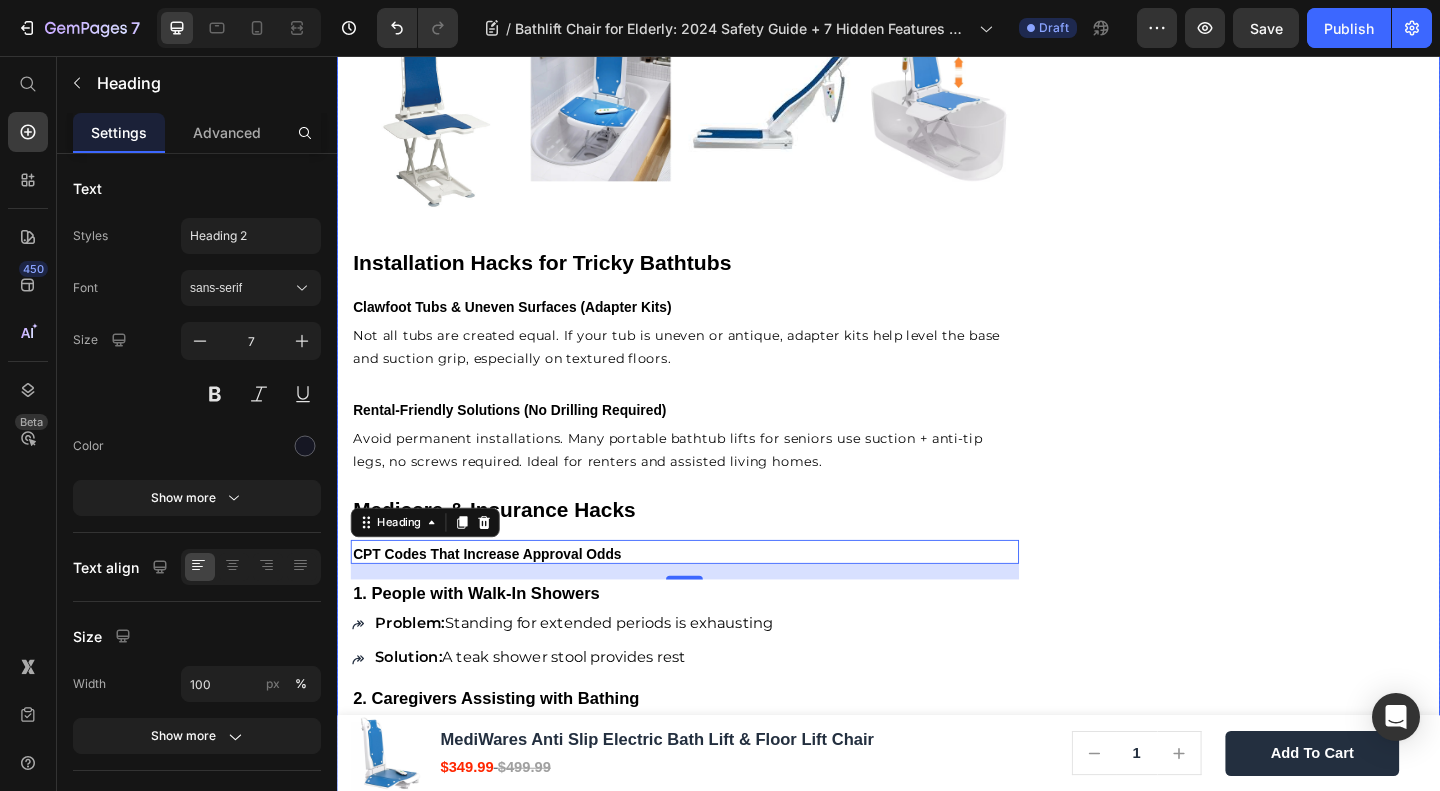 click on "🔥Up to 50% OFF Ending Soon🔥 Text block 02 Days 15 Hrs 13 Mins 33 Secs Countdown Timer Image Quick and Hassle-Free Setup Waterproof for safety Remote-controlled convenience Comfortable backrest tilt Enhances bathing independence Item list Shop Now and Save 50% Button
30-day money back guarantee Item list Row              Download Our Free        Guide on Senior Safety         After Falls Heading Download Now Button Image Row Product Images MediWares Anti Slip Electric Bath Lift & Floor Lift Chair Product Title $349.99 Product Price $499.99 Product Price Row
Key Features:
Powerful Electric Lifting:  Equipped with a rechargeable 14.8V lithium battery, the lift can raise or lower the seat to a height range of 3.03-19.96 inches using a remote control, allowing for over 10 uses per full charge.
High Load Capacity of 300 lbs:
IPX8 Waterproof Rating:
Anti-slip Suction Cups:
45° Backrest Tilt & Foldable Design:
Row" at bounding box center [1332, -450] 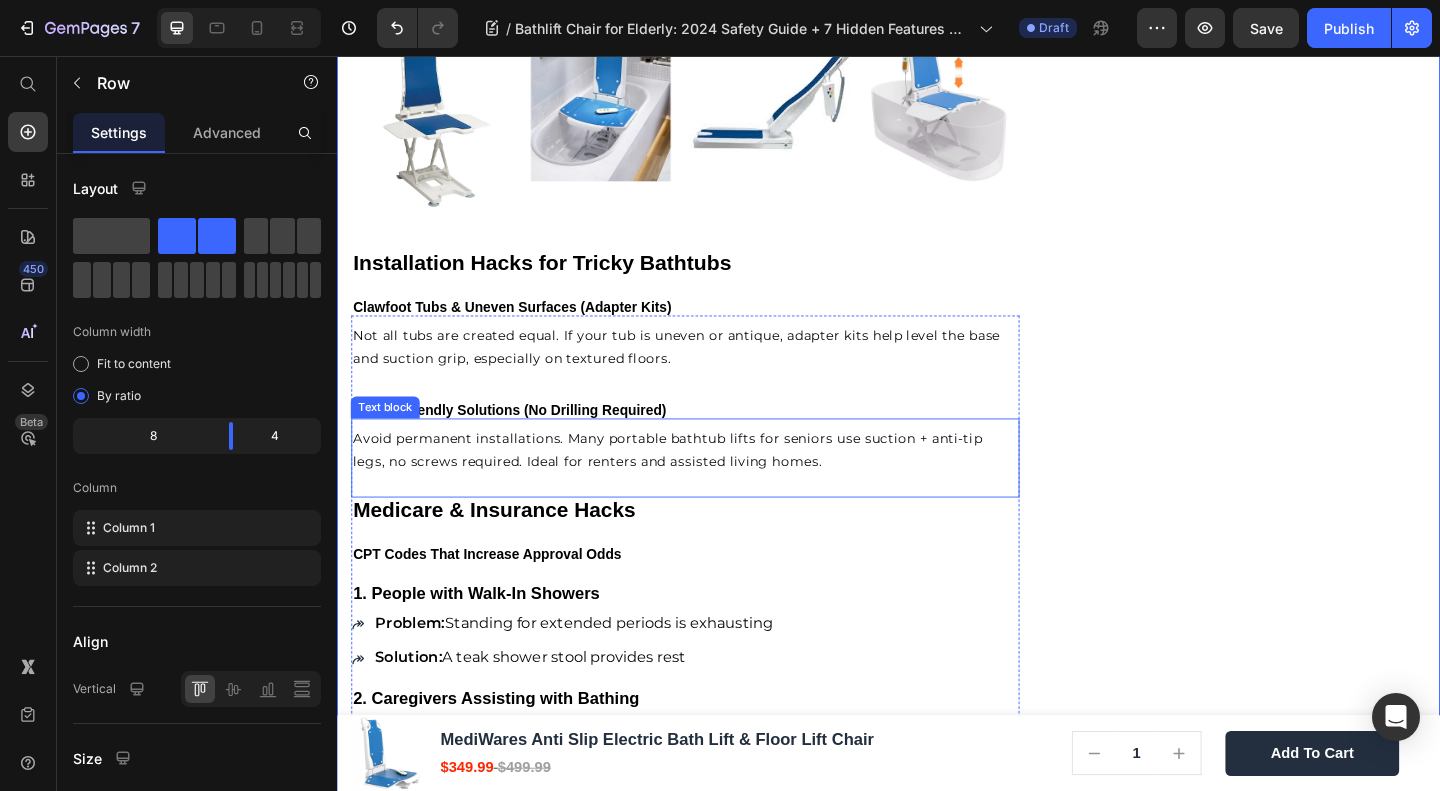 click on "Avoid permanent installations. Many portable bathtub lifts for seniors use suction + anti-tip legs, no screws required. Ideal for renters and assisted living homes." at bounding box center [715, 485] 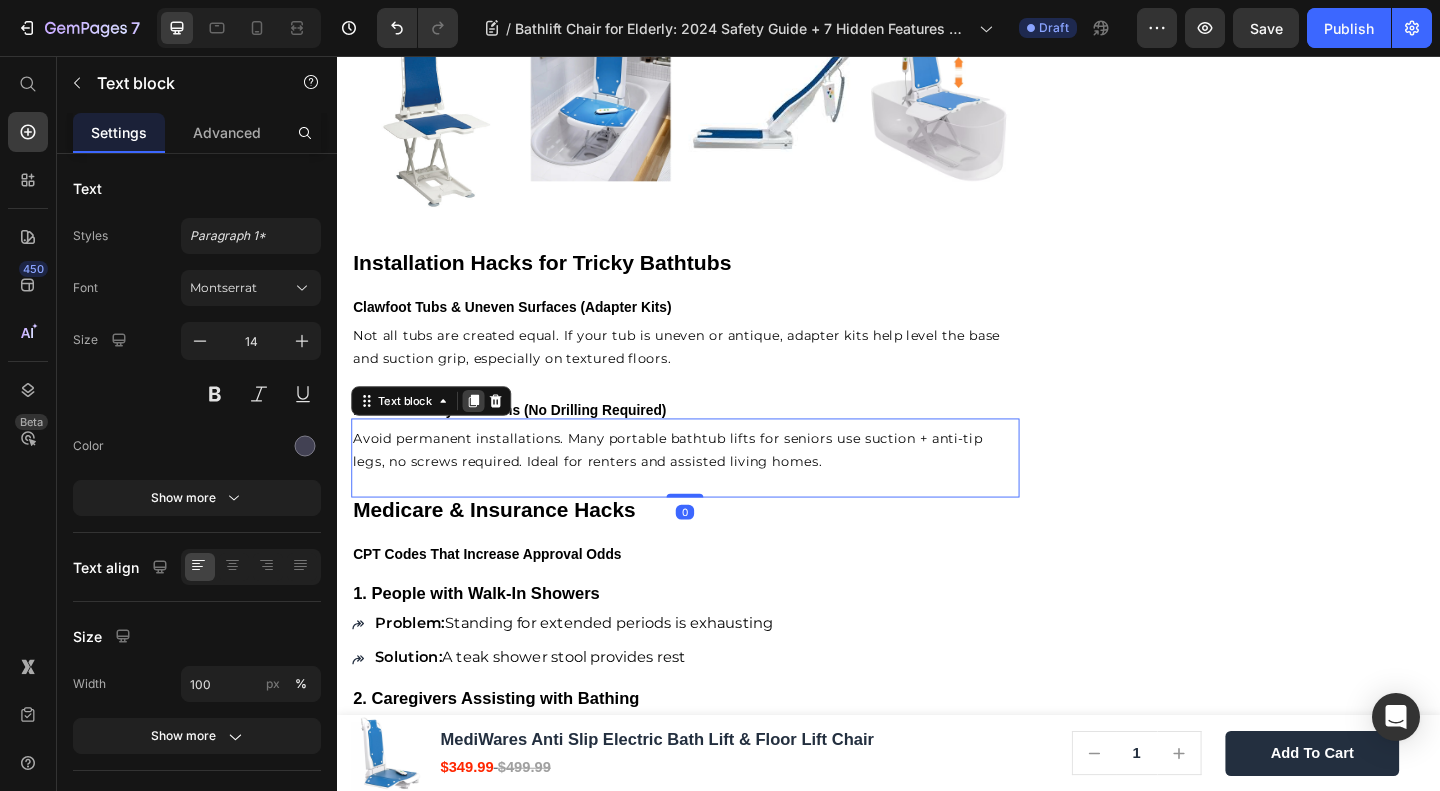 click 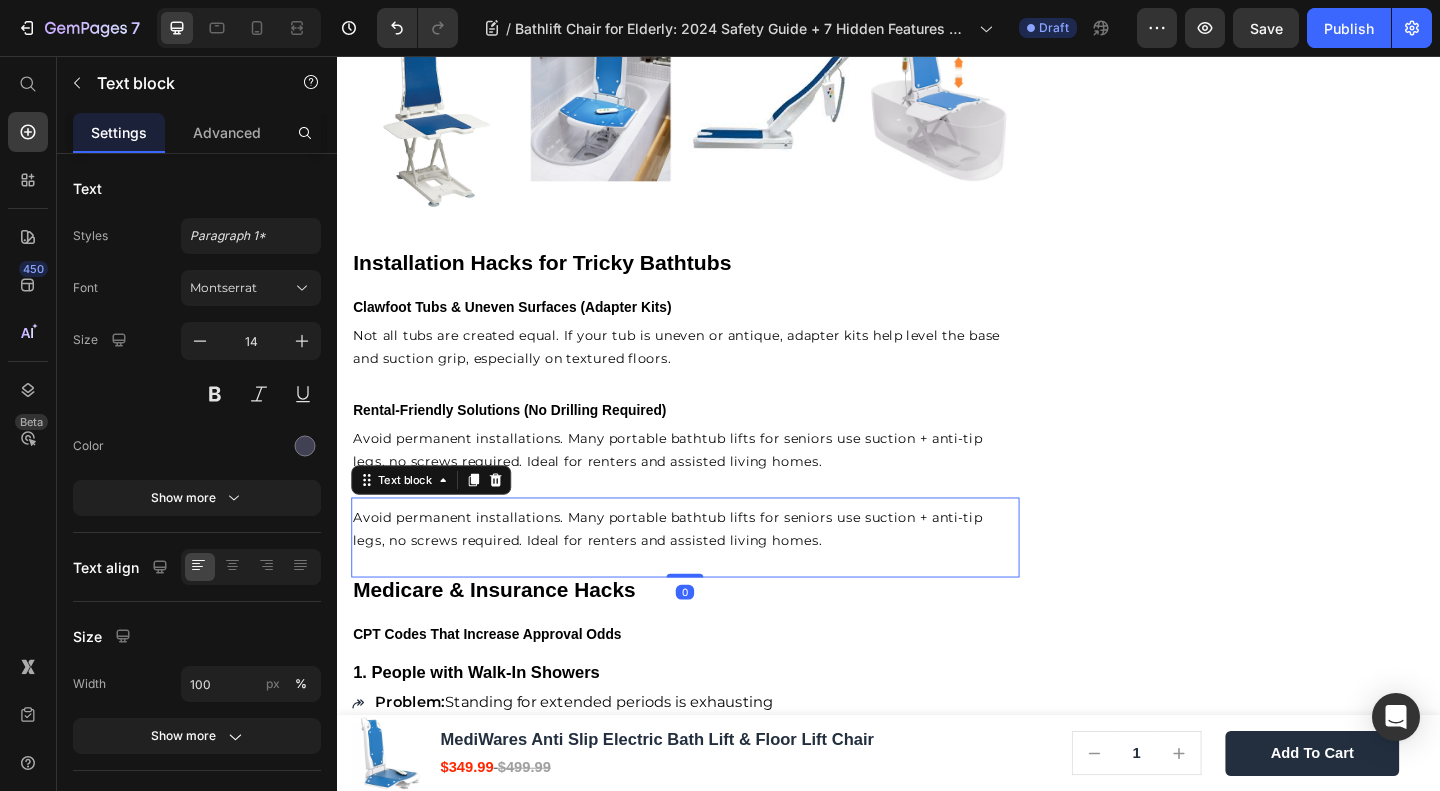 click on "Avoid permanent installations. Many portable bathtub lifts for seniors use suction + anti-tip legs, no screws required. Ideal for renters and assisted living homes." at bounding box center [696, 570] 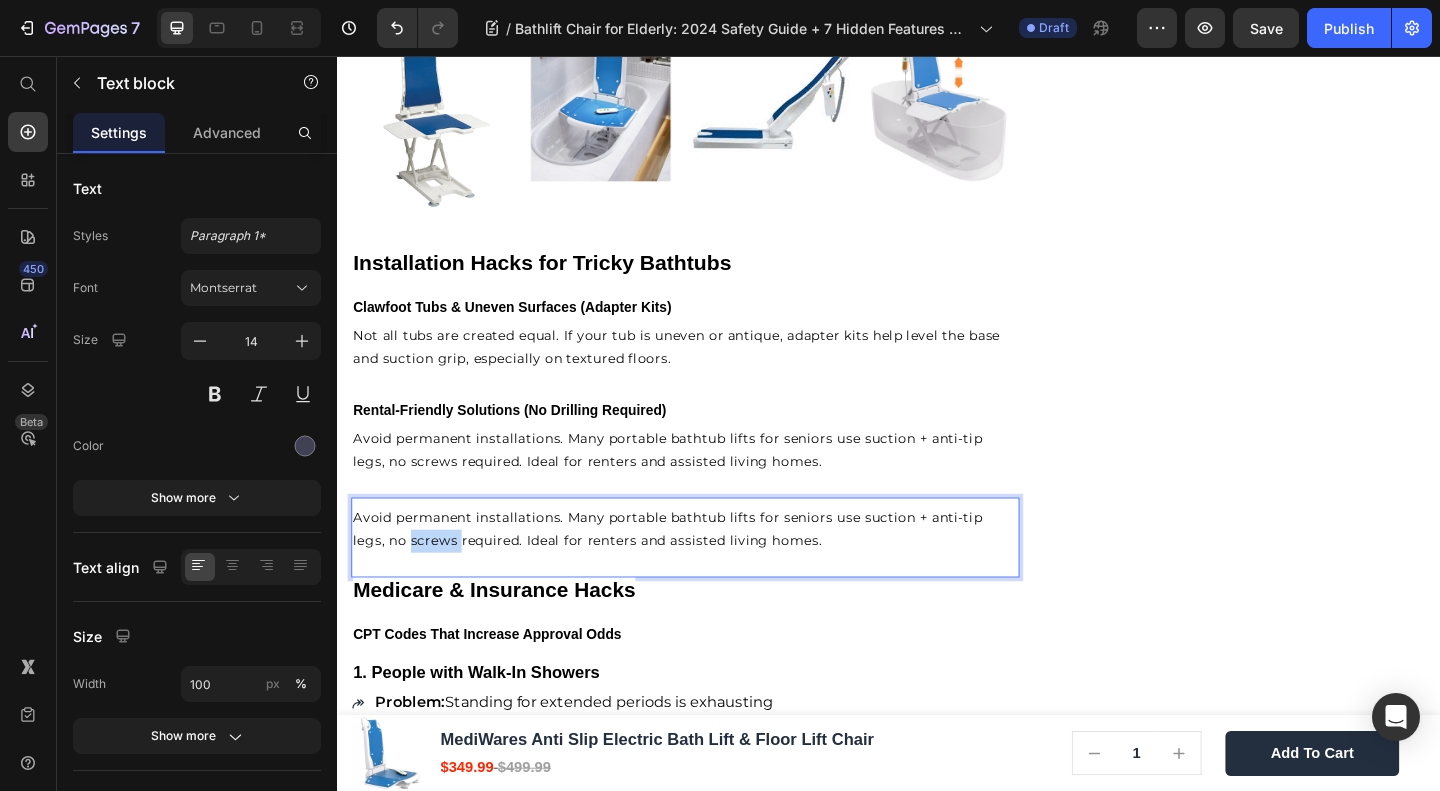 click on "Avoid permanent installations. Many portable bathtub lifts for seniors use suction + anti-tip legs, no screws required. Ideal for renters and assisted living homes." at bounding box center (696, 570) 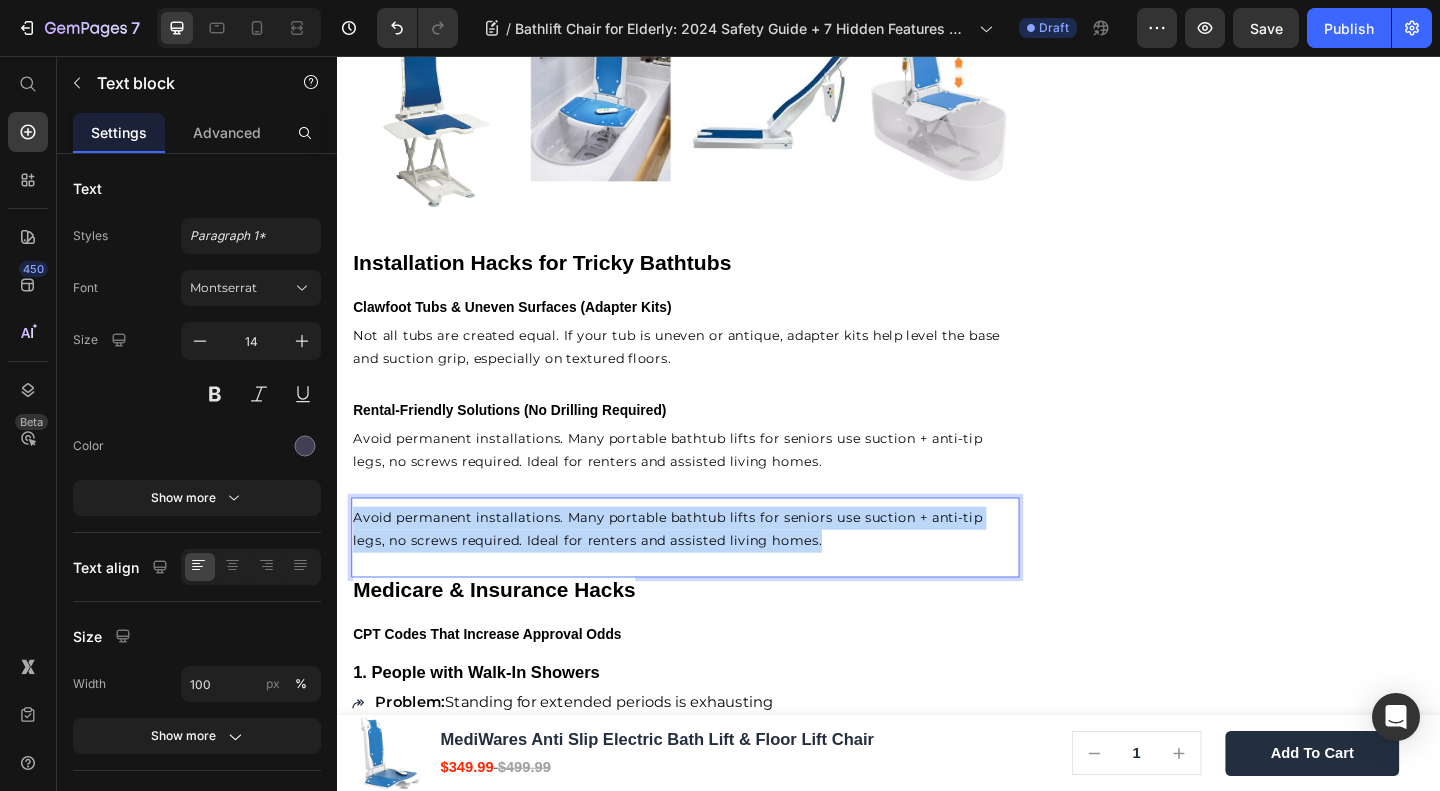 click on "Avoid permanent installations. Many portable bathtub lifts for seniors use suction + anti-tip legs, no screws required. Ideal for renters and assisted living homes." at bounding box center (696, 570) 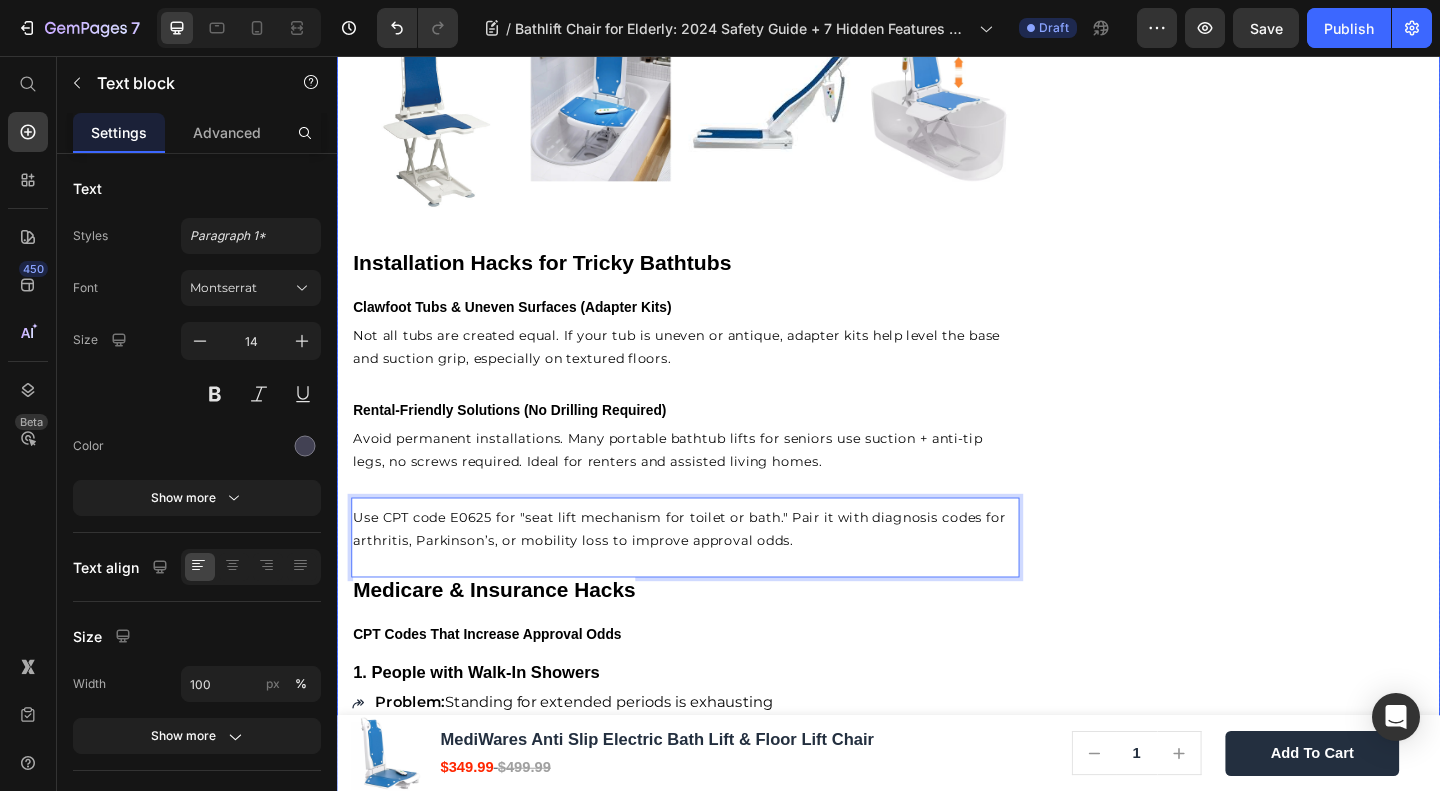click on "🔥Up to 50% OFF Ending Soon🔥 Text block 02 Days 15 Hrs 13 Mins 24 Secs Countdown Timer Image Quick and Hassle-Free Setup Waterproof for safety Remote-controlled convenience Comfortable backrest tilt Enhances bathing independence Item list Shop Now and Save 50% Button
30-day money back guarantee Item list Row              Download Our Free              Guide on Senior Safety           After Falls Heading Download Now Button Image Row Product Images MediWares Anti Slip Electric Bath Lift & Floor Lift Chair Product Title $349.99 Product Price $499.99 Product Price Row
Key Features:
Powerful Electric Lifting:  Equipped with a rechargeable [VOLTAGE] lithium battery, the lift can raise or lower the seat to a height range of [HEIGHT] using a remote control, allowing for over [NUMBER] uses per full charge.
High Load Capacity of [WEIGHT] lbs:
IPX8 Waterproof Rating:
Anti-slip Suction Cups:
45° Backrest Tilt & Foldable Design:
Row" at bounding box center [1332, -407] 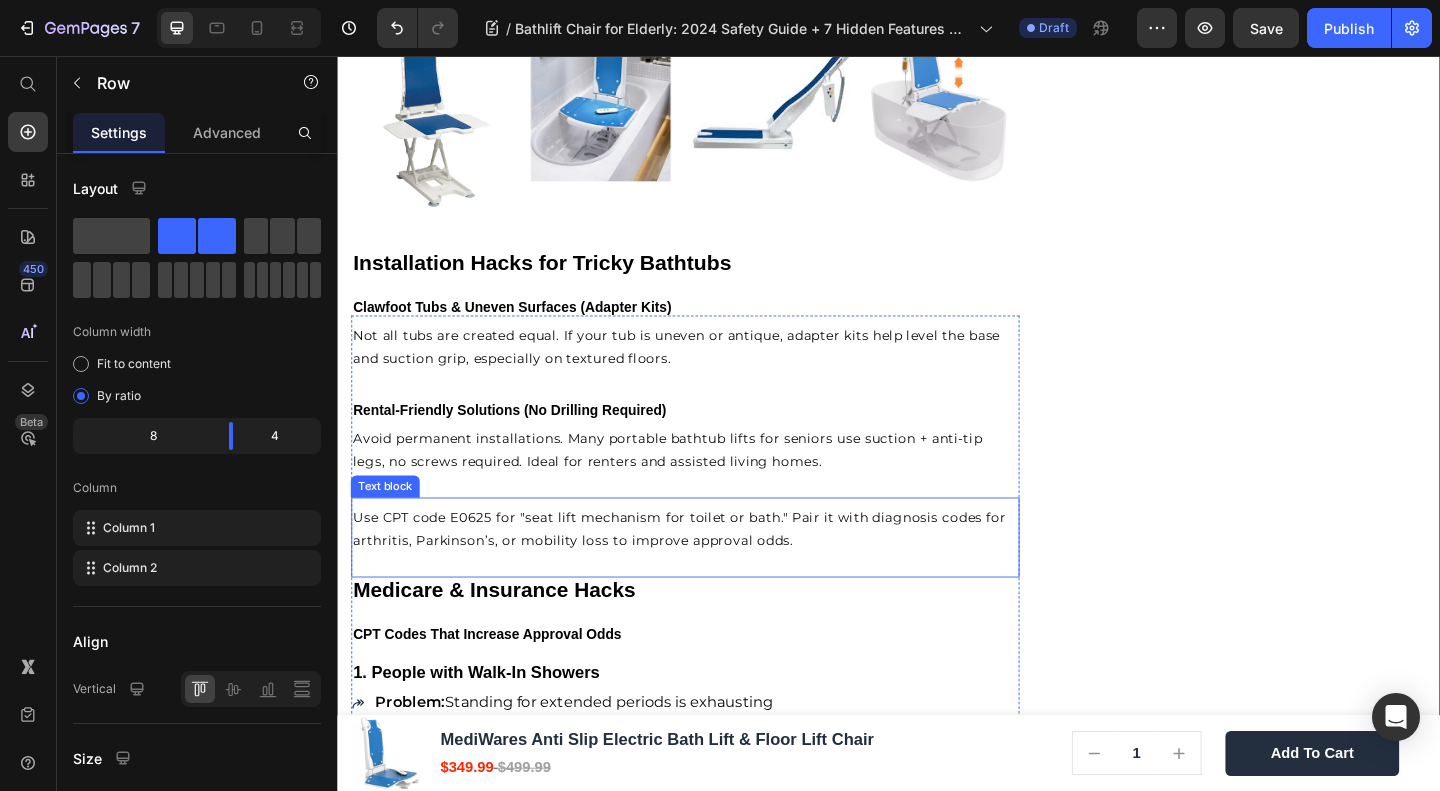click on "Use CPT code E0625 for "seat lift mechanism for toilet or bath." Pair it with diagnosis codes for arthritis, Parkinson’s, or mobility loss to improve approval odds." at bounding box center [709, 570] 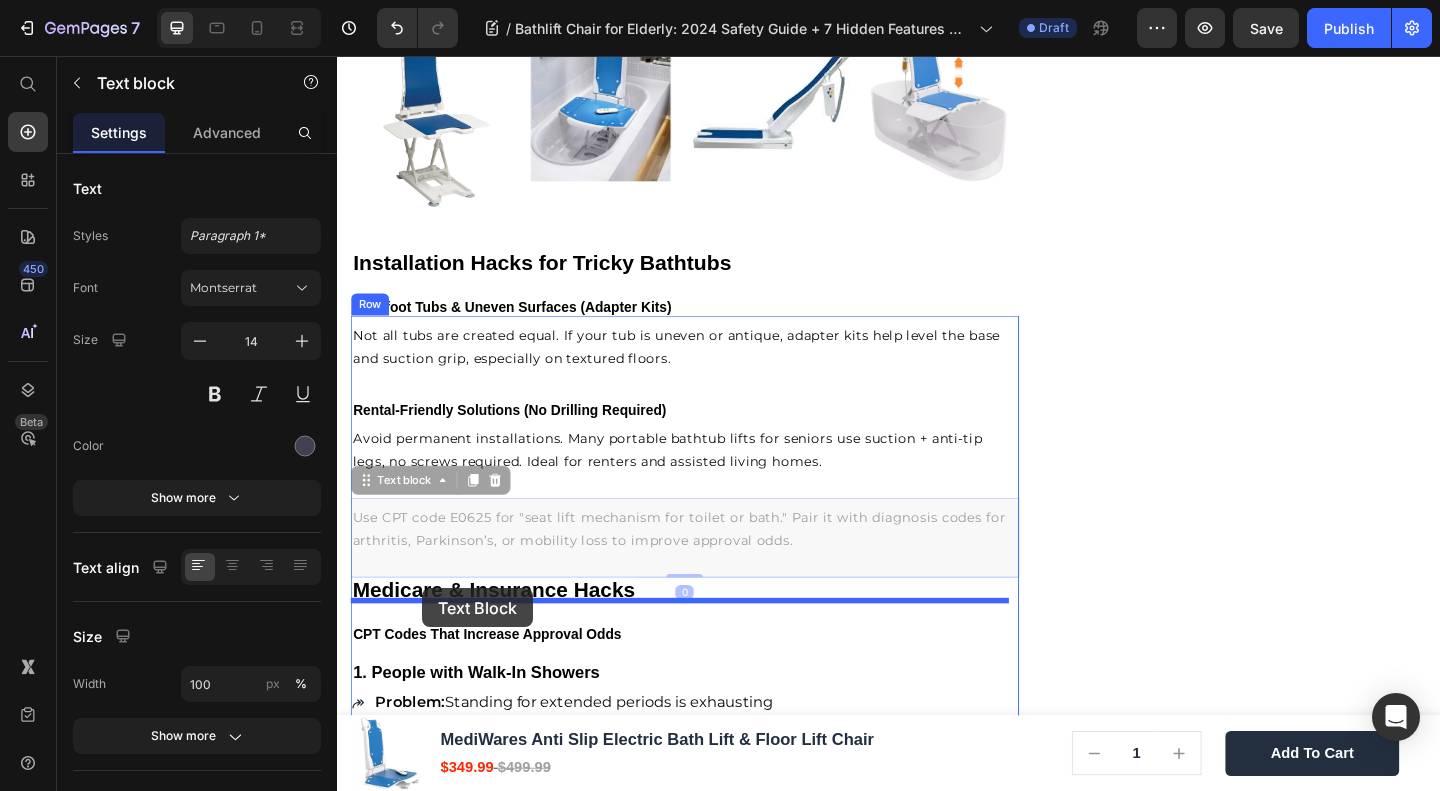 drag, startPoint x: 393, startPoint y: 489, endPoint x: 429, endPoint y: 635, distance: 150.37286 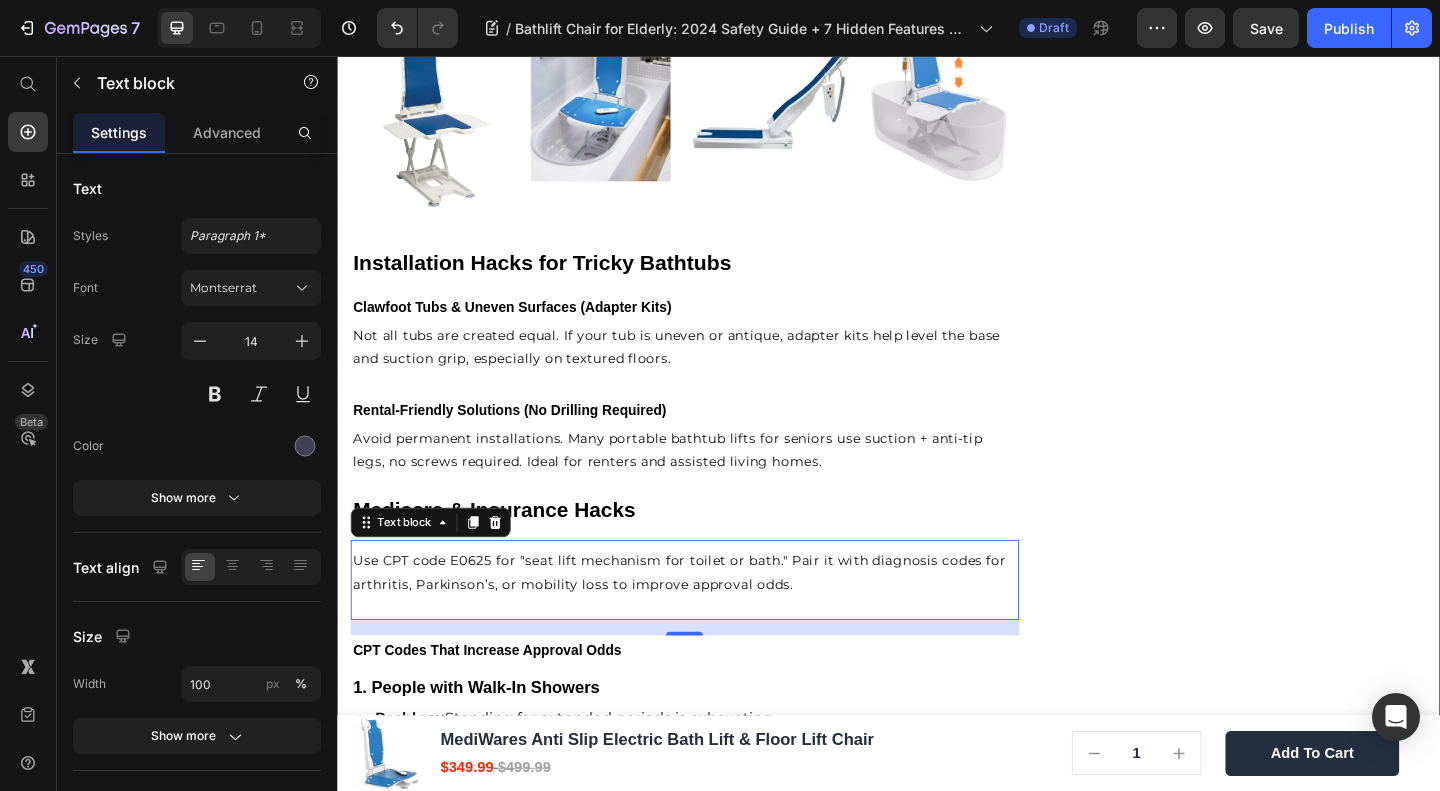 click on "🔥Up to 50% OFF Ending Soon🔥 Text block 02 Days 15 Hrs 13 Mins 20 Secs Countdown Timer Image Quick and Hassle-Free Setup Waterproof for safety Remote-controlled convenience Comfortable backrest tilt Enhances bathing independence Item list Shop Now and Save 50% Button
30-day money back guarantee Item list Row              Download Our Free              Guide on Senior Safety           After Falls Heading Download Now Button Image Row Product Images MediWares Anti Slip Electric Bath Lift & Floor Lift Chair Product Title $349.99 Product Price $499.99 Product Price Row
Key Features:
Powerful Electric Lifting:  Equipped with a rechargeable 14.8V lithium battery, the lift can raise or lower the seat to a height range of 3.03-19.96 inches using a remote control, allowing for over 10 uses per full charge.
High Load Capacity of 300 lbs:
IPX8 Waterproof Rating:
Anti-slip Suction Cups:
45° Backrest Tilt & Foldable Design:
Row" at bounding box center [1332, -399] 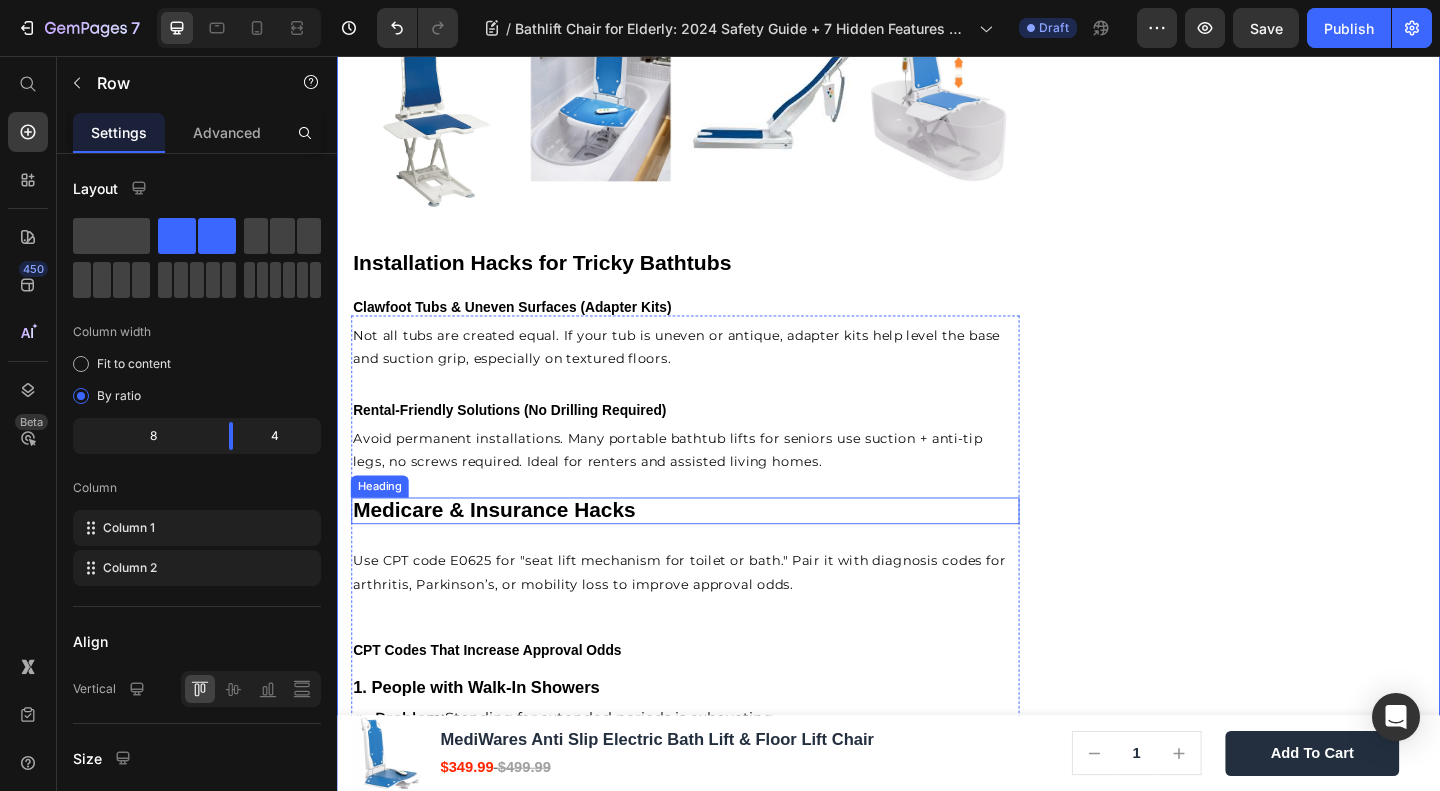 click on "Medicare & Insurance Hacks" at bounding box center [507, 549] 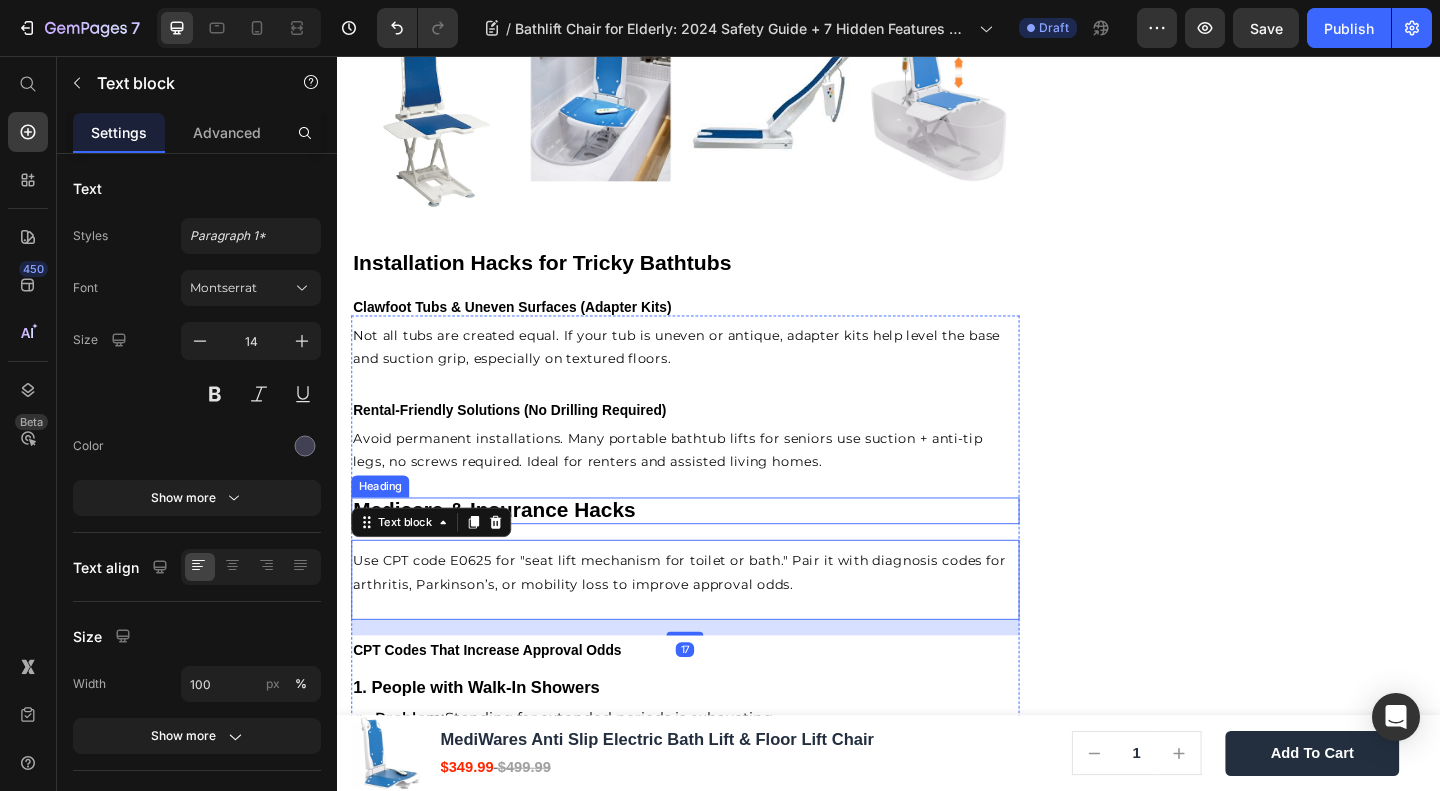 click on "Medicare & Insurance Hacks" at bounding box center (507, 549) 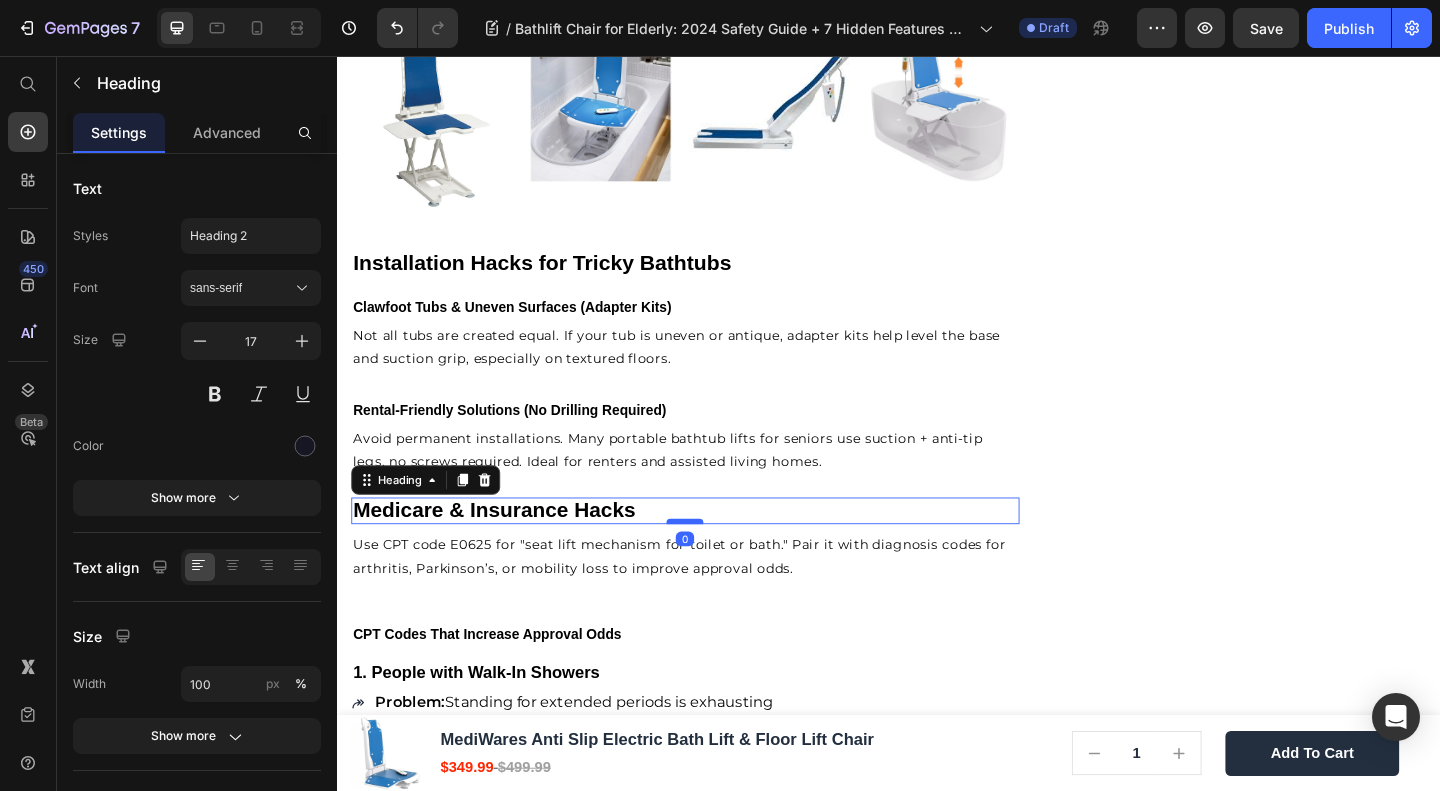 drag, startPoint x: 715, startPoint y: 560, endPoint x: 713, endPoint y: 542, distance: 18.110771 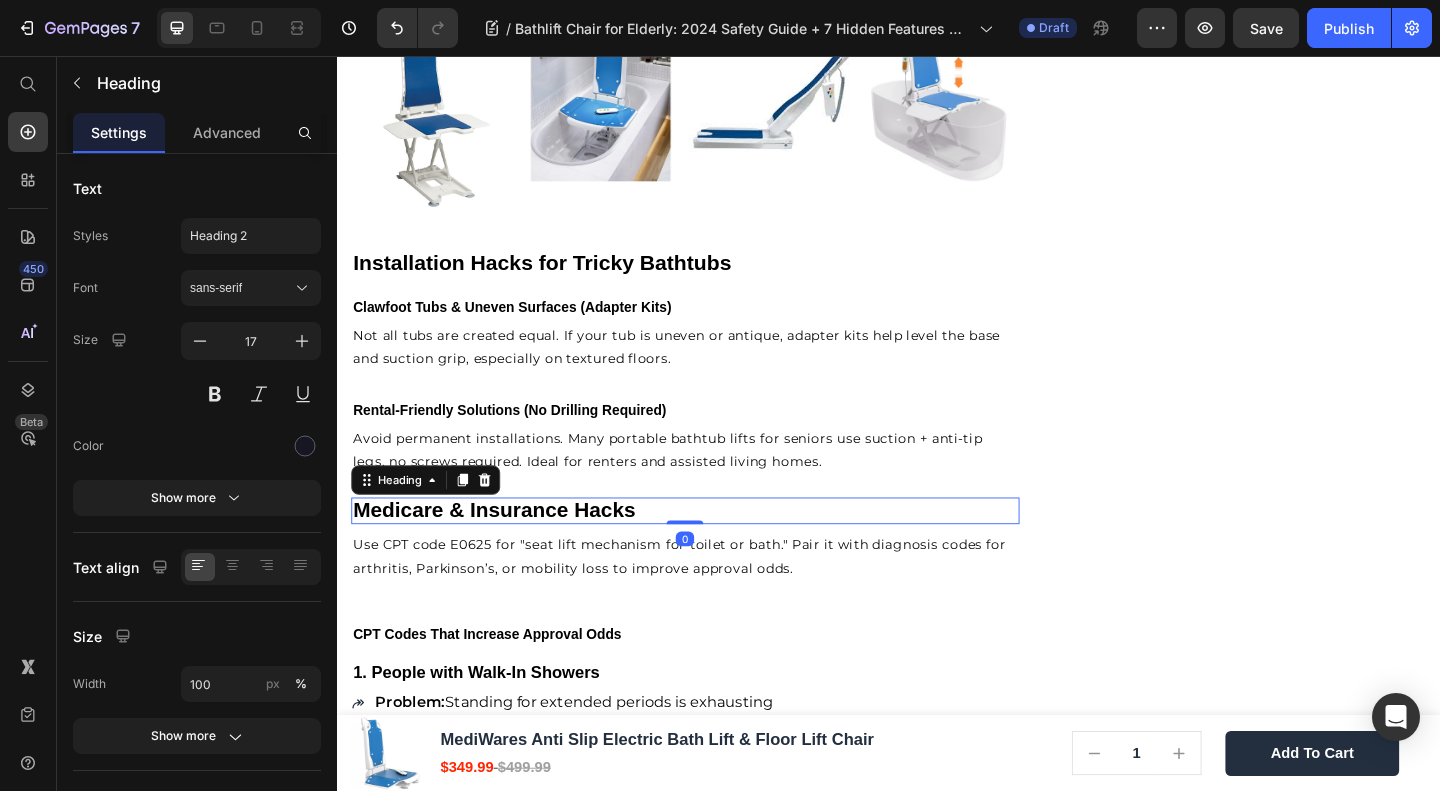 click on "🔥Up to 50% OFF Ending Soon🔥 Text block 02 Days 15 Hrs 13 Mins 15 Secs Countdown Timer Image Quick and Hassle-Free Setup Waterproof for safety Remote-controlled convenience Comfortable backrest tilt Enhances bathing independence Item list Shop Now and Save 50% Button
30-day money back guarantee Item list Row              Download Our Free              Guide on Senior Safety           After Falls Heading Download Now Button Image Row Product Images MediWares Anti Slip Electric Bath Lift & Floor Lift Chair Product Title $349.99 Product Price $499.99 Product Price Row
Key Features:
Powerful Electric Lifting:  Equipped with a rechargeable [VOLTAGE] lithium battery, the lift can raise or lower the seat to a height range of [HEIGHT] using a remote control, allowing for over [NUMBER] uses per full charge.
High Load Capacity of [WEIGHT] lbs:
IPX8 Waterproof Rating:
Anti-slip Suction Cups:
45° Backrest Tilt & Foldable Design:
Row" at bounding box center (1332, -407) 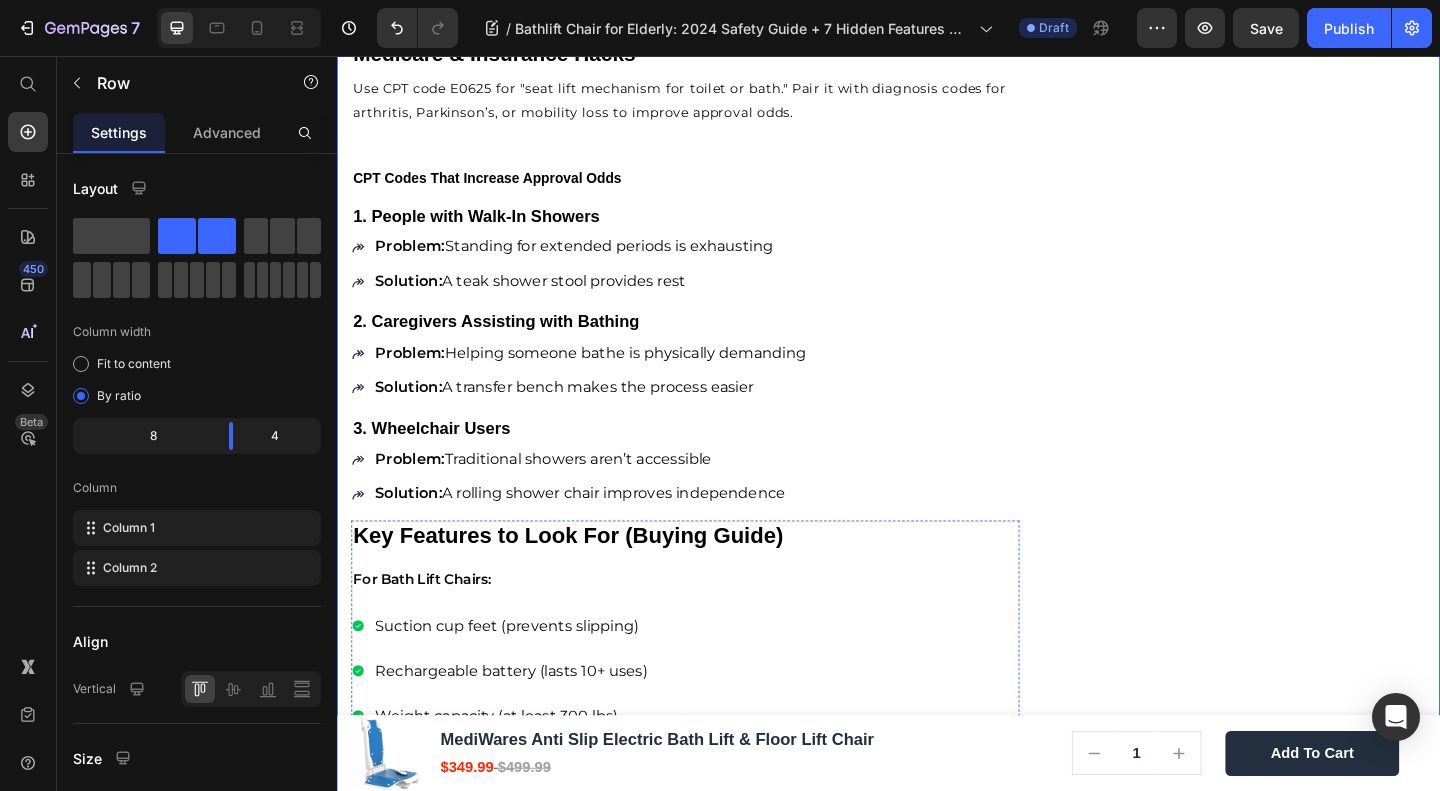 scroll, scrollTop: 4405, scrollLeft: 0, axis: vertical 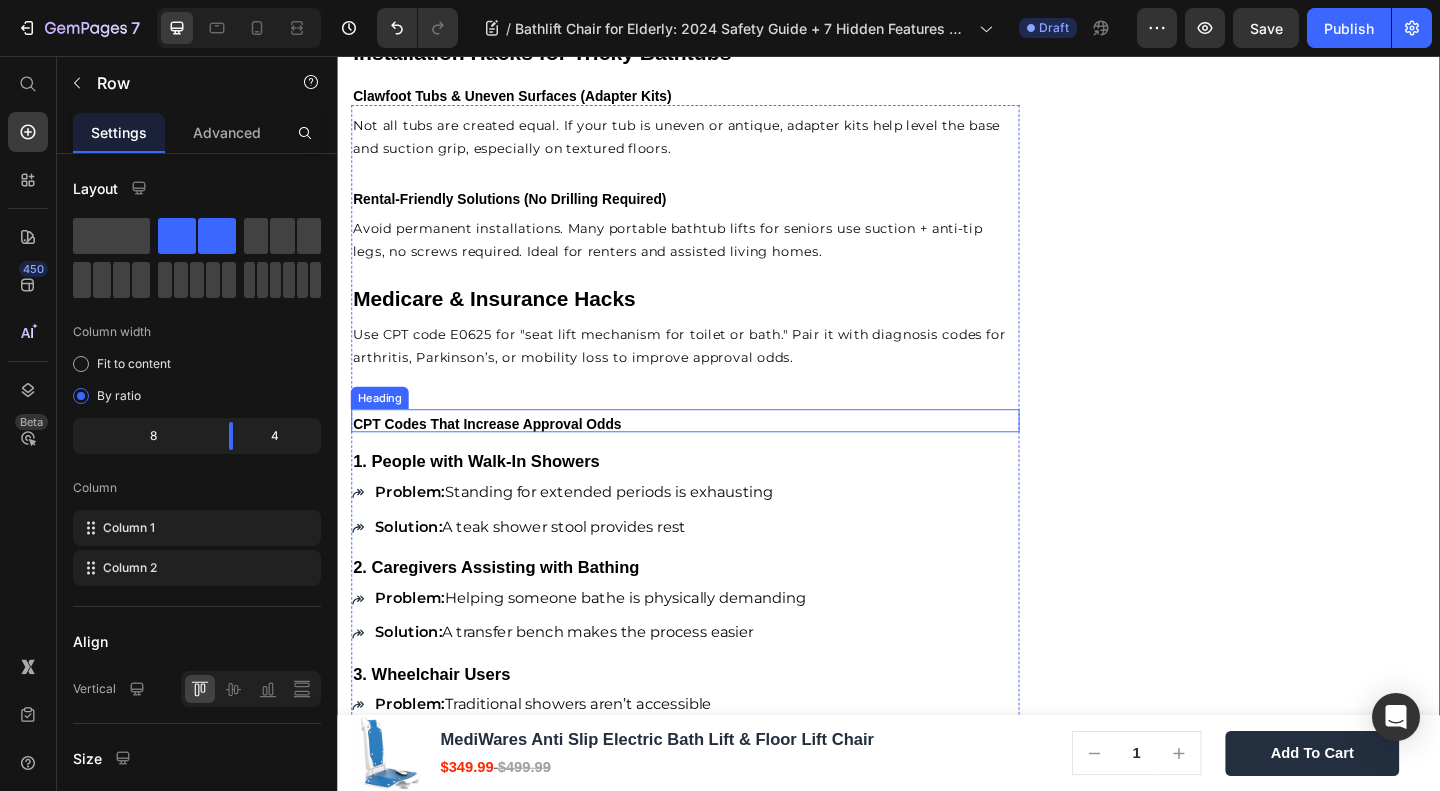 click on "⁠⁠⁠⁠⁠⁠⁠ CPT Codes That Increase Approval Odds" at bounding box center (715, 452) 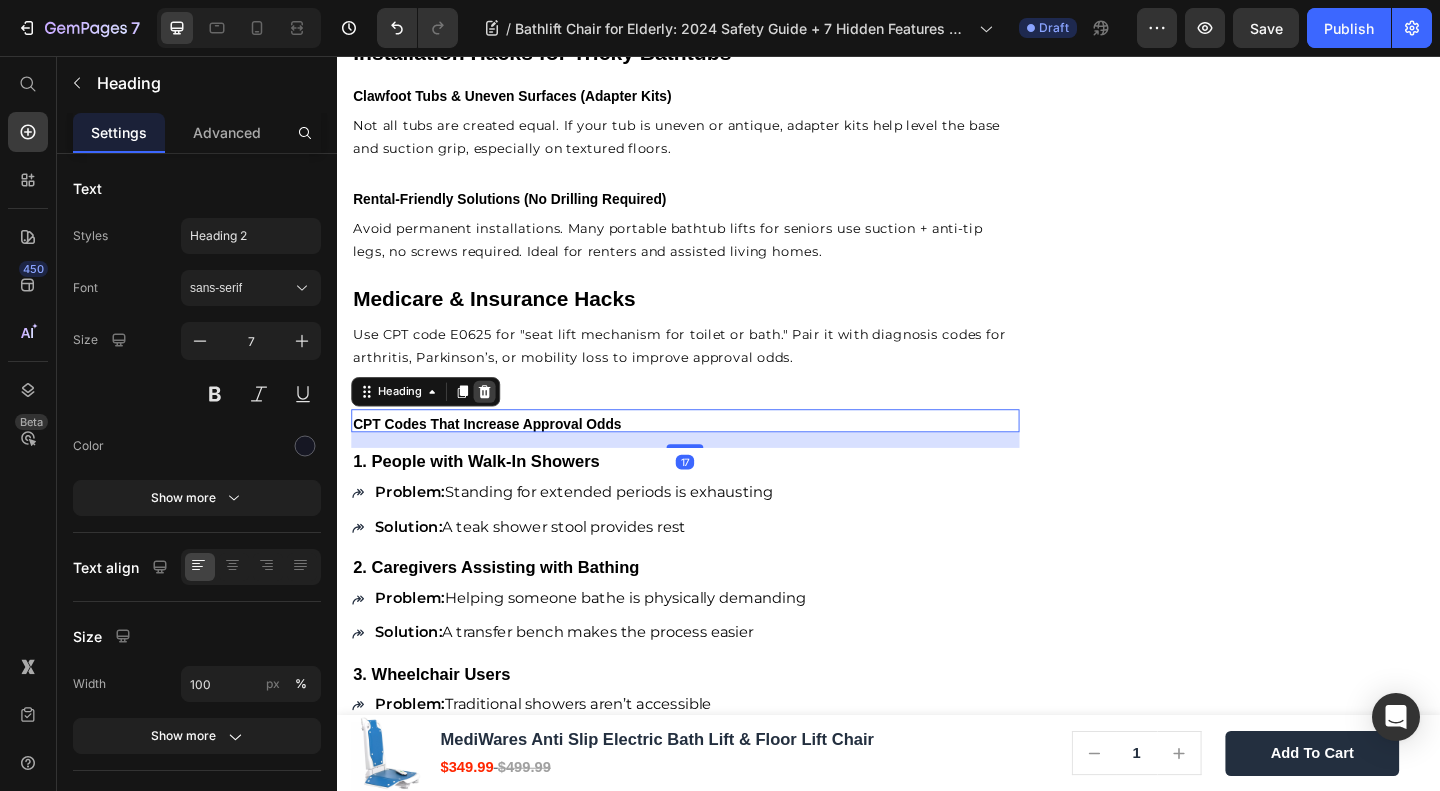 click 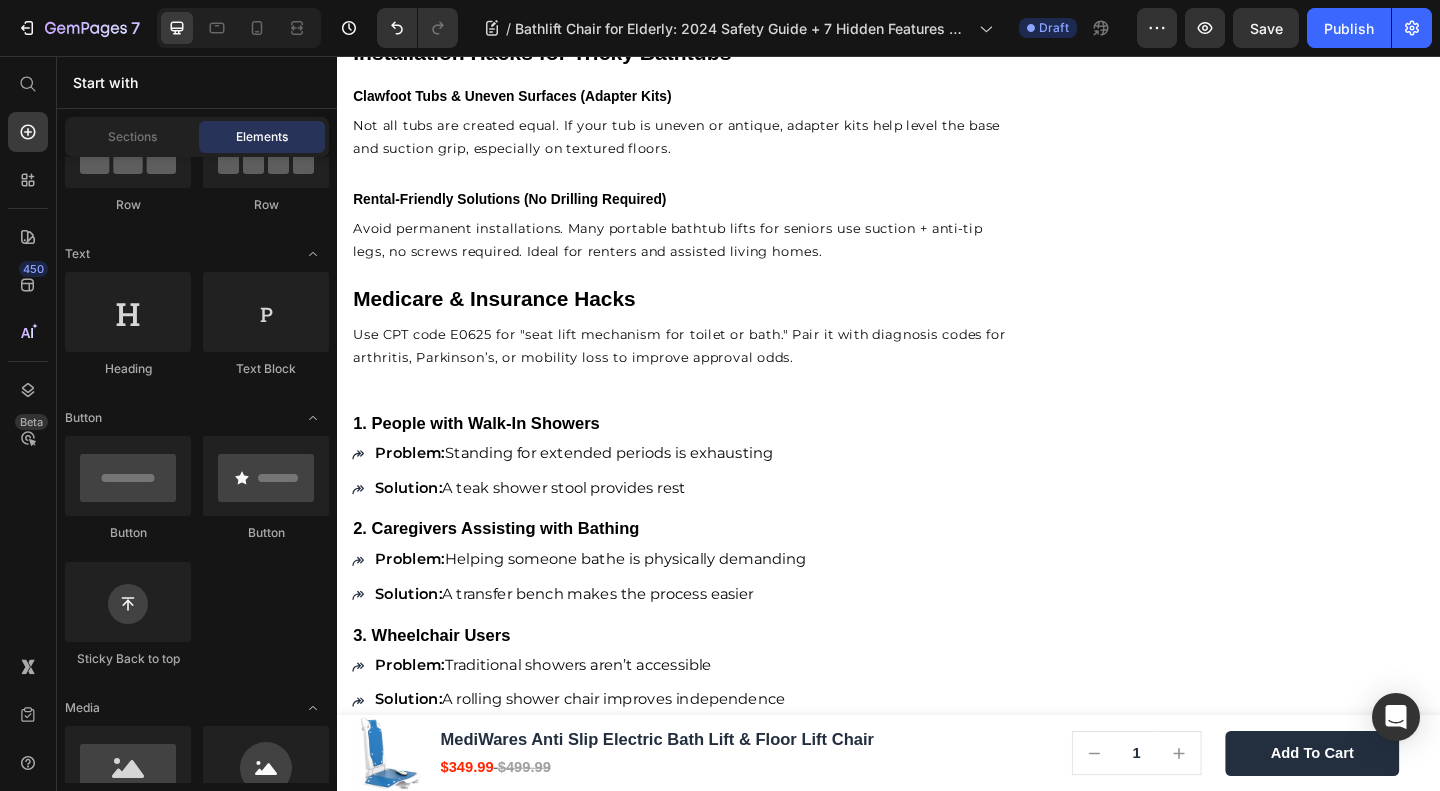 scroll, scrollTop: 0, scrollLeft: 0, axis: both 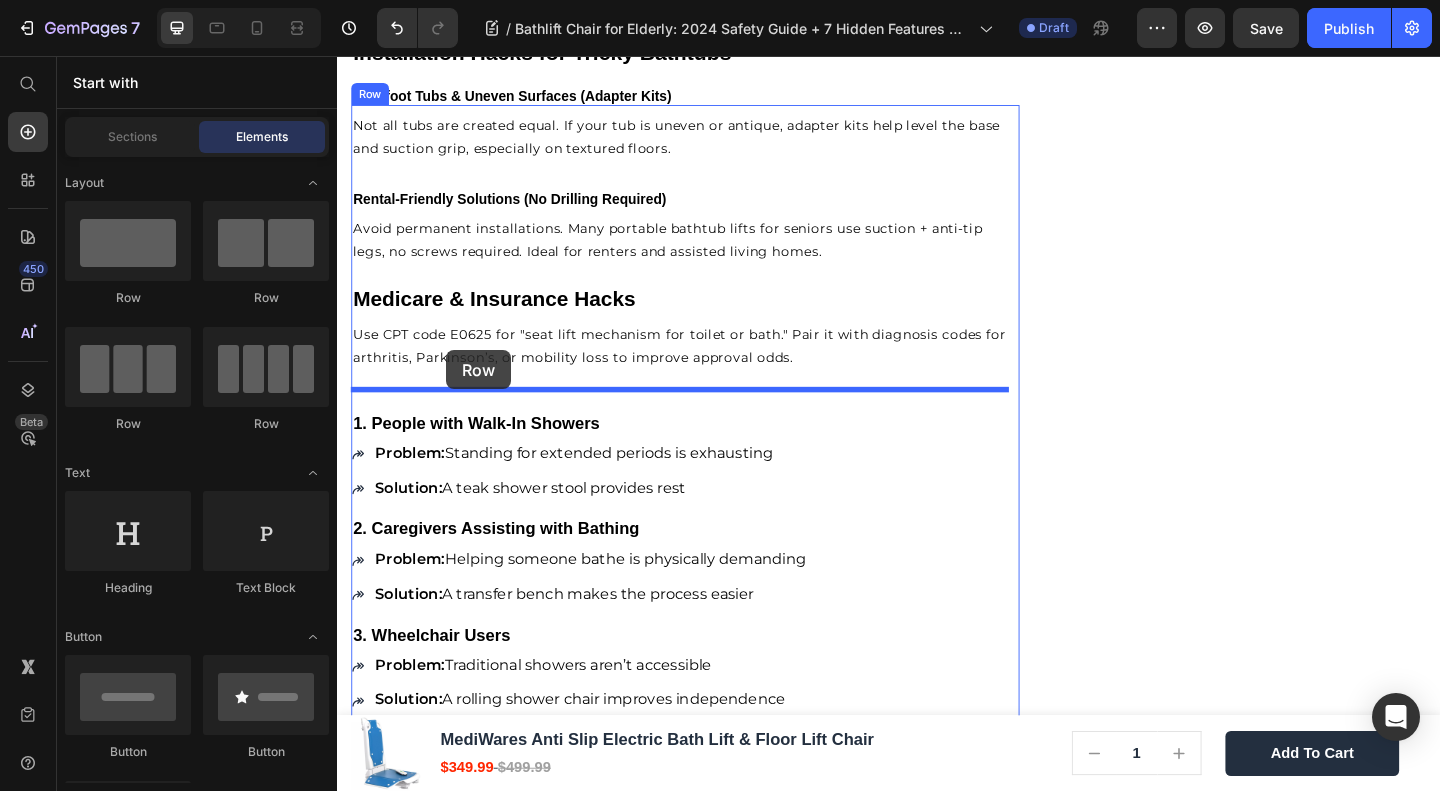 drag, startPoint x: 614, startPoint y: 346, endPoint x: 456, endPoint y: 376, distance: 160.82289 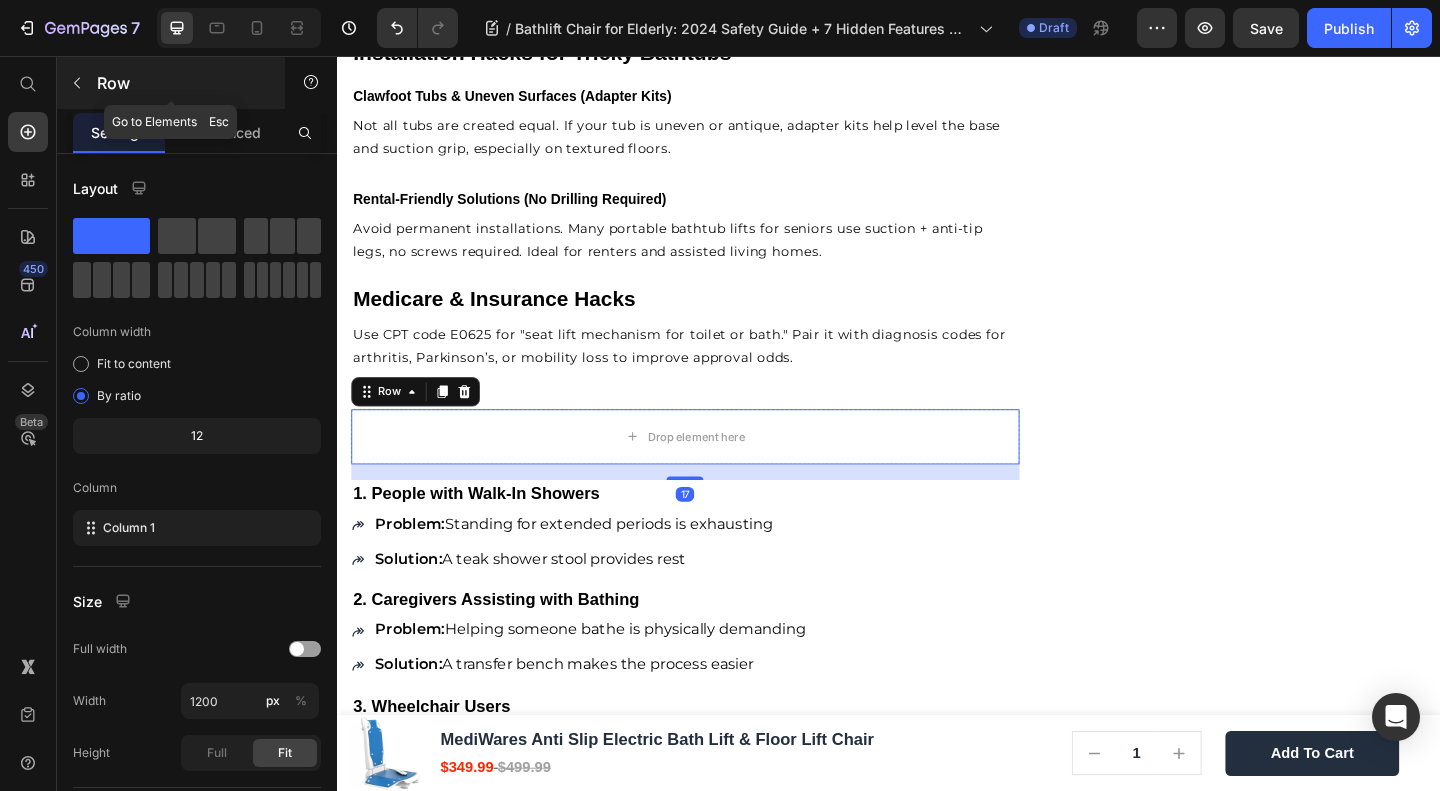 click 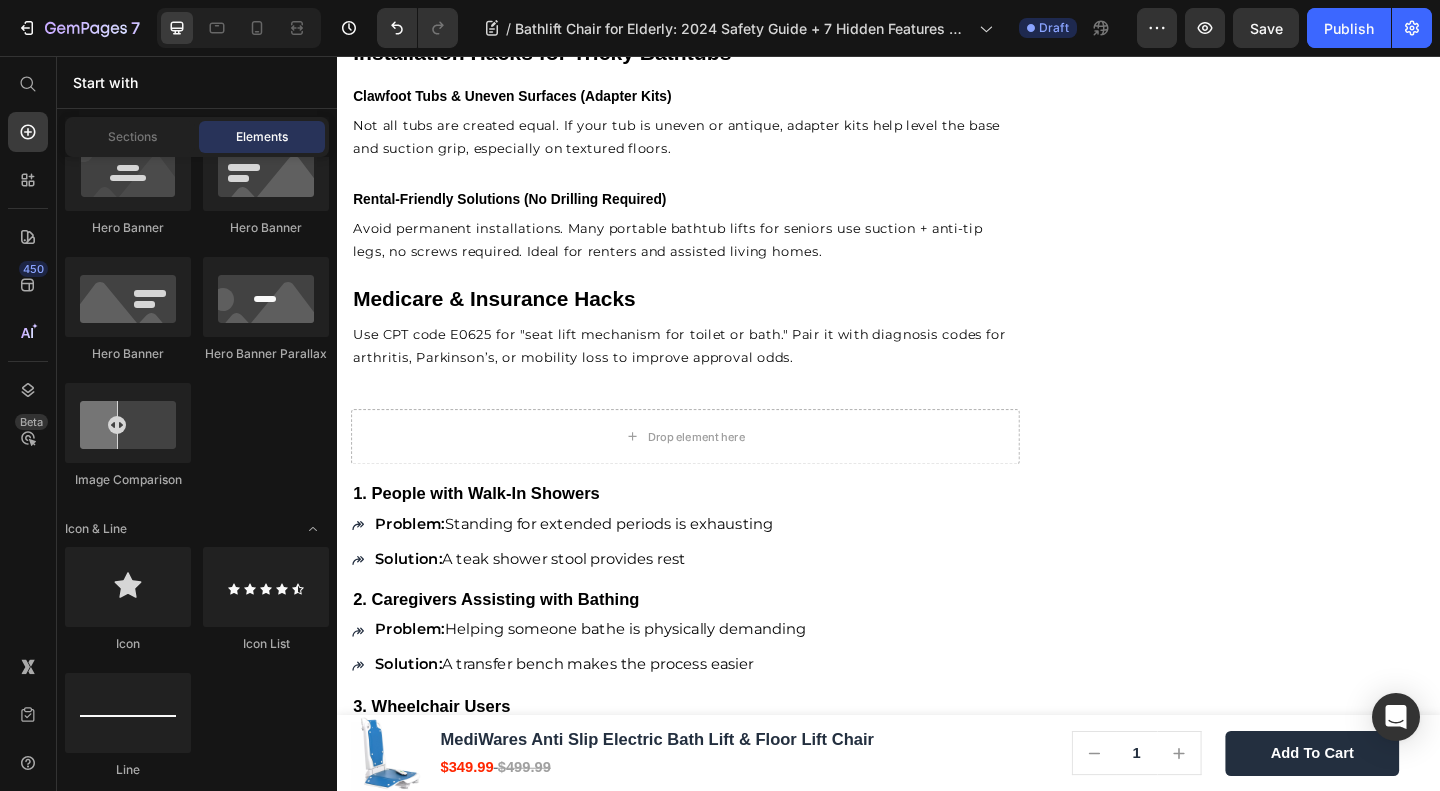 scroll, scrollTop: 800, scrollLeft: 0, axis: vertical 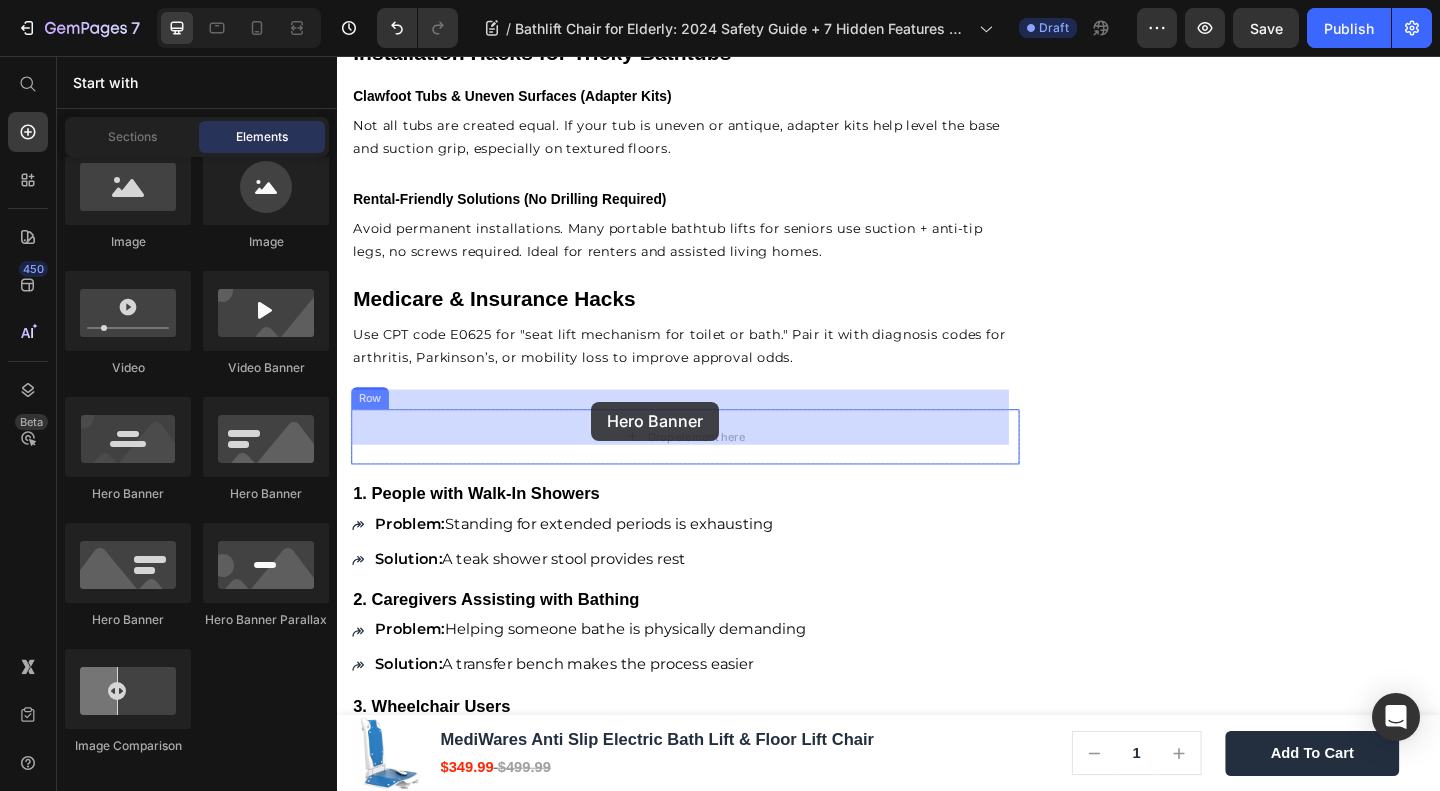 drag, startPoint x: 475, startPoint y: 500, endPoint x: 613, endPoint y: 432, distance: 153.84407 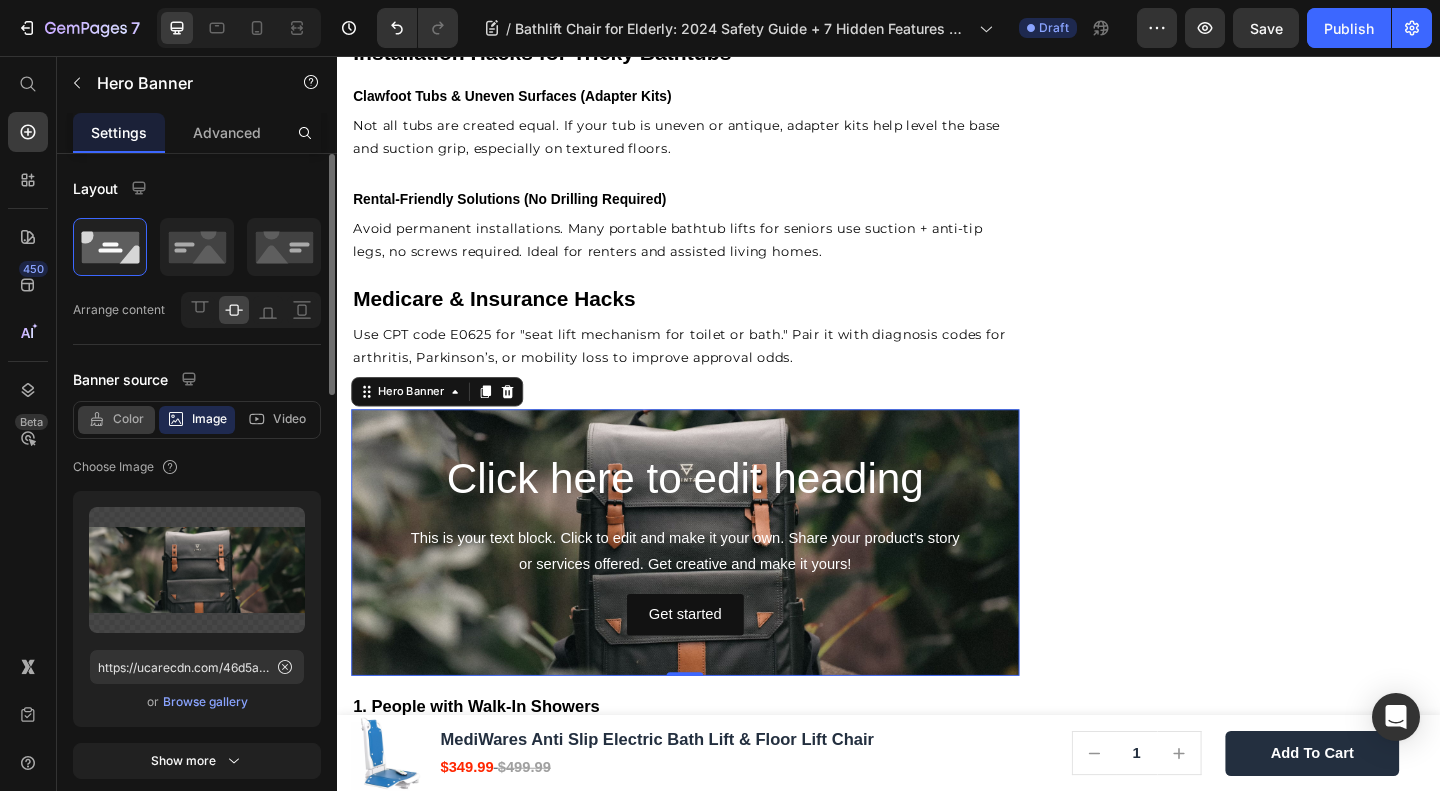 click on "Color" at bounding box center (128, 419) 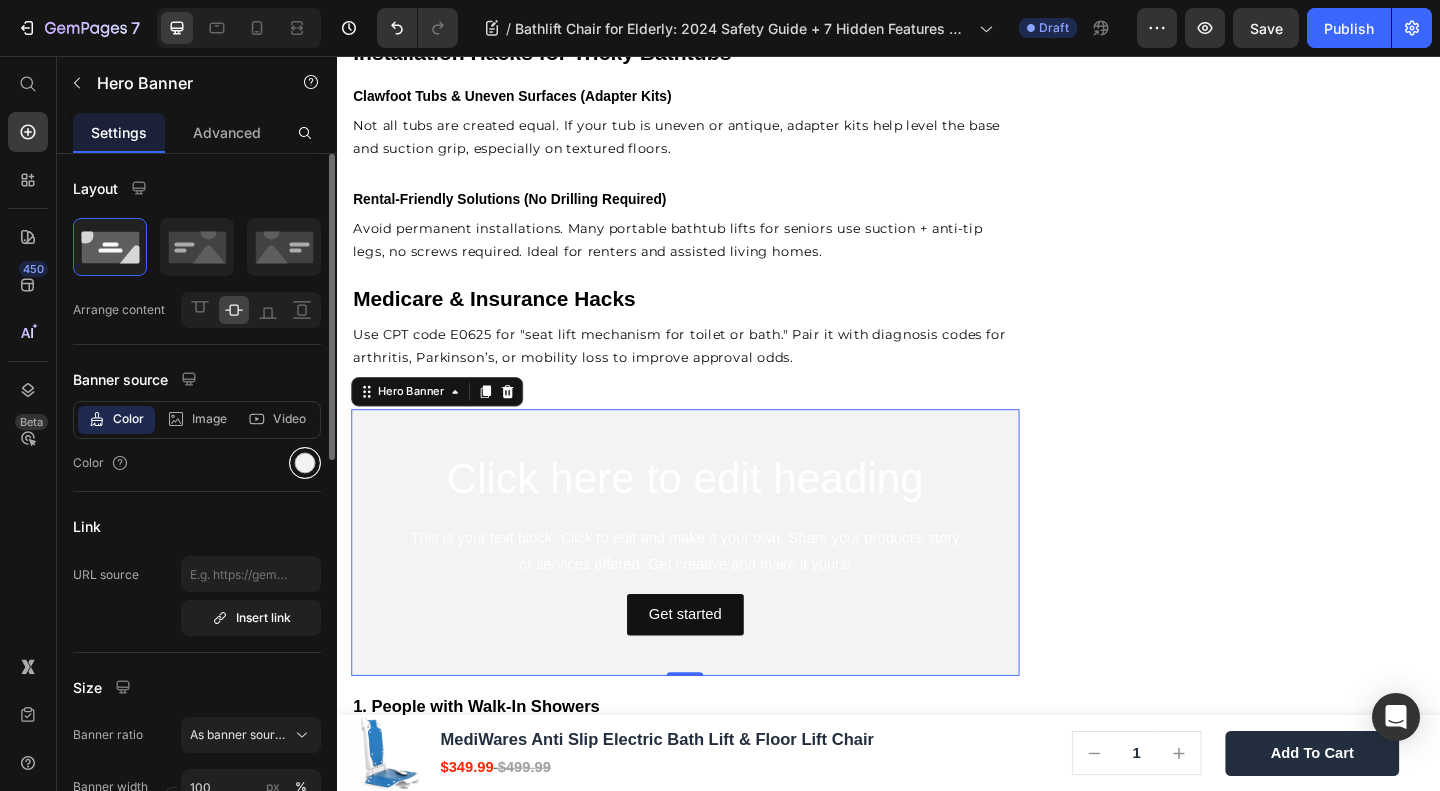 click at bounding box center (305, 463) 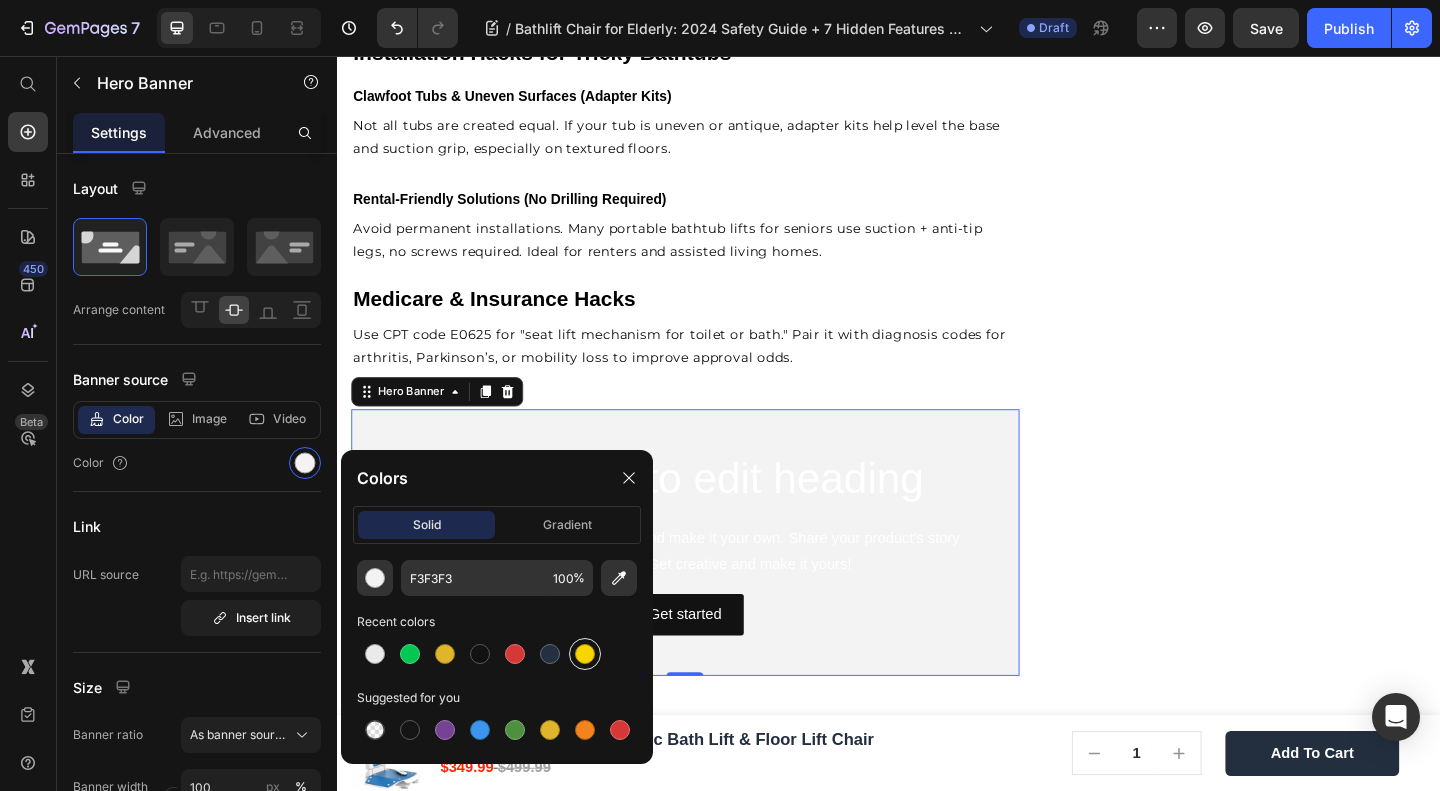 click at bounding box center (585, 654) 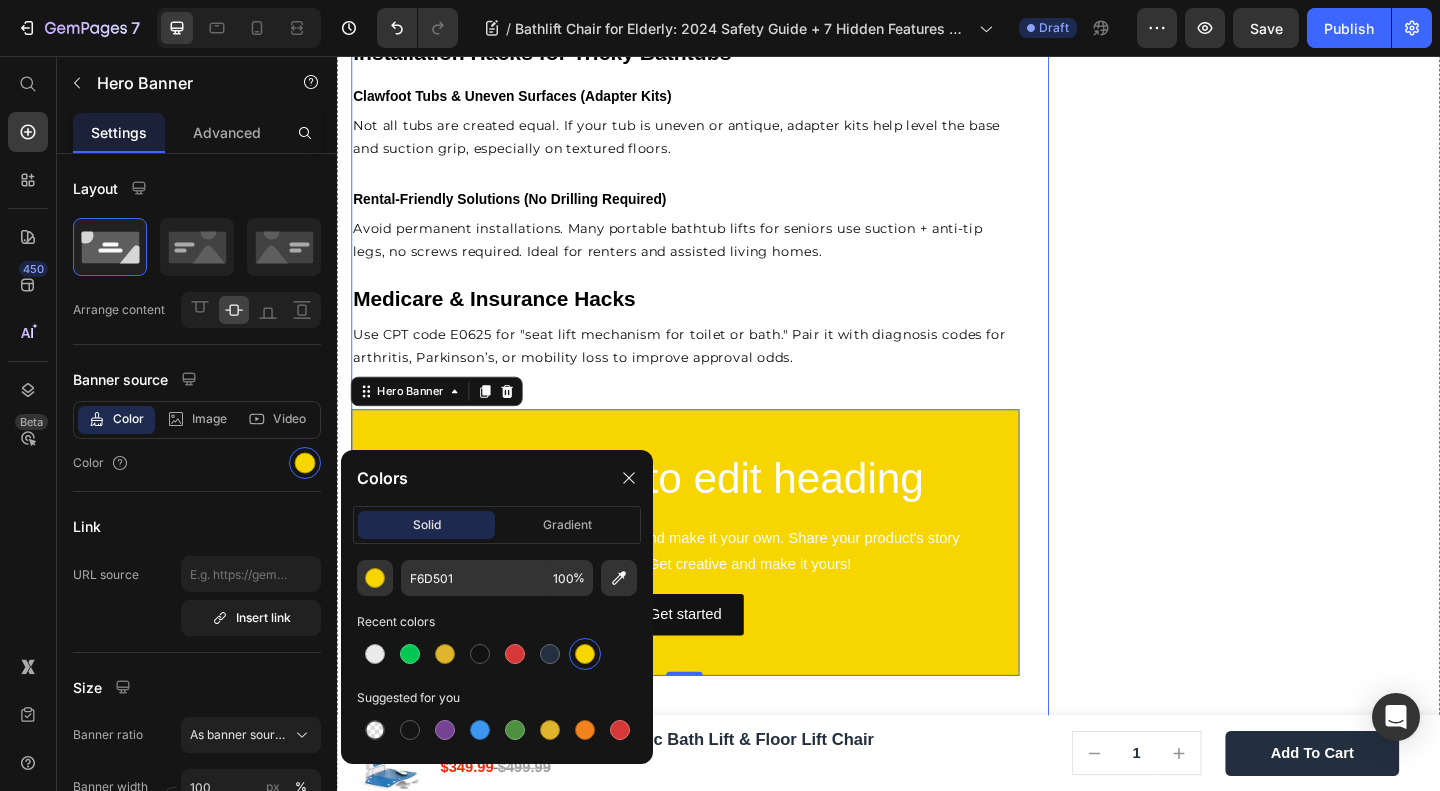 click on "🔥Up to 50% OFF Ending Soon🔥 Text block 02 Days 15 Hrs 12 Mins 00 Secs Countdown Timer Image Quick and Hassle-Free Setup Waterproof for safety Remote-controlled convenience Comfortable backrest tilt Enhances bathing independence Item list Shop Now and Save 50% Button
30-day money back guarantee Item list Row              Download Our Free              Guide on Senior Safety           After Falls Heading Download Now Button Image Row Product Images MediWares Anti Slip Electric Bath Lift & Floor Lift Chair Product Title $349.99 Product Price $499.99 Product Price Row
Key Features:
Powerful Electric Lifting:  Equipped with a rechargeable 14.8V lithium battery, the lift can raise or lower the seat to a height range of 3.03-19.96 inches using a remote control, allowing for over 10 uses per full charge.
High Load Capacity of 300 lbs:
IPX8 Waterproof Rating:
Anti-slip Suction Cups:
45° Backrest Tilt & Foldable Design:
Row" at bounding box center [1332, -504] 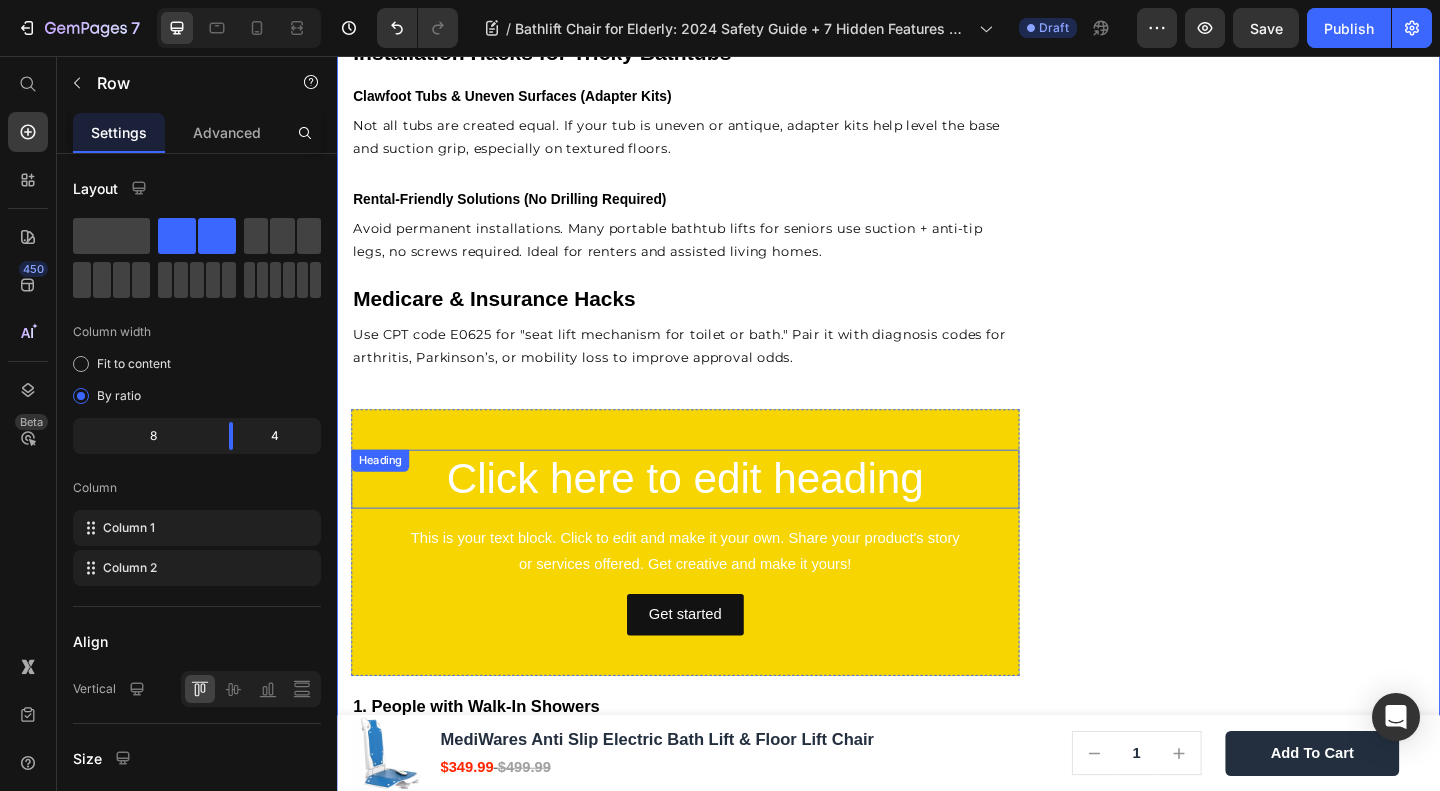 click on "Click here to edit heading" at bounding box center [715, 516] 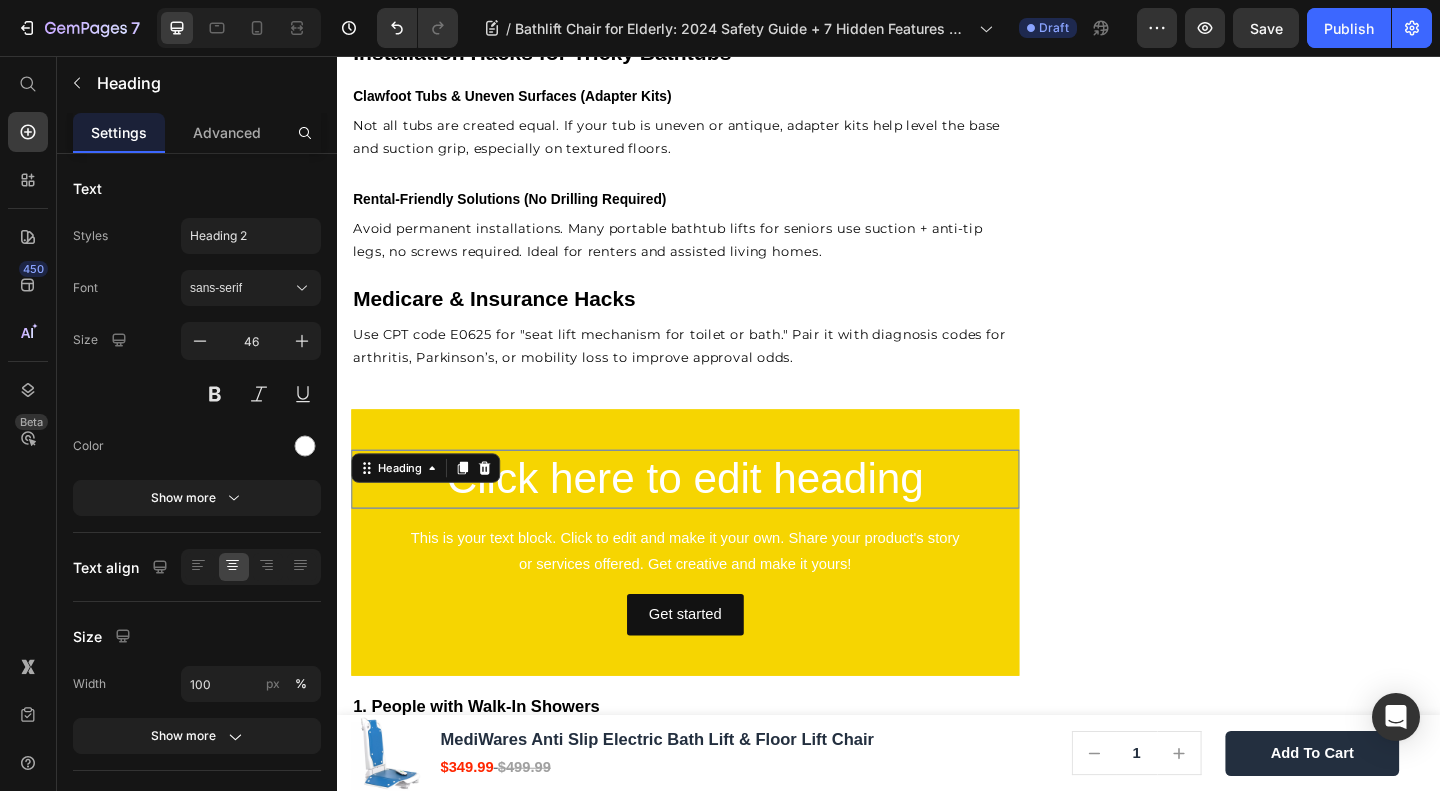 click on "Click here to edit heading" at bounding box center [715, 516] 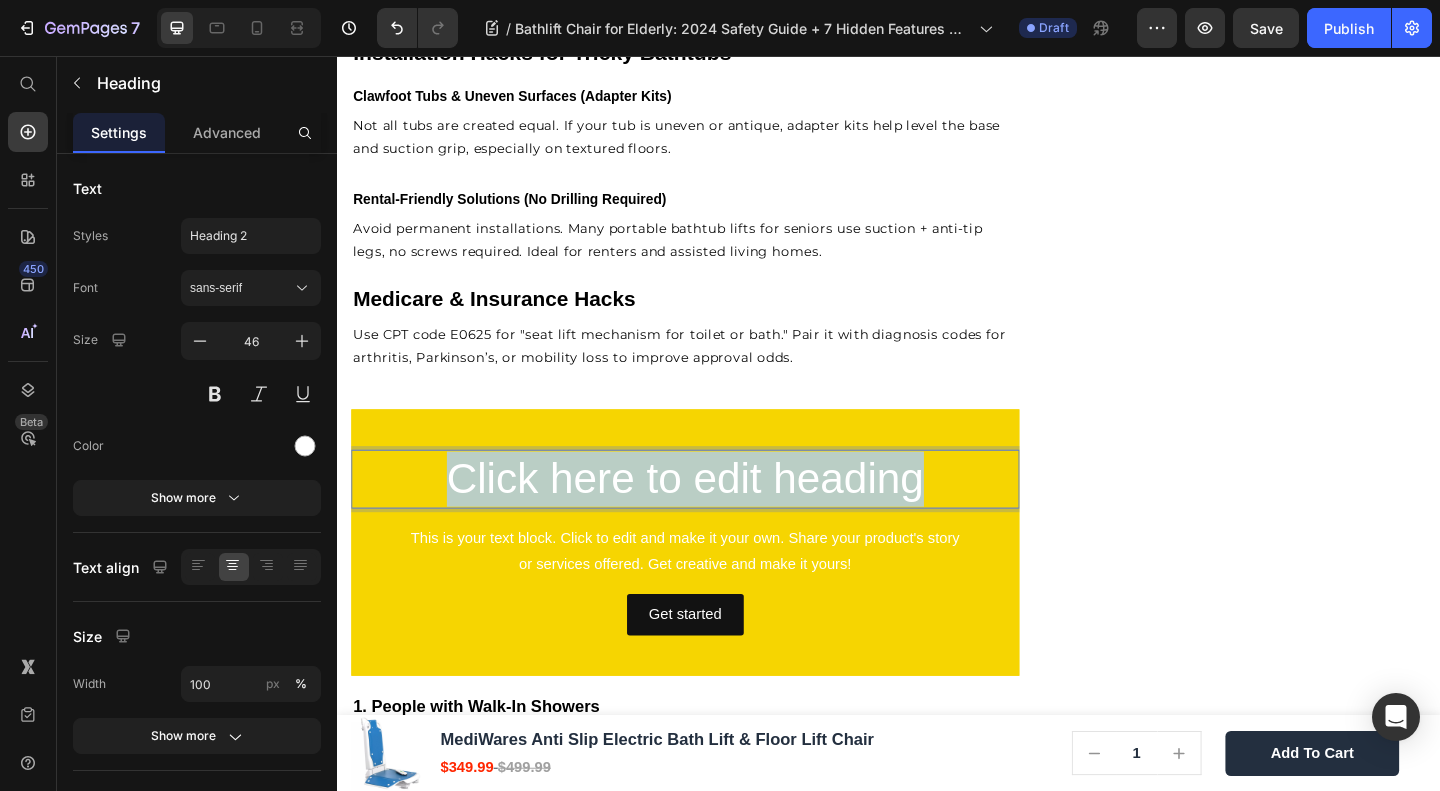 click on "Click here to edit heading" at bounding box center [715, 516] 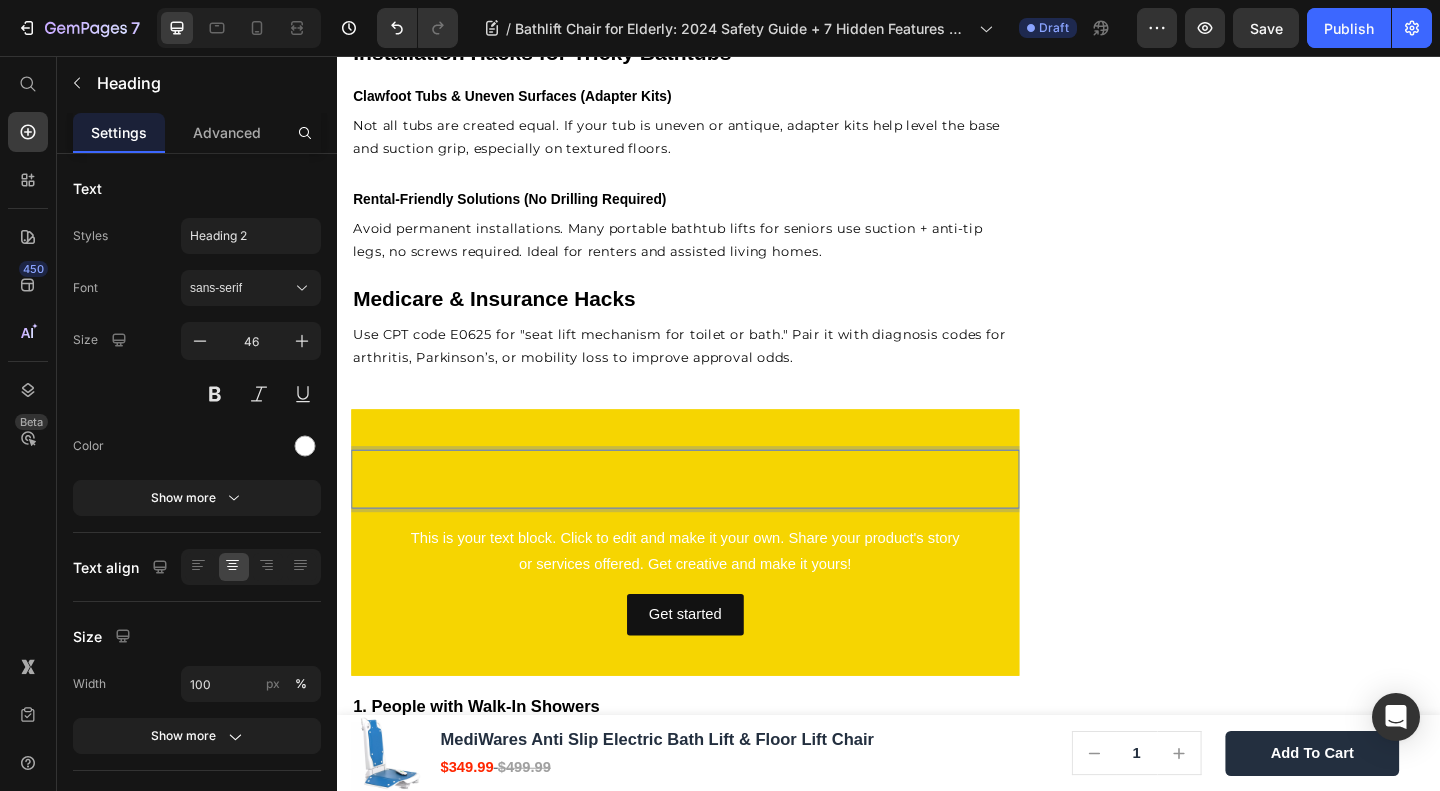 scroll, scrollTop: 4375, scrollLeft: 0, axis: vertical 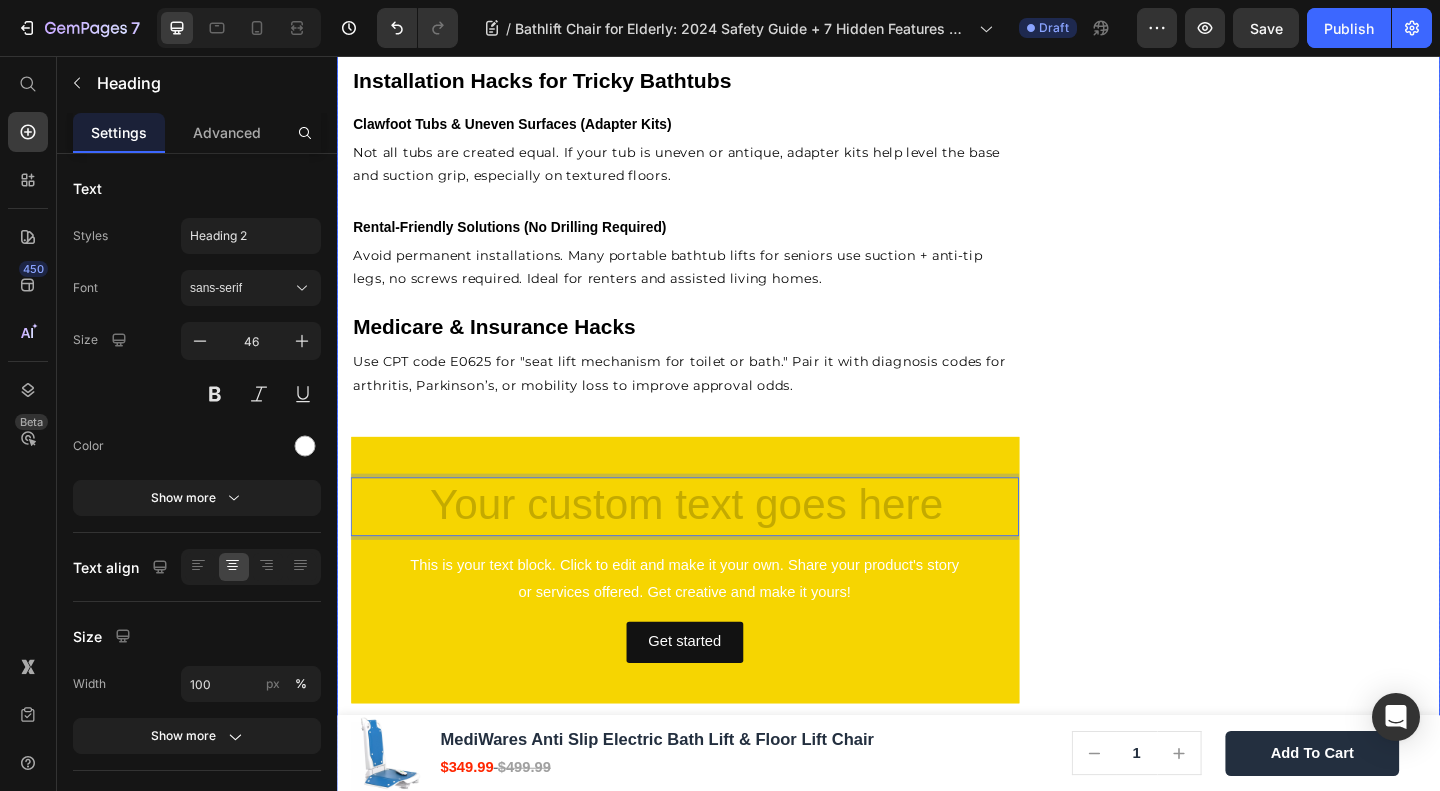 click on "🔥Up to 50% OFF Ending Soon🔥 Text block 02 Days 15 Hrs 11 Mins 58 Secs Countdown Timer Image Quick and Hassle-Free Setup Waterproof for safety Remote-controlled convenience Comfortable backrest tilt Enhances bathing independence Item list Shop Now and Save 50% Button
30-day money back guarantee Item list Row              Download Our Free              Guide on Senior Safety           After Falls Heading Download Now Button Image Row Product Images MediWares Anti Slip Electric Bath Lift & Floor Lift Chair Product Title $349.99 Product Price $499.99 Product Price Row
Key Features:
Powerful Electric Lifting:  Equipped with a rechargeable 14.8V lithium battery, the lift can raise or lower the seat to a height range of 3.03-19.96 inches using a remote control, allowing for over 10 uses per full charge.
High Load Capacity of 300 lbs:
IPX8 Waterproof Rating:
Anti-slip Suction Cups:
45° Backrest Tilt & Foldable Design:
Row" at bounding box center (1332, -474) 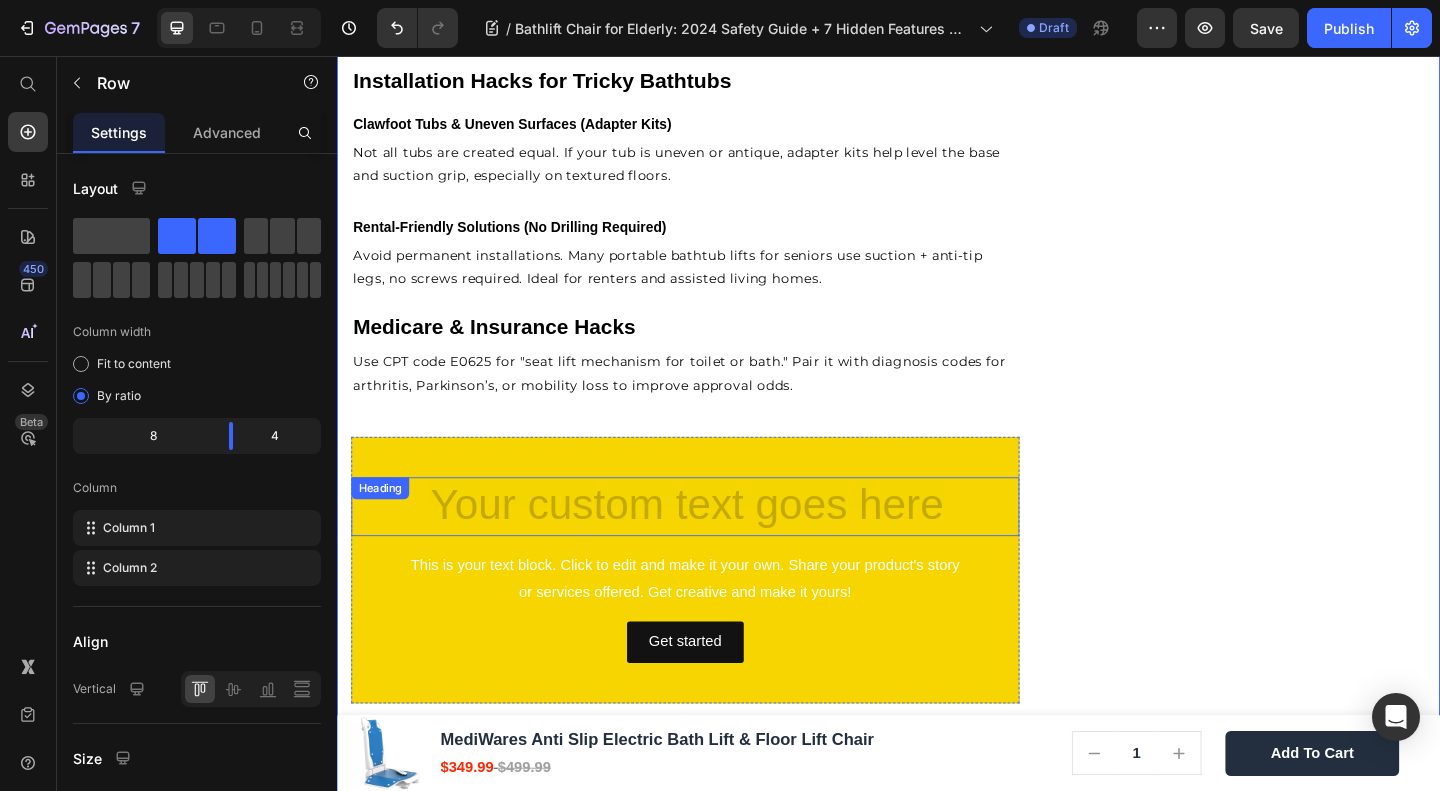 click at bounding box center (715, 546) 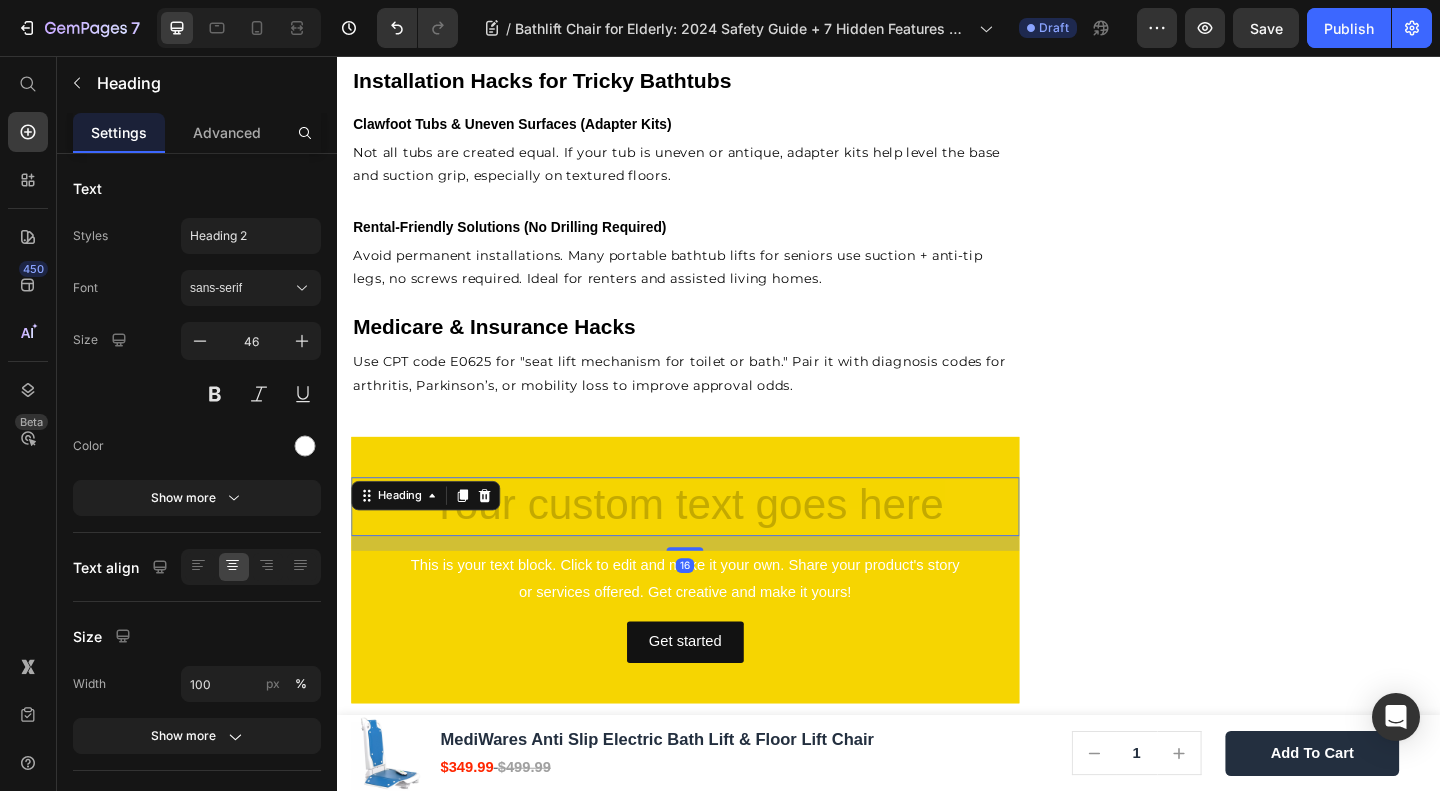 click 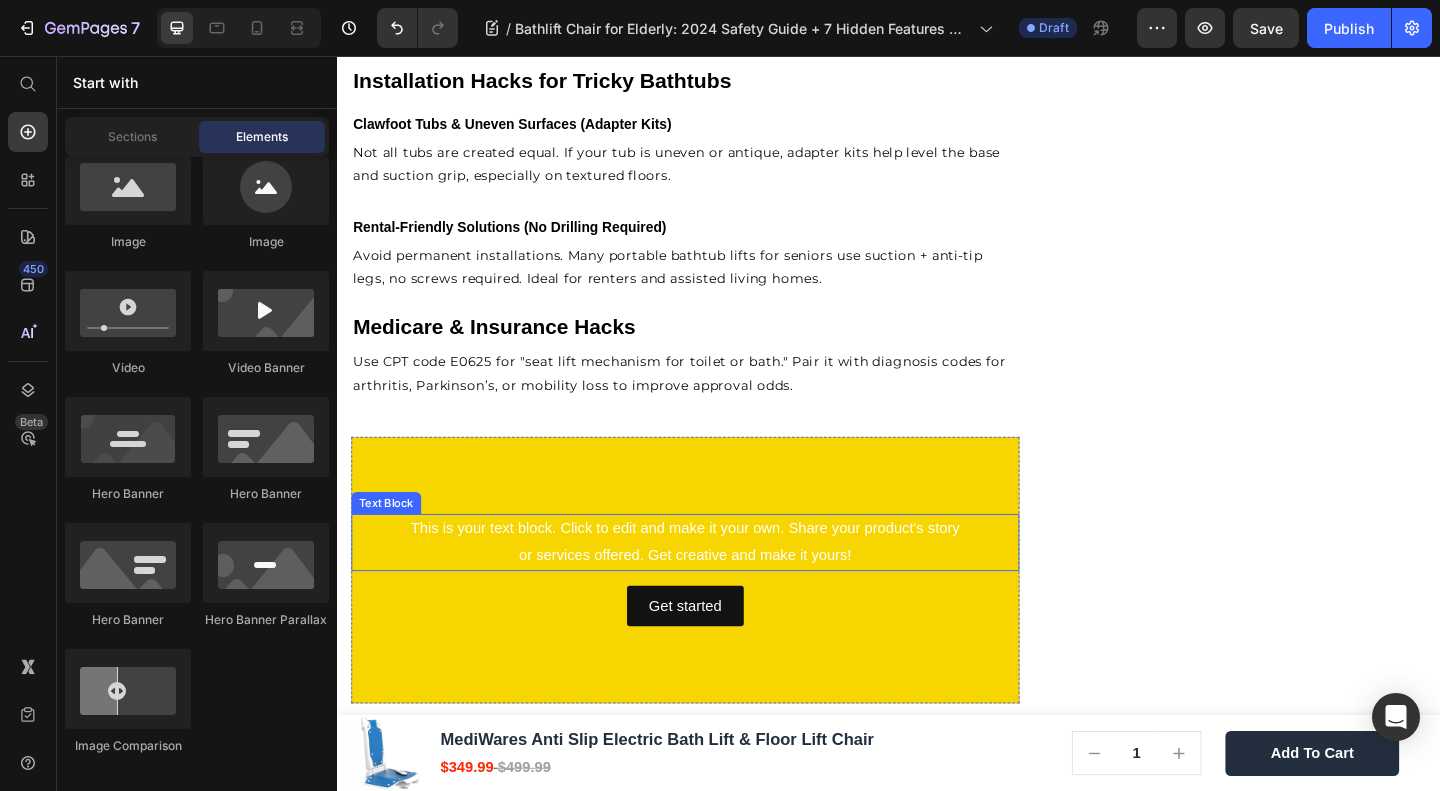 click on "This is your text block. Click to edit and make it your own. Share your product's story                   or services offered. Get creative and make it yours!" at bounding box center (715, 585) 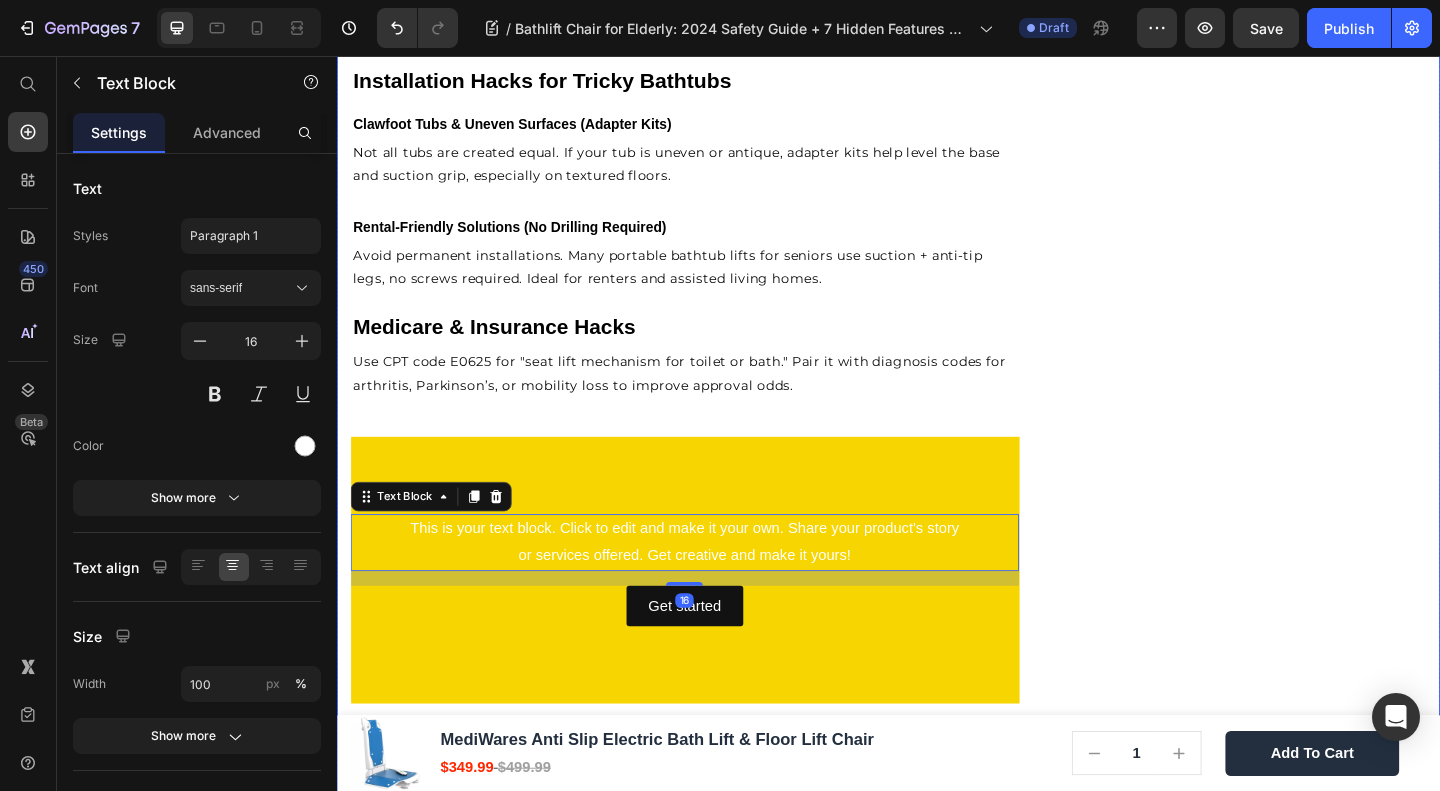 click on "🔥Up to 50% OFF Ending Soon🔥 Text block 02 Days 15 Hrs 11 Mins 54 Secs Countdown Timer Image Quick and Hassle-Free Setup Waterproof for safety Remote-controlled convenience Comfortable backrest tilt Enhances bathing independence Item list Shop Now and Save 50% Button
30-day money back guarantee Item list Row              Download Our Free              Guide on Senior Safety           After Falls Heading Download Now Button Image Row Product Images MediWares Anti Slip Electric Bath Lift & Floor Lift Chair Product Title $349.99 Product Price $499.99 Product Price Row
Key Features:
Powerful Electric Lifting:  Equipped with a rechargeable 14.8V lithium battery, the lift can raise or lower the seat to a height range of 3.03-19.96 inches using a remote control, allowing for over 10 uses per full charge.
High Load Capacity of 300 lbs:
IPX8 Waterproof Rating:
Anti-slip Suction Cups:
45° Backrest Tilt & Foldable Design:
Row" at bounding box center (1332, -474) 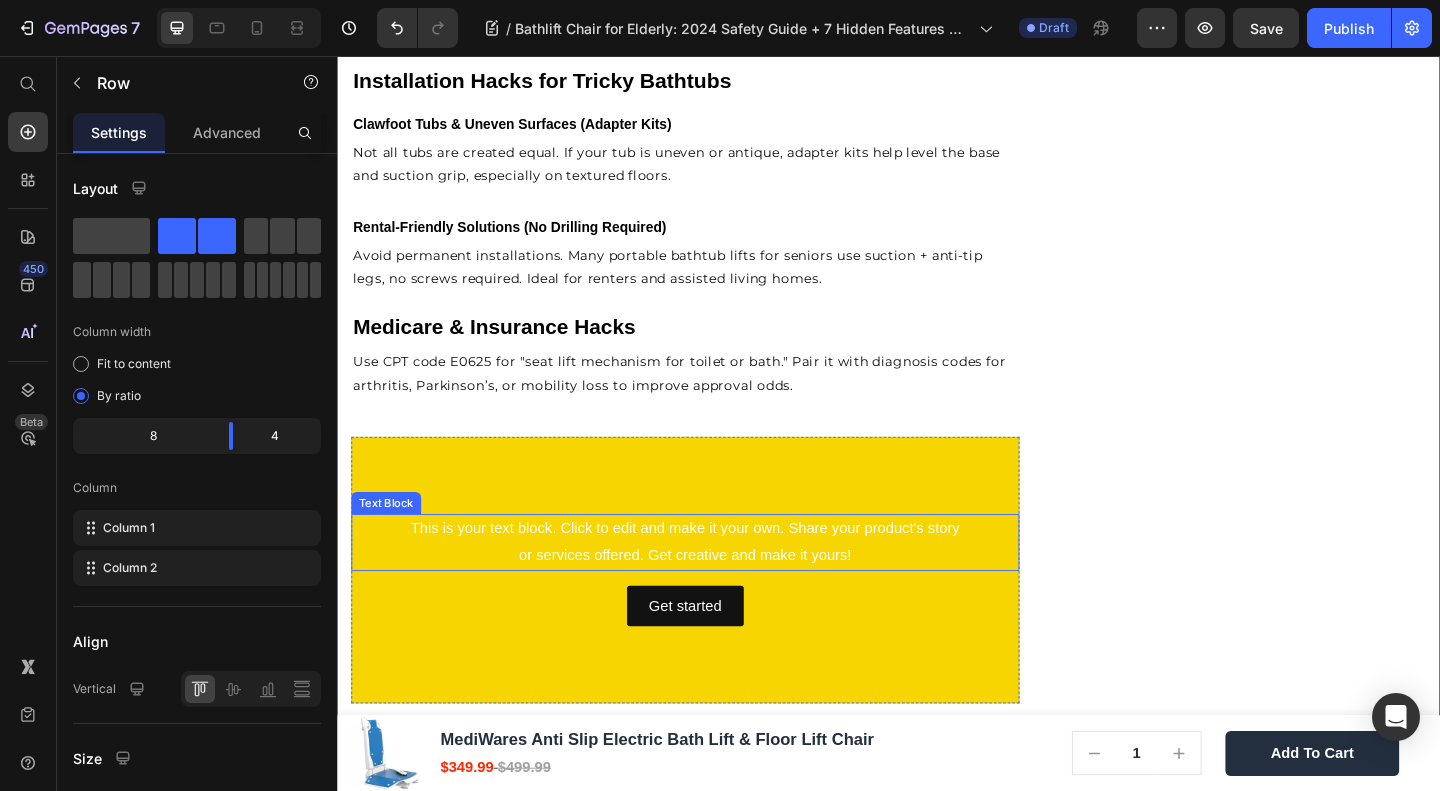 click on "This is your text block. Click to edit and make it your own. Share your product's story                   or services offered. Get creative and make it yours!" at bounding box center (715, 585) 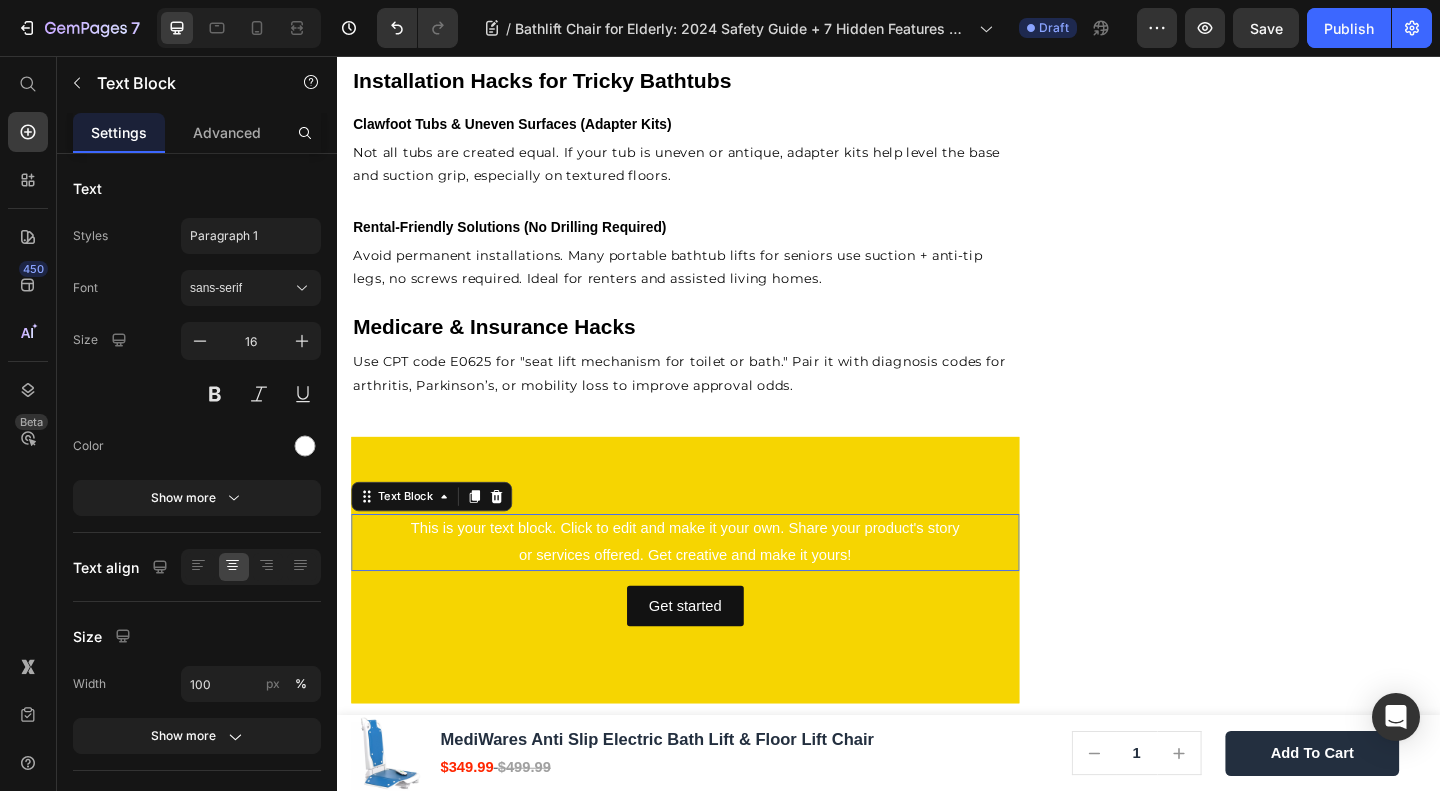 click on "This is your text block. Click to edit and make it your own. Share your product's story or services offered. Get creative and make it yours!" at bounding box center (715, 585) 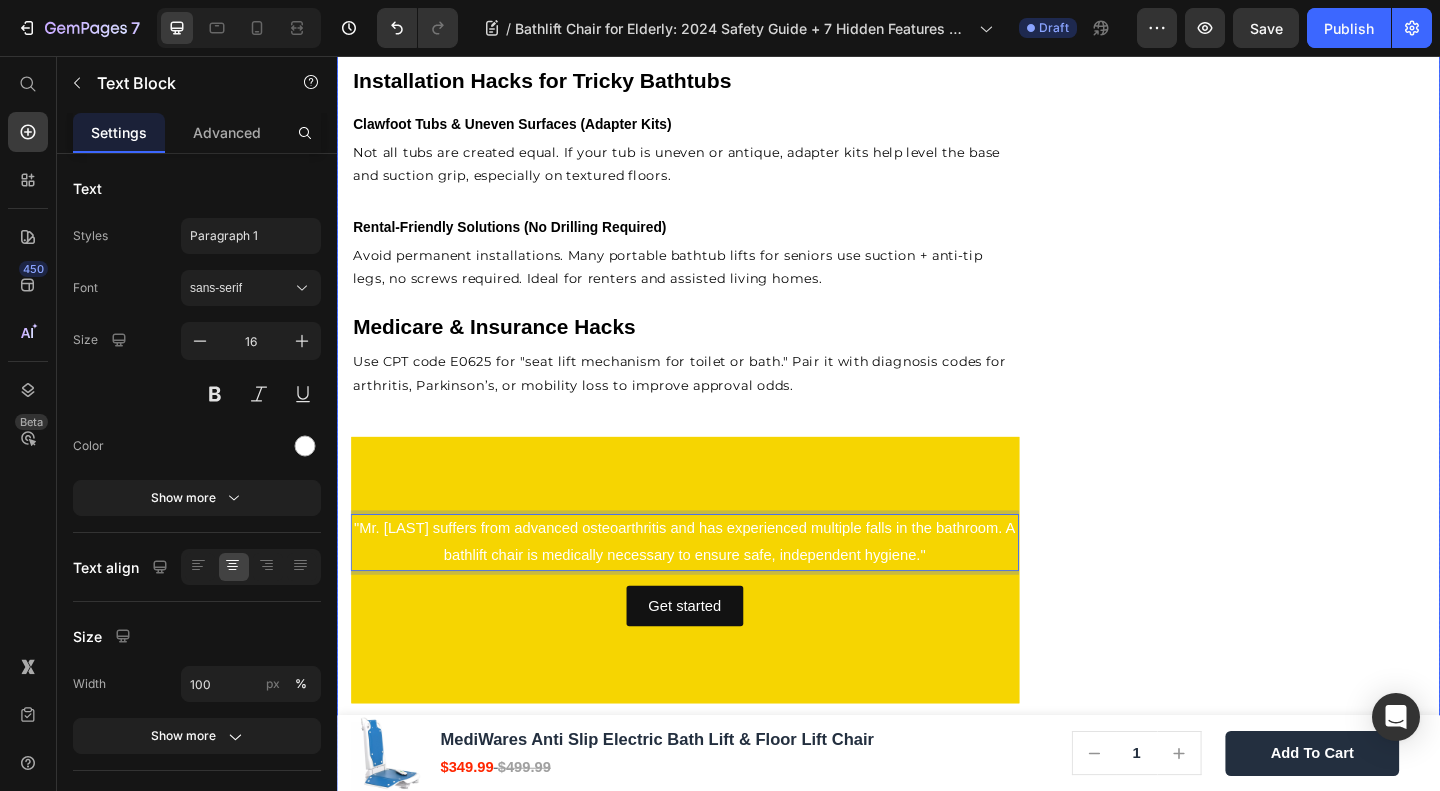 click on "🔥Up to 50% OFF Ending Soon🔥 Text block 02 Days 15 Hrs 11 Mins 46 Secs Countdown Timer Image Quick and Hassle-Free Setup Waterproof for safety Remote-controlled convenience Comfortable backrest tilt Enhances bathing independence Item list Shop Now and Save 50% Button
30-day money back guarantee Item list Row              Download Our Free              Guide on Senior Safety           After Falls Heading Download Now Button Image Row Product Images MediWares Anti Slip Electric Bath Lift & Floor Lift Chair Product Title $349.99 Product Price $499.99 Product Price Row
Key Features:
Powerful Electric Lifting:  Equipped with a rechargeable 14.8V lithium battery, the lift can raise or lower the seat to a height range of 3.03-19.96 inches using a remote control, allowing for over 10 uses per full charge.
High Load Capacity of 300 lbs:
IPX8 Waterproof Rating:
Anti-slip Suction Cups:
45° Backrest Tilt & Foldable Design:
Row" at bounding box center [1332, -474] 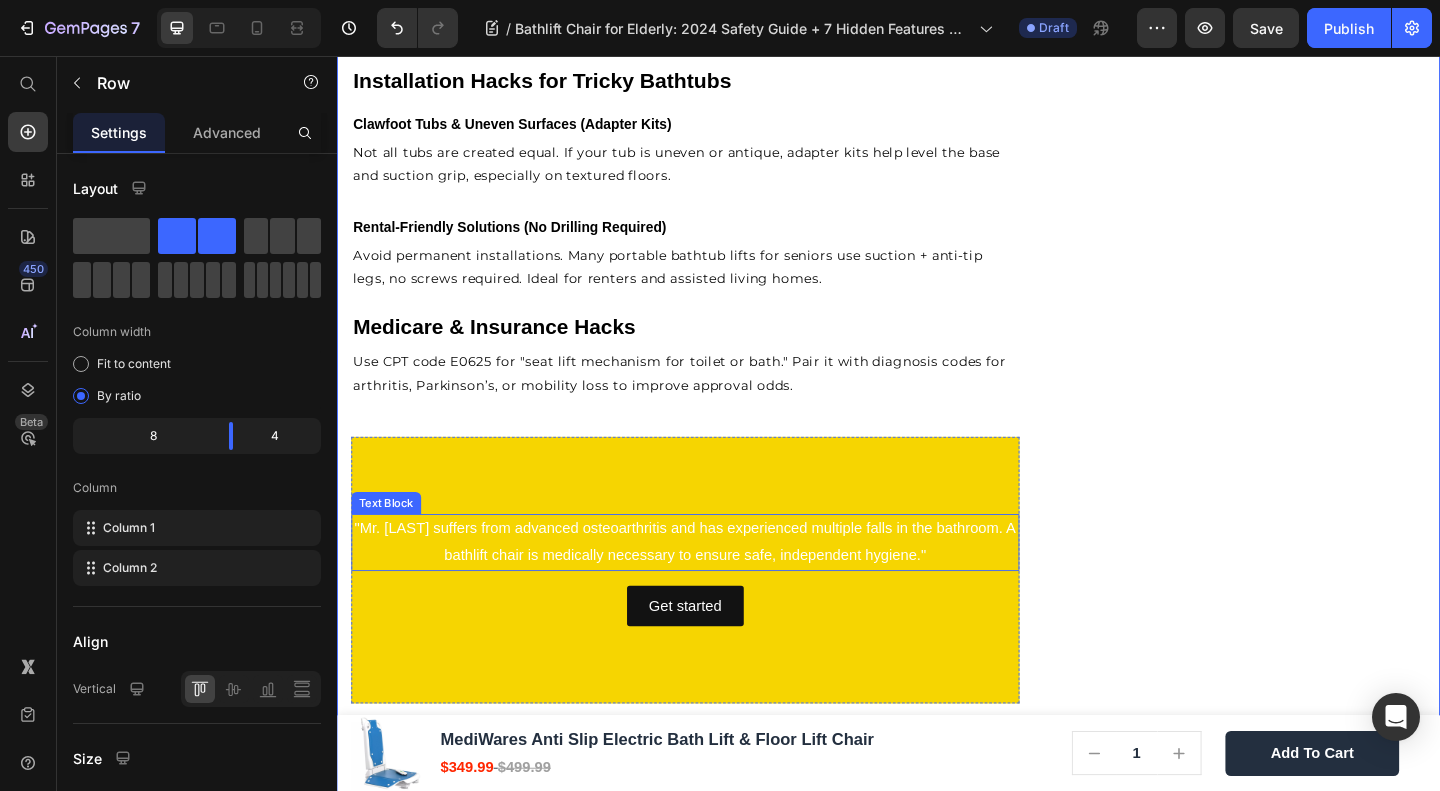 click on ""Mr. [LAST] suffers from advanced osteoarthritis and has experienced multiple falls in the bathroom. A bathlift chair is medically necessary to ensure safe, independent hygiene."" at bounding box center [715, 585] 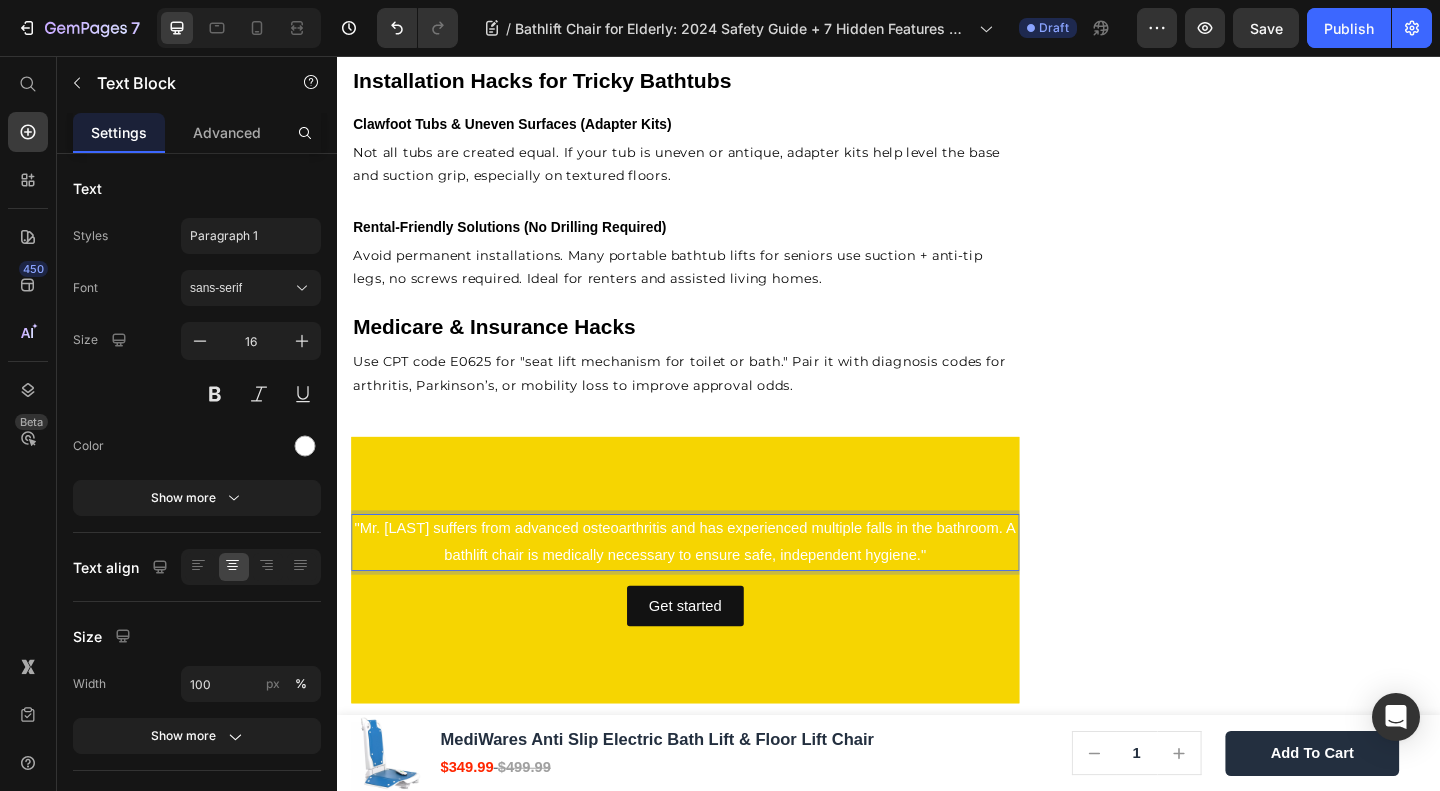 drag, startPoint x: 933, startPoint y: 549, endPoint x: 948, endPoint y: 549, distance: 15 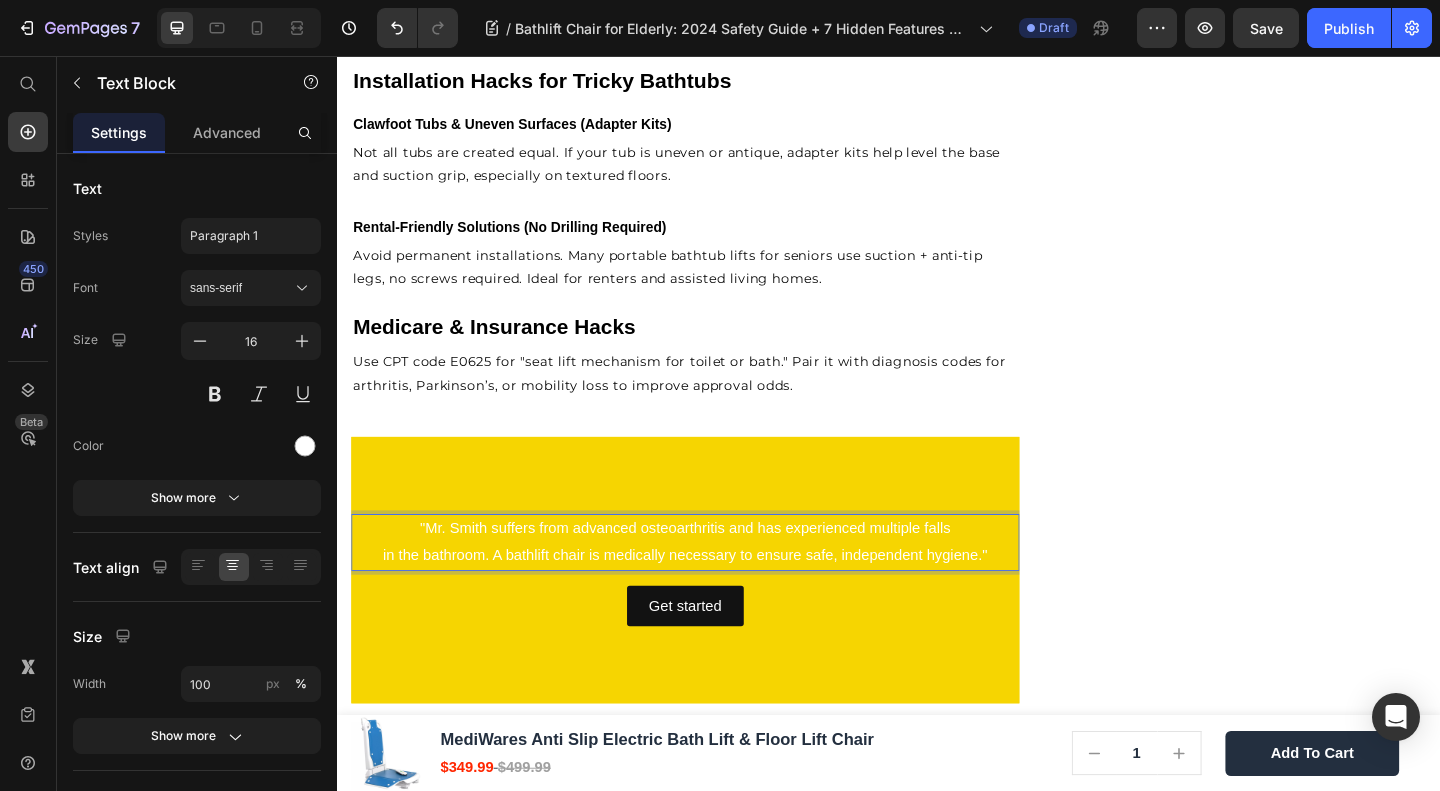 click on "🔥Up to 50% OFF Ending Soon🔥 Text block 02 Days 15 Hrs 11 Mins 39 Secs Countdown Timer Image Quick and Hassle-Free Setup Waterproof for safety Remote-controlled convenience Comfortable backrest tilt Enhances bathing independence Item list Shop Now and Save 50% Button
30-day money back guarantee Item list Row              Download Our Free              Guide on Senior Safety           After Falls Heading Download Now Button Image Row Product Images MediWares Anti Slip Electric Bath Lift & Floor Lift Chair Product Title $349.99 Product Price $499.99 Product Price Row
Key Features:
Powerful Electric Lifting:  Equipped with a rechargeable 14.8V lithium battery, the lift can raise or lower the seat to a height range of 3.03-19.96 inches using a remote control, allowing for over 10 uses per full charge.
High Load Capacity of 300 lbs:
IPX8 Waterproof Rating:
Anti-slip Suction Cups:
45° Backrest Tilt & Foldable Design:
Row" at bounding box center (1332, -474) 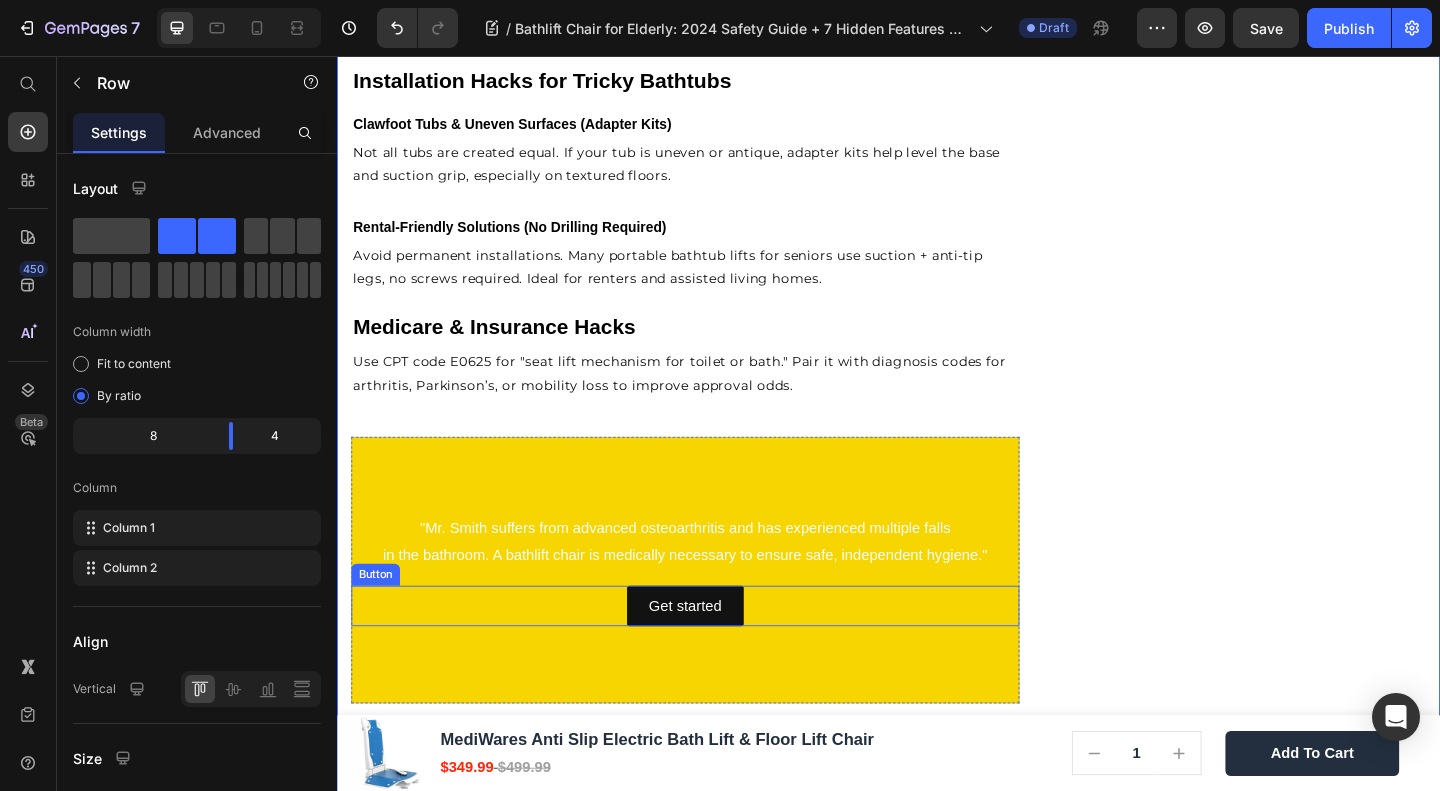 click on ""Mr. Smith suffers from advanced osteoarthritis and has experienced multiple falls  in the bathroom. A bathlift chair is medically necessary to ensure safe, independent hygiene." Text Block Get started Button" at bounding box center [715, 615] 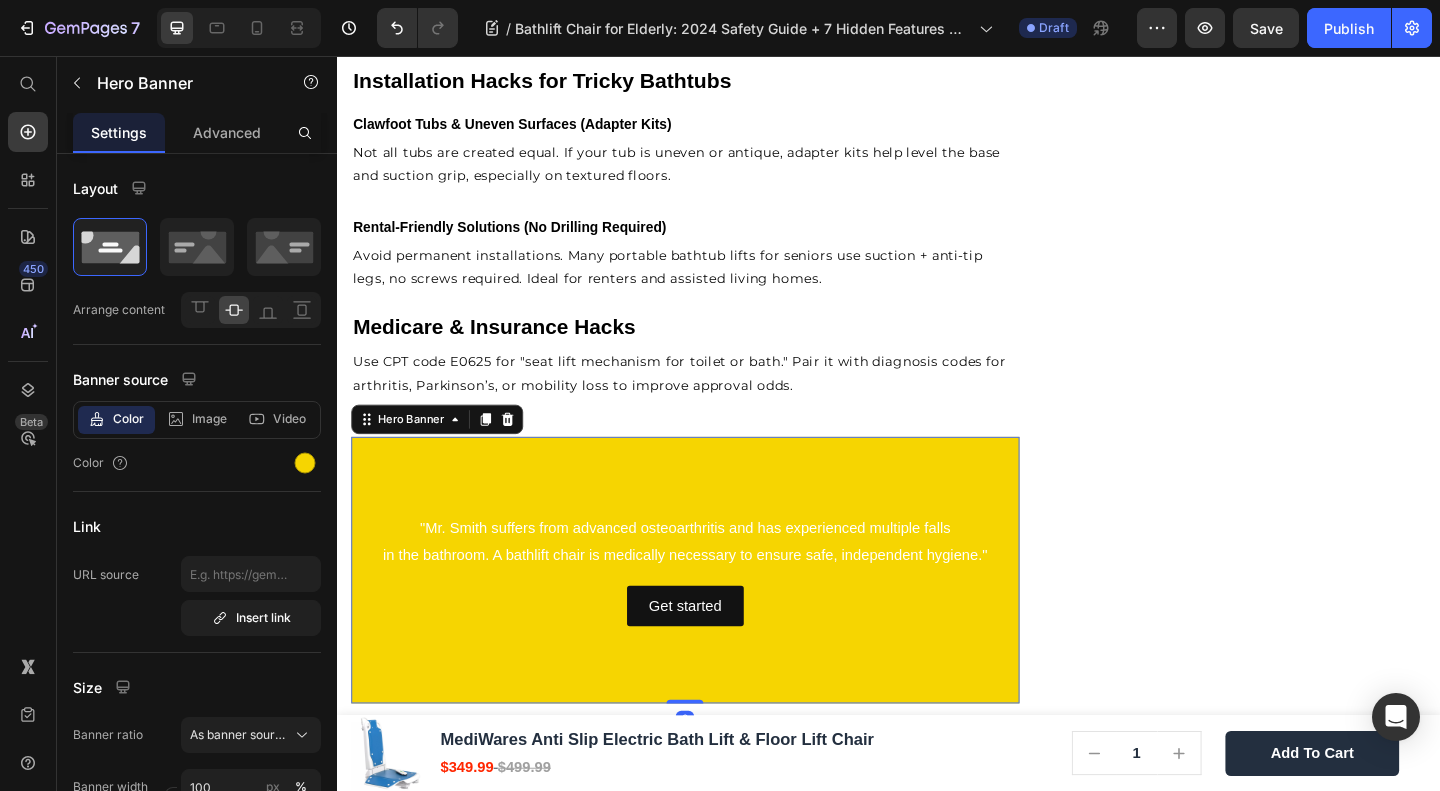drag, startPoint x: 715, startPoint y: 732, endPoint x: 715, endPoint y: 701, distance: 31 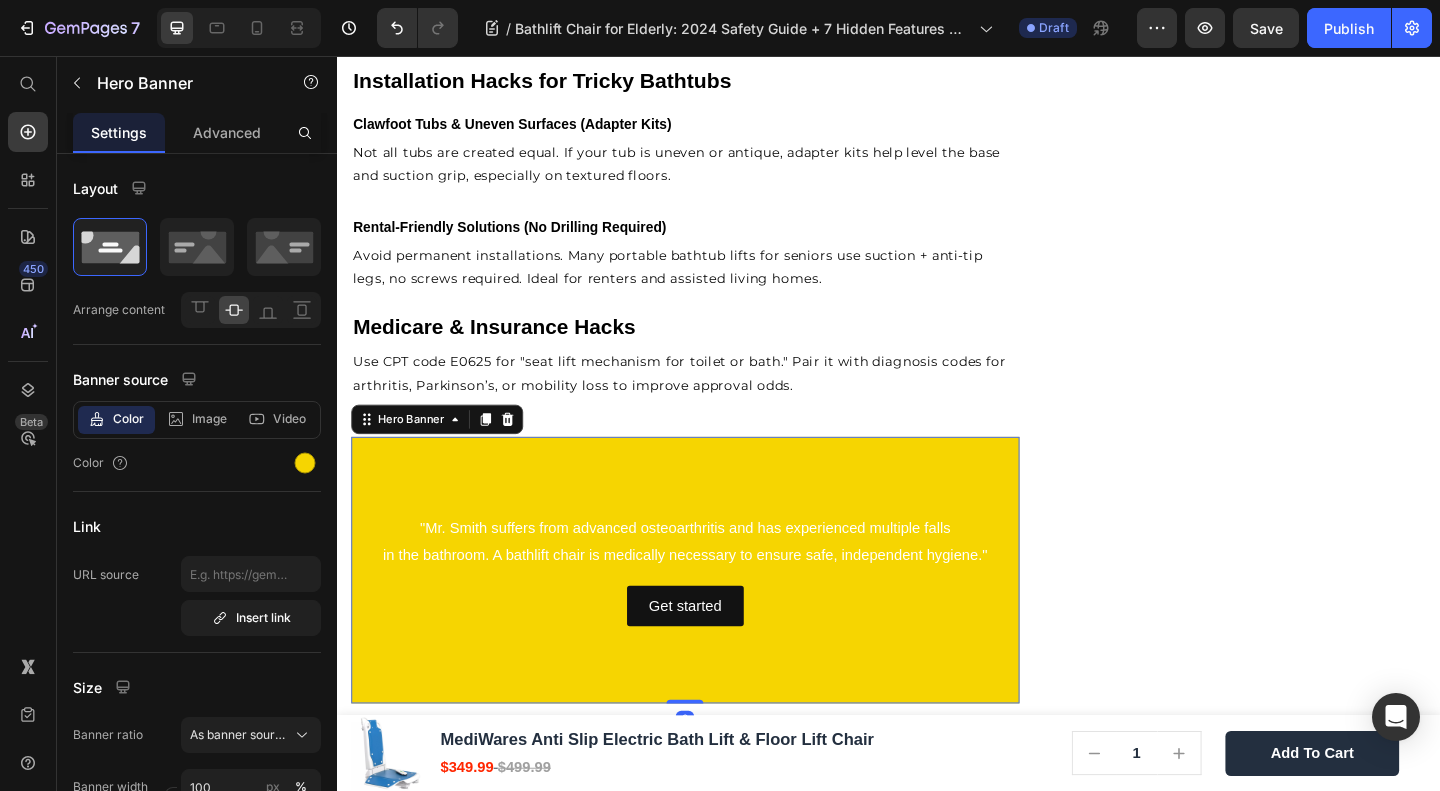 click at bounding box center [715, 615] 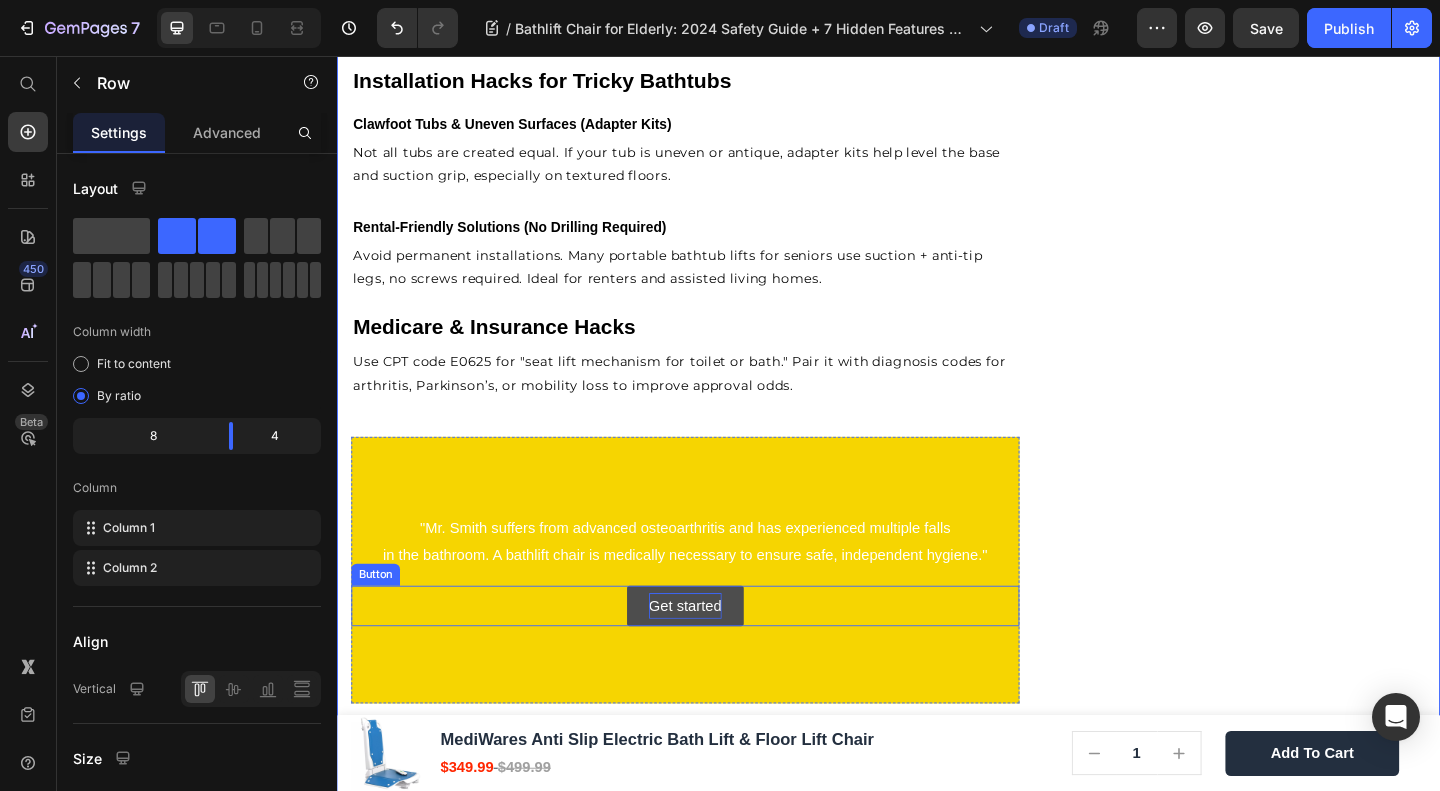 click on "Get started" at bounding box center [715, 654] 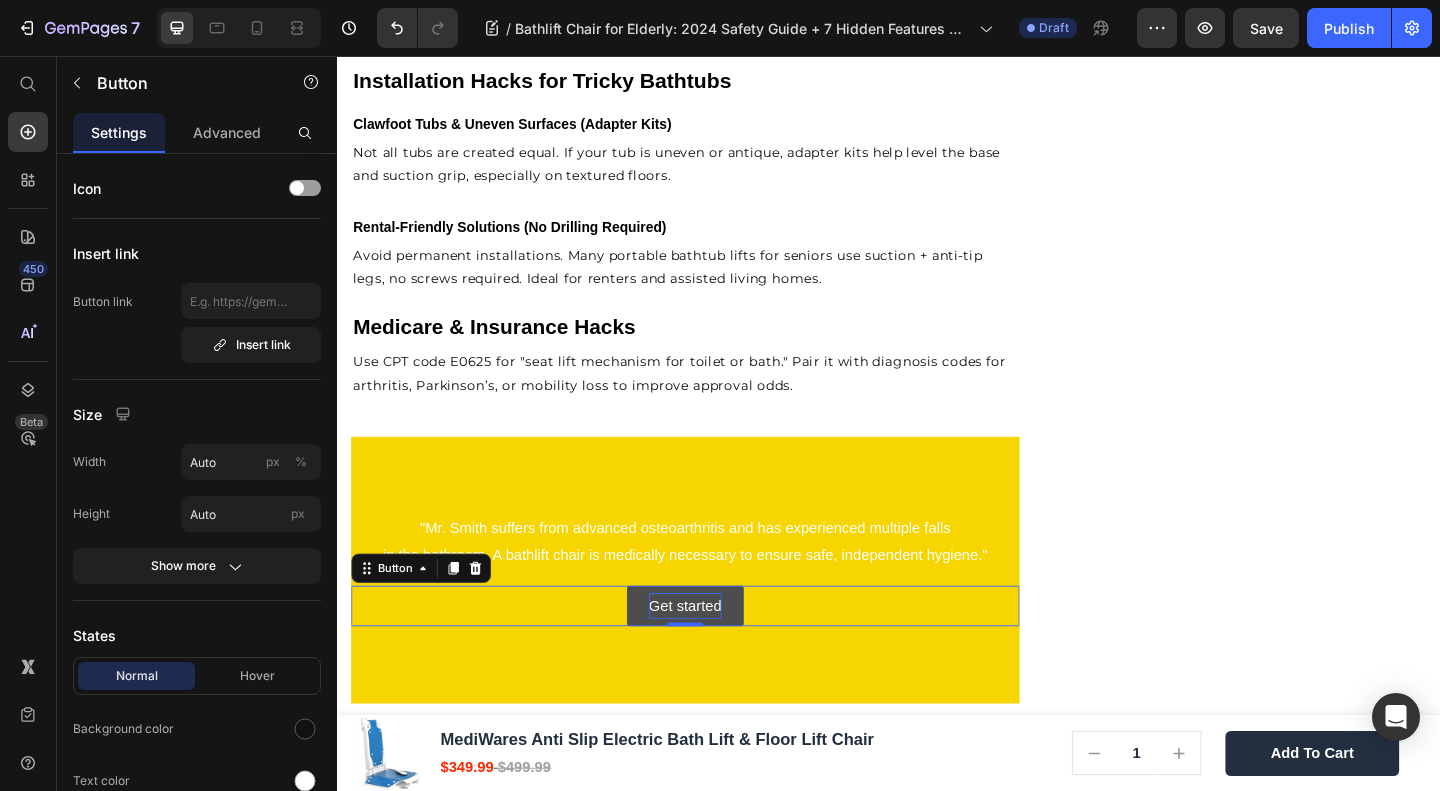 type 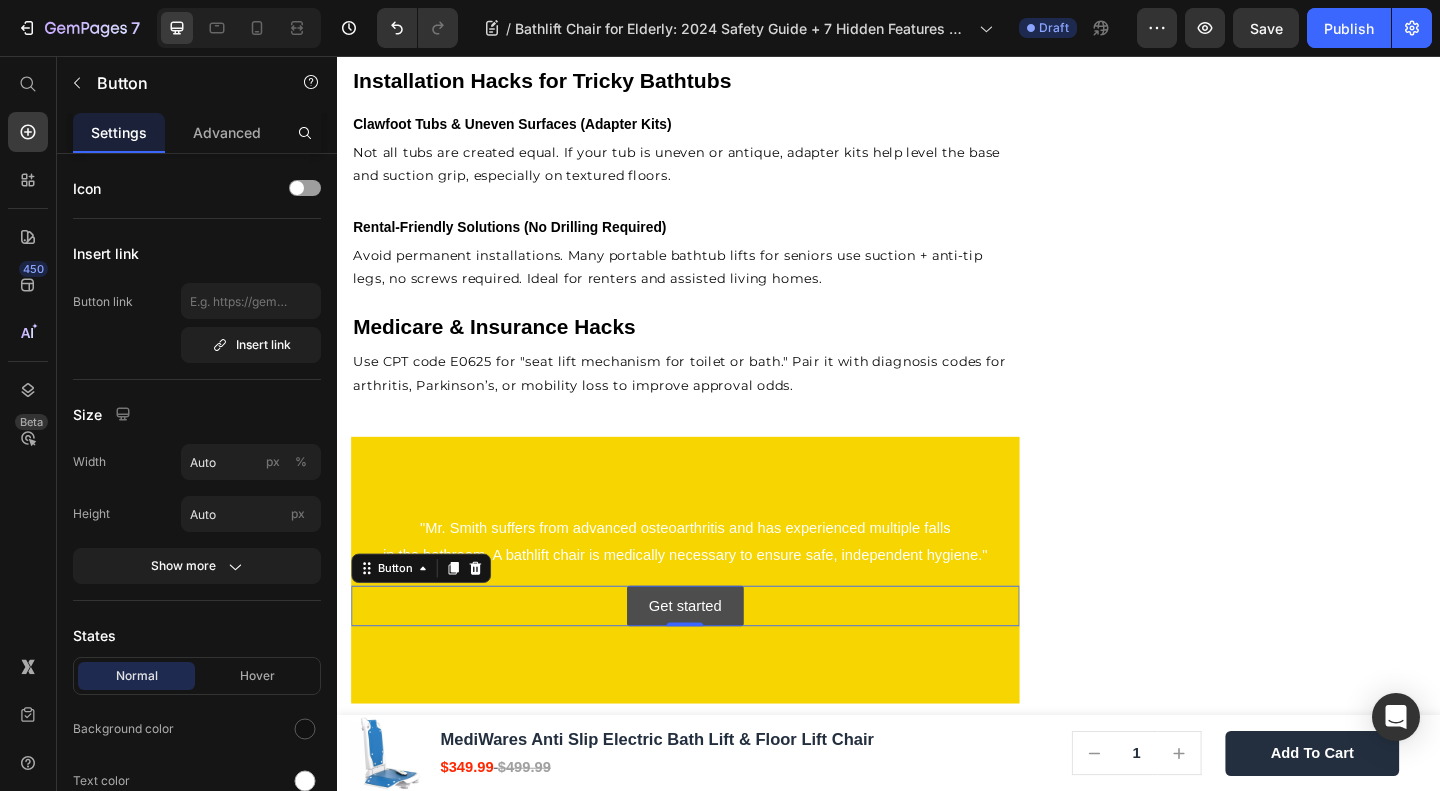 click on "Get started" at bounding box center [715, 654] 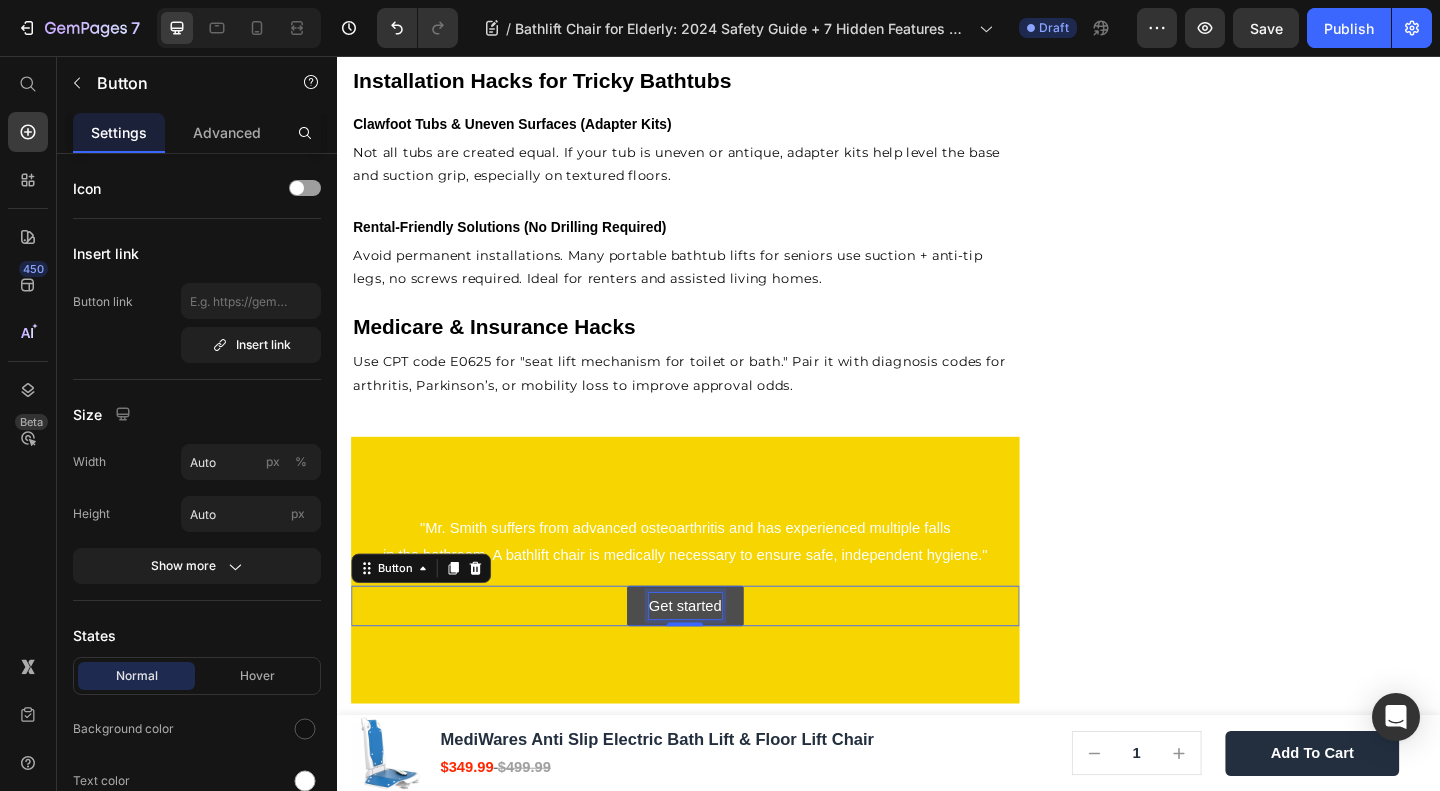 click on "Get started" at bounding box center [715, 654] 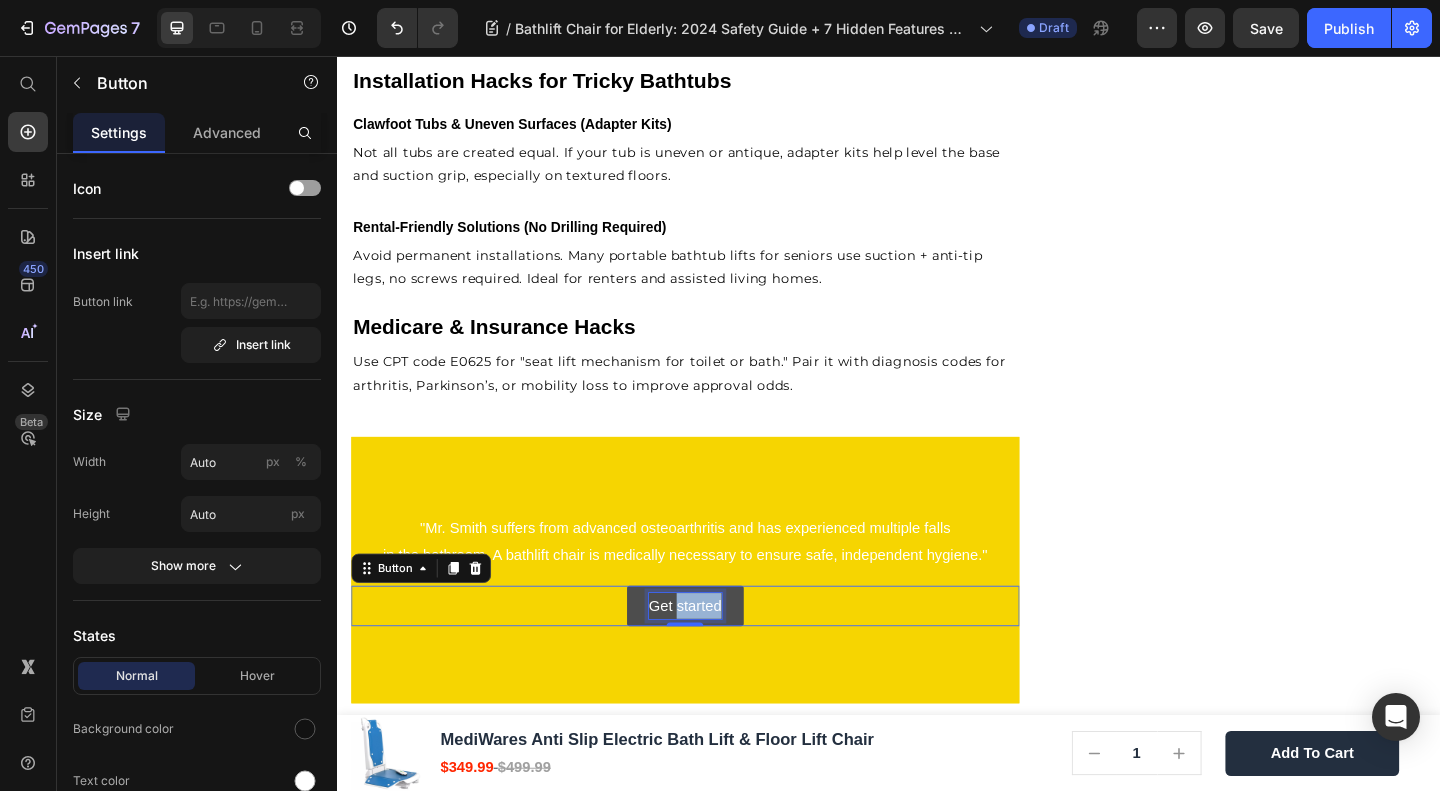 click on "Get started" at bounding box center [715, 654] 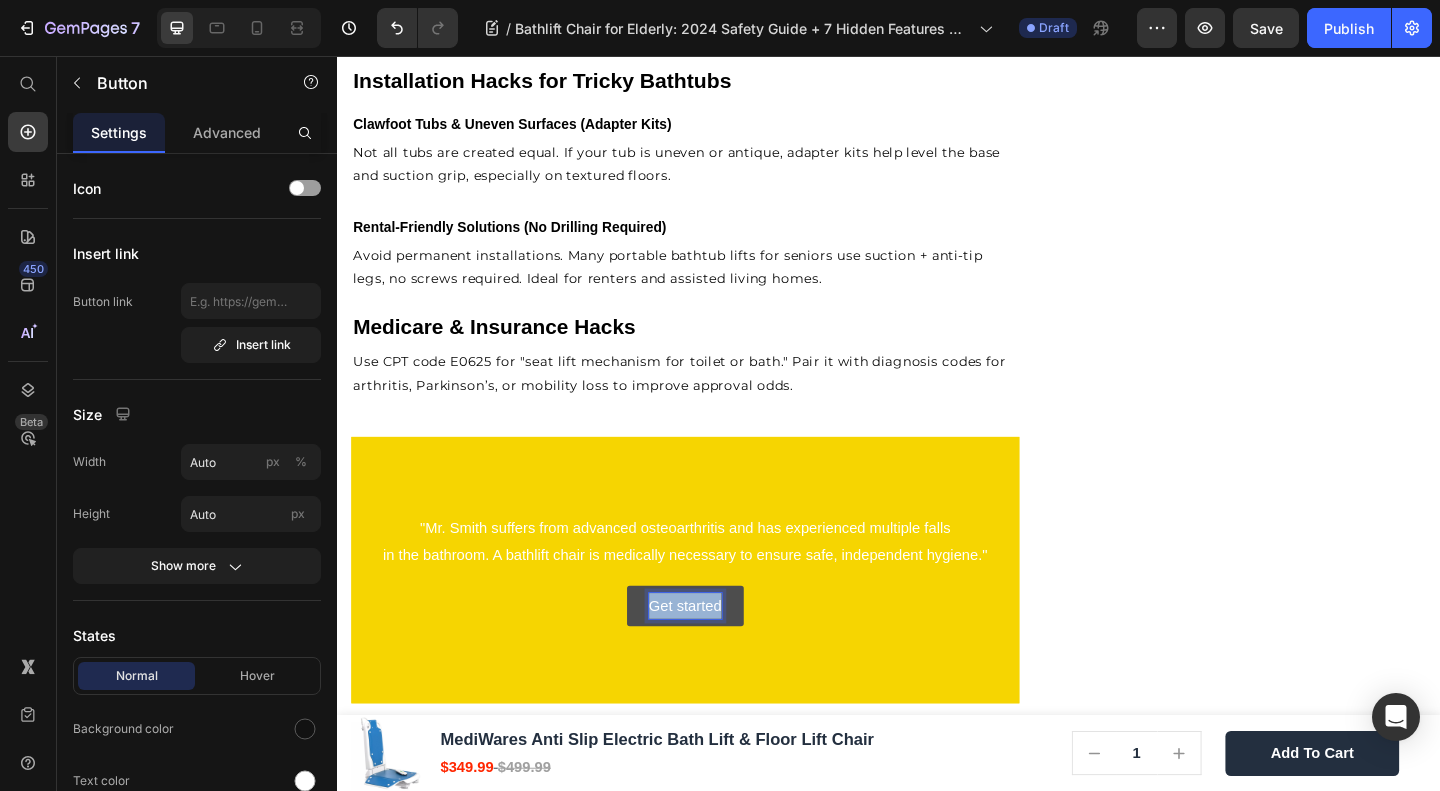 click on "Get started" at bounding box center [715, 654] 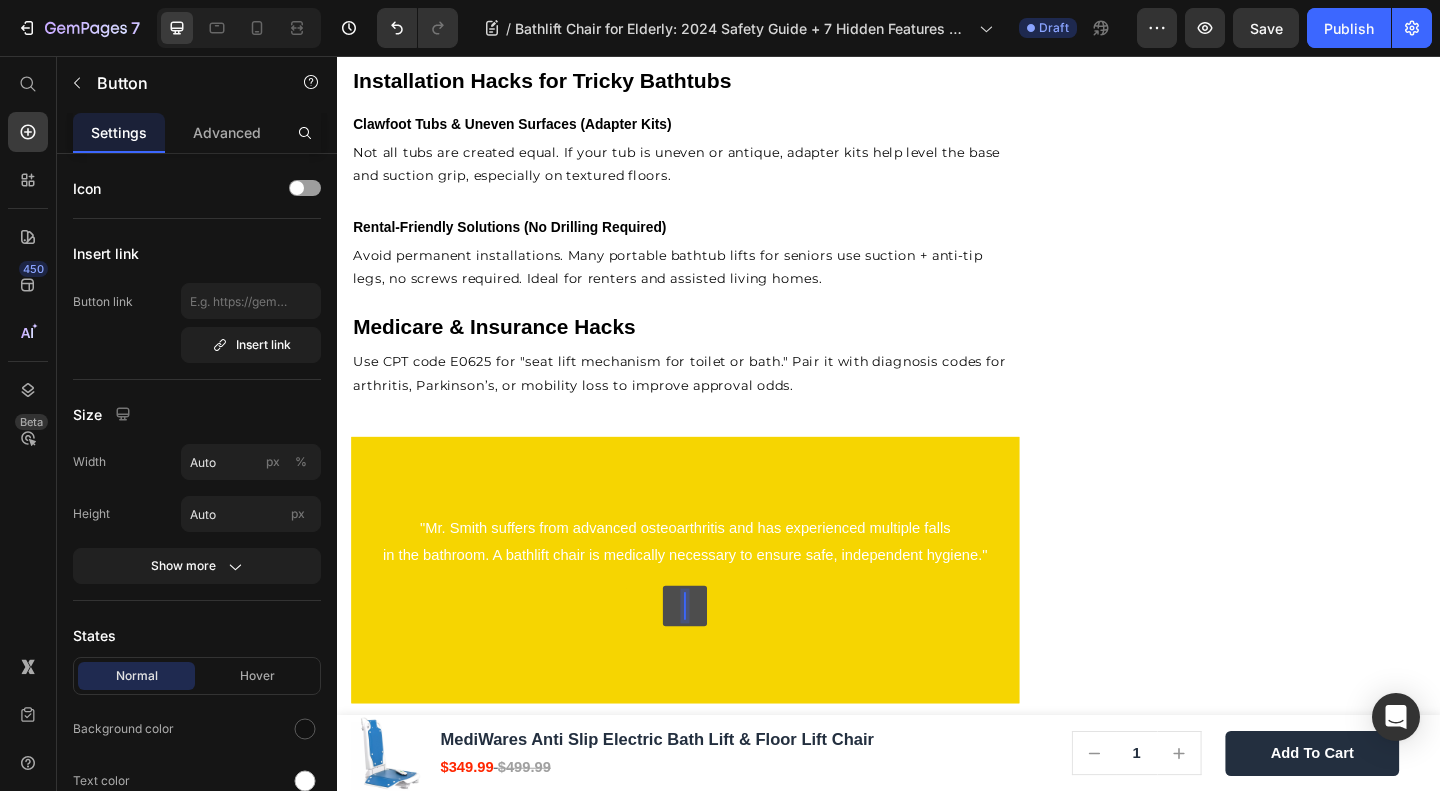 click at bounding box center [715, 654] 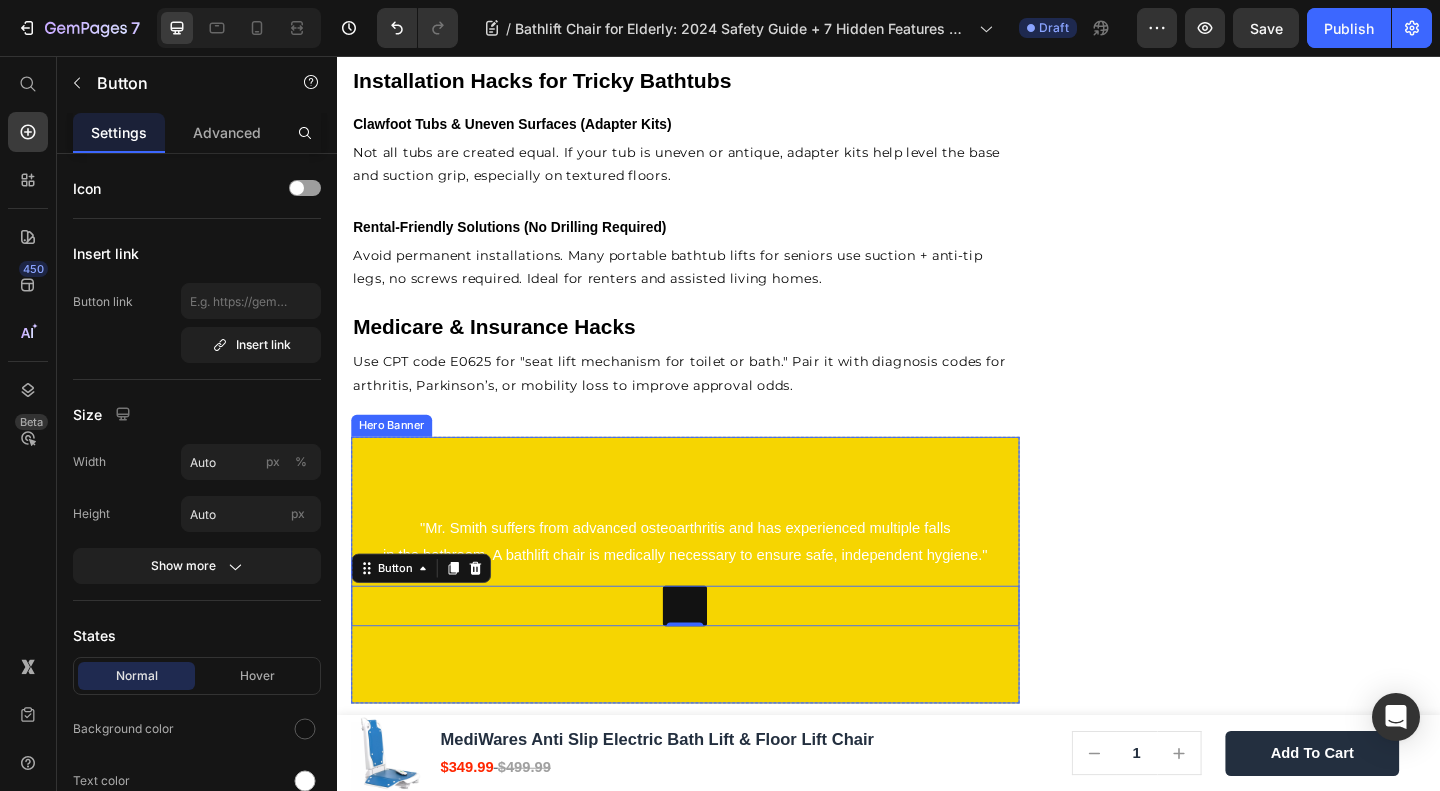 click on ""Mr. [LAST] suffers from advanced osteoarthritis and has experienced multiple falls  in the bathroom. A bathlift chair is medically necessary to ensure safe, independent hygiene." Text Block Button   0" at bounding box center [715, 615] 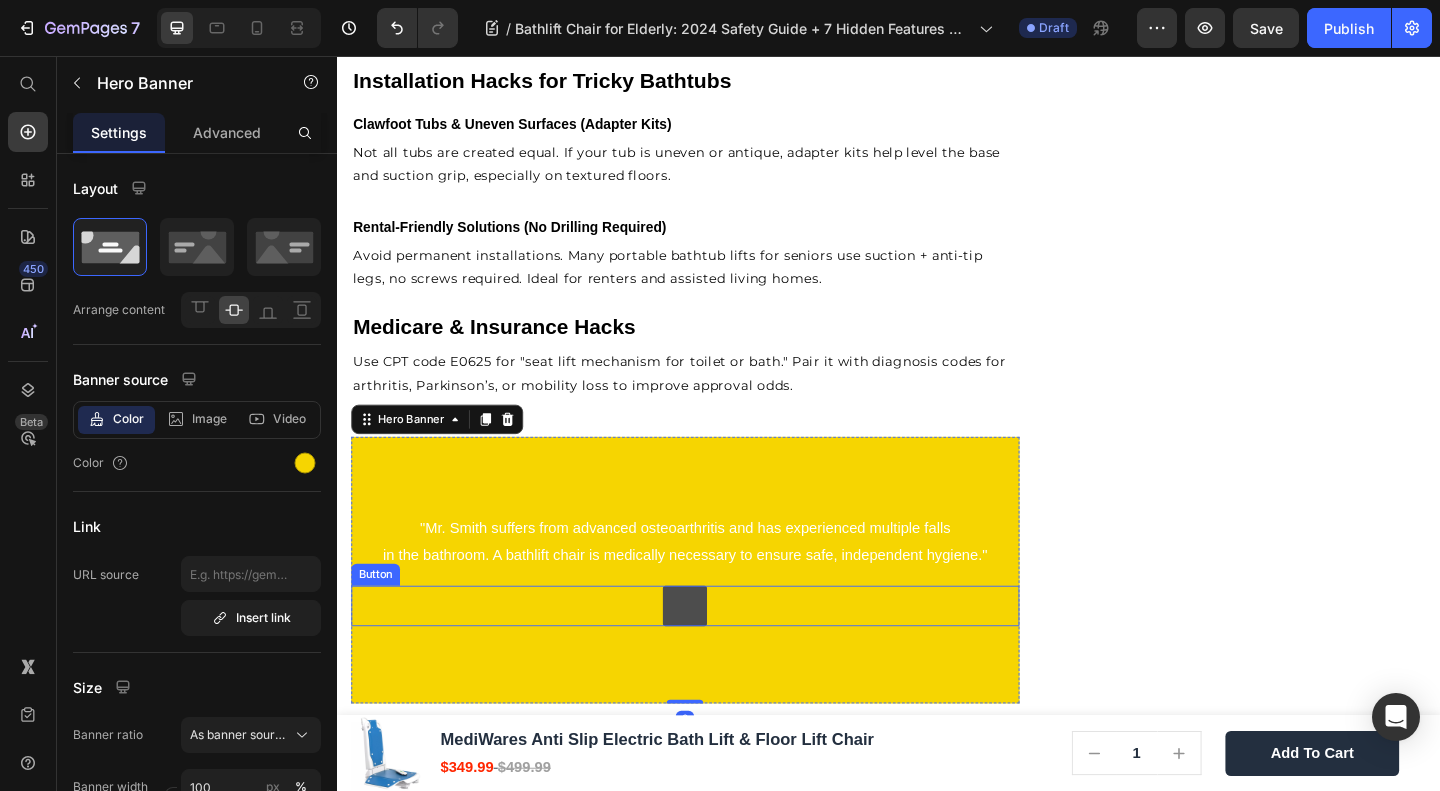 click at bounding box center [715, 654] 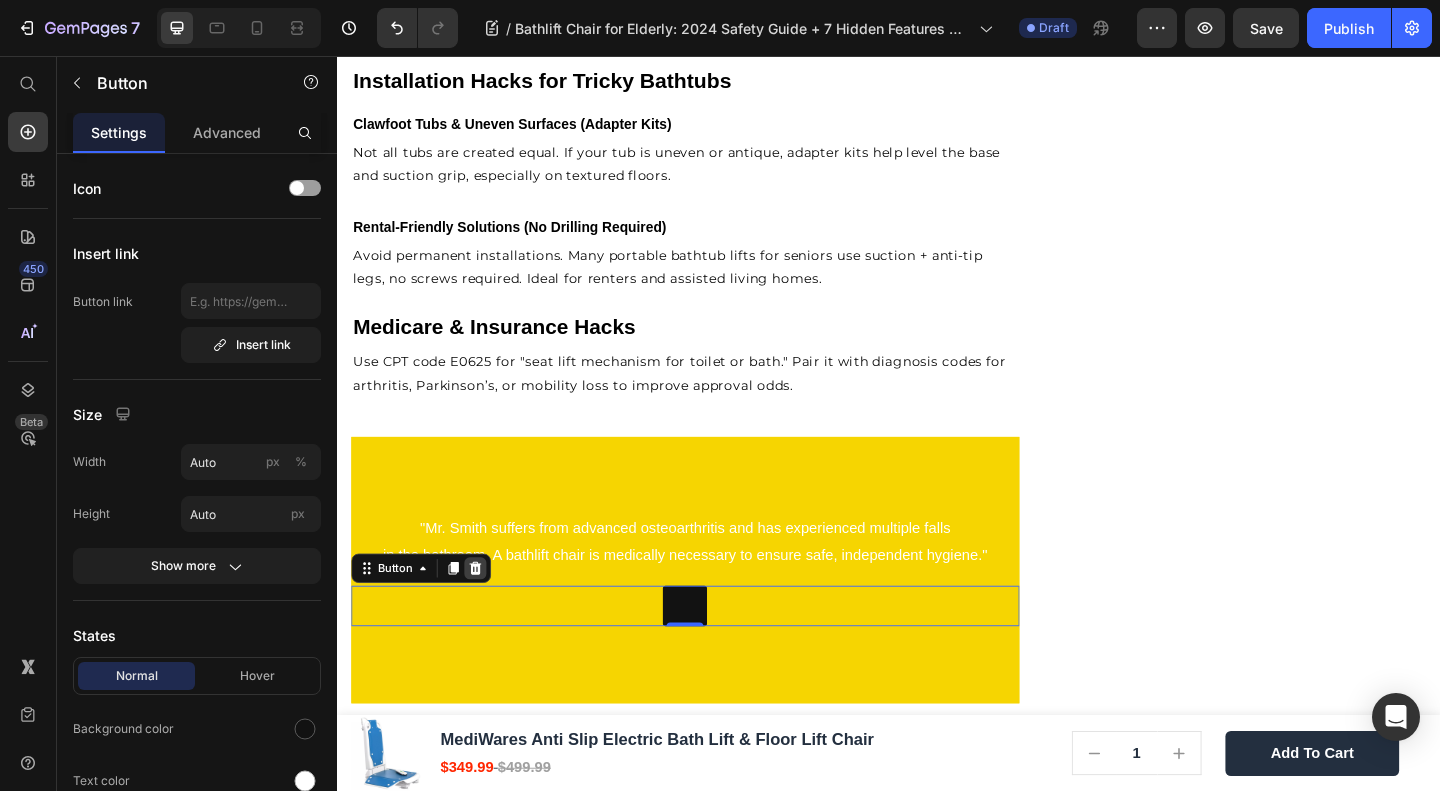 click 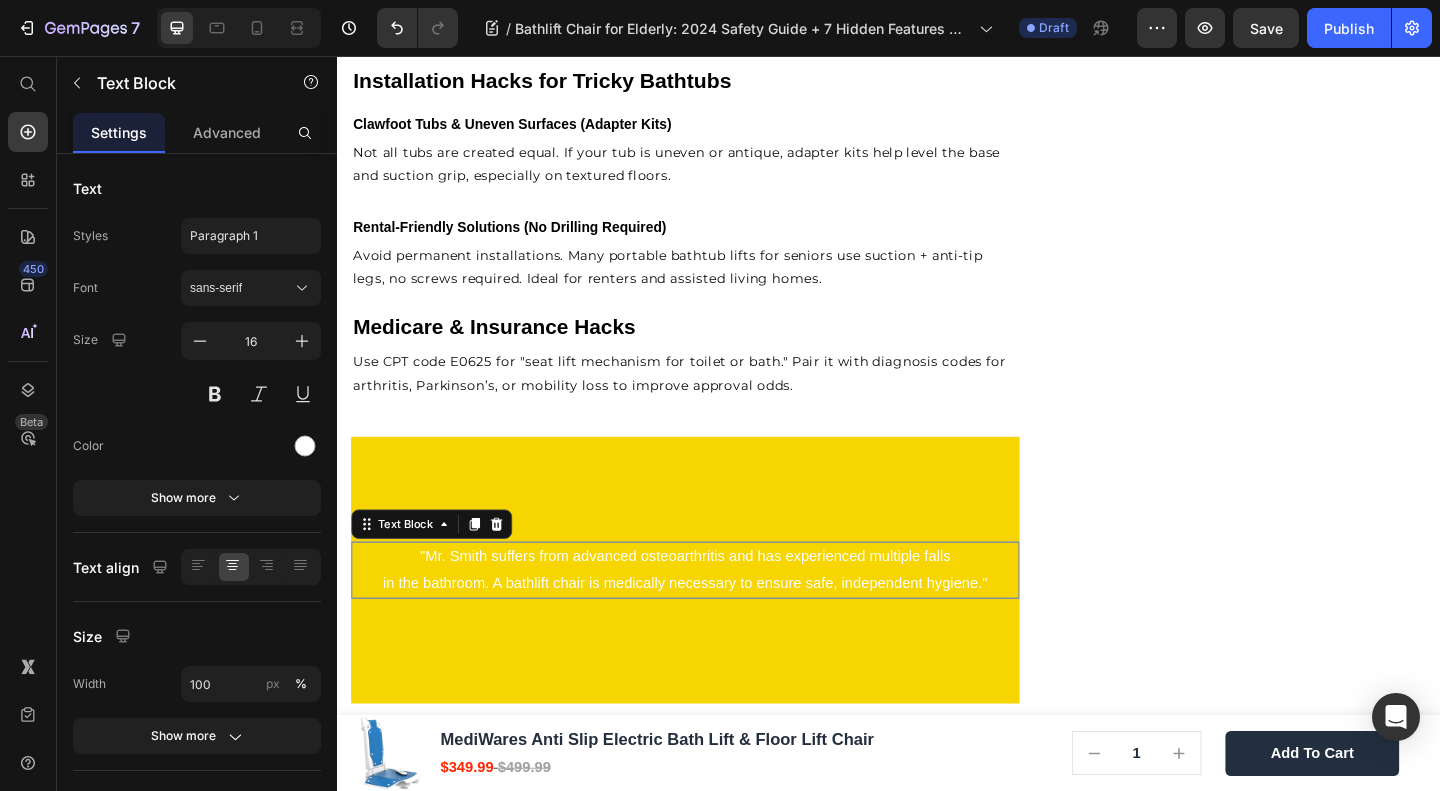 click on ""Mr. [LAST] suffers from advanced osteoarthritis and has experienced multiple falls  in the bathroom. A bathlift chair is medically necessary to ensure safe, independent hygiene."" at bounding box center (715, 615) 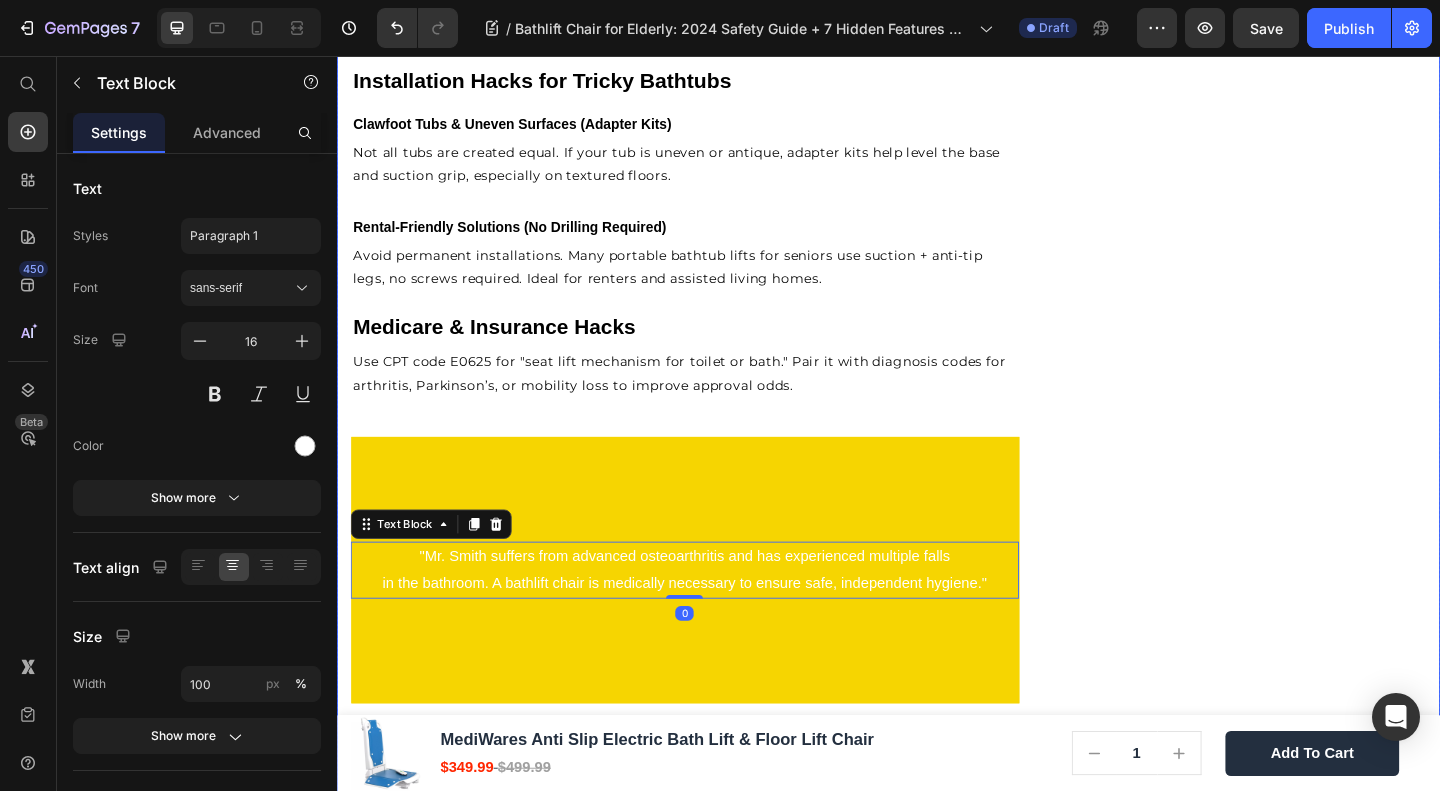 click on "🔥Up to 50% OFF Ending Soon🔥 Text block 02 Days 15 Hrs 11 Mins 25 Secs Countdown Timer Image Quick and Hassle-Free Setup Waterproof for safety Remote-controlled convenience Comfortable backrest tilt Enhances bathing independence Item list Shop Now and Save 50% Button
30-day money back guarantee Item list Row              Download Our Free              Guide on Senior Safety           After Falls Heading Download Now Button Image Row Product Images MediWares Anti Slip Electric Bath Lift & Floor Lift Chair Product Title $349.99 Product Price $499.99 Product Price Row
Key Features:
Powerful Electric Lifting:  Equipped with a rechargeable 14.8V lithium battery, the lift can raise or lower the seat to a height range of 3.03-19.96 inches using a remote control, allowing for over 10 uses per full charge.
High Load Capacity of 300 lbs:
IPX8 Waterproof Rating:
Anti-slip Suction Cups:
45° Backrest Tilt & Foldable Design:
Row" at bounding box center [1332, -474] 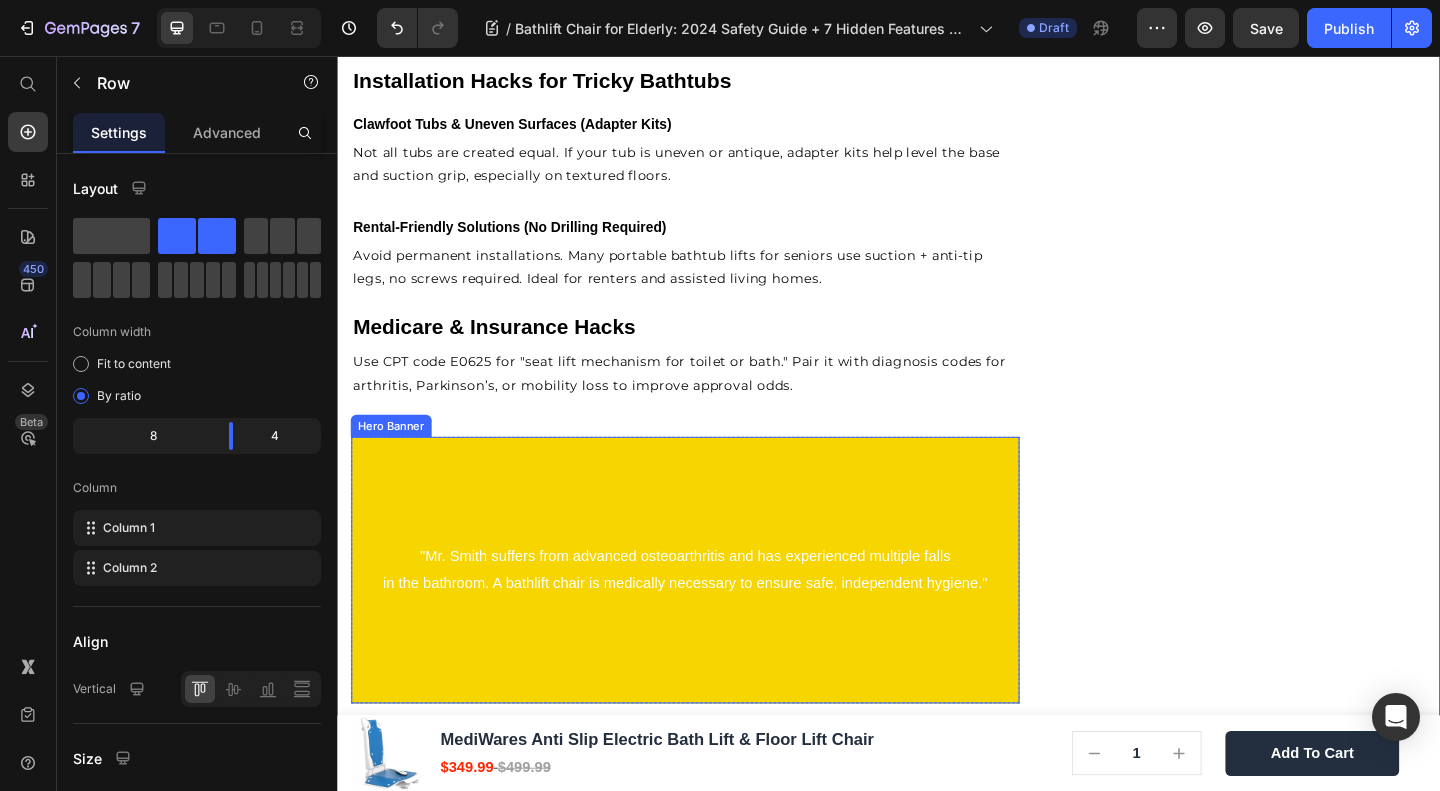 click at bounding box center [715, 615] 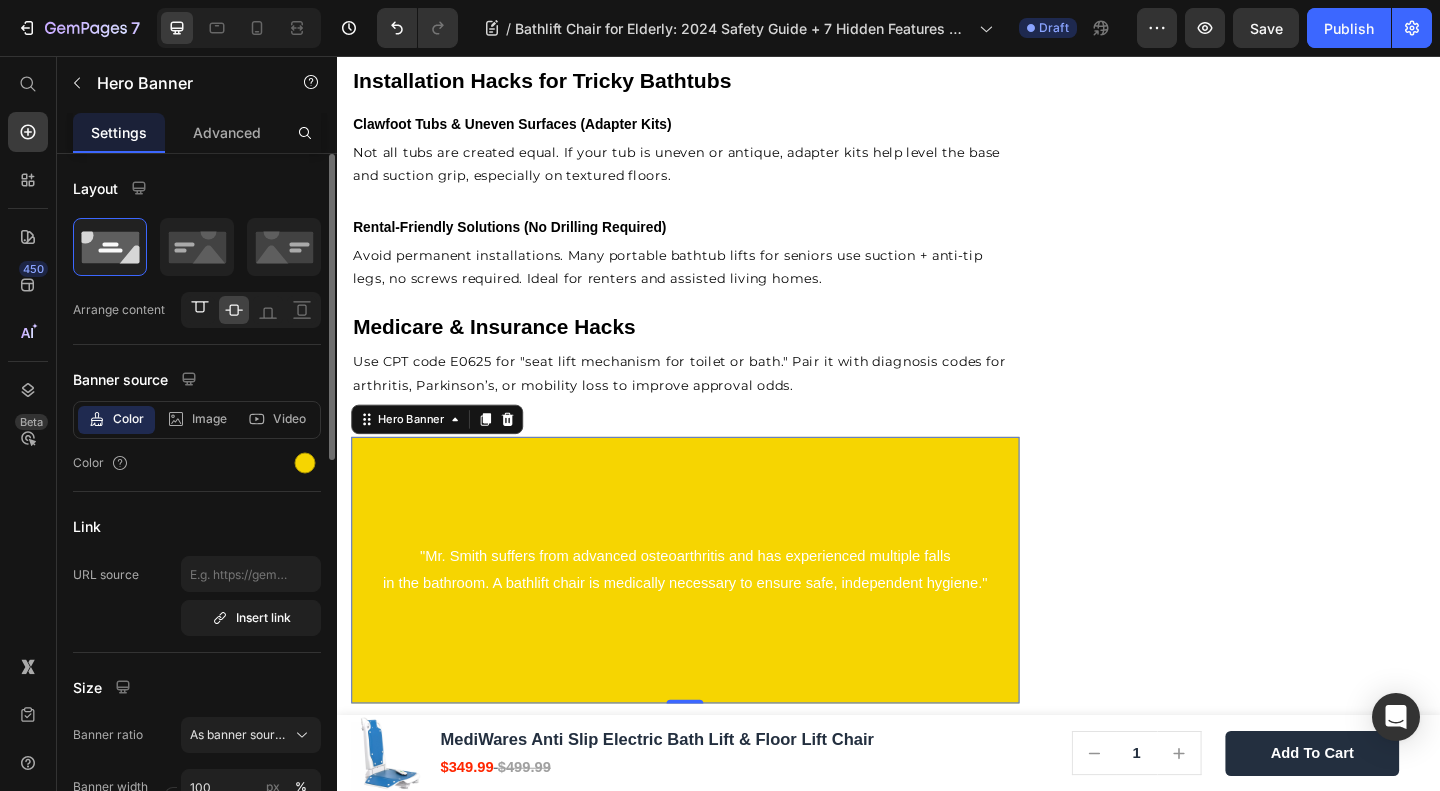 click 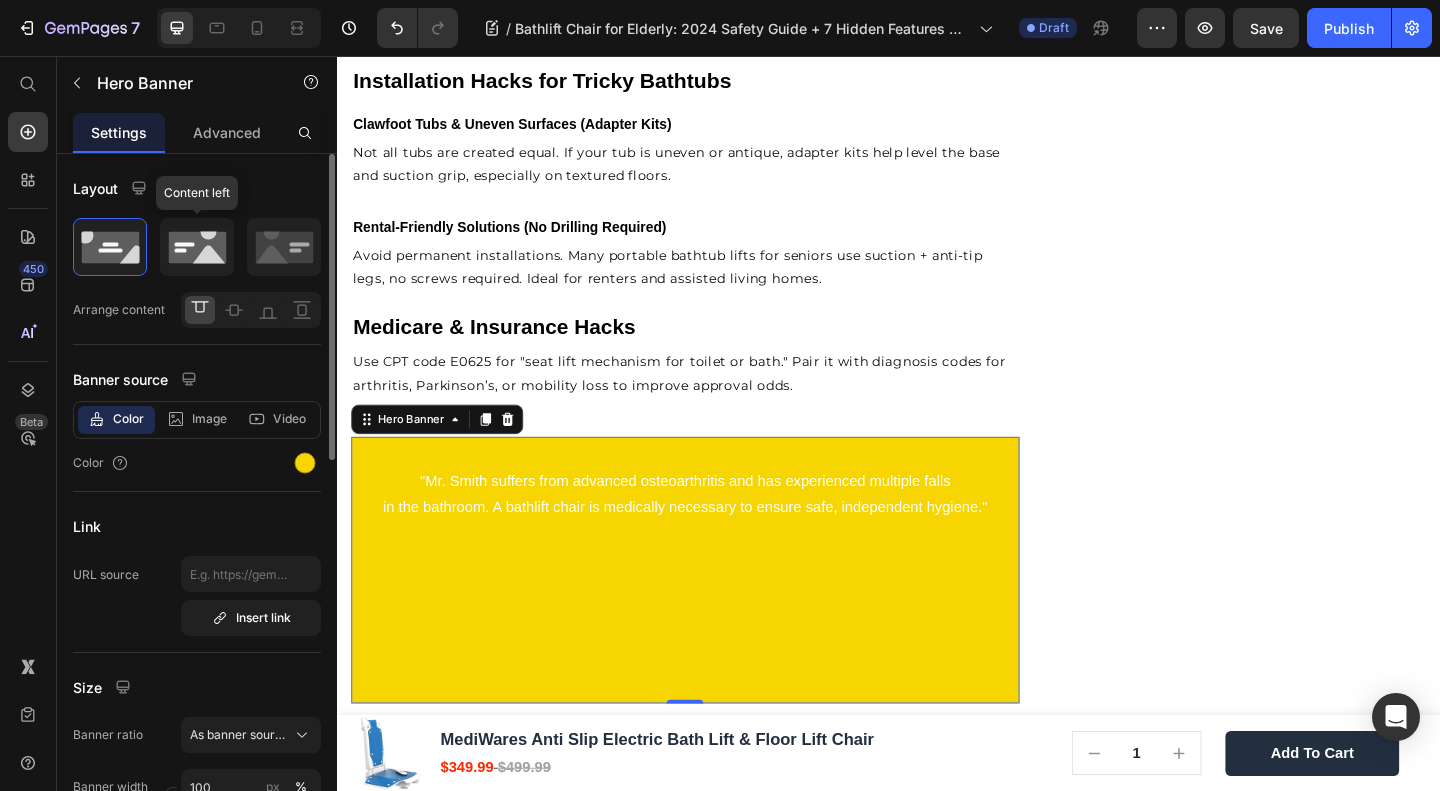 click 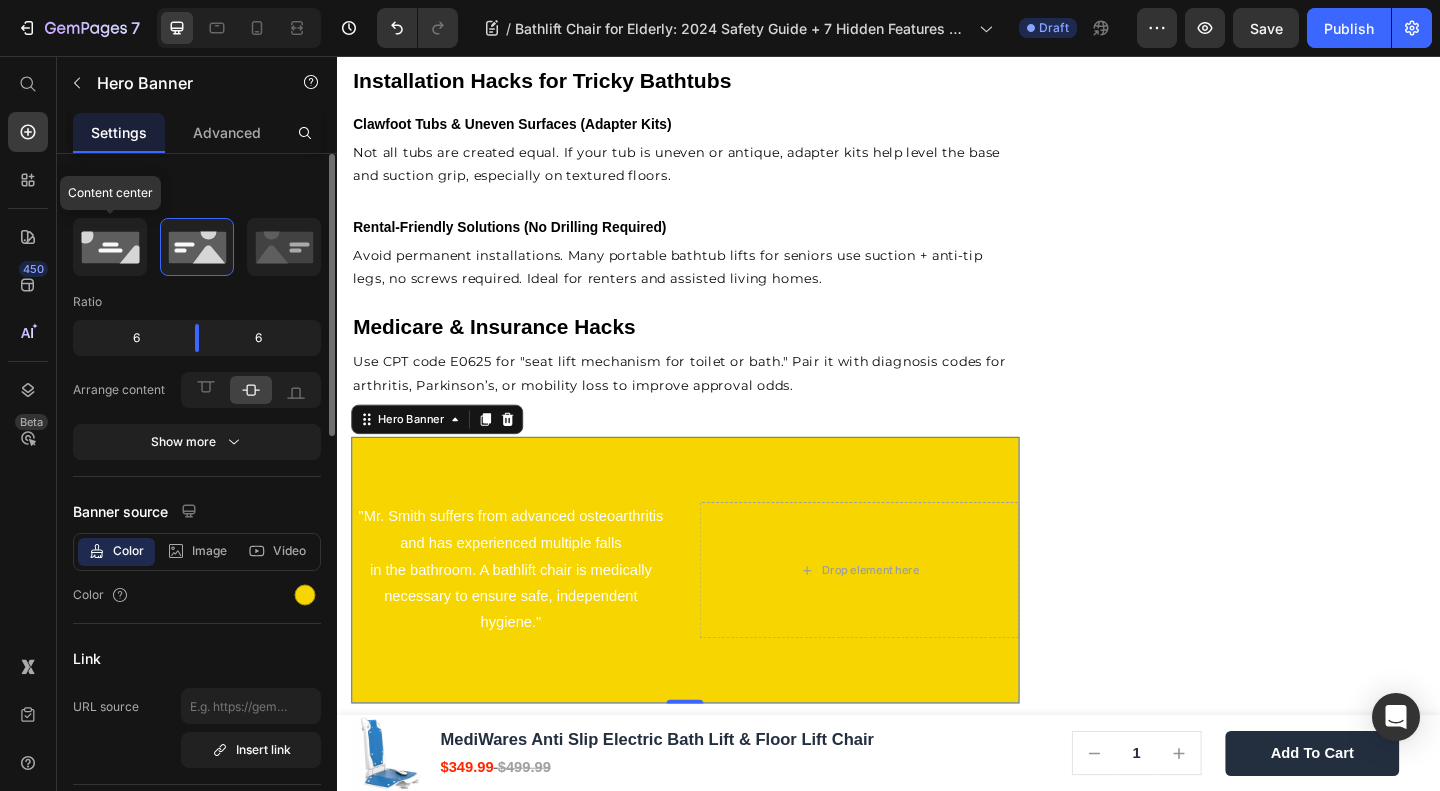 click 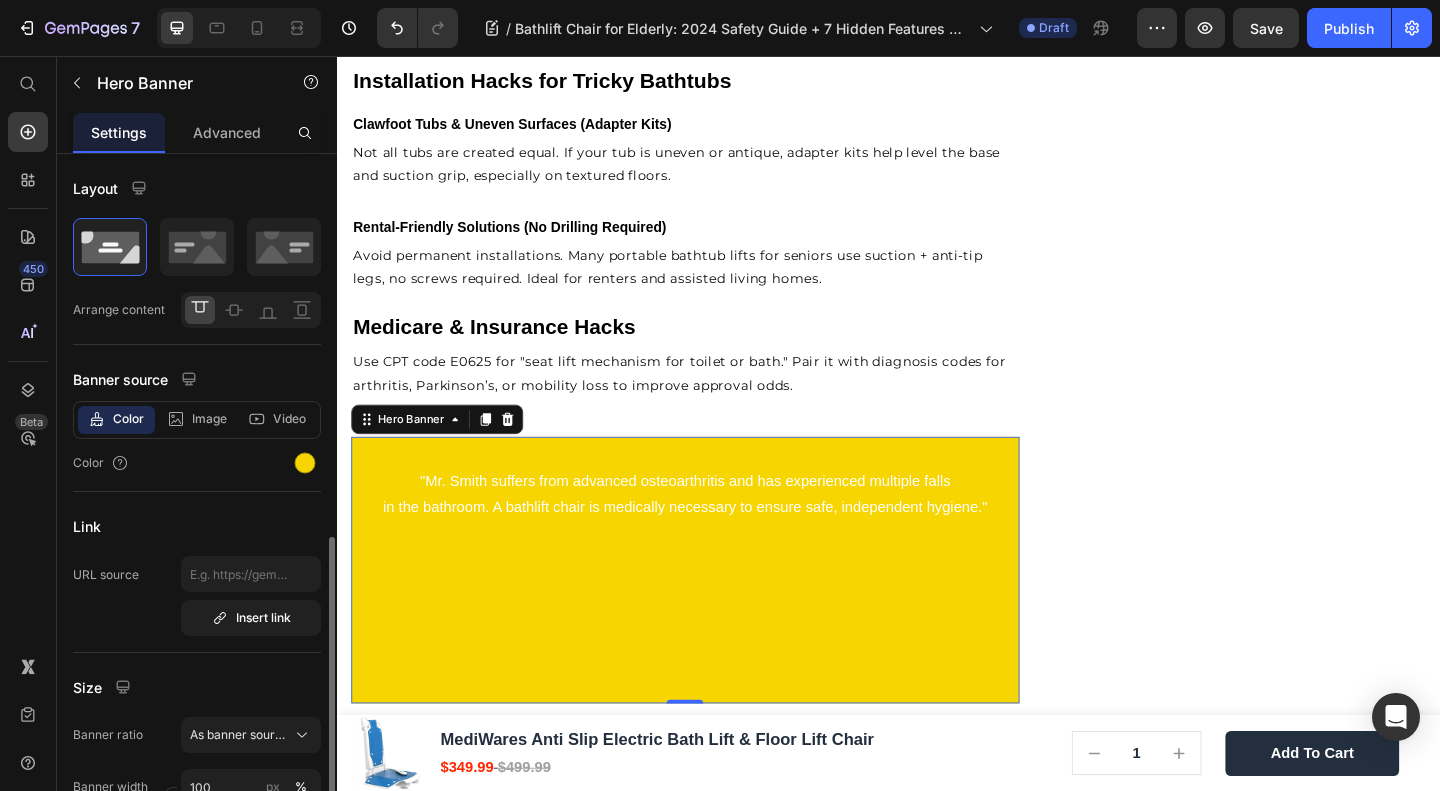 scroll, scrollTop: 266, scrollLeft: 0, axis: vertical 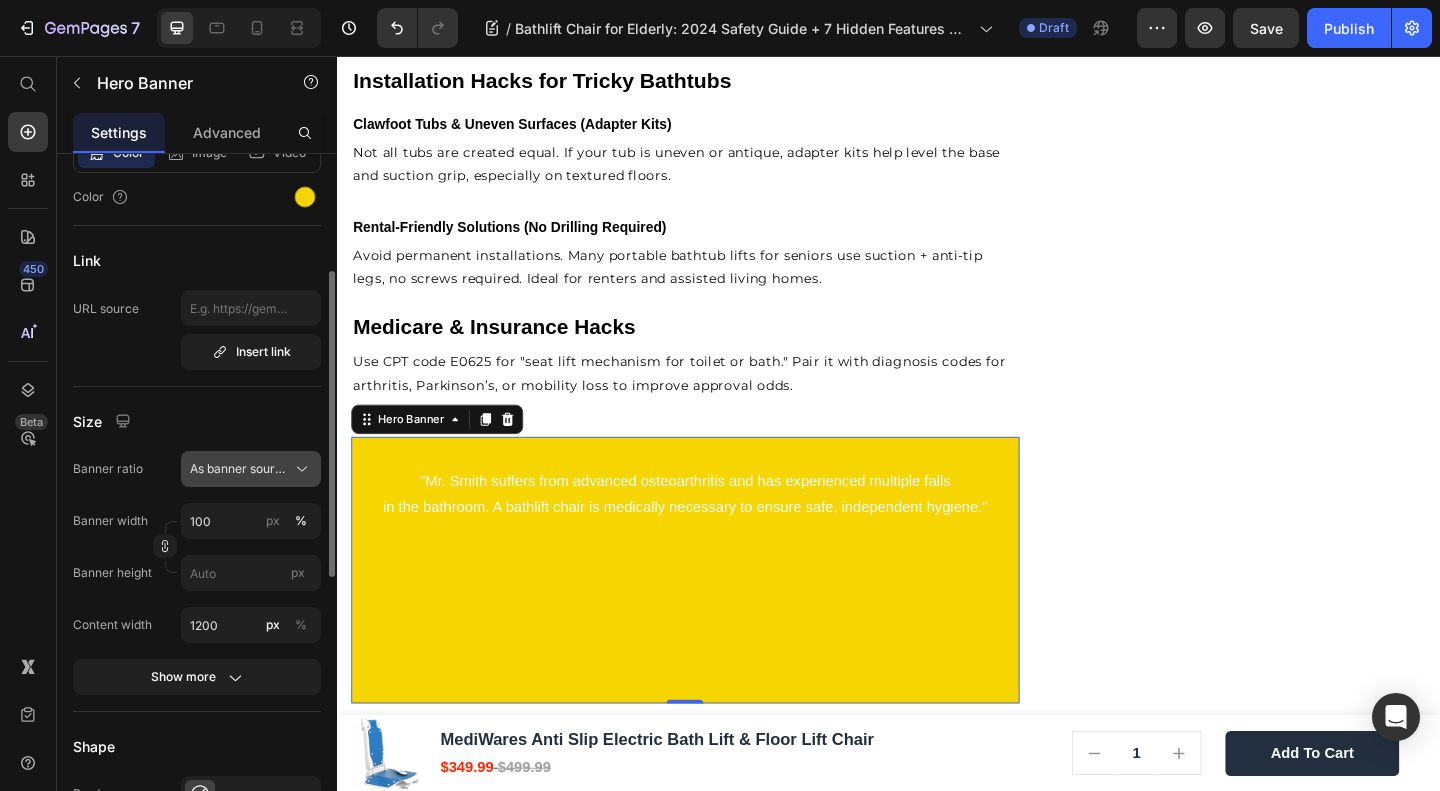 click on "As banner source" at bounding box center [239, 469] 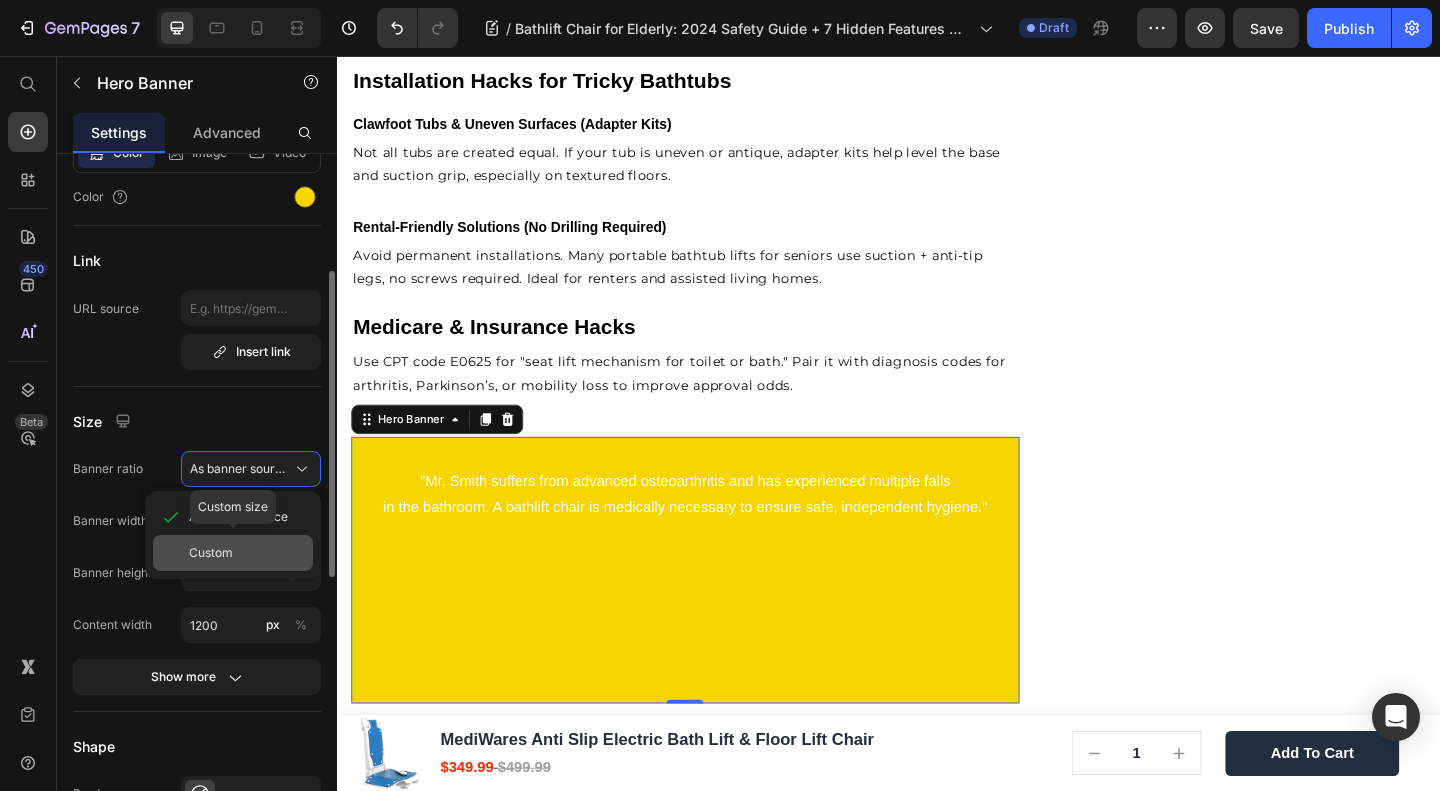click on "Custom" at bounding box center [211, 553] 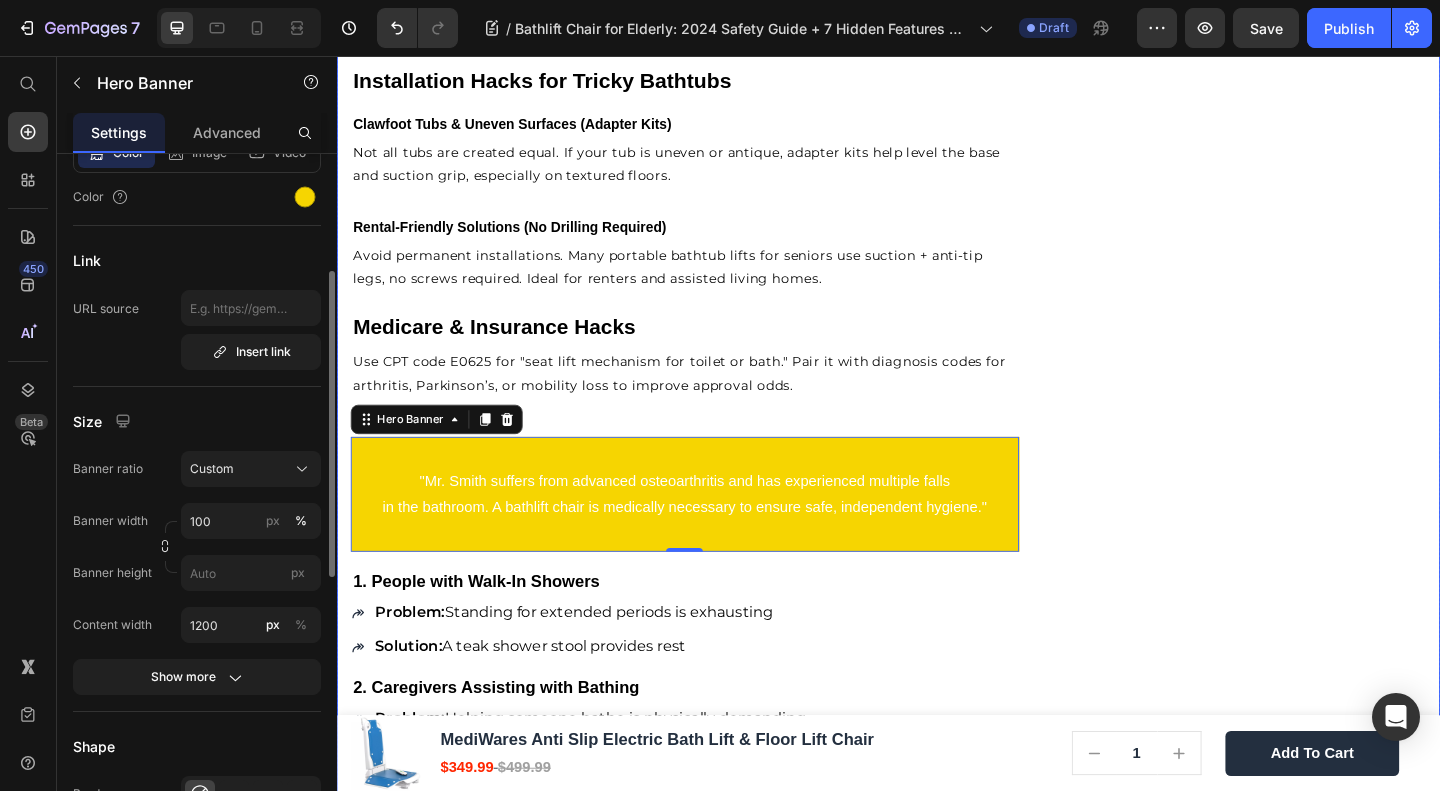 click on "🔥Up to 50% OFF Ending Soon🔥 Text block 02 Days 15 Hrs 11 Mins 13 Secs Countdown Timer Image Quick and Hassle-Free Setup Waterproof for safety Remote-controlled convenience Comfortable backrest tilt Enhances bathing independence Item list Shop Now and Save 50% Button
30-day money back guarantee Item list Row              Download Our Free              Guide on Senior Safety           After Falls Heading Download Now Button Image Row Product Images MediWares Anti Slip Electric Bath Lift & Floor Lift Chair Product Title $349.99 Product Price $499.99 Product Price Row
Key Features:
Powerful Electric Lifting:  Equipped with a rechargeable [VOLTAGE] lithium battery, the lift can raise or lower the seat to a height range of [HEIGHT] using a remote control, allowing for over [NUMBER] uses per full charge.
High Load Capacity of [WEIGHT] lbs:
IPX8 Waterproof Rating:
Anti-slip Suction Cups:
45° Backrest Tilt & Foldable Design:
Row" at bounding box center [1332, -556] 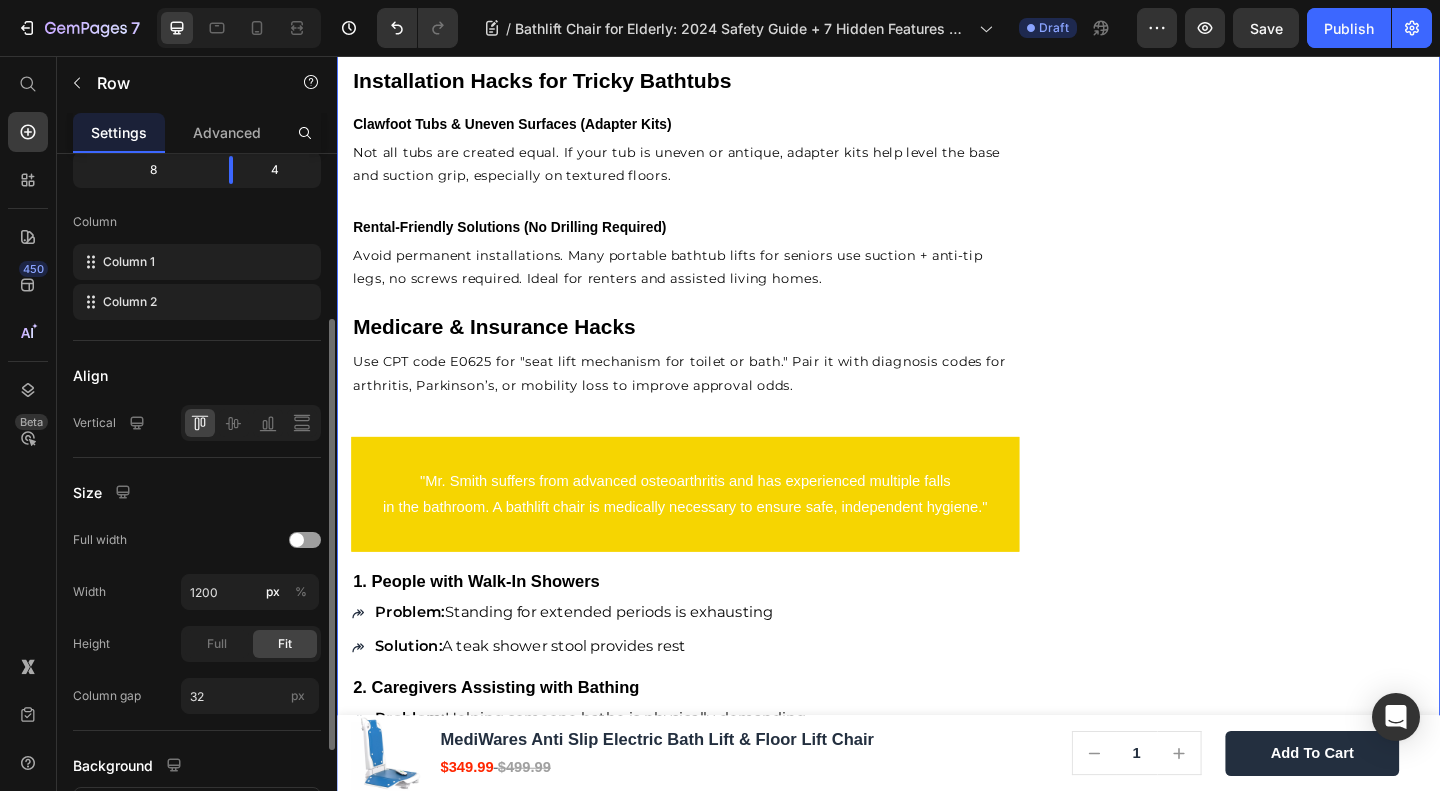 scroll, scrollTop: 0, scrollLeft: 0, axis: both 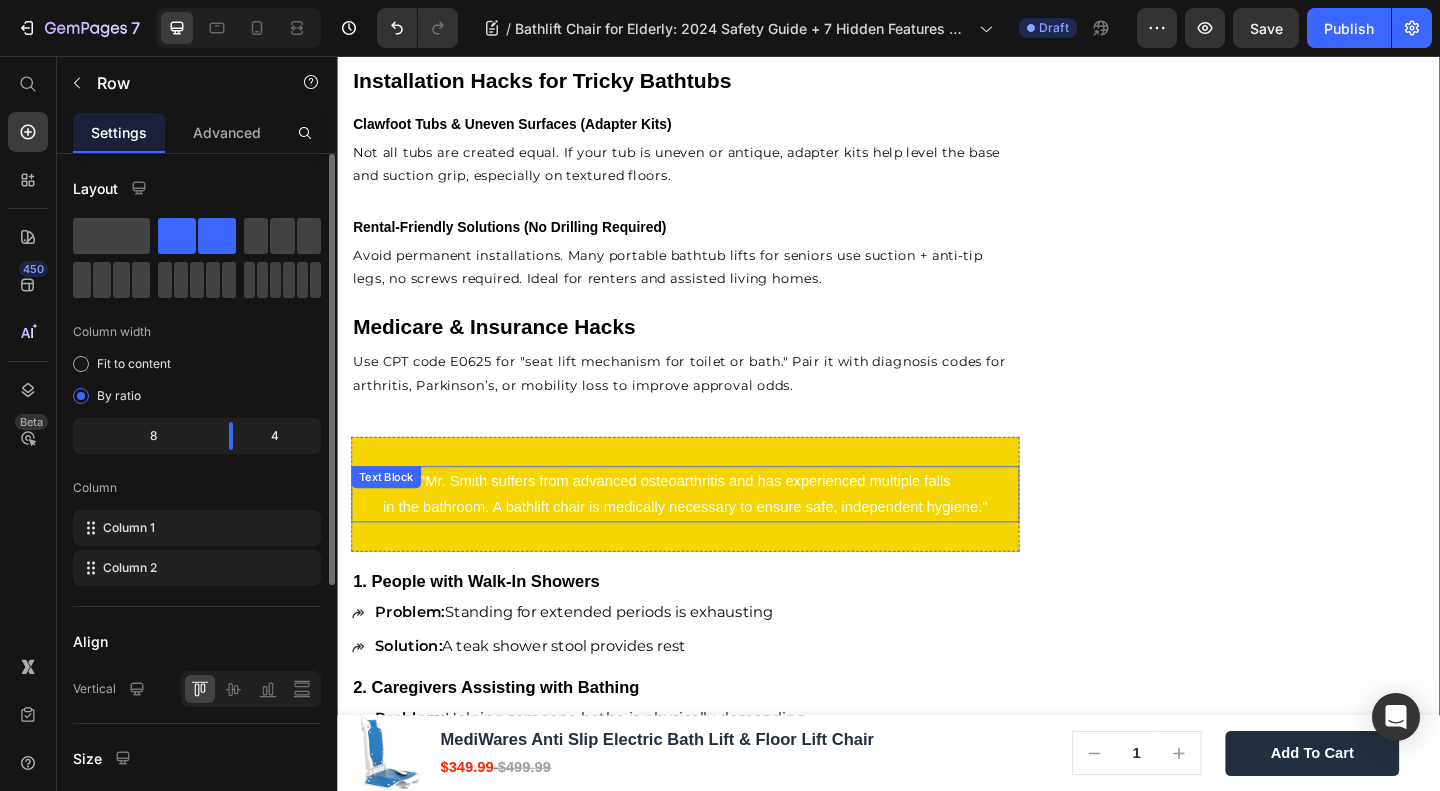 click on ""Mr. [LAST] suffers from advanced osteoarthritis and has experienced multiple falls  in the bathroom. A bathlift chair is medically necessary to ensure safe, independent hygiene."" at bounding box center (715, 533) 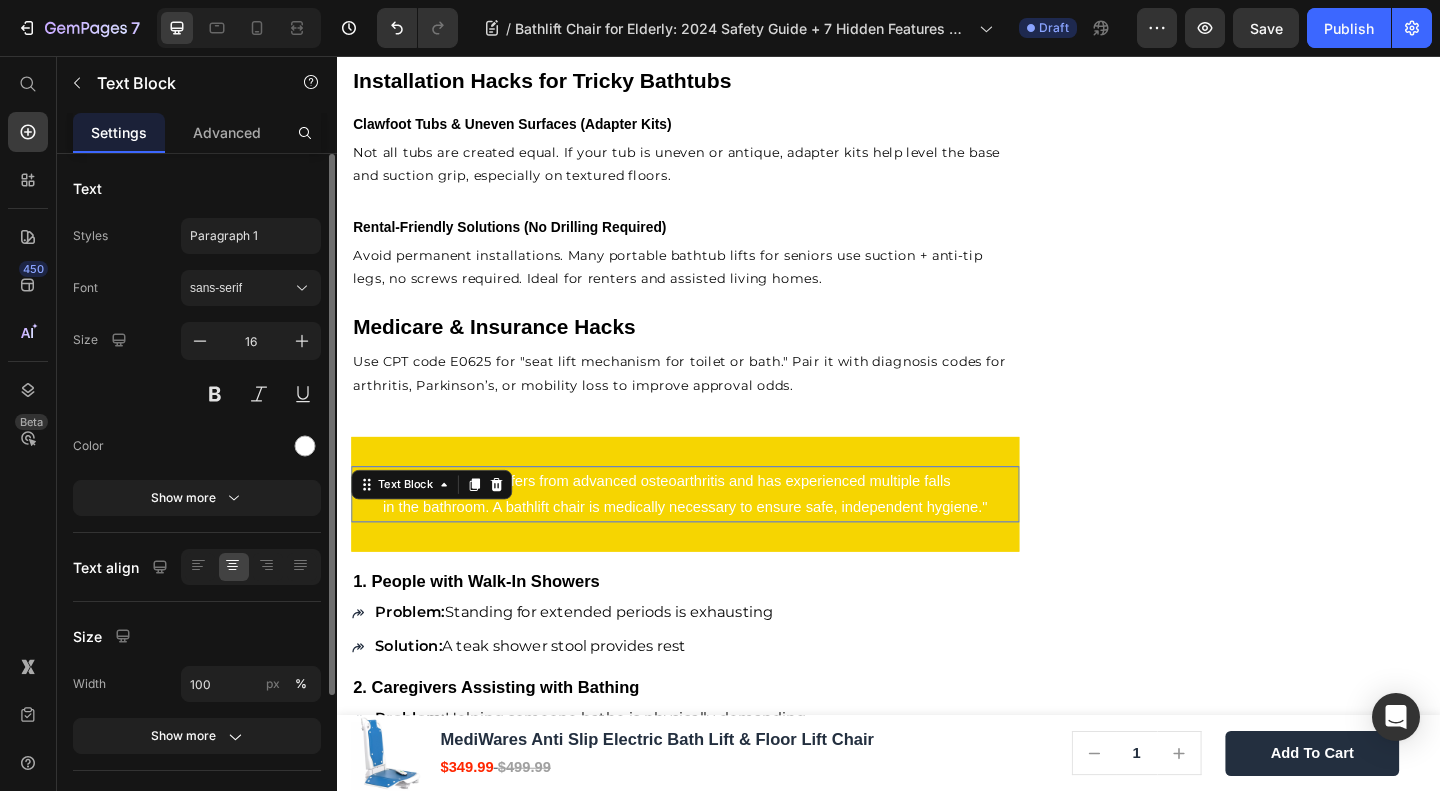 click on ""Mr. [LAST] suffers from advanced osteoarthritis and has experienced multiple falls  in the bathroom. A bathlift chair is medically necessary to ensure safe, independent hygiene."" at bounding box center (715, 533) 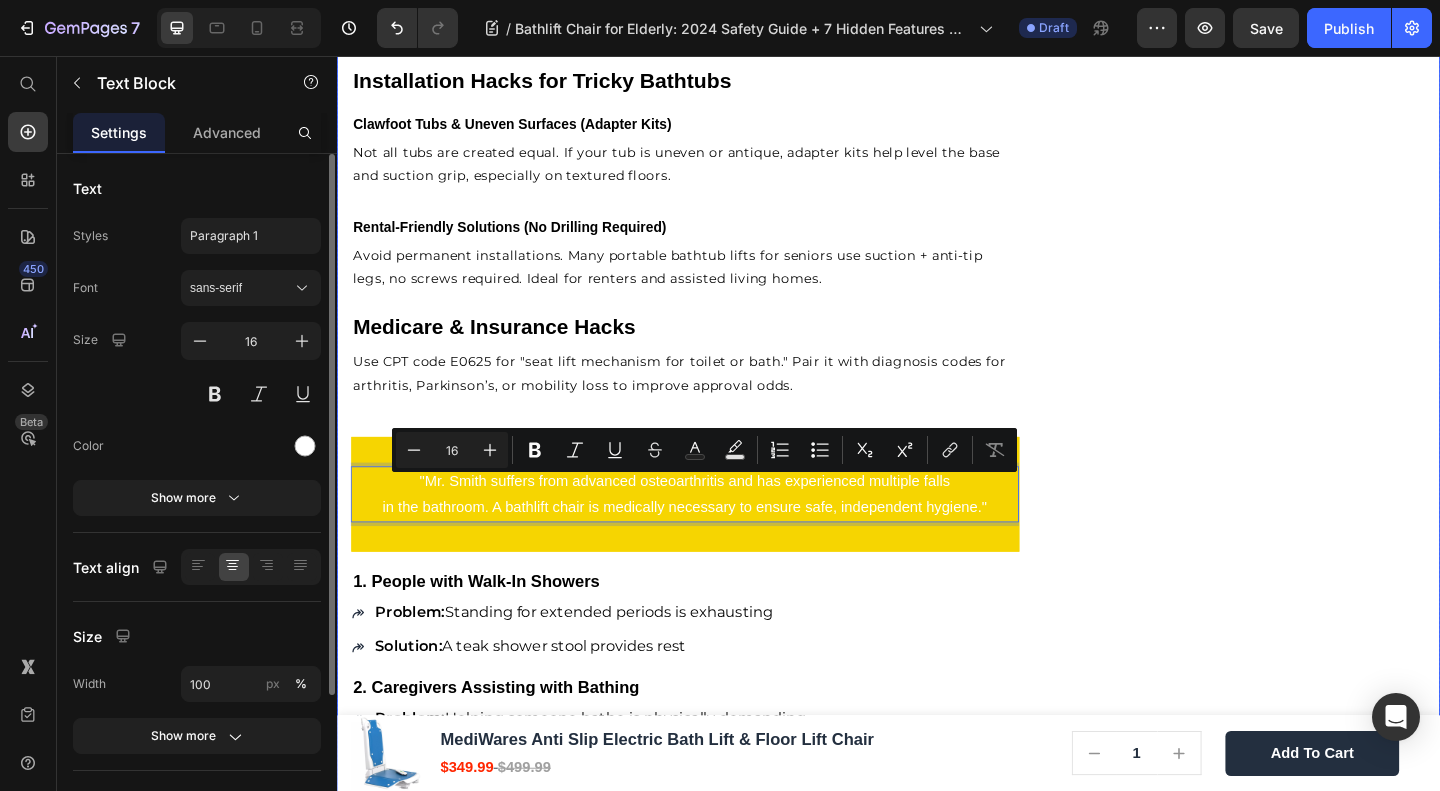 click on "🔥Up to 50% OFF Ending Soon🔥 Text block 02 Days 15 Hrs 11 Mins 11 Secs Countdown Timer Image Quick and Hassle-Free Setup Waterproof for safety Remote-controlled convenience Comfortable backrest tilt Enhances bathing independence Item list Shop Now and Save 50% Button
30-day money back guarantee Item list Row              Download Our Free              Guide on Senior Safety           After Falls Heading Download Now Button Image Row Product Images MediWares Anti Slip Electric Bath Lift & Floor Lift Chair Product Title $349.99 Product Price $499.99 Product Price Row
Key Features:
Powerful Electric Lifting:  Equipped with a rechargeable 14.8V lithium battery, the lift can raise or lower the seat to a height range of 3.03-19.96 inches using a remote control, allowing for over 10 uses per full charge.
High Load Capacity of 300 lbs:
IPX8 Waterproof Rating:
Anti-slip Suction Cups:
45° Backrest Tilt & Foldable Design:
Row" at bounding box center [1332, -556] 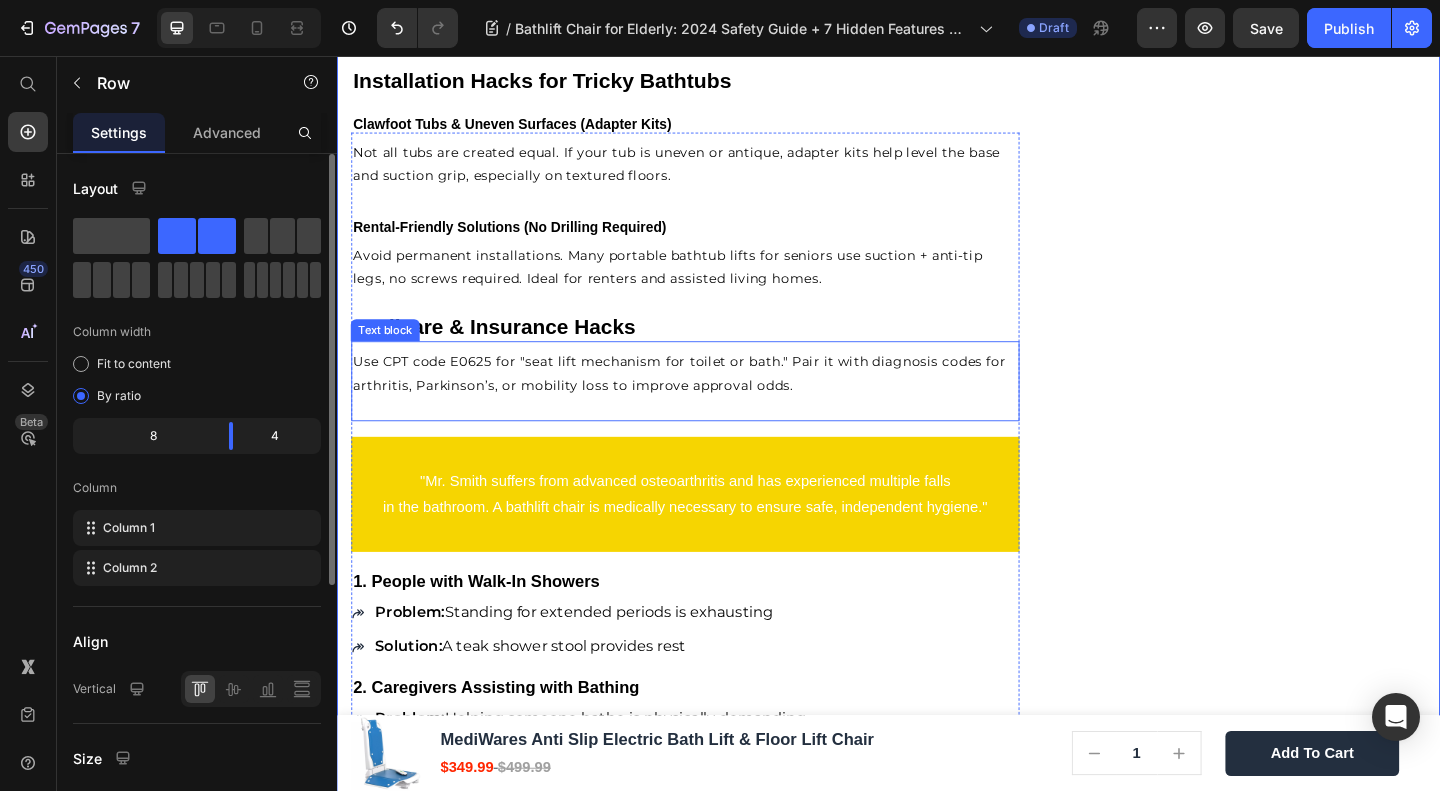click on "Use CPT code E0625 for "seat lift mechanism for toilet or bath." Pair it with diagnosis codes for arthritis, Parkinson’s, or mobility loss to improve approval odds." at bounding box center [715, 401] 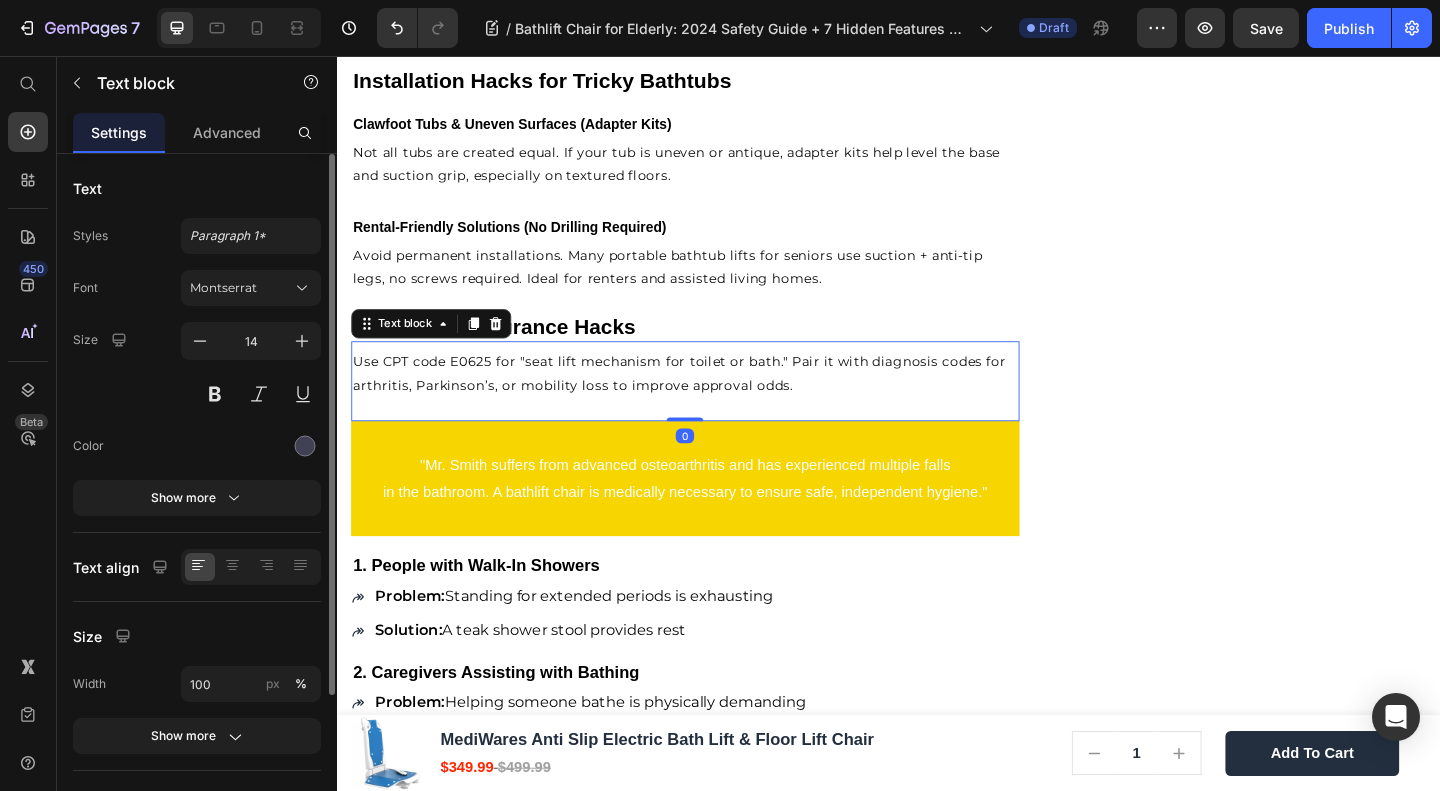 drag, startPoint x: 705, startPoint y: 448, endPoint x: 721, endPoint y: 403, distance: 47.759815 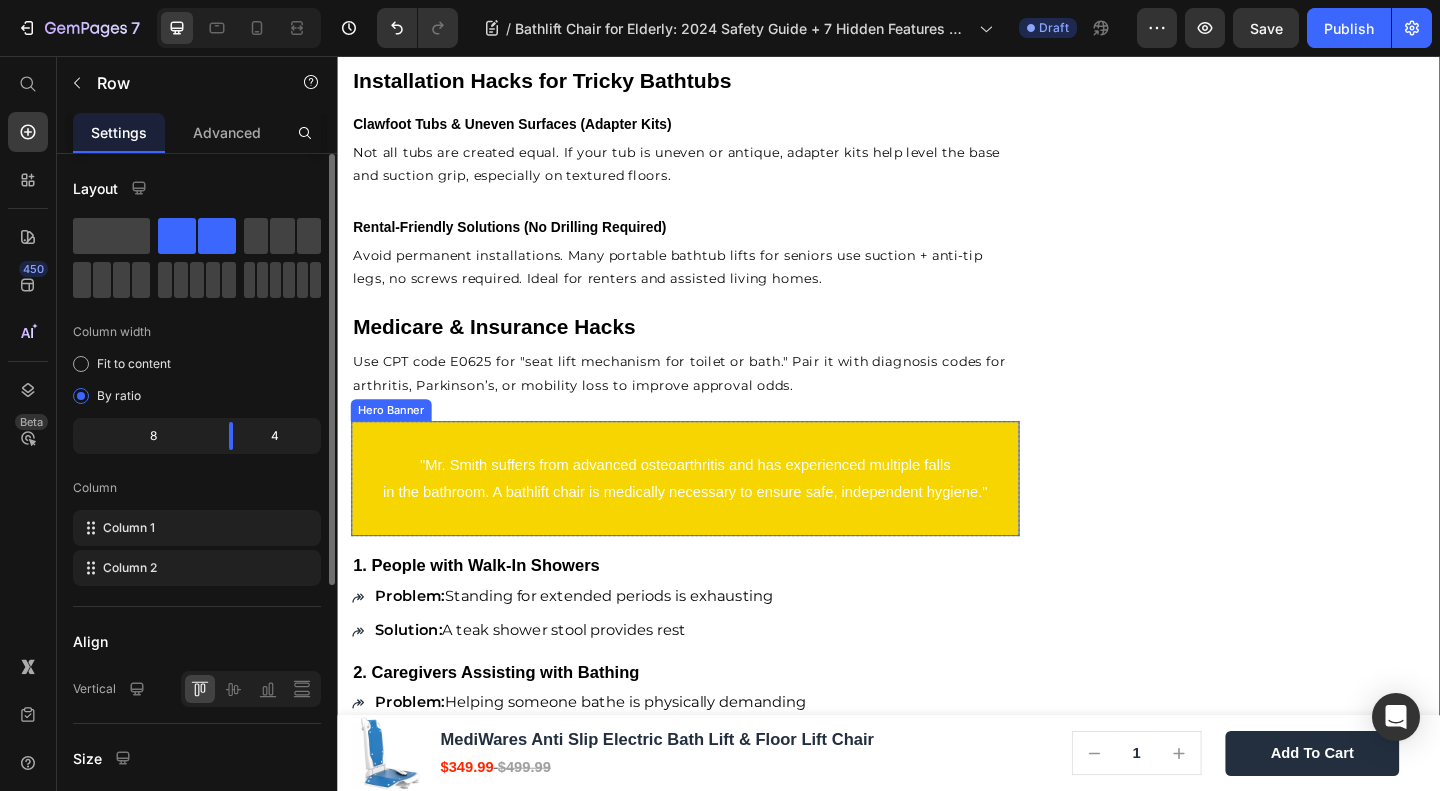 scroll, scrollTop: 4642, scrollLeft: 0, axis: vertical 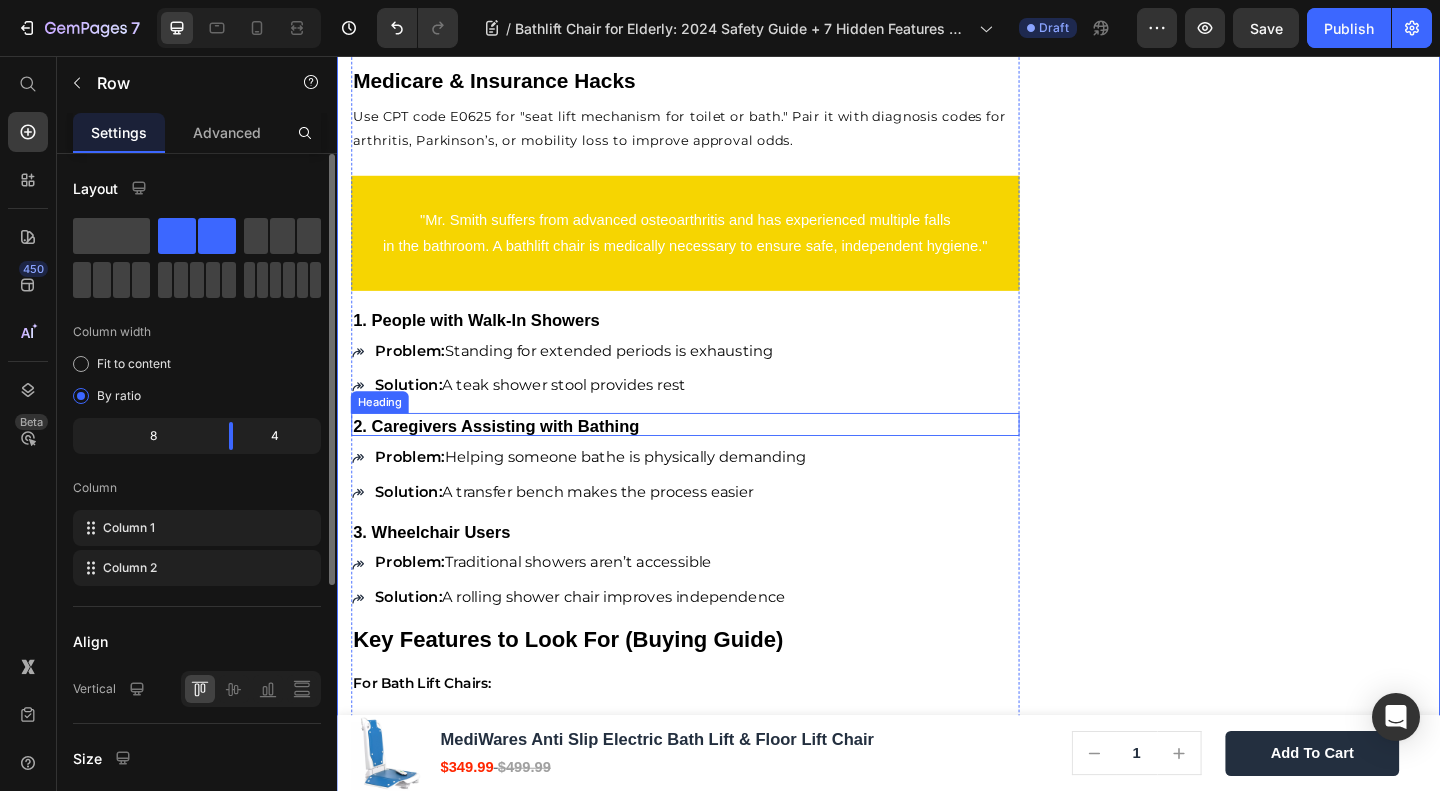 click on "Not all tubs are created equal. If your tub is uneven or antique, adapter kits help level the base and suction grip, especially on textured floors. Text block ⁠⁠⁠⁠⁠⁠⁠ Rental-Friendly Solutions (No Drilling Required) Heading
Problem : Lowering into a tub is painful and risky
Solution : A padded, reclining bath lift allows gentle soaking Item List 2. Post-Surgery Patients (Hip/Knee Replacement) Heading
Problem:  Limited mobility for weeks/months
Solution:  A battery-powered lift reduces strain Item List 3. People with Severe Balance Issues Heading
Problem:  Fear of slipping while stepping into the tub
Solution:  A stable lift chair eliminates risky movements Item List Who Should Use a Shower Chair? (Real-Life Scenarios) Heading 1. People with Walk-In Showers Heading
Problem:  Standing for extended periods is exhausting
Solution:  A teak shower stool provides rest" at bounding box center [715, 1353] 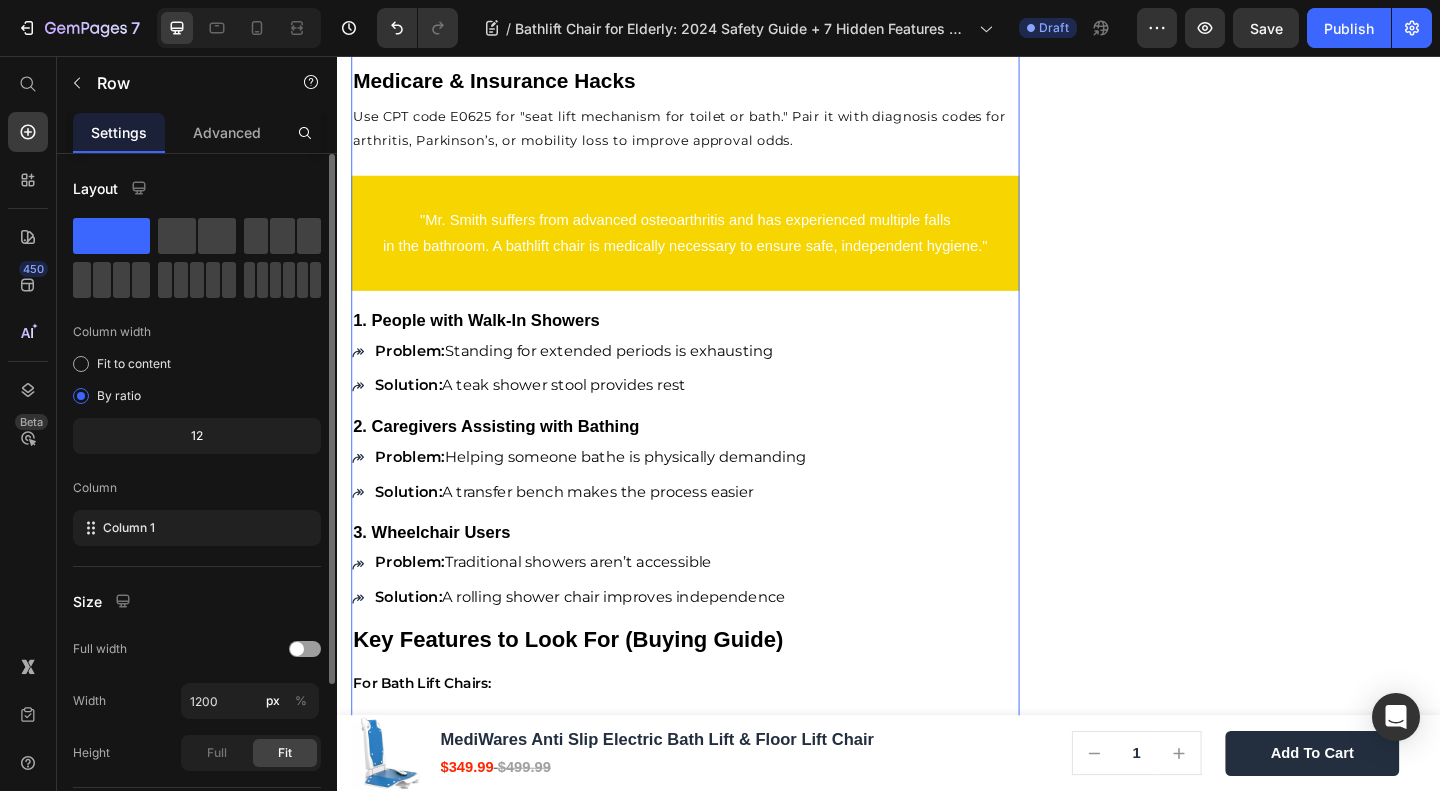 click on "Not all tubs are created equal. If your tub is uneven or antique, adapter kits help level the base and suction grip, especially on textured floors. Text block ⁠⁠⁠⁠⁠⁠⁠ Rental-Friendly Solutions (No Drilling Required) Heading
Problem : Lowering into a tub is painful and risky
Solution : A padded, reclining bath lift allows gentle soaking Item List 2. Post-Surgery Patients (Hip/Knee Replacement) Heading
Problem:  Limited mobility for weeks/months
Solution:  A battery-powered lift reduces strain Item List 3. People with Severe Balance Issues Heading
Problem:  Fear of slipping while stepping into the tub
Solution:  A stable lift chair eliminates risky movements Item List Who Should Use a Shower Chair? (Real-Life Scenarios) Heading 1. People with Walk-In Showers Heading
Problem:  Standing for extended periods is exhausting
Solution:  A teak shower stool provides rest" at bounding box center [715, 1353] 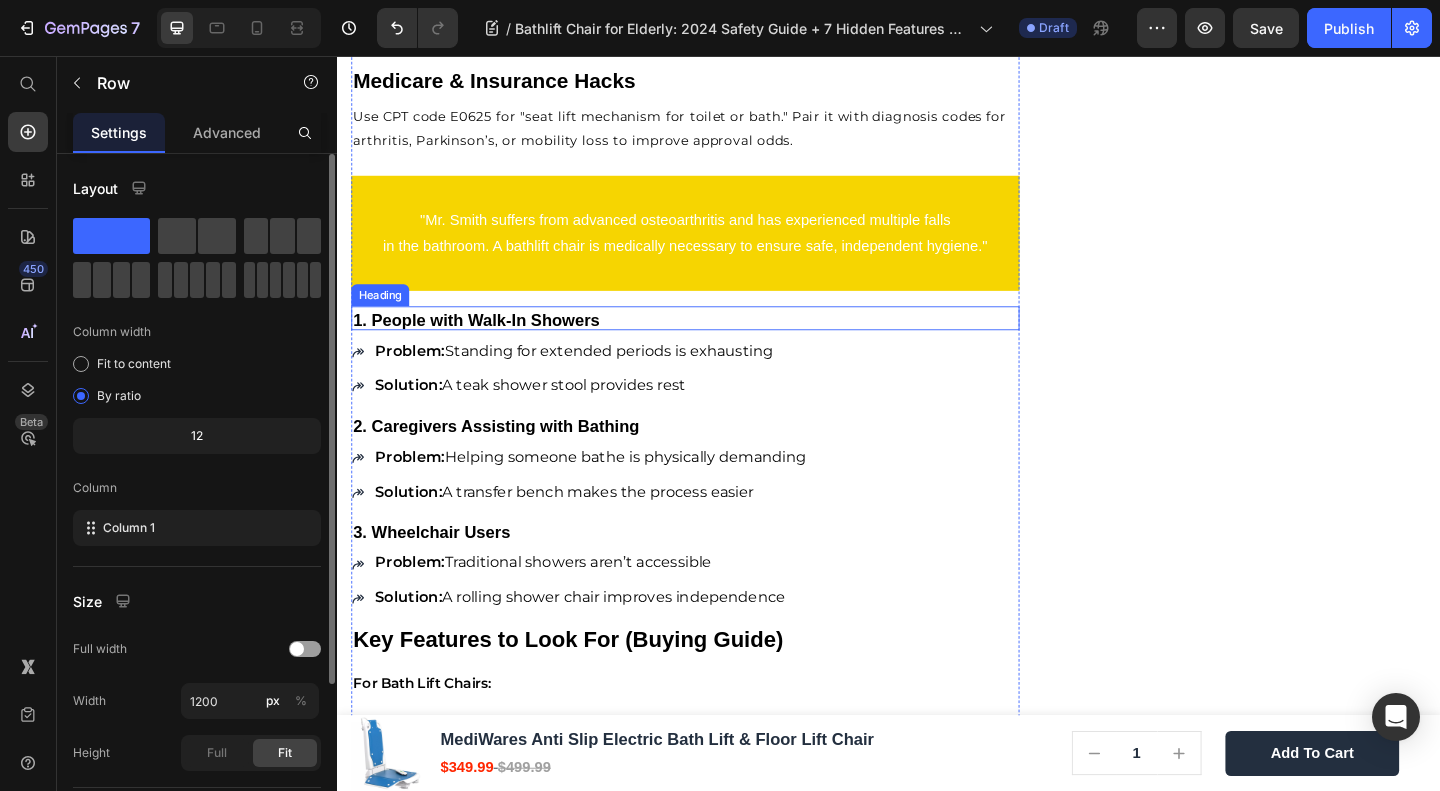 click on "1. People with Walk-In Showers" at bounding box center [488, 343] 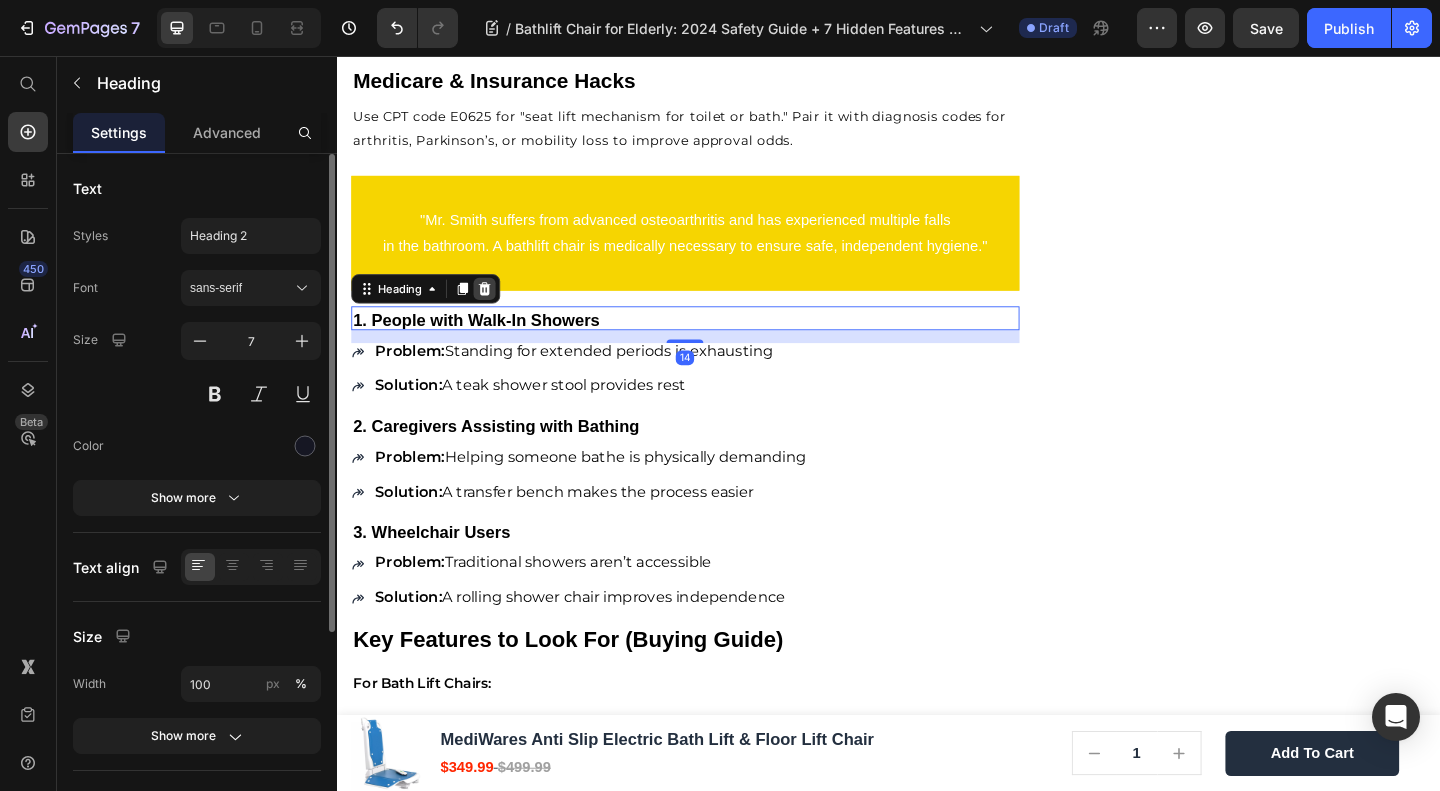 click 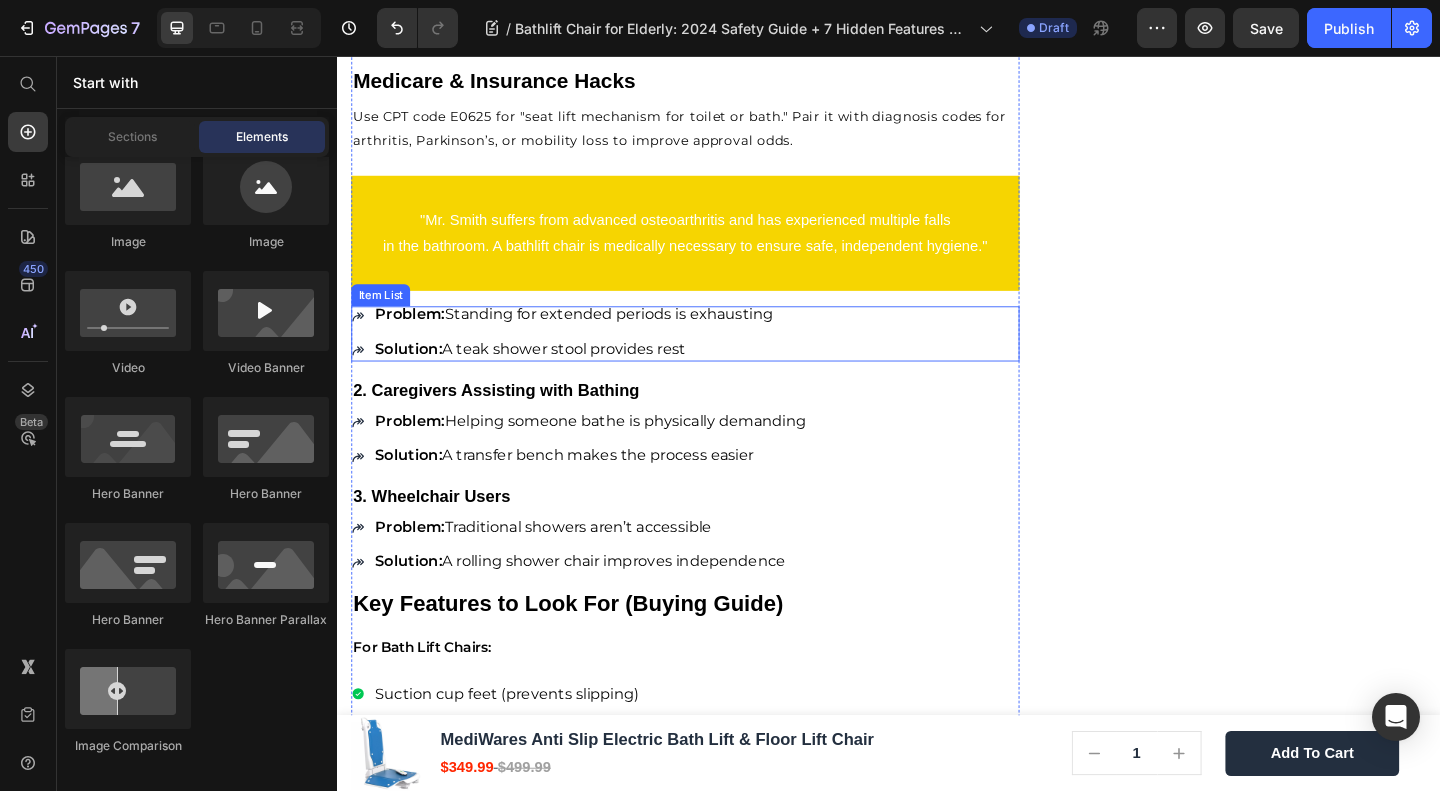 click on "Problem:  Standing for extended periods is exhausting
Solution:  A teak shower stool provides rest" at bounding box center (583, 357) 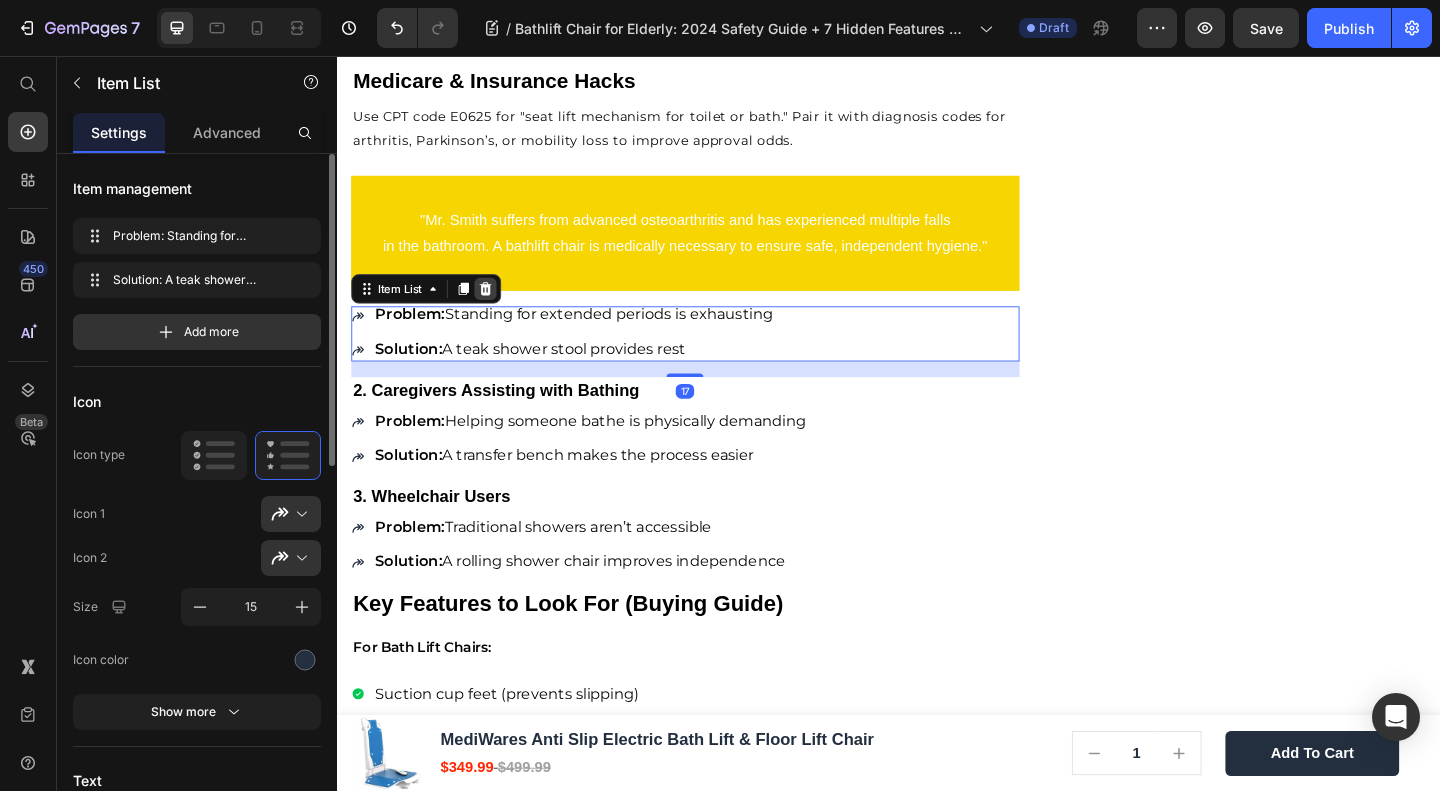 click 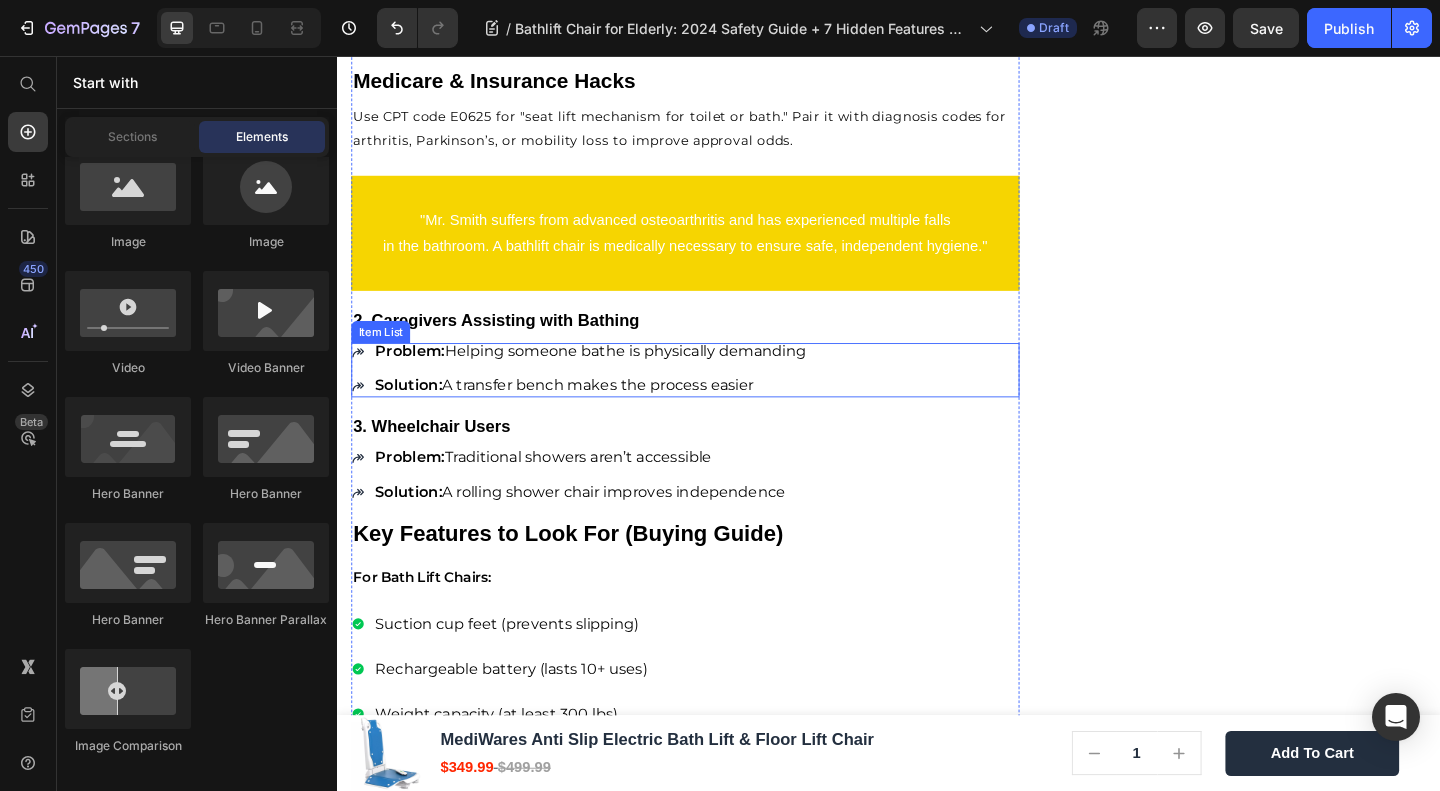 click on "Problem:  Helping someone bathe is physically demanding
Solution:  A transfer bench makes the process easier" at bounding box center (601, 397) 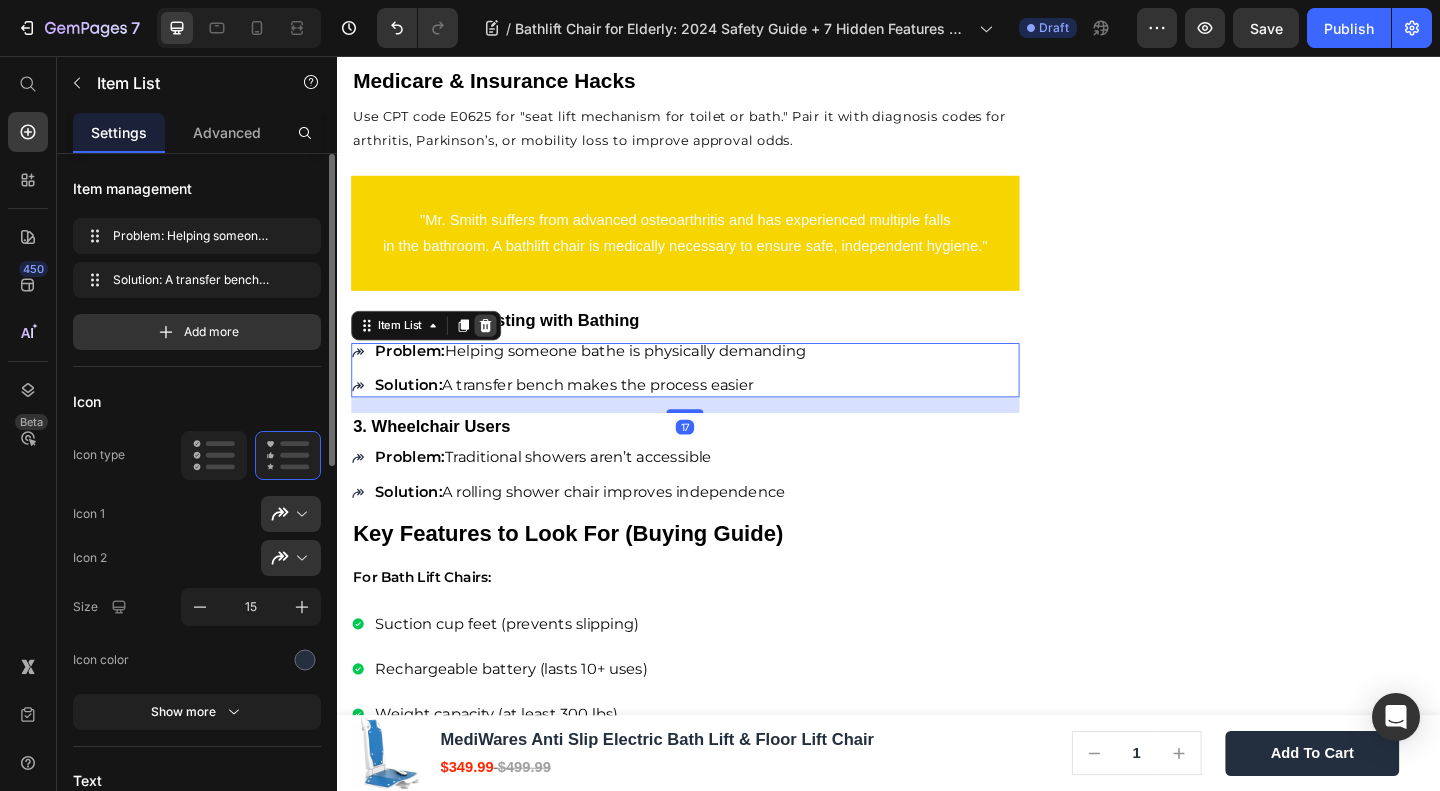 click at bounding box center (498, 349) 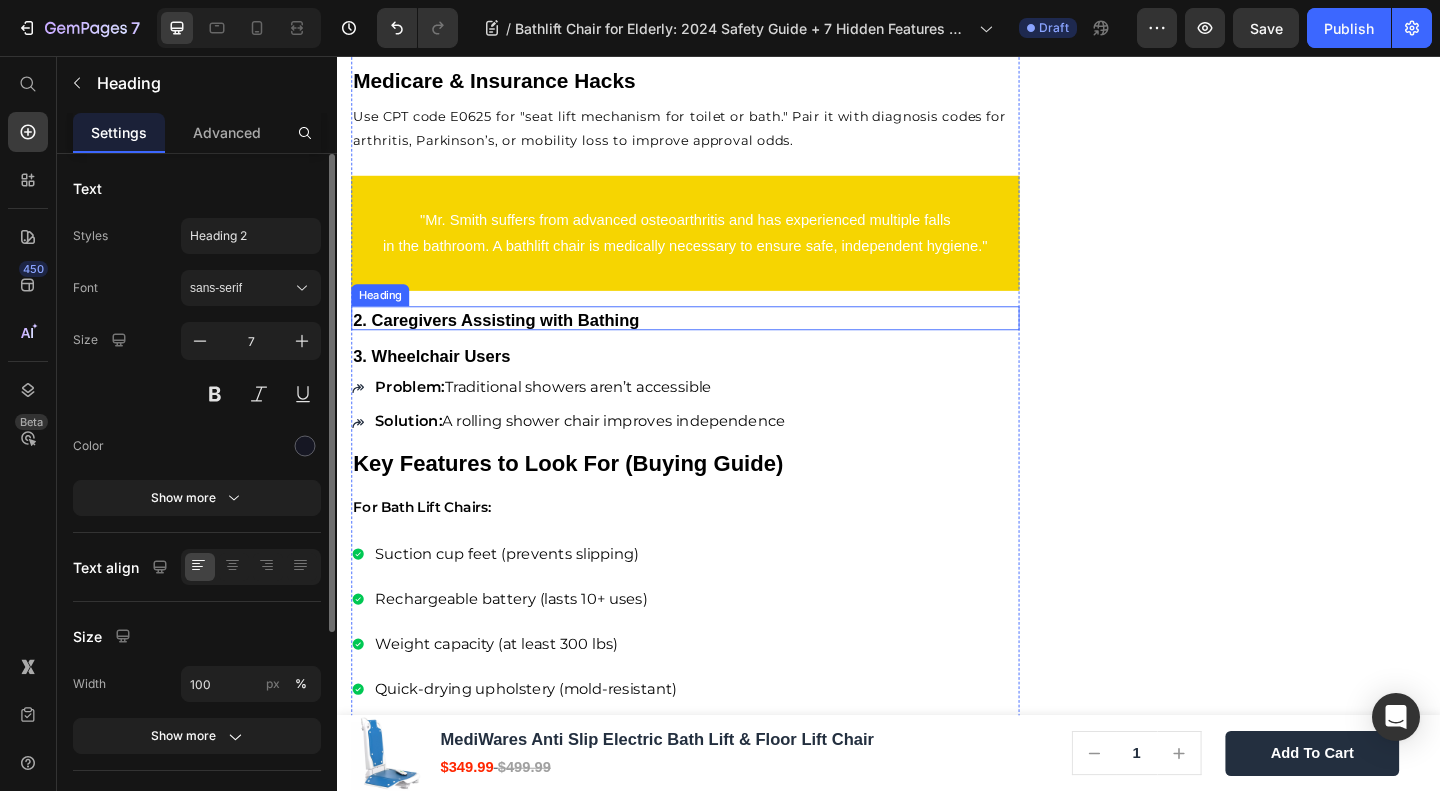 click on "2. Caregivers Assisting with Bathing" at bounding box center [509, 343] 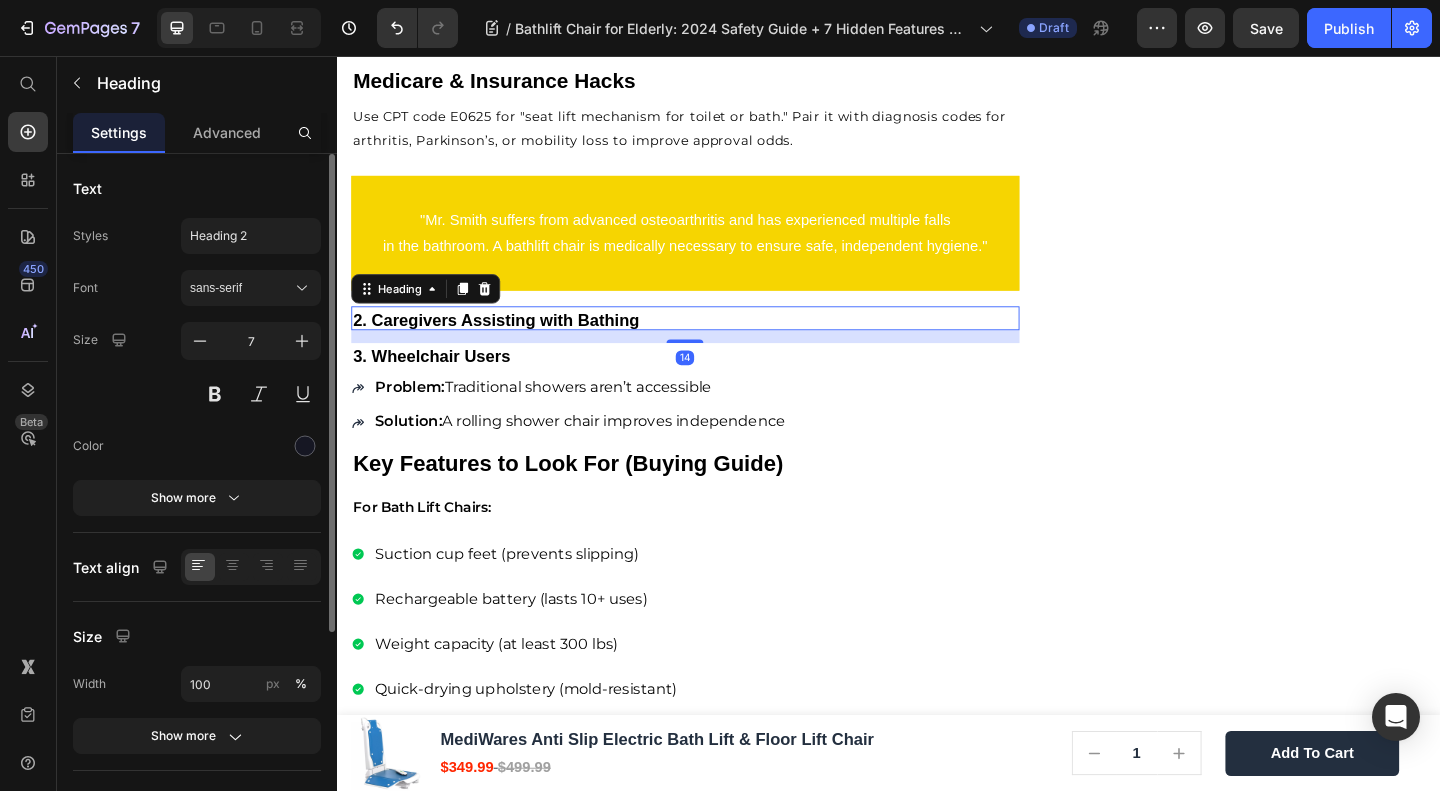 click 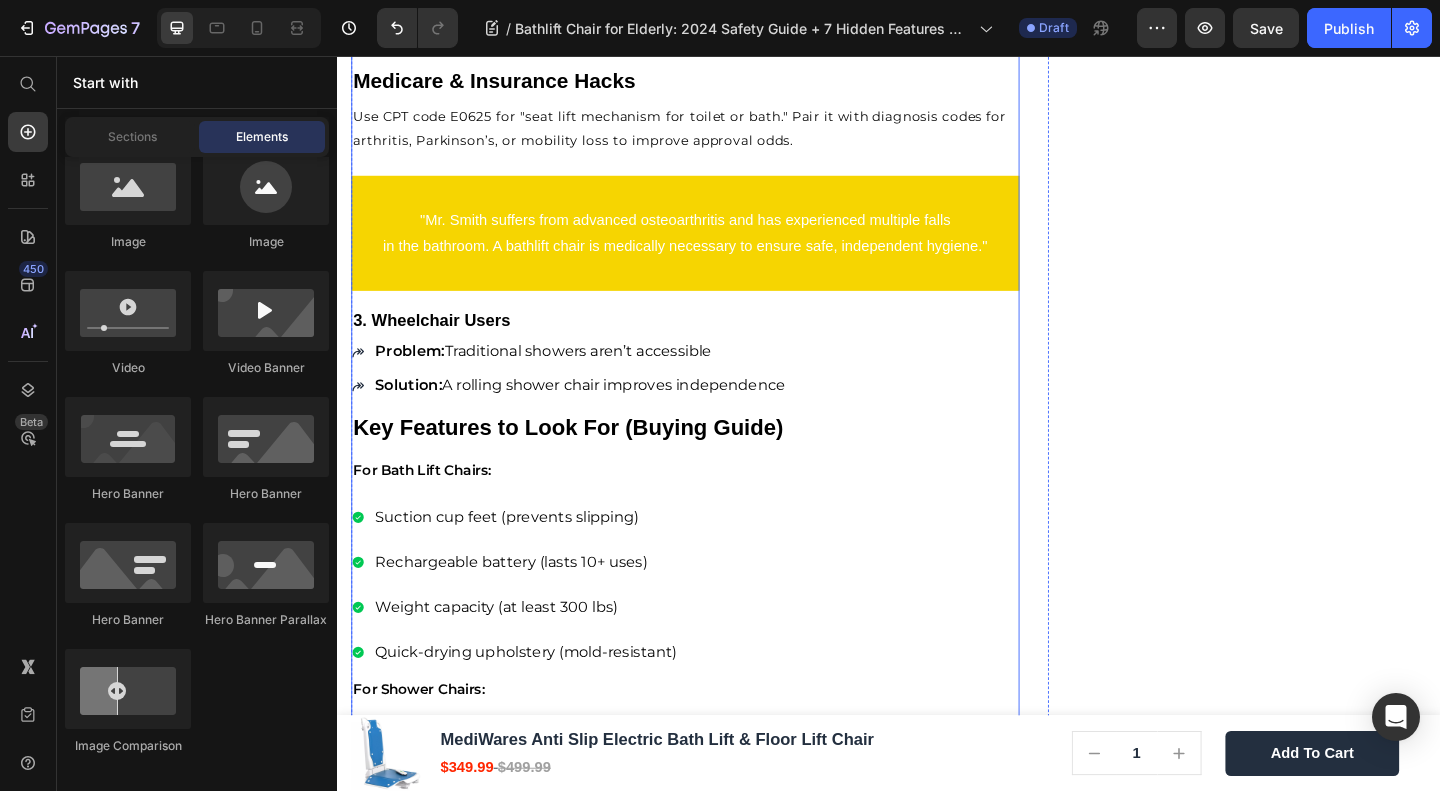 click on "Problem:  Traditional showers aren’t accessible" at bounding box center (601, 379) 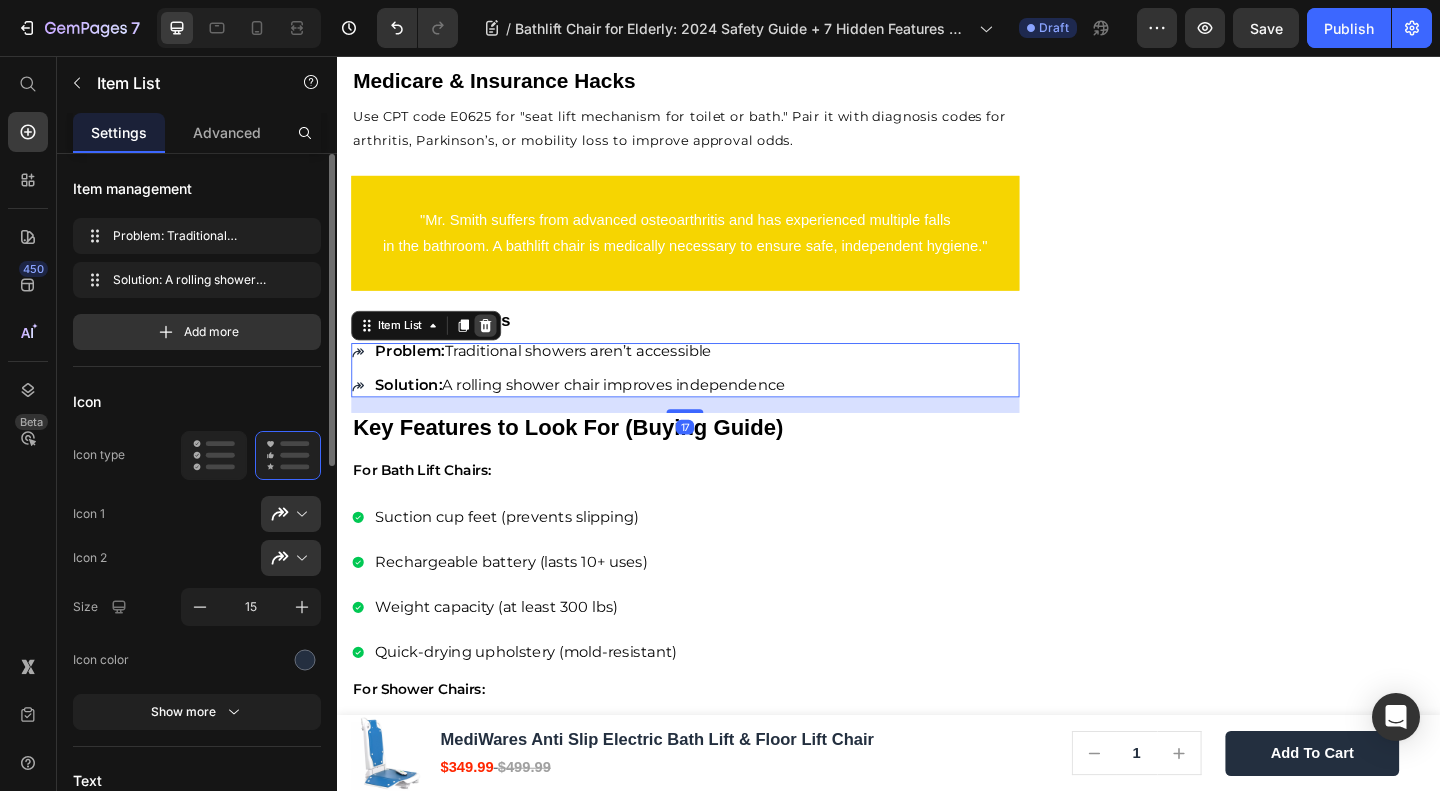 click 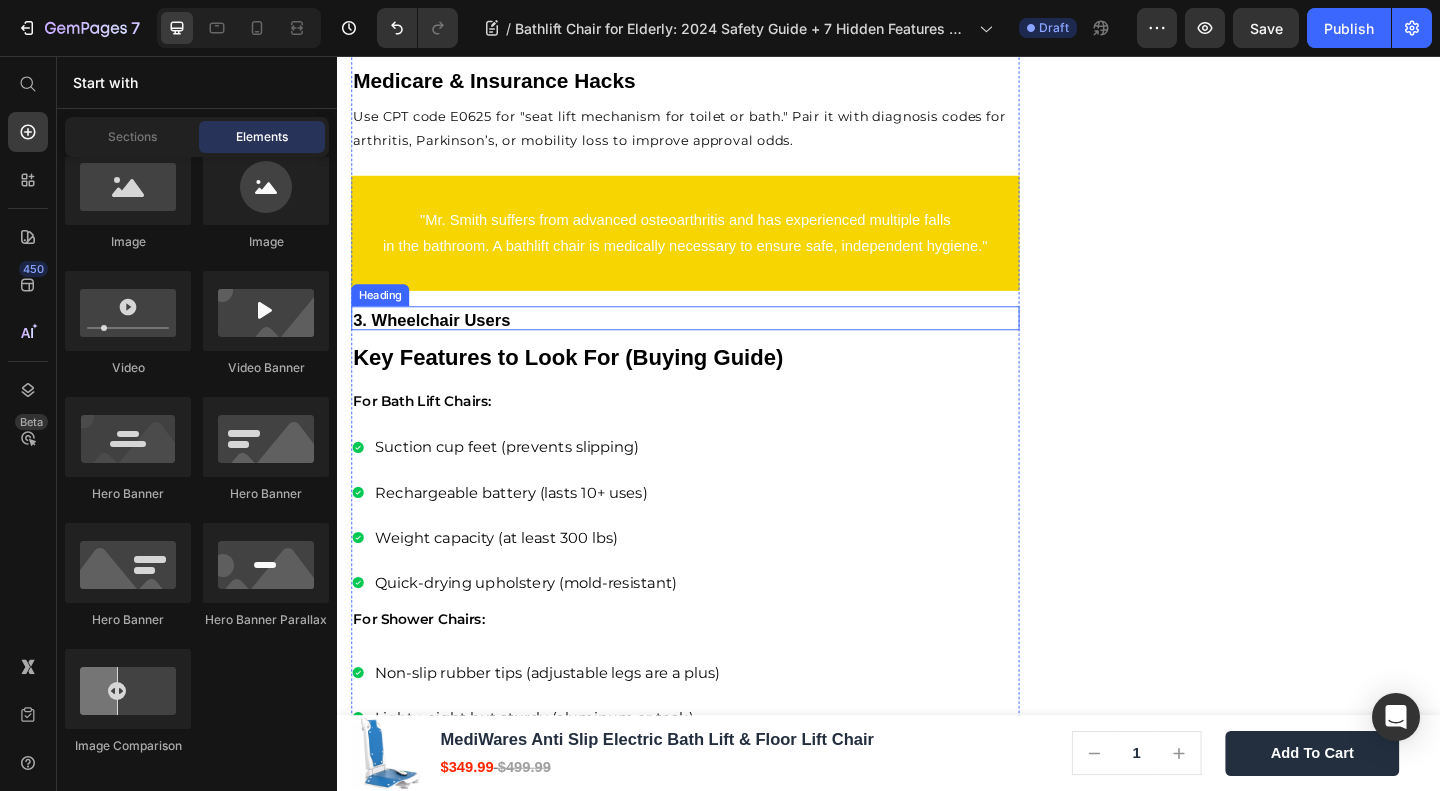 click on "3. Wheelchair Users" at bounding box center [439, 343] 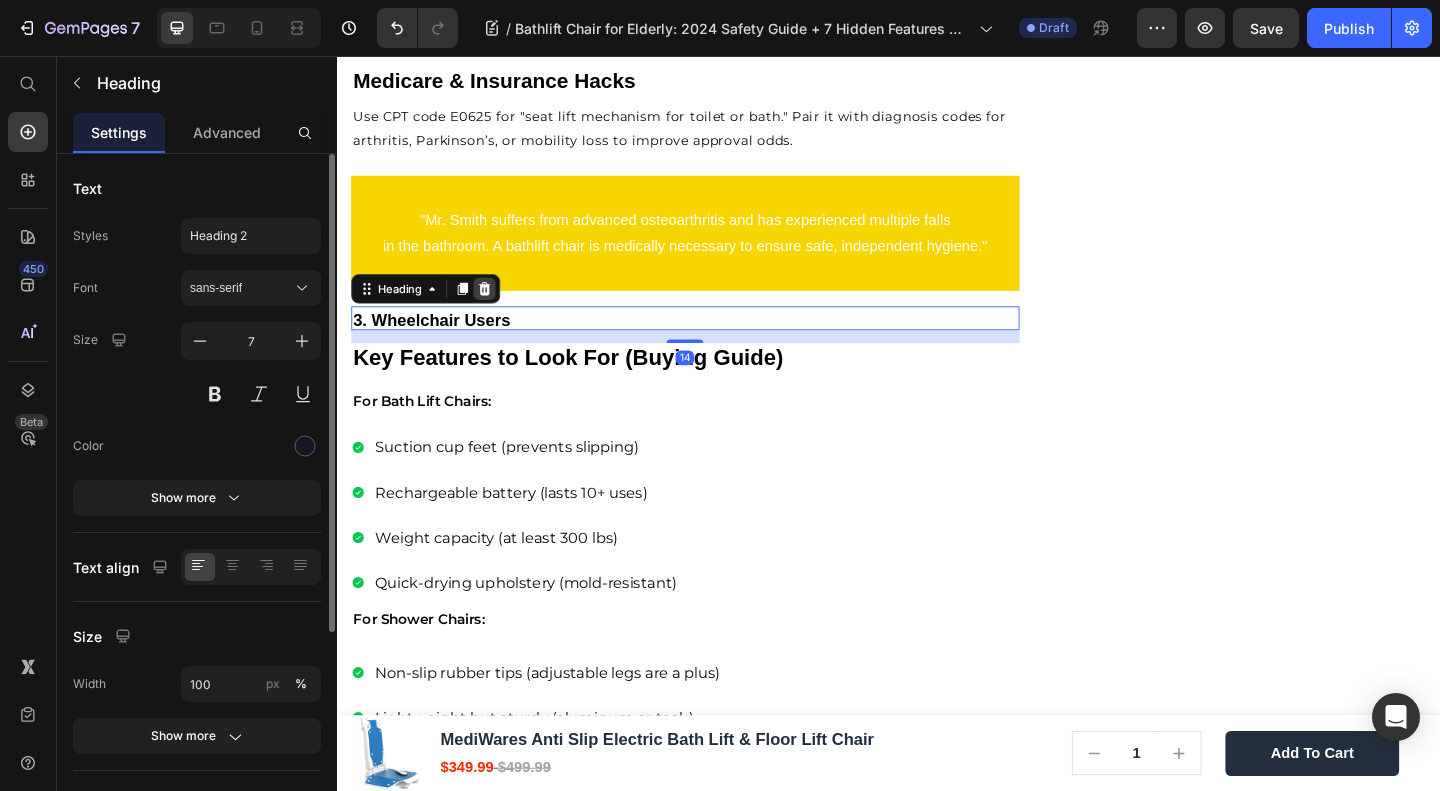 click 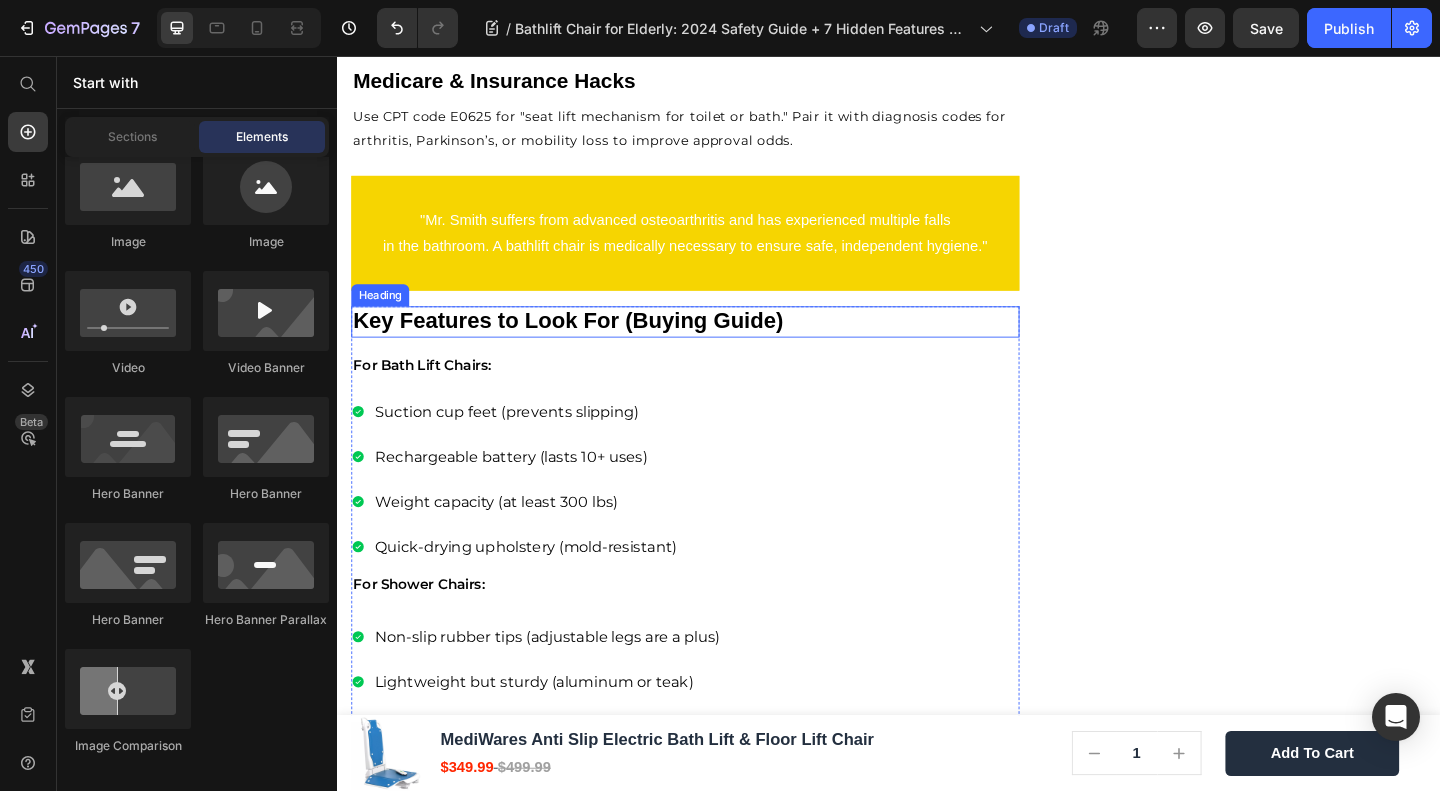 click on "Key Features to Look For (Buying Guide)" at bounding box center (715, 345) 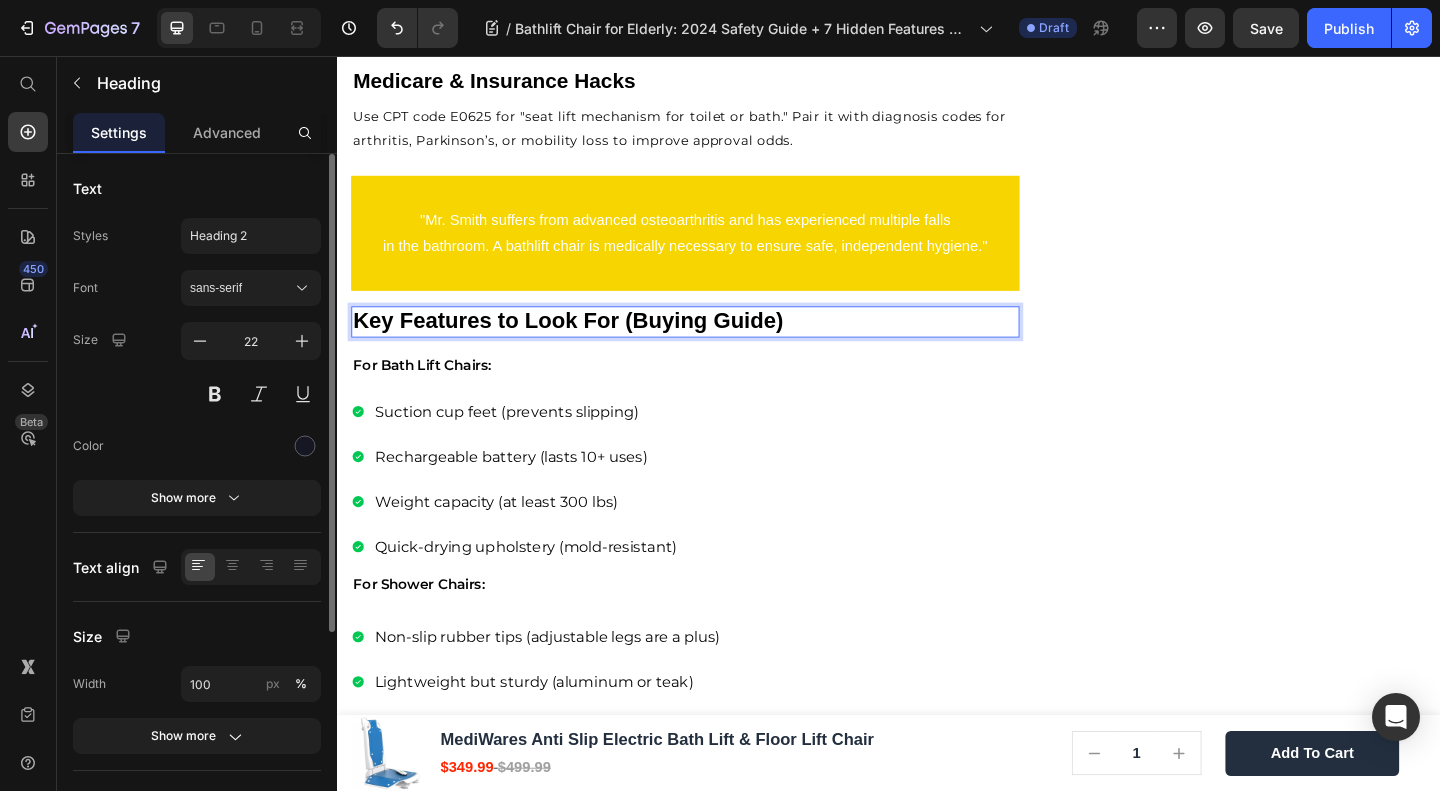 click on "Key Features to Look For (Buying Guide)" at bounding box center (588, 343) 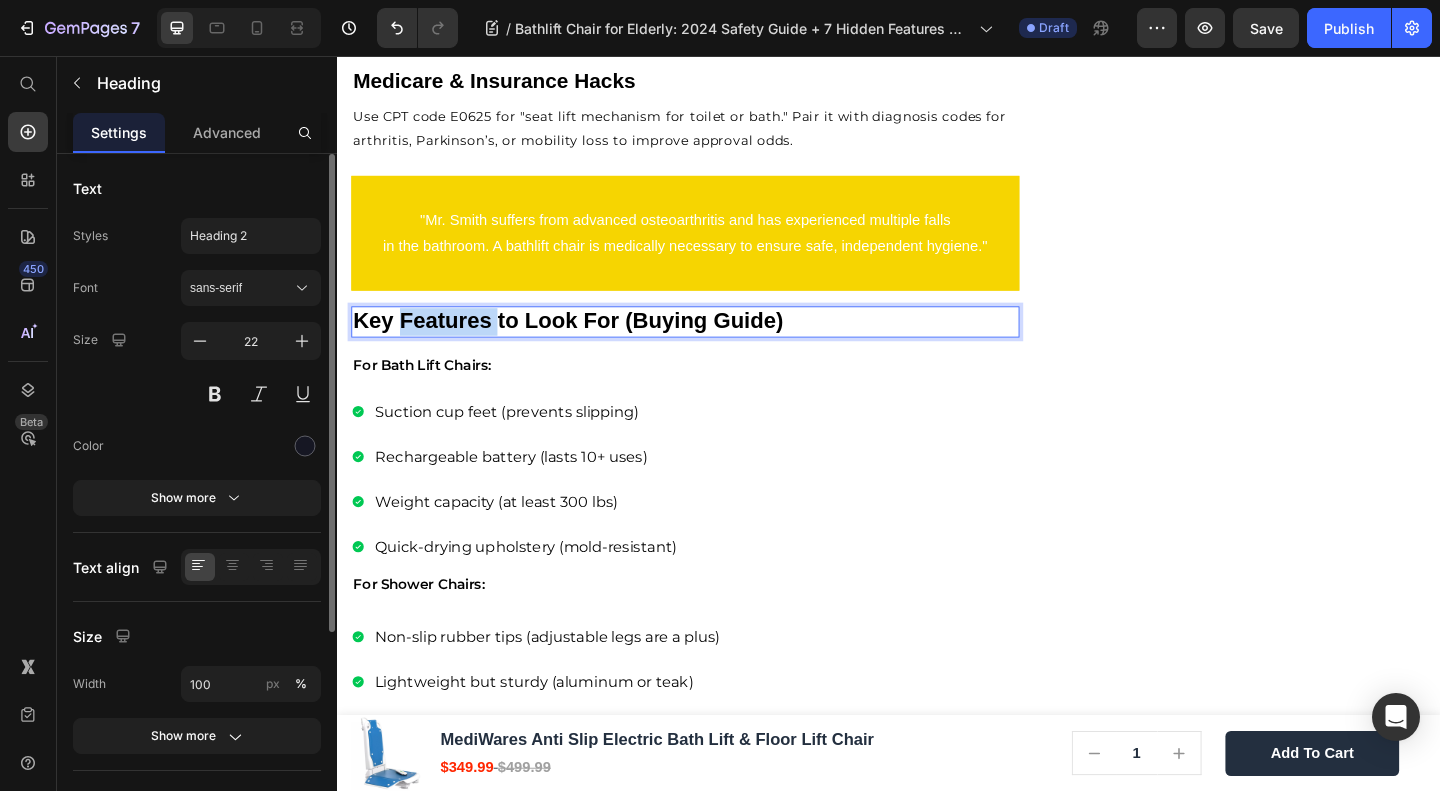 click on "Key Features to Look For (Buying Guide)" at bounding box center (588, 343) 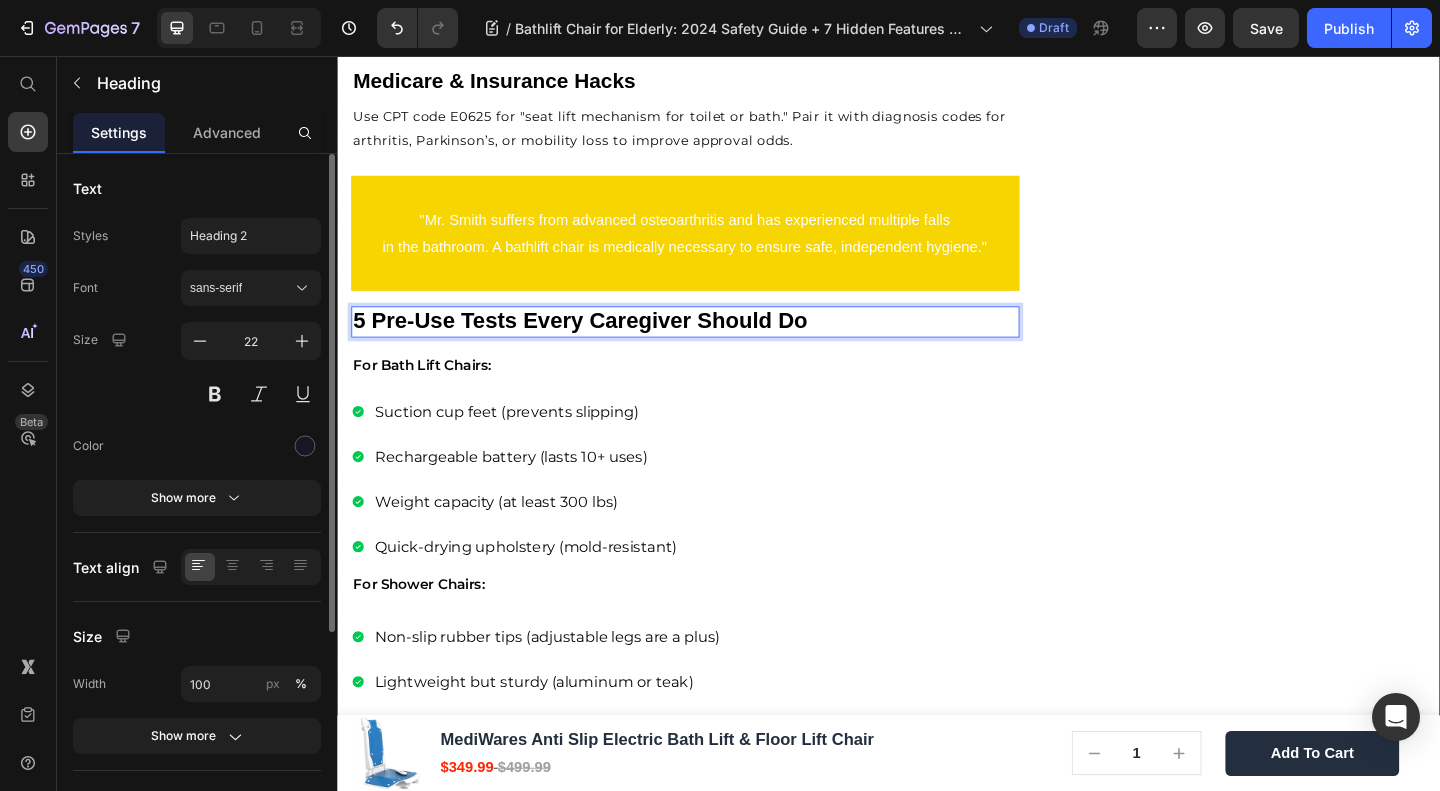 click on "🔥Up to 50% OFF Ending Soon🔥 Text block 02 Days 15 Hrs 10 Mins 45 Secs Countdown Timer Image Quick and Hassle-Free Setup Waterproof for safety Remote-controlled convenience Comfortable backrest tilt Enhances bathing independence Item list Shop Now and Save 50% Button
30-day money back guarantee Item list Row              Download Our Free              Guide on Senior Safety           After Falls Heading Download Now Button Image Row Product Images MediWares Anti Slip Electric Bath Lift & Floor Lift Chair Product Title $349.99 Product Price $499.99 Product Price Row
Key Features:
Powerful Electric Lifting:  Equipped with a rechargeable 14.8V lithium battery, the lift can raise or lower the seat to a height range of 3.03-19.96 inches using a remote control, allowing for over 10 uses per full charge.
High Load Capacity of 300 lbs:
IPX8 Waterproof Rating:
Anti-slip Suction Cups:
45° Backrest Tilt & Foldable Design:
Row" at bounding box center (1332, -1005) 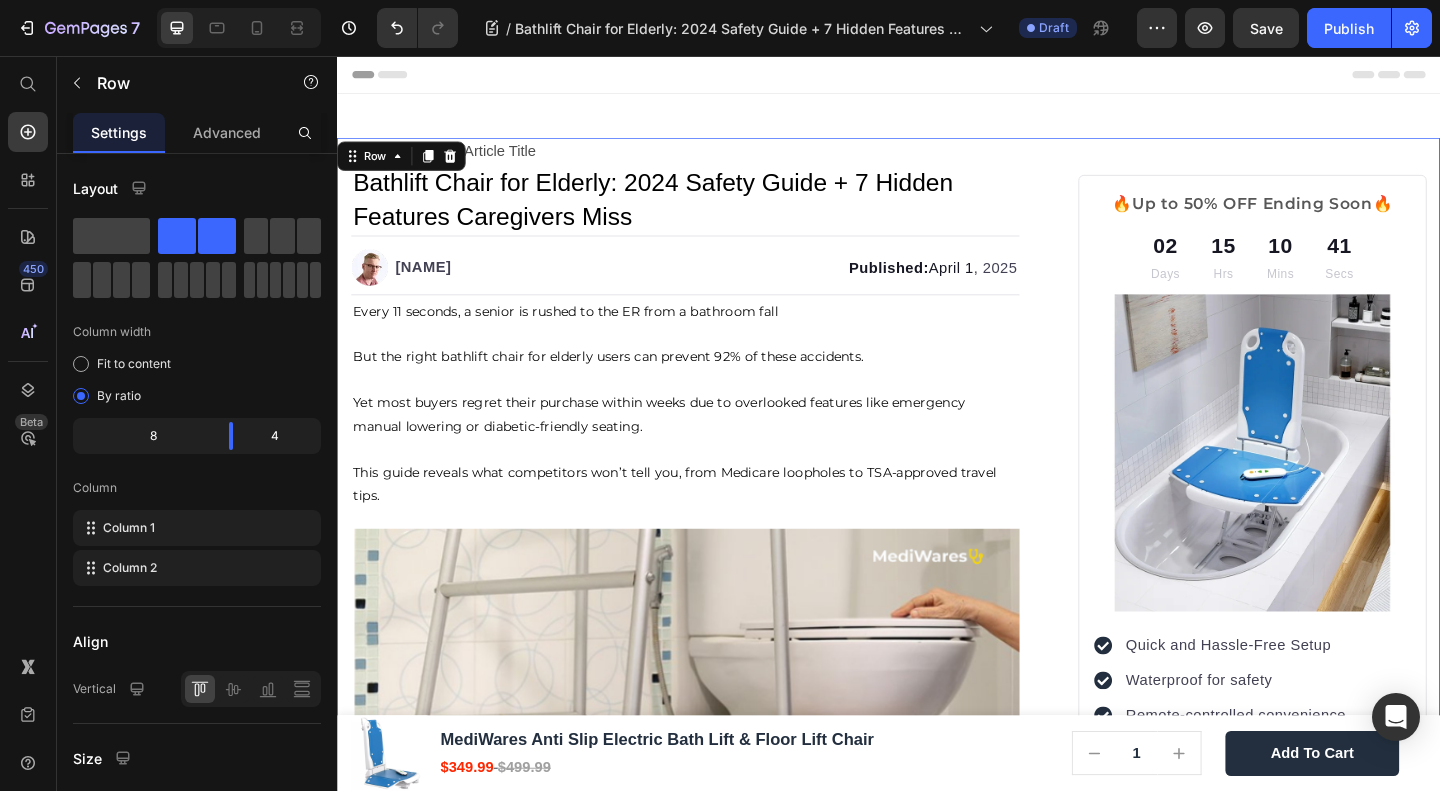 scroll, scrollTop: 0, scrollLeft: 0, axis: both 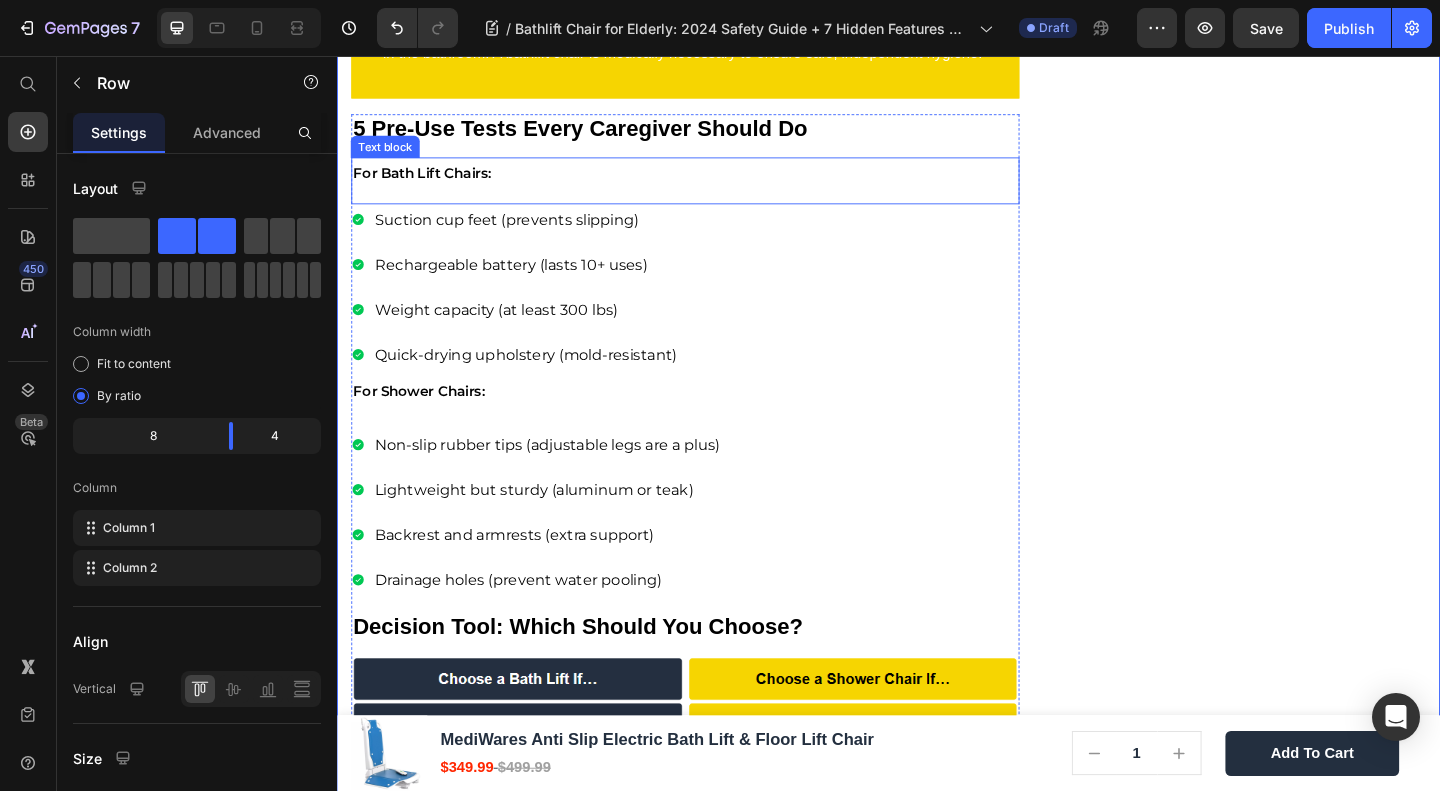 click on "For Bath Lift Chairs:" at bounding box center (429, 182) 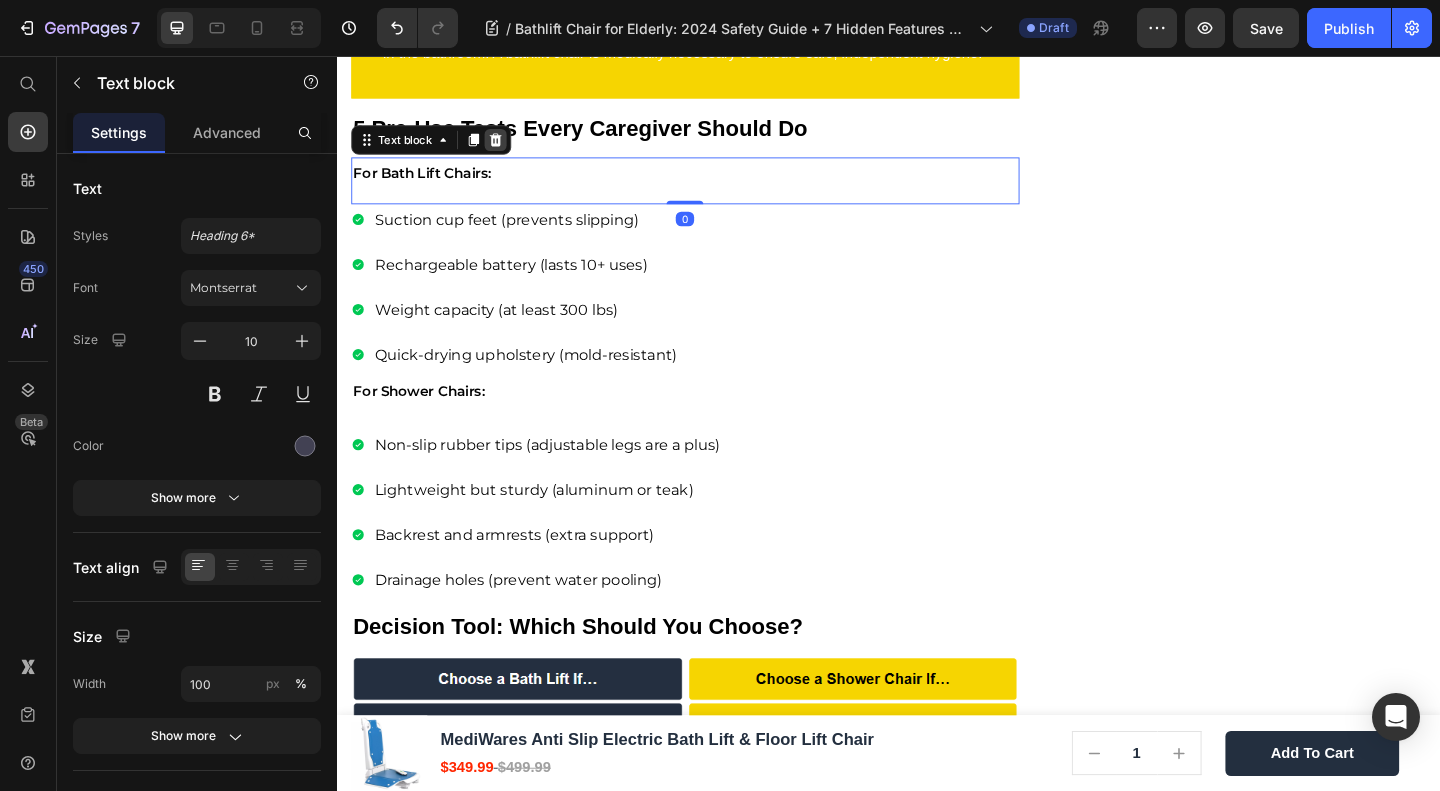 click 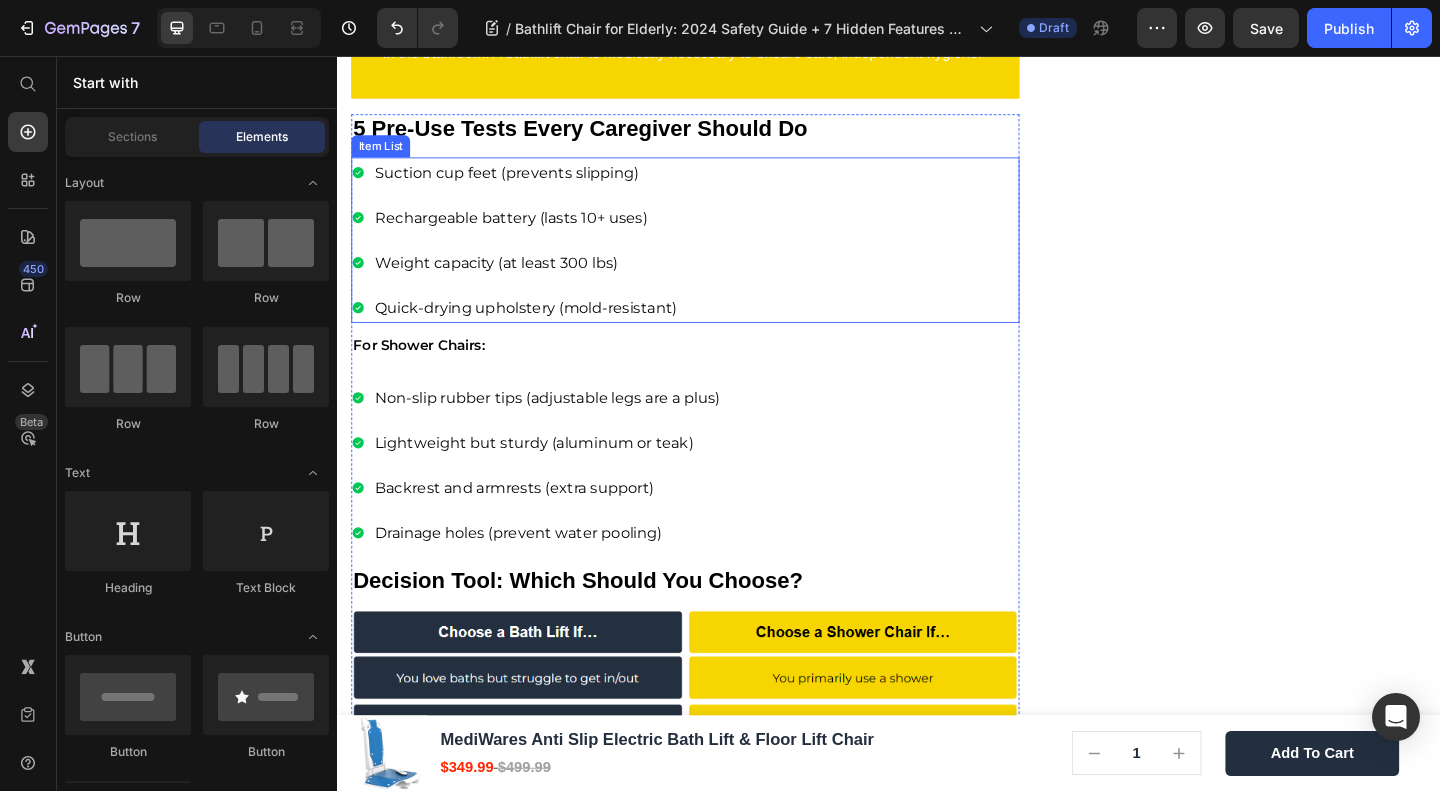 click on "Suction cup feet (prevents slipping)" at bounding box center (521, 182) 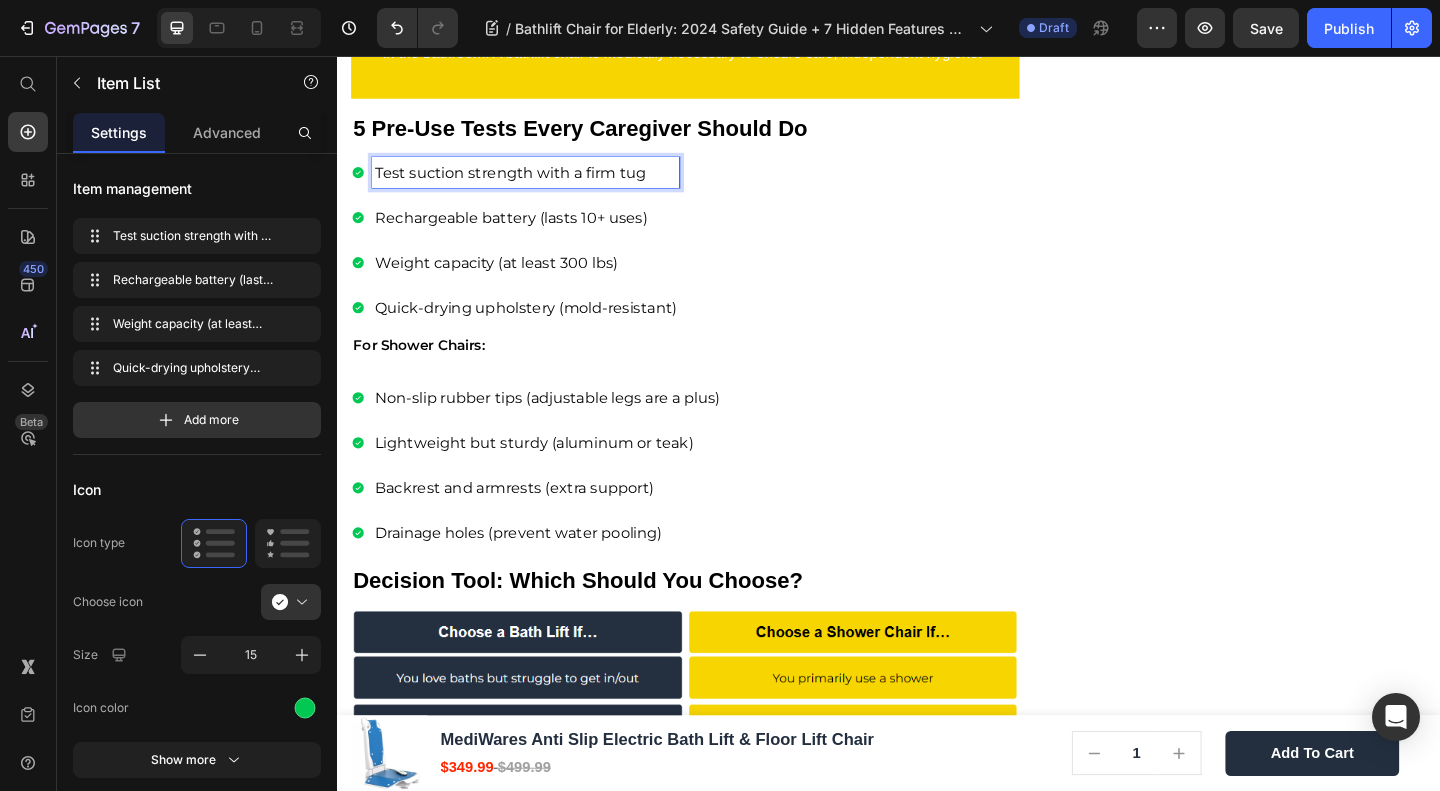 click on "Rechargeable battery (lasts 10+ uses)" at bounding box center [526, 231] 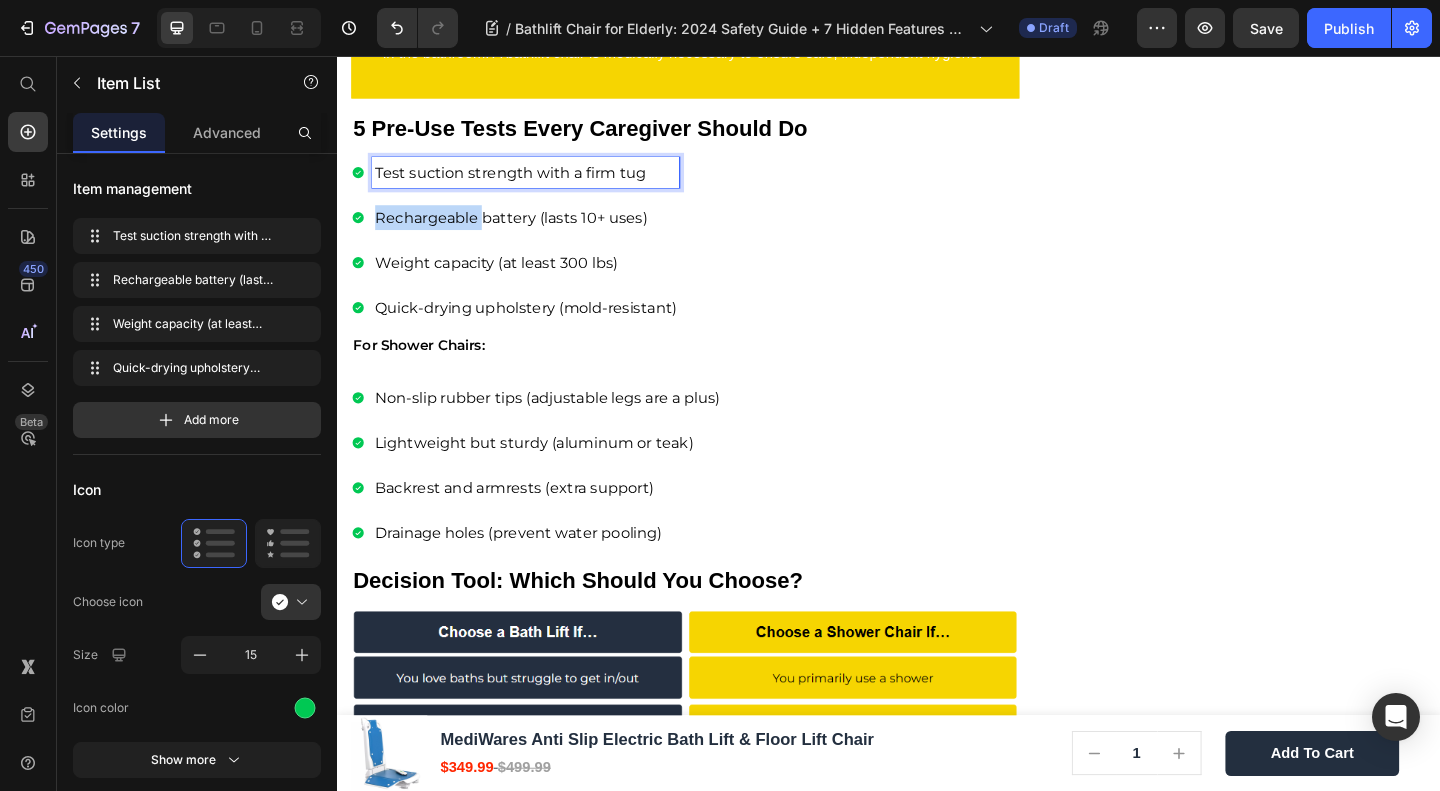 click on "Rechargeable battery (lasts 10+ uses)" at bounding box center (526, 231) 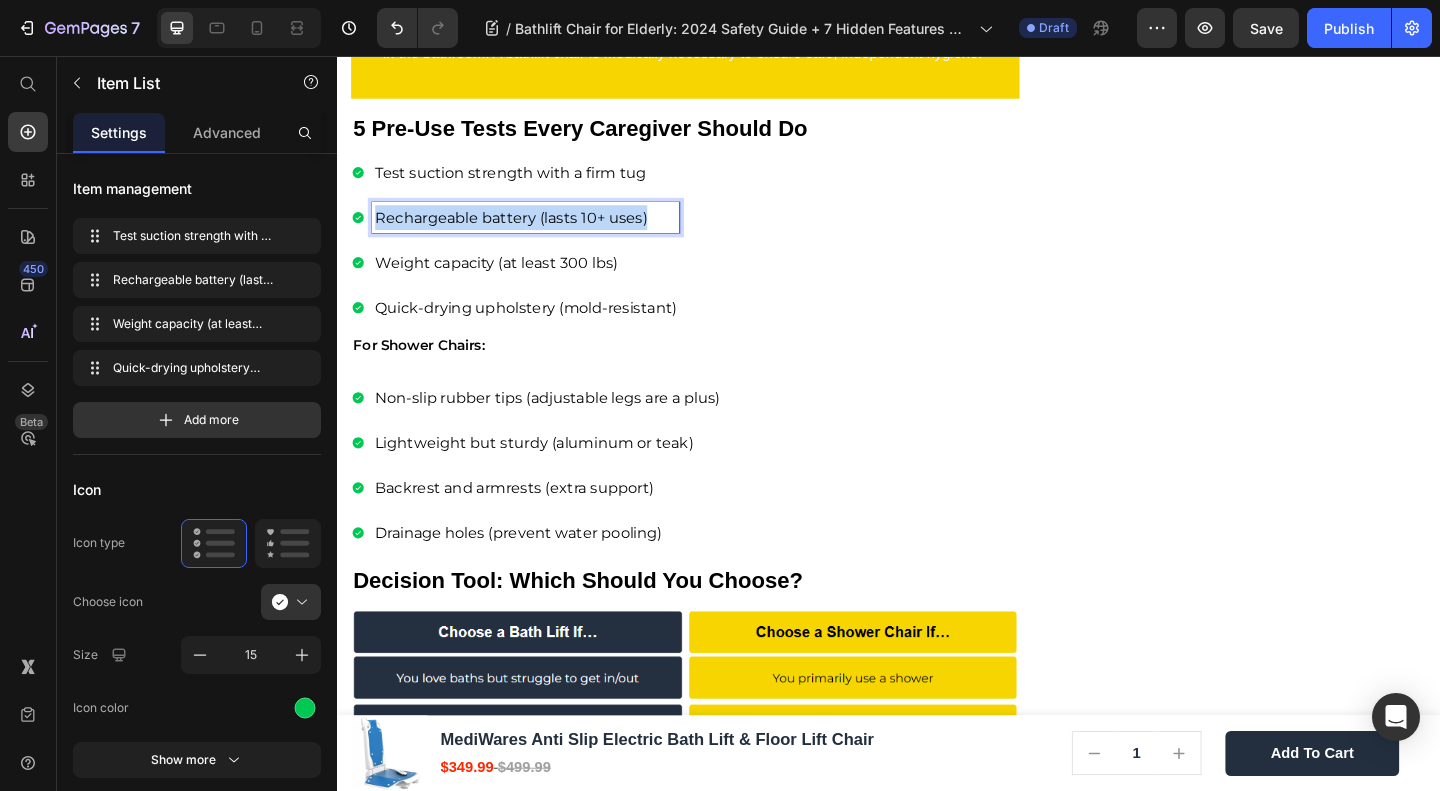 click on "Rechargeable battery (lasts 10+ uses)" at bounding box center (526, 231) 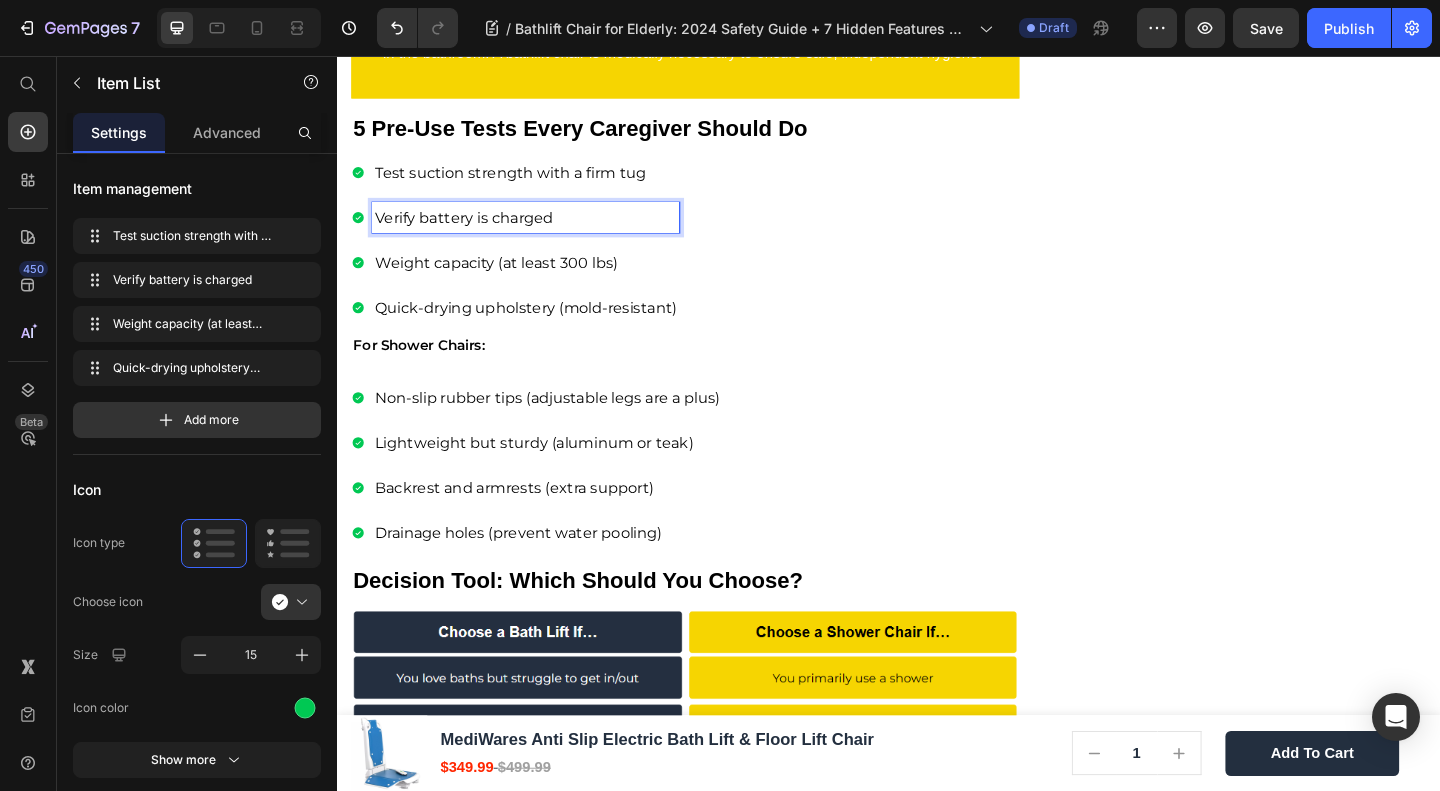 click on "Weight capacity (at least 300 lbs)" at bounding box center [510, 280] 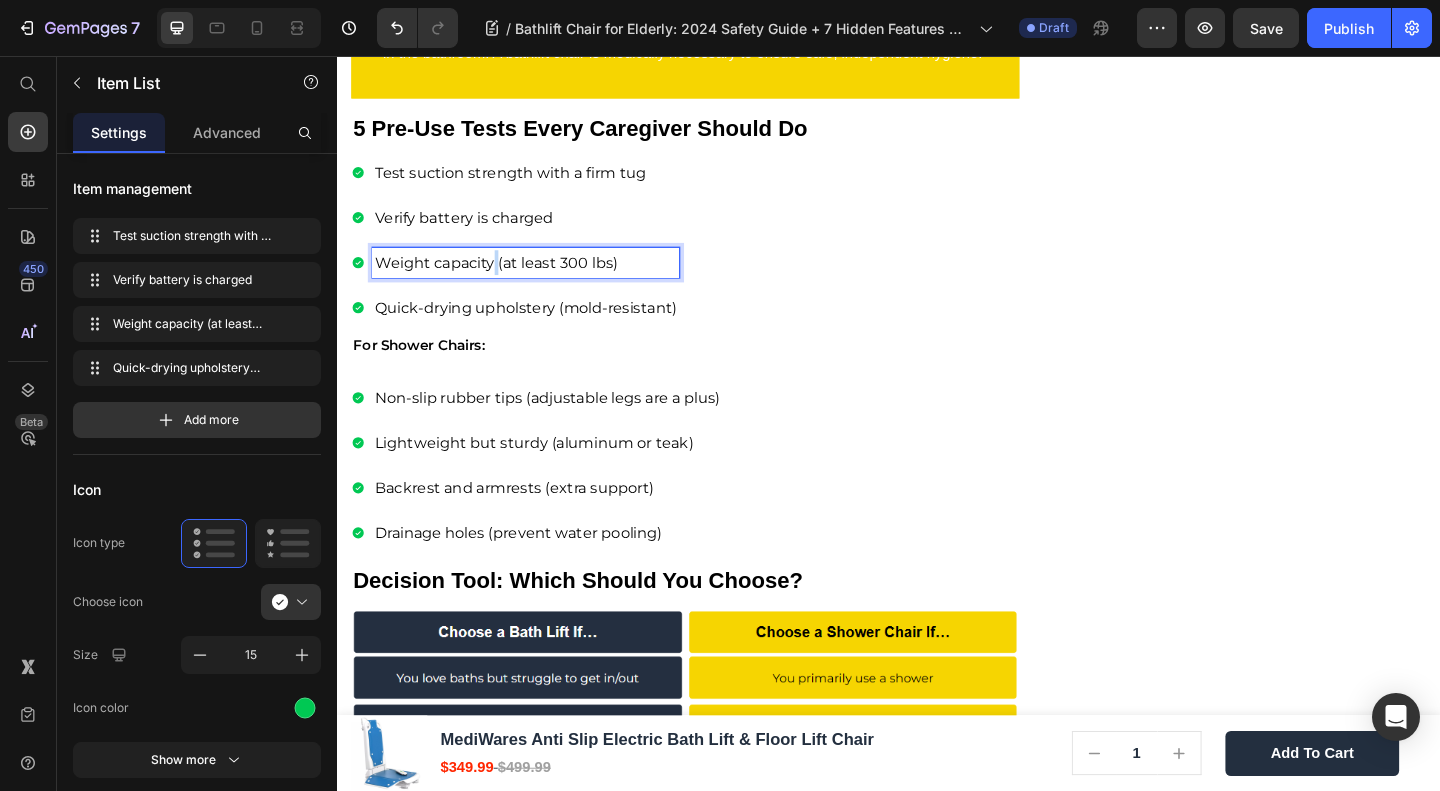 click on "Weight capacity (at least 300 lbs)" at bounding box center [510, 280] 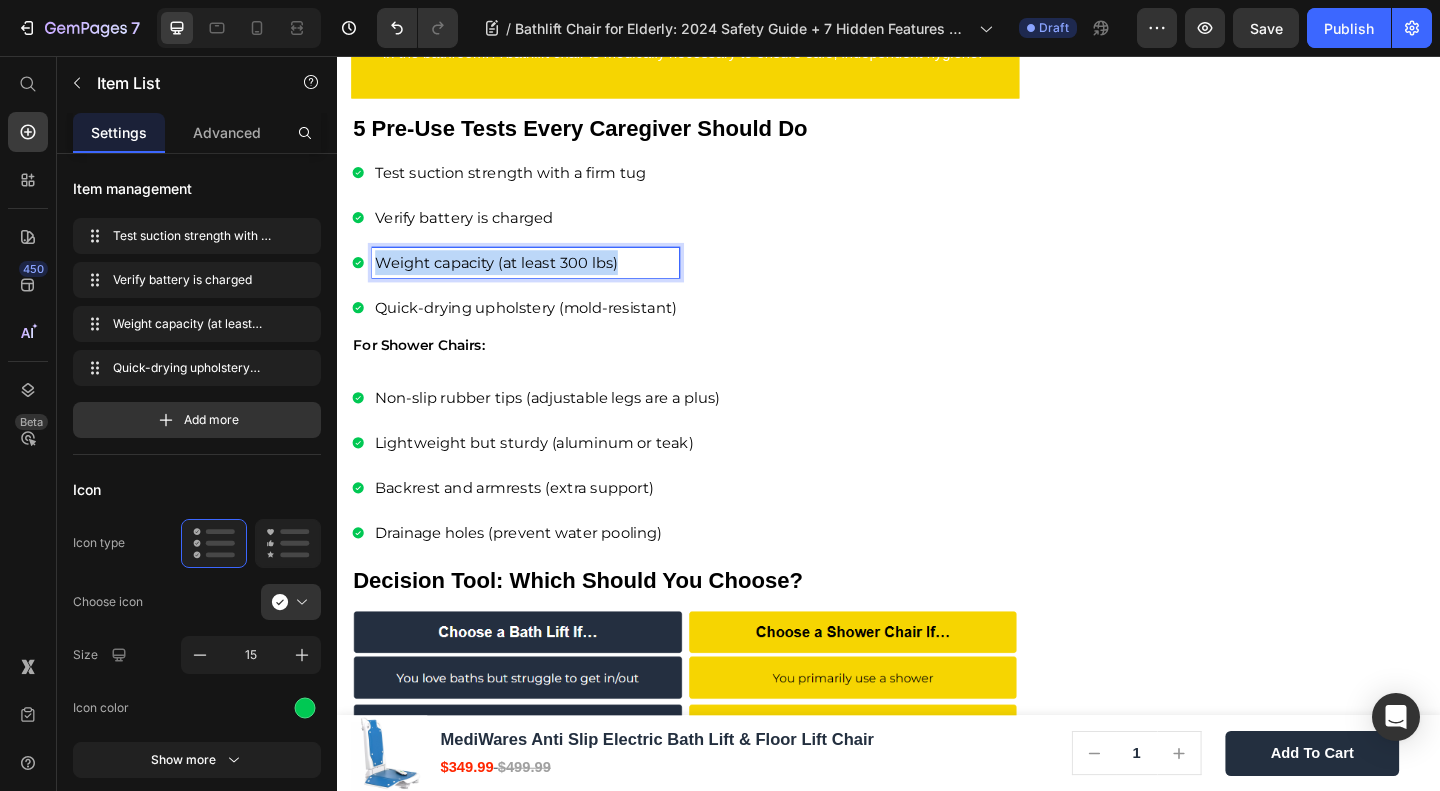 click on "Weight capacity (at least 300 lbs)" at bounding box center (510, 280) 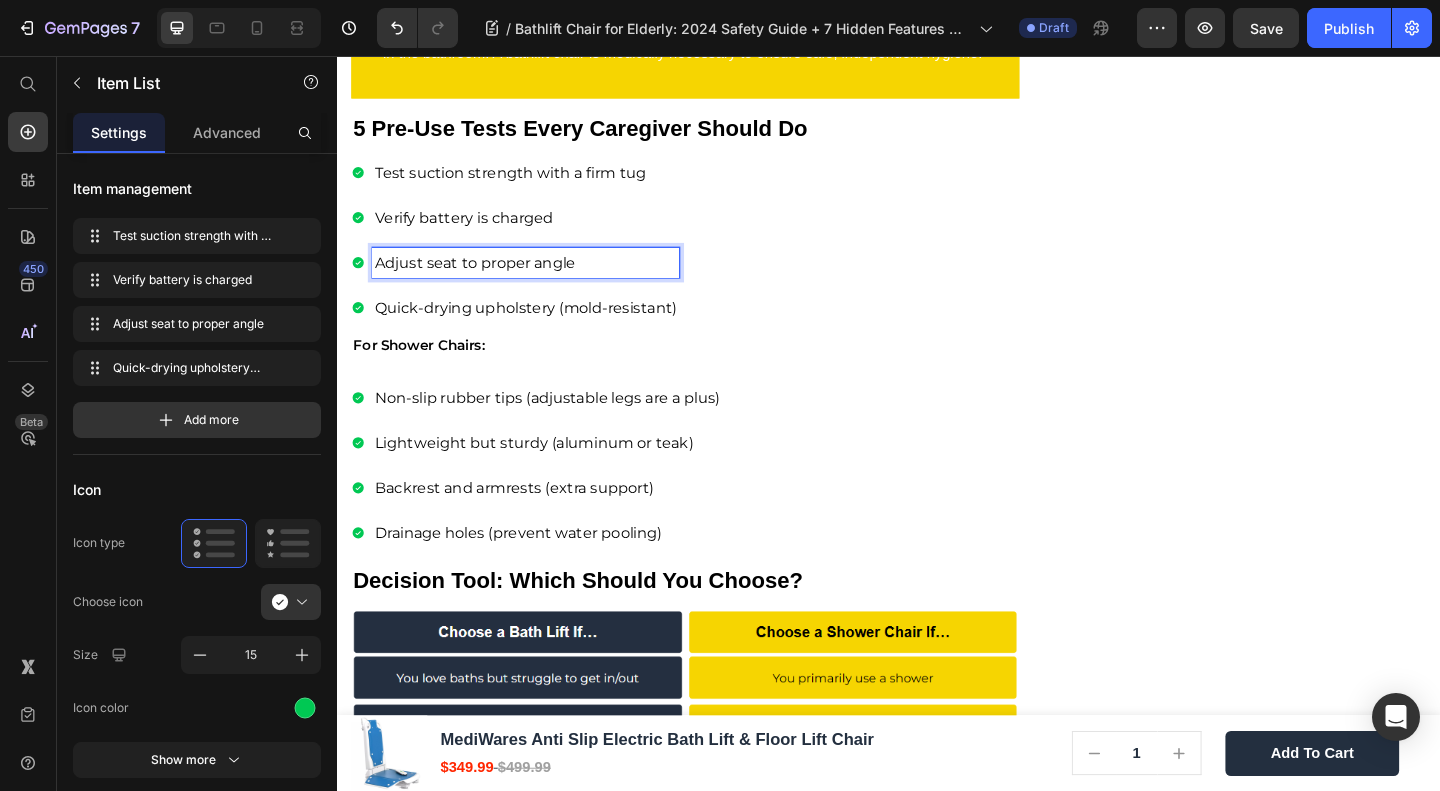 click on "Quick-drying upholstery (mold-resistant)" at bounding box center [542, 329] 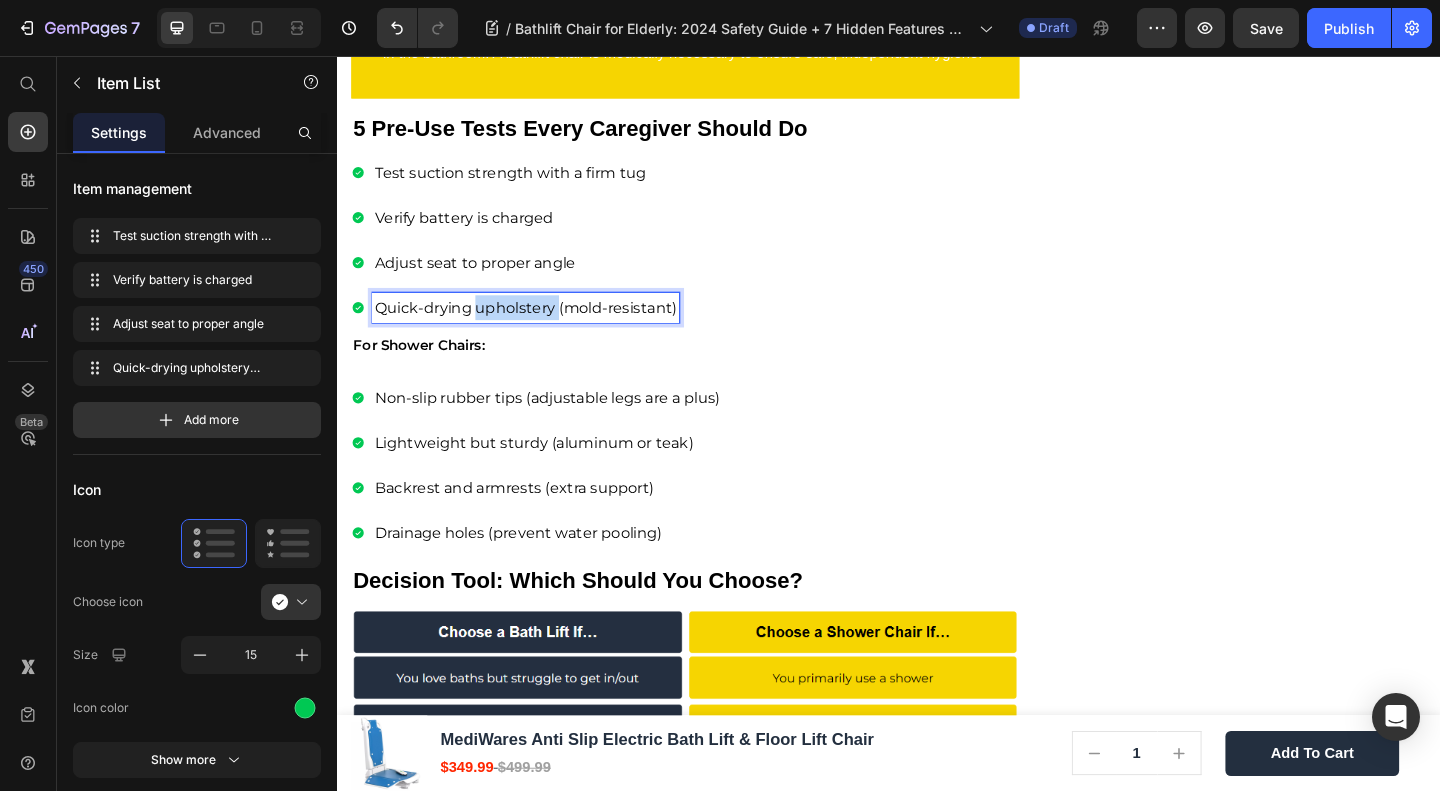click on "Quick-drying upholstery (mold-resistant)" at bounding box center (542, 329) 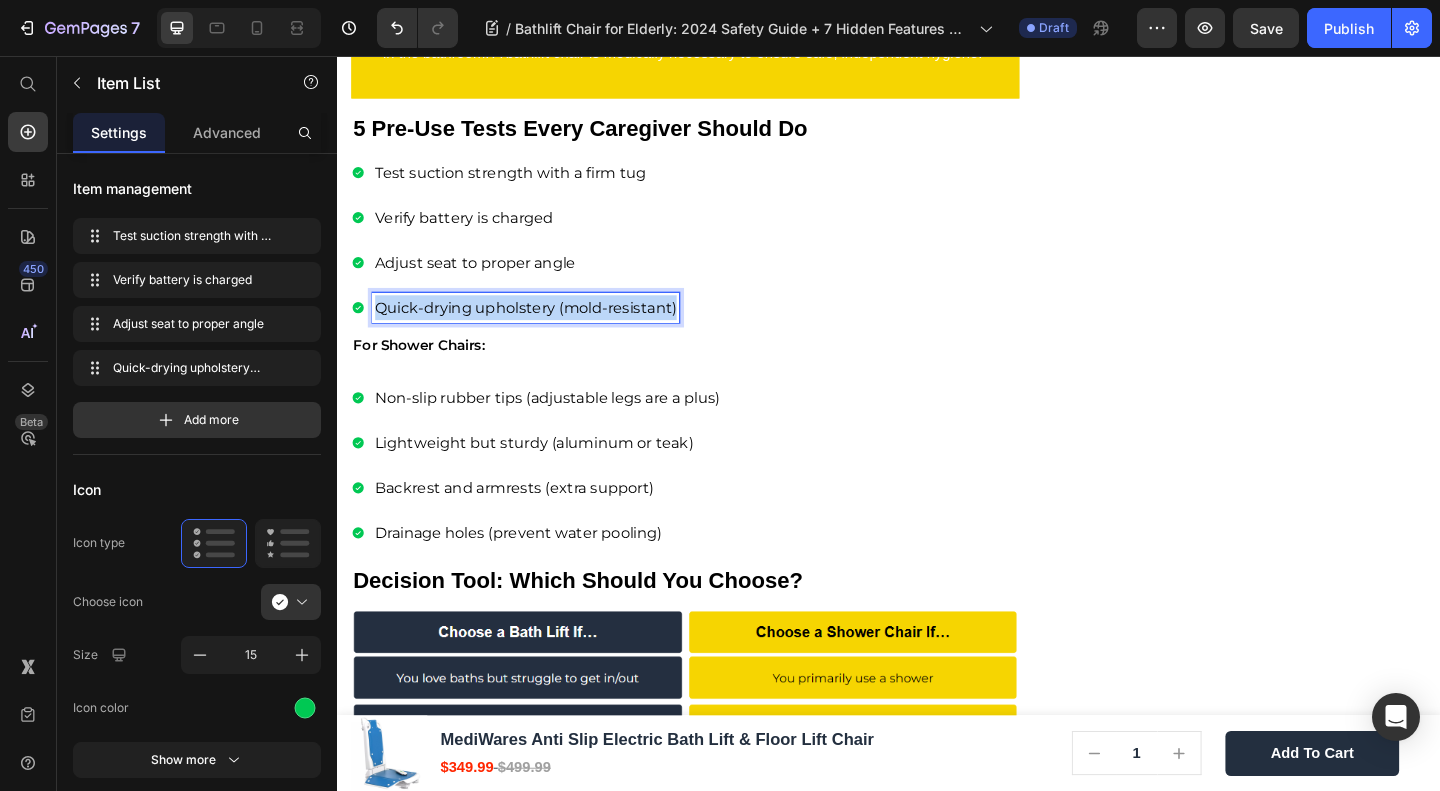 click on "Quick-drying upholstery (mold-resistant)" at bounding box center [542, 329] 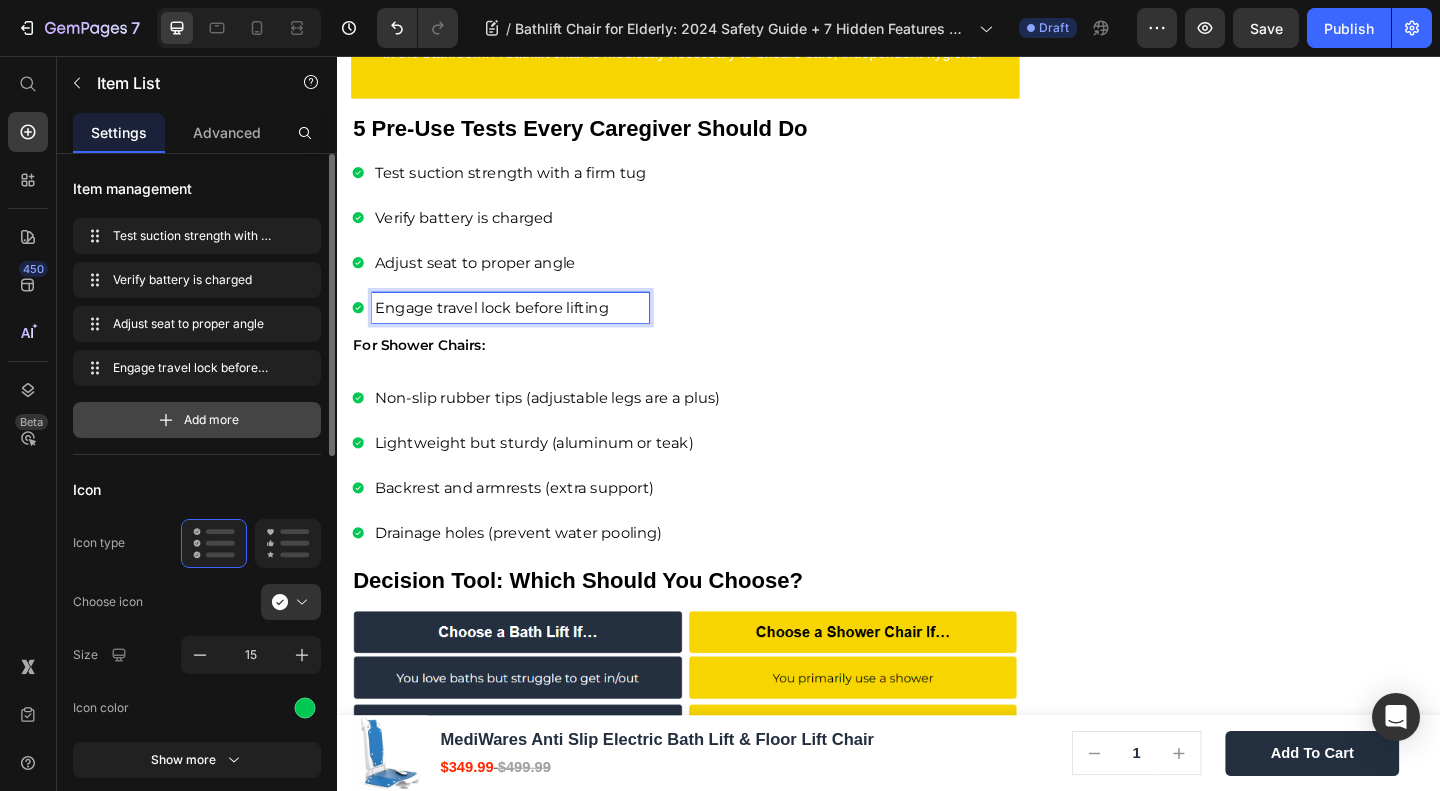 click on "Add more" at bounding box center (197, 420) 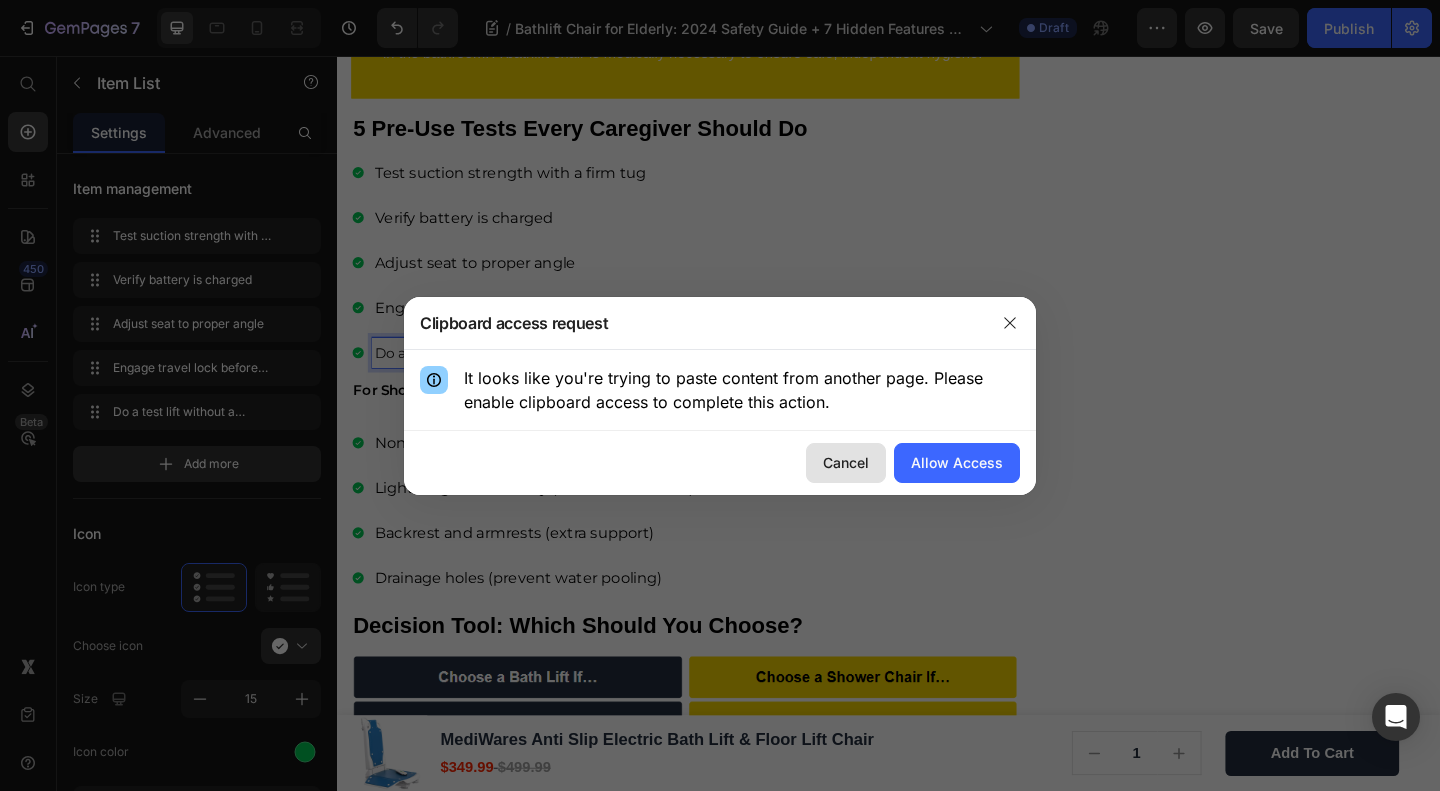 drag, startPoint x: 866, startPoint y: 464, endPoint x: 827, endPoint y: 471, distance: 39.623226 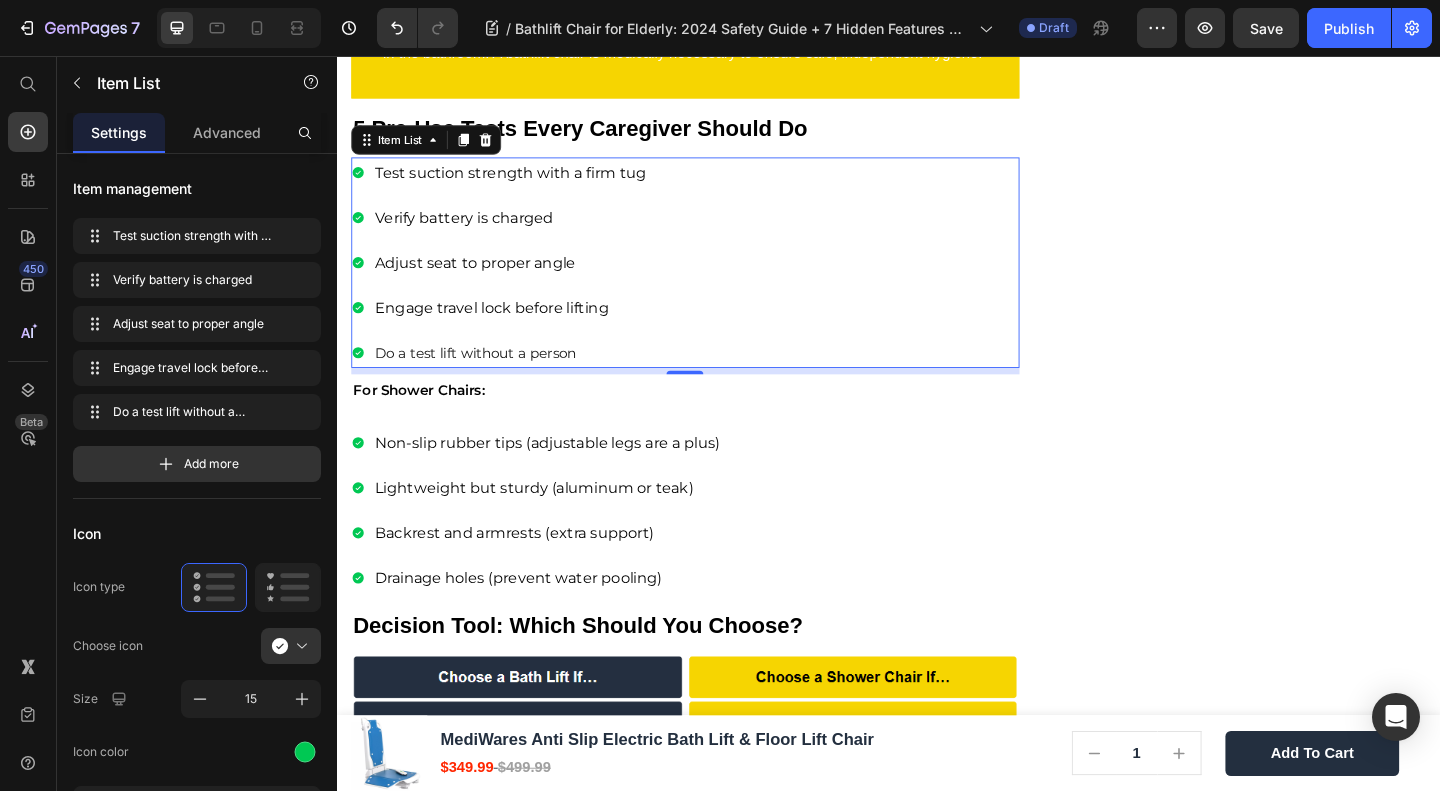 click on "🔥Up to 50% OFF Ending Soon🔥 Text block 02 Days 15 Hrs 10 Mins 04 Secs Countdown Timer Image Quick and Hassle-Free Setup Waterproof for safety Remote-controlled convenience Comfortable backrest tilt Enhances bathing independence Item list Shop Now and Save 50% Button
30-day money back guarantee Item list Row              Download Our Free              Guide on Senior Safety           After Falls Heading Download Now Button Image Row Product Images MediWares Anti Slip Electric Bath Lift & Floor Lift Chair Product Title $349.99 Product Price $499.99 Product Price Row
Key Features:
Powerful Electric Lifting:  Equipped with a rechargeable 14.8V lithium battery, the lift can raise or lower the seat to a height range of 3.03-19.96 inches using a remote control, allowing for over 10 uses per full charge.
High Load Capacity of 300 lbs:
IPX8 Waterproof Rating:
Anti-slip Suction Cups:
45° Backrest Tilt & Foldable Design:
Row" at bounding box center [1332, -914] 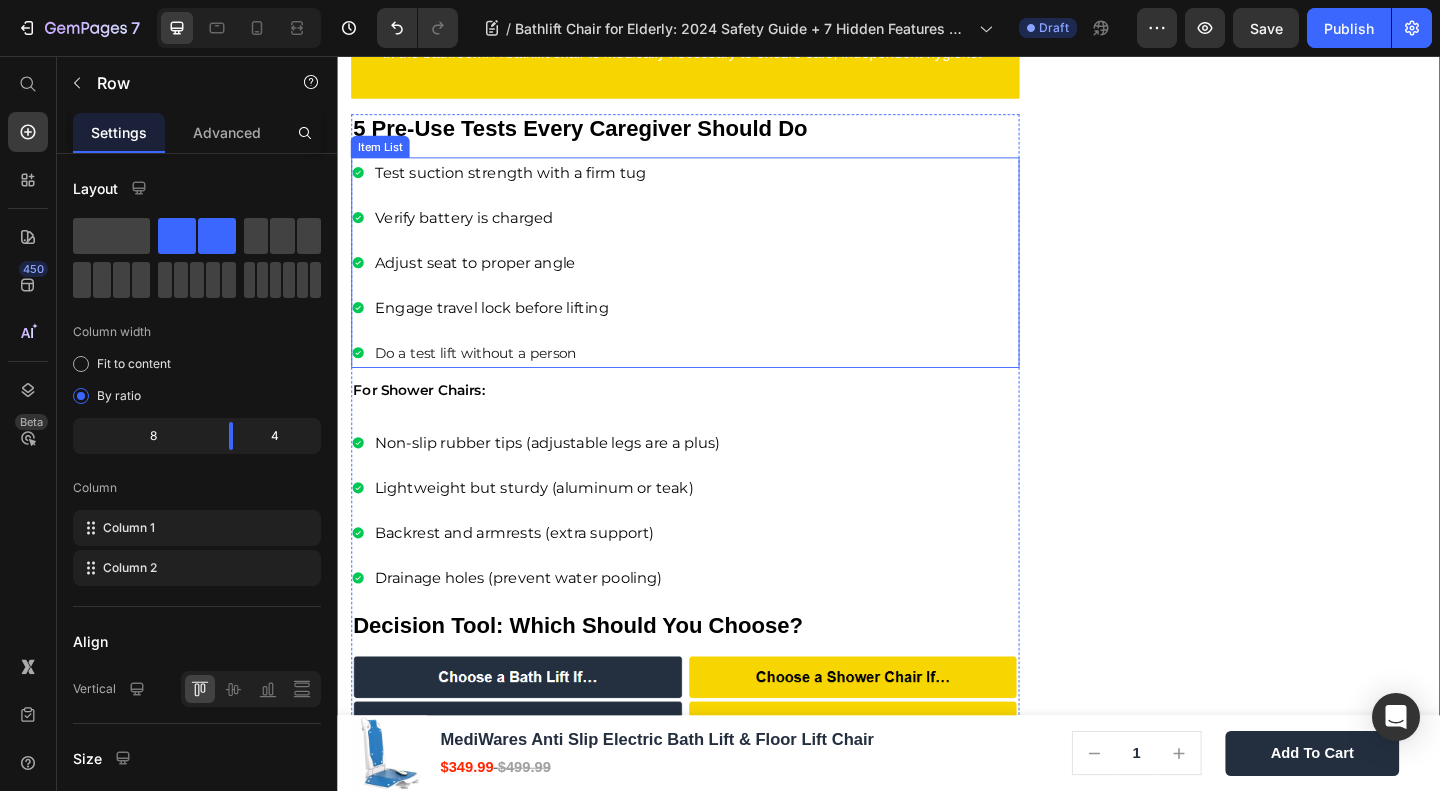 scroll, scrollTop: 4908, scrollLeft: 0, axis: vertical 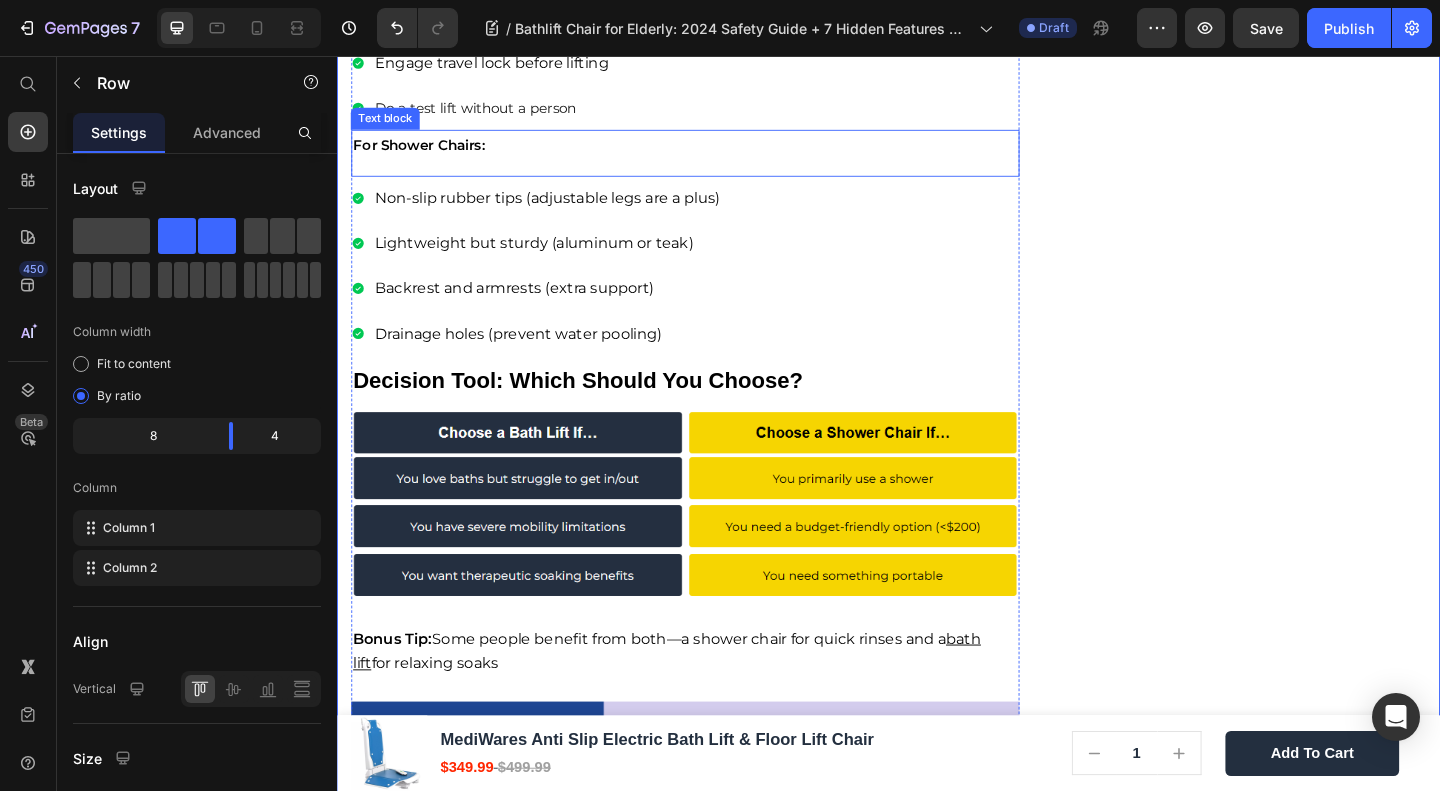 click on "For Shower Chairs:" at bounding box center [426, 152] 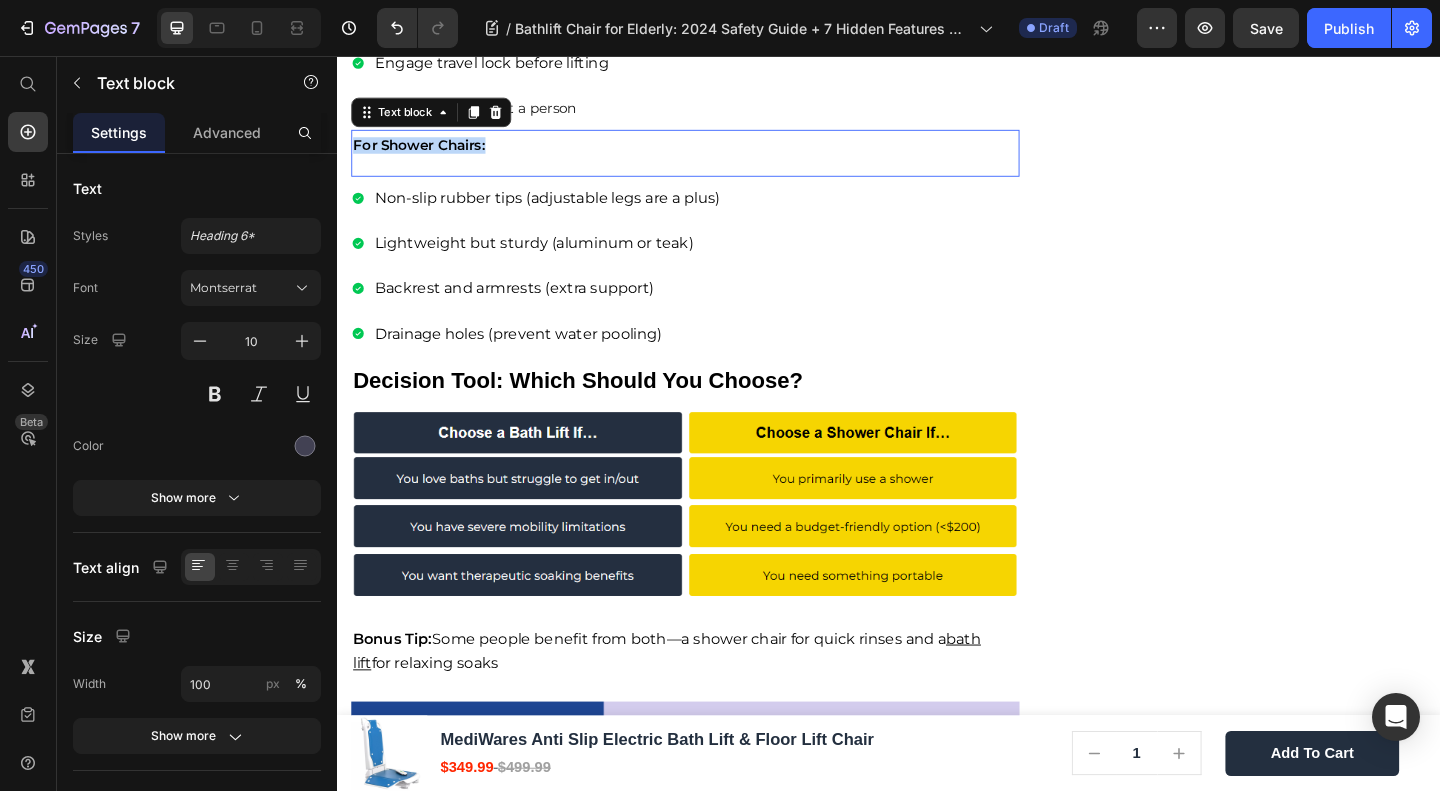 click on "For Shower Chairs:" at bounding box center (426, 152) 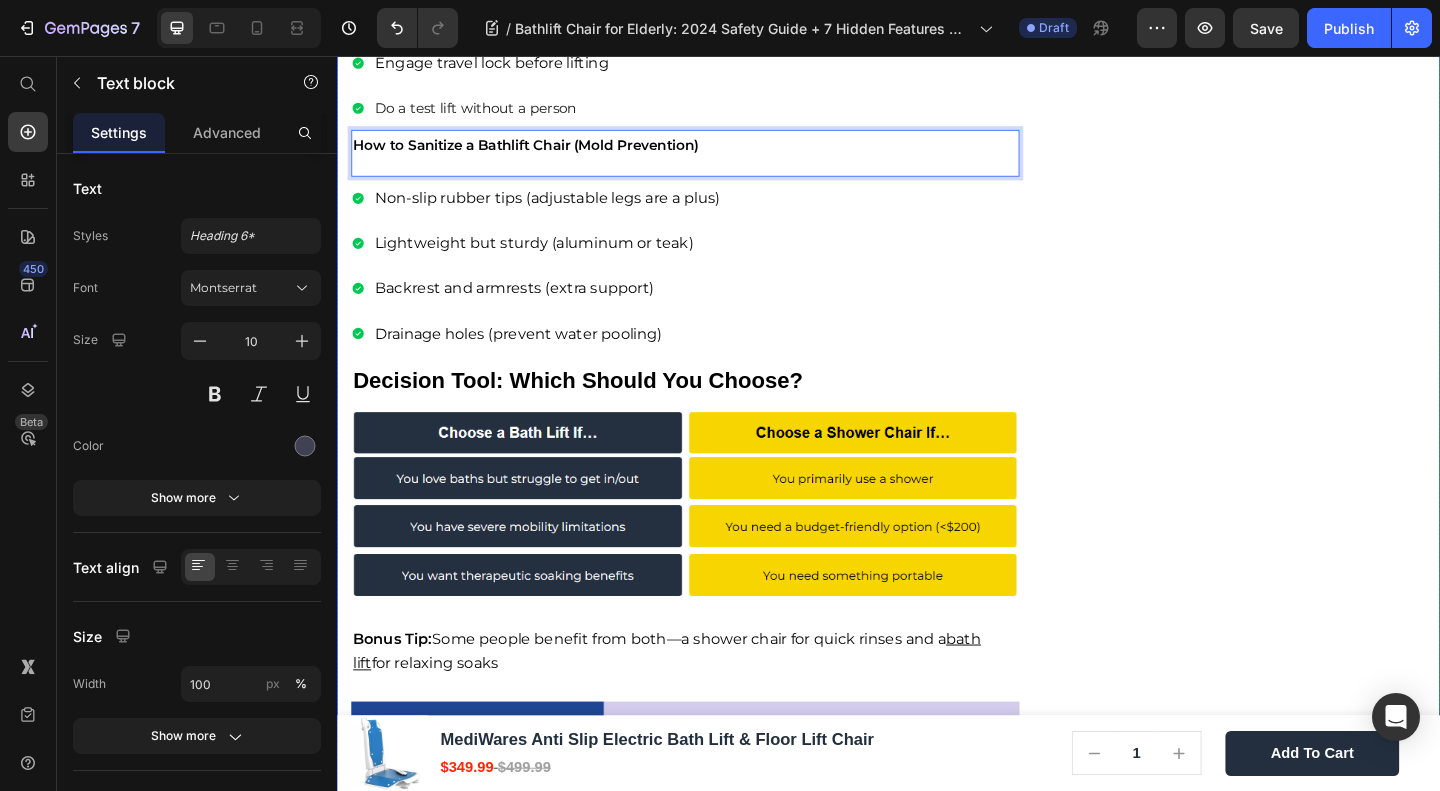 click on "🔥Up to 50% OFF Ending Soon🔥 Text block 02 Days 15 Hrs 09 Mins 56 Secs Countdown Timer Image Quick and Hassle-Free Setup Waterproof for safety Remote-controlled convenience Comfortable backrest tilt Enhances bathing independence Item list Shop Now and Save 50% Button
30-day money back guarantee Item list Row              Download Our Free              Guide on Senior Safety           After Falls Heading Download Now Button Image Row Product Images MediWares Anti Slip Electric Bath Lift & Floor Lift Chair Product Title $349.99 Product Price $499.99 Product Price Row
Key Features:
Powerful Electric Lifting:  Equipped with a rechargeable 14.8V lithium battery, the lift can raise or lower the seat to a height range of 3.03-19.96 inches using a remote control, allowing for over 10 uses per full charge.
High Load Capacity of 300 lbs:
IPX8 Waterproof Rating:
Anti-slip Suction Cups:
45° Backrest Tilt & Foldable Design:
Row" at bounding box center [1332, -1180] 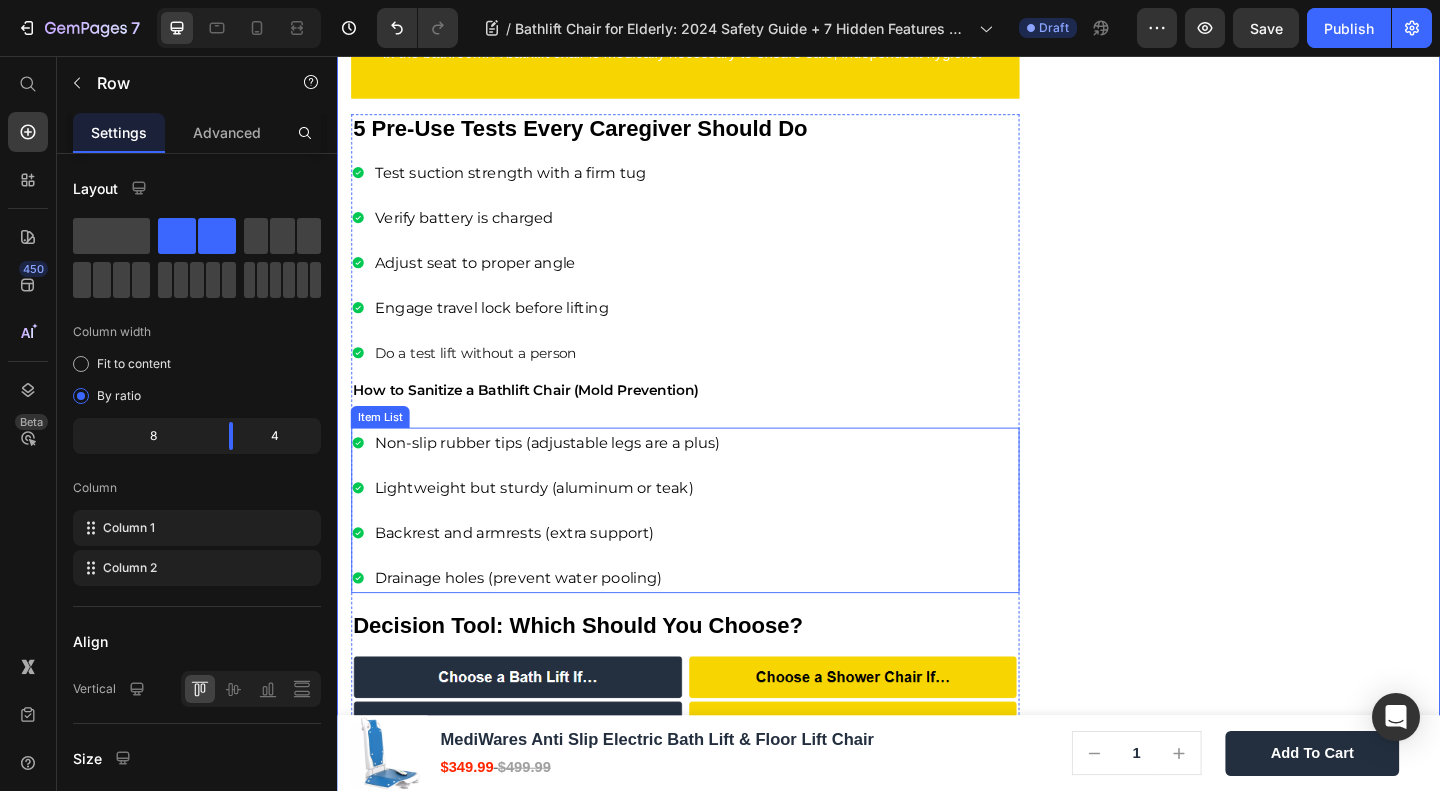 scroll, scrollTop: 4908, scrollLeft: 0, axis: vertical 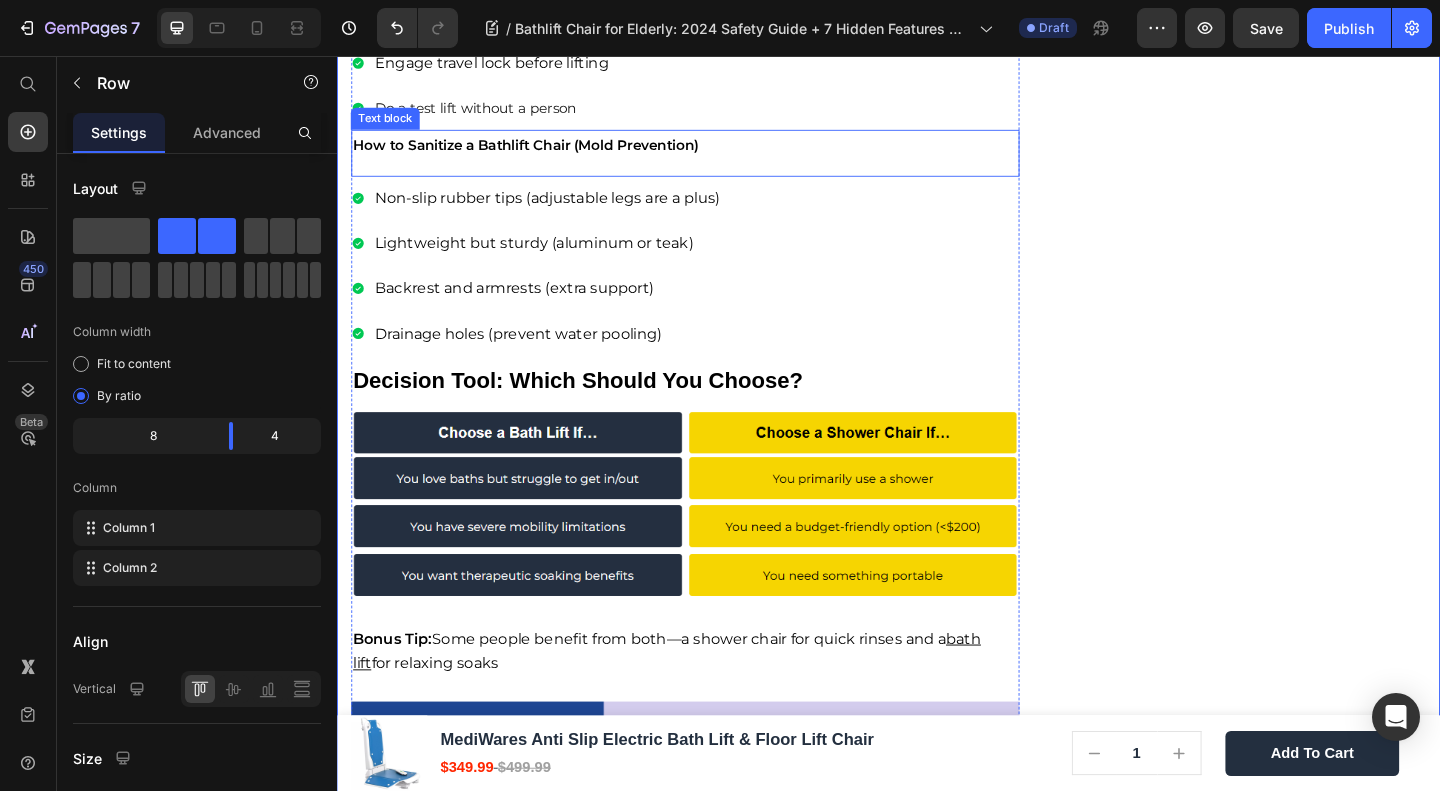 click on "How to Sanitize a Bathlift Chair (Mold Prevention)" at bounding box center [542, 152] 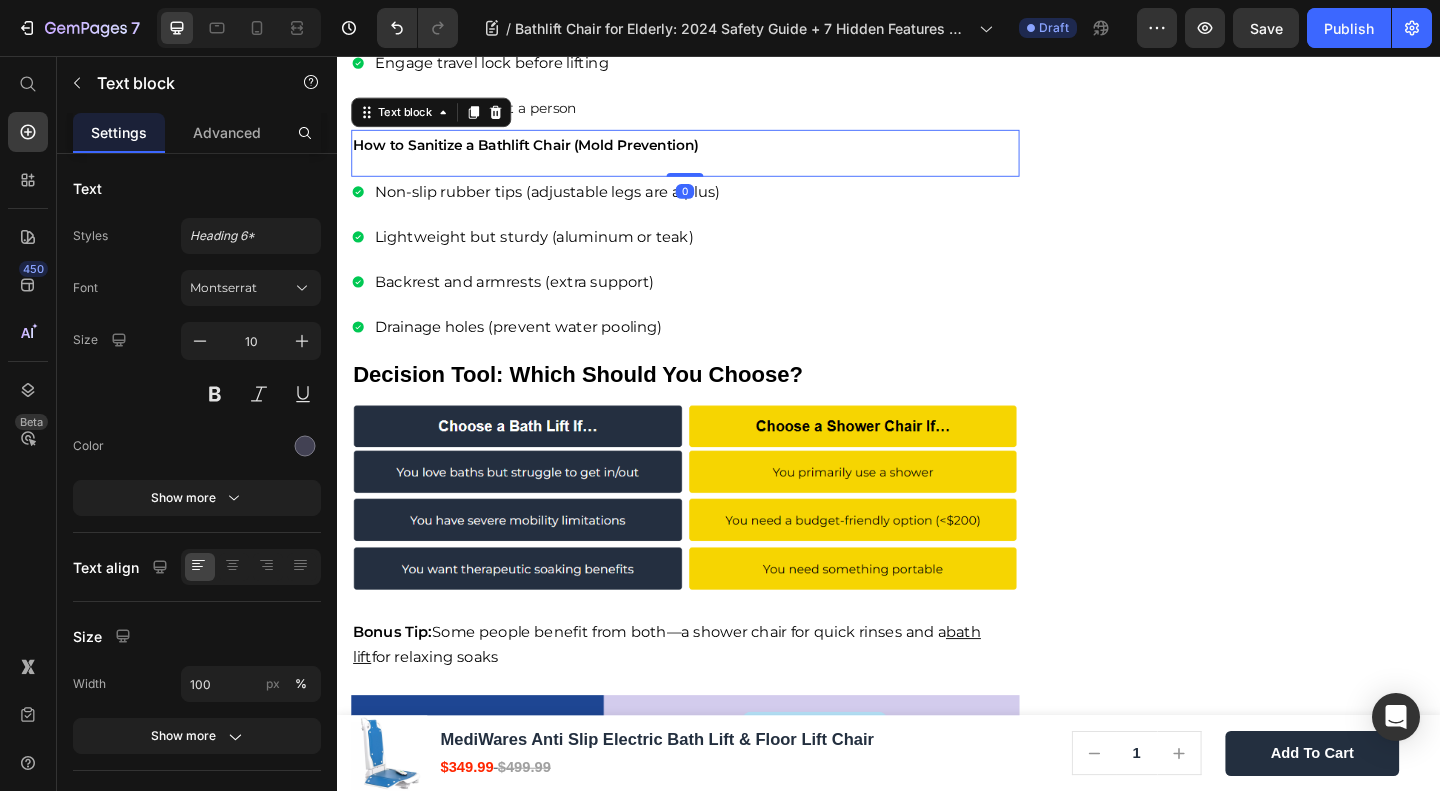 drag, startPoint x: 707, startPoint y: 376, endPoint x: 708, endPoint y: 355, distance: 21.023796 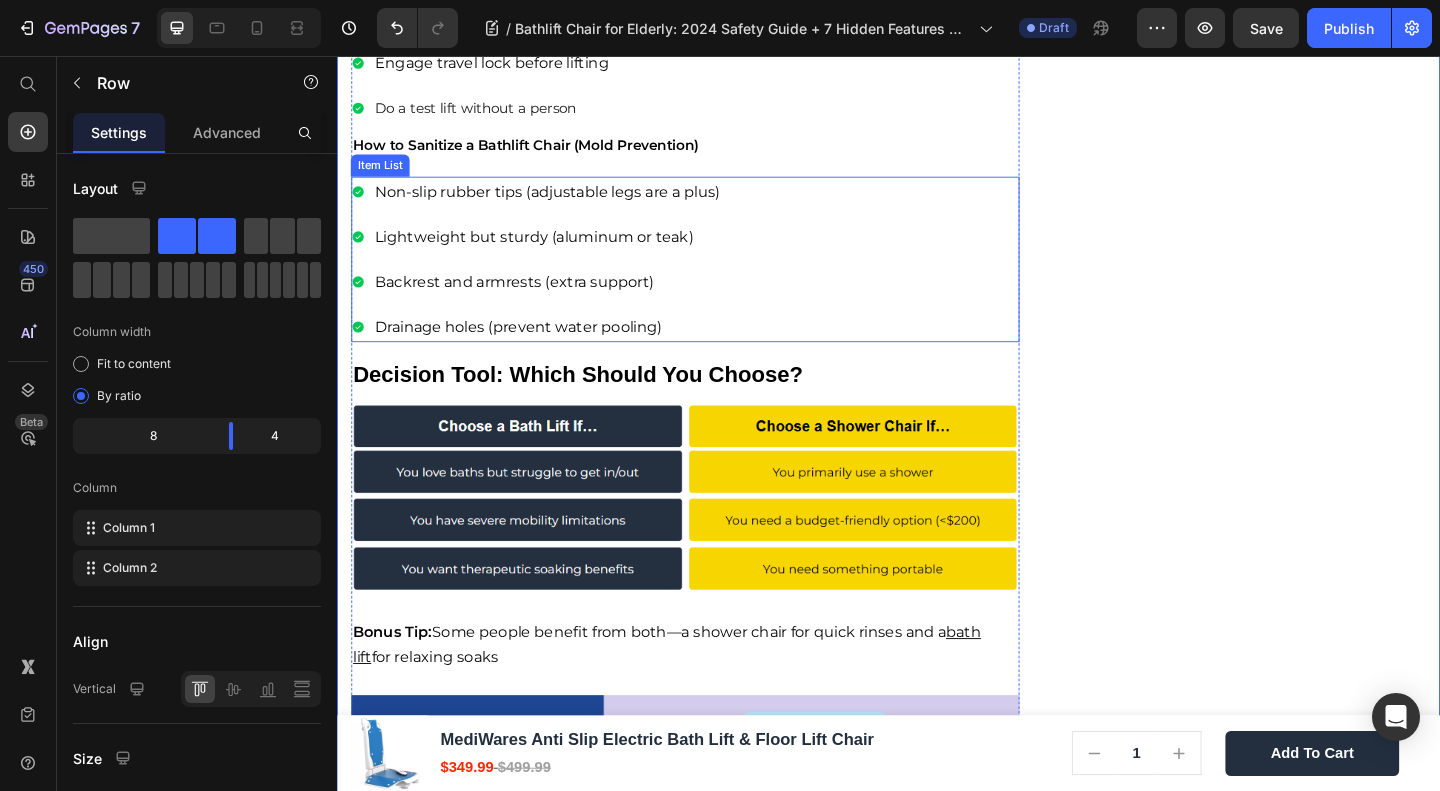 click on "Non-slip rubber tips (adjustable legs are a plus)" at bounding box center (565, 203) 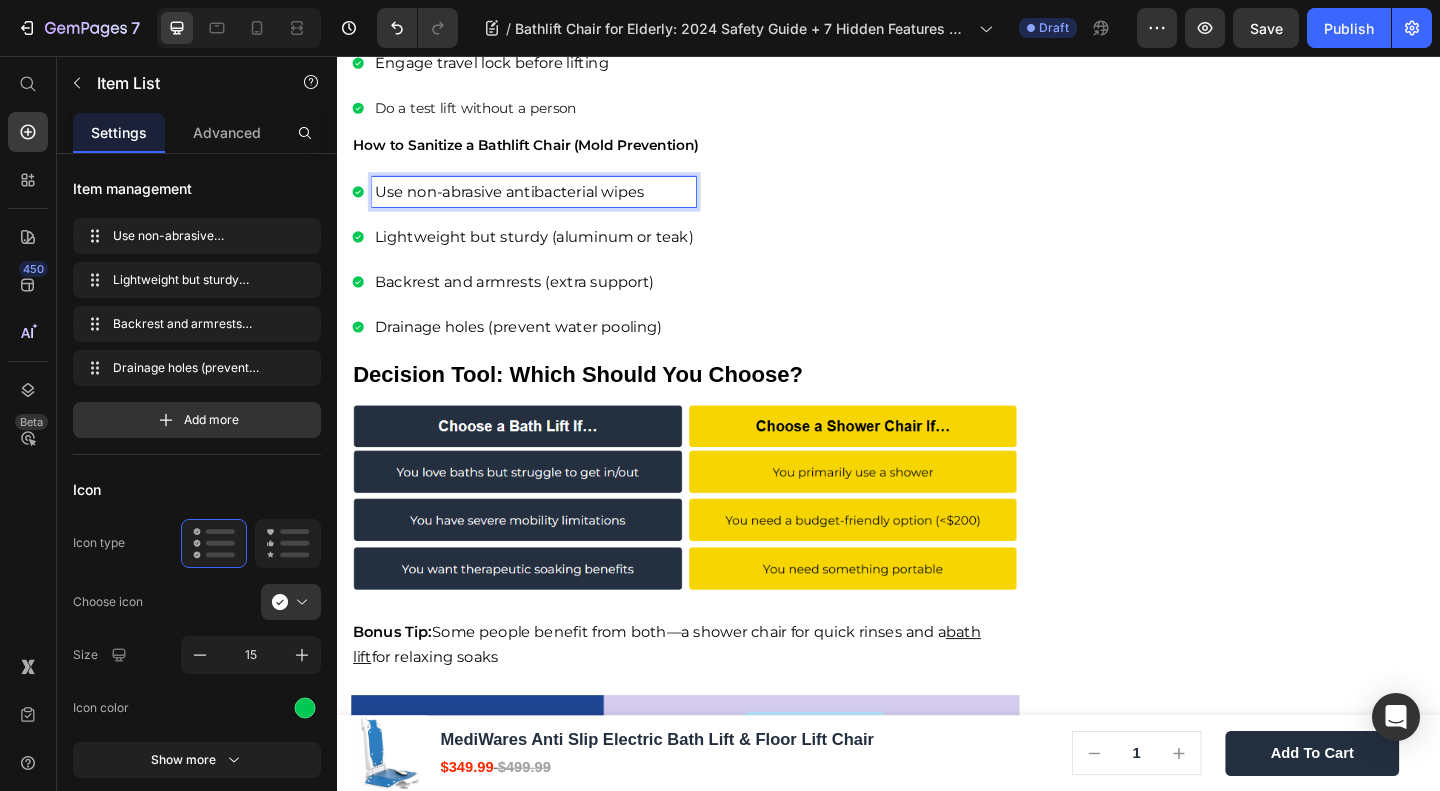 click on "Lightweight but sturdy (aluminum or teak)" at bounding box center [551, 252] 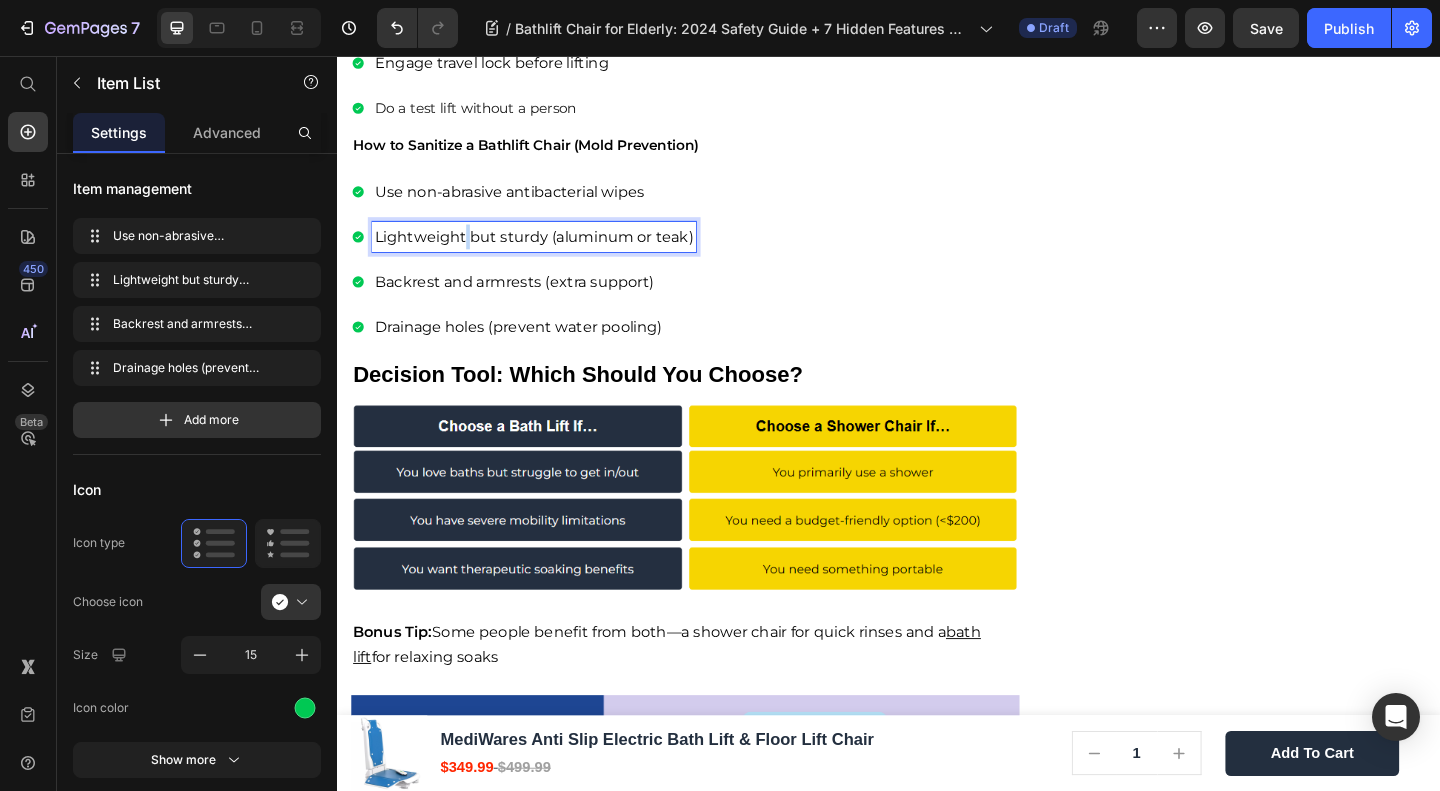 click on "Lightweight but sturdy (aluminum or teak)" at bounding box center (551, 252) 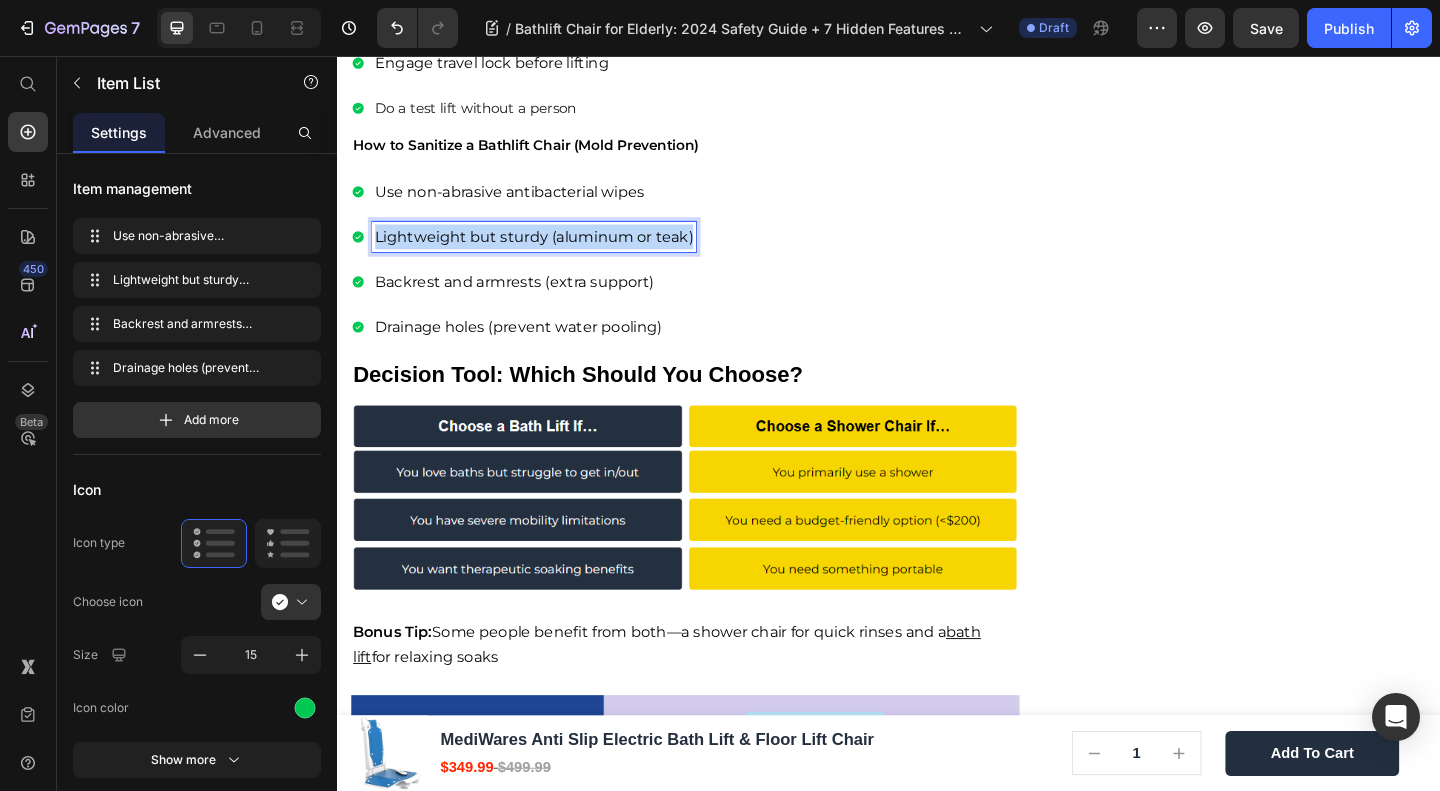 click on "Lightweight but sturdy (aluminum or teak)" at bounding box center [551, 252] 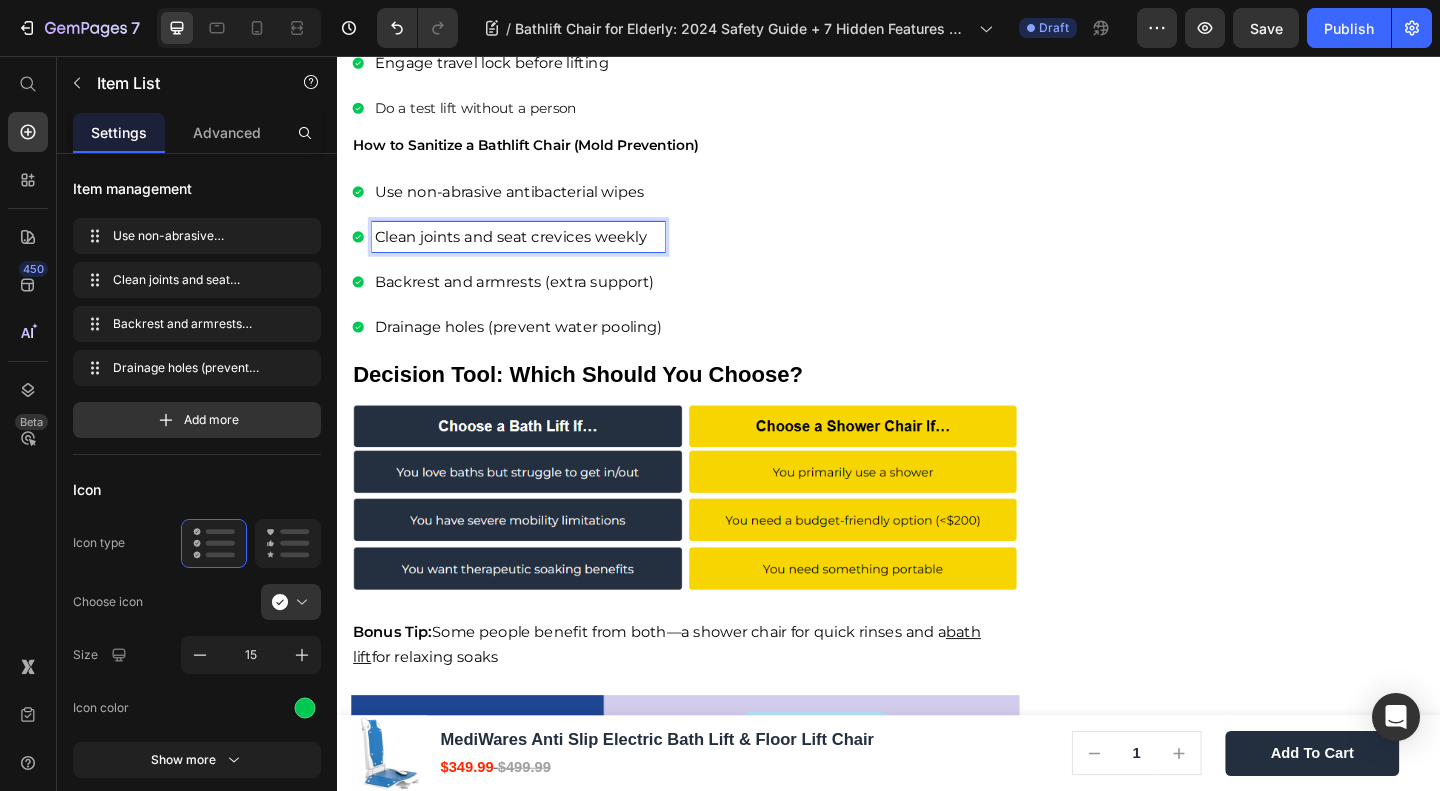 click on "Backrest and armrests (extra support)" at bounding box center (529, 301) 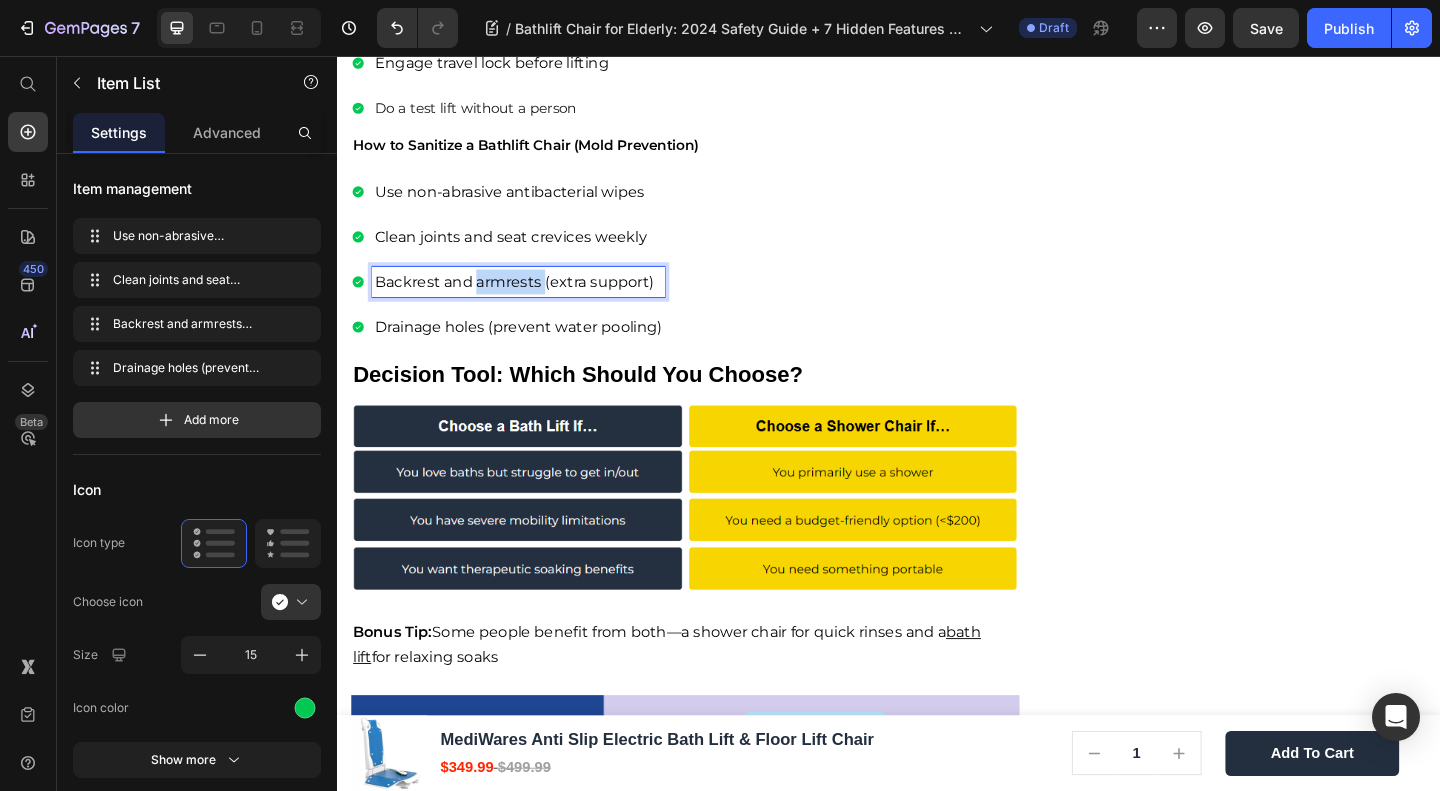 click on "Backrest and armrests (extra support)" at bounding box center (529, 301) 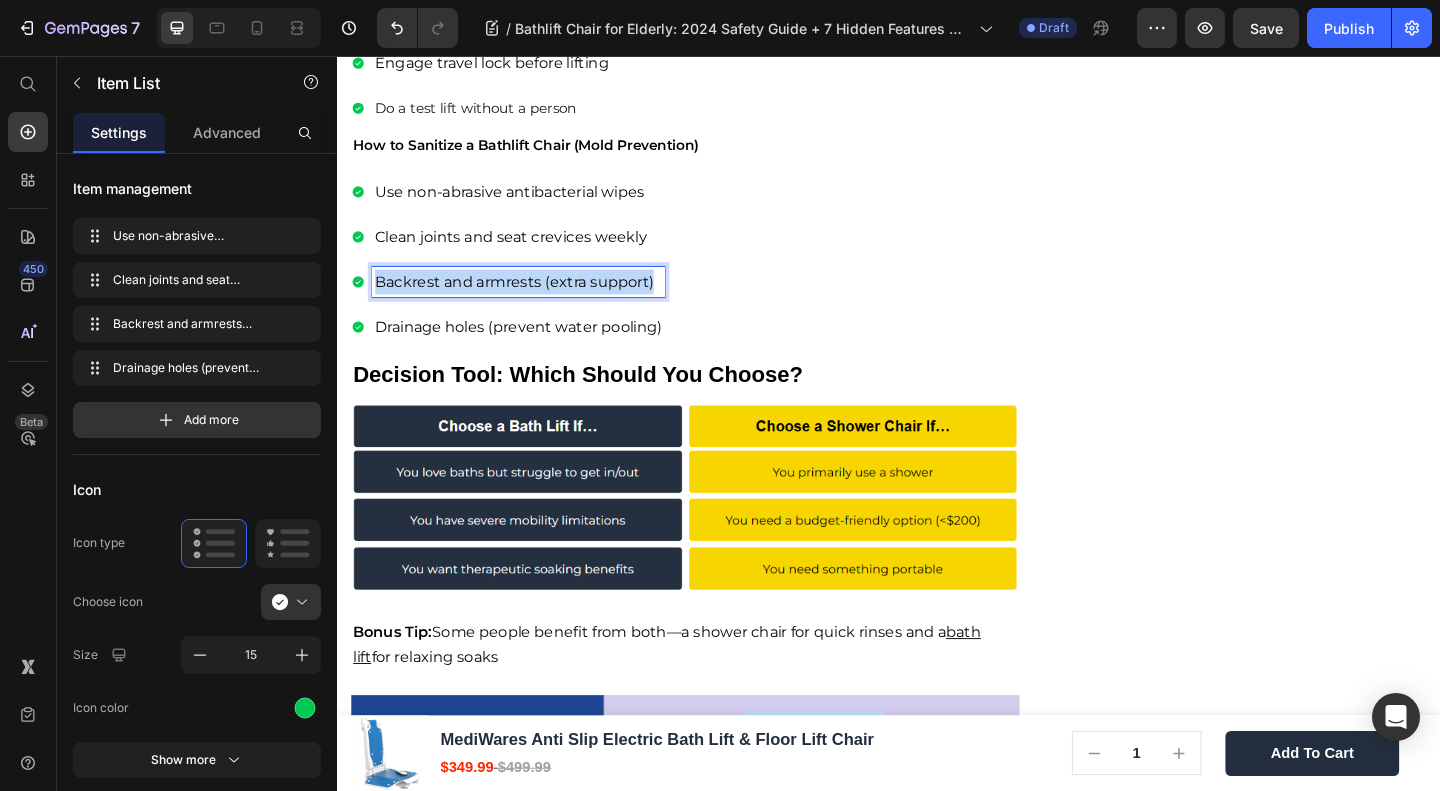 click on "Backrest and armrests (extra support)" at bounding box center (529, 301) 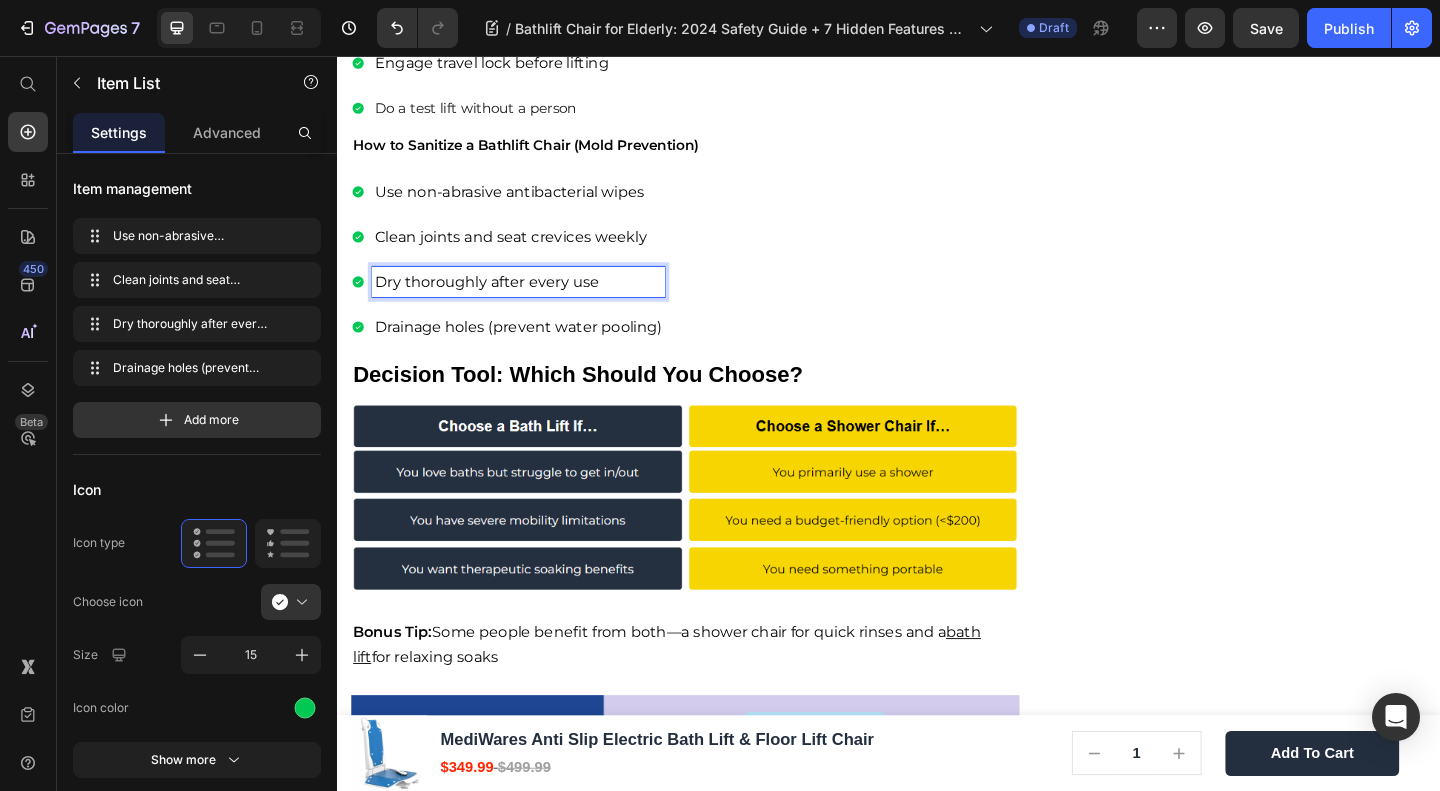 click on "Drainage holes (prevent water pooling)" at bounding box center [534, 350] 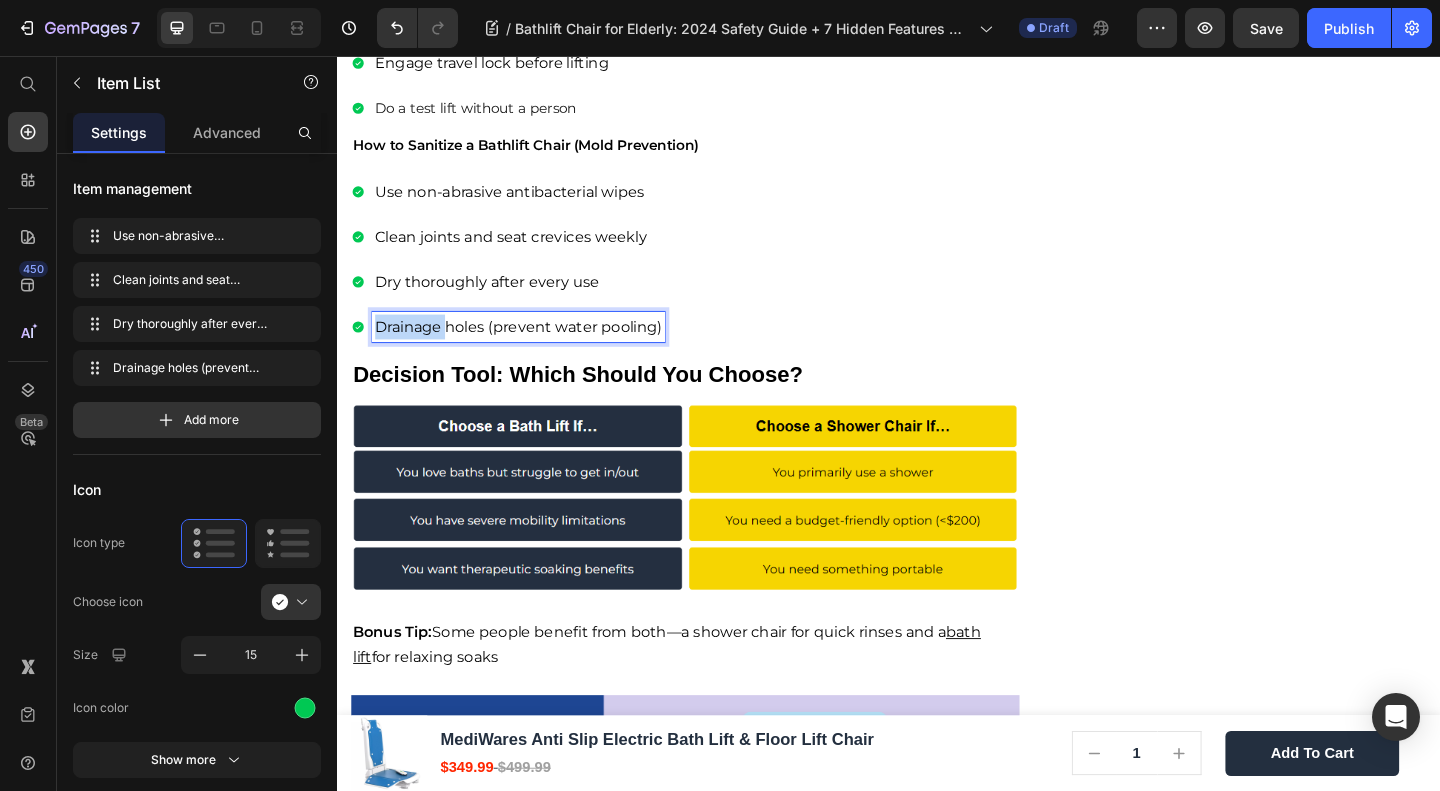 click on "Drainage holes (prevent water pooling)" at bounding box center (534, 350) 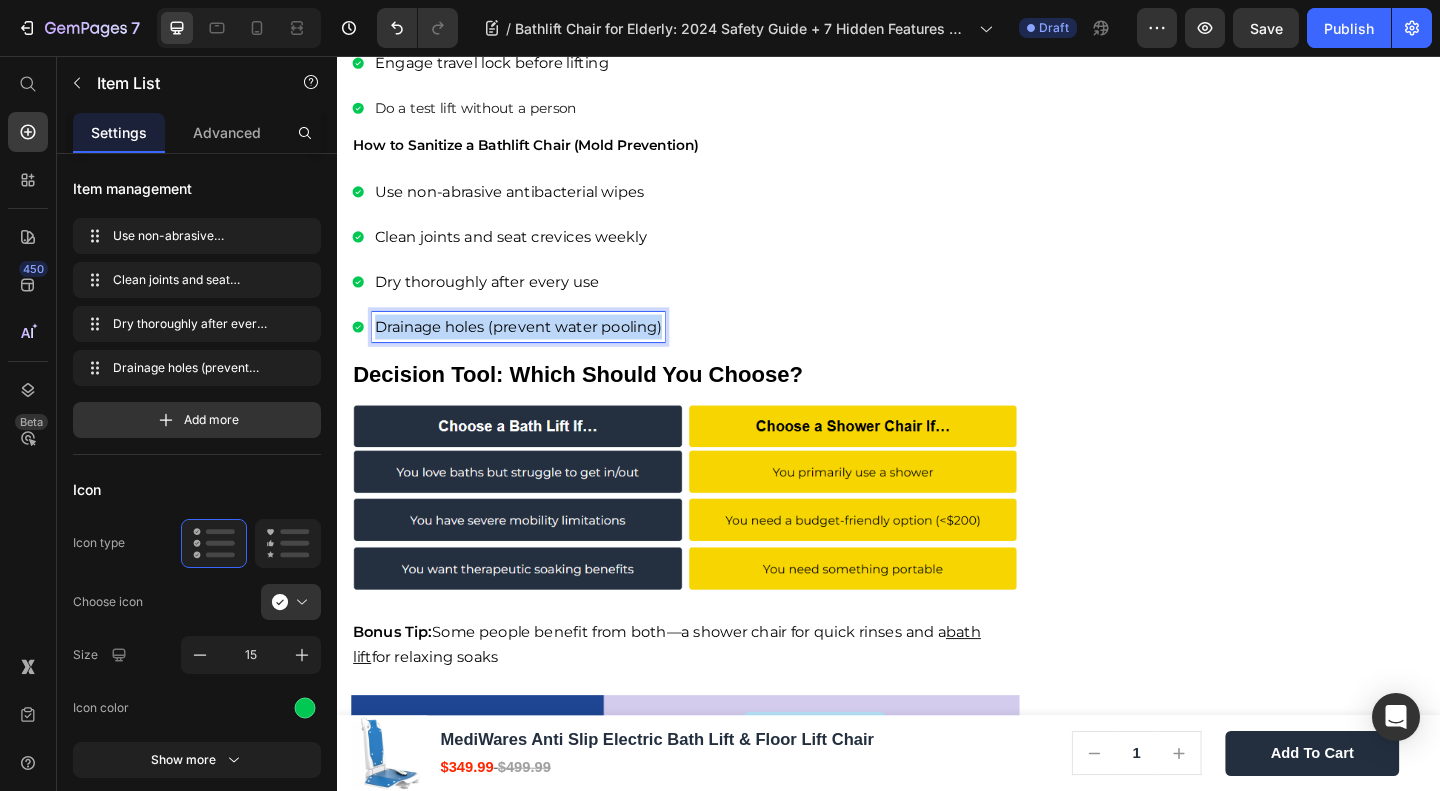 click on "Drainage holes (prevent water pooling)" at bounding box center (534, 350) 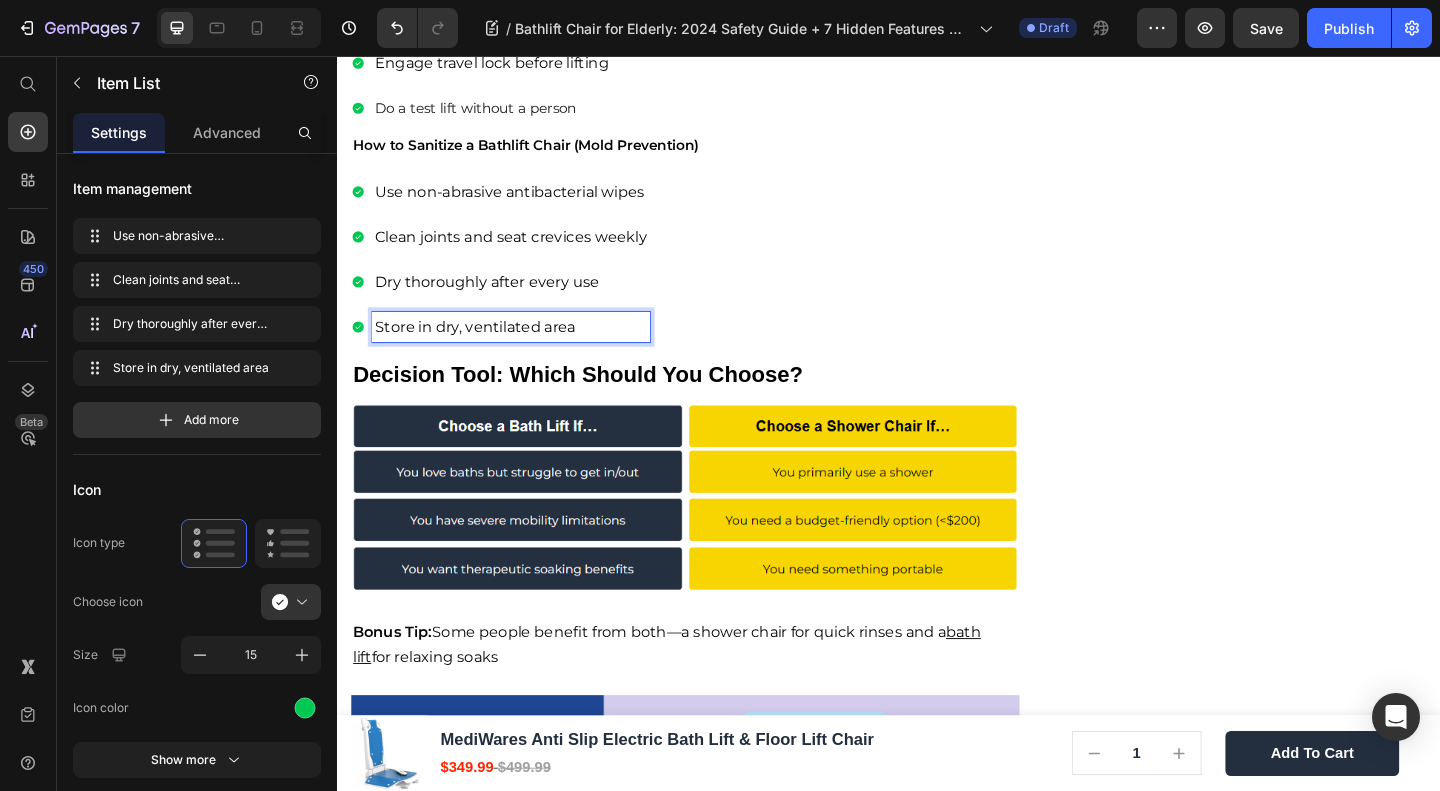 click on "🔥Up to 50% OFF Ending Soon🔥 Text block 02 Days 15 Hrs 09 Mins 25 Secs Countdown Timer Image Quick and Hassle-Free Setup Waterproof for safety Remote-controlled convenience Comfortable backrest tilt Enhances bathing independence Item list Shop Now and Save 50% Button
30-day money back guarantee Item list Row              Download Our Free              Guide on Senior Safety           After Falls Heading Download Now Button Image Row Product Images MediWares Anti Slip Electric Bath Lift & Floor Lift Chair Product Title $349.99 Product Price $499.99 Product Price Row
Key Features:
Powerful Electric Lifting:  Equipped with a rechargeable 14.8V lithium battery, the lift can raise or lower the seat to a height range of 3.03-19.96 inches using a remote control, allowing for over 10 uses per full charge.
High Load Capacity of 300 lbs:
IPX8 Waterproof Rating:
Anti-slip Suction Cups:
45° Backrest Tilt & Foldable Design:
Row" at bounding box center [1332, -1184] 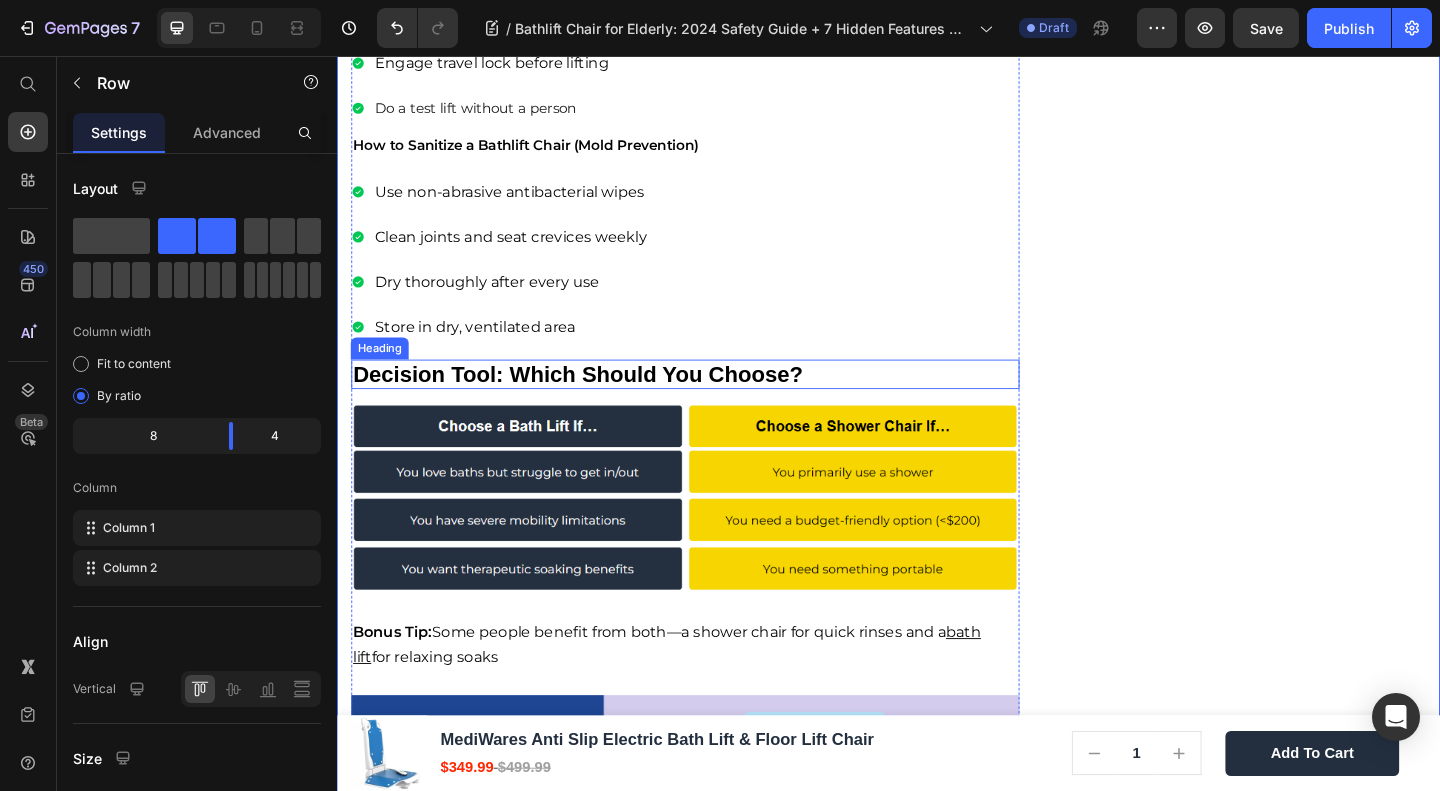 click on "Decision Tool: Which Should You Choose?" at bounding box center [598, 401] 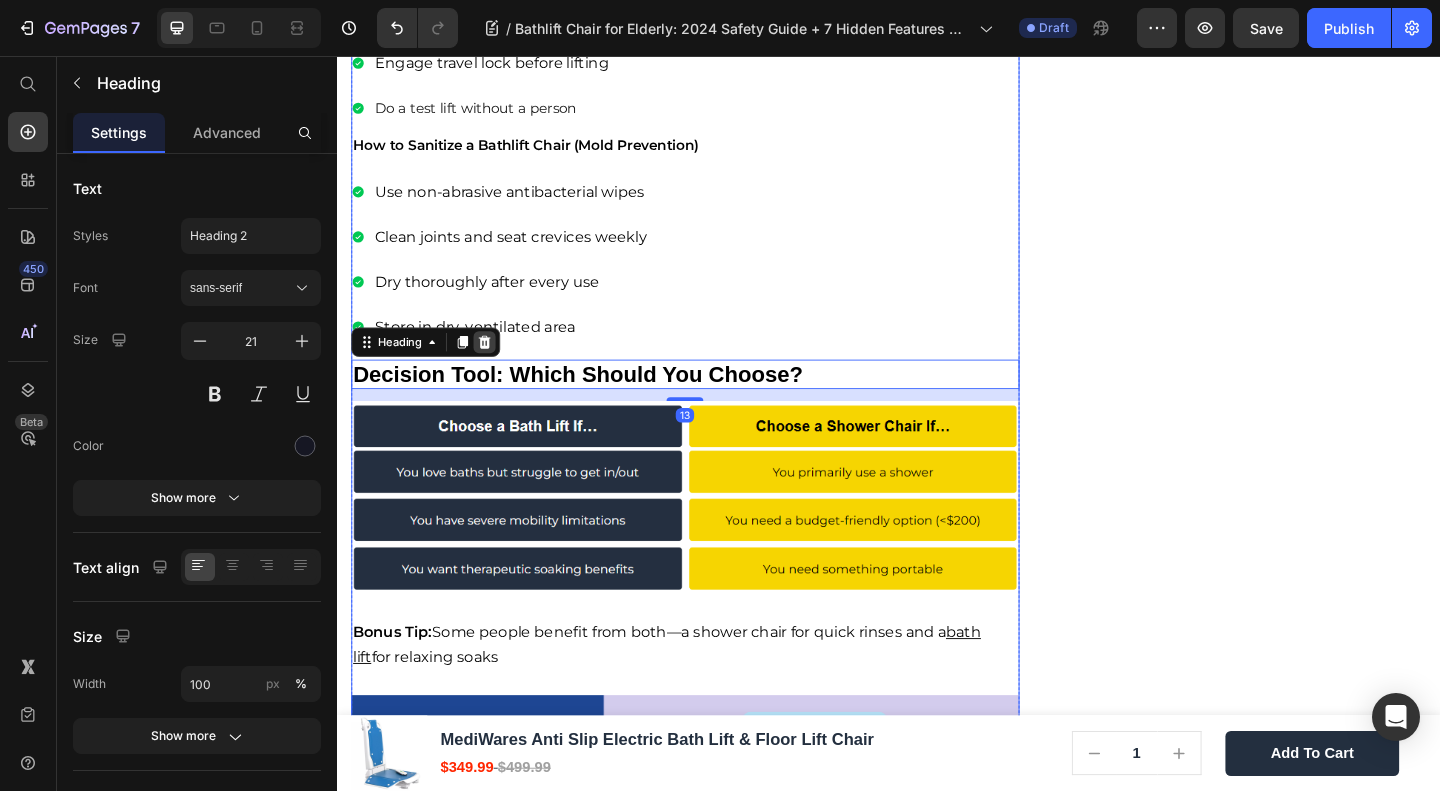 click 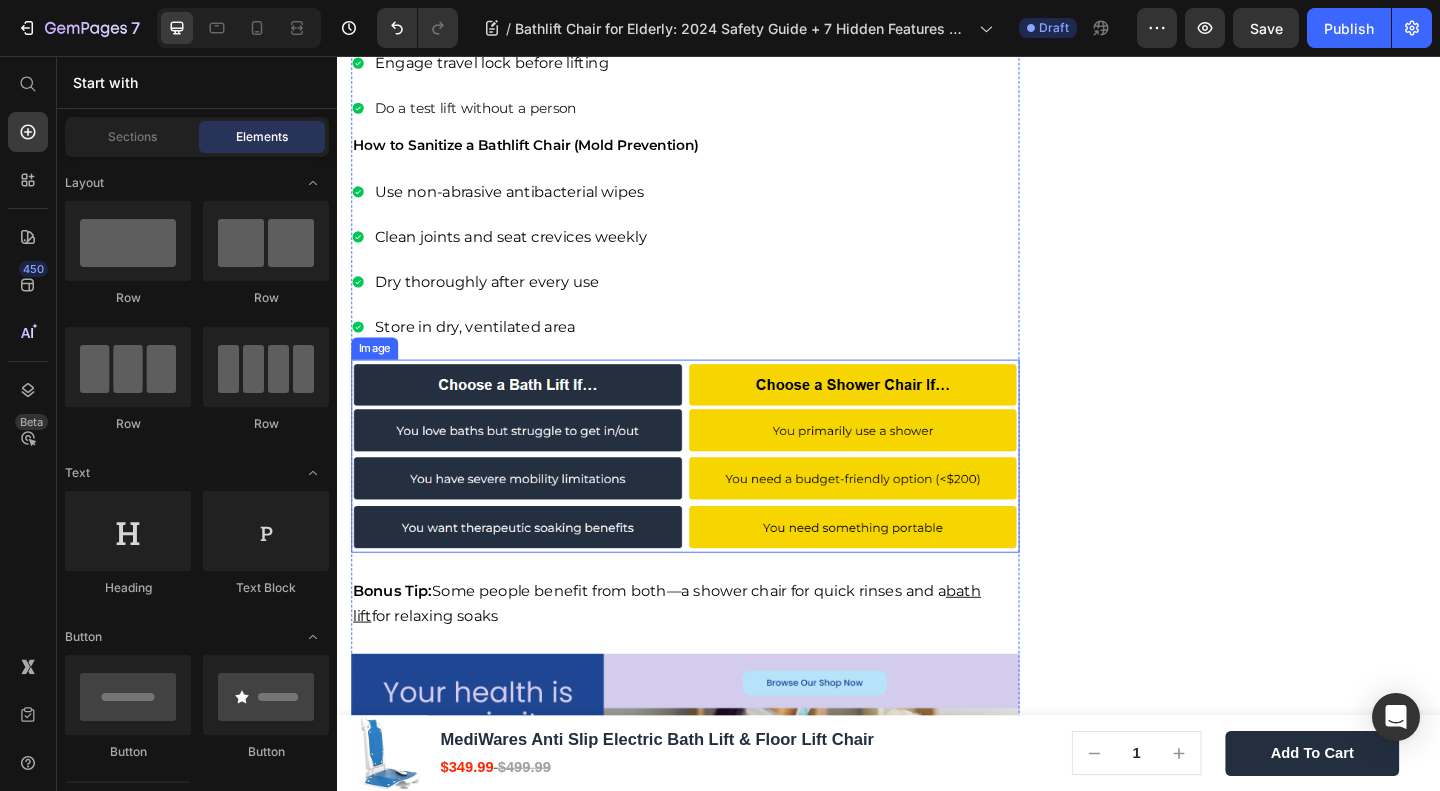 click at bounding box center (715, 491) 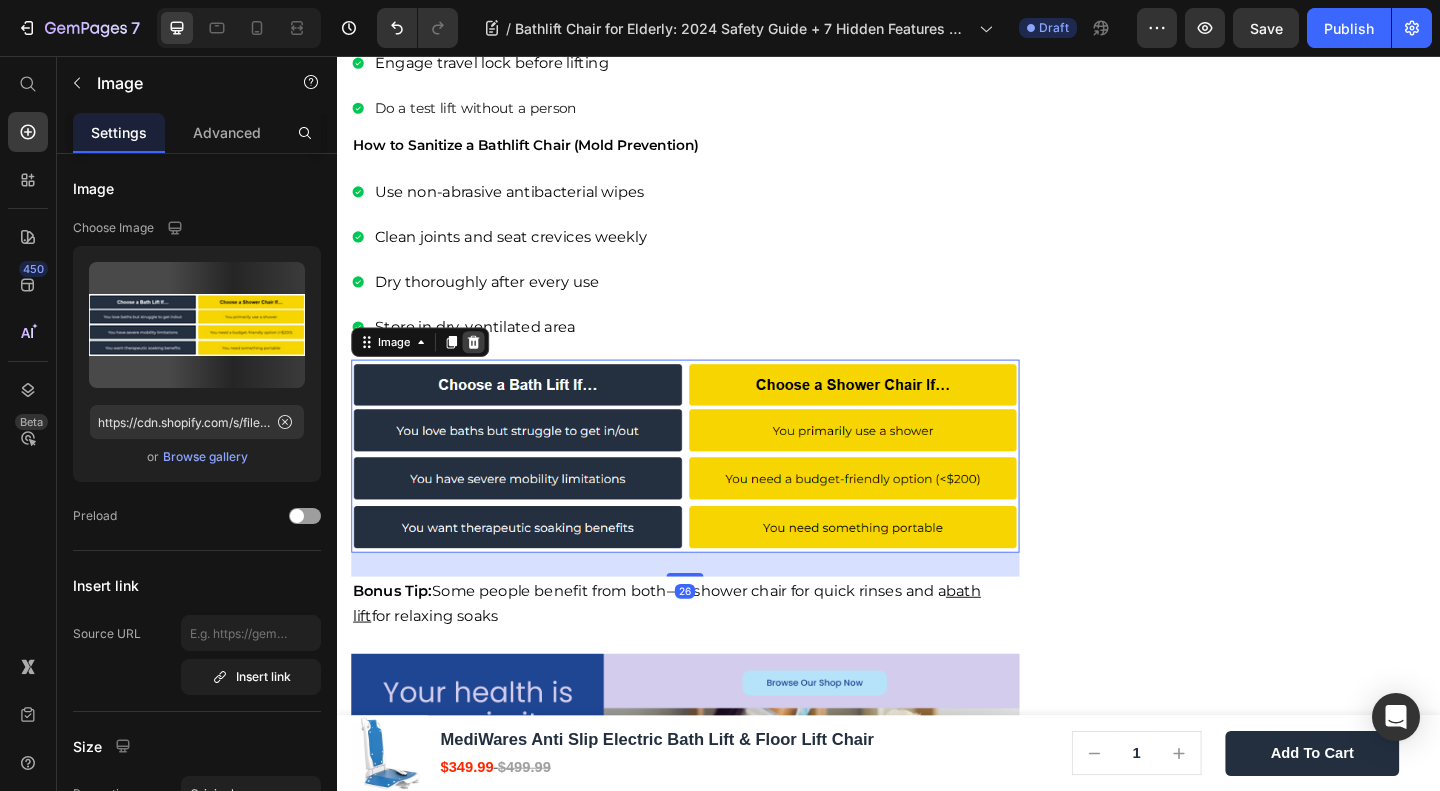 click 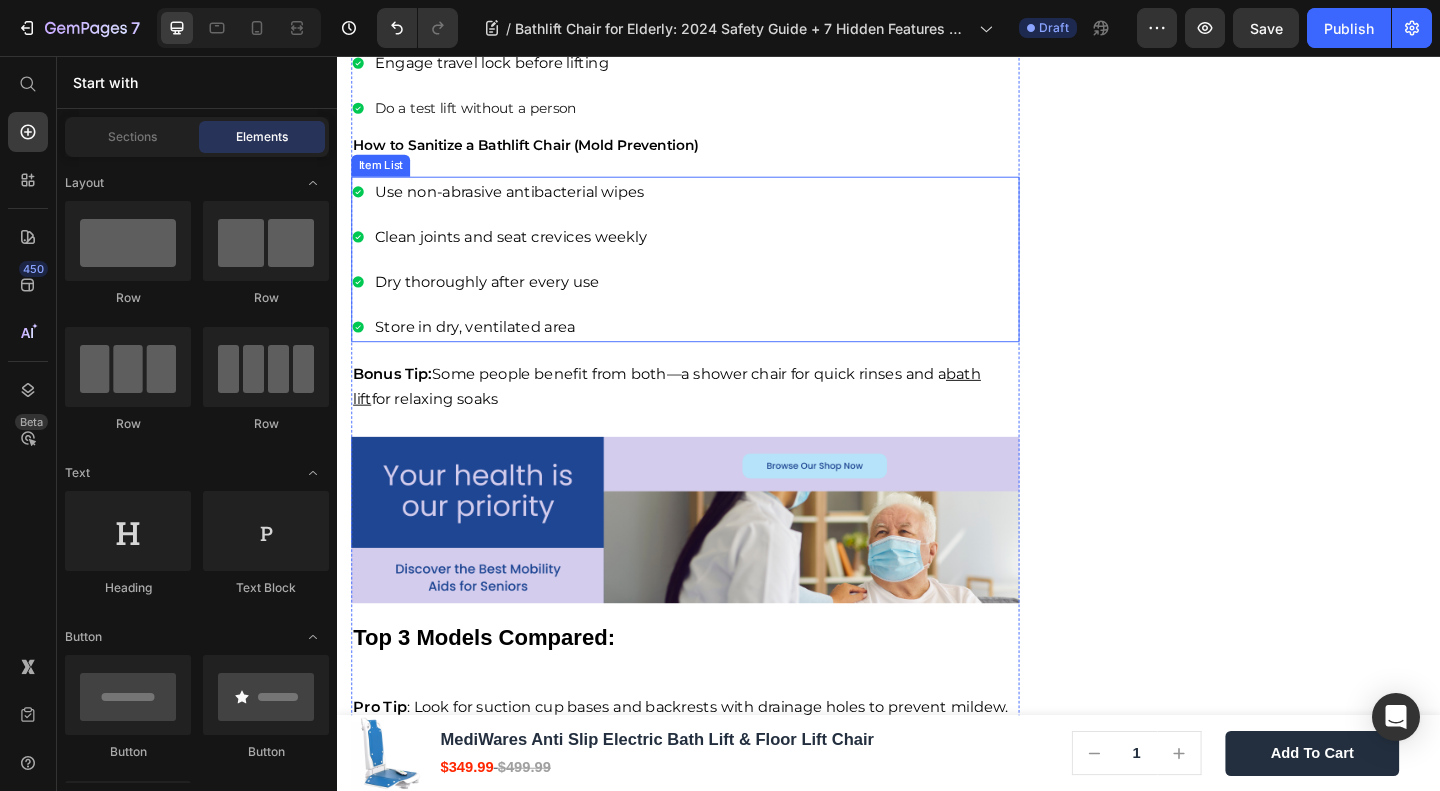 scroll, scrollTop: 5175, scrollLeft: 0, axis: vertical 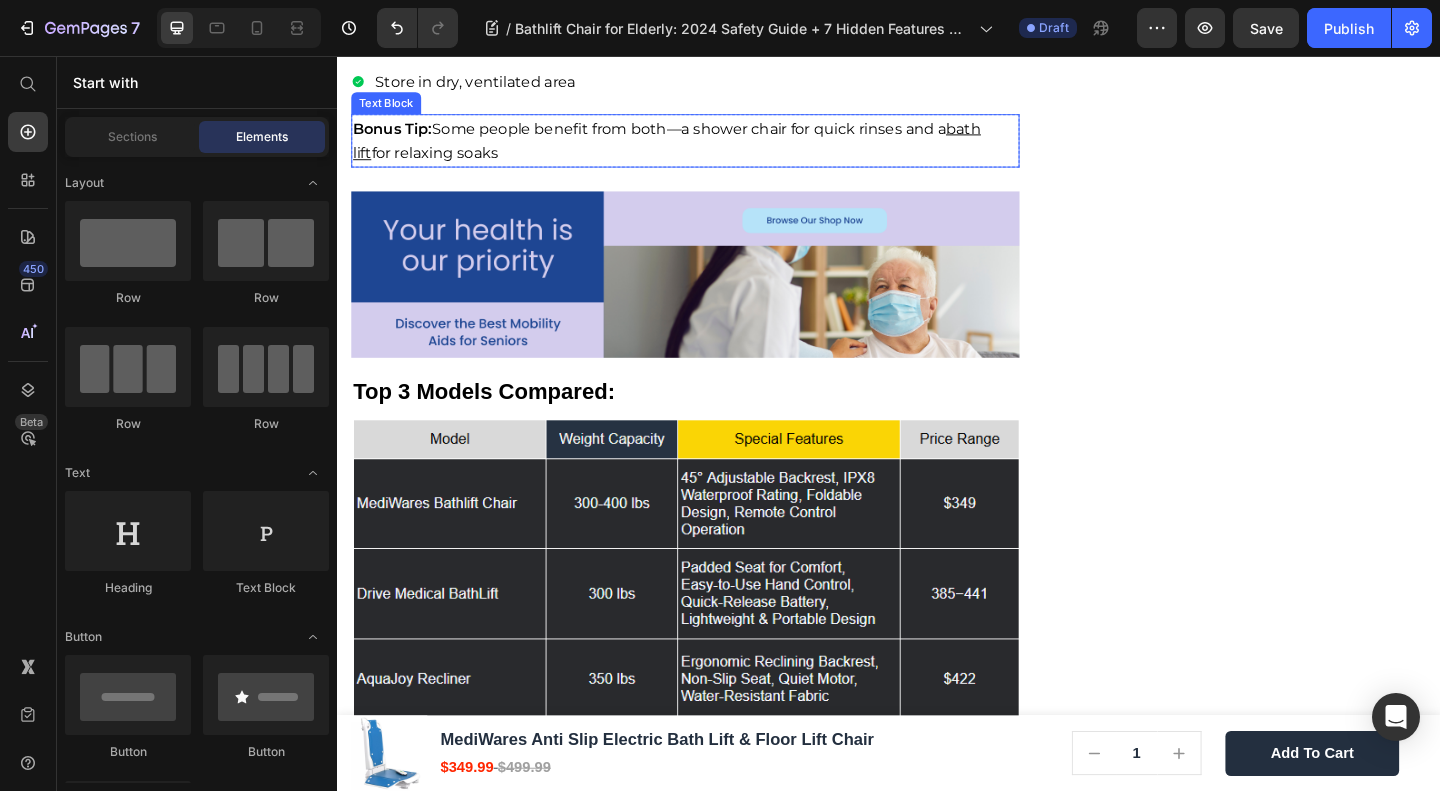 click on "Bonus Tip:  Some people benefit from both—a shower chair for quick rinses and a" at bounding box center (676, 134) 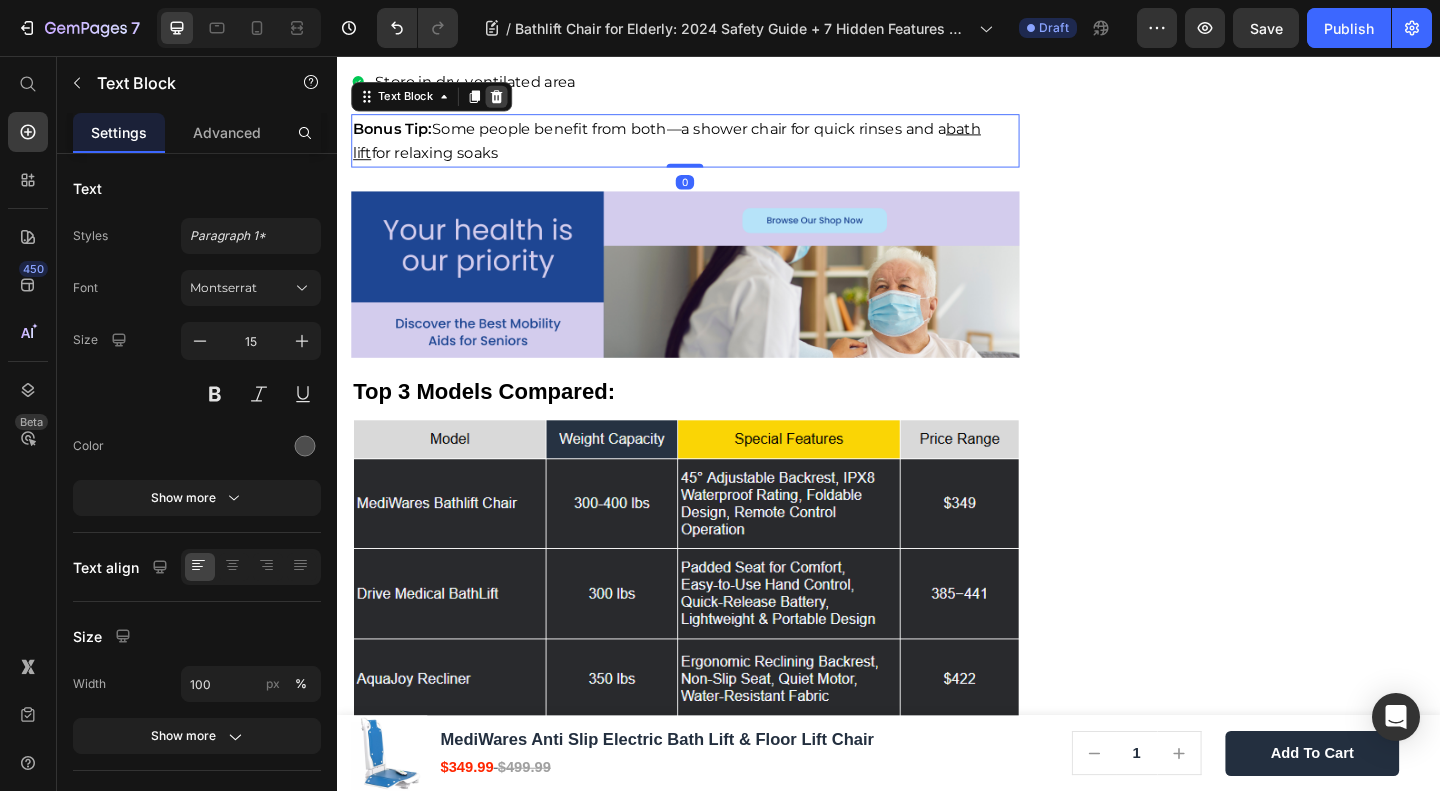 click 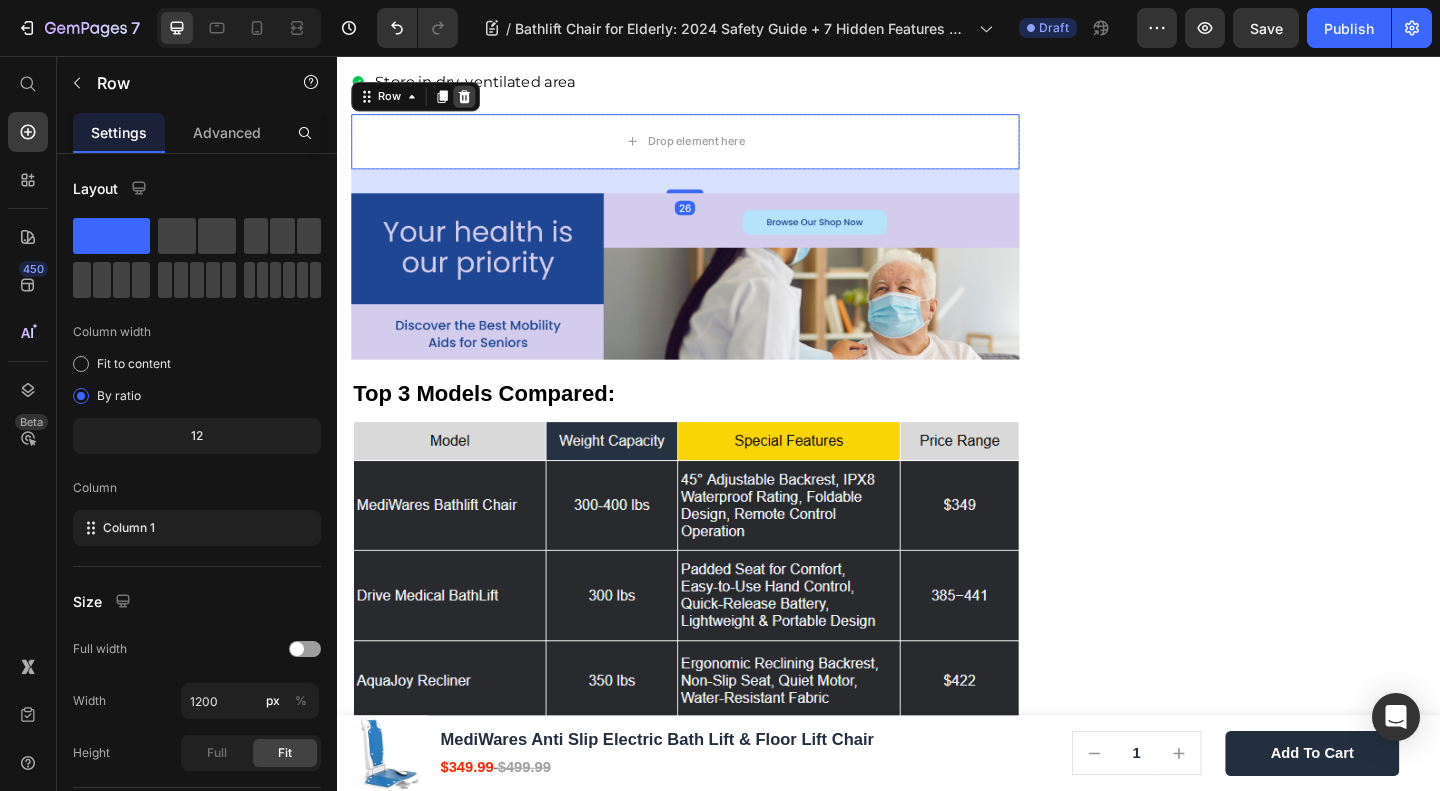 click 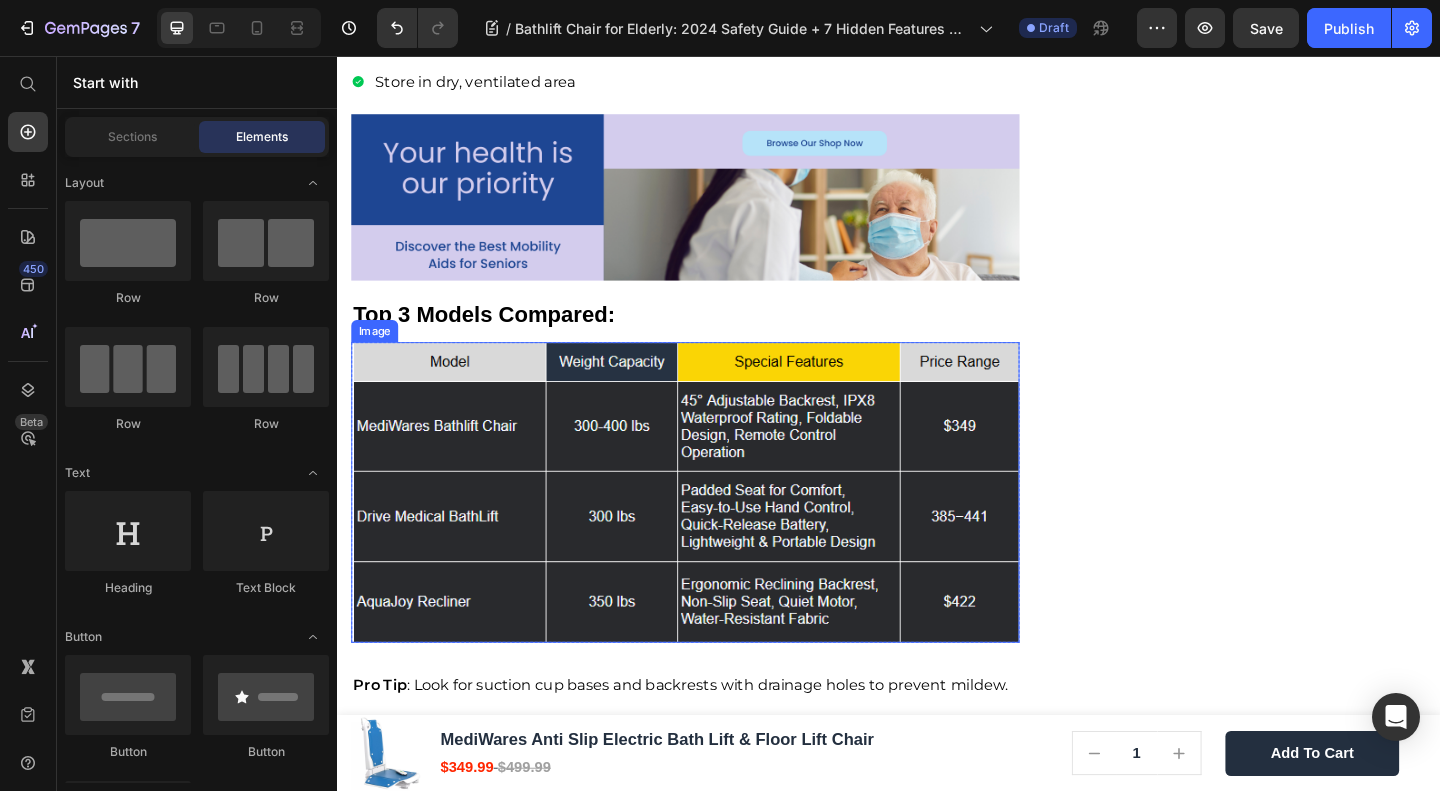 click at bounding box center (715, 531) 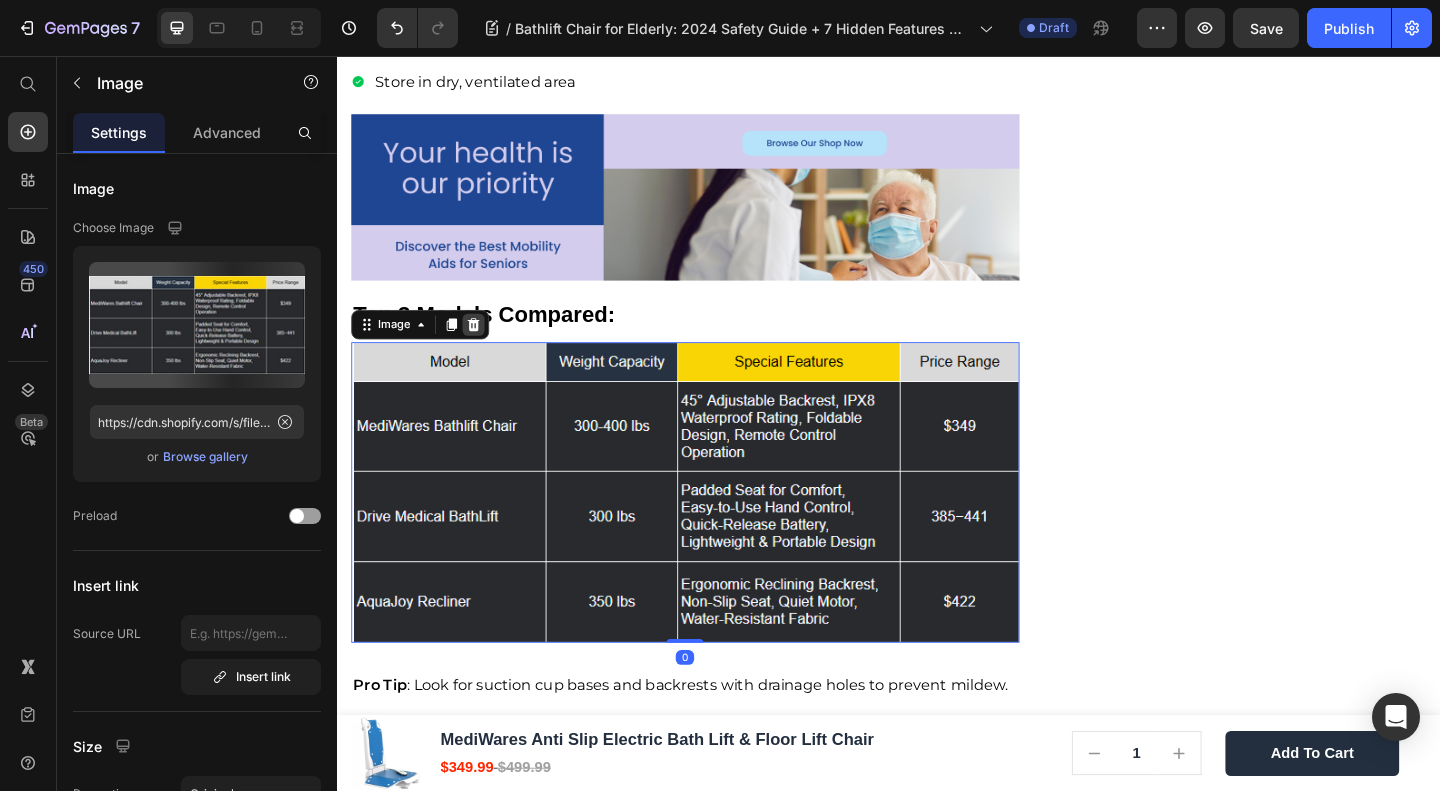 click 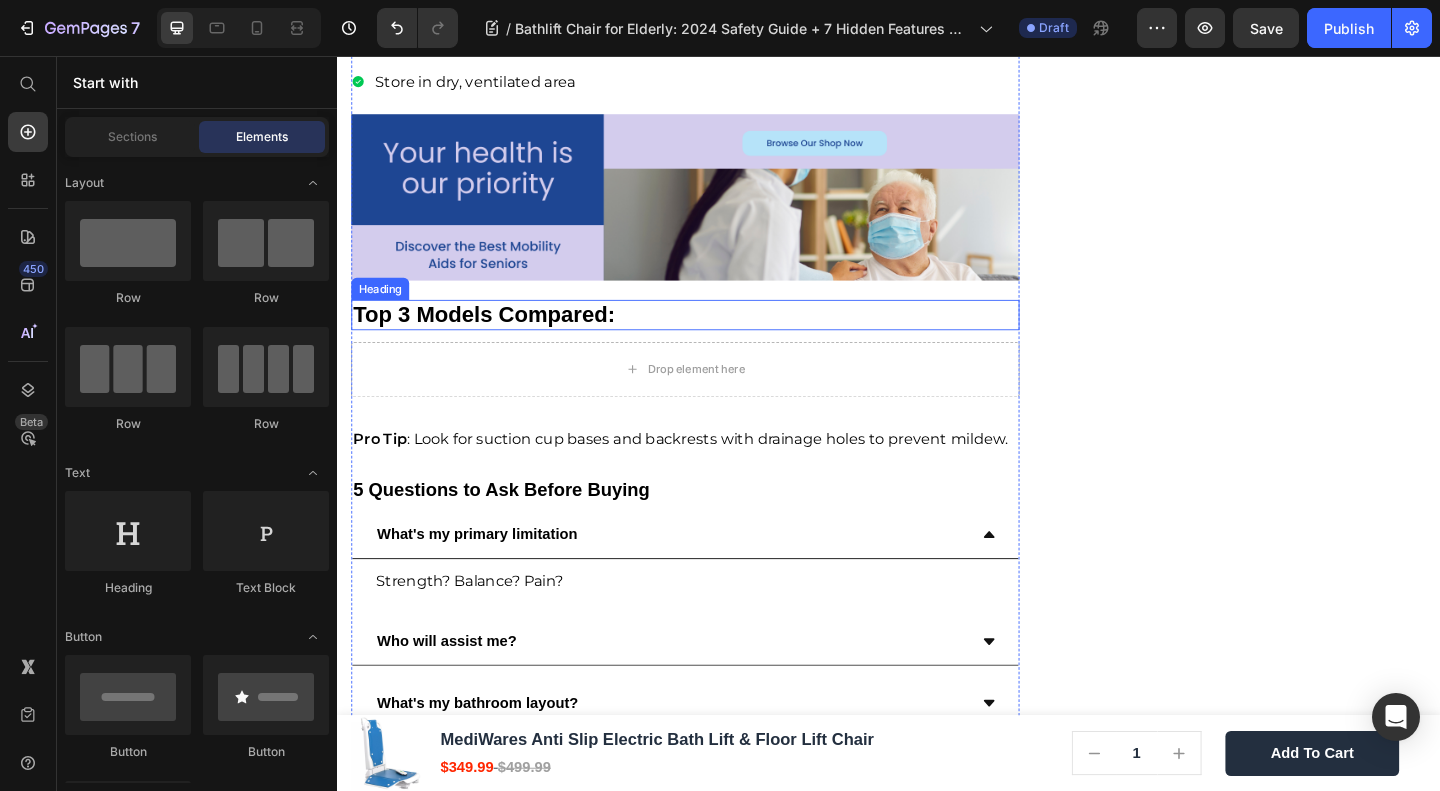 click on "Top 3 Models Compared:" at bounding box center [496, 336] 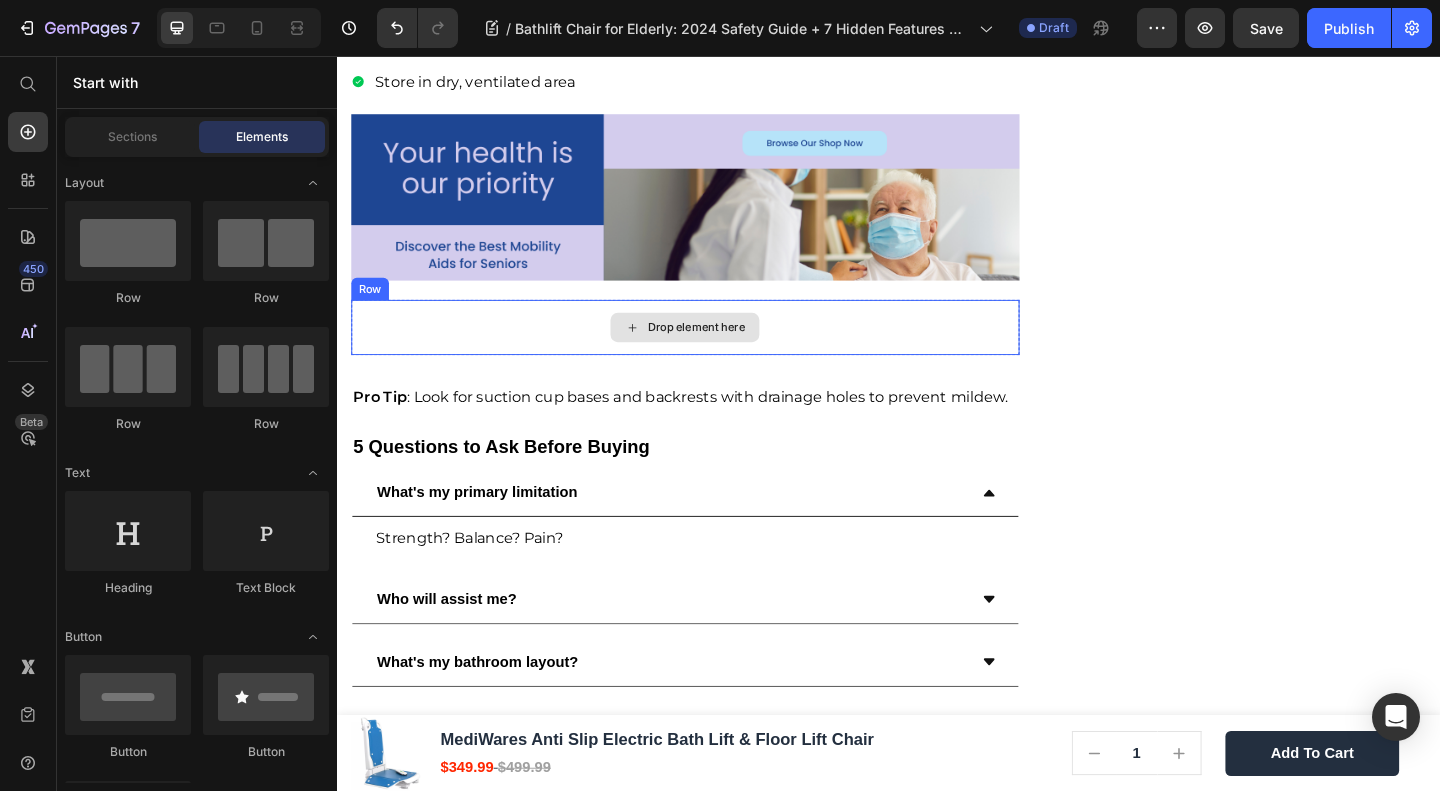 click on "Drop element here" at bounding box center (715, 351) 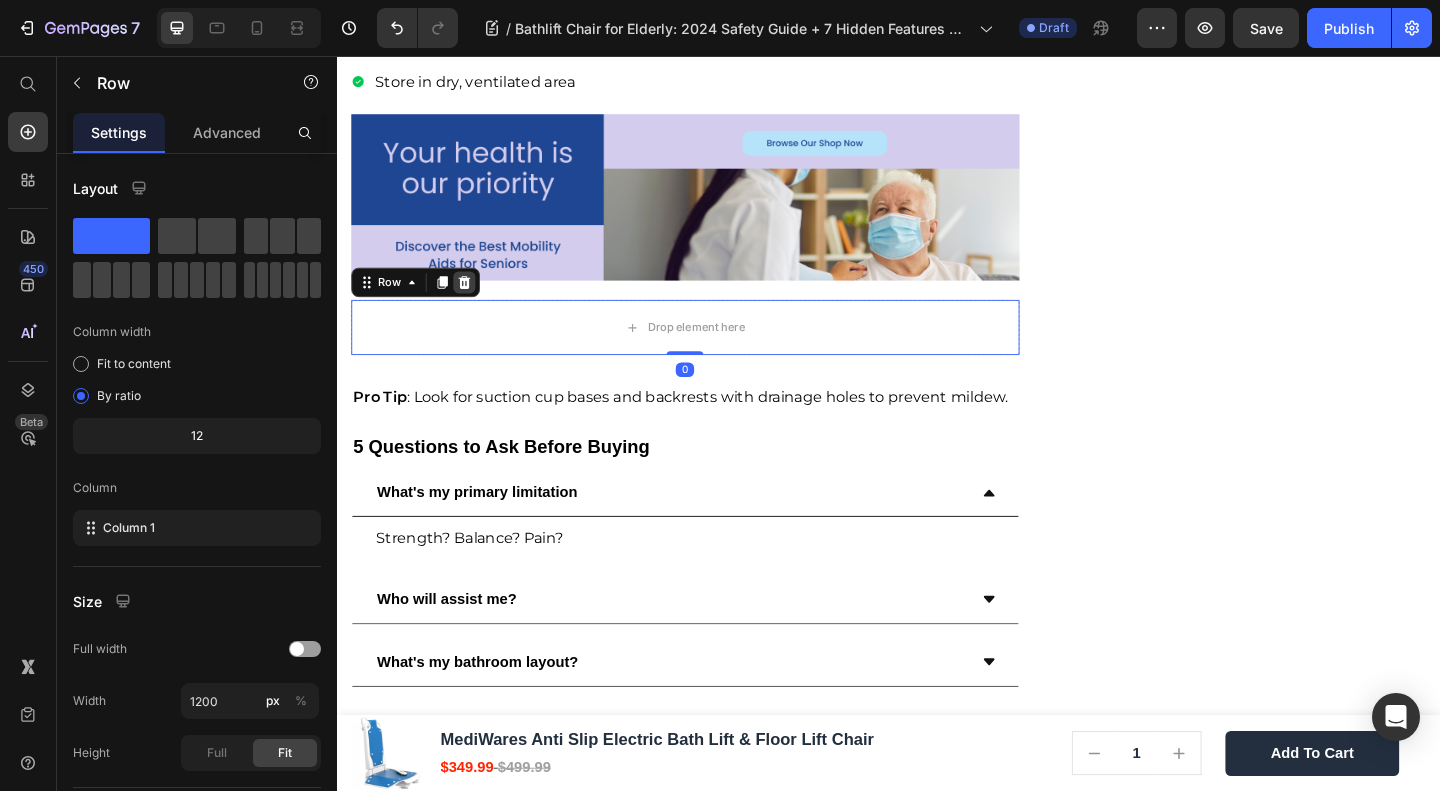 click 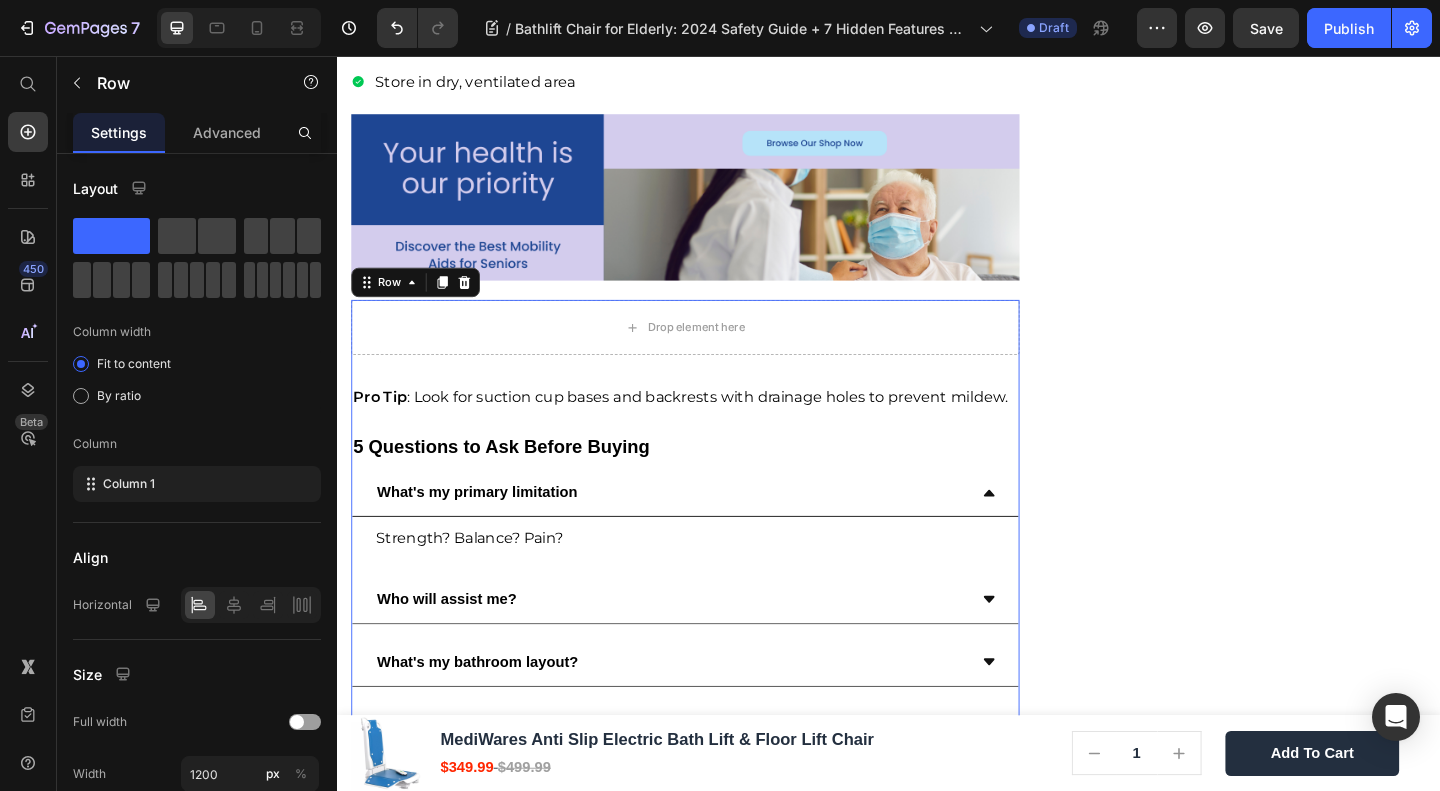 click on "Drop element here Row Pro Tip : Look for suction cup bases and backrests with drainage holes to prevent mildew. Text Block 5 Questions to Ask Before Buying Heading
What's my primary limitation Strength? Balance? Pain? Text Block
Who will assist me?
What's my bathroom layout?
Temporary or permanent need?
What safety certifications does it have? Accordion FAQ Section Heading
Can bath lifts work in clawfoot tubs?
How long do shower chairs typically last?
Are there shower options for tiny bathrooms? Yes! Folding corner stools (like HealthCraft's) measure just 12"x 12" when stored. Text block Accordion Your Path to Safer Bathing Starts Now Heading your unique needs . Remember: Text Block For Therapeutic Relief For Daily Convenience For Complete Safety Text Block" at bounding box center (715, 1049) 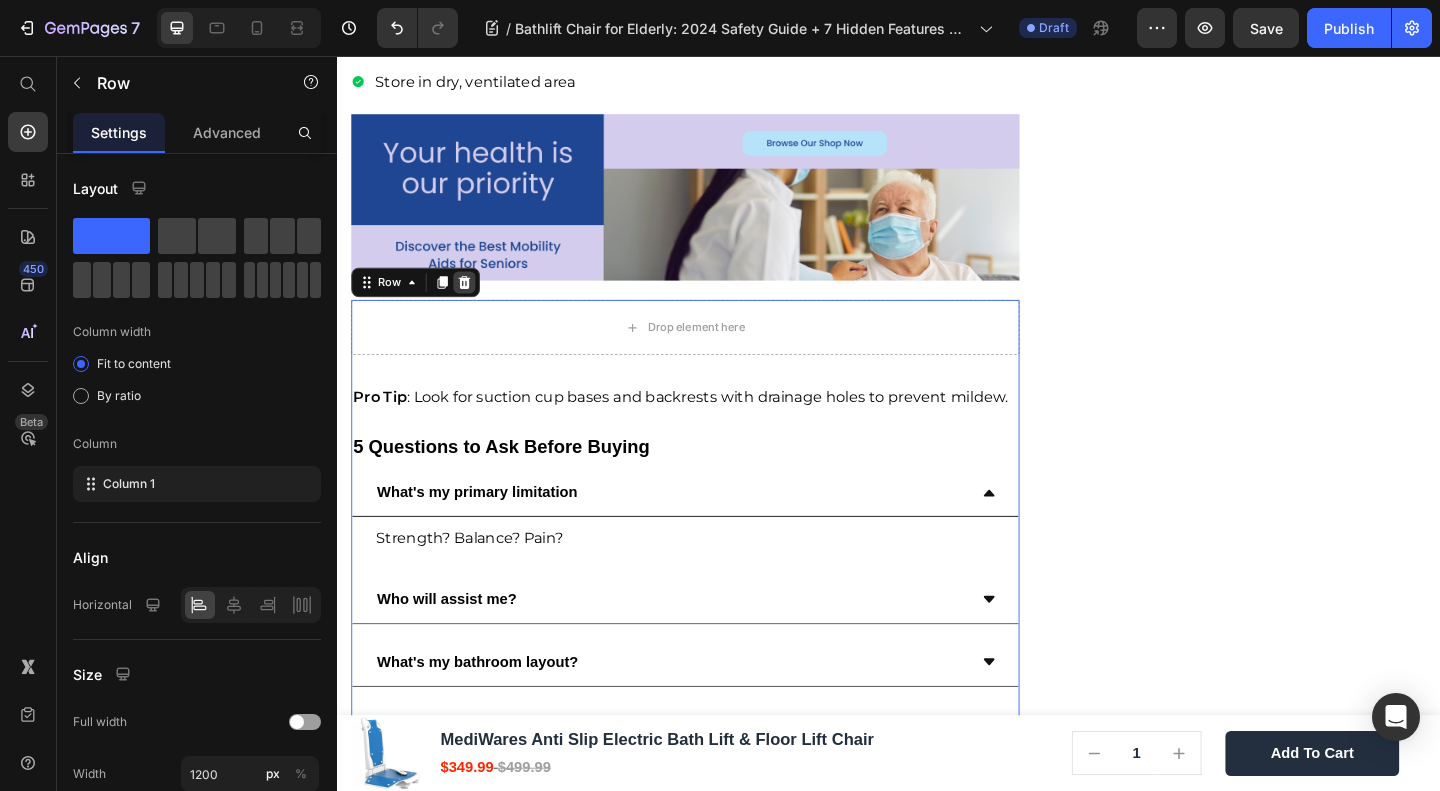 click 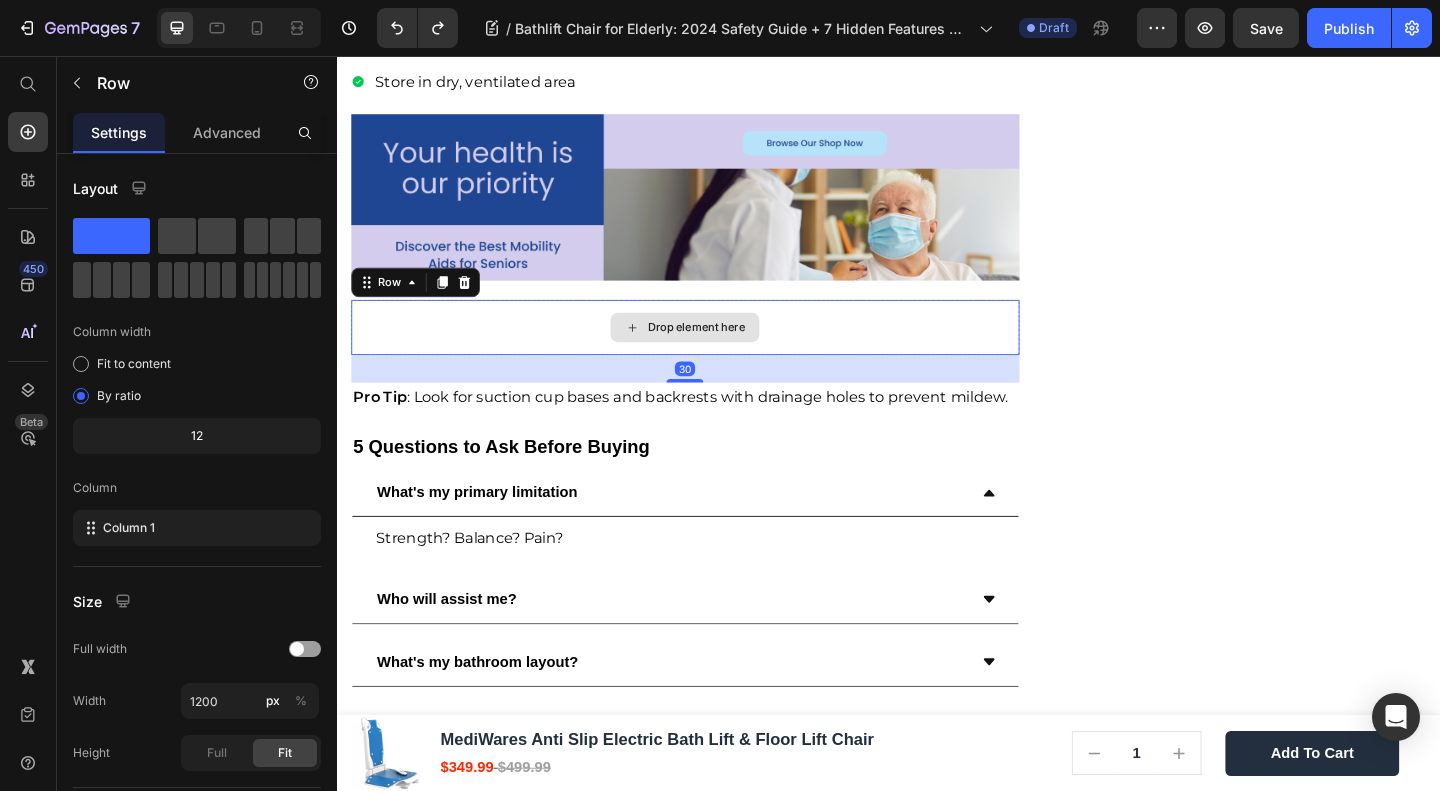 click on "Drop element here" at bounding box center (715, 351) 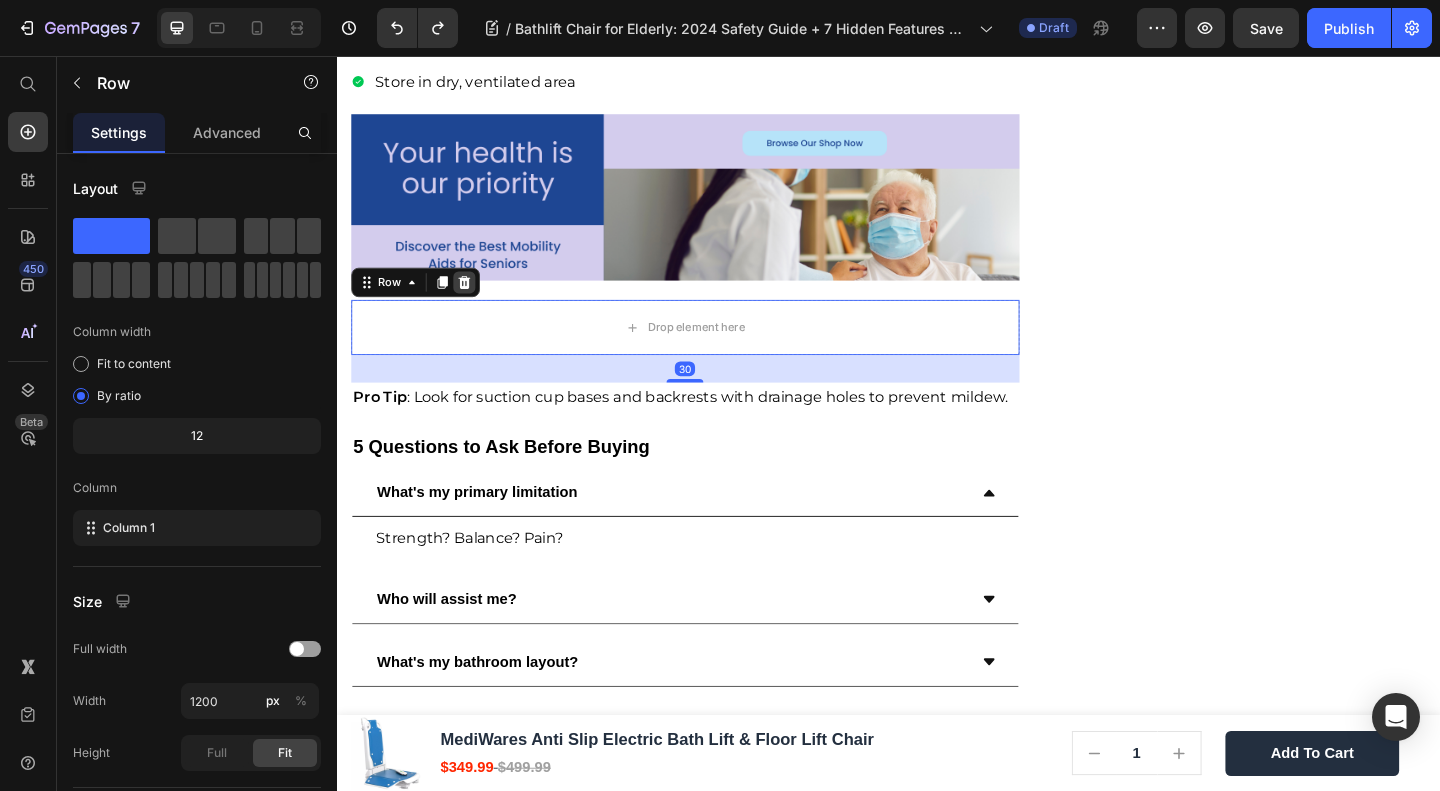 click 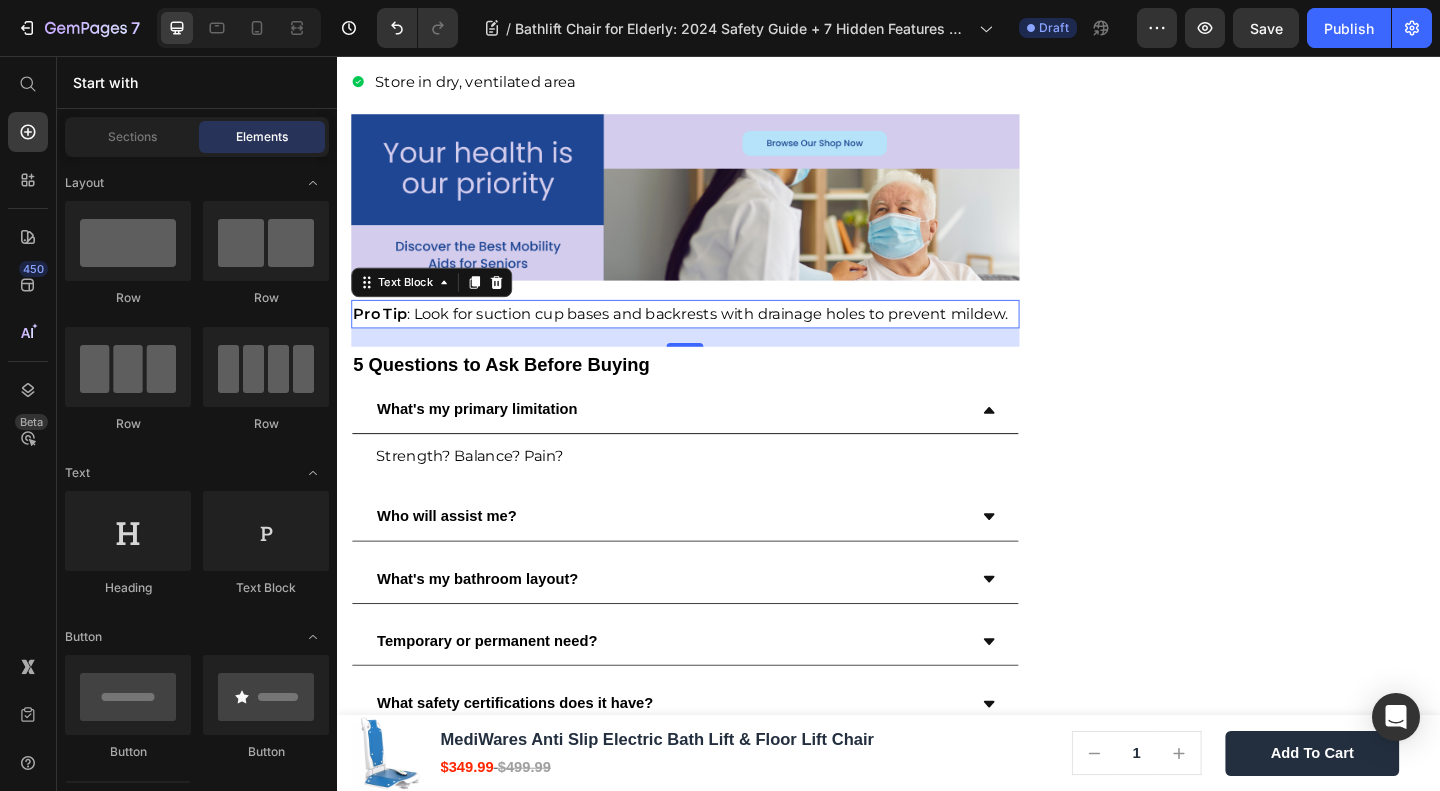 click on "Pro Tip : Look for suction cup bases and backrests with drainage holes to prevent mildew." at bounding box center (710, 336) 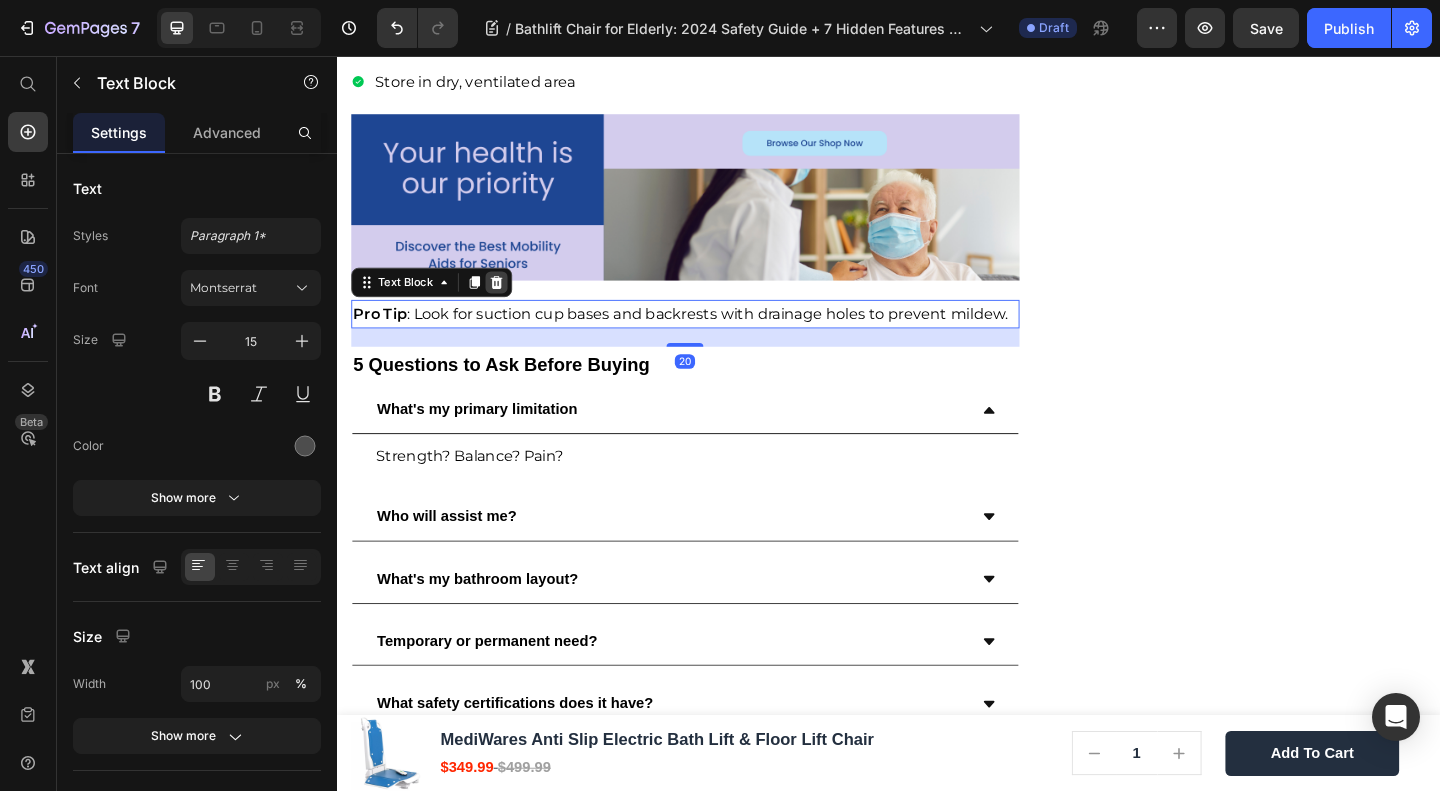 click 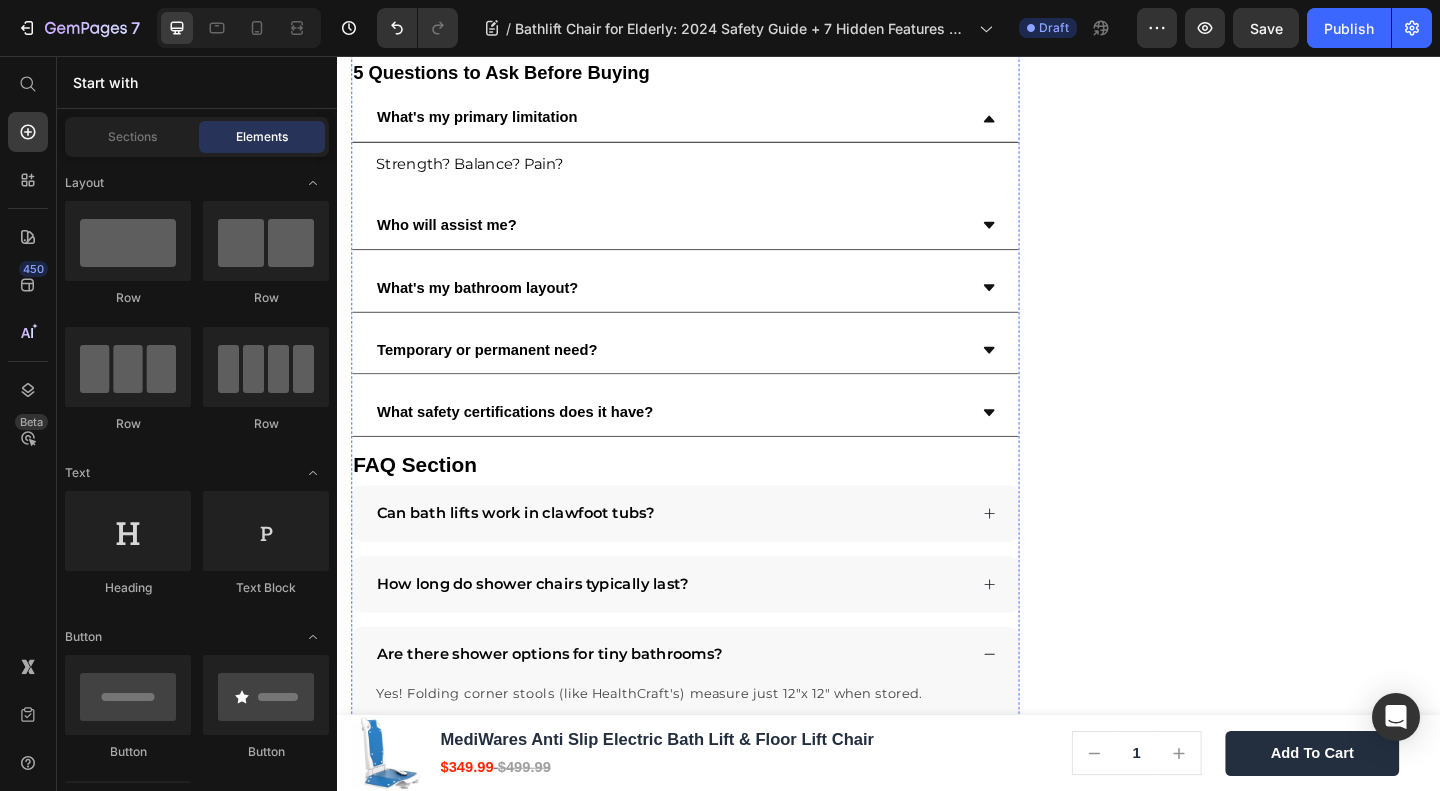 scroll, scrollTop: 5442, scrollLeft: 0, axis: vertical 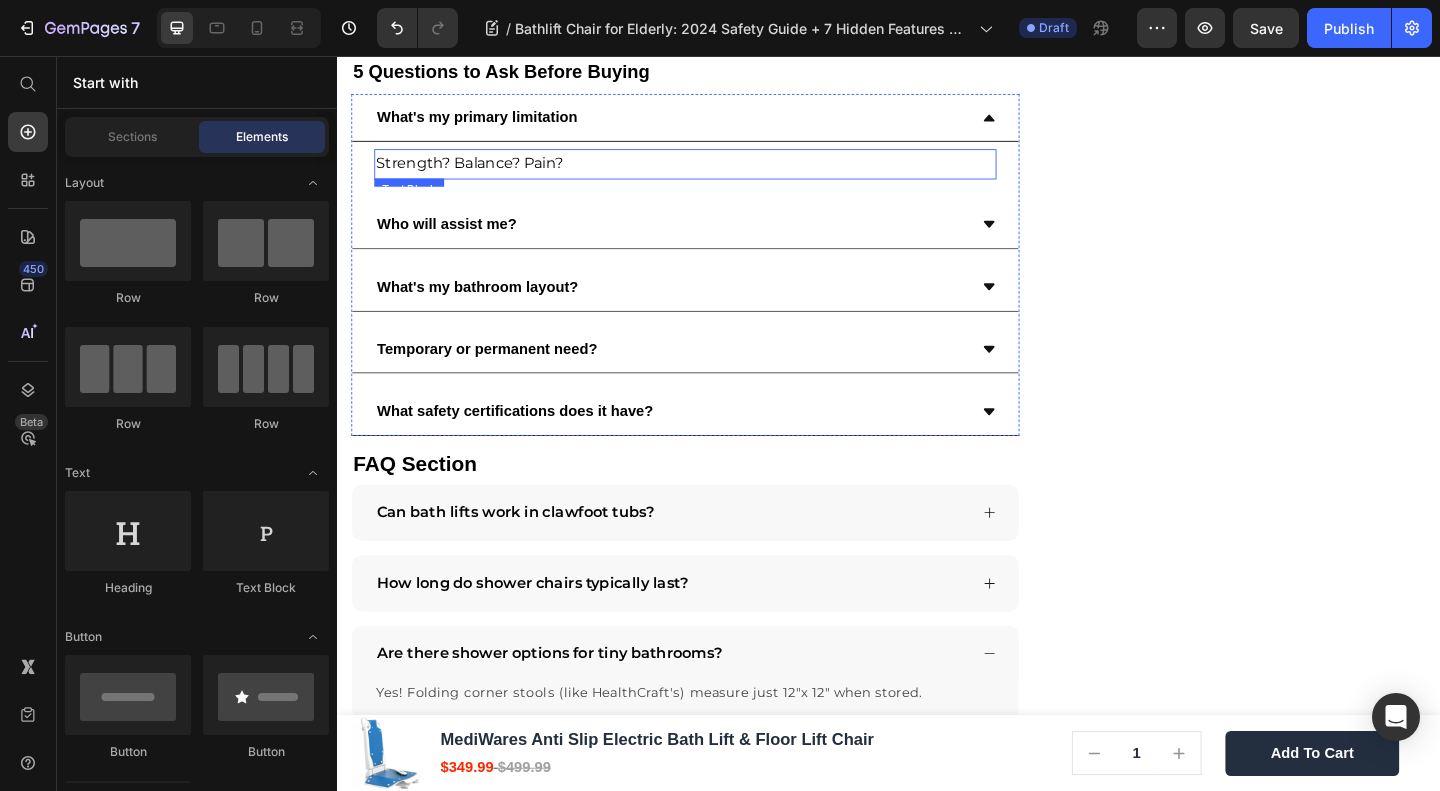 click on "What's my primary limitation" at bounding box center [715, 123] 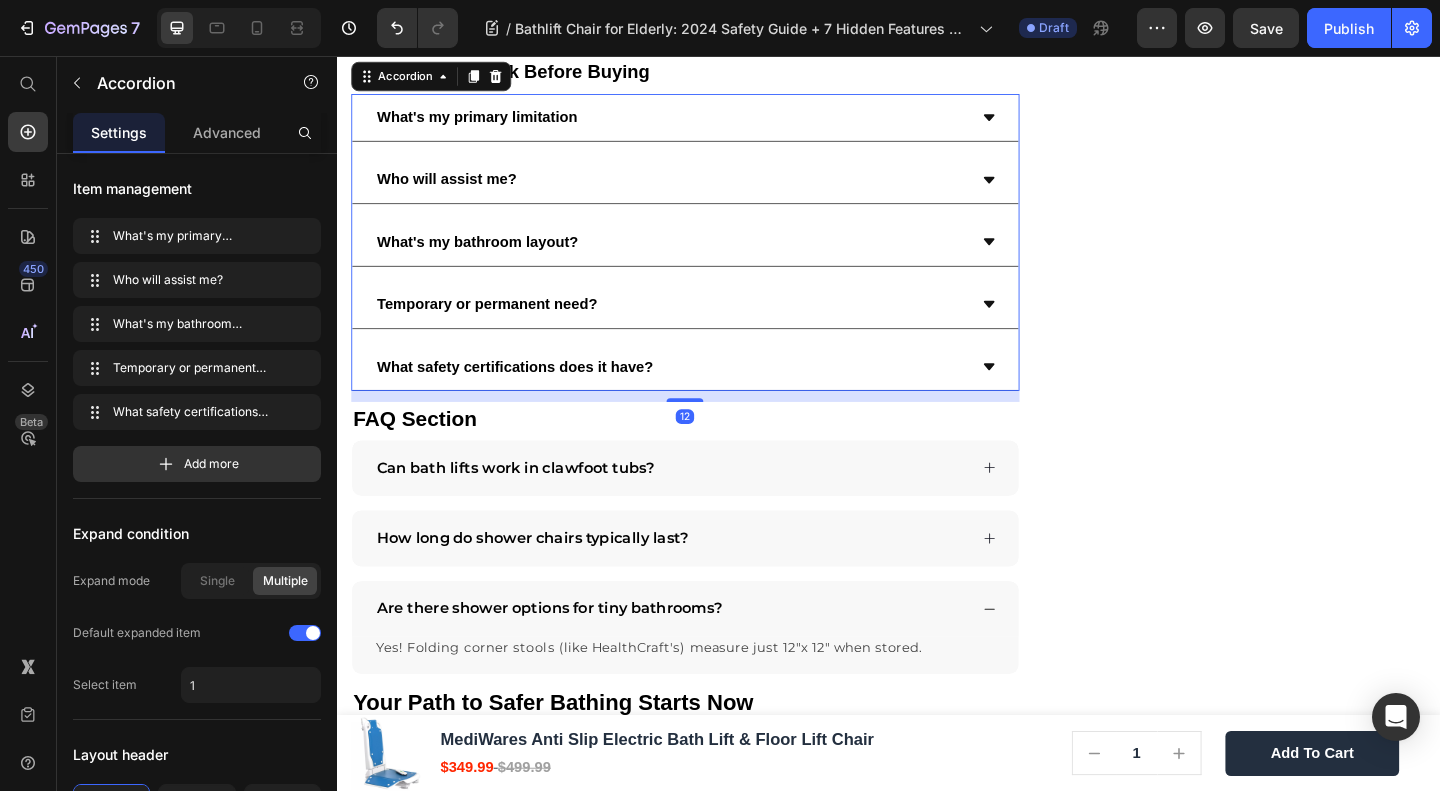 click on "5 Questions to Ask Before Buying" at bounding box center [715, 72] 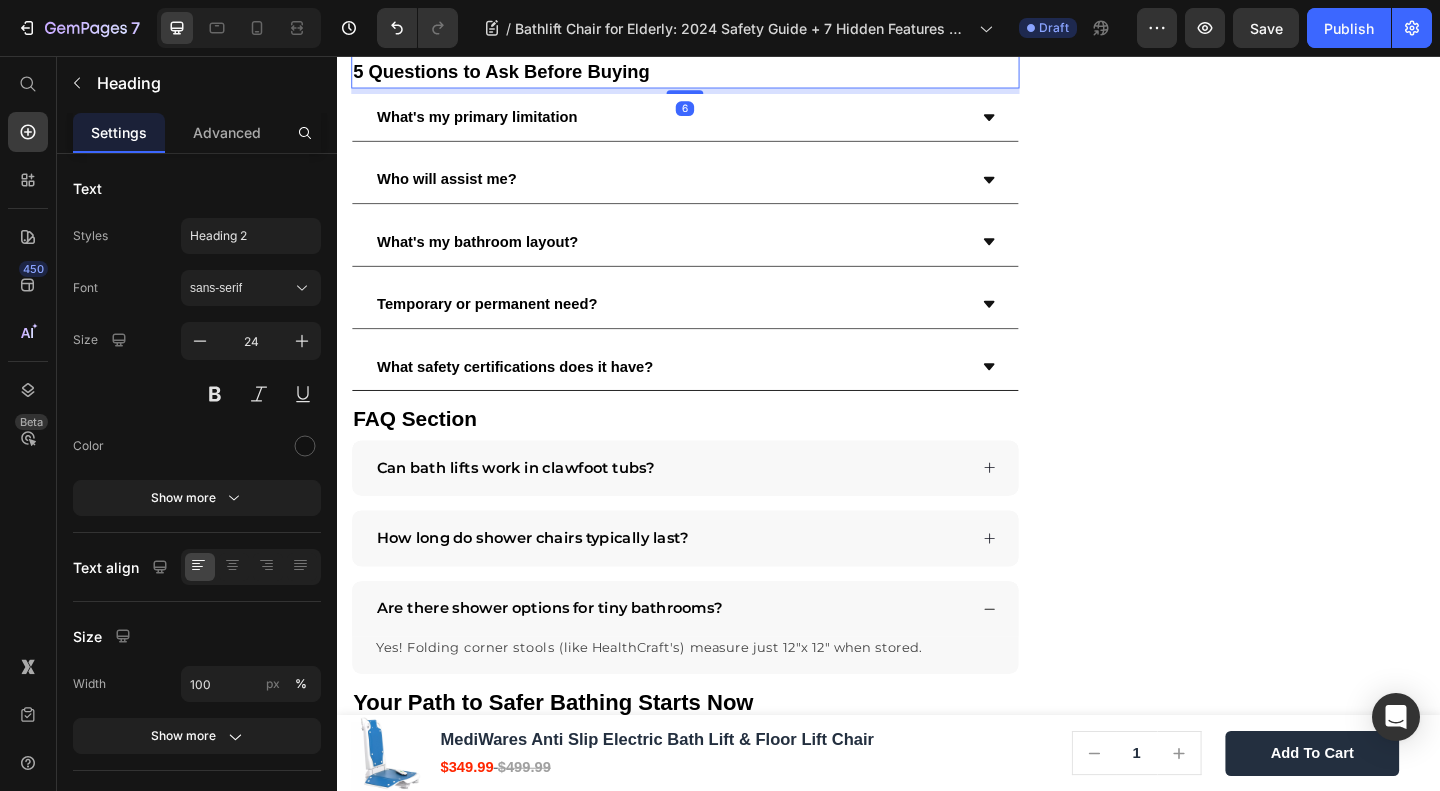 click 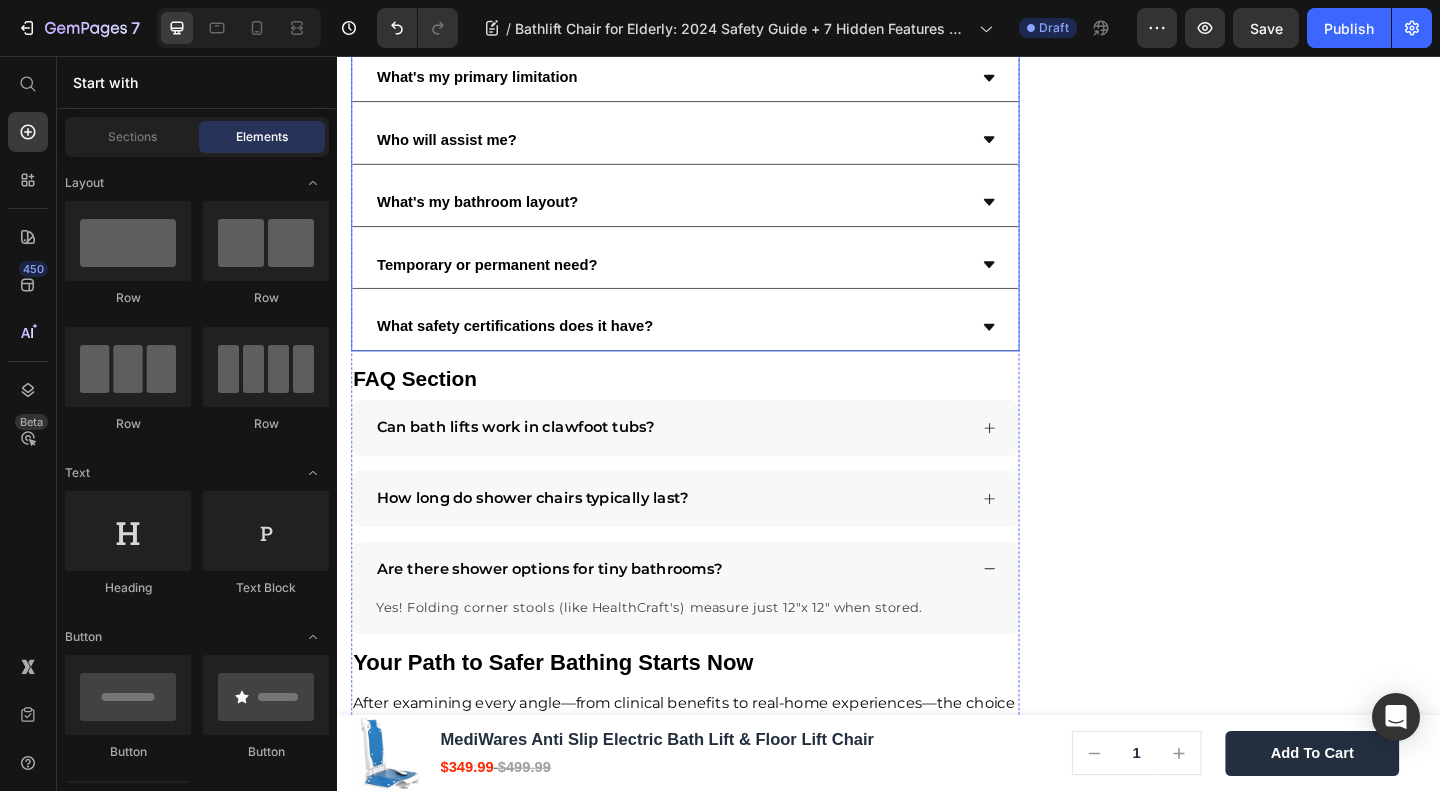 click on "What's my primary limitation" at bounding box center (699, 79) 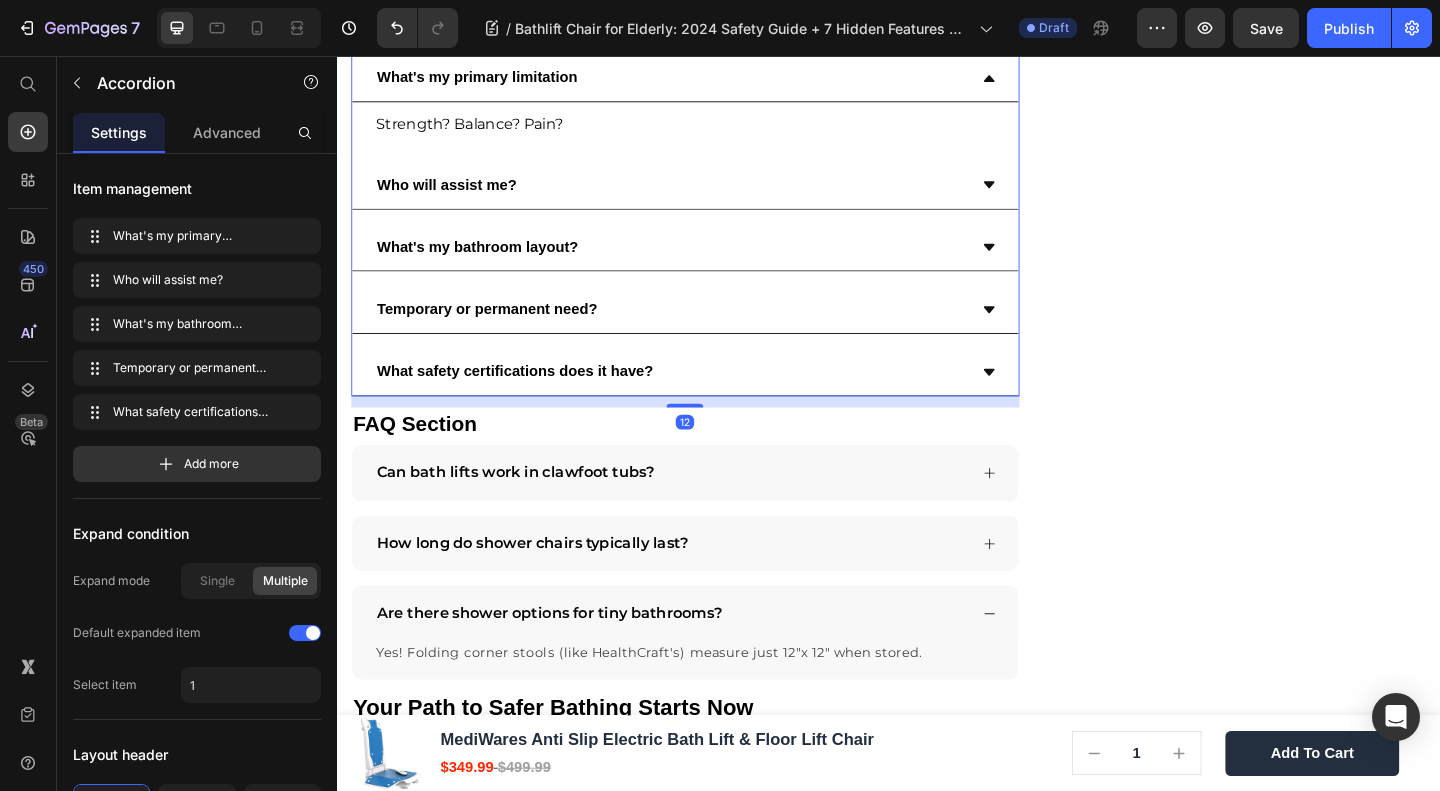 click 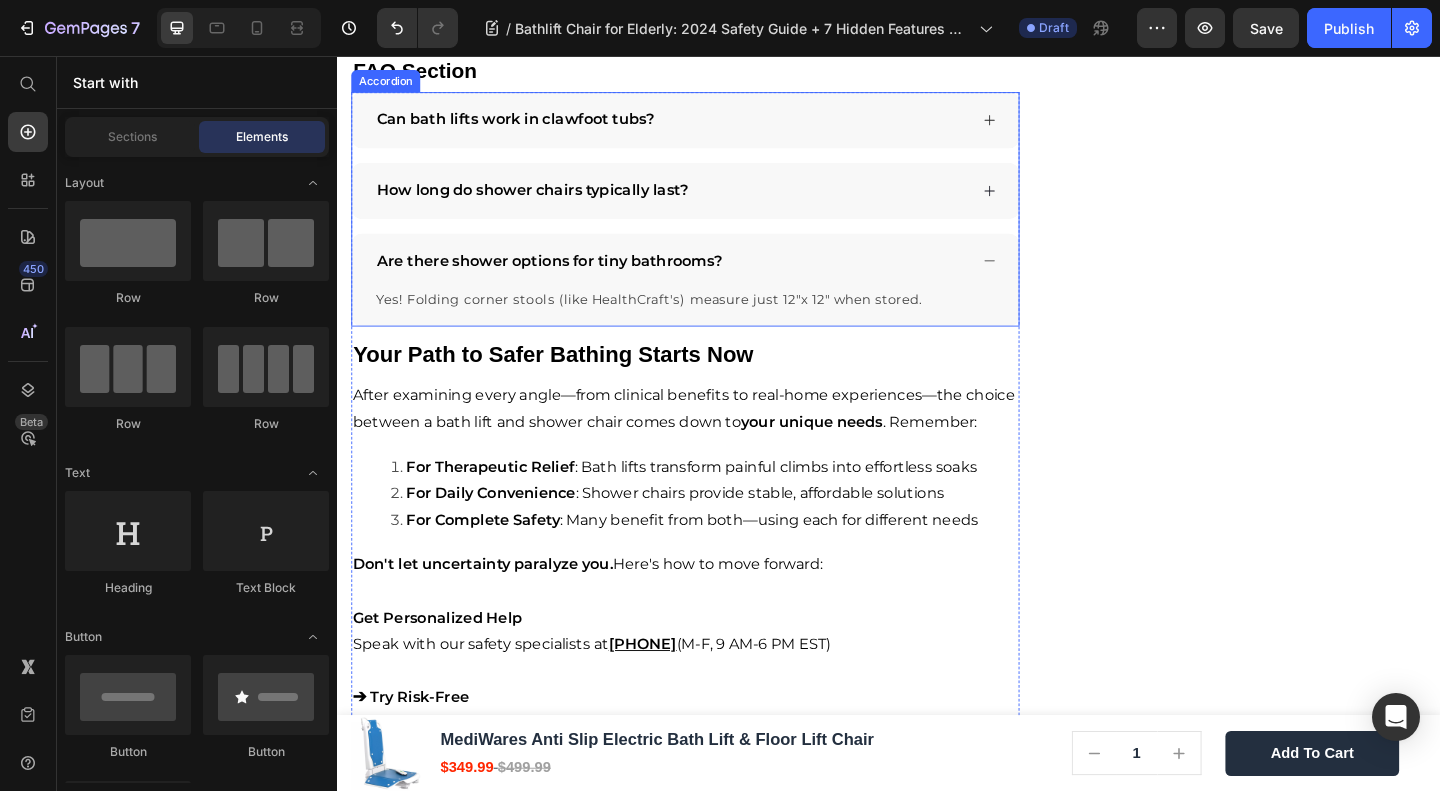 click on "Can bath lifts work in clawfoot tubs?" at bounding box center [531, 125] 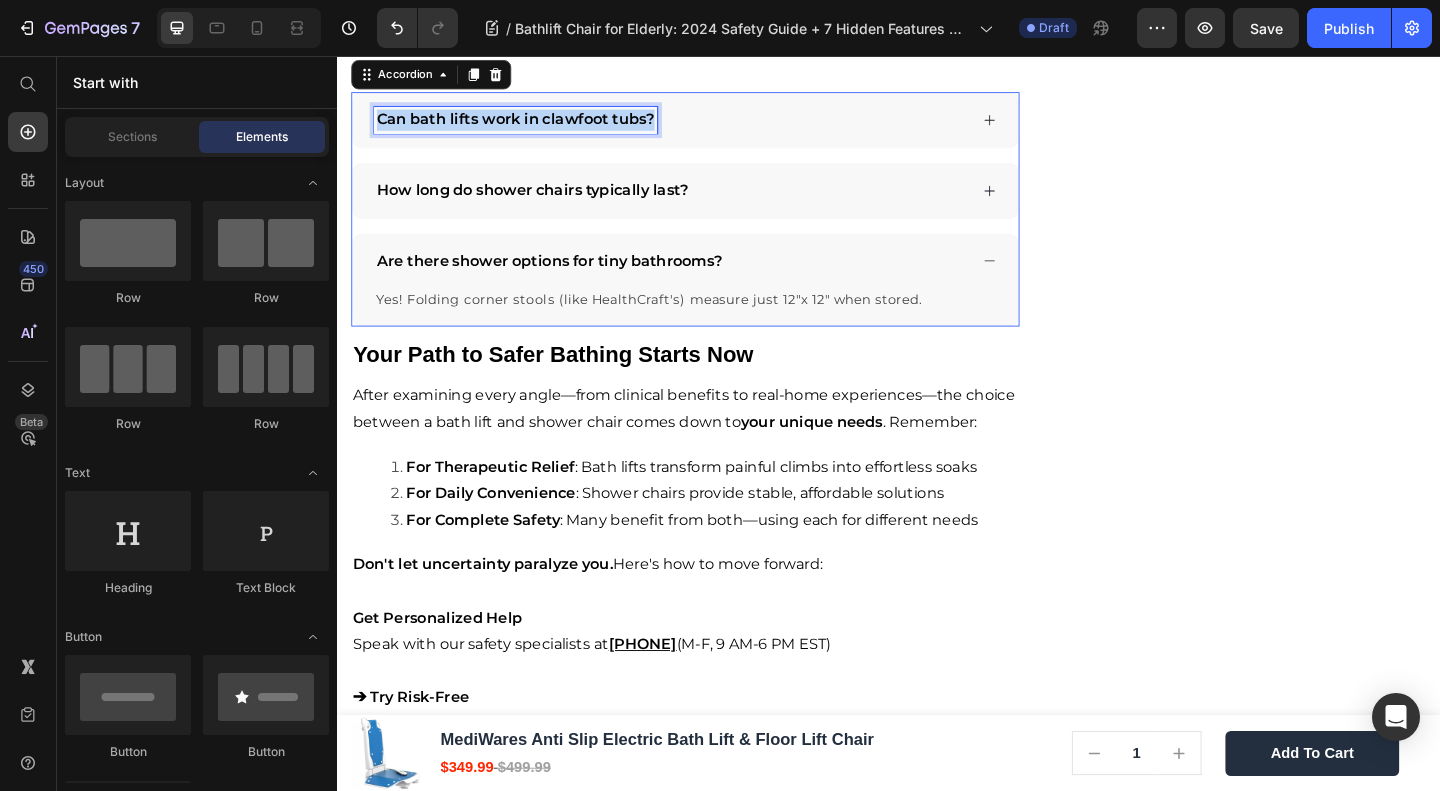 click on "Can bath lifts work in clawfoot tubs?" at bounding box center [531, 124] 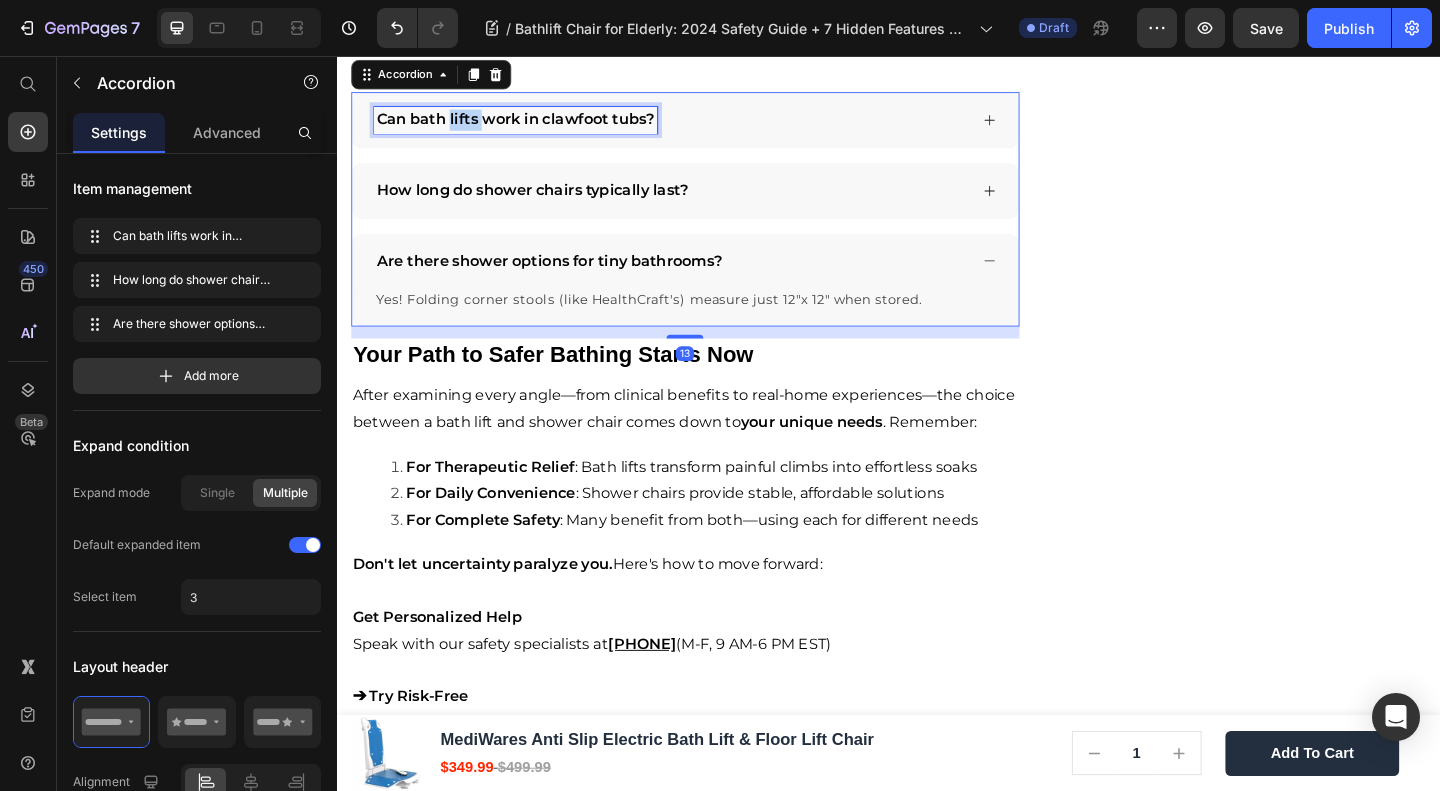 click on "Can bath lifts work in clawfoot tubs?" at bounding box center [531, 124] 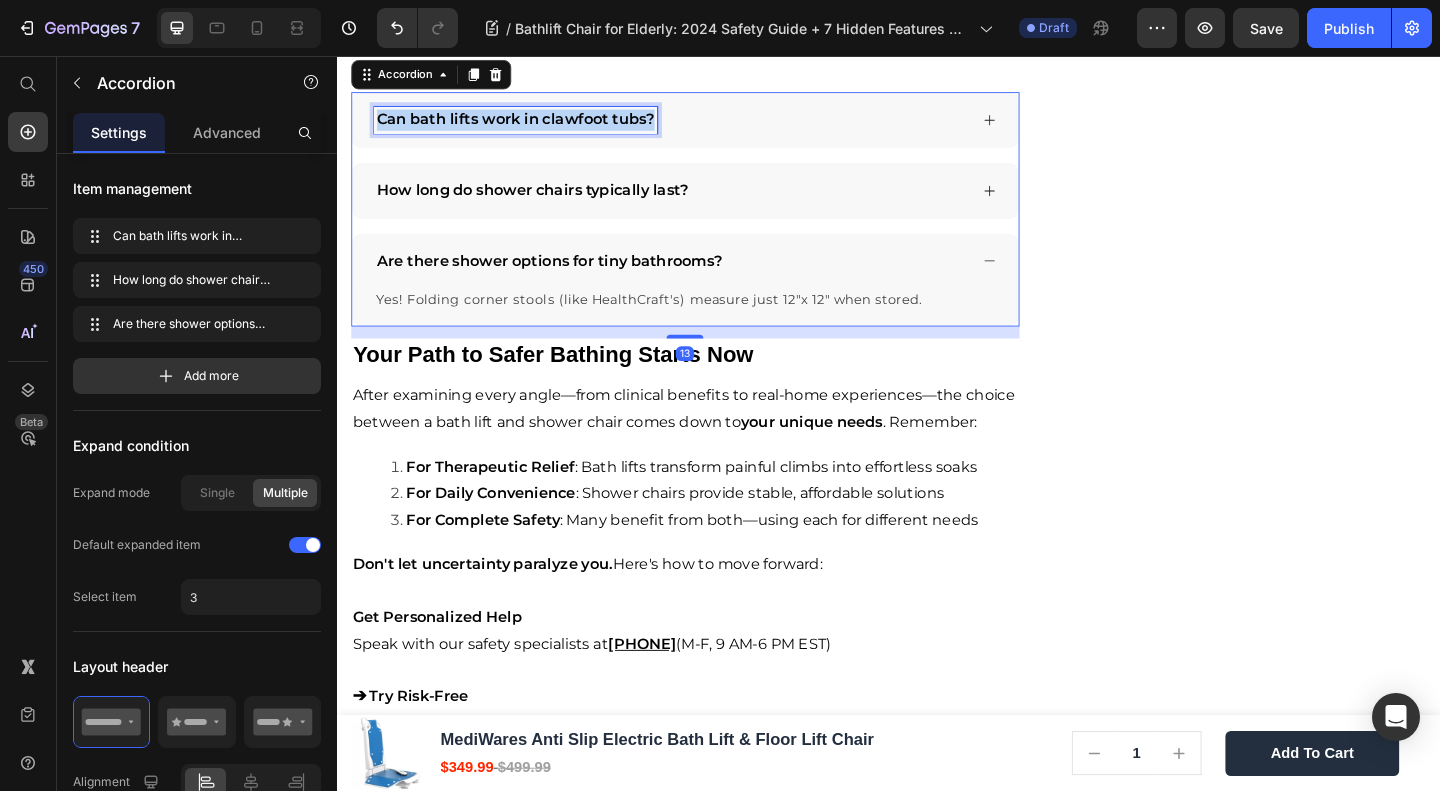 click on "Can bath lifts work in clawfoot tubs?" at bounding box center (531, 124) 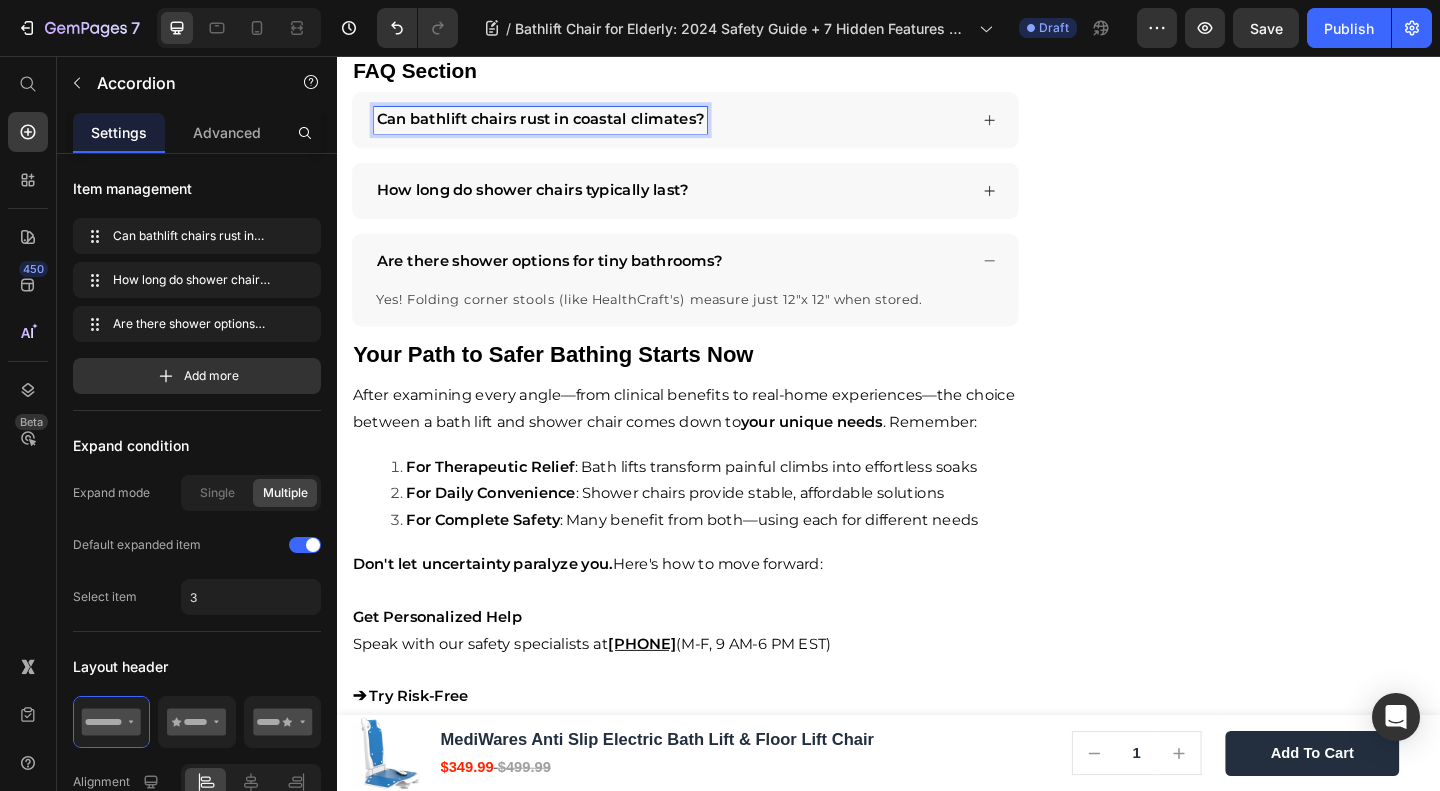 click 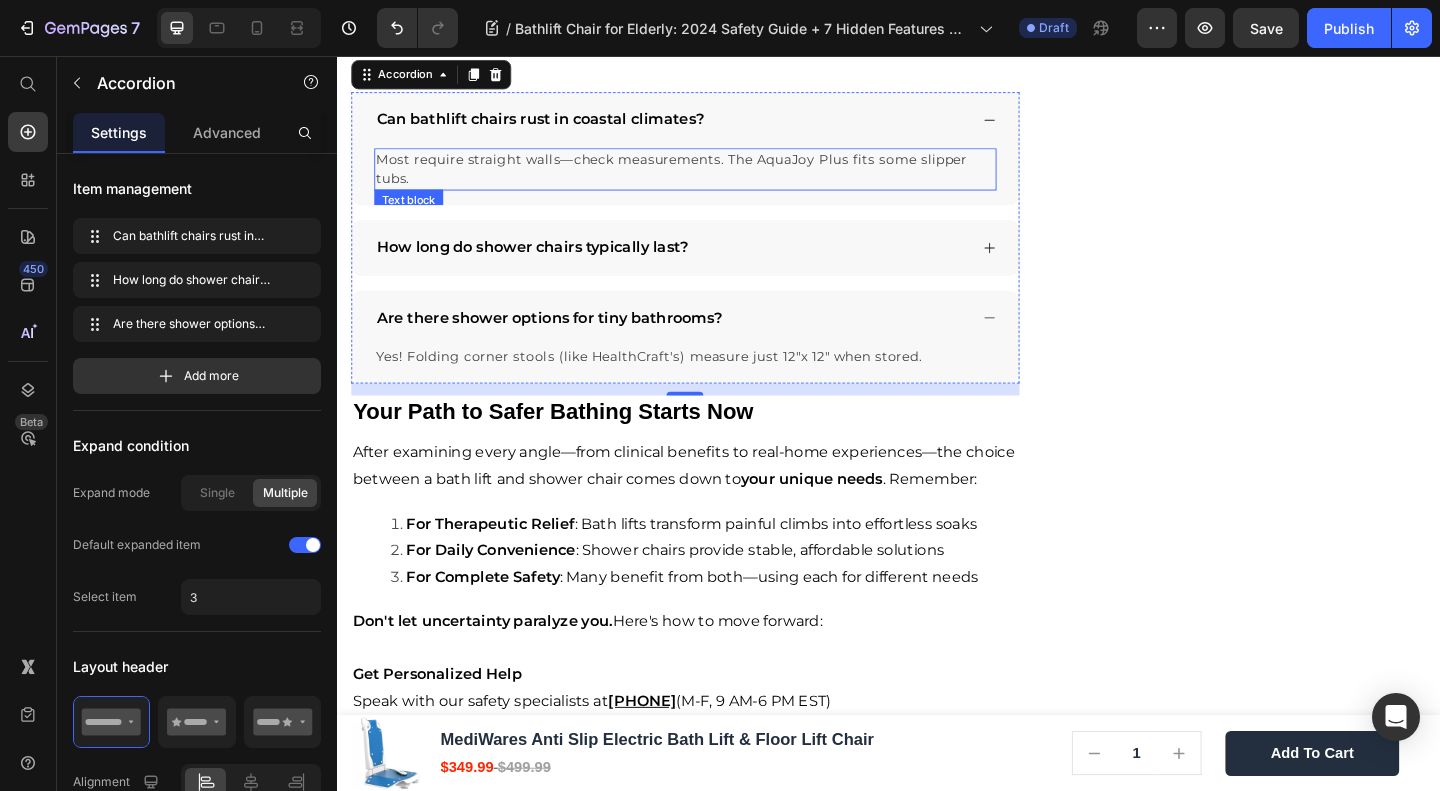 click on "Most require straight walls—check measurements. The AquaJoy Plus fits some slipper tubs." at bounding box center [700, 178] 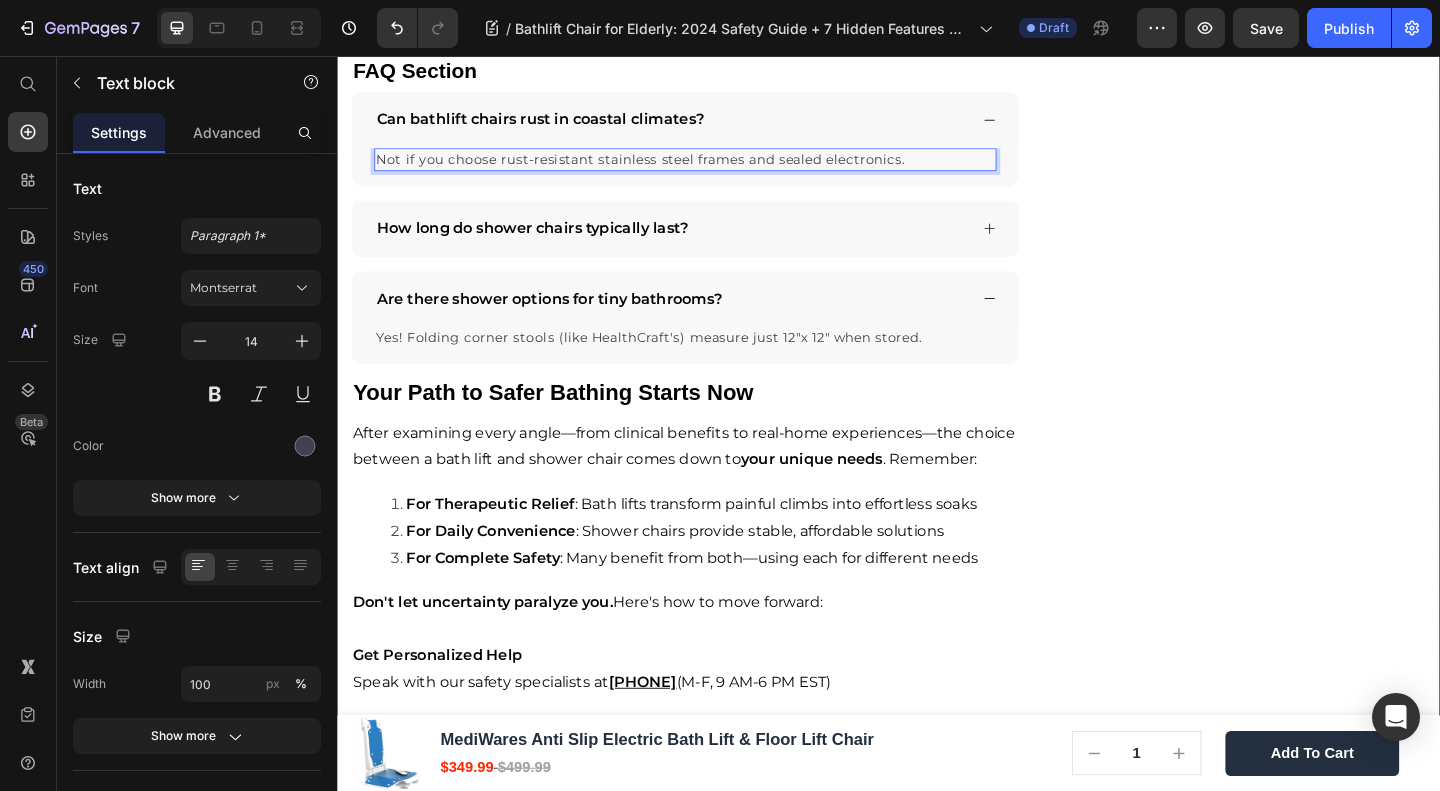 click on "🔥Up to 50% OFF Ending Soon🔥 Text block 02 Days 15 Hrs 08 Mins 38 Secs Countdown Timer Image Quick and Hassle-Free Setup Waterproof for safety Remote-controlled convenience Comfortable backrest tilt Enhances bathing independence Item list Shop Now and Save 50% Button
30-day money back guarantee Item list Row              Download Our Free              Guide on Senior Safety           After Falls Heading Download Now Button Image Row Product Images MediWares Anti Slip Electric Bath Lift & Floor Lift Chair Product Title $349.99 Product Price $499.99 Product Price Row
Key Features:
Powerful Electric Lifting:  Equipped with a rechargeable 14.8V lithium battery, the lift can raise or lower the seat to a height range of 3.03-19.96 inches using a remote control, allowing for over 10 uses per full charge.
High Load Capacity of 300 lbs:
IPX8 Waterproof Rating:
Anti-slip Suction Cups:
45° Backrest Tilt & Foldable Design:
Row" at bounding box center [1332, -2157] 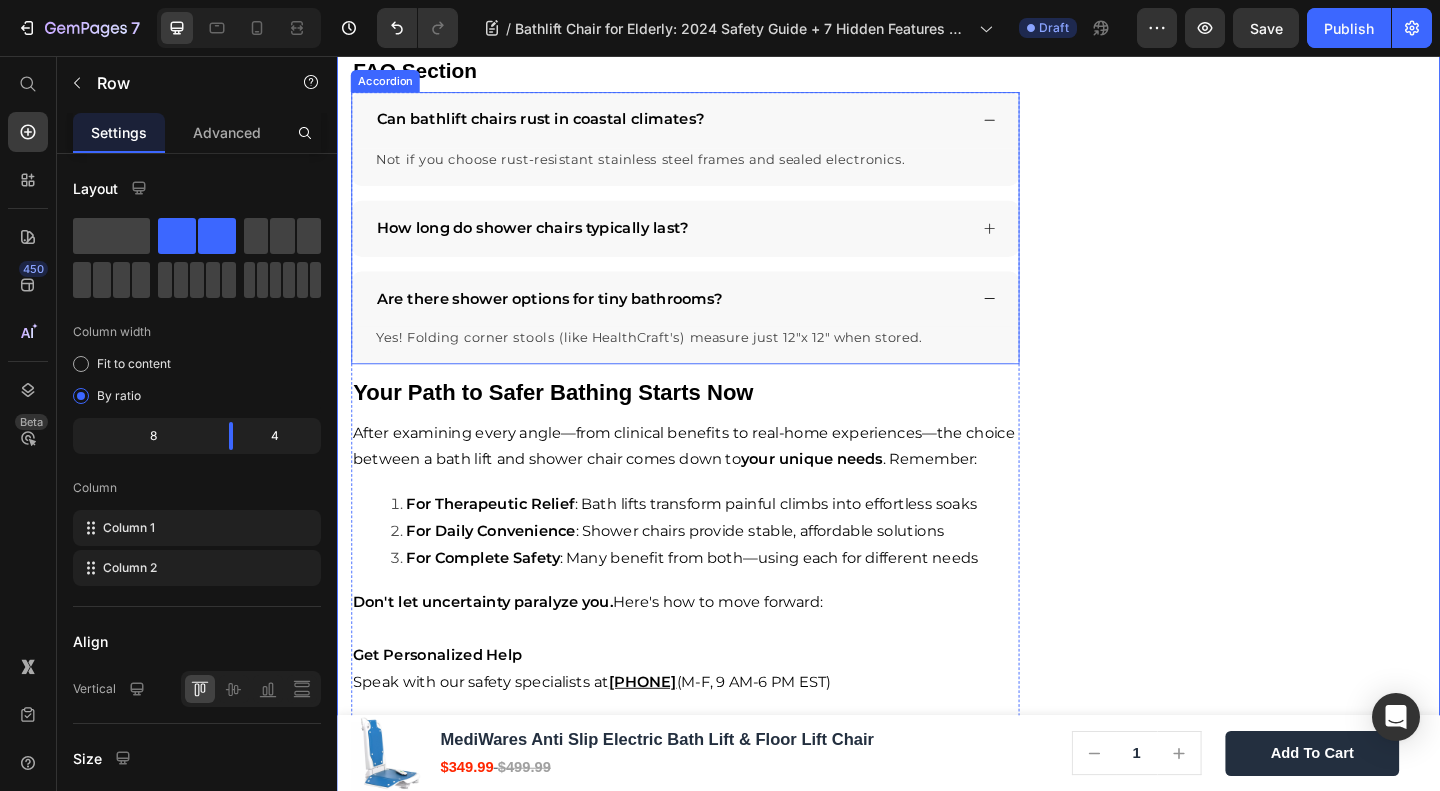 click on "How long do shower chairs typically last?" at bounding box center [549, 242] 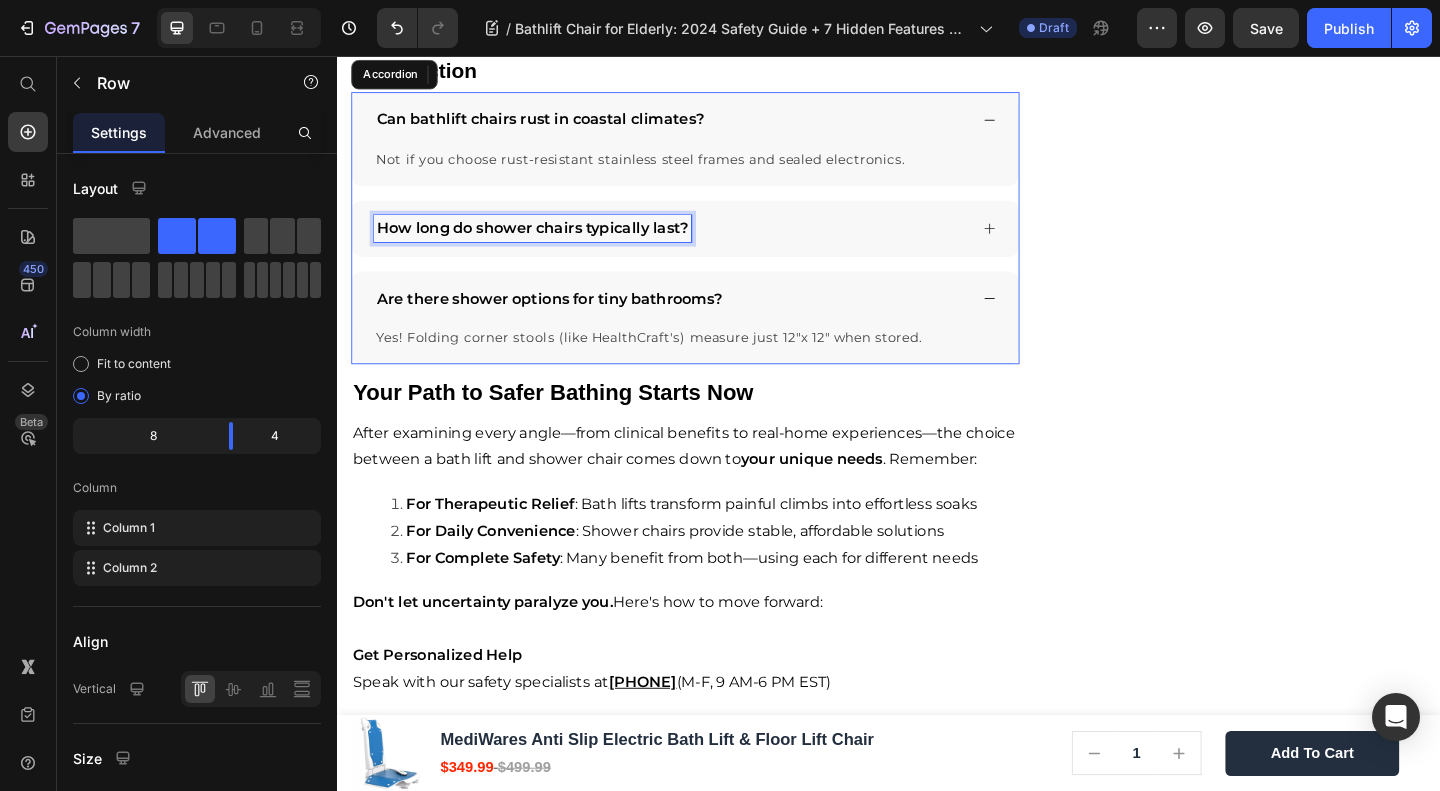 click on "How long do shower chairs typically last?" at bounding box center [549, 242] 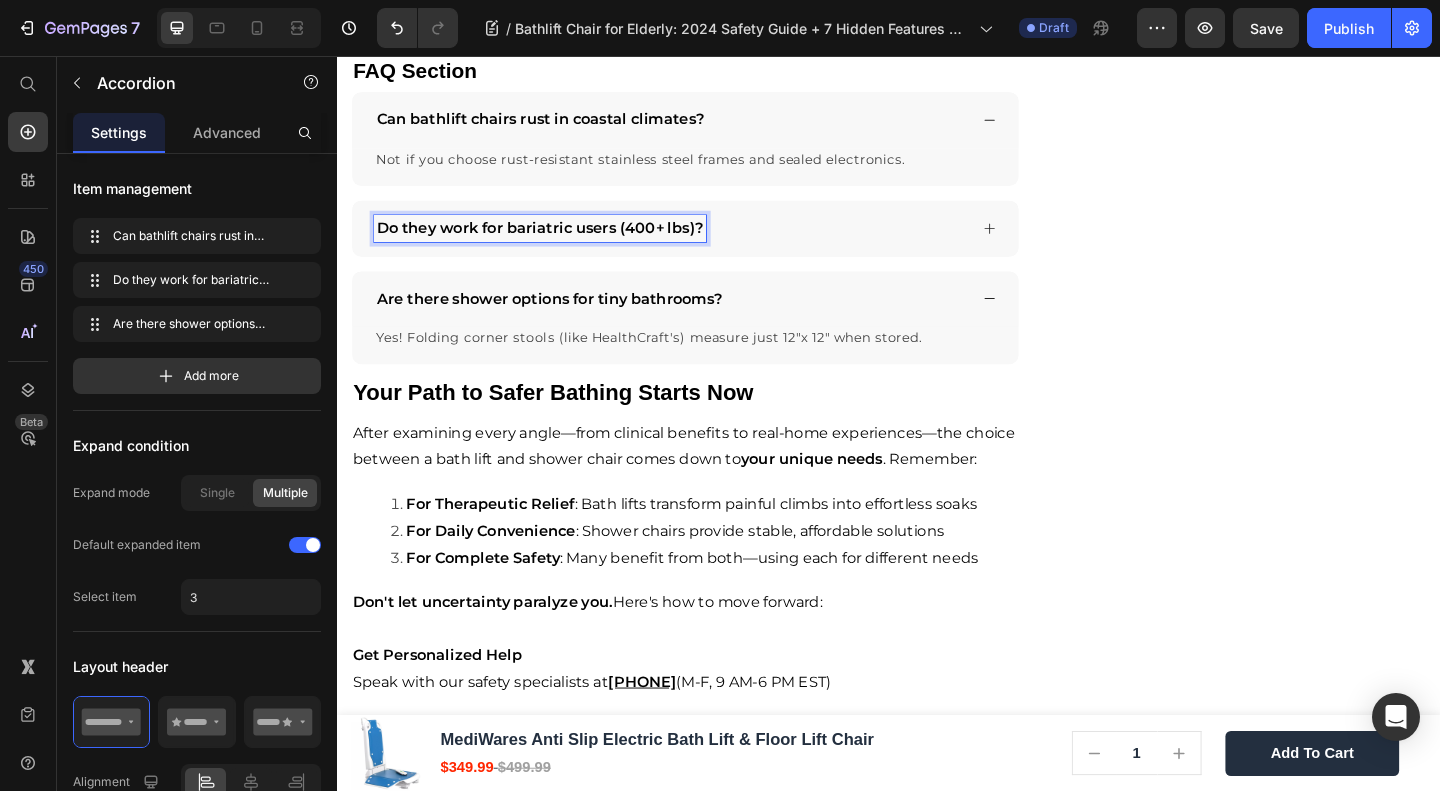 click on "Do they work for bariatric users (400+ lbs)?" at bounding box center [715, 243] 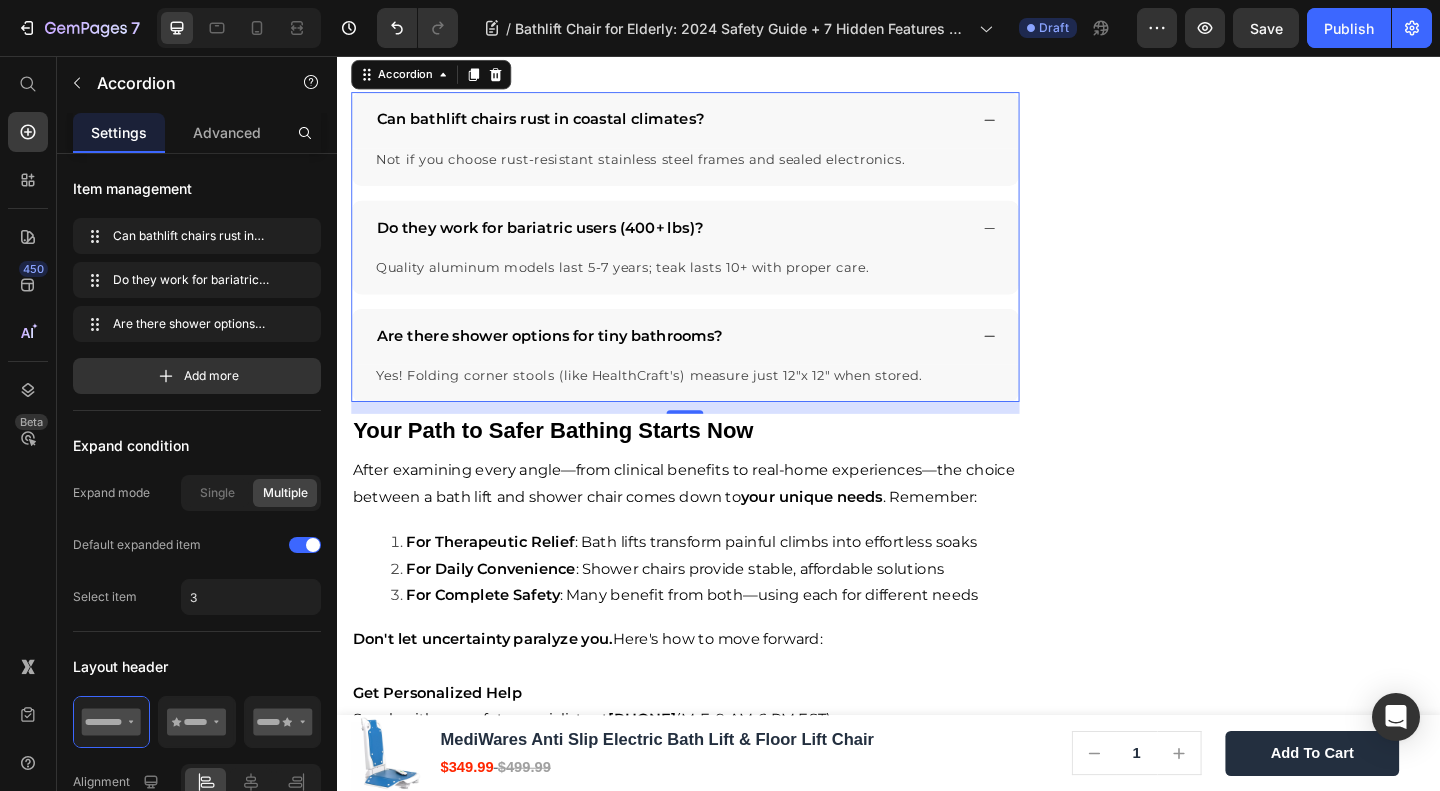 click on "Quality aluminum models last 5-7 years; teak lasts 10+ with proper care." at bounding box center (647, 286) 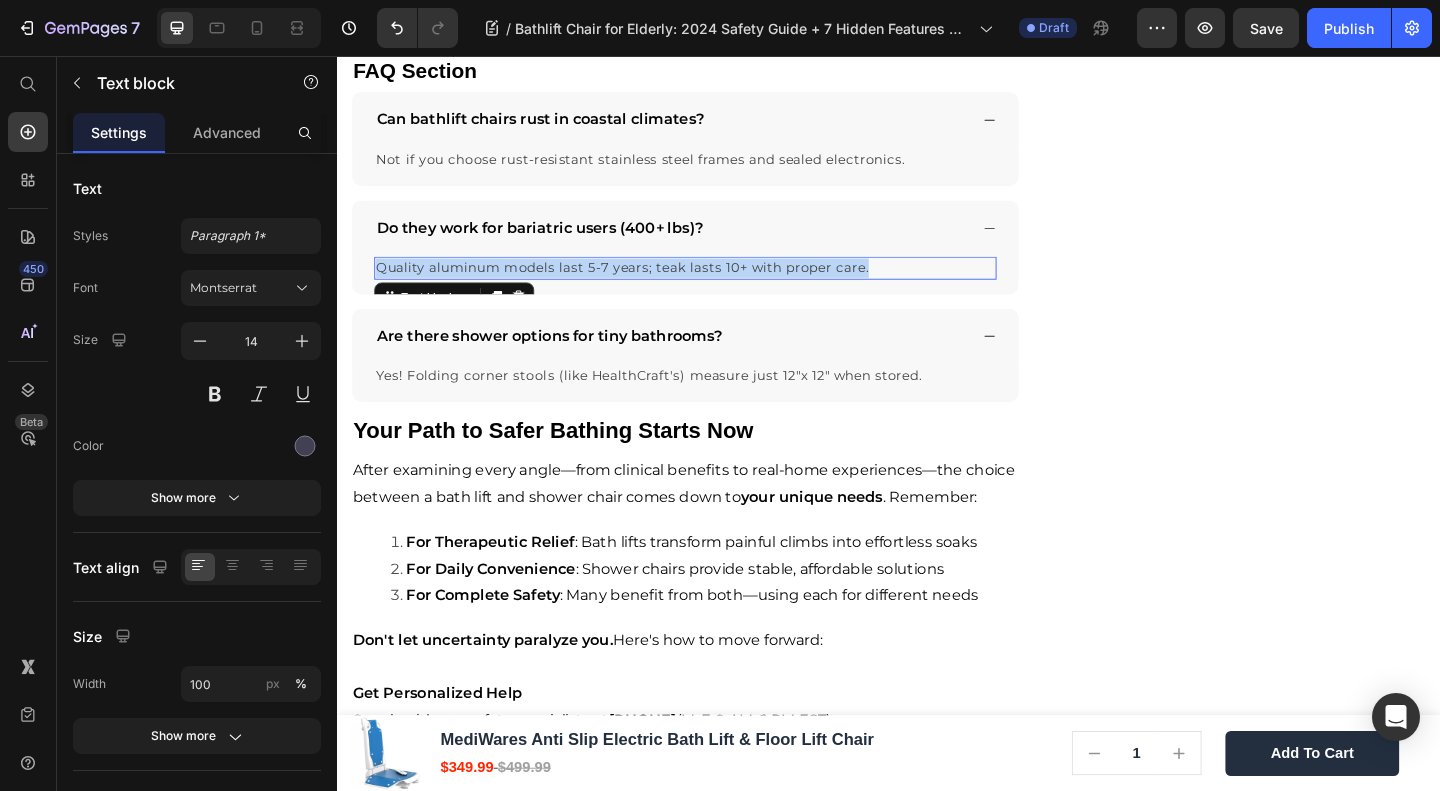click on "Quality aluminum models last 5-7 years; teak lasts 10+ with proper care." at bounding box center [647, 286] 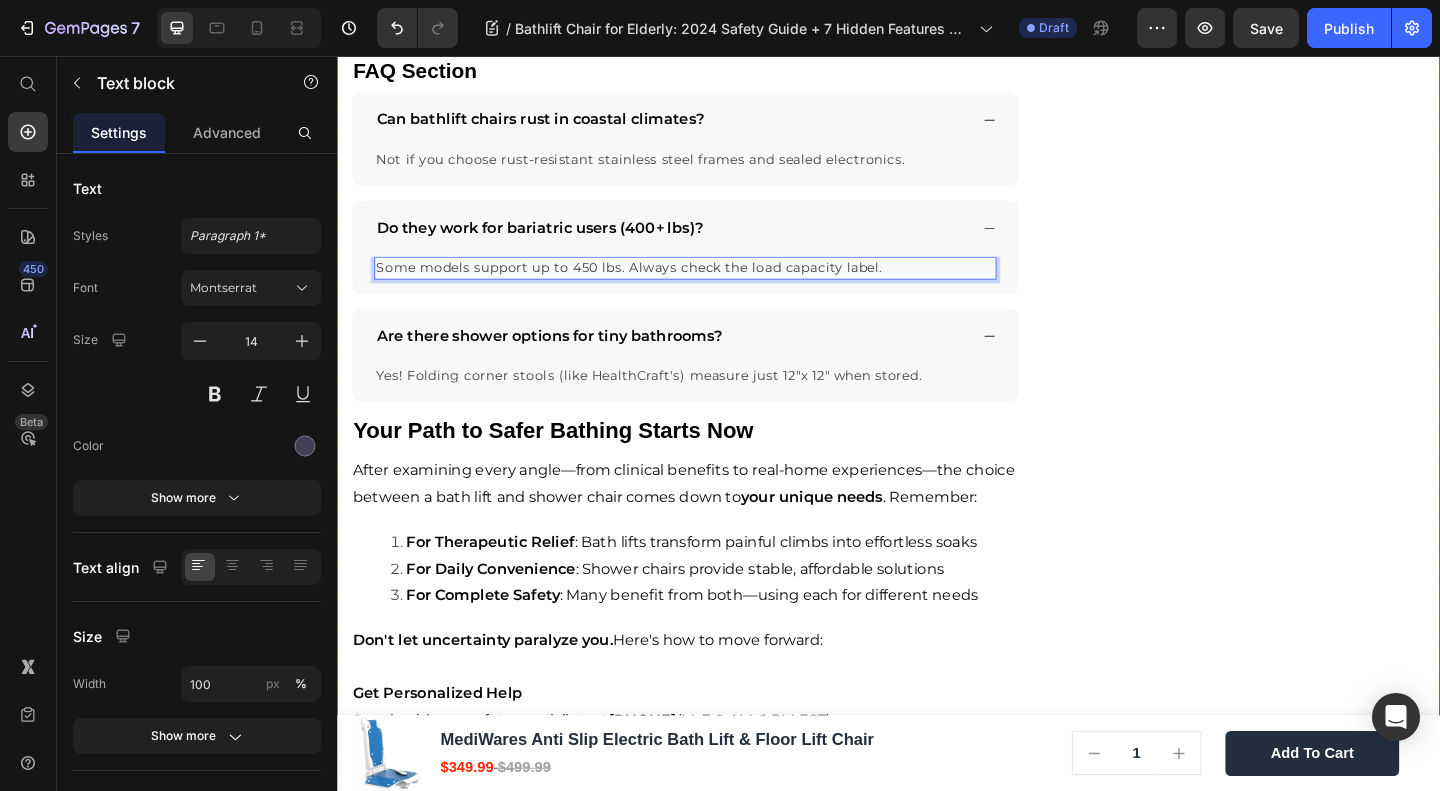 click on "🔥Up to 50% OFF Ending Soon🔥 Text block 02 Days 15 Hrs 08 Mins 22 Secs Countdown Timer Image Quick and Hassle-Free Setup Waterproof for safety Remote-controlled convenience Comfortable backrest tilt Enhances bathing independence Item list Shop Now and Save 50% Button
30-day money back guarantee Item list Row              Download Our Free              Guide on Senior Safety           After Falls Heading Download Now Button Image Row Product Images MediWares Anti Slip Electric Bath Lift & Floor Lift Chair Product Title $349.99 Product Price $499.99 Product Price Row
Key Features:
Powerful Electric Lifting:  Equipped with a rechargeable 14.8V lithium battery, the lift can raise or lower the seat to a height range of 3.03-19.96 inches using a remote control, allowing for over 10 uses per full charge.
High Load Capacity of 300 lbs:
IPX8 Waterproof Rating:
Anti-slip Suction Cups:
45° Backrest Tilt & Foldable Design:
Row" at bounding box center (1332, -2136) 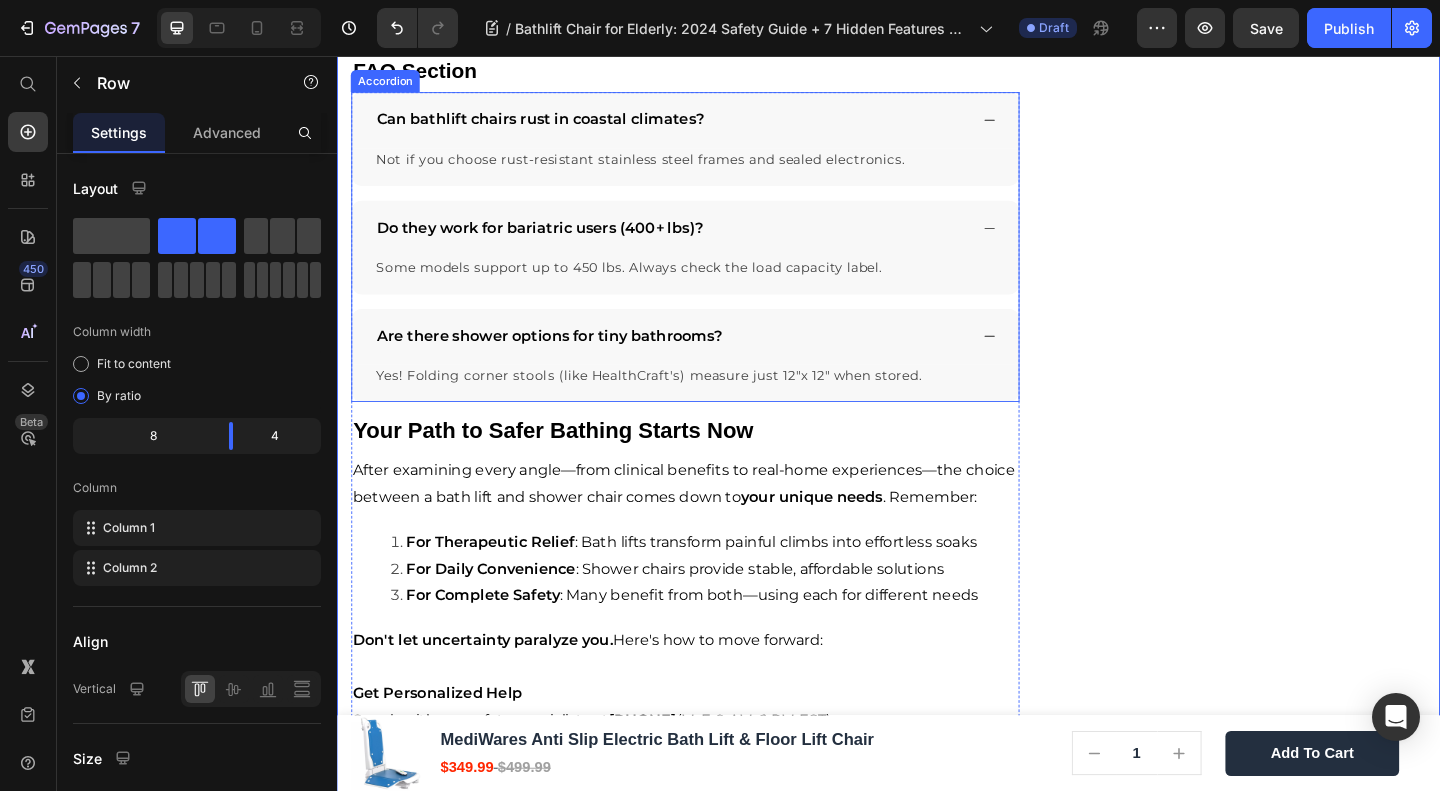 click on "Are there shower options for tiny bathrooms?" at bounding box center [568, 360] 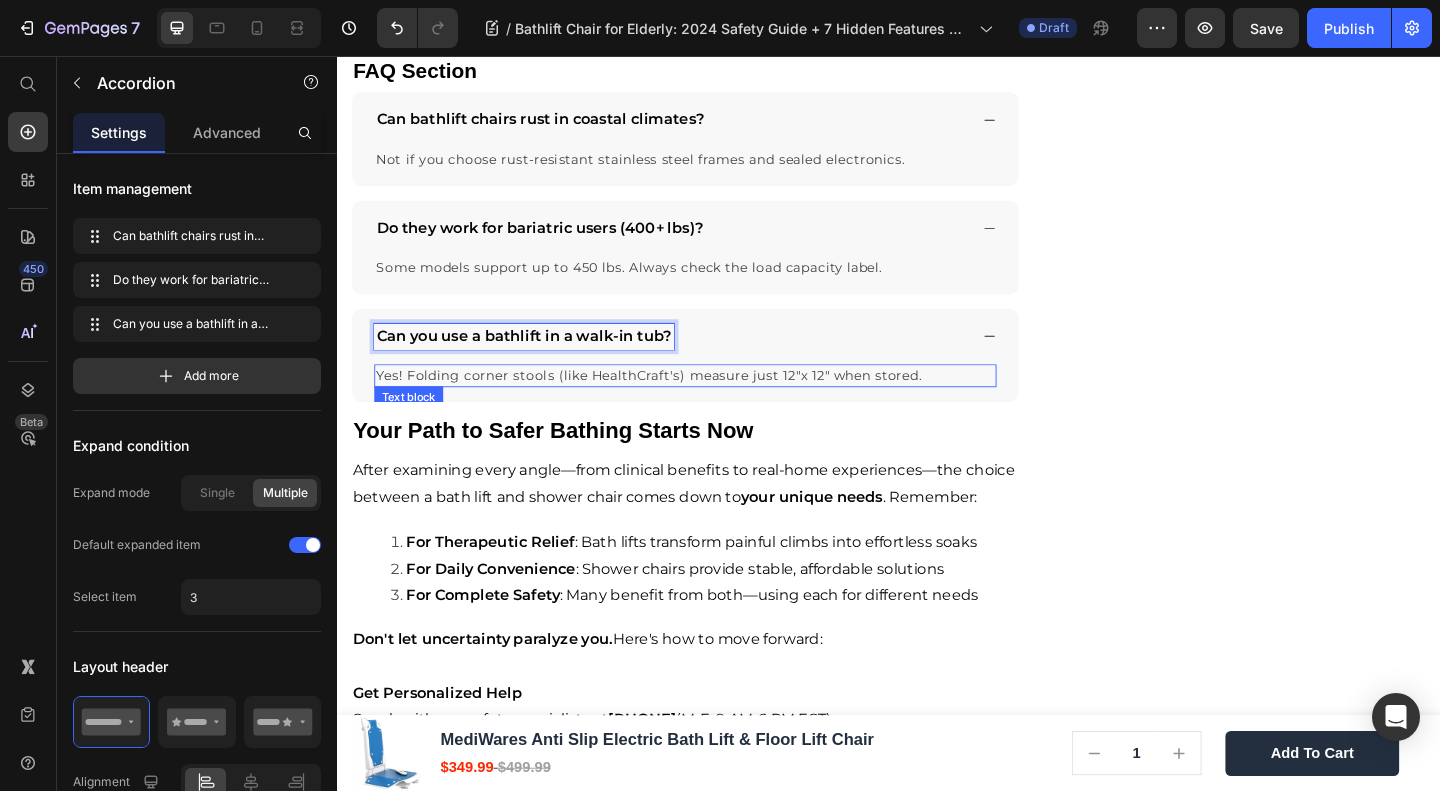 click on "Yes! Folding corner stools (like HealthCraft's) measure just 12"x 12" when stored." at bounding box center (676, 403) 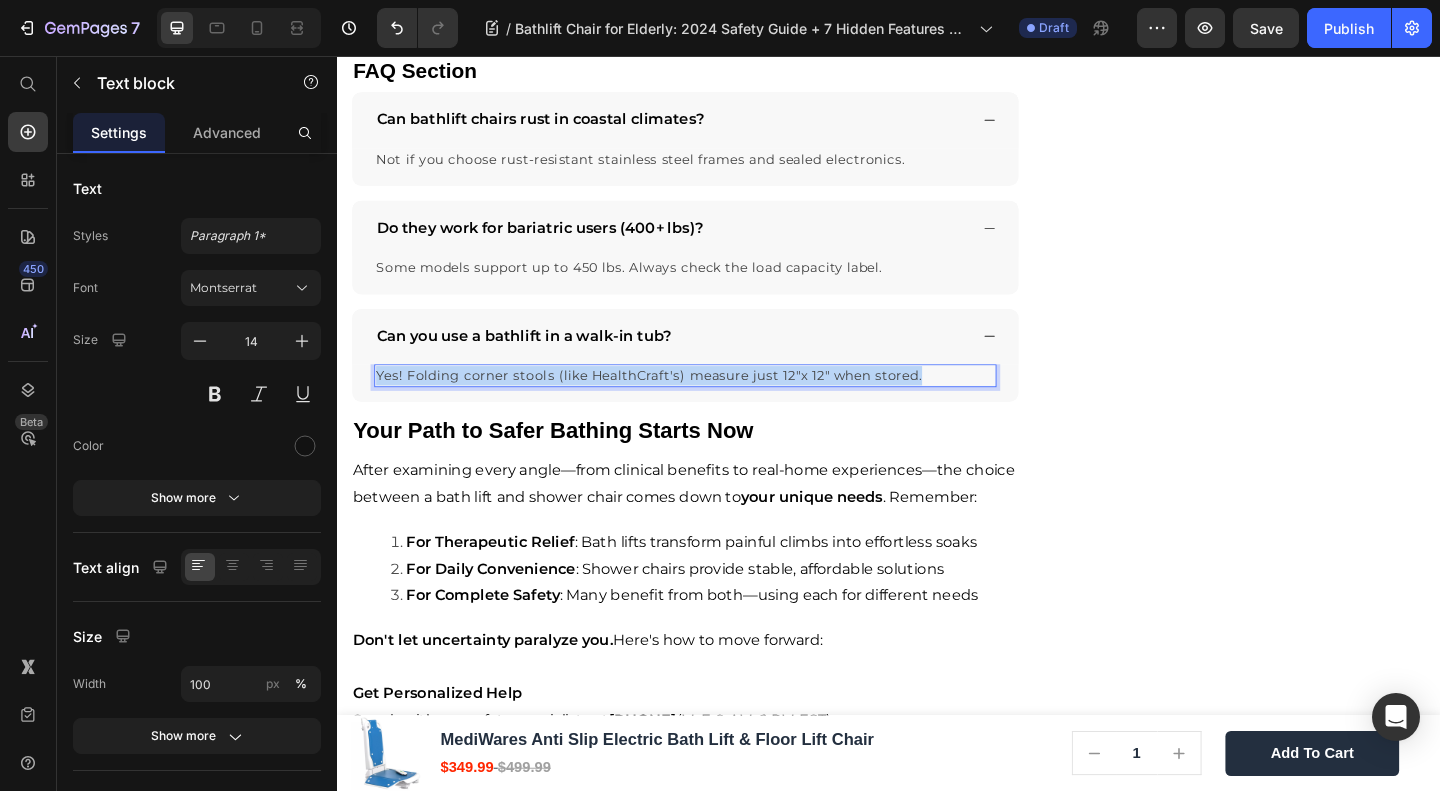 click on "Yes! Folding corner stools (like HealthCraft's) measure just 12"x 12" when stored." at bounding box center (676, 403) 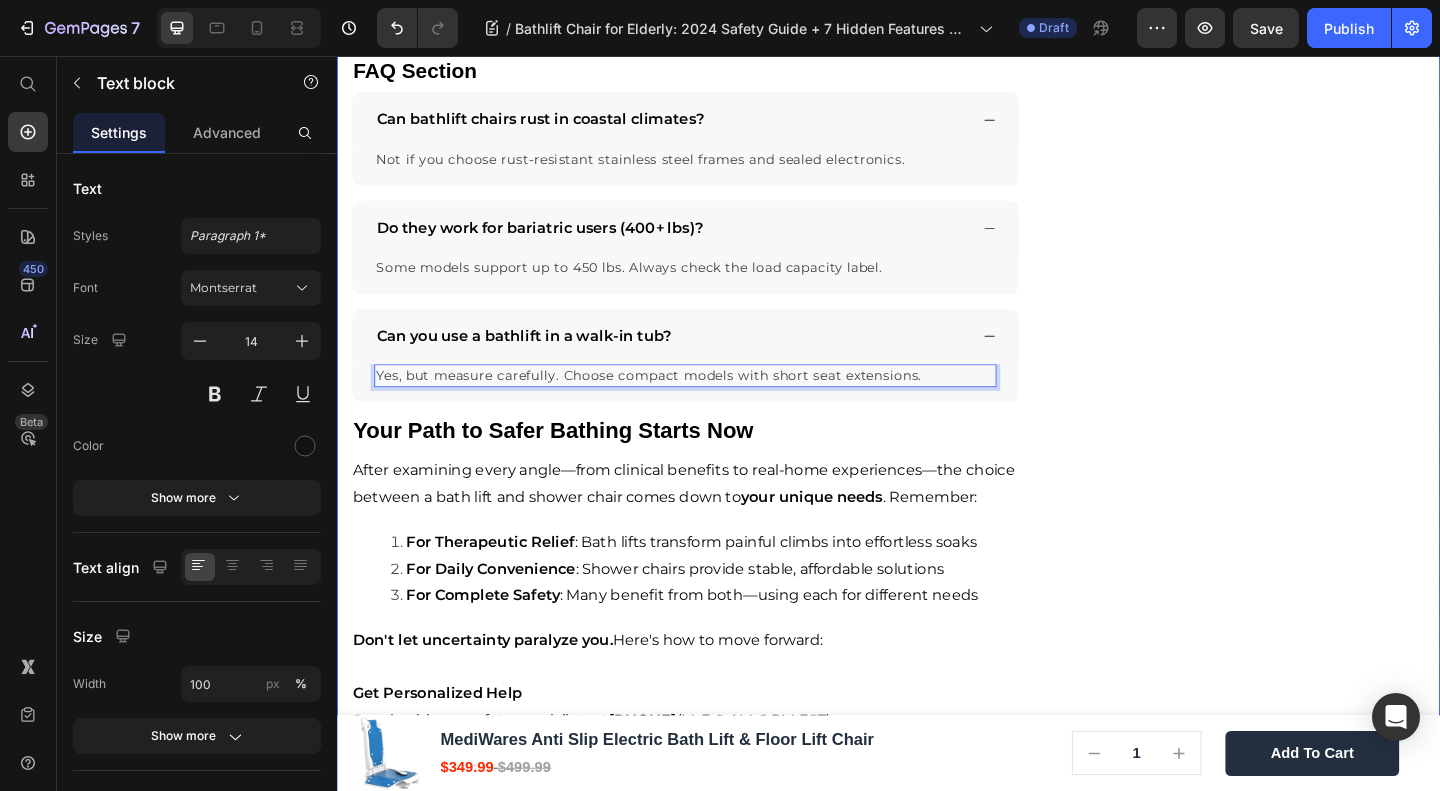 drag, startPoint x: 1393, startPoint y: 471, endPoint x: 1376, endPoint y: 472, distance: 17.029387 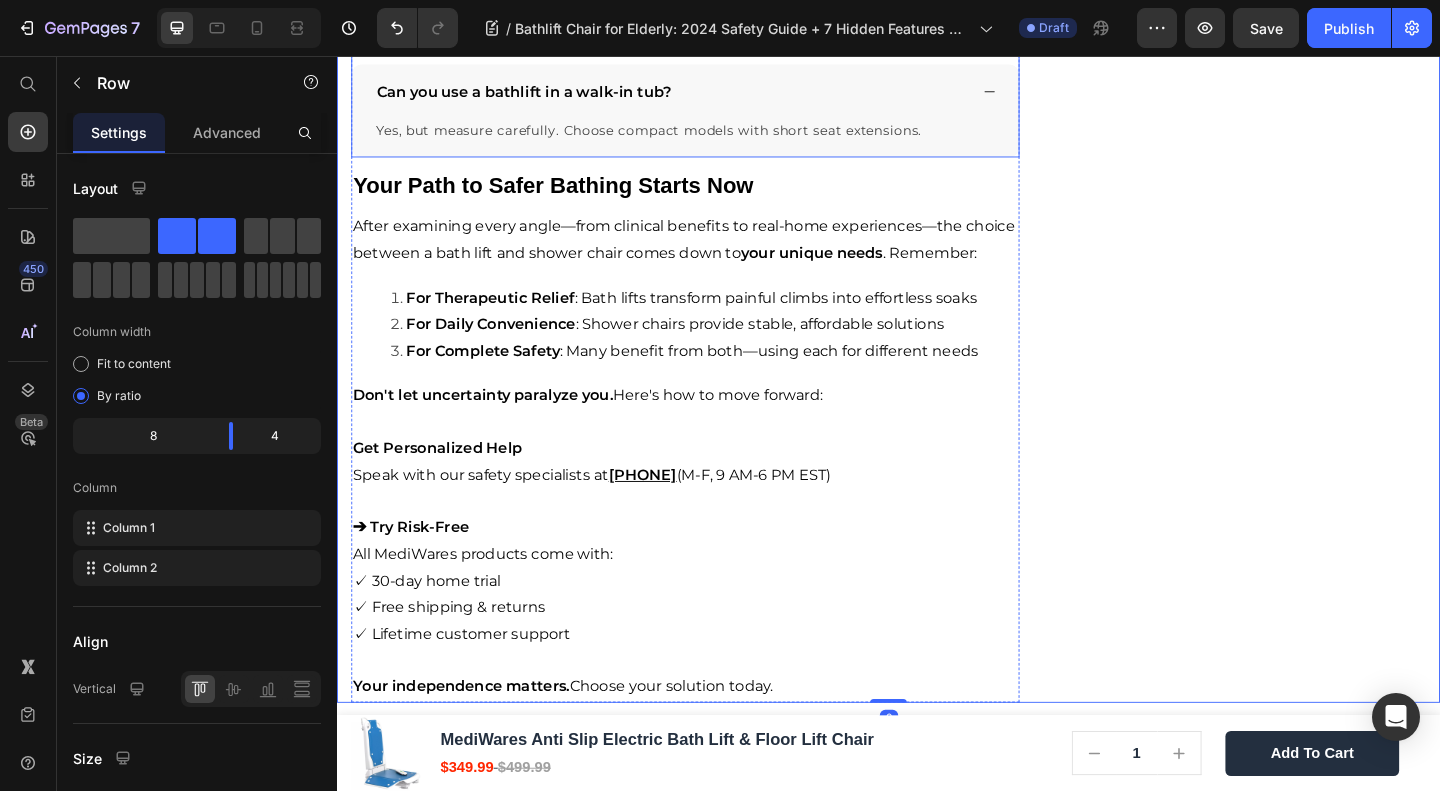 scroll, scrollTop: 5708, scrollLeft: 0, axis: vertical 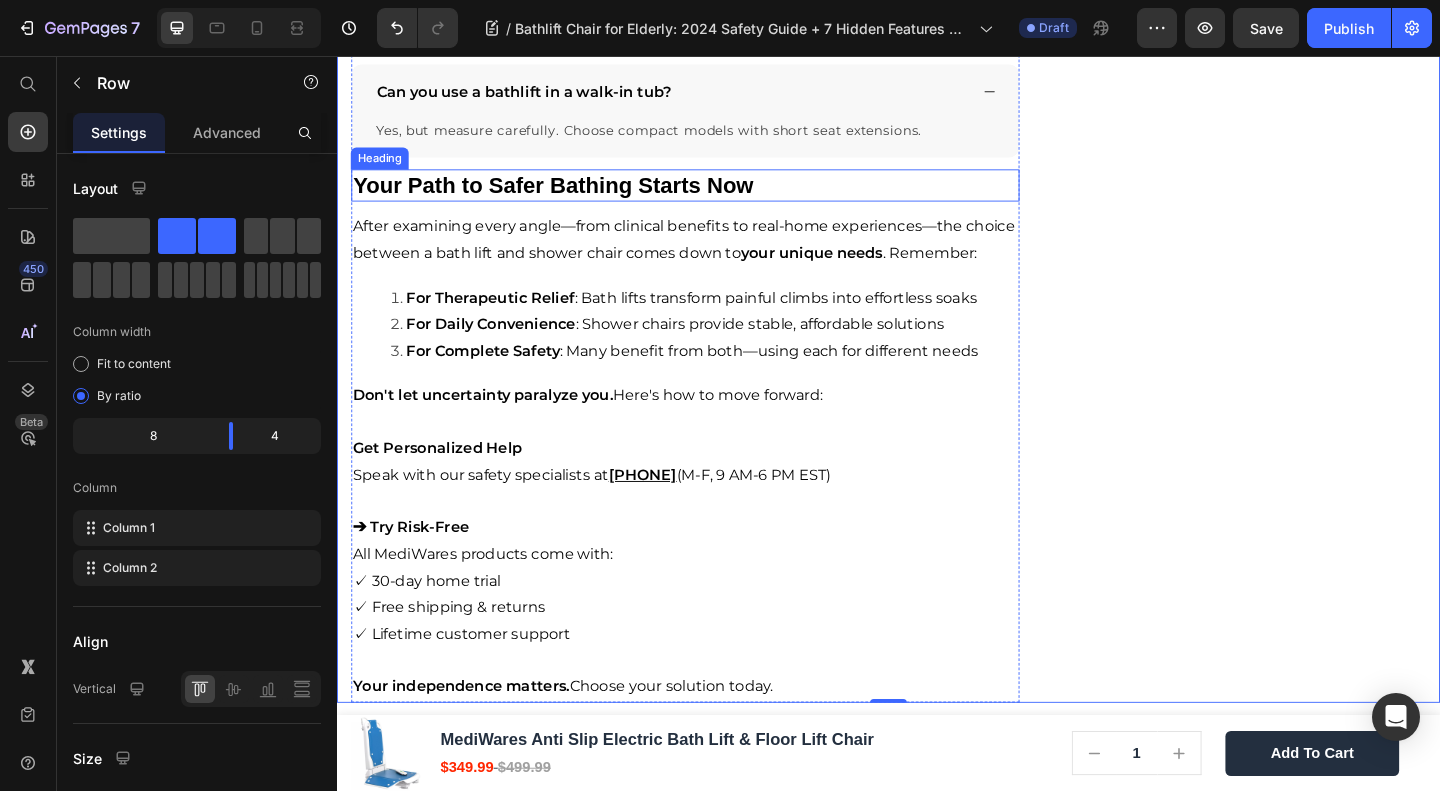 click on "Your Path to Safer Bathing Starts Now" at bounding box center [572, 196] 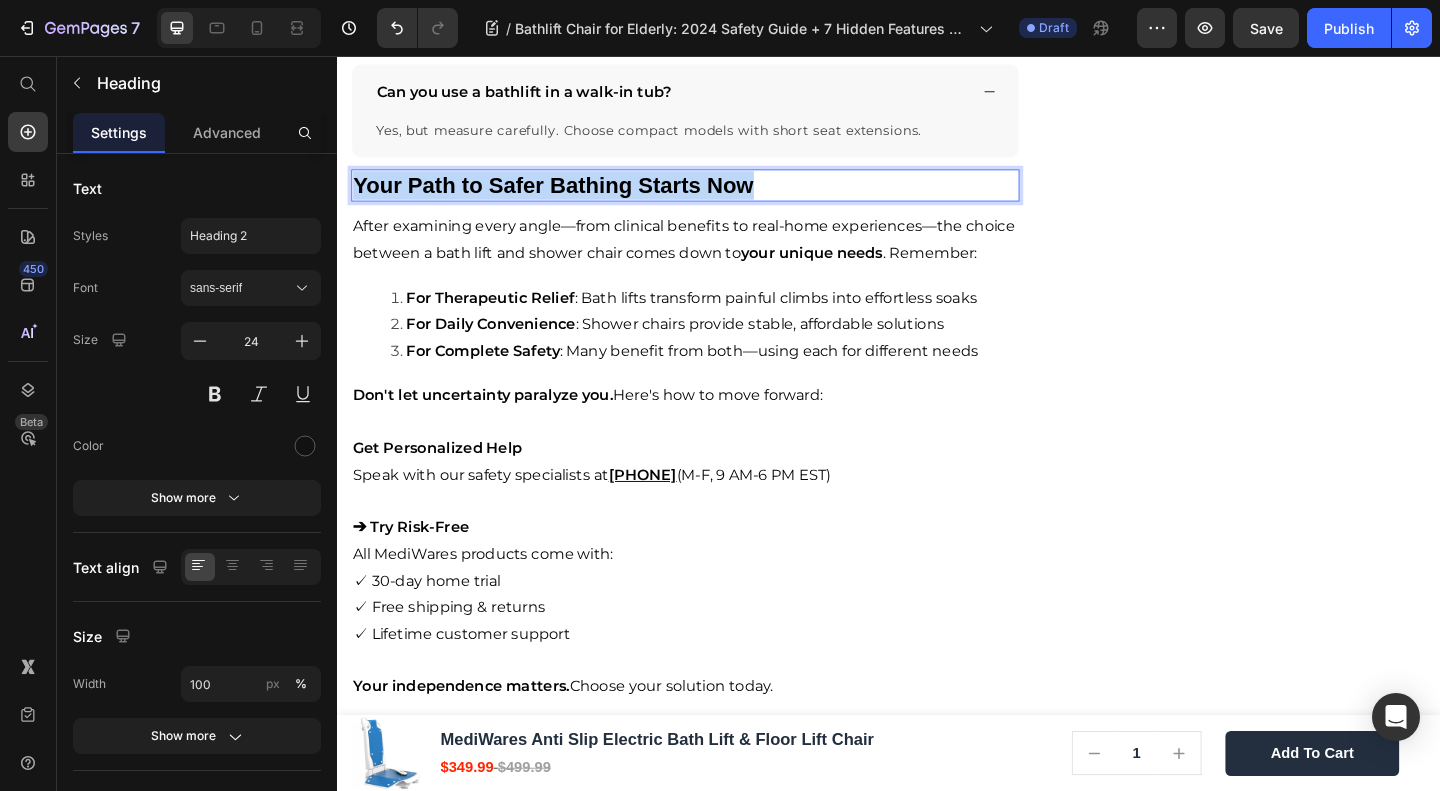 click on "Your Path to Safer Bathing Starts Now" at bounding box center [572, 196] 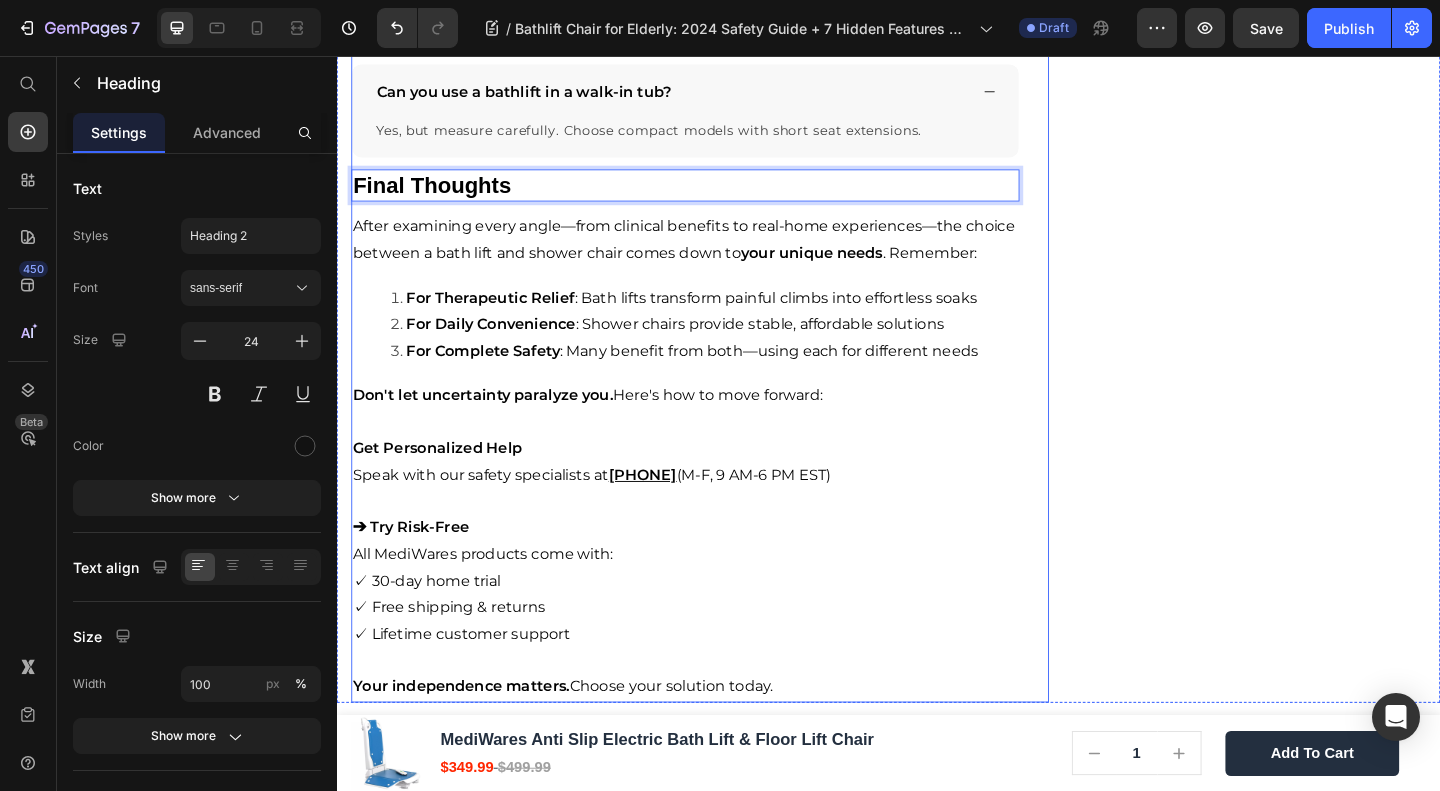click on "🔥Up to 50% OFF Ending Soon🔥 Text block 02 Days 15 Hrs 08 Mins 01 Secs Countdown Timer Image Quick and Hassle-Free Setup Waterproof for safety Remote-controlled convenience Comfortable backrest tilt Enhances bathing independence Item list Shop Now and Save 50% Button
30-day money back guarantee Item list Row              Download Our Free              Guide on Senior Safety           After Falls Heading Download Now Button Image Row Product Images MediWares Anti Slip Electric Bath Lift & Floor Lift Chair Product Title $349.99 Product Price $499.99 Product Price Row
Key Features:
Powerful Electric Lifting:  Equipped with a rechargeable 14.8V lithium battery, the lift can raise or lower the seat to a height range of 3.03-19.96 inches using a remote control, allowing for over 10 uses per full charge.
High Load Capacity of 300 lbs:
IPX8 Waterproof Rating:
Anti-slip Suction Cups:
45° Backrest Tilt & Foldable Design:
Row" at bounding box center (1332, -2402) 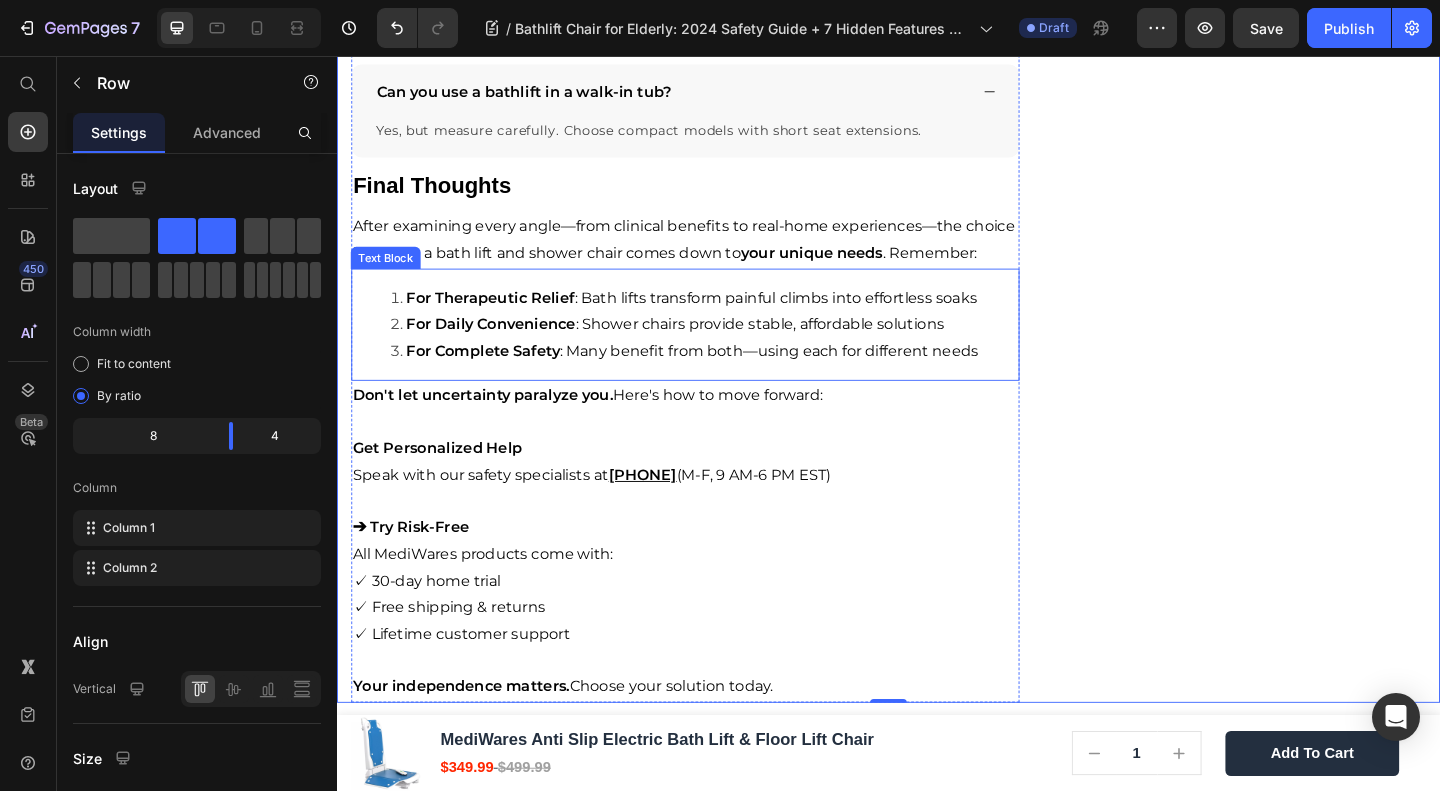 click on "After examining every angle—from clinical benefits to real-home experiences—the choice between a bath lift and shower chair comes down to  your unique needs . Remember:" at bounding box center [715, 256] 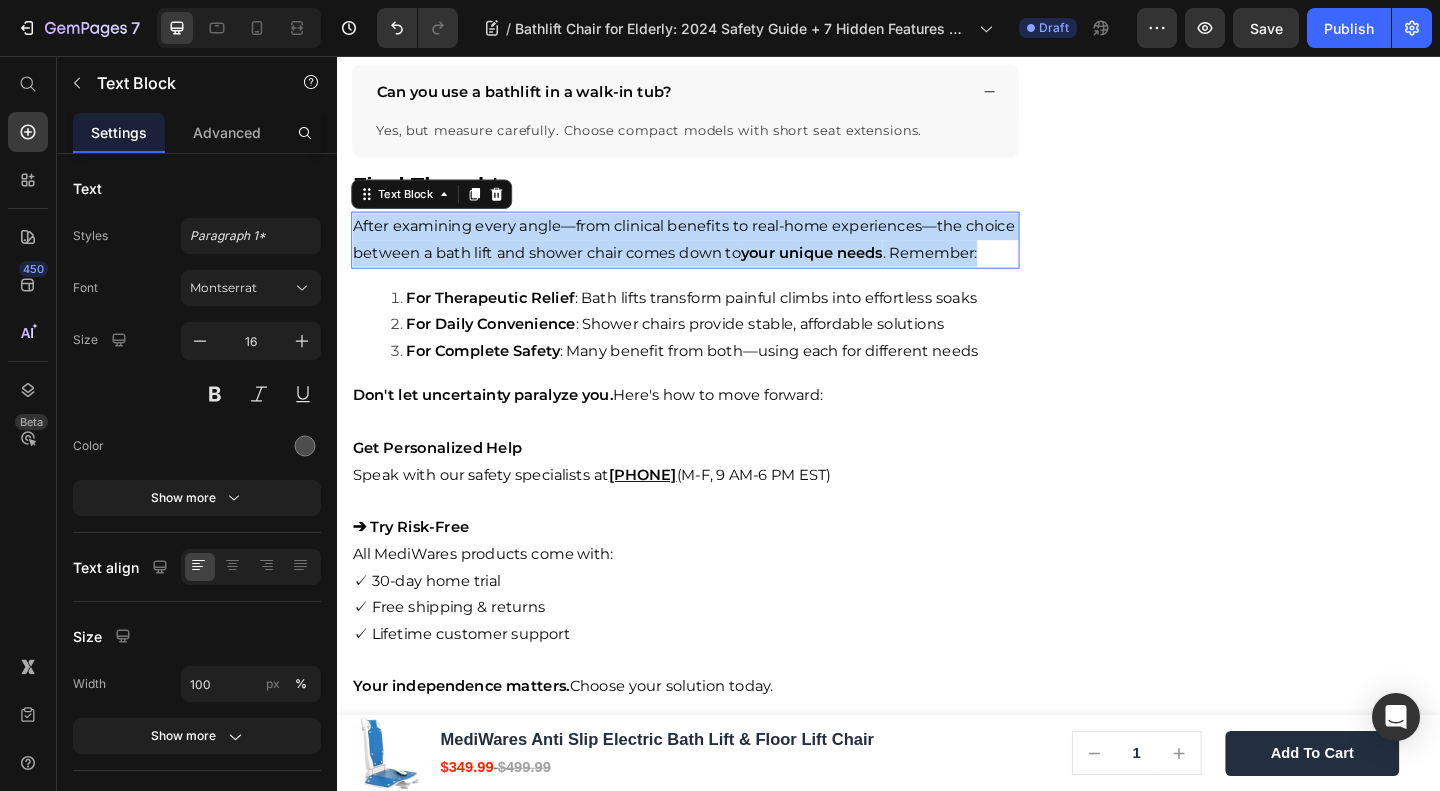 click on "After examining every angle—from clinical benefits to real-home experiences—the choice between a bath lift and shower chair comes down to  your unique needs . Remember:" at bounding box center [715, 256] 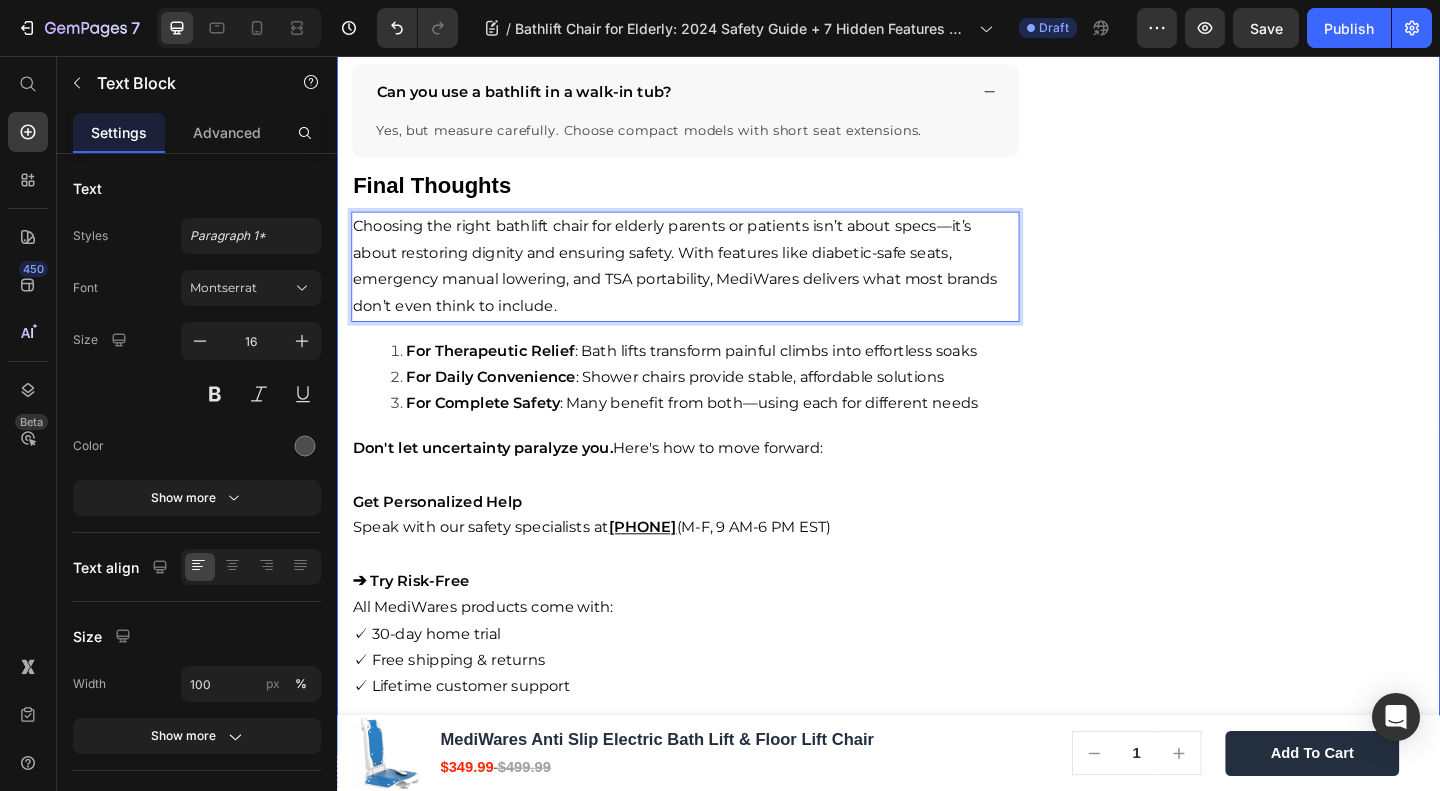 click on "🔥Up to 50% OFF Ending Soon🔥 Text block 02 Days 15 Hrs 07 Mins 55 Secs Countdown Timer Image Quick and Hassle-Free Setup Waterproof for safety Remote-controlled convenience Comfortable backrest tilt Enhances bathing independence Item list Shop Now and Save 50% Button
30-day money back guarantee Item list Row              Download Our Free              Guide on Senior Safety           After Falls Heading Download Now Button Image Row Product Images MediWares Anti Slip Electric Bath Lift & Floor Lift Chair Product Title $349.99 Product Price $499.99 Product Price Row
Key Features:
Powerful Electric Lifting:  Equipped with a rechargeable 14.8V lithium battery, the lift can raise or lower the seat to a height range of 3.03-19.96 inches using a remote control, allowing for over 10 uses per full charge.
High Load Capacity of 300 lbs:
IPX8 Waterproof Rating:
Anti-slip Suction Cups:
45° Backrest Tilt & Foldable Design:
Row" at bounding box center [1332, -2373] 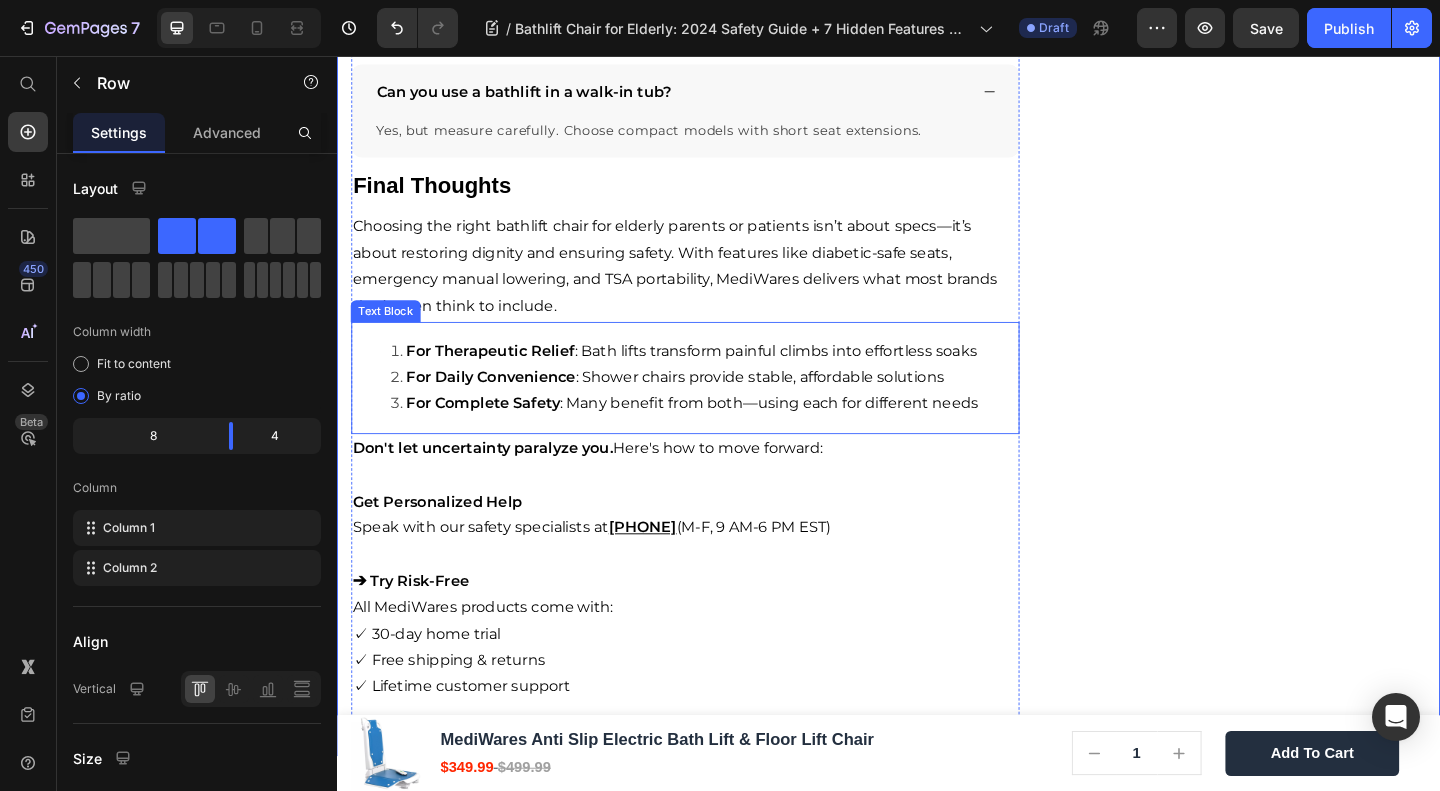 click on "For Daily Convenience" at bounding box center (504, 404) 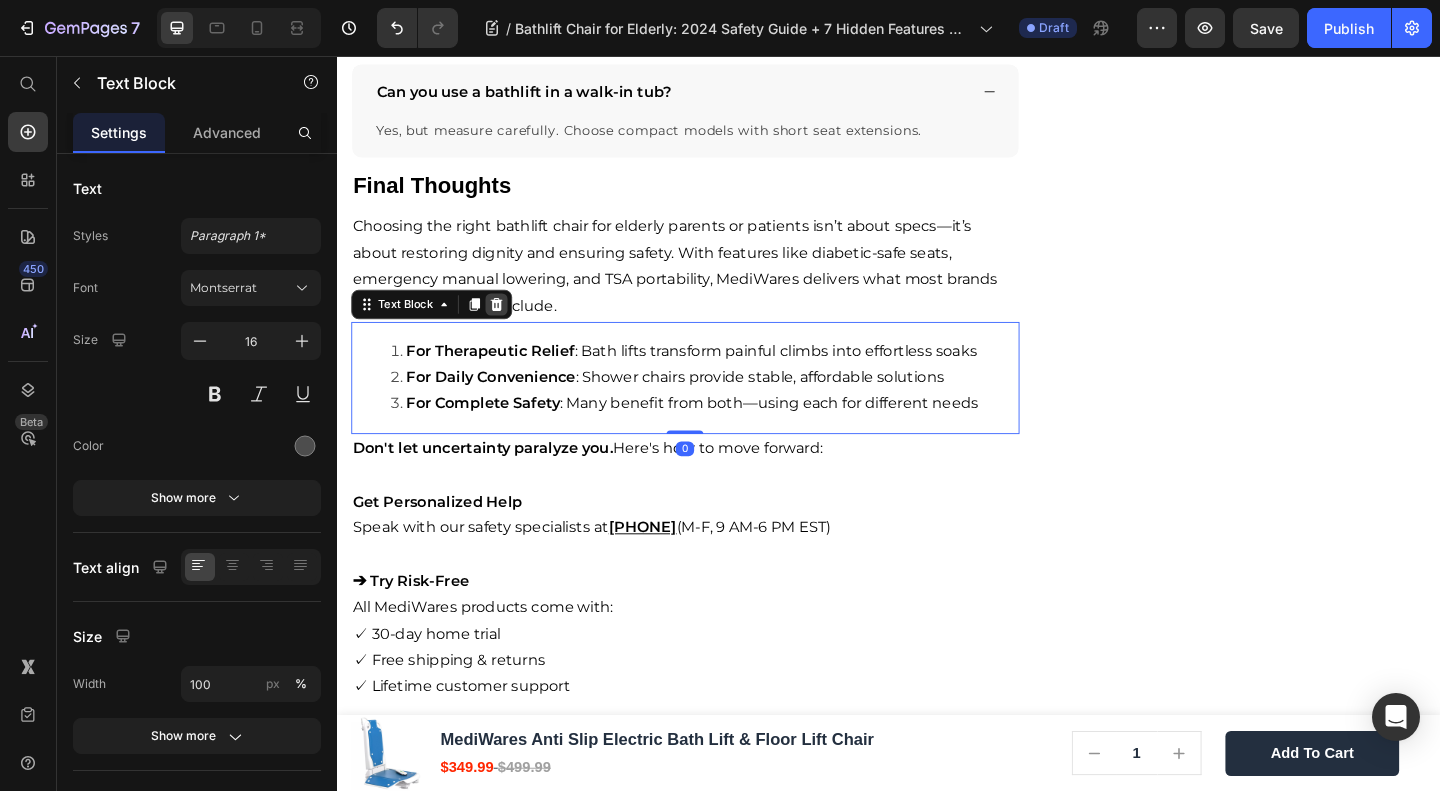 click 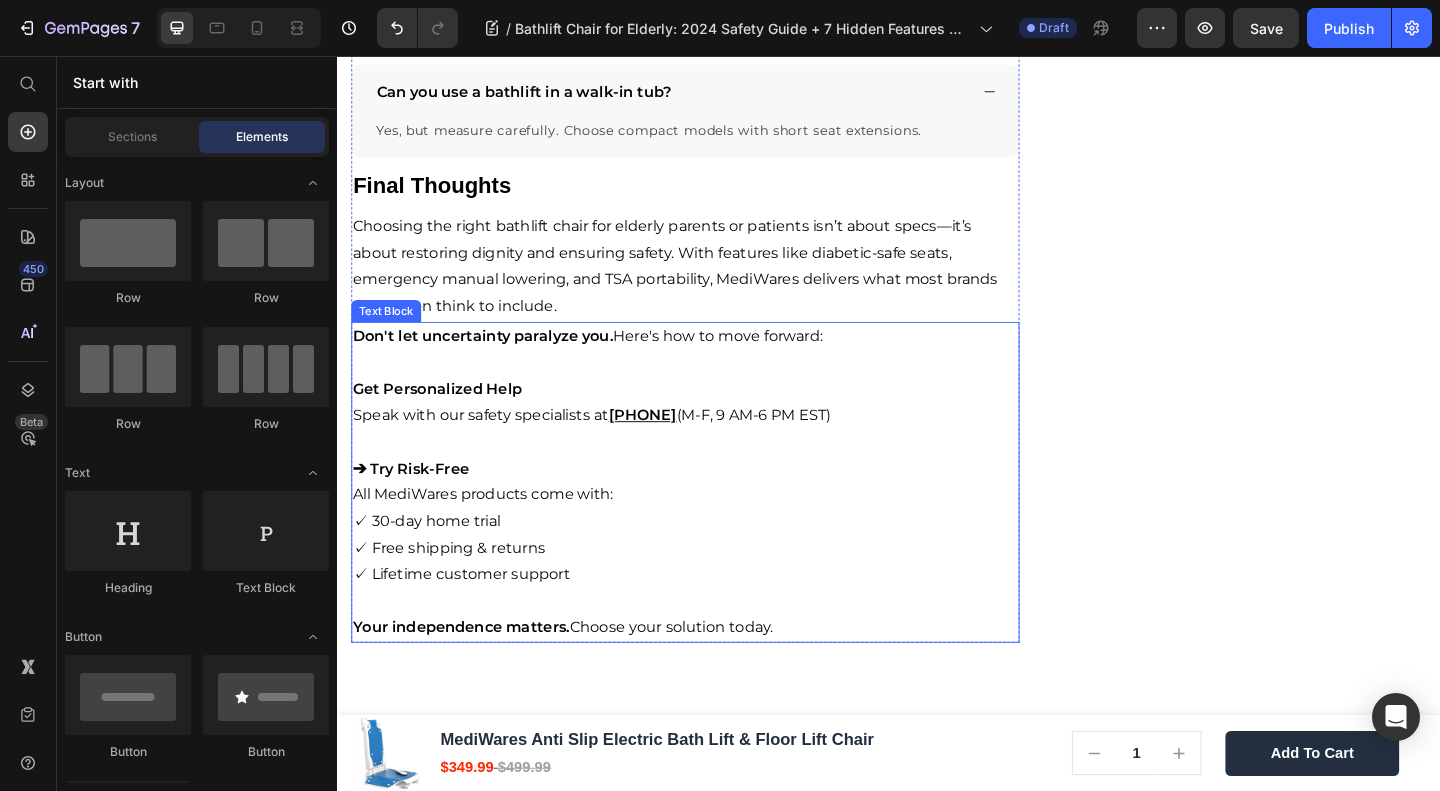 click on "Don't let uncertainty paralyze you.  Here's how to move forward: Get Personalized Help Speak with our safety specialists at  888-899-9022  (M-F, 9 AM-6 PM EST)" at bounding box center (715, 404) 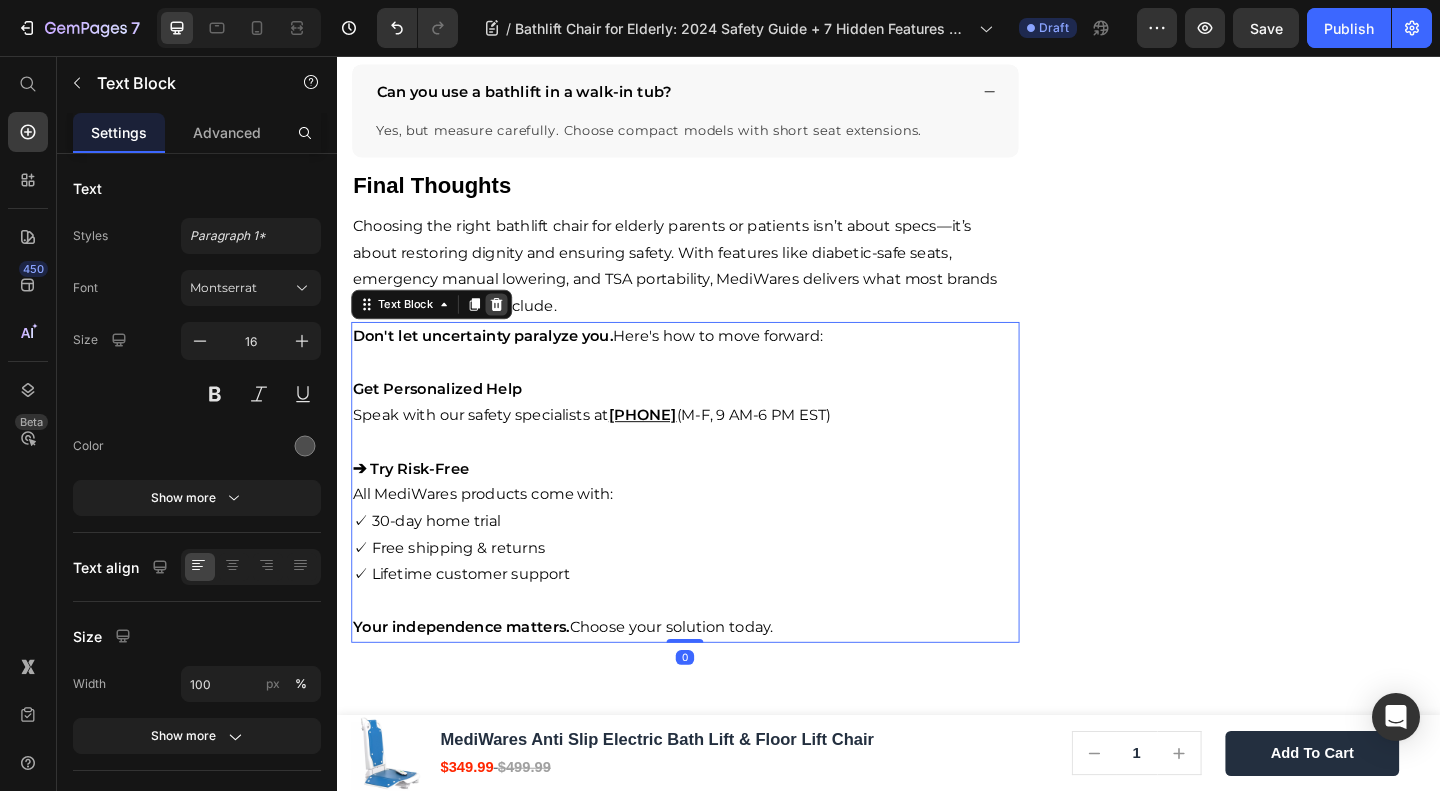 click 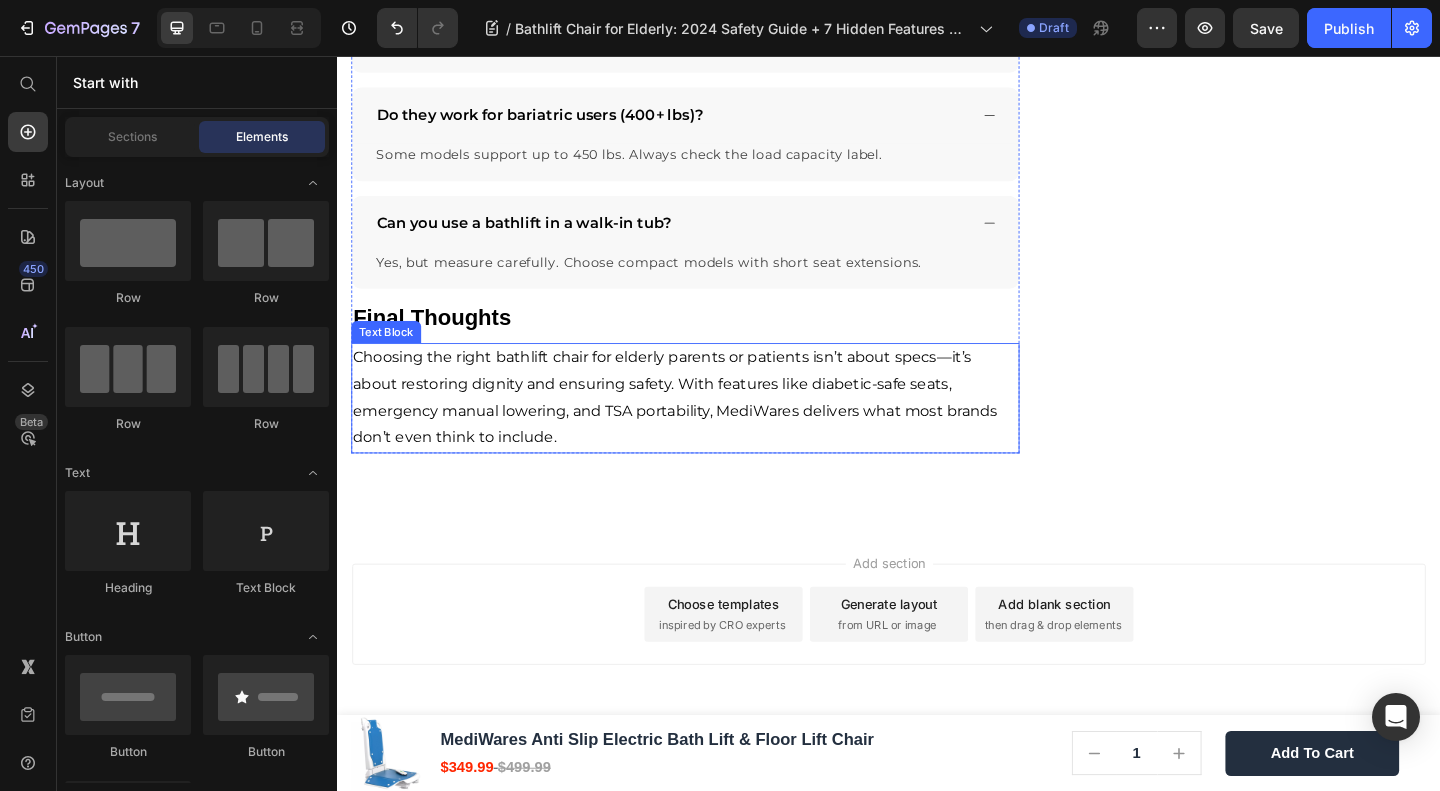 click on "Choosing the right bathlift chair for elderly parents or patients isn’t about specs—it’s about restoring dignity and ensuring safety. With features like diabetic-safe seats, emergency manual lowering, and TSA portability, MediWares delivers what most brands don’t even think to include." at bounding box center (704, 426) 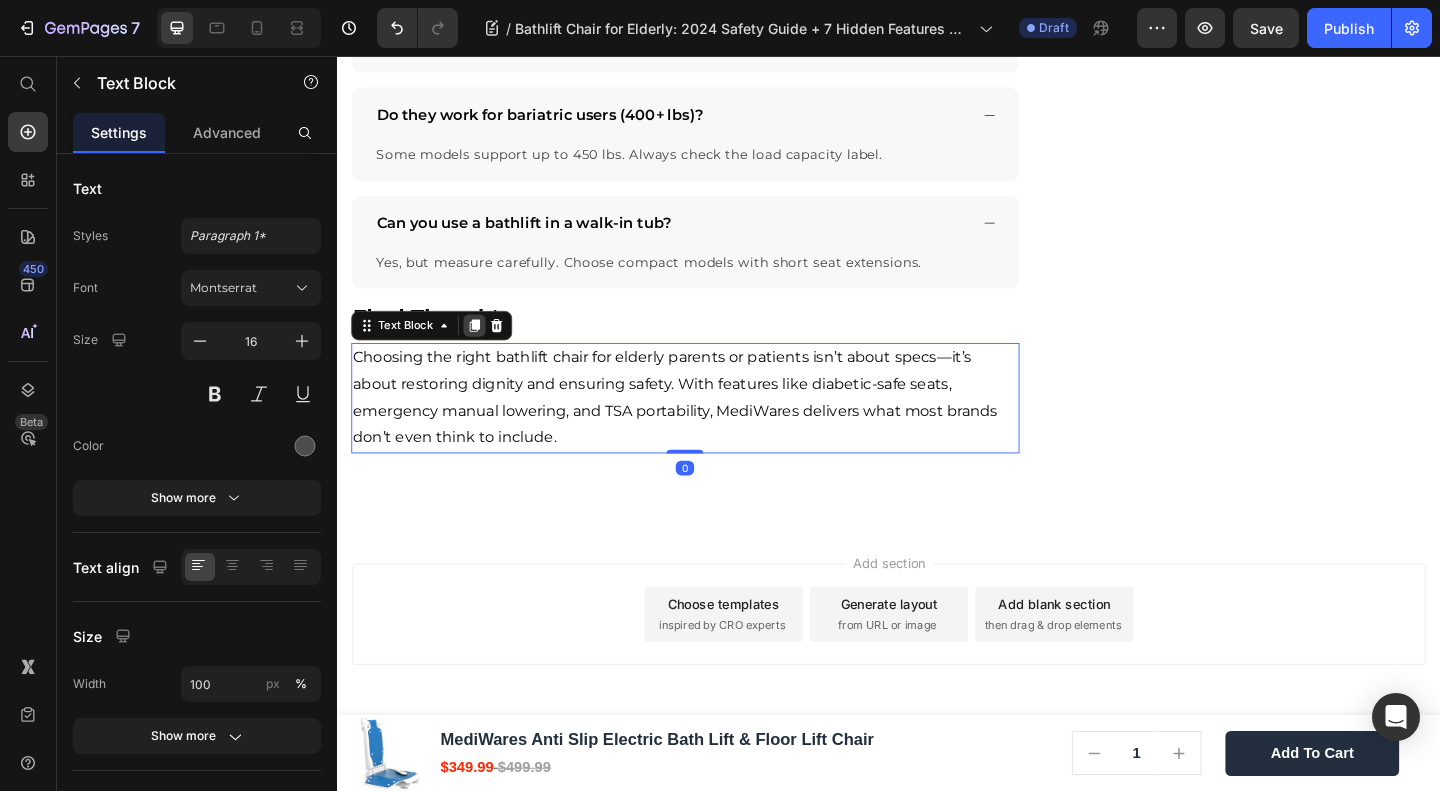 click 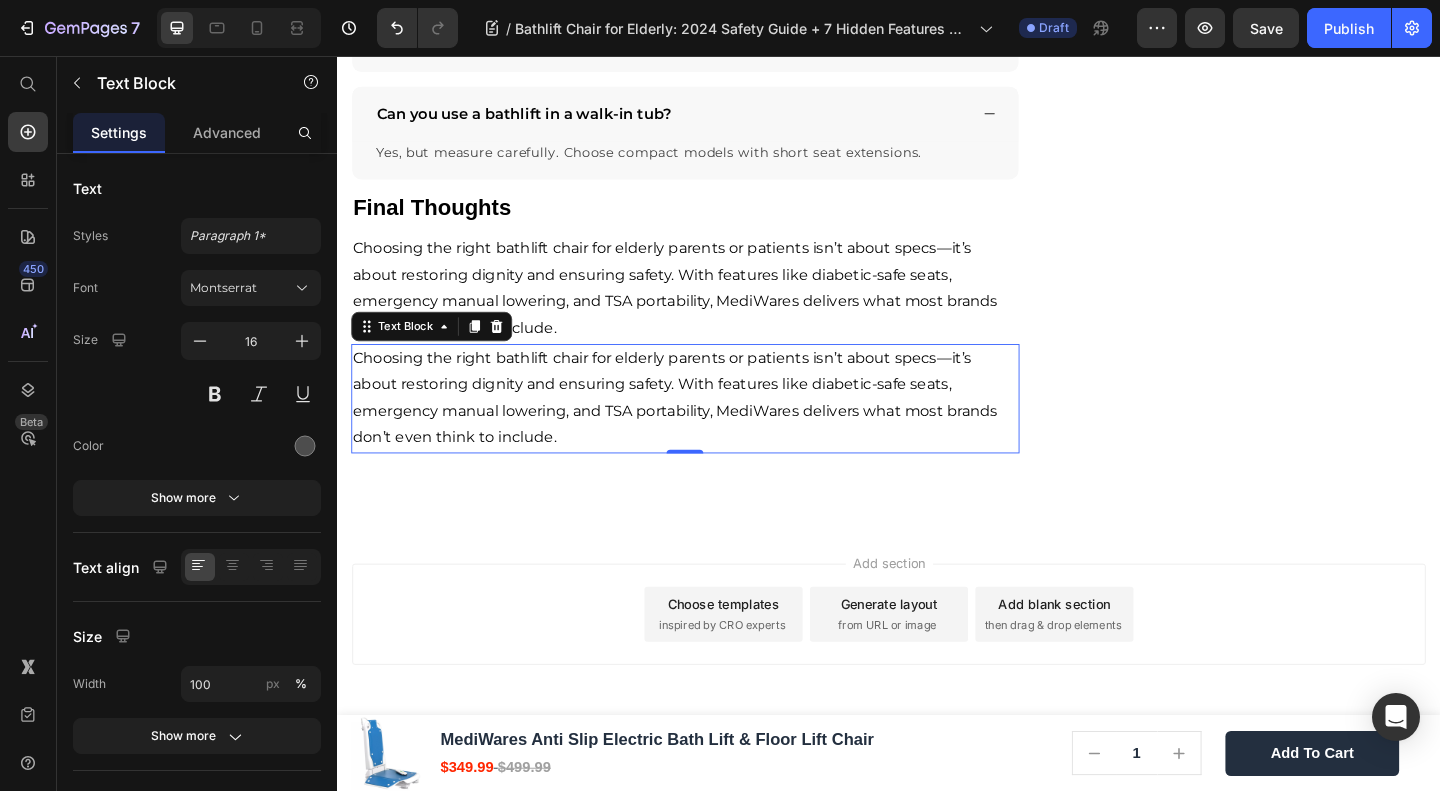 click on "Choosing the right bathlift chair for elderly parents or patients isn’t about specs—it’s about restoring dignity and ensuring safety. With features like diabetic-safe seats, emergency manual lowering, and TSA portability, MediWares delivers what most brands don’t even think to include." at bounding box center [704, 427] 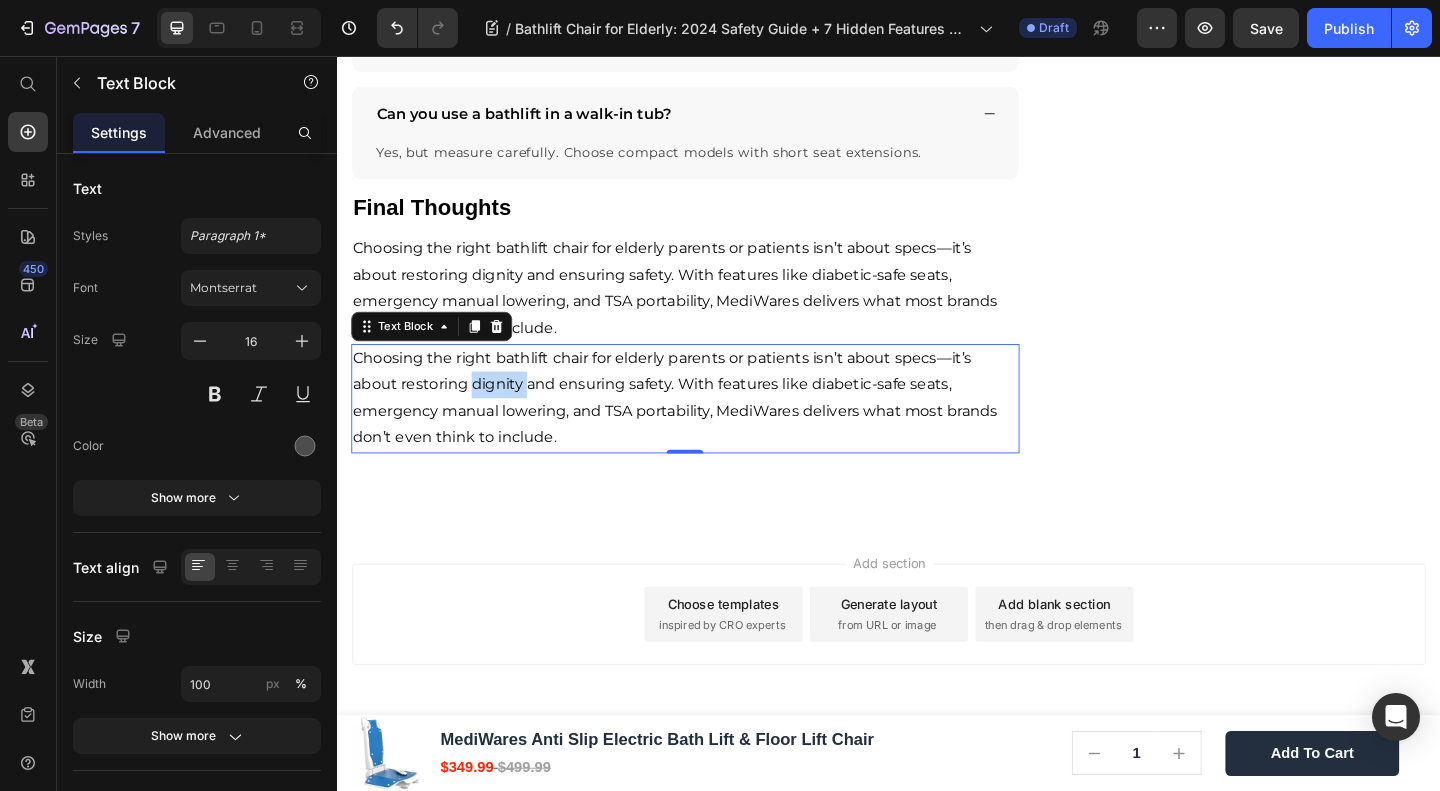 click on "Choosing the right bathlift chair for elderly parents or patients isn’t about specs—it’s about restoring dignity and ensuring safety. With features like diabetic-safe seats, emergency manual lowering, and TSA portability, MediWares delivers what most brands don’t even think to include." at bounding box center [704, 427] 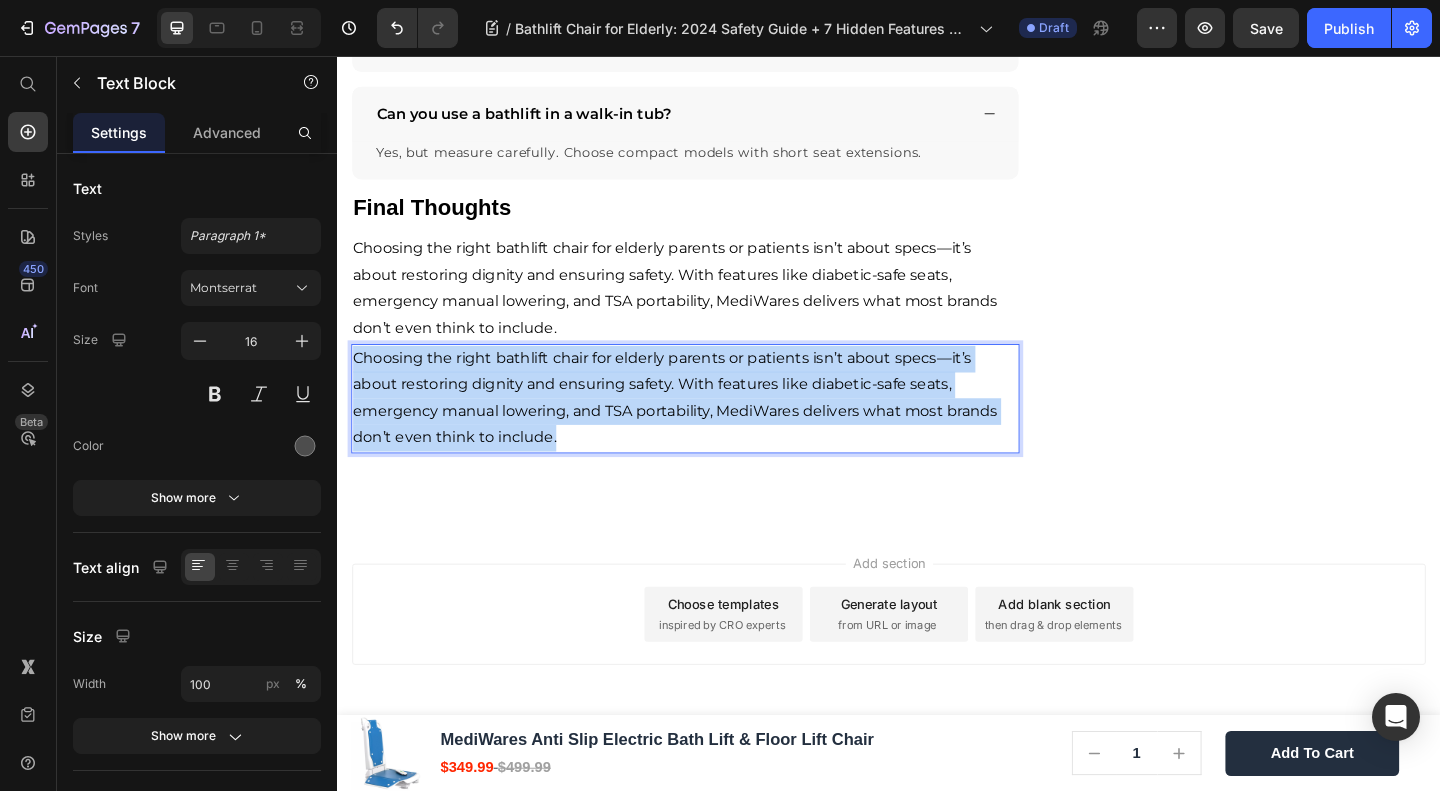 click on "Choosing the right bathlift chair for elderly parents or patients isn’t about specs—it’s about restoring dignity and ensuring safety. With features like diabetic-safe seats, emergency manual lowering, and TSA portability, MediWares delivers what most brands don’t even think to include." at bounding box center (704, 427) 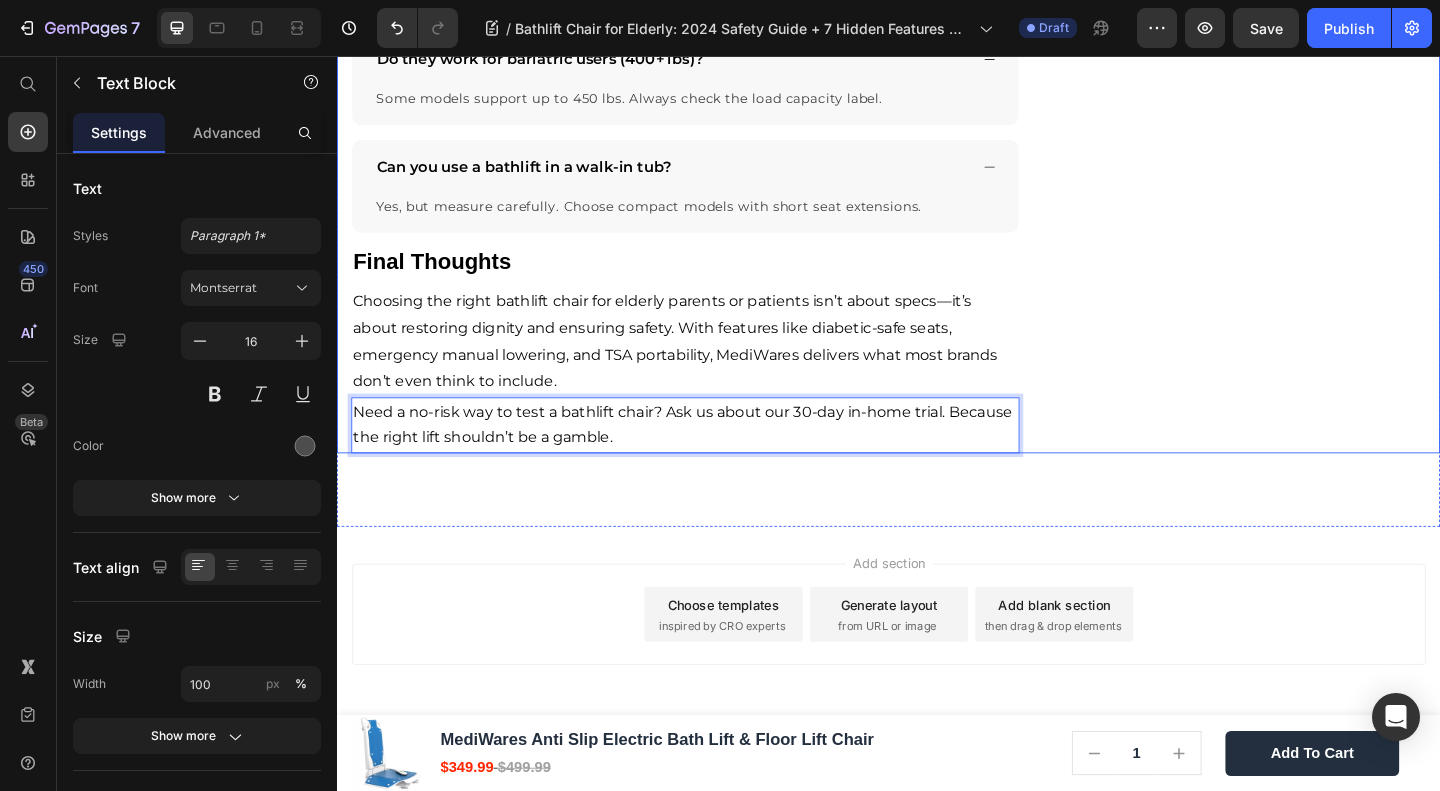 click on "🔥Up to 50% OFF Ending Soon🔥 Text block 02 Days 15 Hrs 07 Mins 43 Secs Countdown Timer Image Quick and Hassle-Free Setup Waterproof for safety Remote-controlled convenience Comfortable backrest tilt Enhances bathing independence Item list Shop Now and Save 50% Button
30-day money back guarantee Item list Row              Download Our Free              Guide on Senior Safety           After Falls Heading Download Now Button Image Row Product Images MediWares Anti Slip Electric Bath Lift & Floor Lift Chair Product Title $349.99 Product Price $499.99 Product Price Row
Key Features:
Powerful Electric Lifting:  Equipped with a rechargeable 14.8V lithium battery, the lift can raise or lower the seat to a height range of 3.03-19.96 inches using a remote control, allowing for over 10 uses per full charge.
High Load Capacity of 300 lbs:
IPX8 Waterproof Rating:
Anti-slip Suction Cups:
45° Backrest Tilt & Foldable Design:
Row" at bounding box center (1332, -2497) 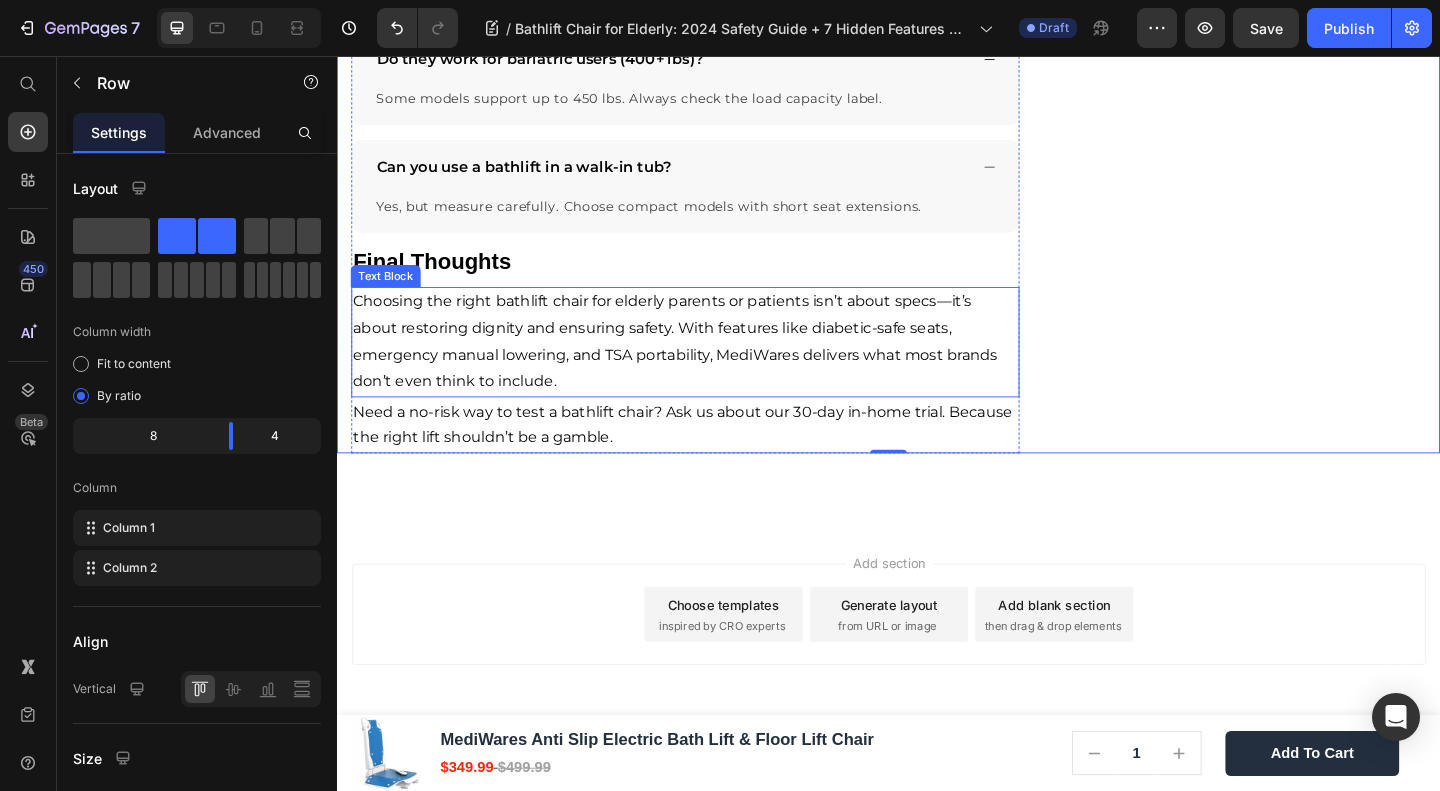 click on "Choosing the right bathlift chair for elderly parents or patients isn’t about specs—it’s about restoring dignity and ensuring safety. With features like diabetic-safe seats, emergency manual lowering, and TSA portability, MediWares delivers what most brands don’t even think to include." at bounding box center (704, 365) 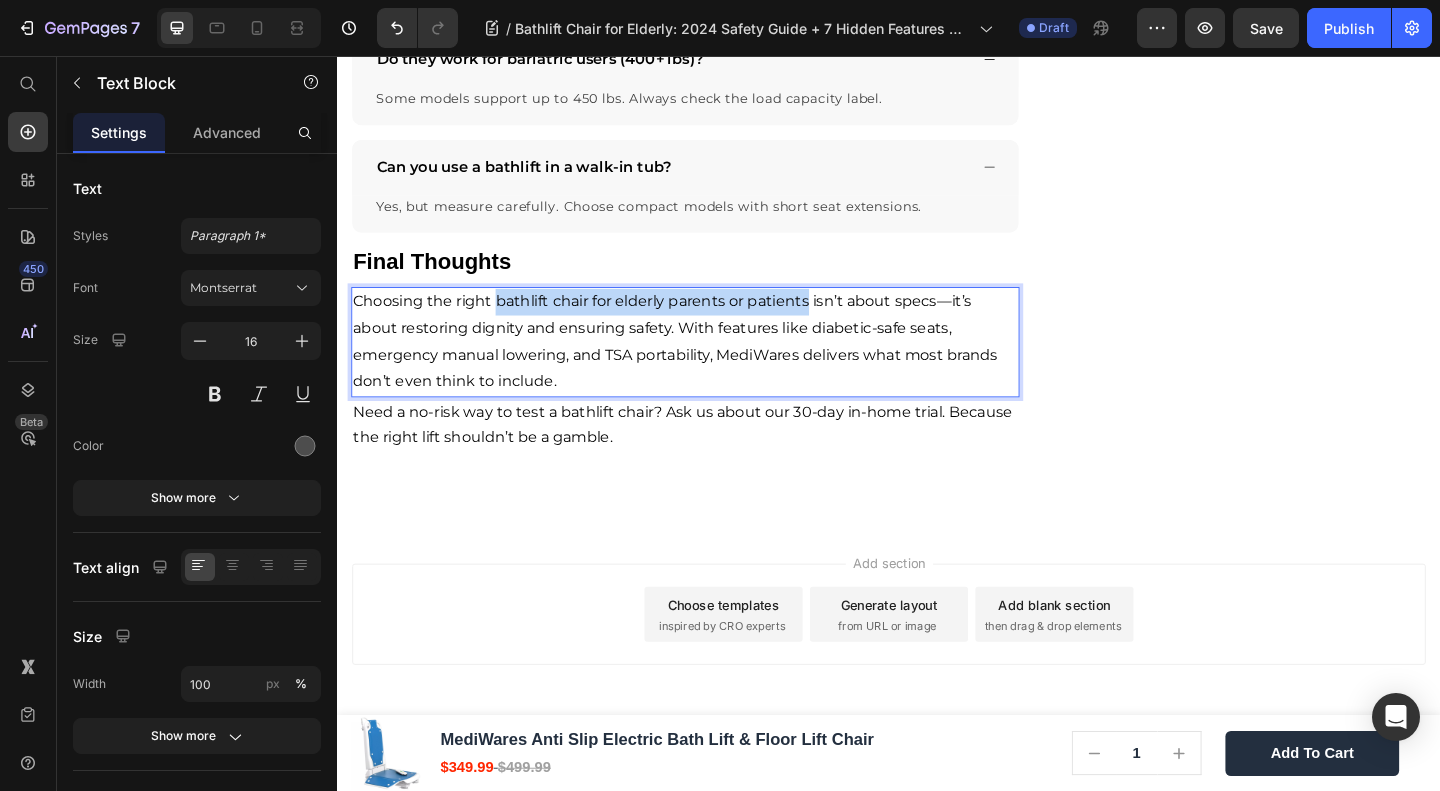 drag, startPoint x: 511, startPoint y: 419, endPoint x: 850, endPoint y: 419, distance: 339 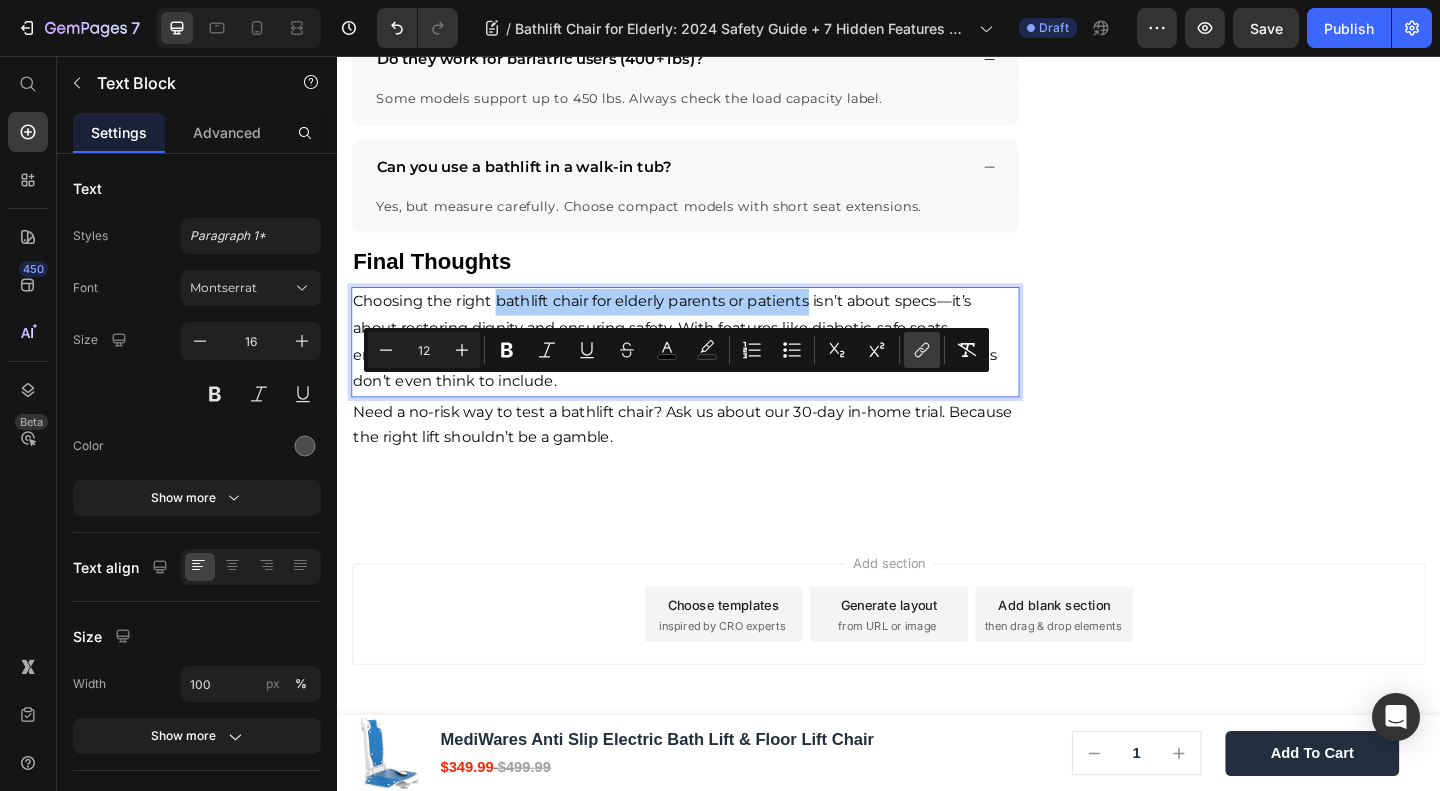 click 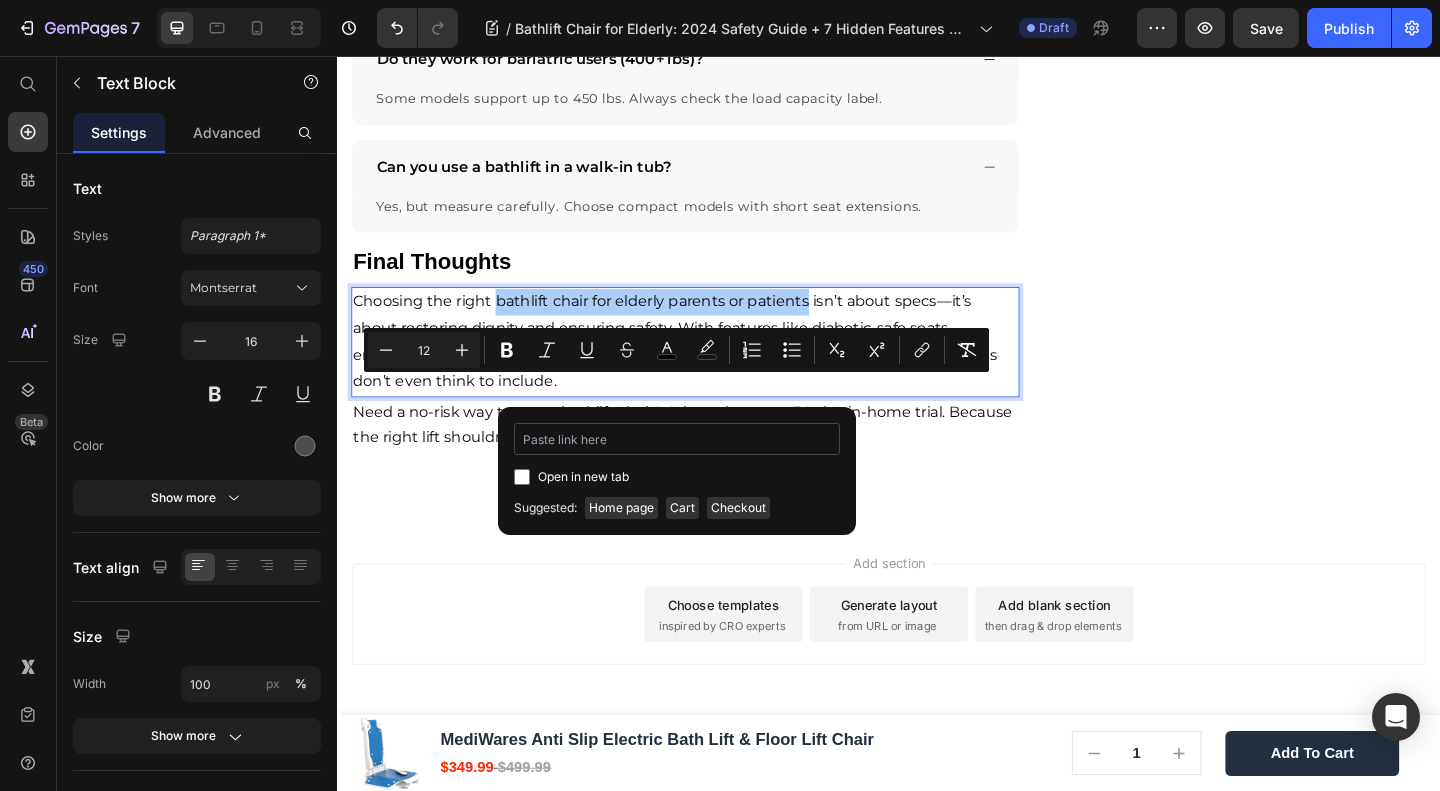 click at bounding box center (677, 439) 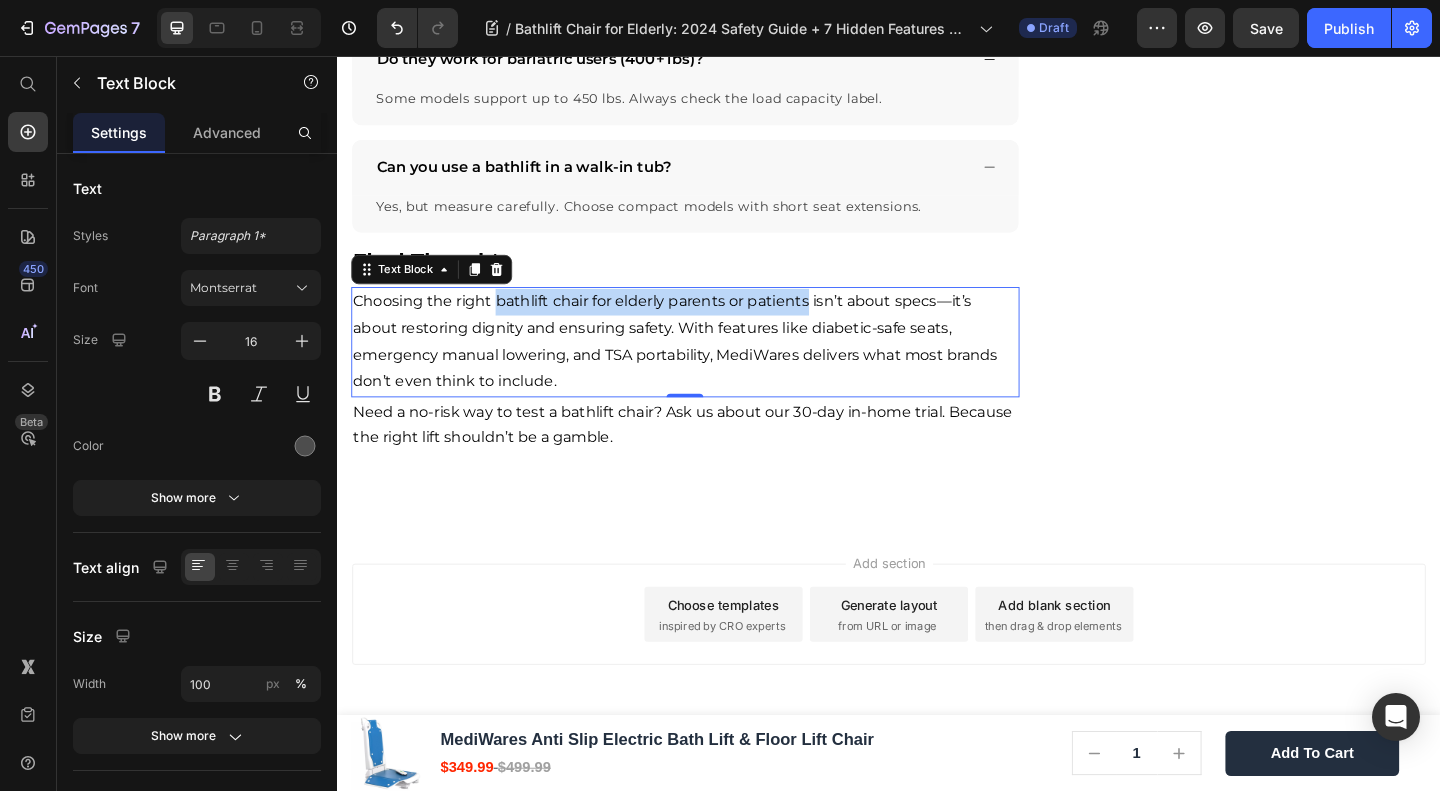 click on "Choosing the right bathlift chair for elderly parents or patients isn’t about specs—it’s about restoring dignity and ensuring safety. With features like diabetic-safe seats, emergency manual lowering, and TSA portability, MediWares delivers what most brands don’t even think to include." at bounding box center [704, 365] 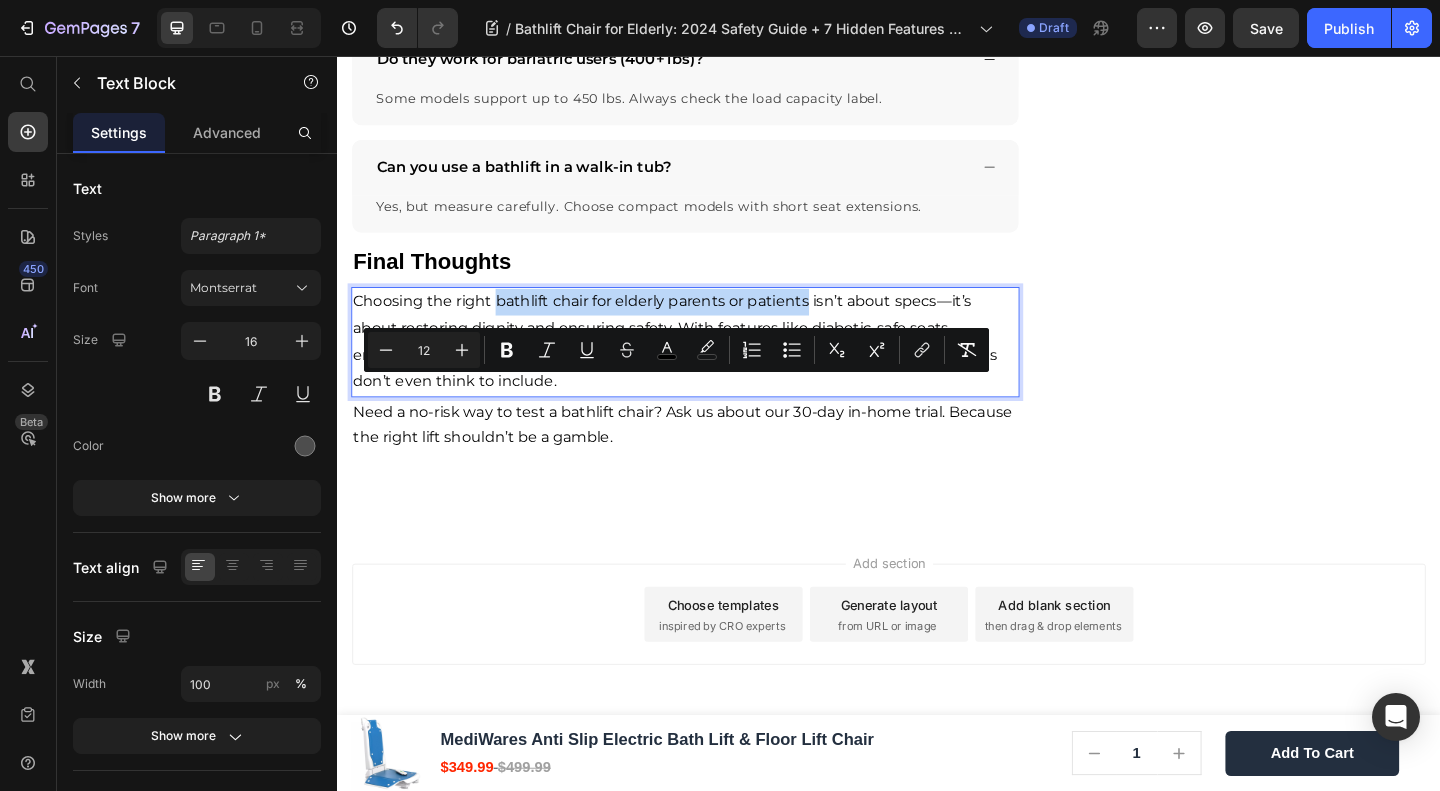 drag, startPoint x: 510, startPoint y: 416, endPoint x: 850, endPoint y: 425, distance: 340.1191 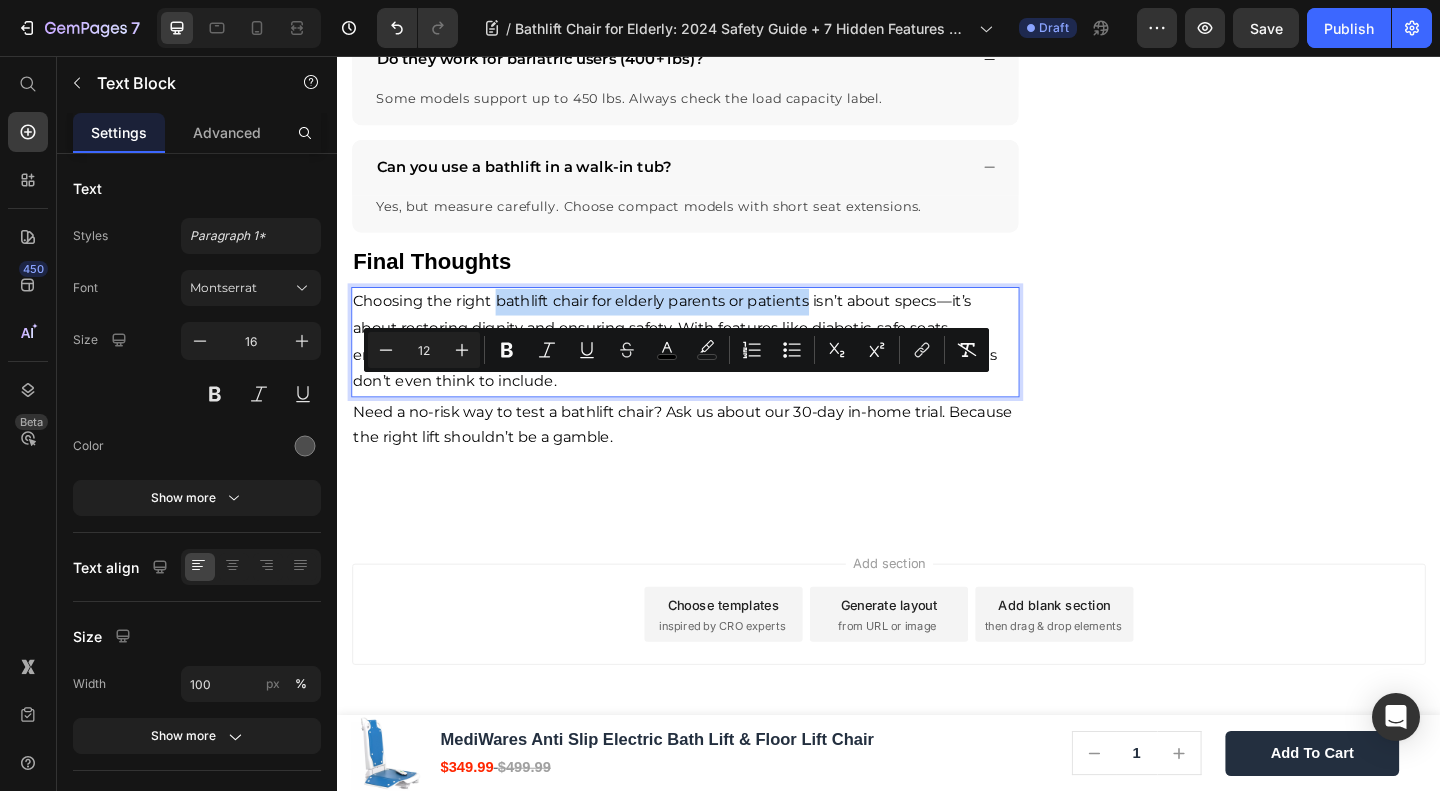click on "Choosing the right bathlift chair for elderly parents or patients isn’t about specs—it’s about restoring dignity and ensuring safety. With features like diabetic-safe seats, emergency manual lowering, and TSA portability, MediWares delivers what most brands don’t even think to include." at bounding box center (704, 365) 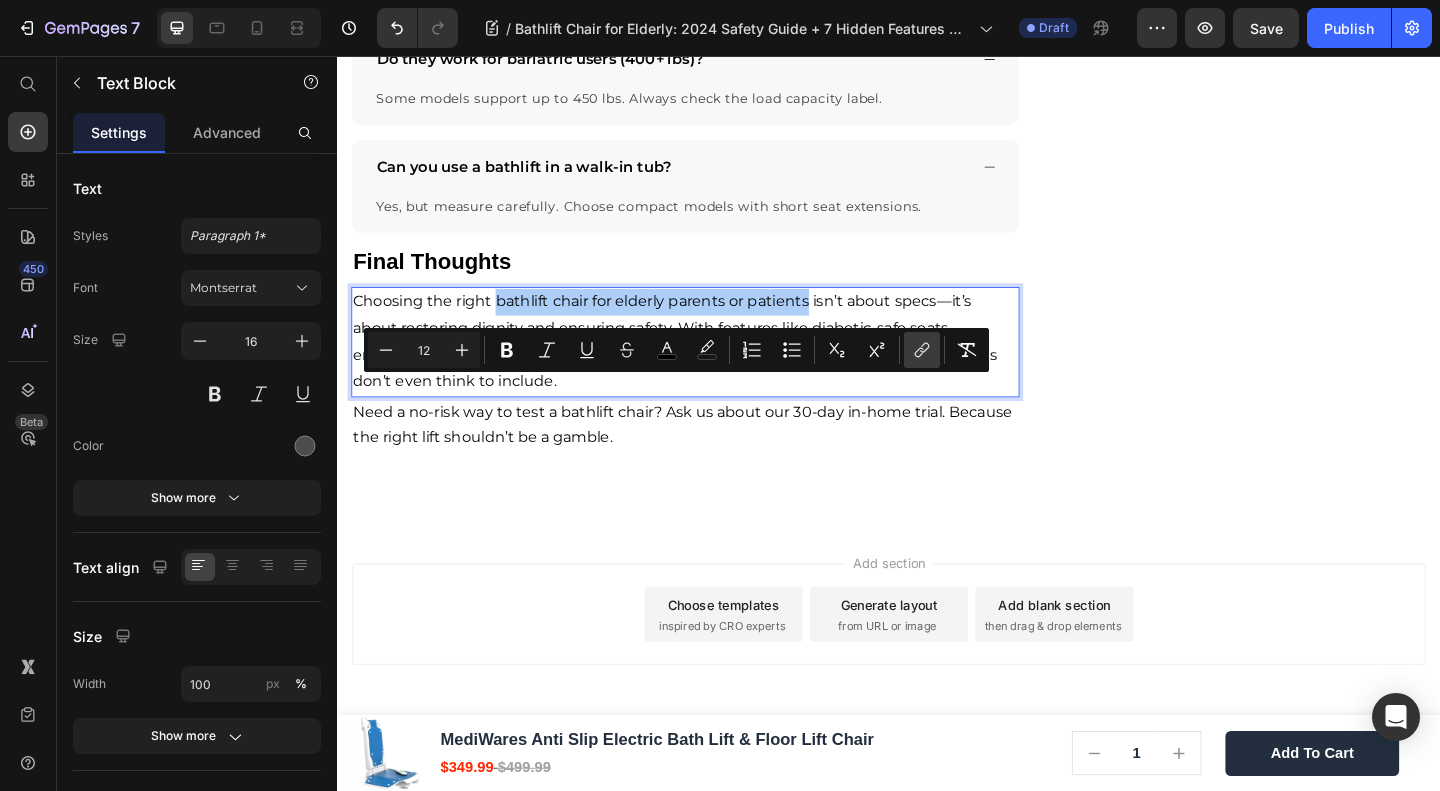 click 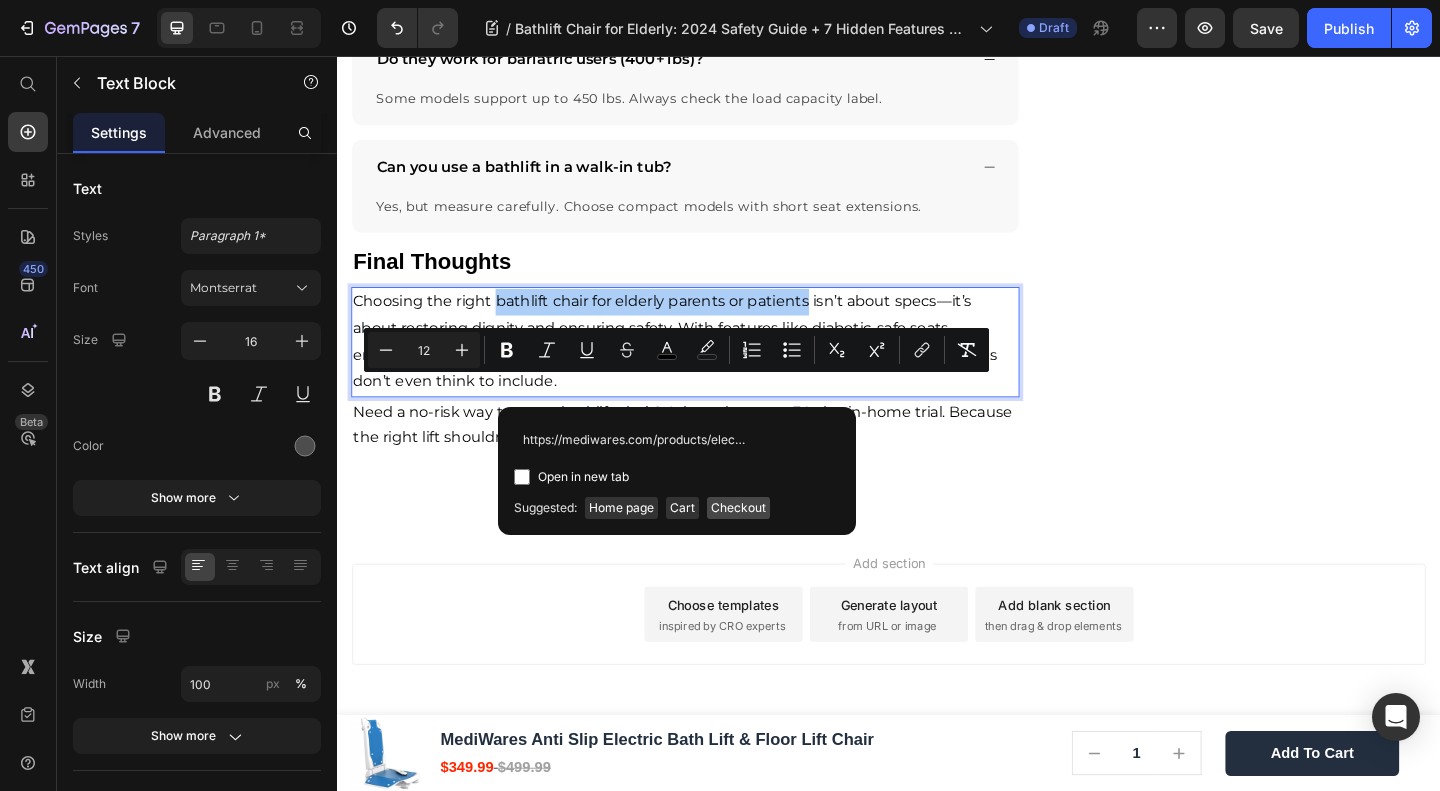scroll, scrollTop: 0, scrollLeft: 90, axis: horizontal 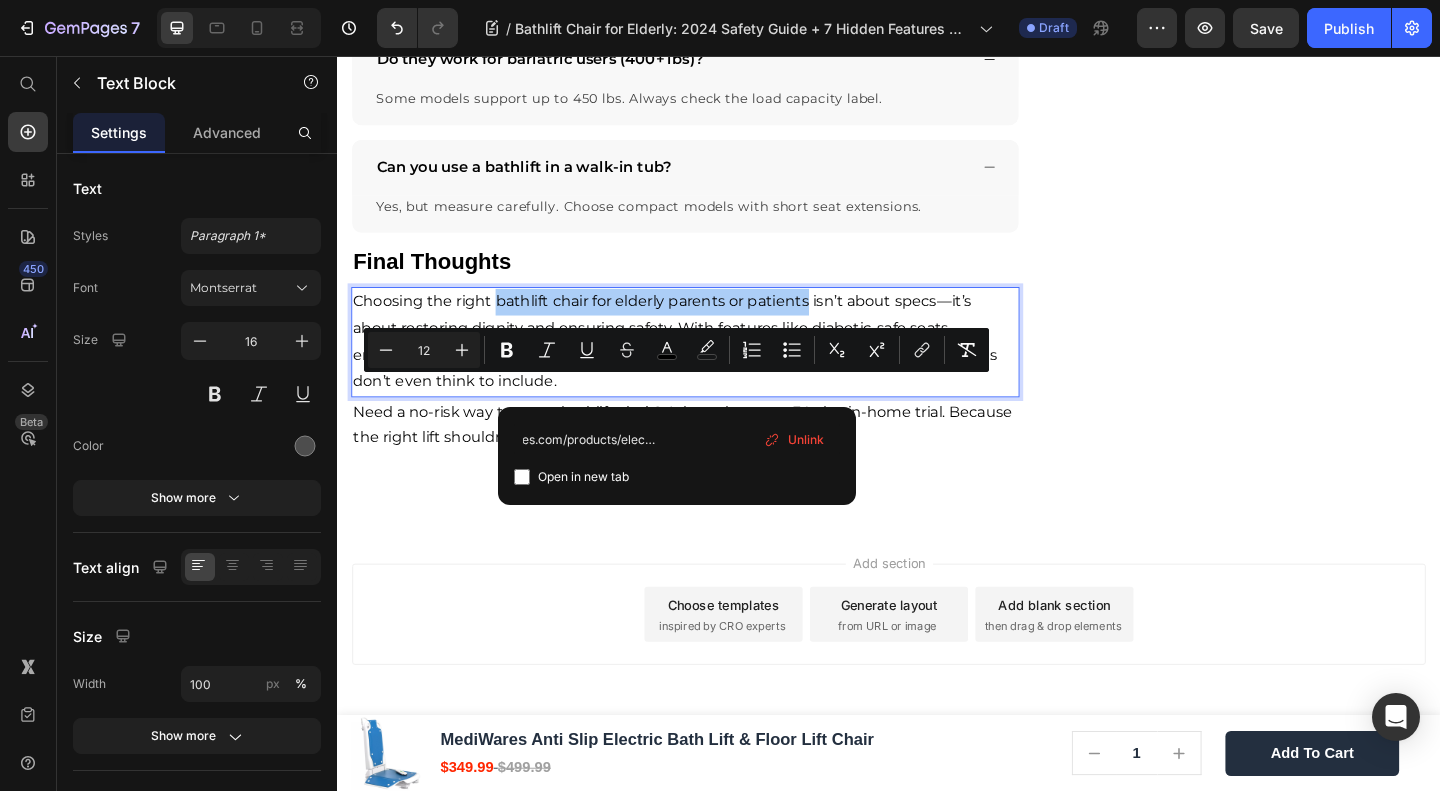 type on "https://mediwares.com/products/electric-bath-lift-chair" 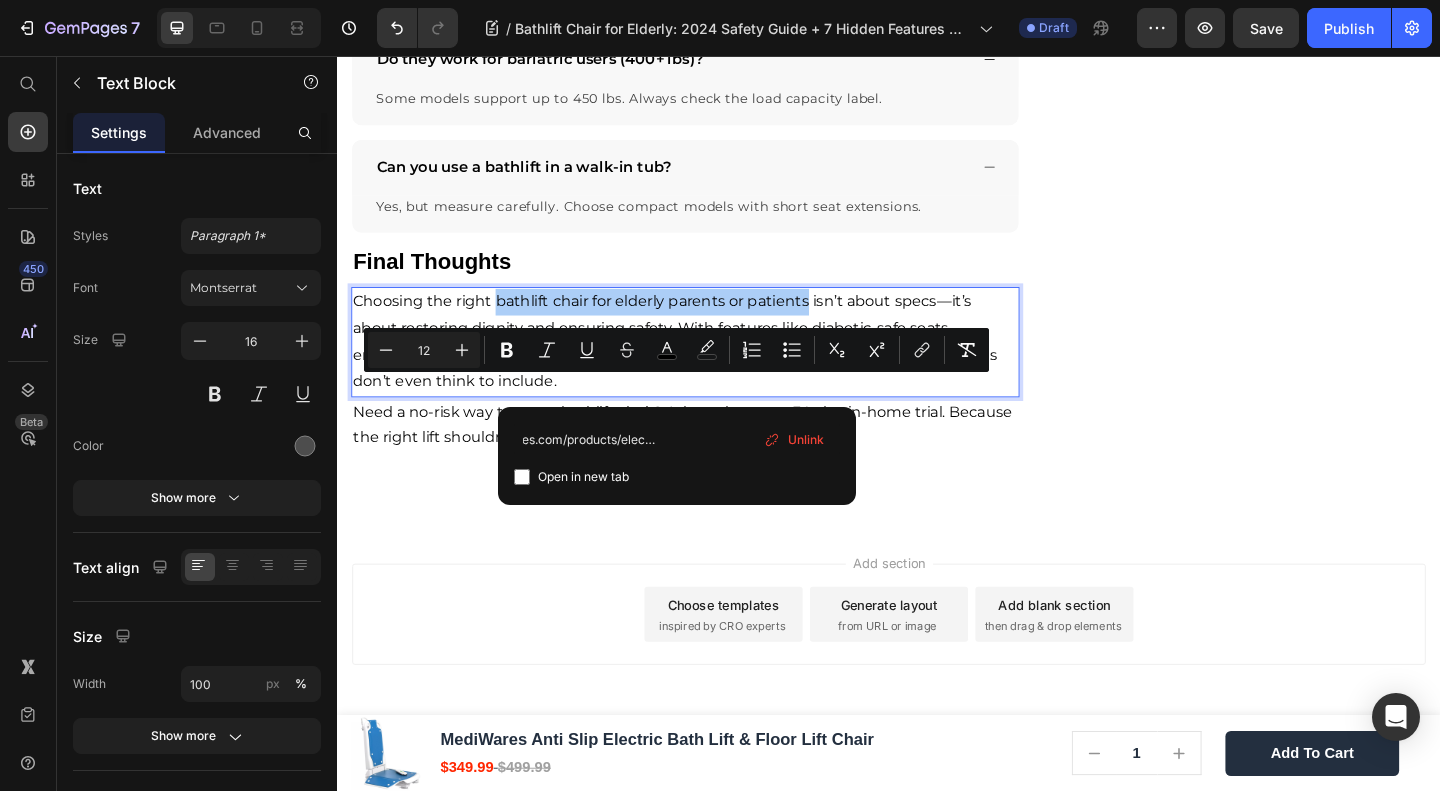 click at bounding box center [522, 477] 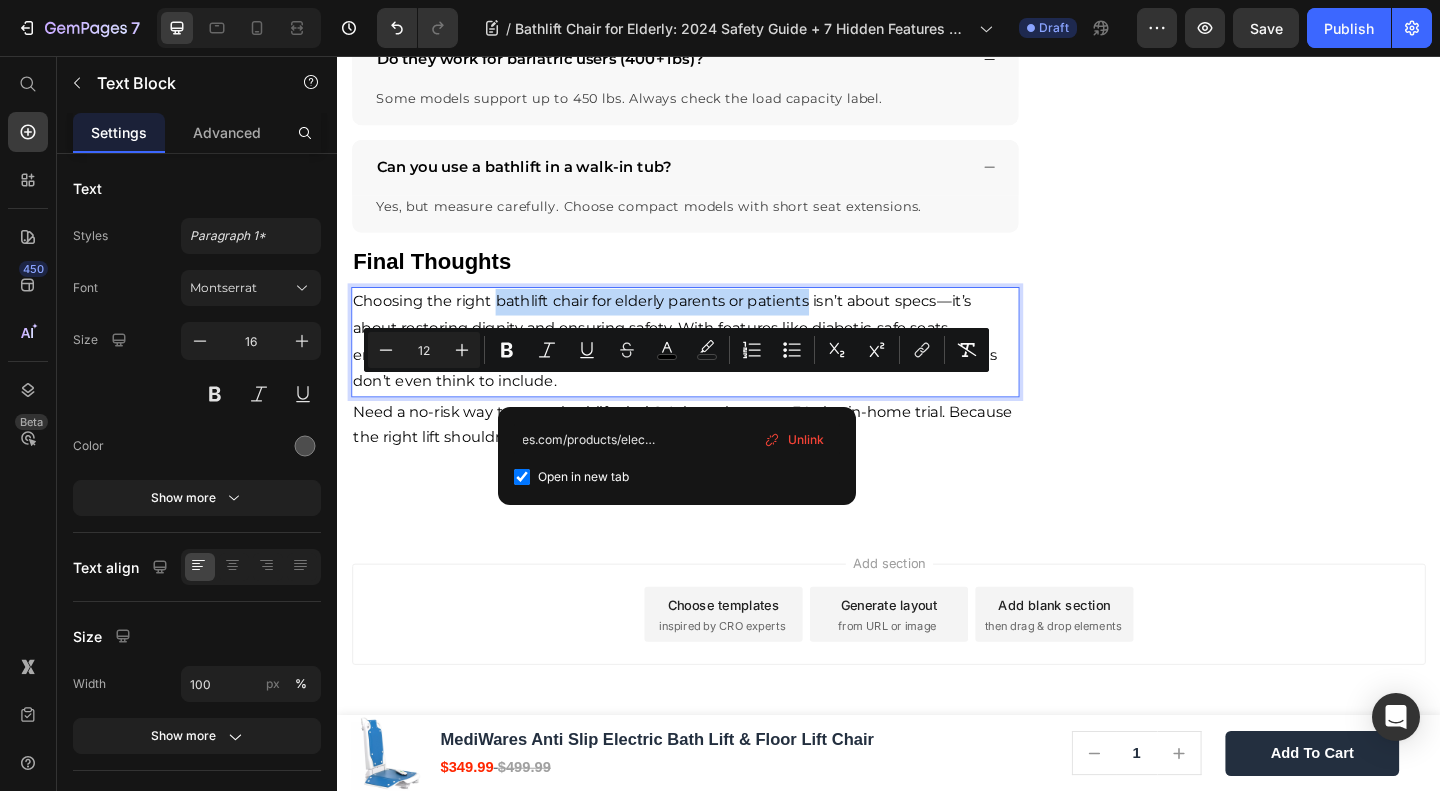 checkbox on "true" 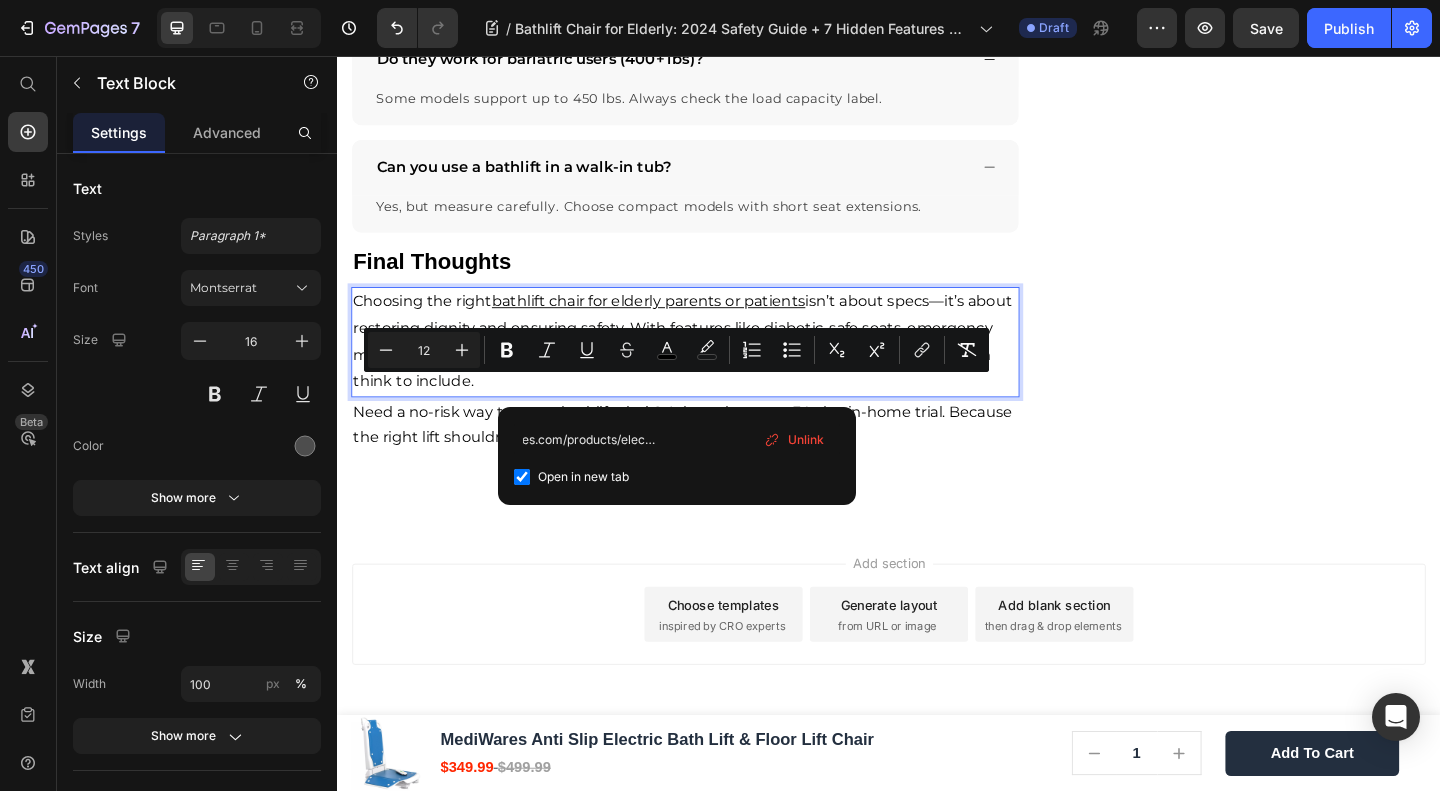 scroll, scrollTop: 0, scrollLeft: 0, axis: both 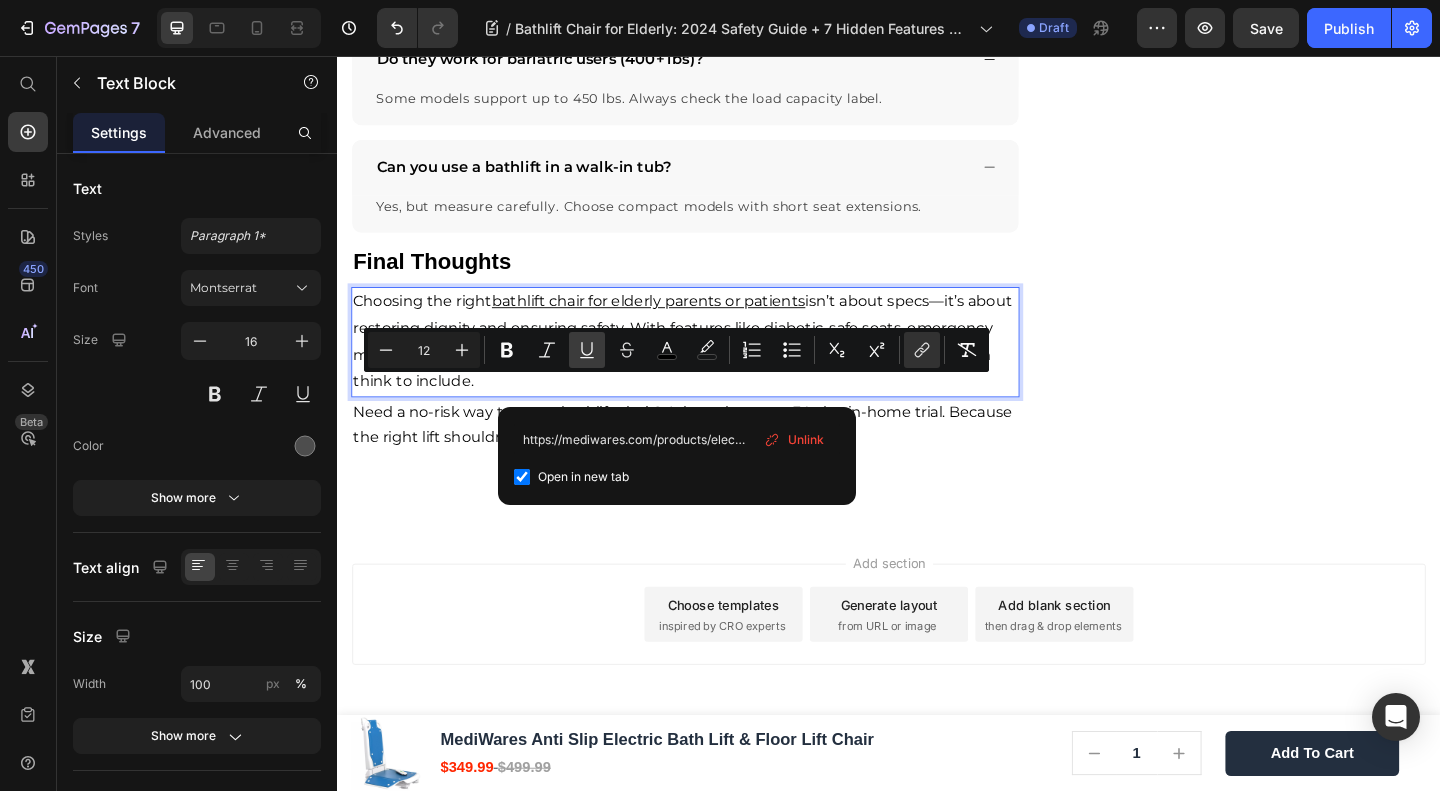 click 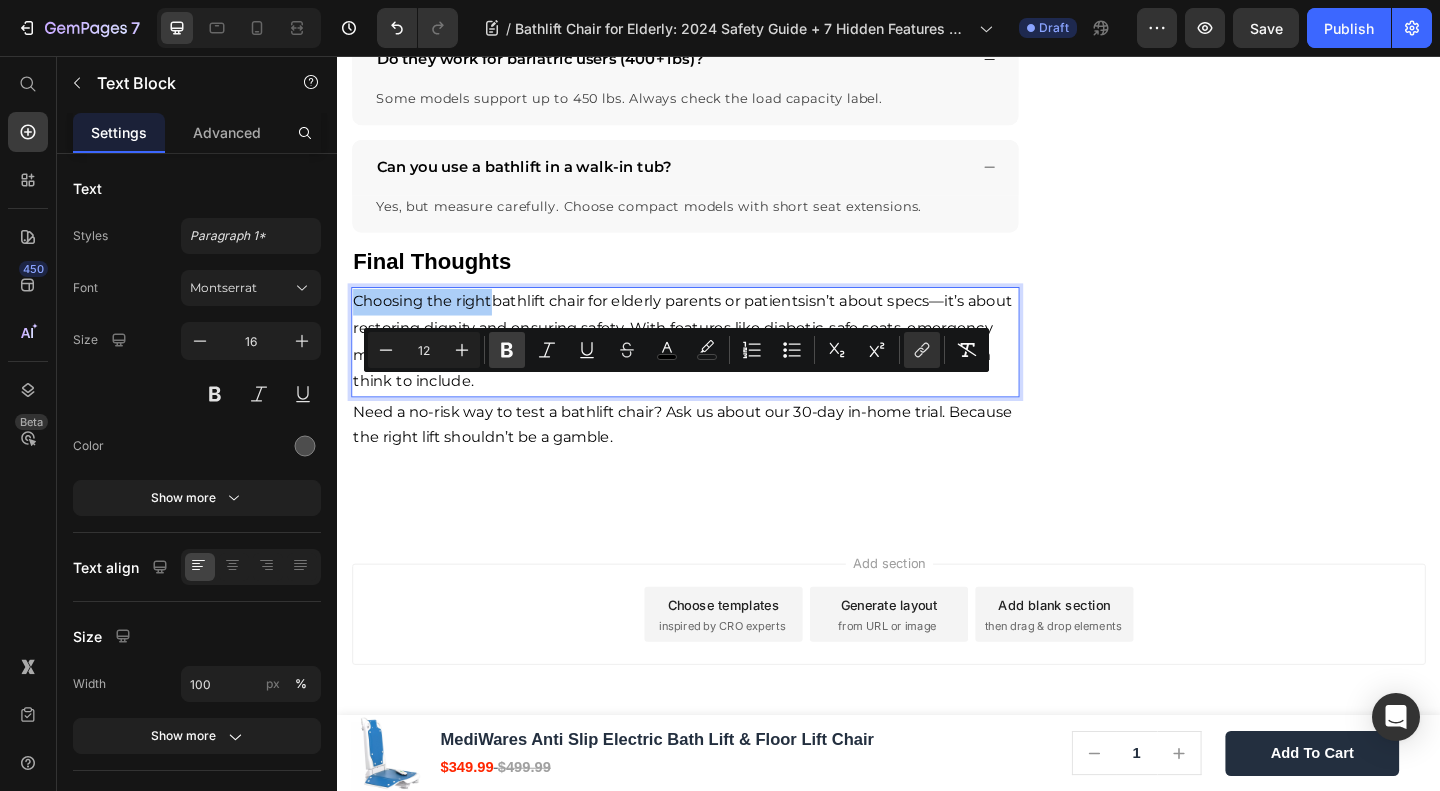 click 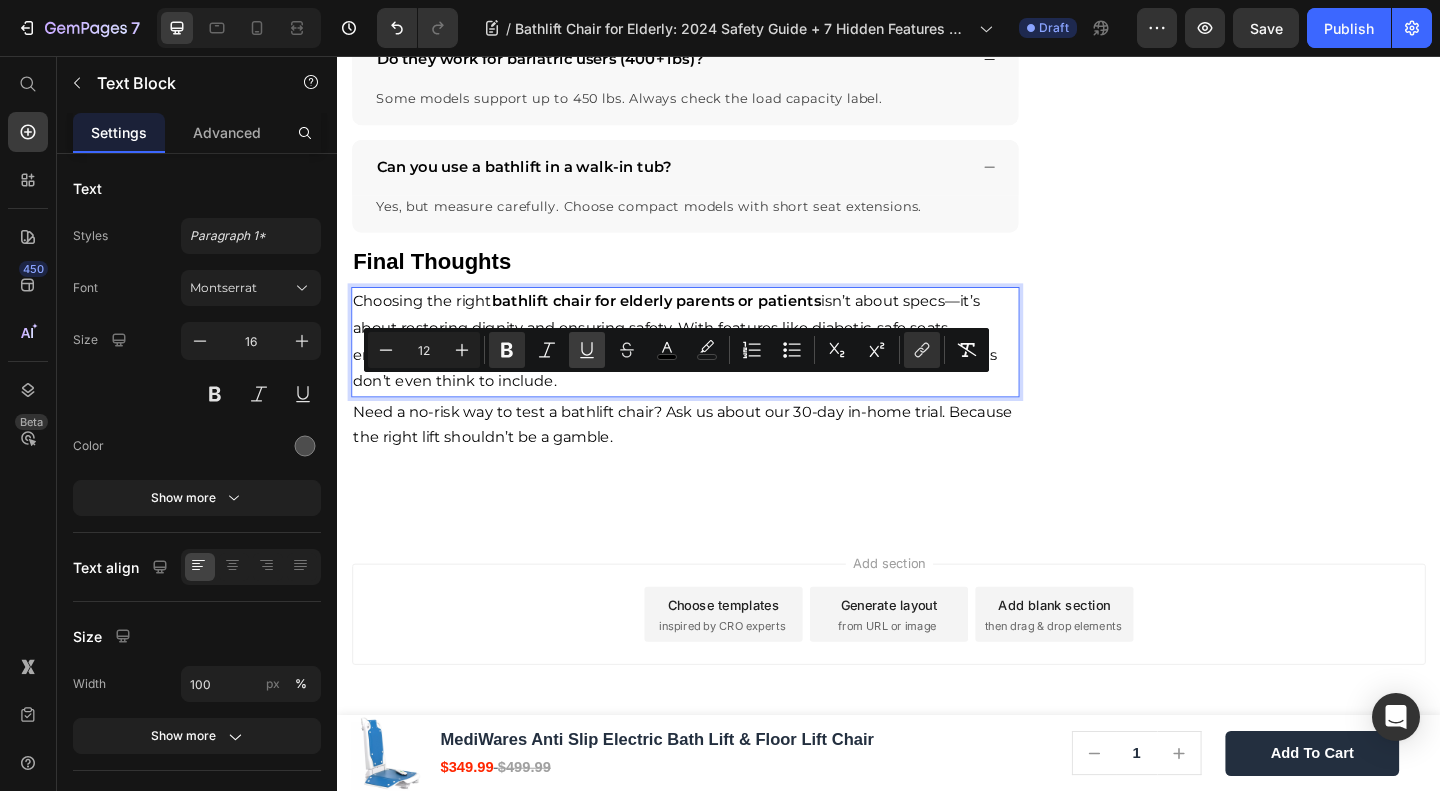 click 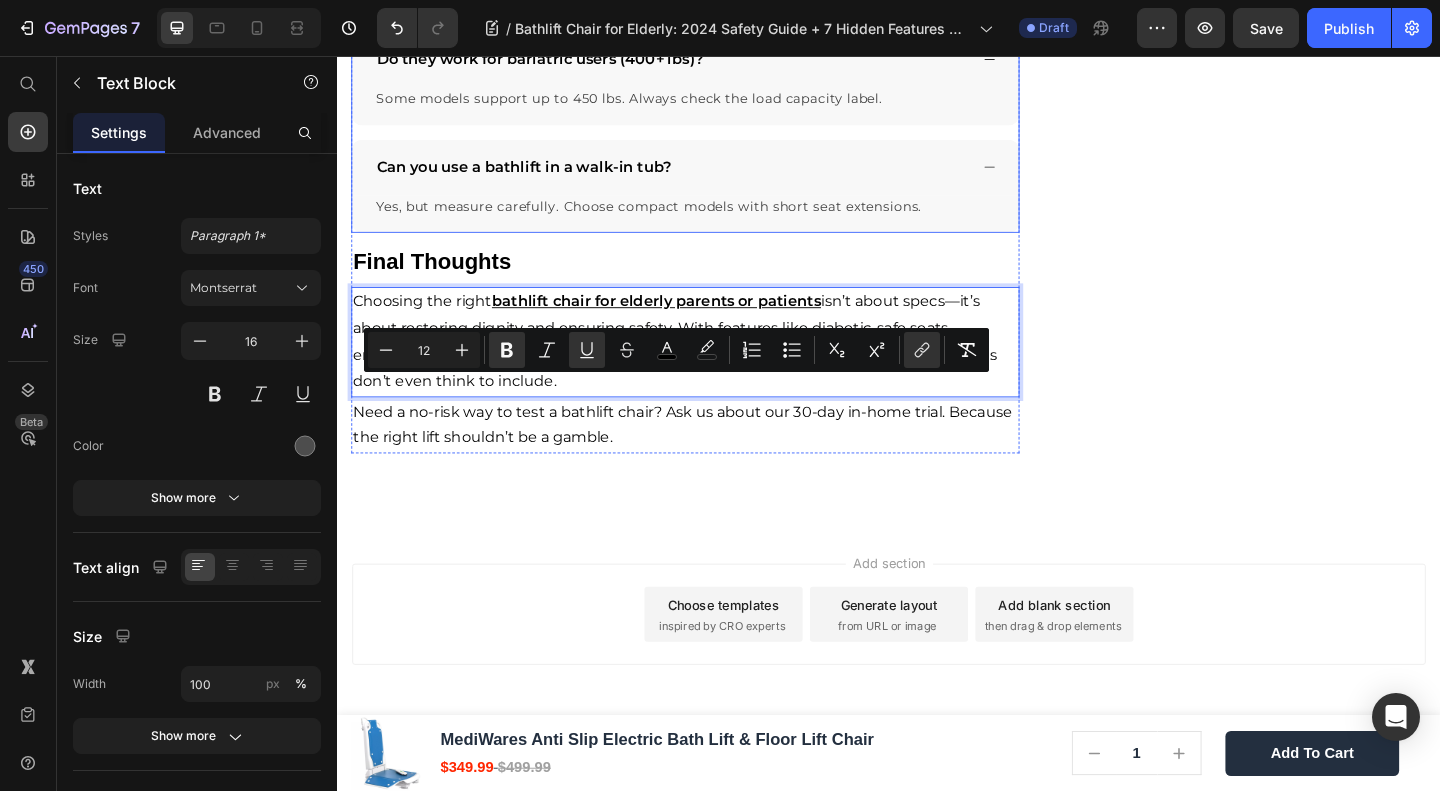 click on "Can you use a bathlift in a walk-in tub?" at bounding box center [700, 177] 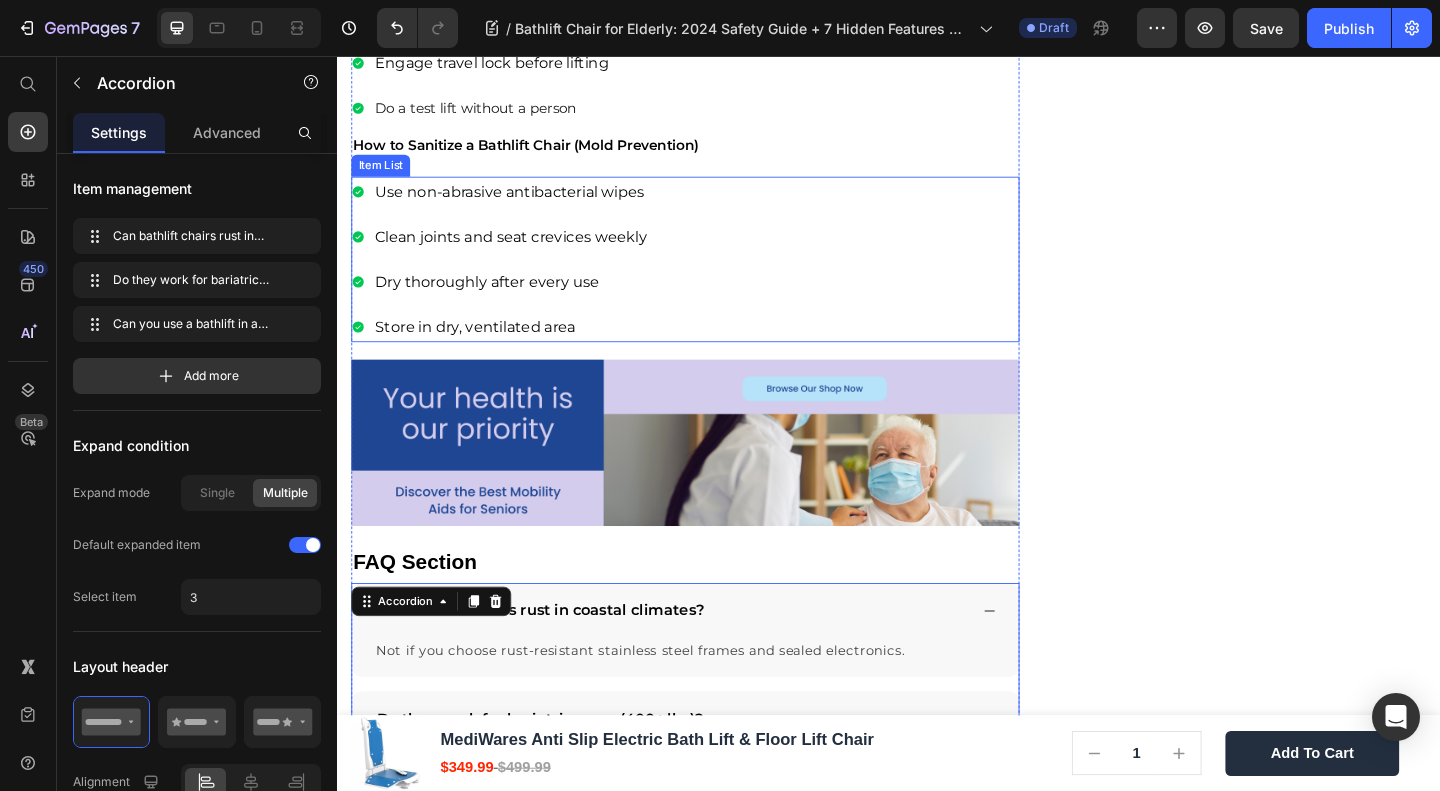scroll, scrollTop: 4642, scrollLeft: 0, axis: vertical 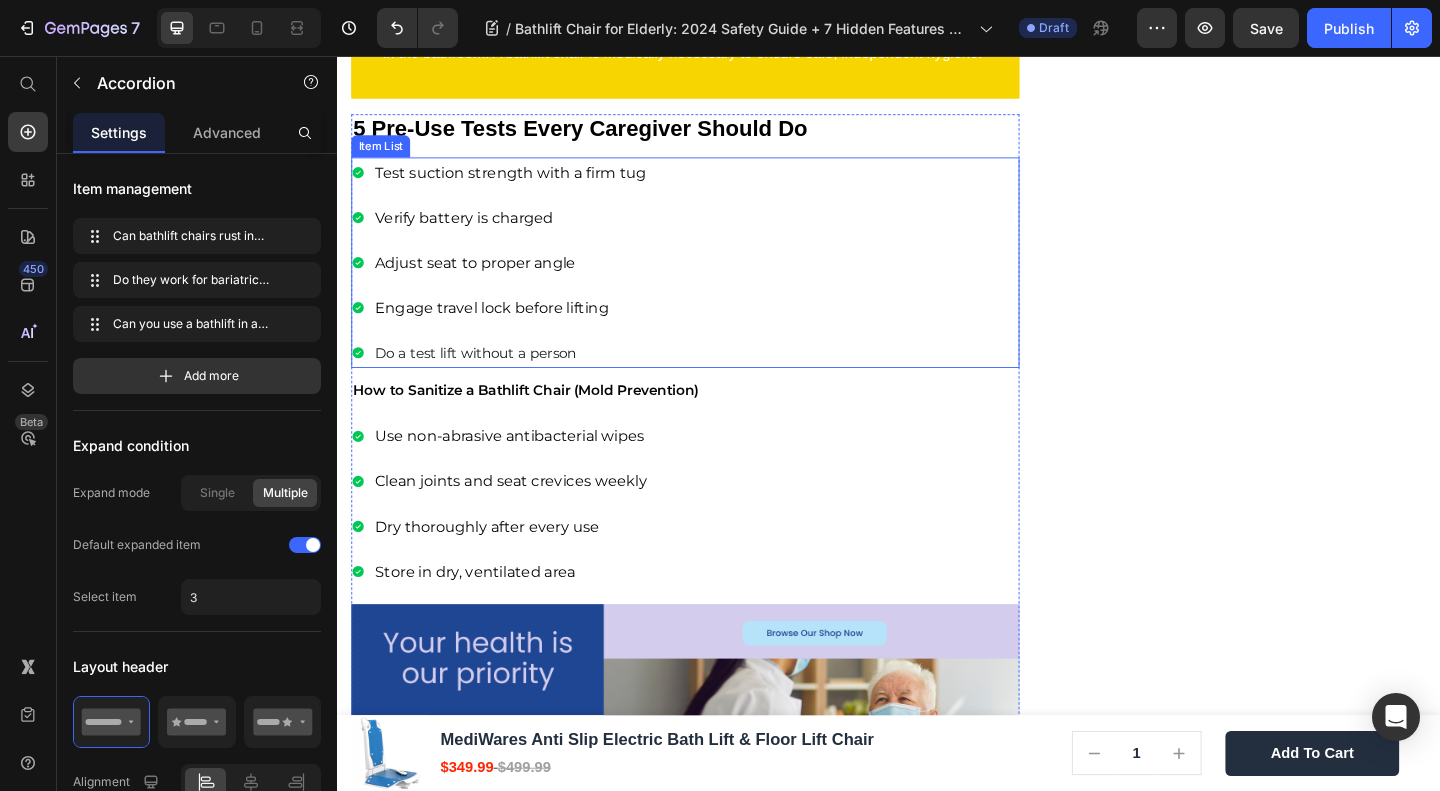 click on "Do a test lift without a person" at bounding box center (525, 378) 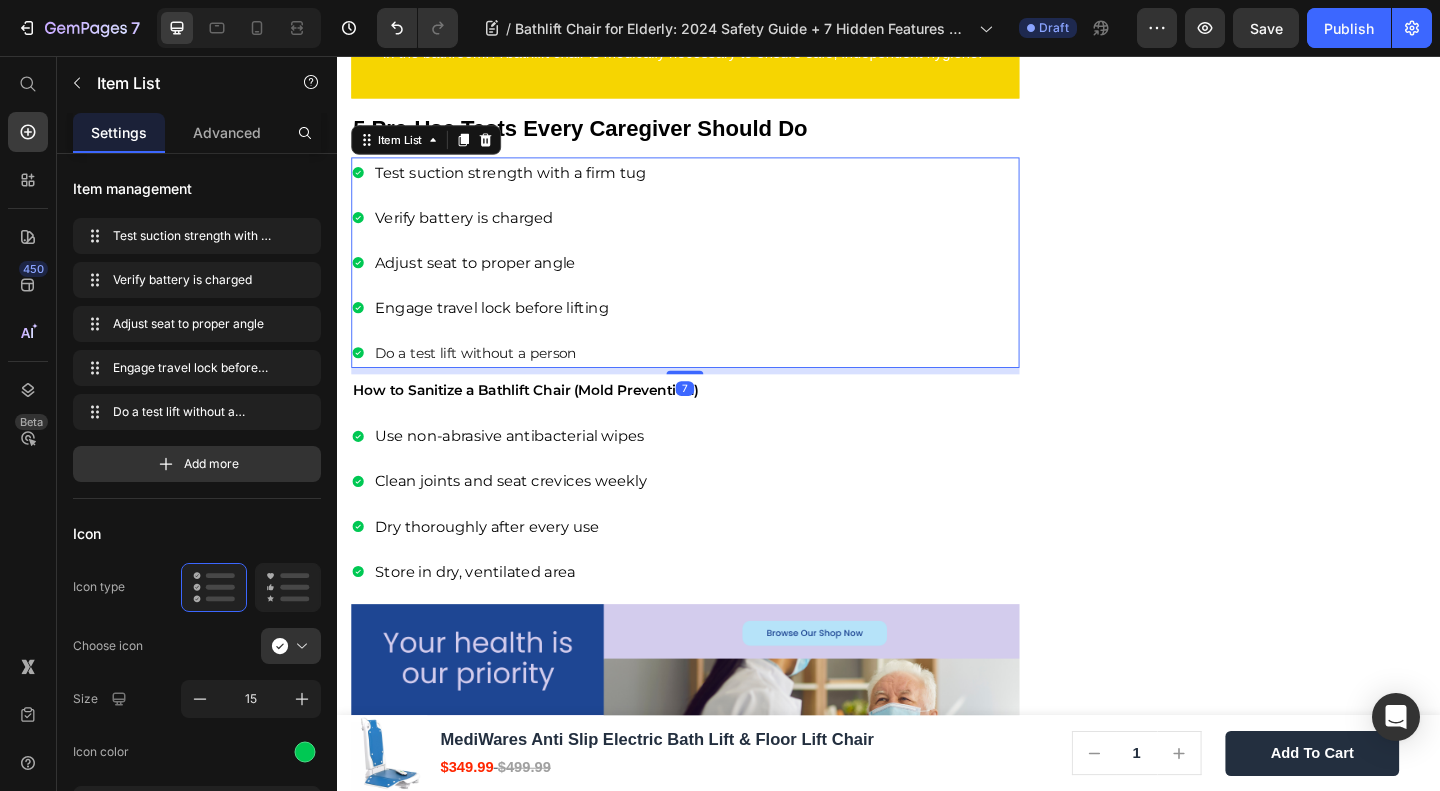 scroll, scrollTop: 4375, scrollLeft: 0, axis: vertical 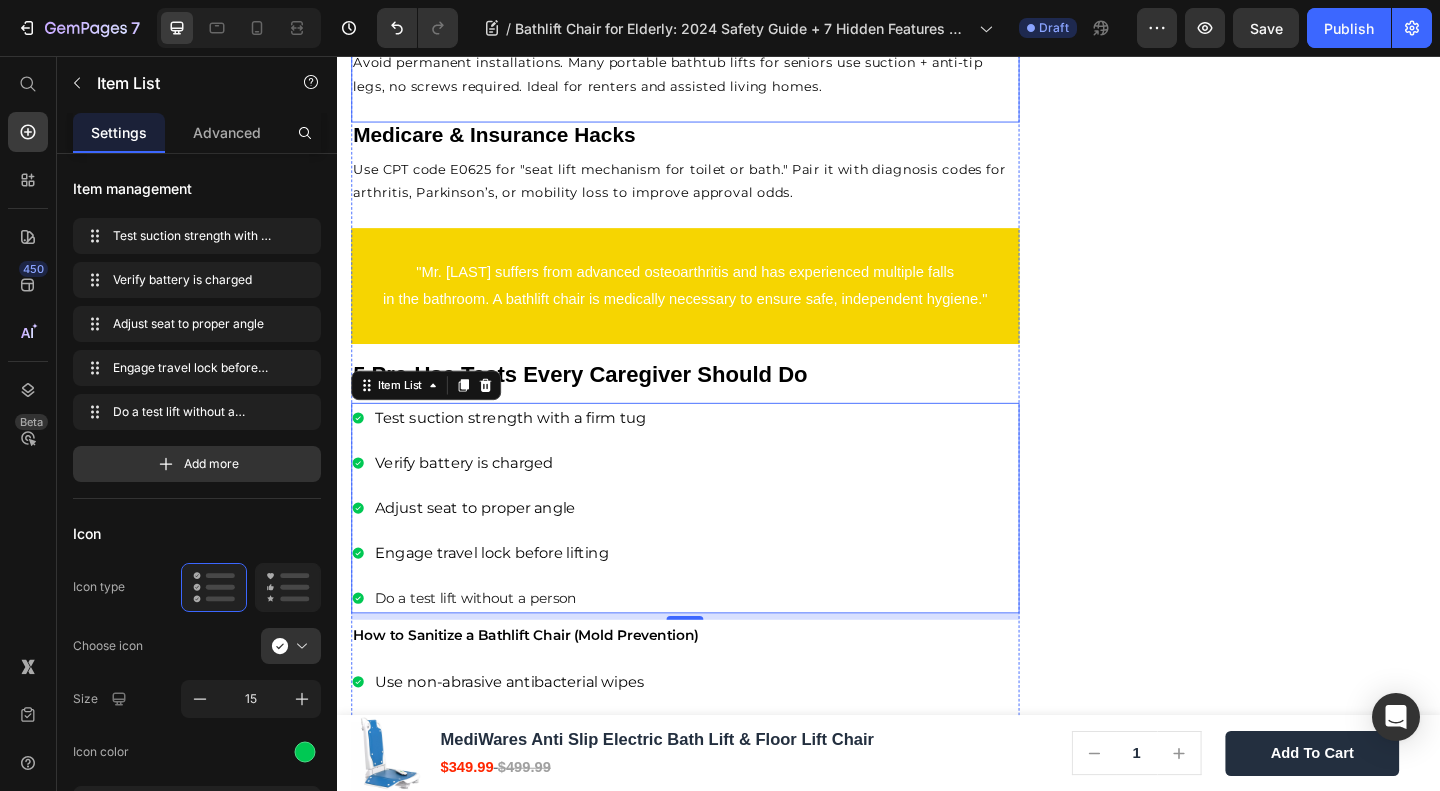 click on "Avoid permanent installations. Many portable bathtub lifts for seniors use suction + anti-tip legs, no screws required. Ideal for renters and assisted living homes." at bounding box center (696, 75) 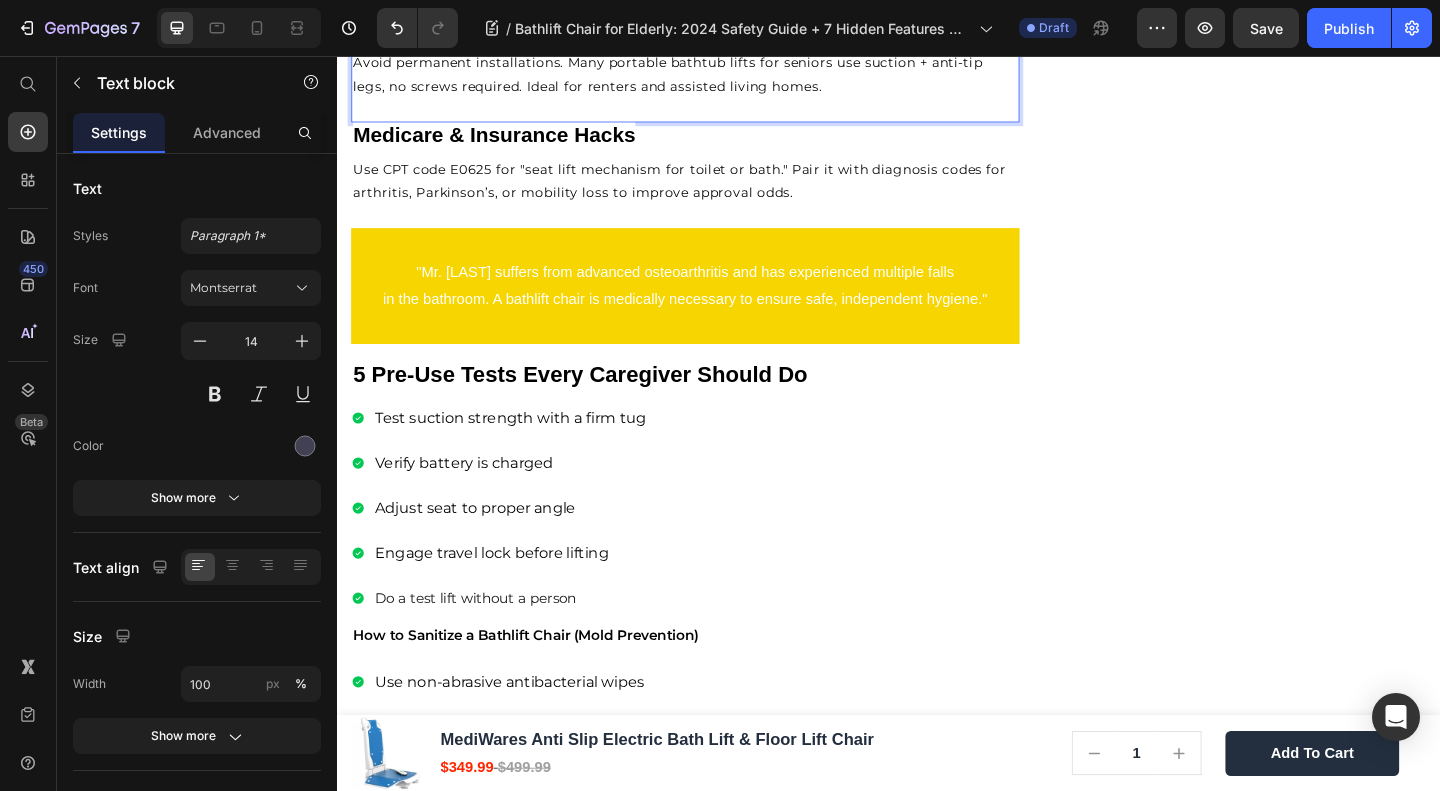 click on "Avoid permanent installations. Many portable bathtub lifts for seniors use suction + anti-tip legs, no screws required. Ideal for renters and assisted living homes." at bounding box center [696, 75] 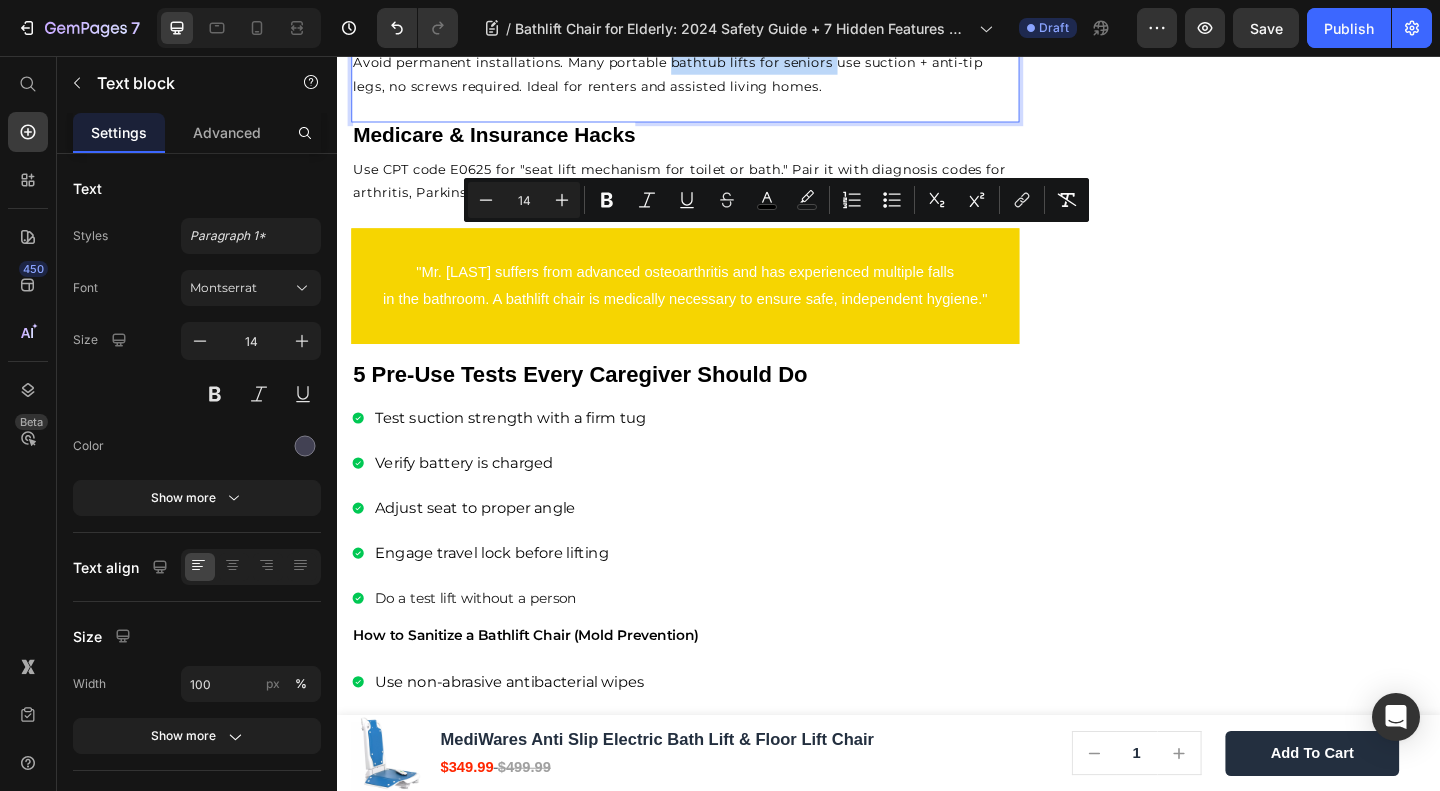 drag, startPoint x: 701, startPoint y: 254, endPoint x: 876, endPoint y: 261, distance: 175.13994 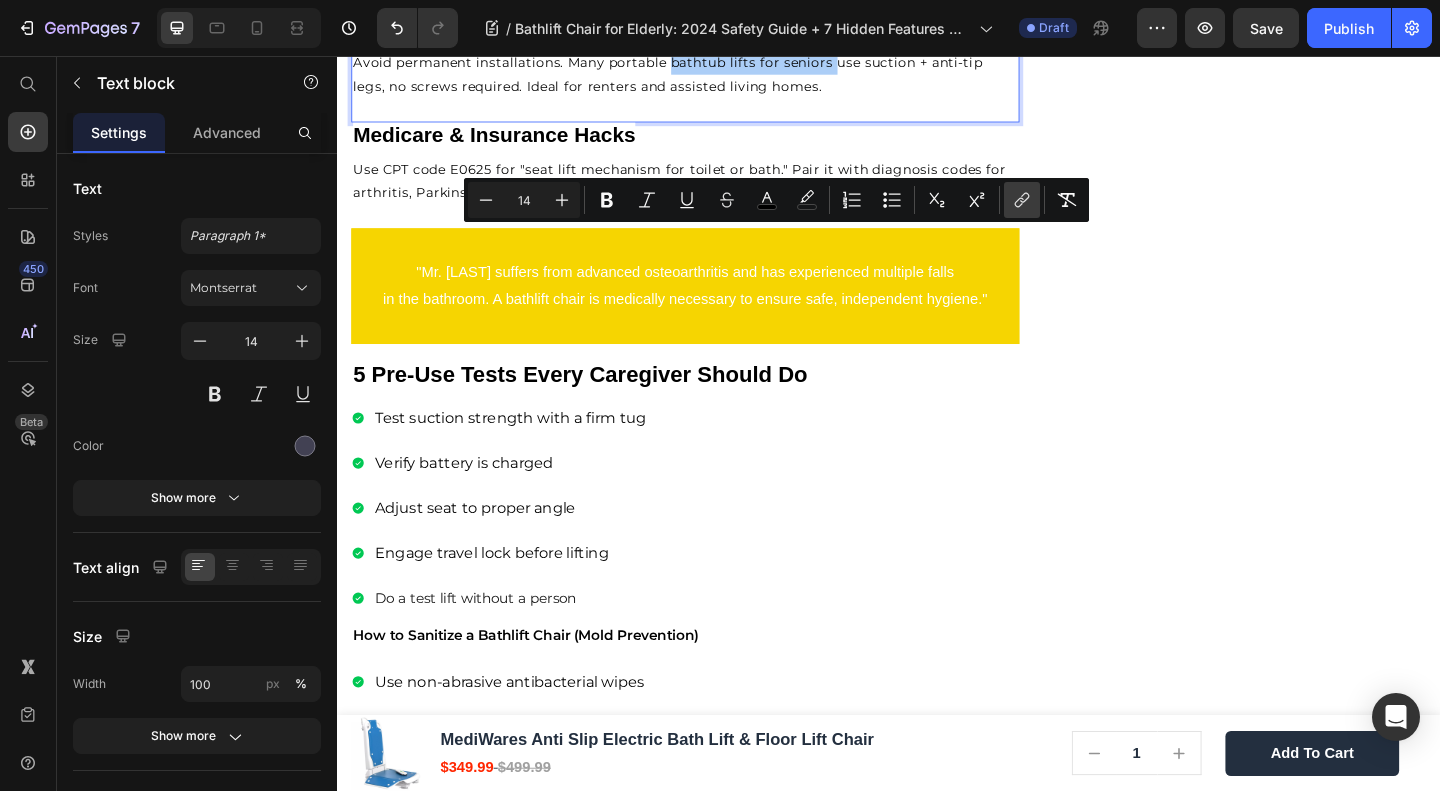 click 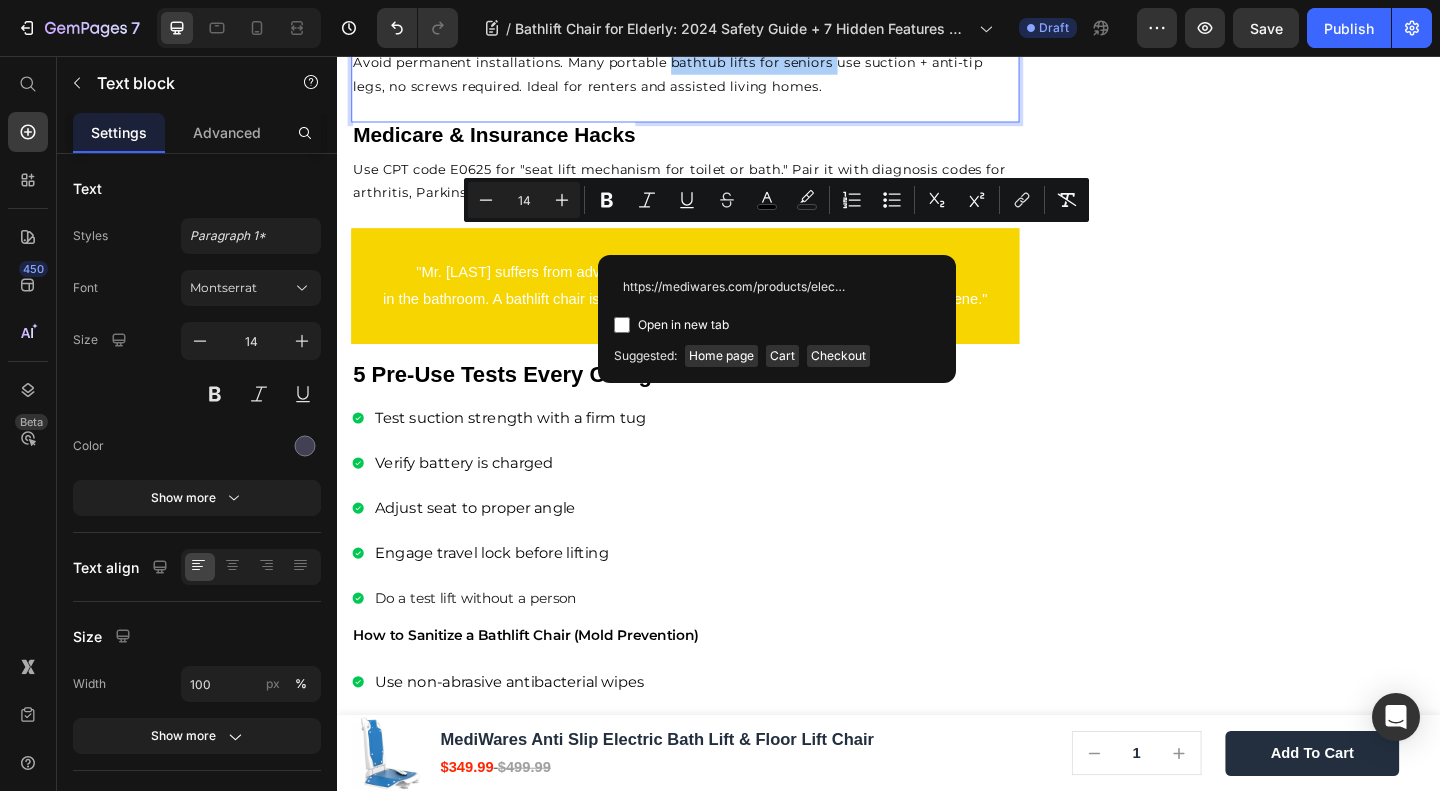 scroll, scrollTop: 0, scrollLeft: 90, axis: horizontal 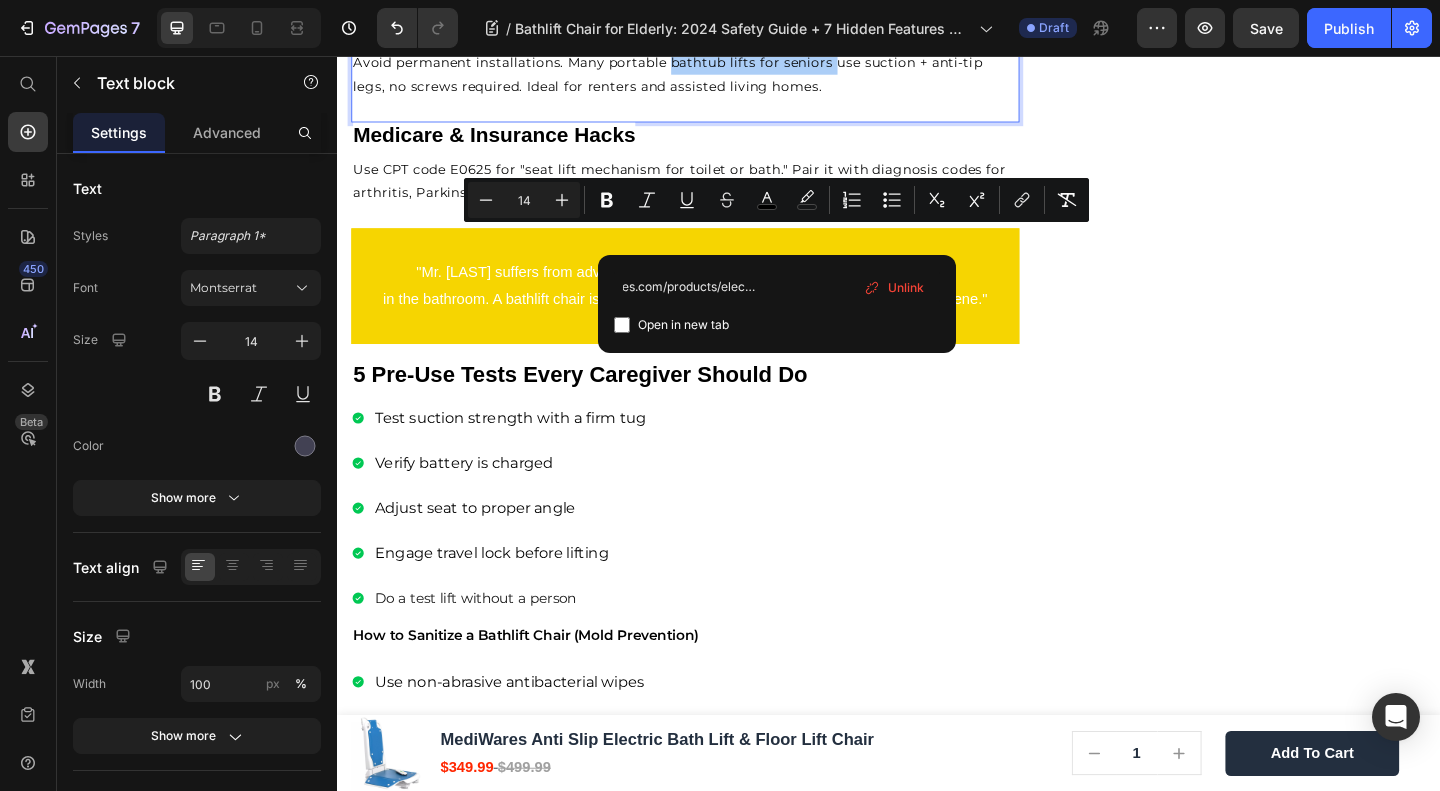 type on "https://mediwares.com/products/electric-bath-lift-chair" 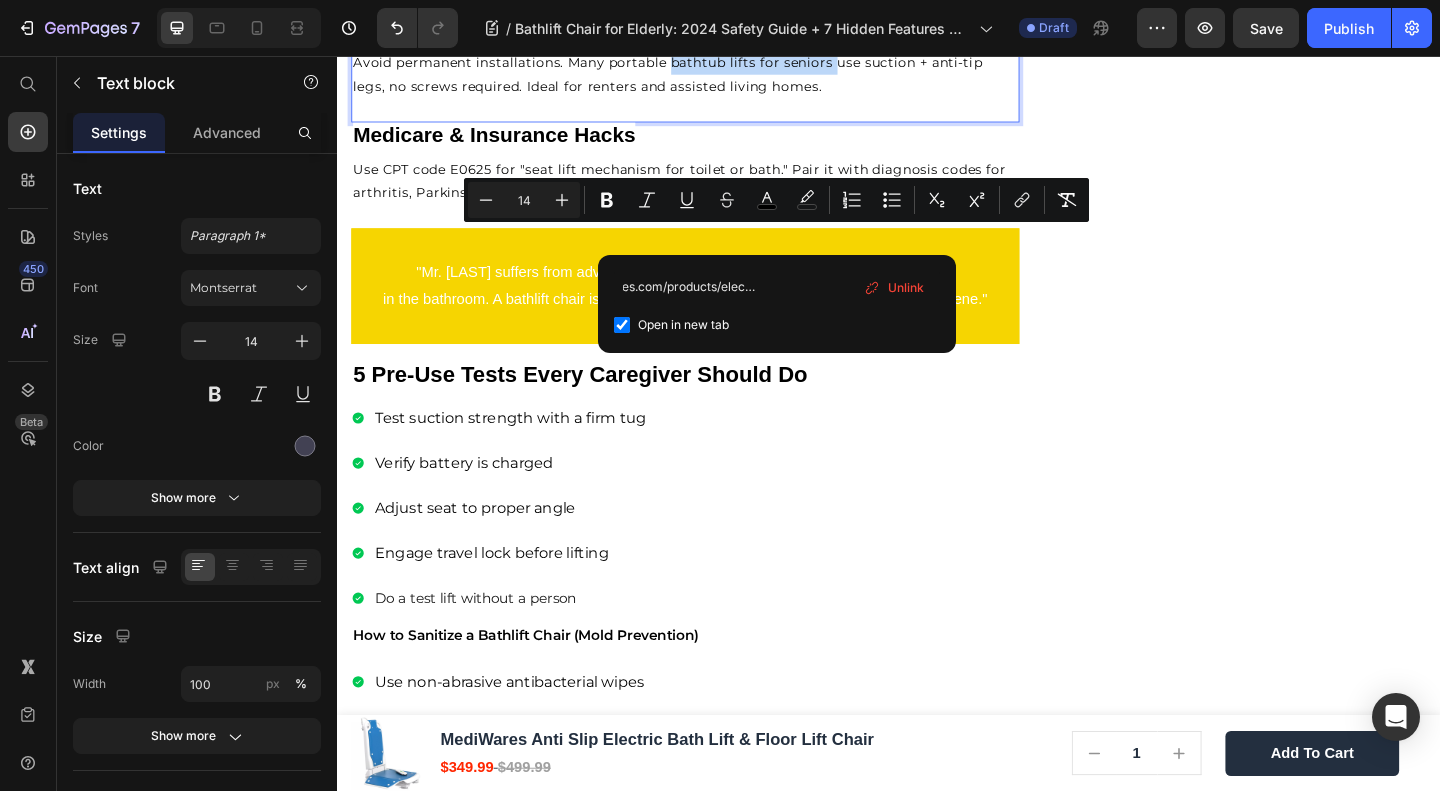 checkbox on "true" 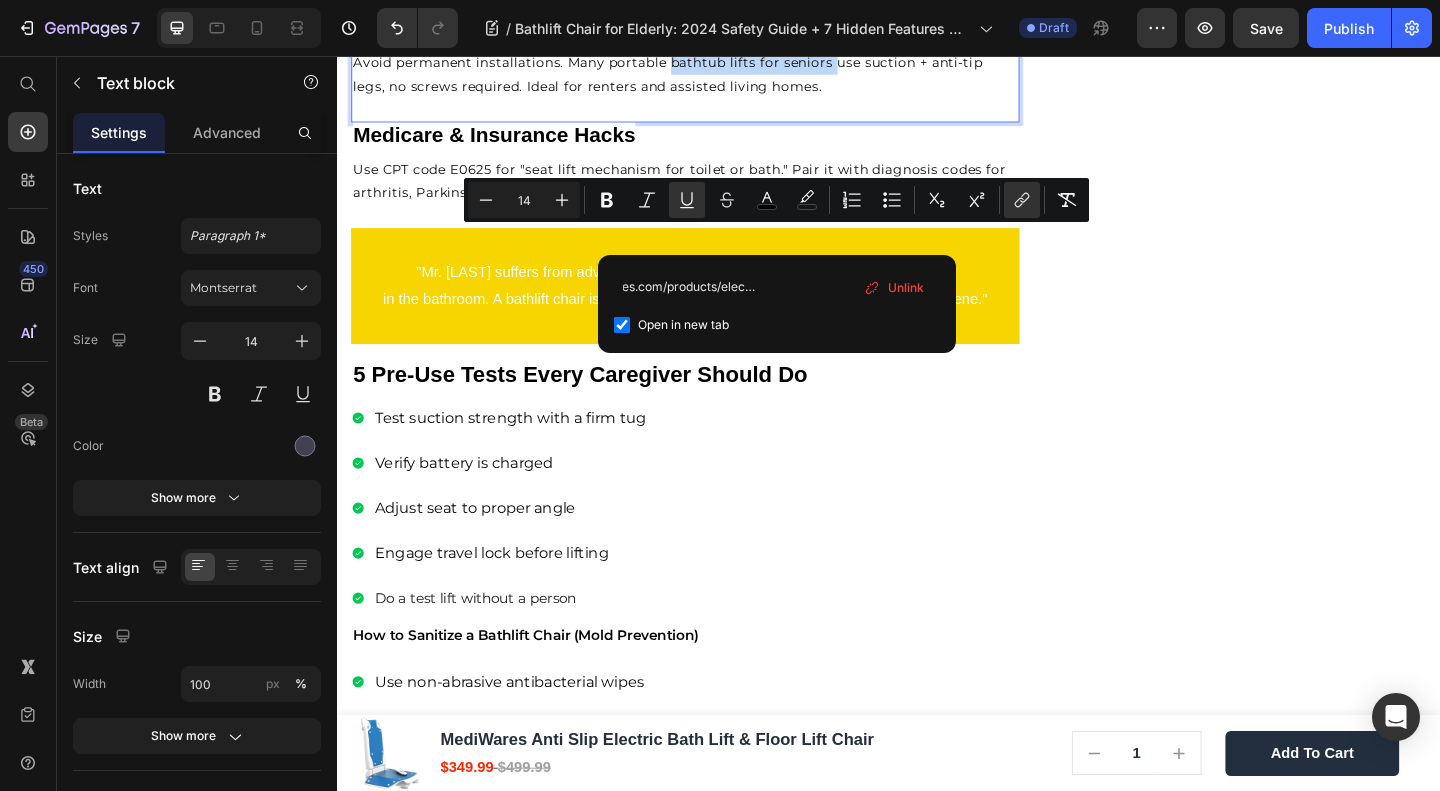 scroll, scrollTop: 0, scrollLeft: 0, axis: both 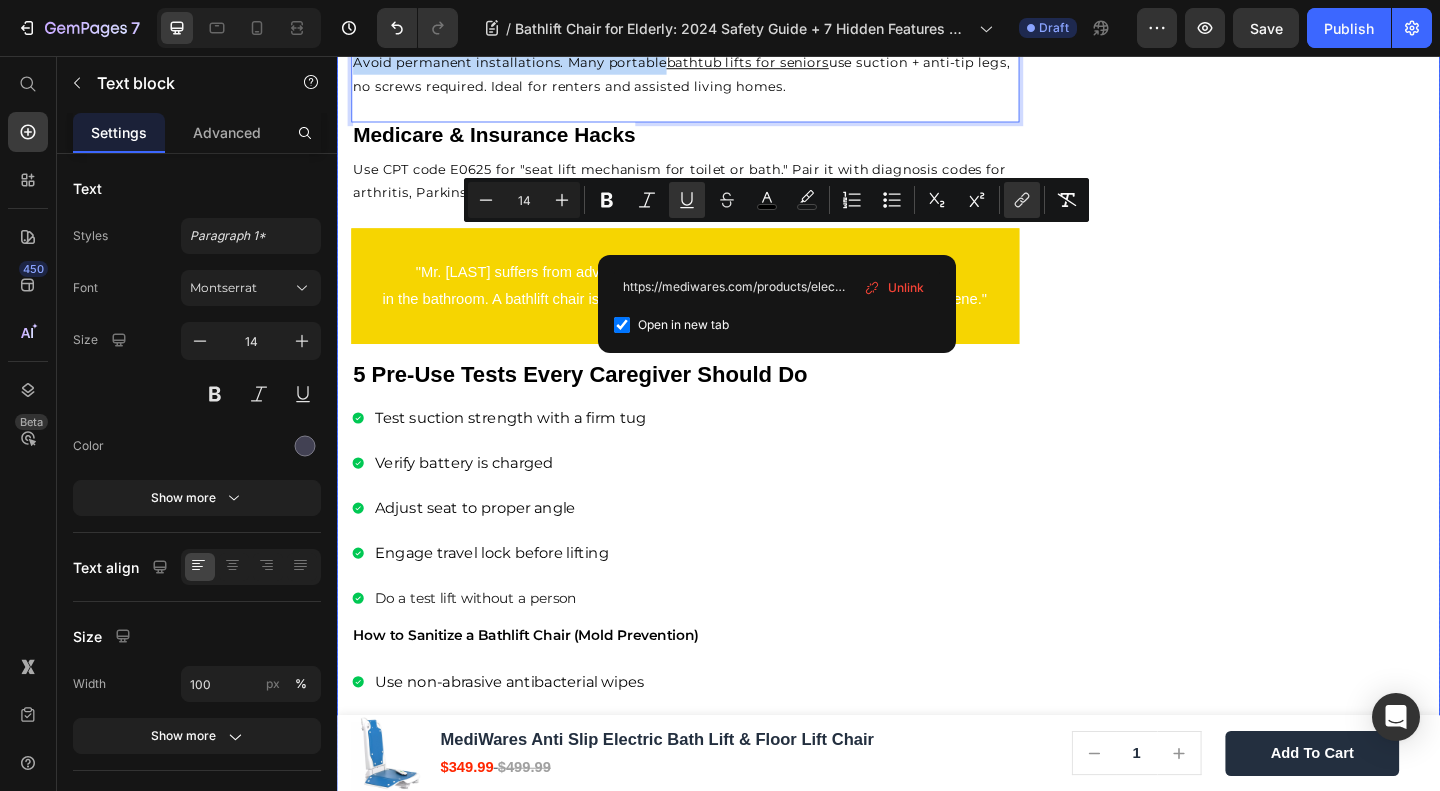 click on "🔥Up to 50% OFF Ending Soon🔥 Text block 02 Days 15 Hrs 06 Mins 55 Secs Countdown Timer Image Quick and Hassle-Free Setup Waterproof for safety Remote-controlled convenience Comfortable backrest tilt Enhances bathing independence Item list Shop Now and Save 50% Button
30-day money back guarantee Item list Row              Download Our Free              Guide on Senior Safety           After Falls Heading Download Now Button Image Row Product Images MediWares Anti Slip Electric Bath Lift & Floor Lift Chair Product Title $349.99 Product Price $499.99 Product Price Row
Key Features:
Powerful Electric Lifting:  Equipped with a rechargeable 14.8V lithium battery, the lift can raise or lower the seat to a height range of 3.03-19.96 inches using a remote control, allowing for over 10 uses per full charge.
High Load Capacity of 300 lbs:
IPX8 Waterproof Rating:
Anti-slip Suction Cups:
45° Backrest Tilt & Foldable Design:
Row" at bounding box center (1332, -1266) 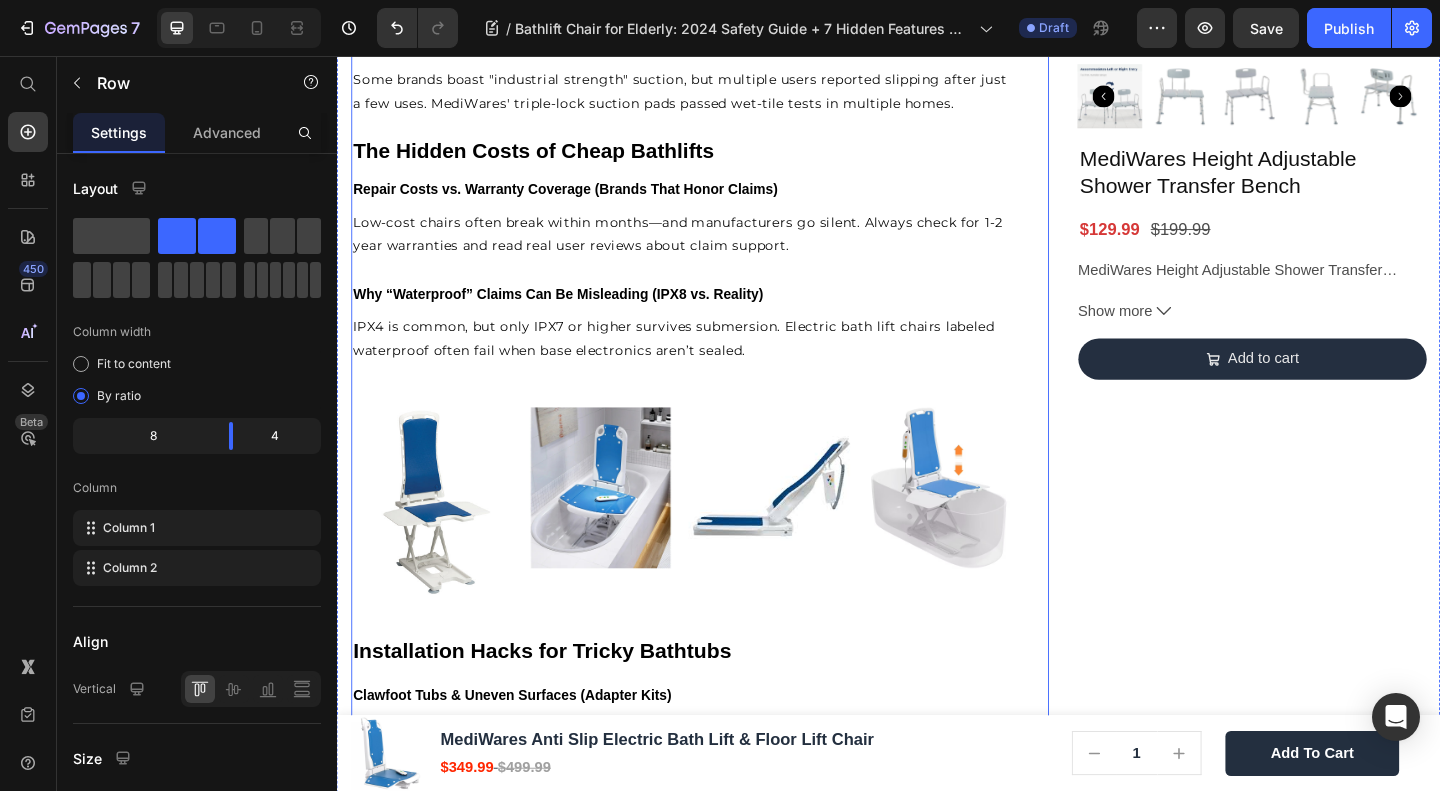 scroll, scrollTop: 3575, scrollLeft: 0, axis: vertical 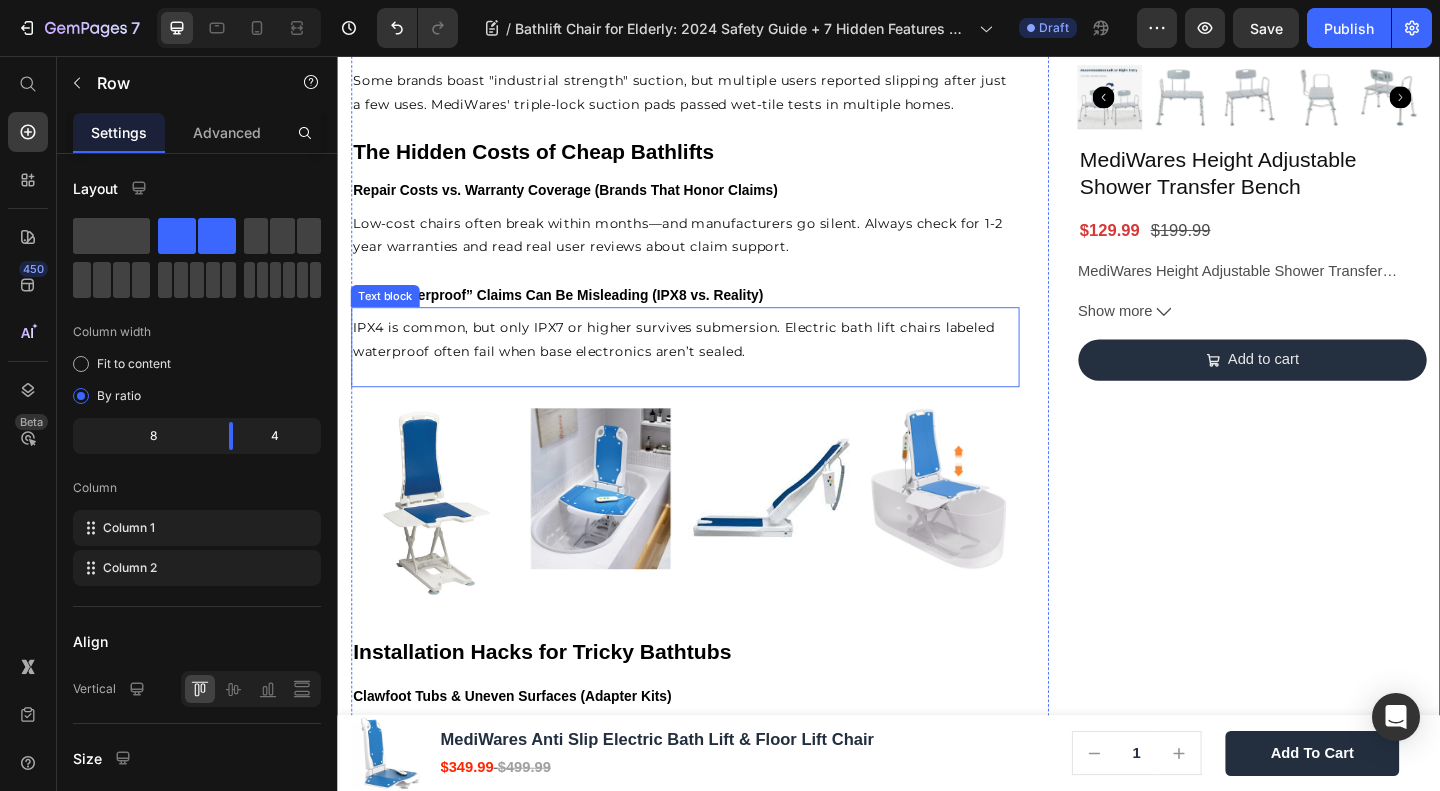 click on "IPX4 is common, but only IPX7 or higher survives submersion. Electric bath lift chairs labeled waterproof often fail when base electronics aren’t sealed." at bounding box center (703, 363) 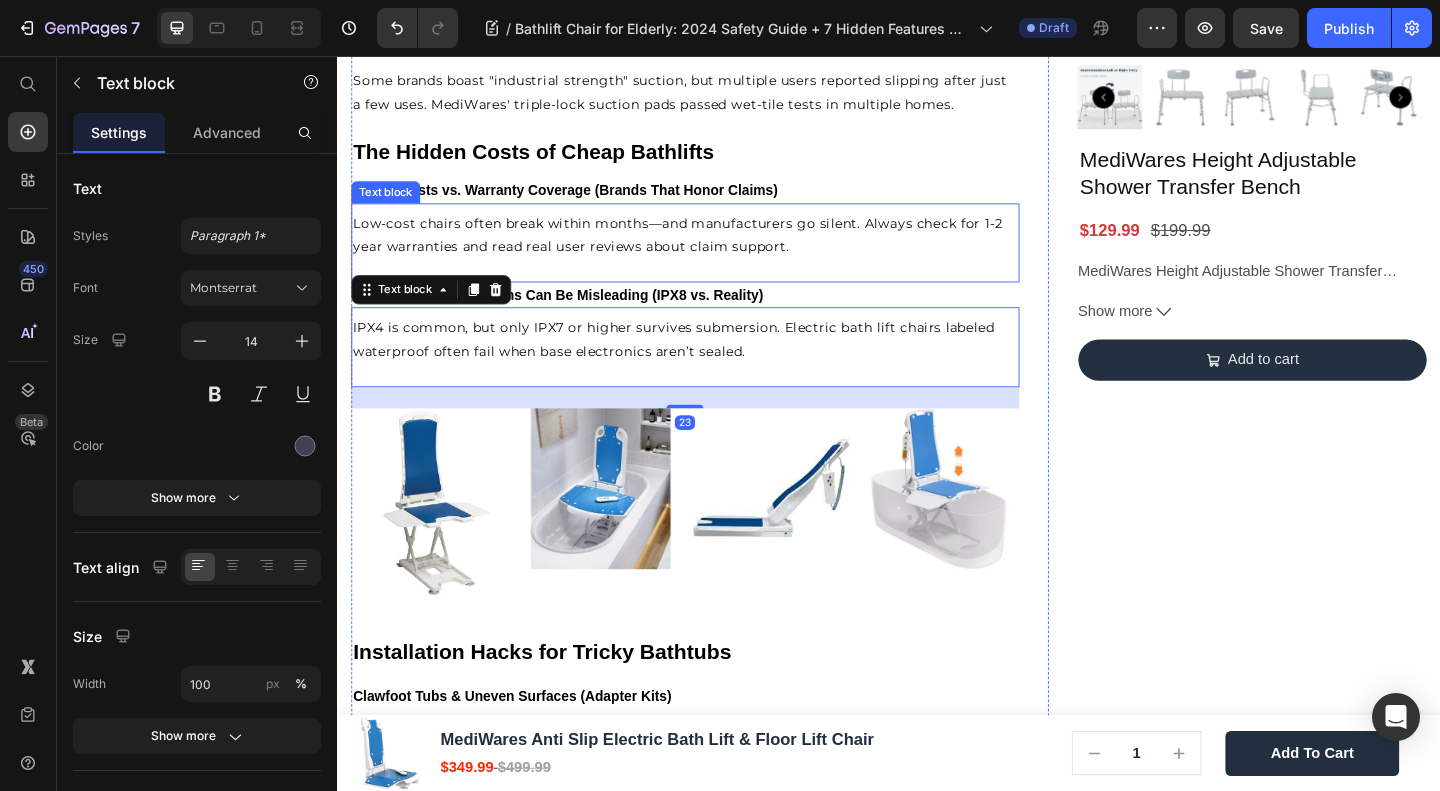 click on "Low-cost chairs often break within months—and manufacturers go silent. Always check for 1-2 year warranties and read real user reviews about claim support." at bounding box center (715, 251) 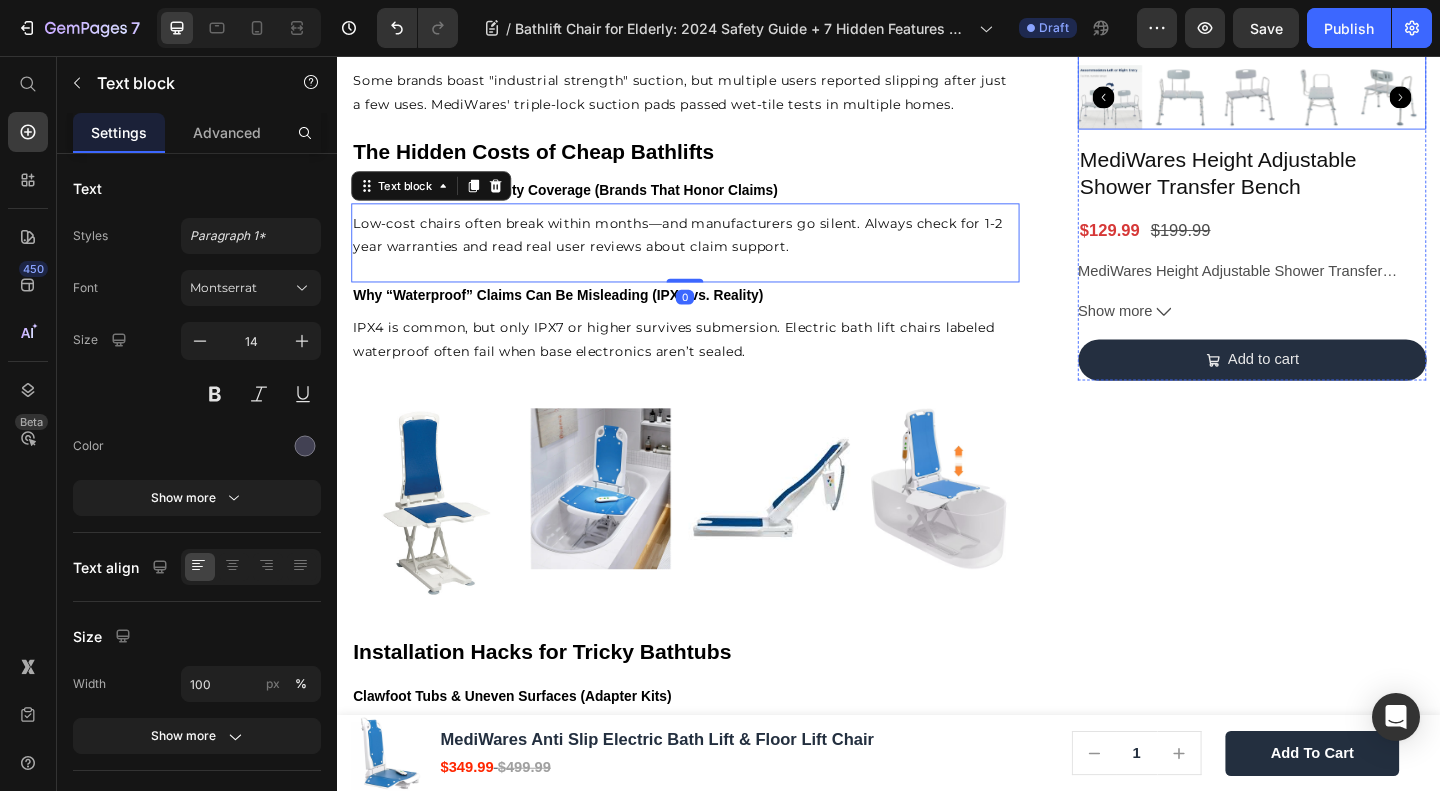 click at bounding box center (1332, -133) 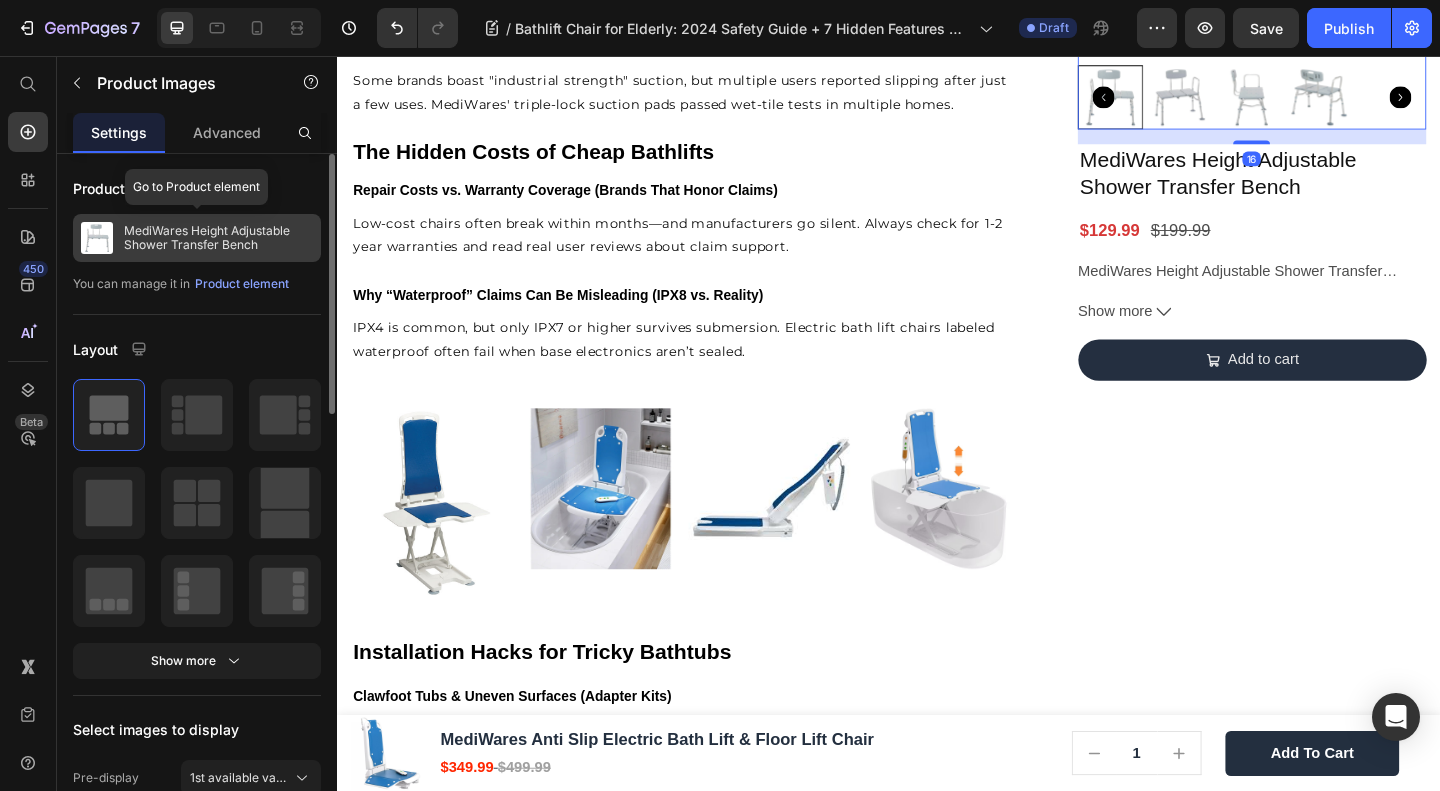 click on "MediWares Height Adjustable Shower Transfer Bench" at bounding box center (197, 238) 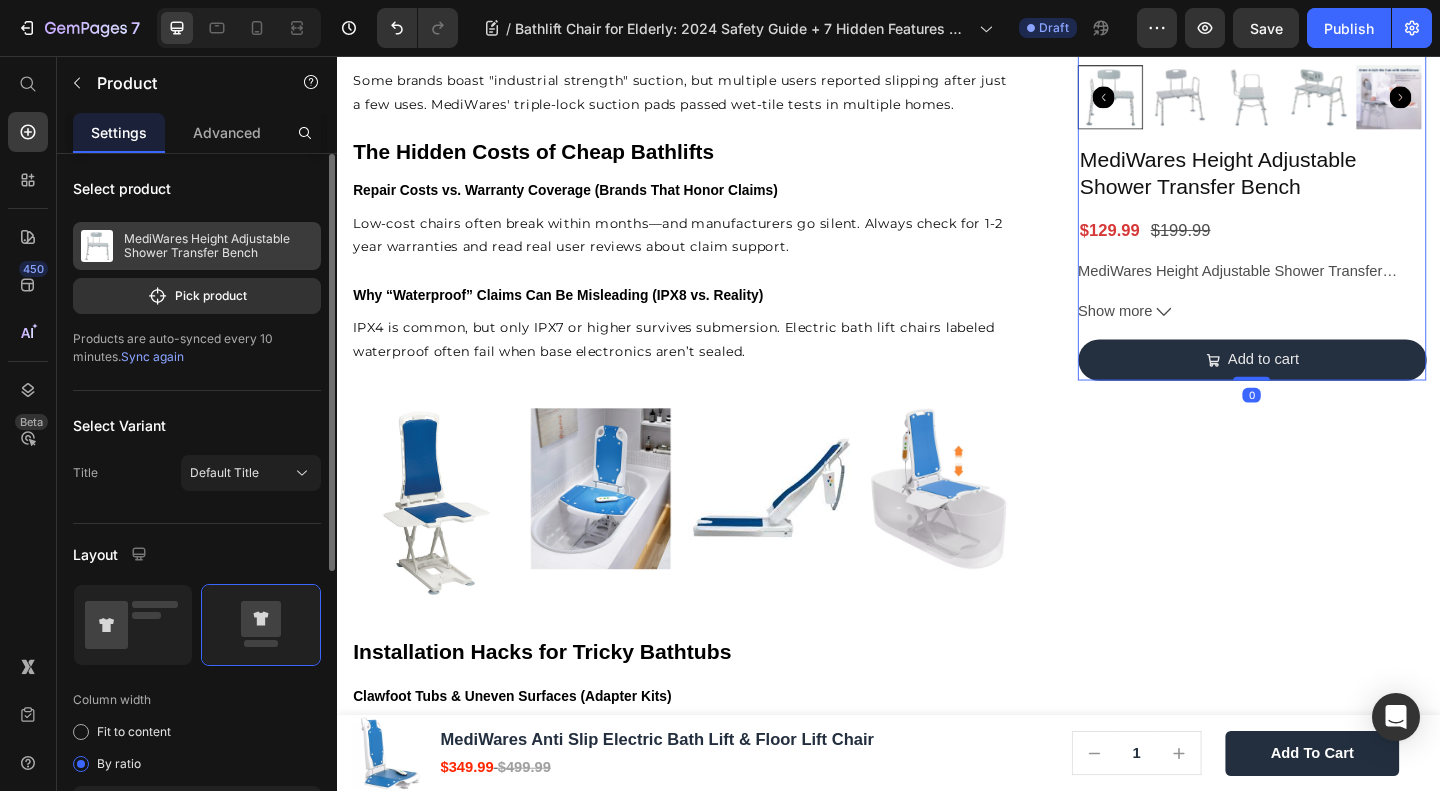 click on "MediWares Height Adjustable Shower Transfer Bench" at bounding box center [218, 246] 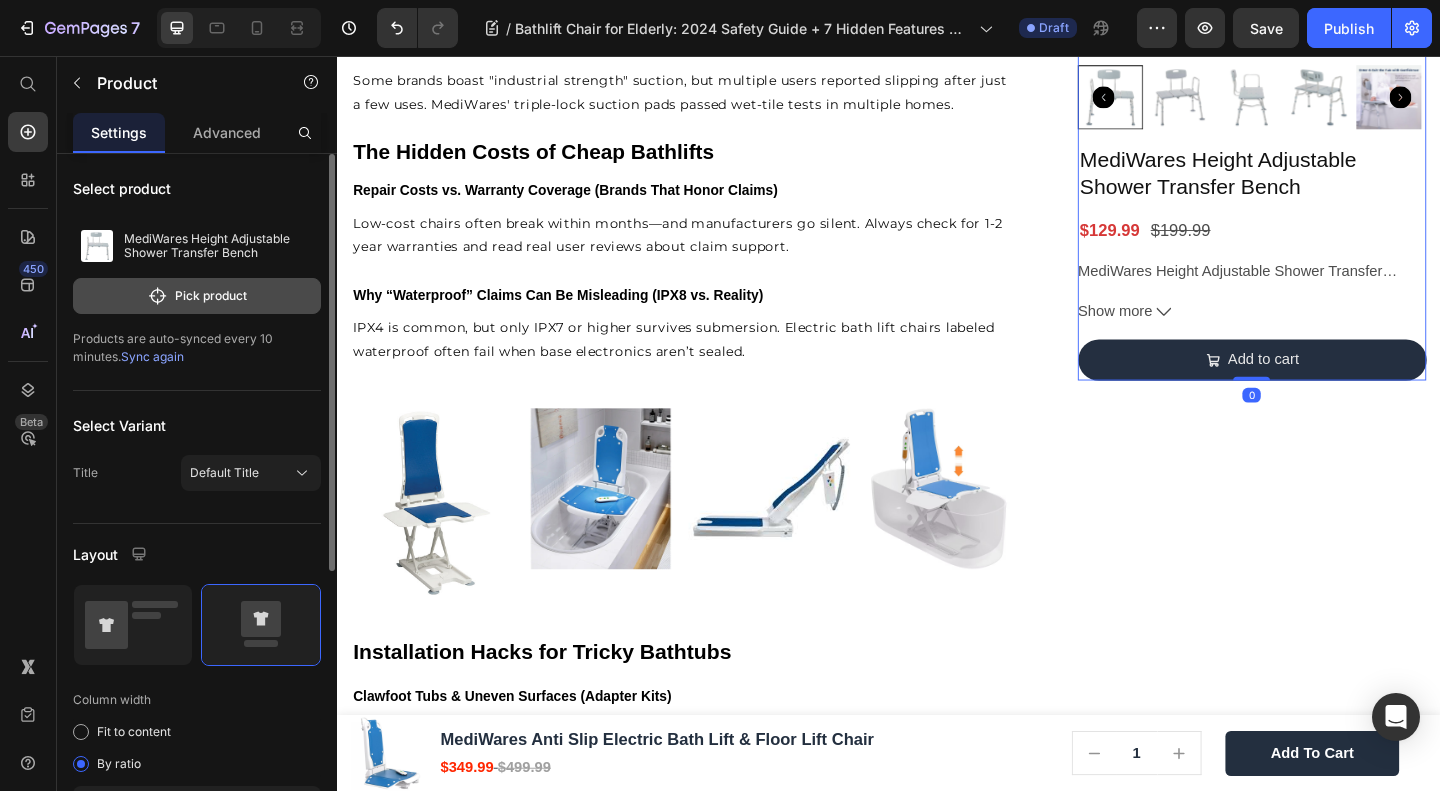 click on "Pick product" at bounding box center [197, 296] 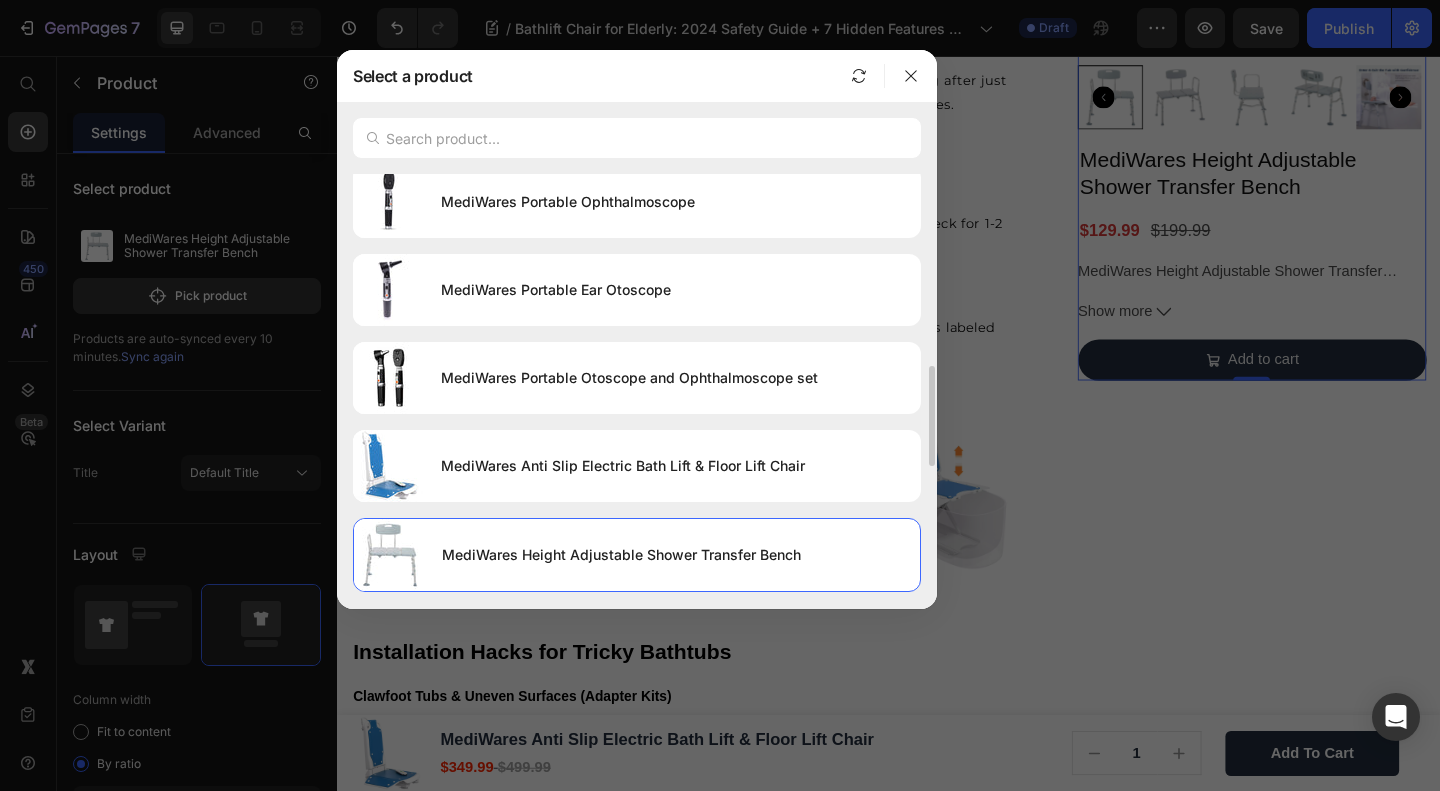 scroll, scrollTop: 1066, scrollLeft: 0, axis: vertical 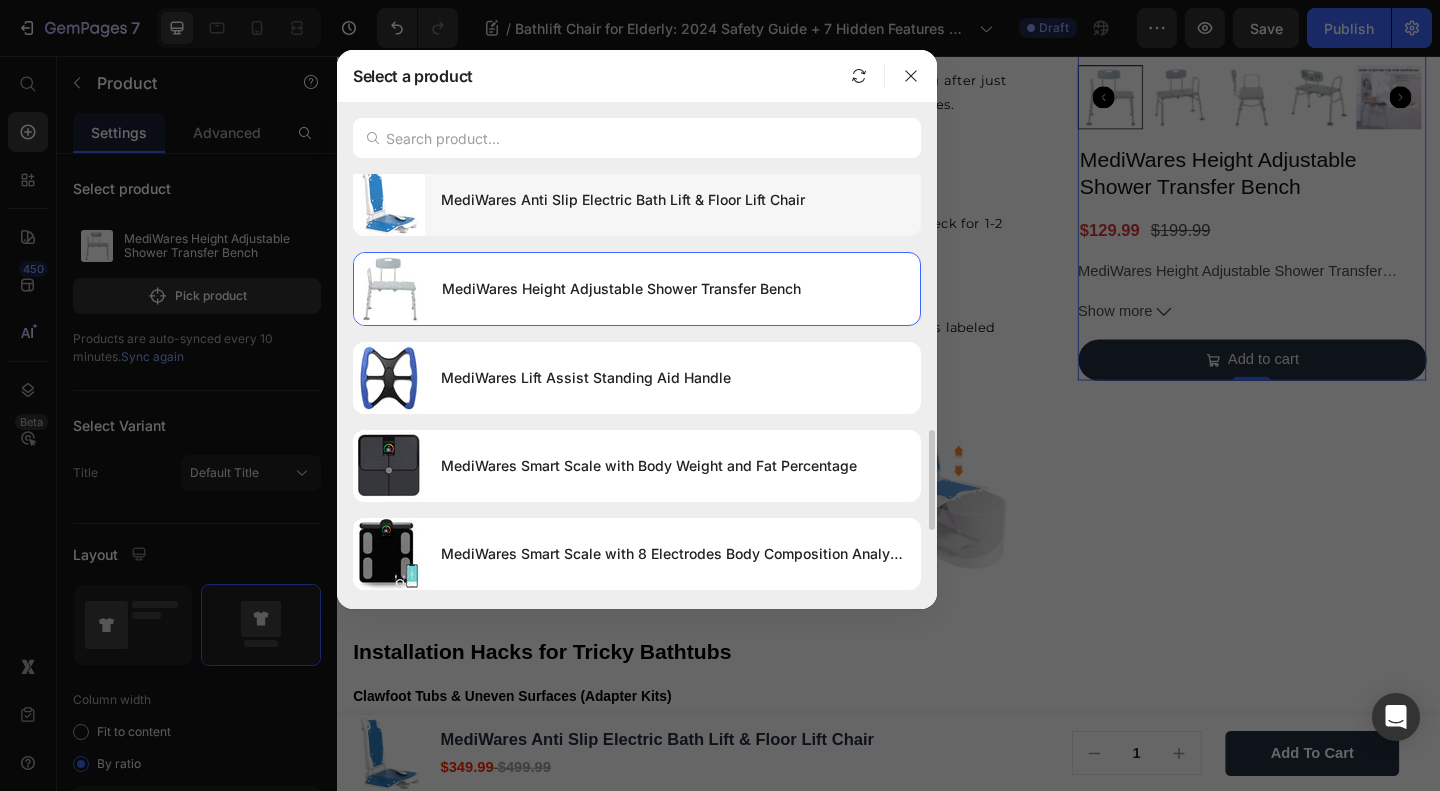 click on "MediWares Anti Slip Electric Bath Lift & Floor Lift Chair" at bounding box center (673, 200) 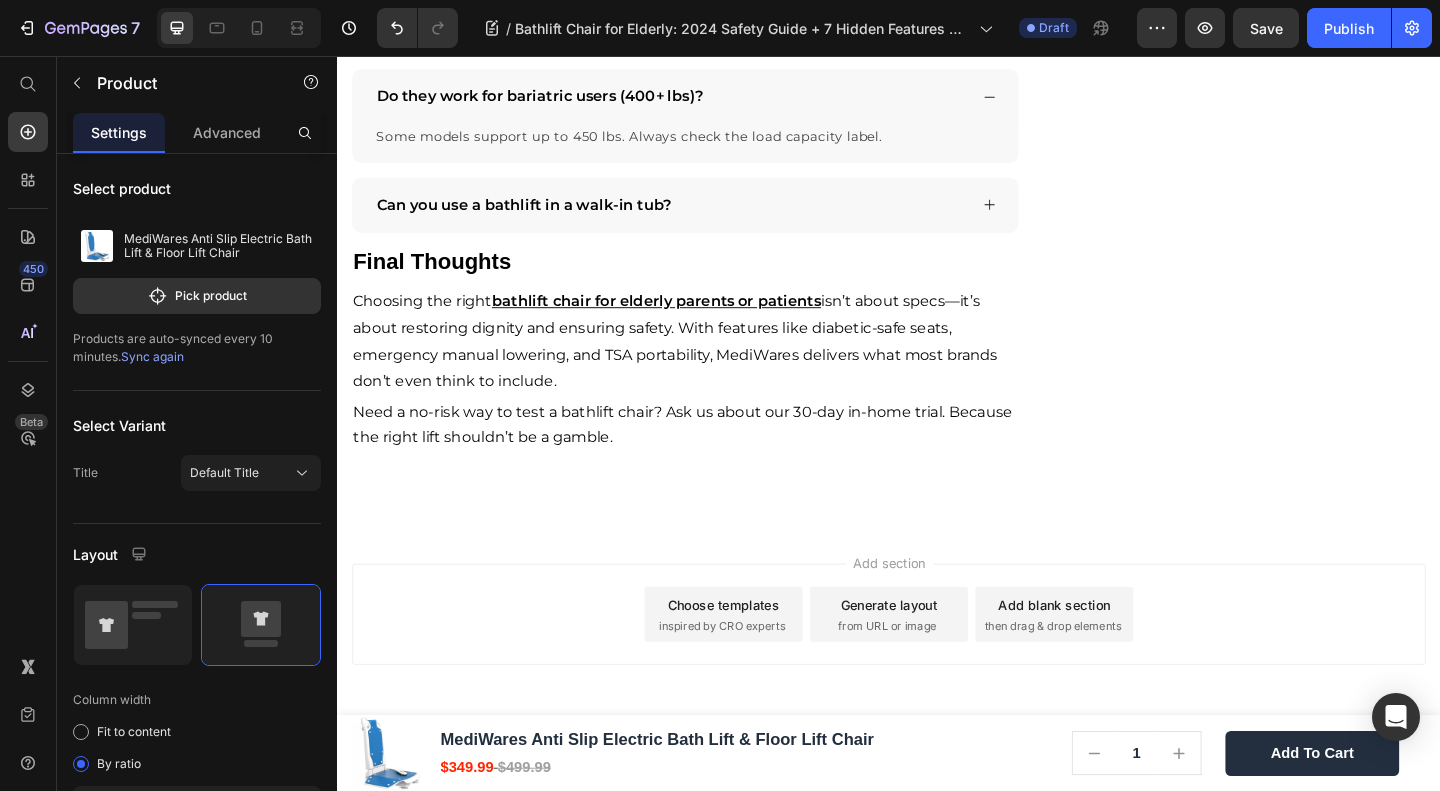 scroll, scrollTop: 5761, scrollLeft: 0, axis: vertical 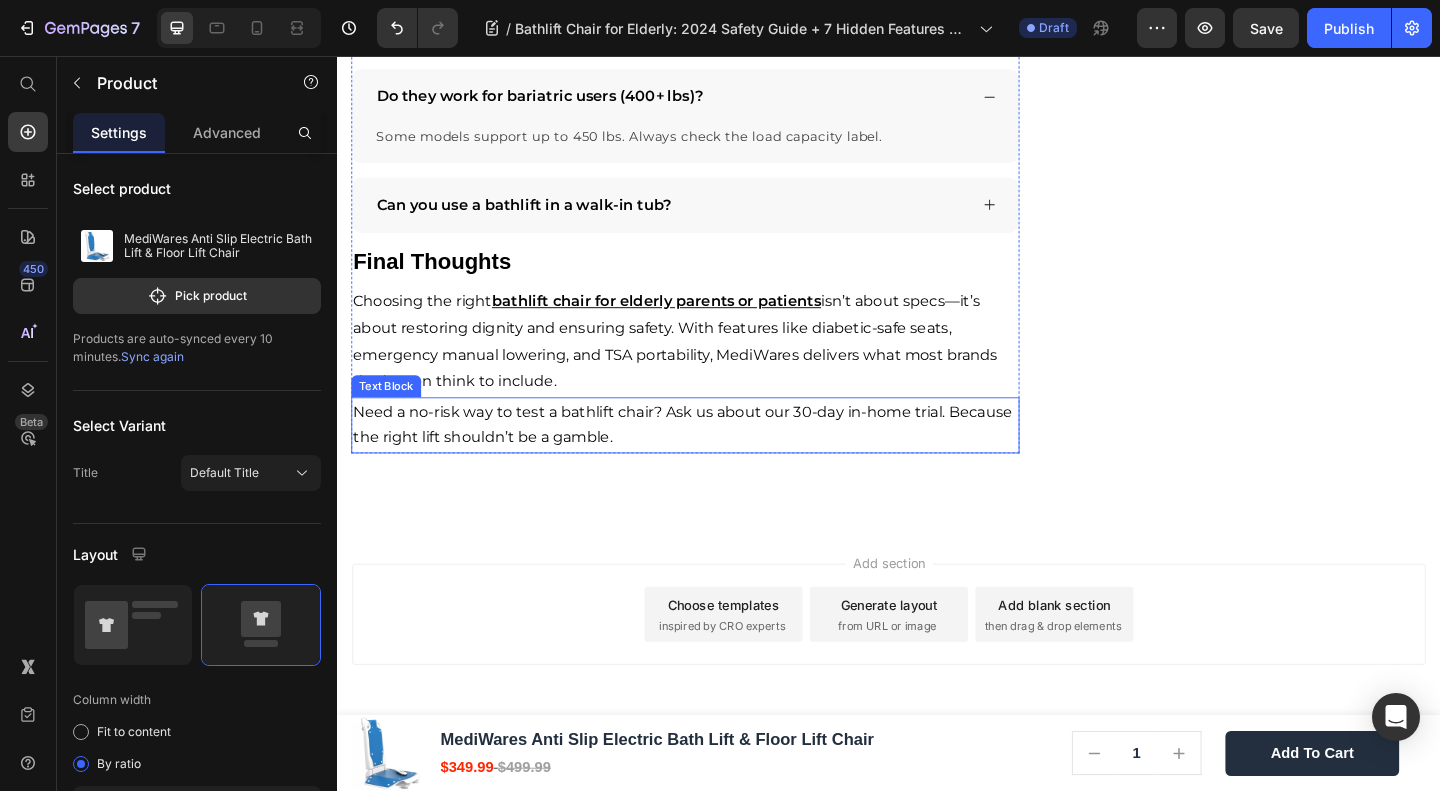 click on "Choosing the right  bathlift chair for elderly parents or patients  isn’t about specs—it’s about restoring dignity and ensuring safety. With features like diabetic-safe seats, emergency manual lowering, and TSA portability, MediWares delivers what most brands don’t even think to include." at bounding box center (715, 366) 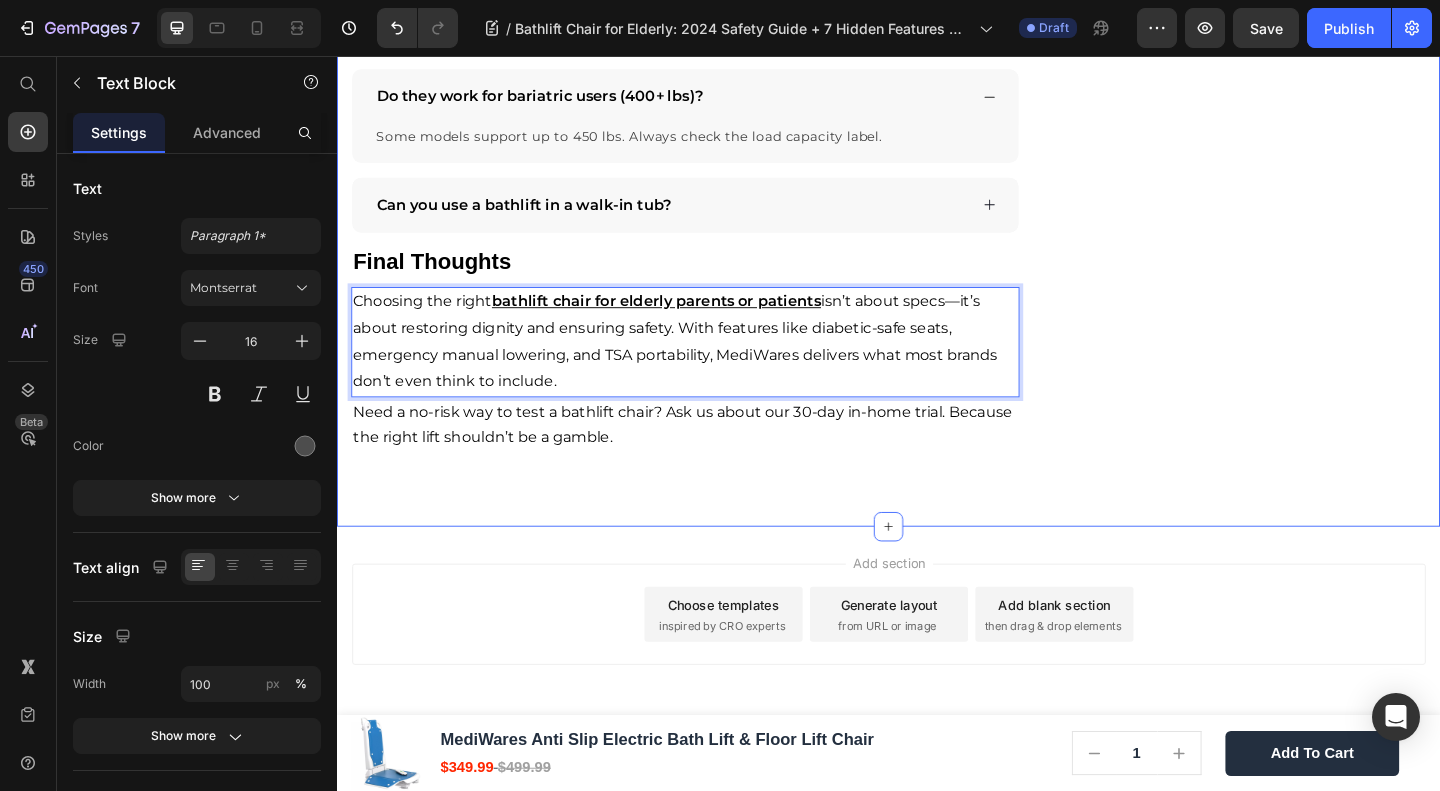 click on "Home
Blog
Article Title Breadcrumb Bathlift Chair for Elderly: 2024 Safety Guide + 7 Hidden Features Caregivers Miss Heading Row Image James Wilder Text block Advanced list Published:  April 1 , 2025 Text block Row Every 11 seconds, a senior is rushed to the ER from a bathroom fall But the right bathlift chair for elderly users can prevent 92% of these accidents.    Yet most buyers regret their purchase within weeks due to overlooked features like emergency manual lowering or diabetic-friendly seating.   This guide reveals what competitors won’t tell you, from Medicare loopholes to TSA-approved travel tips. Text block Image Why Bathroom Falls Are the #1 Risk for Seniors Heading CDC Stats: 80% of Senior Falls Happen in Bathrooms Heading Text block Image The Emotional Cost: Losing Independence vs. Caregiver Burnout Heading Text block ⁠⁠⁠⁠⁠⁠⁠ How a Bathlift Chair Works Video" at bounding box center [937, -2476] 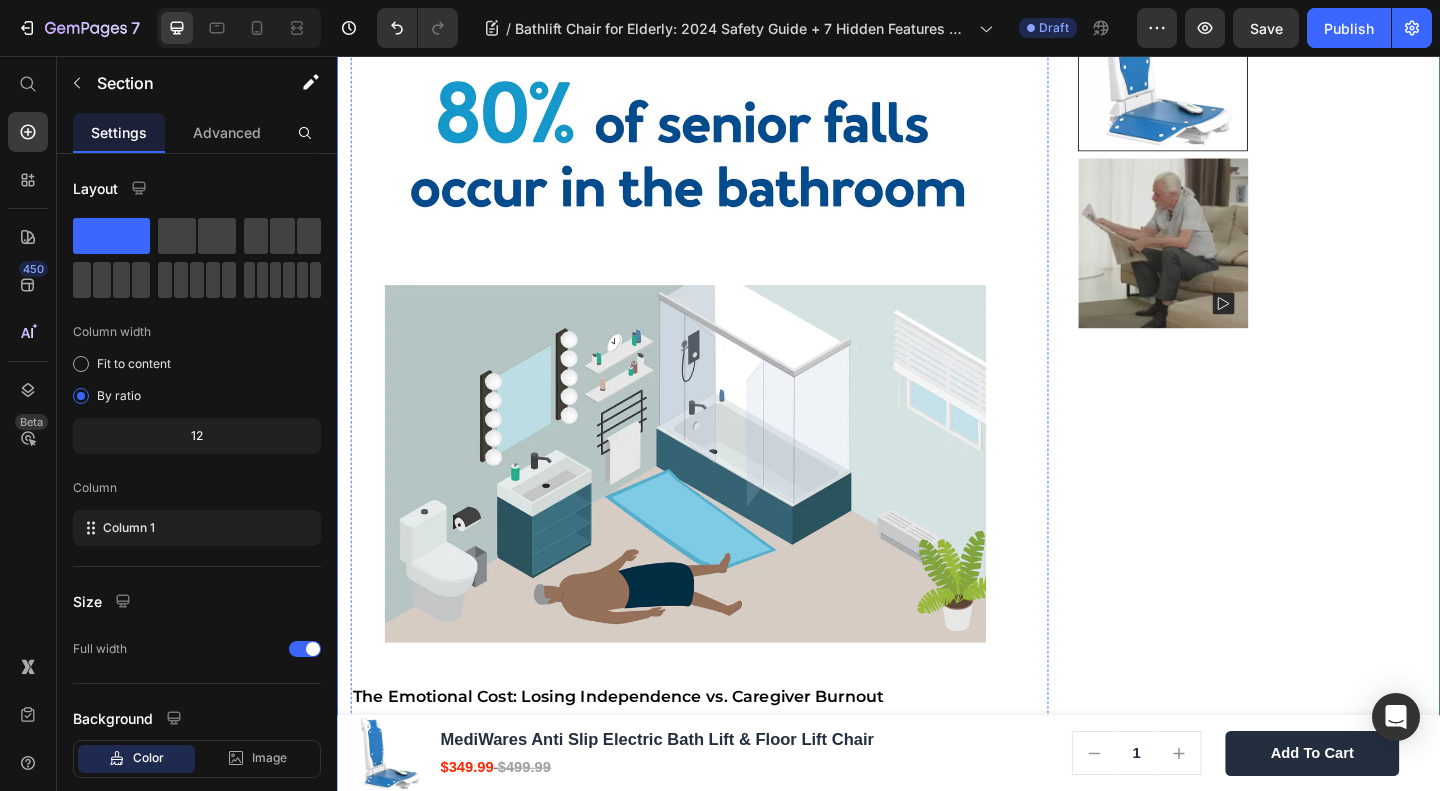 scroll, scrollTop: 0, scrollLeft: 0, axis: both 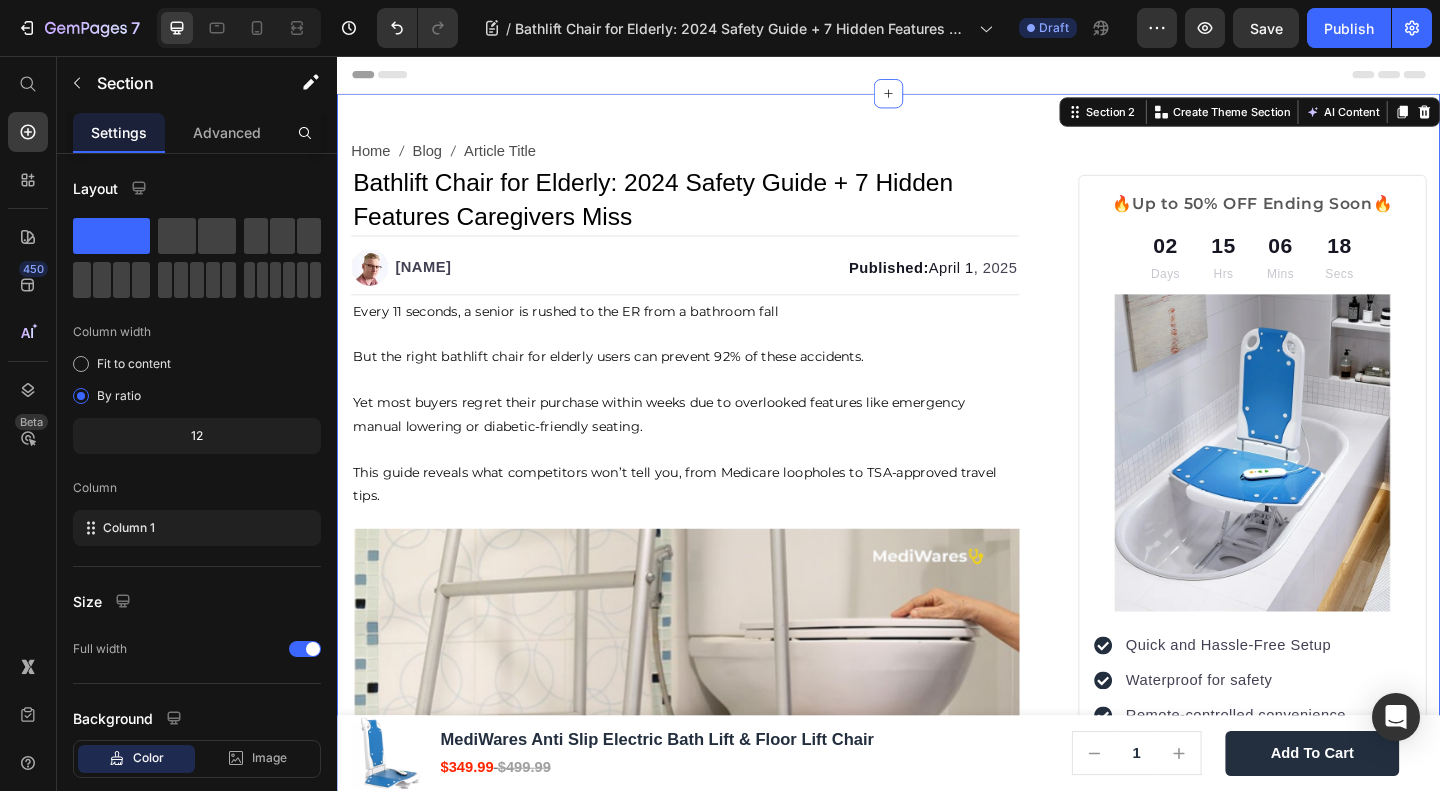 click on "Home
Blog
Article Title Breadcrumb Bathlift Chair for Elderly: 2024 Safety Guide + 7 Hidden Features Caregivers Miss Heading Row Image James Wilder Text block Advanced list Published:  April 1 , 2025 Text block Row Every 11 seconds, a senior is rushed to the ER from a bathroom fall But the right bathlift chair for elderly users can prevent 92% of these accidents.    Yet most buyers regret their purchase within weeks due to overlooked features like emergency manual lowering or diabetic-friendly seating.   This guide reveals what competitors won’t tell you, from Medicare loopholes to TSA-approved travel tips. Text block Image Why Bathroom Falls Are the #1 Risk for Seniors Heading CDC Stats: 80% of Senior Falls Happen in Bathrooms Heading Text block Image The Emotional Cost: Losing Independence vs. Caregiver Burnout Heading Text block ⁠⁠⁠⁠⁠⁠⁠ How a Bathlift Chair Works Video" at bounding box center (937, 3140) 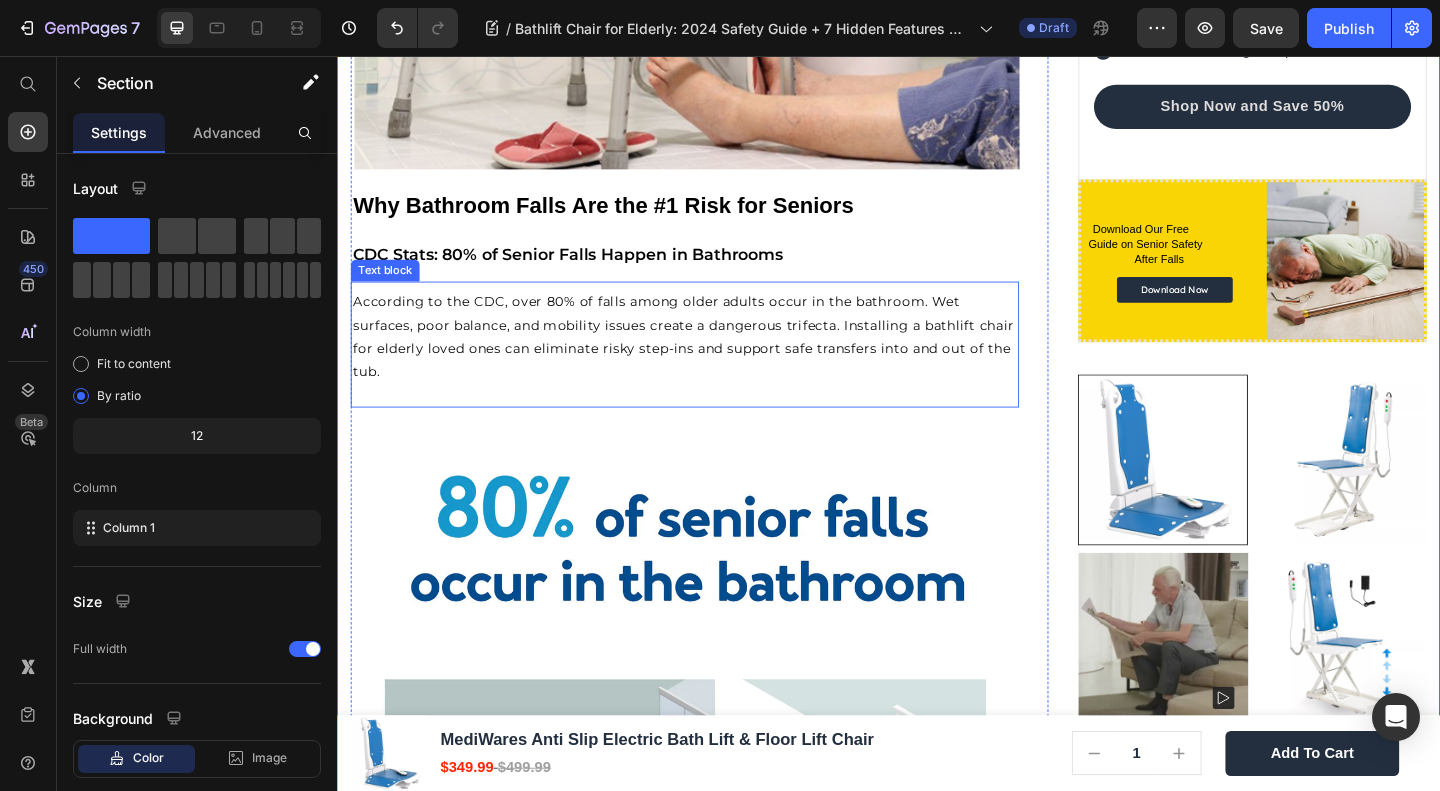 scroll, scrollTop: 800, scrollLeft: 0, axis: vertical 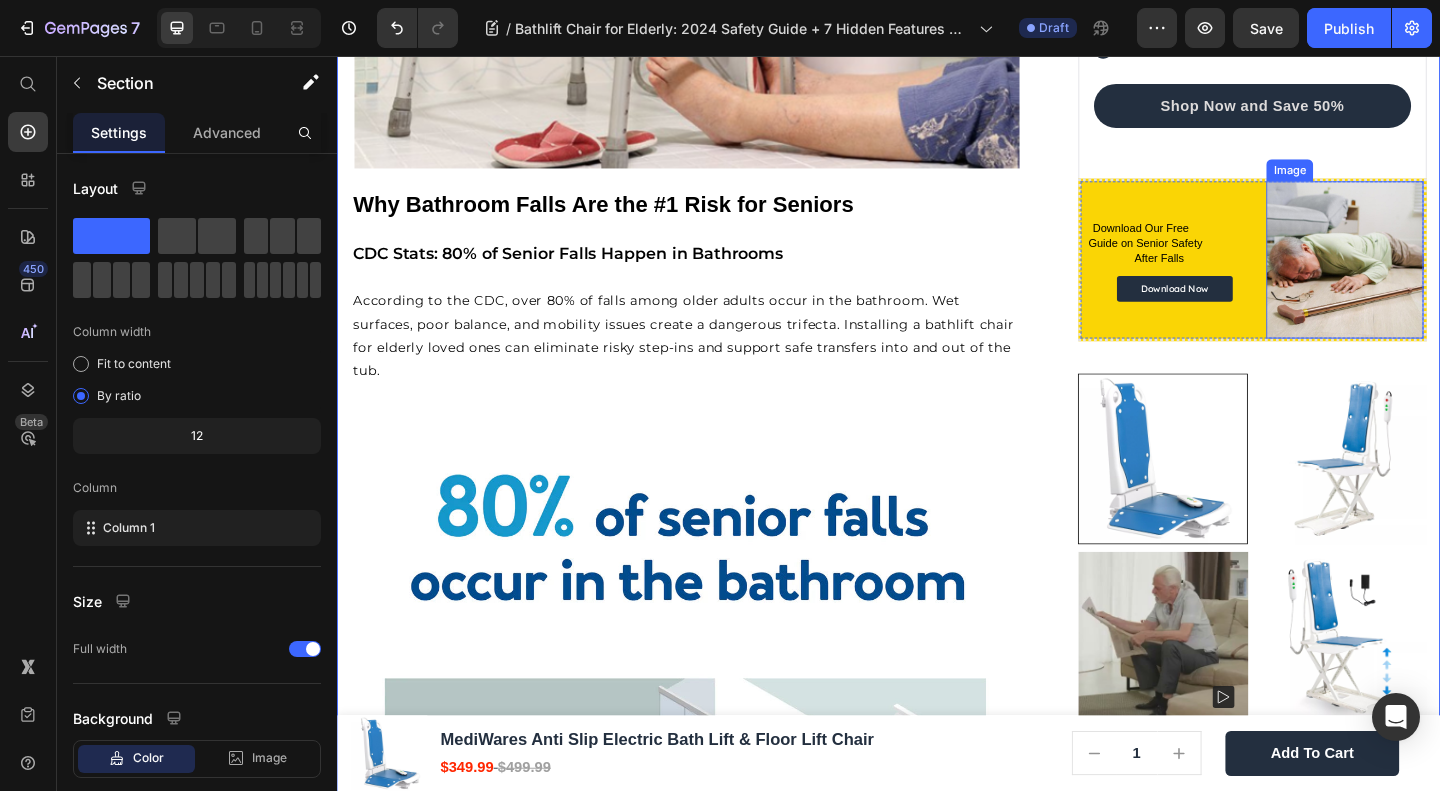 click at bounding box center [1433, 277] 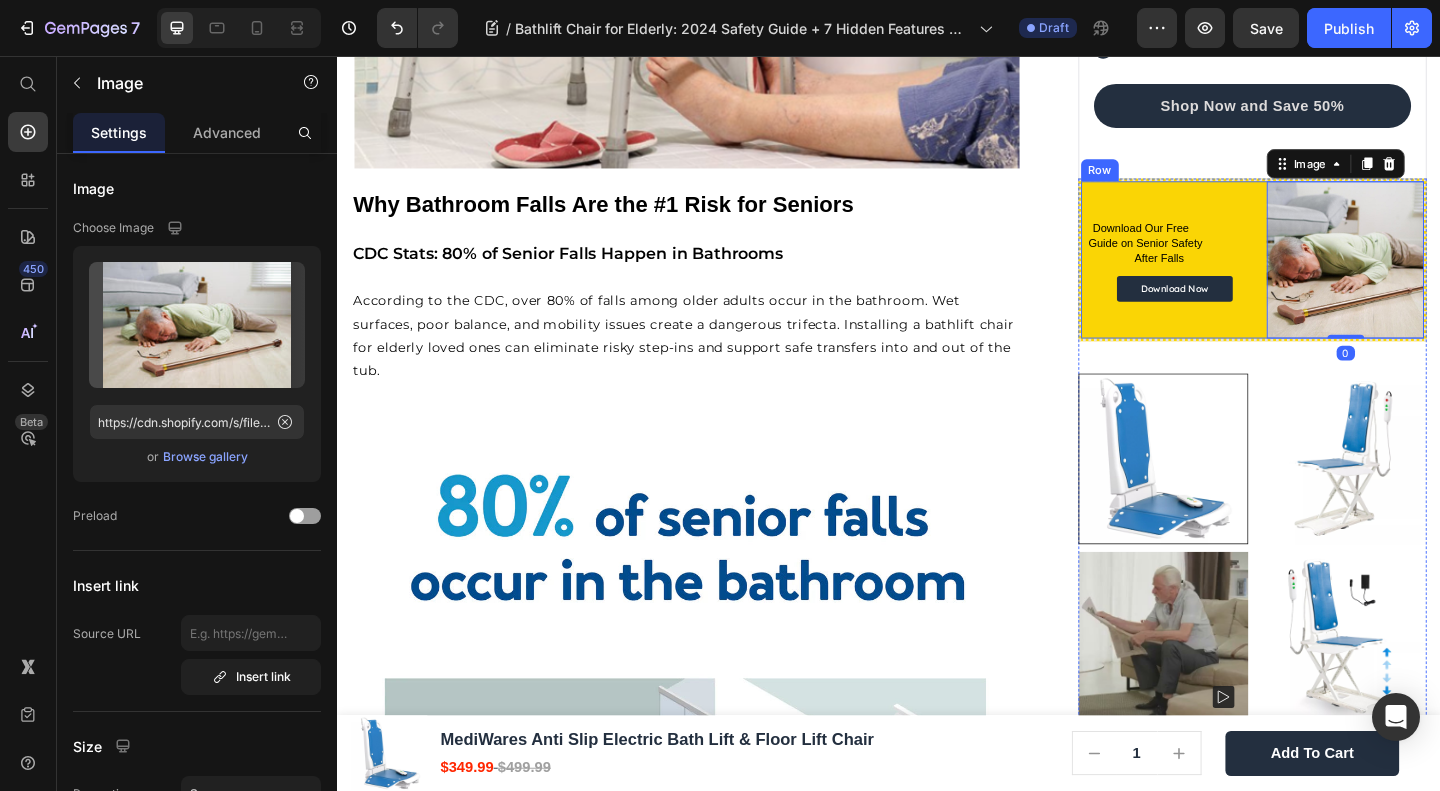 click on "Download Our Free              Guide on Senior Safety           After Falls Heading Download Now Button" at bounding box center [1231, 277] 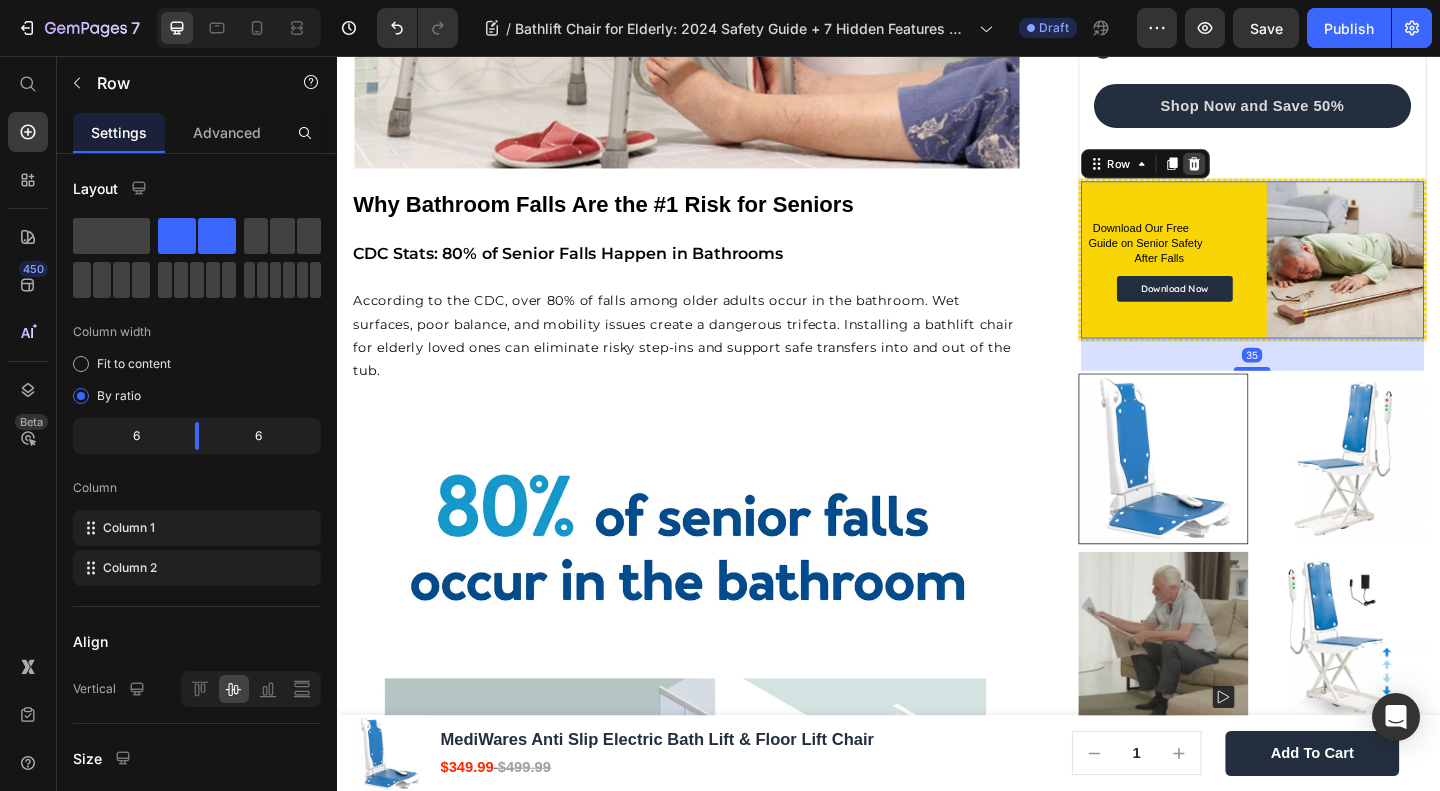 click 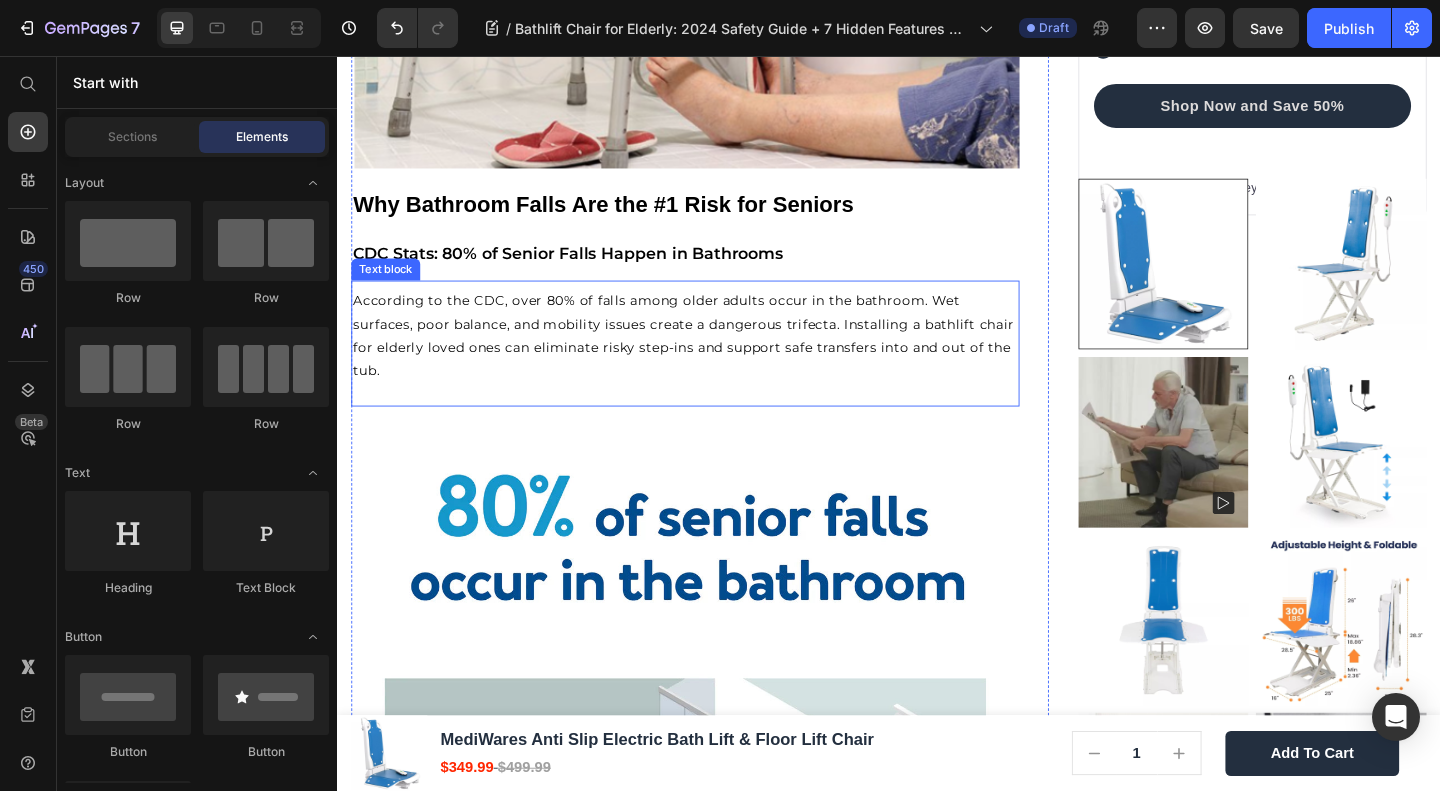 click on "According to the CDC, over 80% of falls among older adults occur in the bathroom. Wet surfaces, poor balance, and mobility issues create a dangerous trifecta. Installing a bathlift chair for elderly loved ones can eliminate risky step-ins and support safe transfers into and out of the tub." at bounding box center [713, 360] 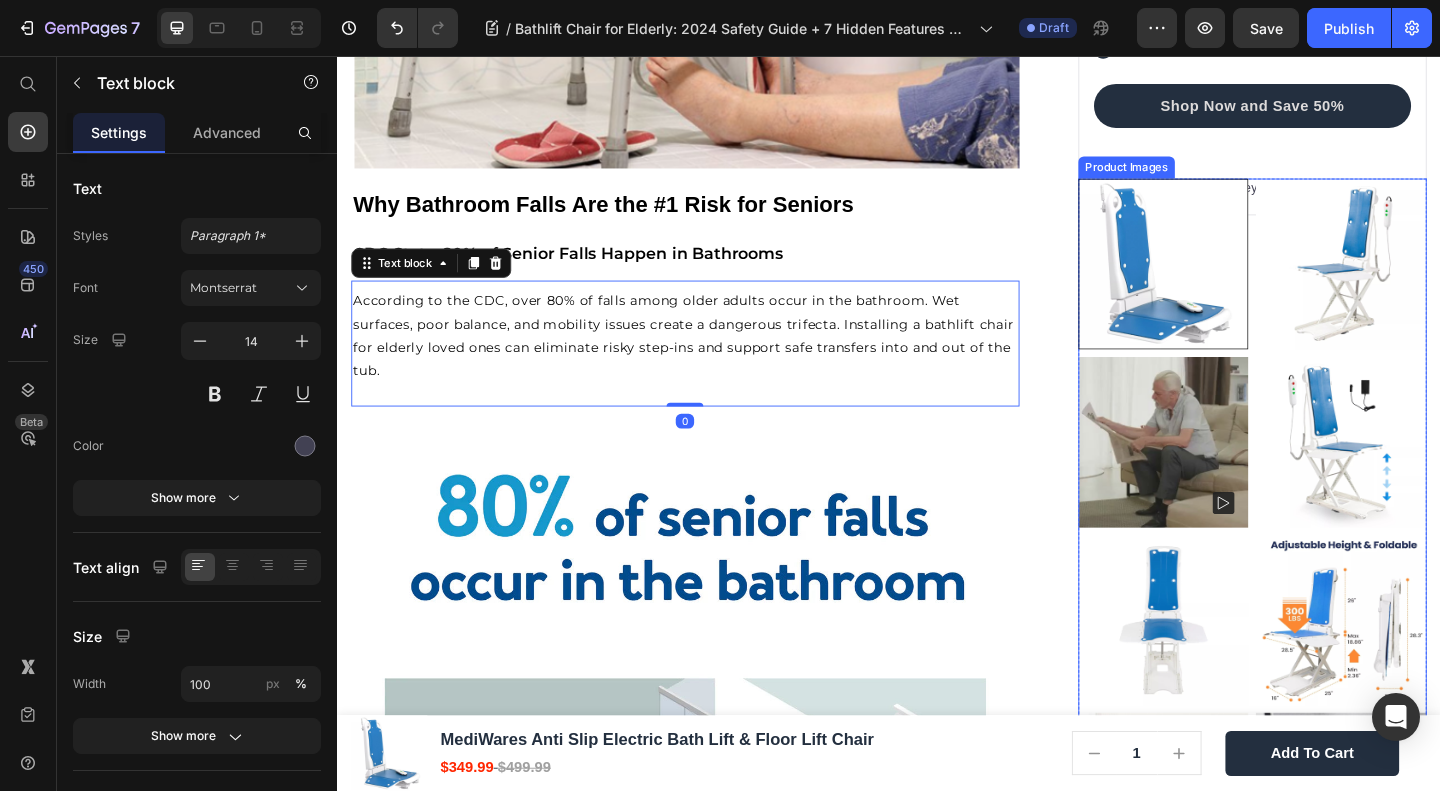 click at bounding box center [1332, 863] 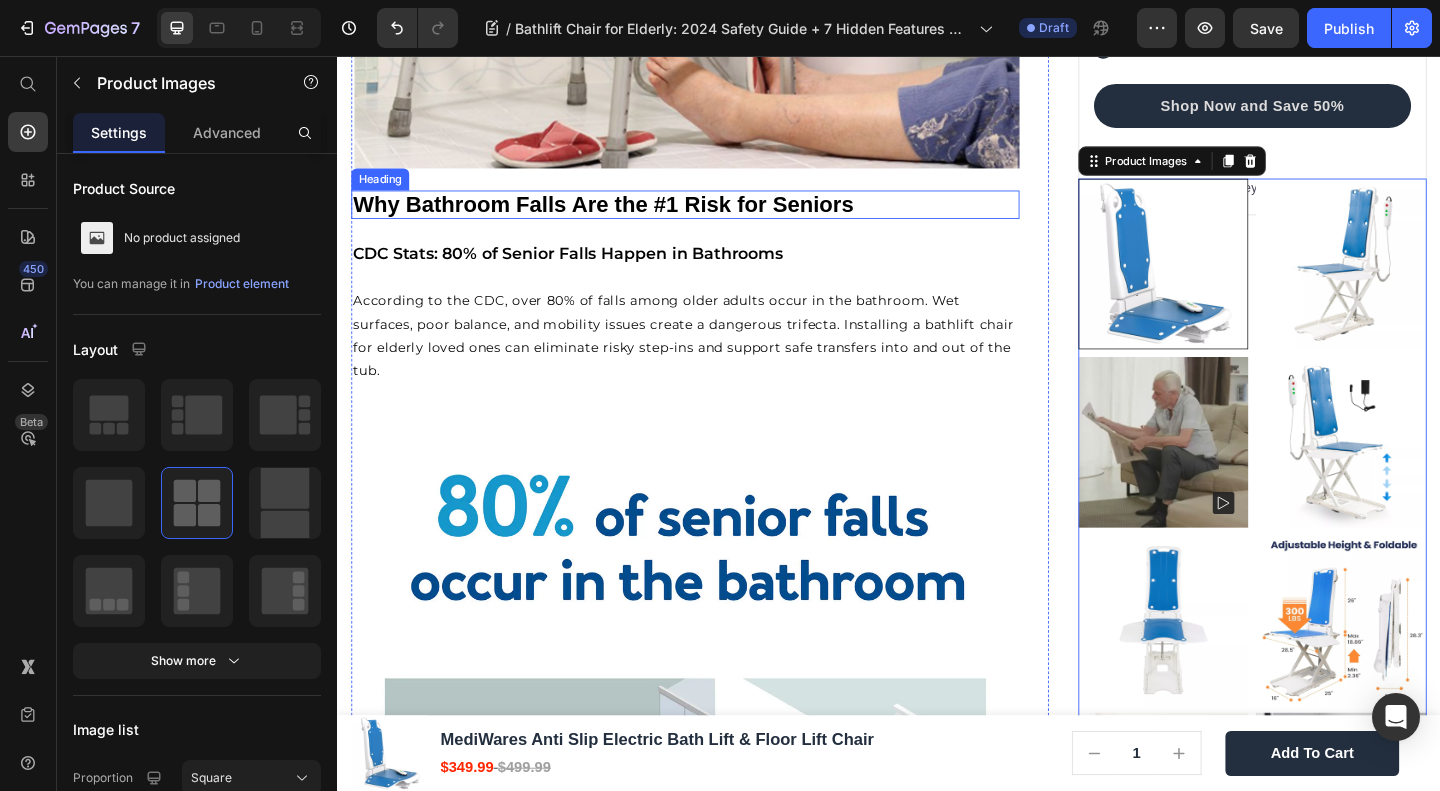 click on "Why Bathroom Falls Are the #1 Risk for Seniors" at bounding box center [715, 217] 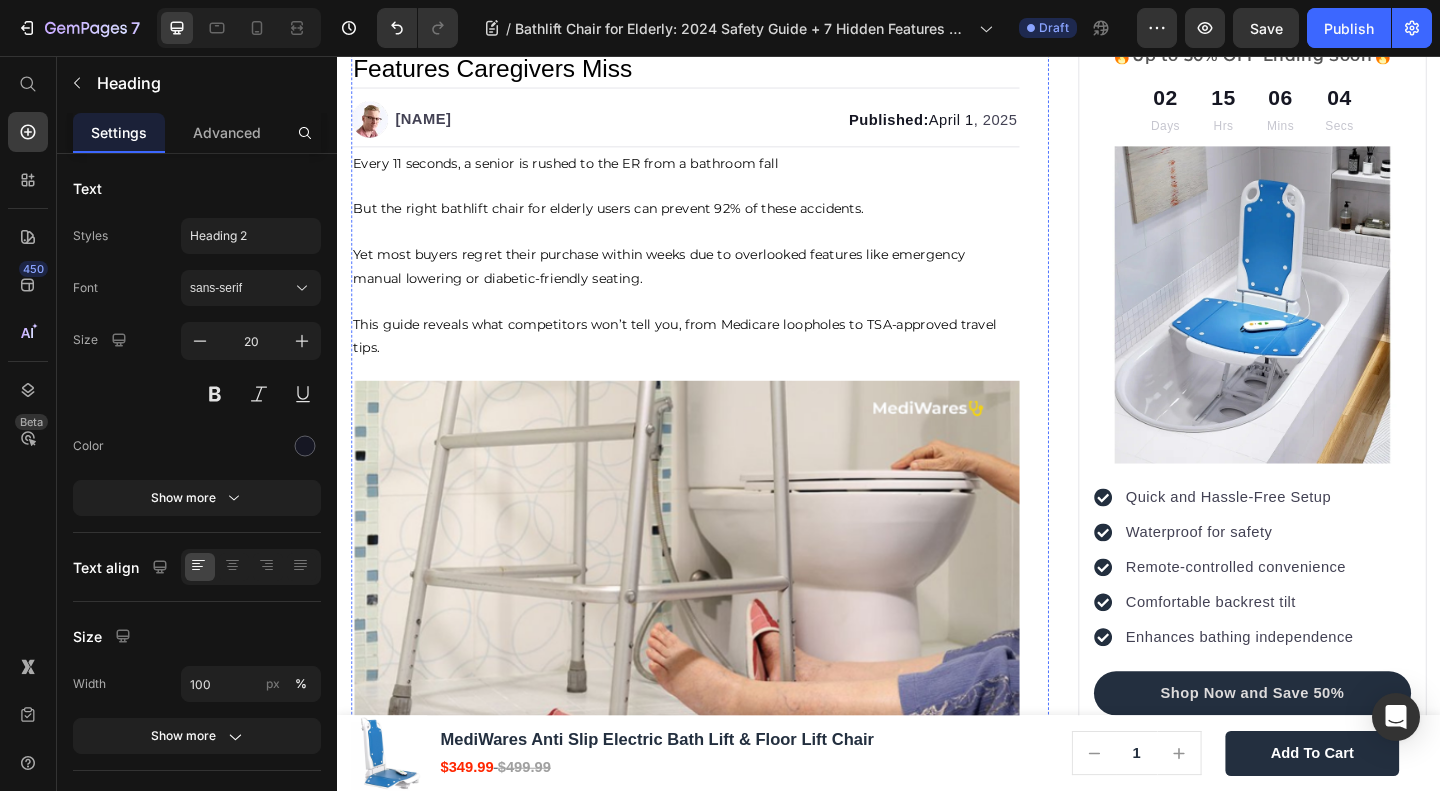 scroll, scrollTop: 0, scrollLeft: 0, axis: both 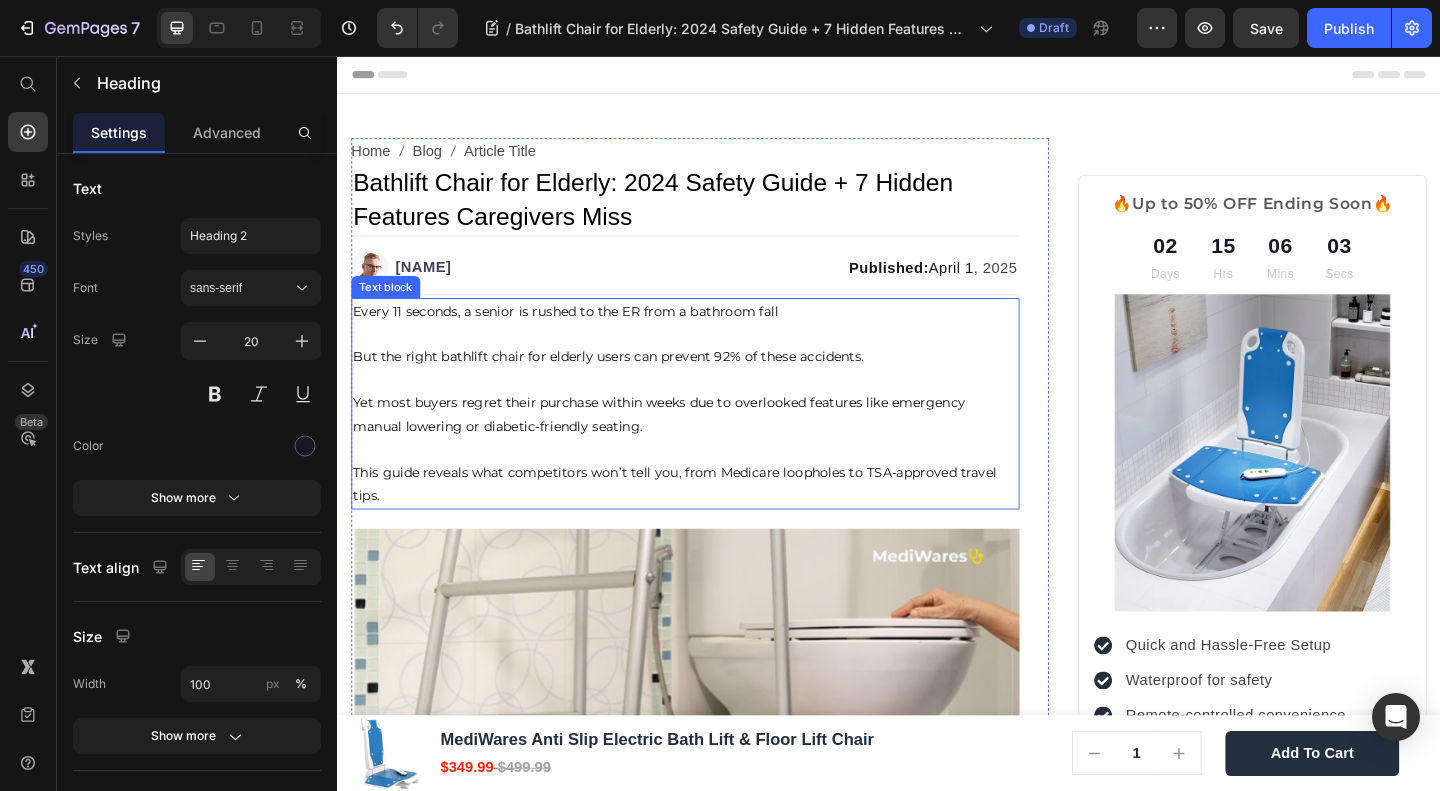 click on "Every 11 seconds, a senior is rushed to the ER from a bathroom fall But the right bathlift chair for elderly users can prevent 92% of these accidents." at bounding box center [715, 359] 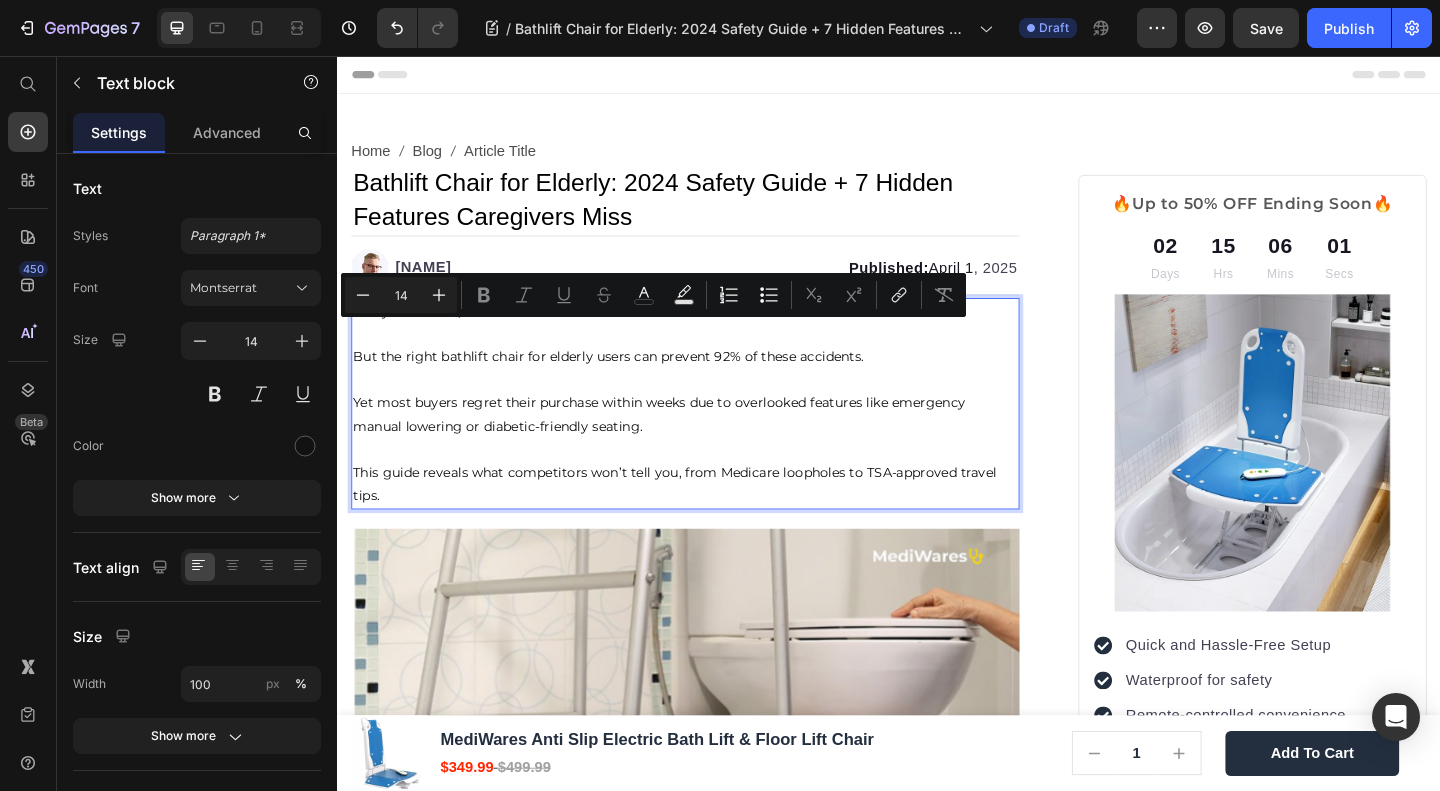click on "Yet most buyers regret their purchase within weeks due to overlooked features like emergency manual lowering or diabetic-friendly seating." at bounding box center (715, 446) 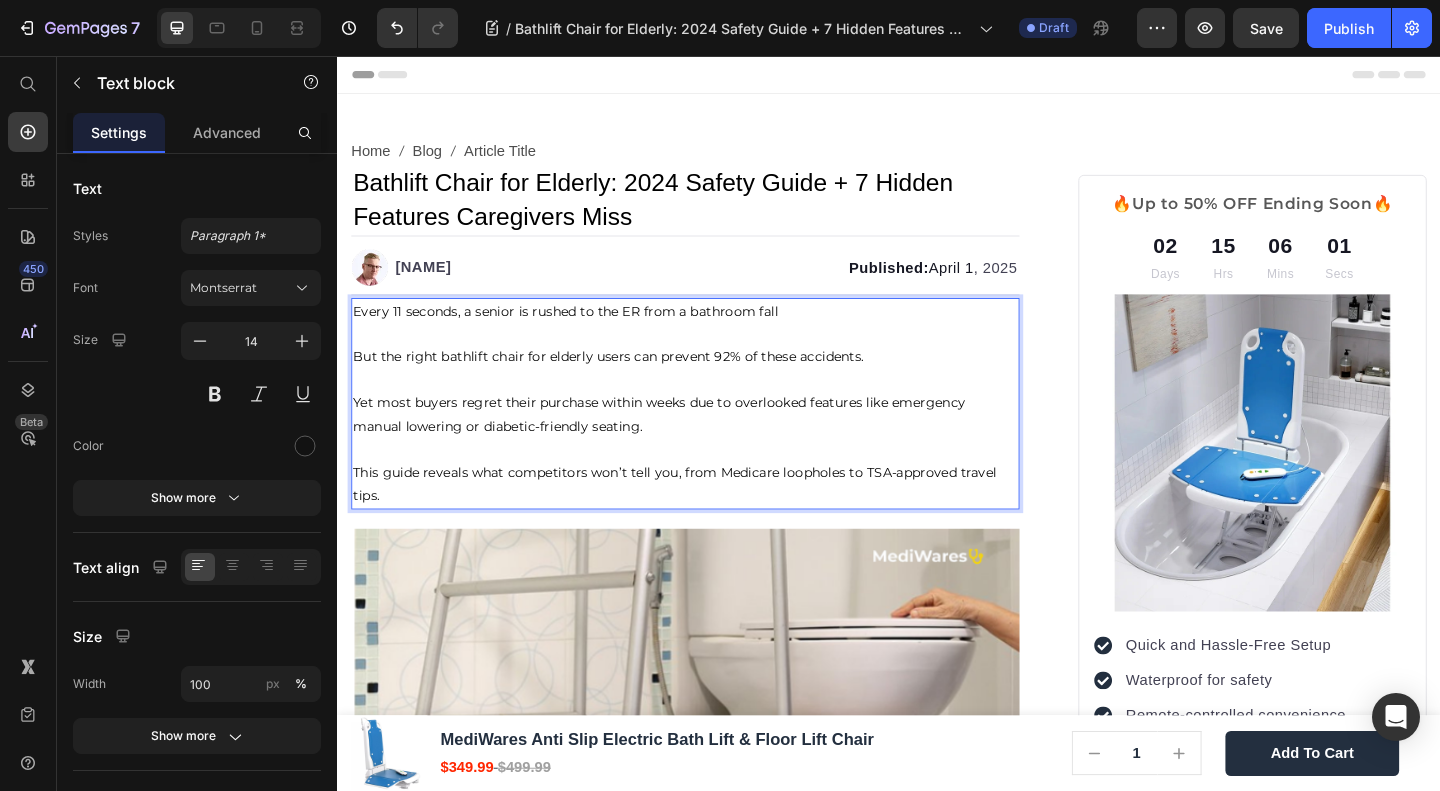 click on "But the right bathlift chair for elderly users can prevent 92% of these accidents." at bounding box center [632, 383] 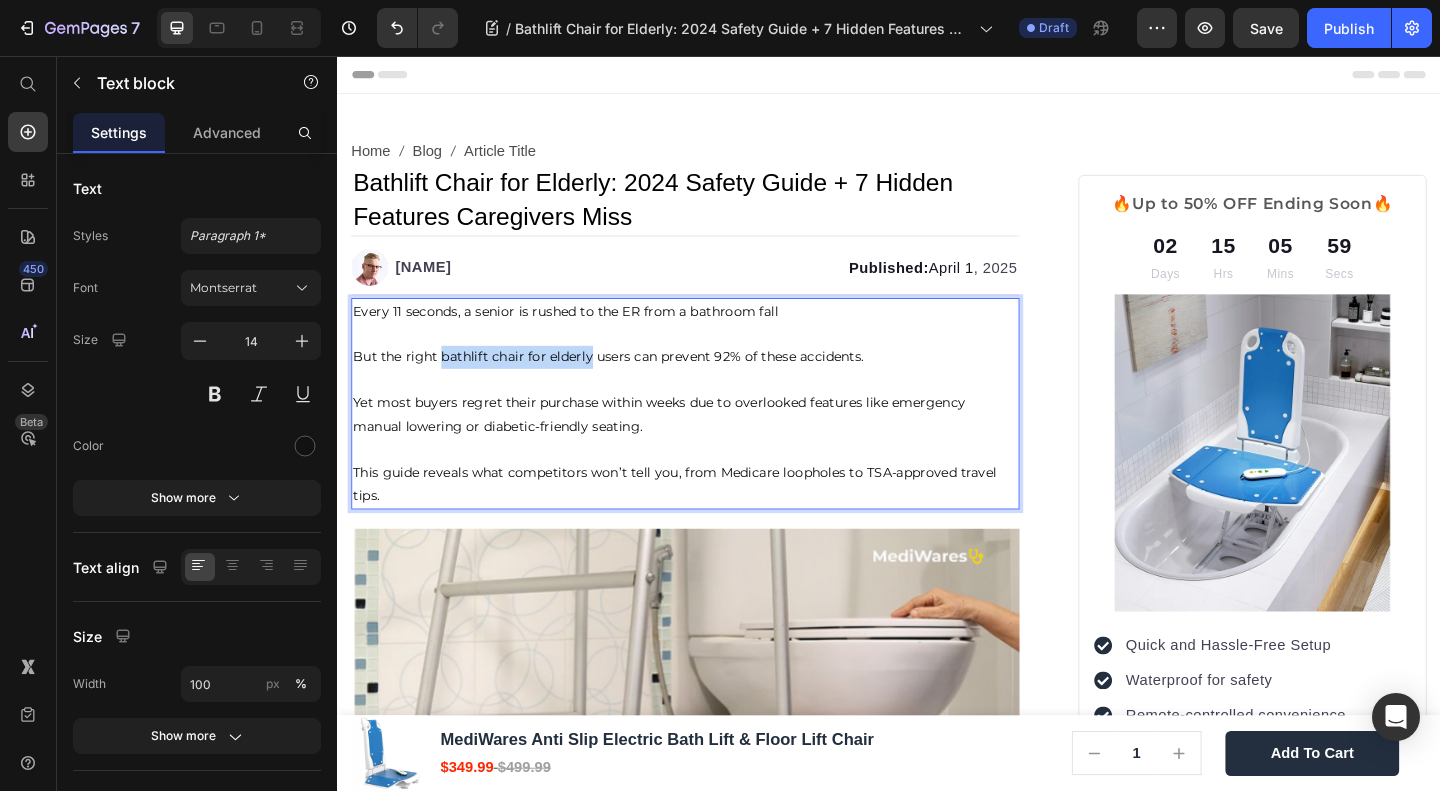 drag, startPoint x: 450, startPoint y: 386, endPoint x: 608, endPoint y: 387, distance: 158.00316 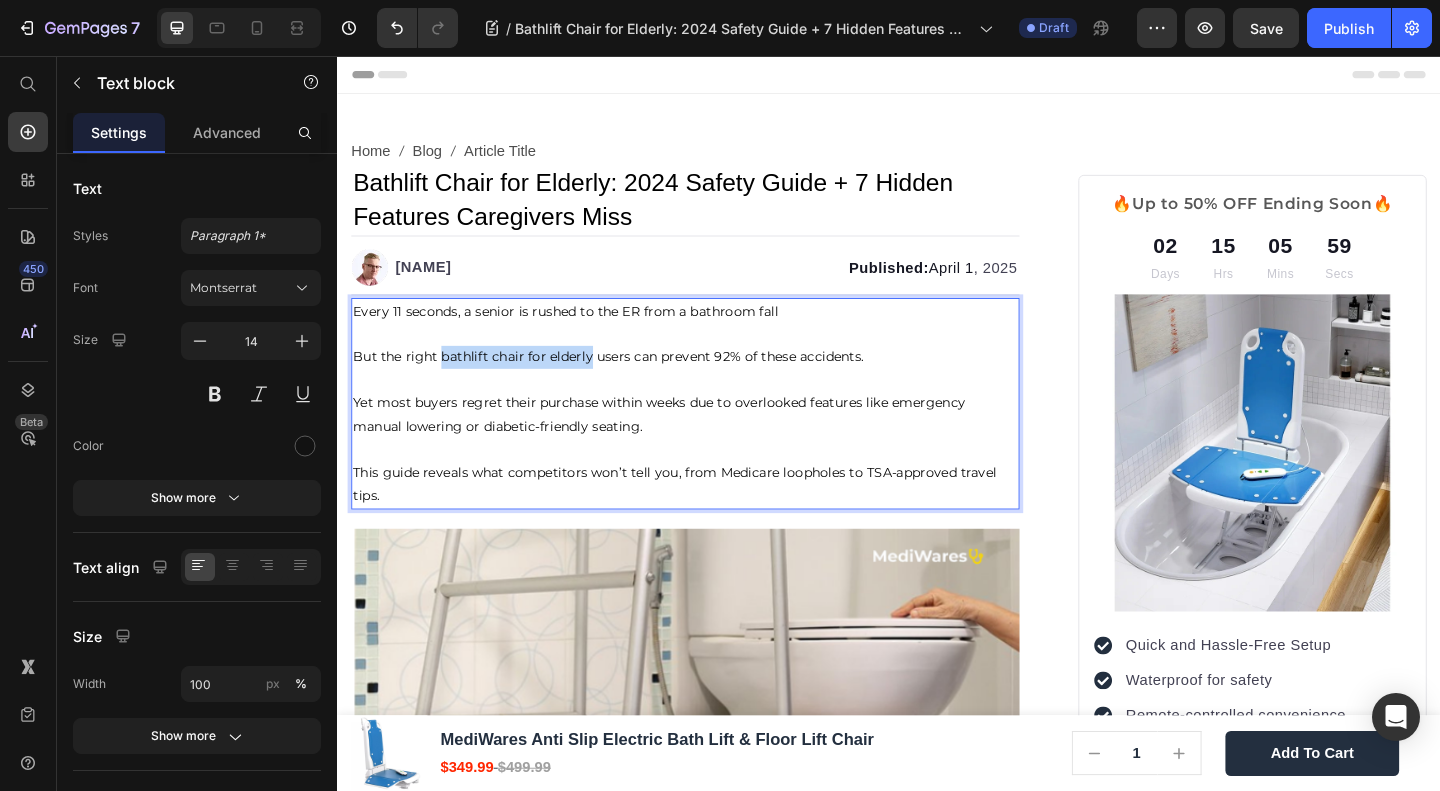 click on "But the right bathlift chair for elderly users can prevent 92% of these accidents." at bounding box center [632, 383] 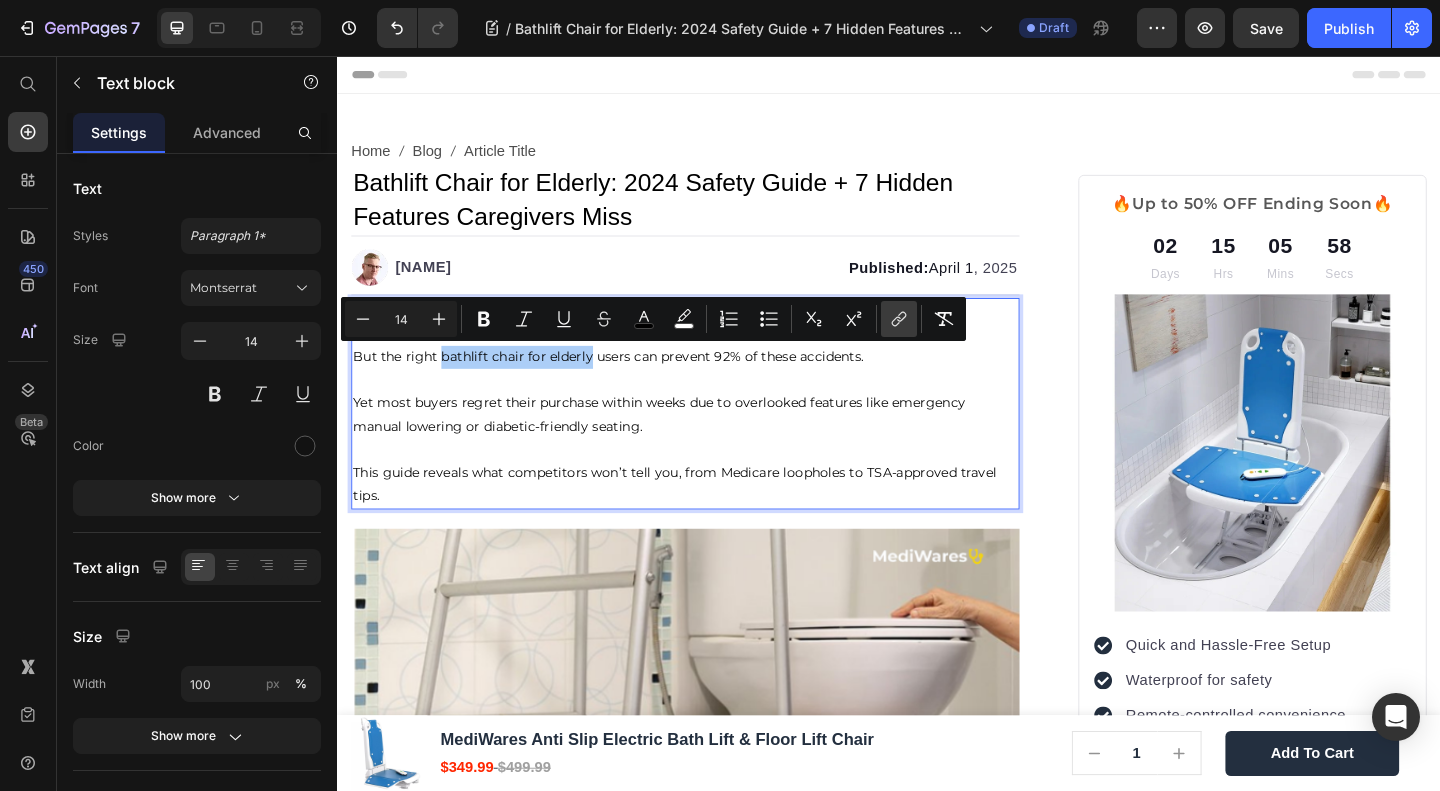 click 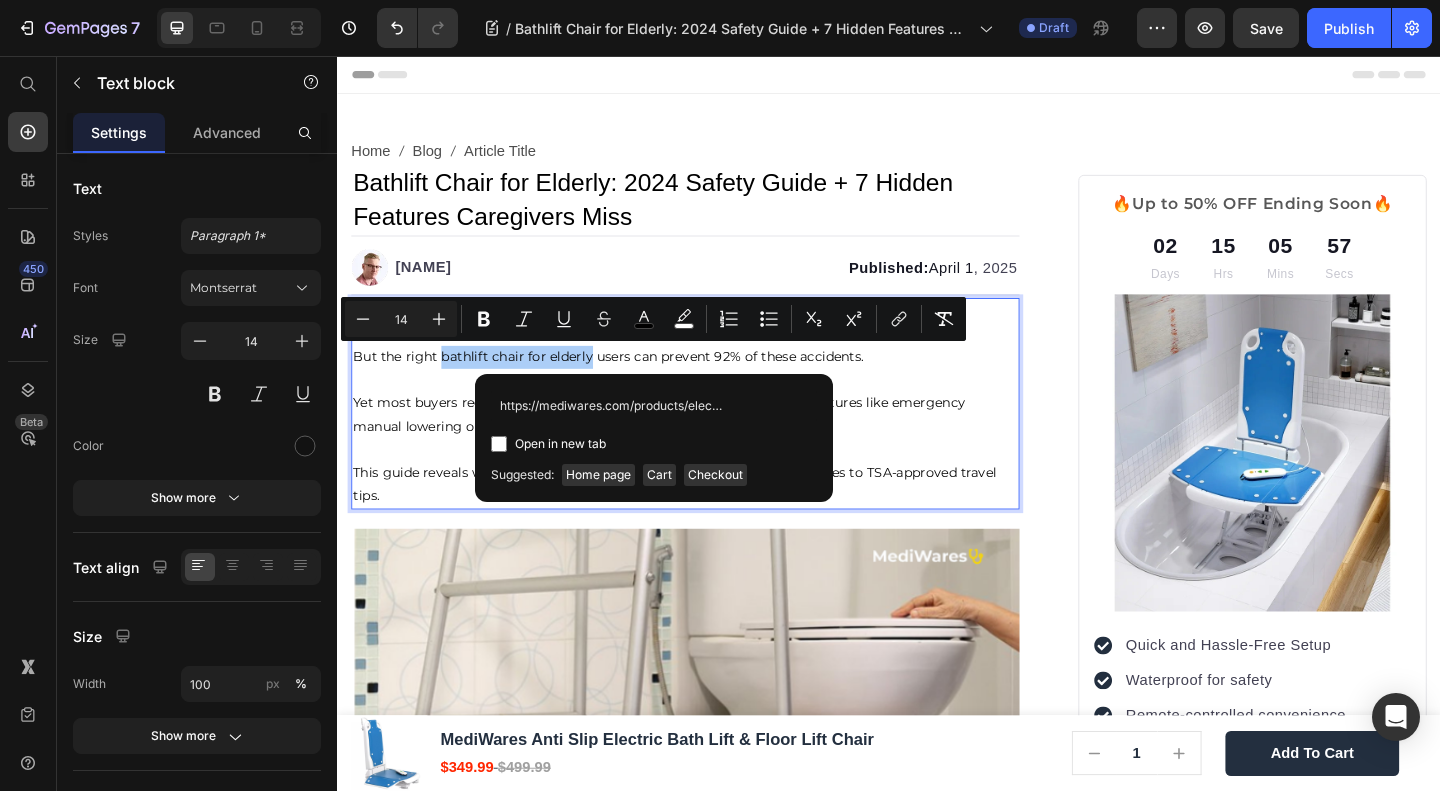 scroll, scrollTop: 0, scrollLeft: 90, axis: horizontal 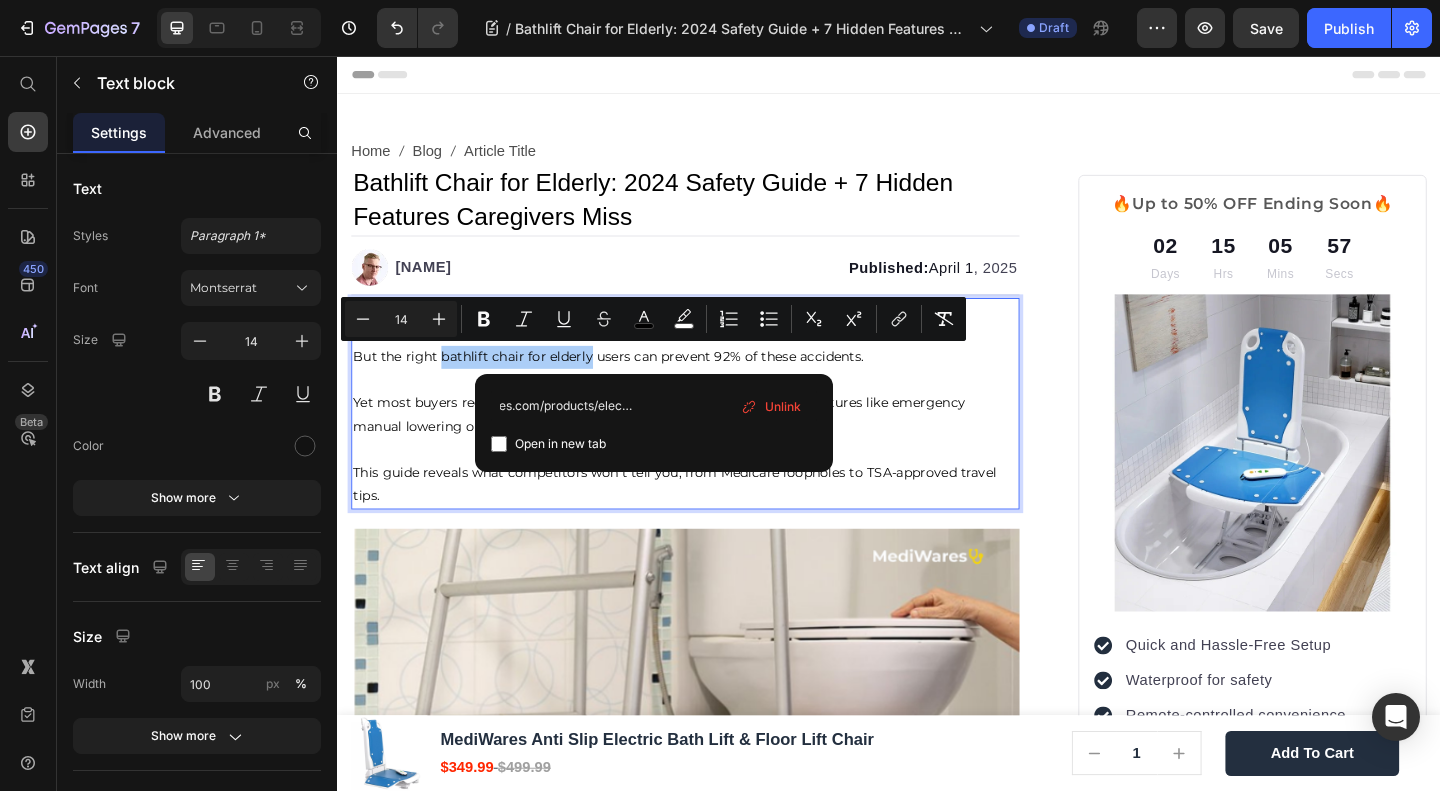 type on "https://mediwares.com/products/electric-bath-lift-chair" 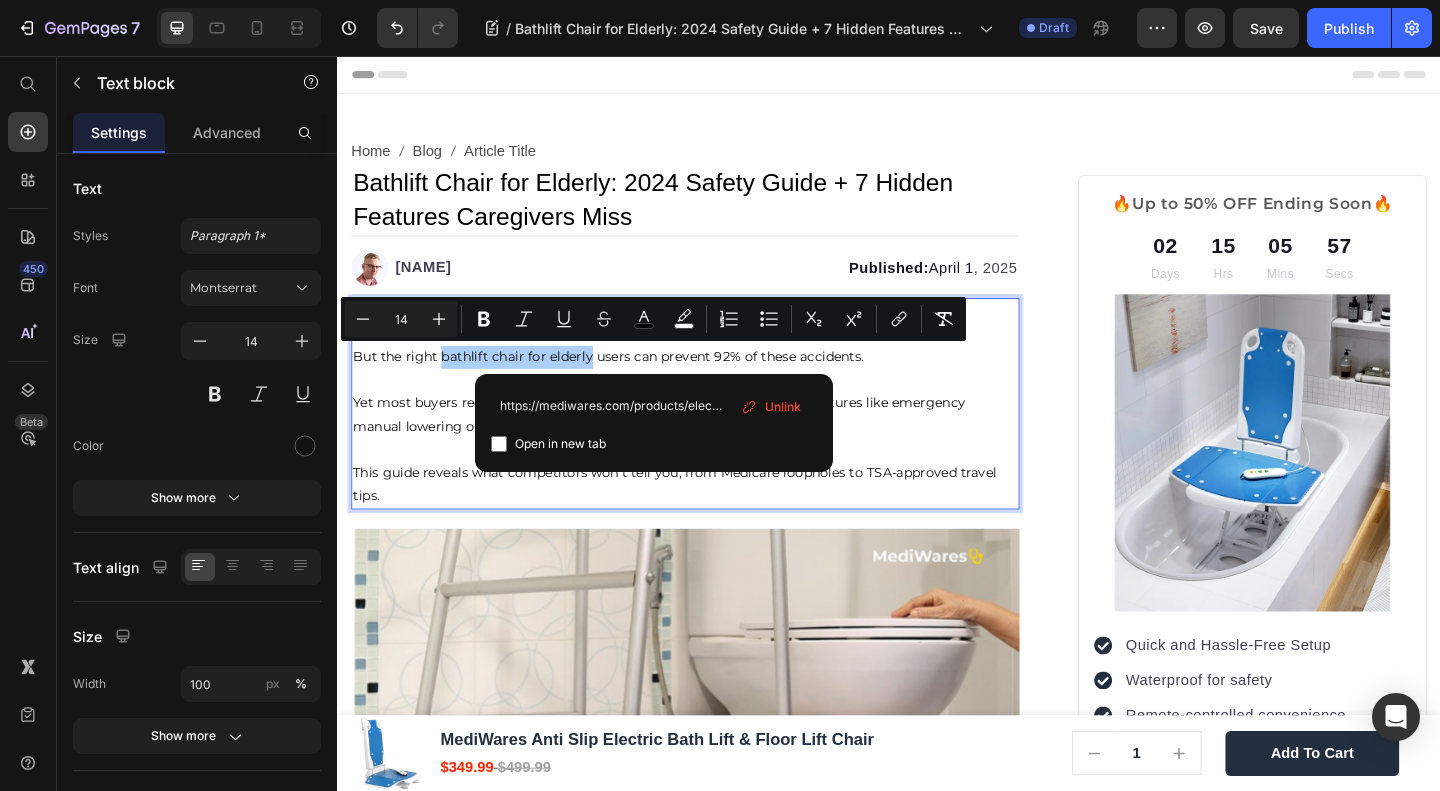 click on "Open in new tab" at bounding box center [560, 444] 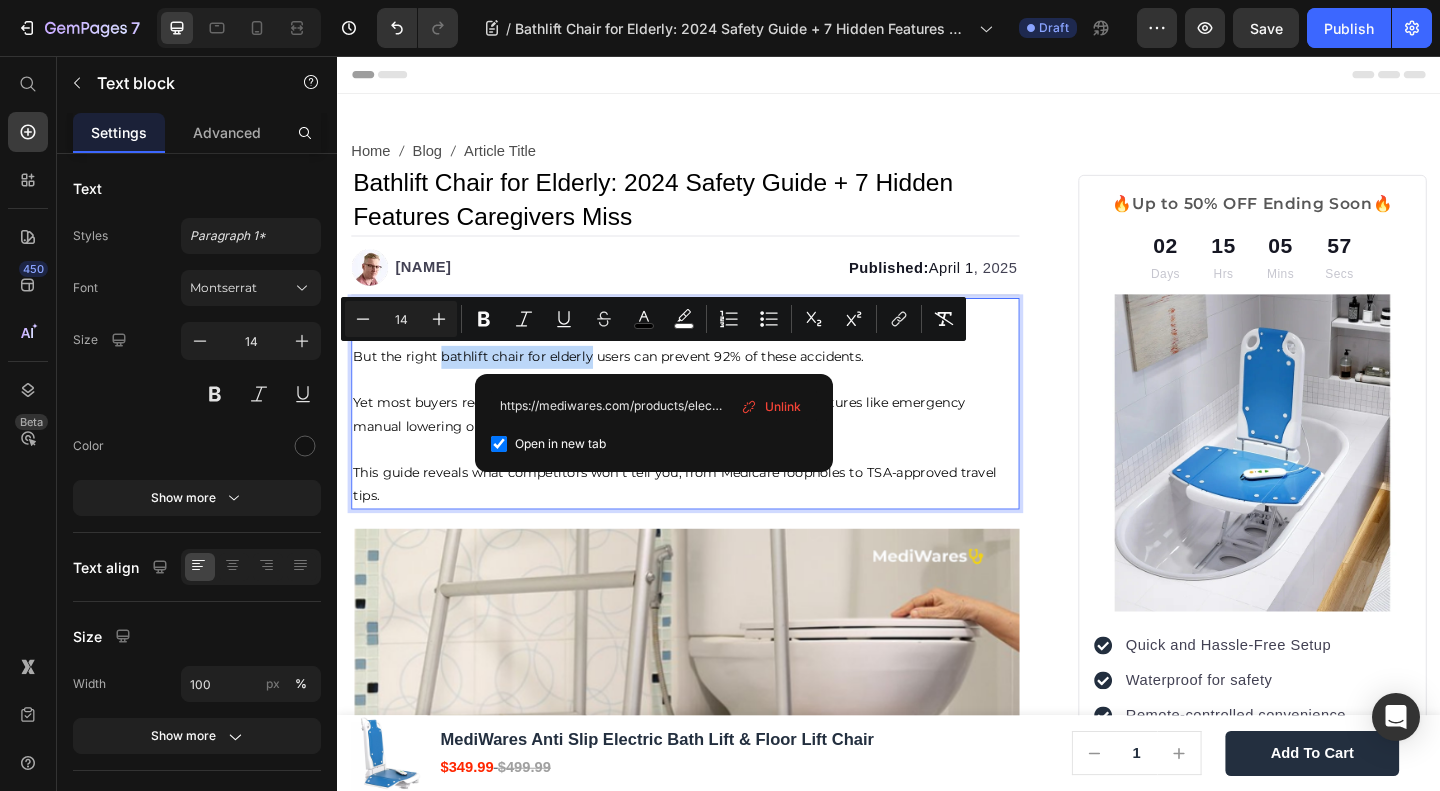 checkbox on "true" 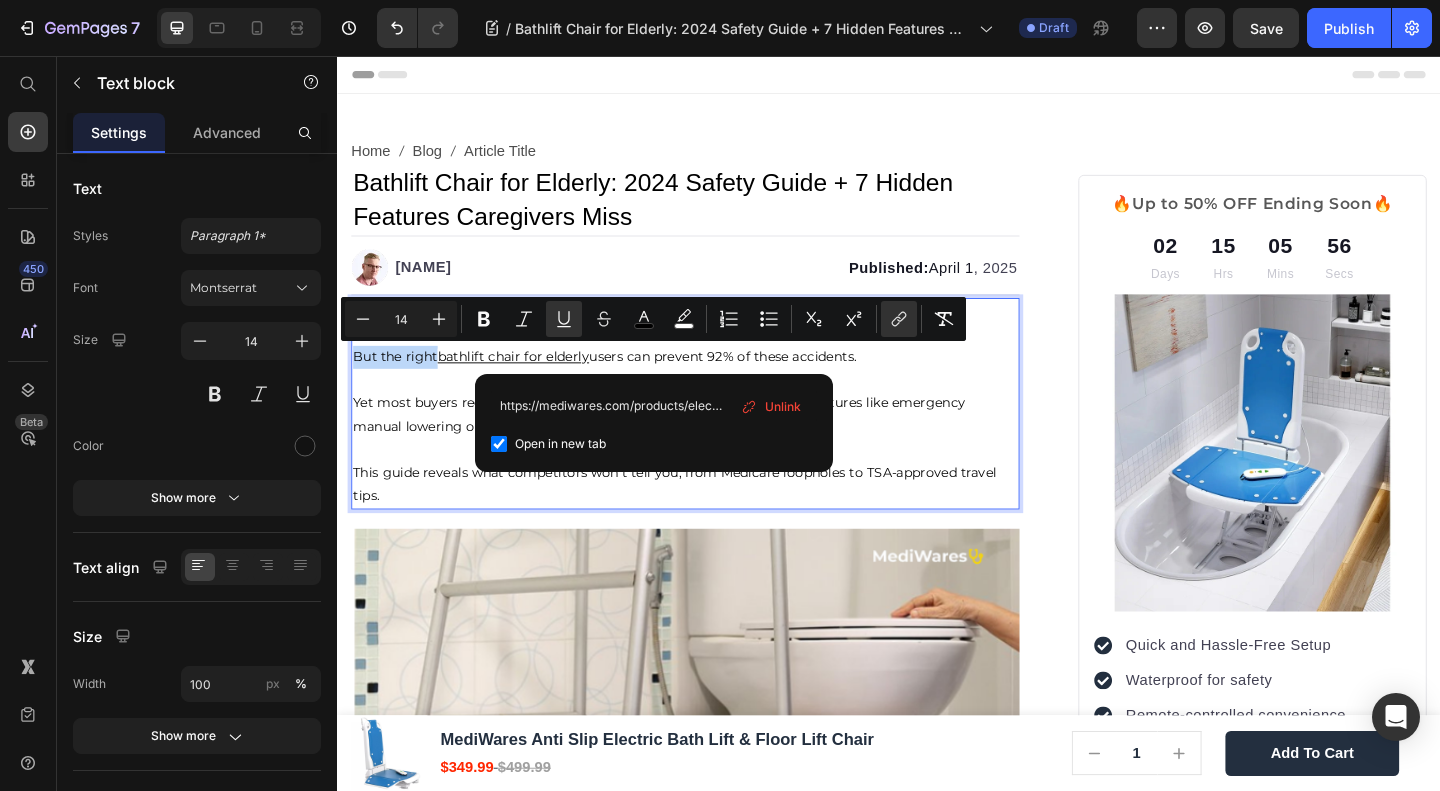 click on "Yet most buyers regret their purchase within weeks due to overlooked features like emergency manual lowering or diabetic-friendly seating." at bounding box center (687, 445) 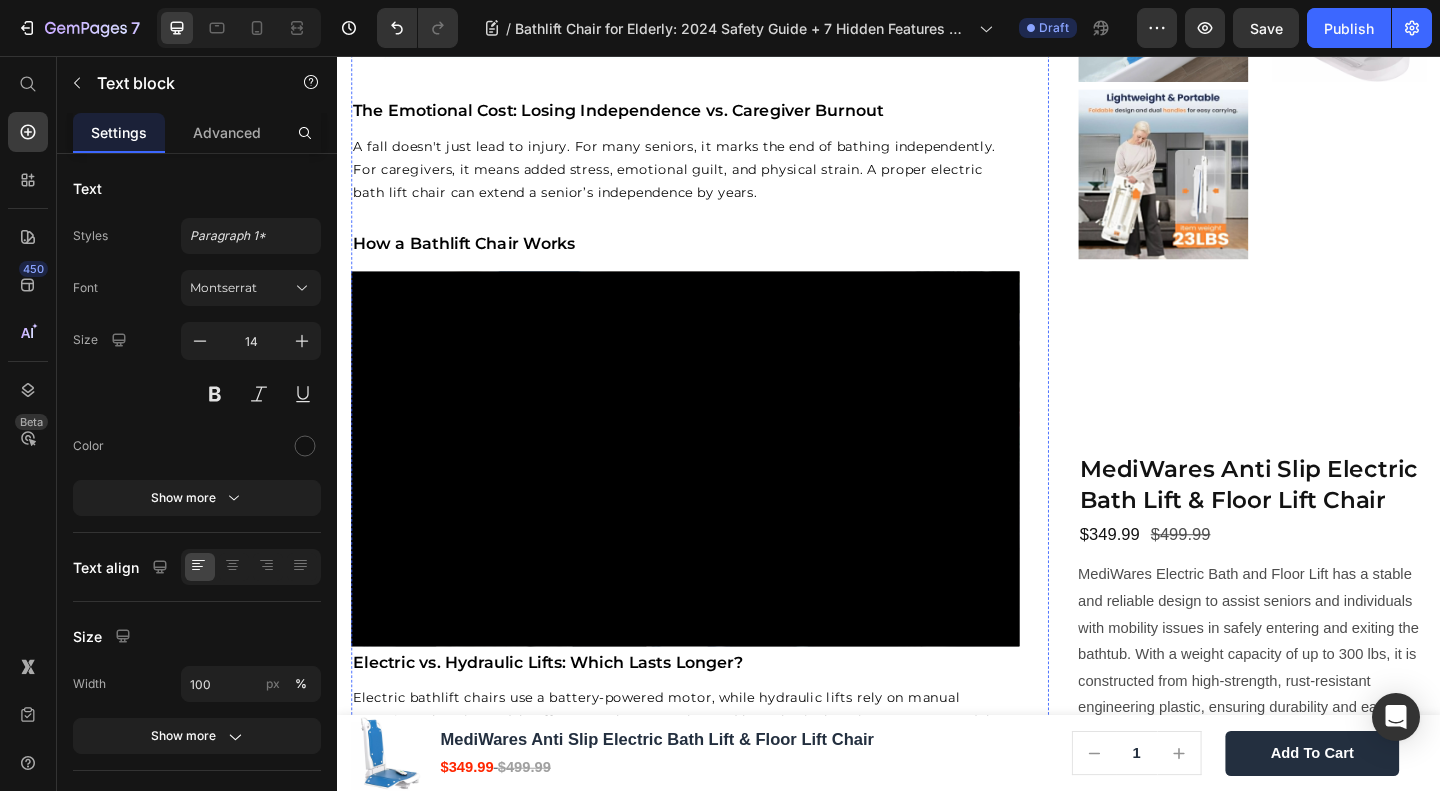 scroll, scrollTop: 1866, scrollLeft: 0, axis: vertical 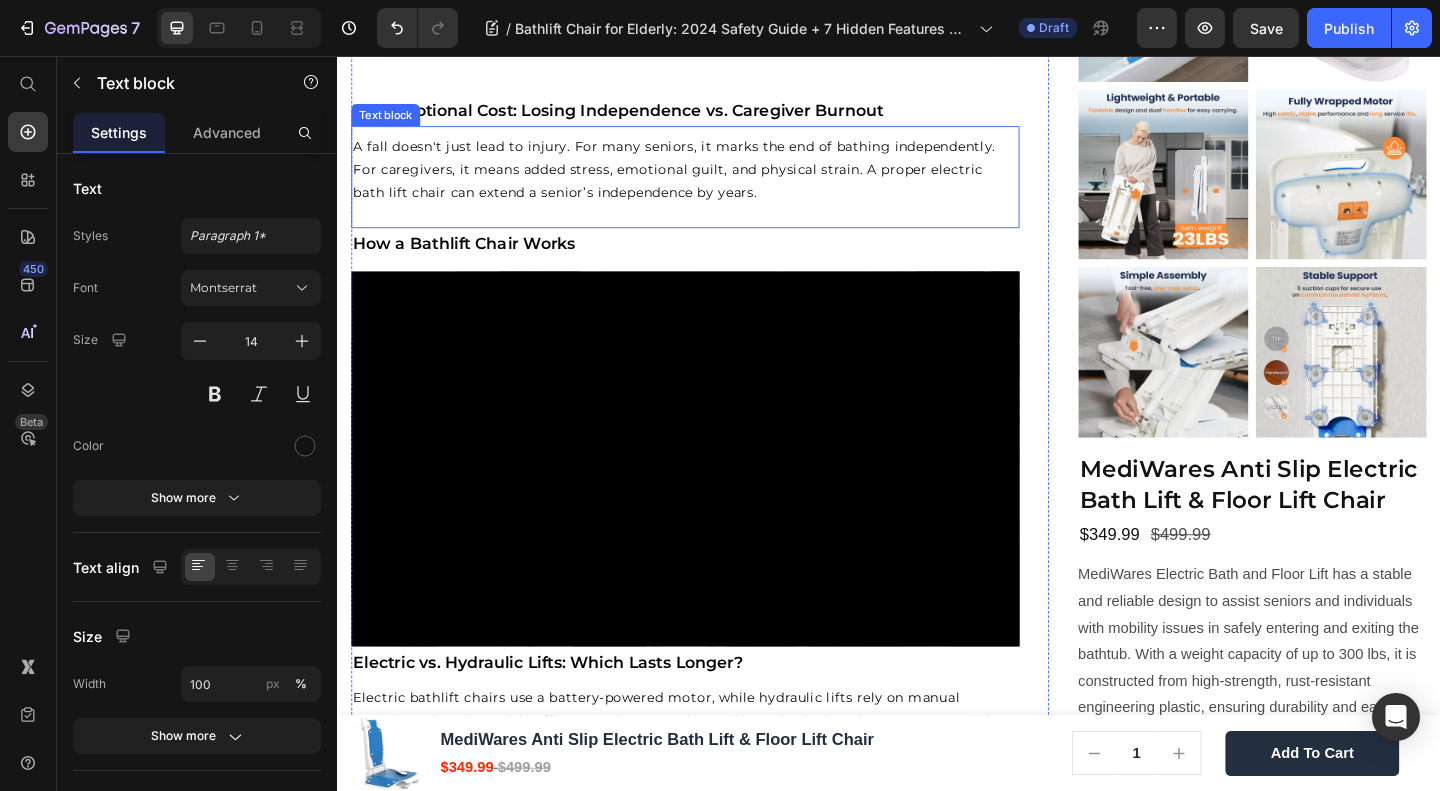 click on "A fall doesn't just lead to injury. For many seniors, it marks the end of bathing independently. For caregivers, it means added stress, emotional guilt, and physical strain. A proper electric bath lift chair can extend a senior’s independence by years." at bounding box center (715, 180) 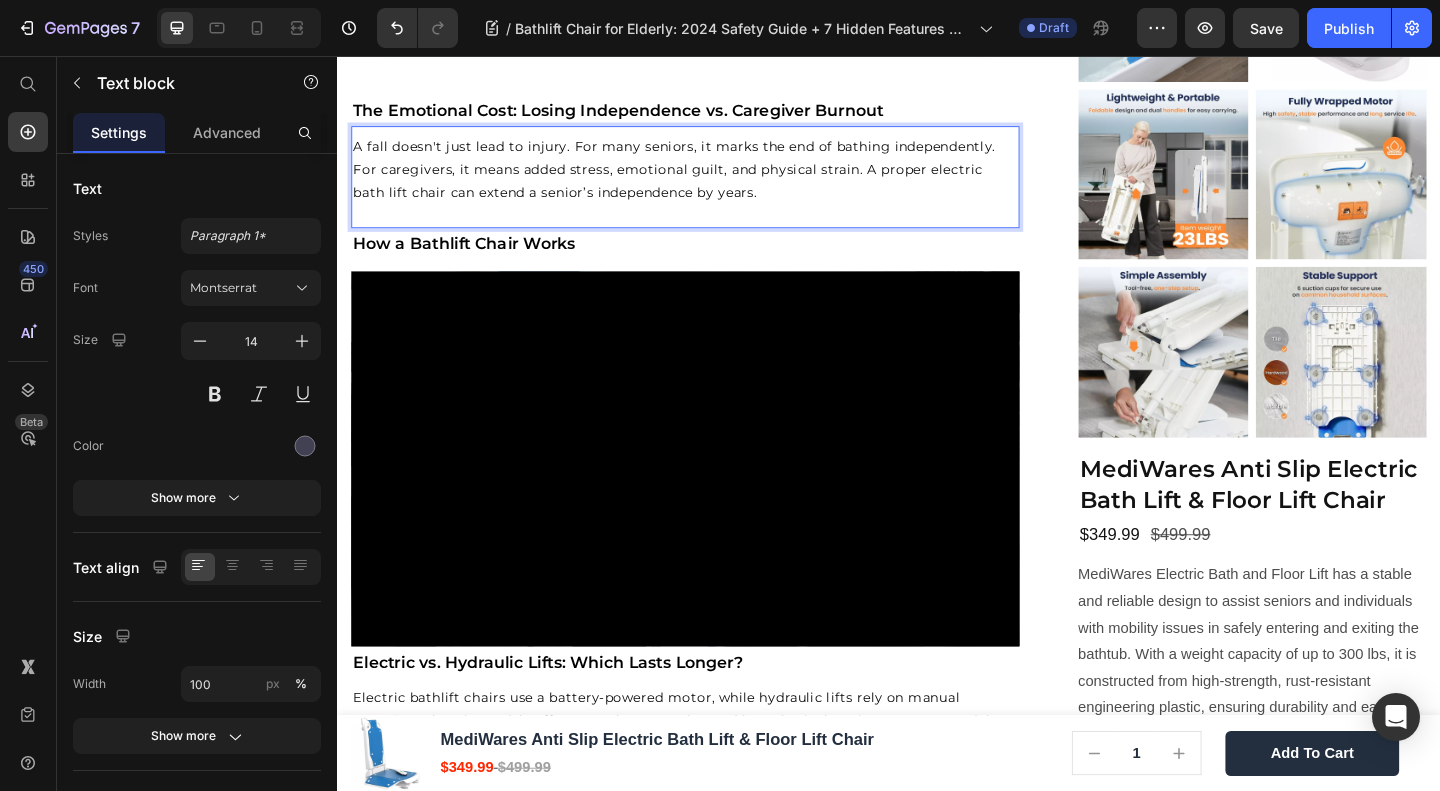 click on "A fall doesn't just lead to injury. For many seniors, it marks the end of bathing independently. For caregivers, it means added stress, emotional guilt, and physical strain. A proper electric bath lift chair can extend a senior’s independence by years." at bounding box center (703, 179) 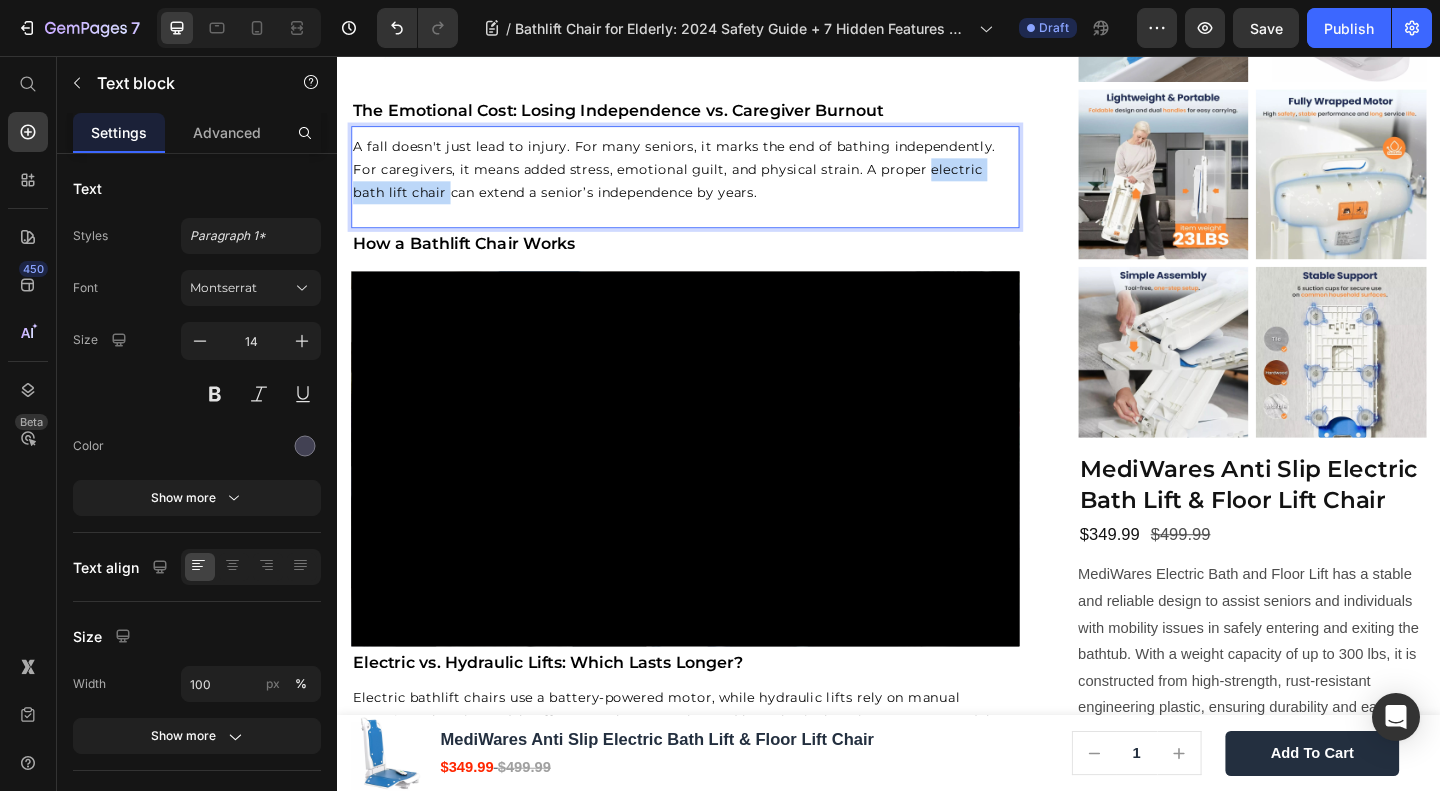 drag, startPoint x: 978, startPoint y: 163, endPoint x: 457, endPoint y: 185, distance: 521.4643 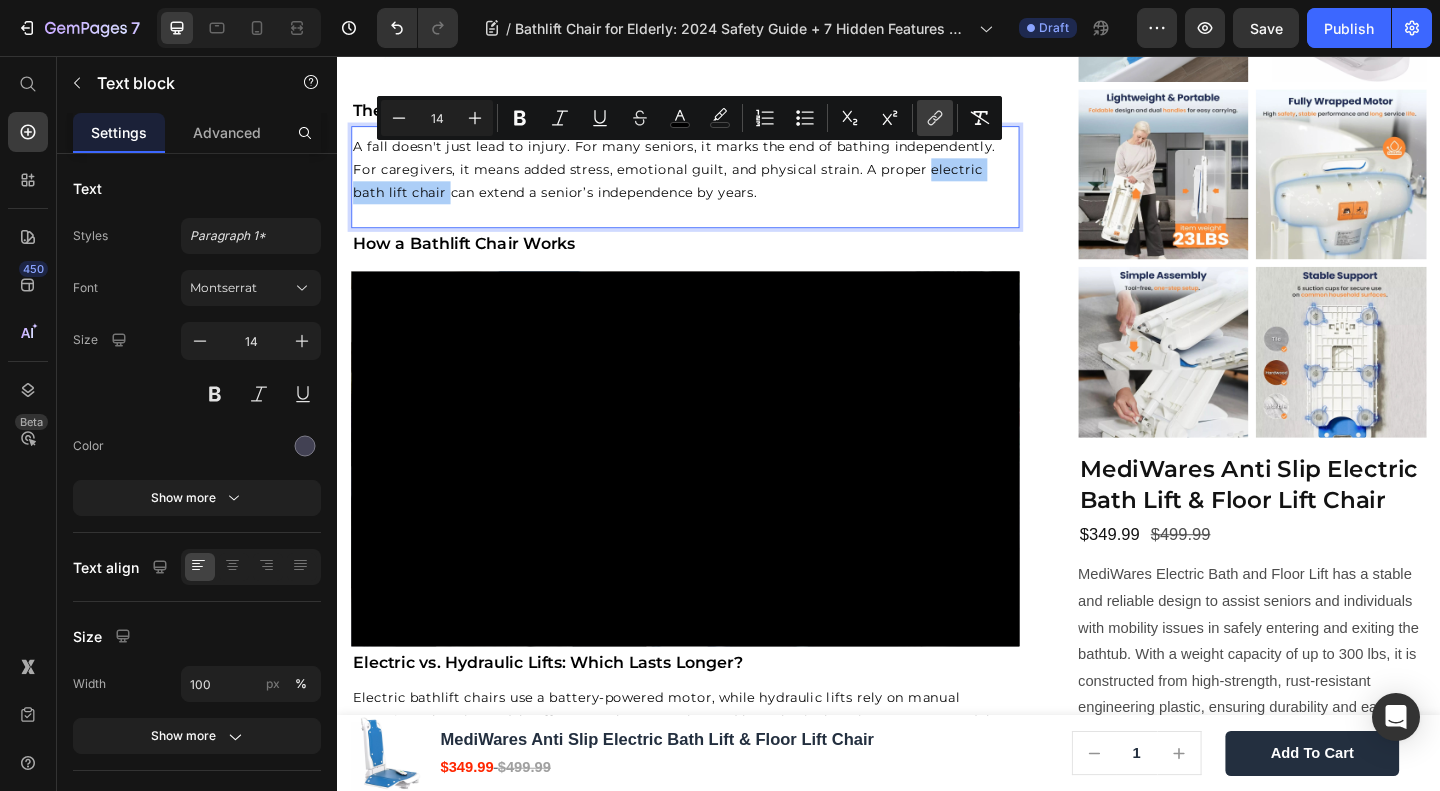 click on "link" at bounding box center [935, 118] 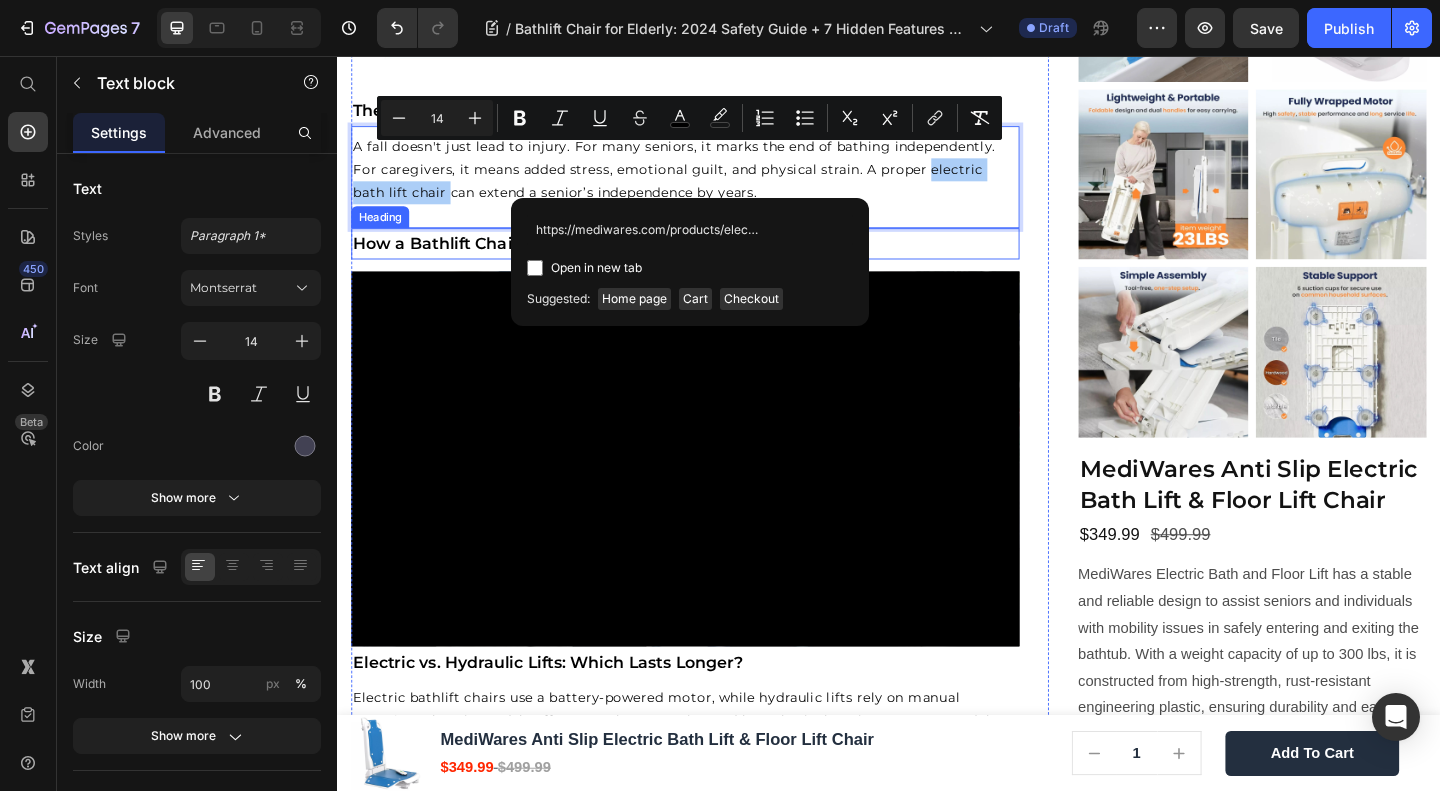 scroll, scrollTop: 0, scrollLeft: 90, axis: horizontal 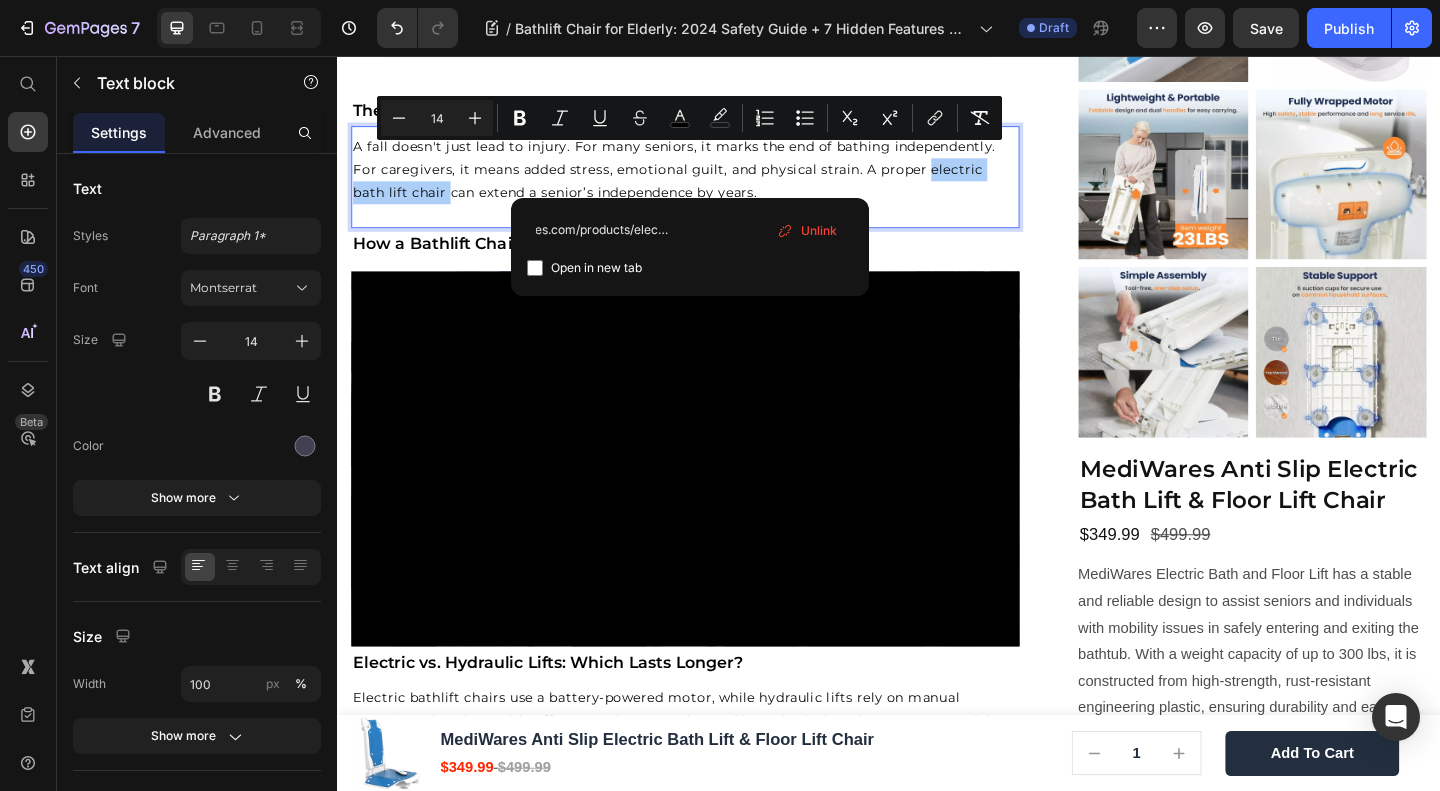 type on "https://mediwares.com/products/electric-bath-lift-chair" 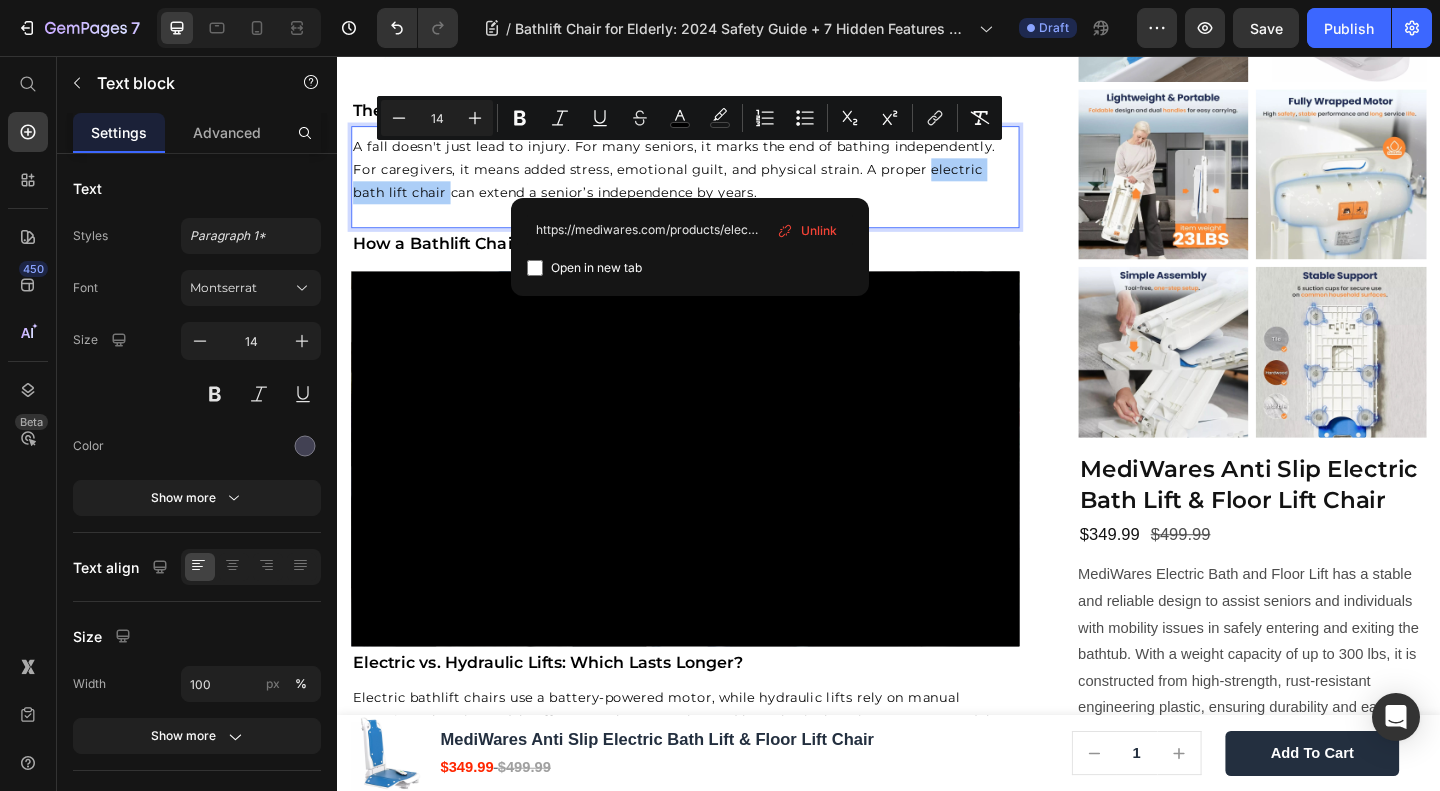 click on "Open in new tab" at bounding box center (596, 268) 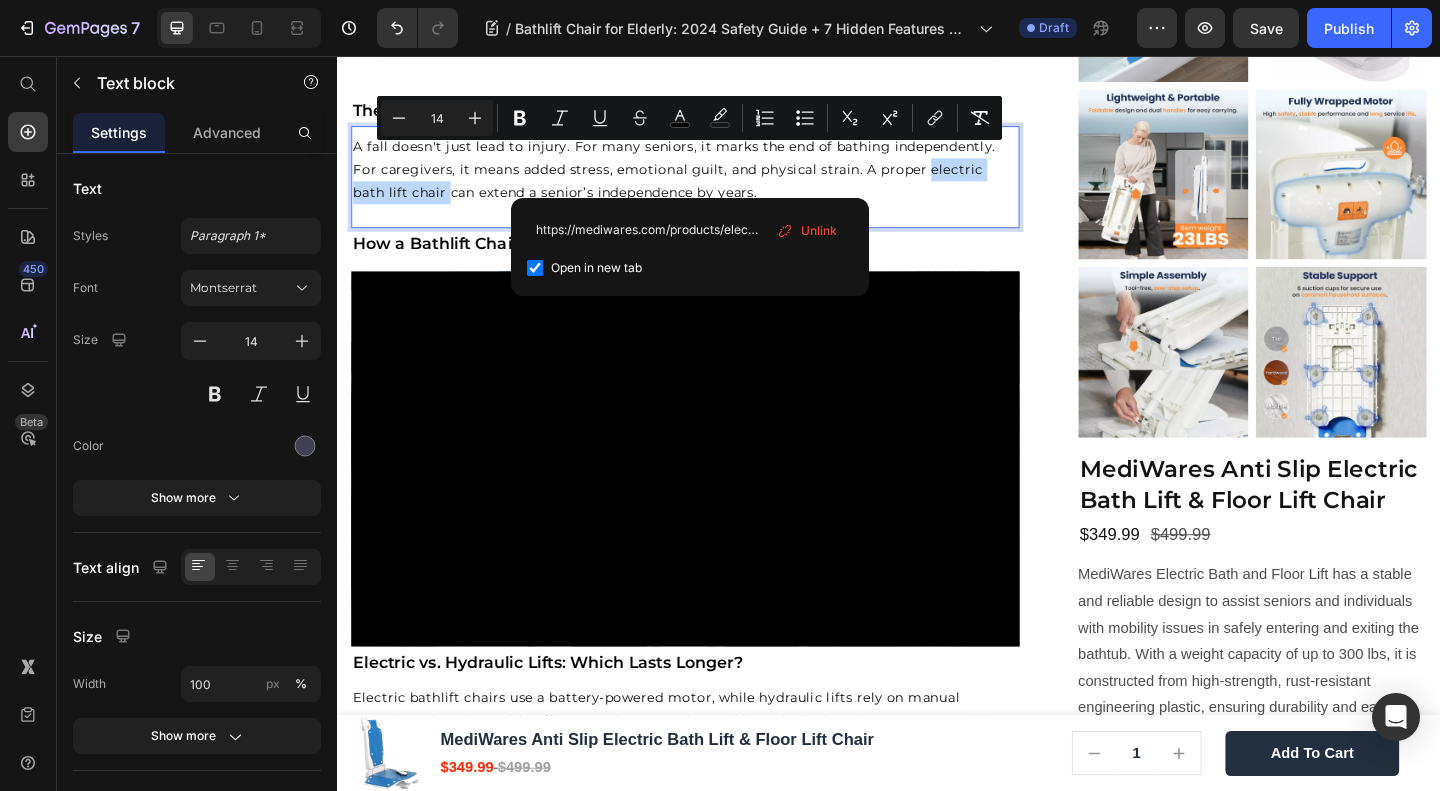 checkbox on "true" 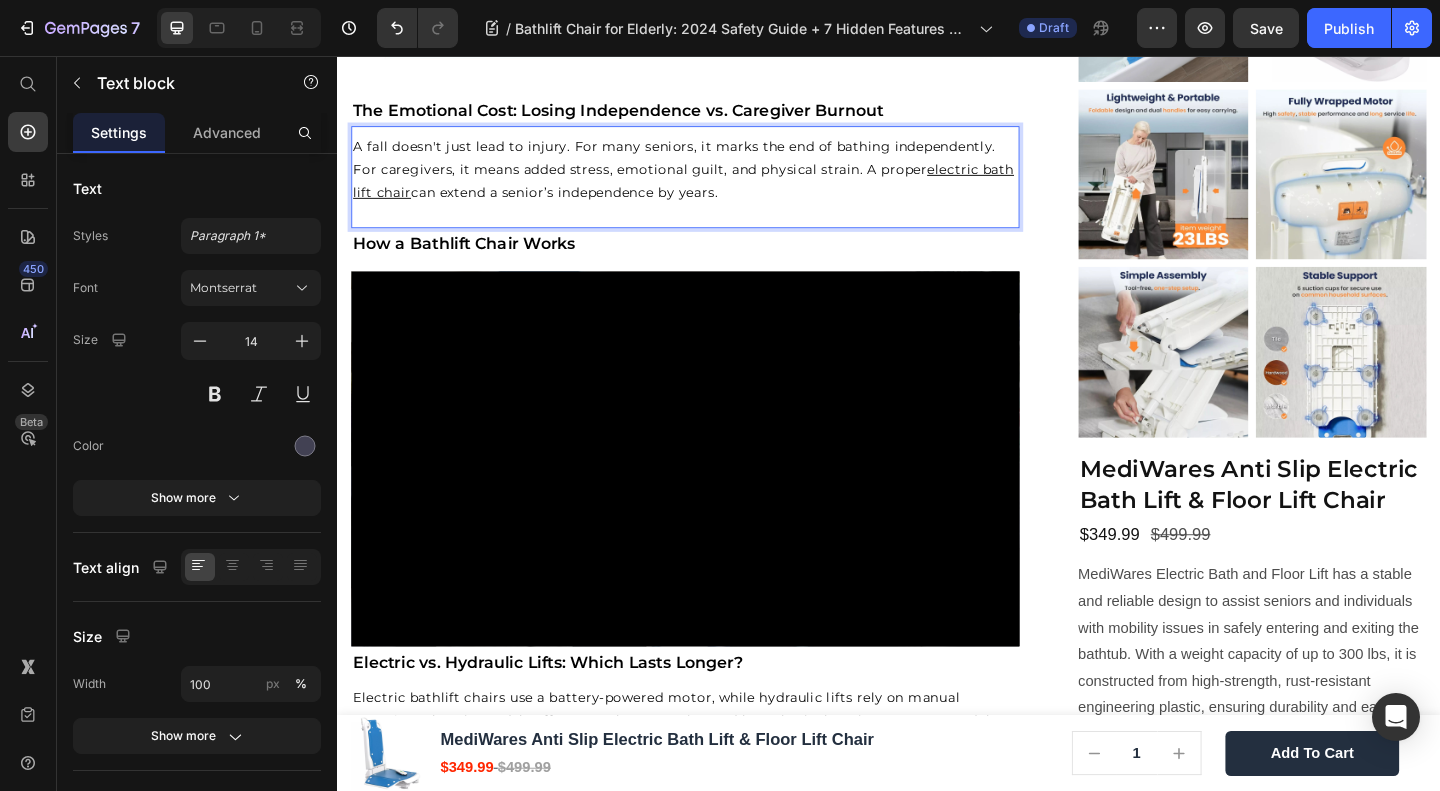 click on "A fall doesn't just lead to injury. For many seniors, it marks the end of bathing independently. For caregivers, it means added stress, emotional guilt, and physical strain. A proper" at bounding box center (703, 166) 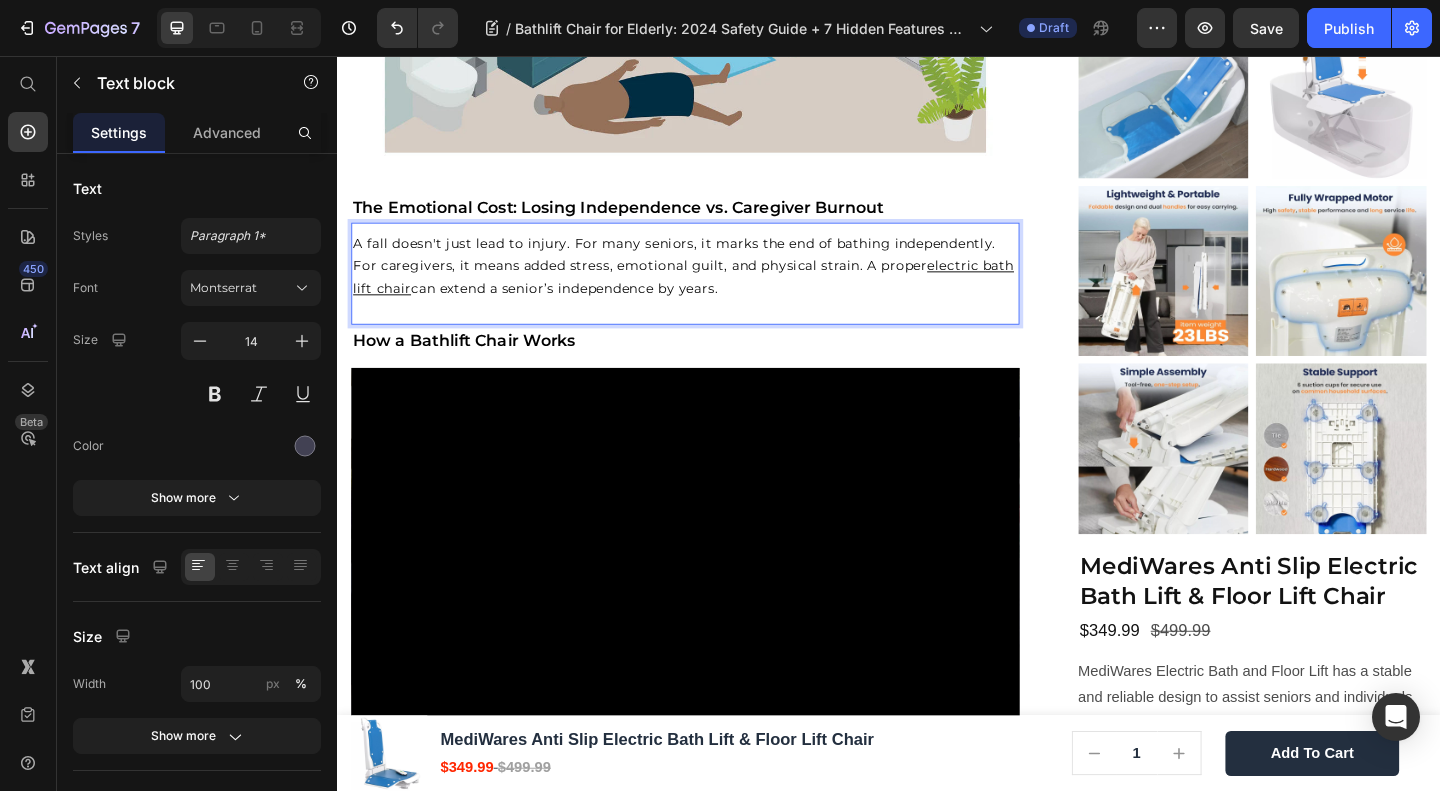 scroll, scrollTop: 0, scrollLeft: 0, axis: both 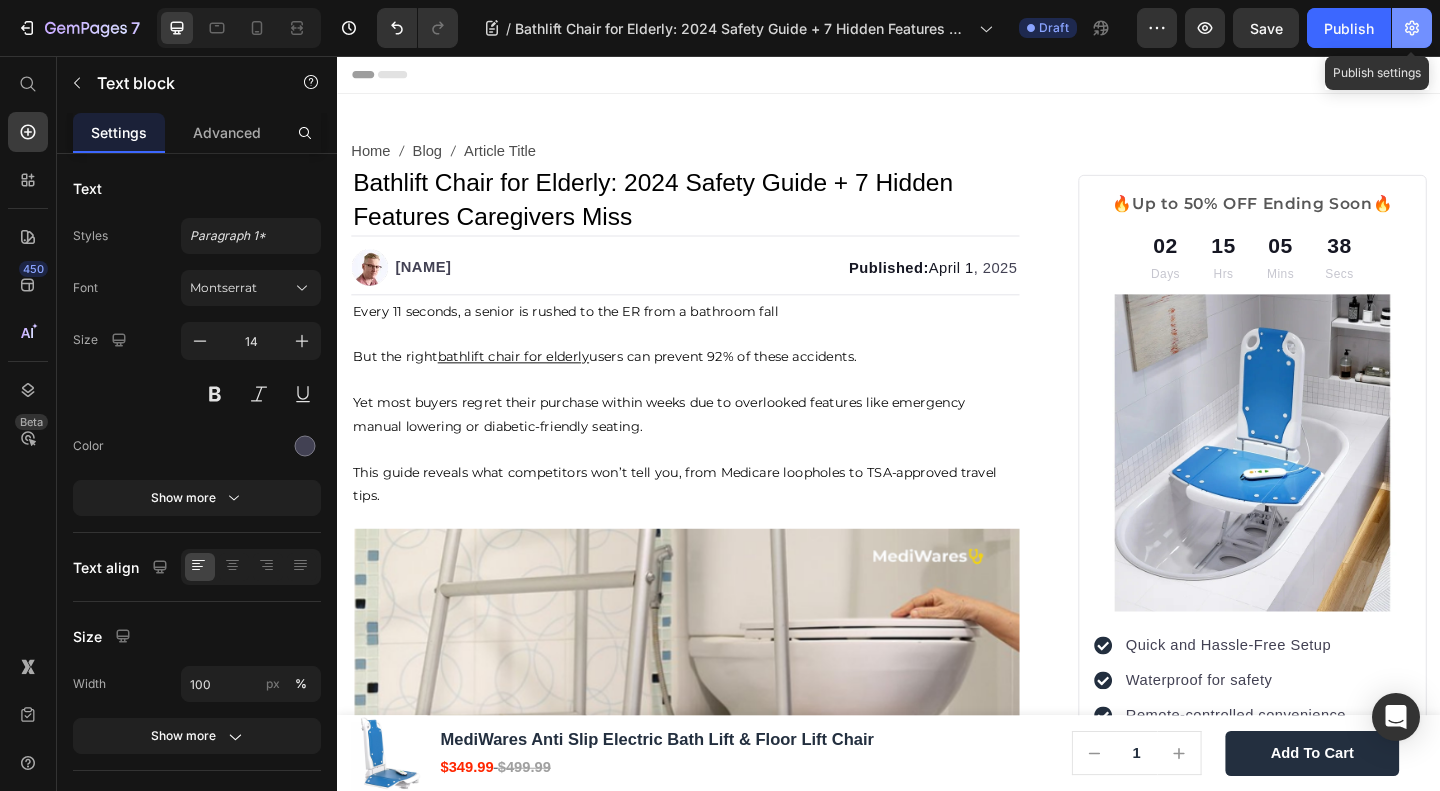 click 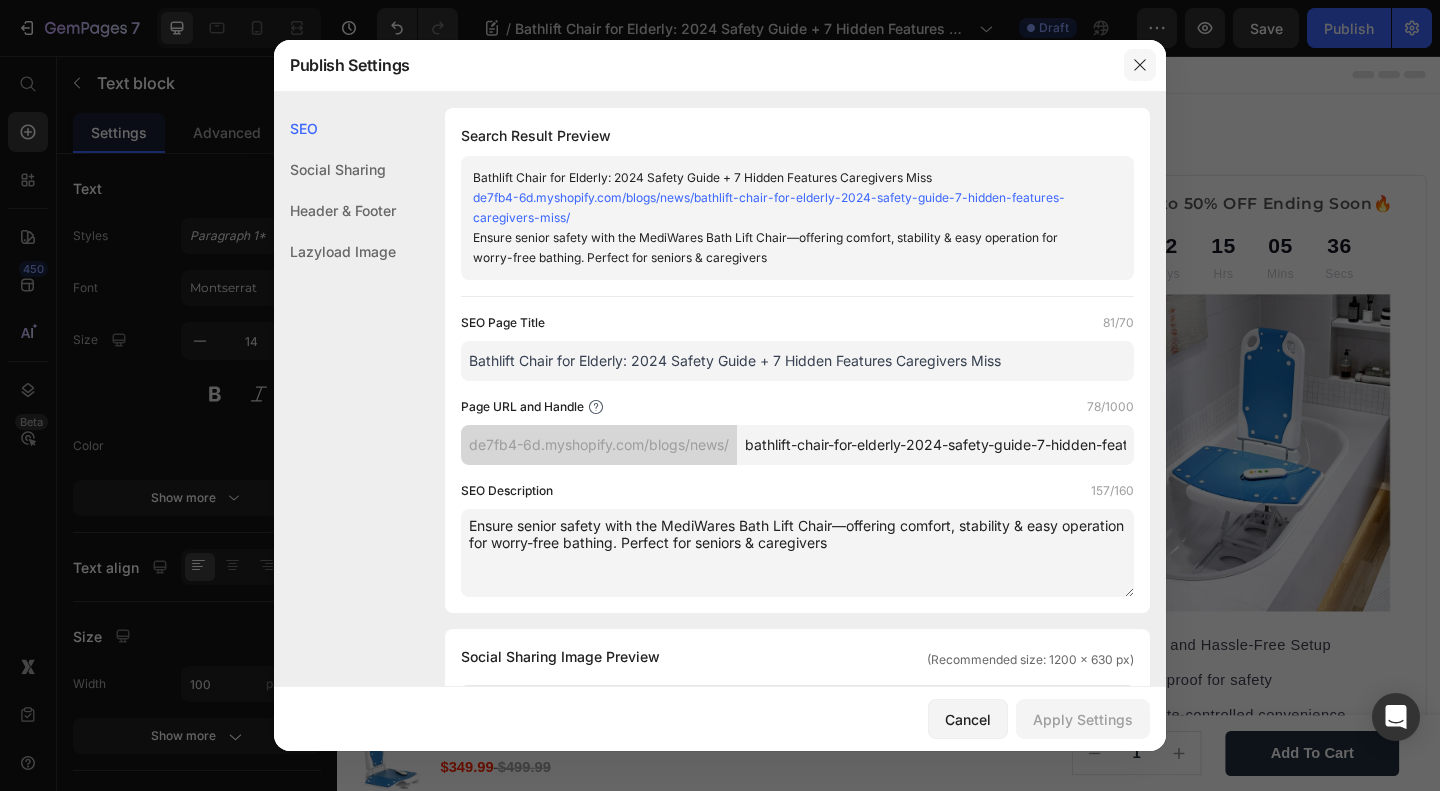 drag, startPoint x: 1143, startPoint y: 59, endPoint x: 877, endPoint y: 3, distance: 271.83084 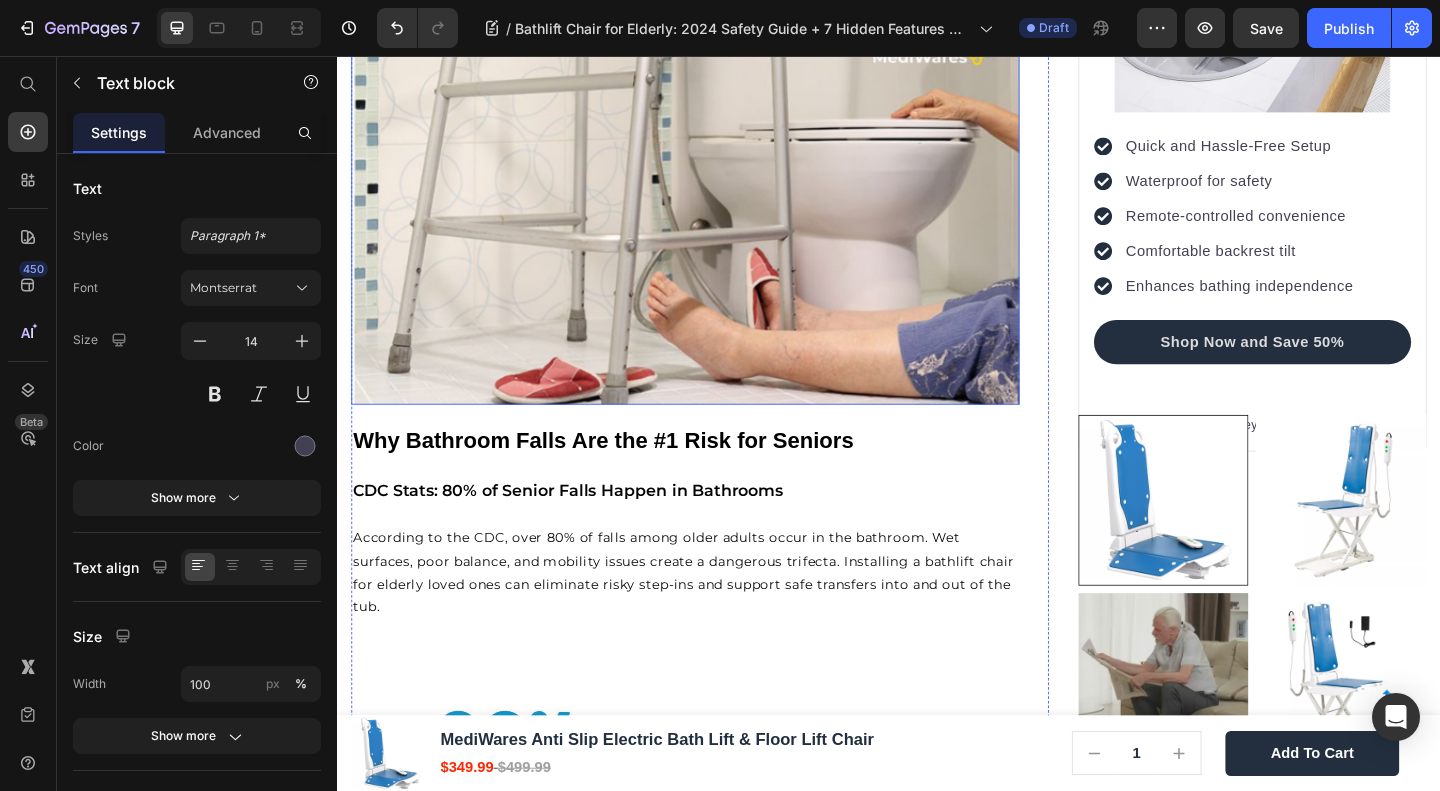 scroll, scrollTop: 800, scrollLeft: 0, axis: vertical 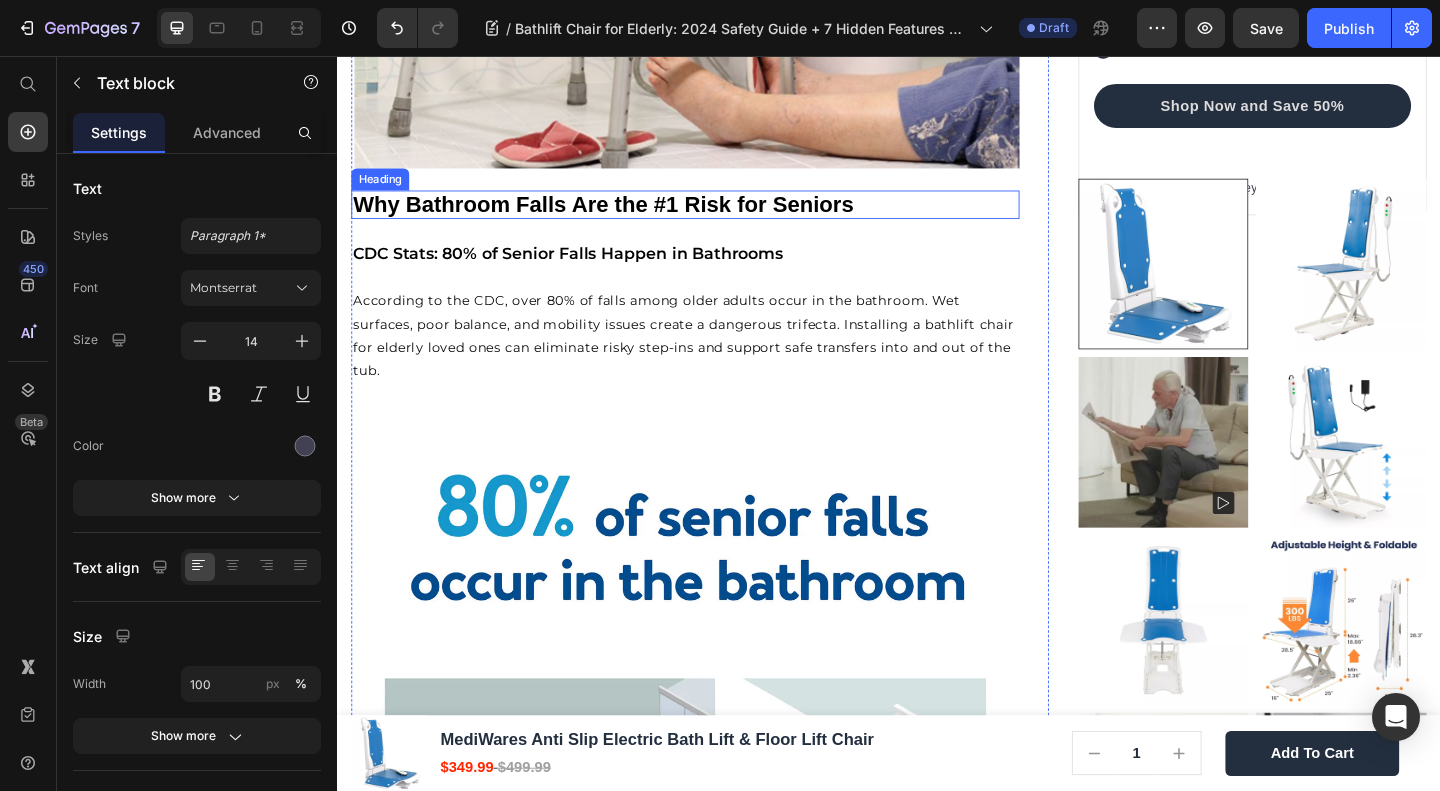 click on "Why Bathroom Falls Are the #1 Risk for Seniors" at bounding box center (626, 216) 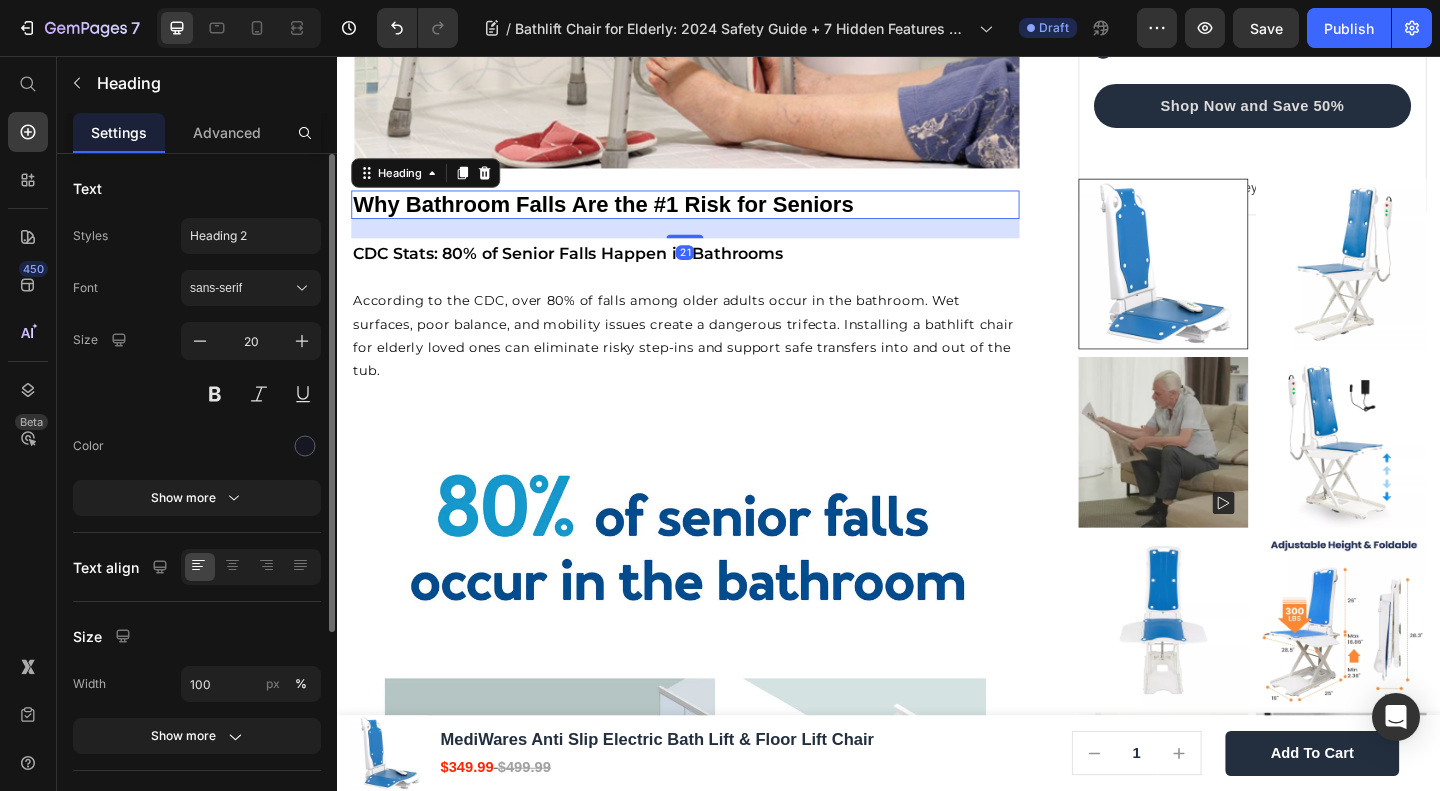 scroll, scrollTop: 314, scrollLeft: 0, axis: vertical 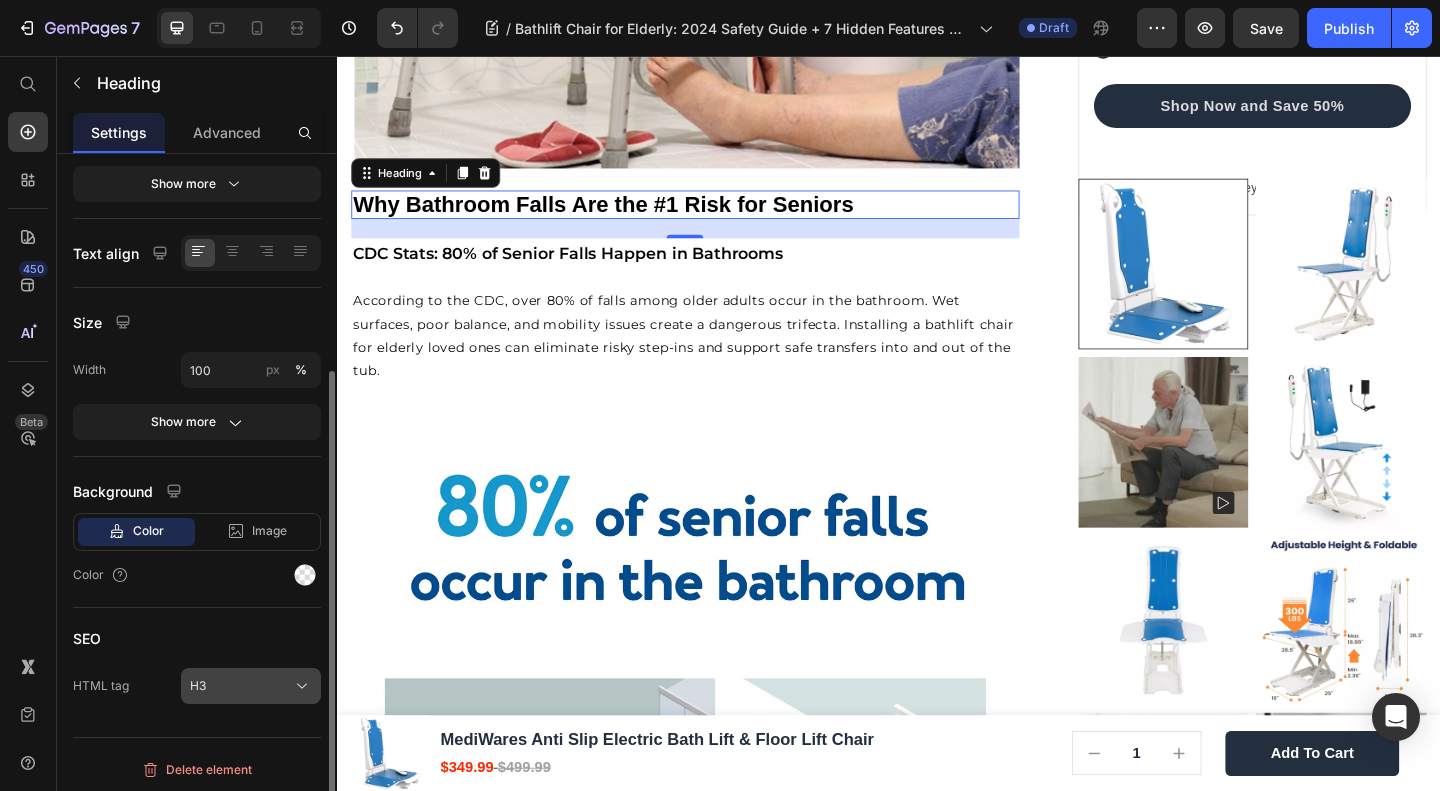 click on "H3" at bounding box center [198, 686] 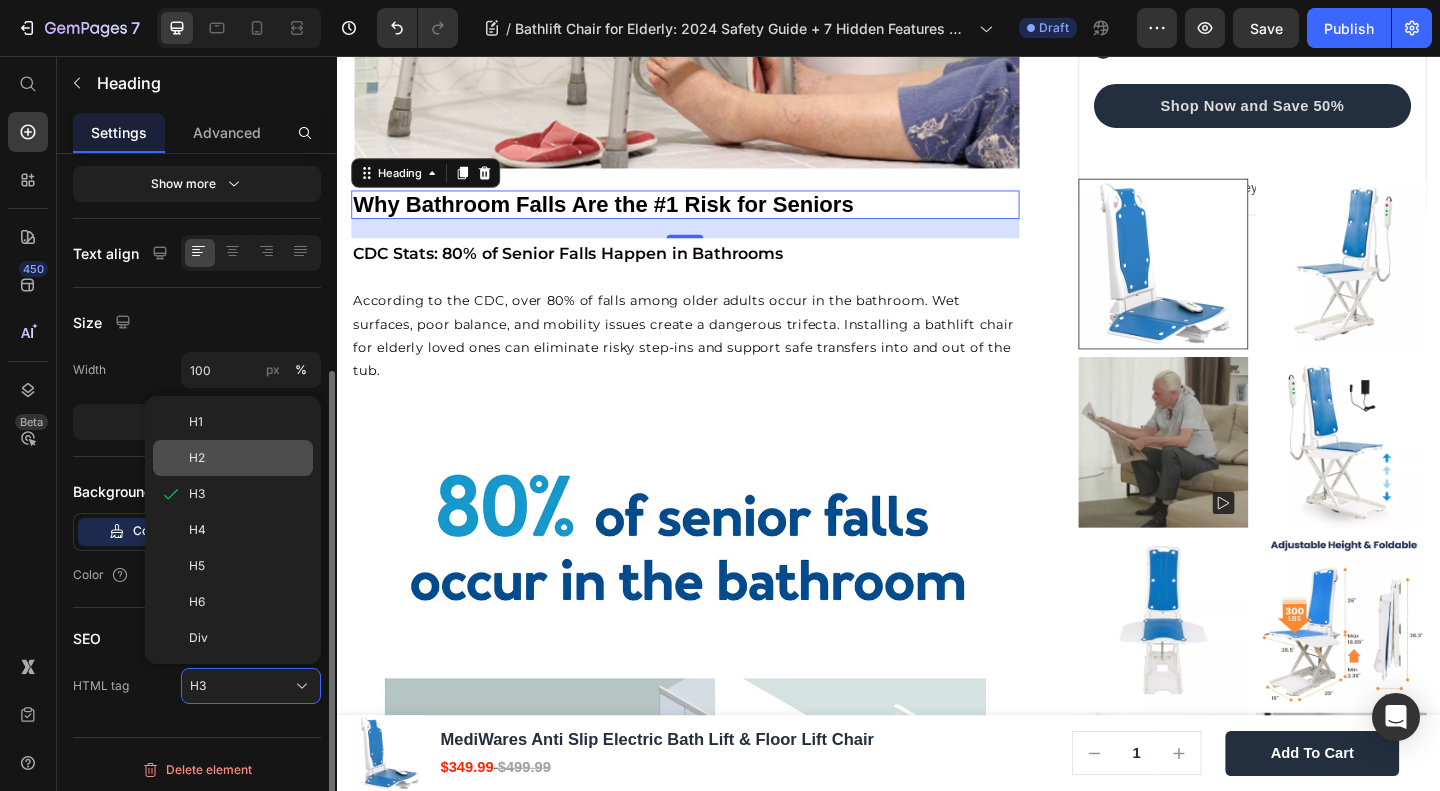 click on "H2" at bounding box center [197, 458] 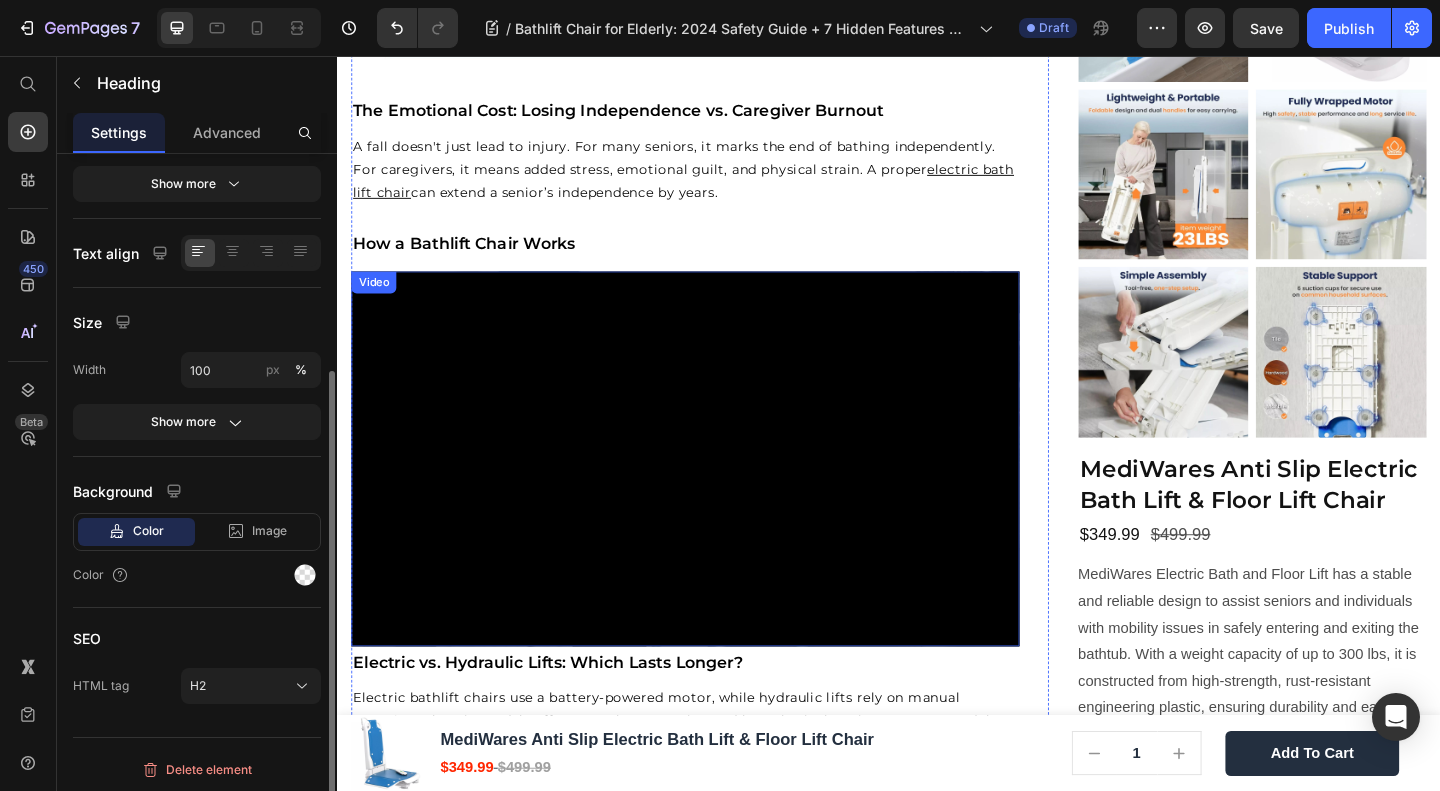 scroll, scrollTop: 1600, scrollLeft: 0, axis: vertical 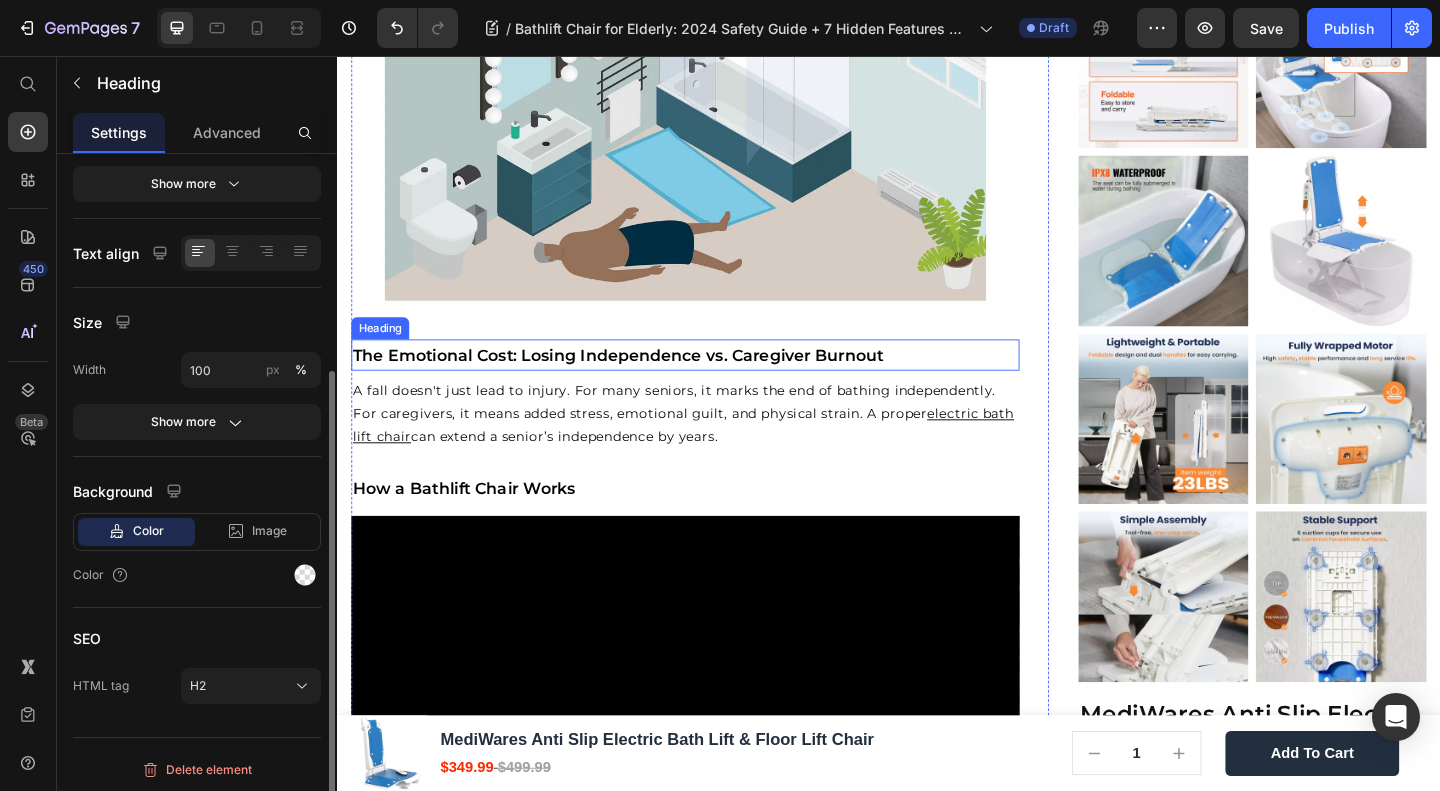click on "The Emotional Cost: Losing Independence vs. Caregiver Burnout" at bounding box center (642, 380) 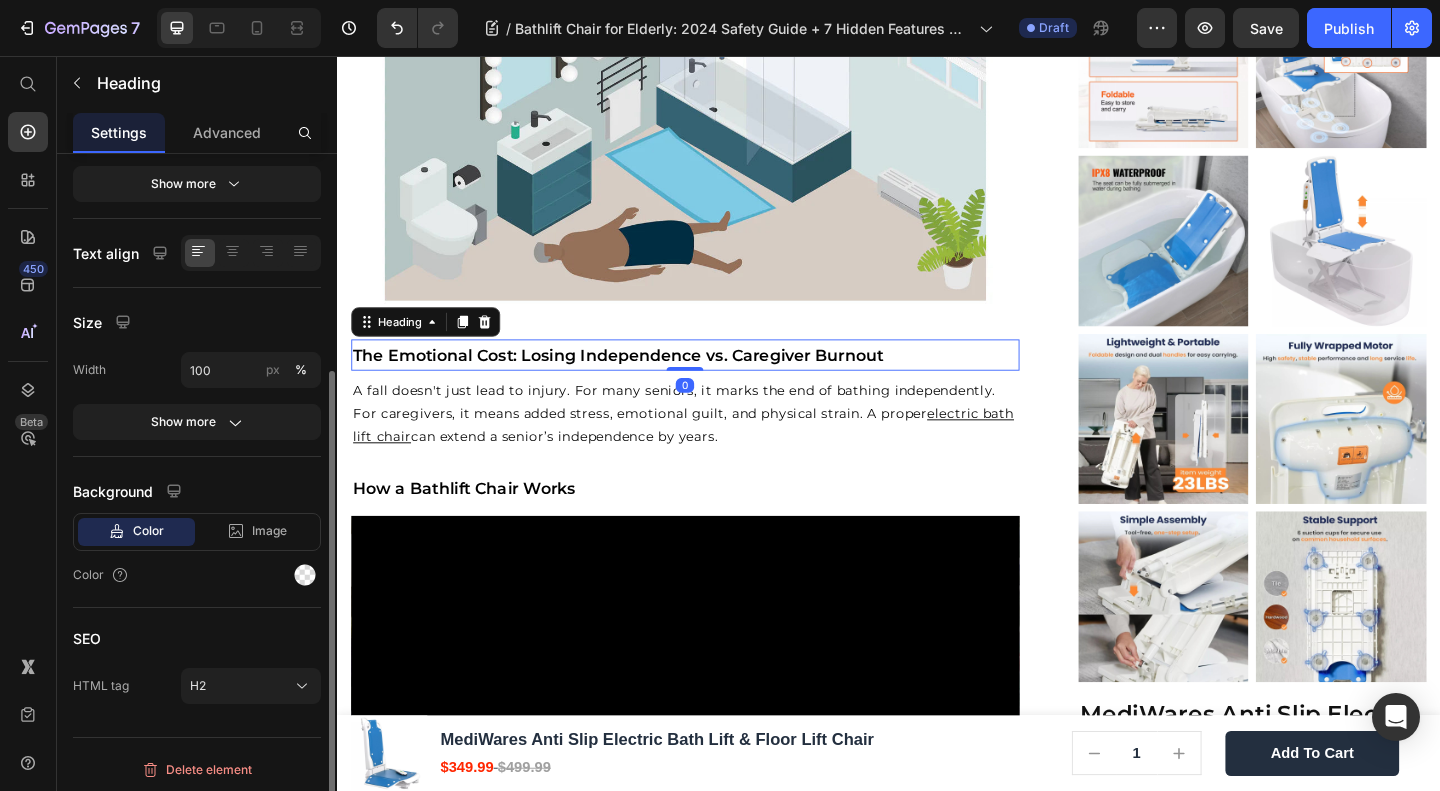 scroll, scrollTop: 314, scrollLeft: 0, axis: vertical 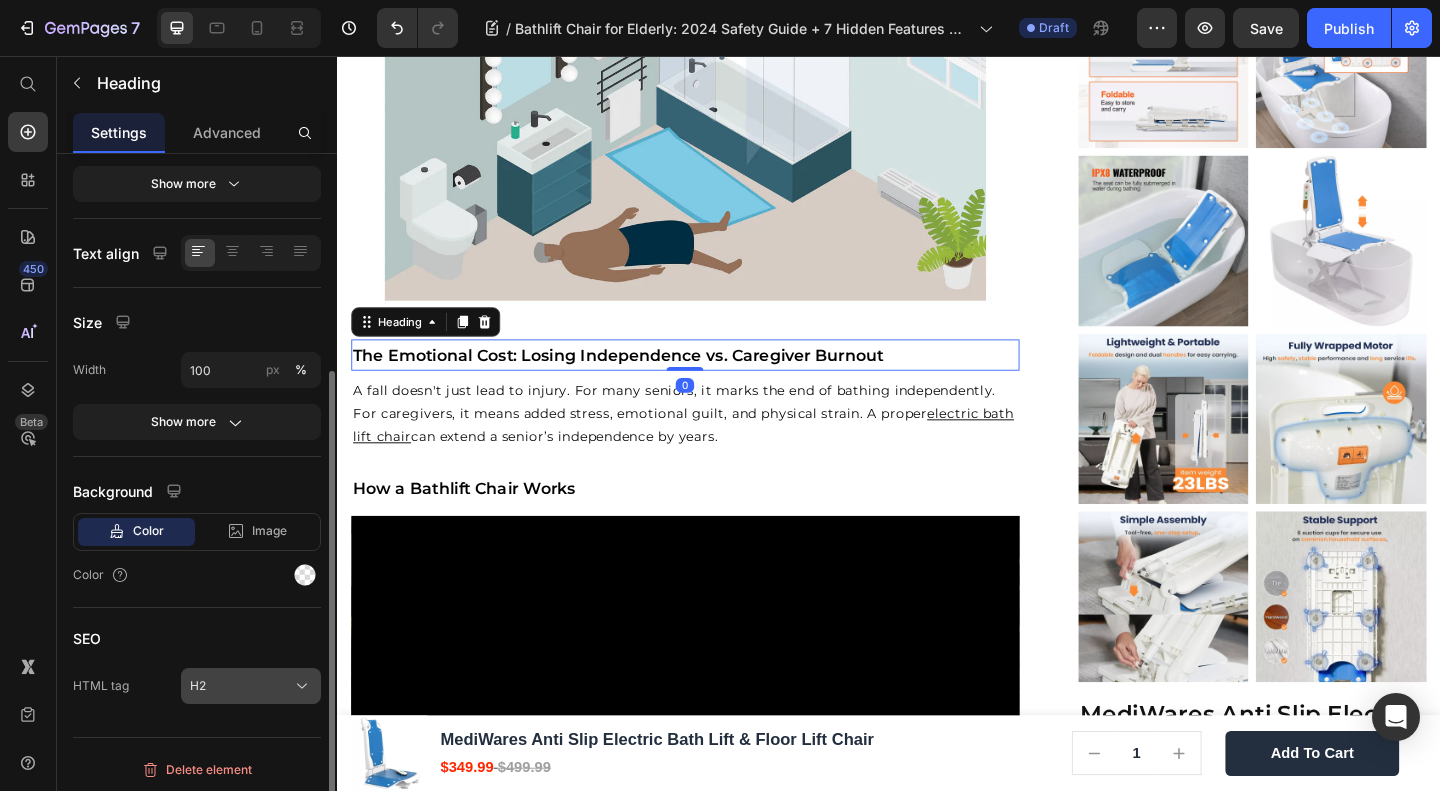 click on "H2" at bounding box center [198, 686] 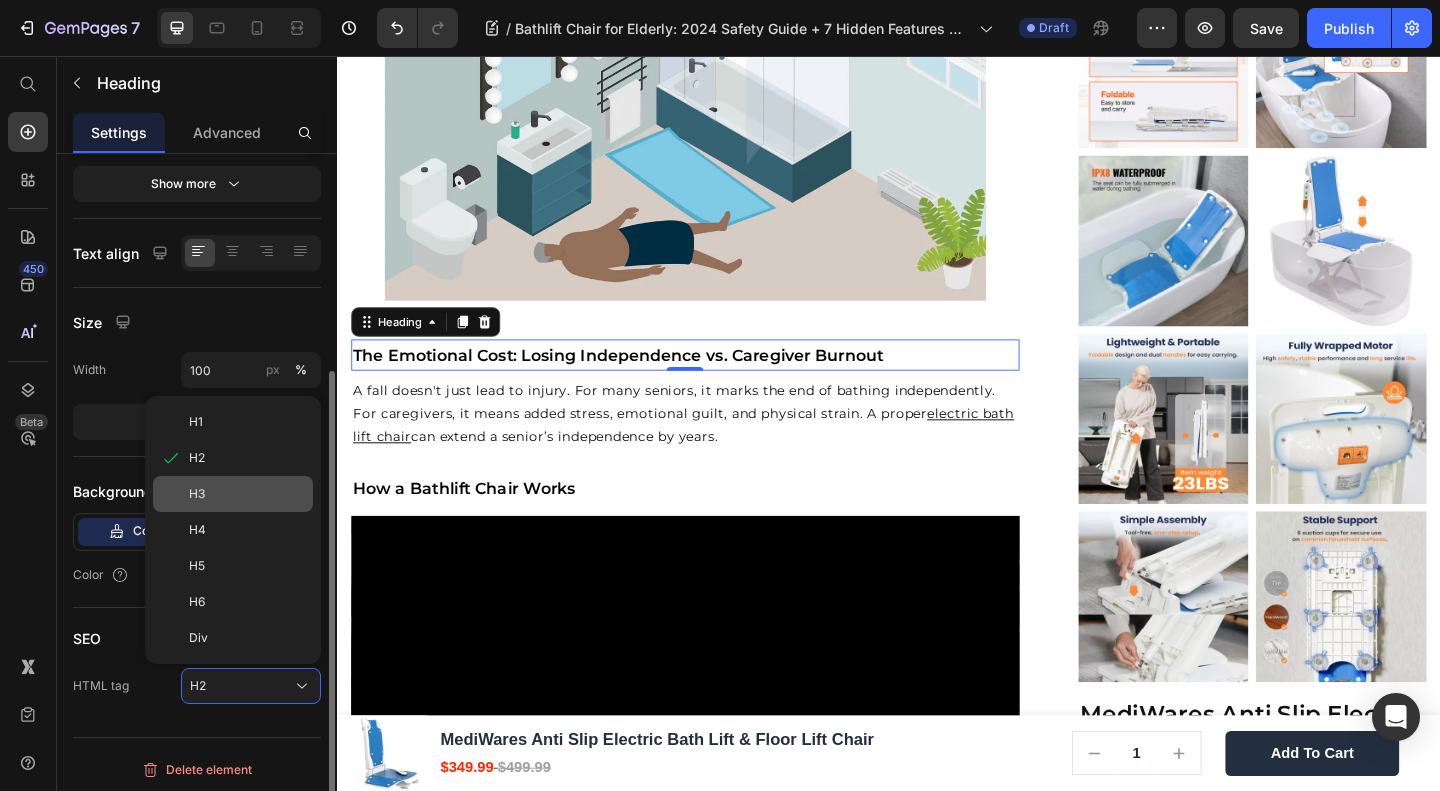 click on "H3" at bounding box center (247, 494) 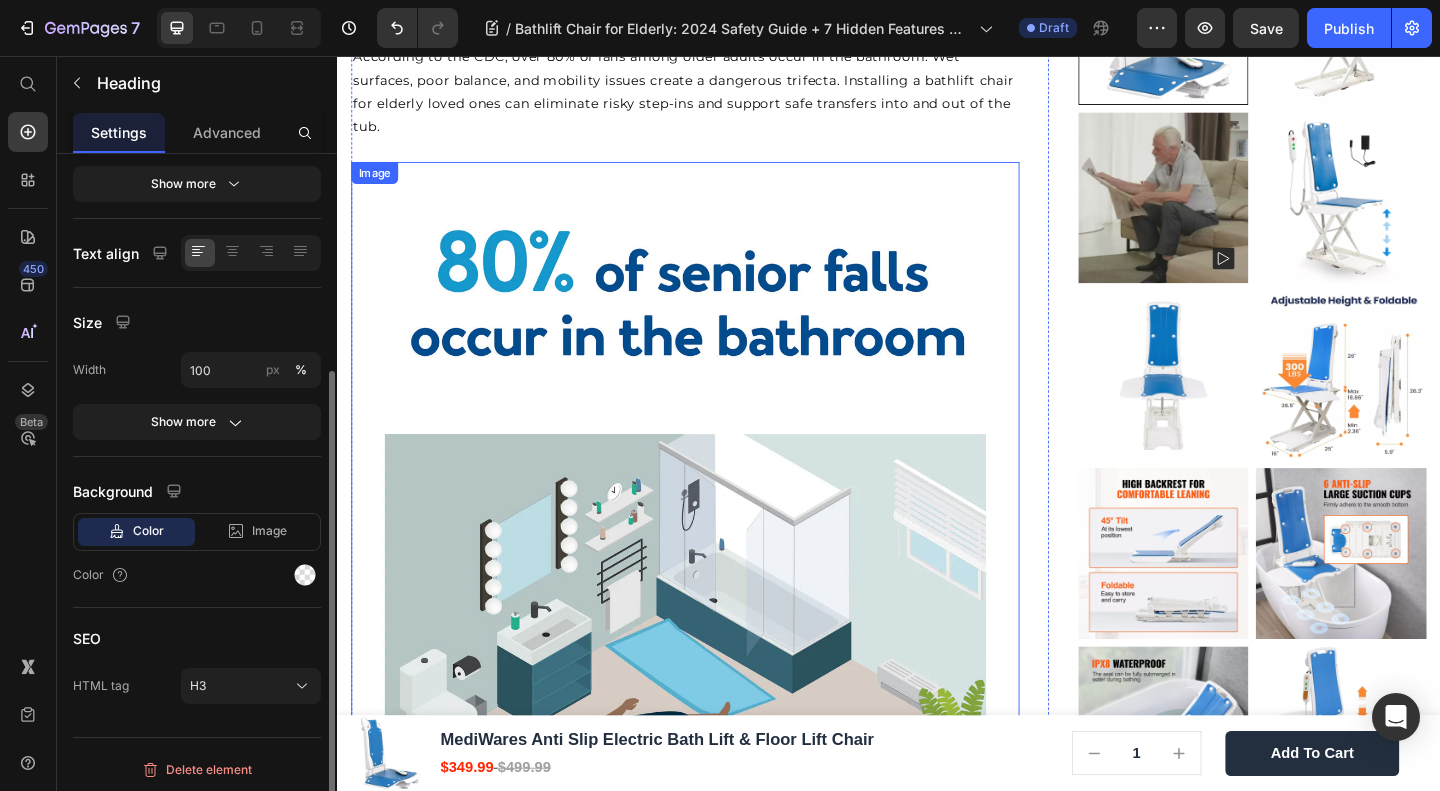 scroll, scrollTop: 800, scrollLeft: 0, axis: vertical 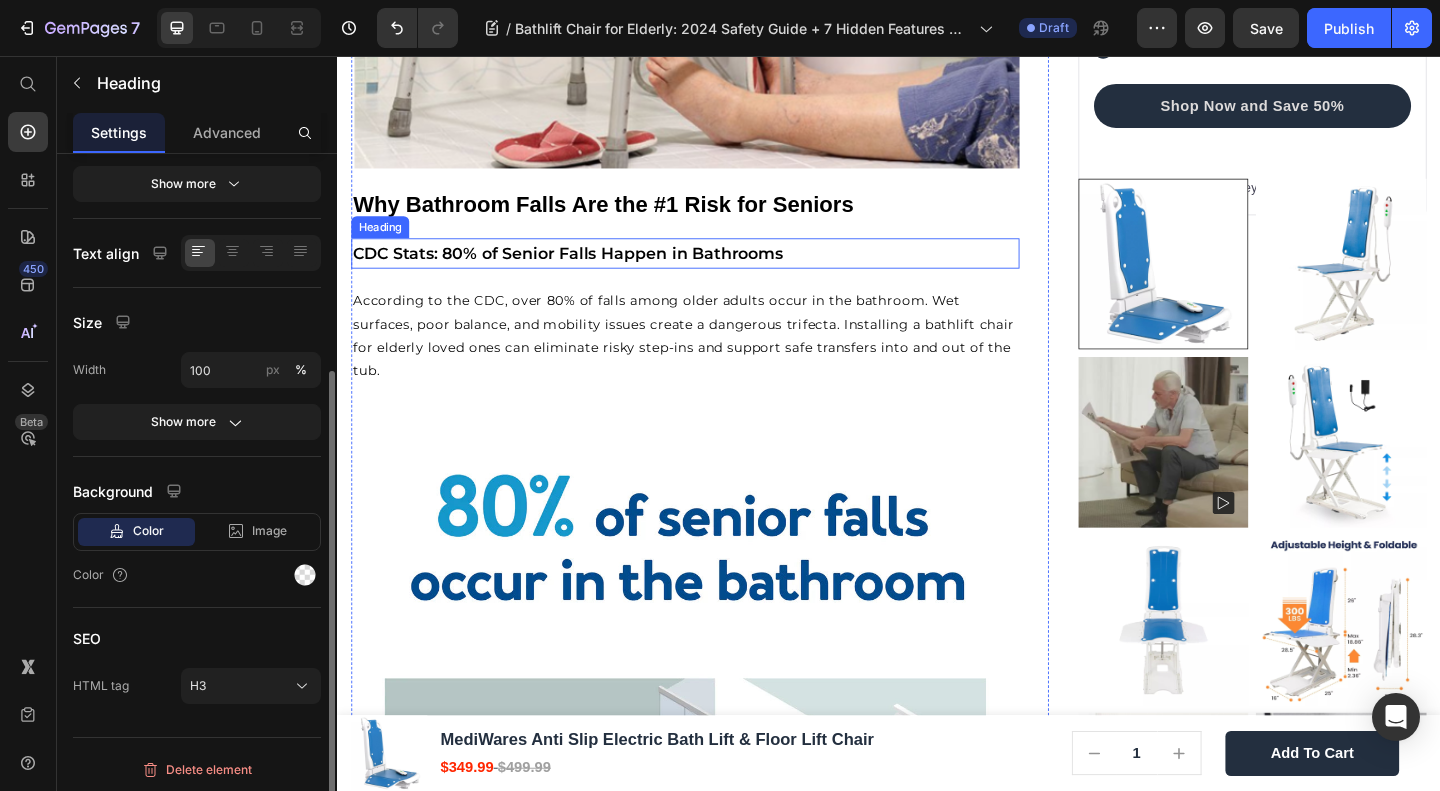 click on "CDC Stats: 80% of Senior Falls Happen in Bathrooms" at bounding box center (588, 270) 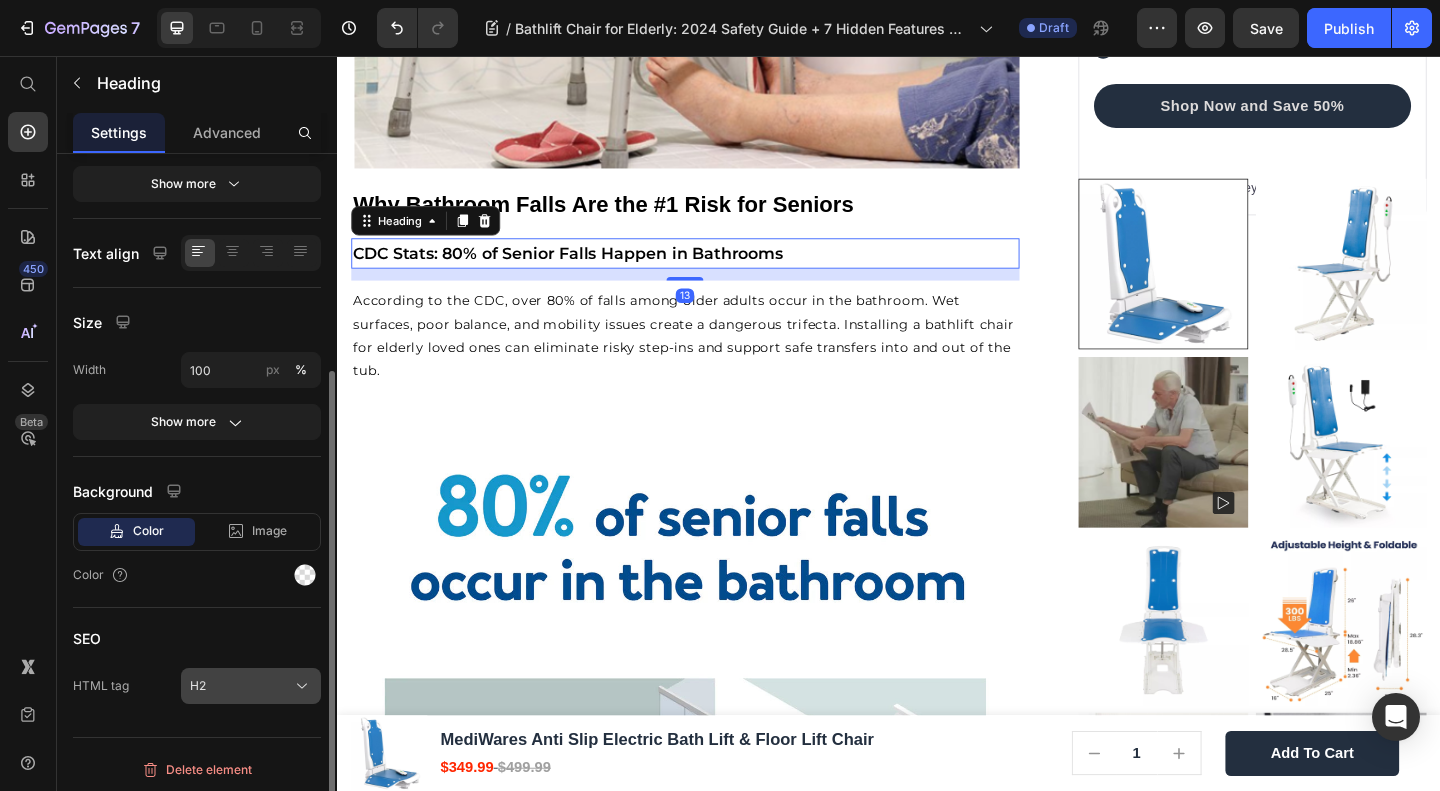 click on "H2" 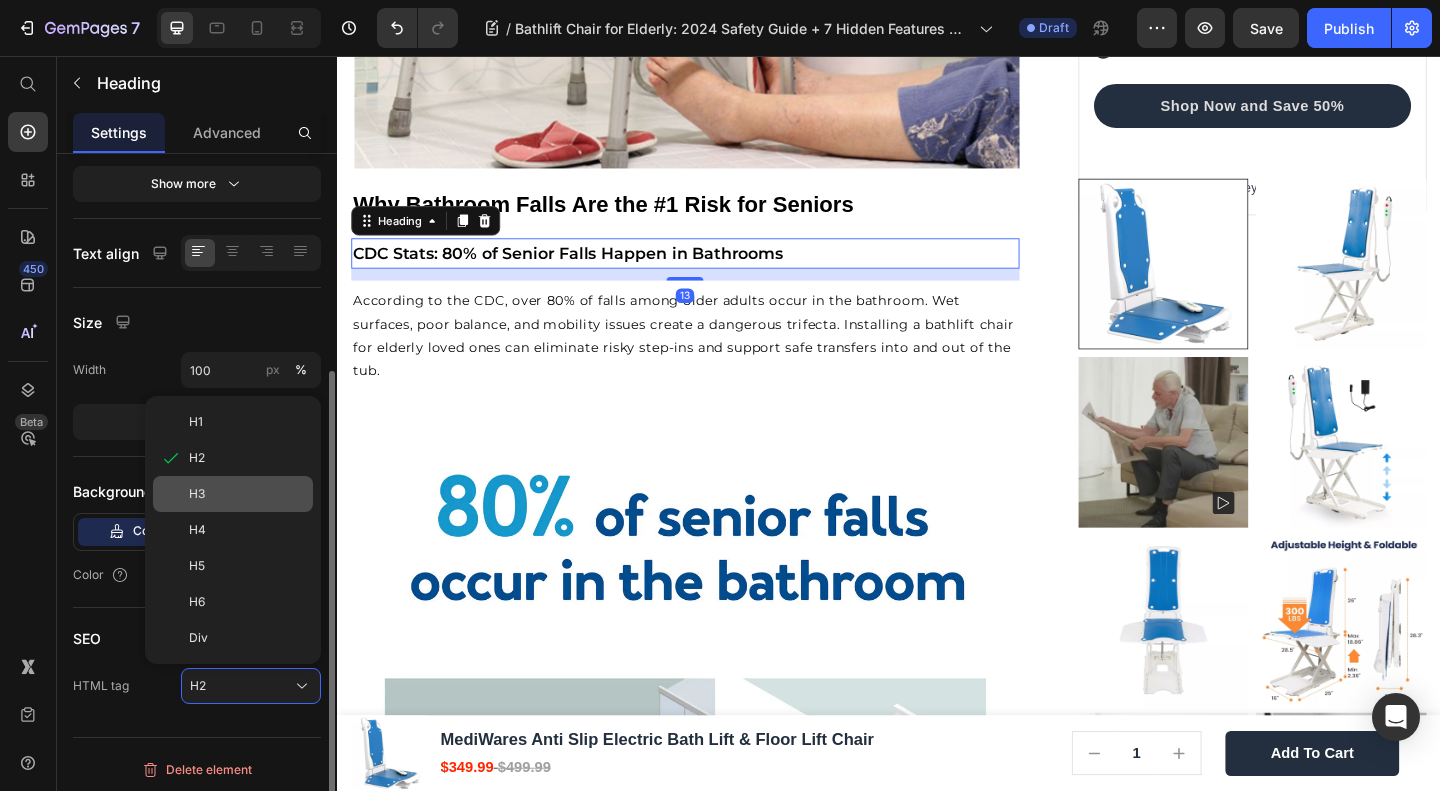 click on "H3" at bounding box center [247, 494] 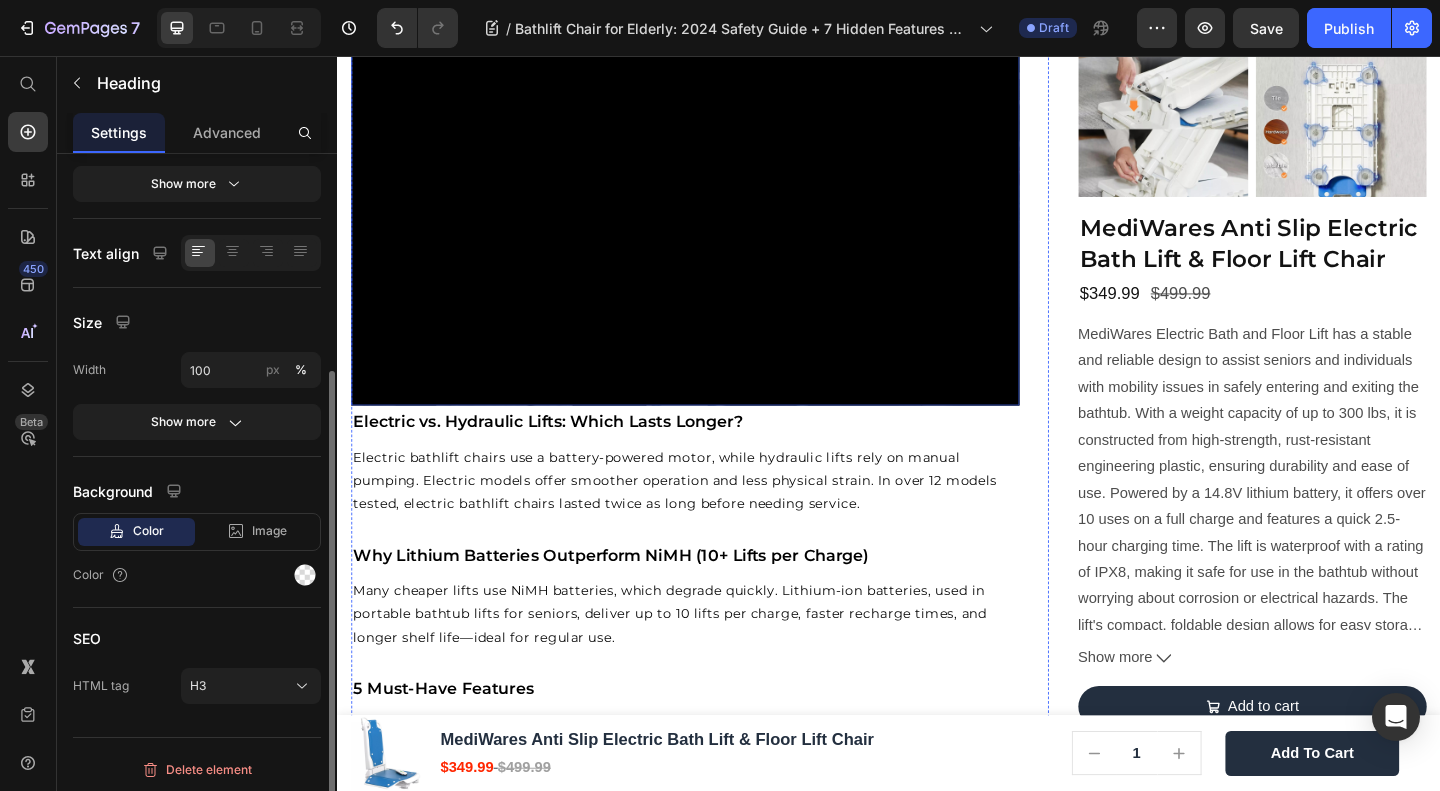 scroll, scrollTop: 2133, scrollLeft: 0, axis: vertical 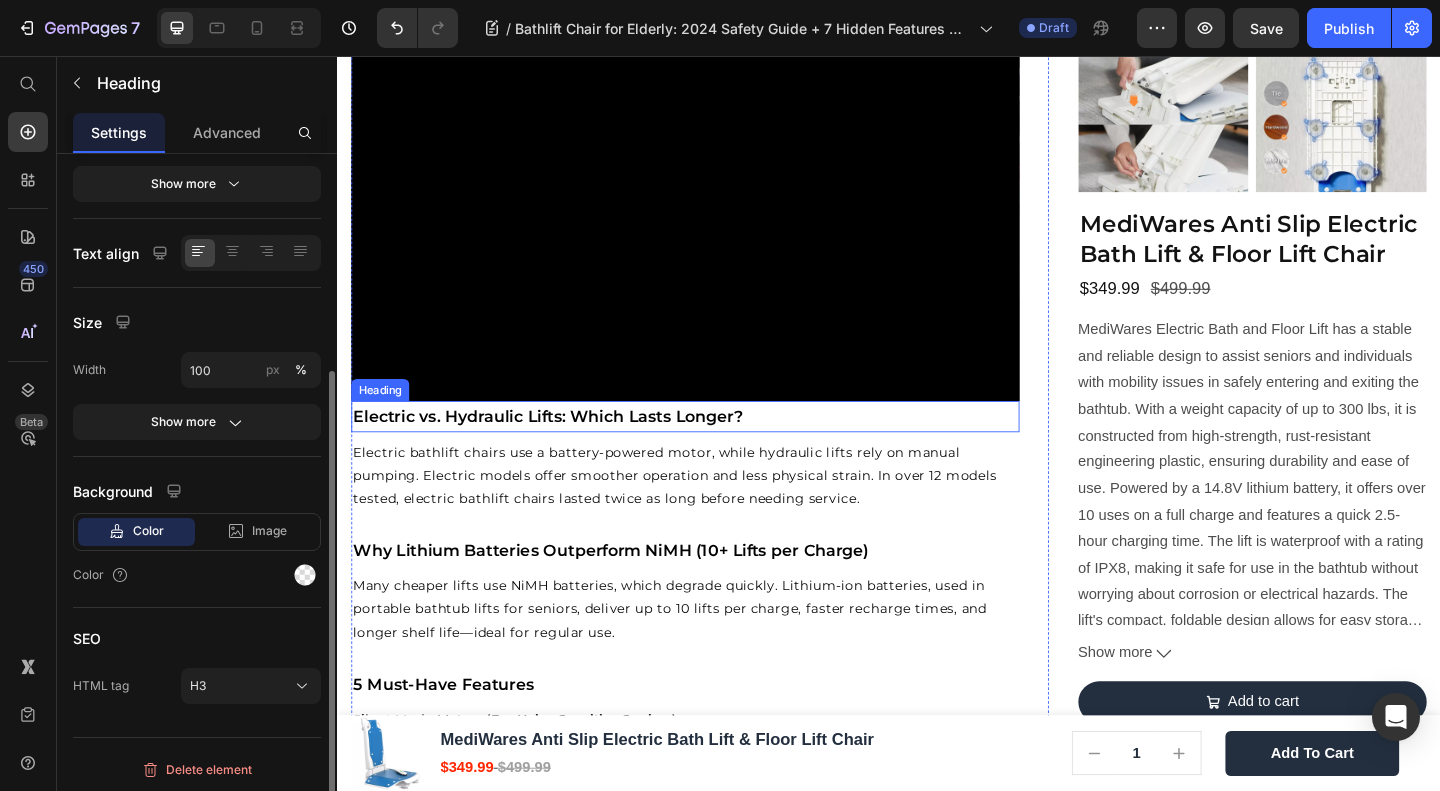 click on "Electric vs. Hydraulic Lifts: Which Lasts Longer?" at bounding box center (566, 447) 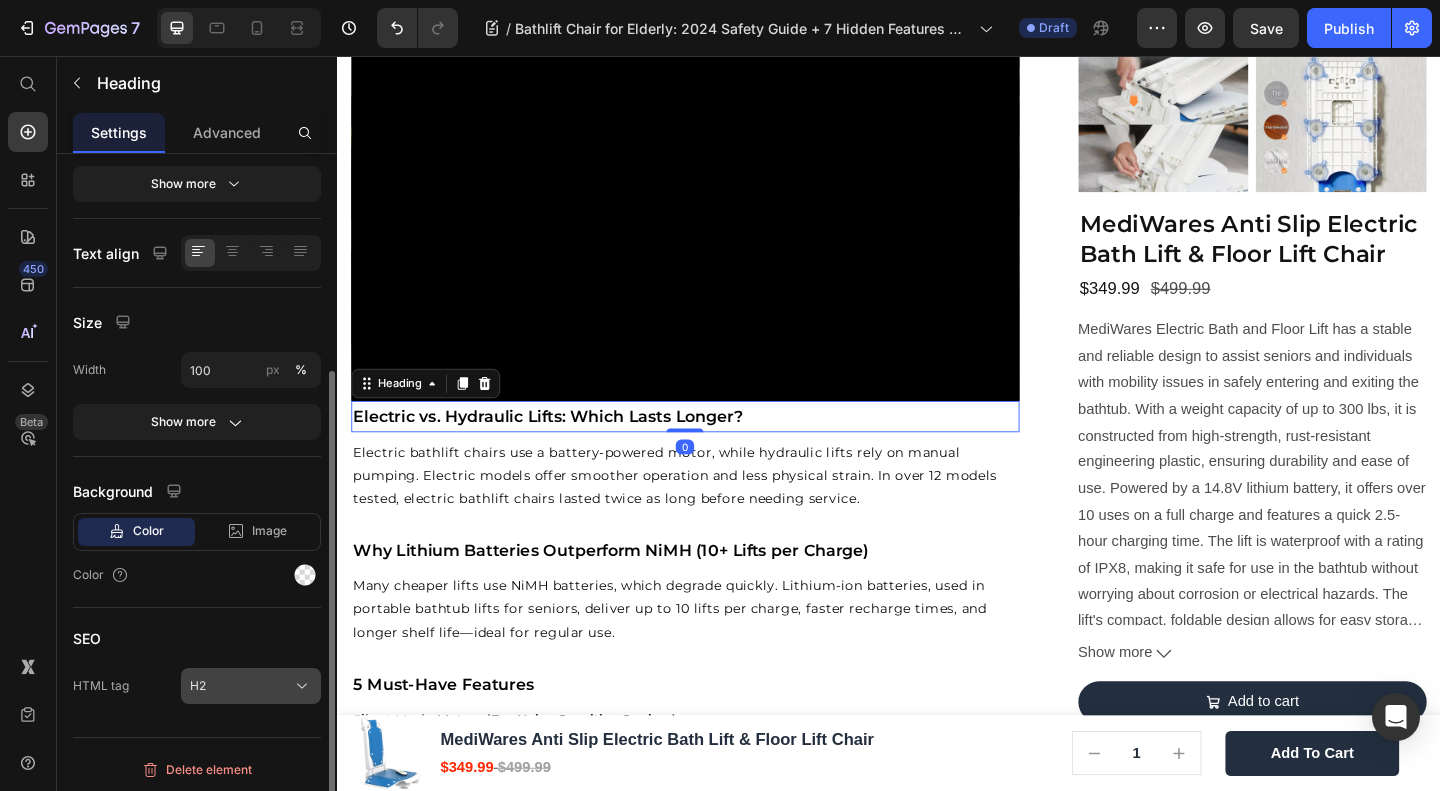 click on "H2" 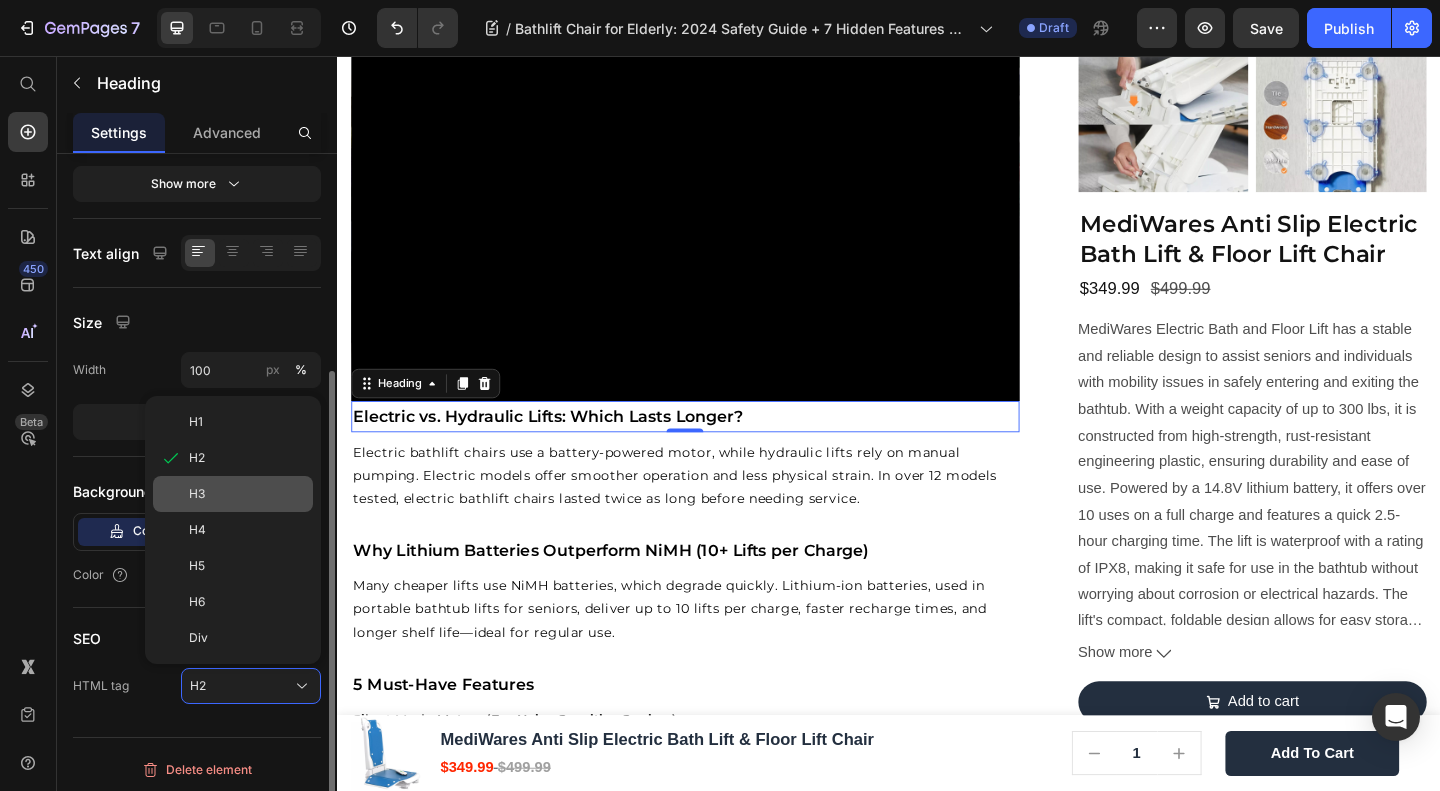 click on "H3" at bounding box center (247, 494) 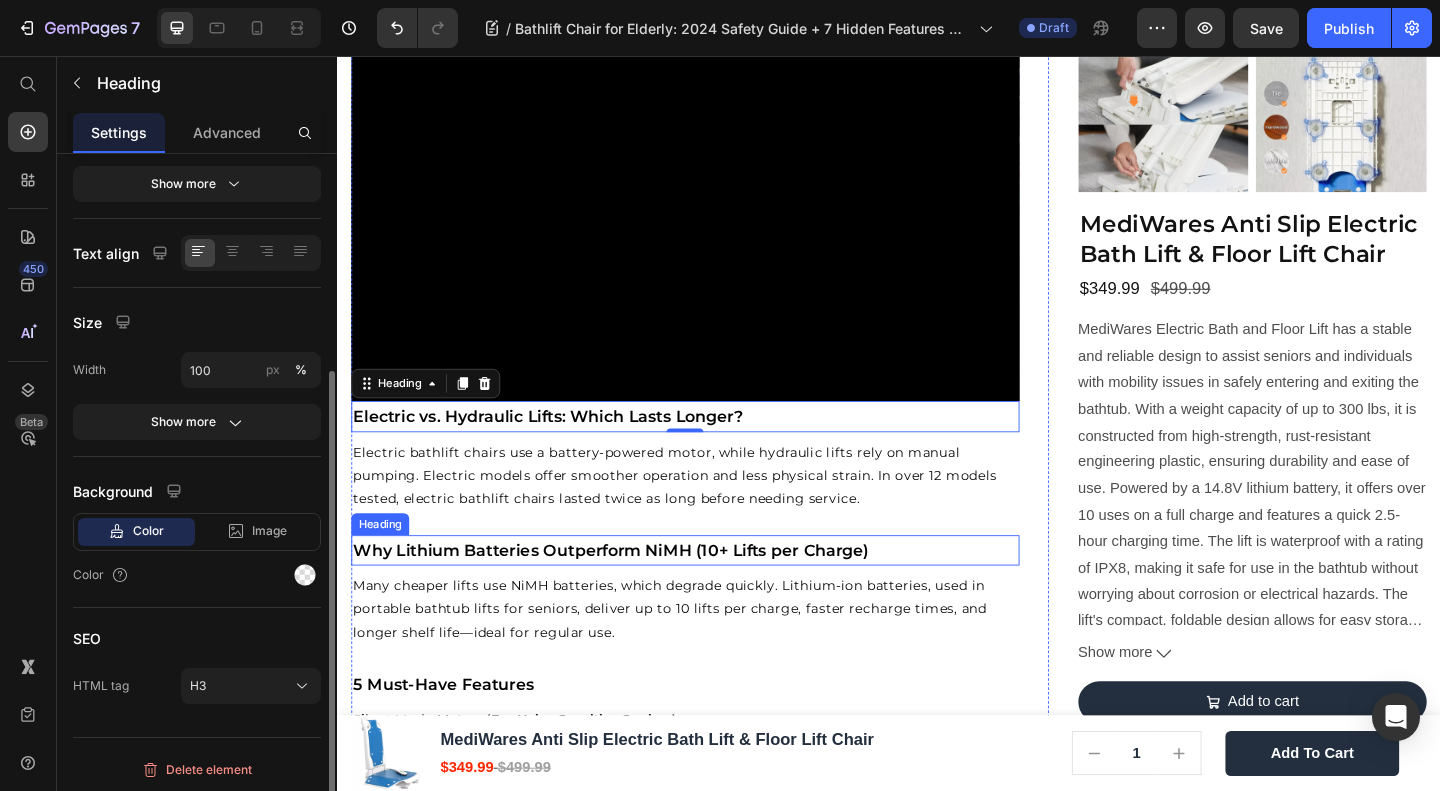 click on "Why Lithium Batteries Outperform NiMH (10+ Lifts per Charge)" at bounding box center (634, 593) 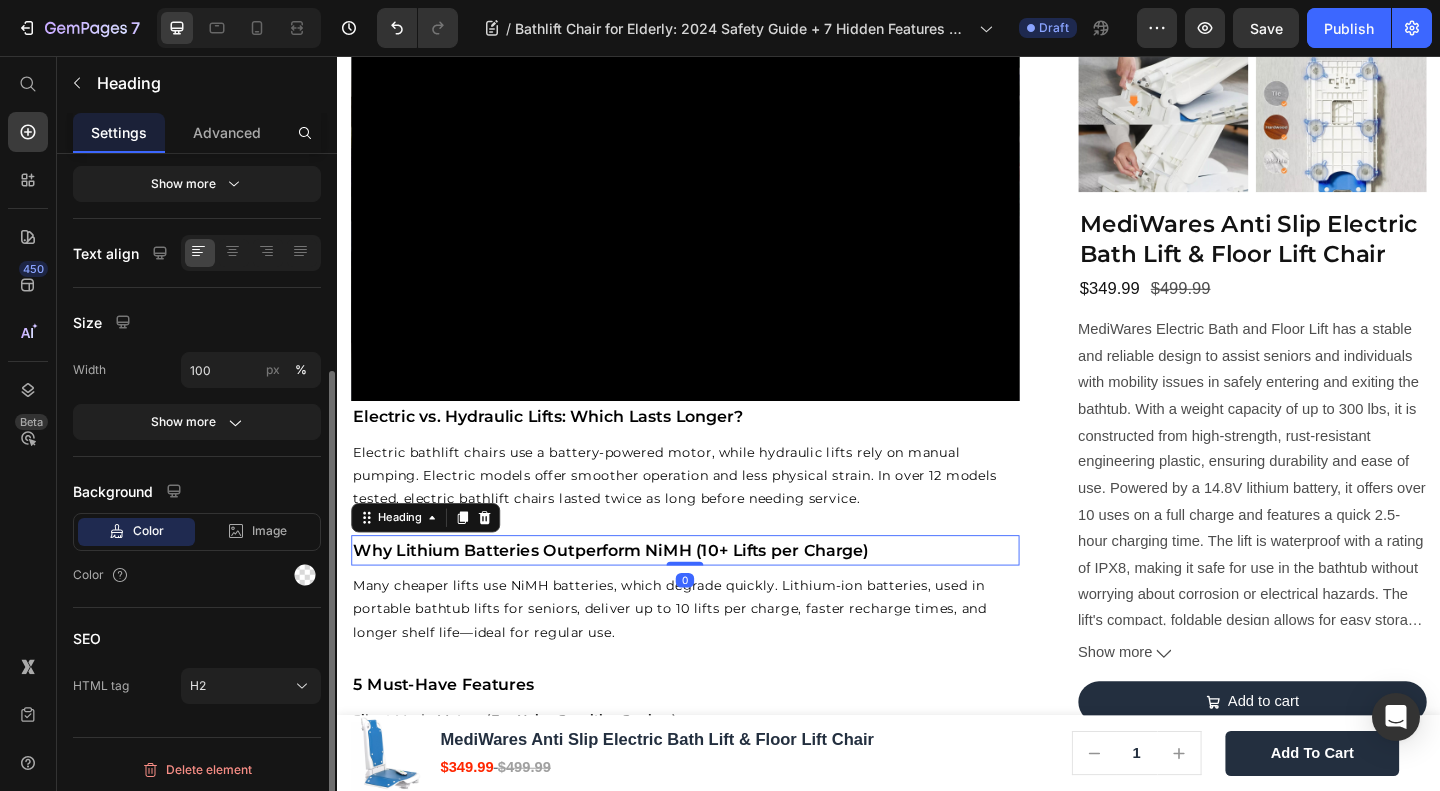 scroll, scrollTop: 314, scrollLeft: 0, axis: vertical 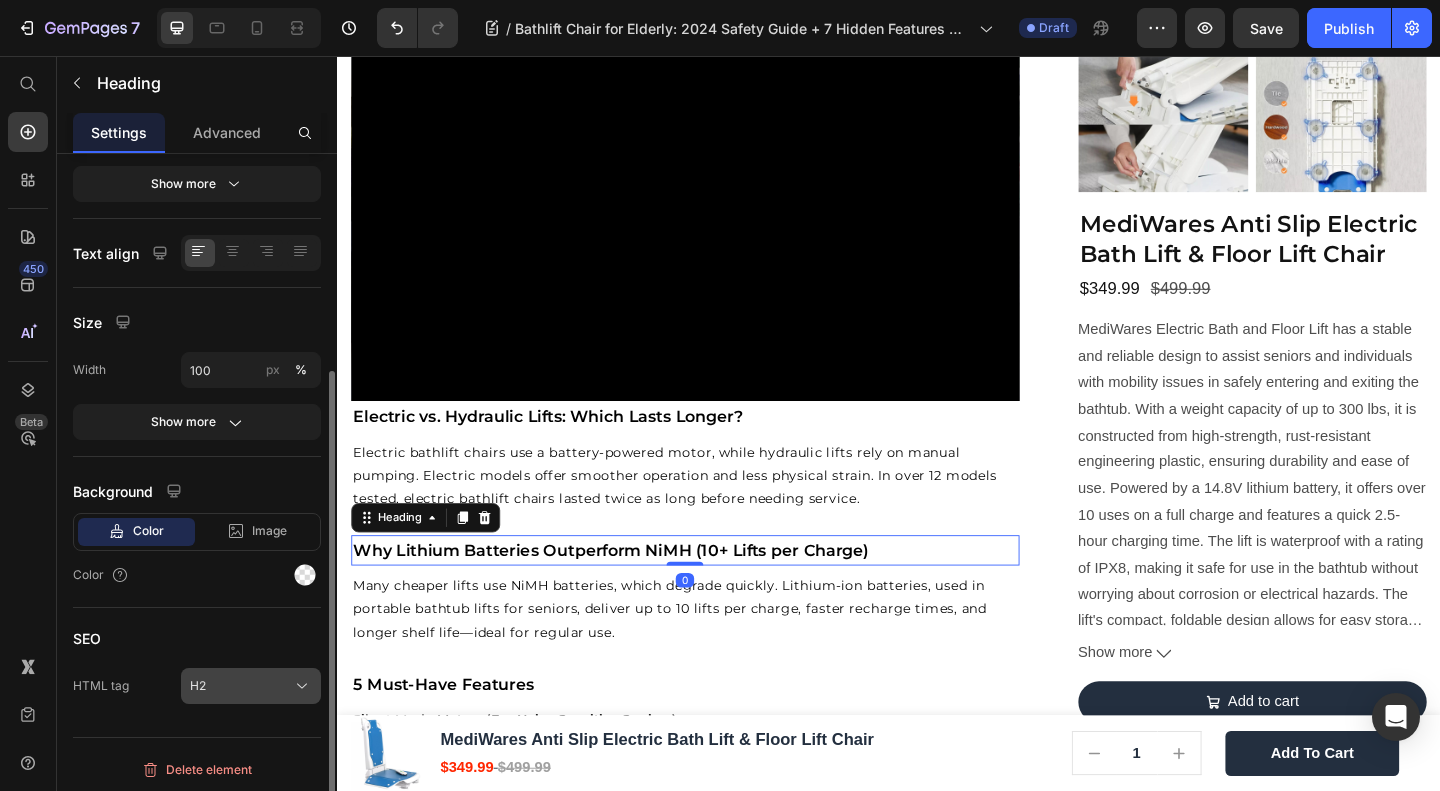 click on "H2" at bounding box center (251, 686) 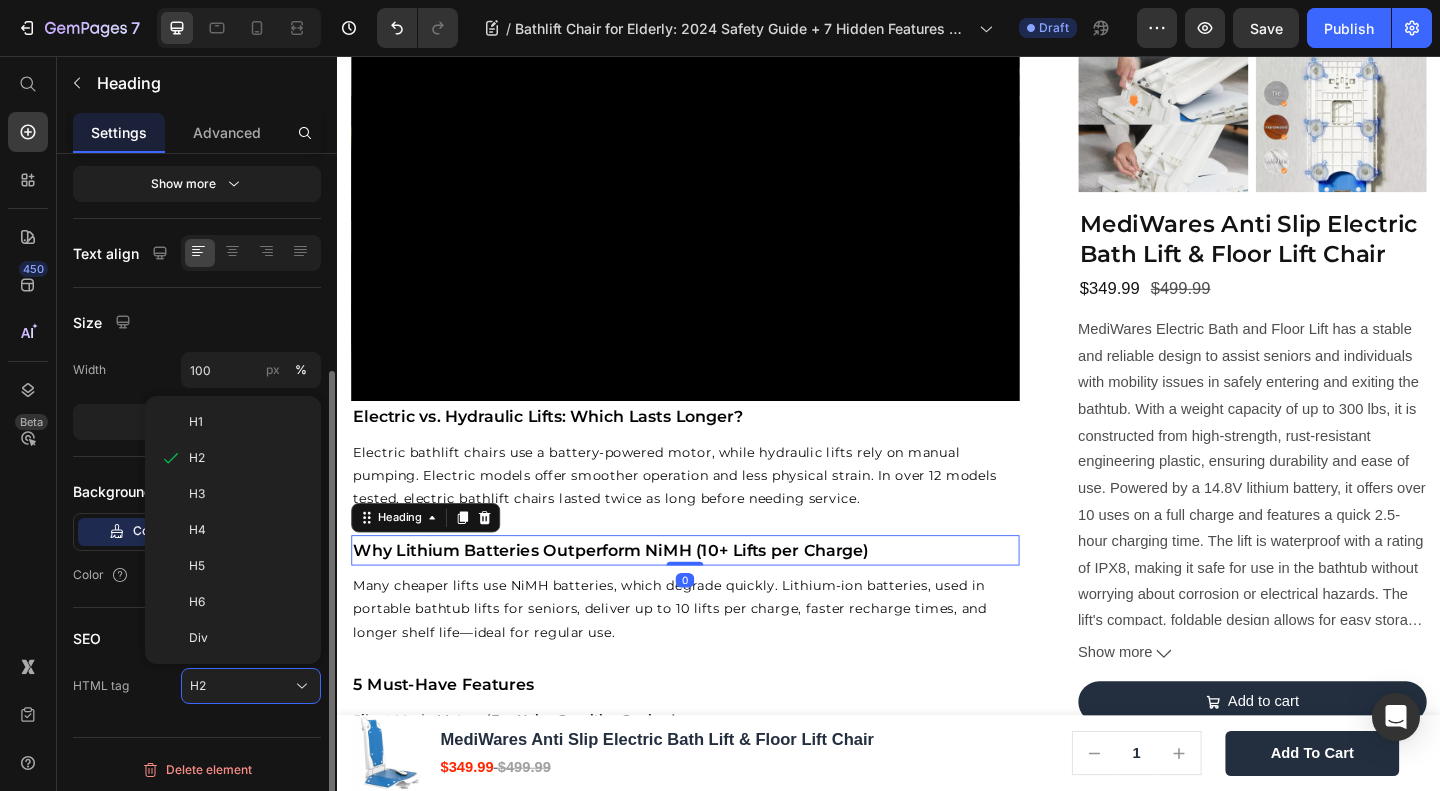 click on "H3" at bounding box center (247, 494) 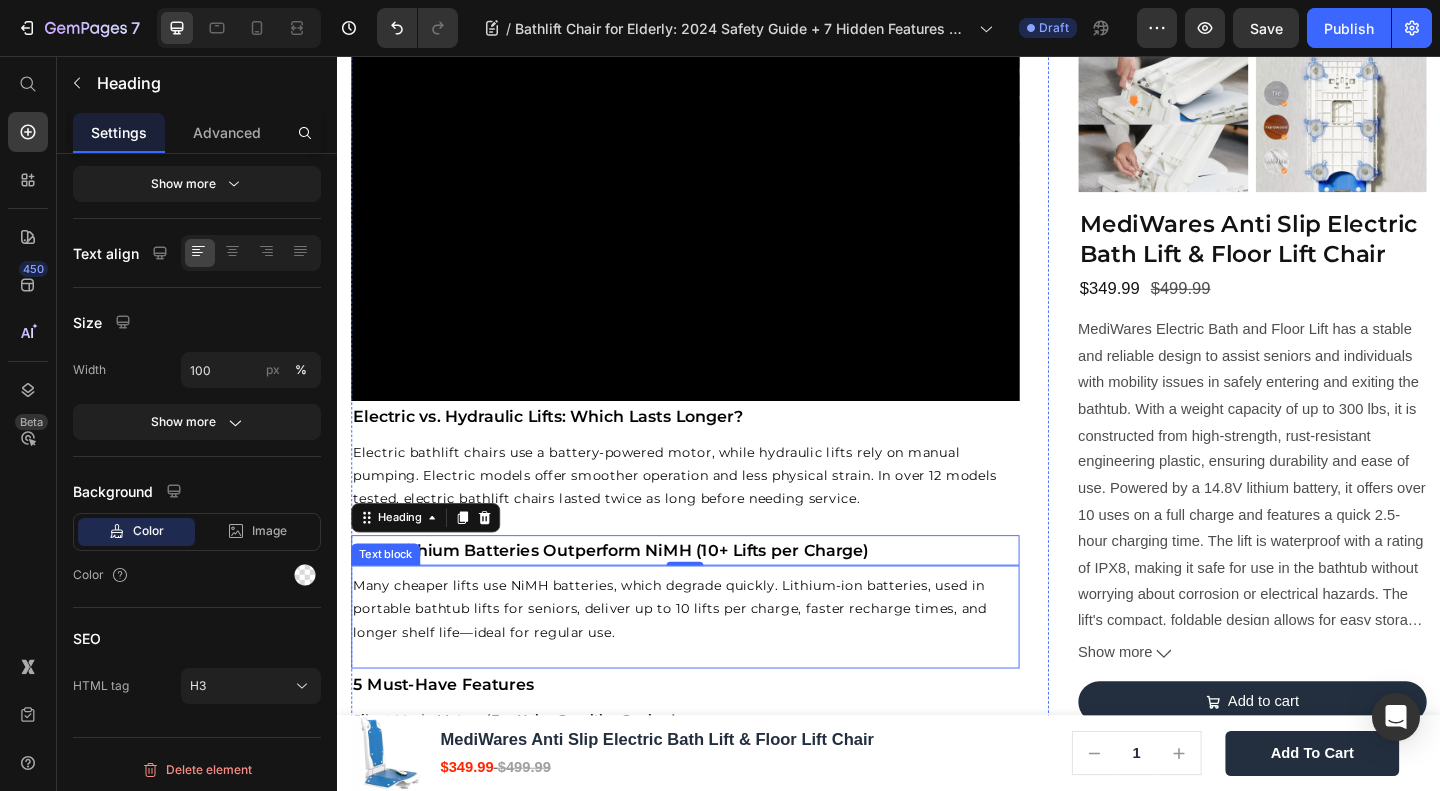 scroll, scrollTop: 2400, scrollLeft: 0, axis: vertical 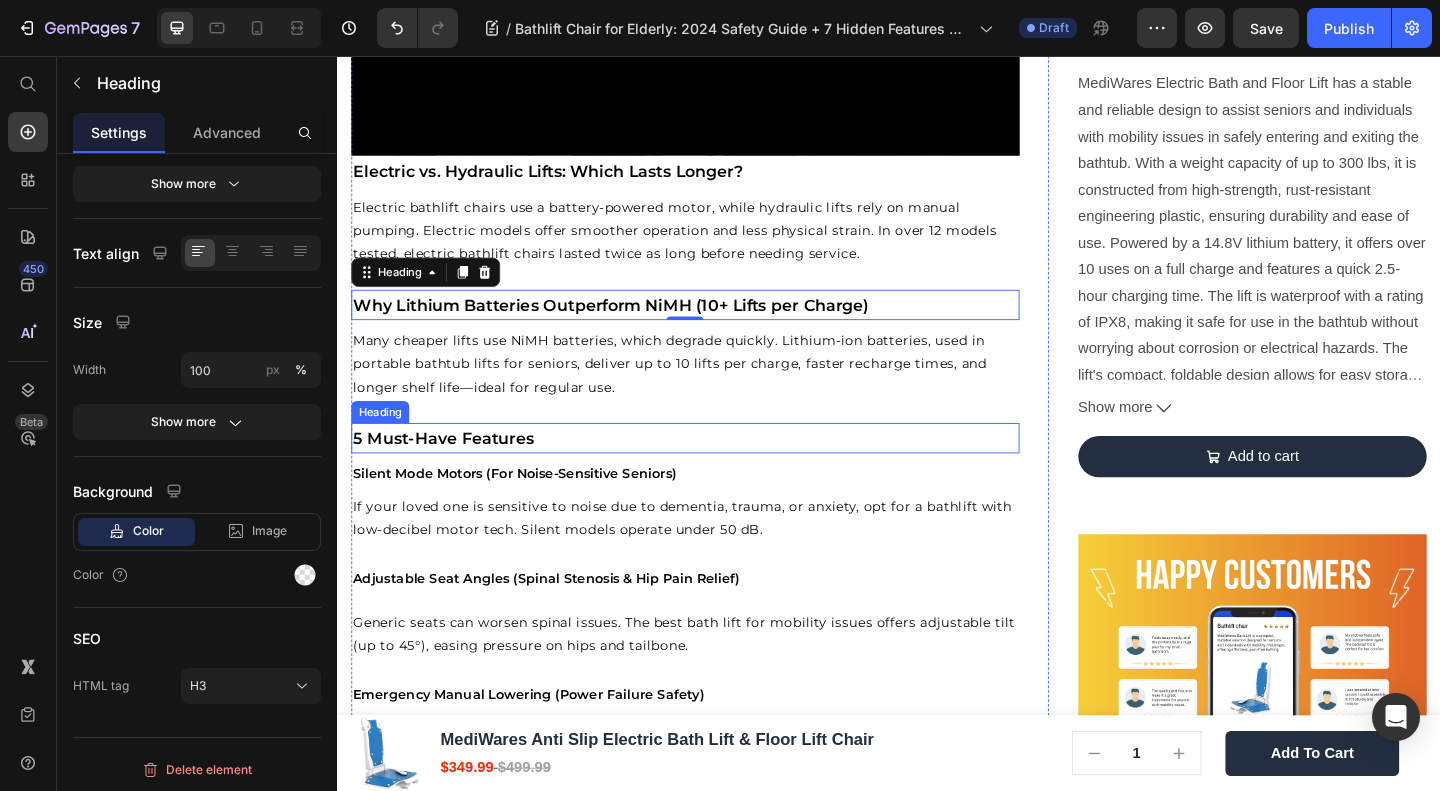 click on "5 Must-Have Features" at bounding box center (452, 471) 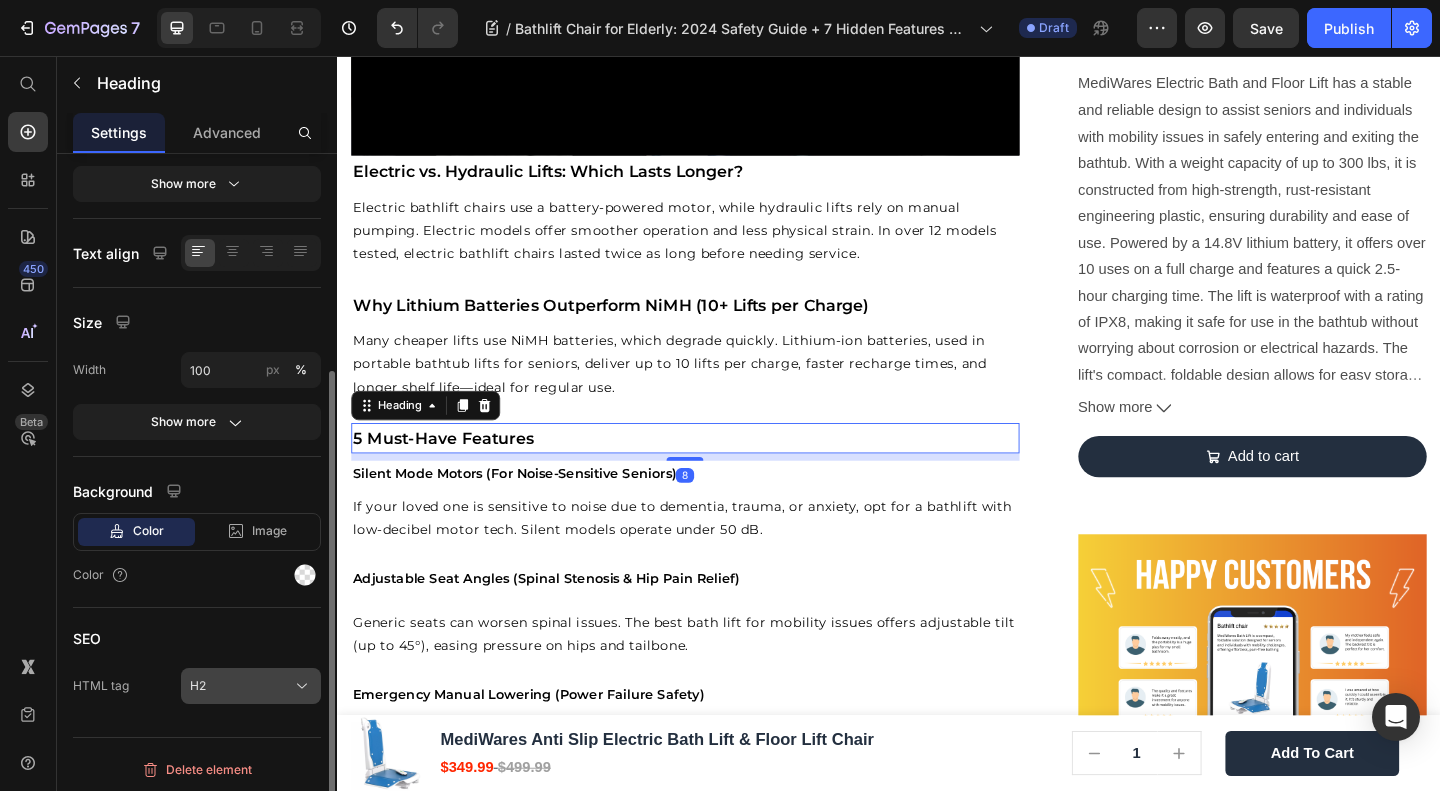 click on "H2" 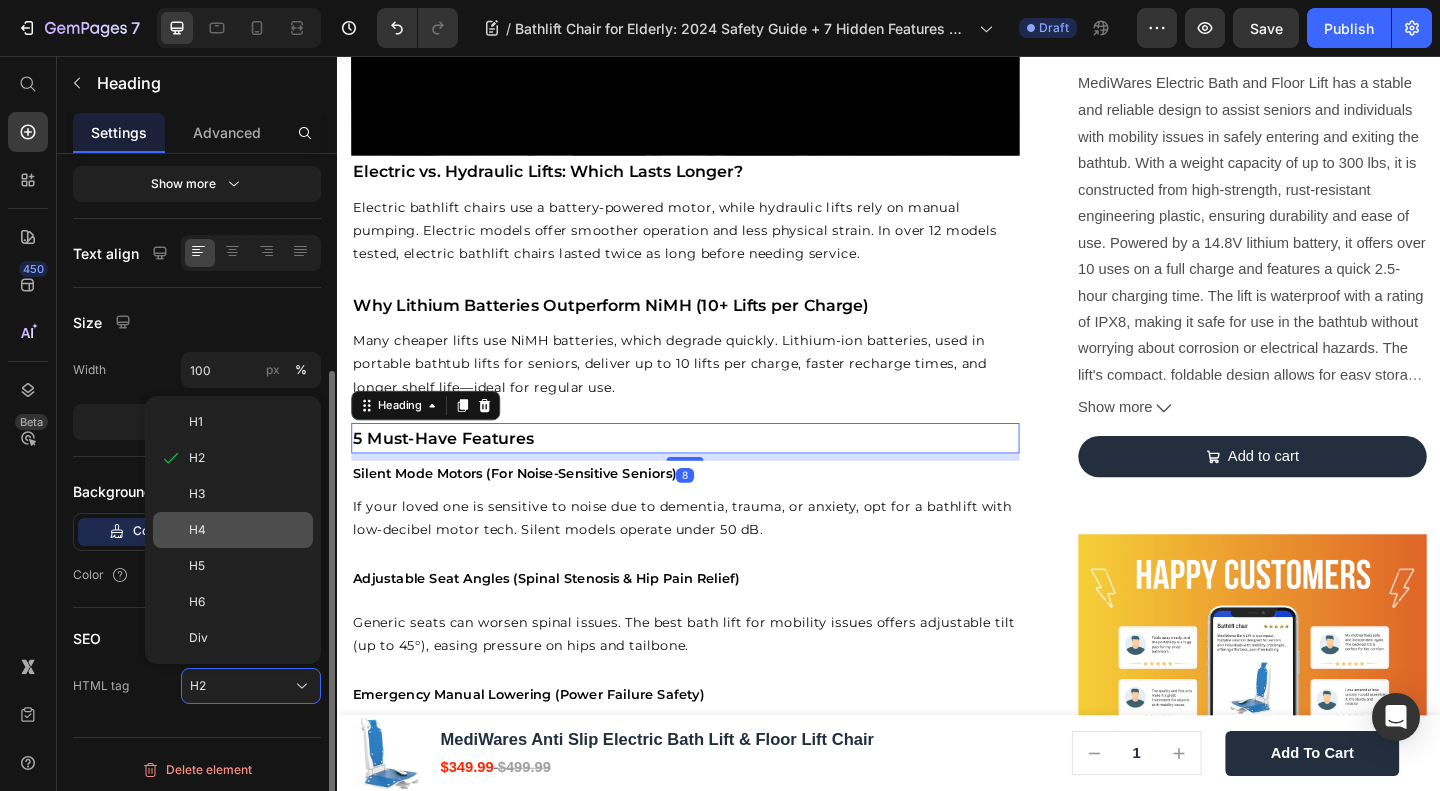 click on "H4" 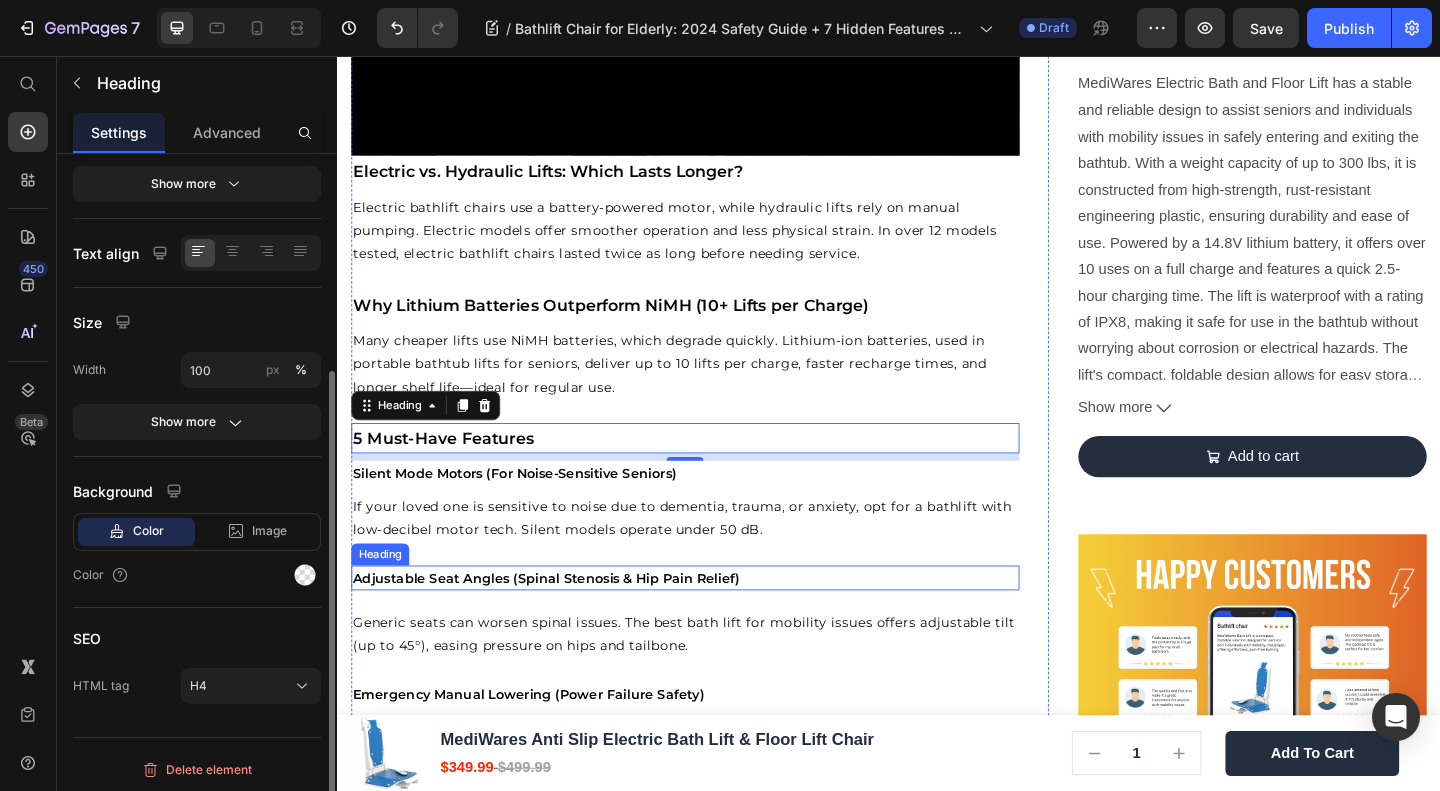 click on "Adjustable Seat Angles (Spinal Stenosis & Hip Pain Relief)" at bounding box center (564, 624) 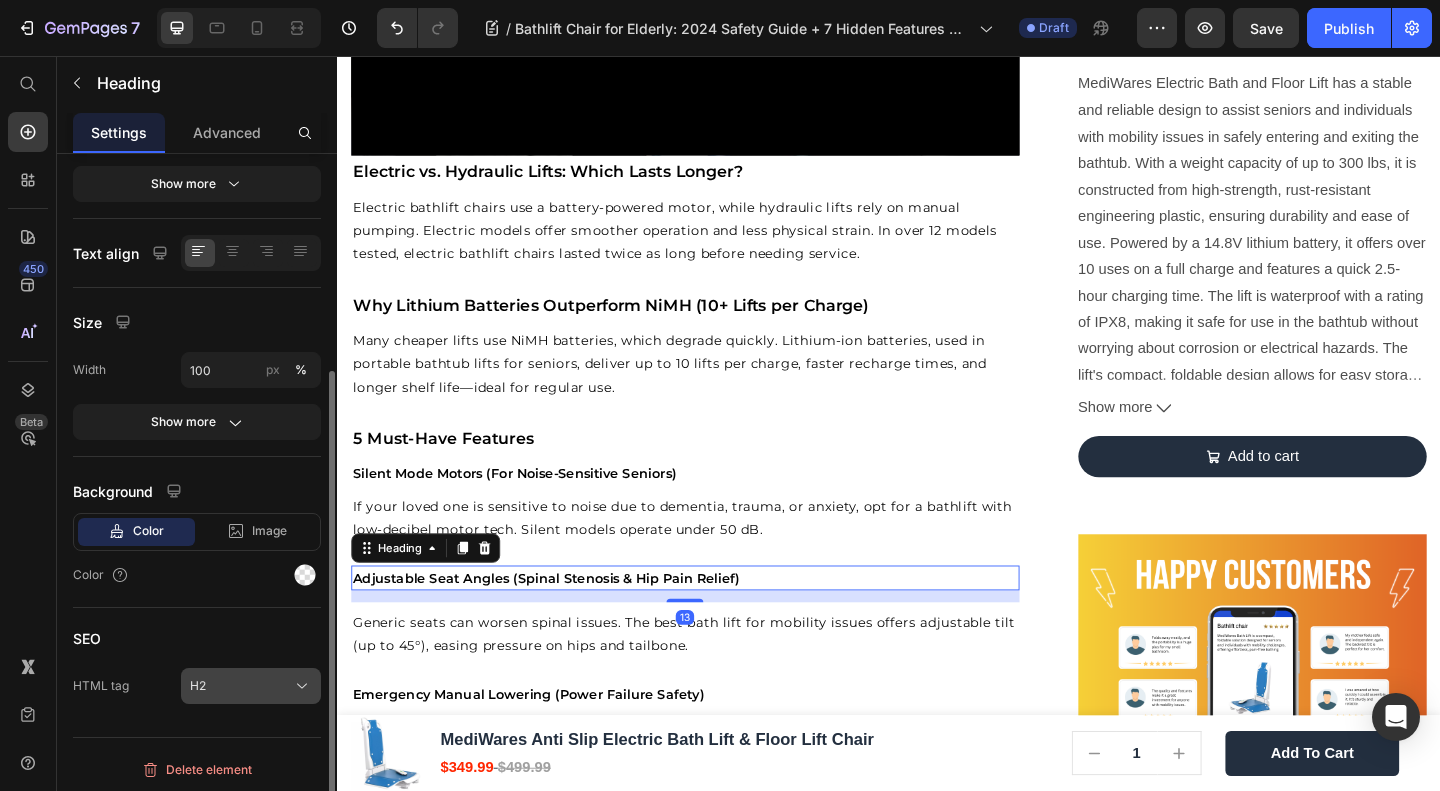 click on "H2" 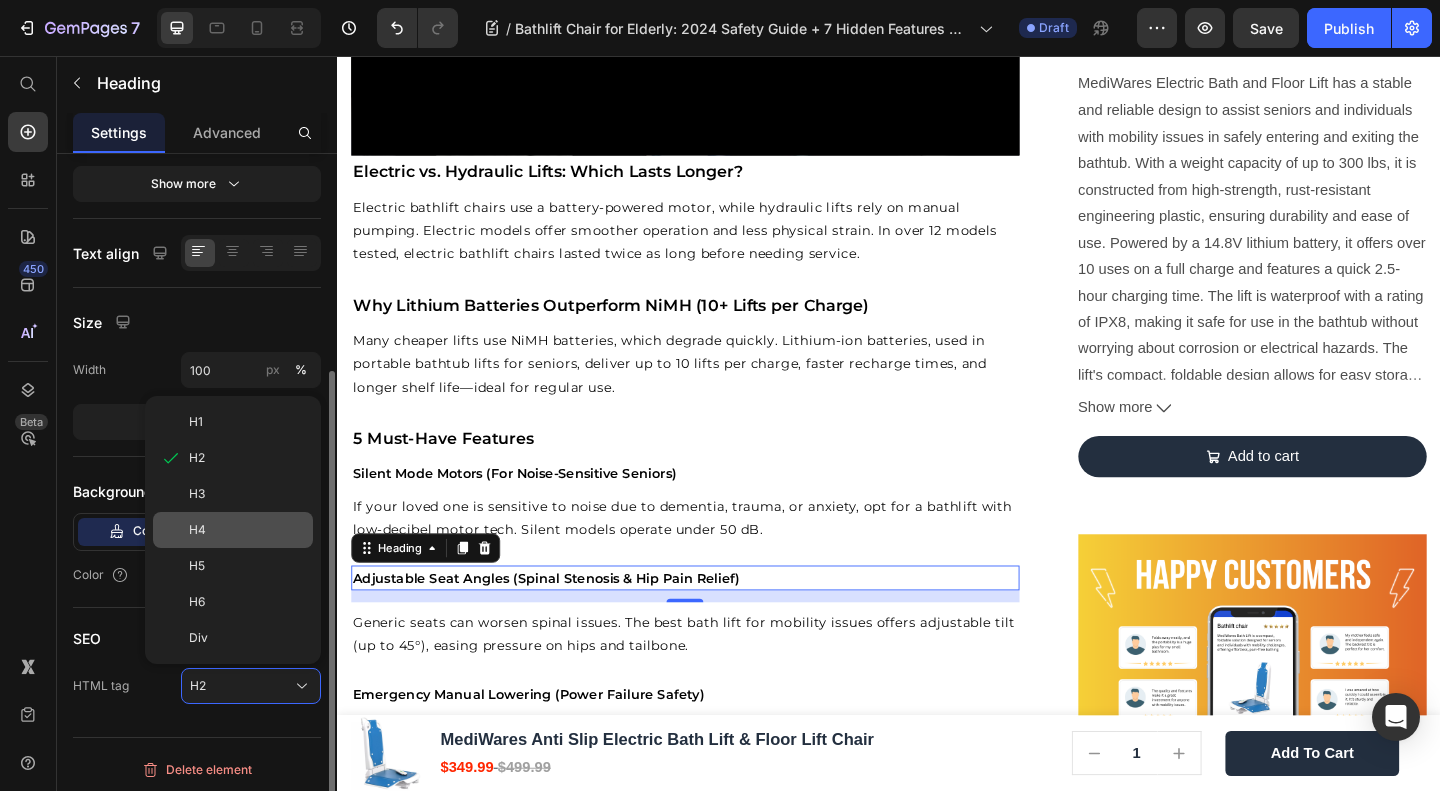 click on "H4" at bounding box center (247, 530) 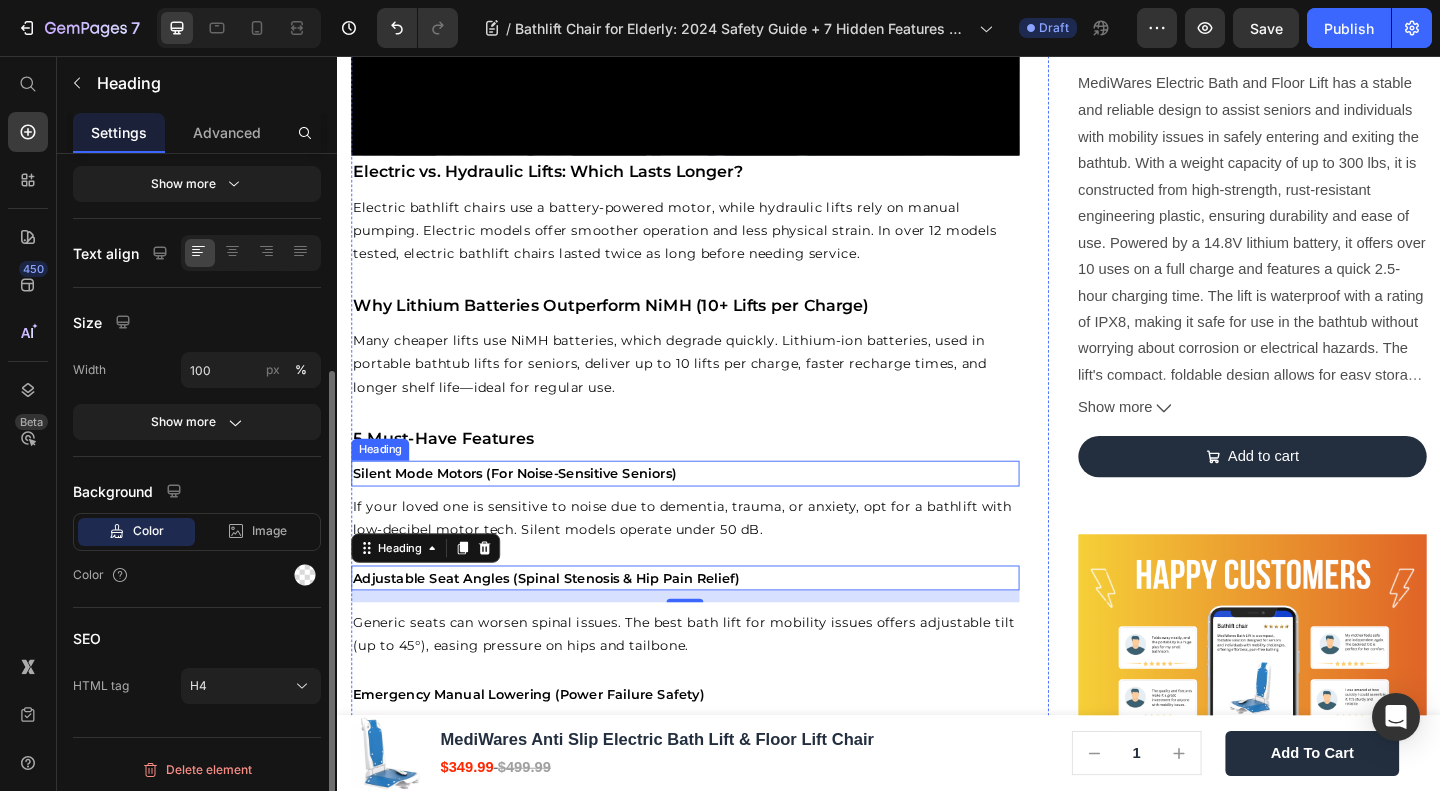 click on "Silent Mode Motors (For Noise-Sensitive Seniors)" at bounding box center [530, 510] 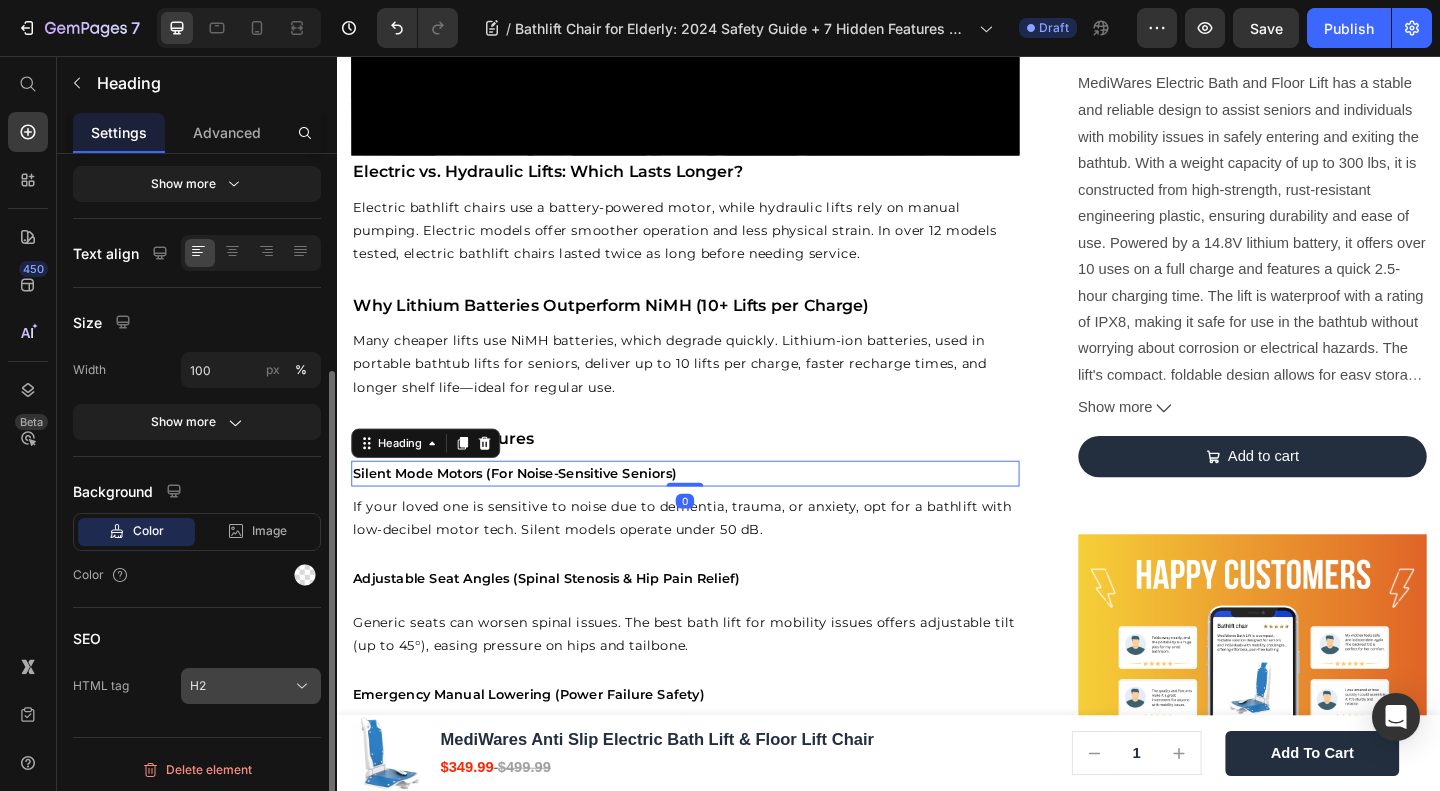 click on "H2" 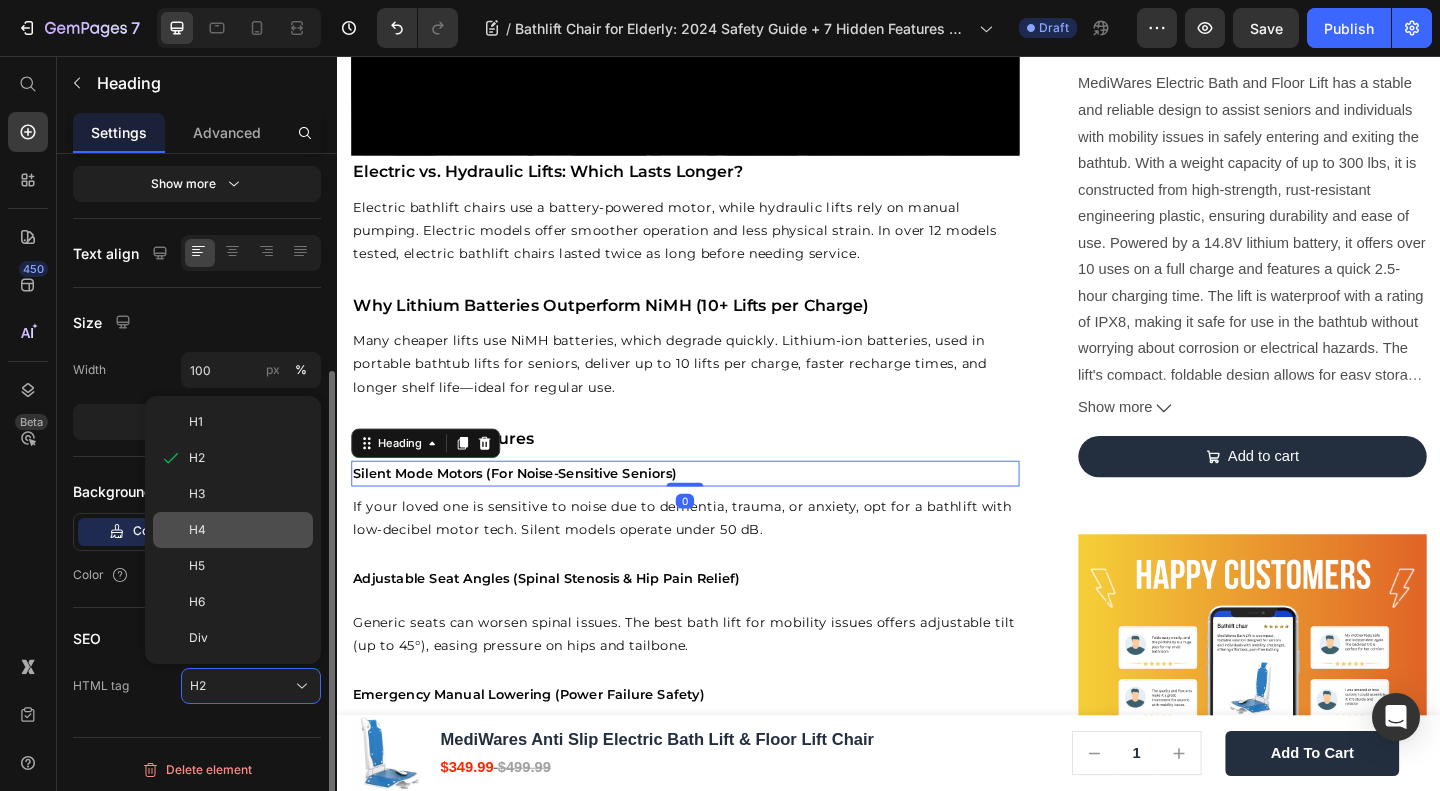 click on "H4" at bounding box center (247, 530) 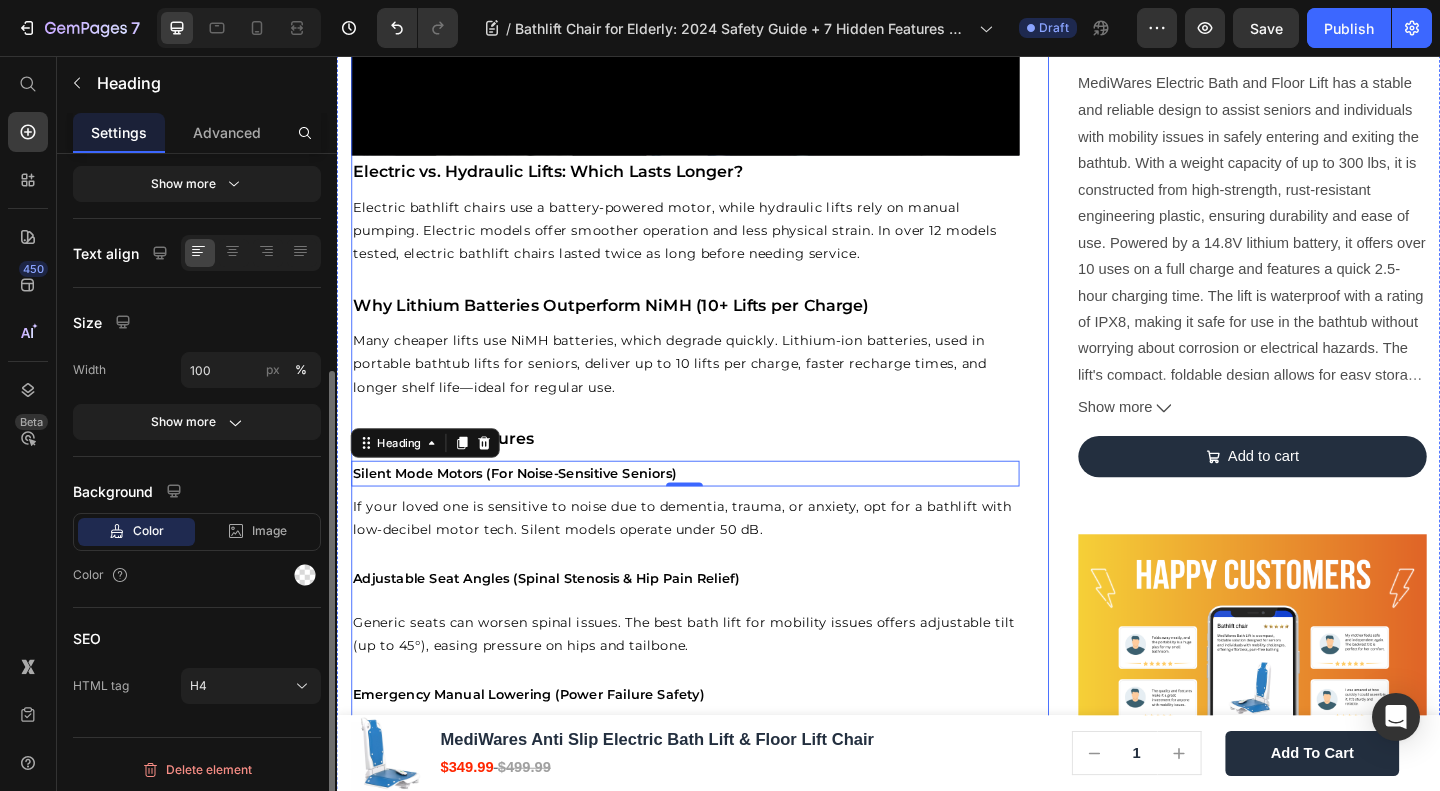 scroll, scrollTop: 2666, scrollLeft: 0, axis: vertical 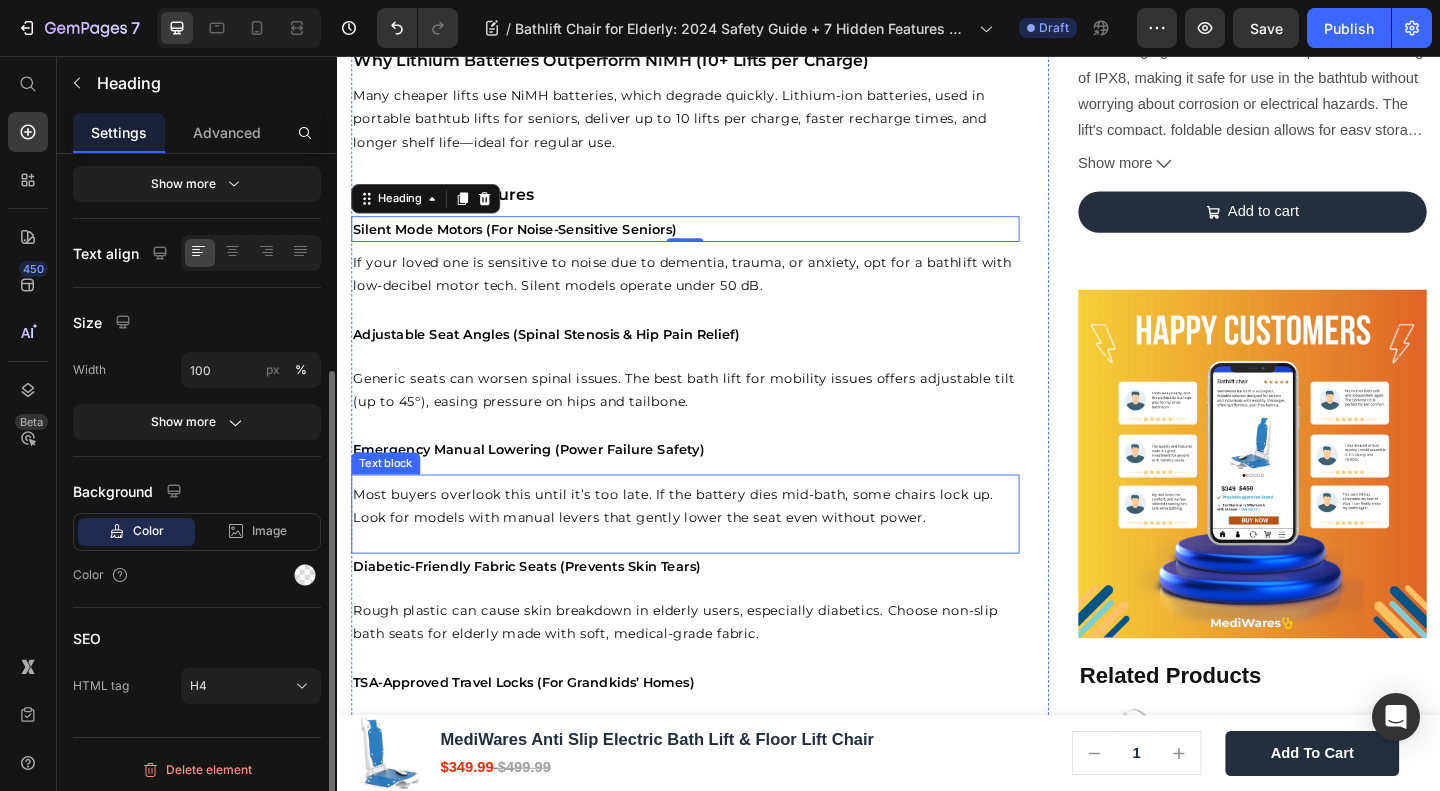 click on "Emergency Manual Lowering (Power Failure Safety)" at bounding box center [545, 484] 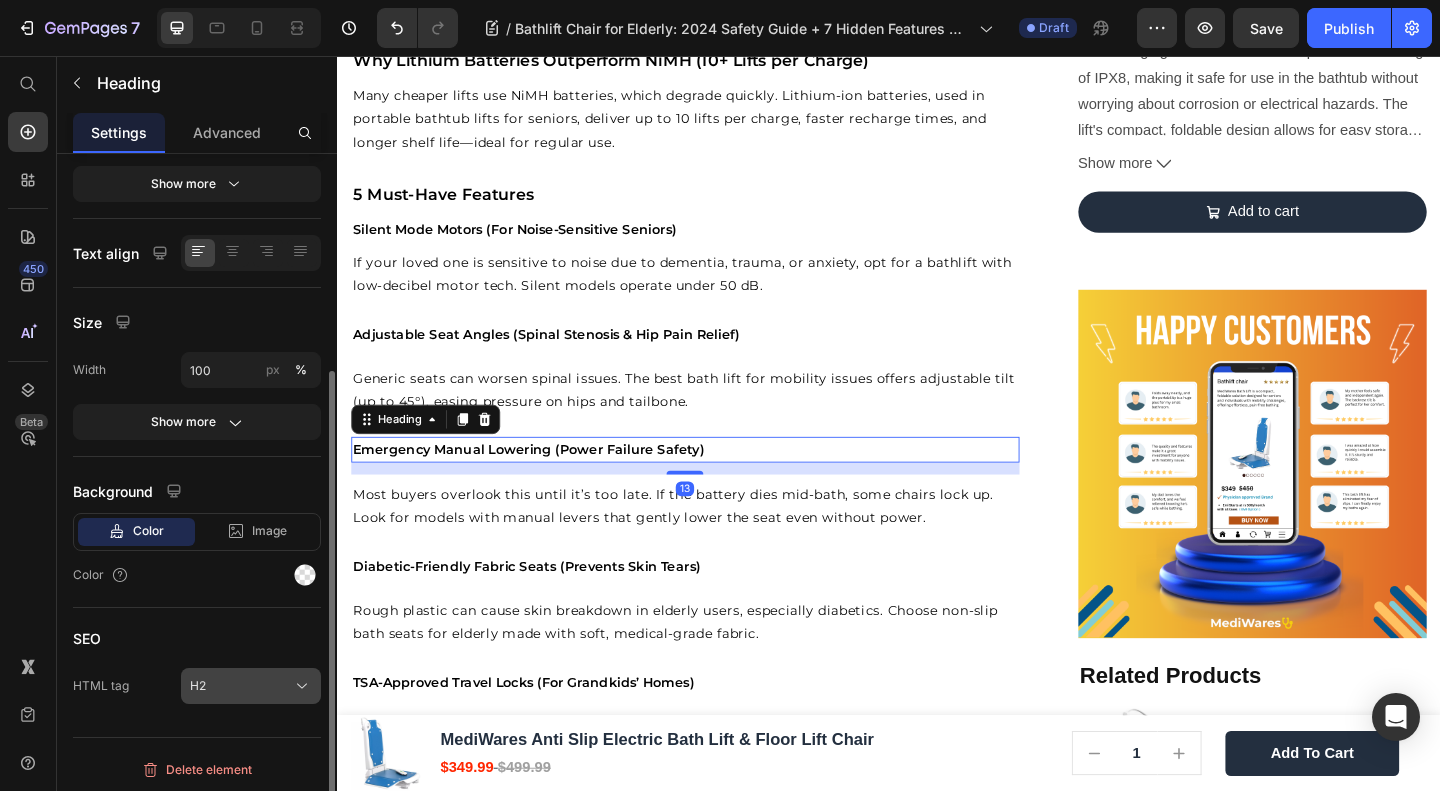 click on "H2" at bounding box center [251, 686] 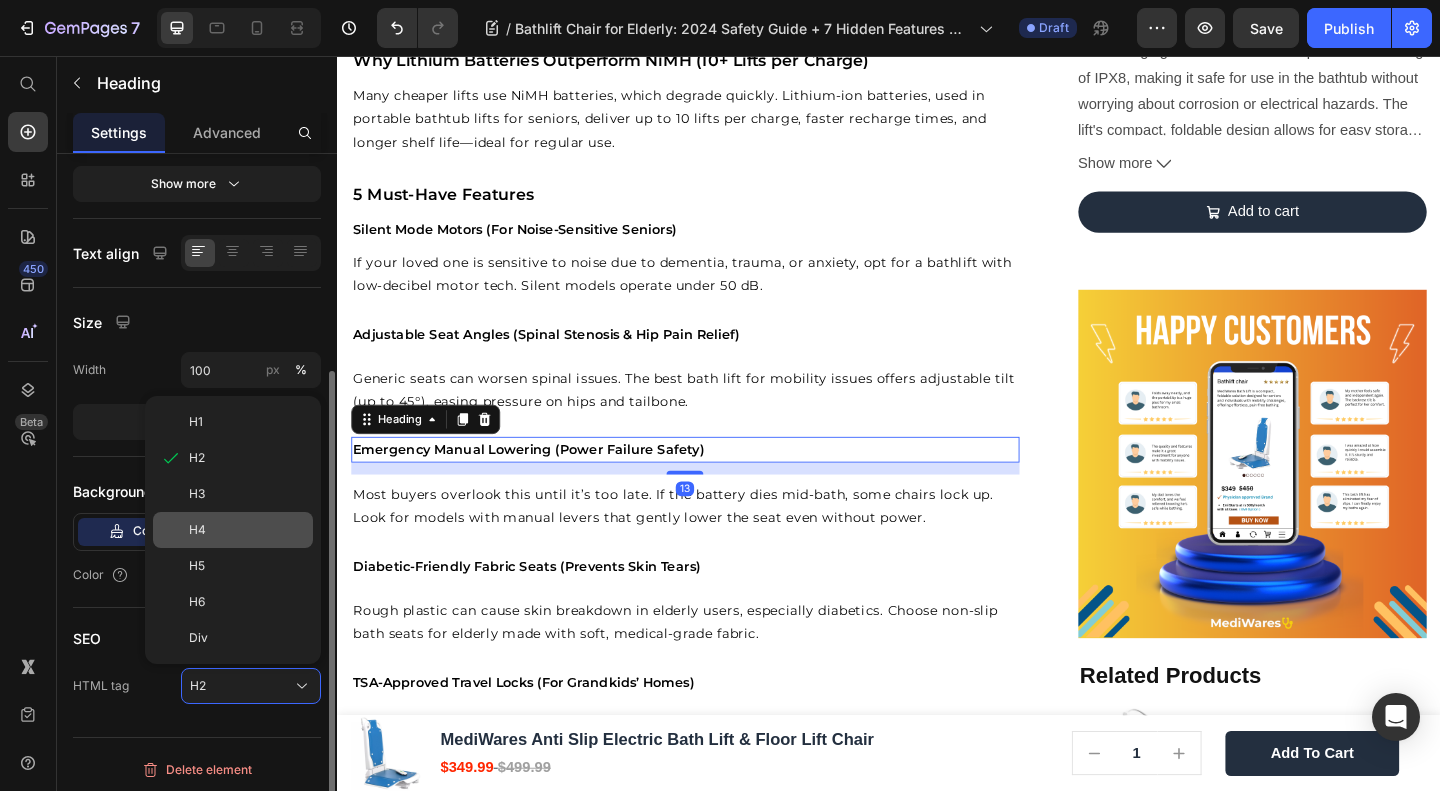 click on "H4" at bounding box center [247, 530] 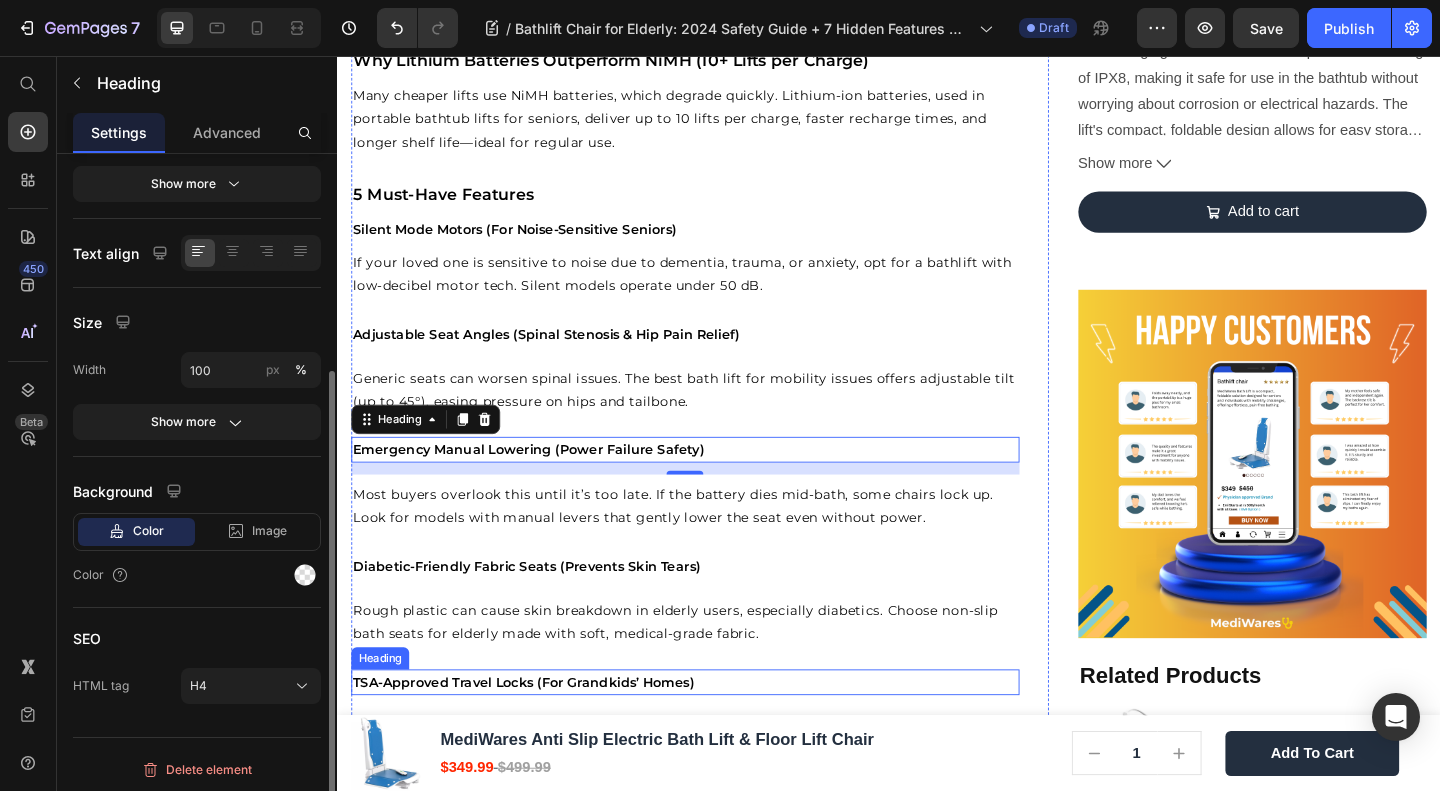 click on "TSA-Approved Travel Locks (For Grandkids’ Homes)" at bounding box center [539, 737] 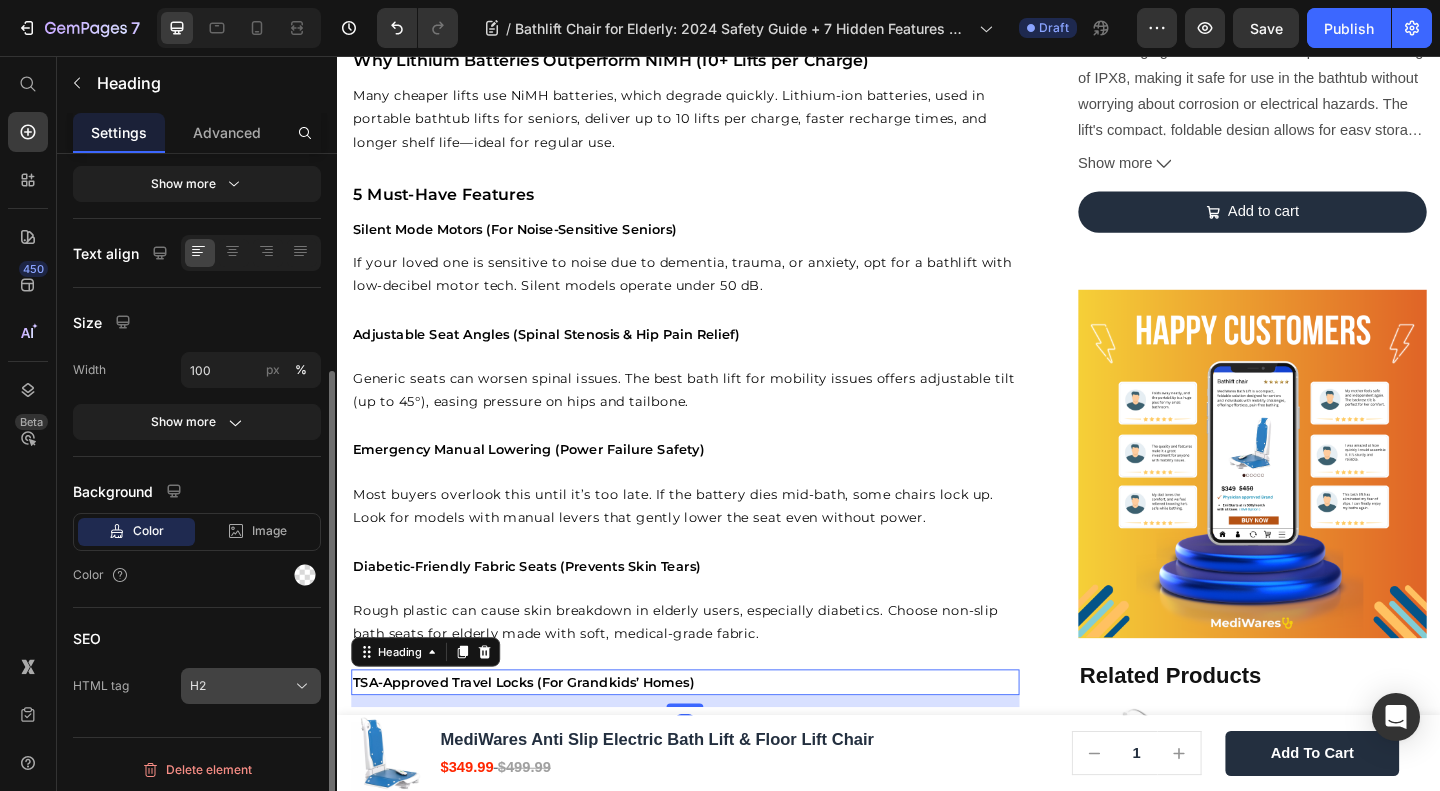 click on "H2" at bounding box center [251, 686] 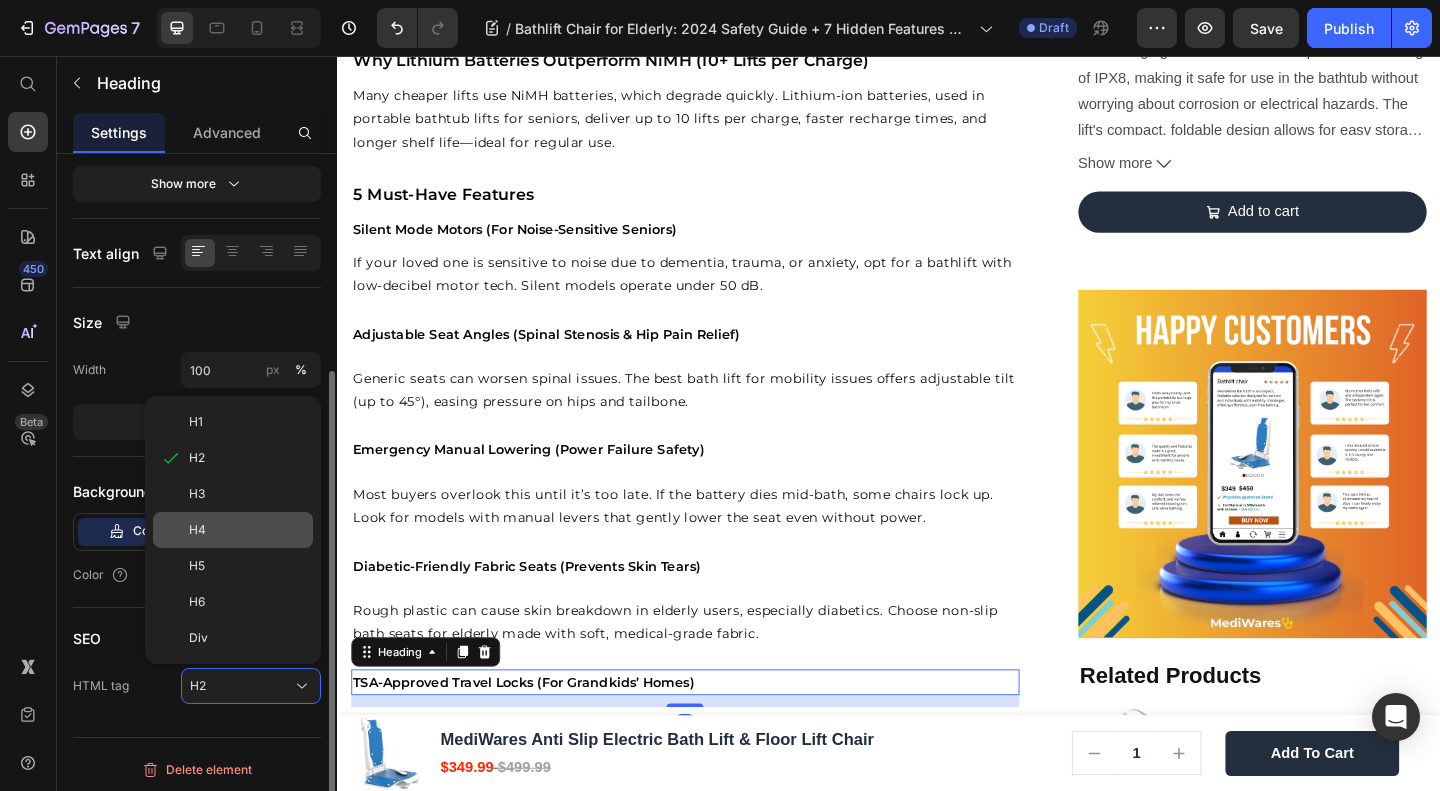 click on "H4" at bounding box center [247, 530] 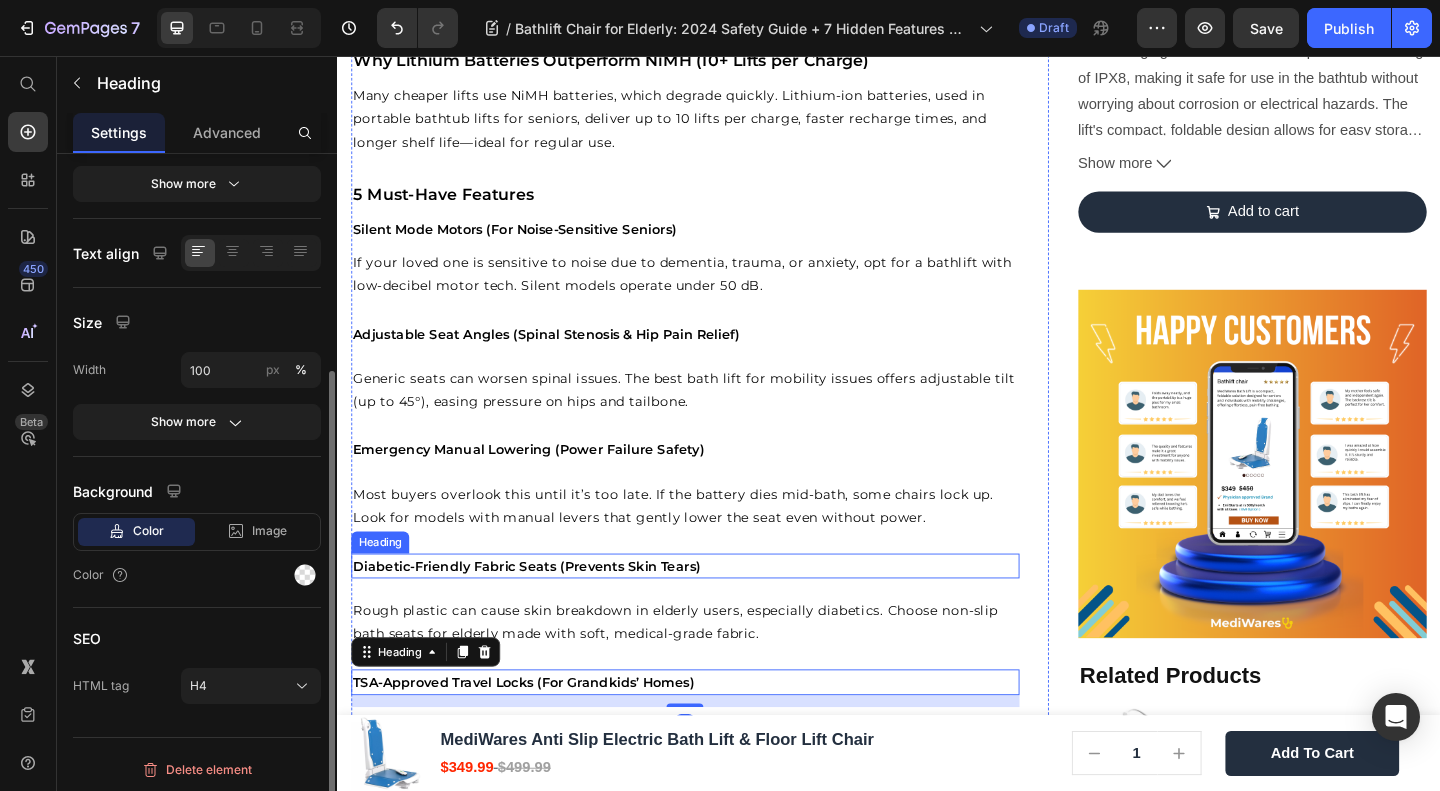 click on "Diabetic-Friendly Fabric Seats (Prevents Skin Tears)" at bounding box center (543, 611) 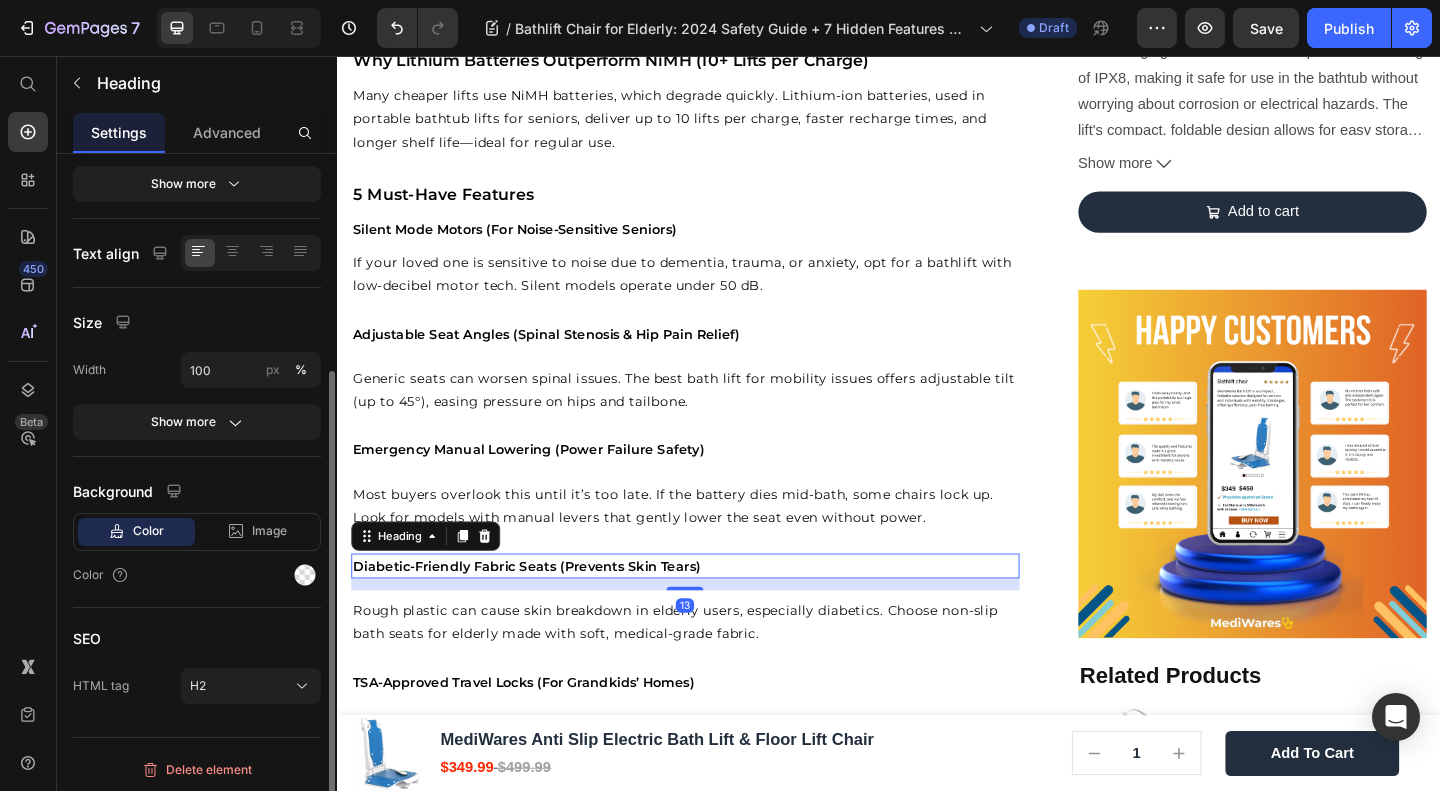click on "SEO HTML tag H2" 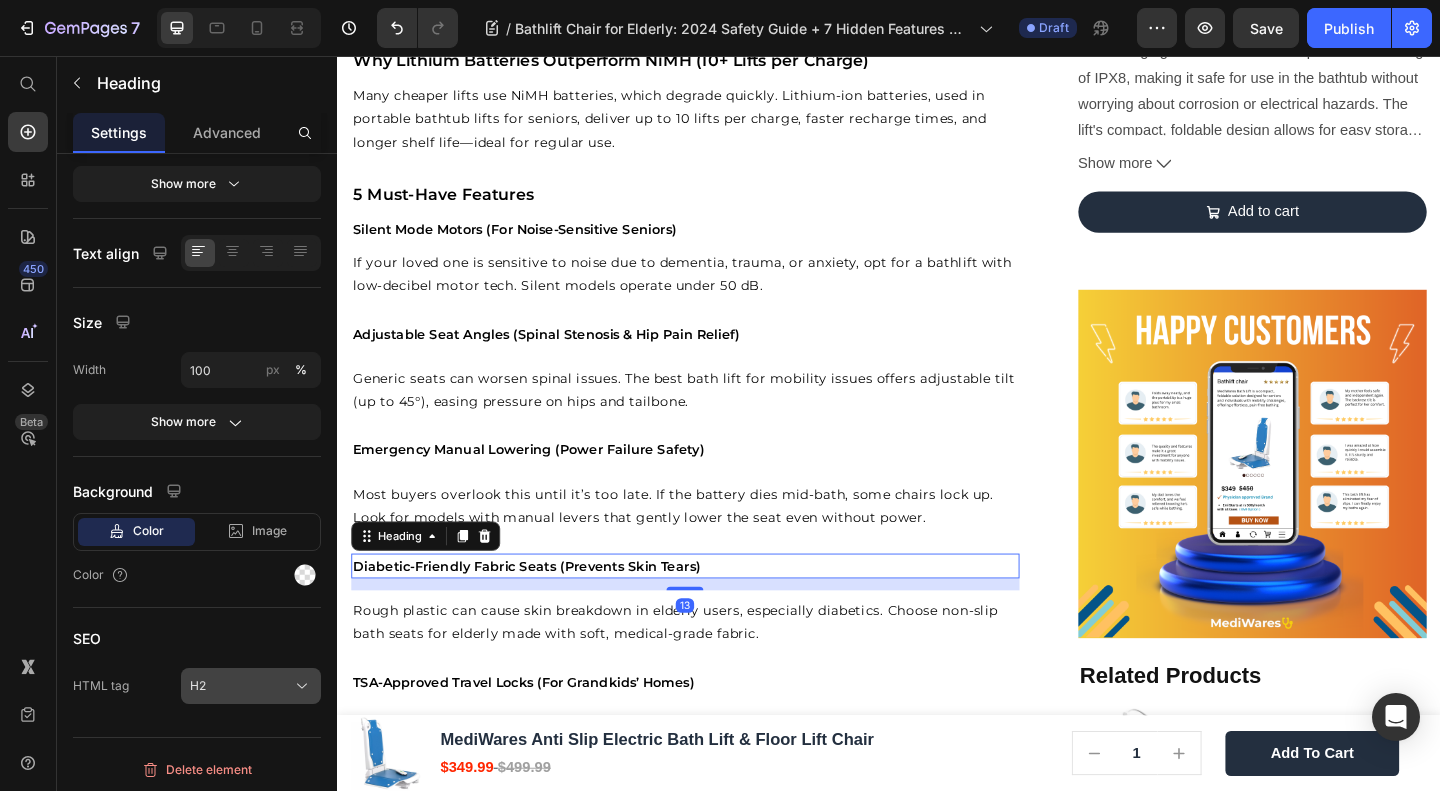 click on "H2" 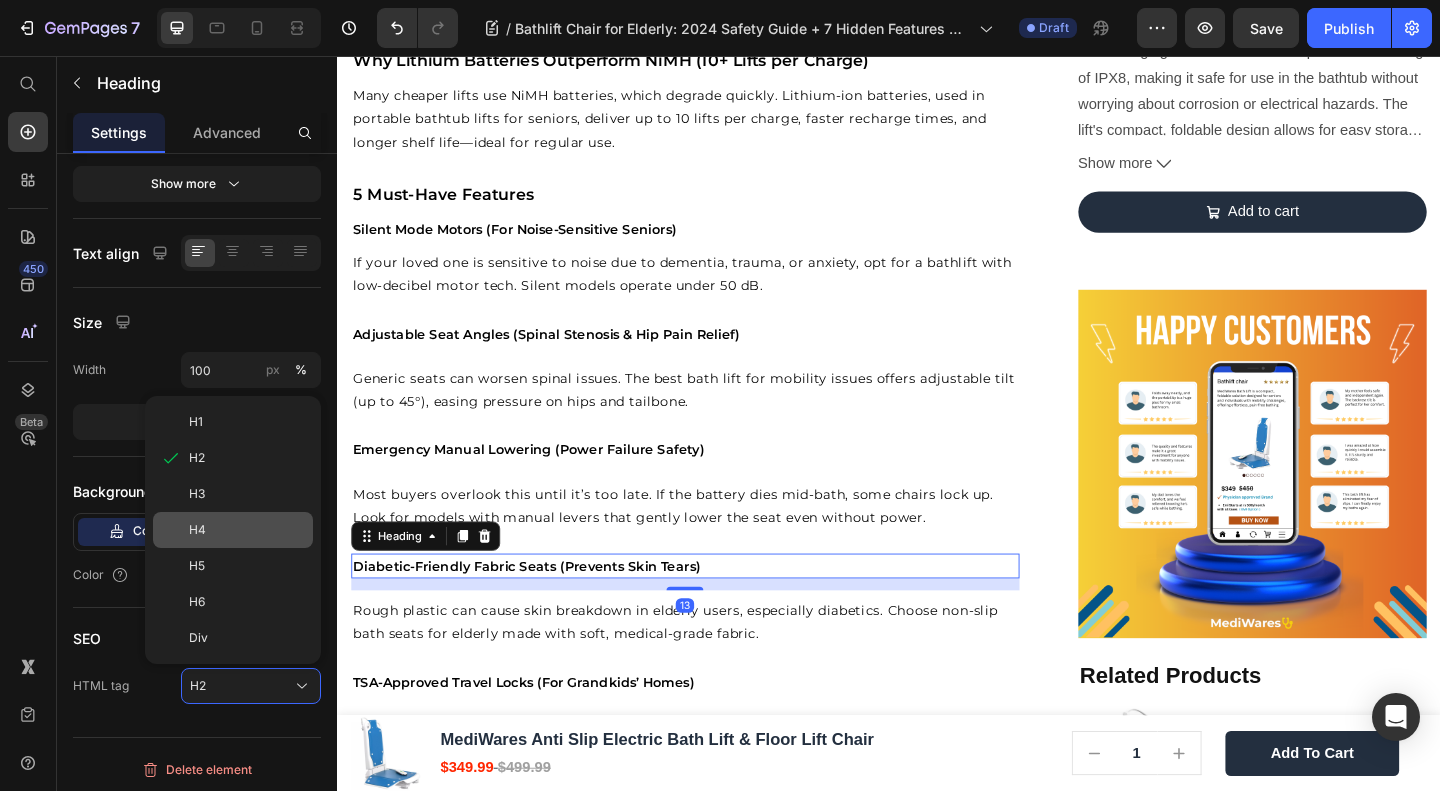 click on "H4" at bounding box center (247, 530) 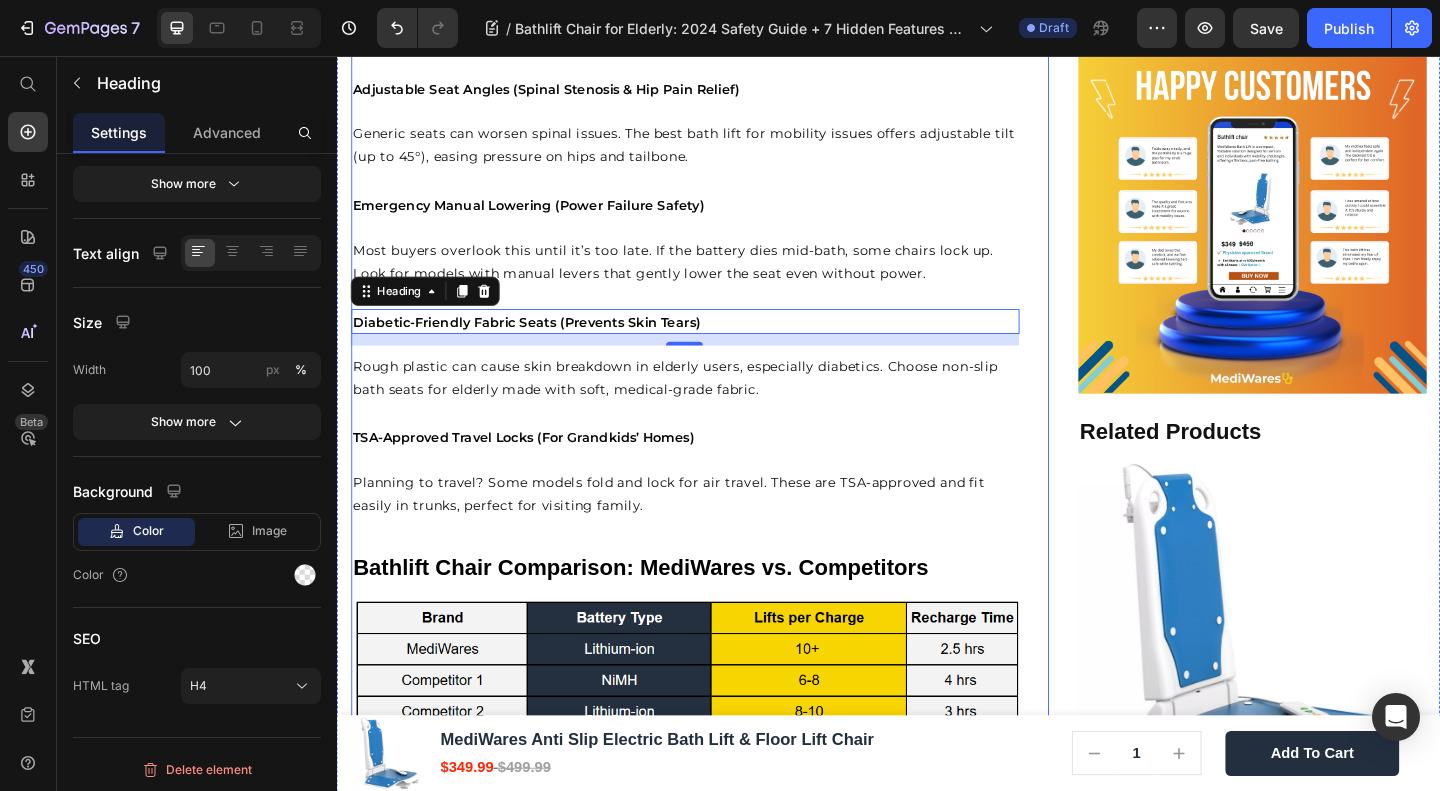scroll, scrollTop: 2933, scrollLeft: 0, axis: vertical 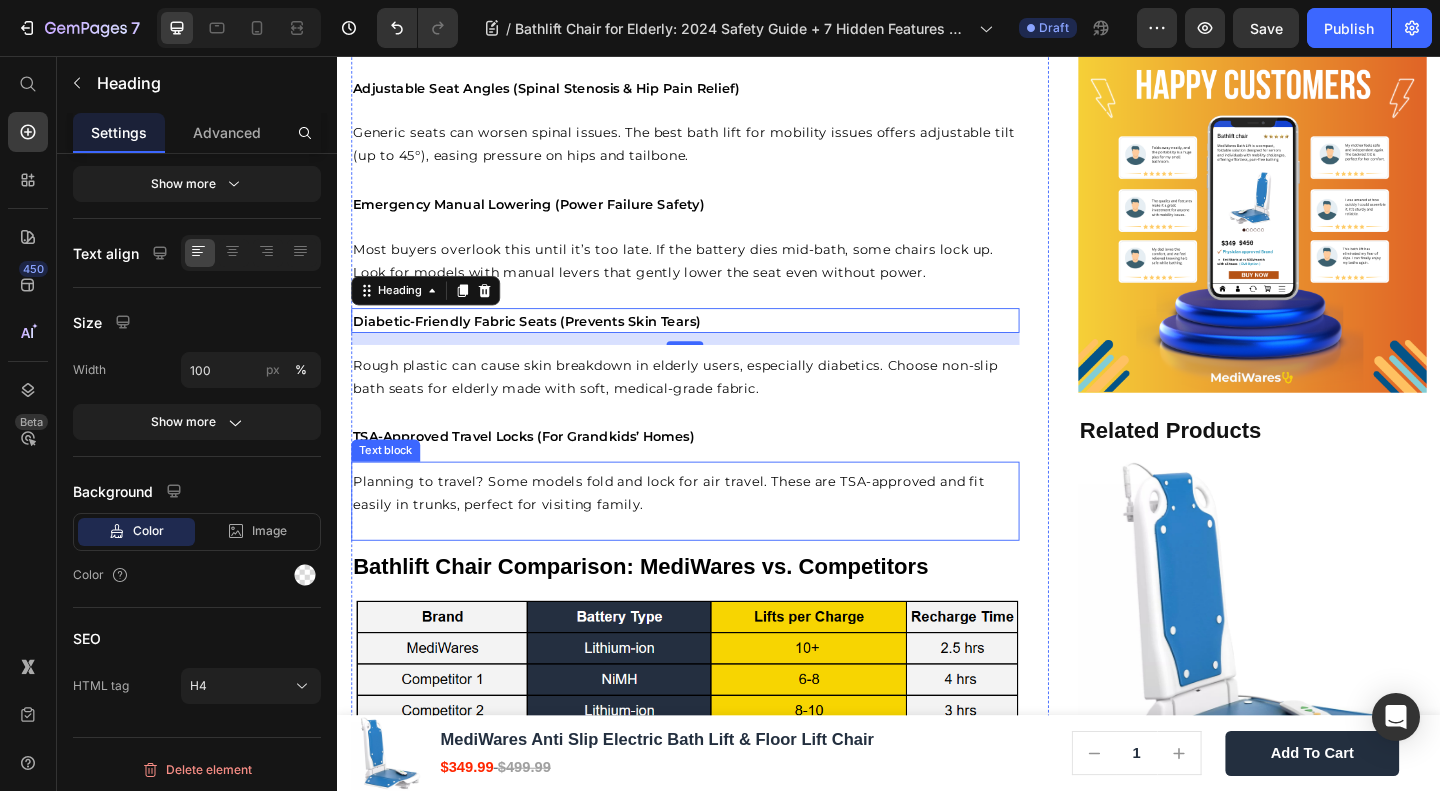 click on "TSA-Approved Travel Locks (For Grandkids’ Homes)" at bounding box center [539, 470] 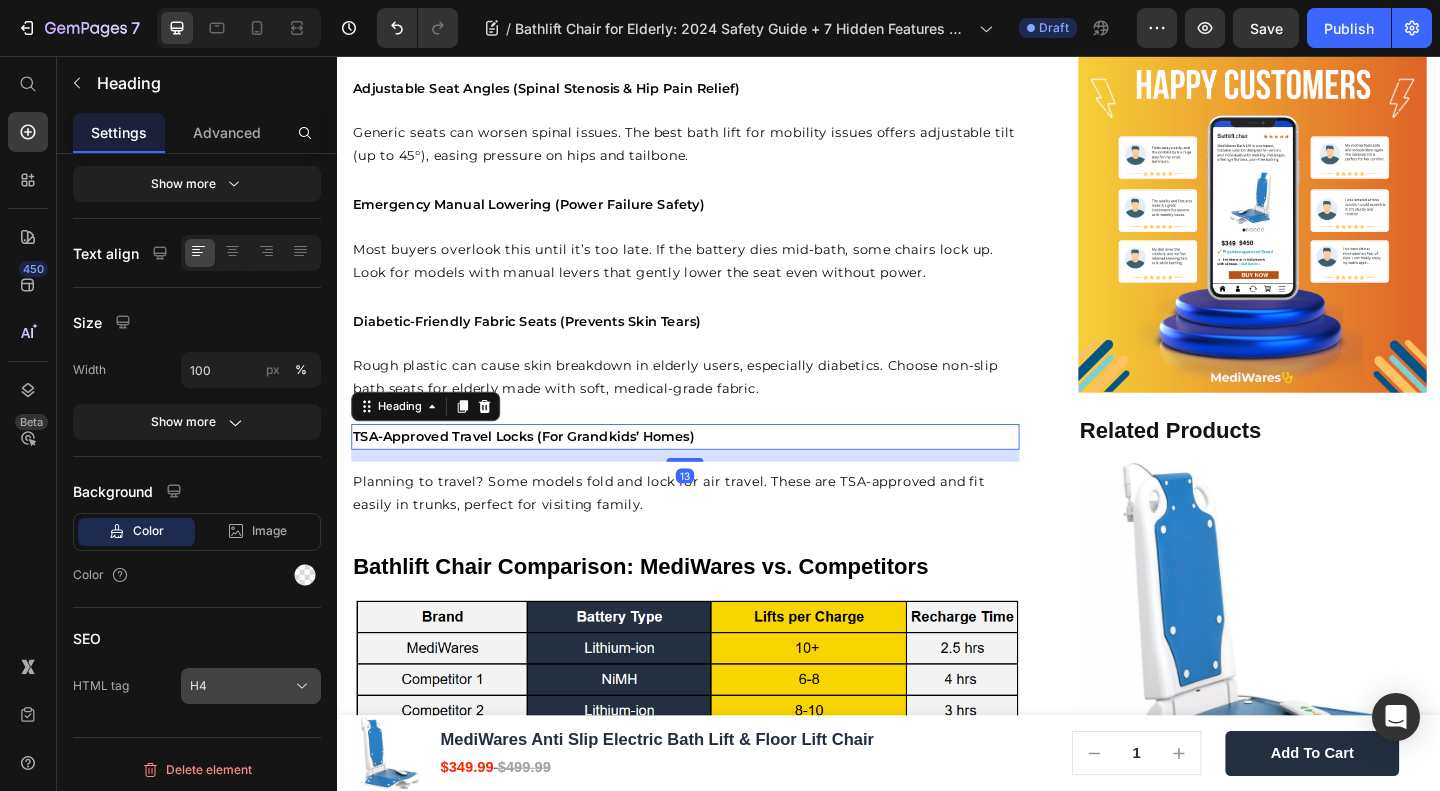 click on "H4" at bounding box center [251, 686] 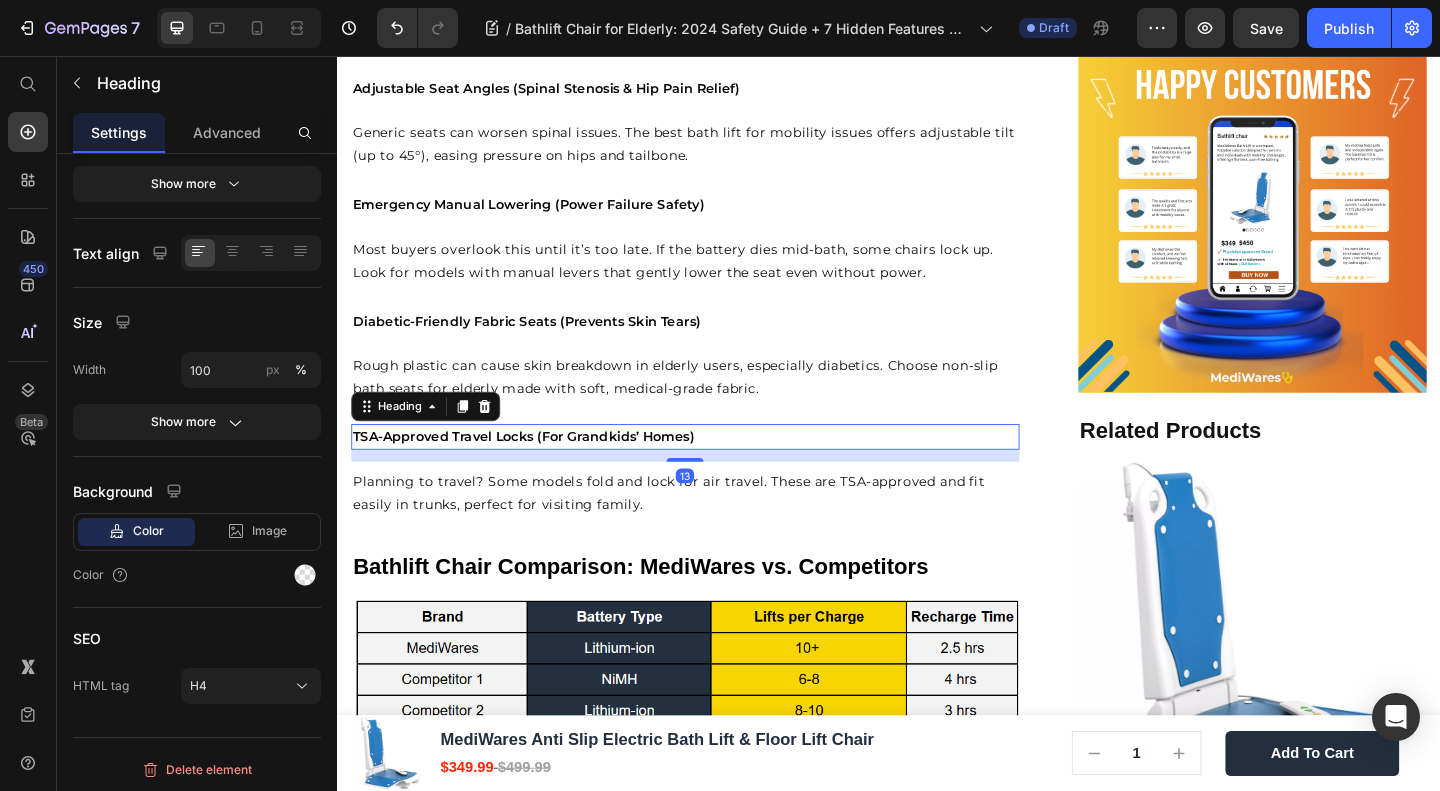 click on "Background Color Image Video  Color" 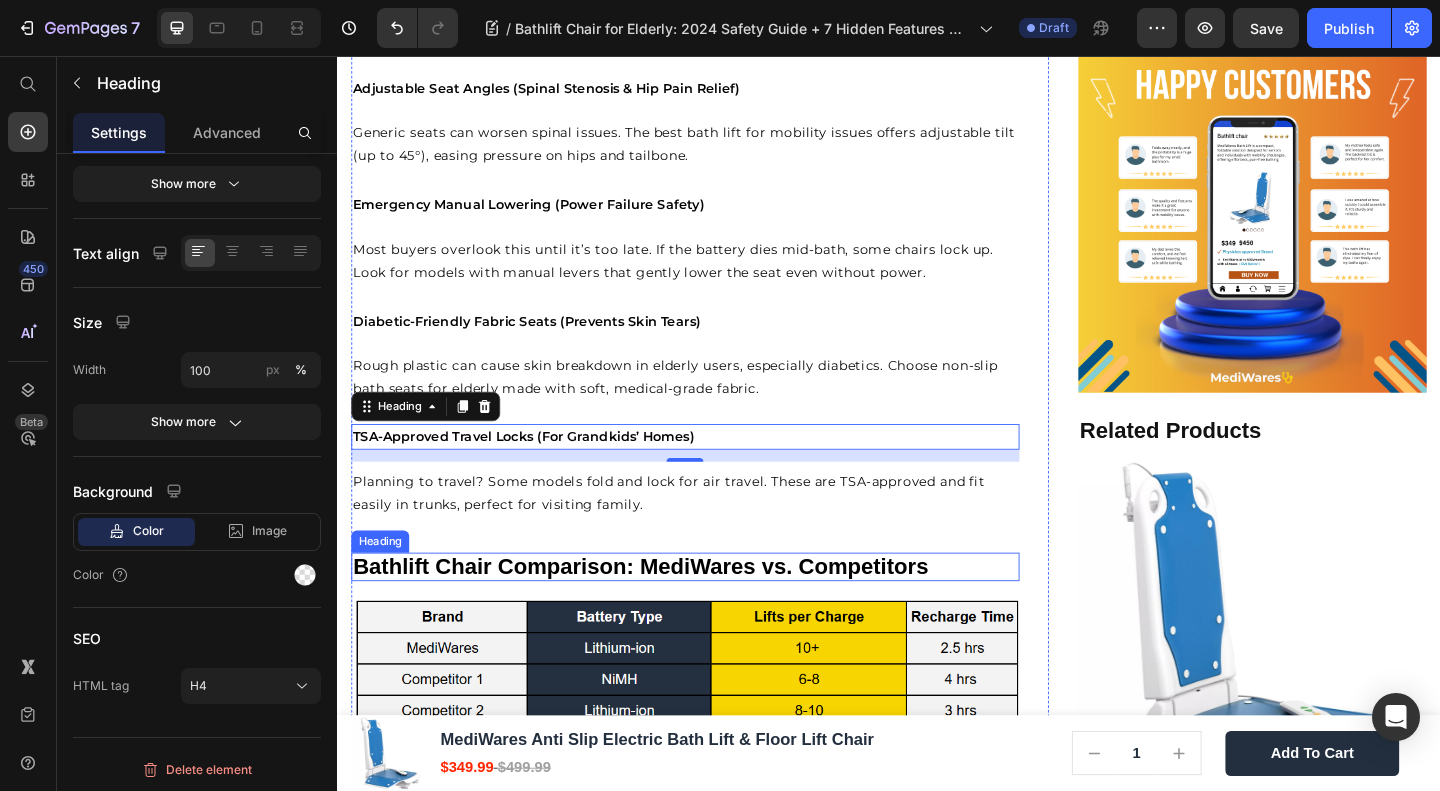 click on "Bathlift Chair Comparison: MediWares vs. Competitors" at bounding box center (667, 610) 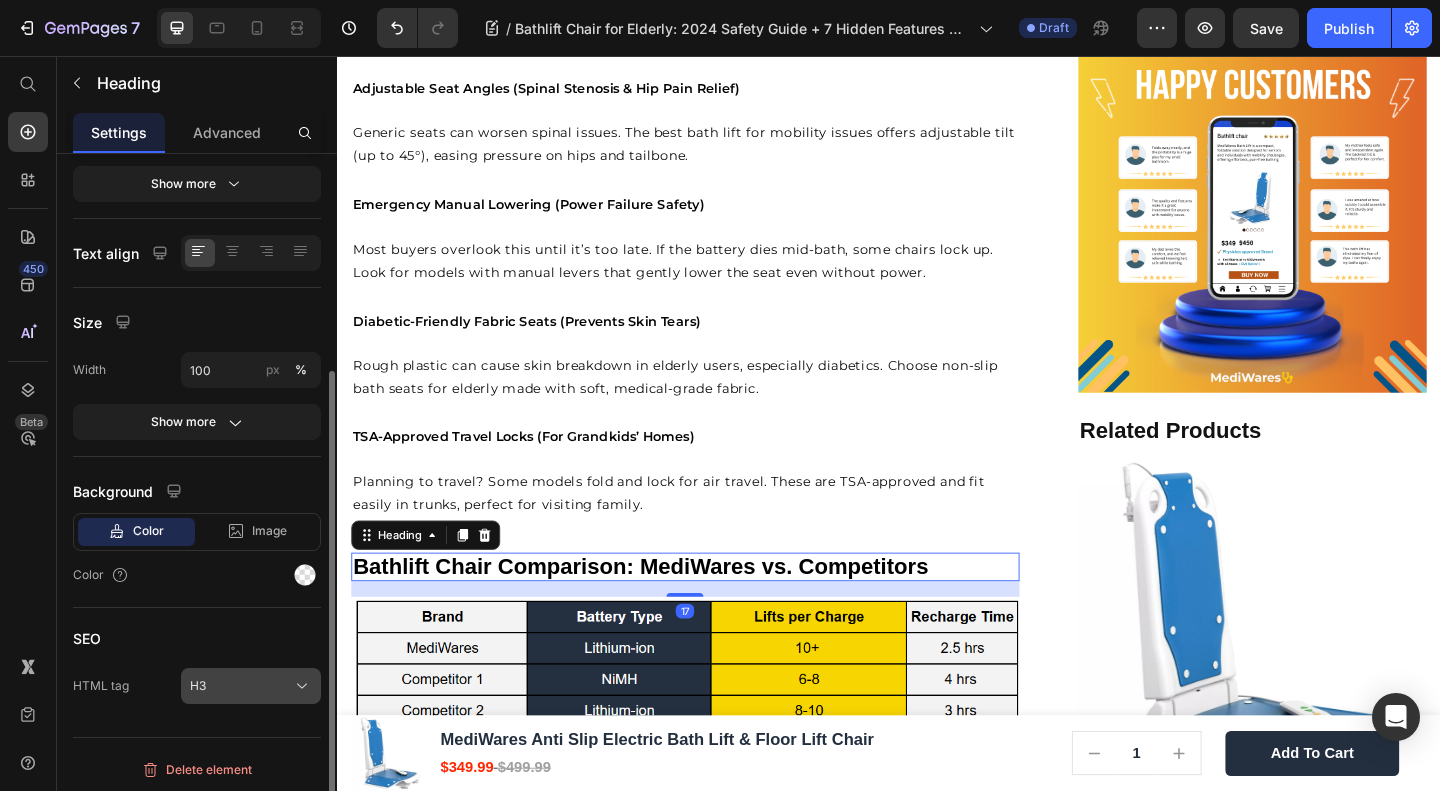 click on "H3" 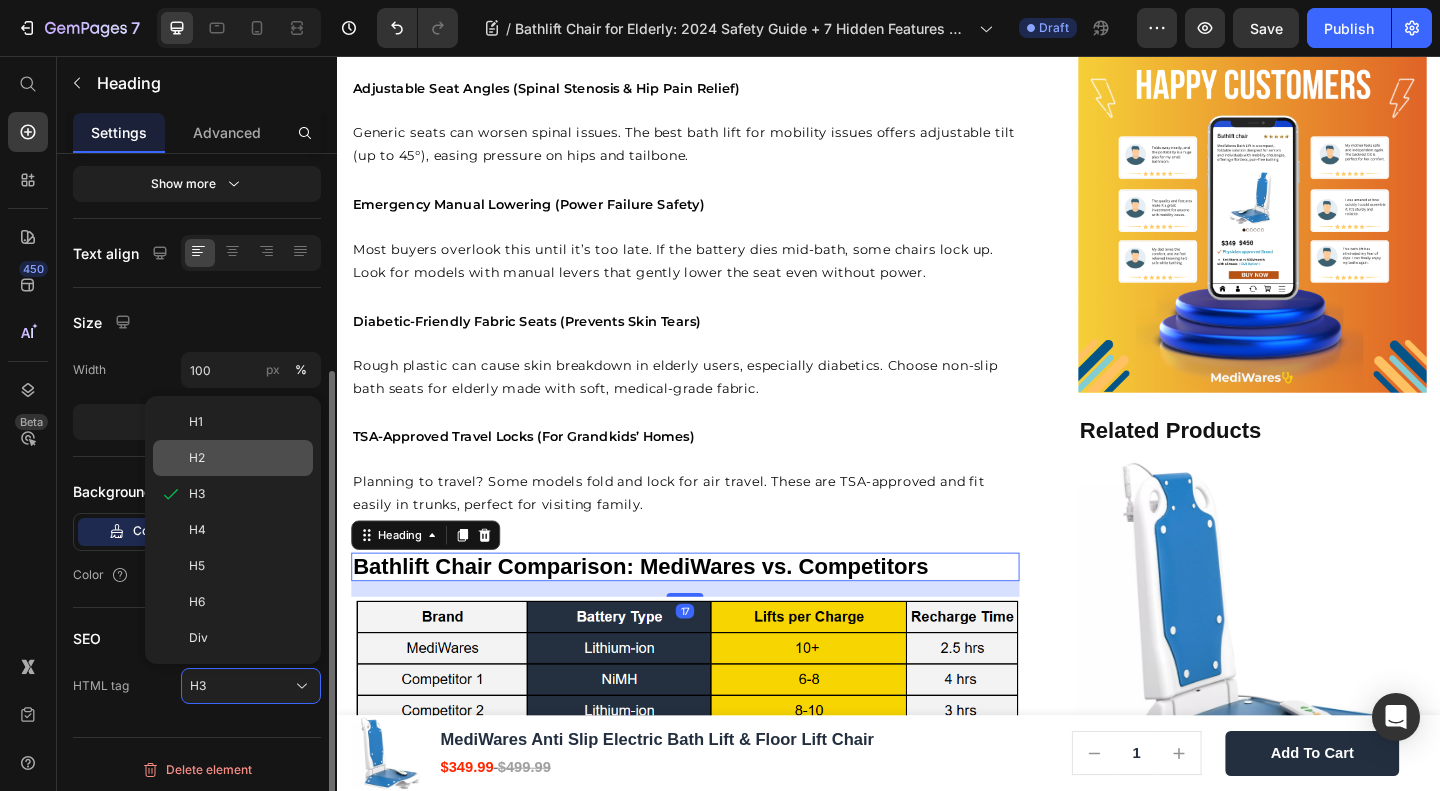 click on "H2" at bounding box center [247, 458] 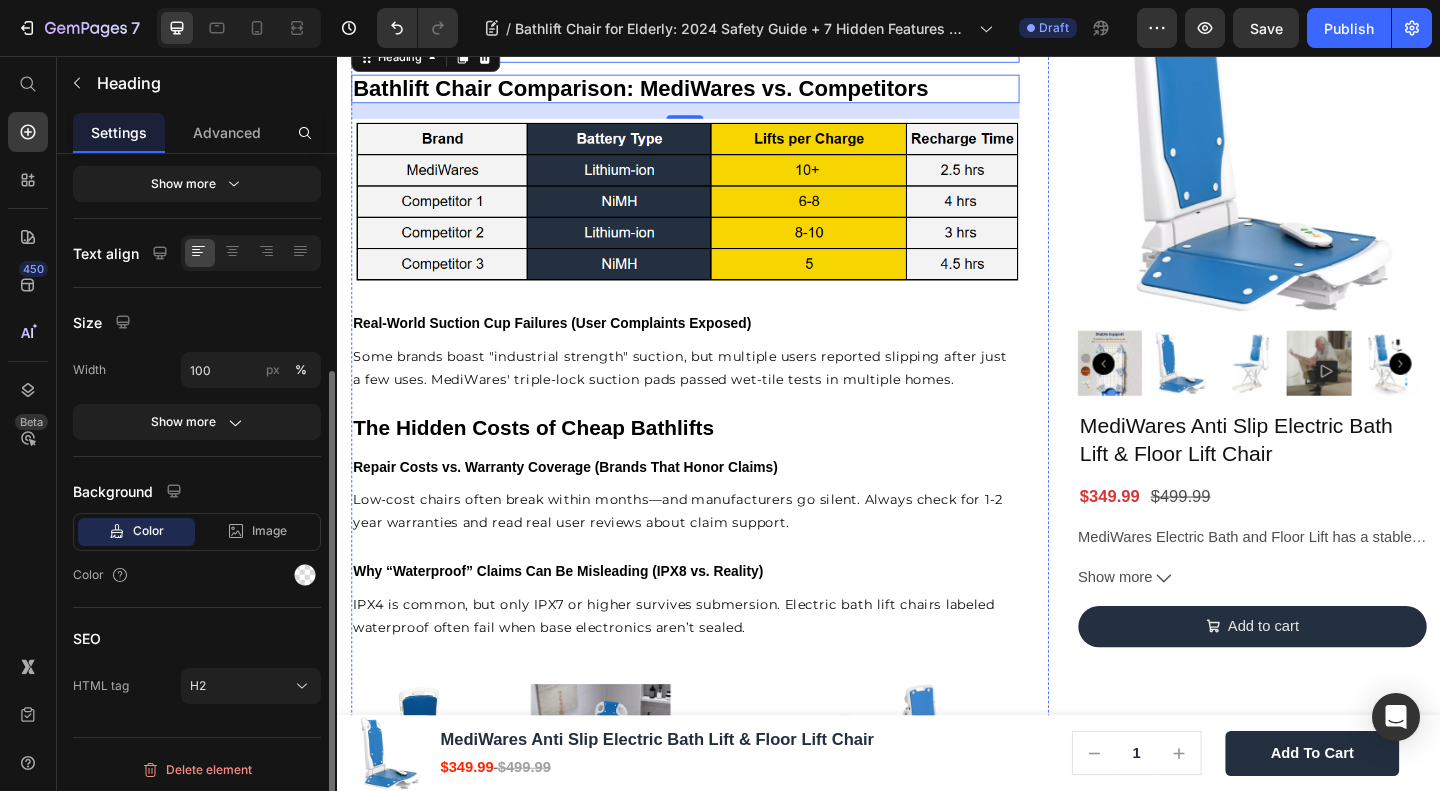 scroll, scrollTop: 3466, scrollLeft: 0, axis: vertical 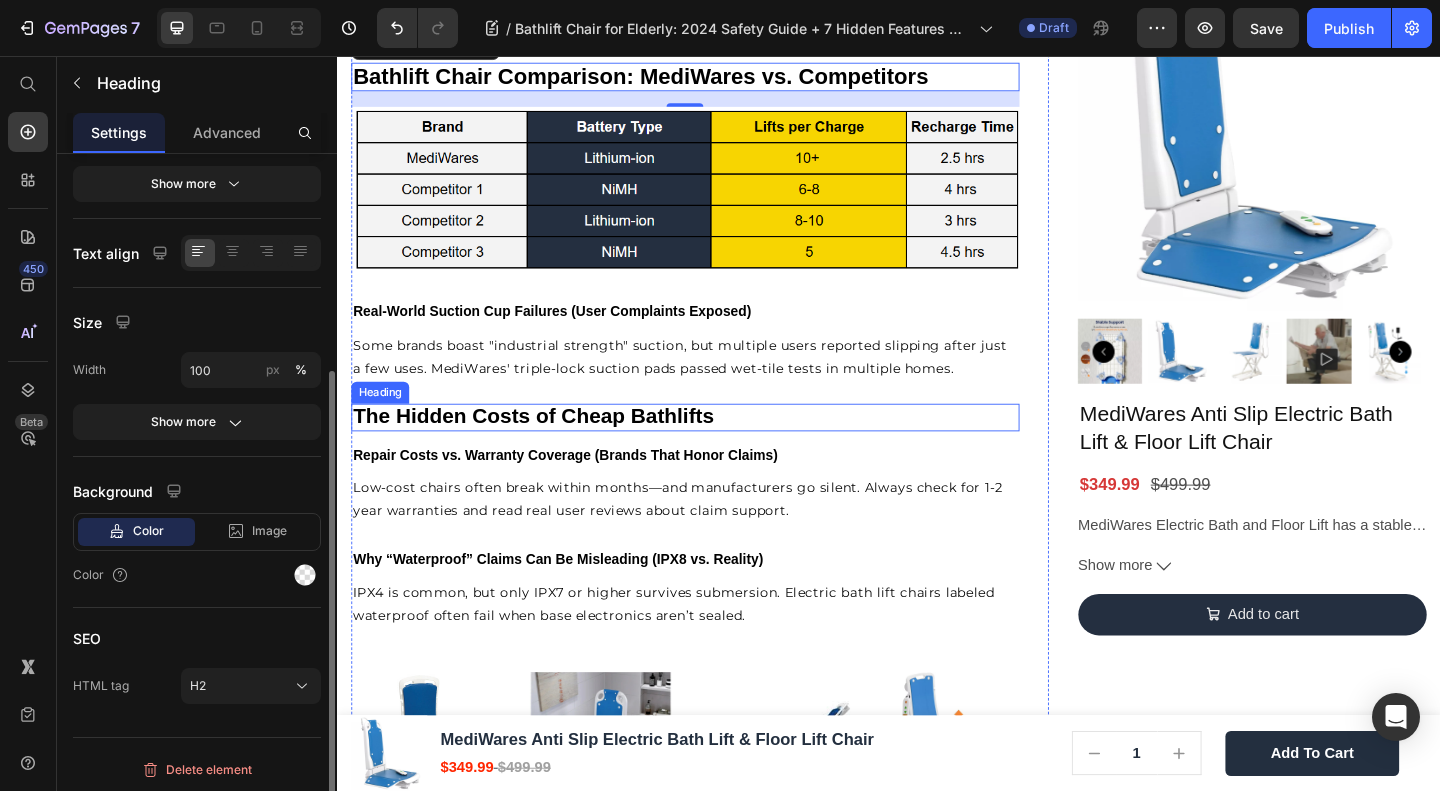 click on "The Hidden Costs of Cheap Bathlifts" at bounding box center [550, 447] 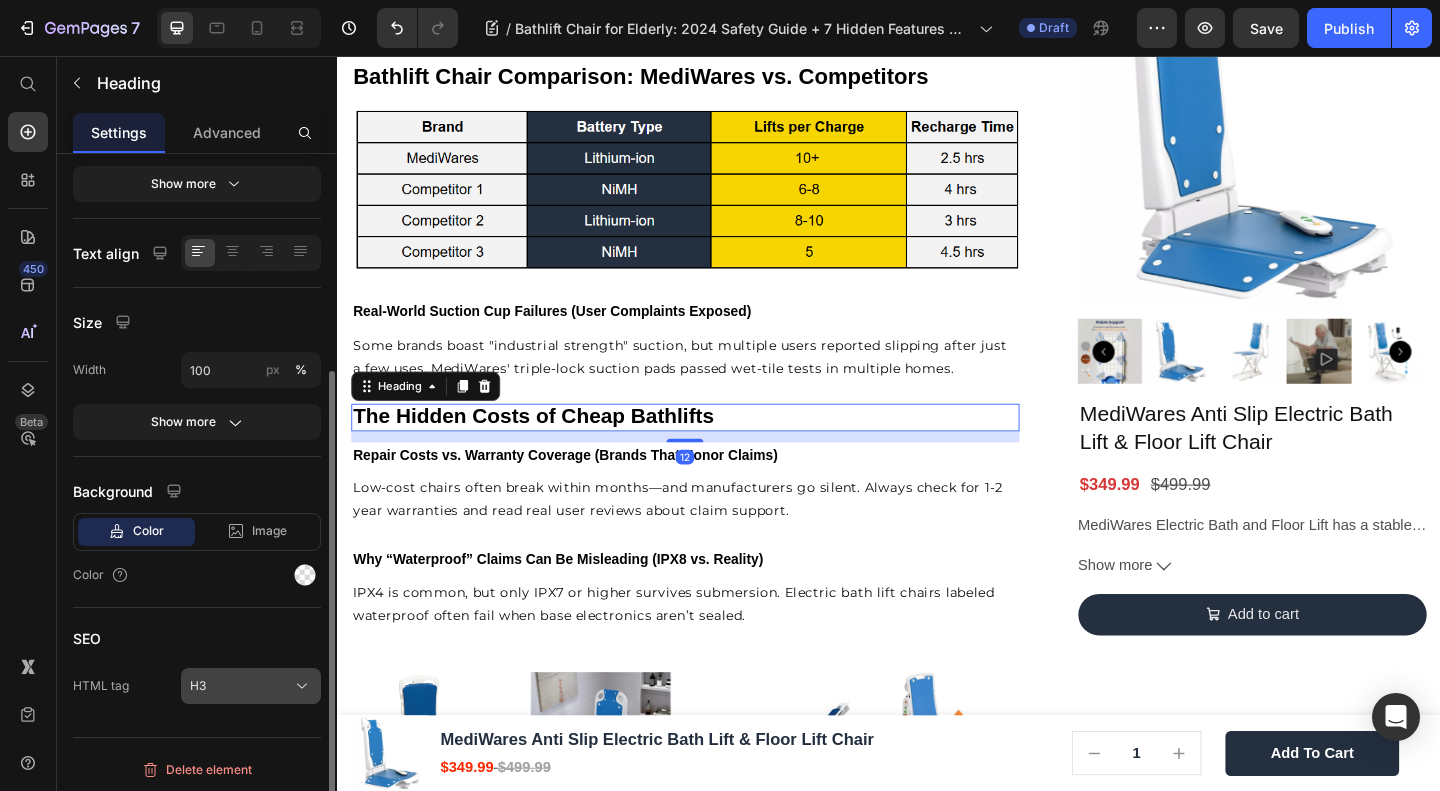 click on "H3" at bounding box center [251, 686] 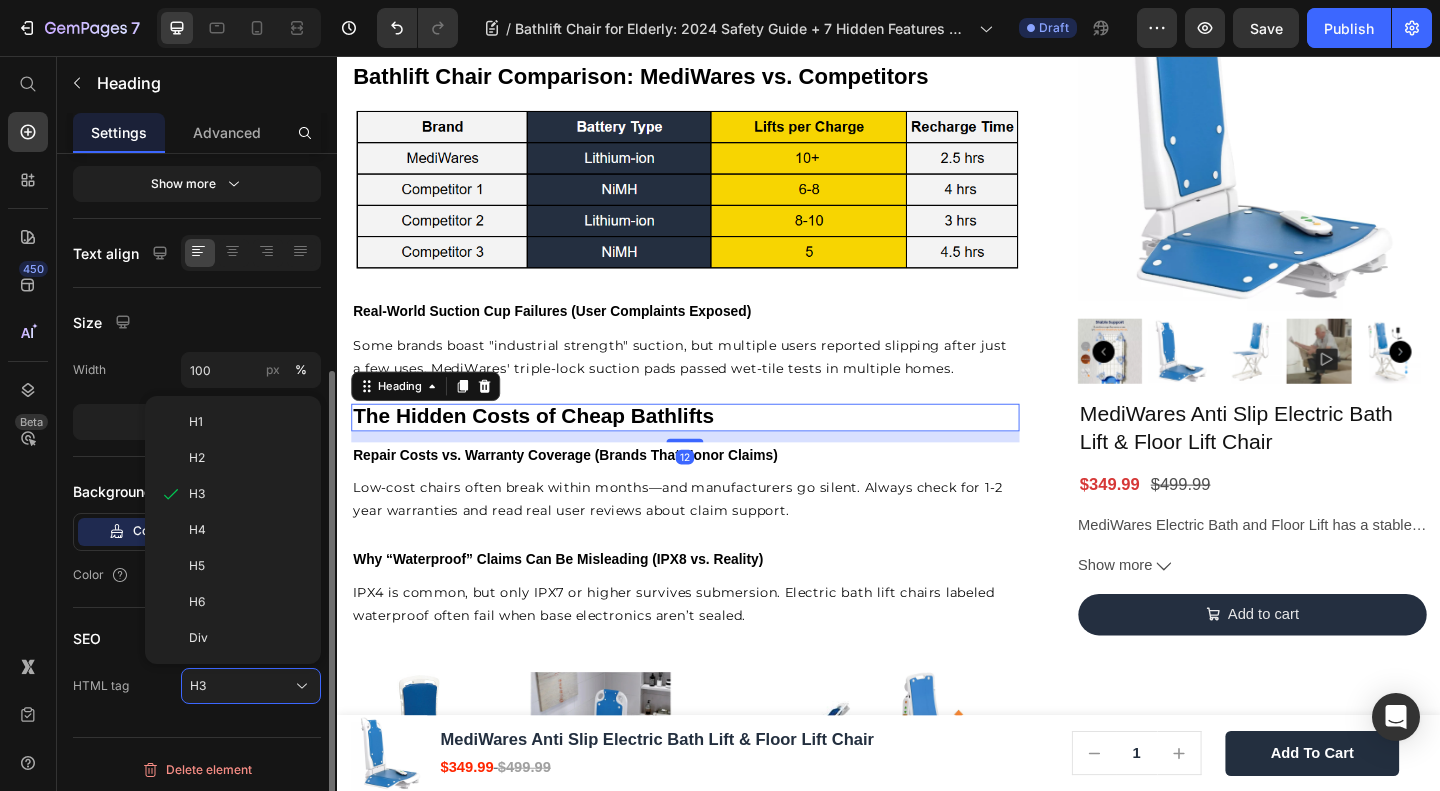 drag, startPoint x: 230, startPoint y: 457, endPoint x: 248, endPoint y: 469, distance: 21.633308 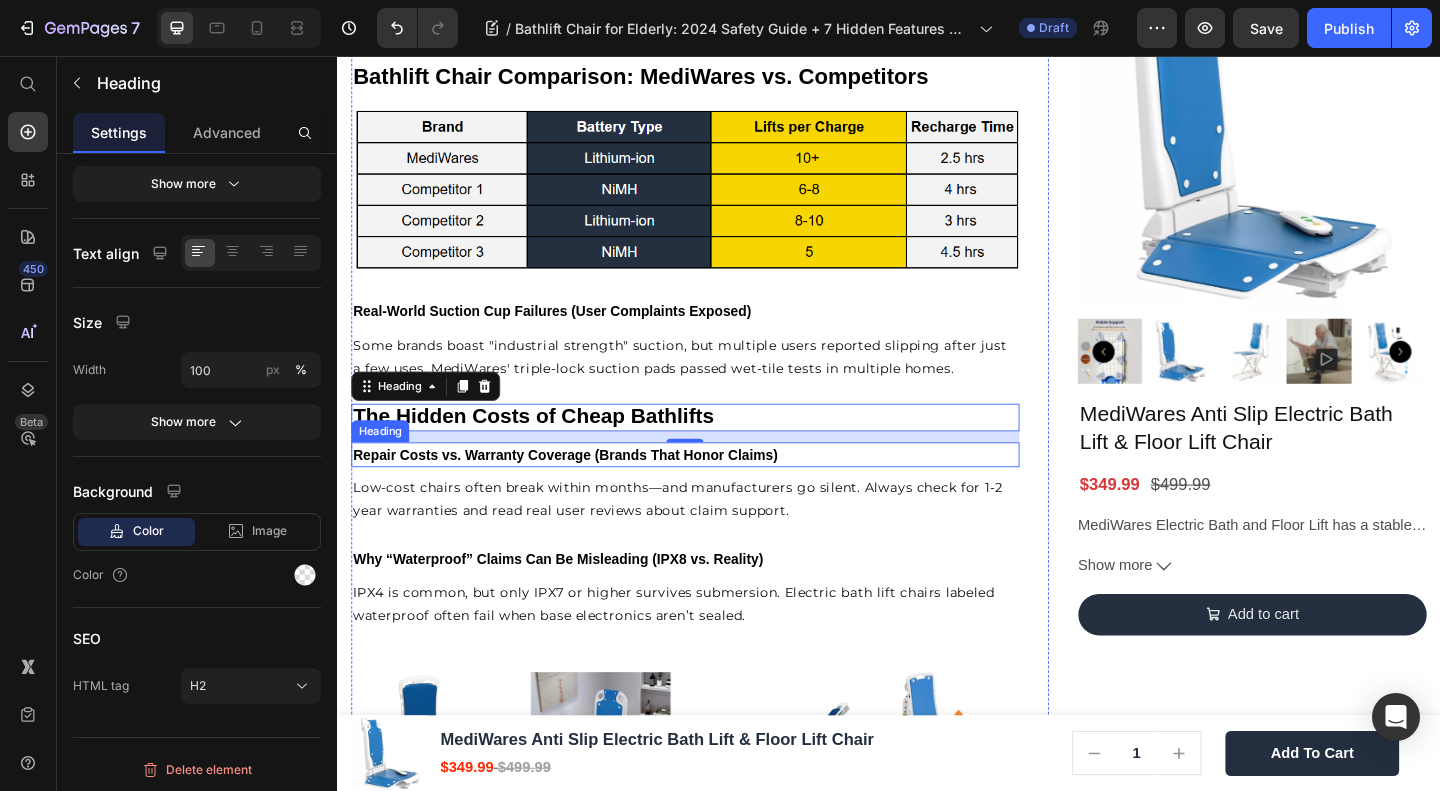 click on "Repair Costs vs. Warranty Coverage (Brands That Honor Claims)" at bounding box center (585, 489) 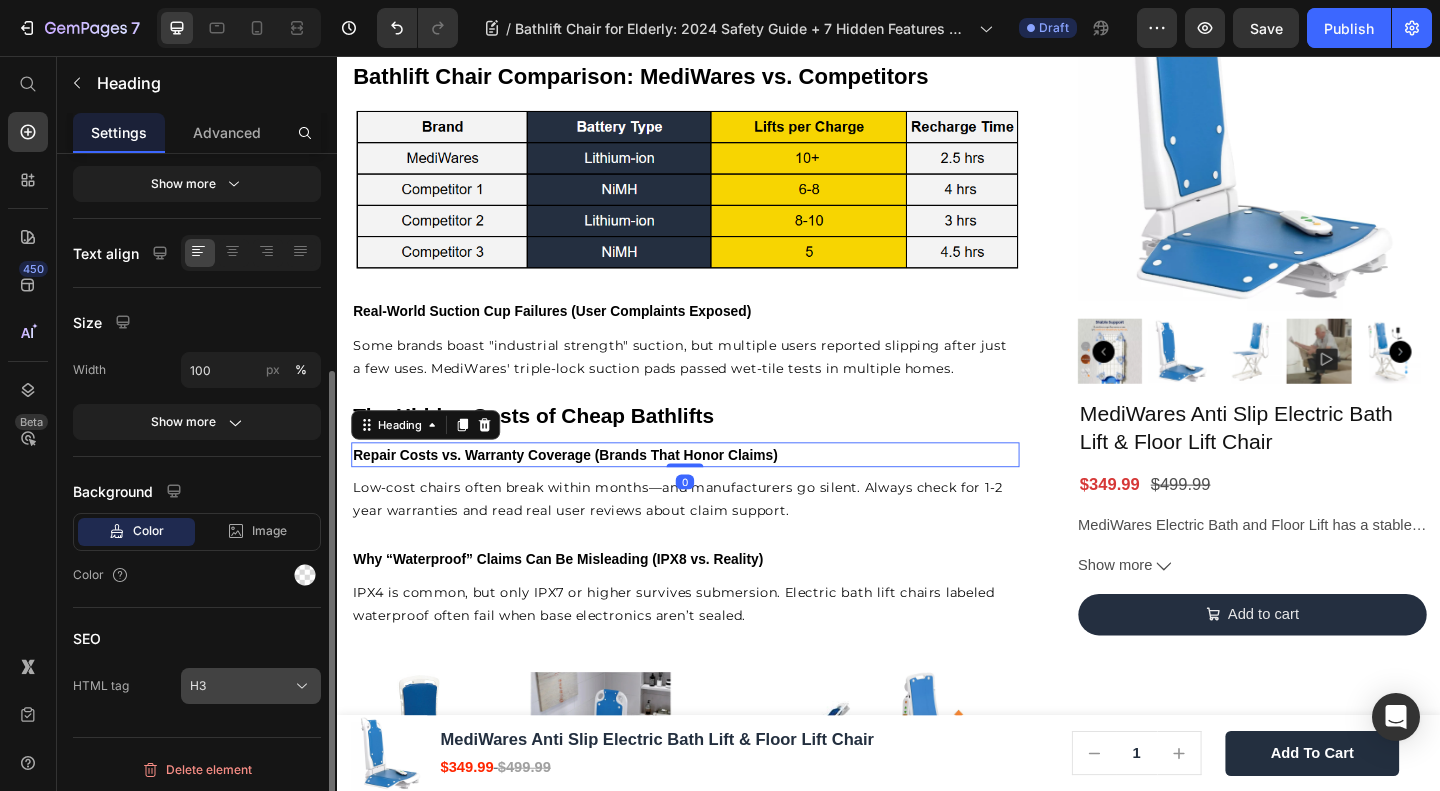 click on "H3" at bounding box center [251, 686] 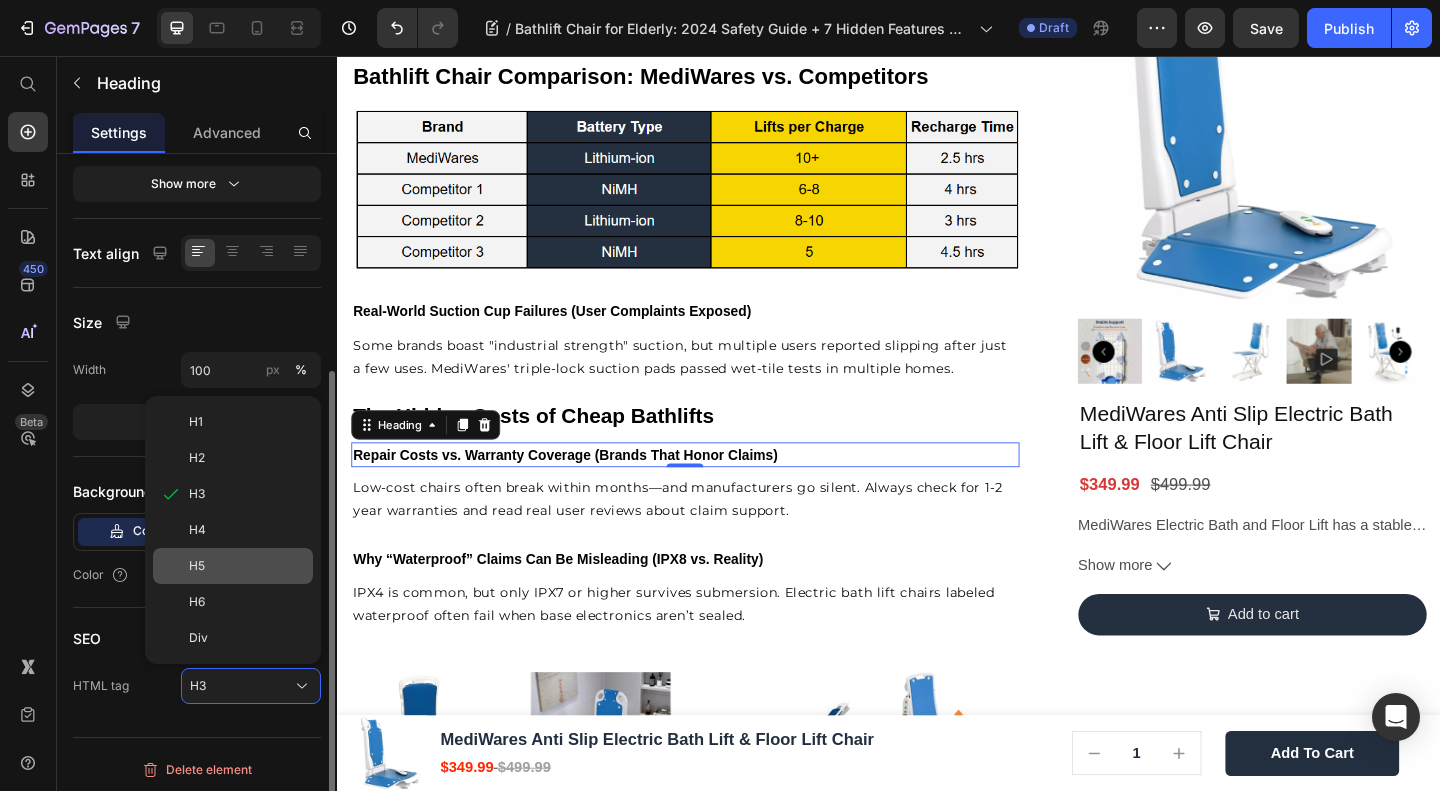 click on "H5" 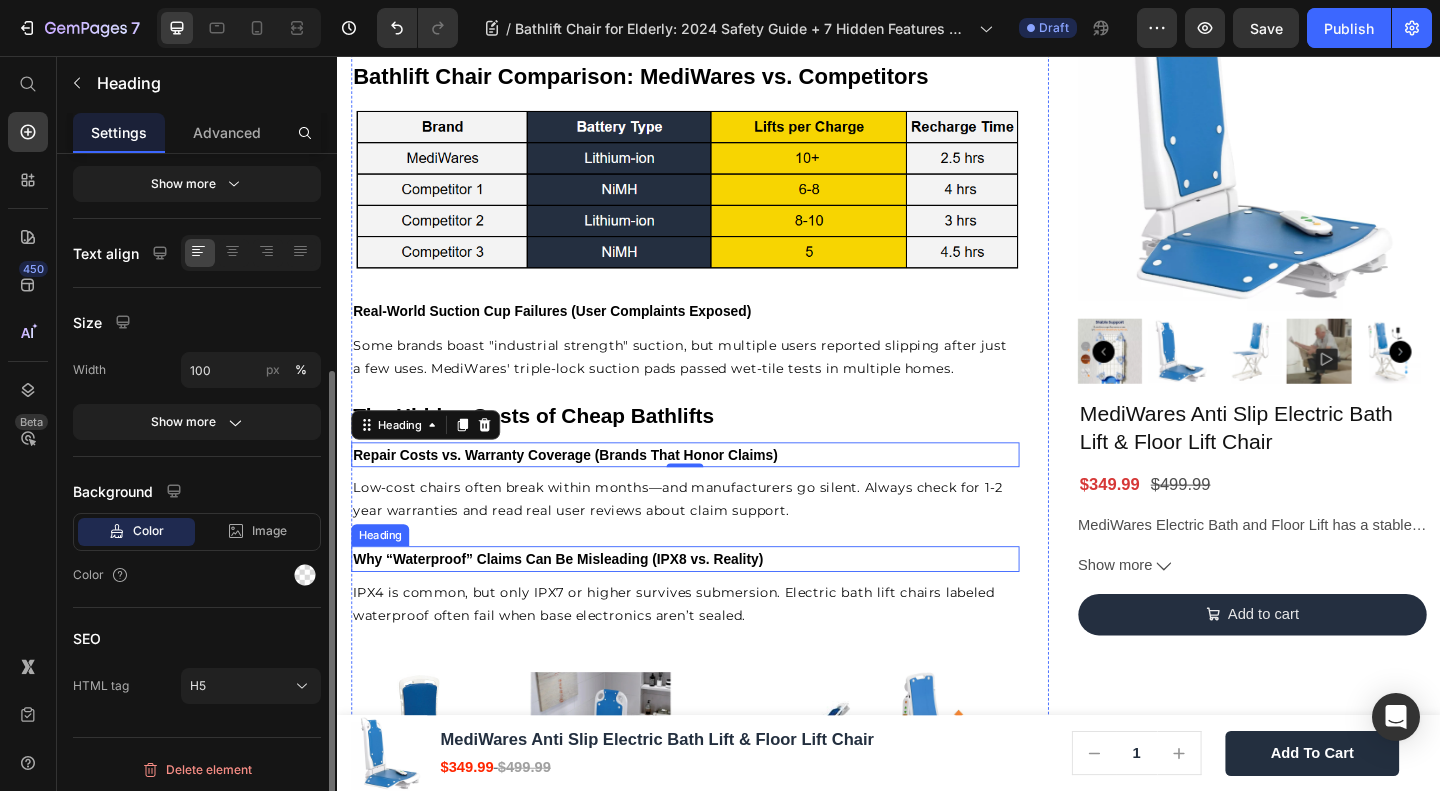 click on "⁠⁠⁠⁠⁠⁠⁠ Why “Waterproof” Claims Can Be Misleading (IPX8 vs. Reality)" at bounding box center [715, 602] 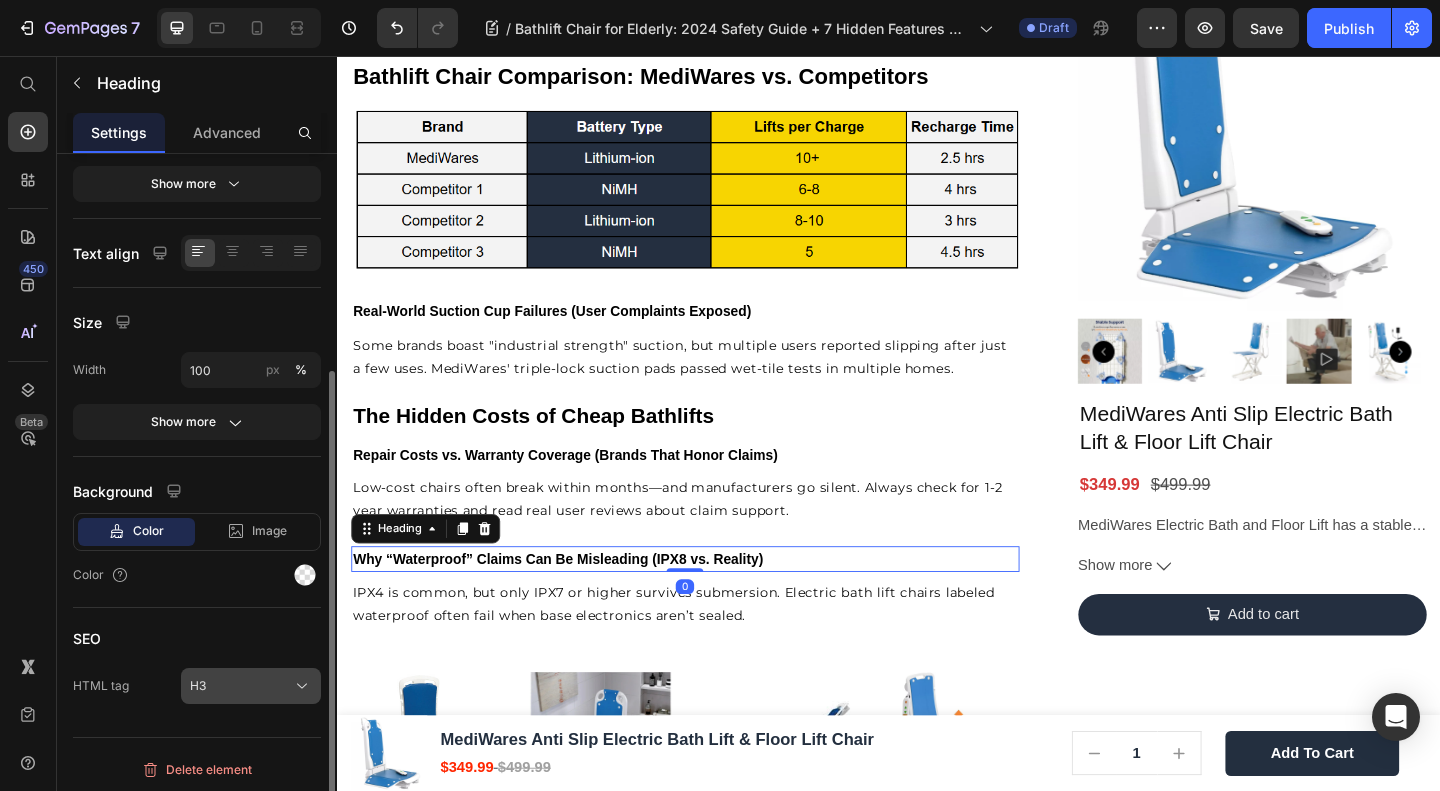 click on "H3" 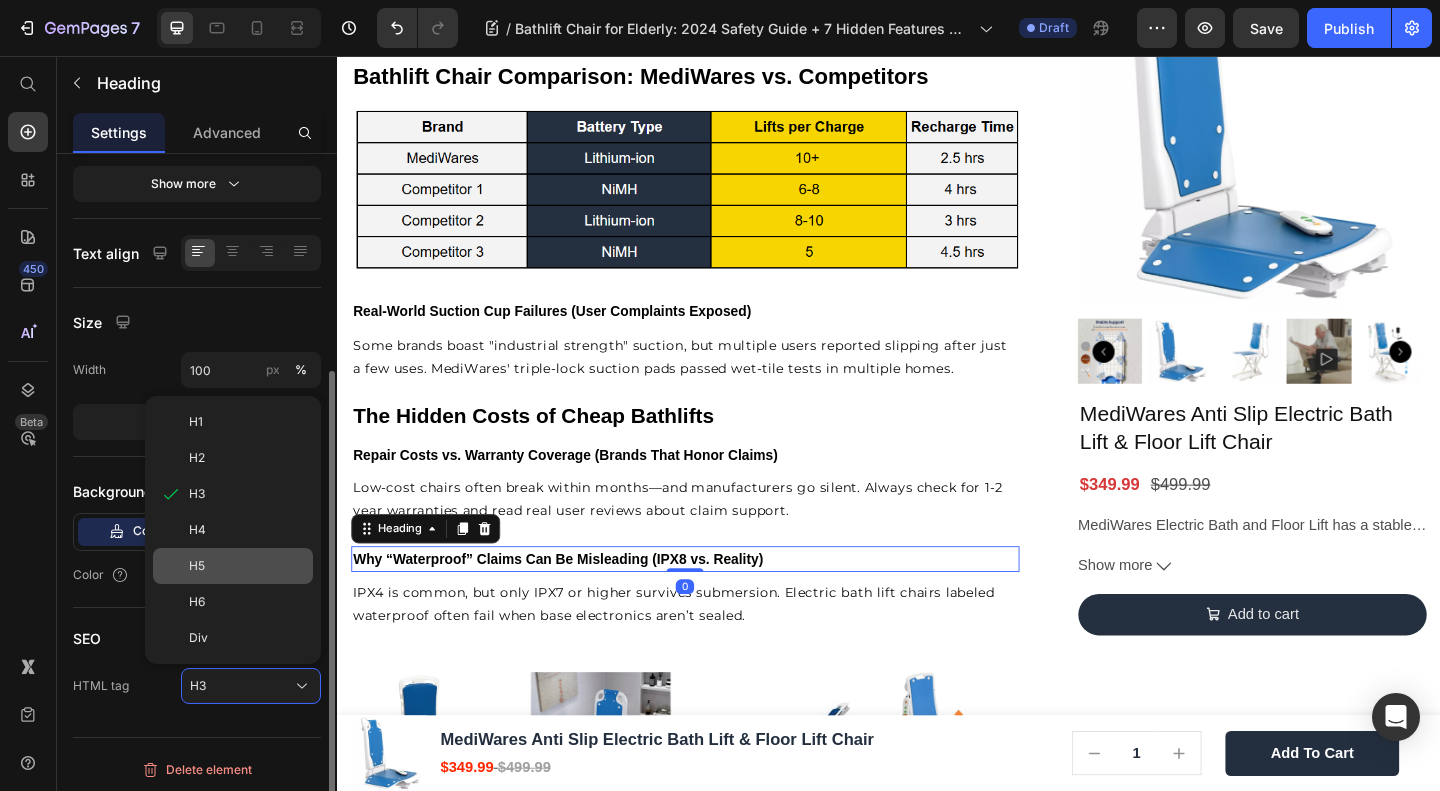 click on "H5" 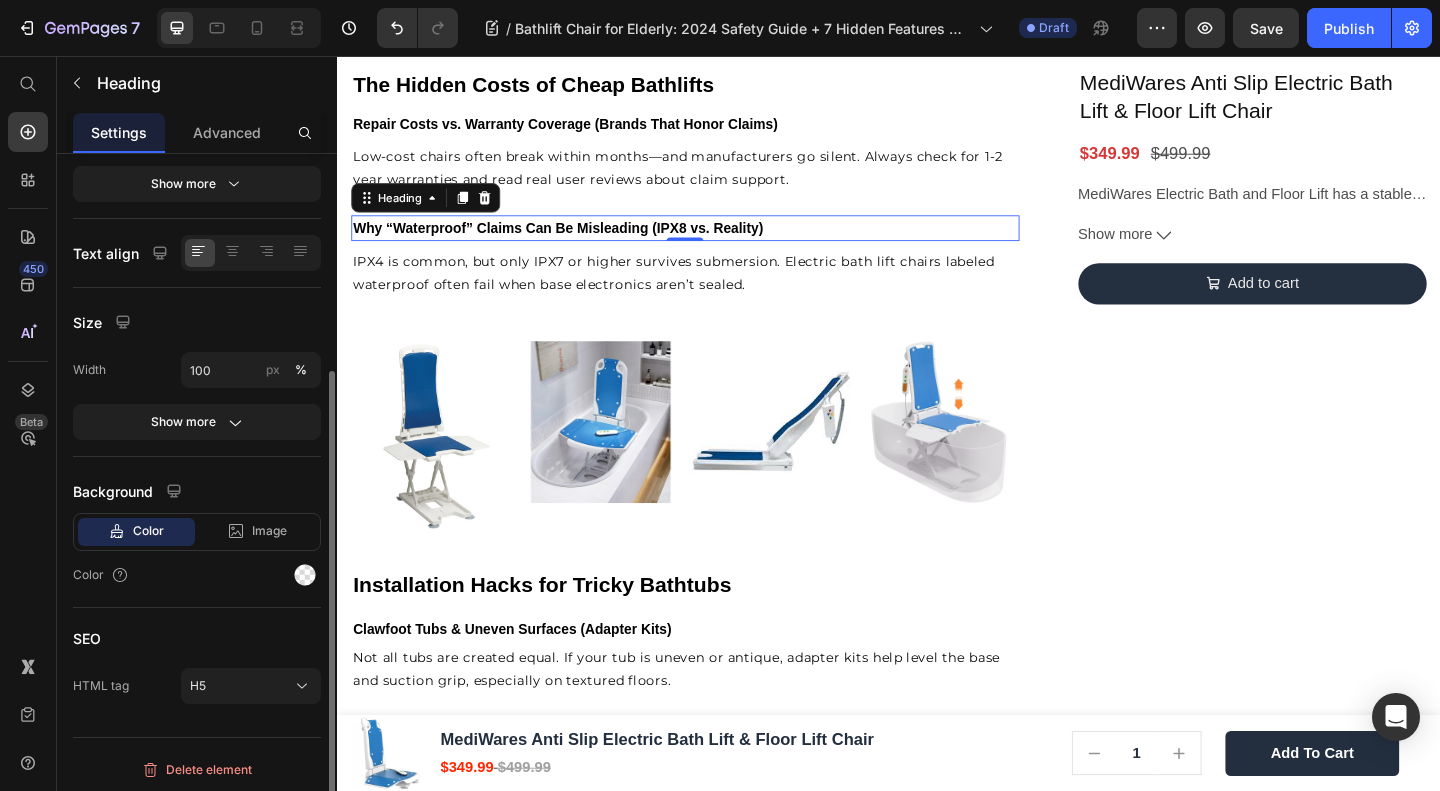scroll, scrollTop: 4000, scrollLeft: 0, axis: vertical 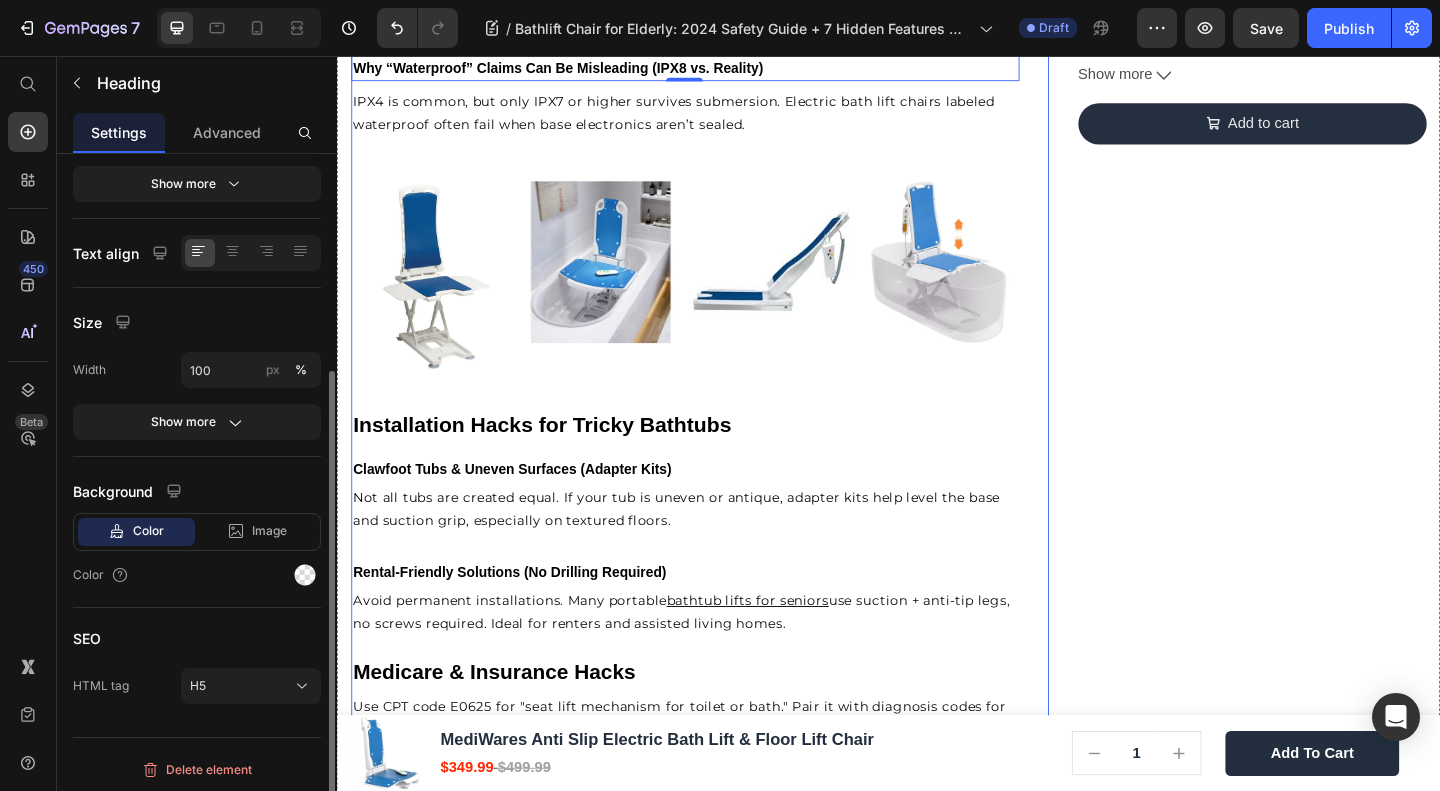 click on "⁠⁠⁠⁠⁠⁠⁠ Installation Hacks for Tricky Bathtubs" at bounding box center (715, 447) 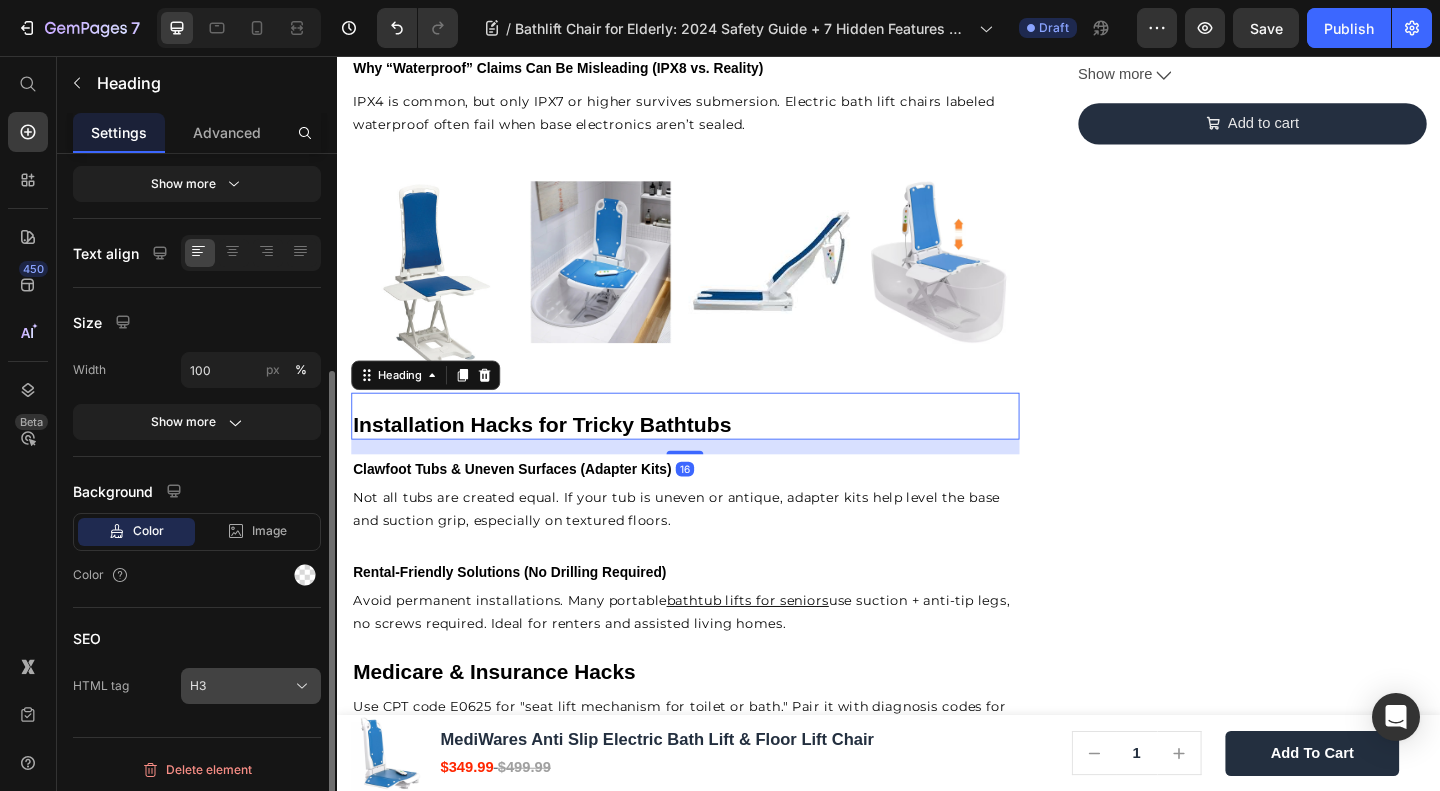 click on "H3" 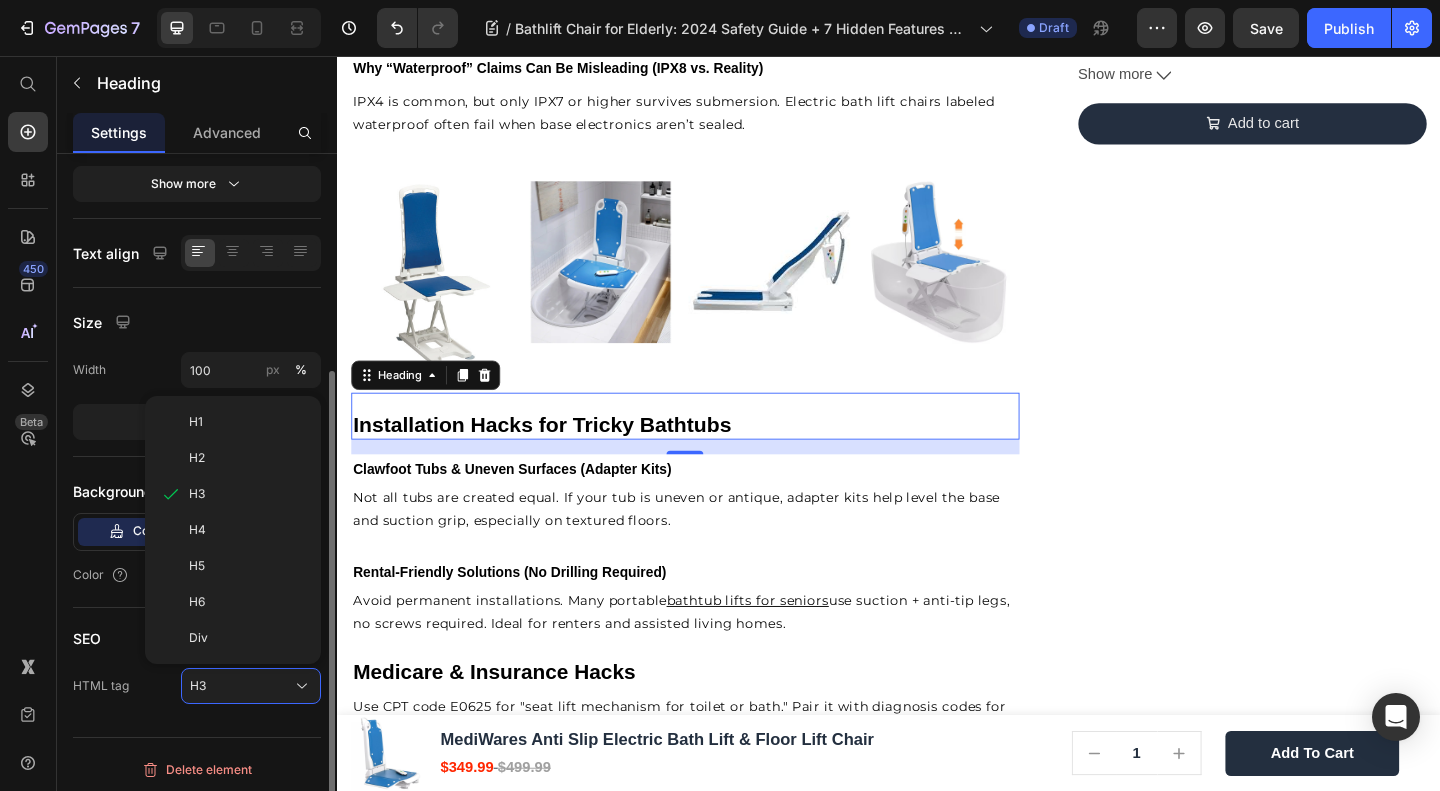click on "Text Styles Heading 2 Font sans-serif Size 17 Color Show more Text align Size Width 100 px % Show more Background Color Image Video  Color  SEO HTML tag H3 H1 H2 H3 H4 H5 H6 Div" at bounding box center (197, 296) 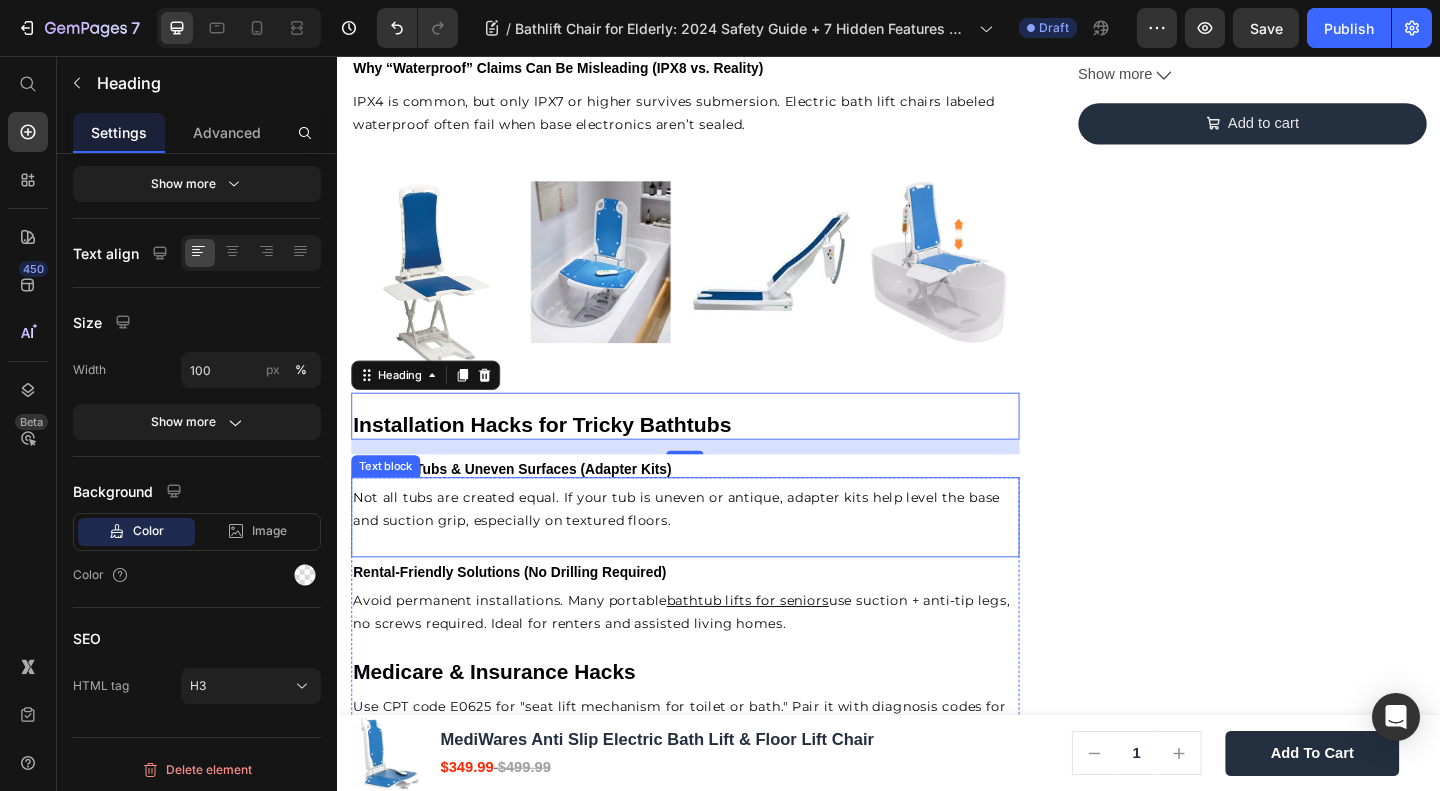 scroll, scrollTop: 4266, scrollLeft: 0, axis: vertical 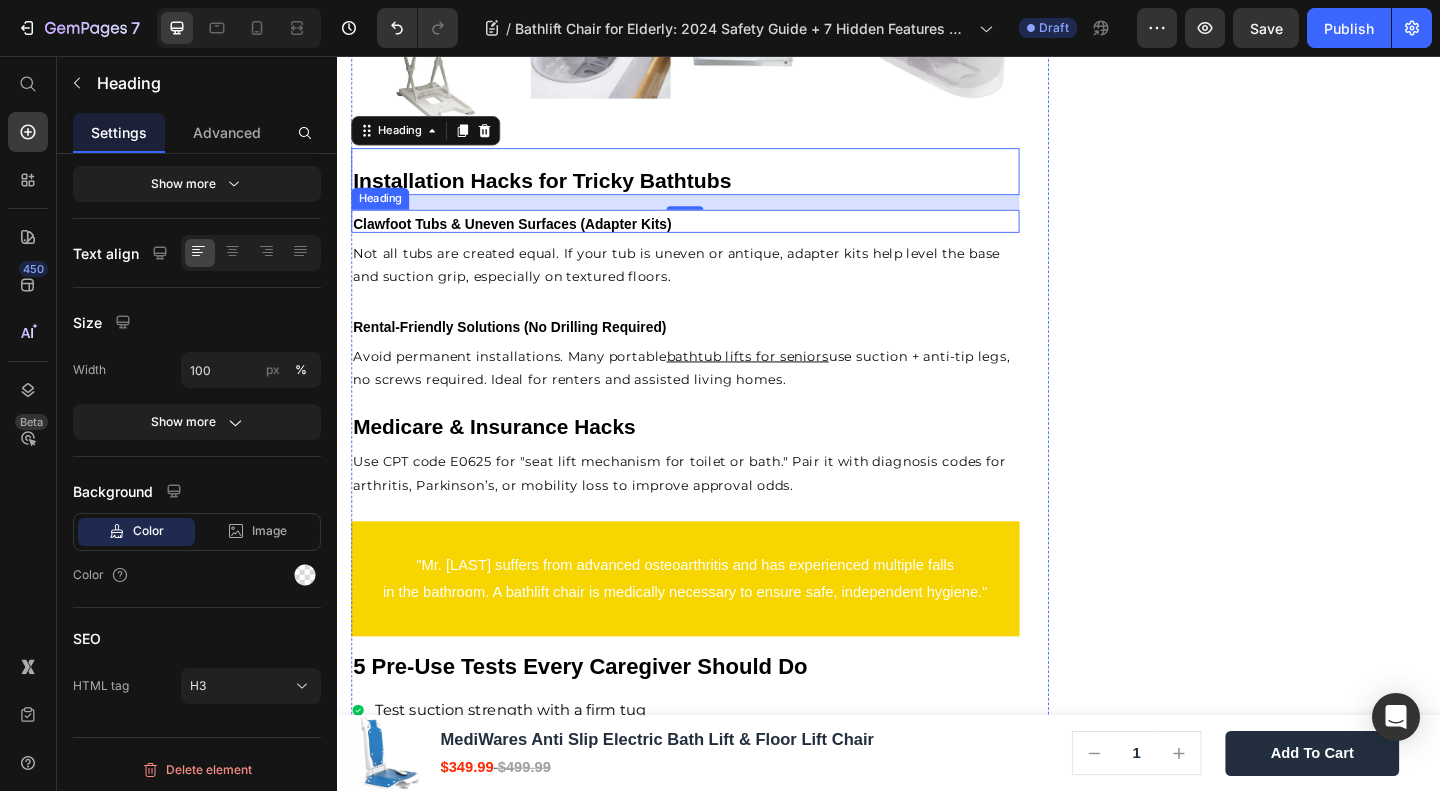 click on "⁠⁠⁠⁠⁠⁠⁠ Clawfoot Tubs & Uneven Surfaces (Adapter Kits)" at bounding box center [715, 235] 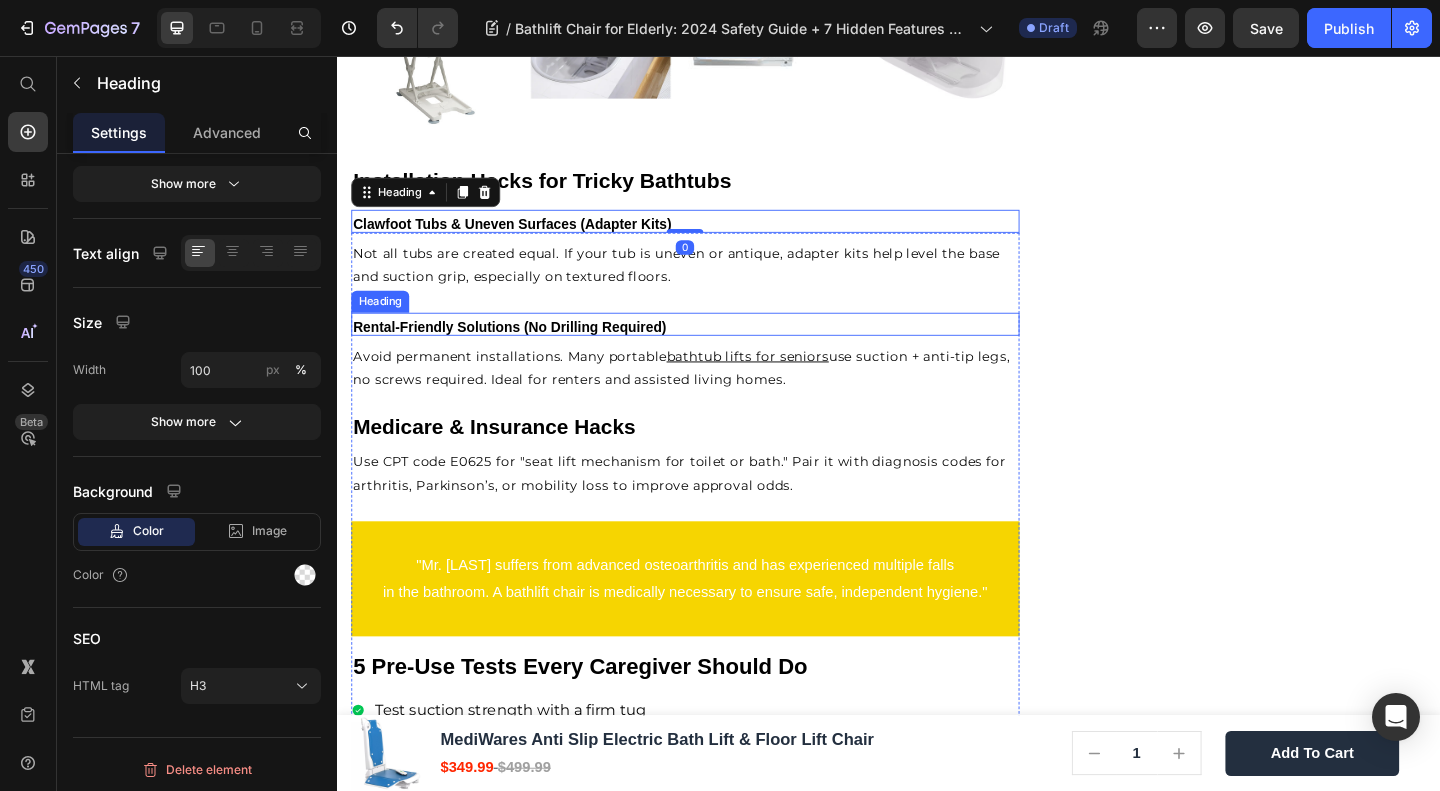 click on "Rental-Friendly Solutions (No Drilling Required)" at bounding box center [524, 350] 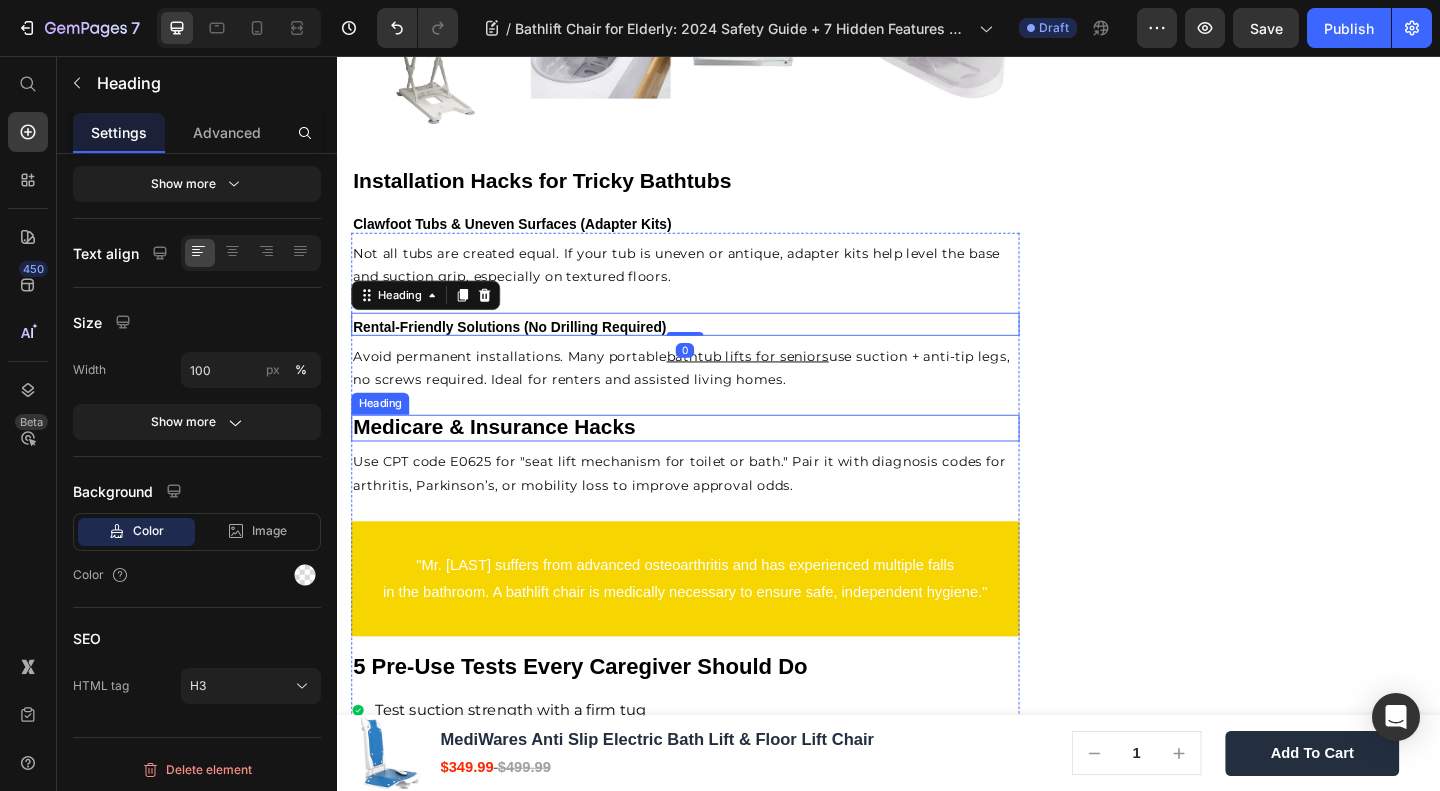 click on "Avoid permanent installations. Many portable  bathtub lifts for seniors  use suction + anti-tip legs, no screws required. Ideal for renters and assisted living homes. Text block" at bounding box center (715, 403) 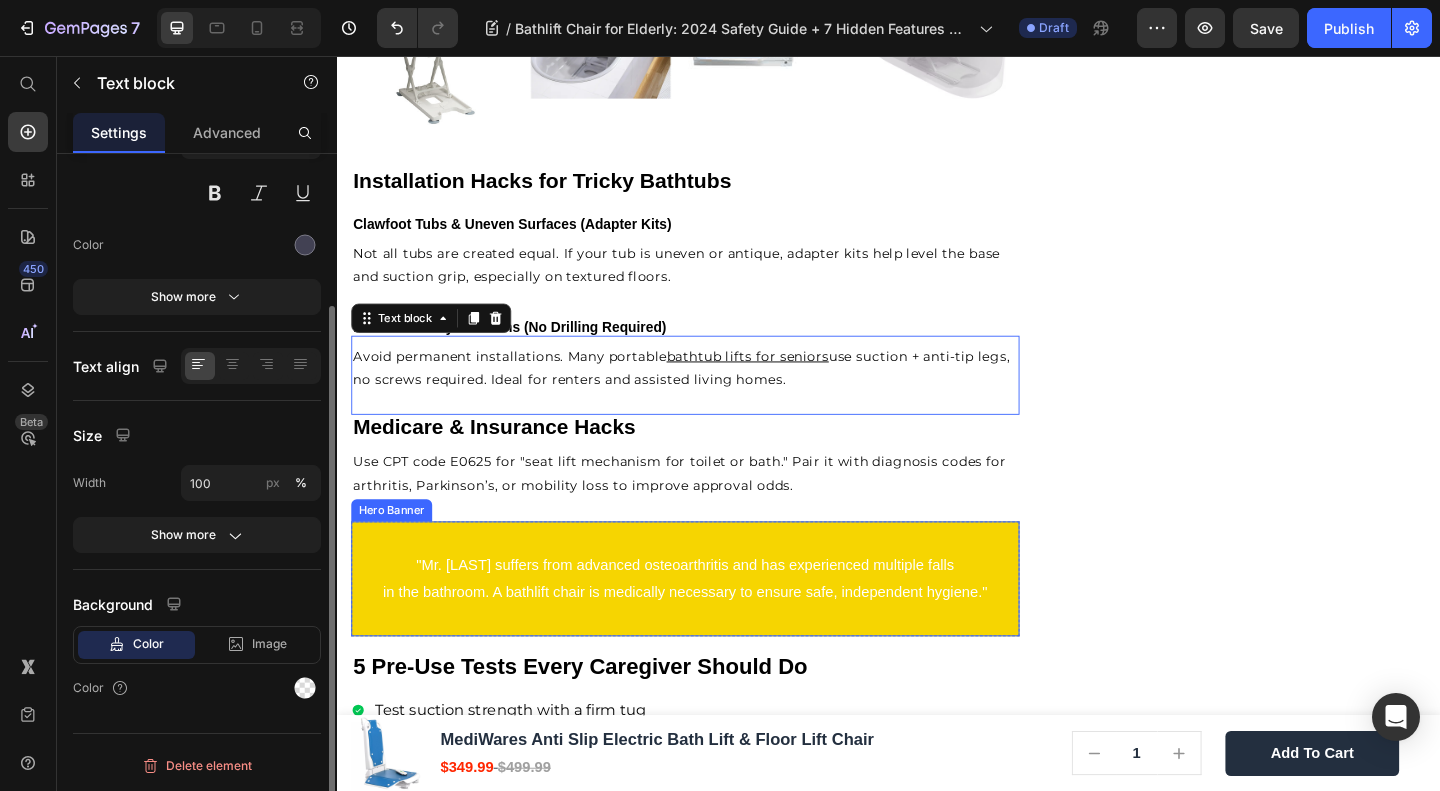 scroll, scrollTop: 0, scrollLeft: 0, axis: both 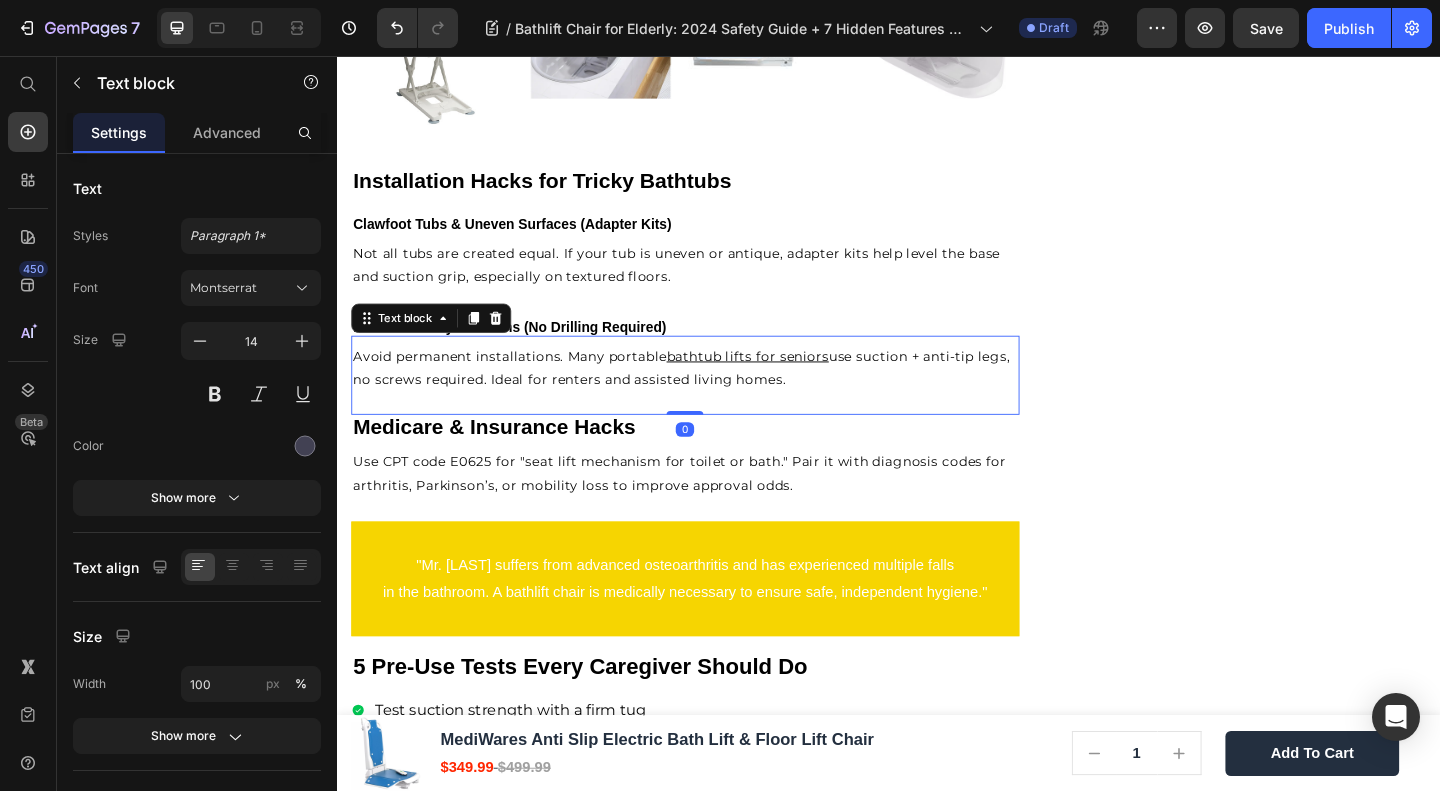 click on "Medicare & Insurance Hacks" at bounding box center [507, 459] 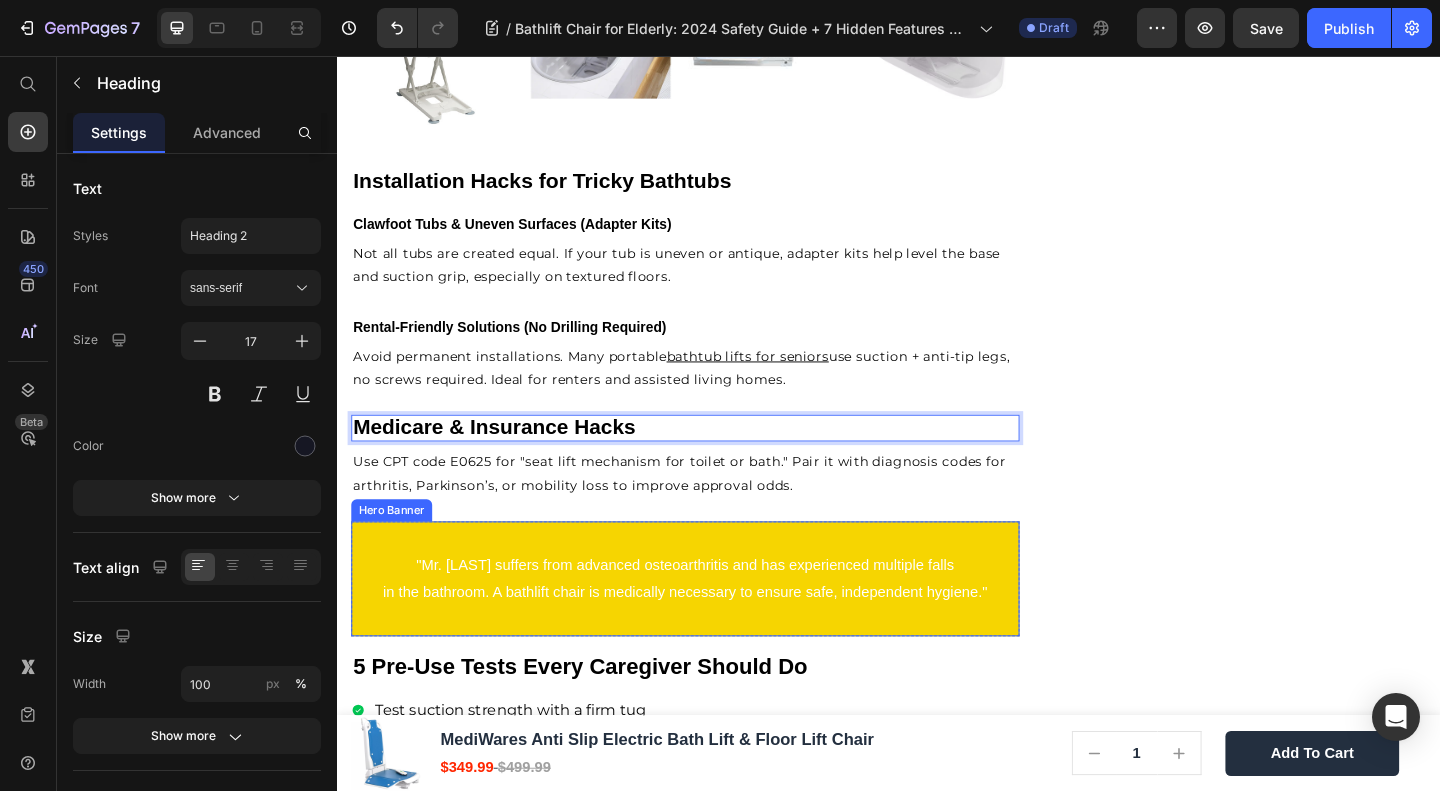 click on ""Mr. Smith suffers from advanced osteoarthritis and has experienced multiple falls  in the bathroom. A bathlift chair is medically necessary to ensure safe, independent hygiene." Text Block" at bounding box center [715, 625] 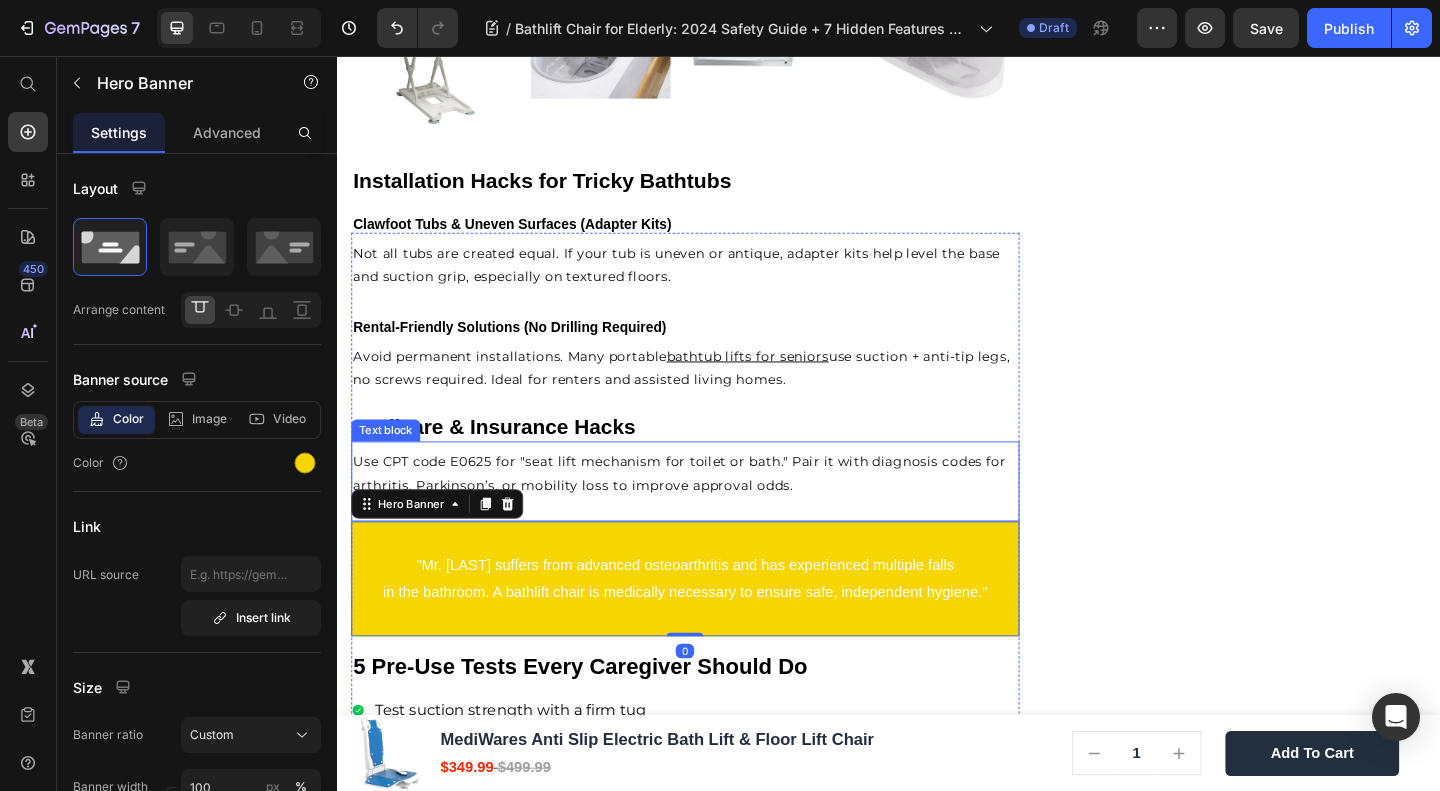 click on "Medicare & Insurance Hacks" at bounding box center (507, 459) 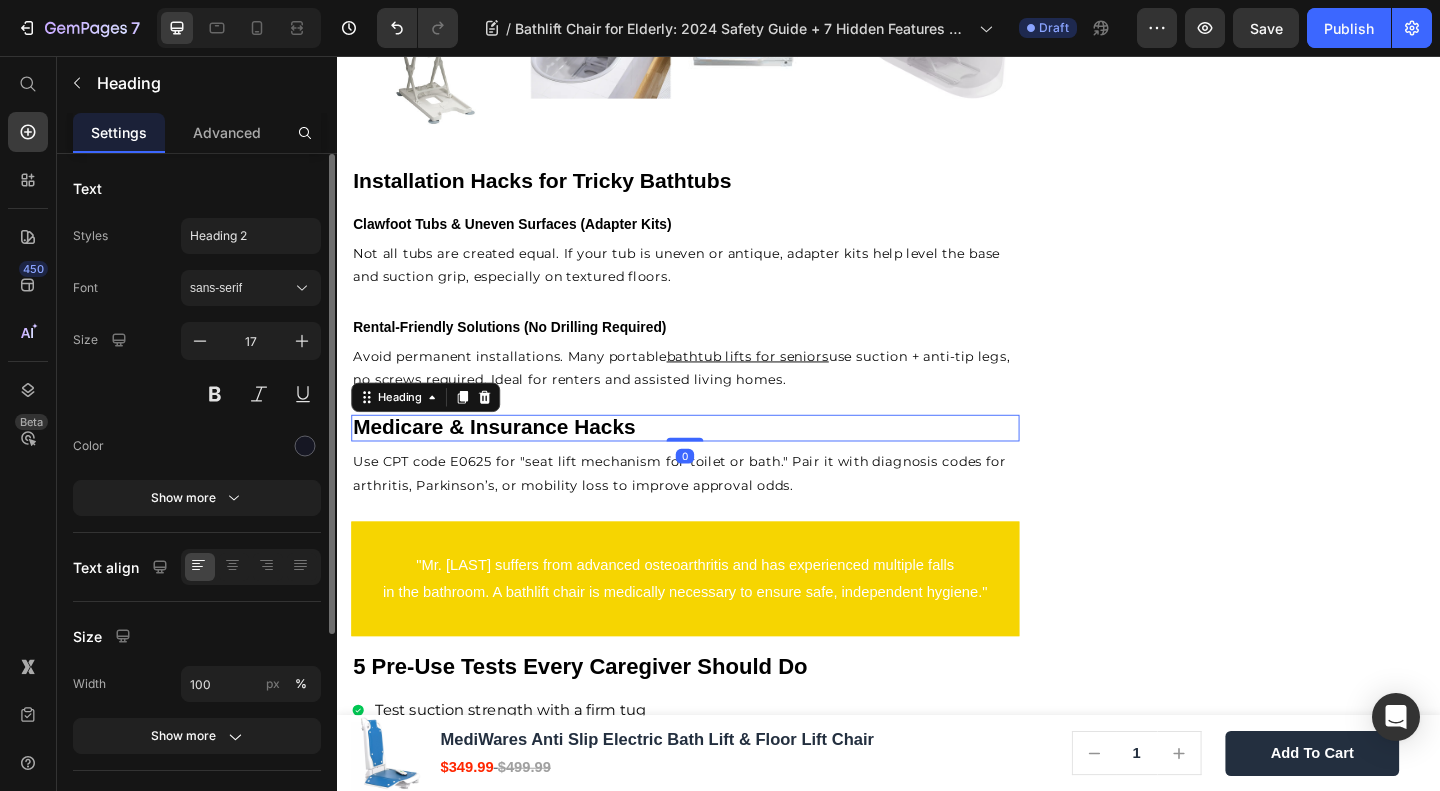 scroll, scrollTop: 314, scrollLeft: 0, axis: vertical 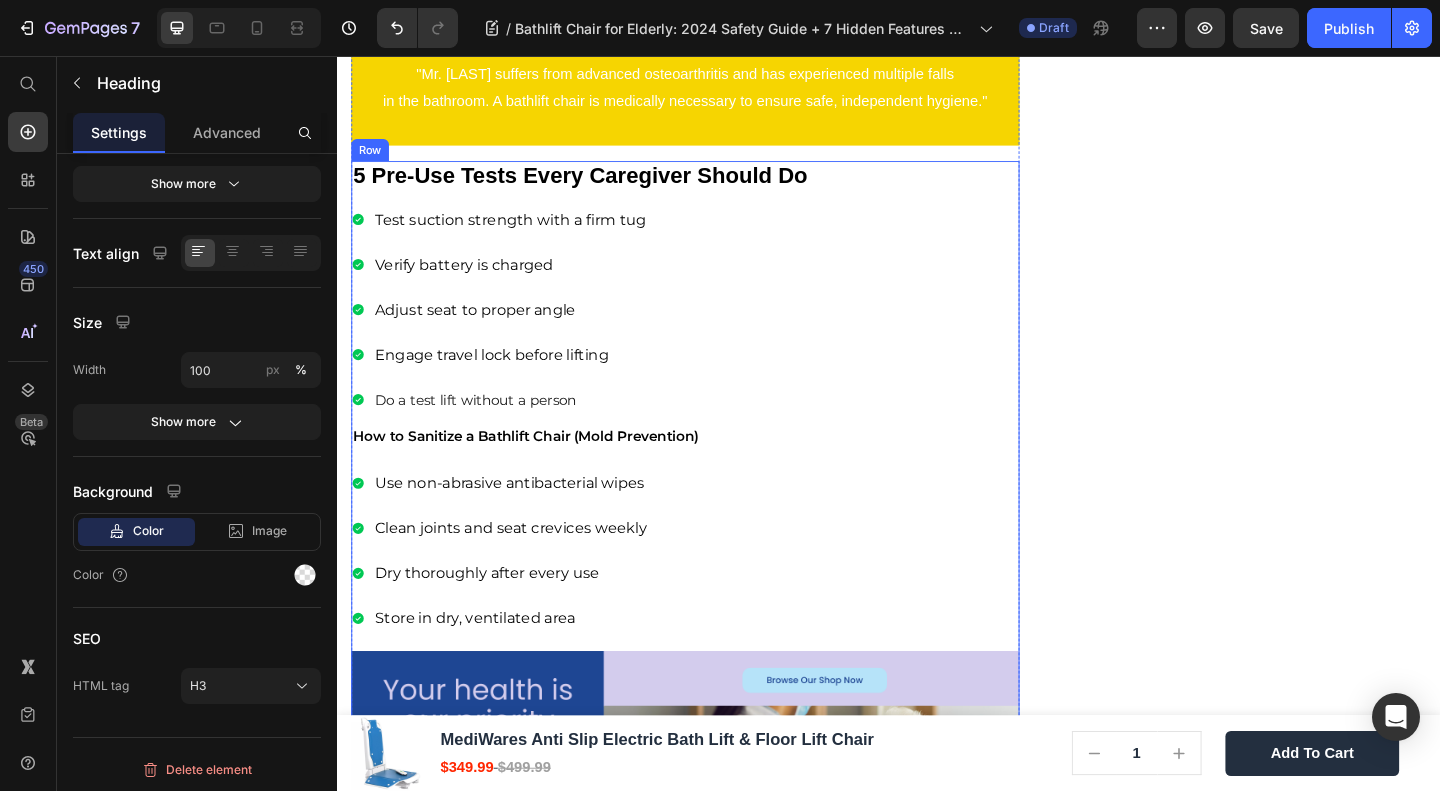 click on "5 Pre-Use Tests Every Caregiver Should Do" at bounding box center [601, 185] 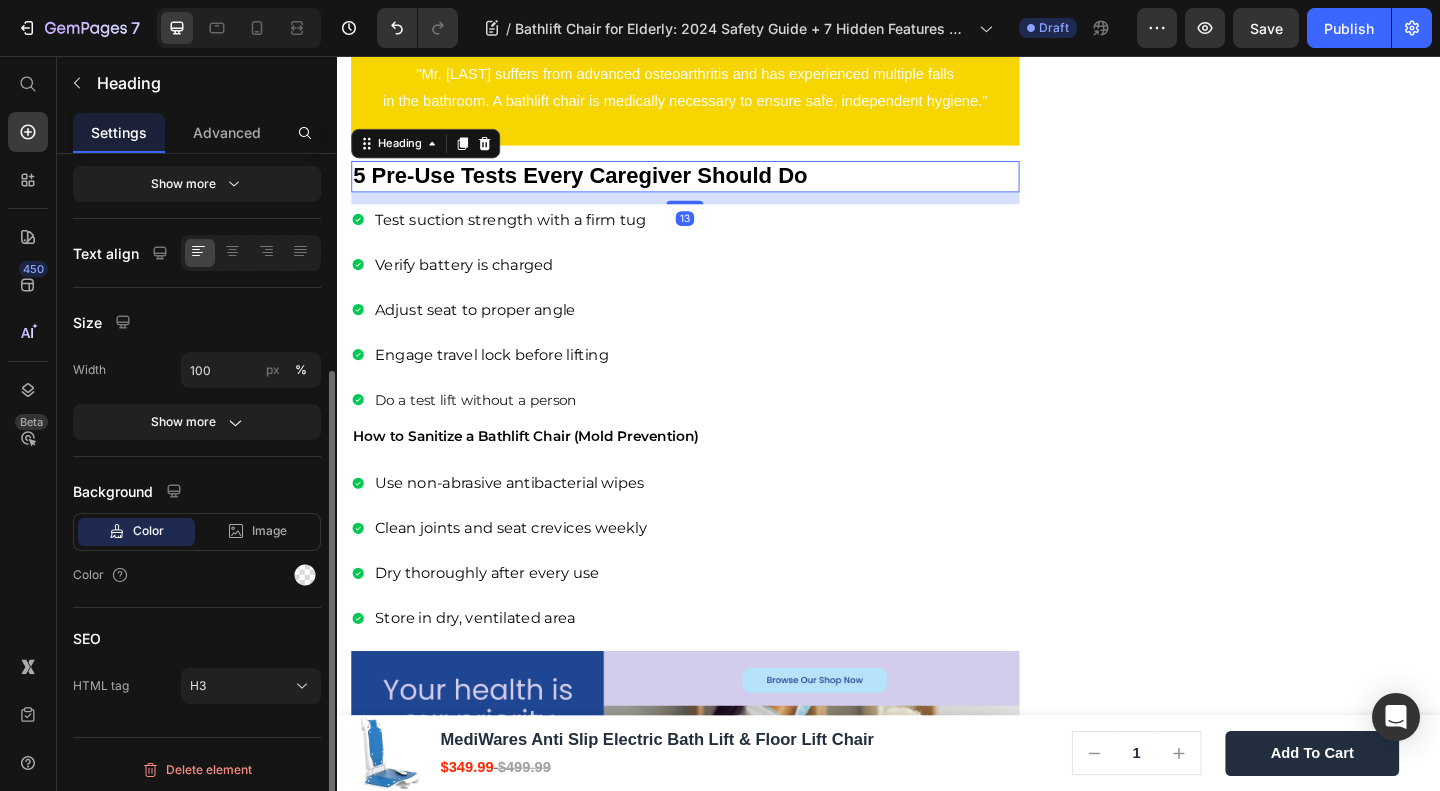 scroll, scrollTop: 314, scrollLeft: 0, axis: vertical 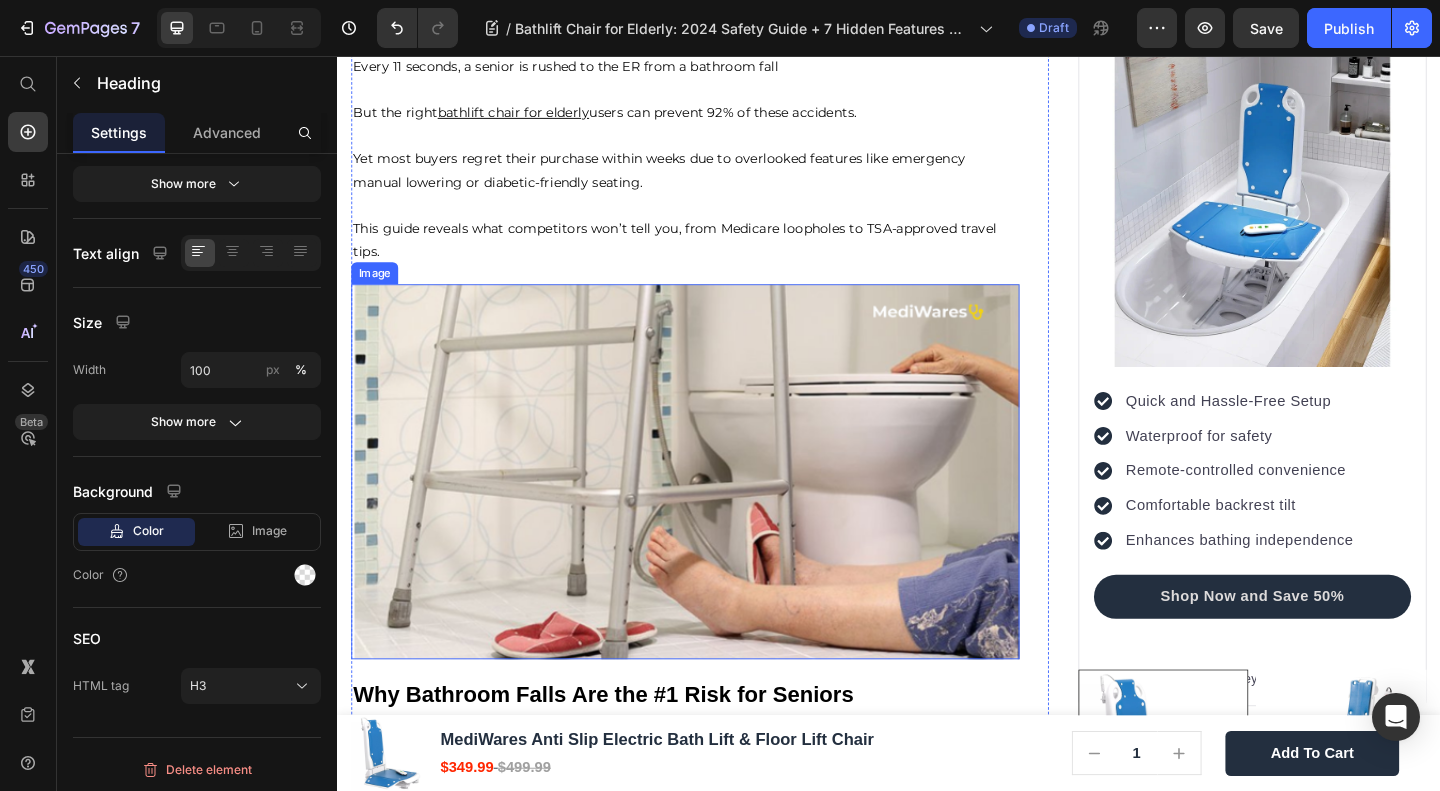 click at bounding box center [715, 507] 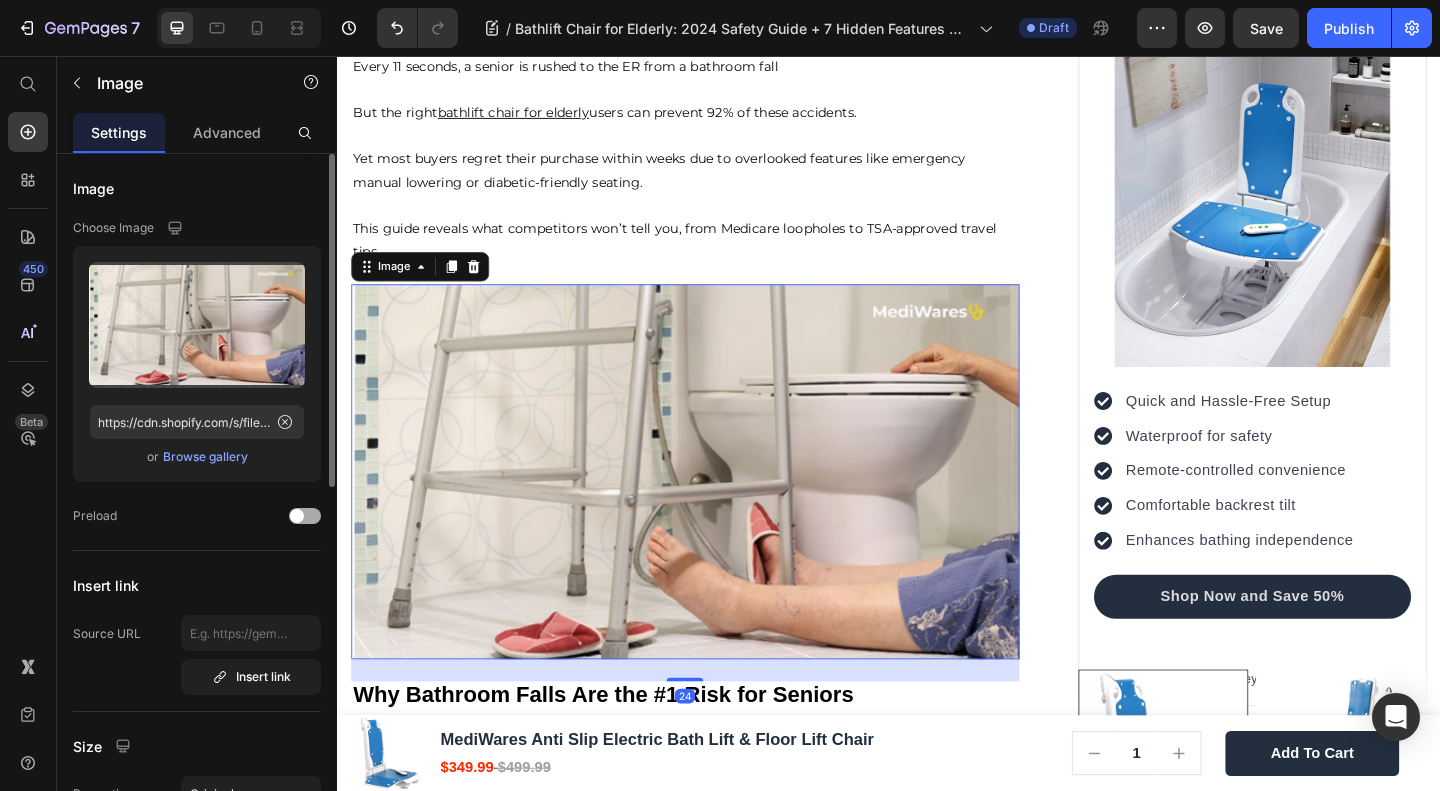 scroll, scrollTop: 755, scrollLeft: 0, axis: vertical 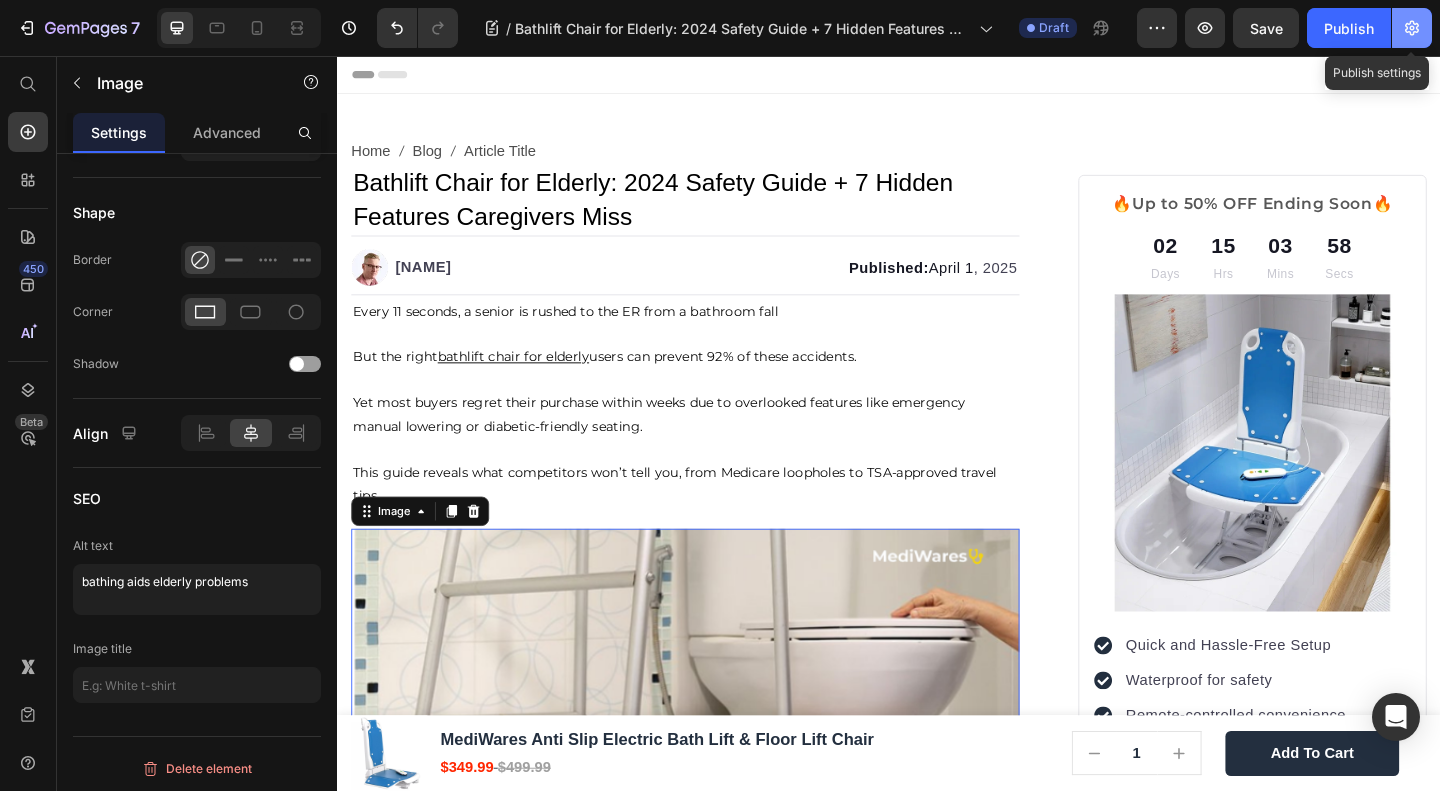 click 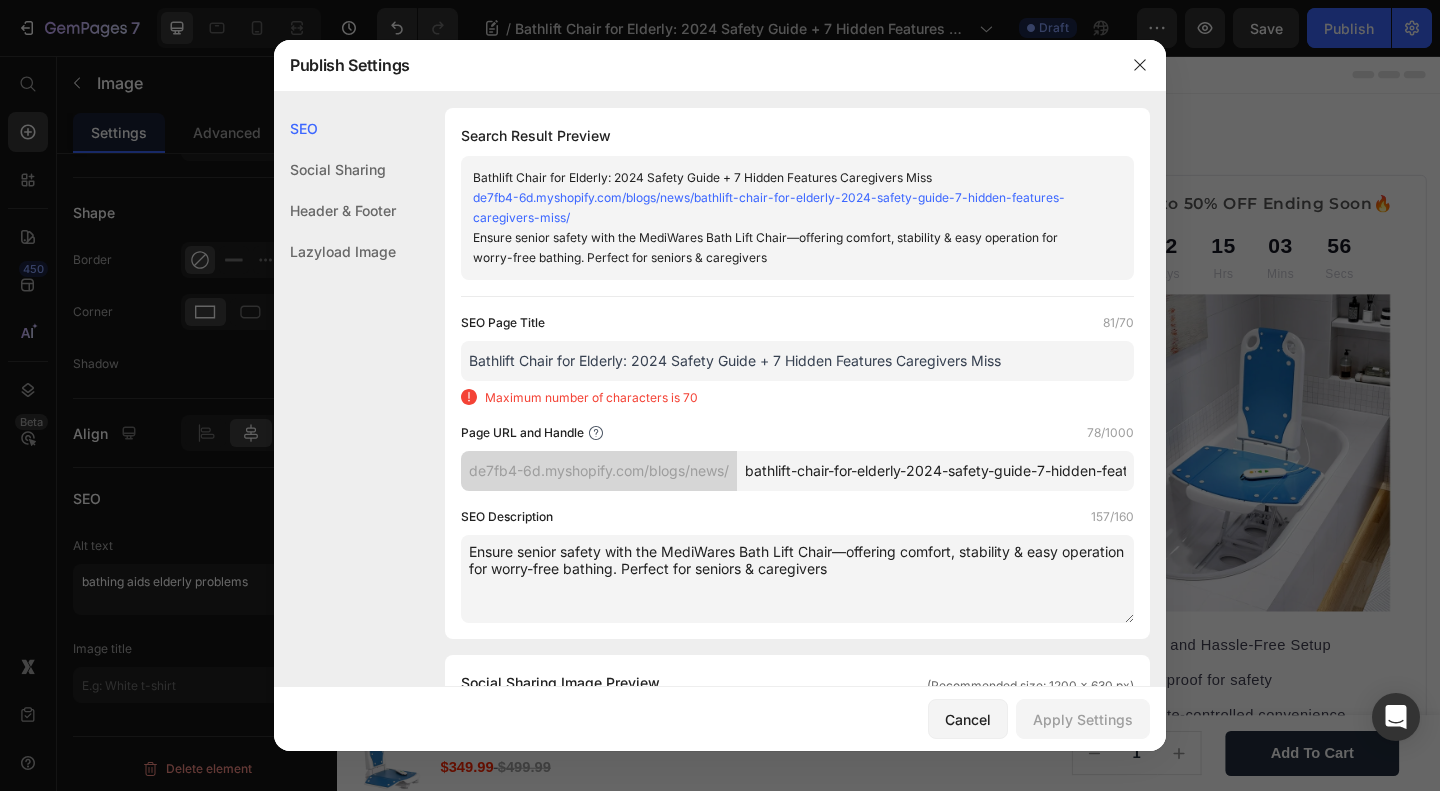 click on "Bathlift Chair for Elderly: 2024 Safety Guide + 7 Hidden Features Caregivers Miss" at bounding box center [797, 361] 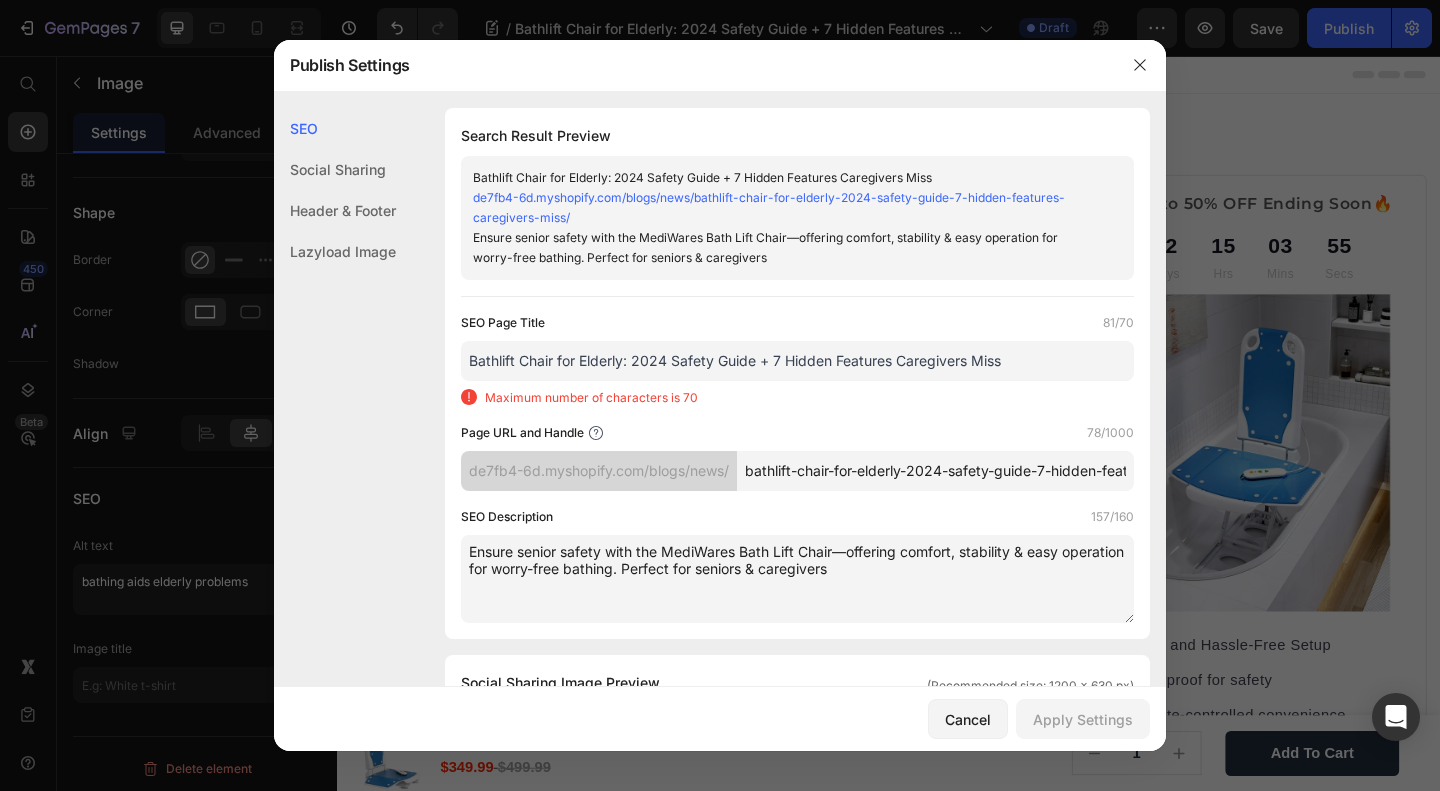 click on "SEO Page Title  81/70  Bathlift Chair for Elderly: 2024 Safety Guide + 7 Hidden Features Caregivers Miss Maximum number of characters is 70  Page URL and Handle  78/1000  de7fb4-6d.myshopify.com/blogs/news/ bathlift-chair-for-elderly-2024-safety-guide-7-hidden-features-caregivers-miss  SEO Description  157/160  Ensure senior safety with the MediWares Bath Lift Chair—offering comfort, stability & easy operation for worry-free bathing. Perfect for seniors & caregivers" 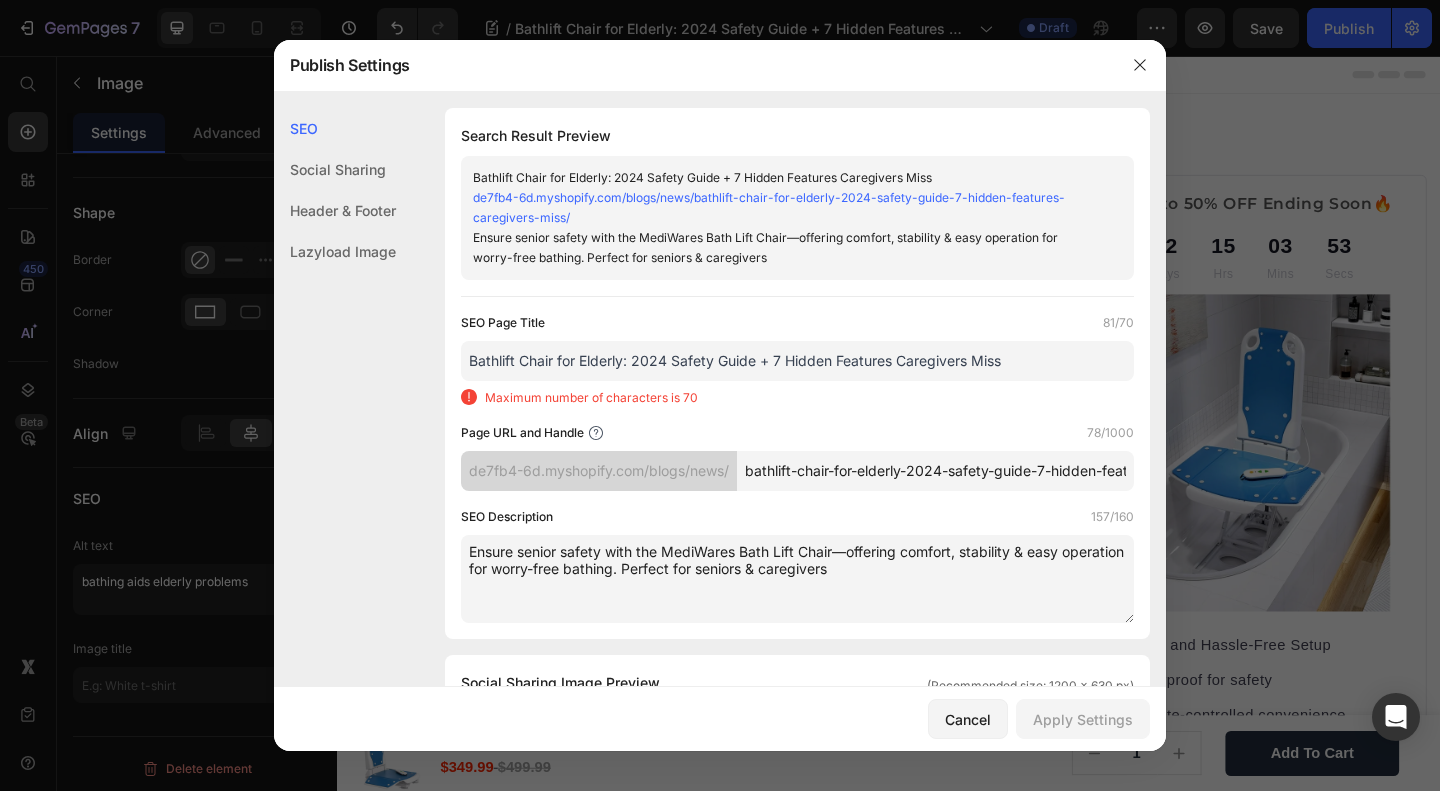 click on "SEO Page Title  81/70  Bathlift Chair for Elderly: 2024 Safety Guide + 7 Hidden Features Caregivers Miss Maximum number of characters is 70  Page URL and Handle  78/1000  de7fb4-6d.myshopify.com/blogs/news/ bathlift-chair-for-elderly-2024-safety-guide-7-hidden-features-caregivers-miss  SEO Description  157/160  Ensure senior safety with the MediWares Bath Lift Chair—offering comfort, stability & easy operation for worry-free bathing. Perfect for seniors & caregivers" 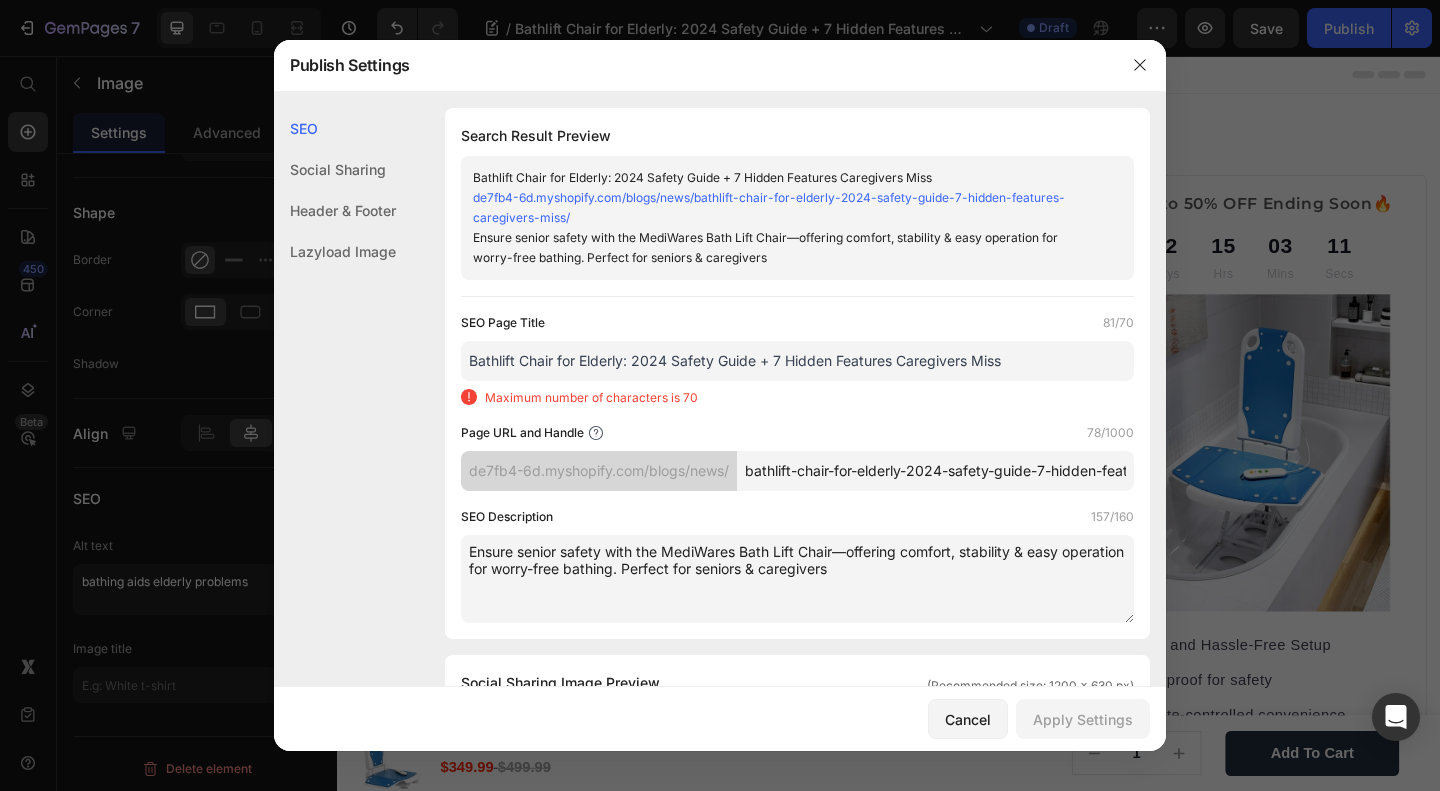 click on "bathlift-chair-for-elderly-2024-safety-guide-7-hidden-features-caregivers-miss" at bounding box center (935, 471) 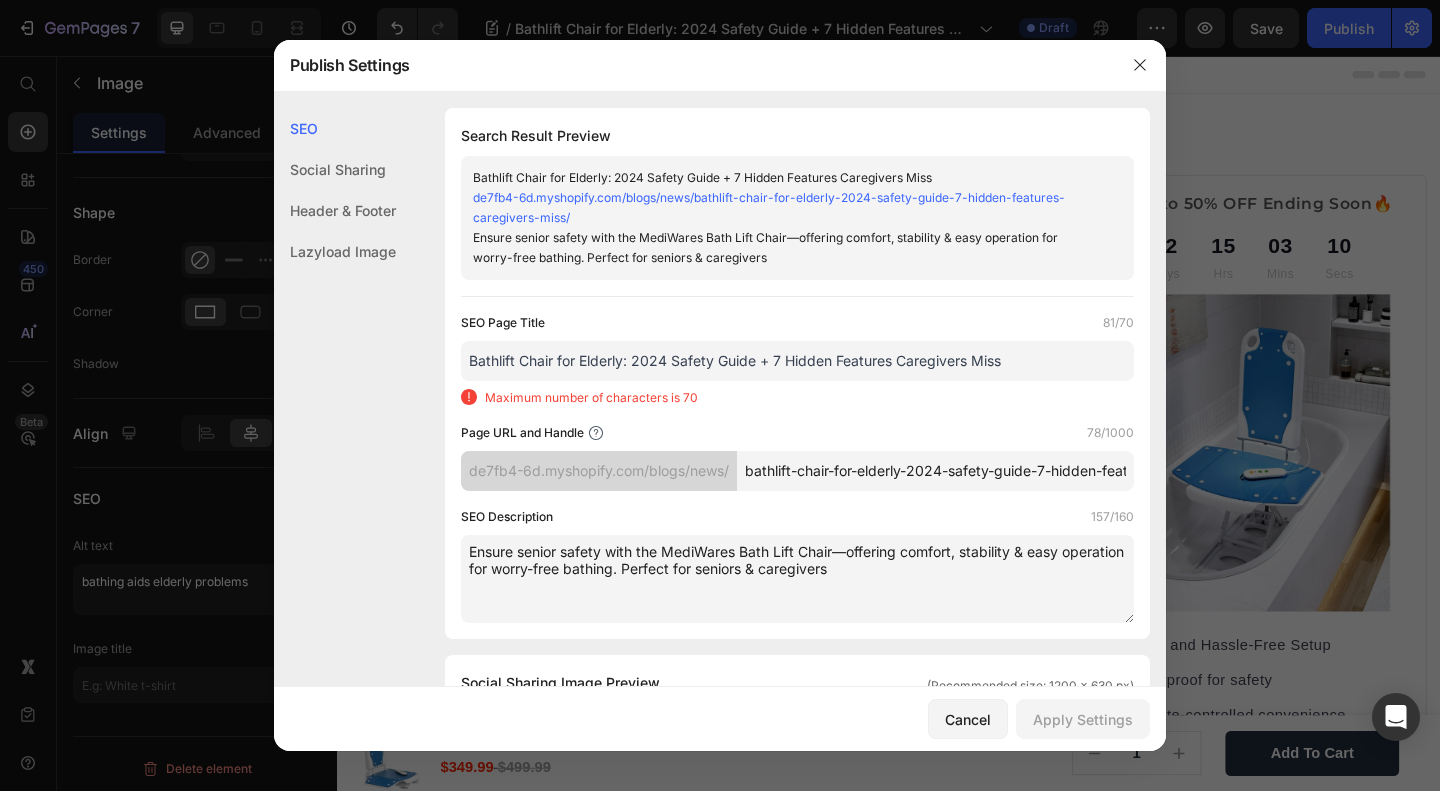 click on "bathlift-chair-for-elderly-2024-safety-guide-7-hidden-features-caregivers-miss" at bounding box center [935, 471] 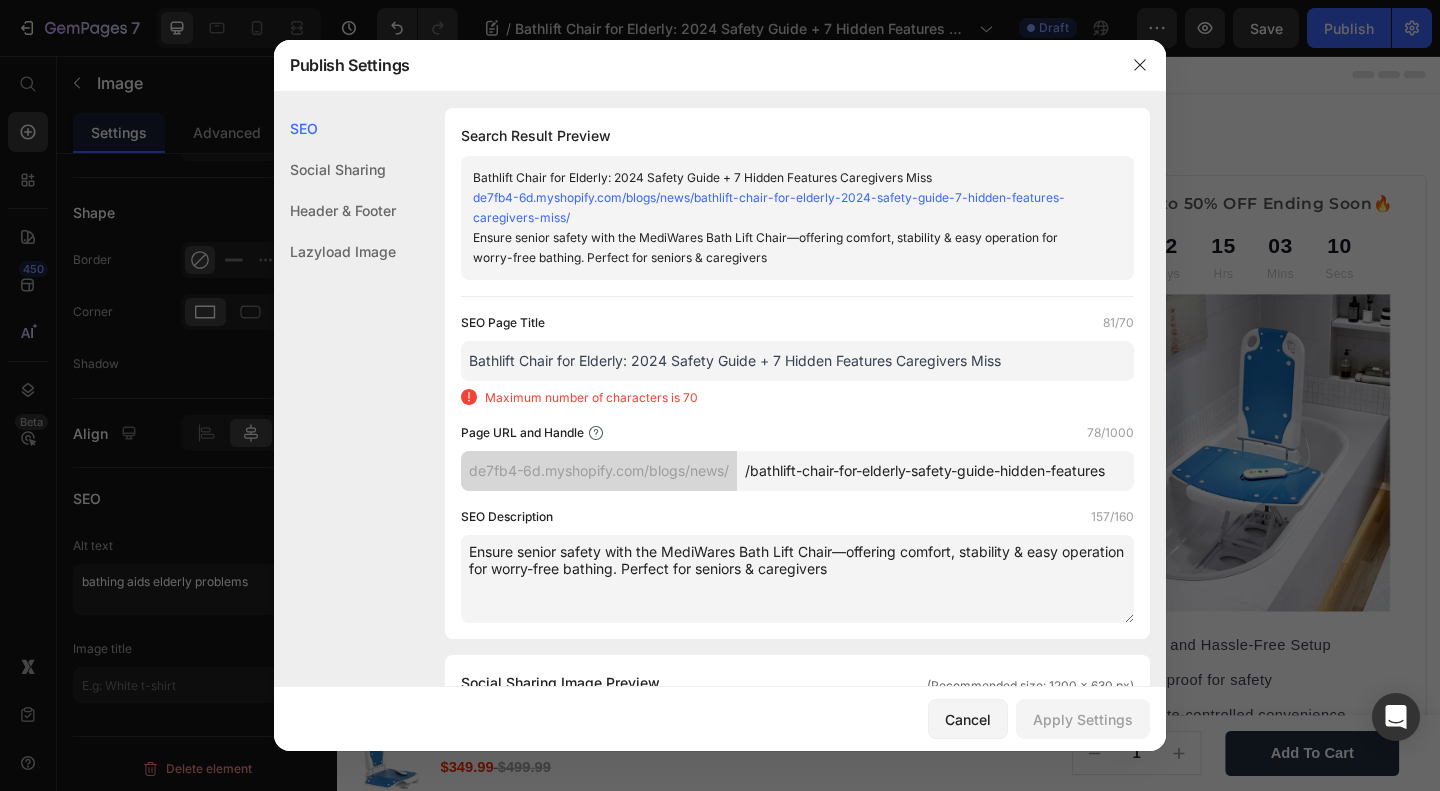 scroll, scrollTop: 0, scrollLeft: 4, axis: horizontal 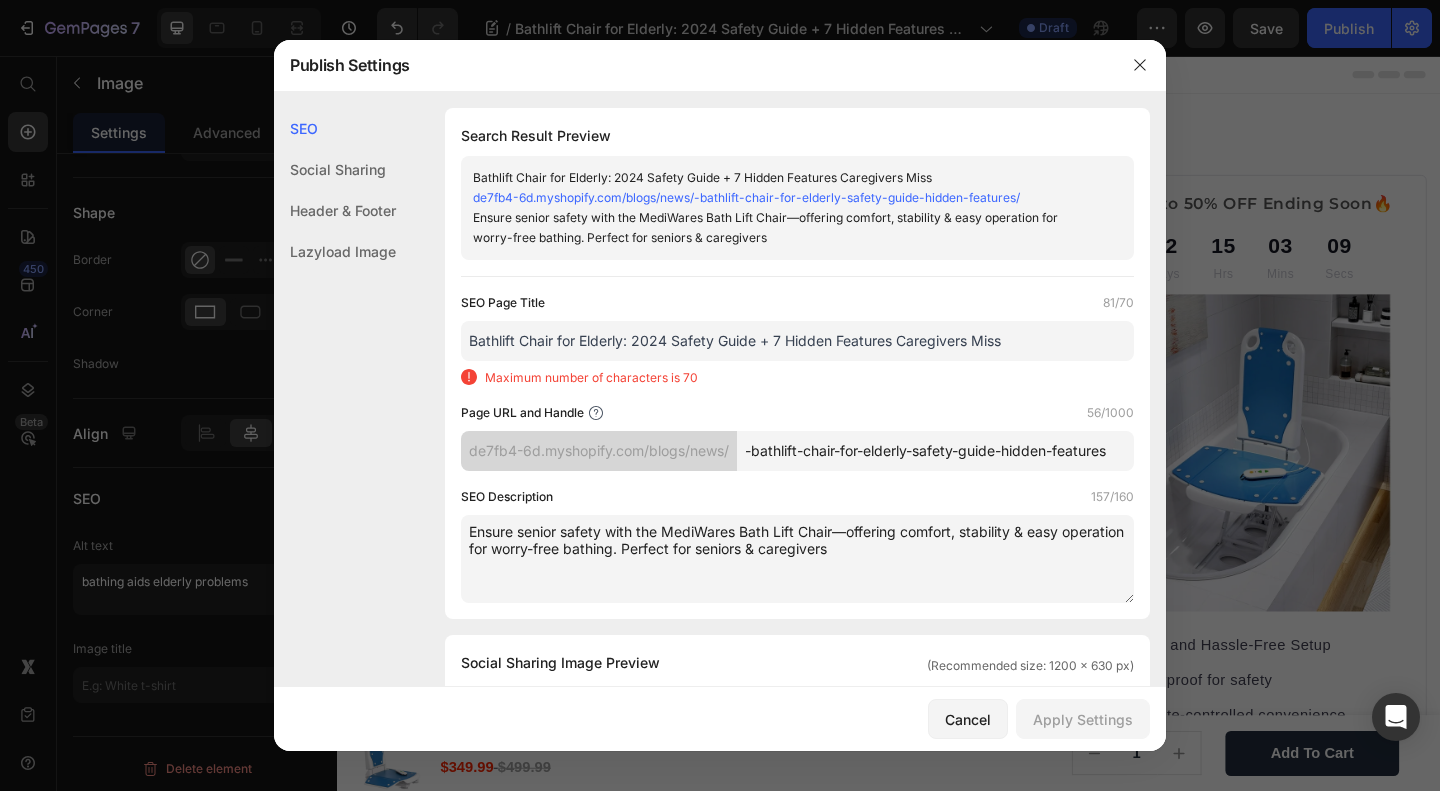 type on "-bathlift-chair-for-elderly-safety-guide-hidden-features" 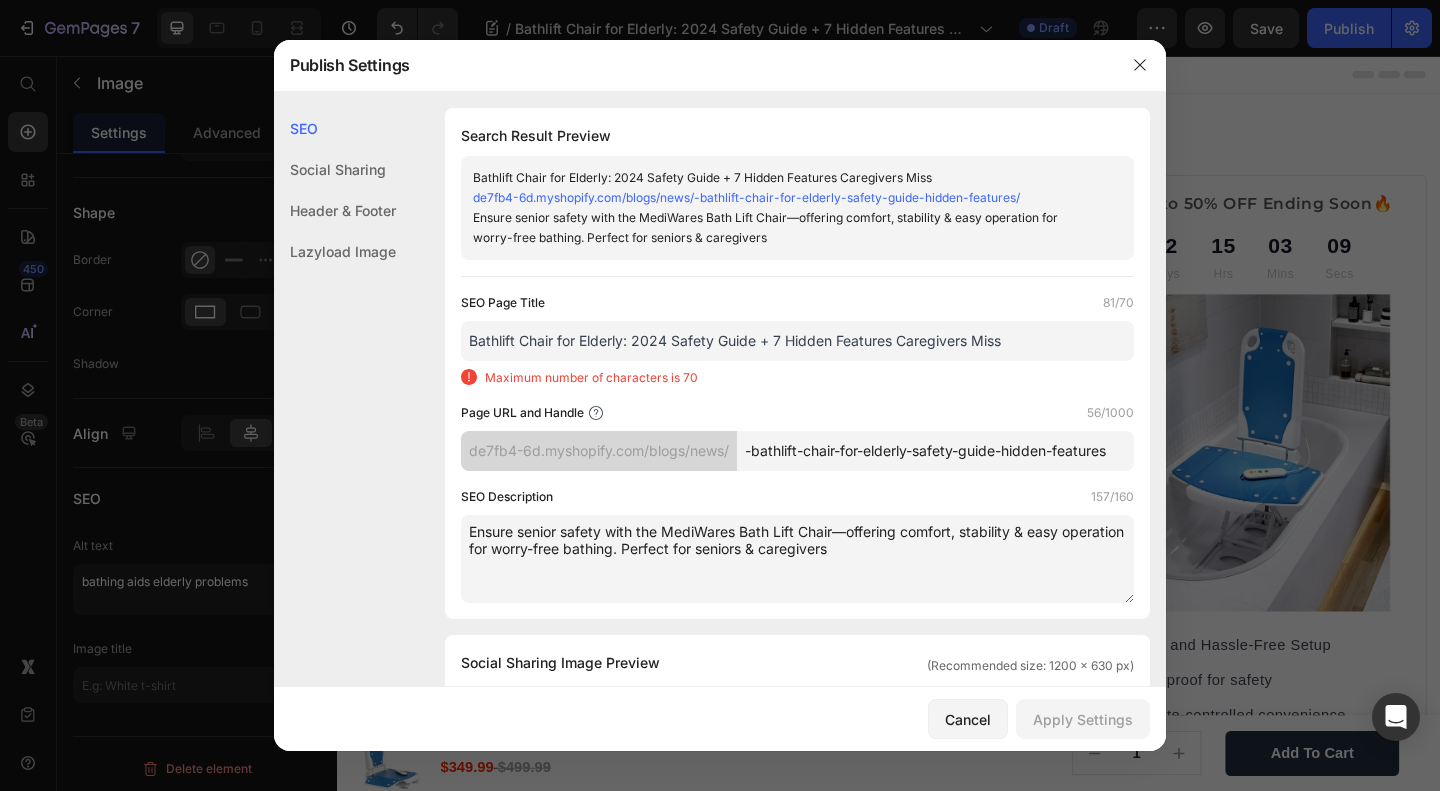 click on "SEO Page Title  81/70  Bathlift Chair for Elderly: 2024 Safety Guide + 7 Hidden Features Caregivers Miss Maximum number of characters is 70  Page URL and Handle  56/1000  de7fb4-6d.myshopify.com/blogs/news/ -bathlift-chair-for-elderly-safety-guide-hidden-features  SEO Description  157/160  Ensure senior safety with the MediWares Bath Lift Chair—offering comfort, stability & easy operation for worry-free bathing. Perfect for seniors & caregivers" 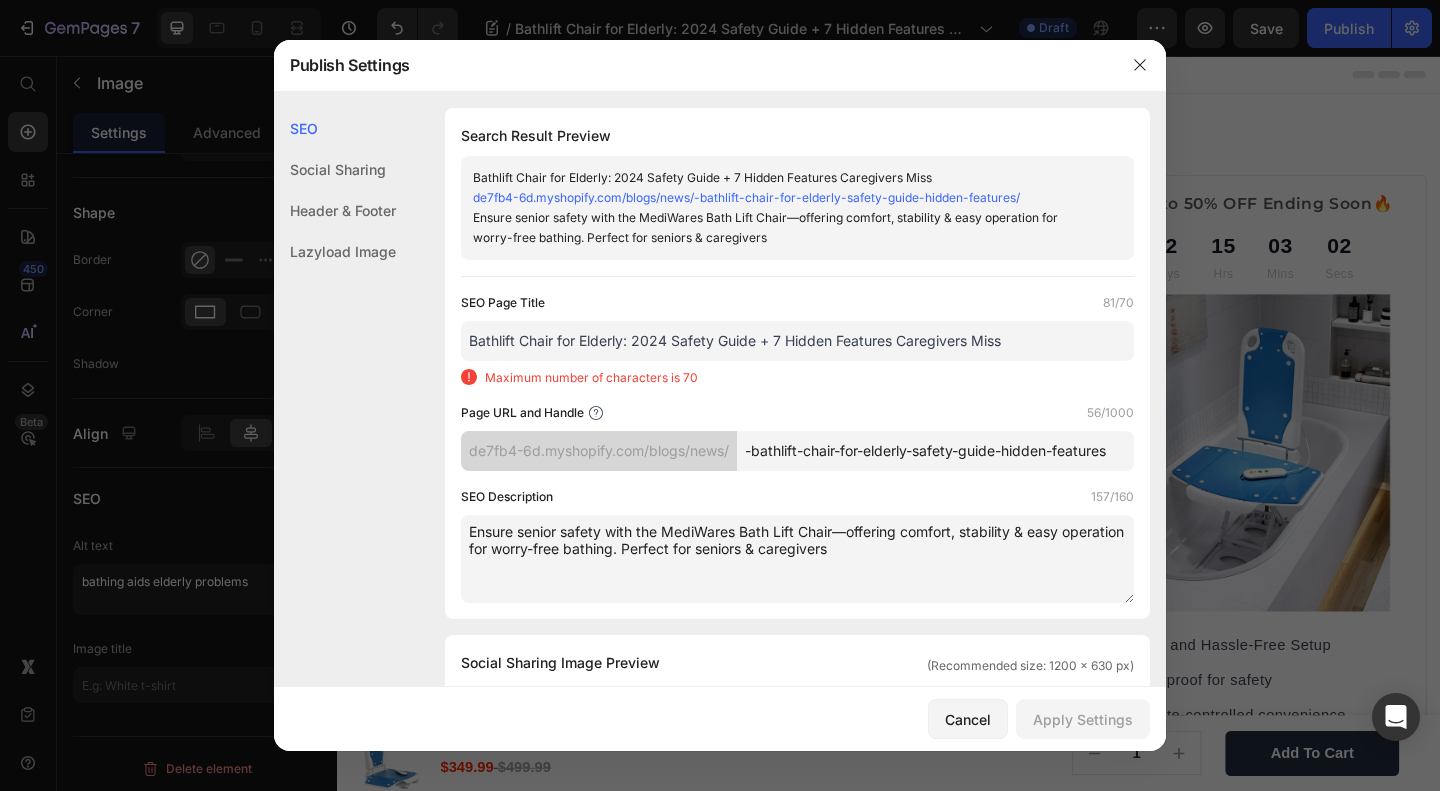 click on "Bathlift Chair for Elderly: 2024 Safety Guide + 7 Hidden Features Caregivers Miss" at bounding box center [797, 341] 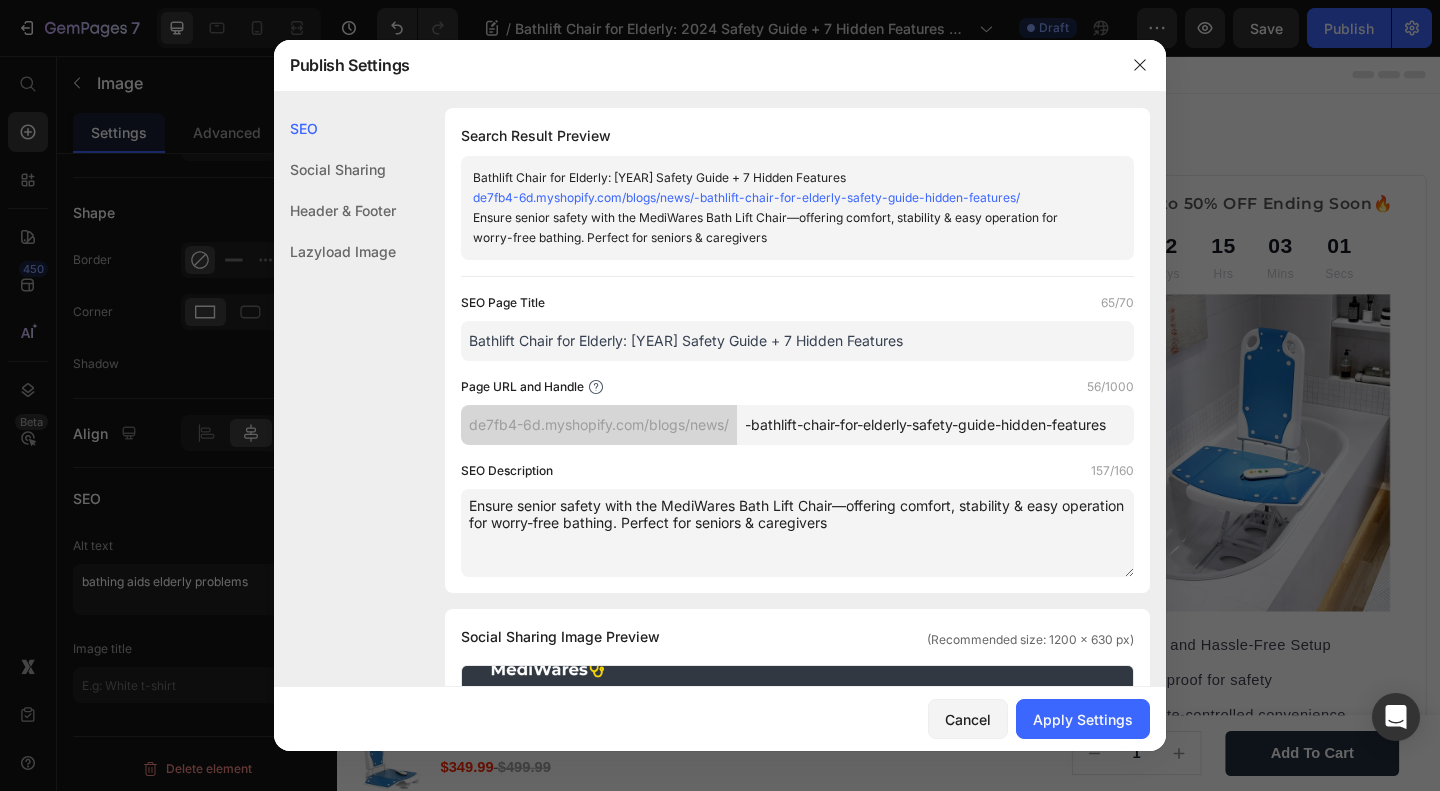 type on "Bathlift Chair for Elderly: 2024 Safety Guide + 7 Hidden Features" 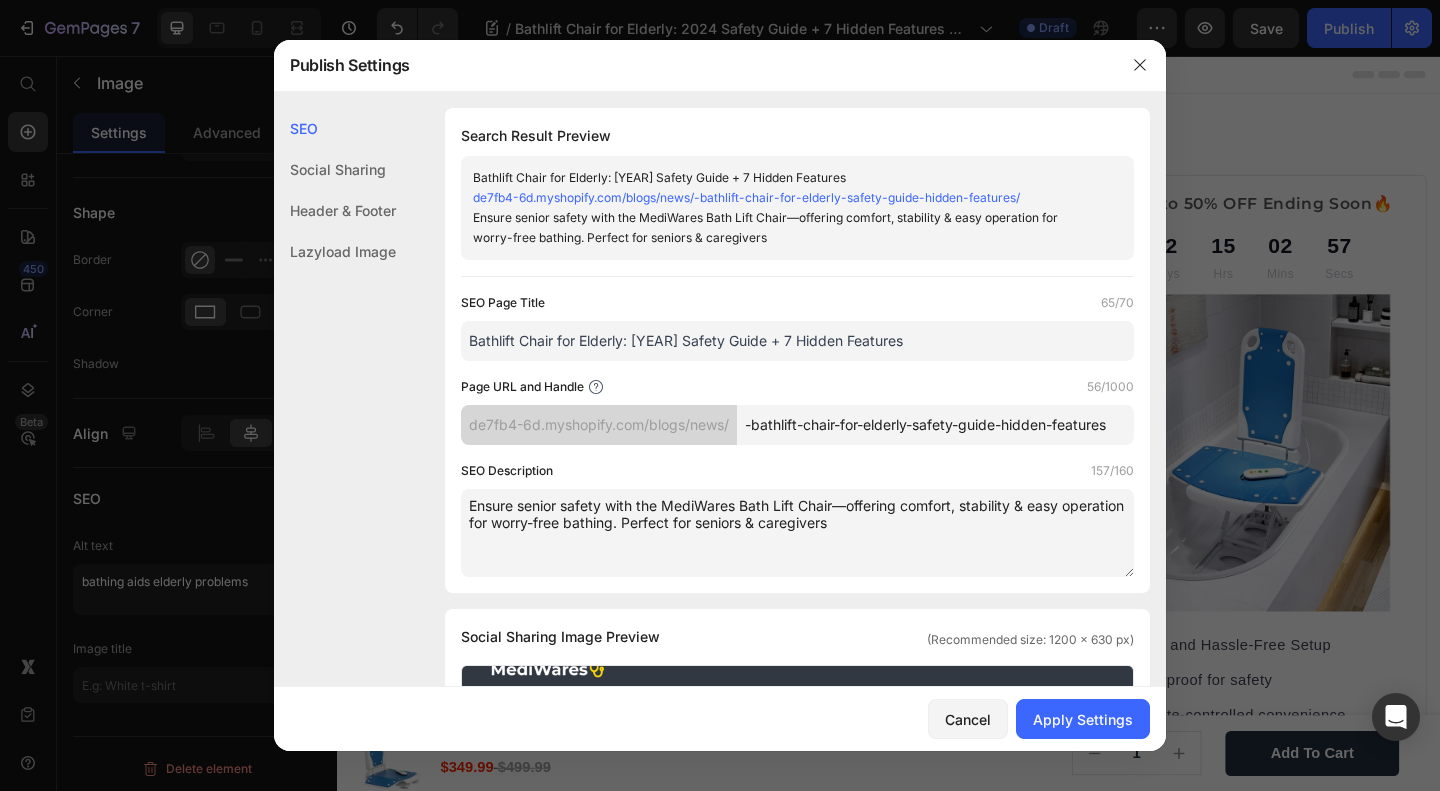 click on "Ensure senior safety with the MediWares Bath Lift Chair—offering comfort, stability & easy operation for worry-free bathing. Perfect for seniors & caregivers" at bounding box center (797, 533) 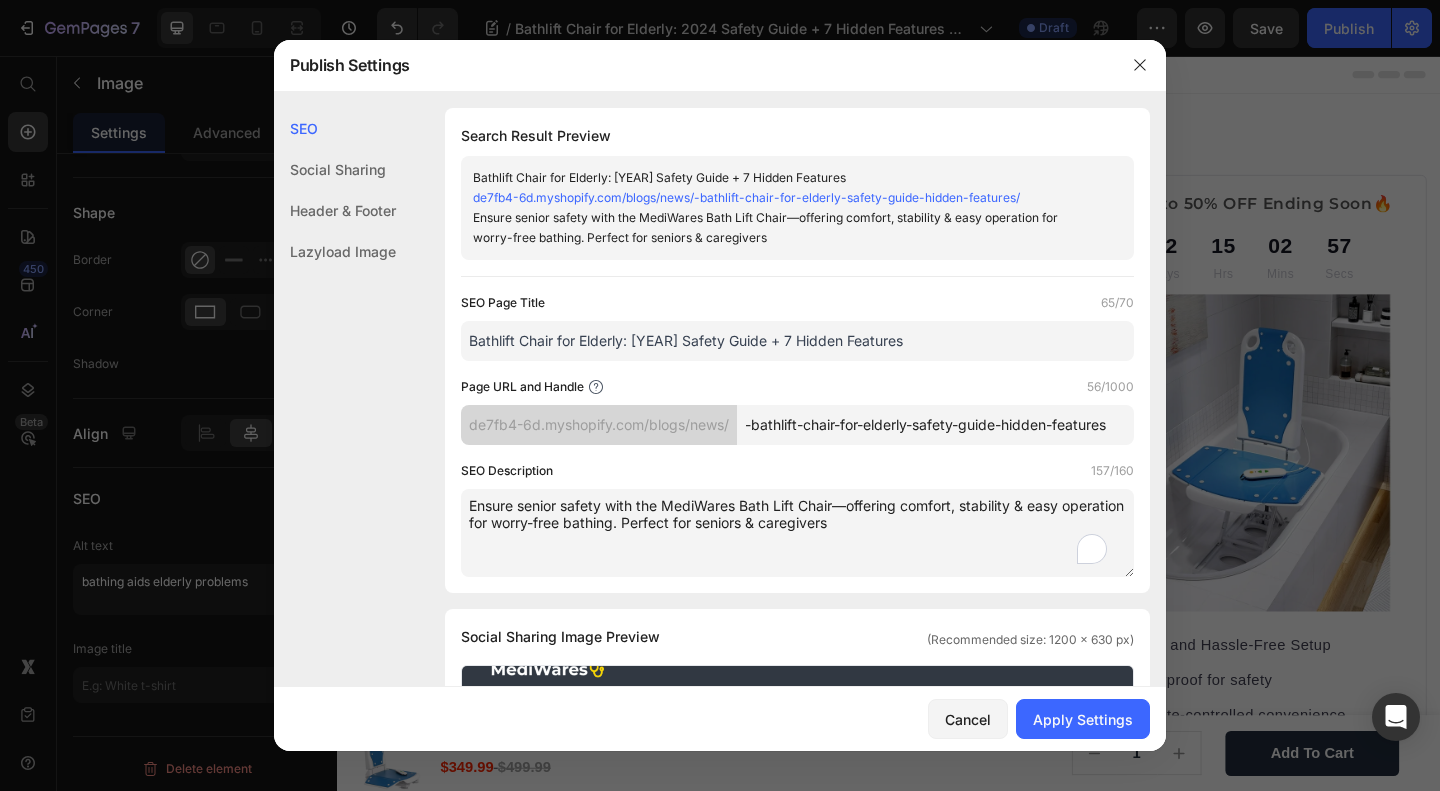 click on "Ensure senior safety with the MediWares Bath Lift Chair—offering comfort, stability & easy operation for worry-free bathing. Perfect for seniors & caregivers" at bounding box center (797, 533) 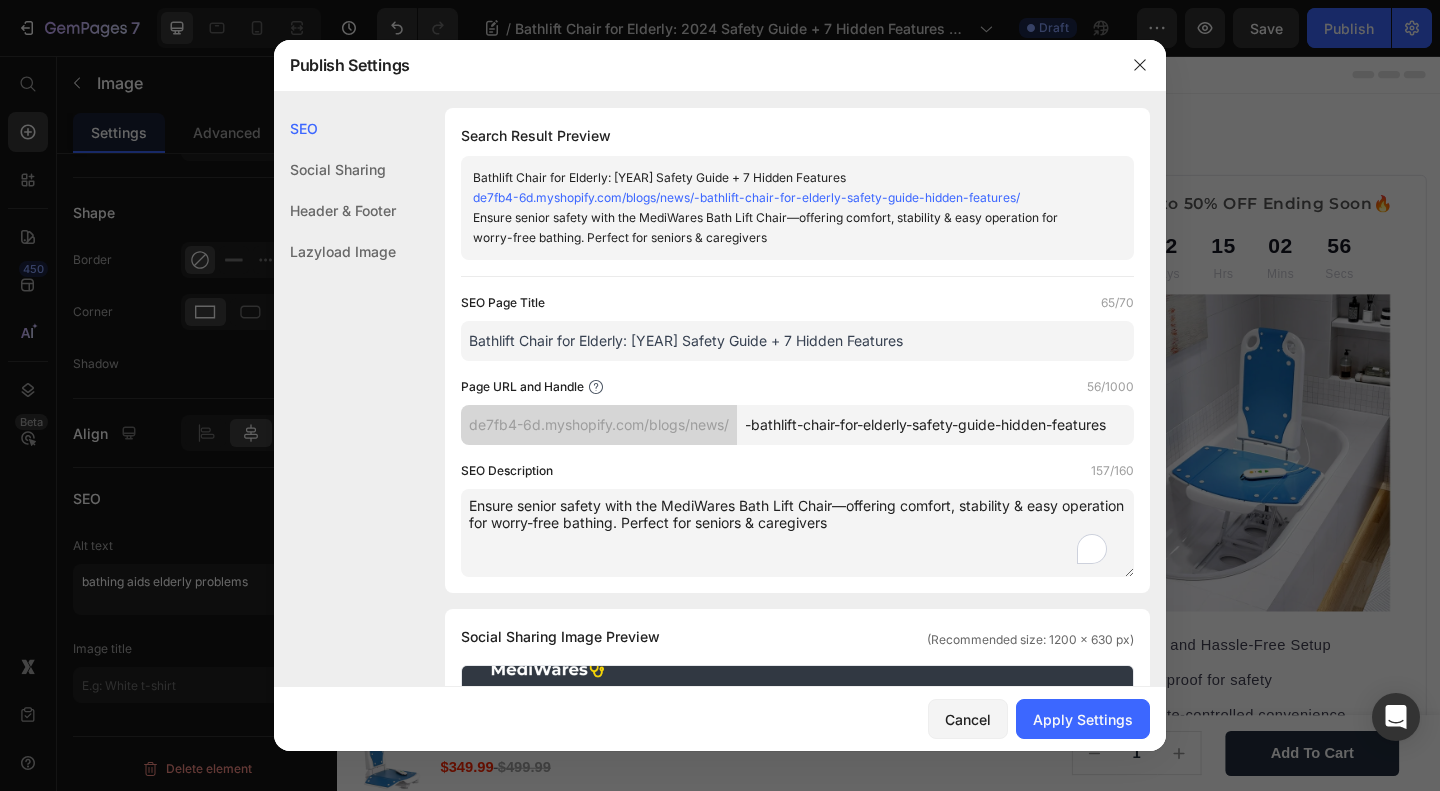 paste on "Avoid 92% of senior bathroom falls with the right bathlift chair. Discover hidden safety features, real brand comparisons, Medicare hacks & installation tips in this expert guide." 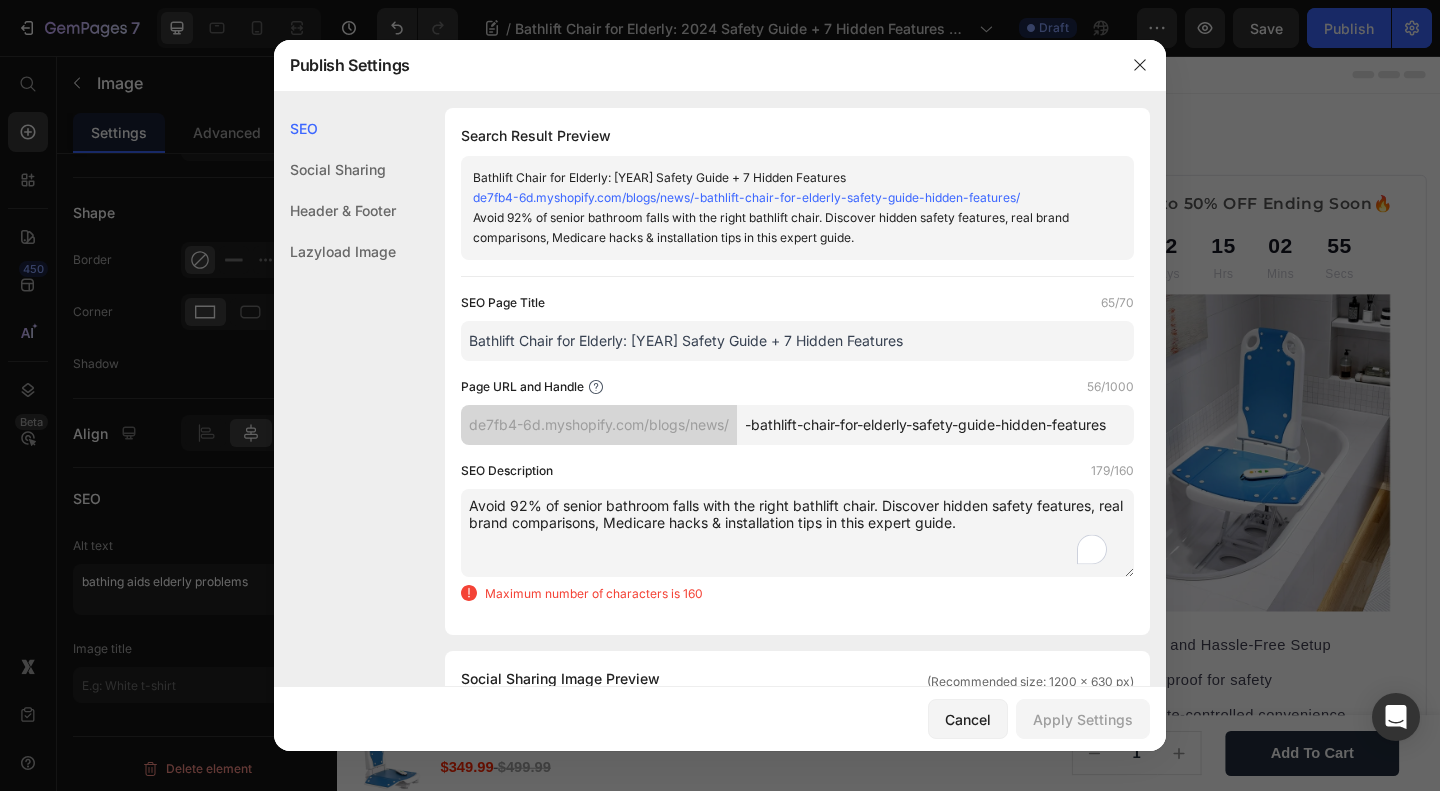 click on "SEO Page Title  65/70  Bathlift Chair for Elderly: 2024 Safety Guide + 7 Hidden Features  Page URL and Handle  56/1000  de7fb4-6d.myshopify.com/blogs/news/ -bathlift-chair-for-elderly-safety-guide-hidden-features  SEO Description  179/160  Avoid 92% of senior bathroom falls with the right bathlift chair. Discover hidden safety features, real brand comparisons, Medicare hacks & installation tips in this expert guide. Maximum number of characters is 160" 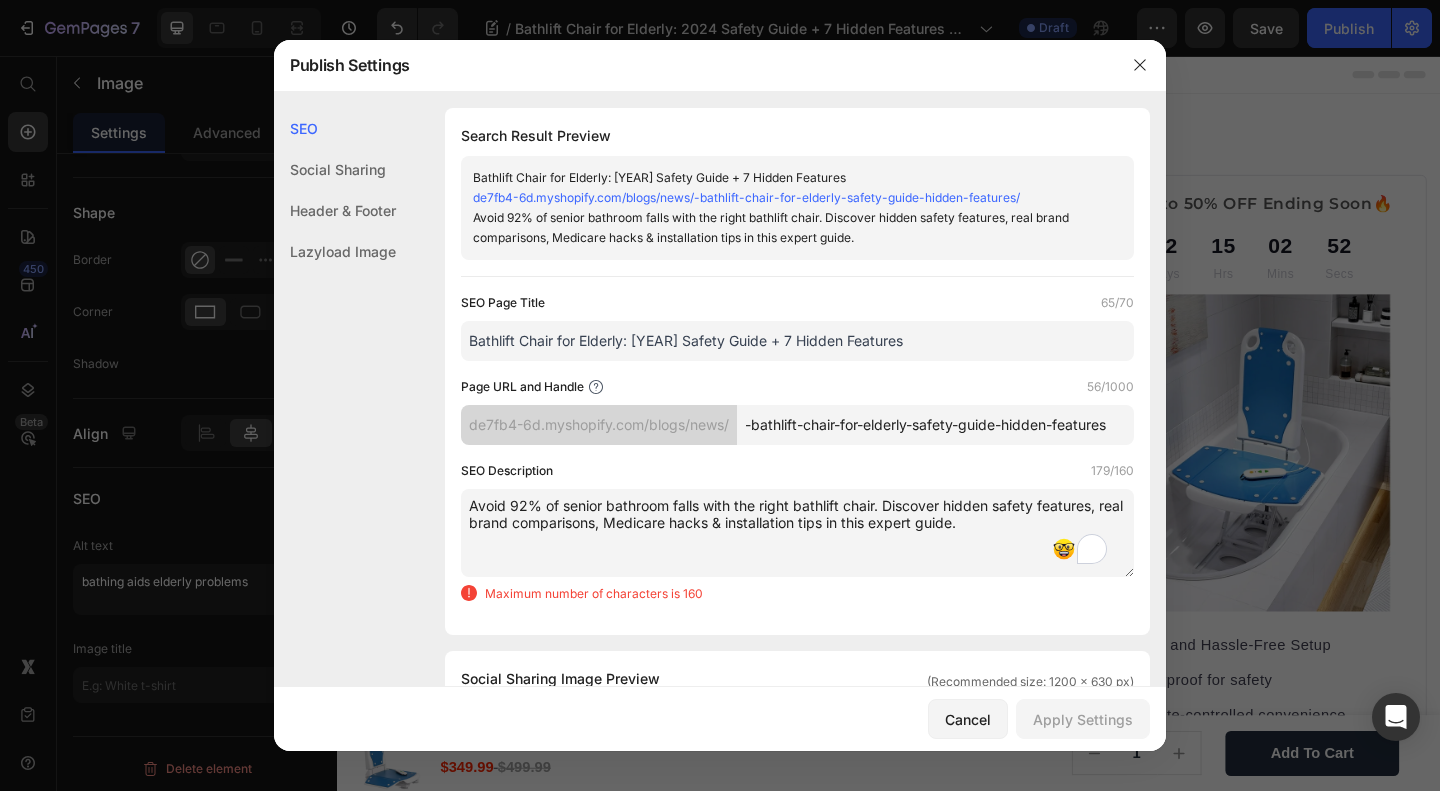 click on "SEO Page Title  65/70  Bathlift Chair for Elderly: 2024 Safety Guide + 7 Hidden Features  Page URL and Handle  56/1000  de7fb4-6d.myshopify.com/blogs/news/ -bathlift-chair-for-elderly-safety-guide-hidden-features  SEO Description  179/160  Avoid 92% of senior bathroom falls with the right bathlift chair. Discover hidden safety features, real brand comparisons, Medicare hacks & installation tips in this expert guide. Maximum number of characters is 160" 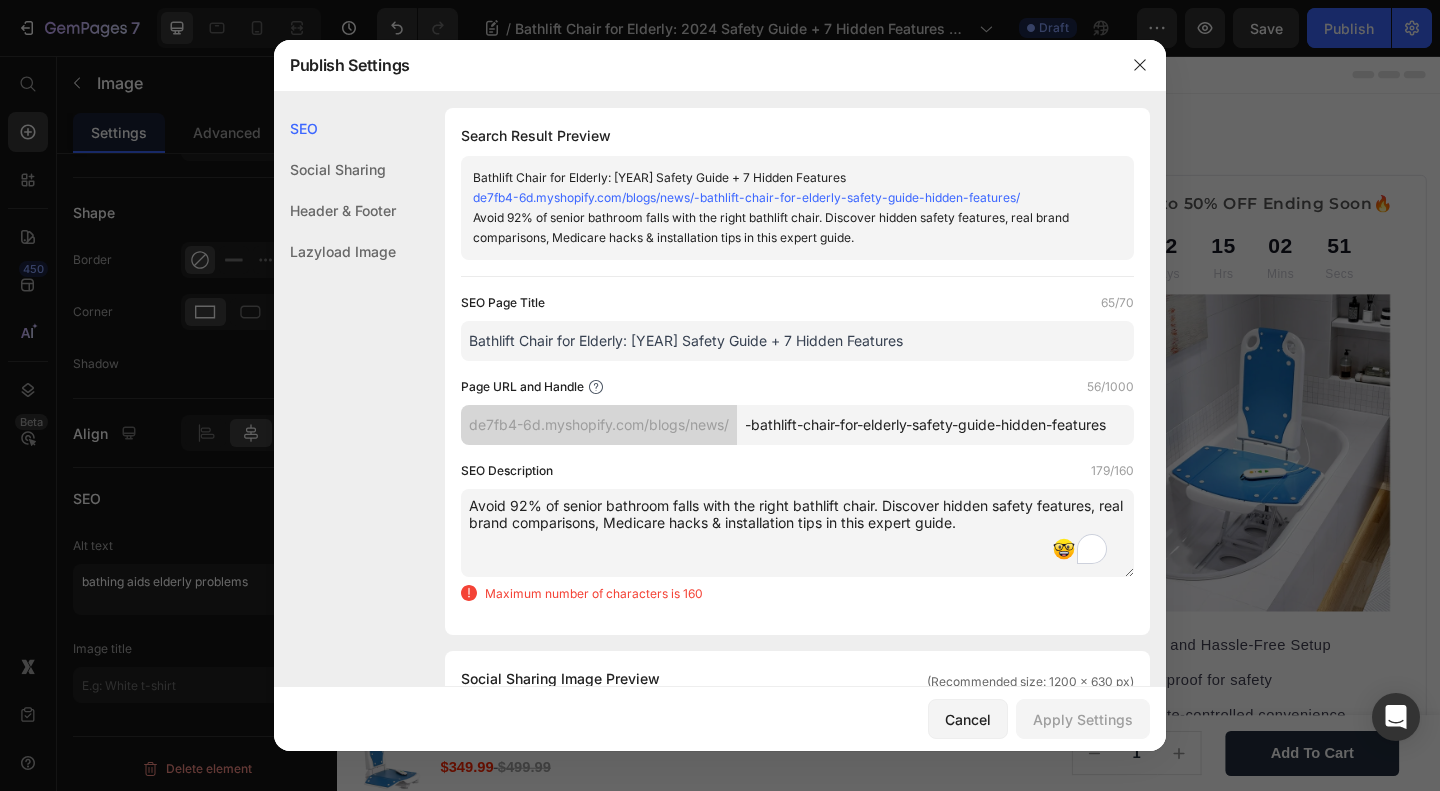 scroll, scrollTop: 266, scrollLeft: 0, axis: vertical 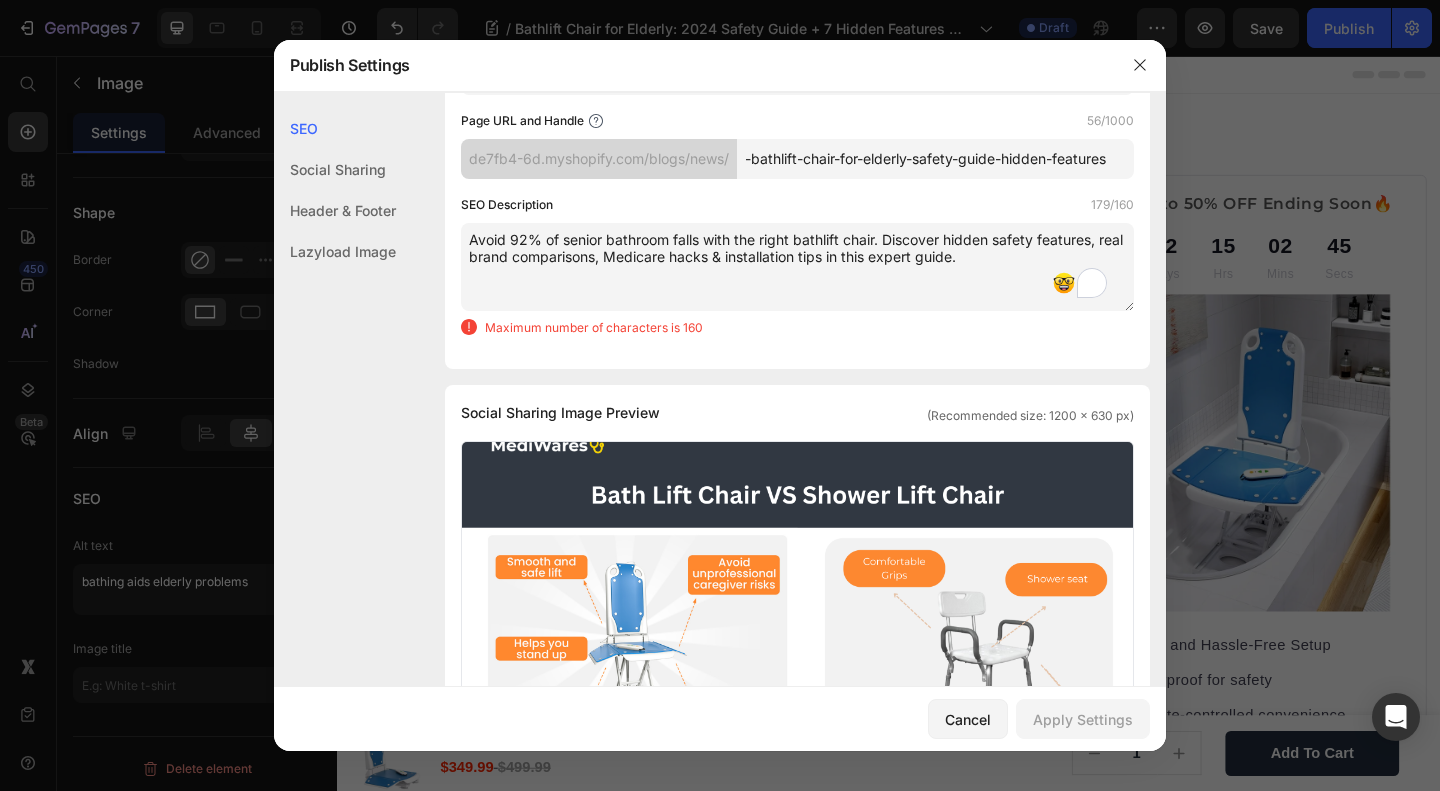 drag, startPoint x: 994, startPoint y: 251, endPoint x: 444, endPoint y: 187, distance: 553.7111 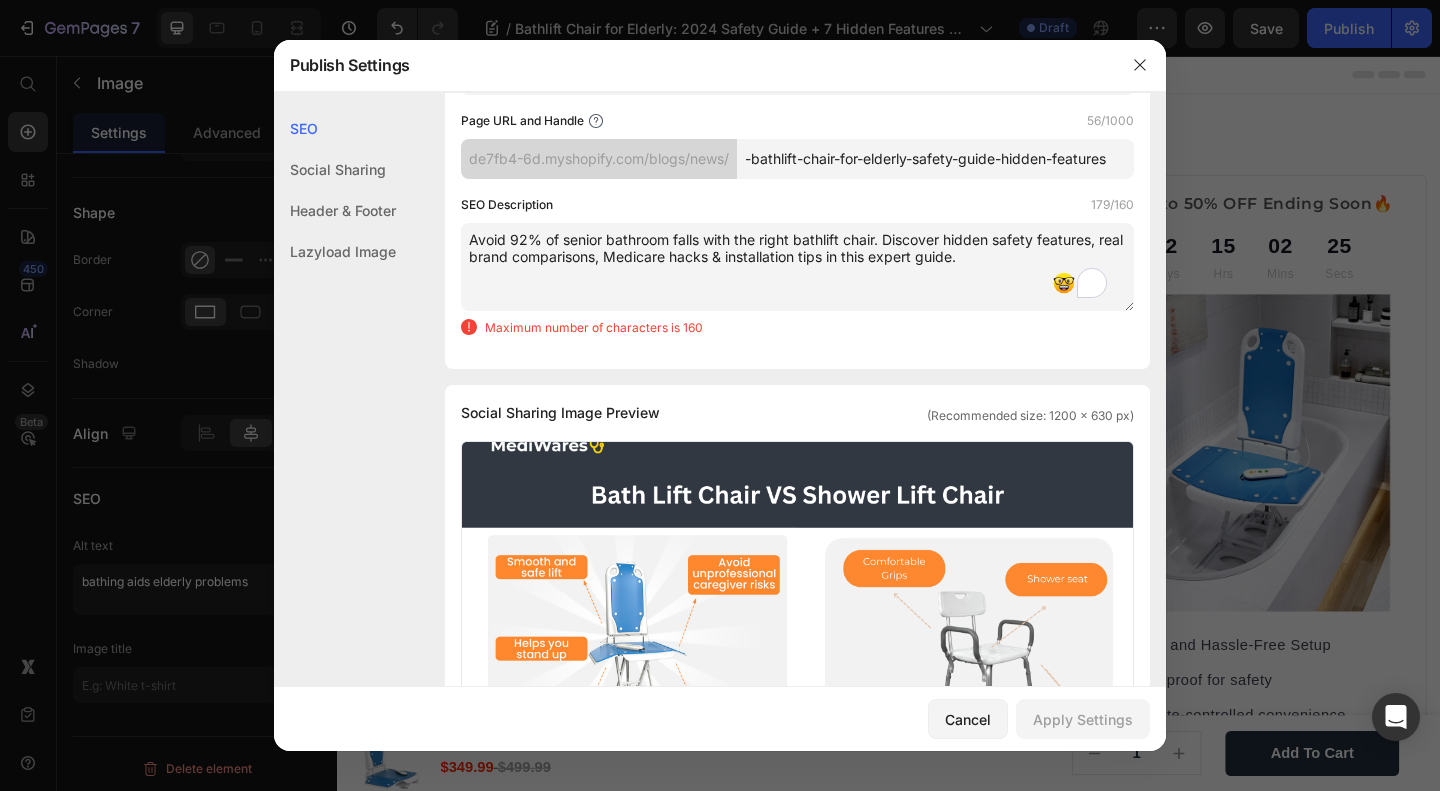 paste on "Prevent 92% of senior bathroom falls with the right bathlift chair" 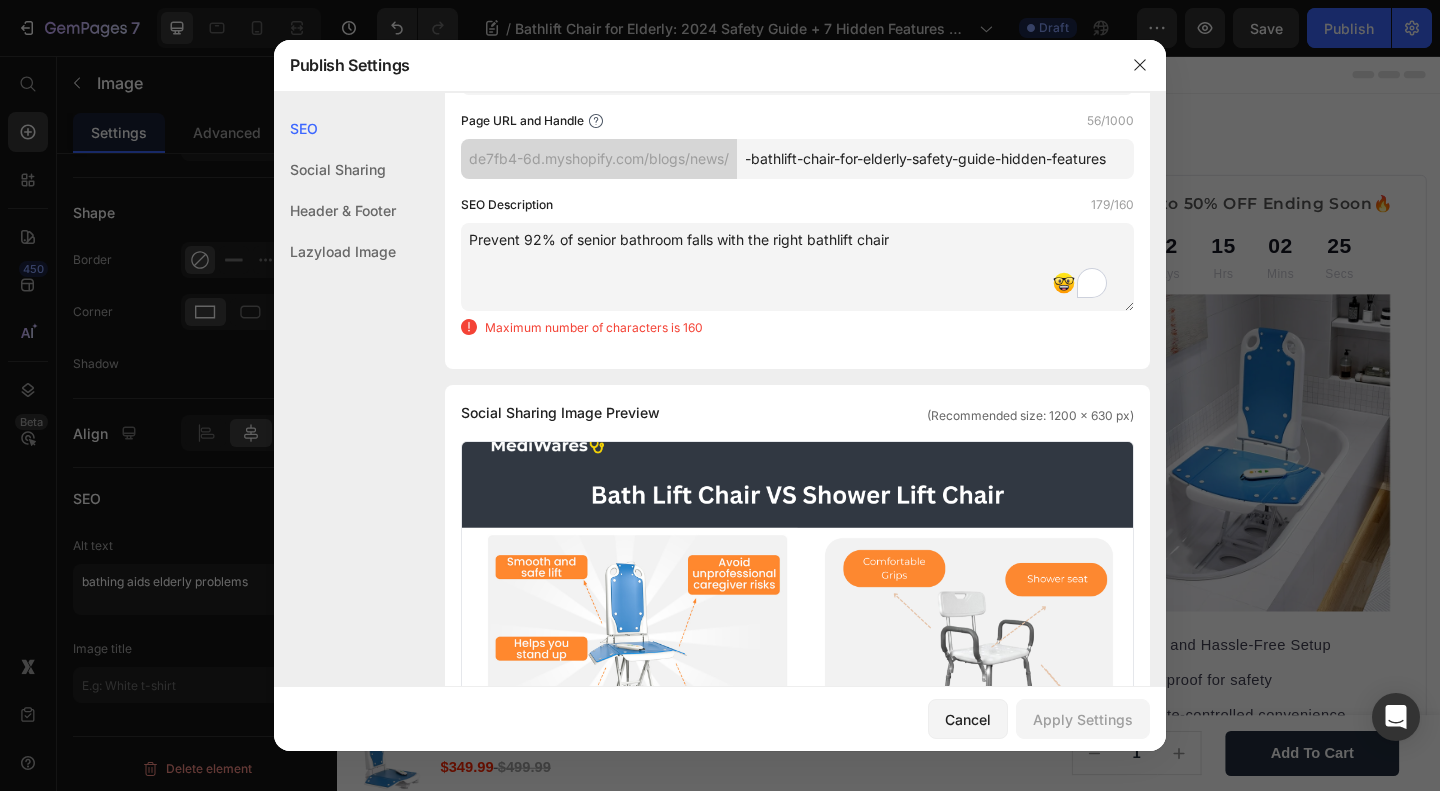 scroll, scrollTop: 246, scrollLeft: 0, axis: vertical 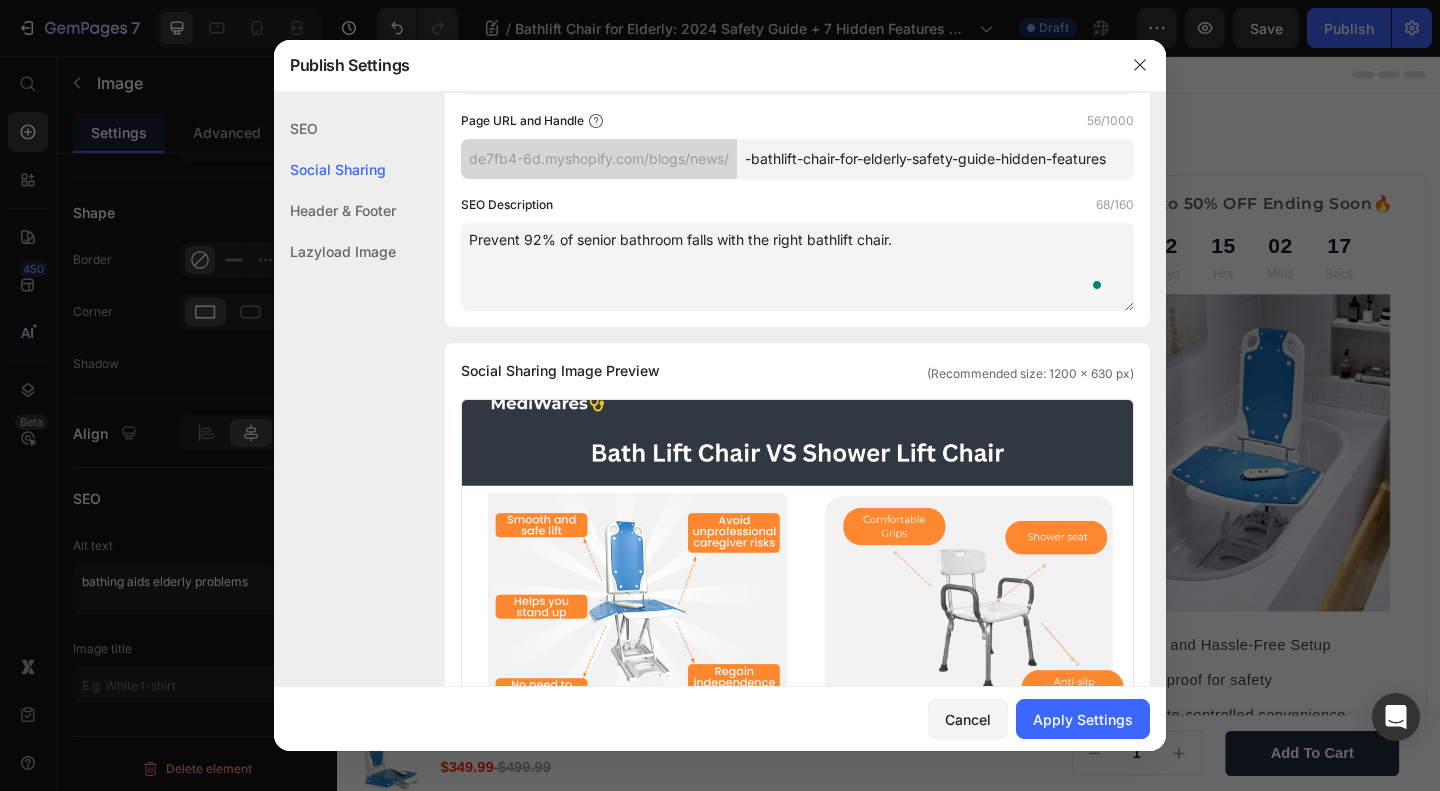 paste on "iscover hidden features, brand comparisons, Medicare hacks & installation tips in this expert guide." 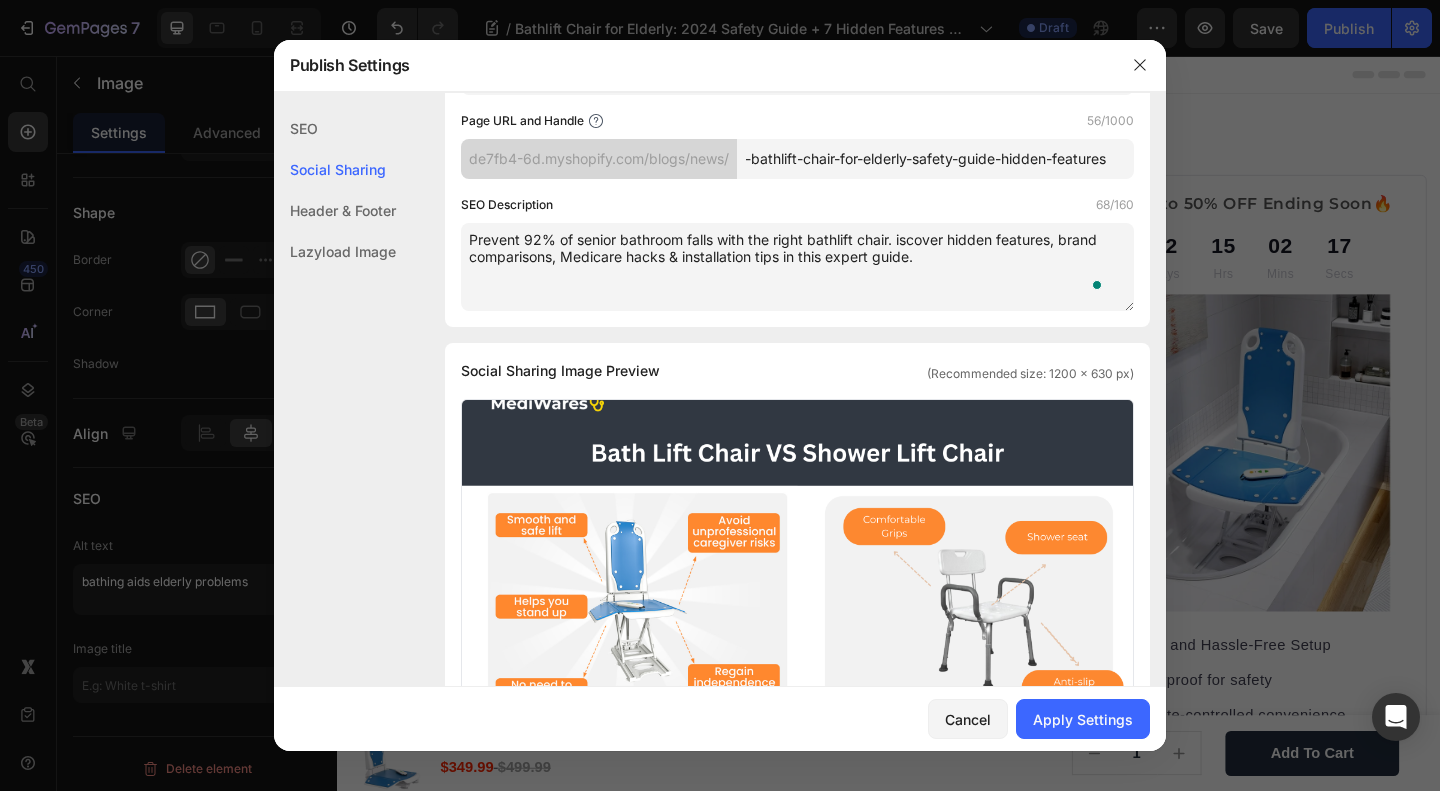 scroll, scrollTop: 266, scrollLeft: 0, axis: vertical 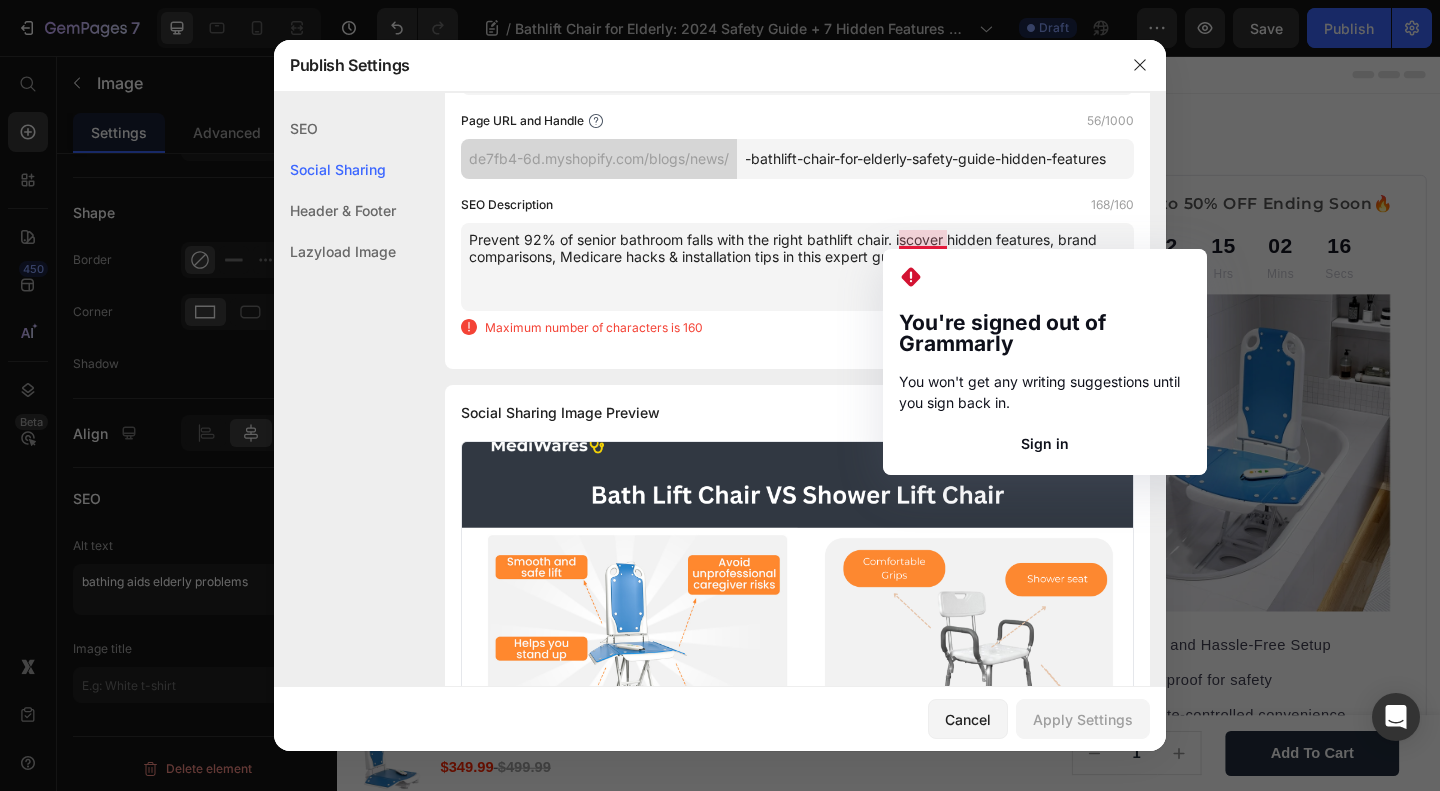 click on "Prevent 92% of senior bathroom falls with the right bathlift chair. iscover hidden features, brand comparisons, Medicare hacks & installation tips in this expert guide." at bounding box center (797, 267) 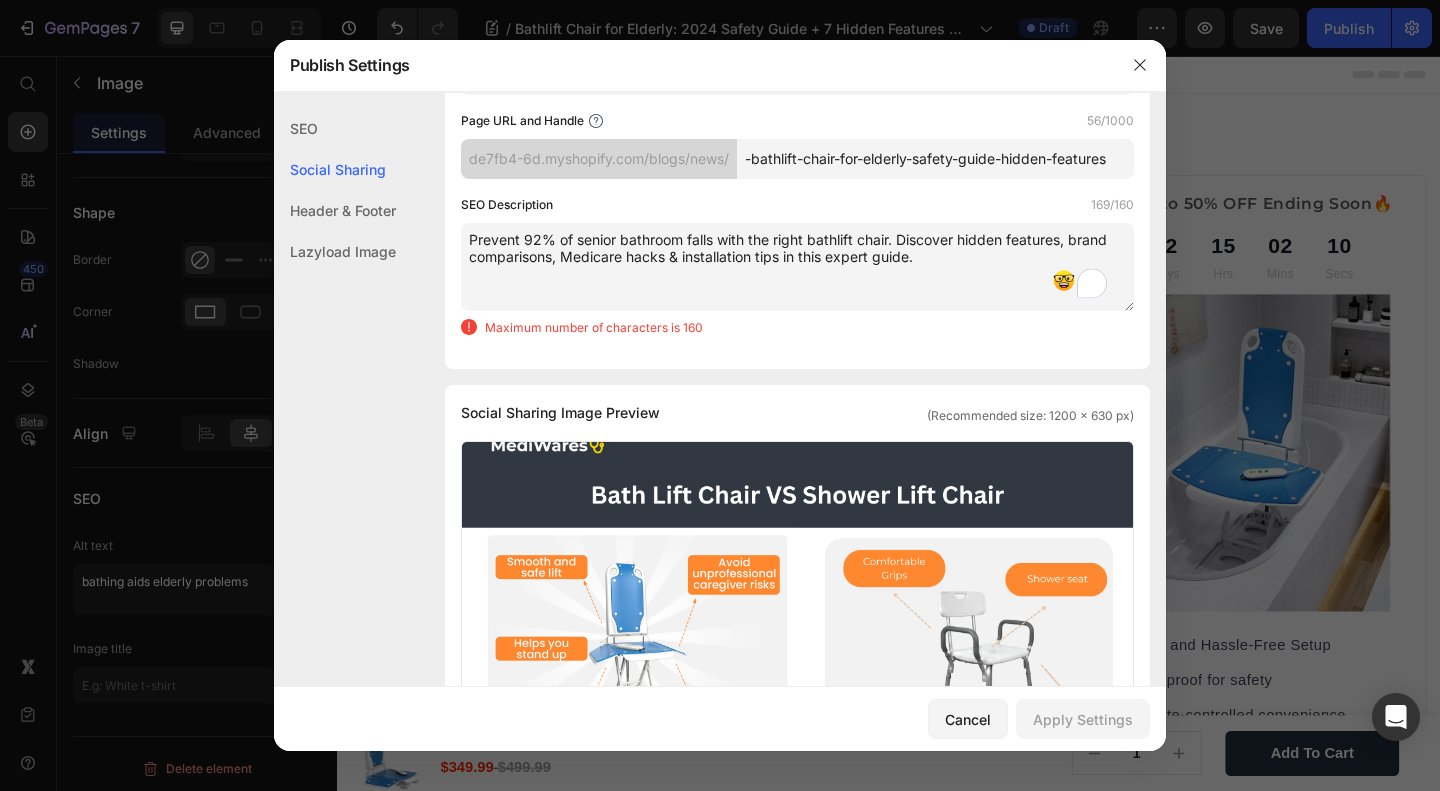 click on "Prevent 92% of senior bathroom falls with the right bathlift chair. Discover hidden features, brand comparisons, Medicare hacks & installation tips in this expert guide." at bounding box center (797, 267) 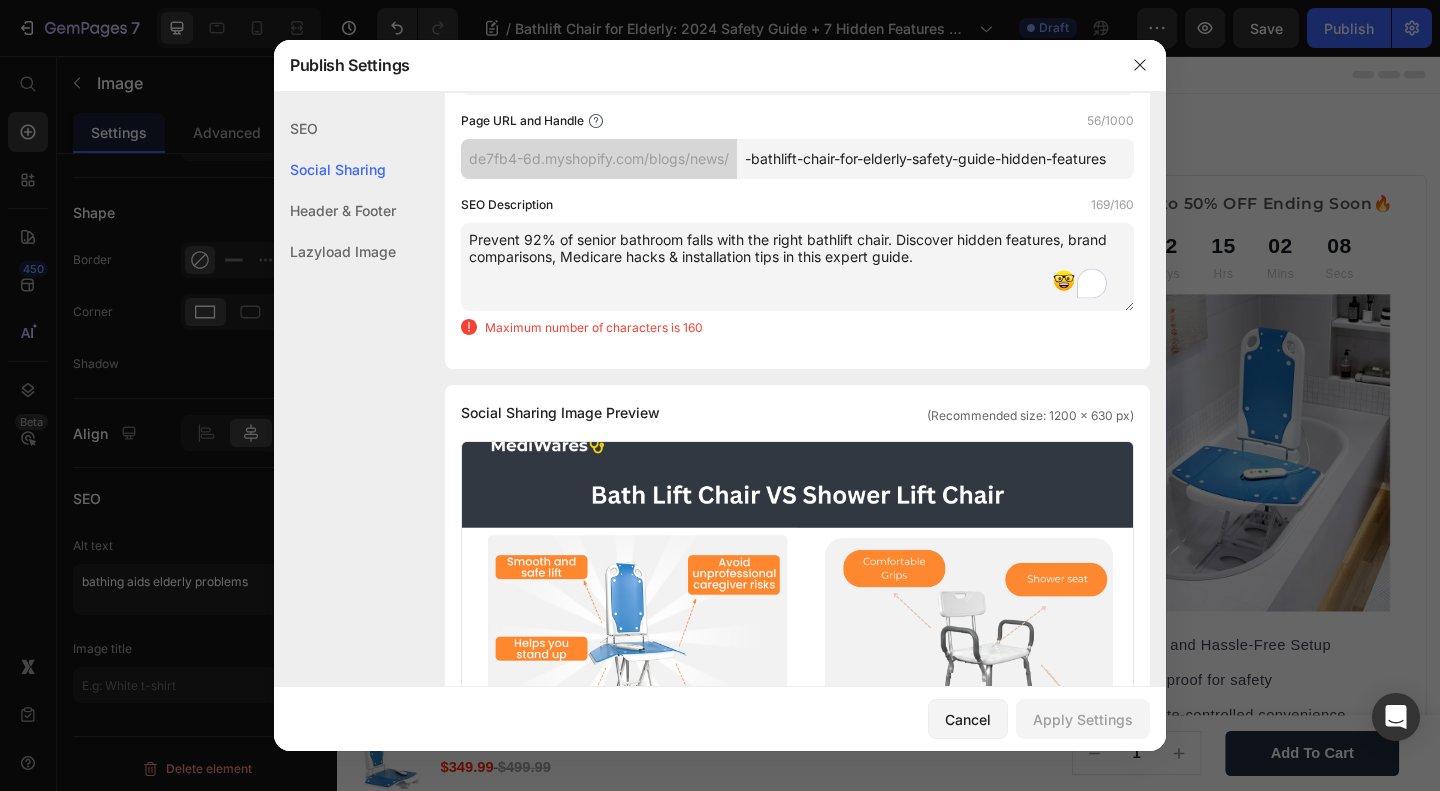 drag, startPoint x: 596, startPoint y: 258, endPoint x: 470, endPoint y: 258, distance: 126 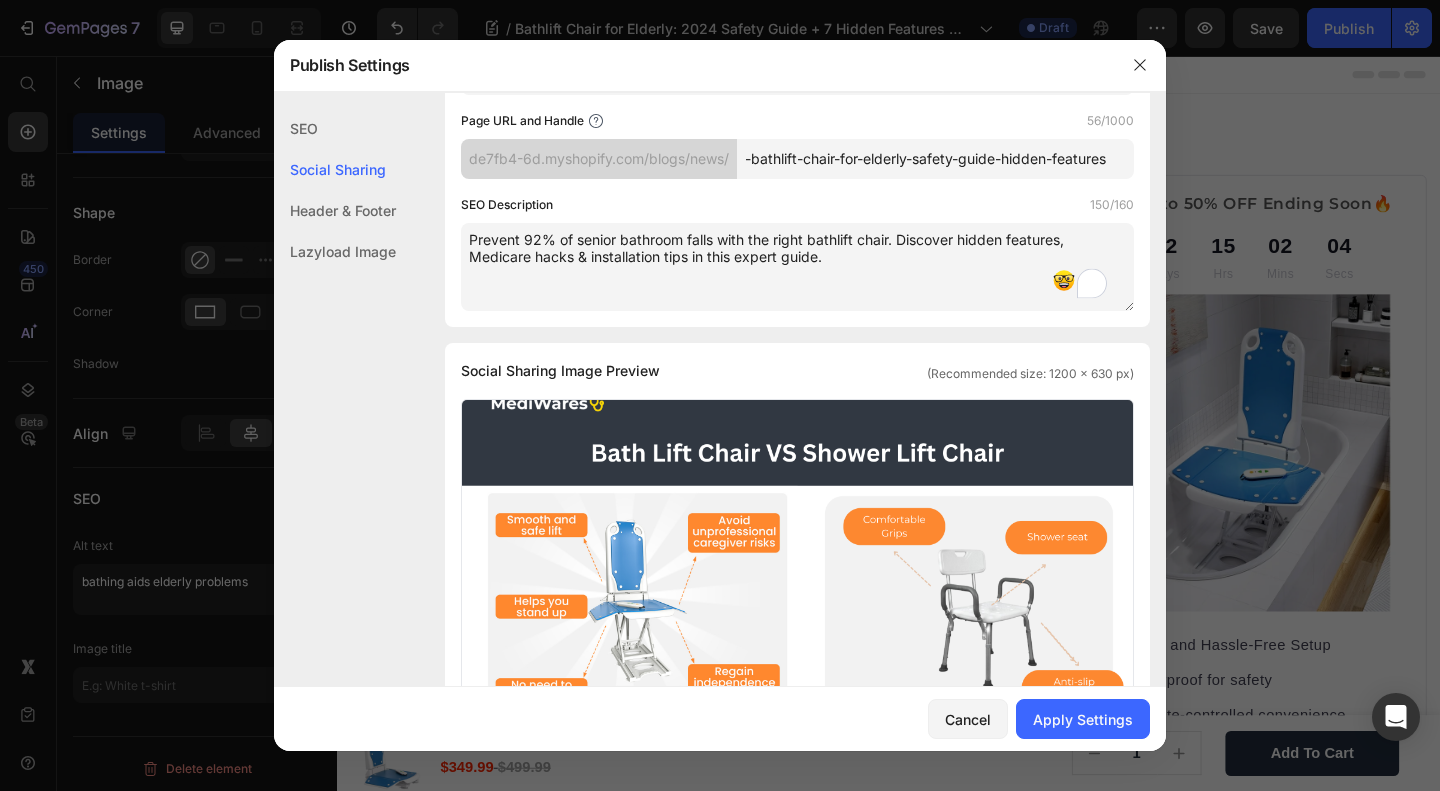 scroll, scrollTop: 1046, scrollLeft: 0, axis: vertical 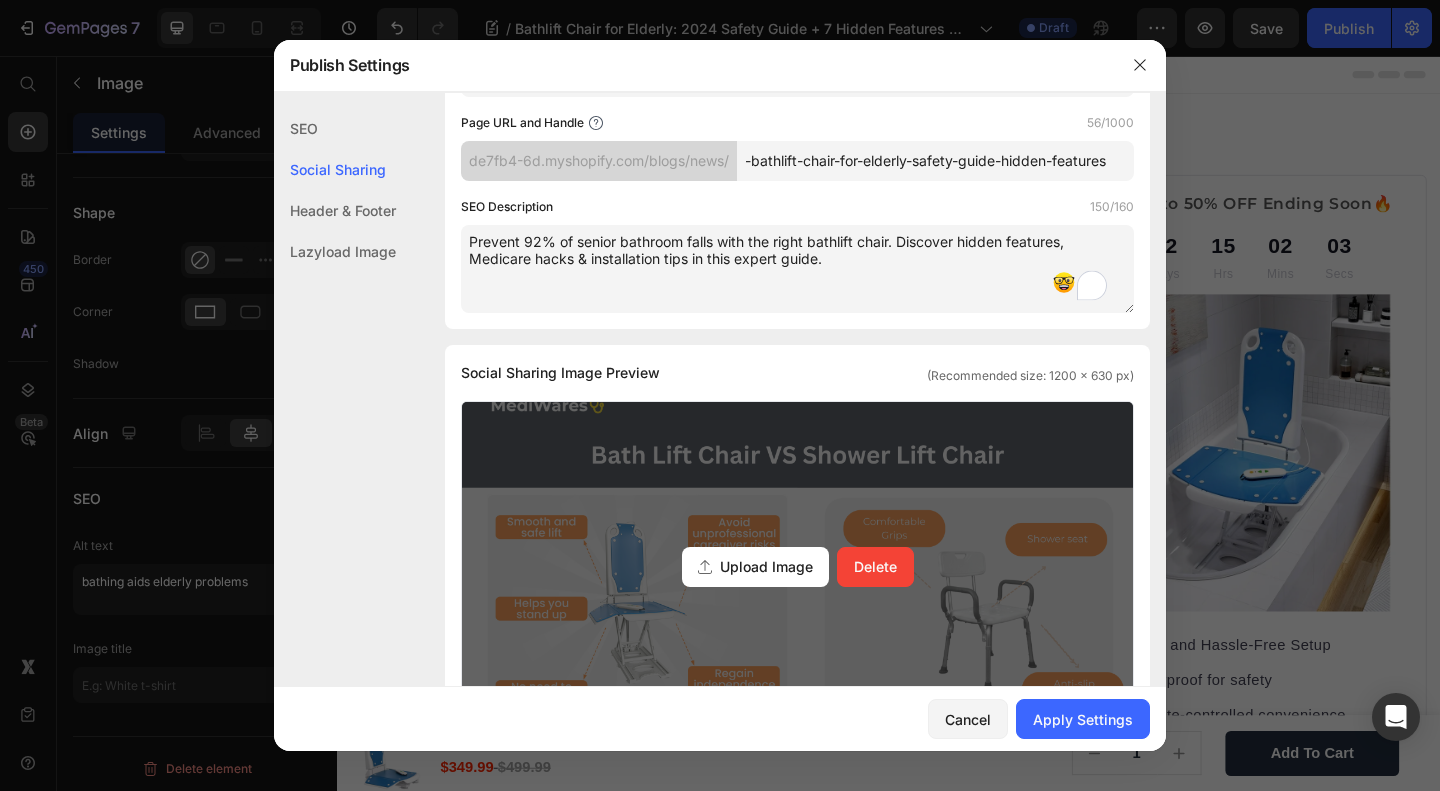 type on "Prevent 92% of senior bathroom falls with the right bathlift chair. Discover hidden features, Medicare hacks & installation tips in this expert guide." 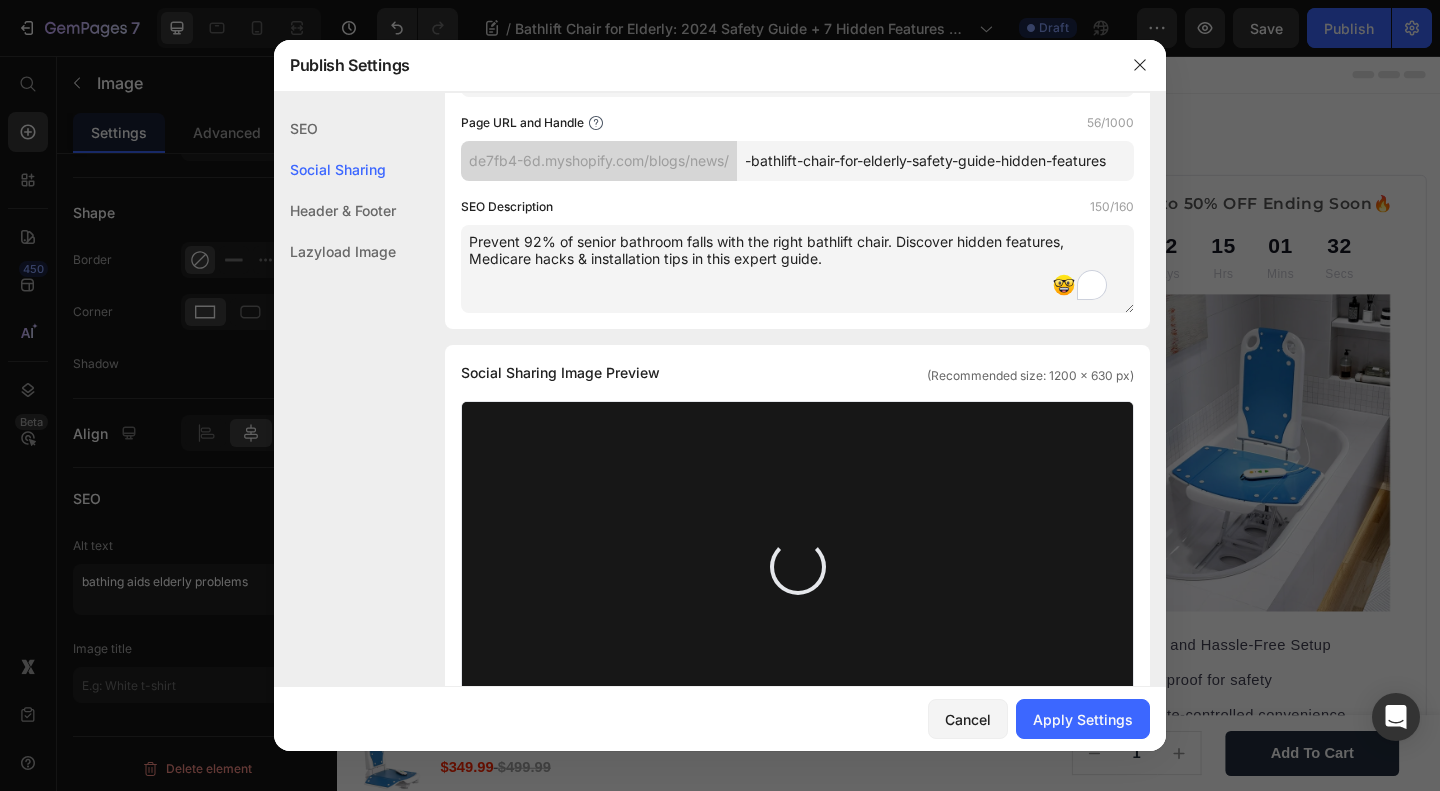 scroll, scrollTop: 531, scrollLeft: 0, axis: vertical 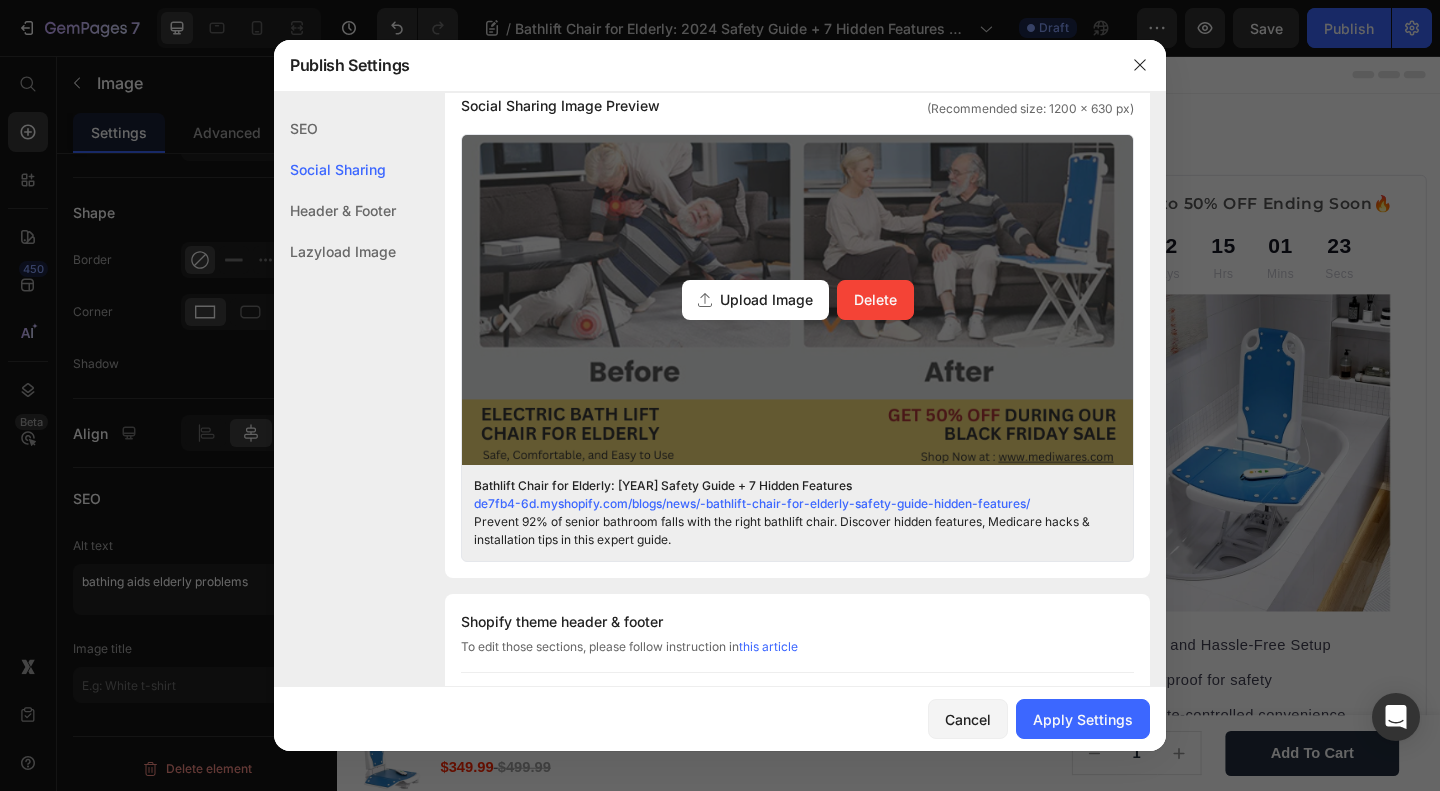 click on "Upload Image" at bounding box center (755, 300) 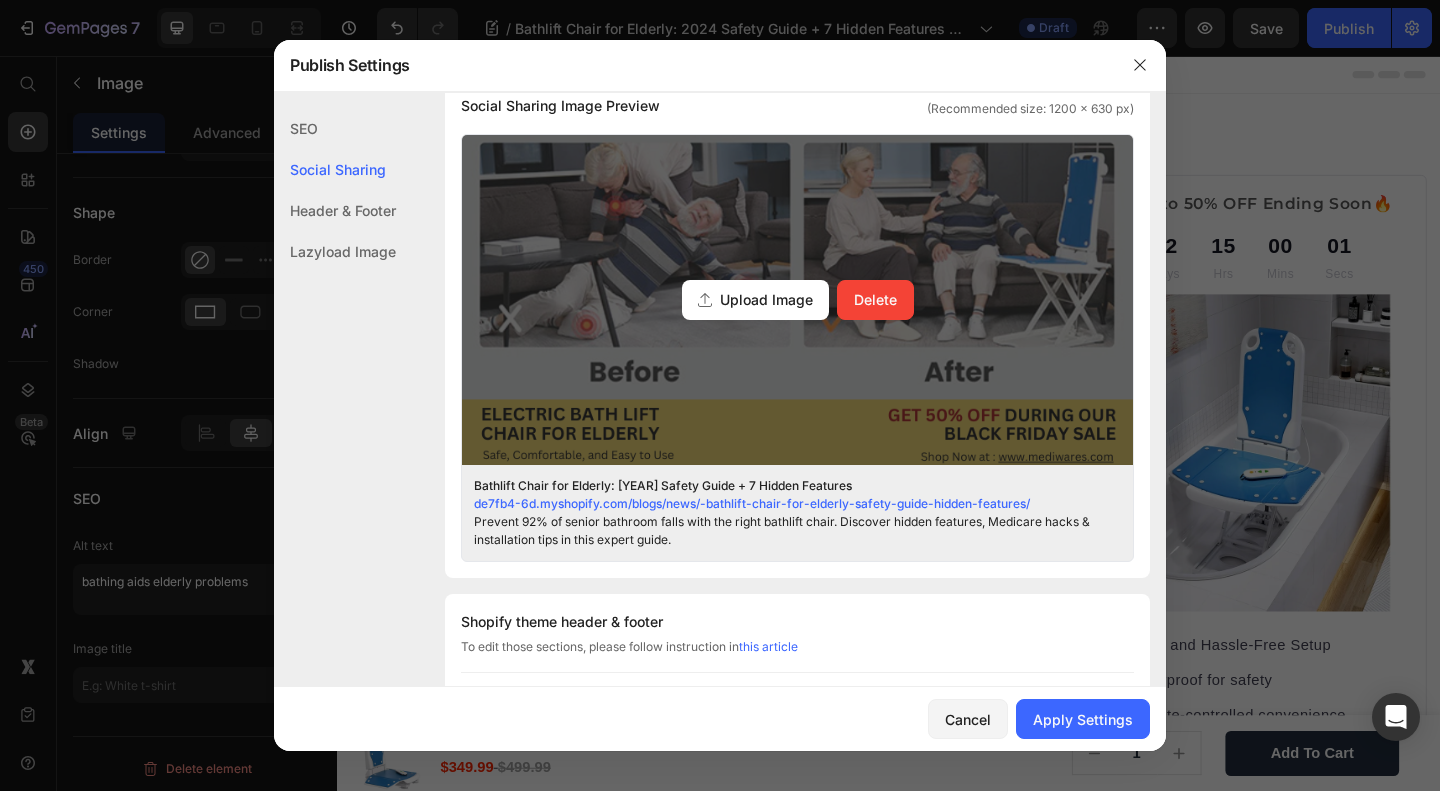click on "Upload Image" at bounding box center (766, 299) 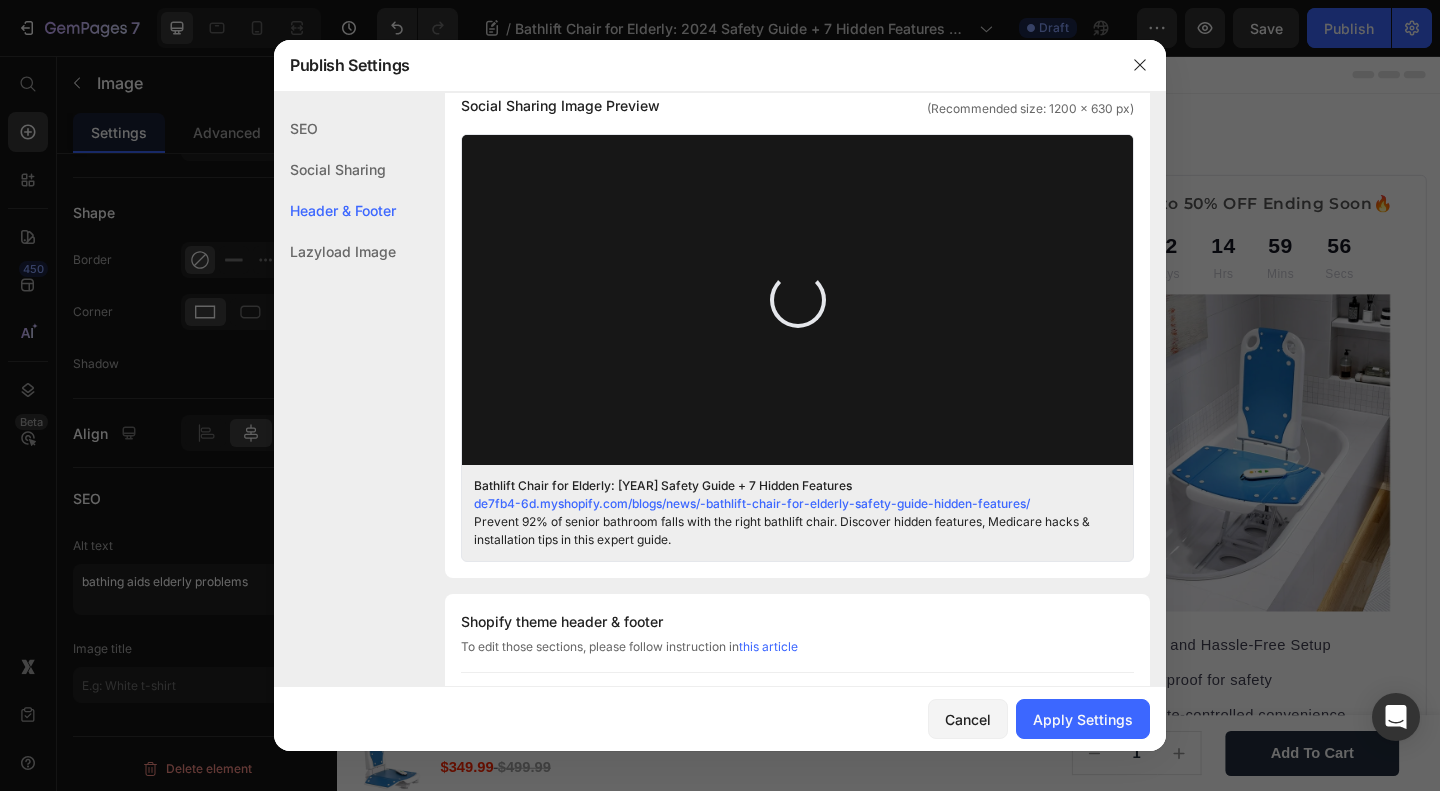 scroll, scrollTop: 1064, scrollLeft: 0, axis: vertical 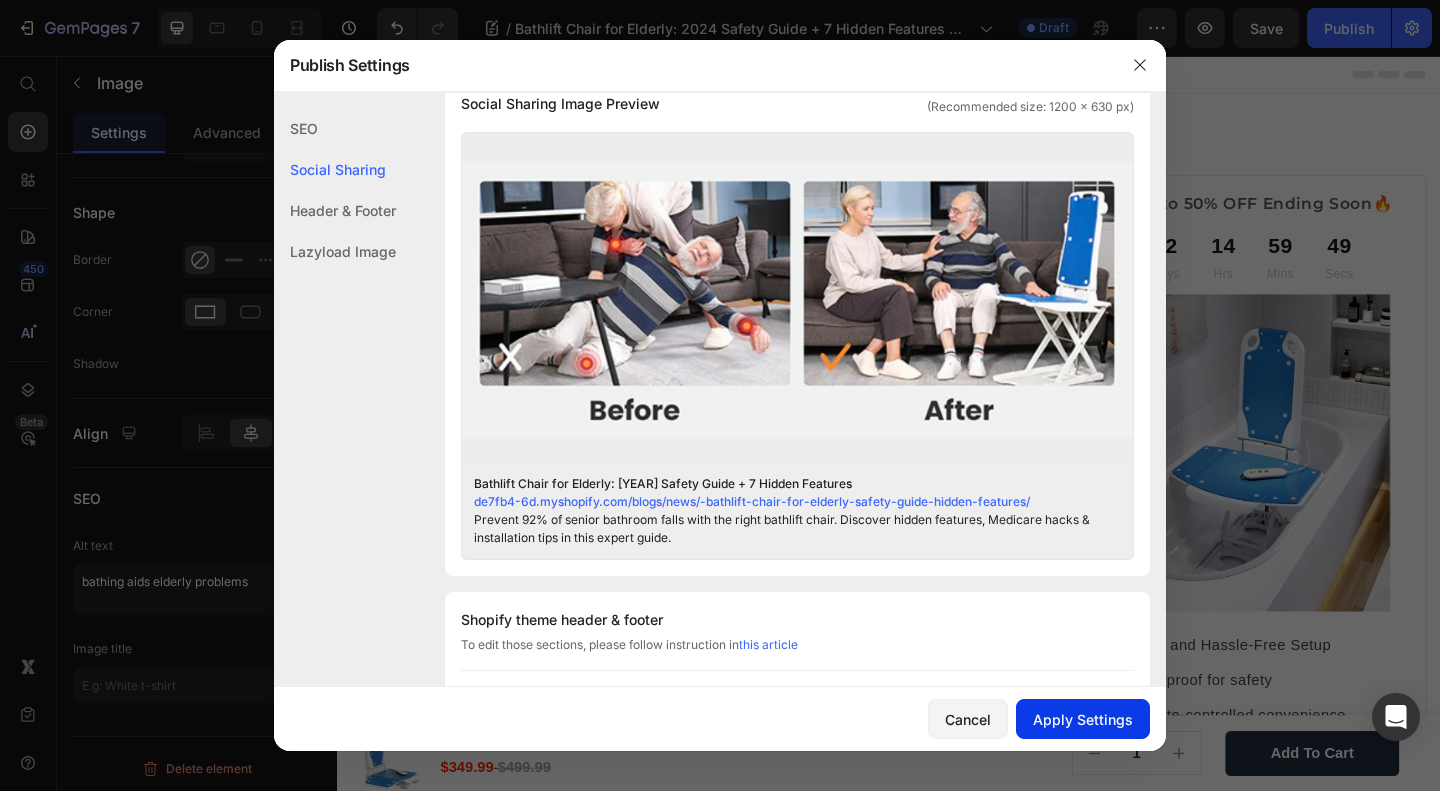 click on "Apply Settings" at bounding box center [1083, 719] 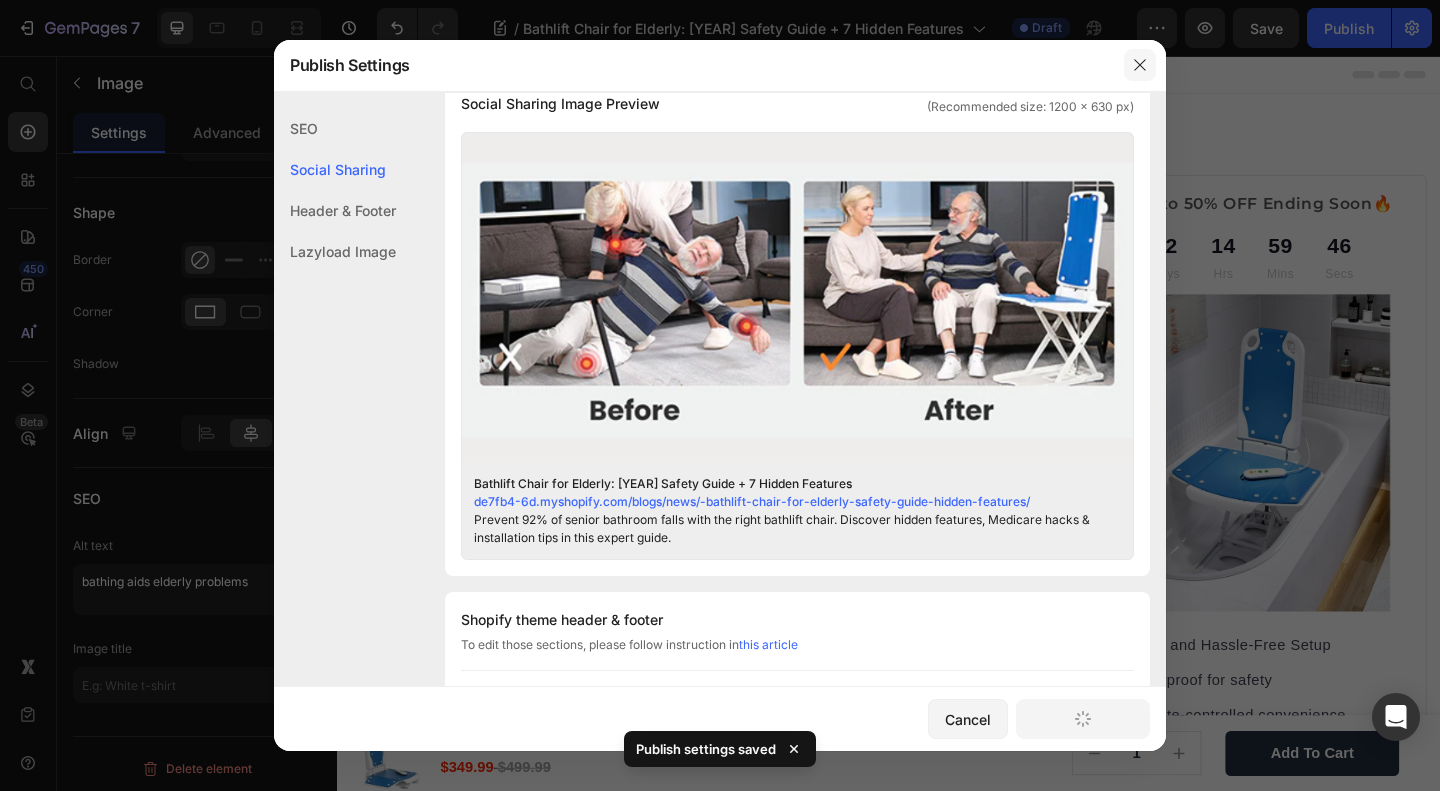 click 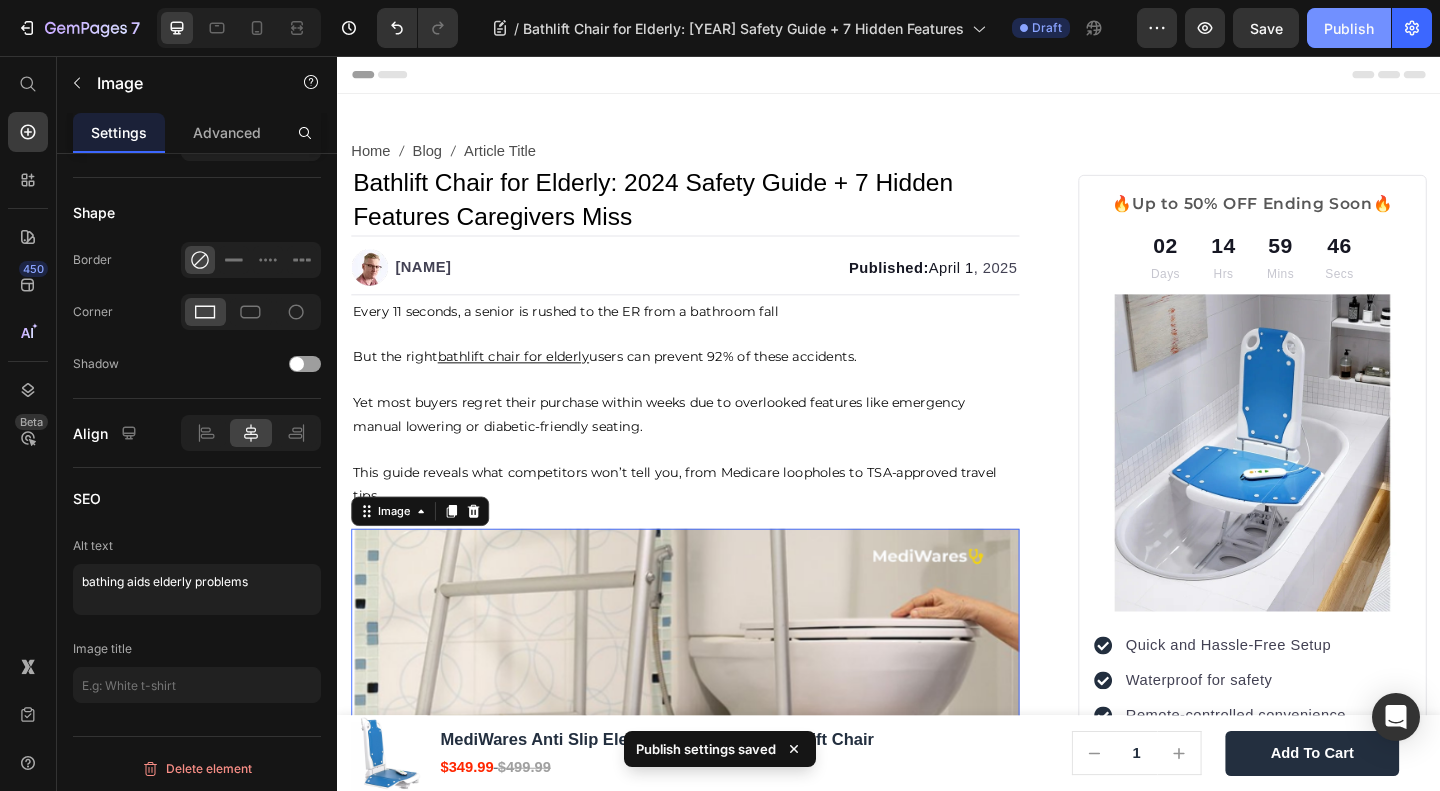 click on "Publish" at bounding box center (1349, 28) 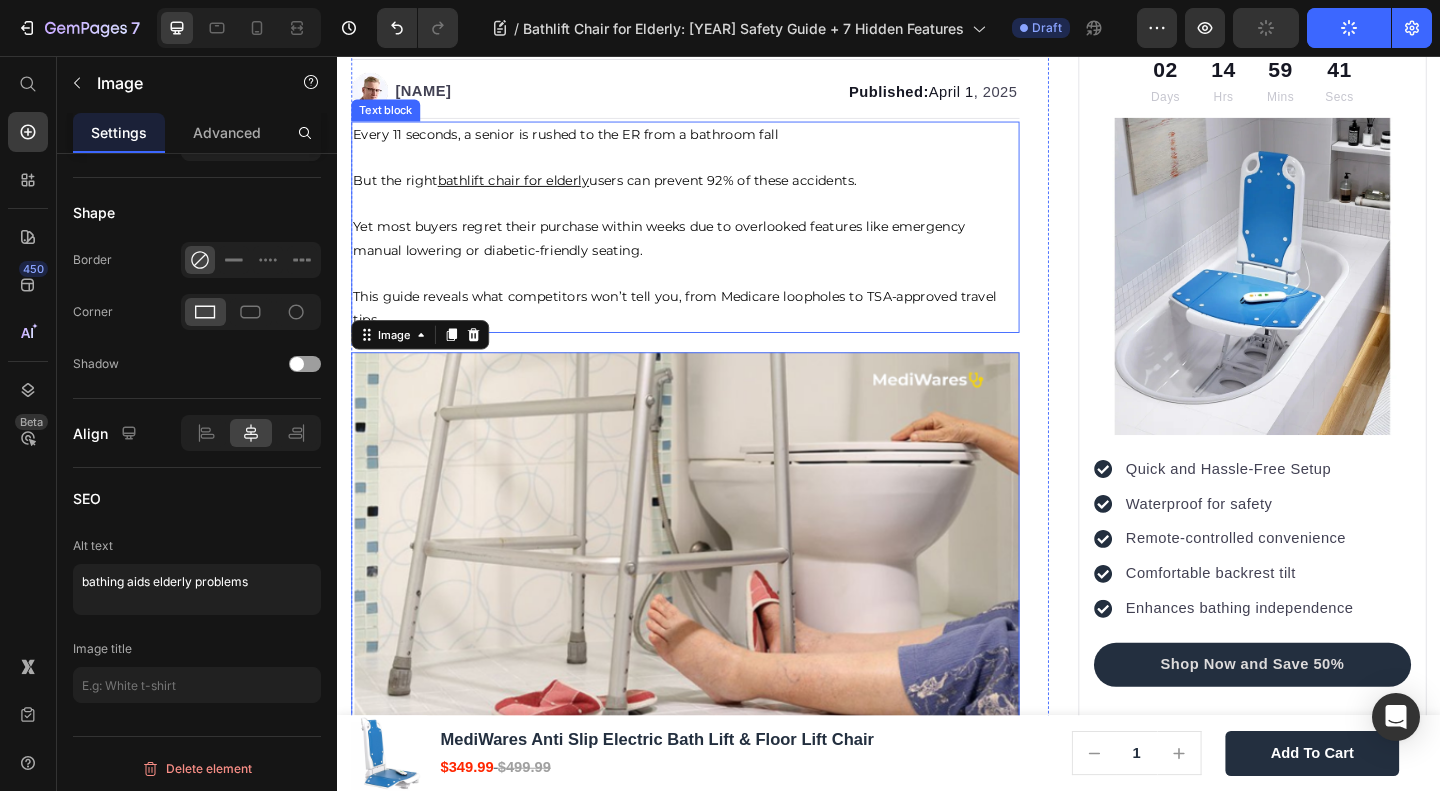 scroll, scrollTop: 0, scrollLeft: 0, axis: both 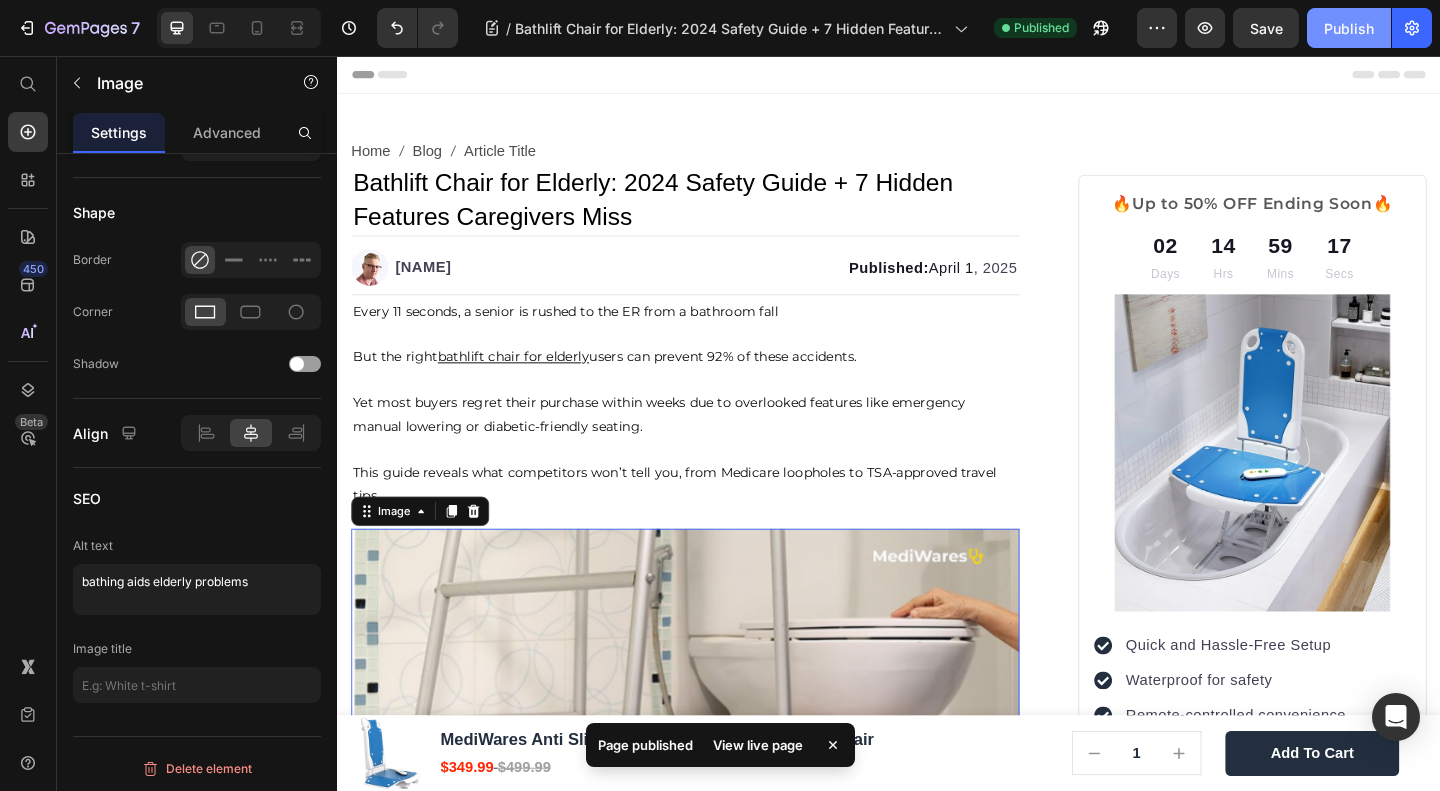 click on "Publish" at bounding box center (1349, 28) 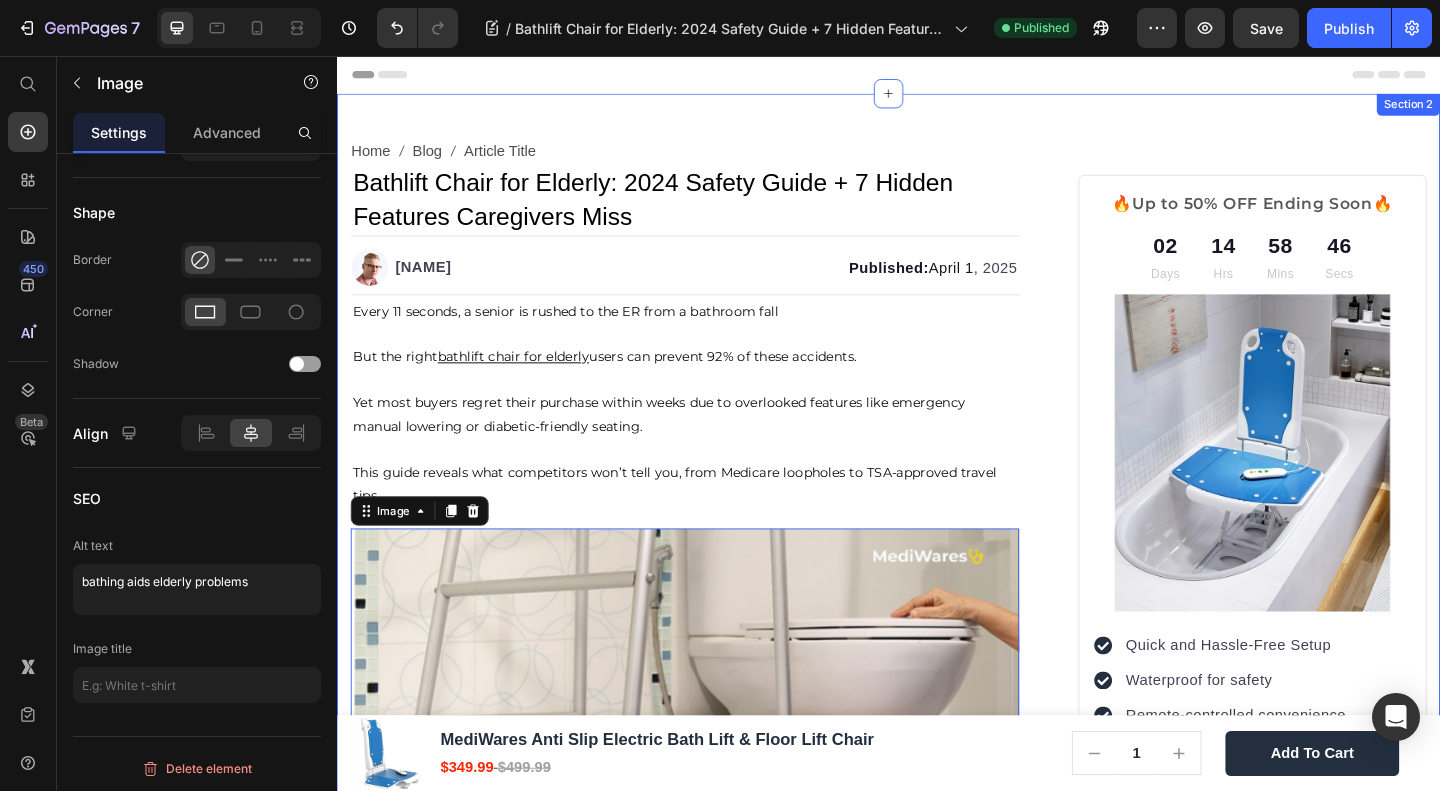 click on "Home
Blog
Article Title Breadcrumb Bathlift Chair for Elderly: 2024 Safety Guide + 7 Hidden Features Caregivers Miss Heading Row Image James Wilder Text block Advanced list Published:  April 1 , 2025 Text block Row Every 11 seconds, a senior is rushed to the ER from a bathroom fall But the right  bathlift chair for elderly  users can prevent 92% of these accidents.  Yet most buyers regret their purchase within weeks due to overlooked features like emergency manual lowering or diabetic-friendly seating. This guide reveals what competitors won’t tell you, from Medicare loopholes to TSA-approved travel tips. Text block Image   24 Why Bathroom Falls Are the #1 Risk for Seniors Heading CDC Stats: 80% of Senior Falls Happen in Bathrooms Heading Text block Image The Emotional Cost: Losing Independence vs. Caregiver Burnout Heading electric bath lift chair  Text block ⁠⁠⁠⁠⁠⁠⁠ Video" at bounding box center (937, 3230) 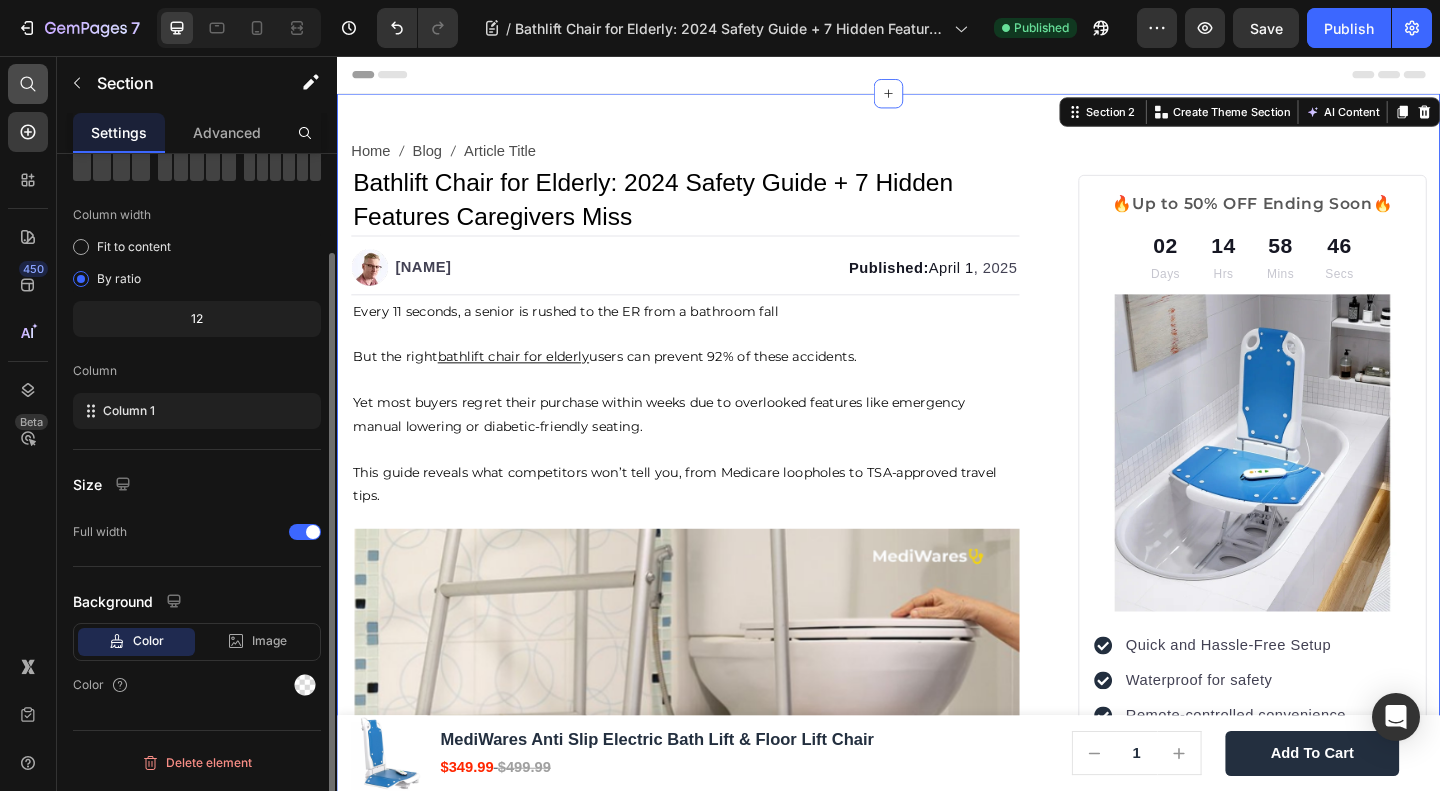 scroll, scrollTop: 0, scrollLeft: 0, axis: both 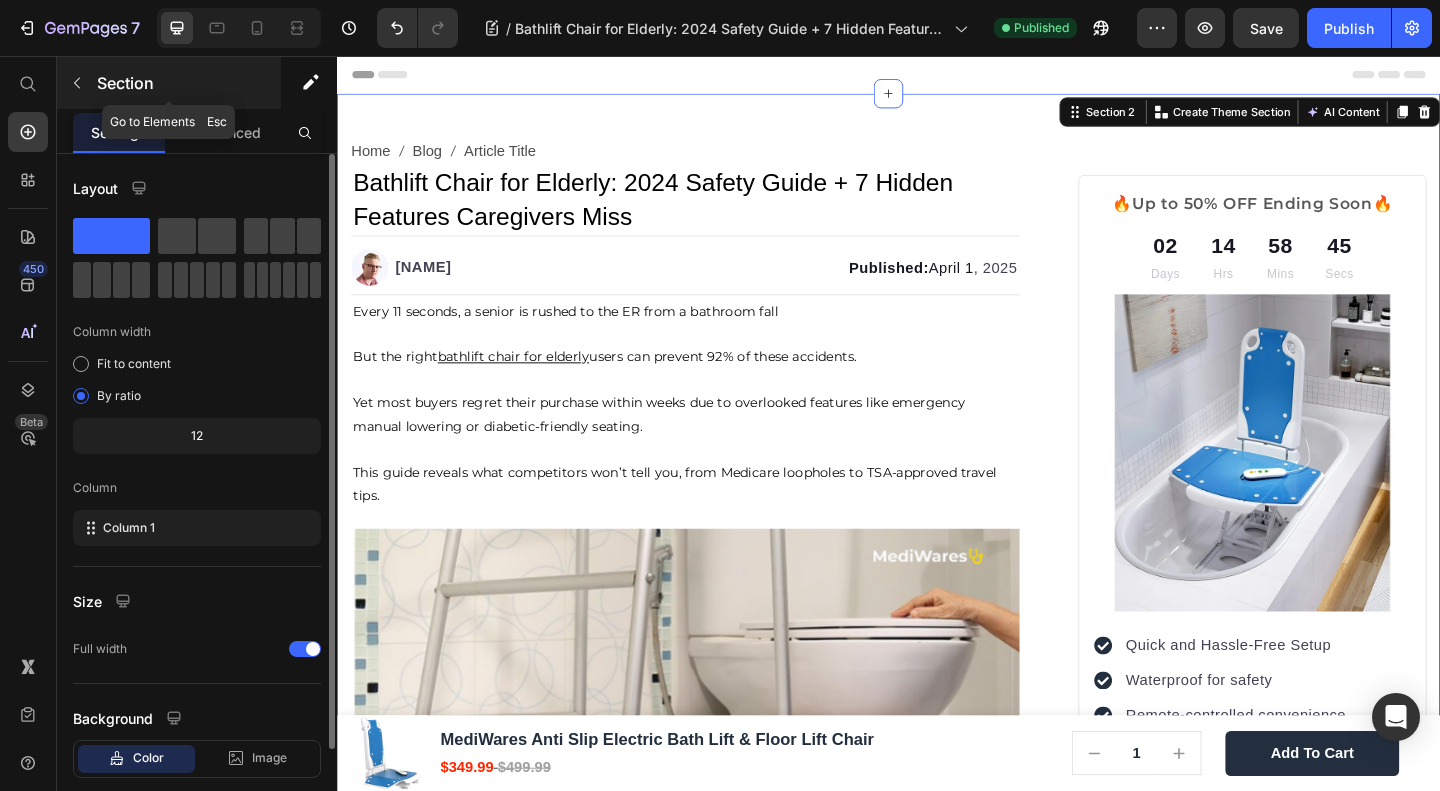 click 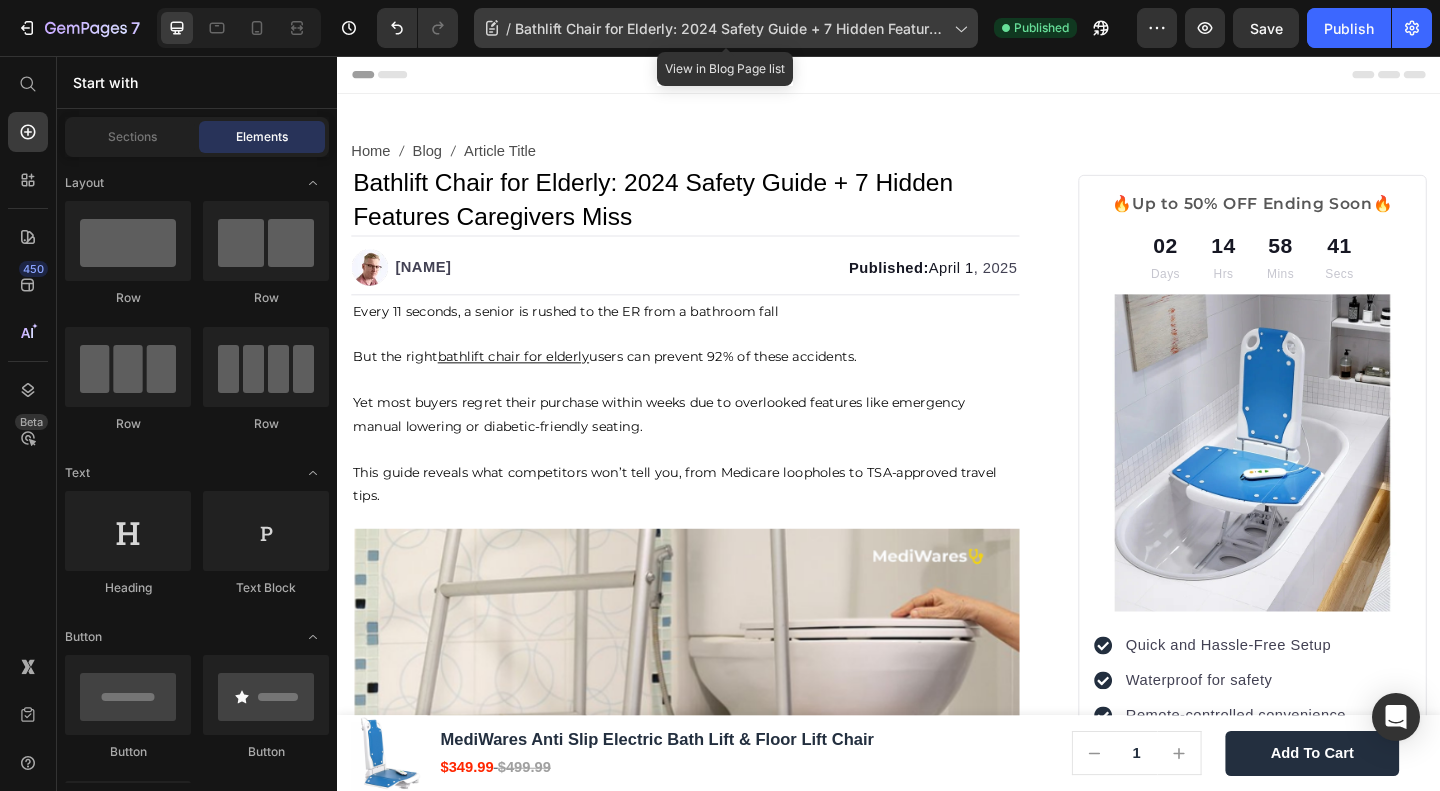 click on "Bathlift Chair for Elderly: 2024 Safety Guide + 7 Hidden Features Caregivers Miss" at bounding box center (730, 28) 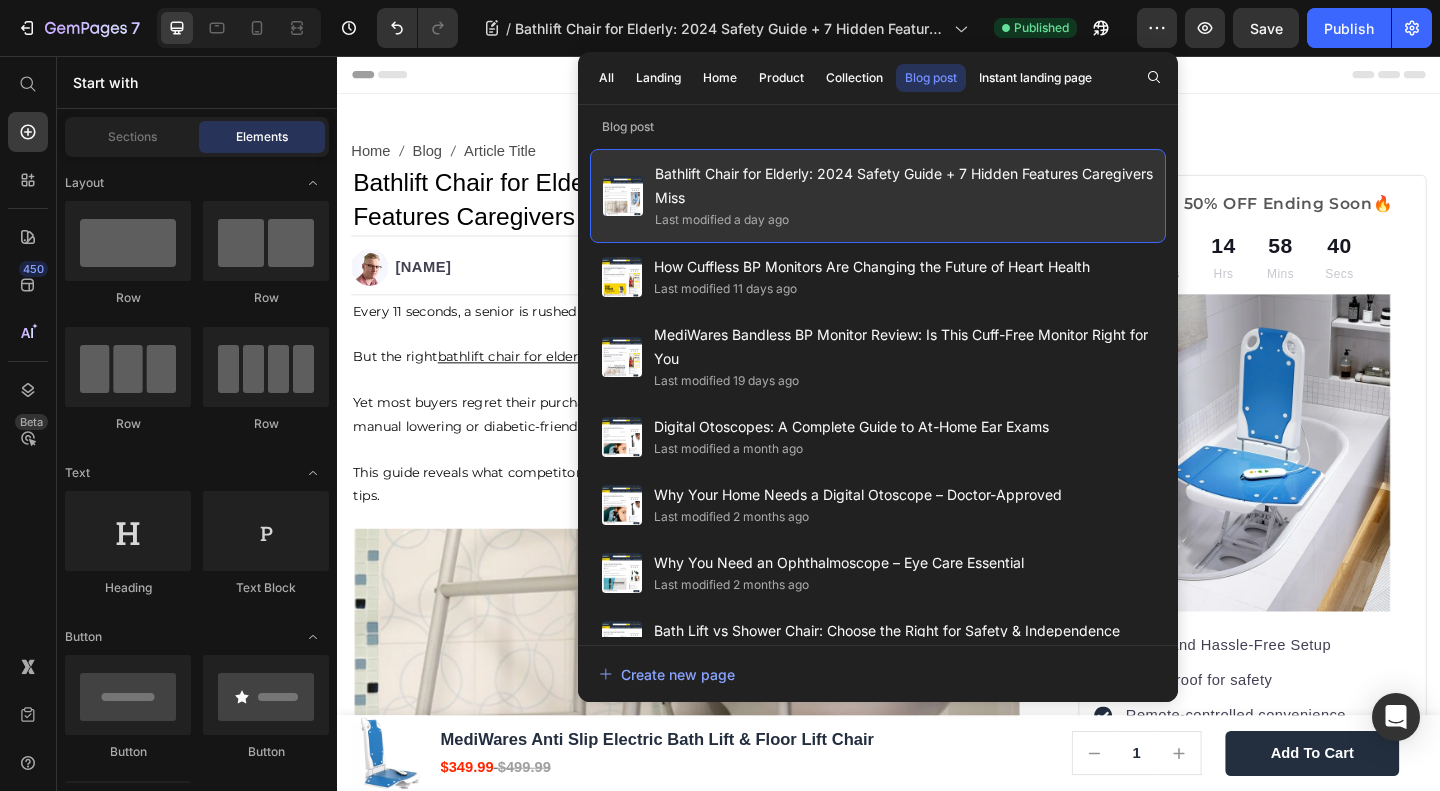 click on "Bathlift Chair for Elderly: 2024 Safety Guide + 7 Hidden Features Caregivers Miss" at bounding box center (904, 186) 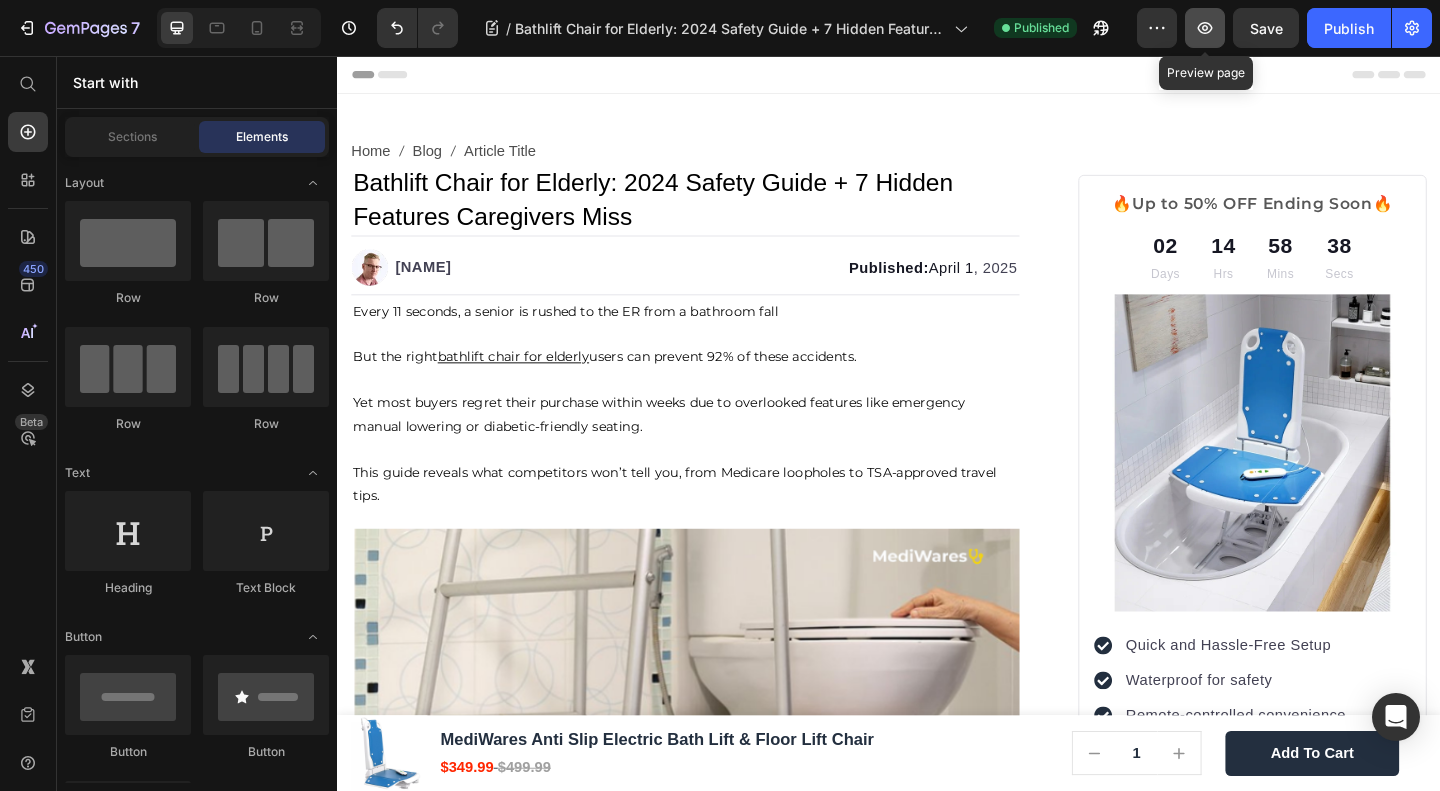 click 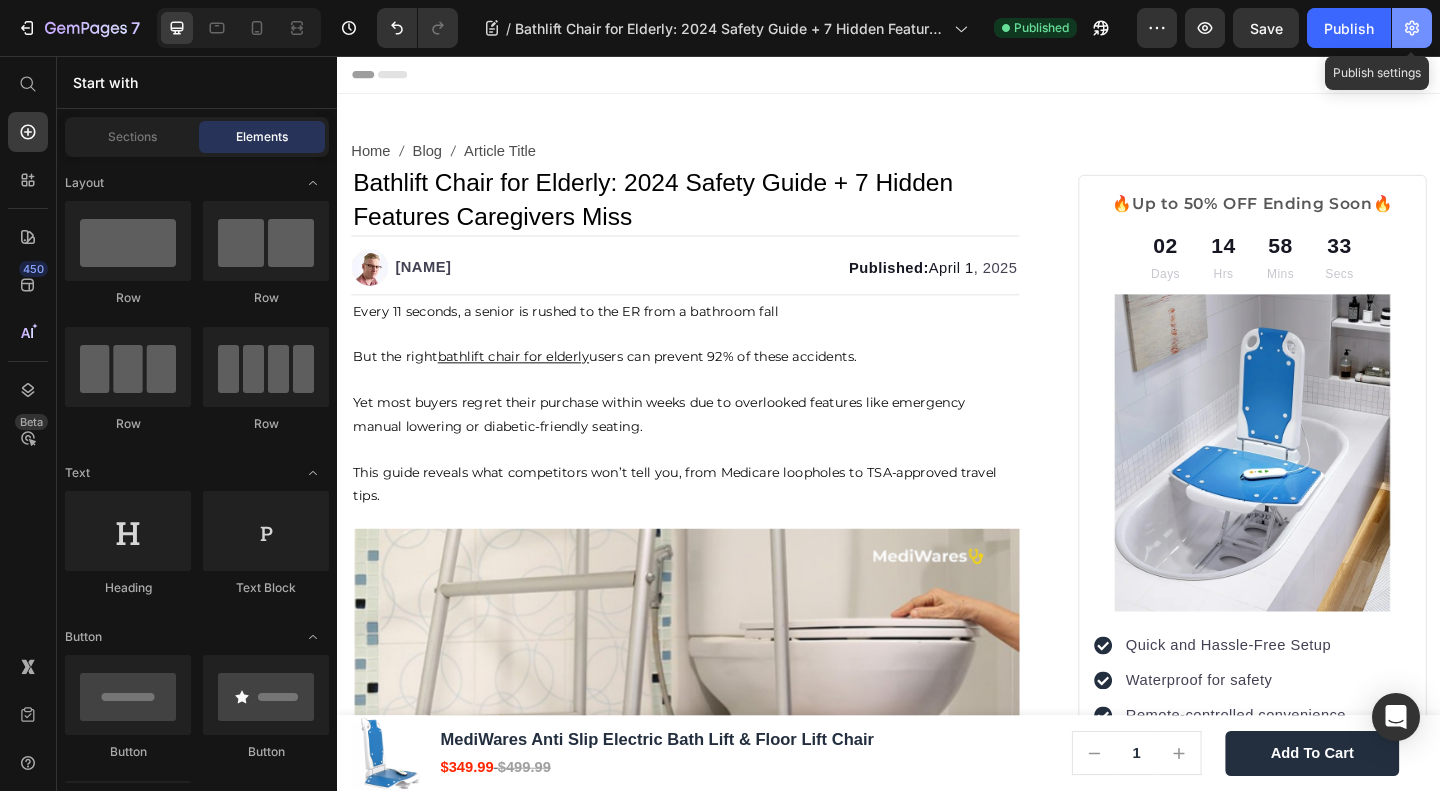 click 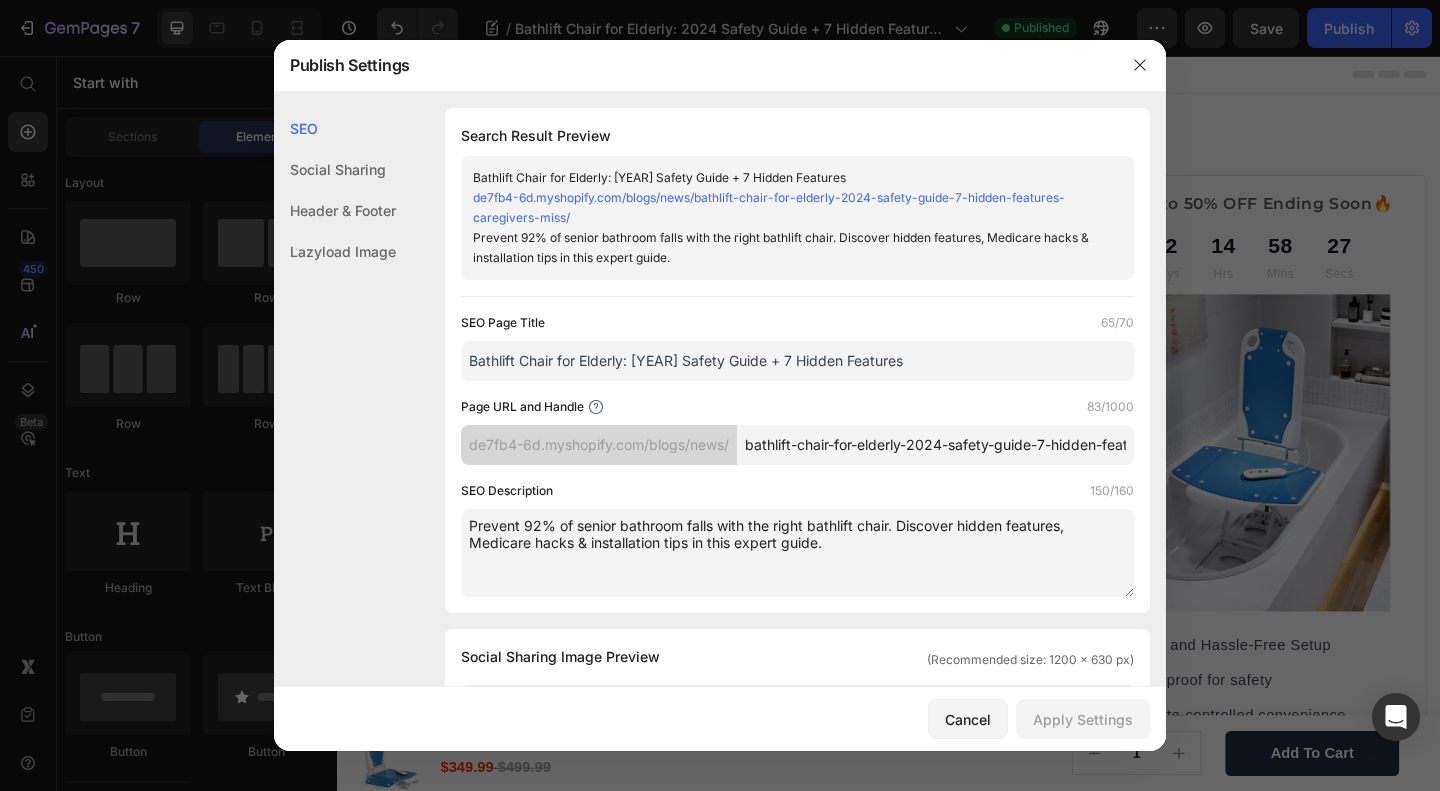 click on "de7fb4-6d.myshopify.com/blogs/news/bathlift-chair-for-elderly-2024-safety-guide-7-hidden-features-caregivers-miss/" at bounding box center (769, 207) 